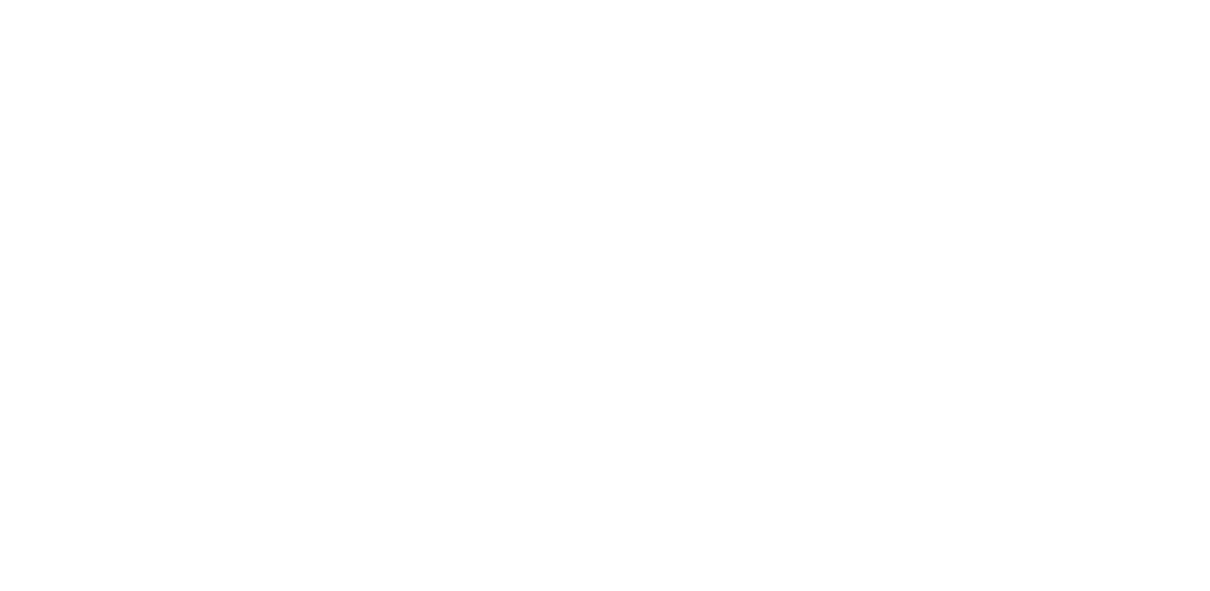 scroll, scrollTop: 0, scrollLeft: 0, axis: both 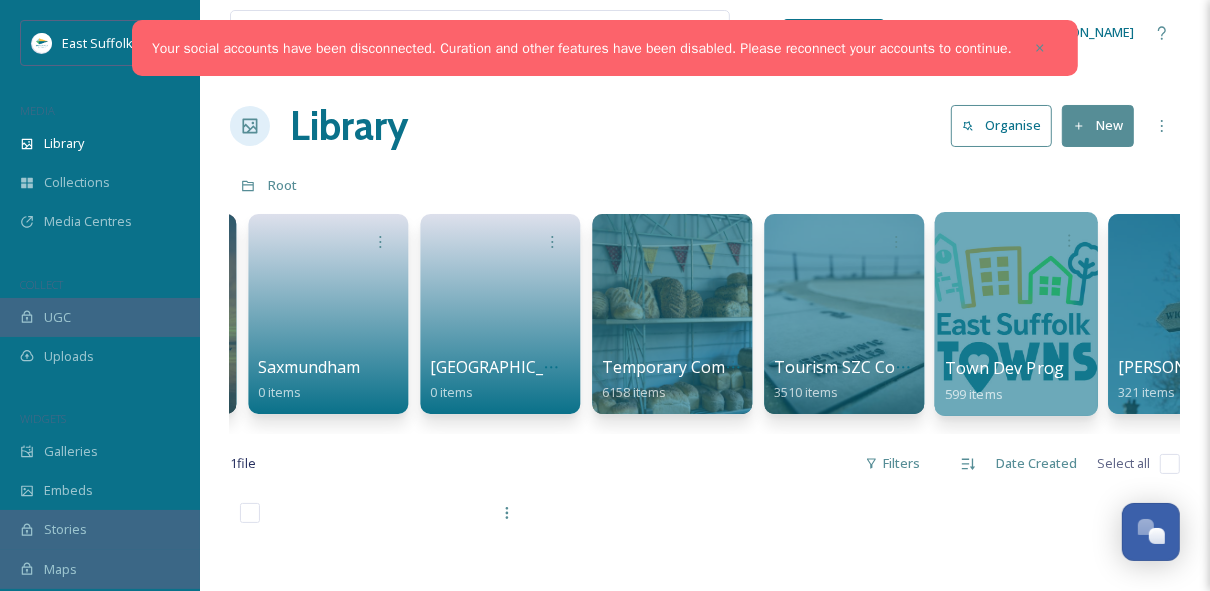 click at bounding box center (1015, 314) 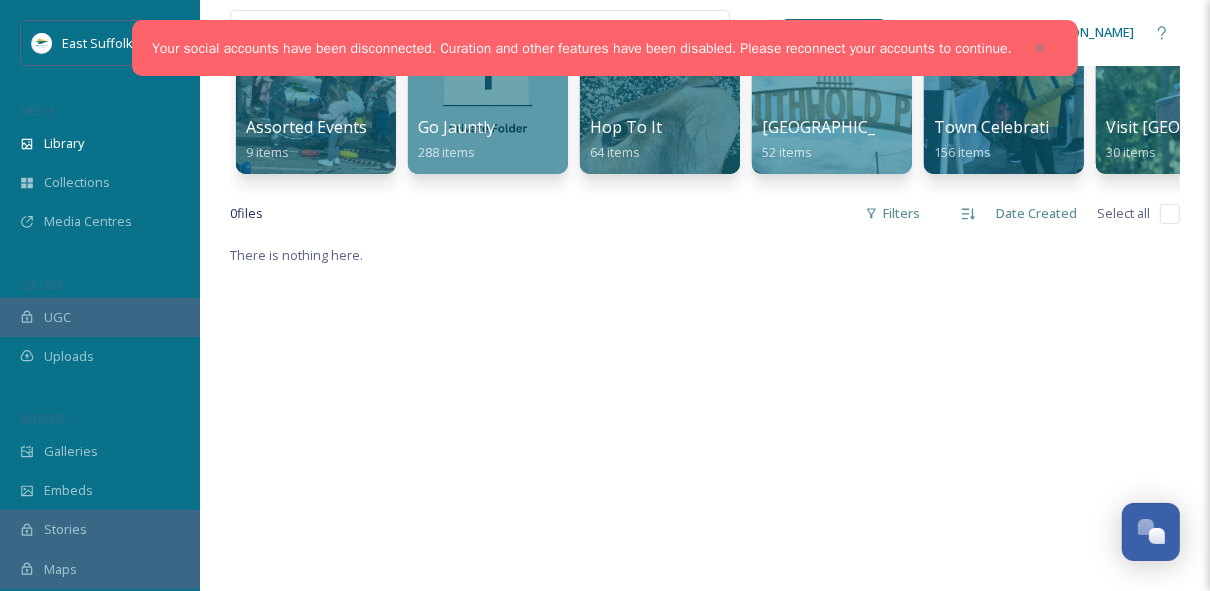 scroll, scrollTop: 80, scrollLeft: 0, axis: vertical 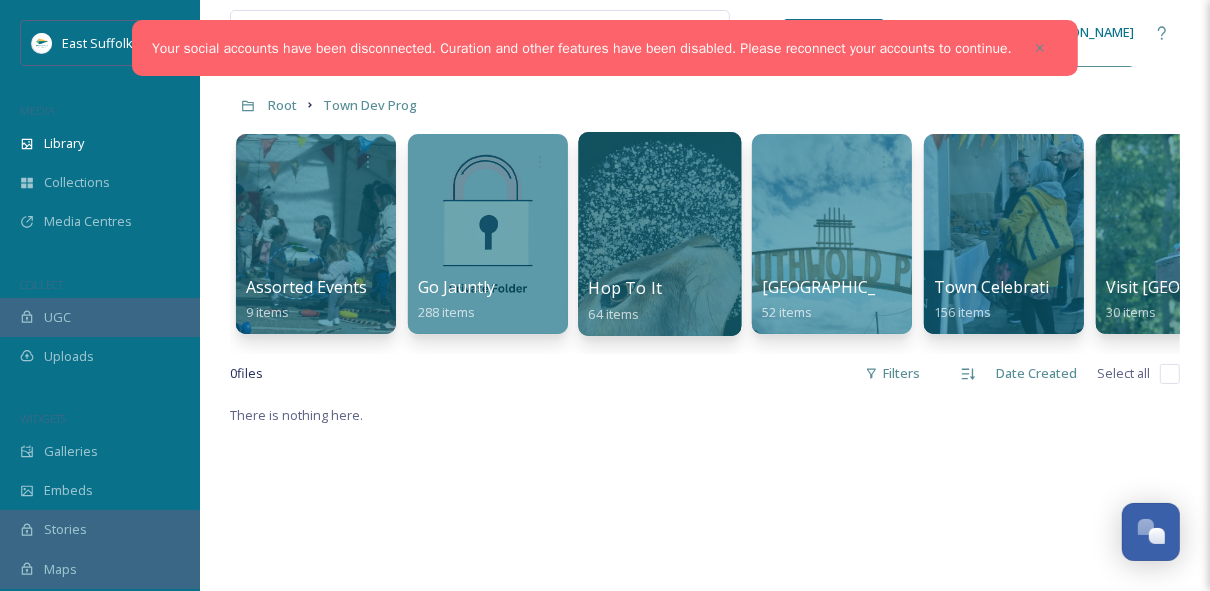 click at bounding box center [659, 234] 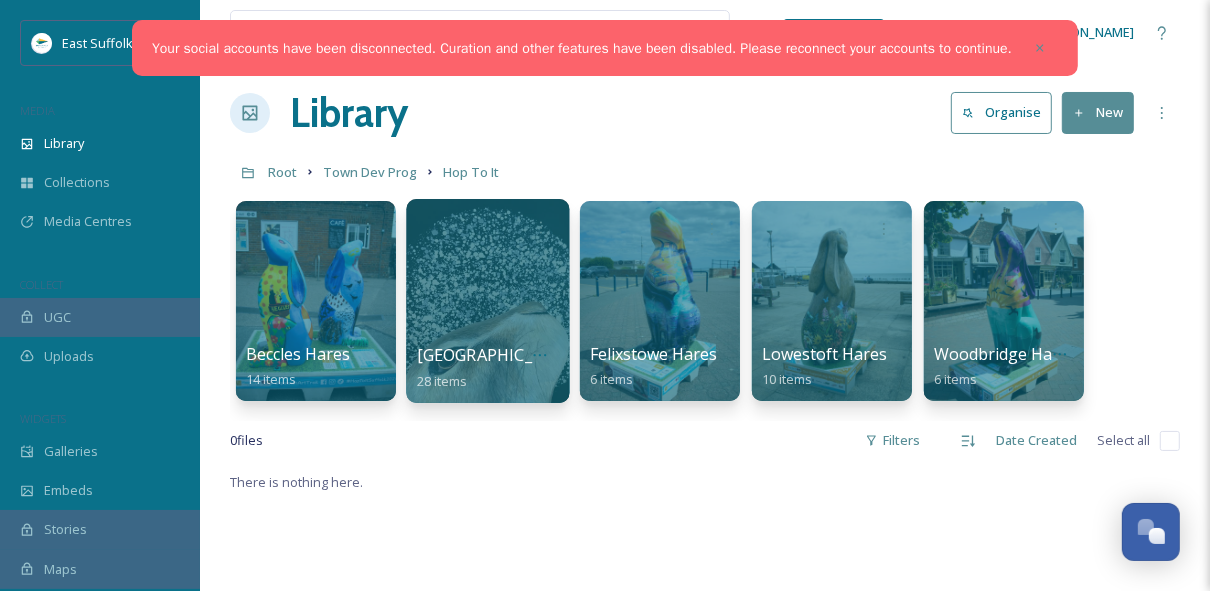 scroll, scrollTop: 0, scrollLeft: 0, axis: both 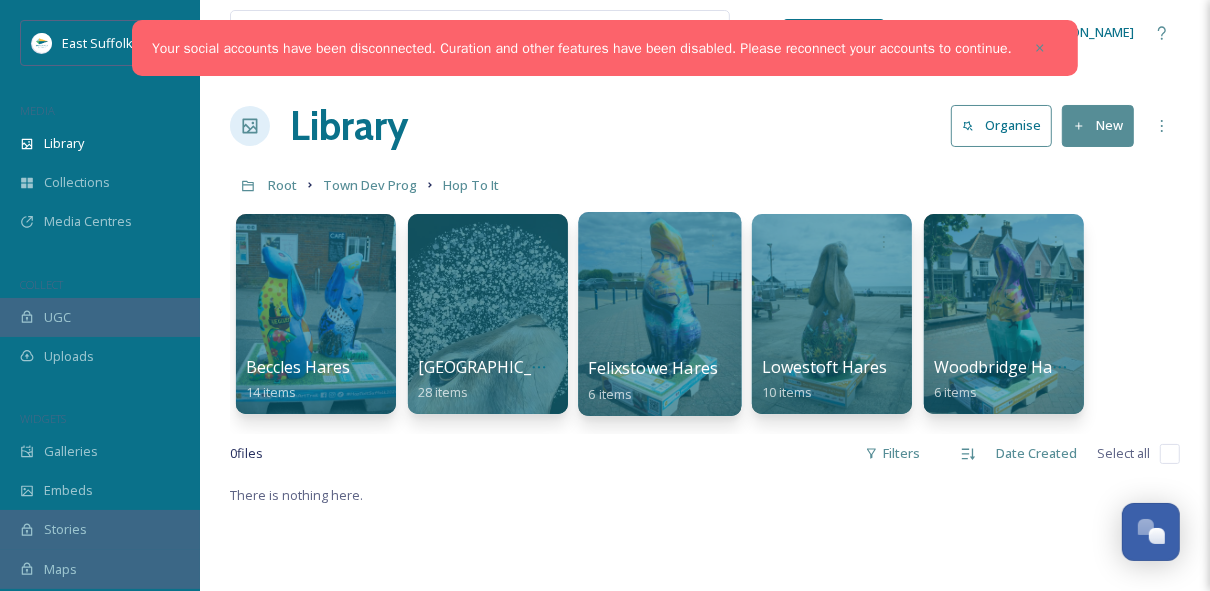 click at bounding box center (659, 314) 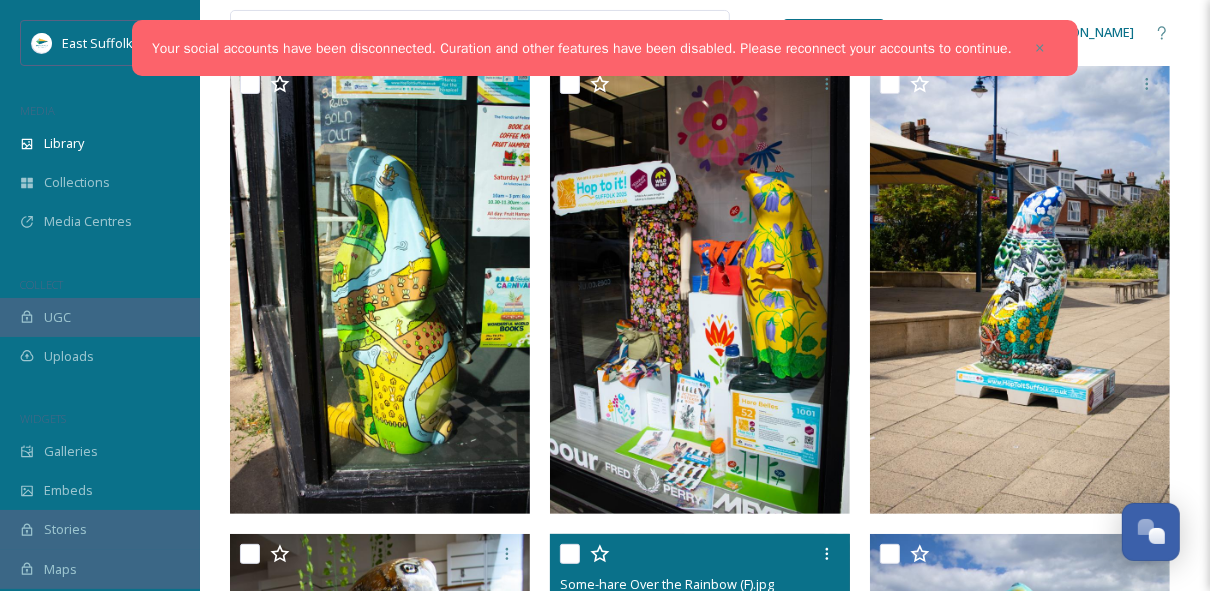 scroll, scrollTop: 155, scrollLeft: 0, axis: vertical 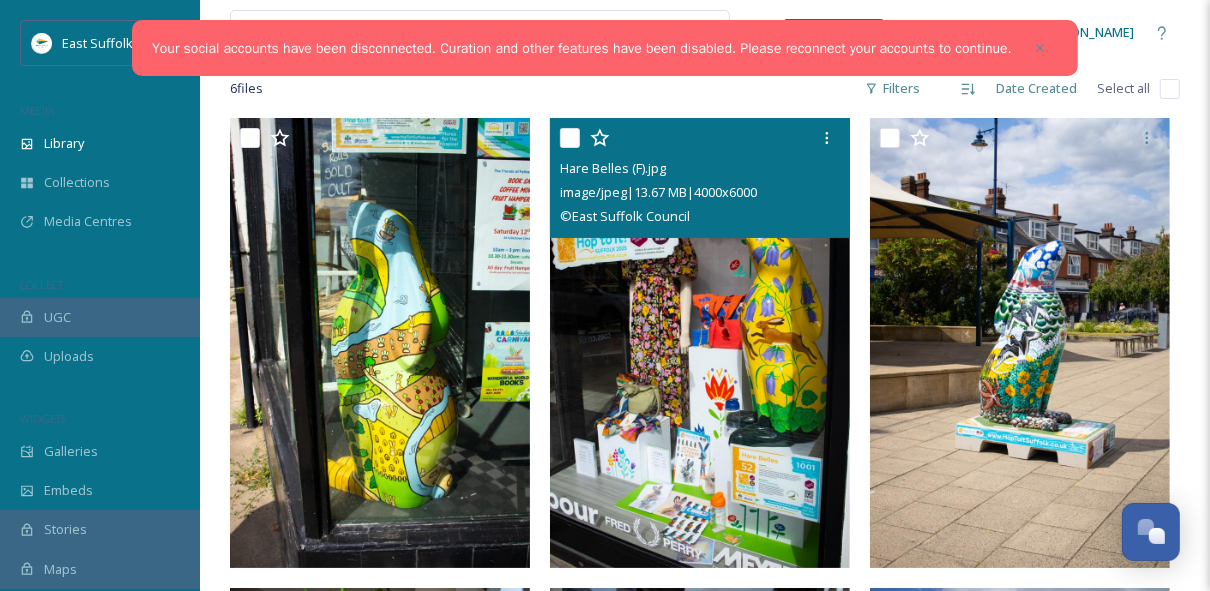 click at bounding box center [700, 343] 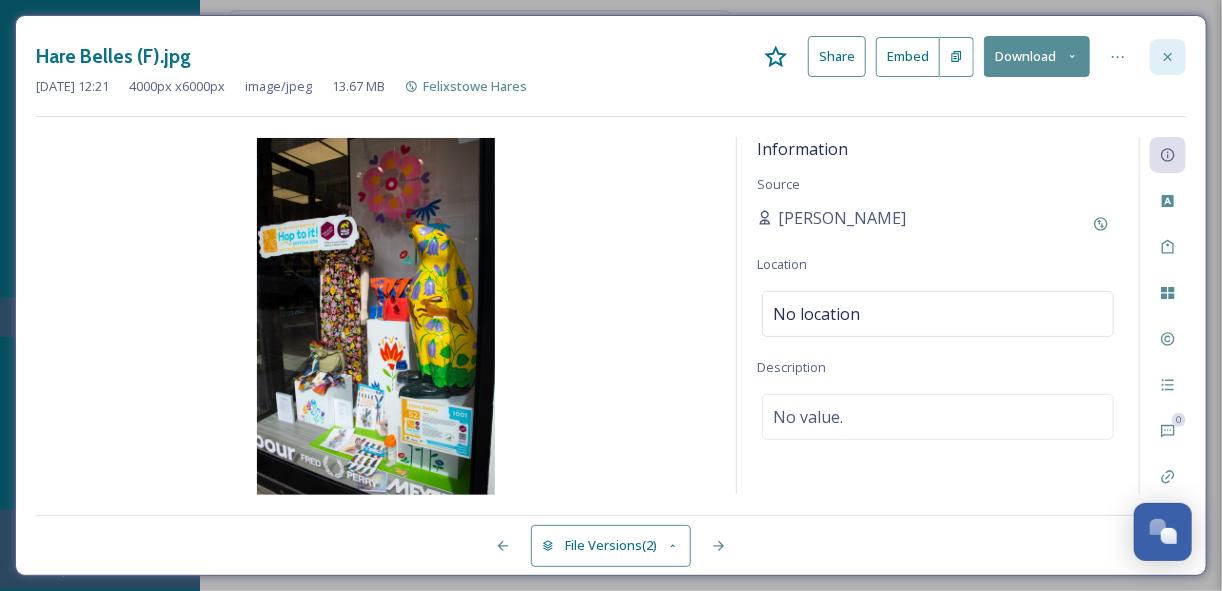 click 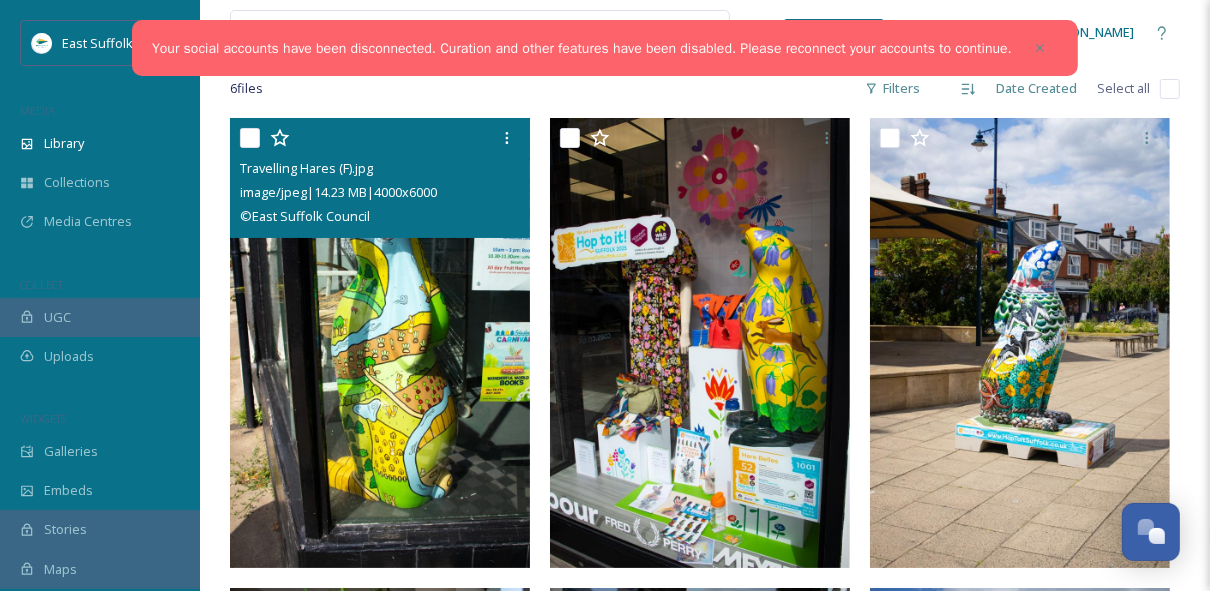 scroll, scrollTop: 0, scrollLeft: 0, axis: both 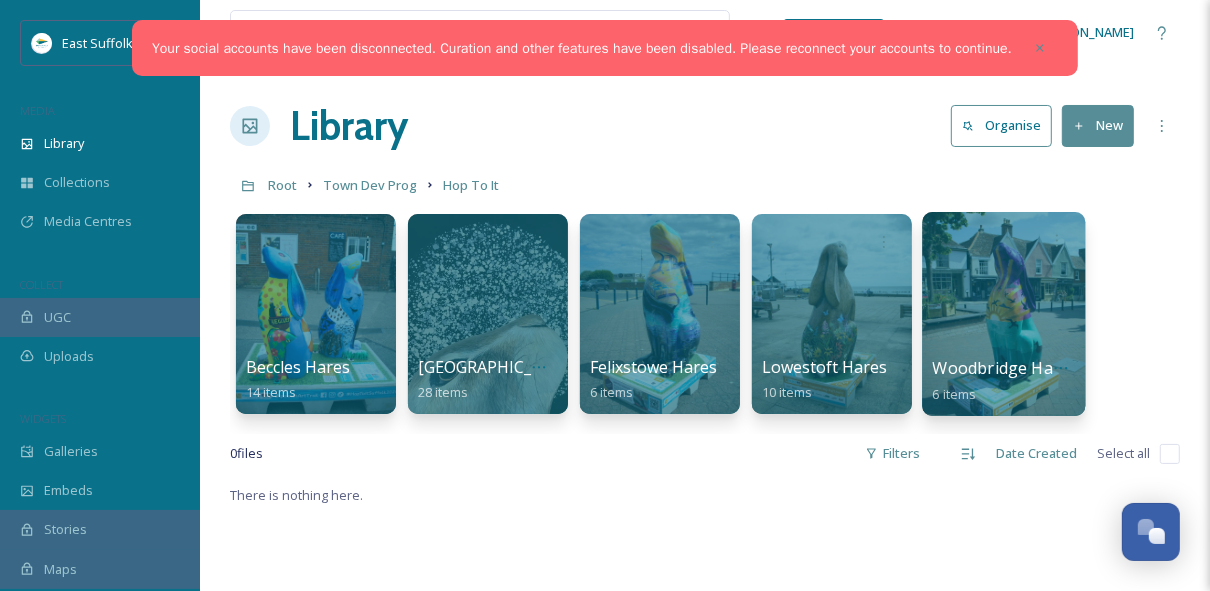 click at bounding box center (1003, 314) 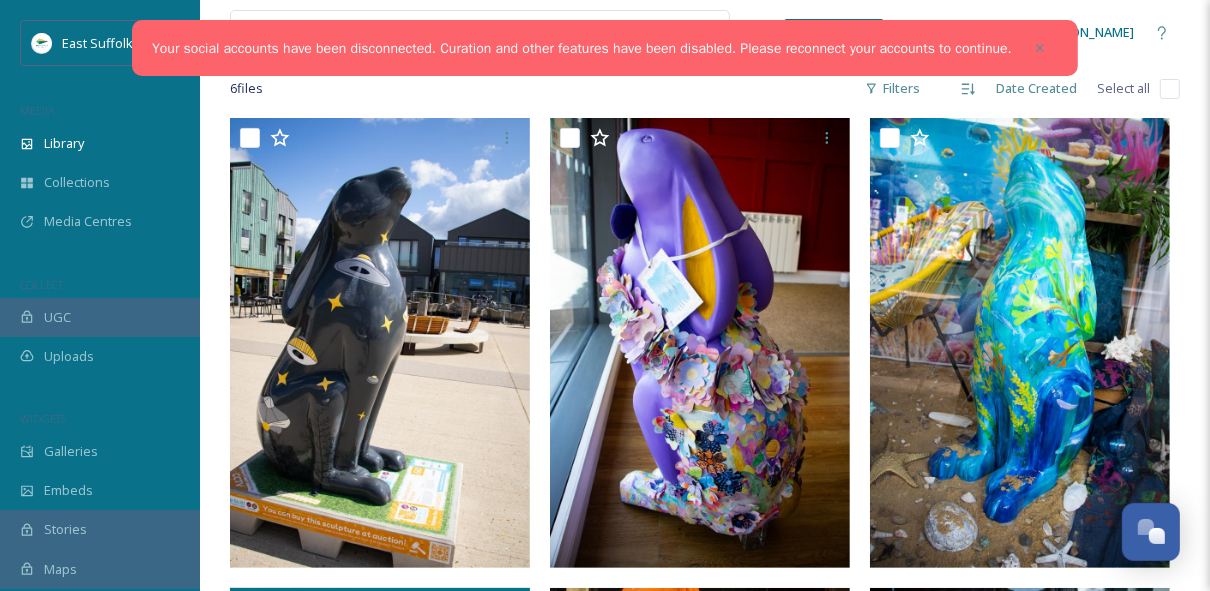 scroll, scrollTop: 0, scrollLeft: 0, axis: both 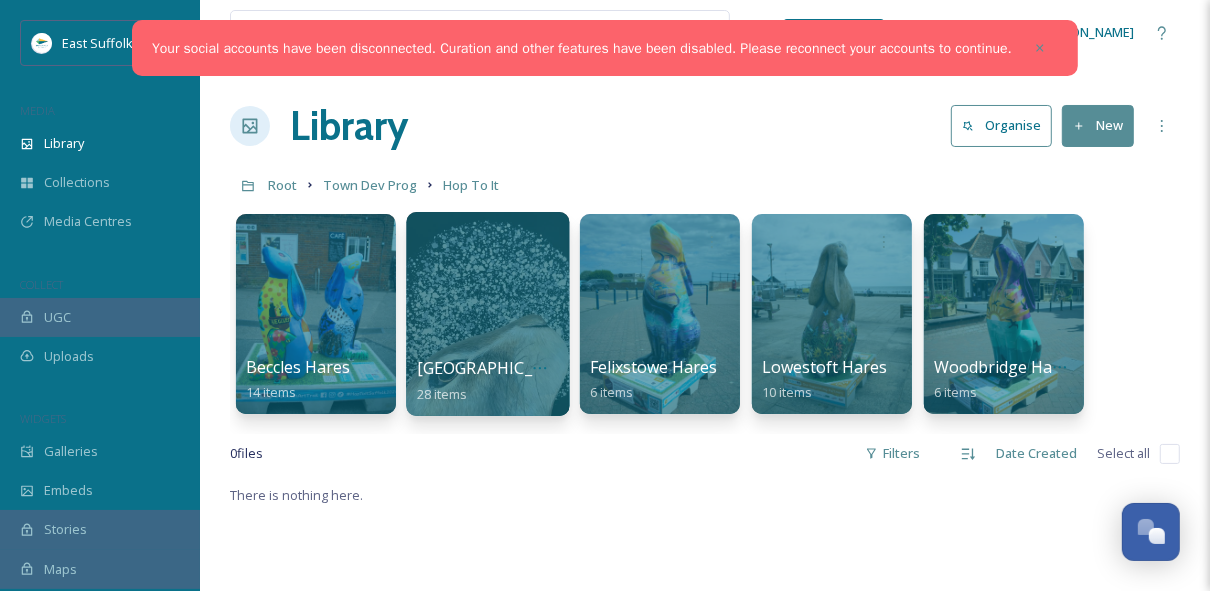 click at bounding box center [487, 314] 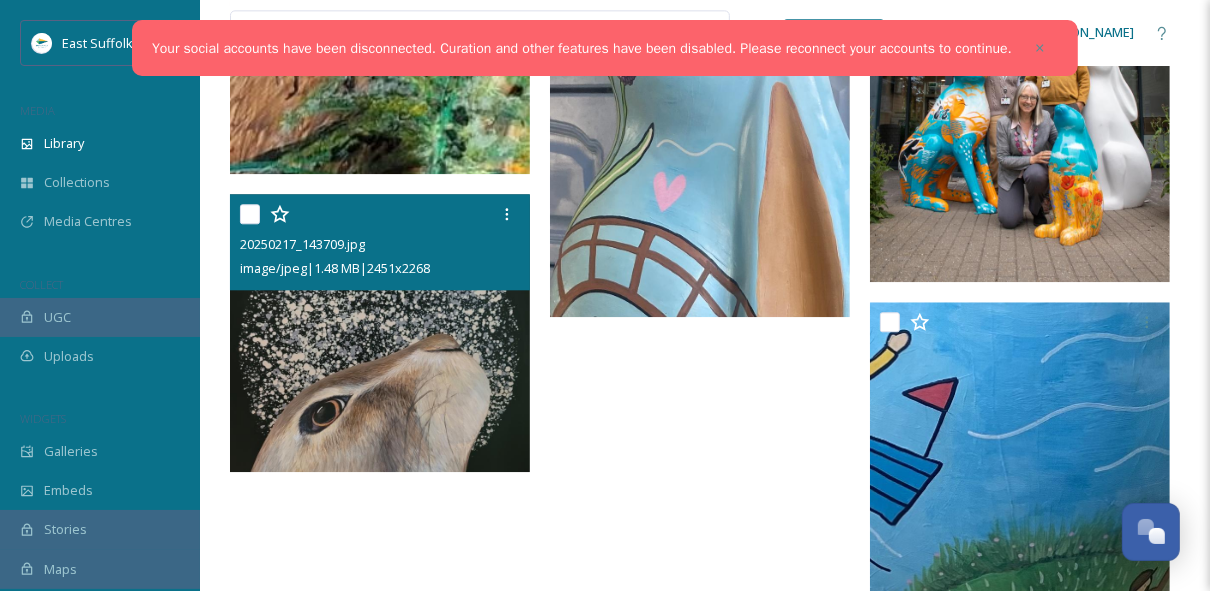 scroll, scrollTop: 3316, scrollLeft: 0, axis: vertical 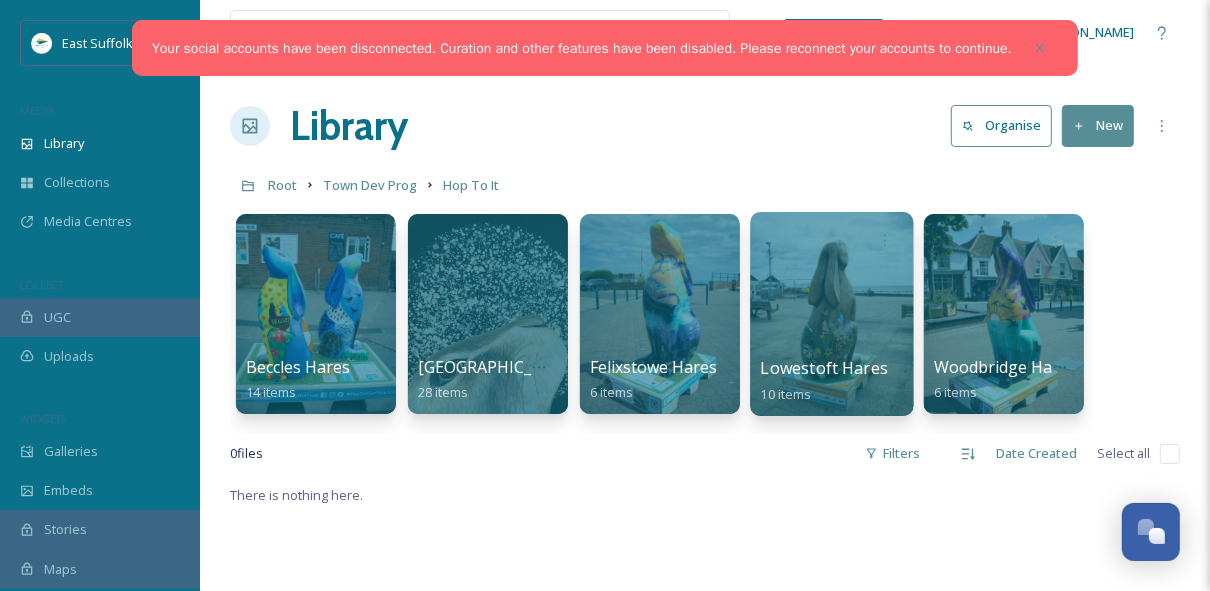 click at bounding box center [831, 314] 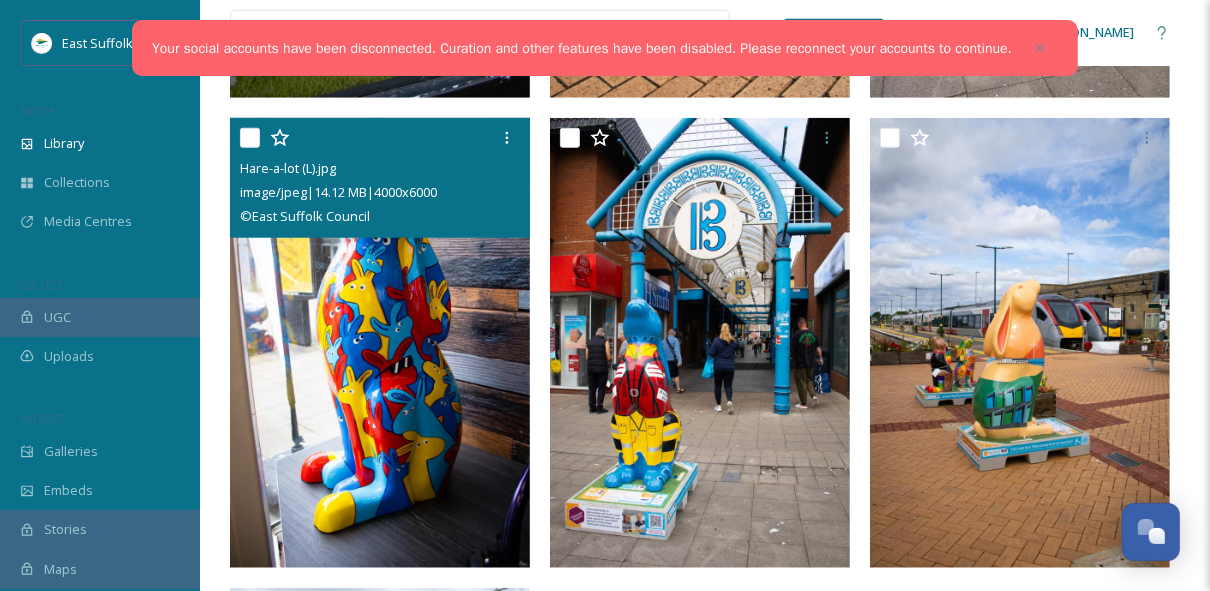 scroll, scrollTop: 901, scrollLeft: 0, axis: vertical 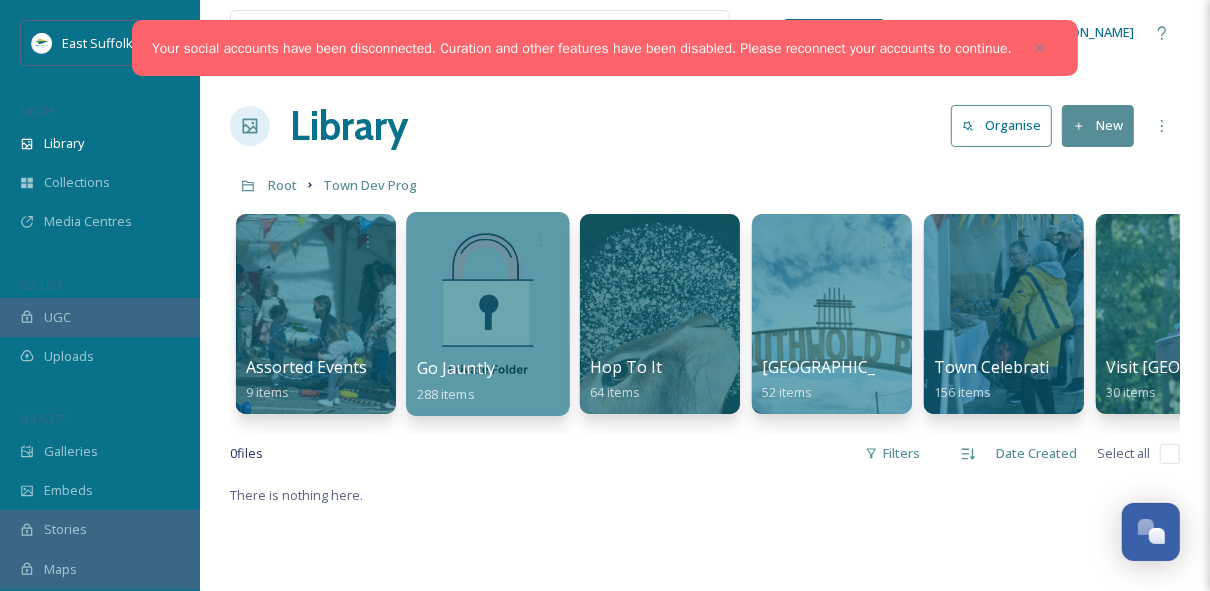 click at bounding box center (487, 314) 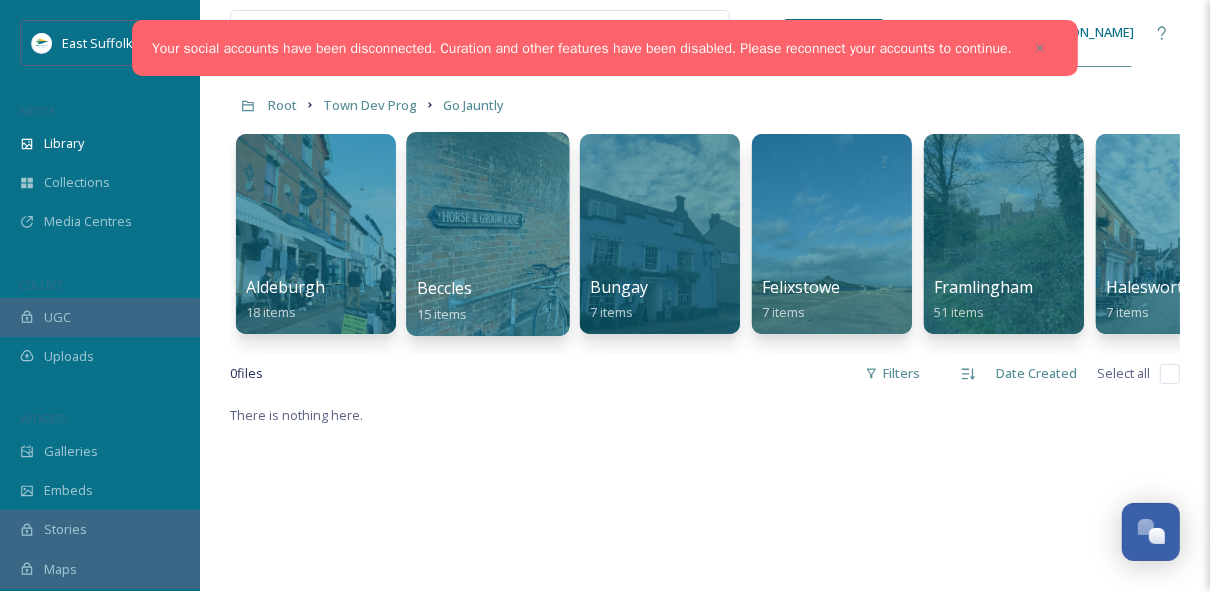 scroll, scrollTop: 0, scrollLeft: 0, axis: both 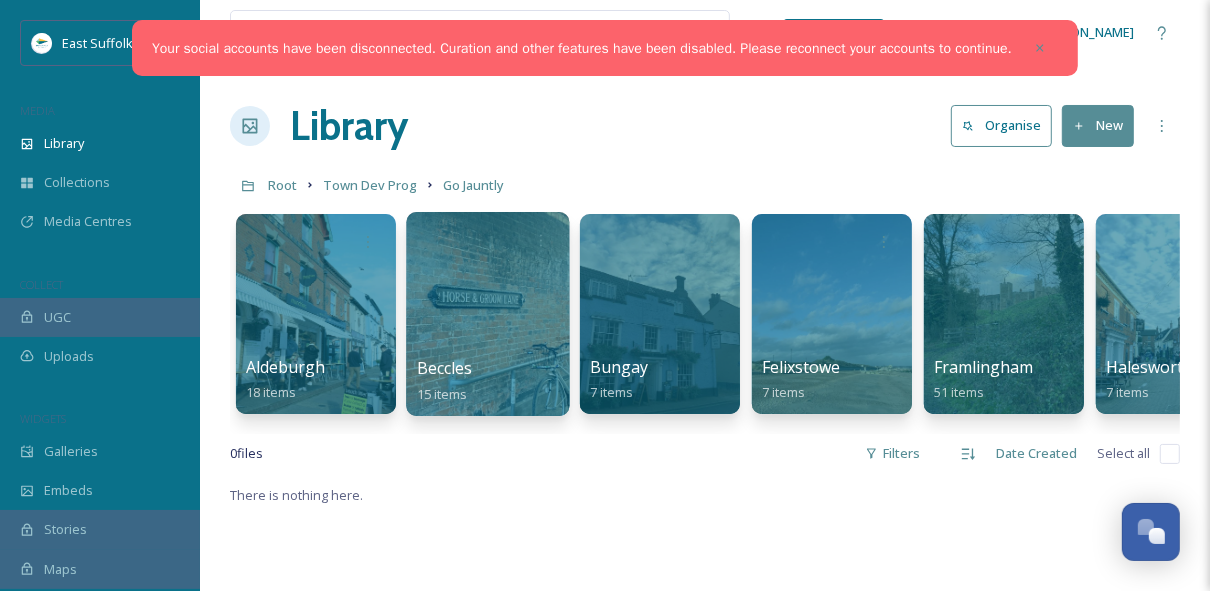 click at bounding box center (487, 314) 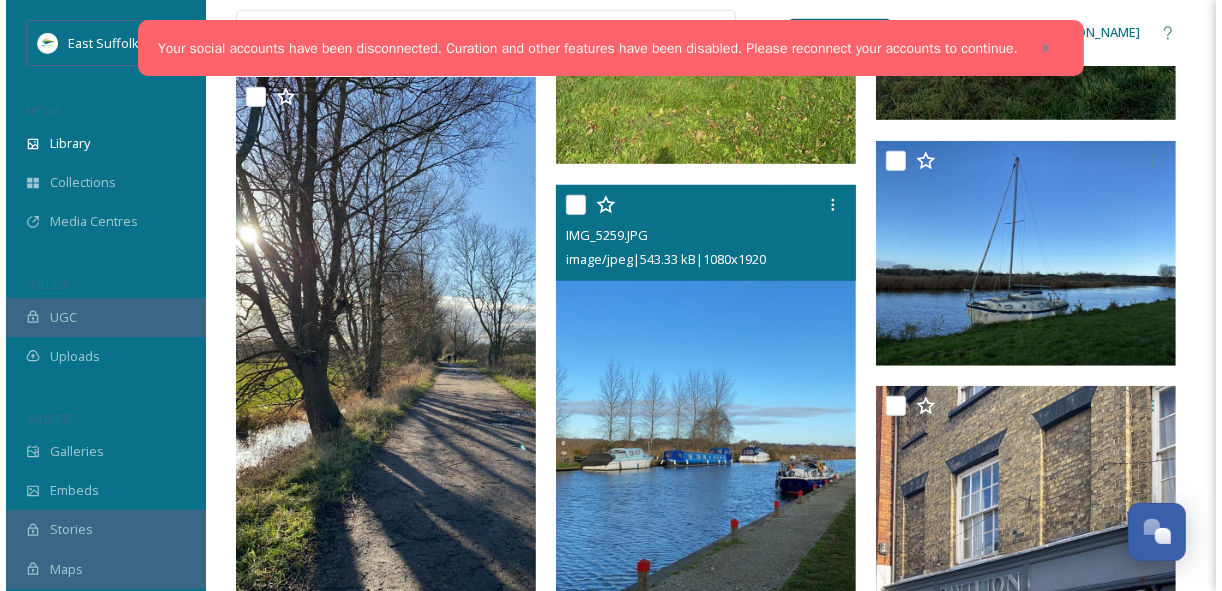 scroll, scrollTop: 758, scrollLeft: 0, axis: vertical 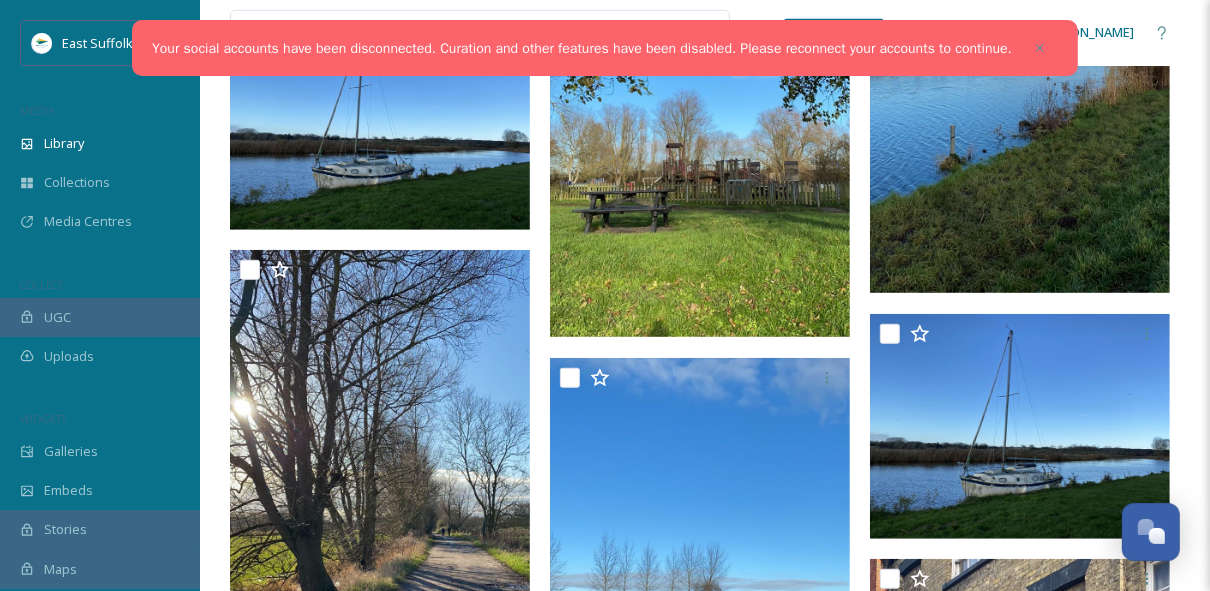 click at bounding box center [700, 70] 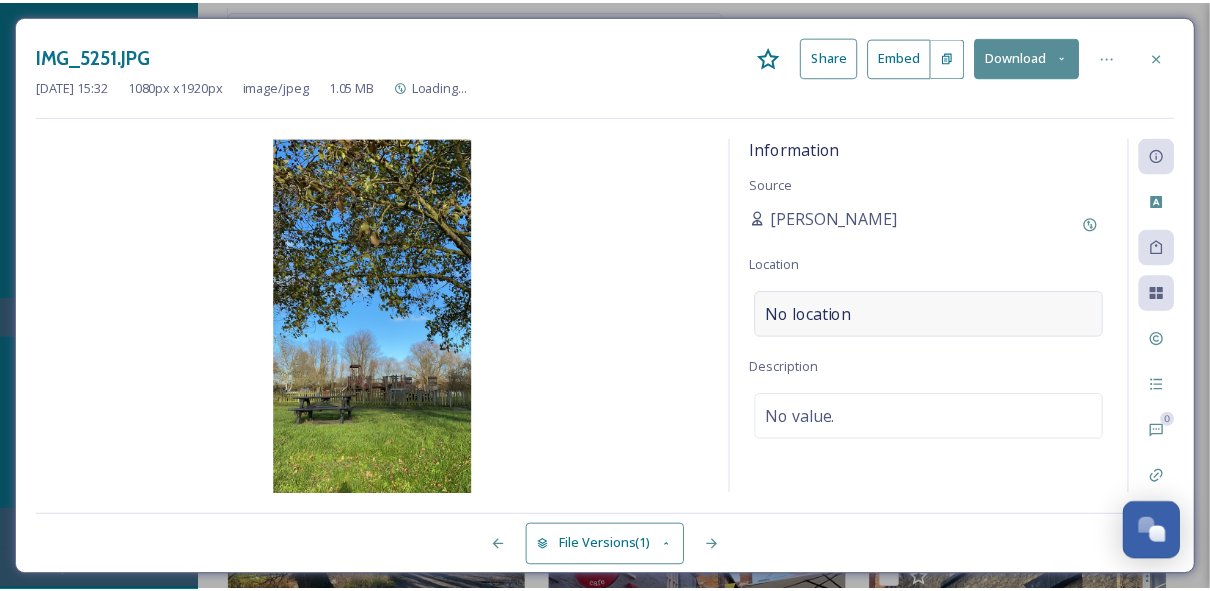 scroll, scrollTop: 764, scrollLeft: 0, axis: vertical 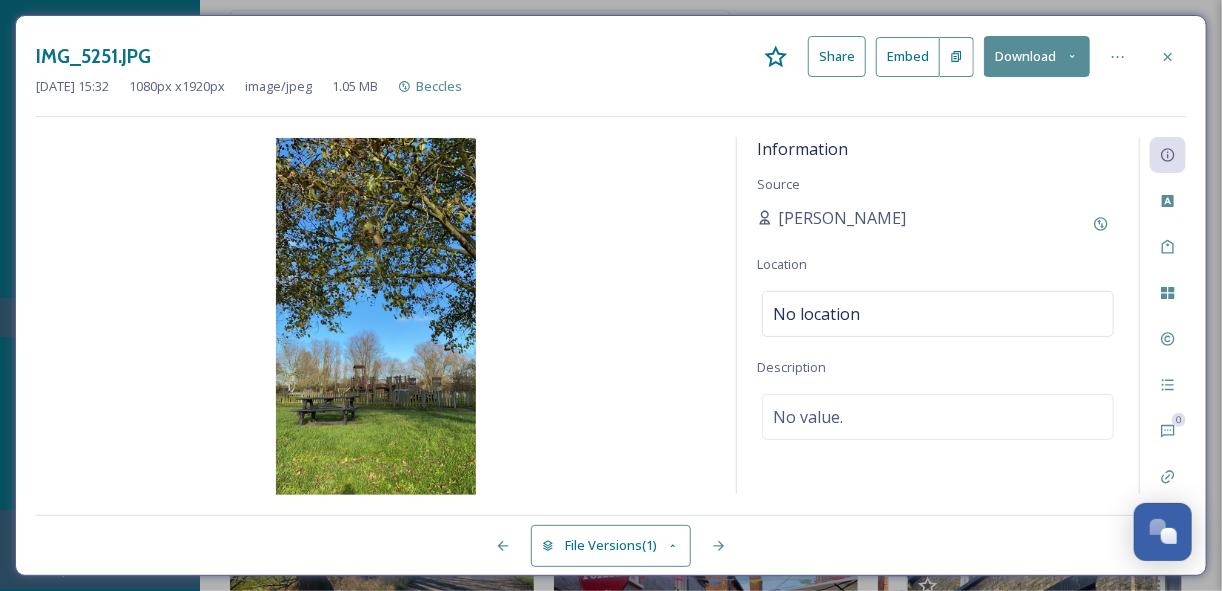 click 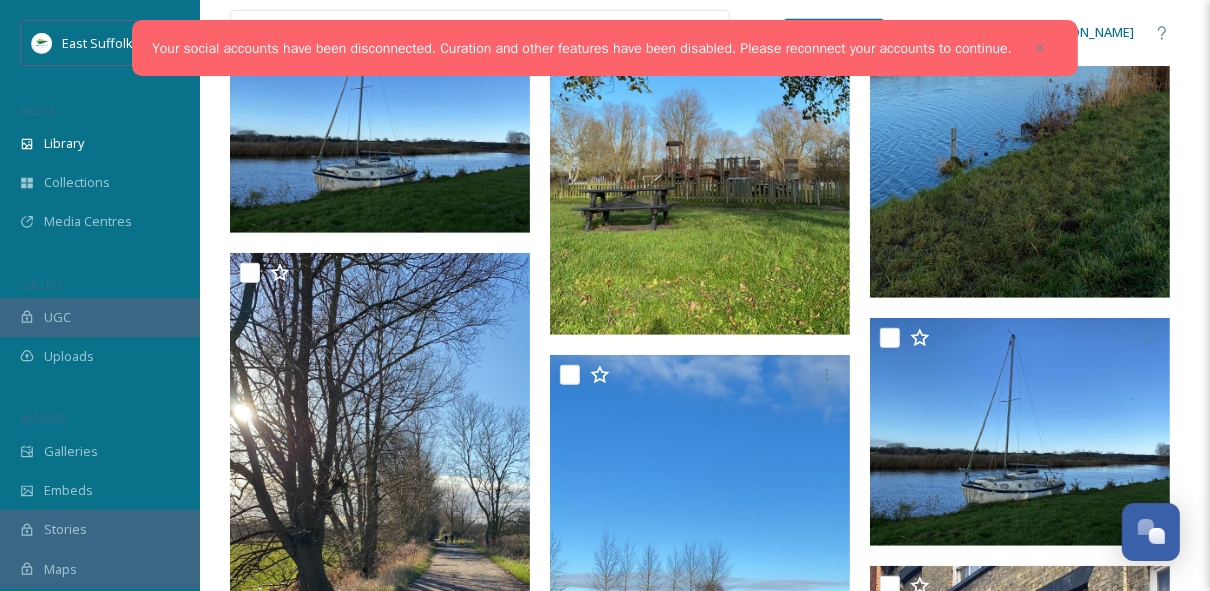 scroll, scrollTop: 0, scrollLeft: 0, axis: both 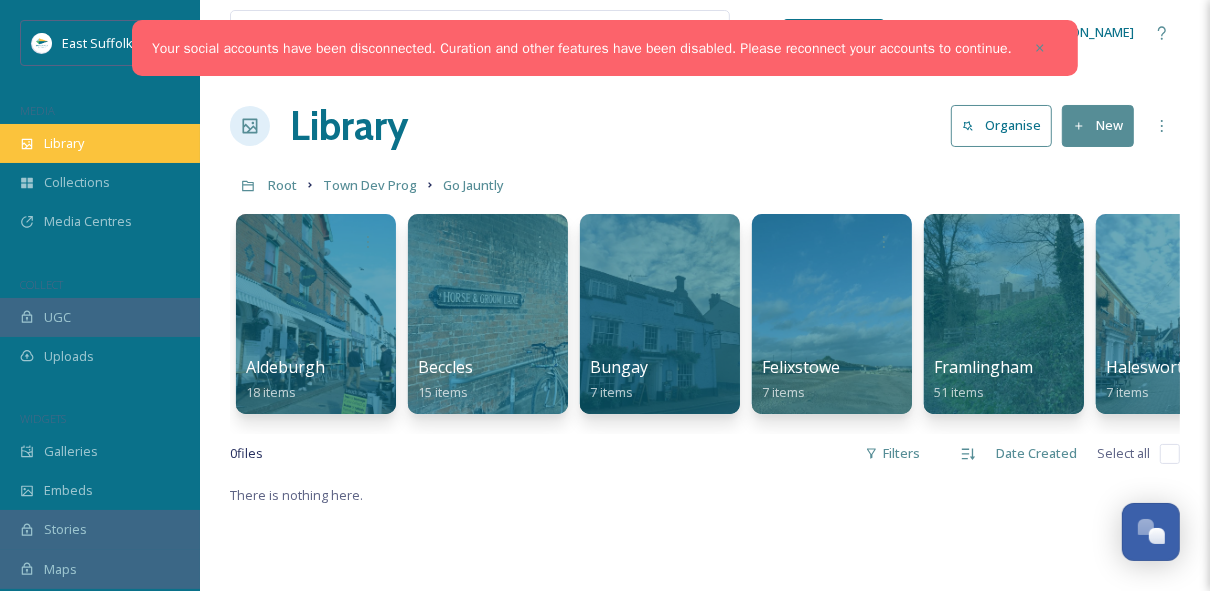 click on "Library" at bounding box center (64, 143) 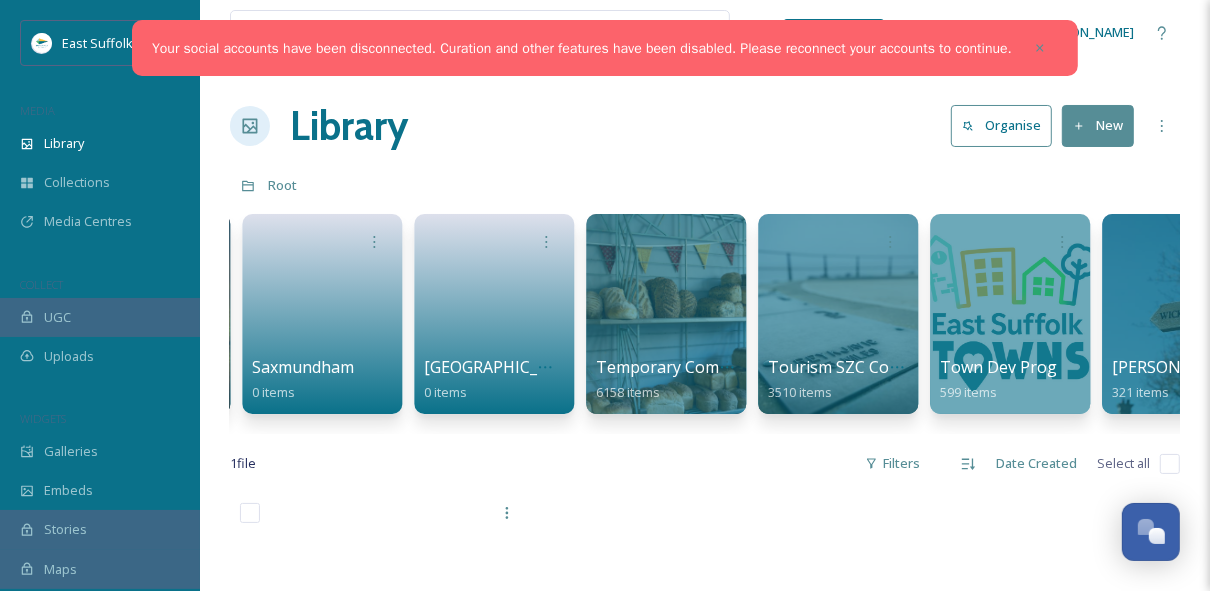 scroll, scrollTop: 0, scrollLeft: 3093, axis: horizontal 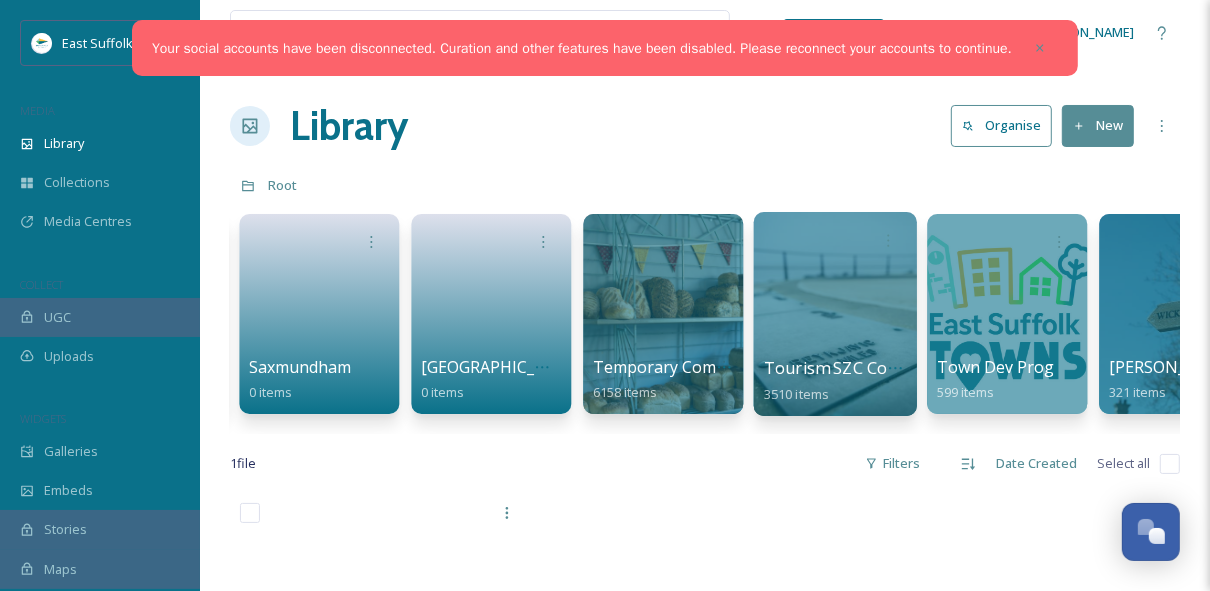 click at bounding box center (834, 314) 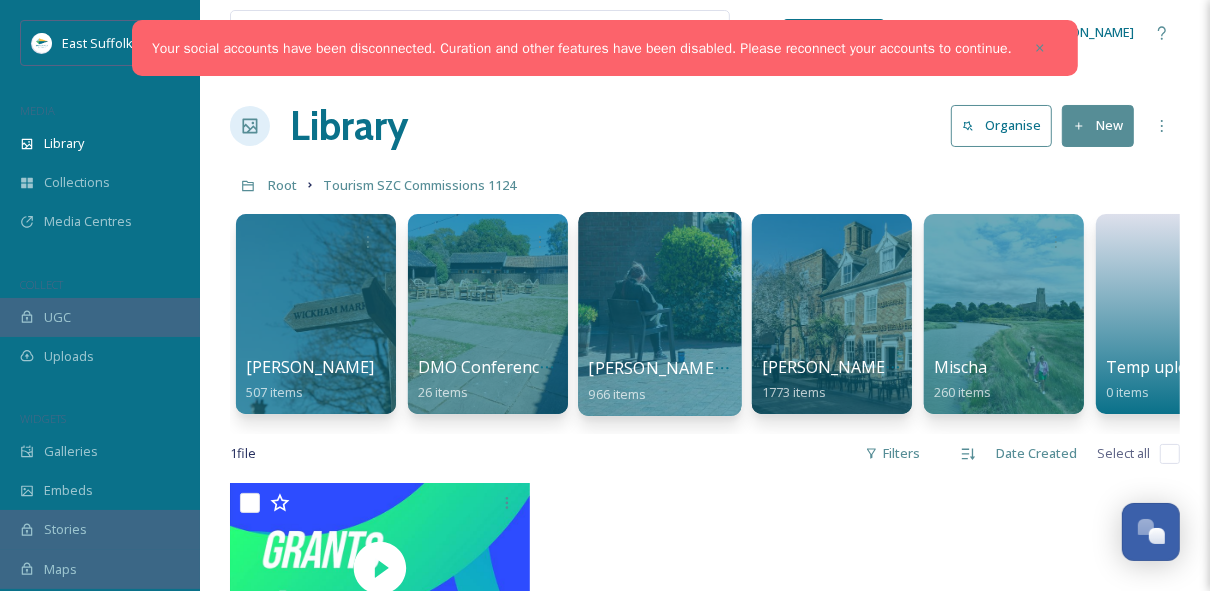 click at bounding box center (659, 314) 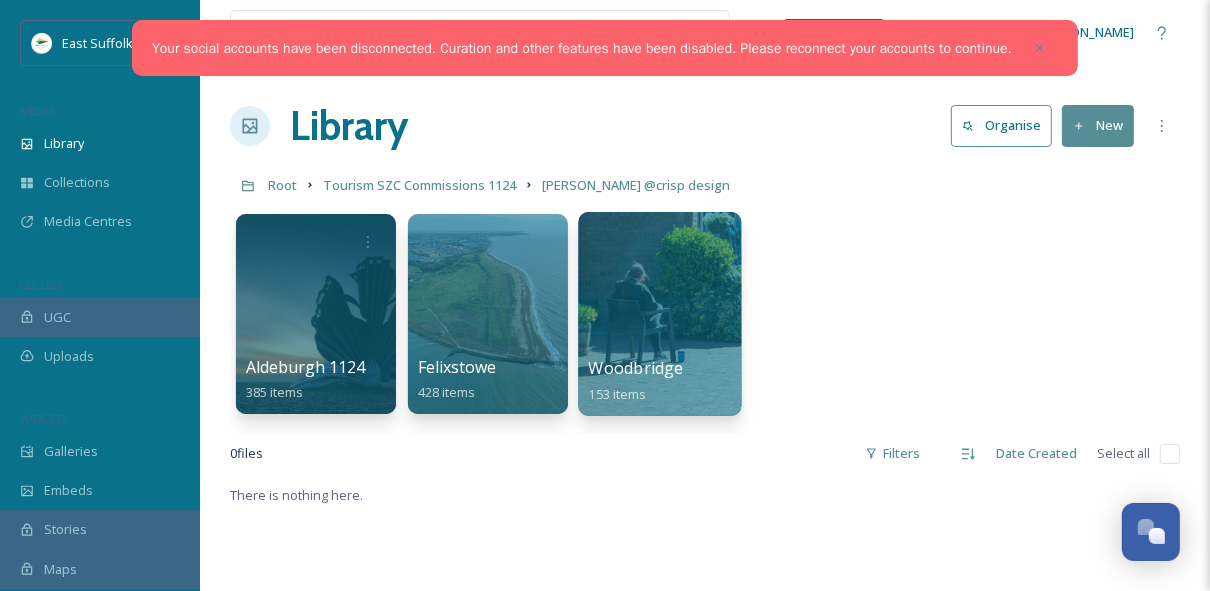 click at bounding box center (659, 314) 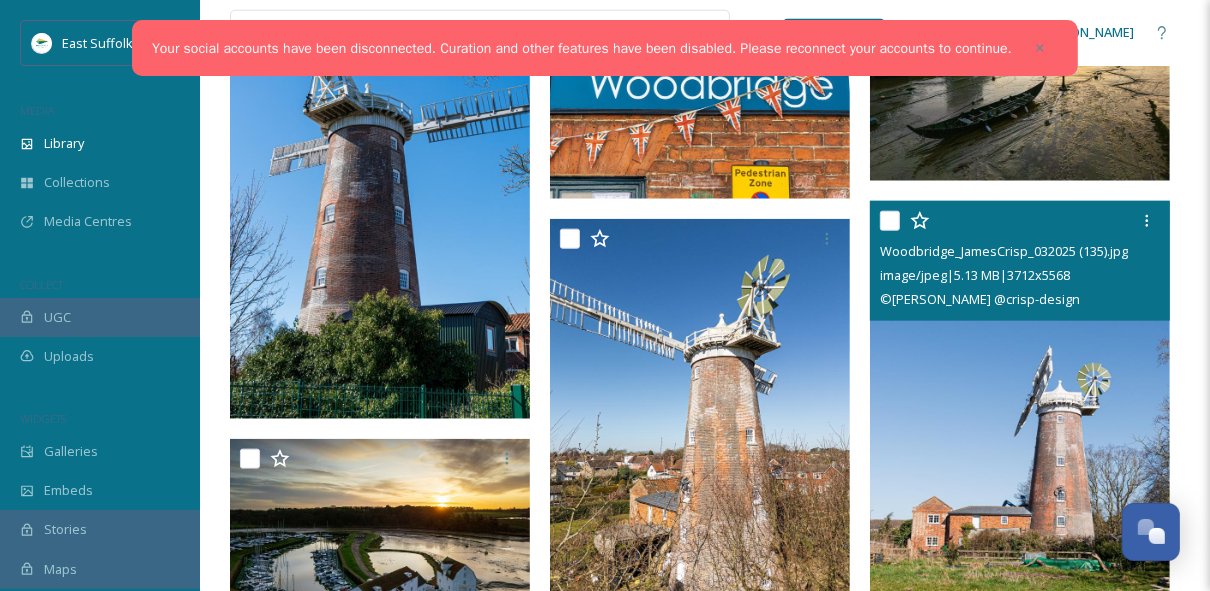 scroll, scrollTop: 1440, scrollLeft: 0, axis: vertical 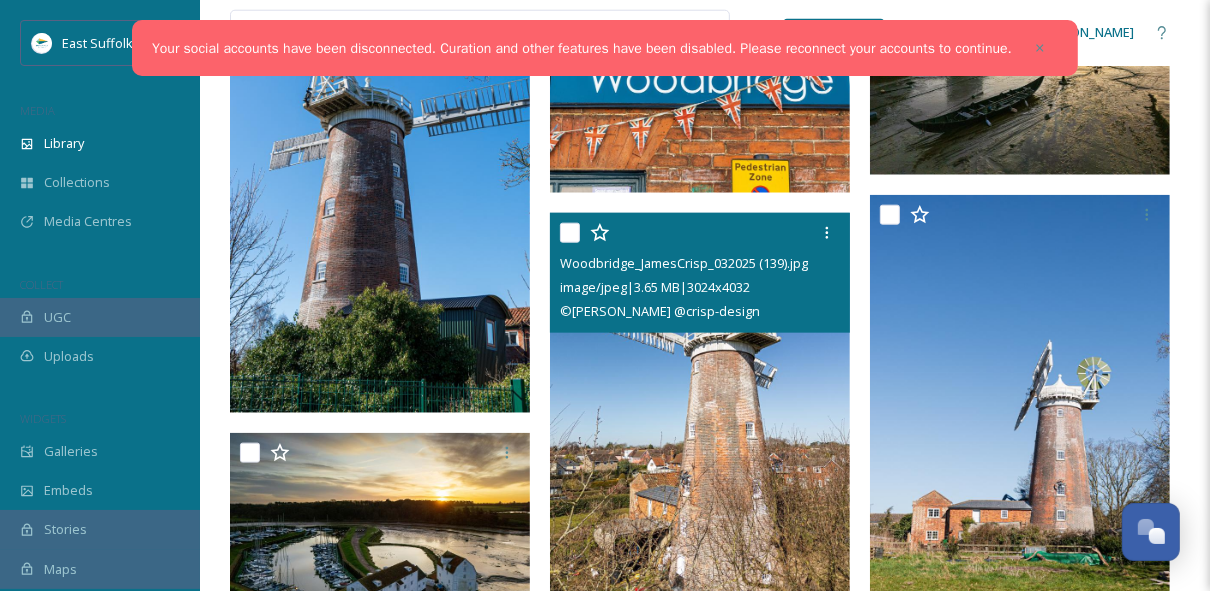 click at bounding box center [700, 413] 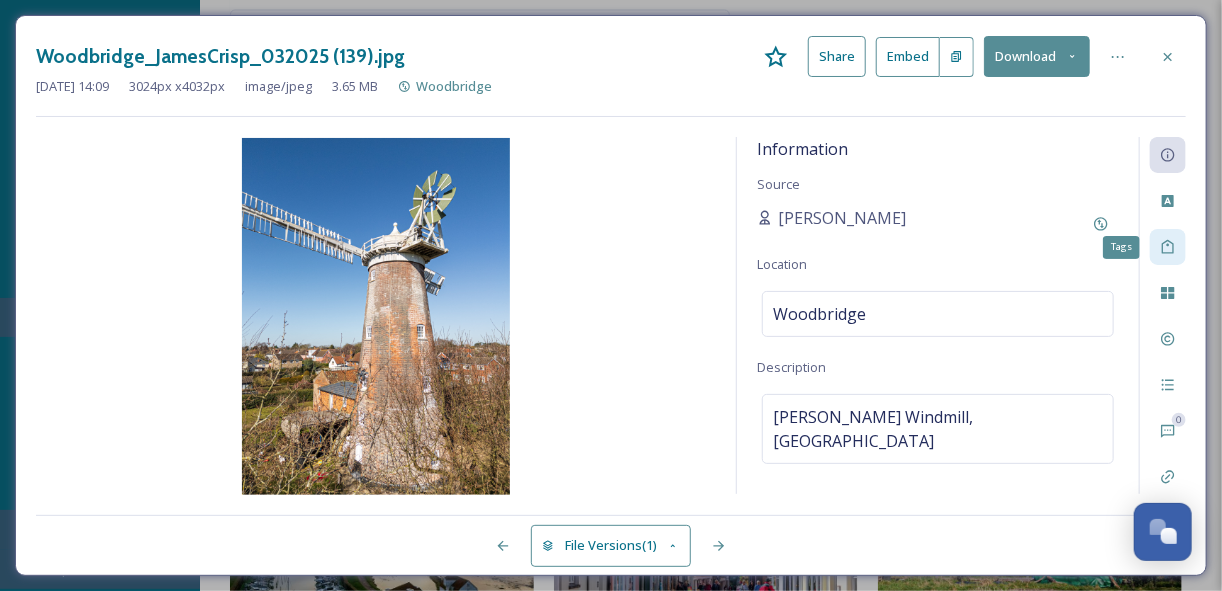 click 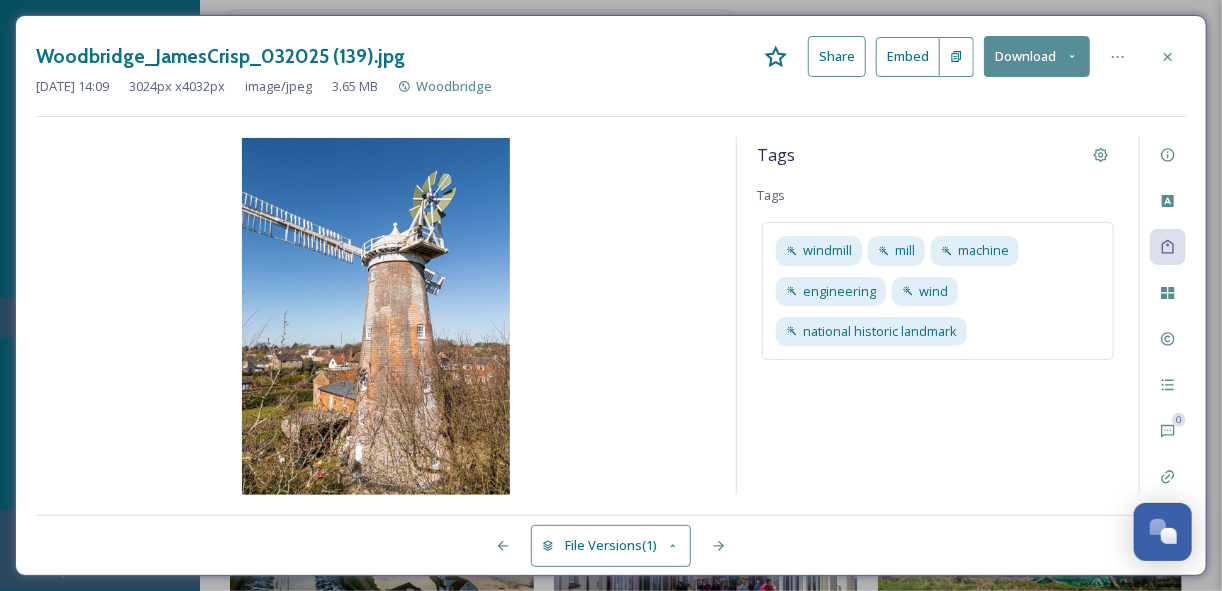 click 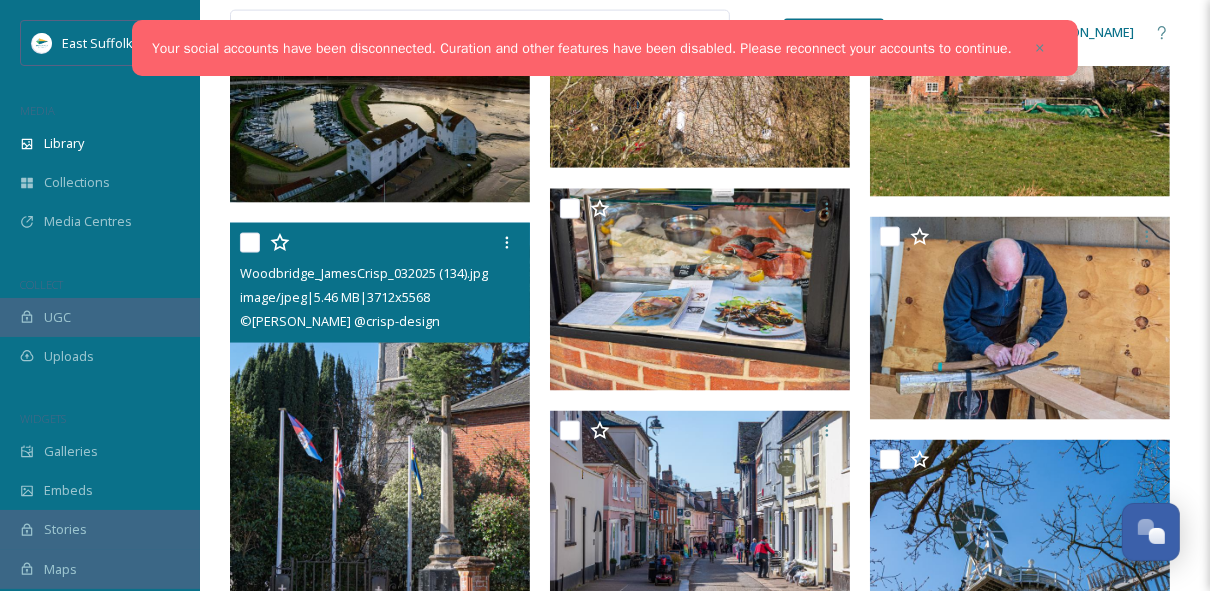 scroll, scrollTop: 2000, scrollLeft: 0, axis: vertical 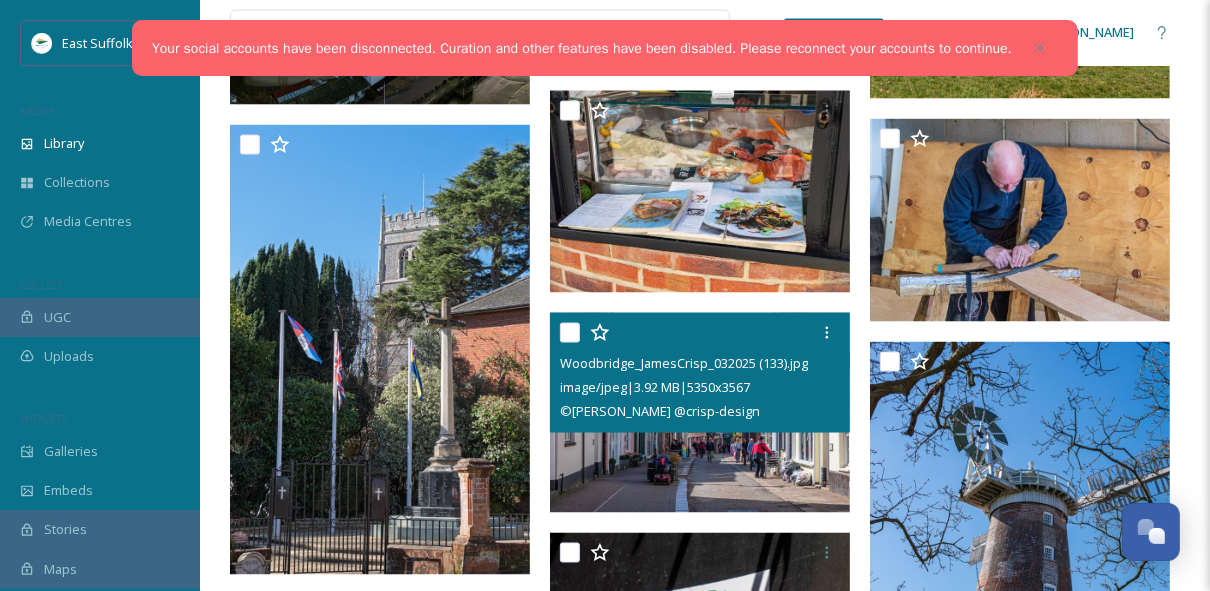 click at bounding box center (700, 413) 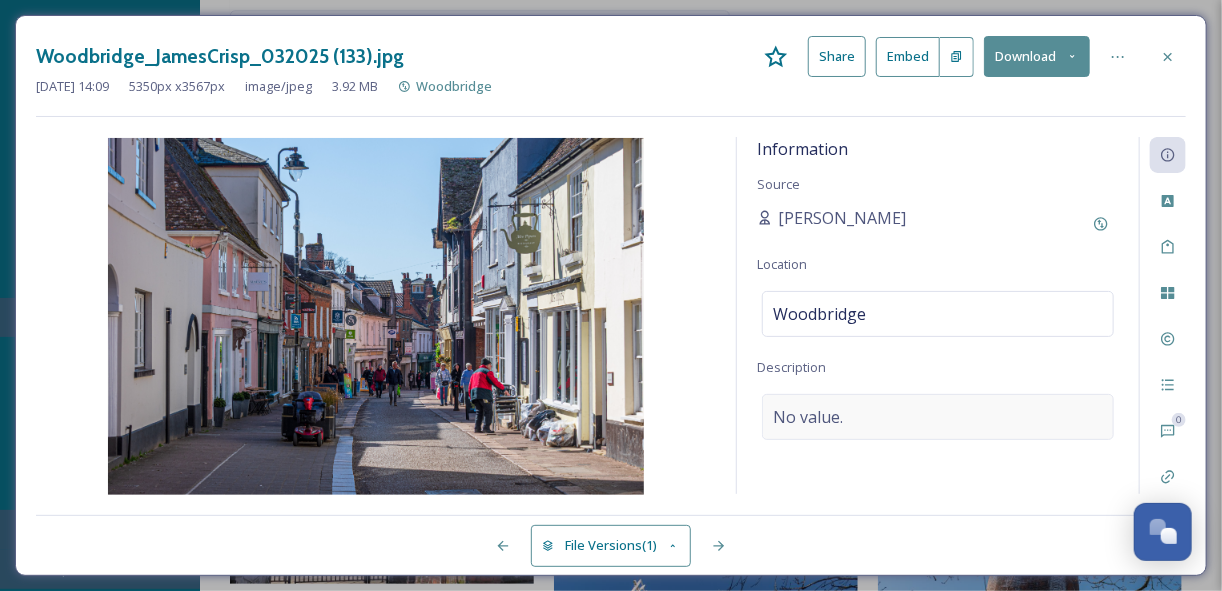 click on "No value." at bounding box center (938, 417) 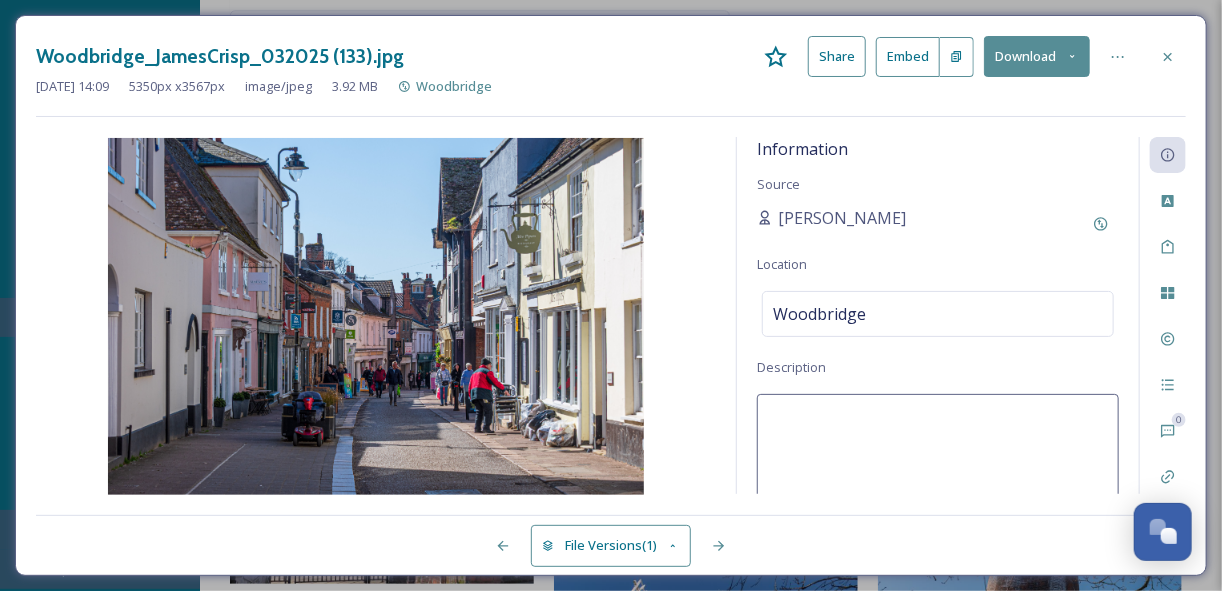 click at bounding box center (938, 477) 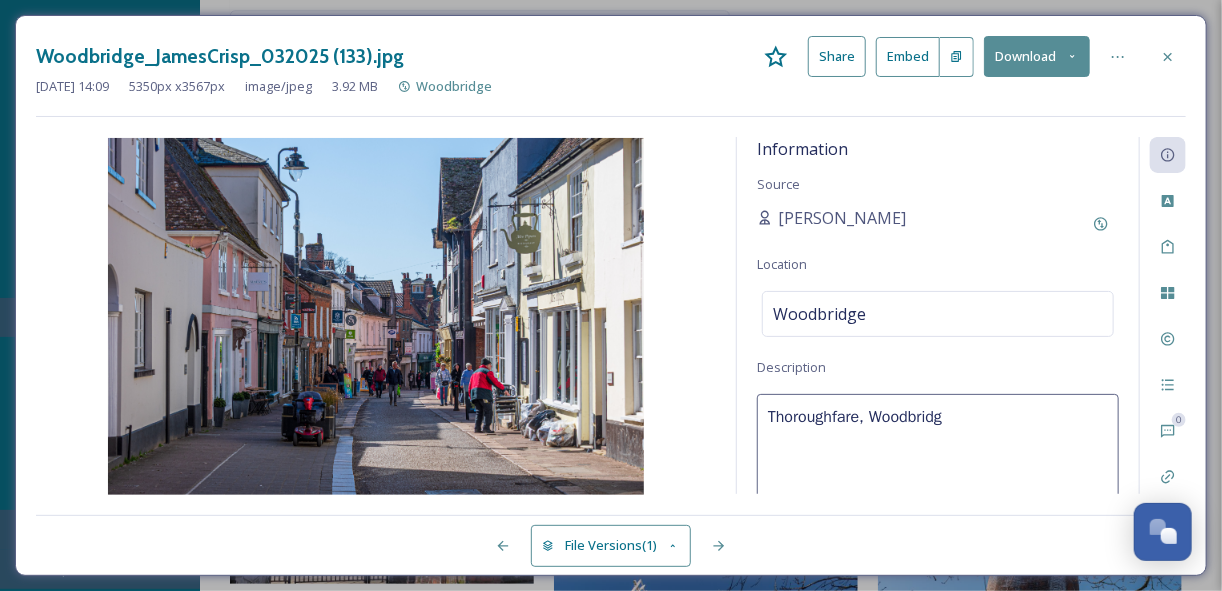 type on "Thoroughfare, [GEOGRAPHIC_DATA]" 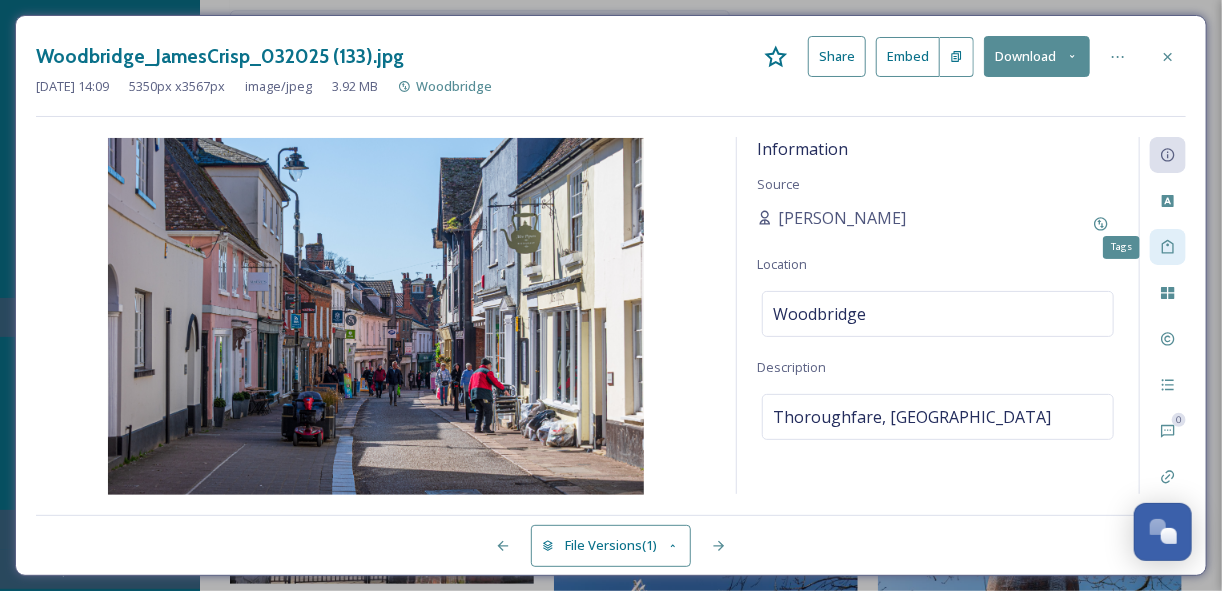 click 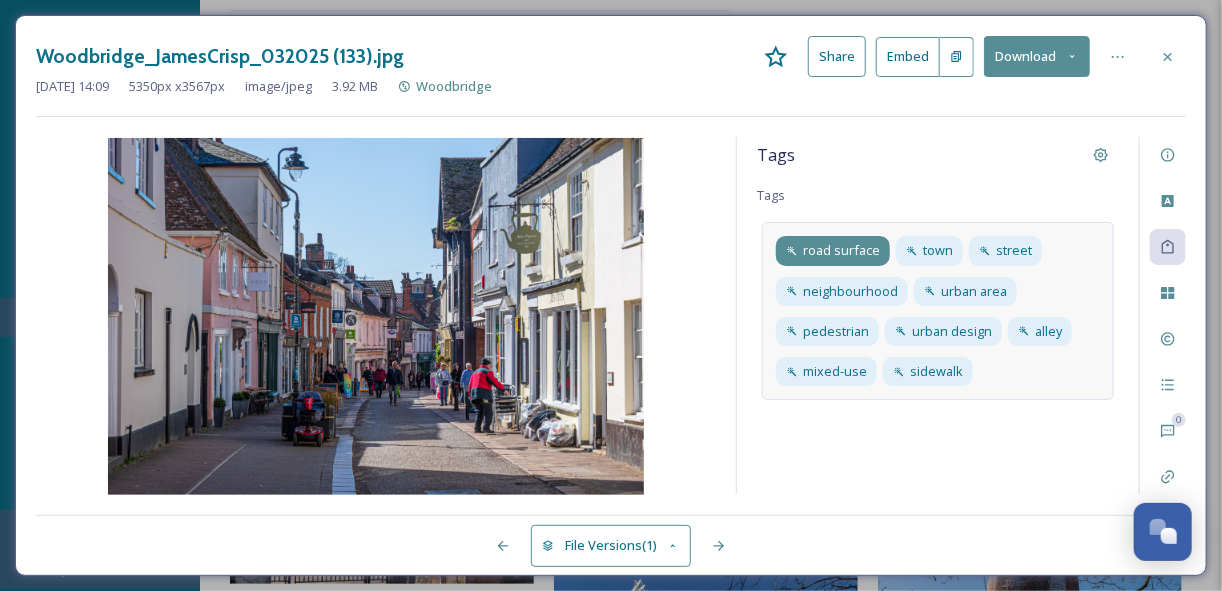 click on "road surface" at bounding box center [841, 250] 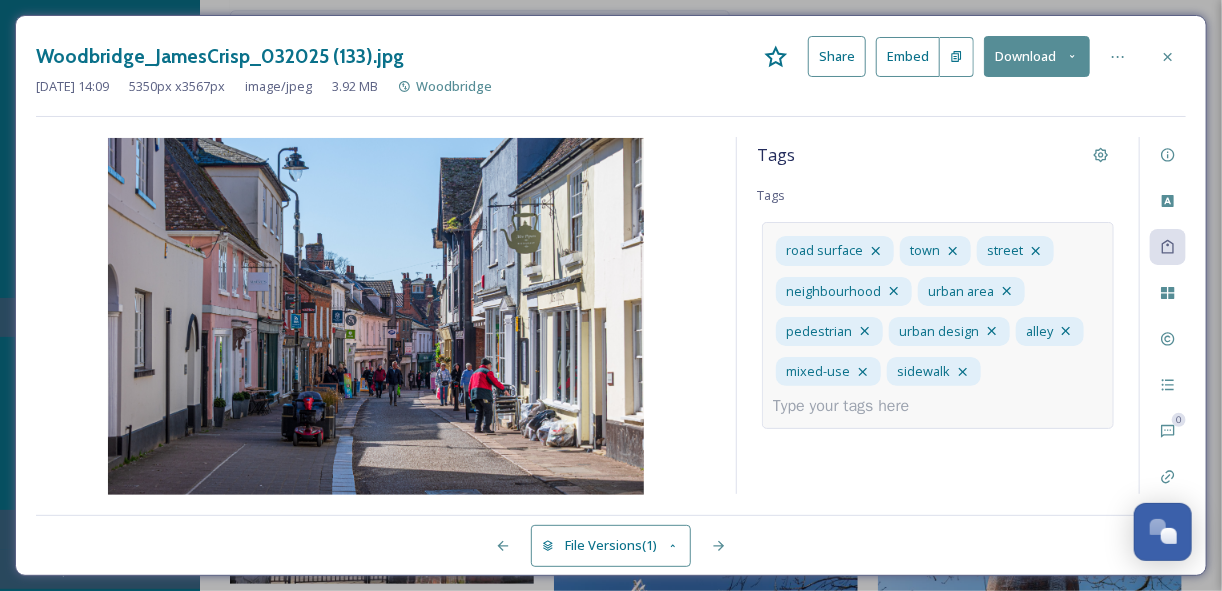 click 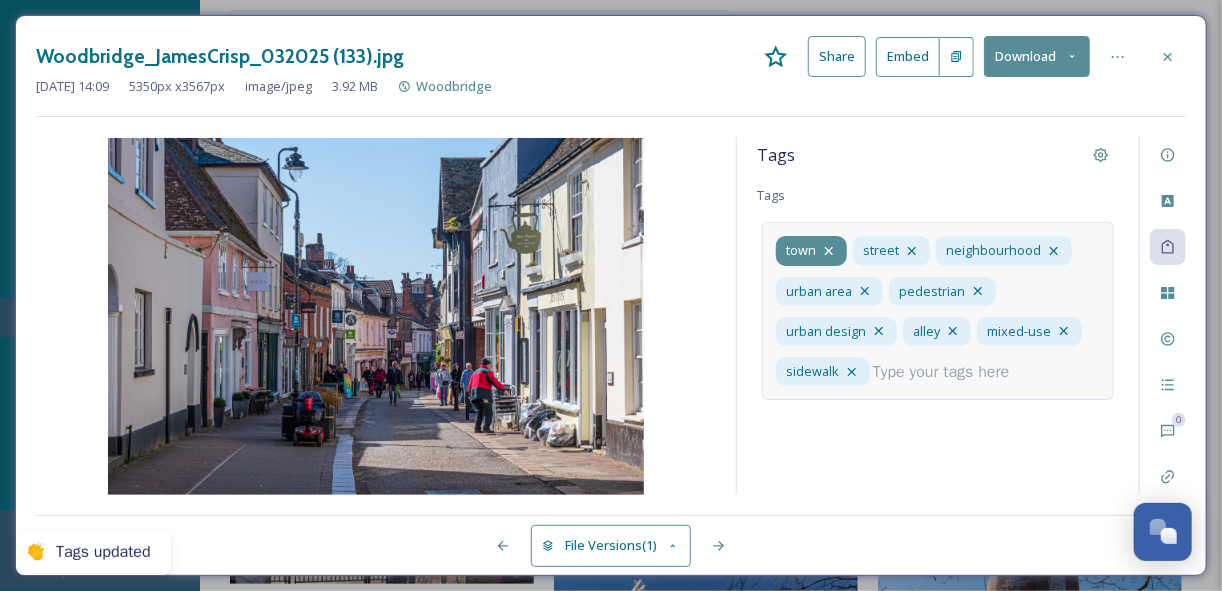 click on "street" at bounding box center (881, 250) 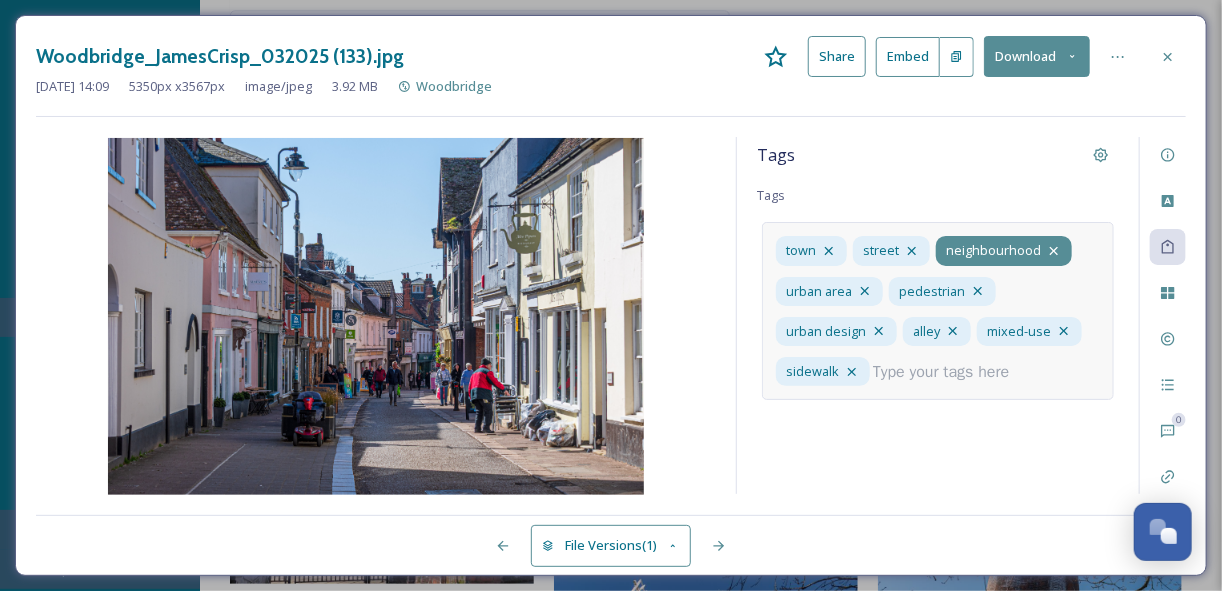 click 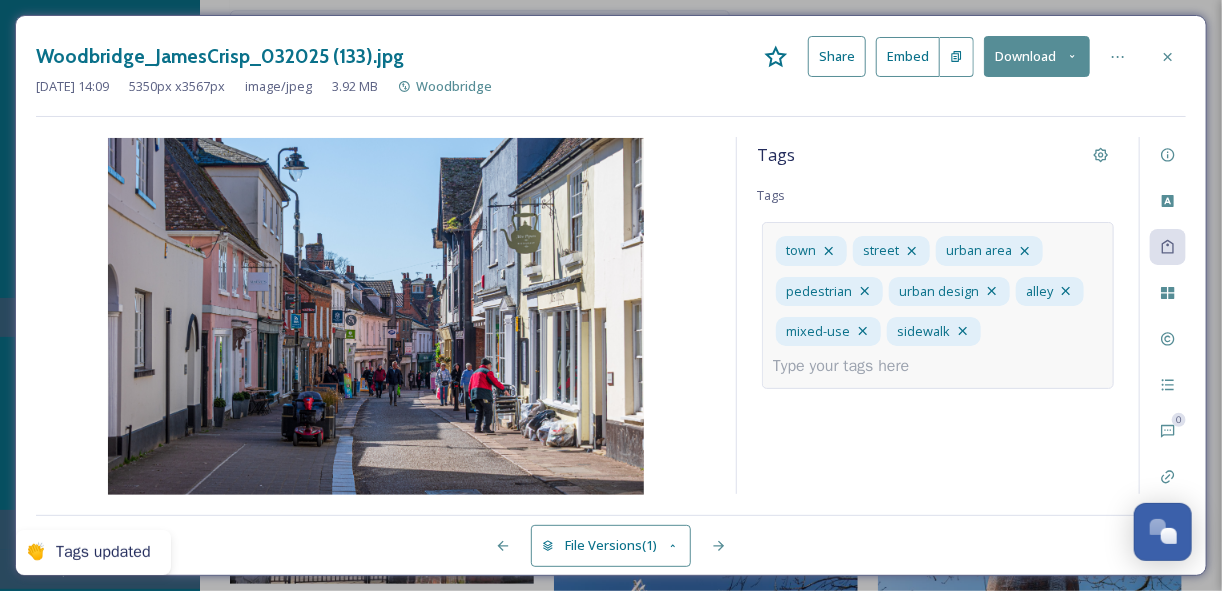 click at bounding box center [849, 366] 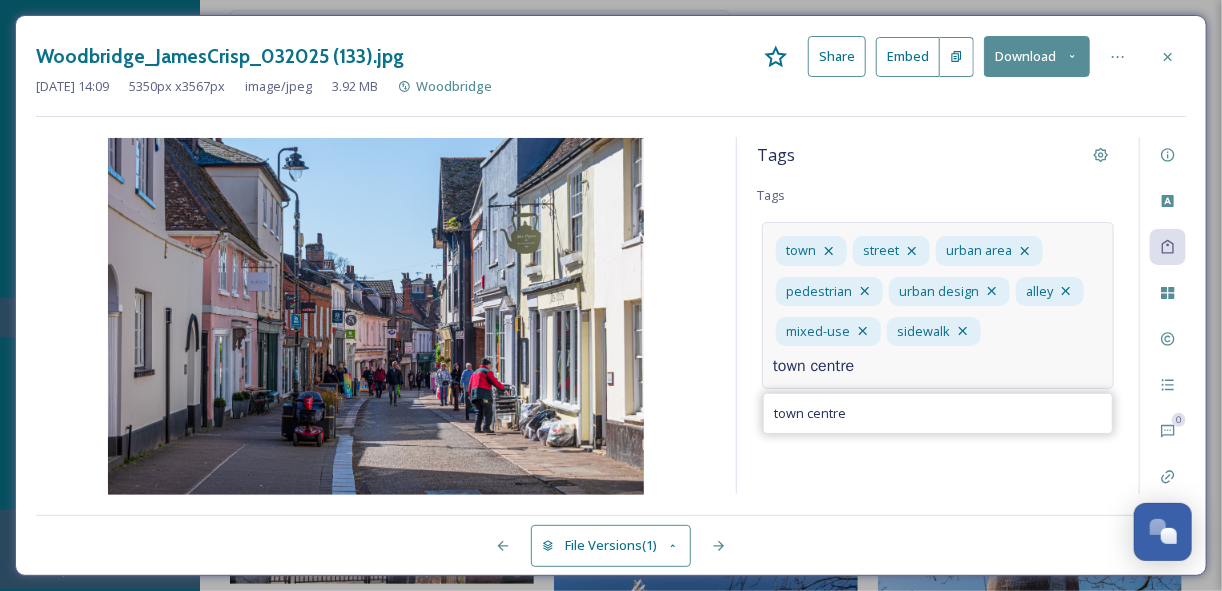 type on "town centre" 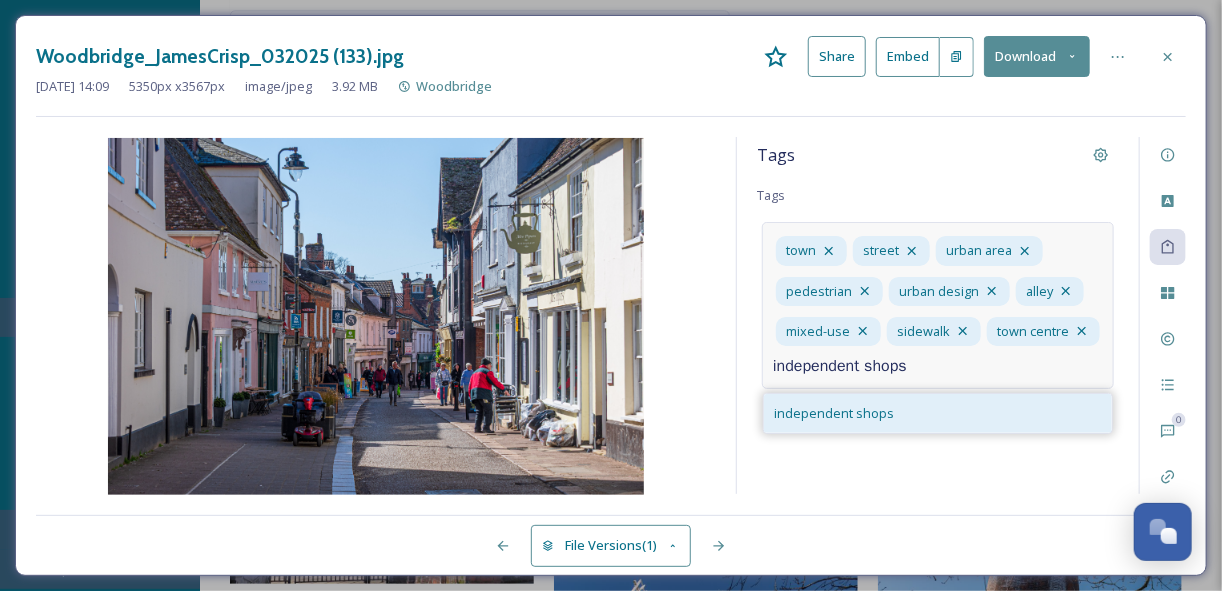 type on "independent shops" 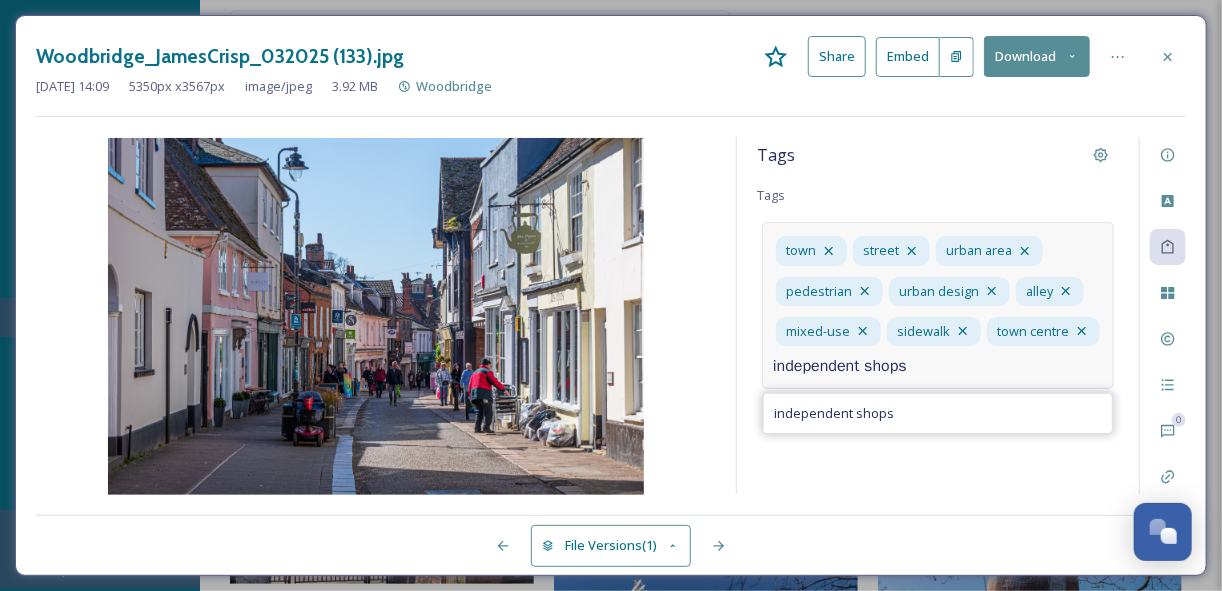 click on "town street urban area pedestrian urban design alley mixed-use sidewalk town centre independent shops independent shops" at bounding box center [938, 305] 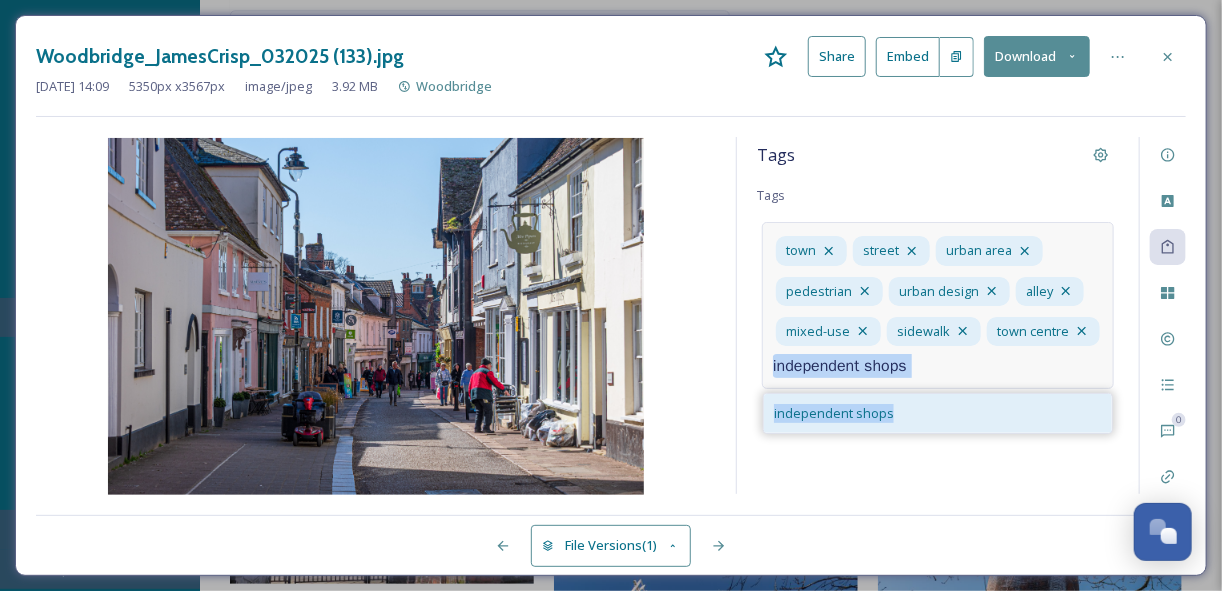 drag, startPoint x: 915, startPoint y: 384, endPoint x: 872, endPoint y: 408, distance: 49.24429 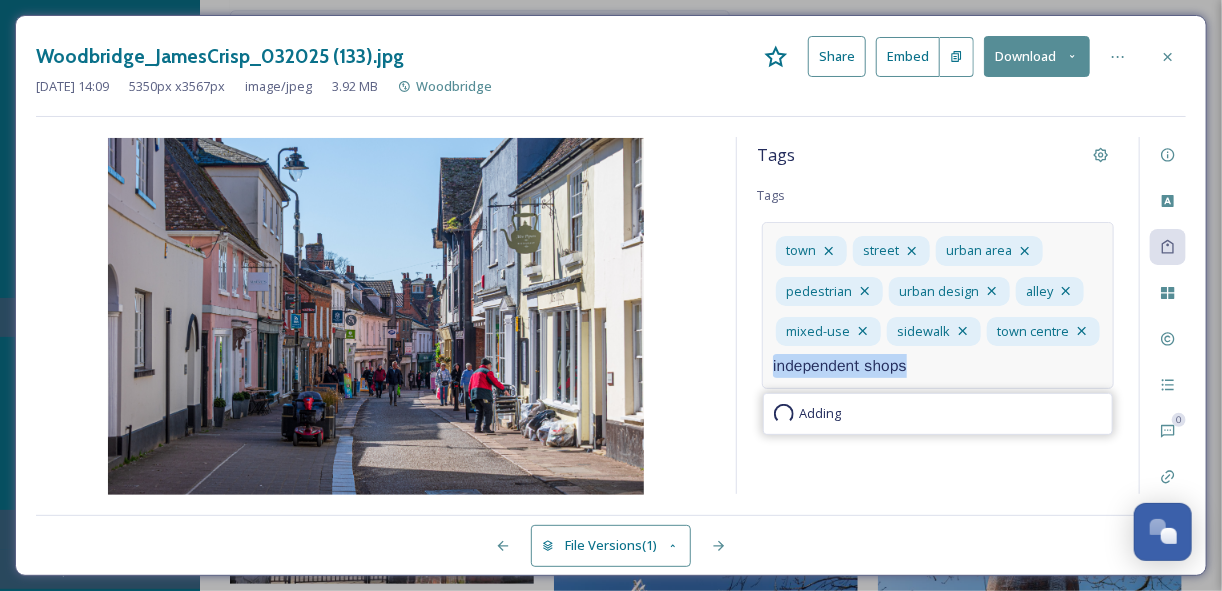 type 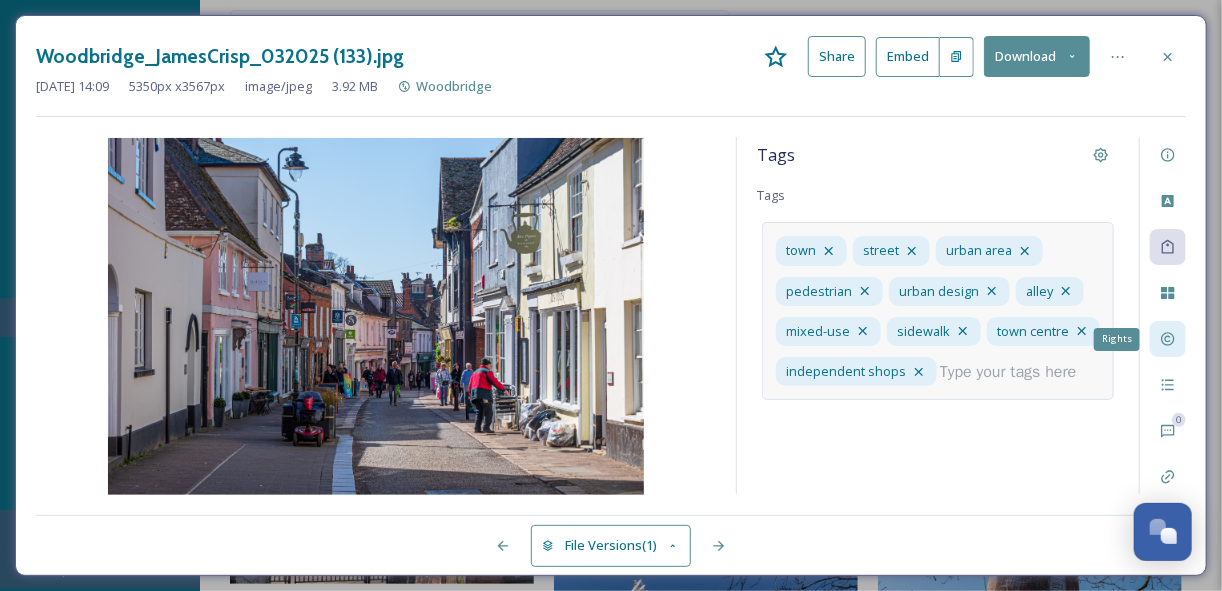 click 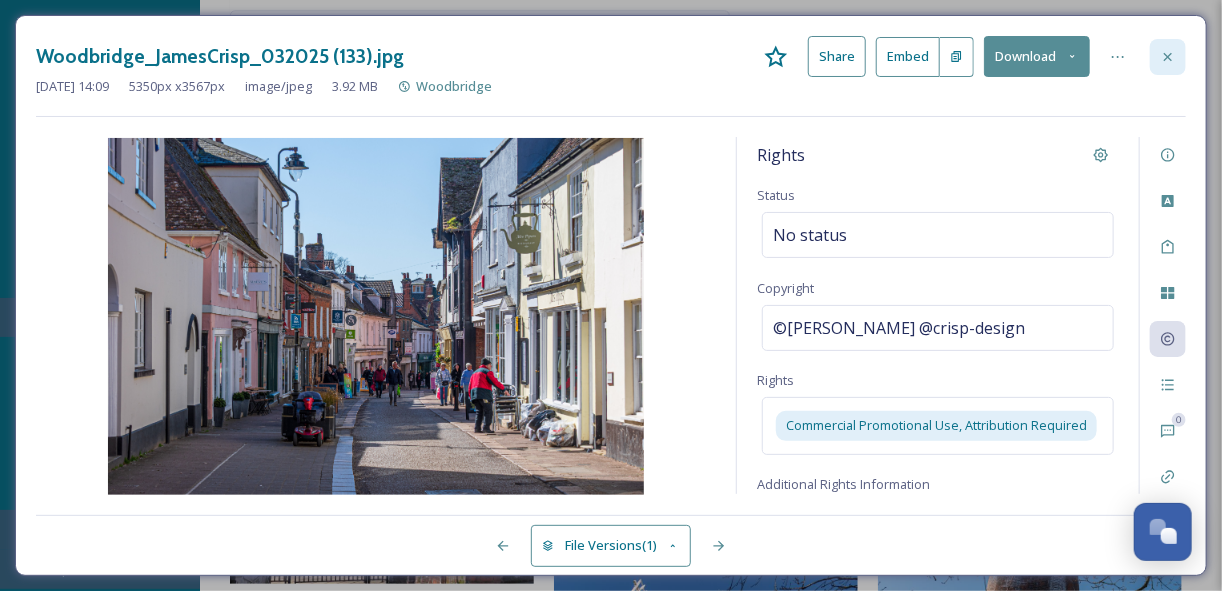 click 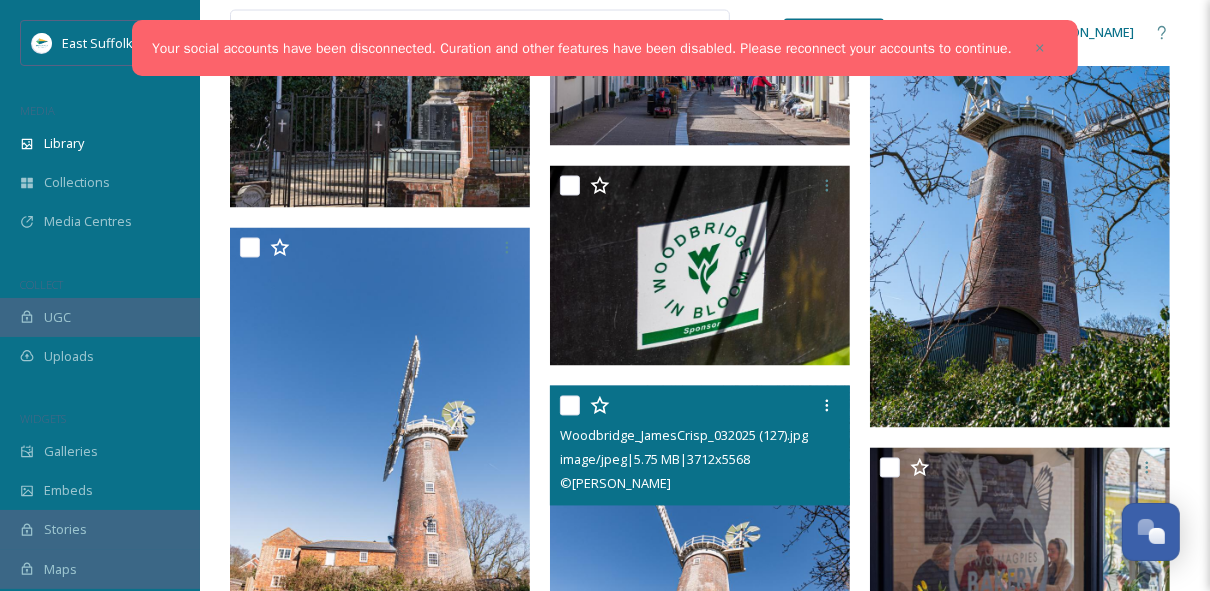 scroll, scrollTop: 2320, scrollLeft: 0, axis: vertical 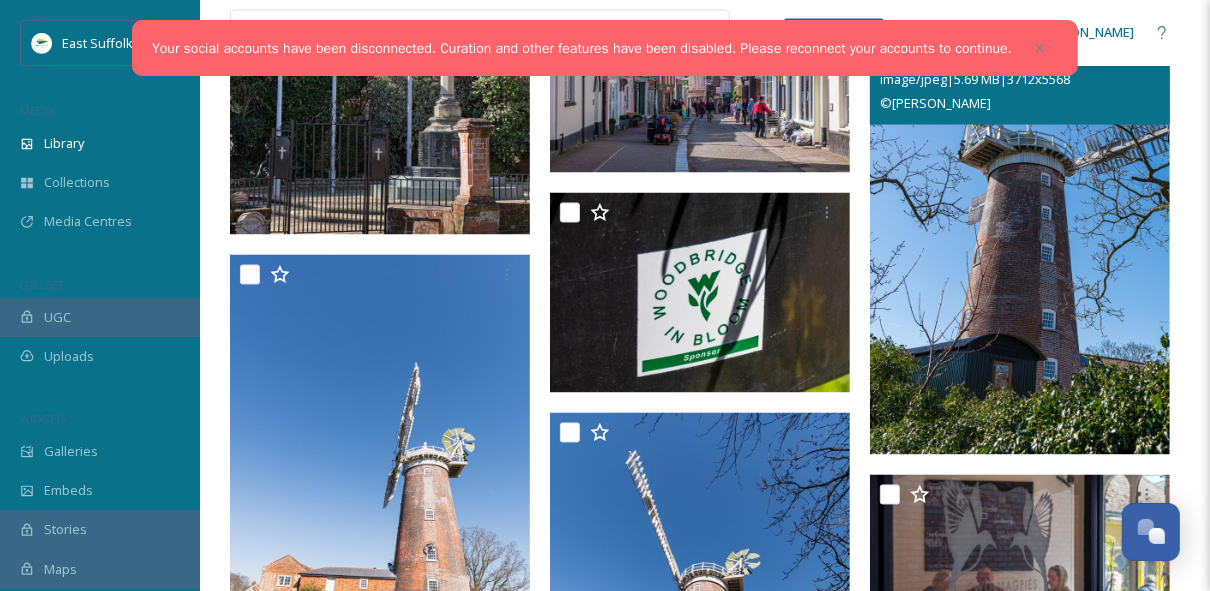 click at bounding box center (1020, 230) 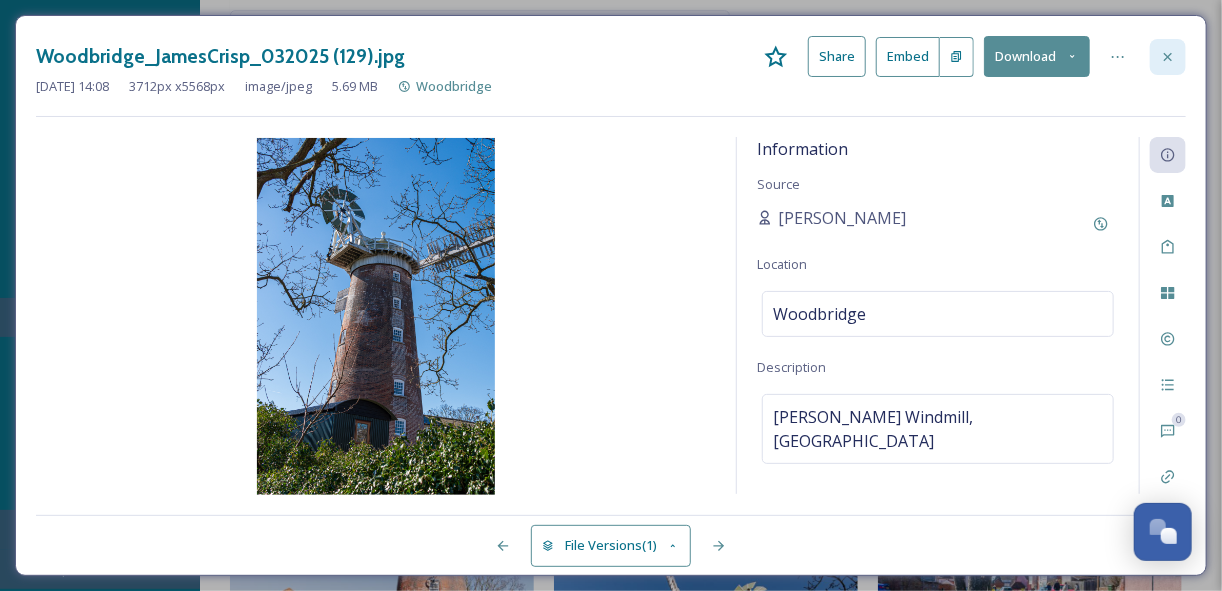 click at bounding box center (1168, 57) 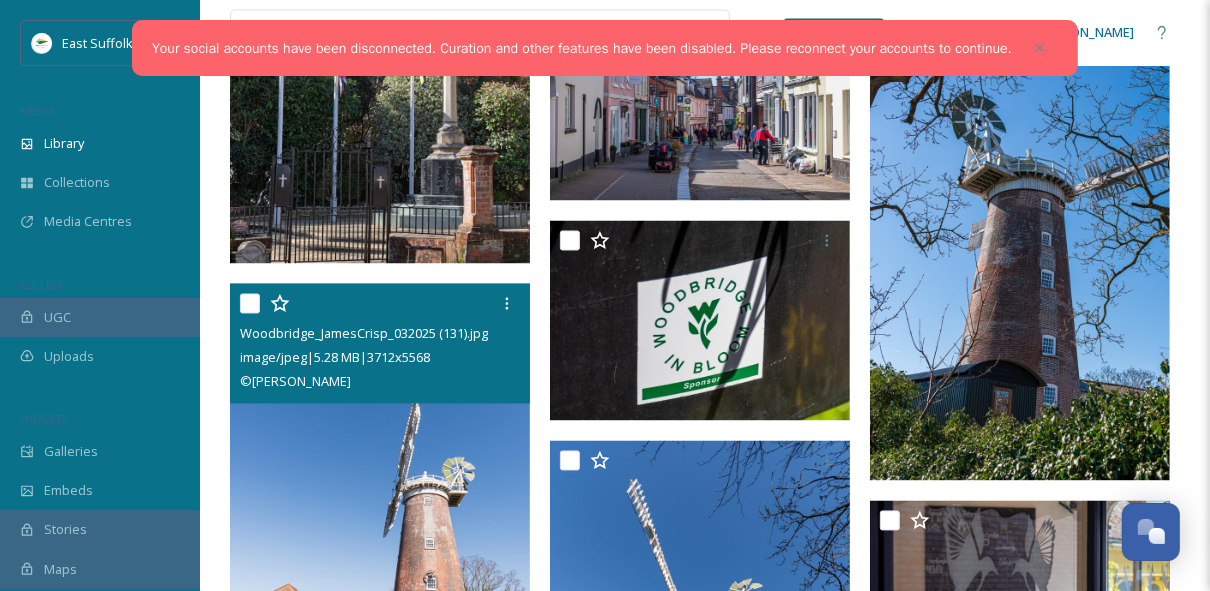 click at bounding box center (380, 509) 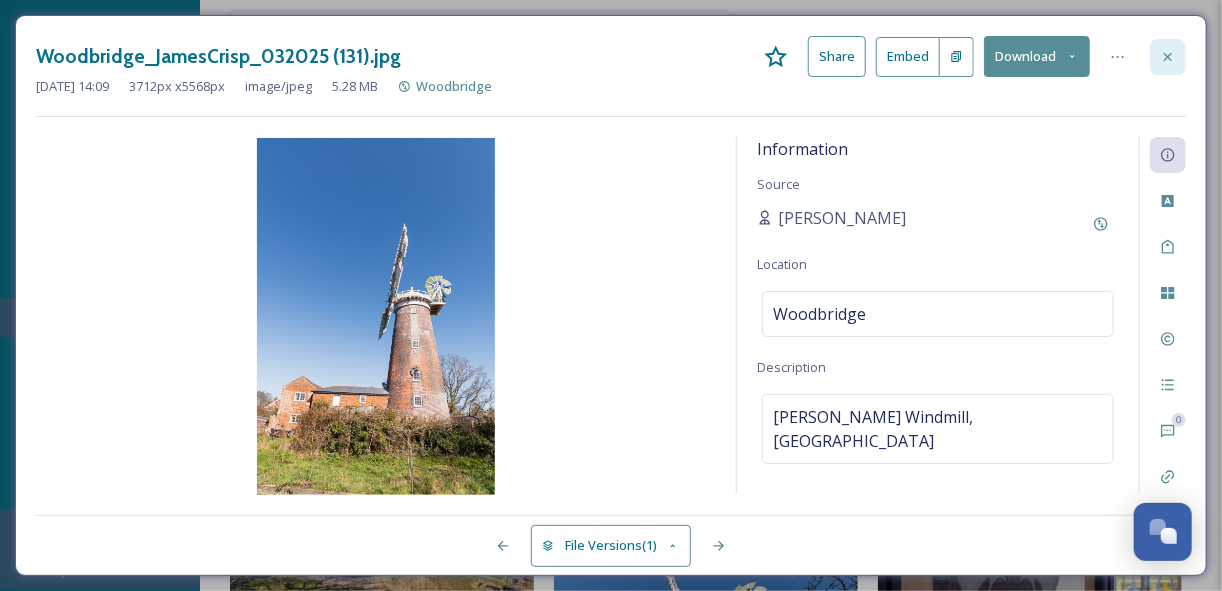 click 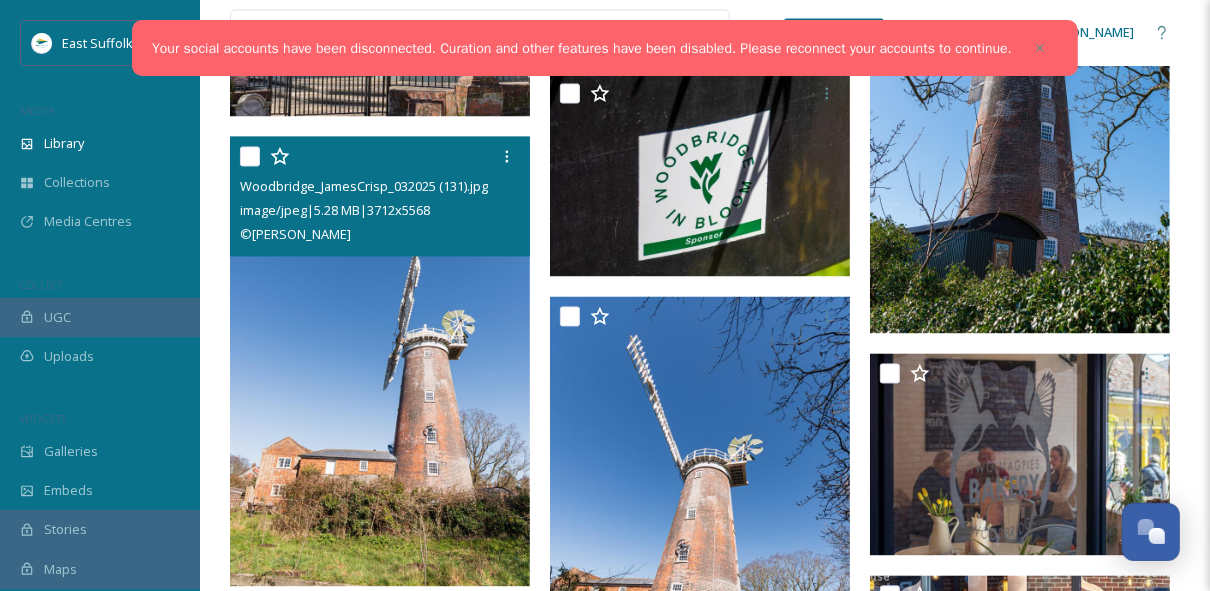 scroll, scrollTop: 2480, scrollLeft: 0, axis: vertical 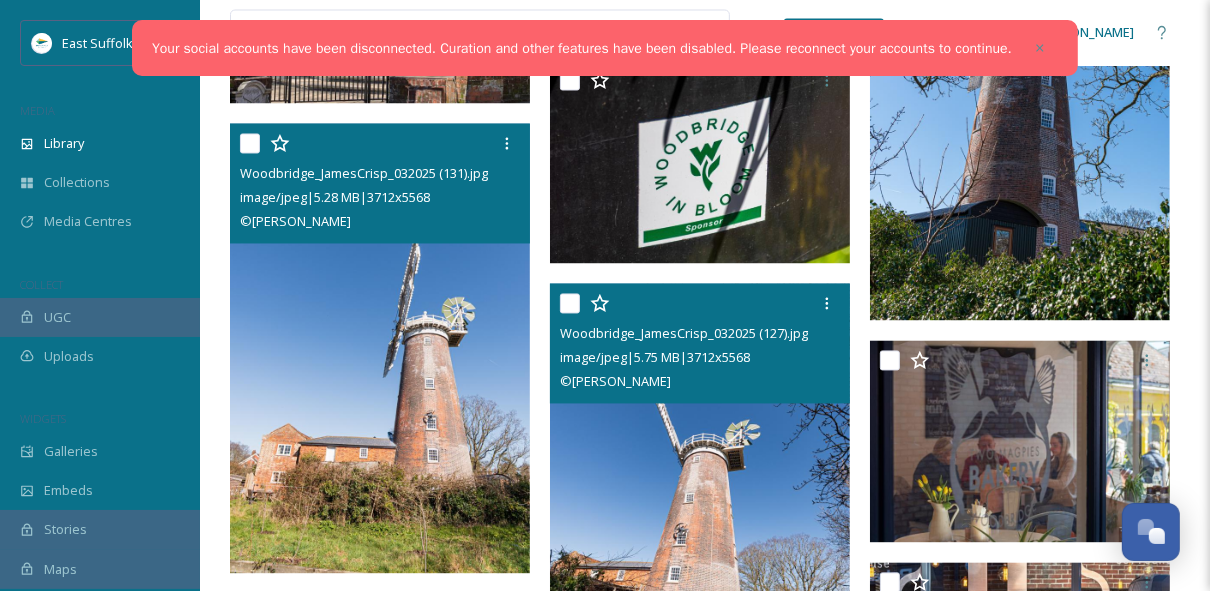click at bounding box center (700, 509) 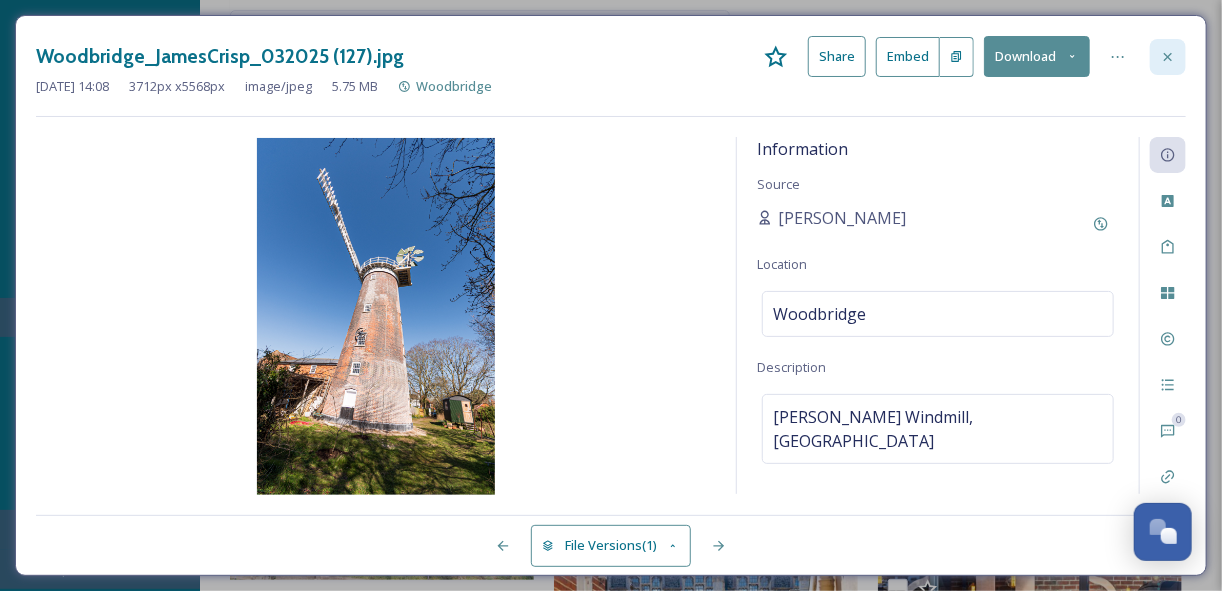 click at bounding box center (1168, 57) 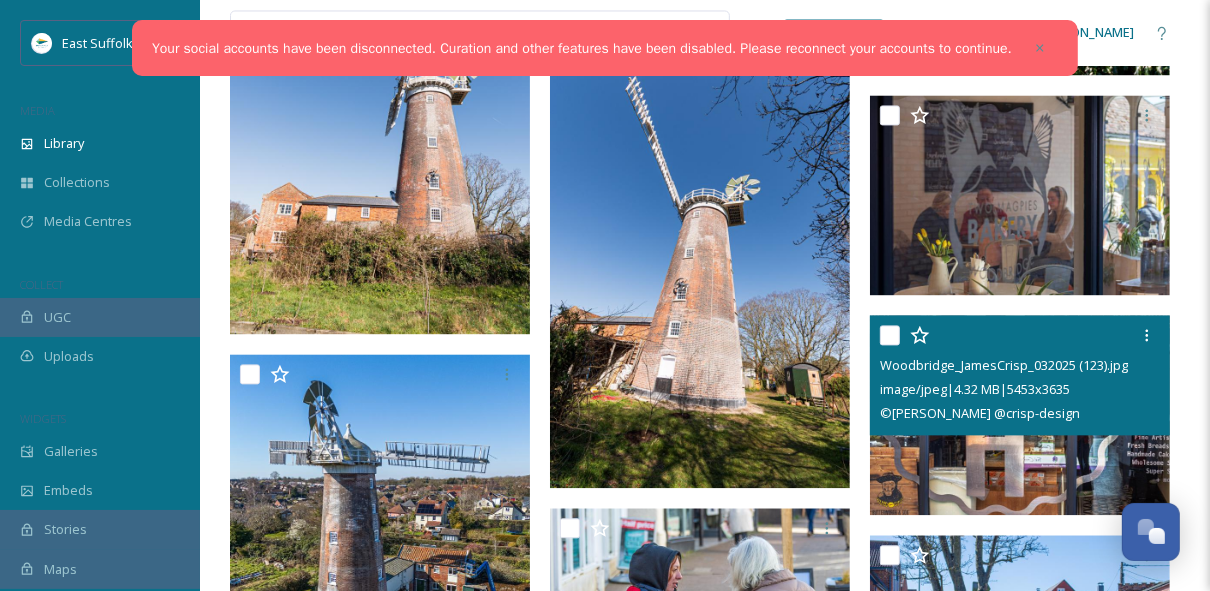 scroll, scrollTop: 2560, scrollLeft: 0, axis: vertical 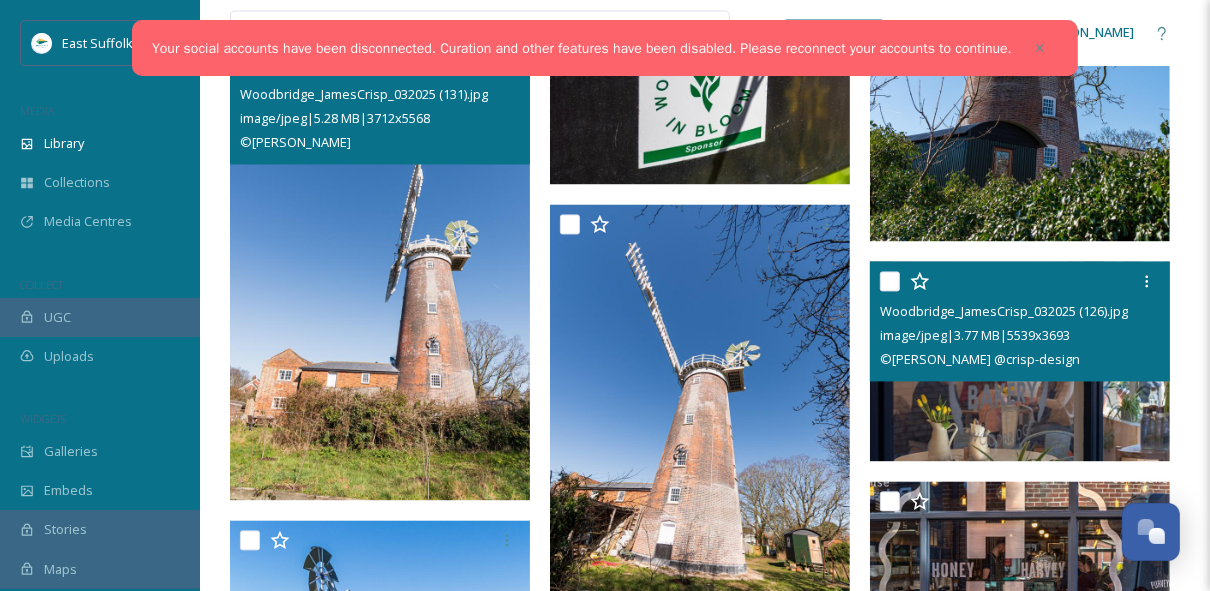 click at bounding box center [1020, 361] 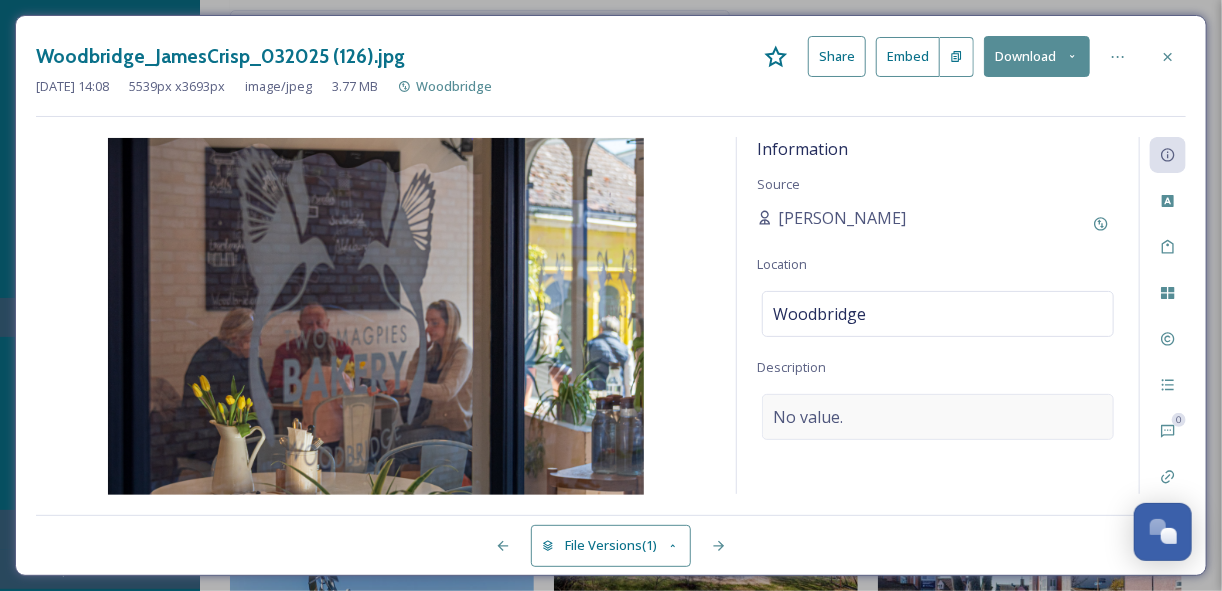 click on "No value." at bounding box center [938, 417] 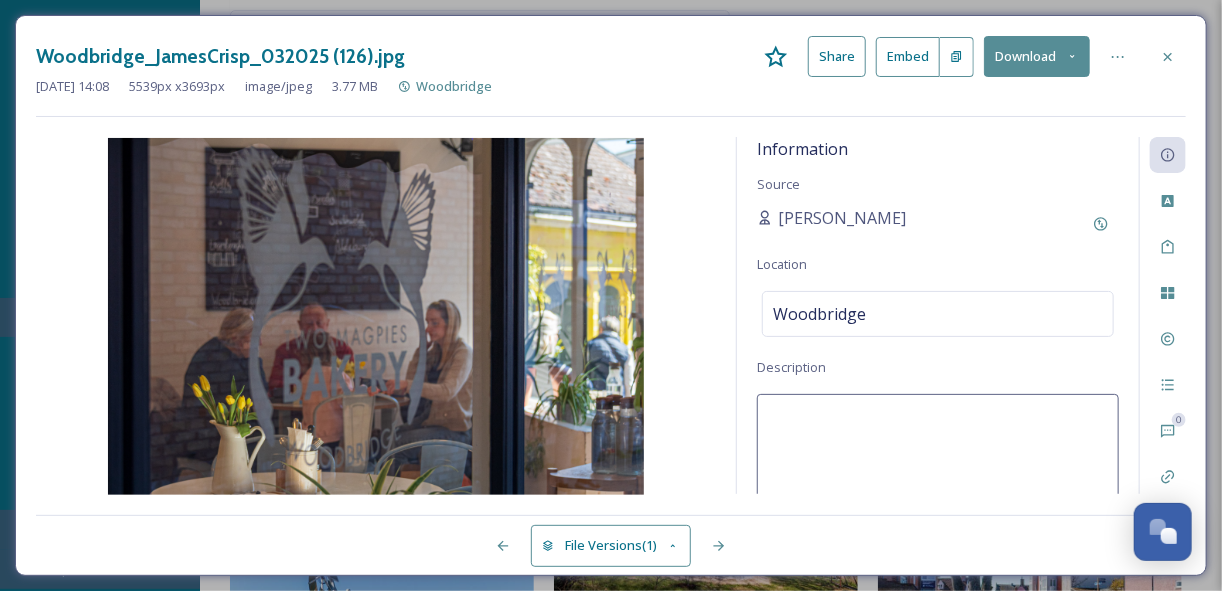 click at bounding box center [938, 477] 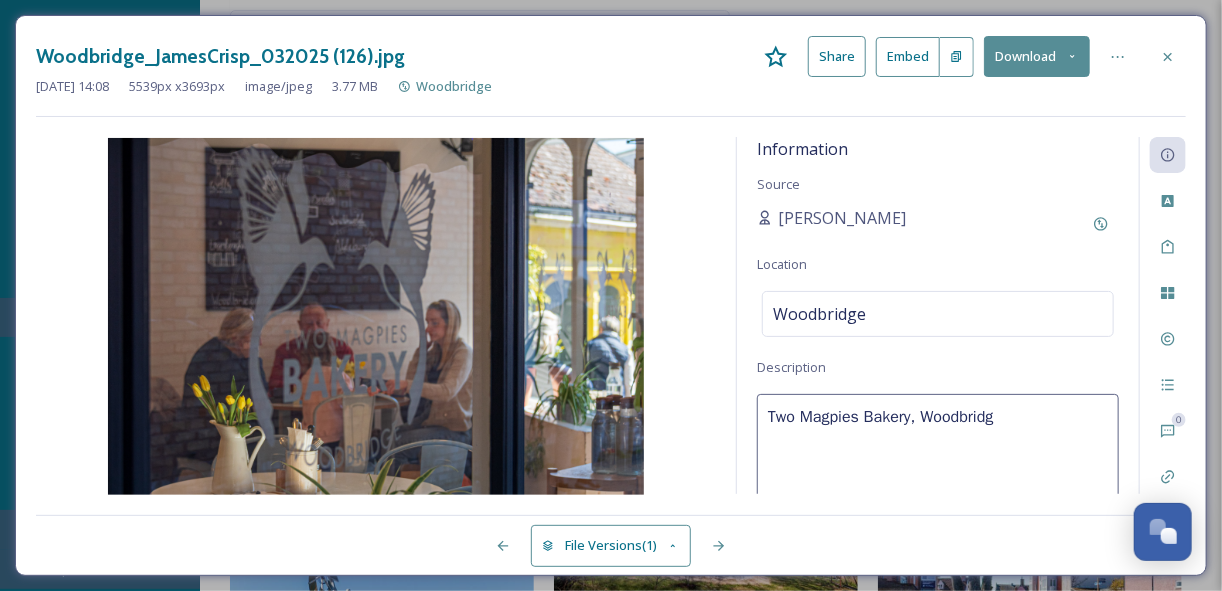 type on "Two Magpies Bakery, [GEOGRAPHIC_DATA]" 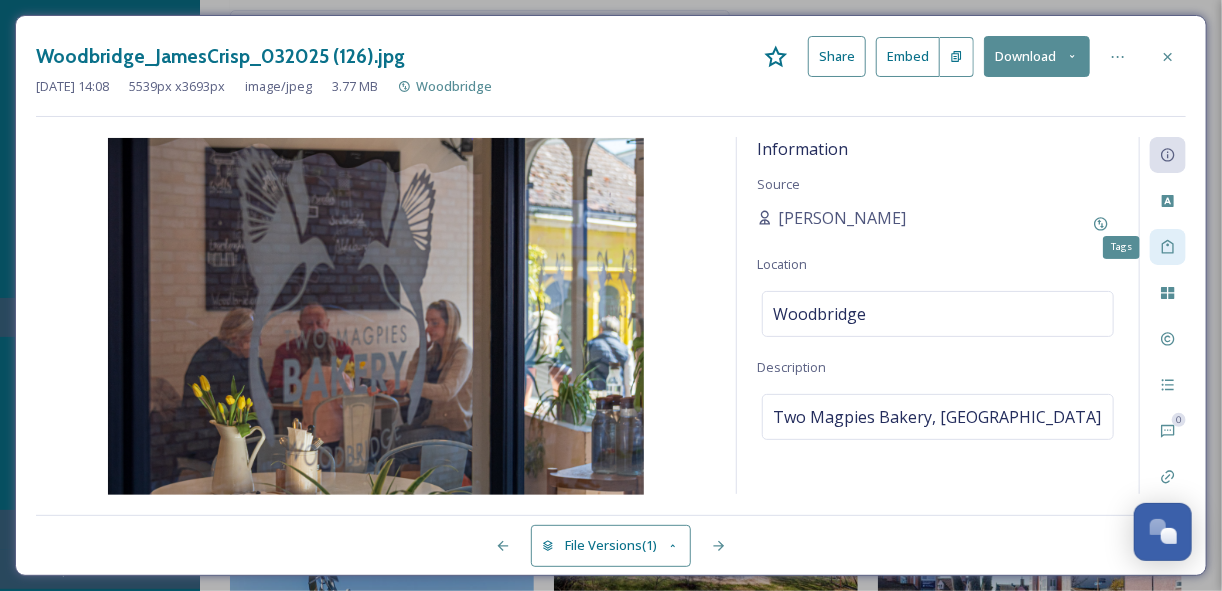 click 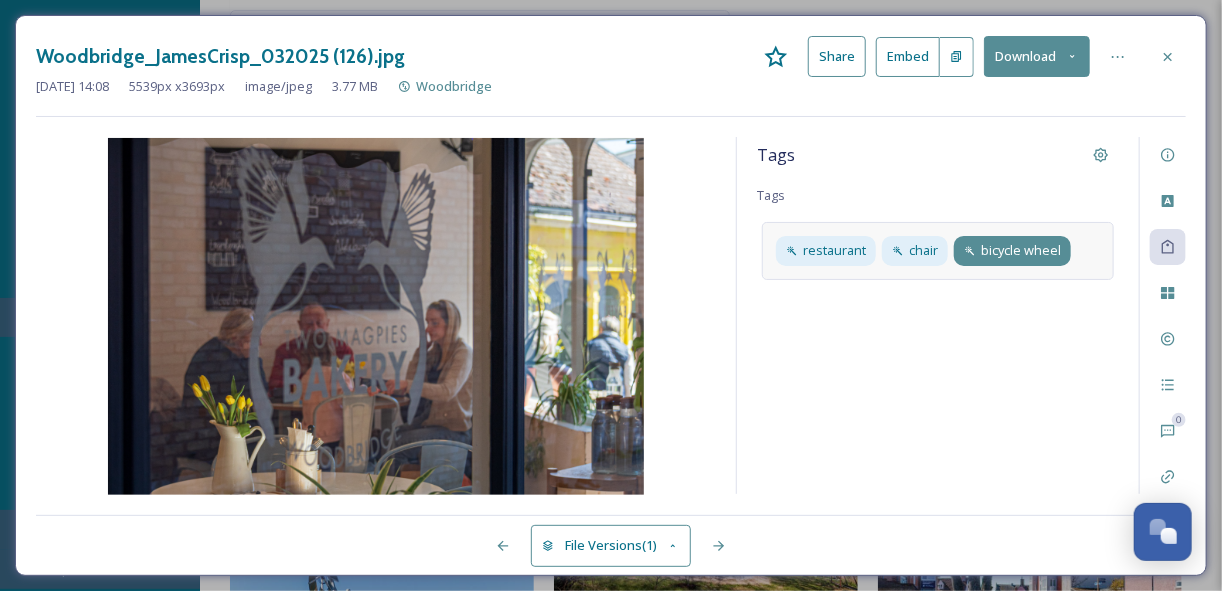 click on "bicycle wheel" at bounding box center [1021, 250] 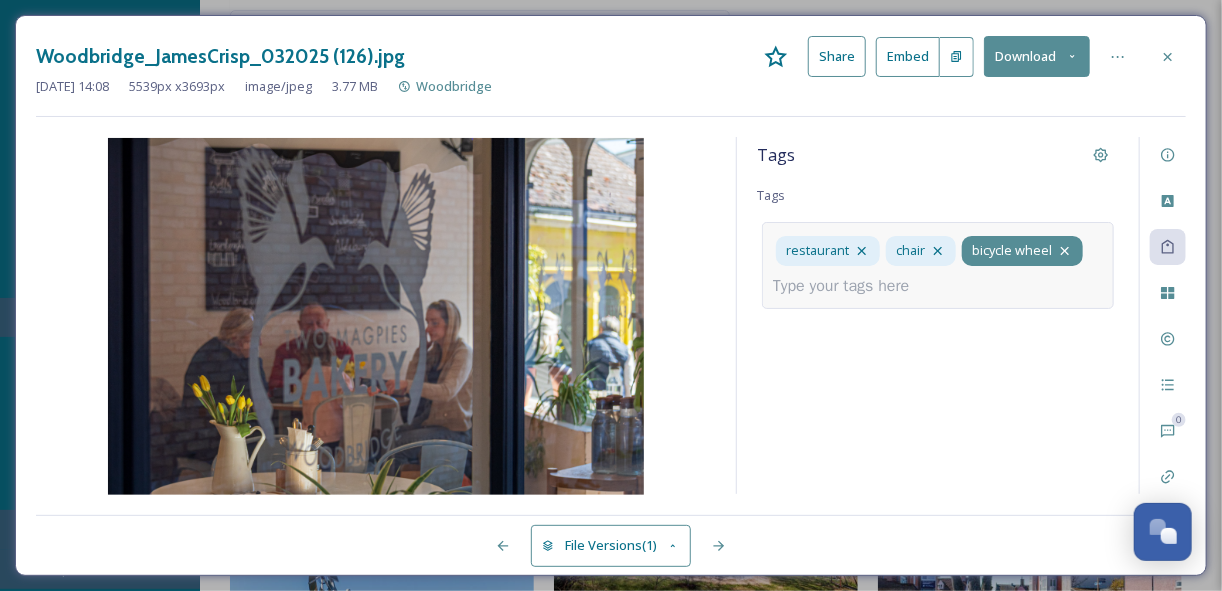 click 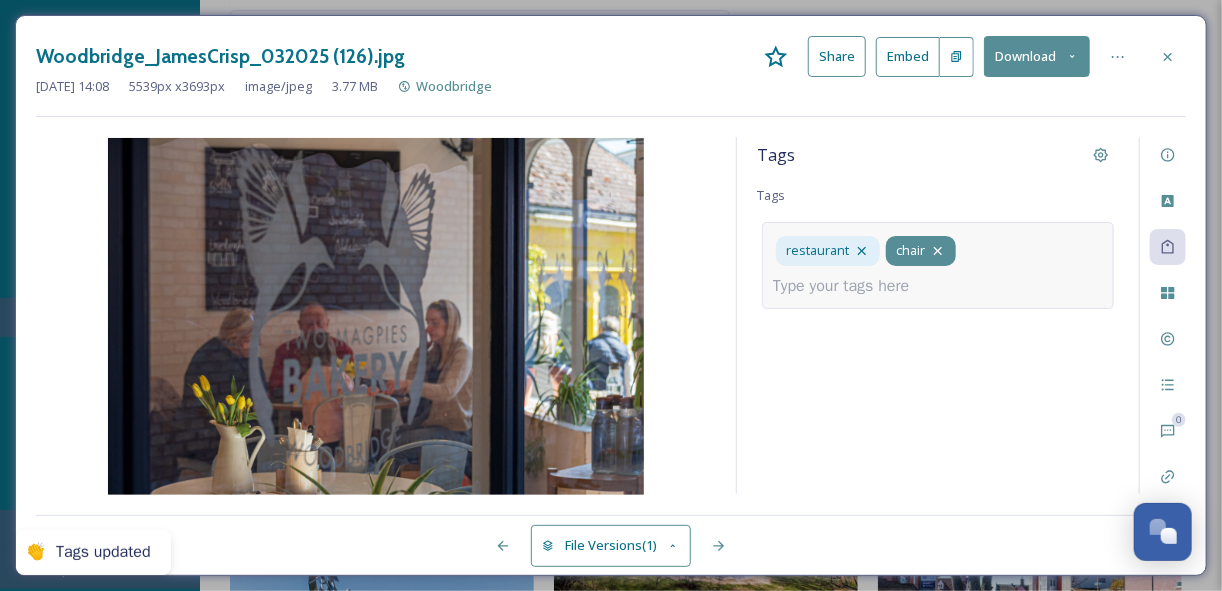 click 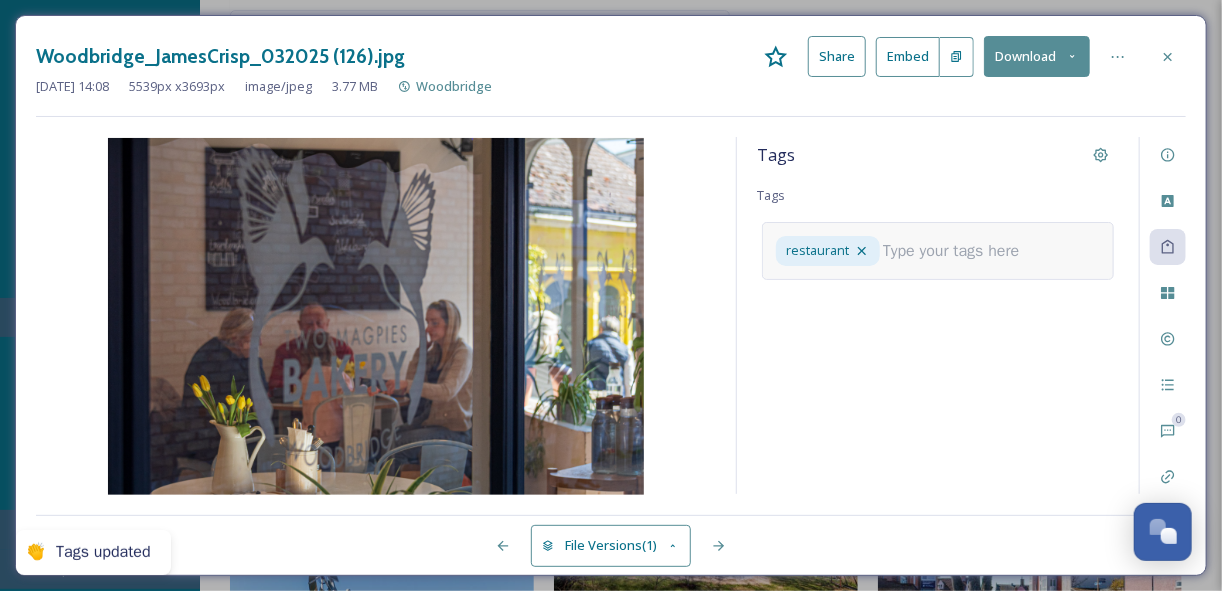 click at bounding box center [959, 251] 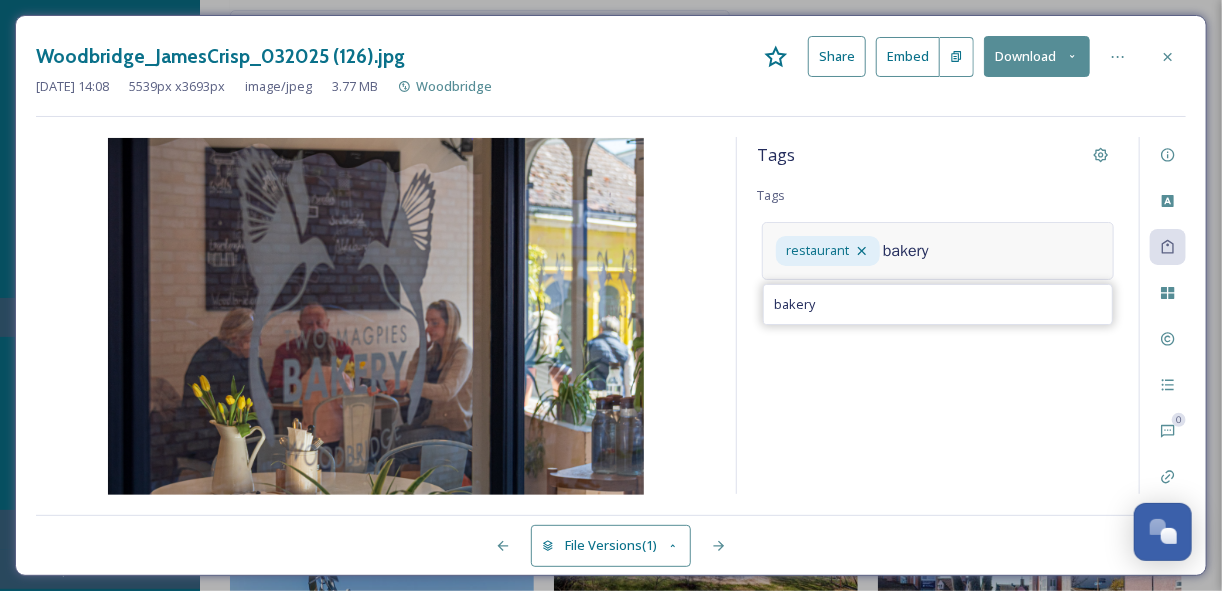 type on "bakery" 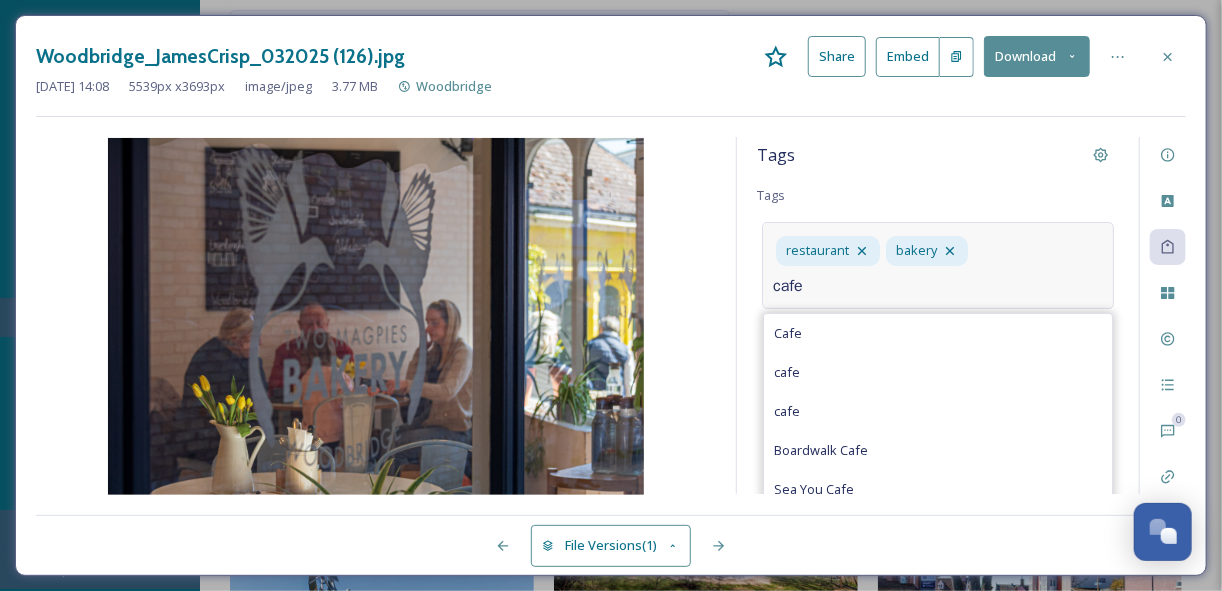 type on "cafe" 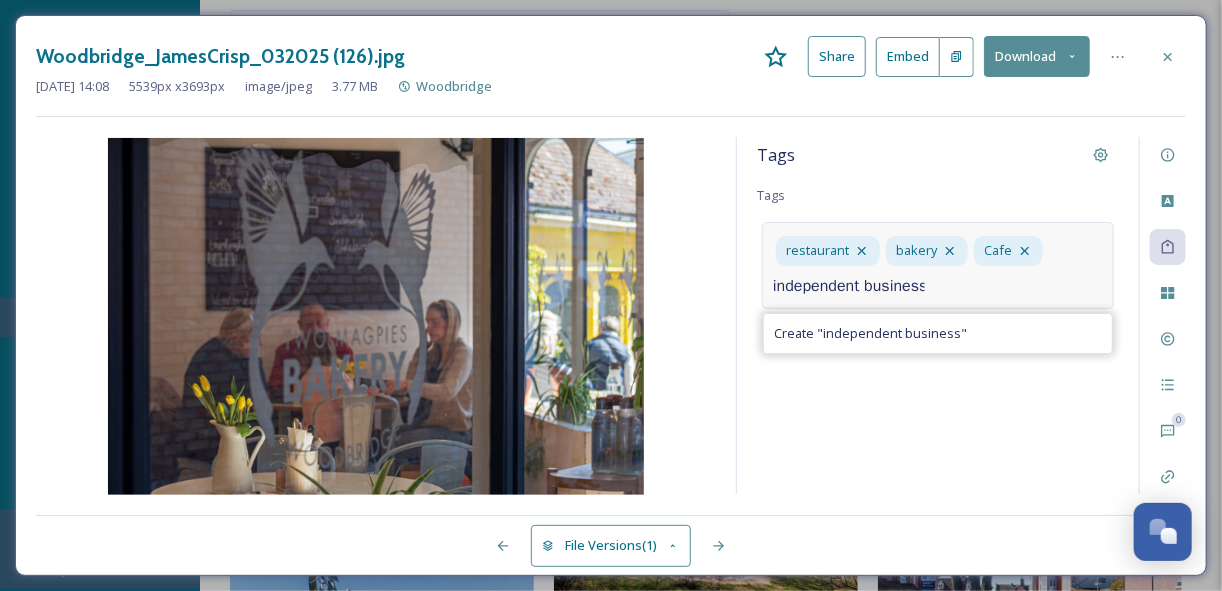 type on "independent business" 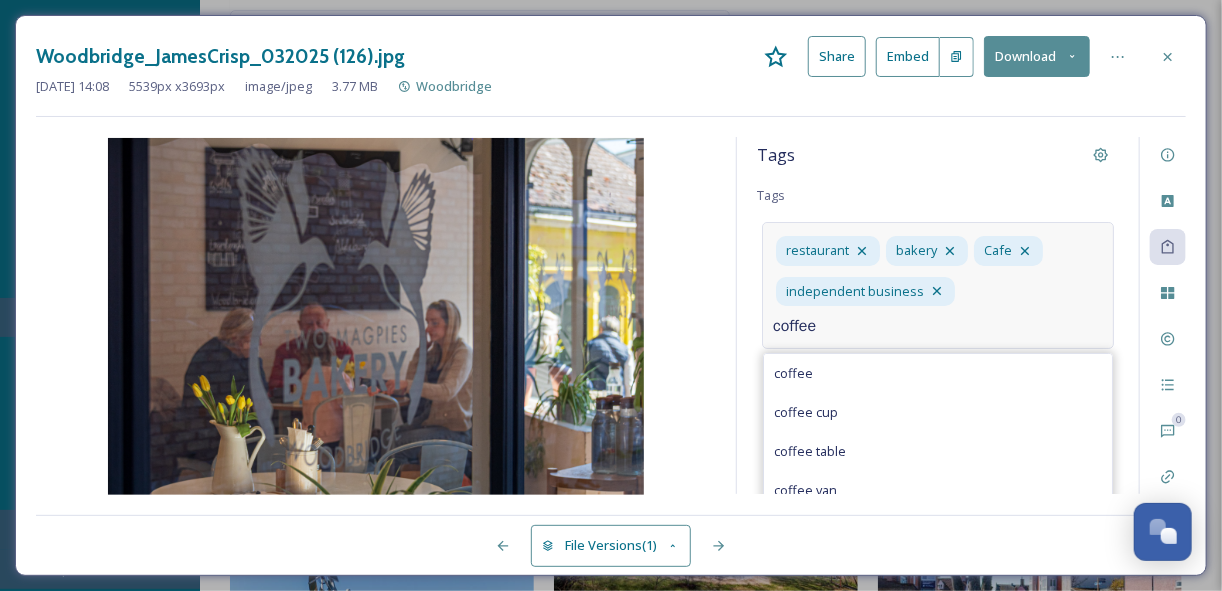 type on "coffee" 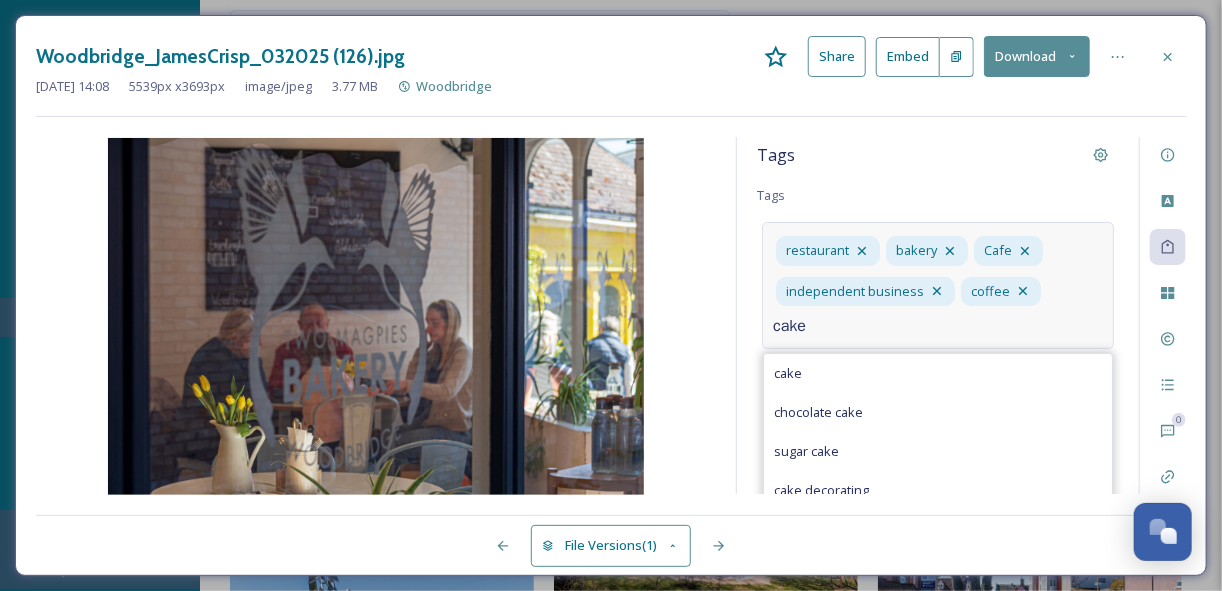 type on "cake" 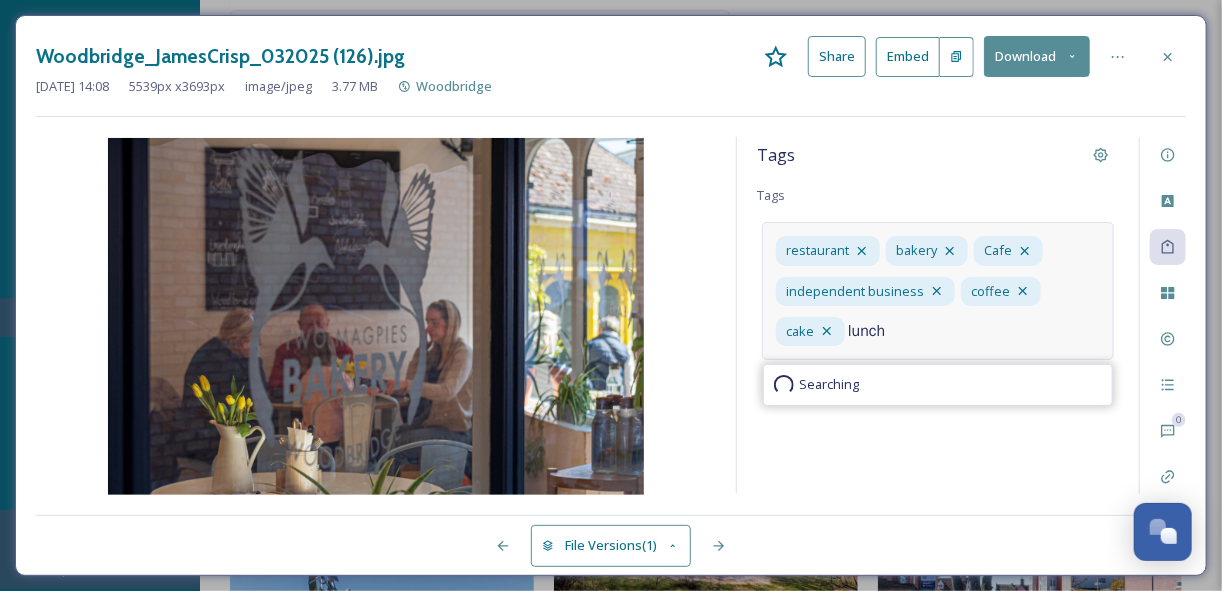 type on "lunch" 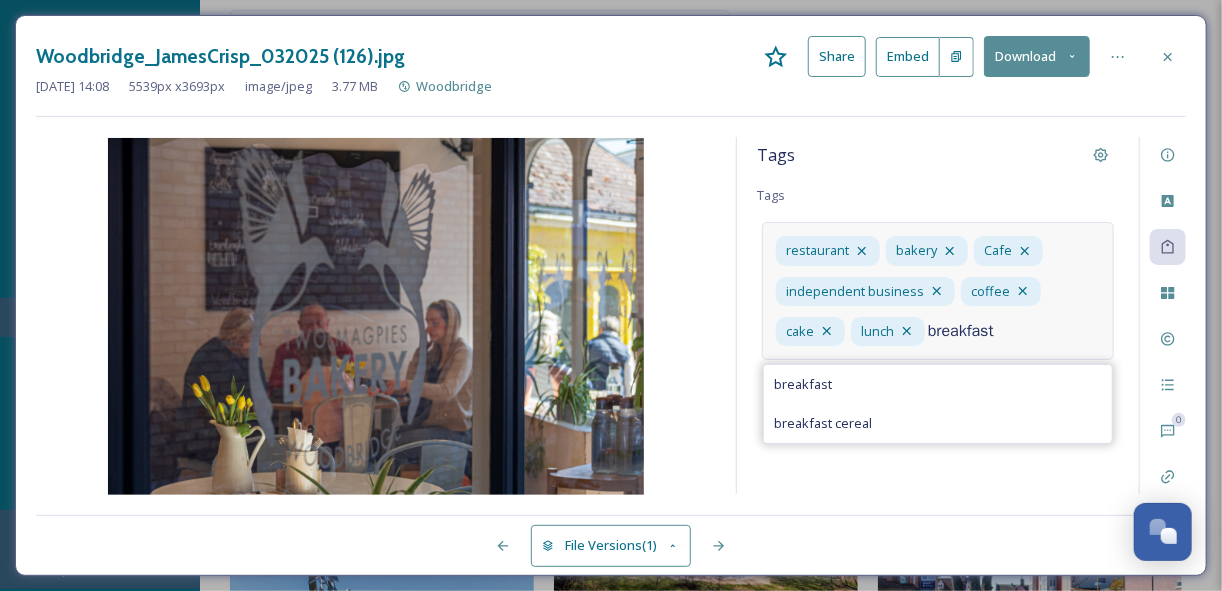 type on "breakfast" 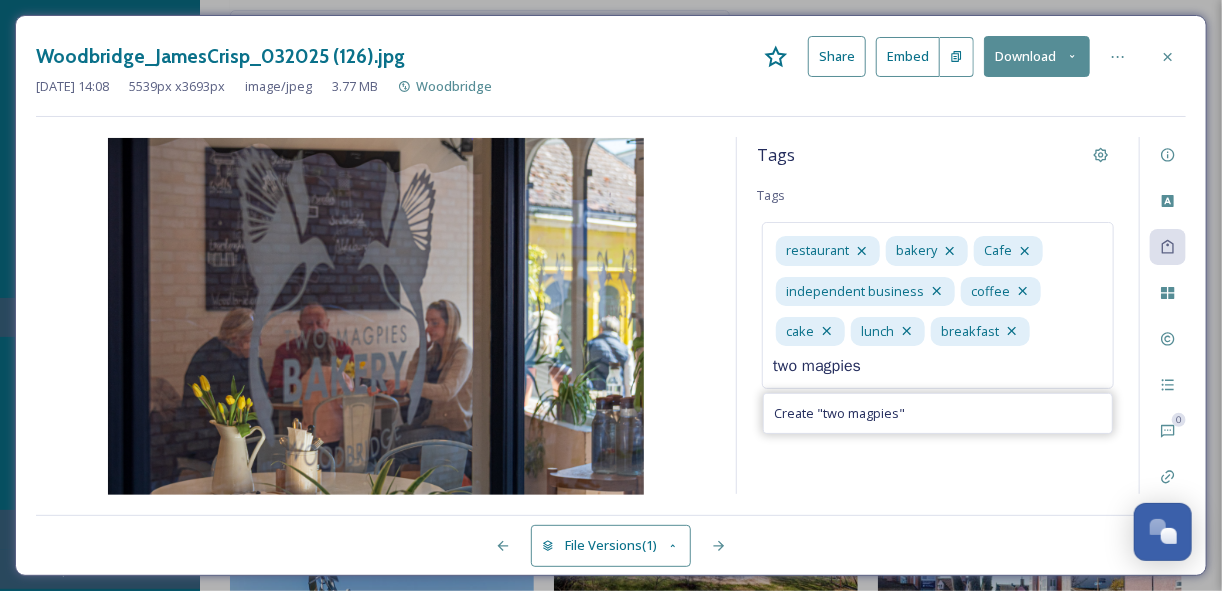type on "two magpies" 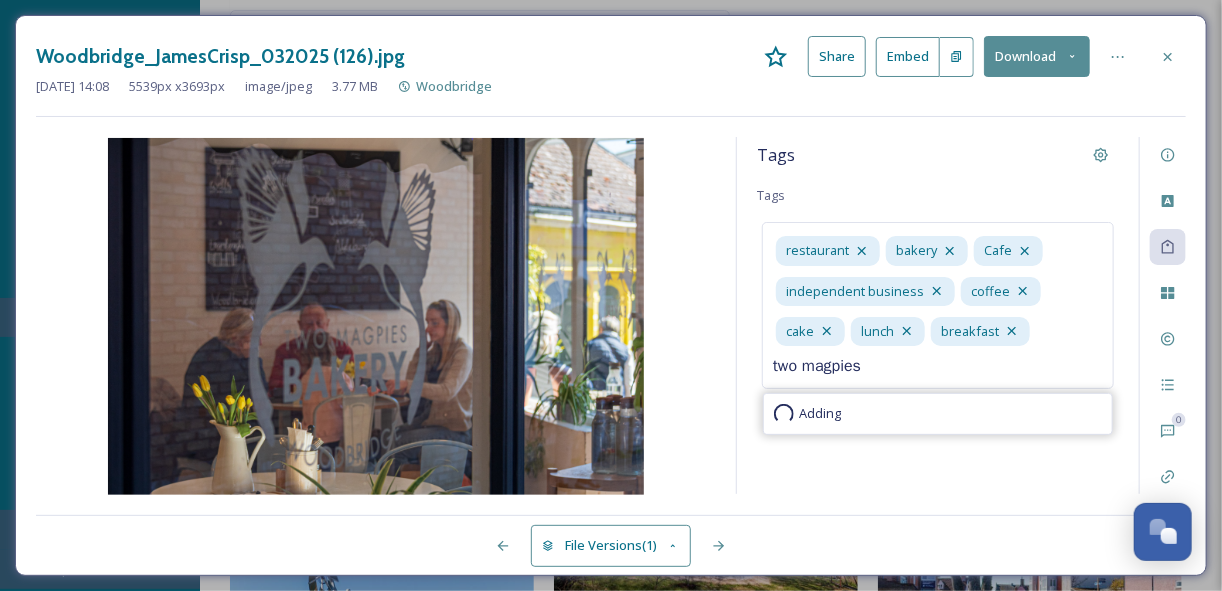 type 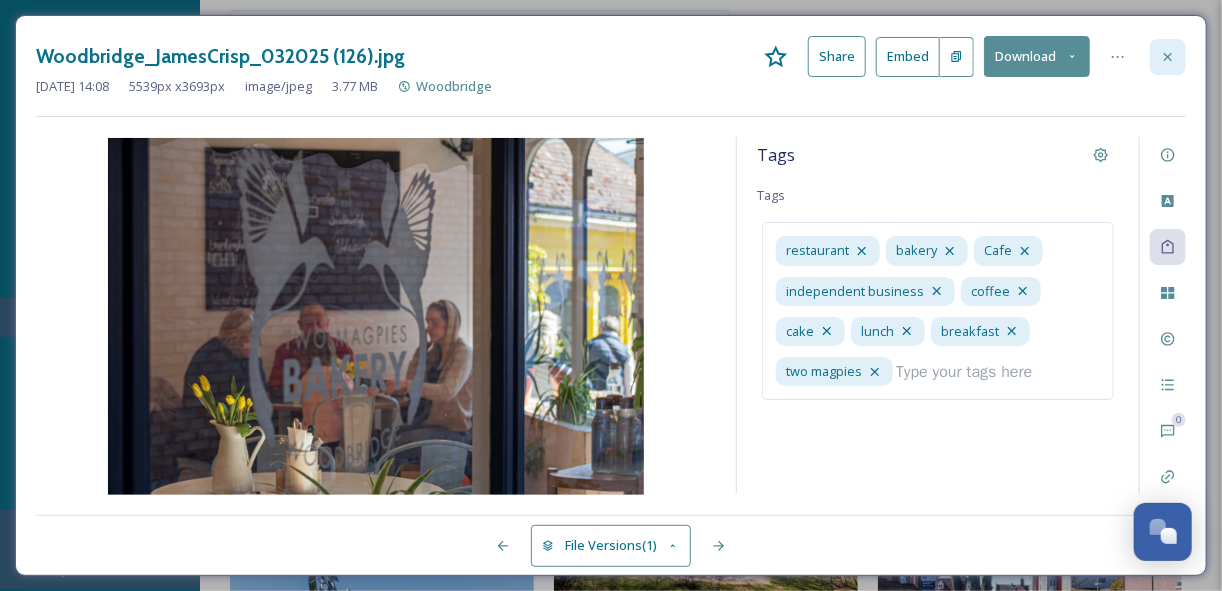 click 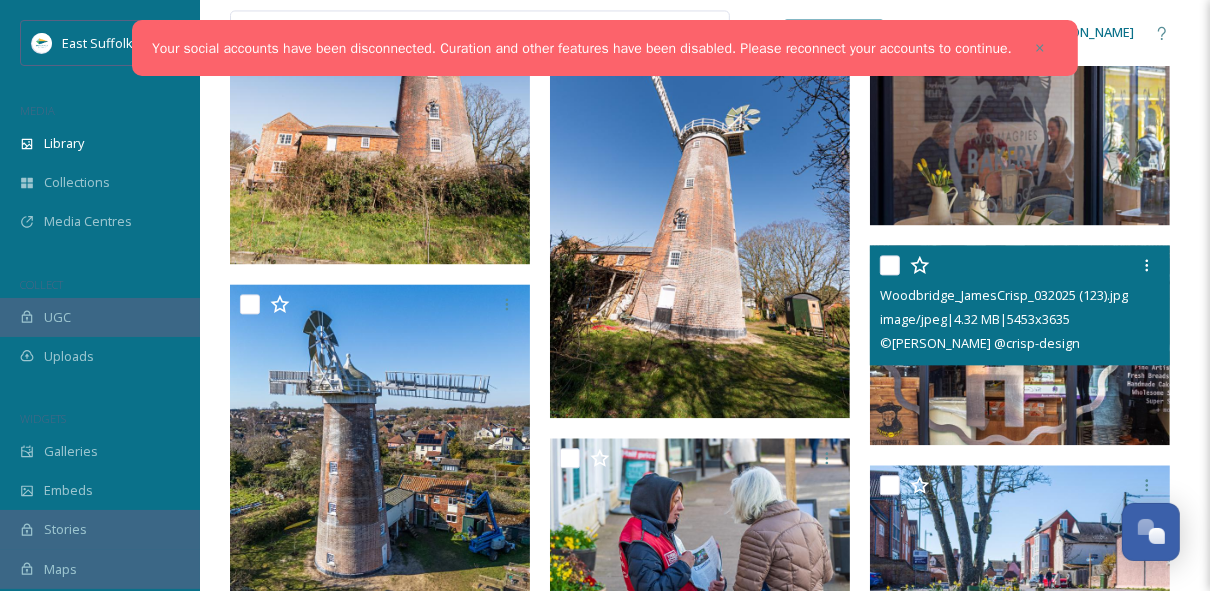 scroll, scrollTop: 2800, scrollLeft: 0, axis: vertical 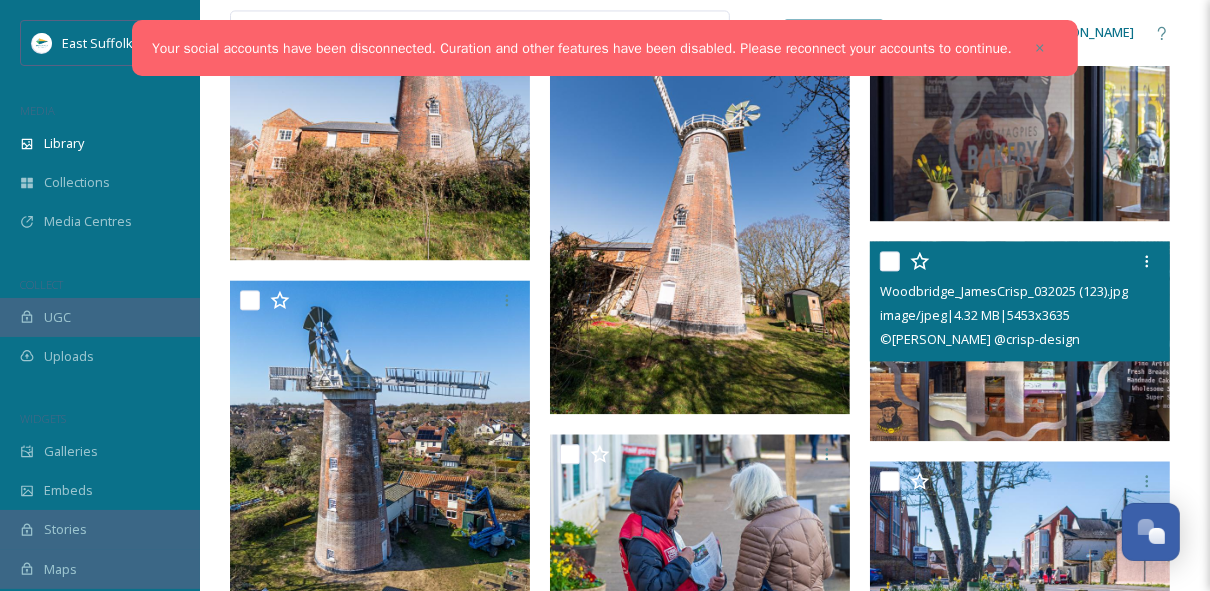 click at bounding box center [1020, 341] 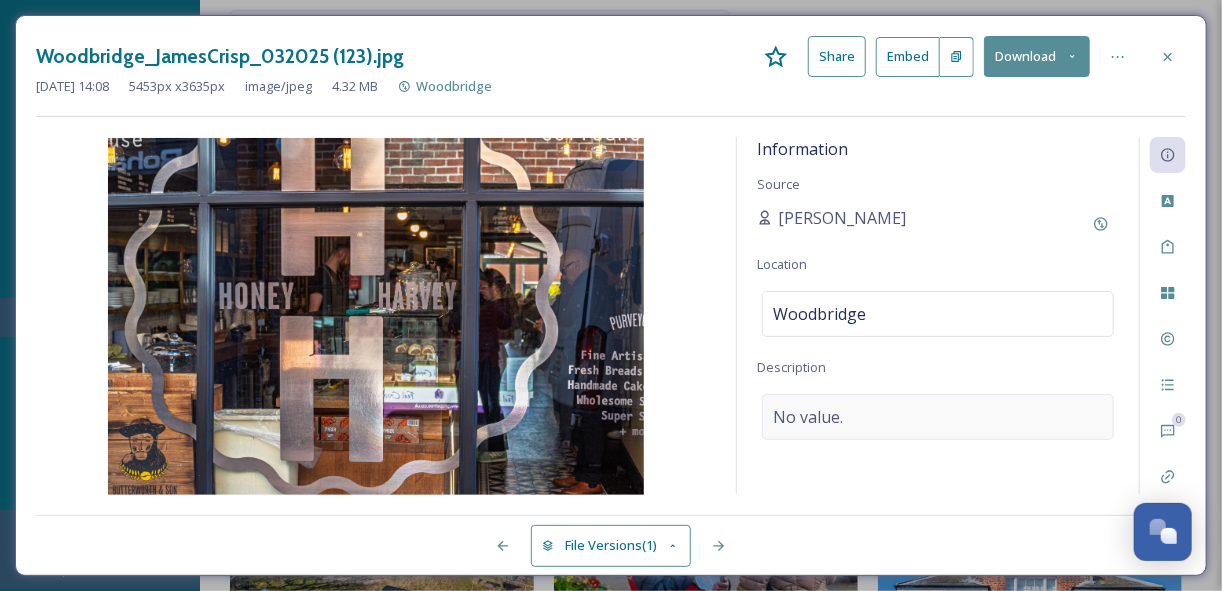 click on "No value." at bounding box center (938, 417) 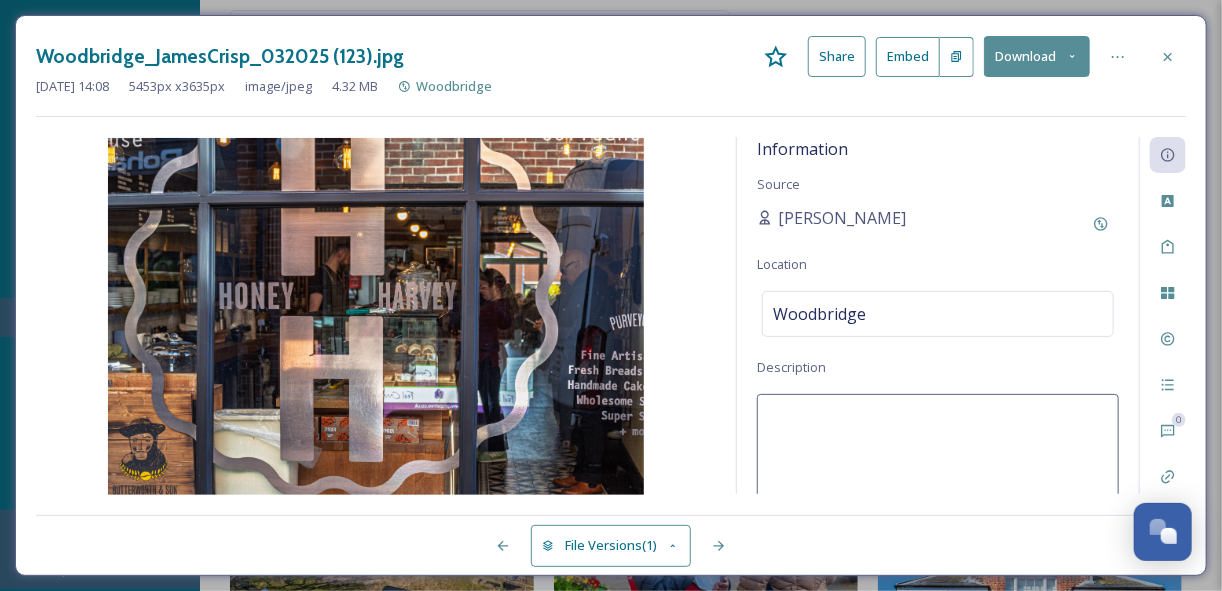 click at bounding box center [938, 477] 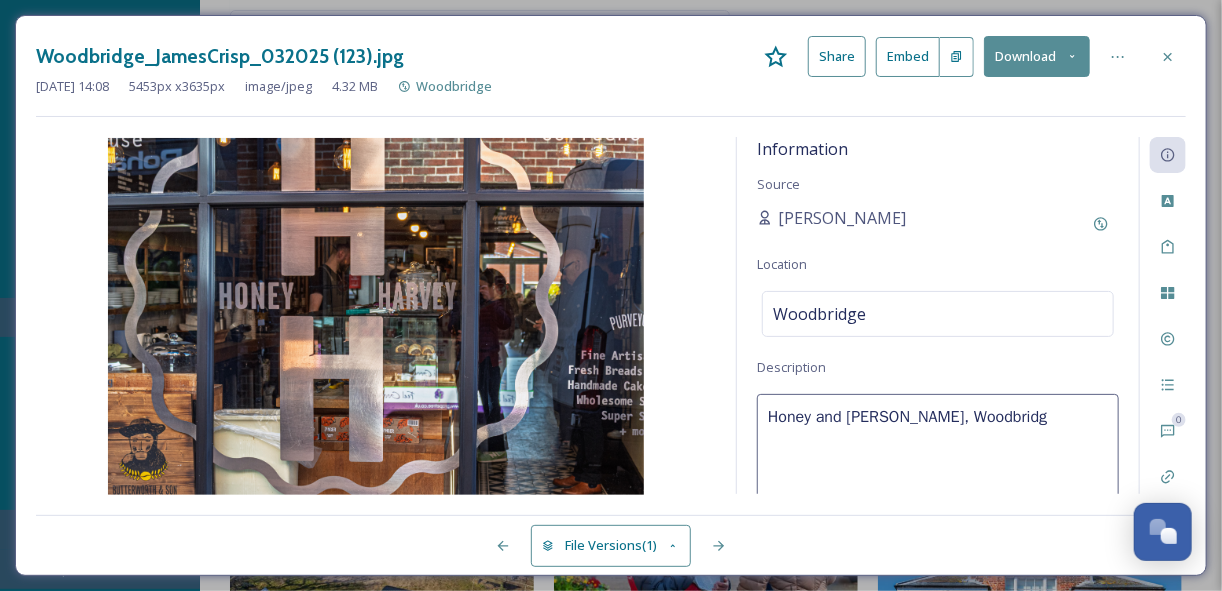 type on "Honey and [PERSON_NAME], [GEOGRAPHIC_DATA]" 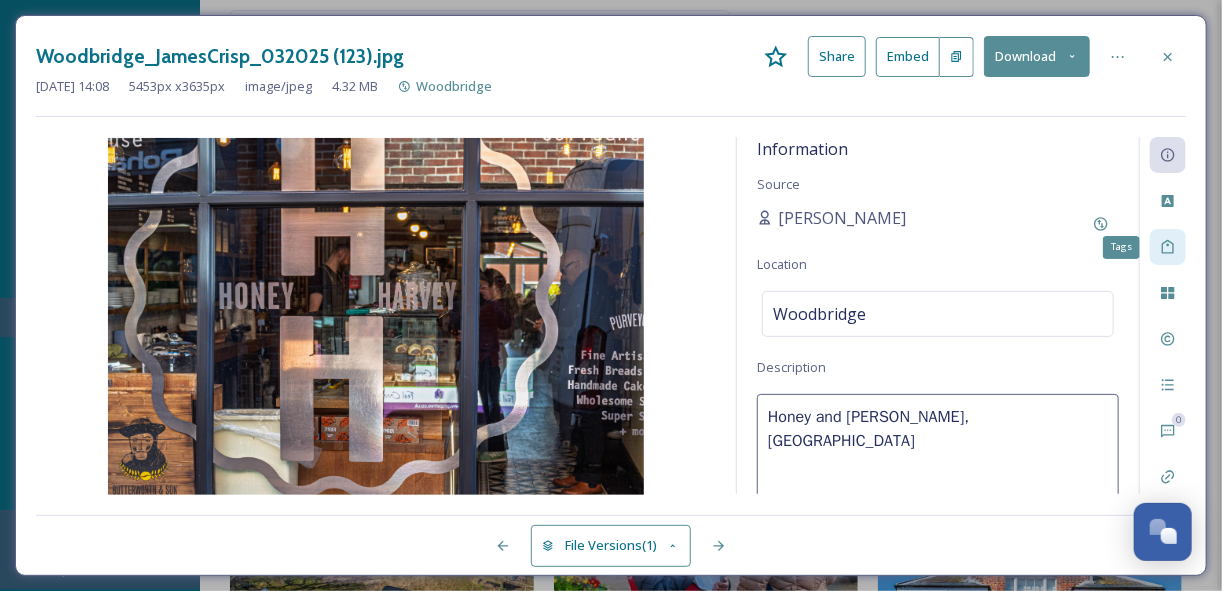 click 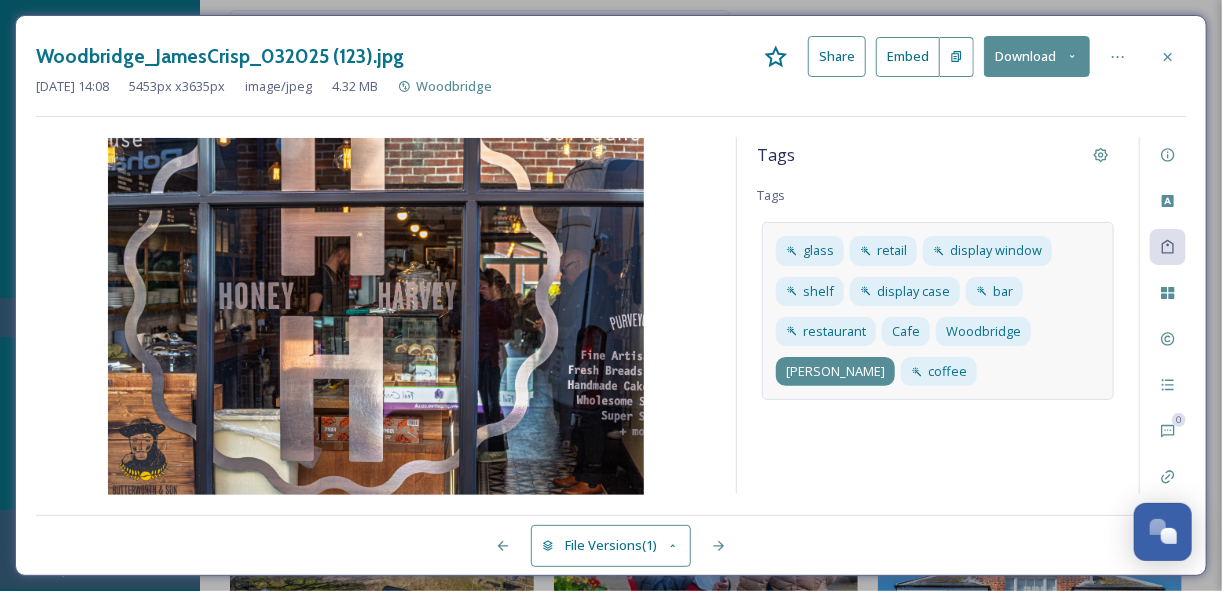 click on "[PERSON_NAME]" at bounding box center (835, 371) 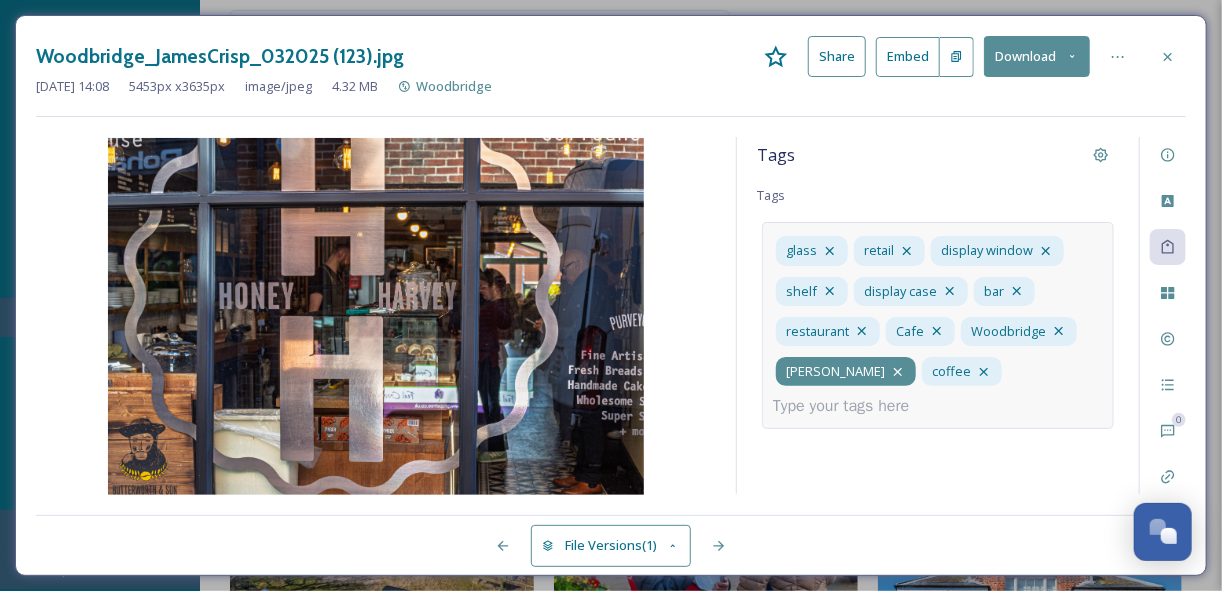 click 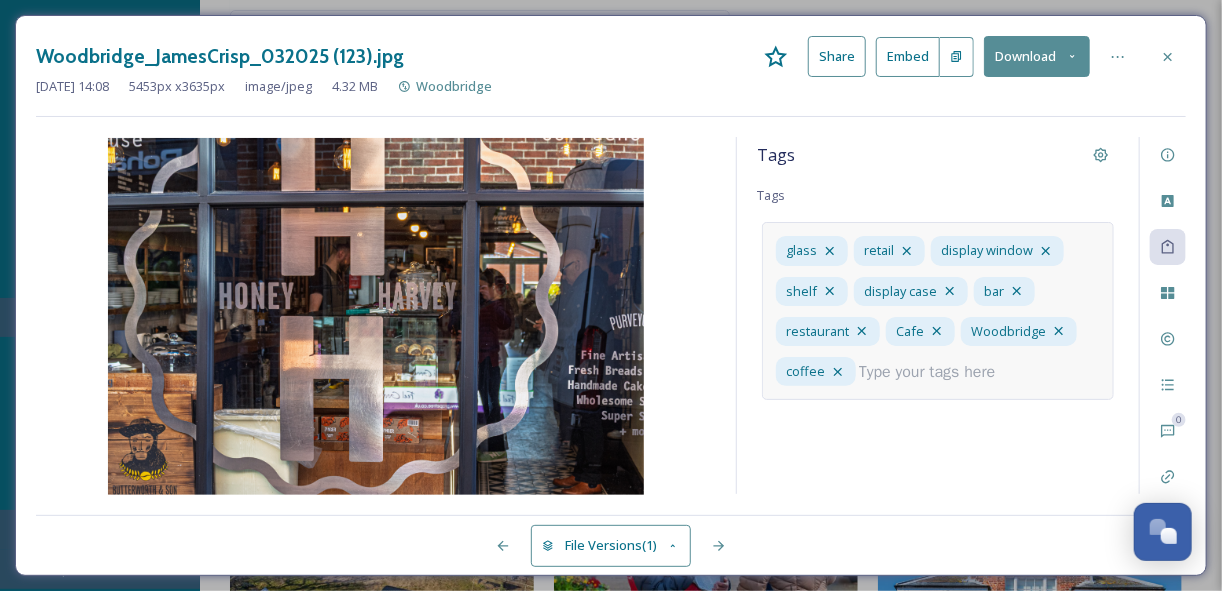 click at bounding box center [935, 372] 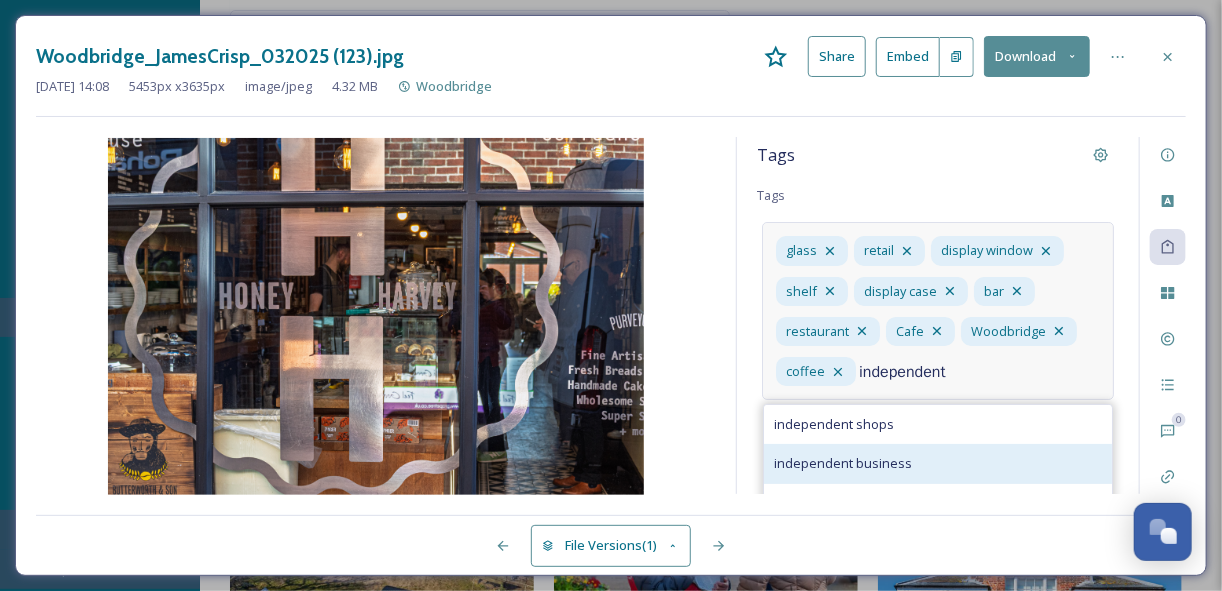 type on "independent" 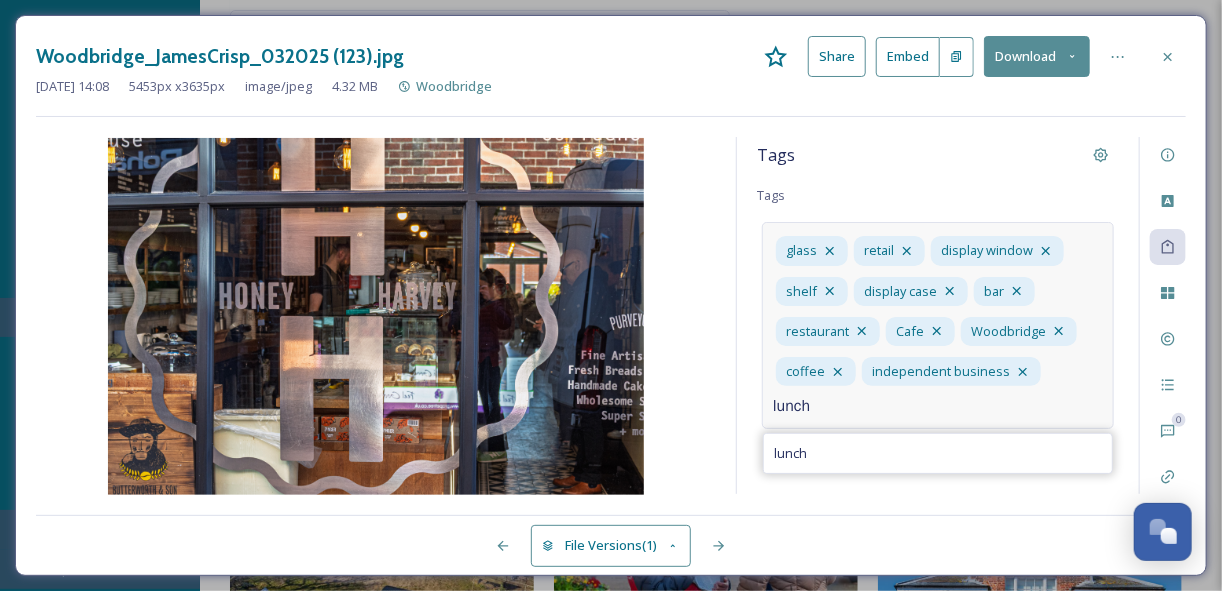type on "lunch" 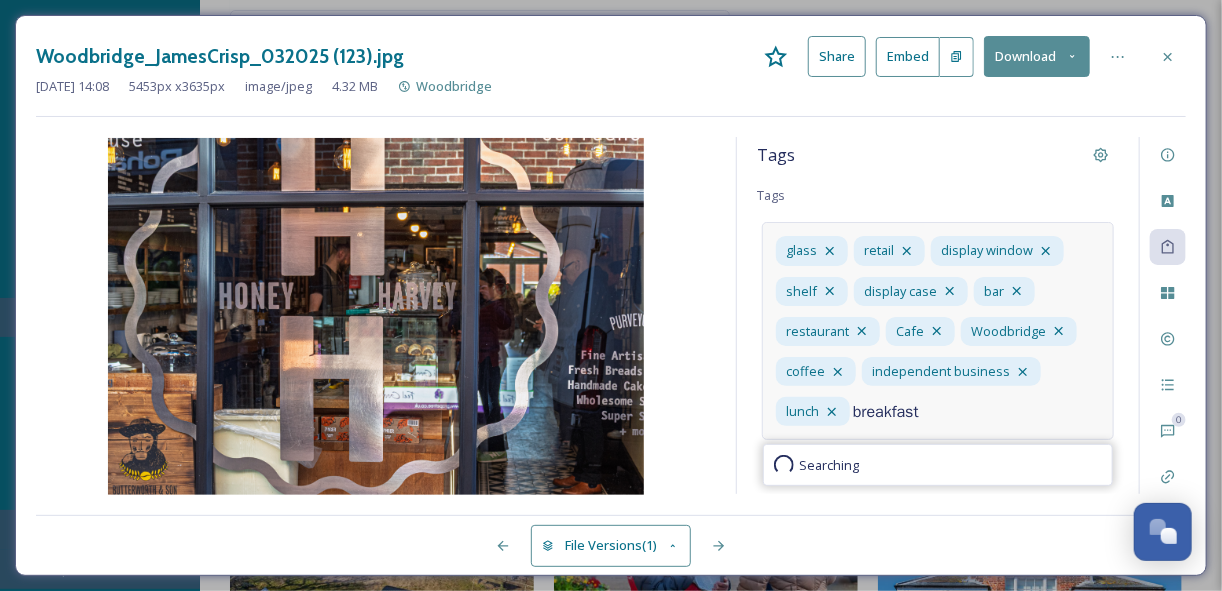 type on "breakfast" 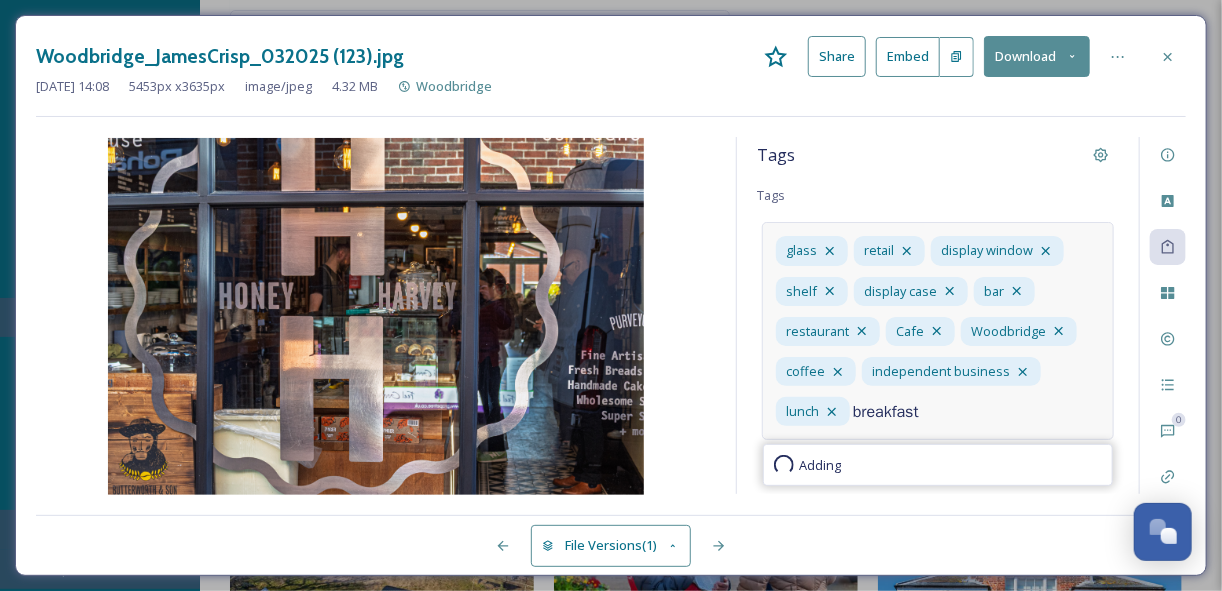 type 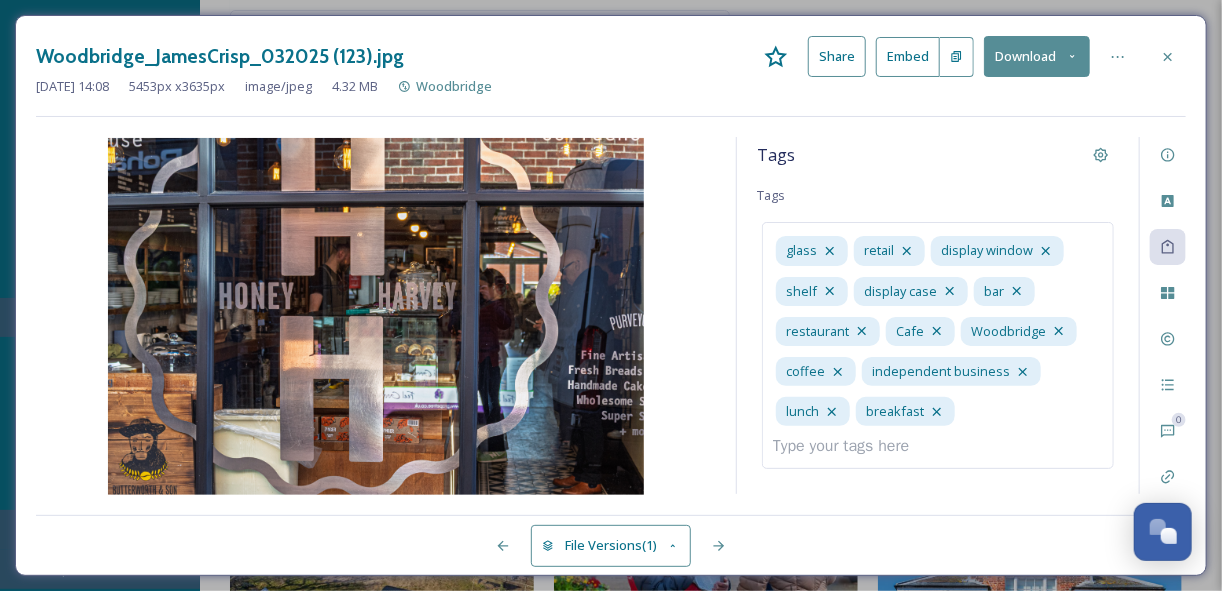click 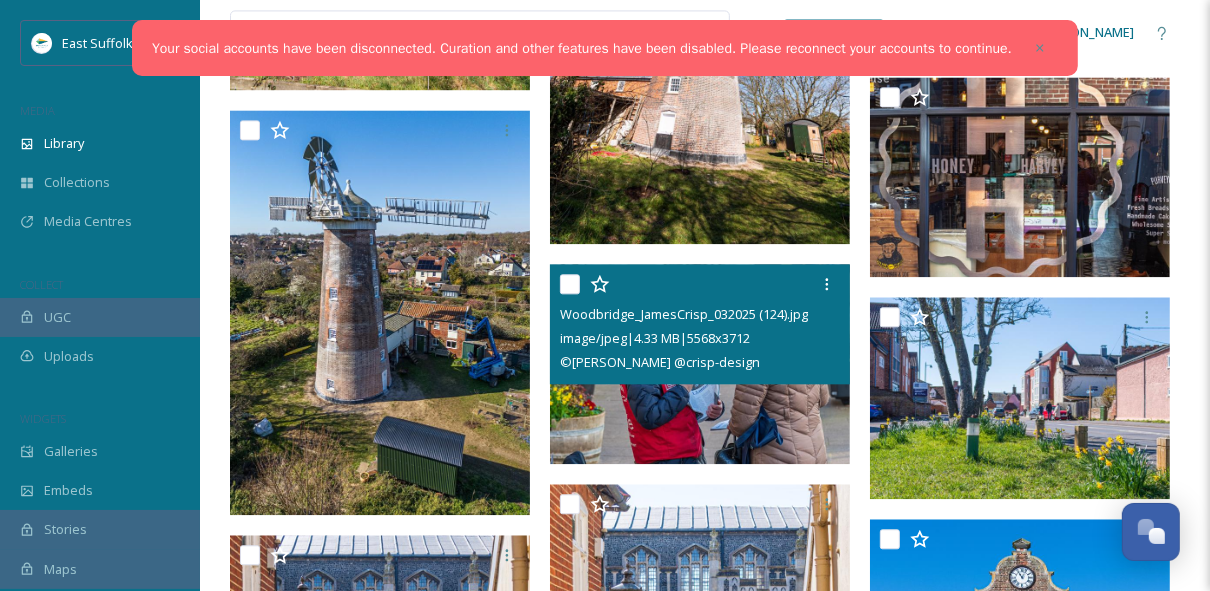 scroll, scrollTop: 3040, scrollLeft: 0, axis: vertical 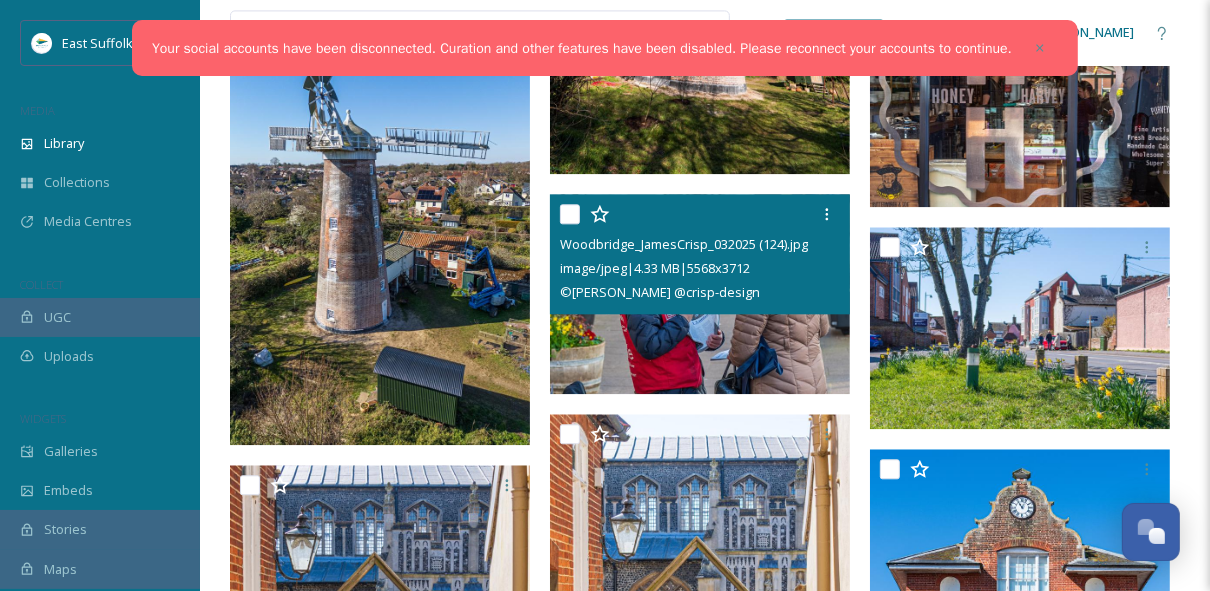 click at bounding box center (700, 294) 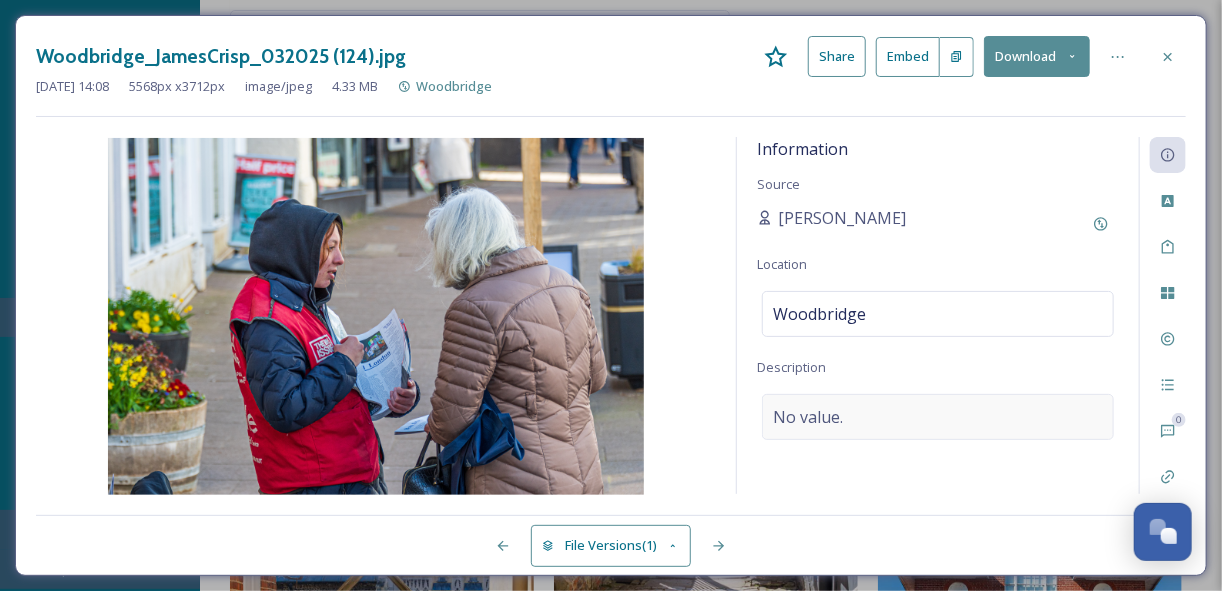 click on "No value." at bounding box center (938, 417) 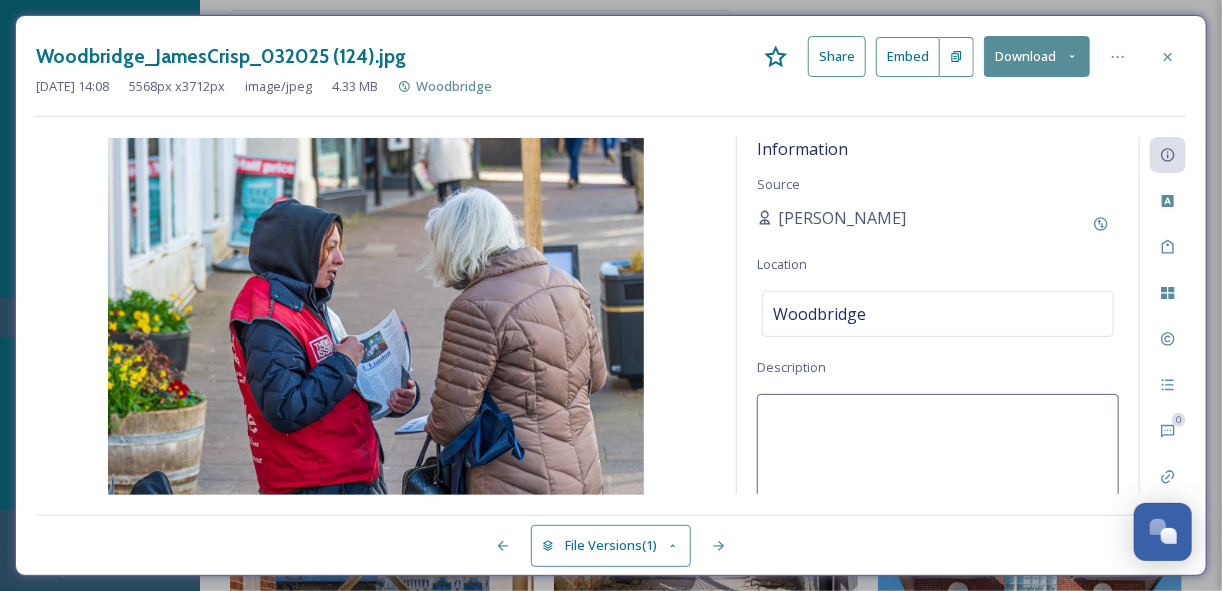 click at bounding box center (938, 477) 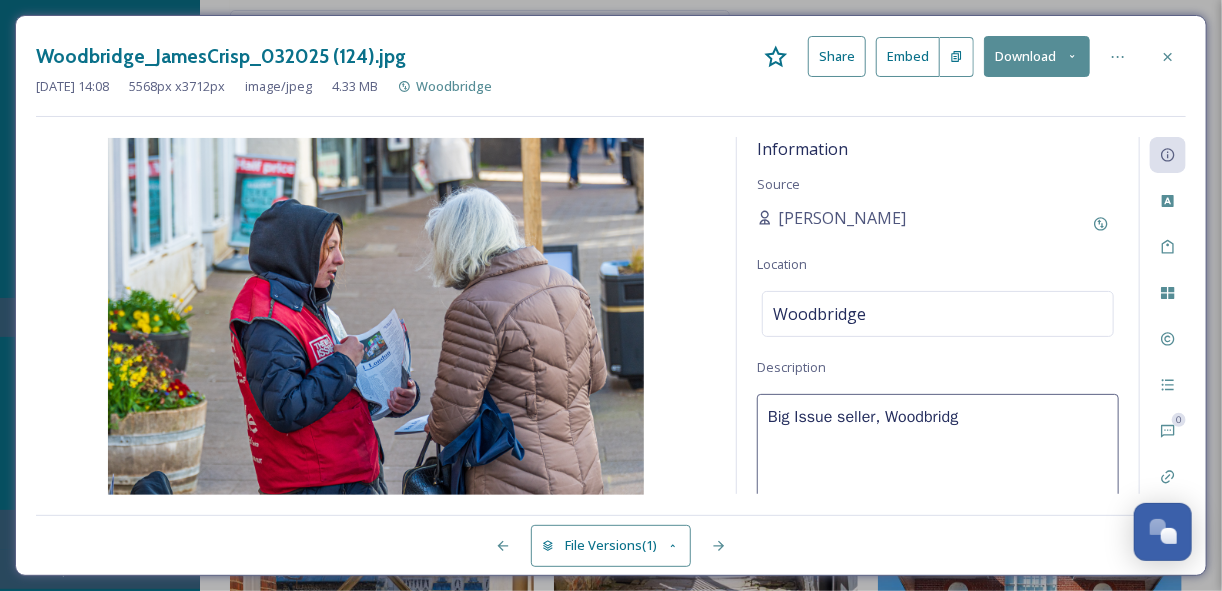 type on "Big Issue seller, [GEOGRAPHIC_DATA]" 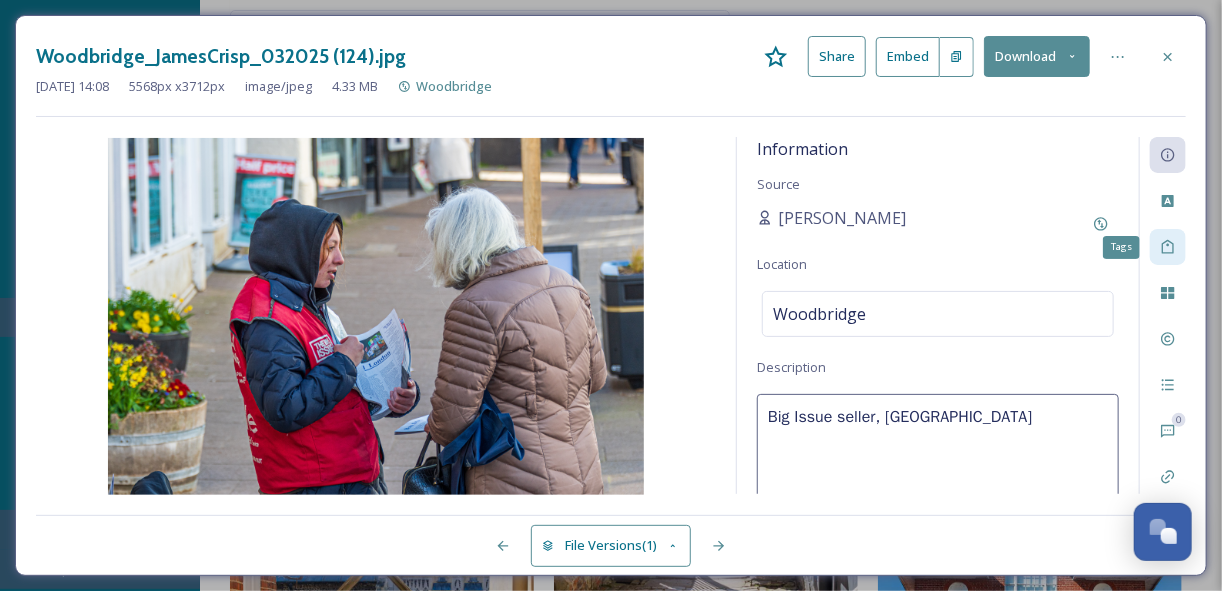 click 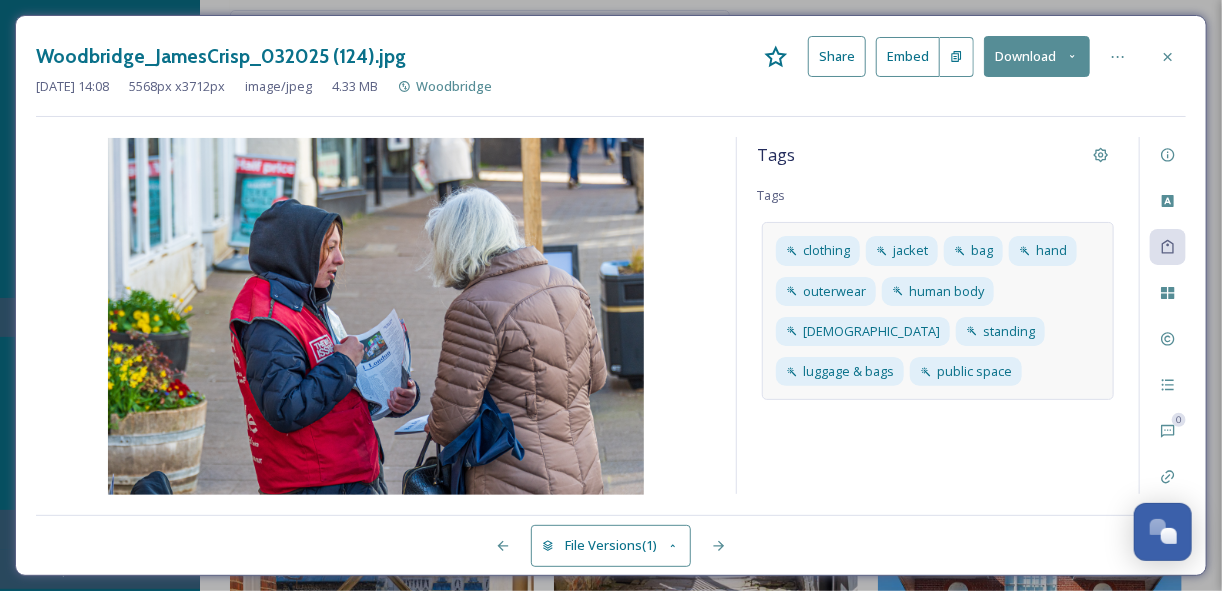 click on "clothing jacket bag hand outerwear human body [DEMOGRAPHIC_DATA] standing luggage & bags public space" at bounding box center (938, 311) 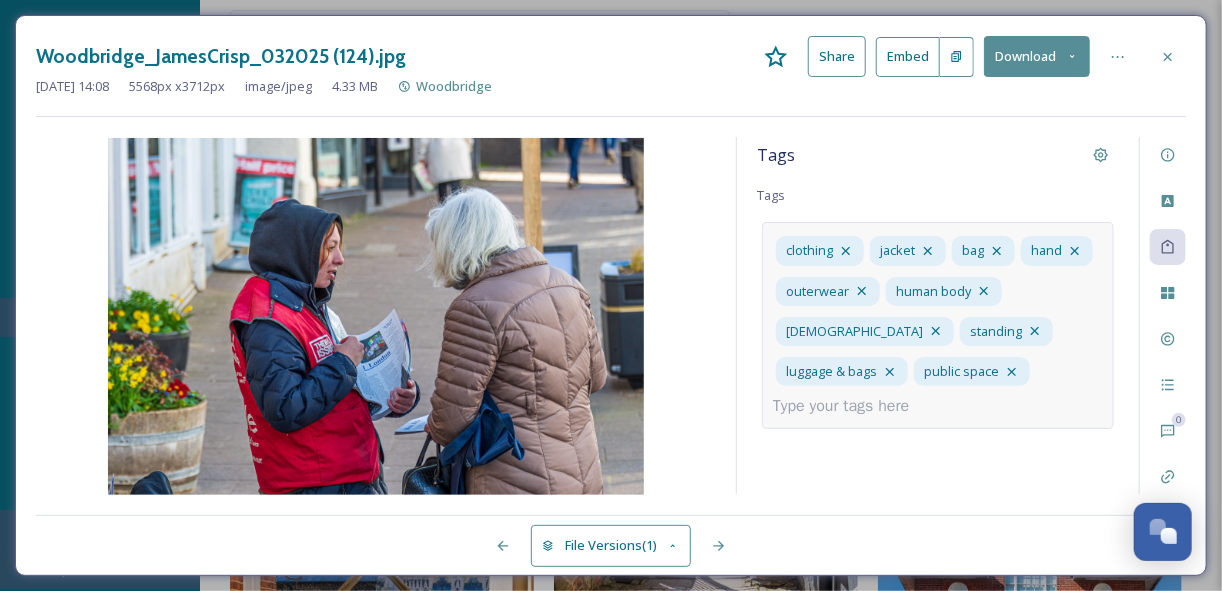 click at bounding box center (849, 406) 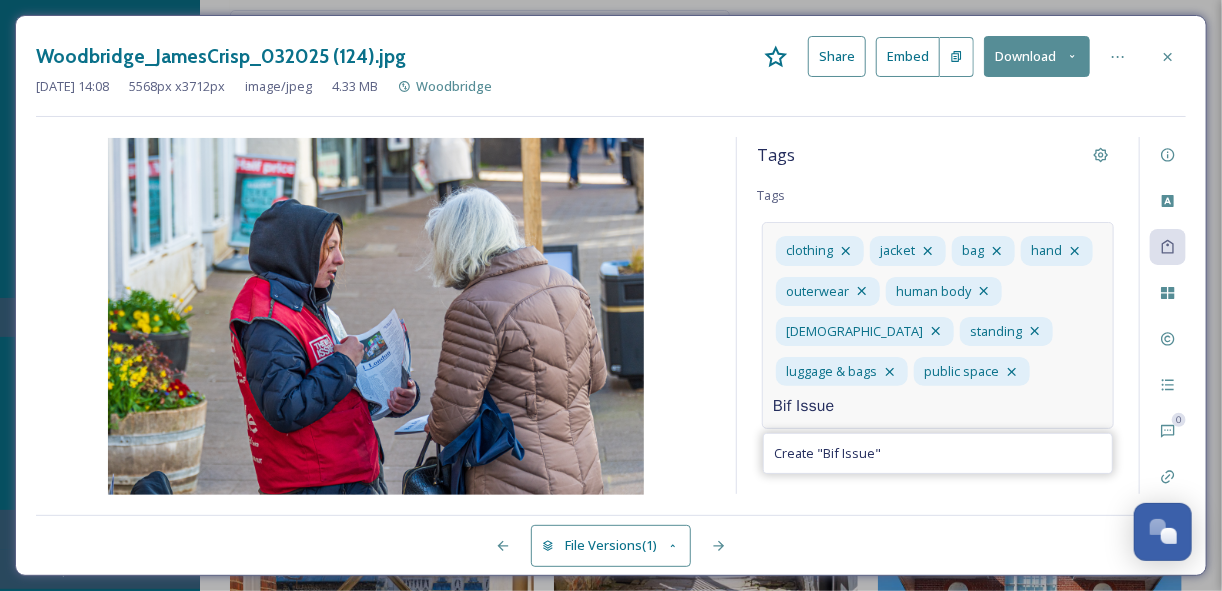 click on "Bif Issue" at bounding box center [849, 406] 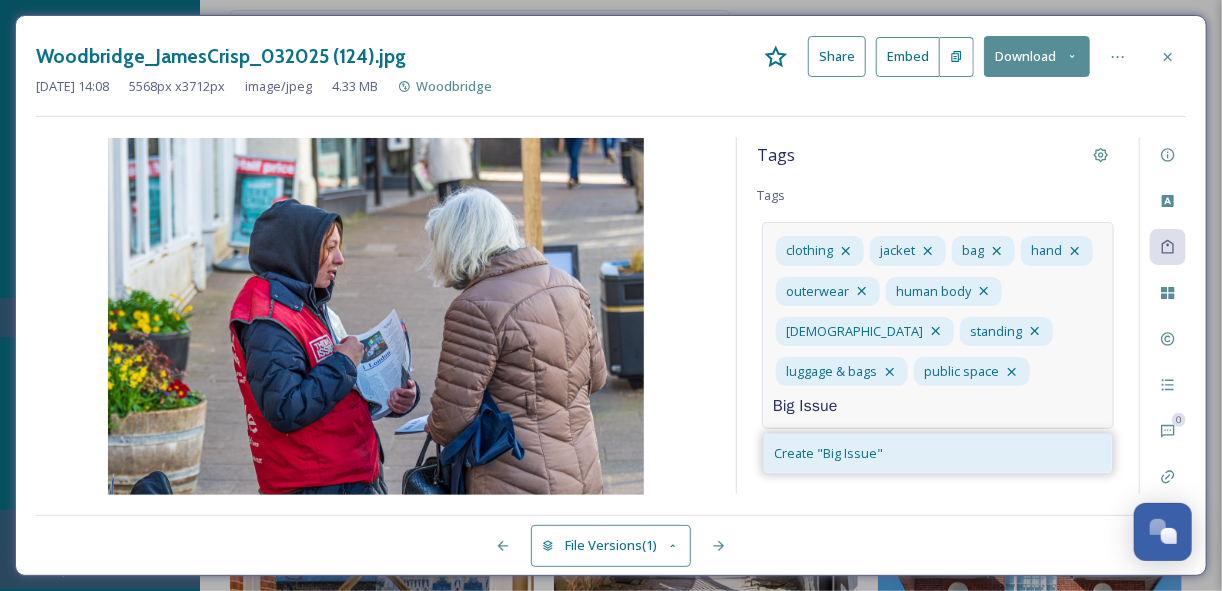 type on "Big Issue" 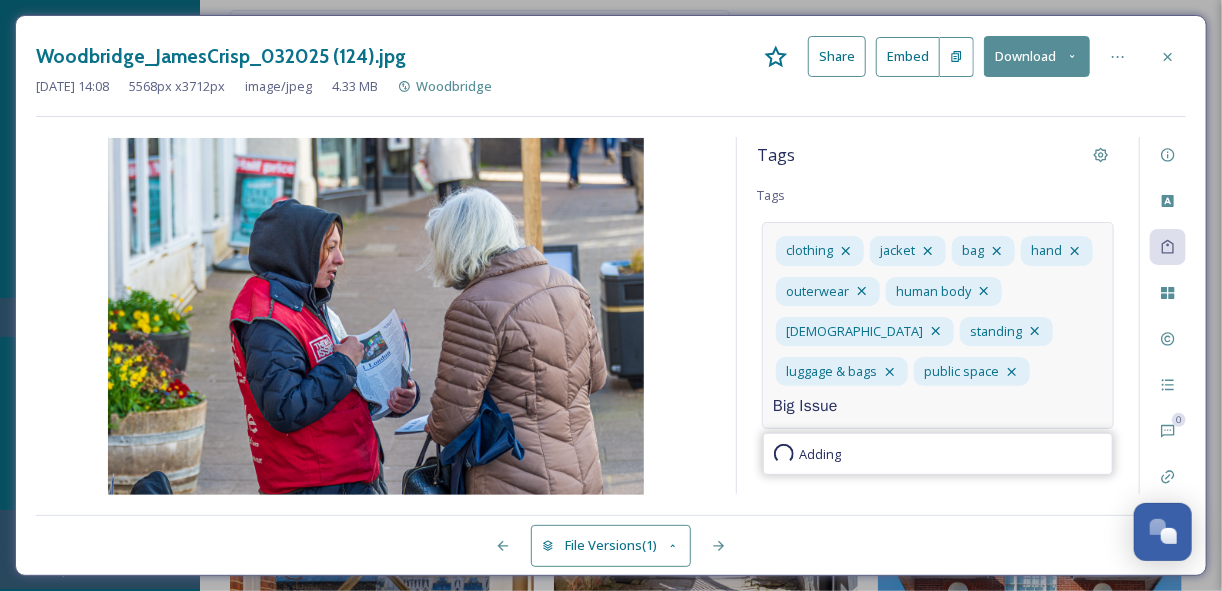 type 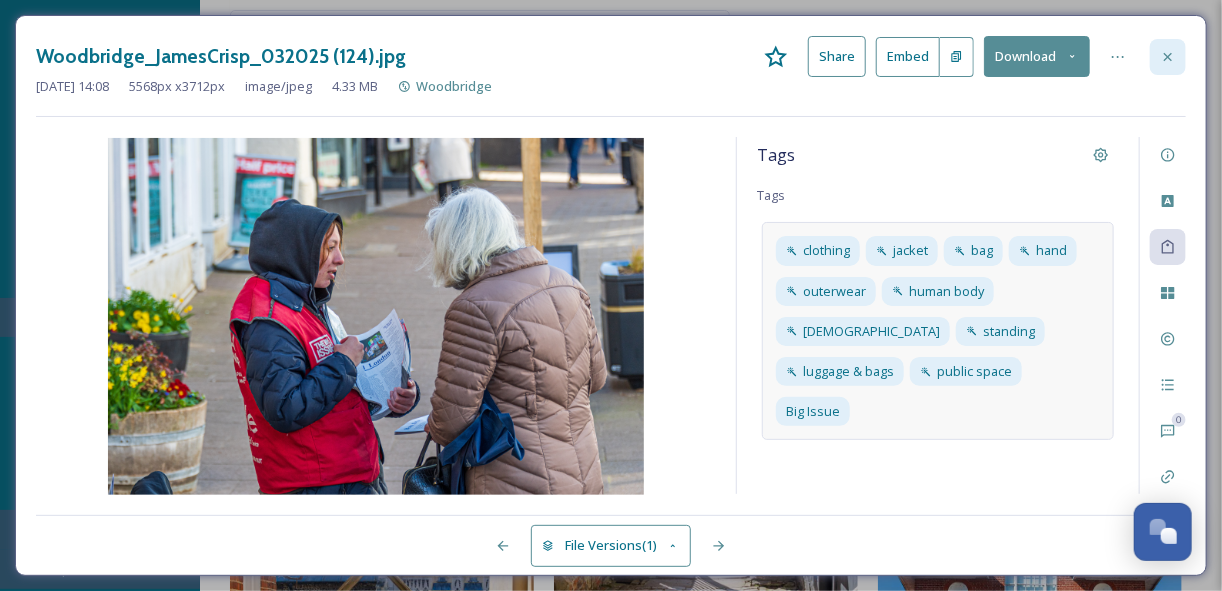 click 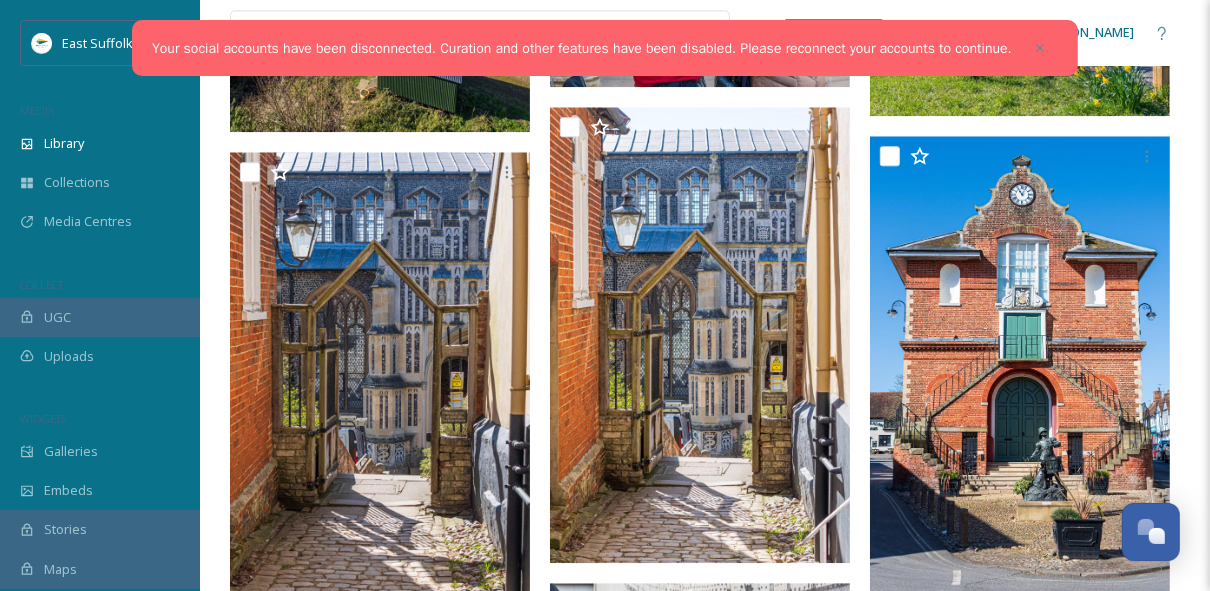 scroll, scrollTop: 3360, scrollLeft: 0, axis: vertical 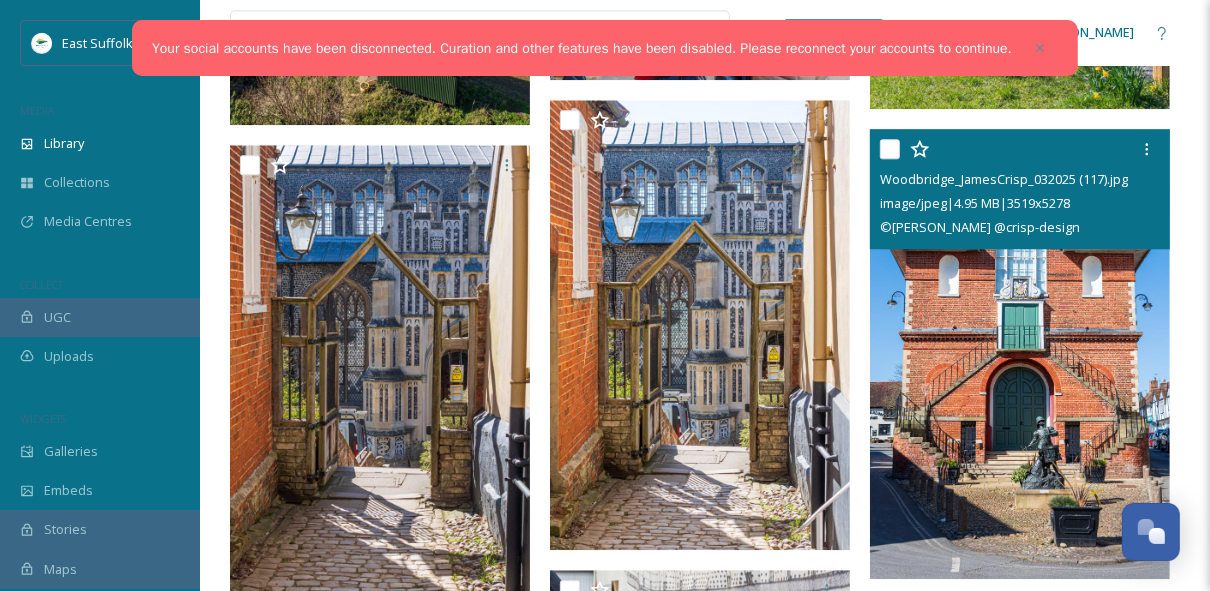 click at bounding box center [1020, 354] 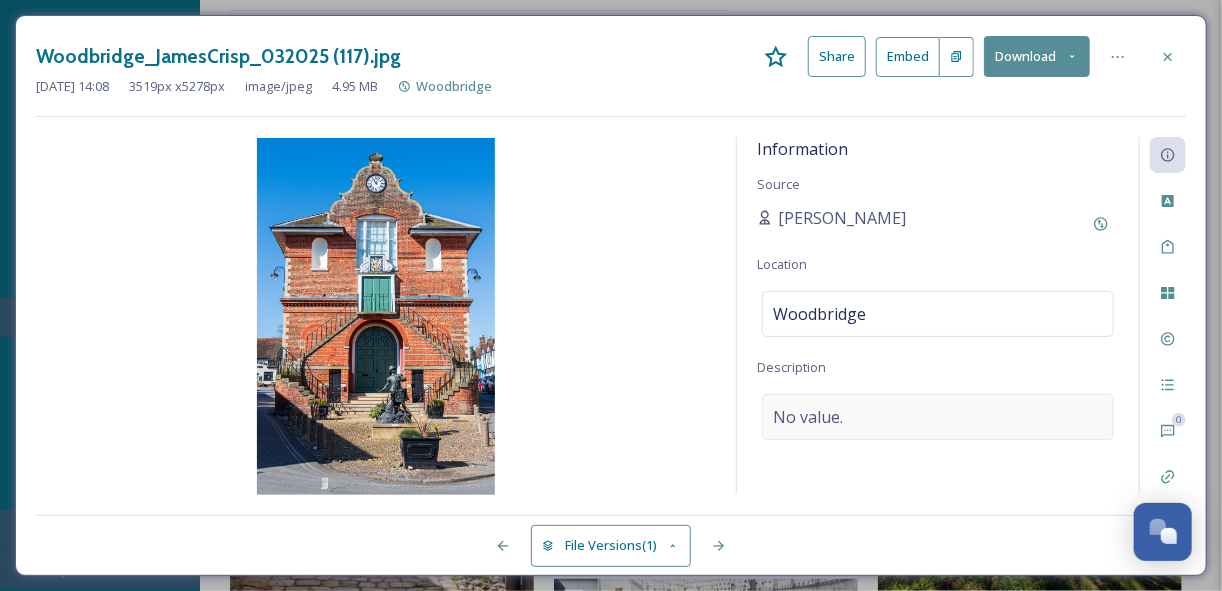 click on "No value." at bounding box center [938, 417] 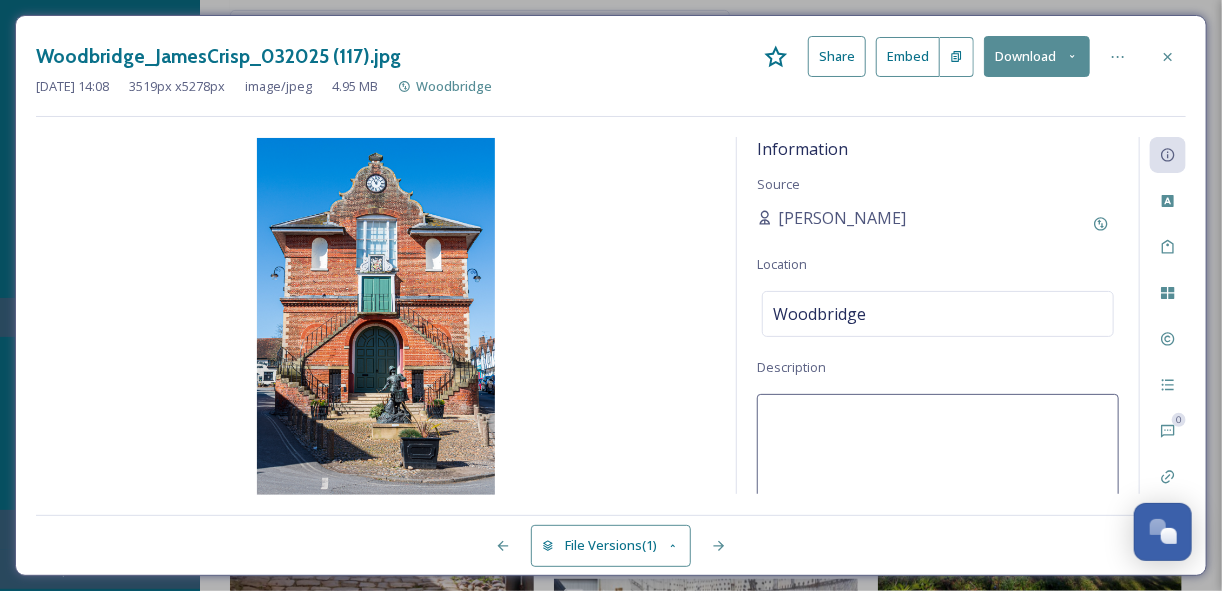 click at bounding box center [938, 477] 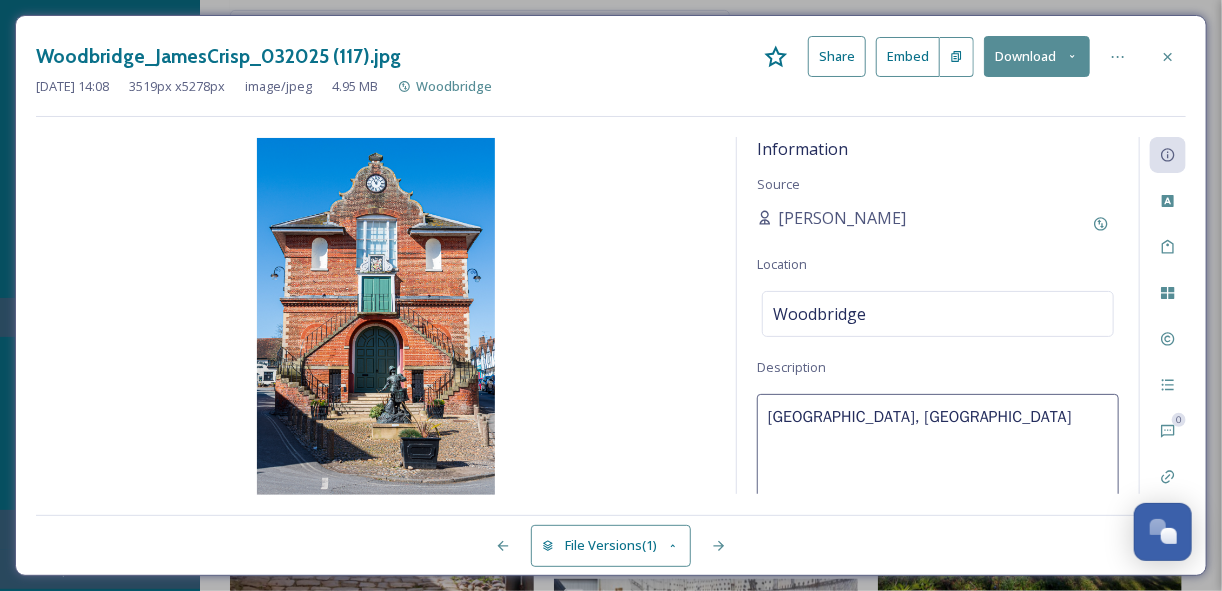 type on "[GEOGRAPHIC_DATA], [GEOGRAPHIC_DATA]" 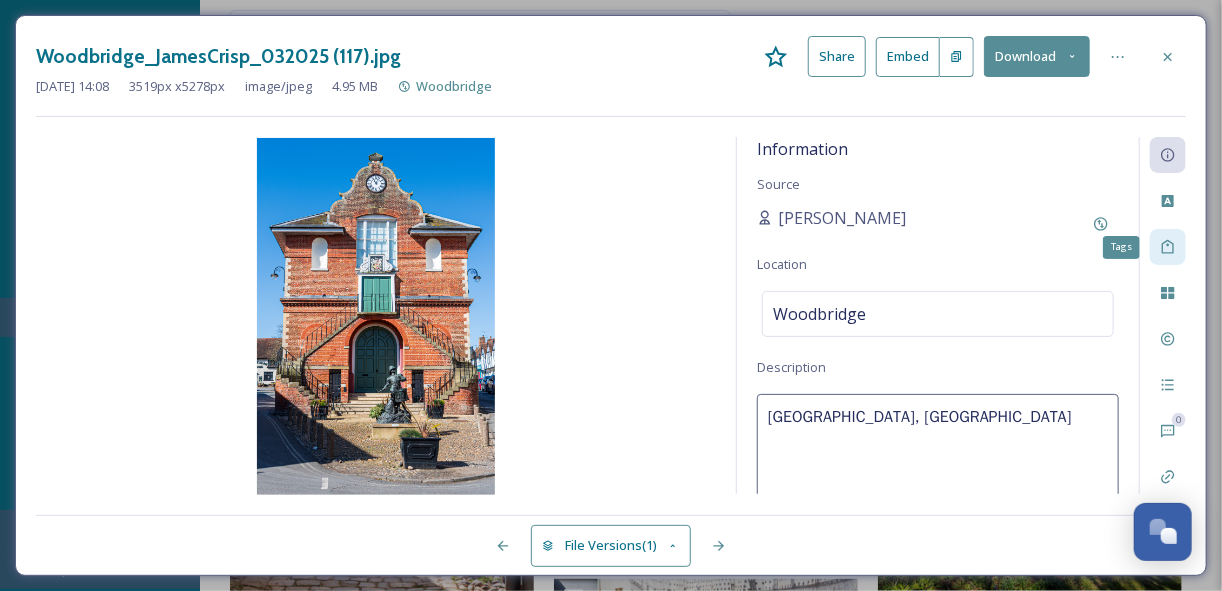 click 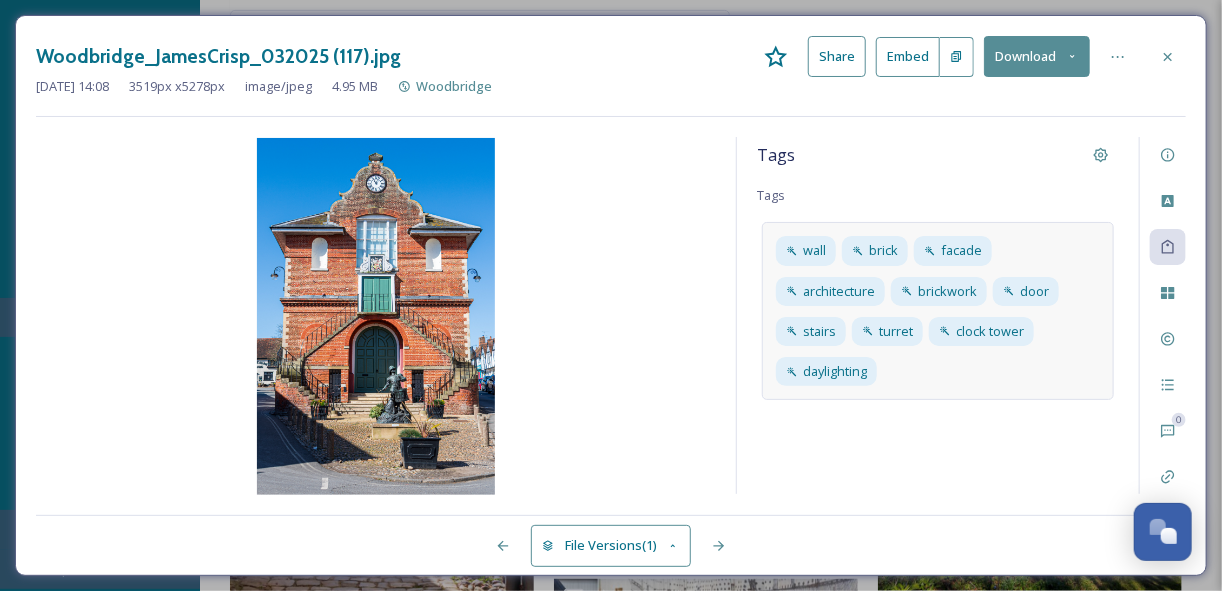 click on "wall brick facade architecture brickwork door stairs turret clock tower daylighting" at bounding box center (938, 311) 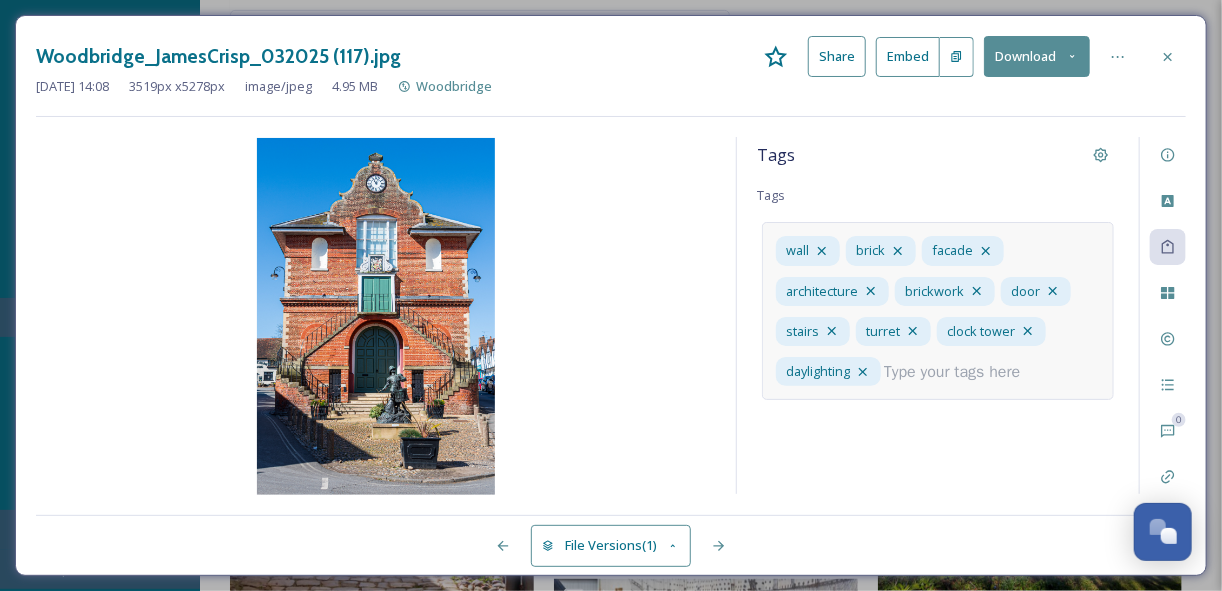 click at bounding box center (960, 372) 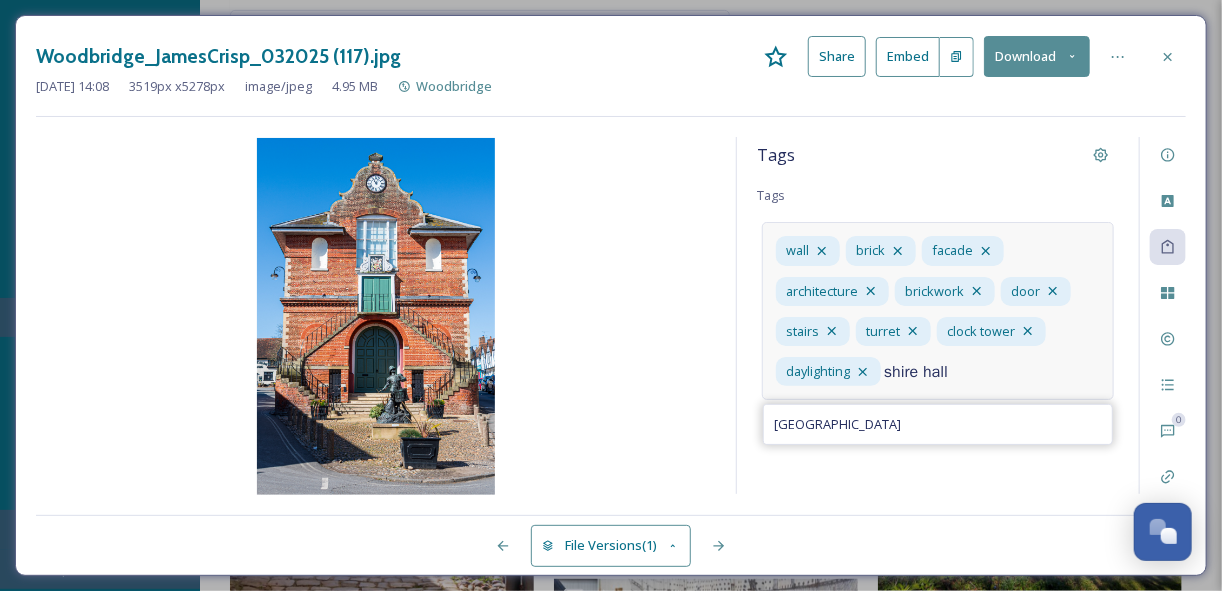 type on "shire hall" 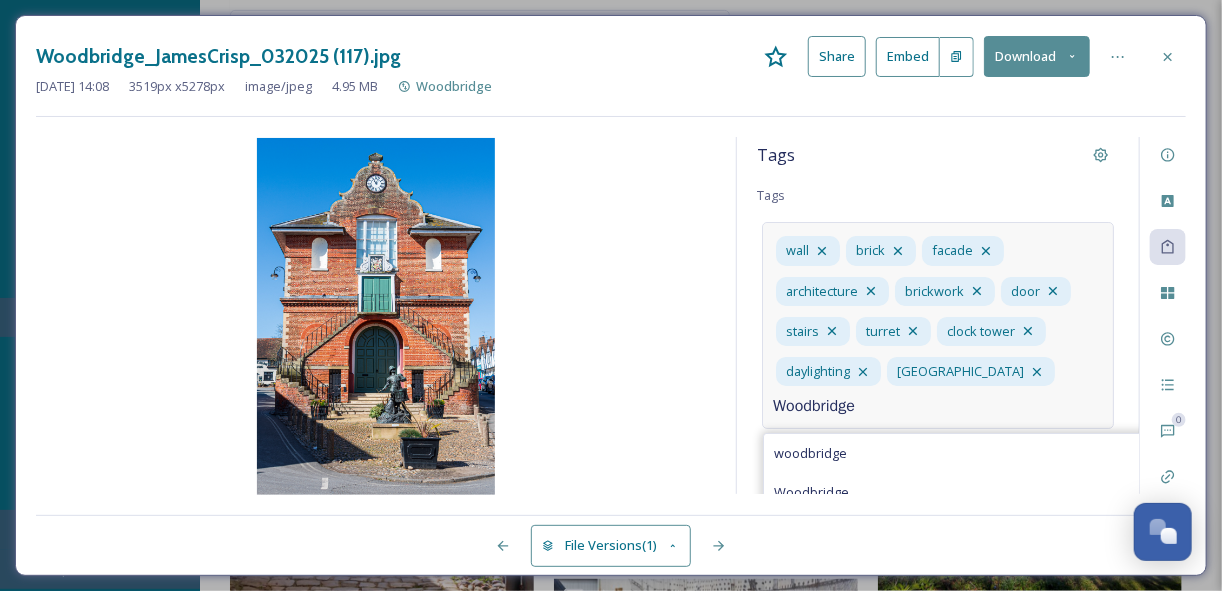 type on "Woodbridge" 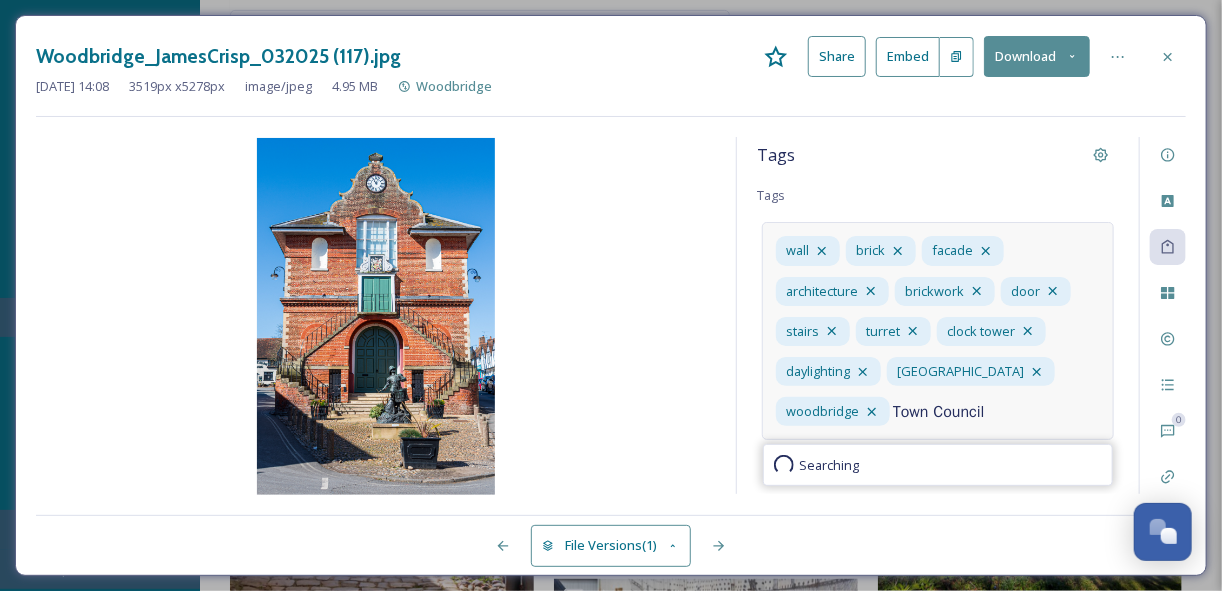 type on "Town Council" 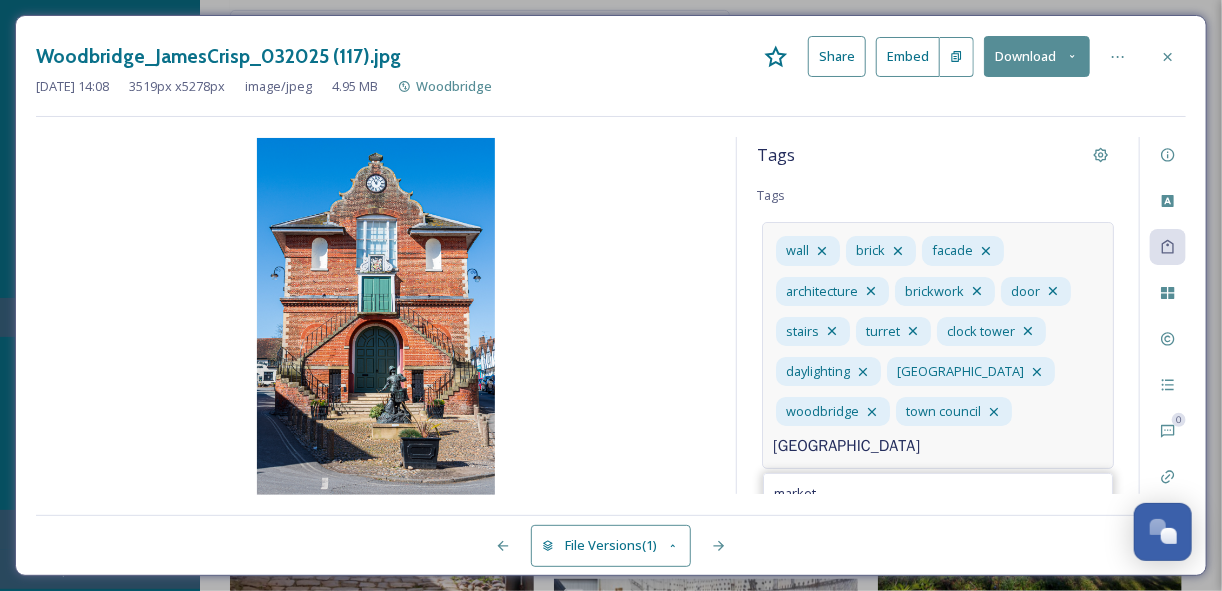 type on "[GEOGRAPHIC_DATA]" 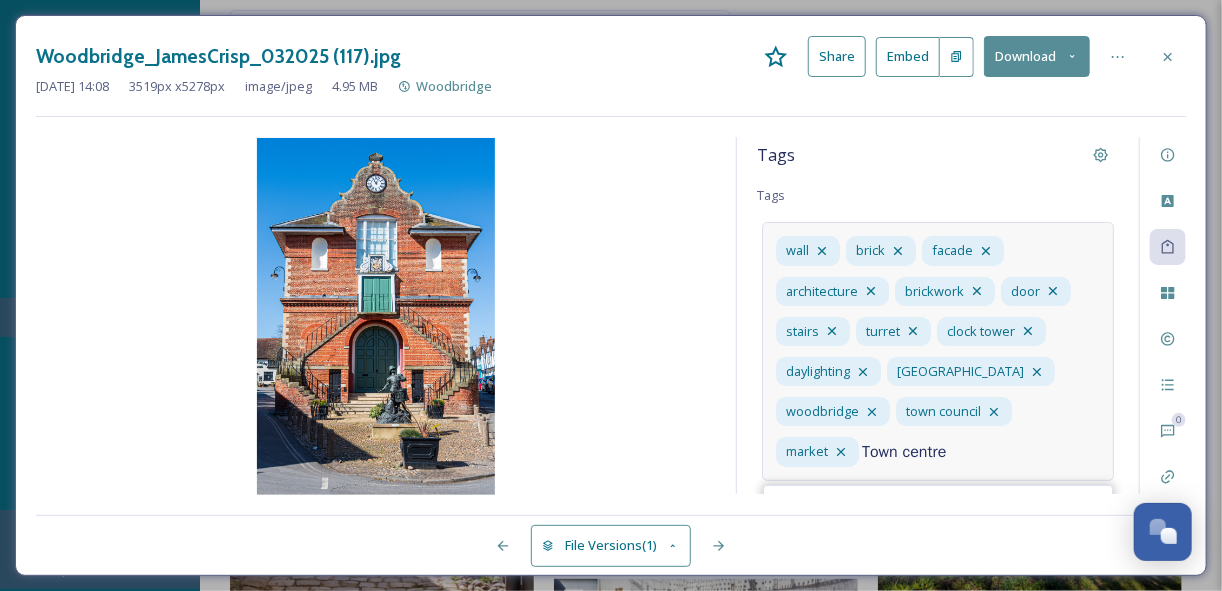 type on "Town centre" 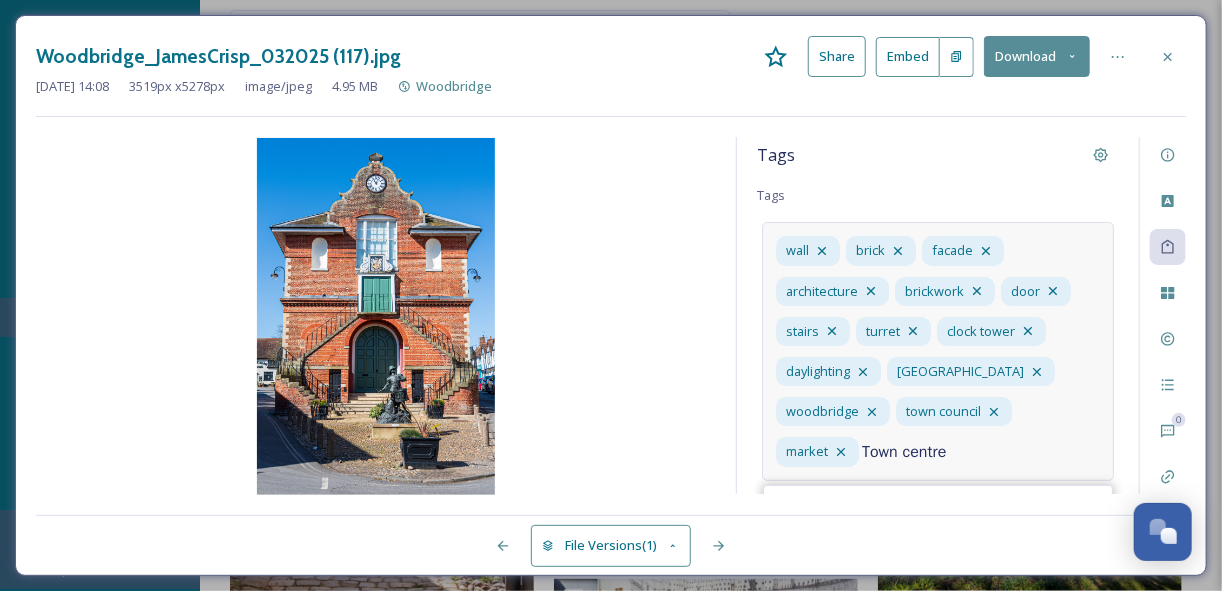 type 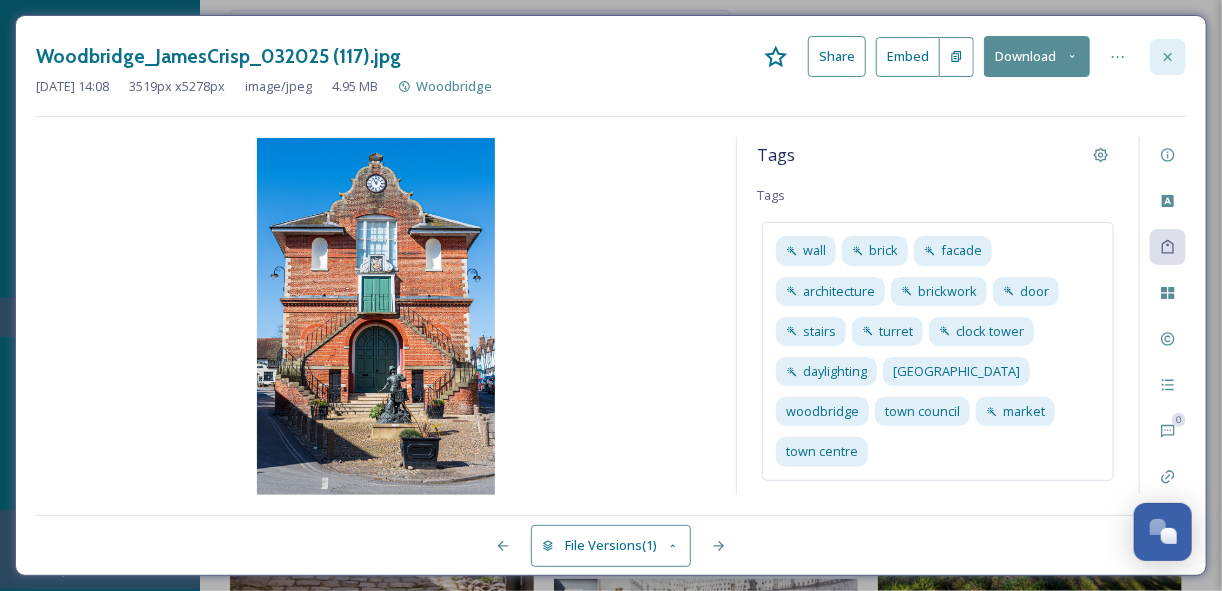 click 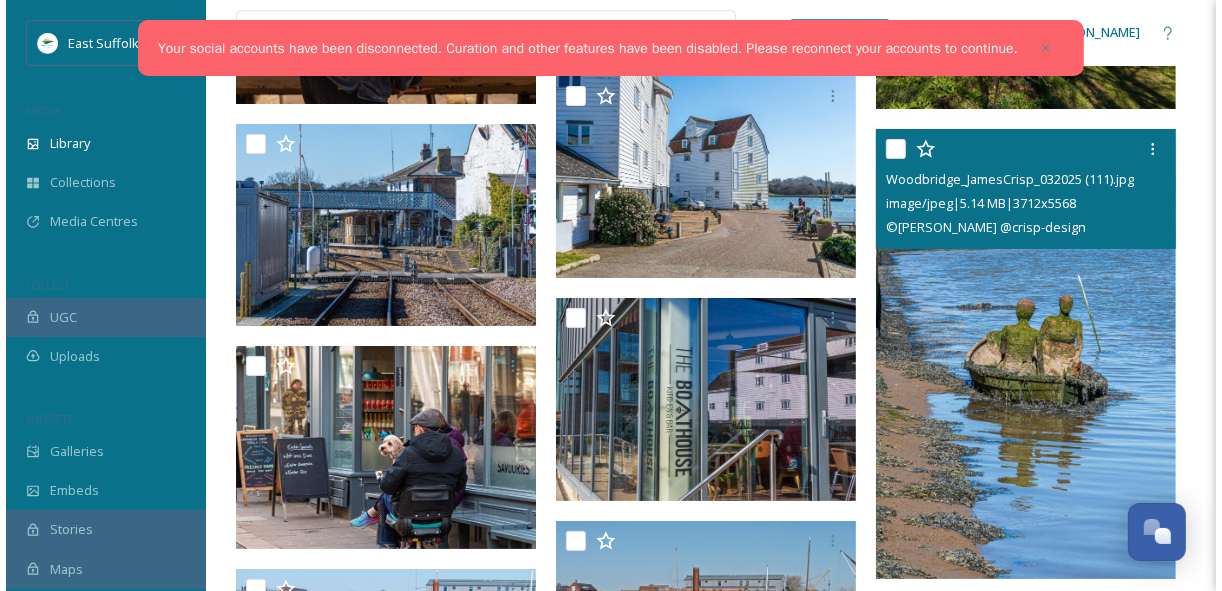 scroll, scrollTop: 4320, scrollLeft: 0, axis: vertical 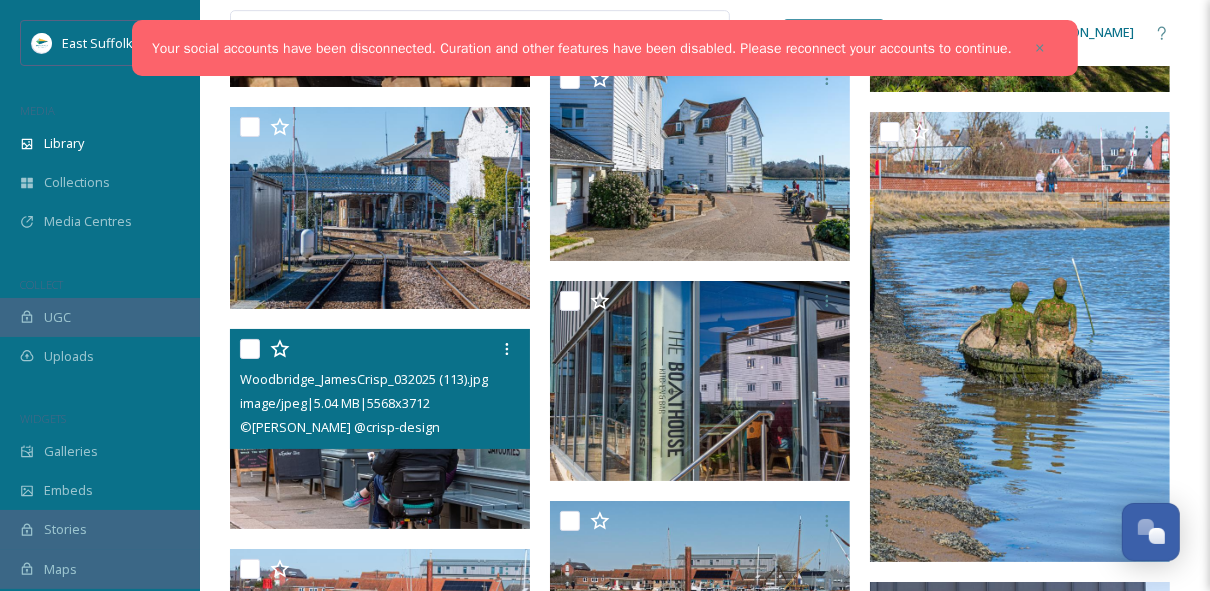 click at bounding box center [380, 429] 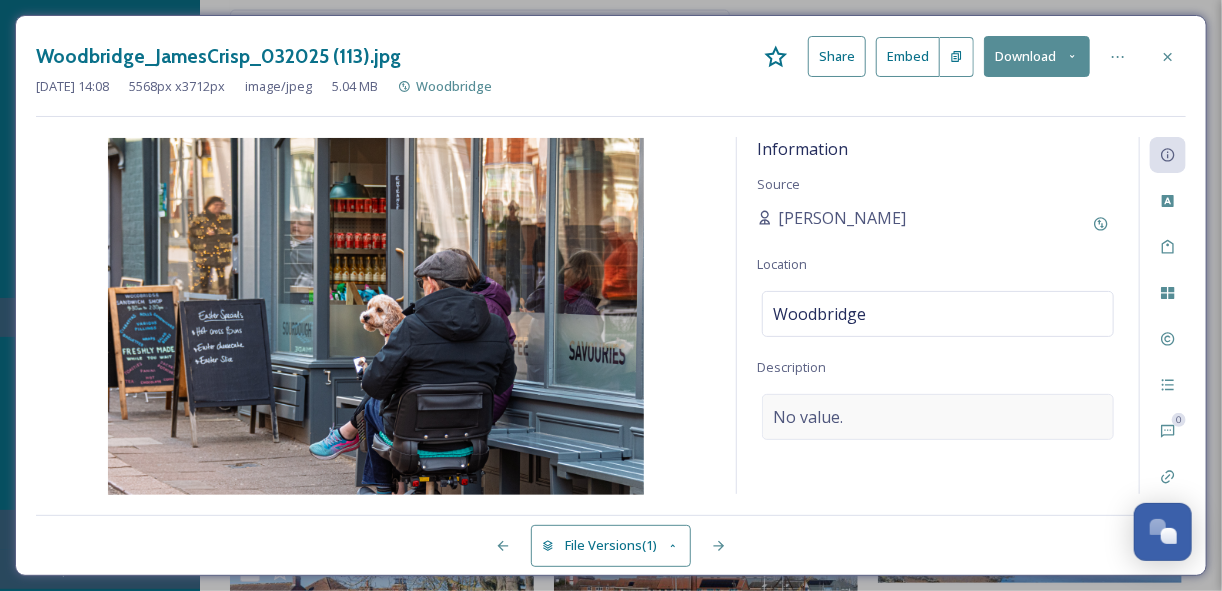 click on "No value." at bounding box center [938, 417] 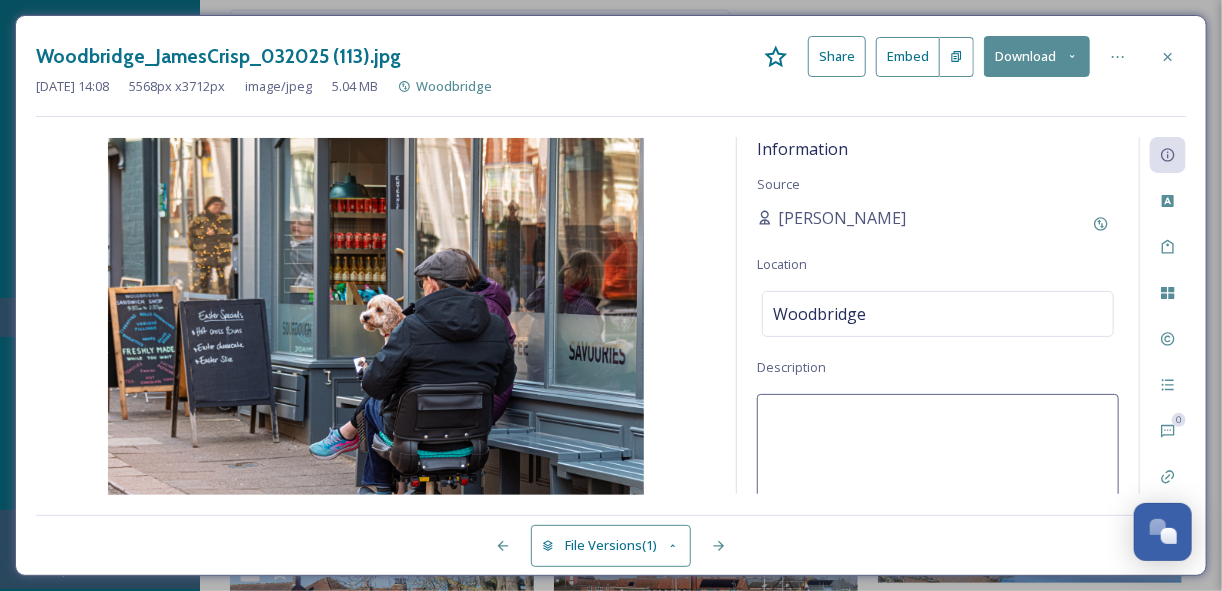 click at bounding box center [938, 477] 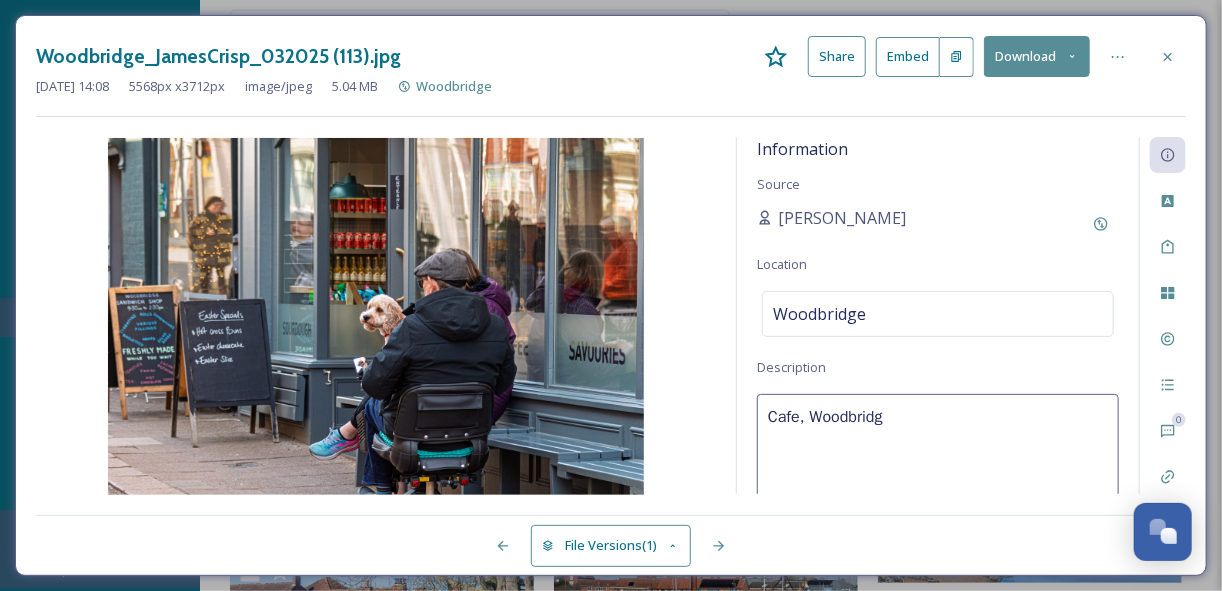 type on "Cafe, [GEOGRAPHIC_DATA]" 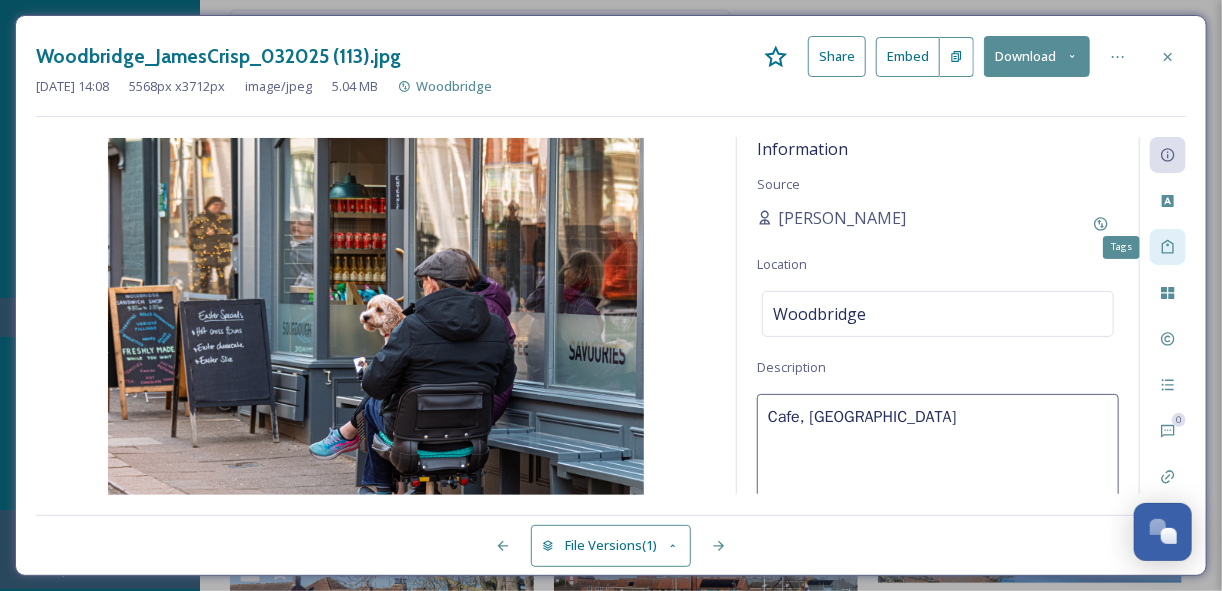 click 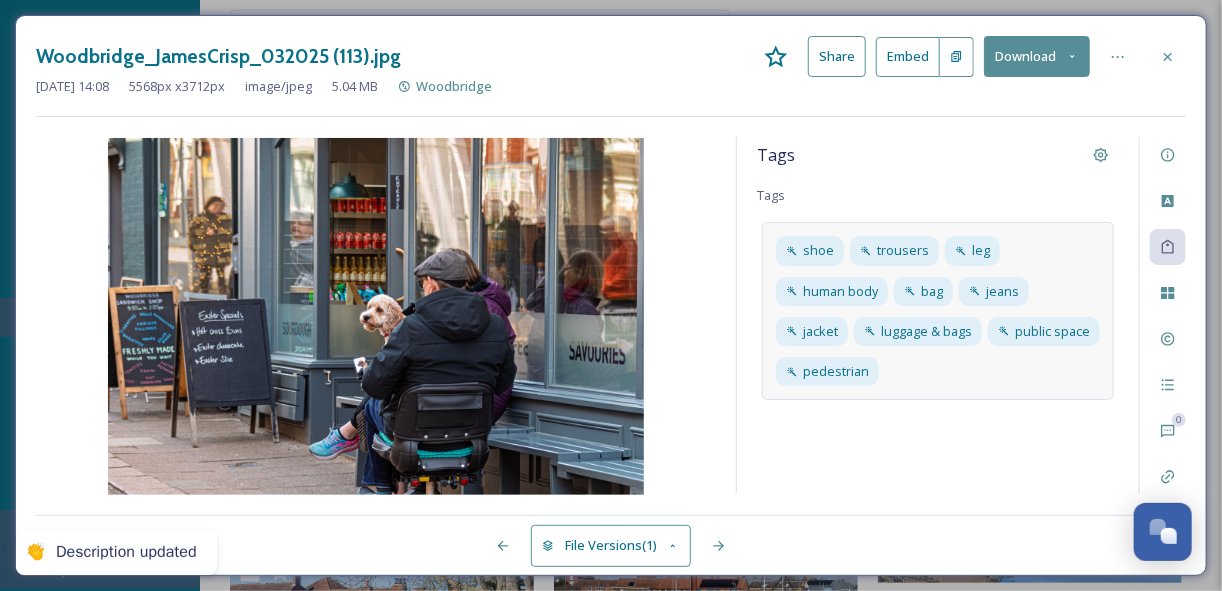 click on "shoe trousers leg human body bag jeans jacket luggage & bags public space pedestrian" at bounding box center [938, 311] 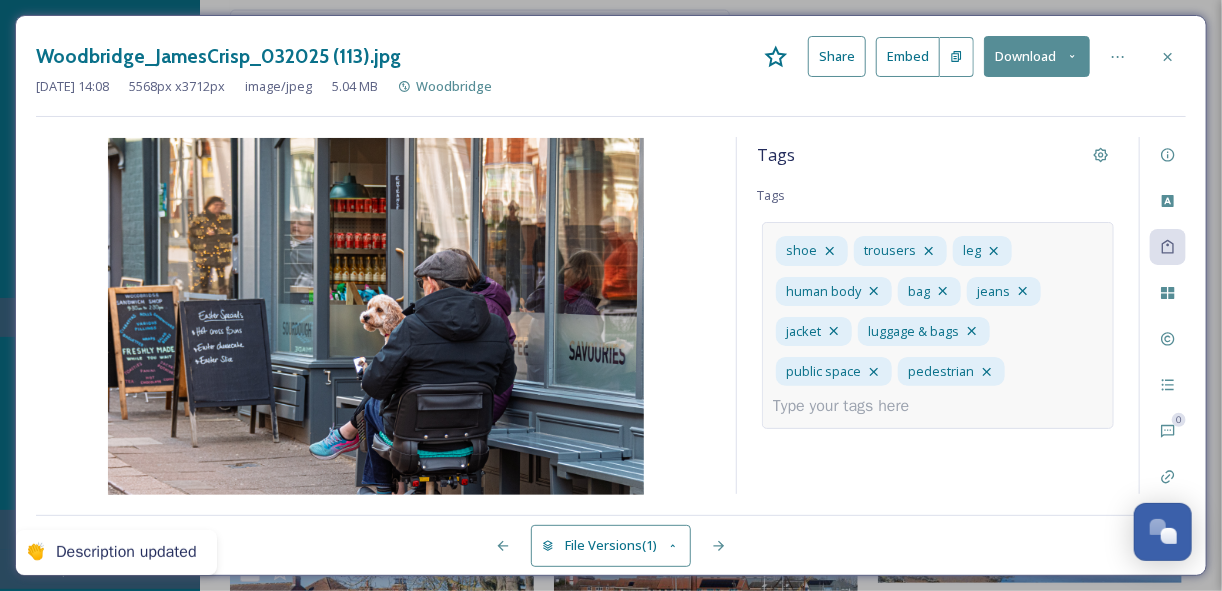 click at bounding box center (849, 406) 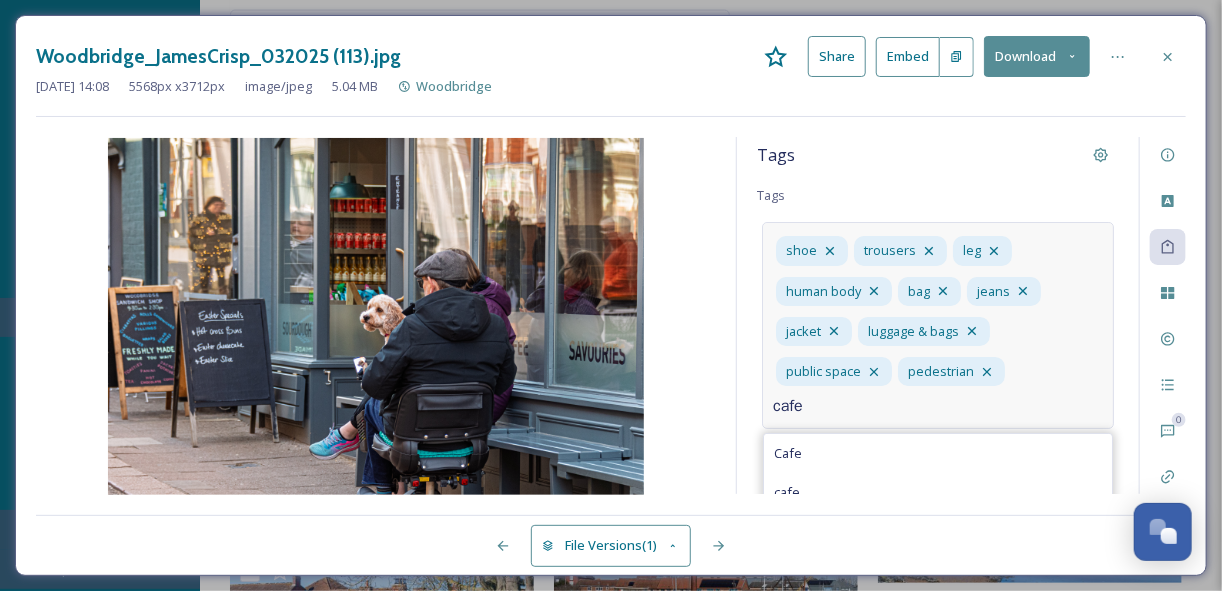 type on "cafe" 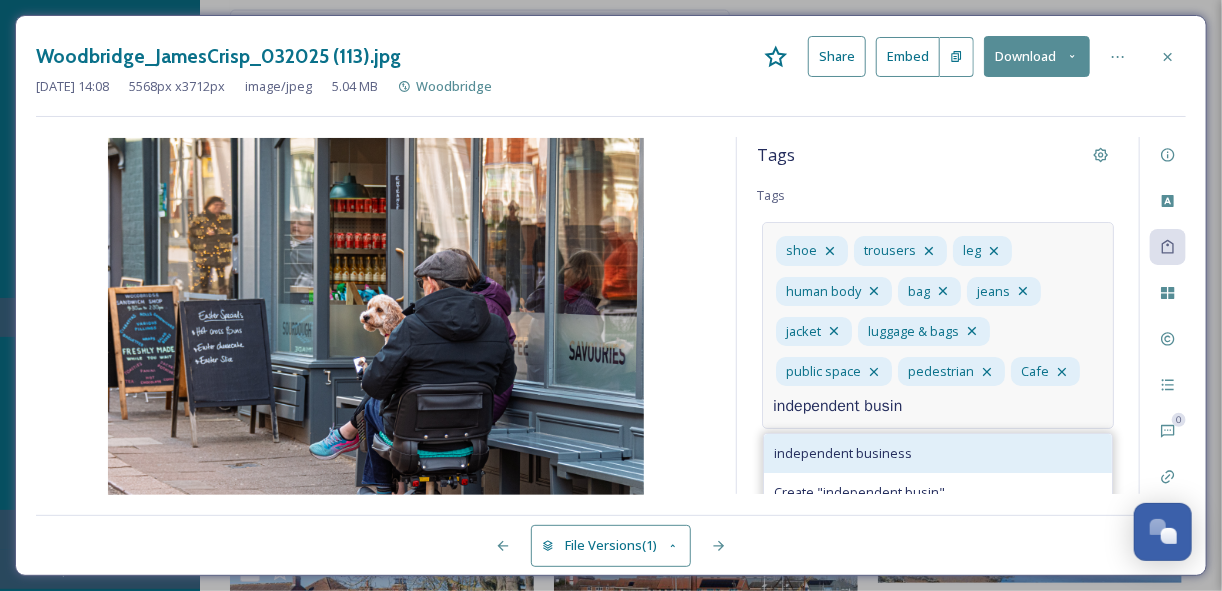 type on "independent busin" 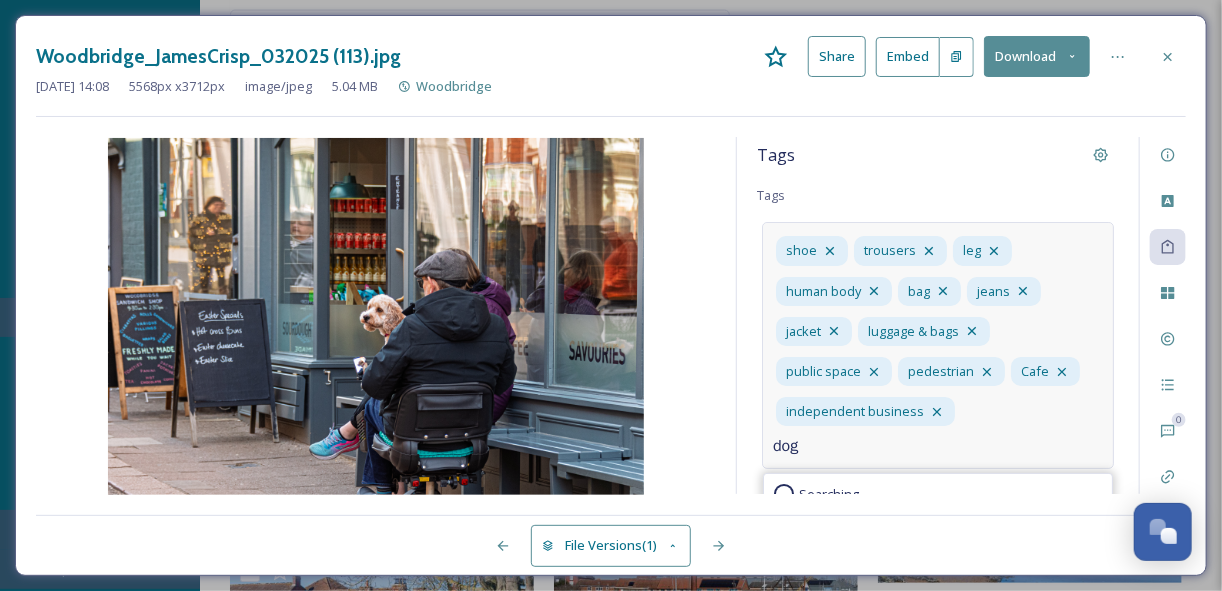 type on "dog" 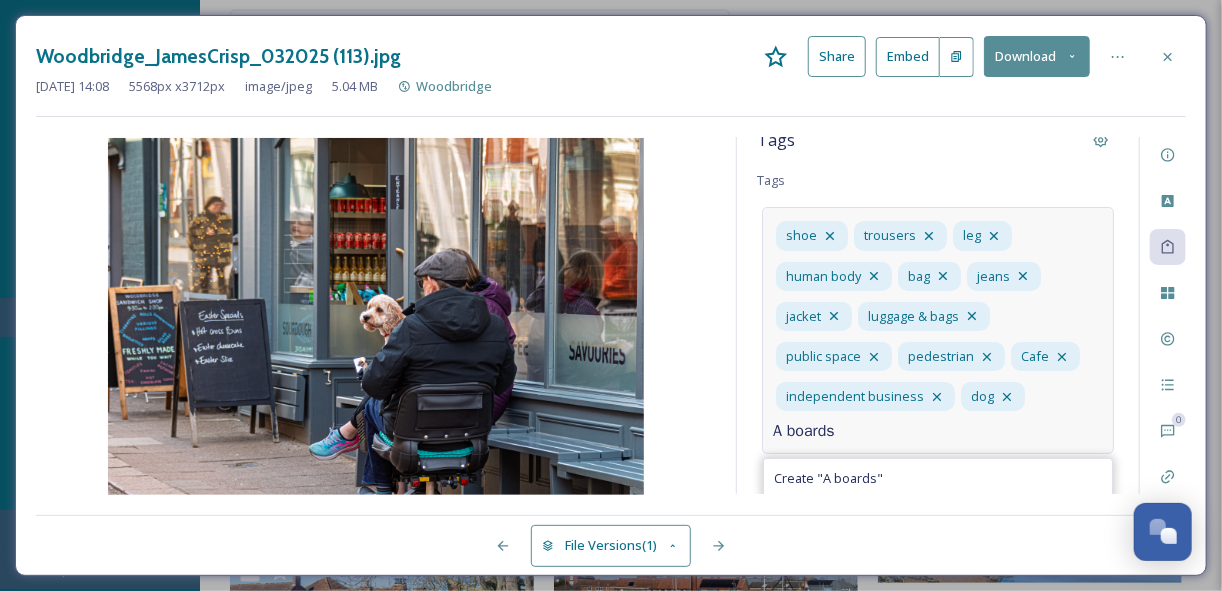 scroll, scrollTop: 19, scrollLeft: 0, axis: vertical 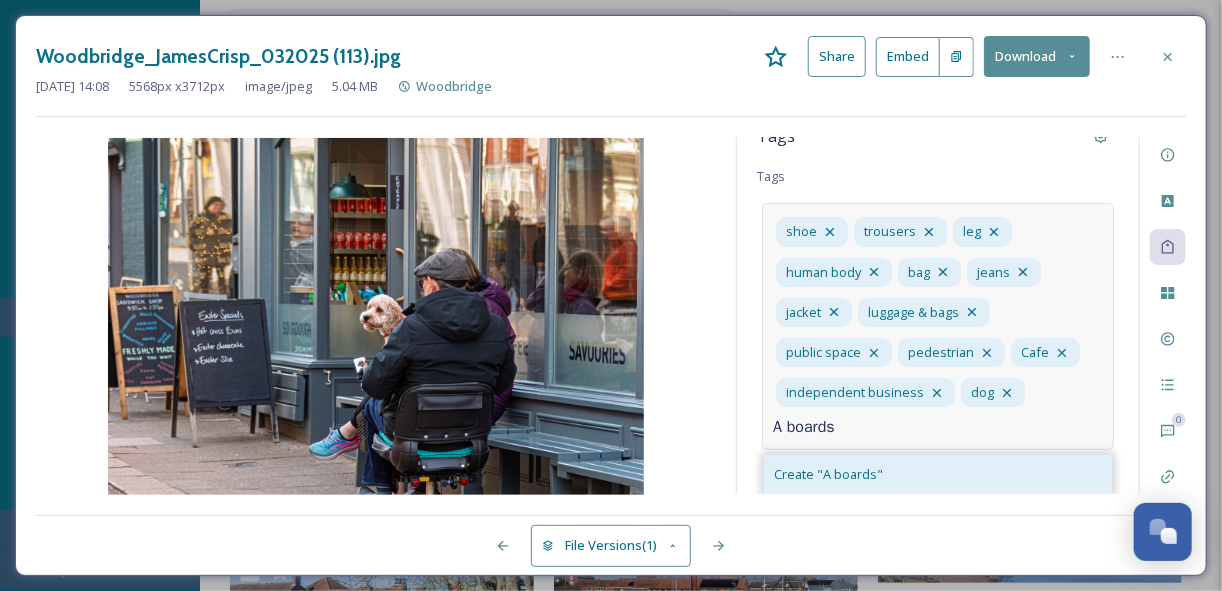 type on "A boards" 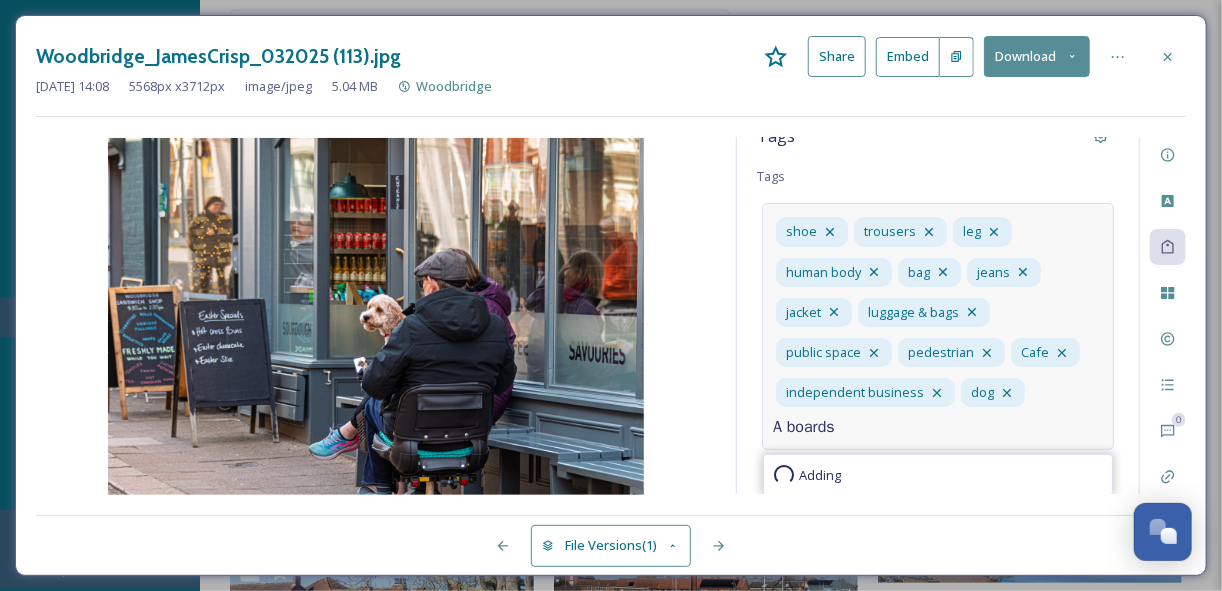 type 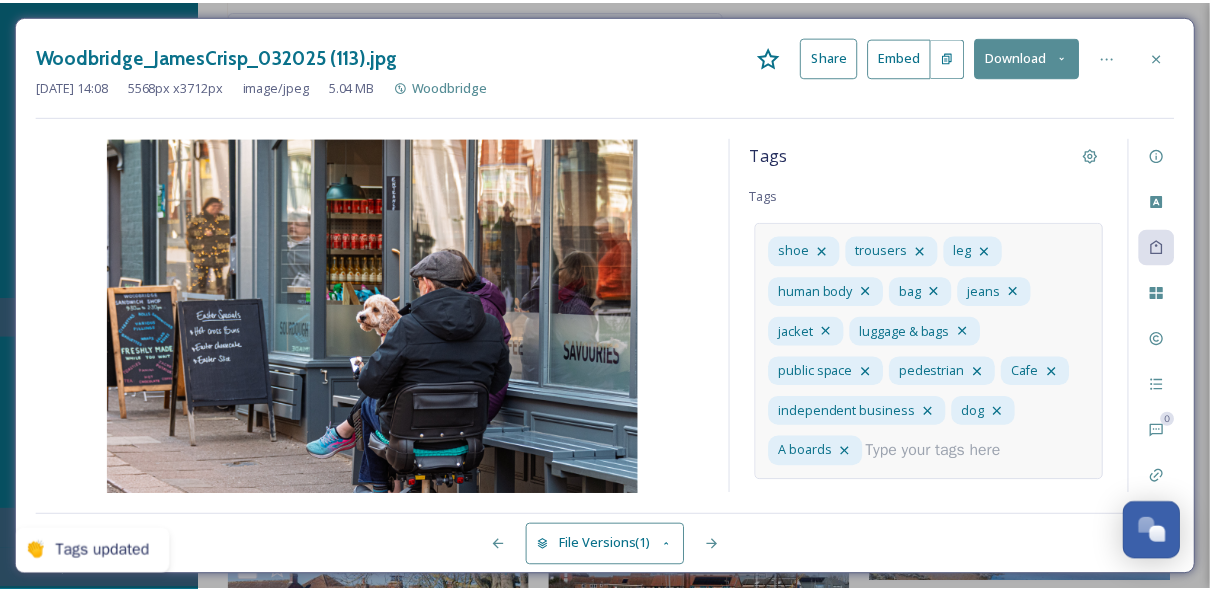 scroll, scrollTop: 0, scrollLeft: 0, axis: both 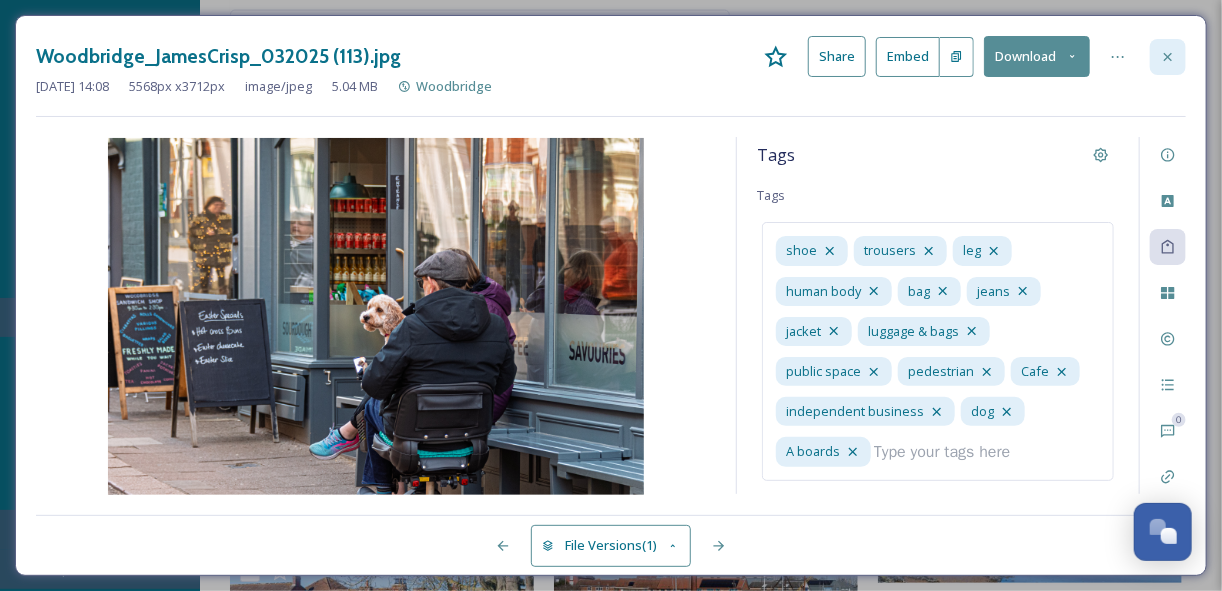 click 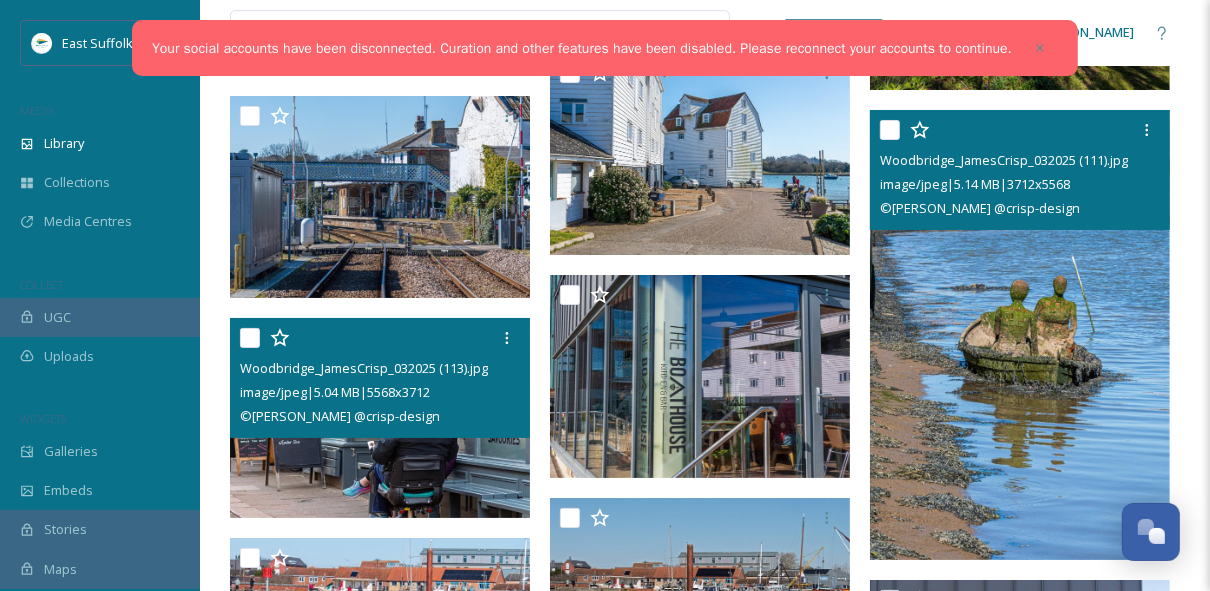 scroll, scrollTop: 4320, scrollLeft: 0, axis: vertical 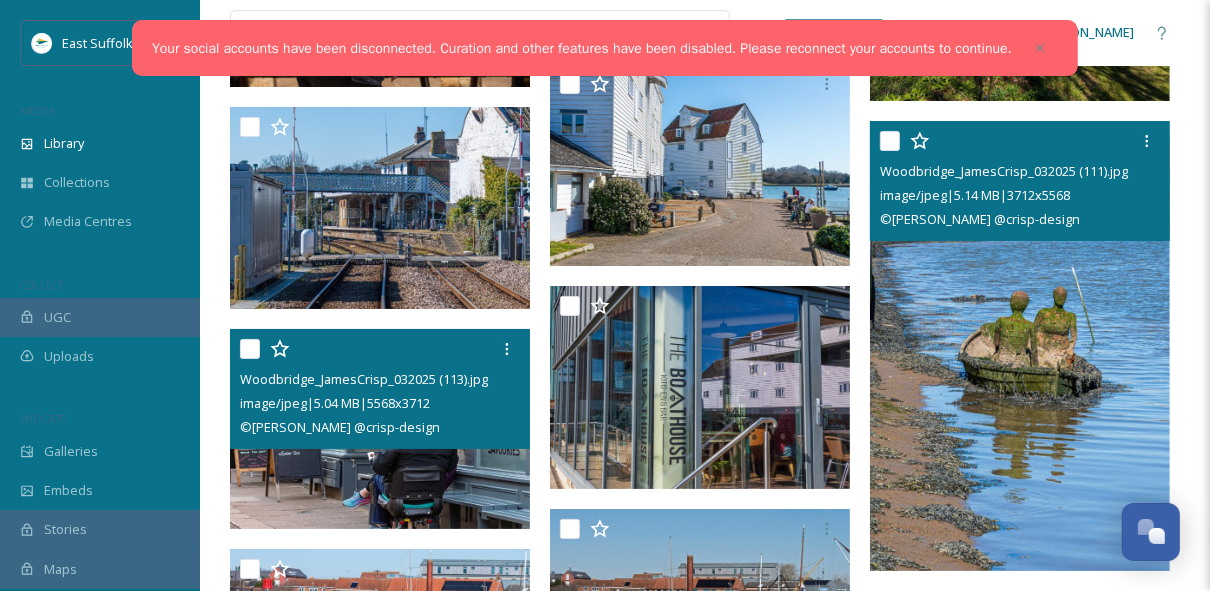 click at bounding box center [890, 141] 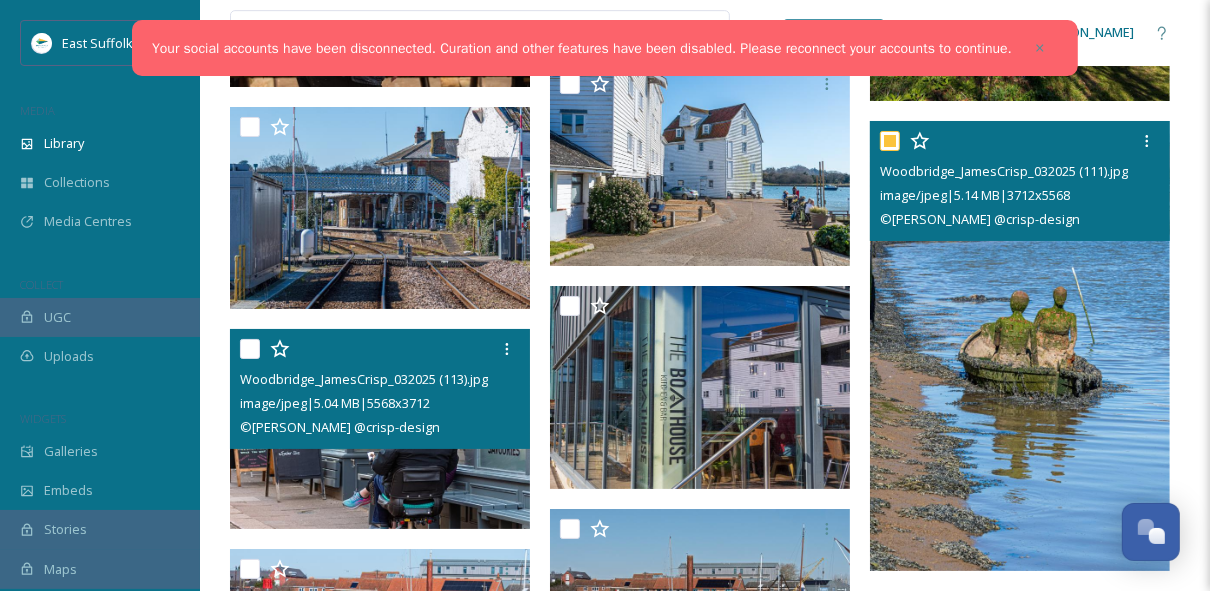 checkbox on "true" 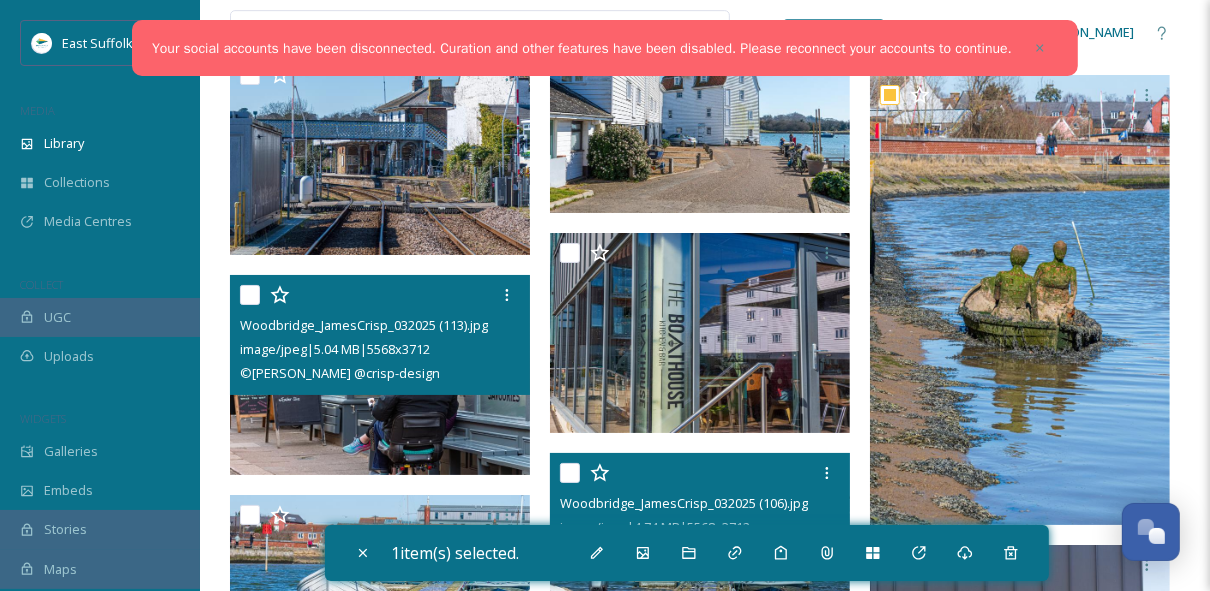 click at bounding box center [570, 473] 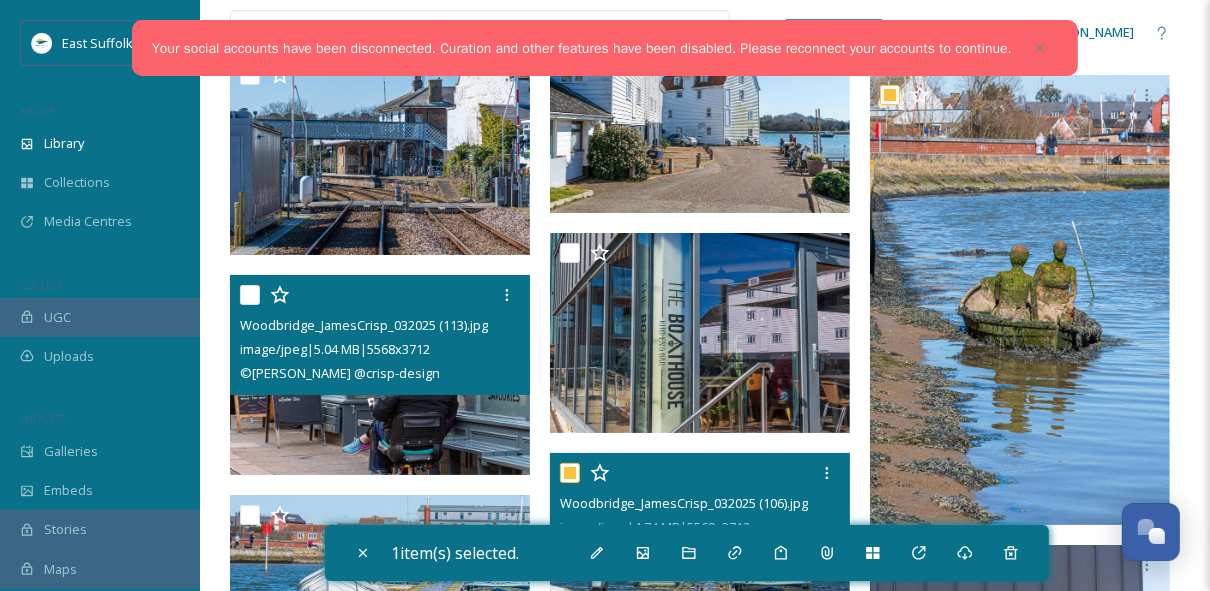checkbox on "true" 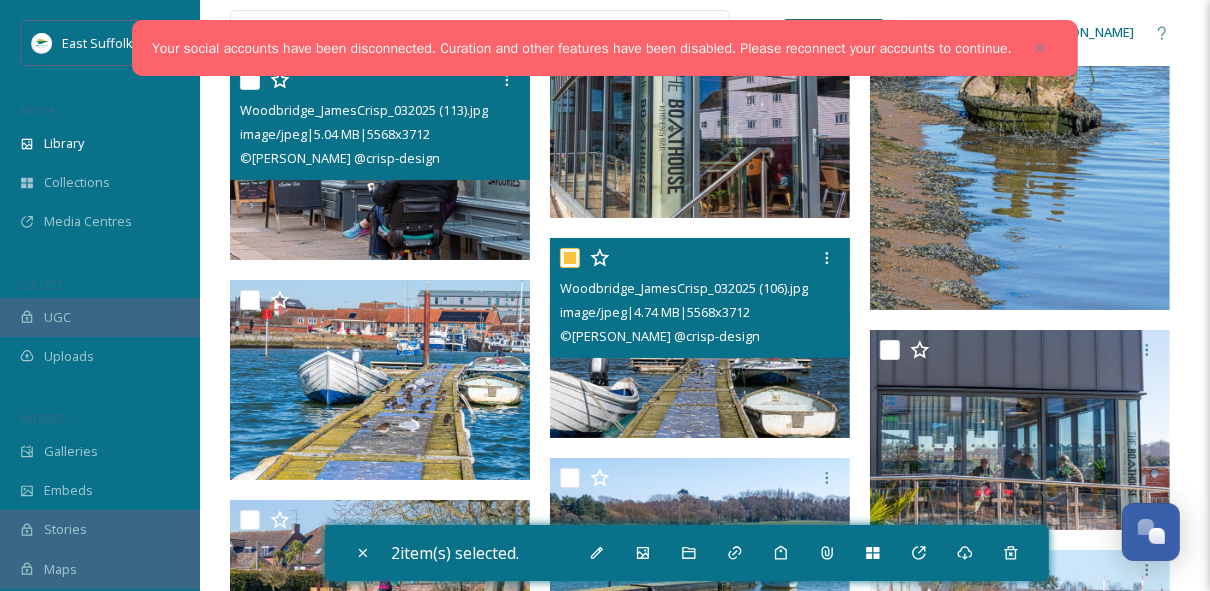 scroll, scrollTop: 4560, scrollLeft: 0, axis: vertical 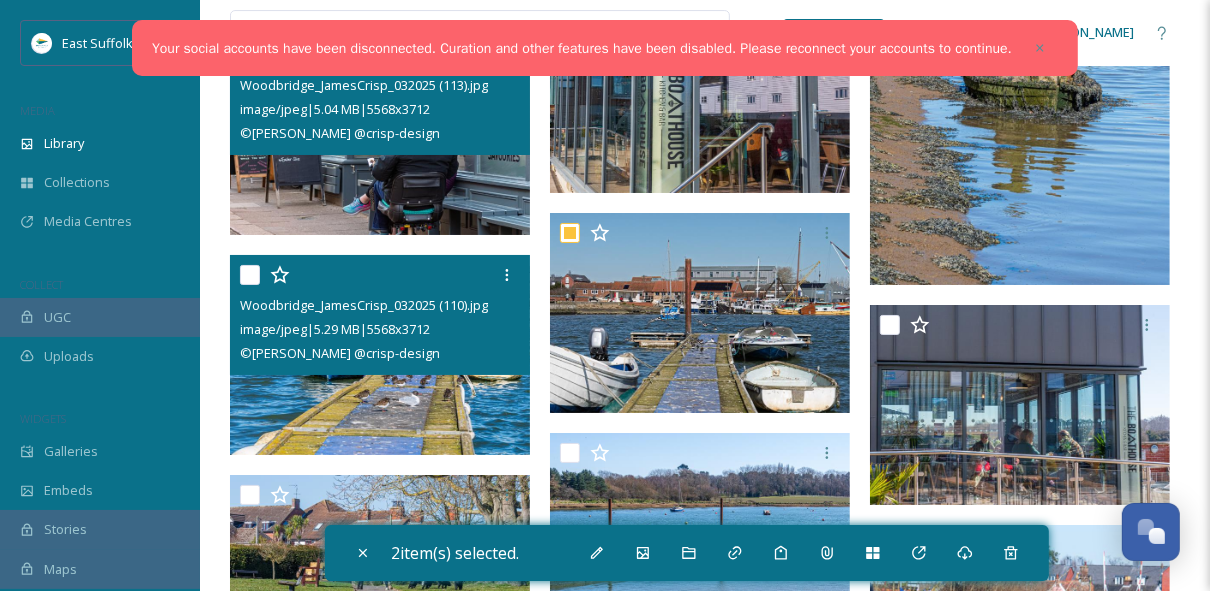 click at bounding box center (250, 275) 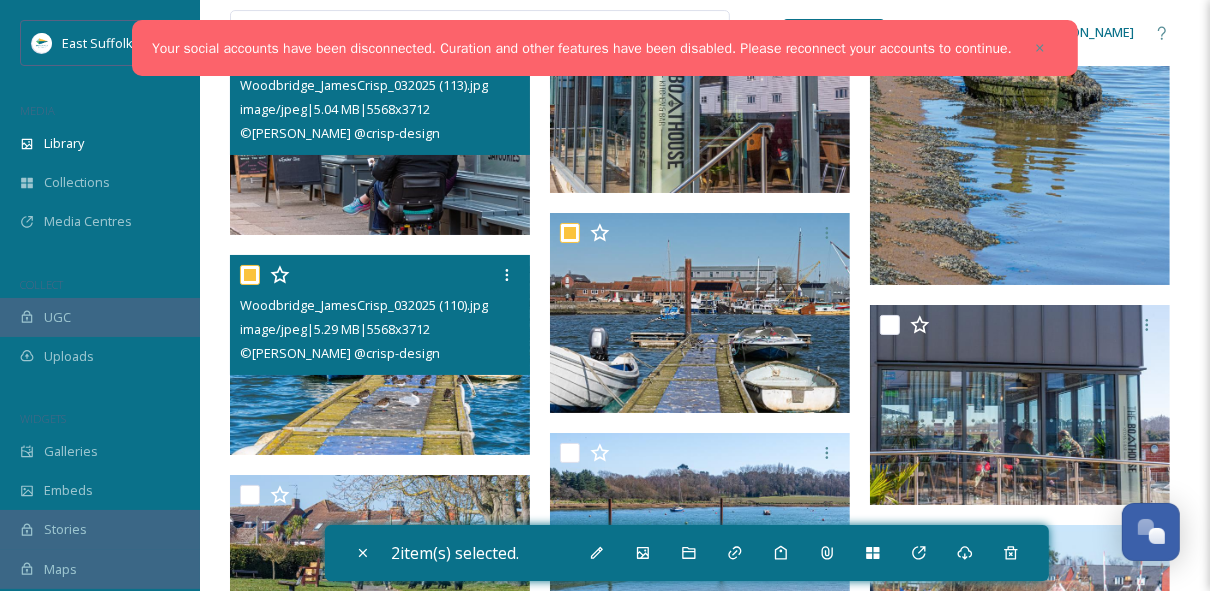 checkbox on "true" 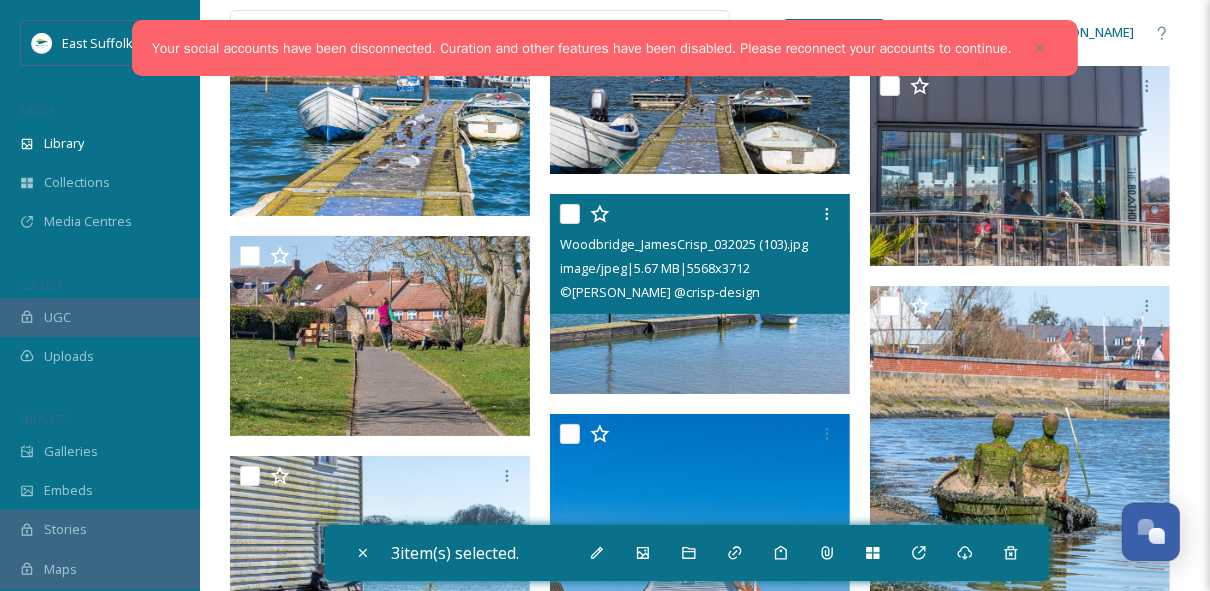 scroll, scrollTop: 4800, scrollLeft: 0, axis: vertical 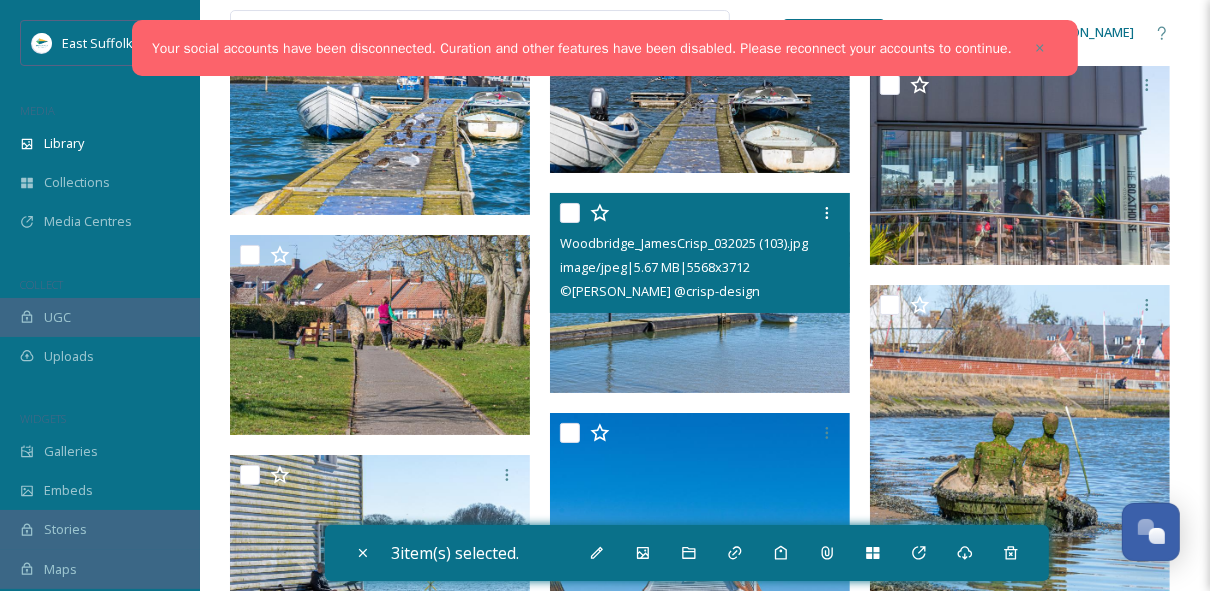 click at bounding box center (570, 213) 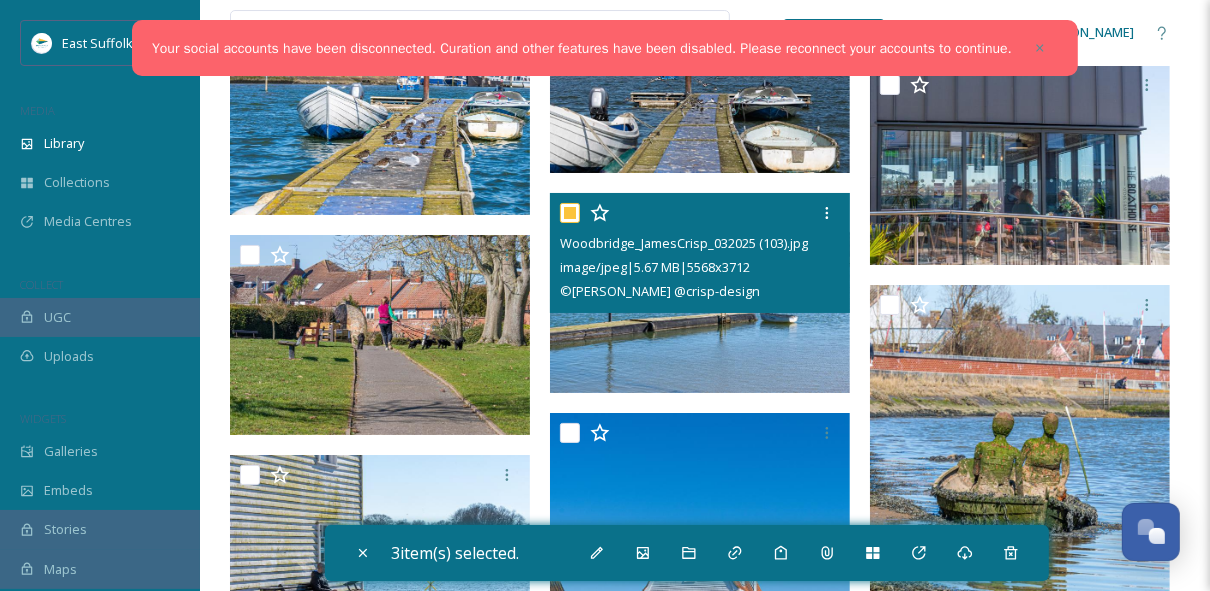 checkbox on "true" 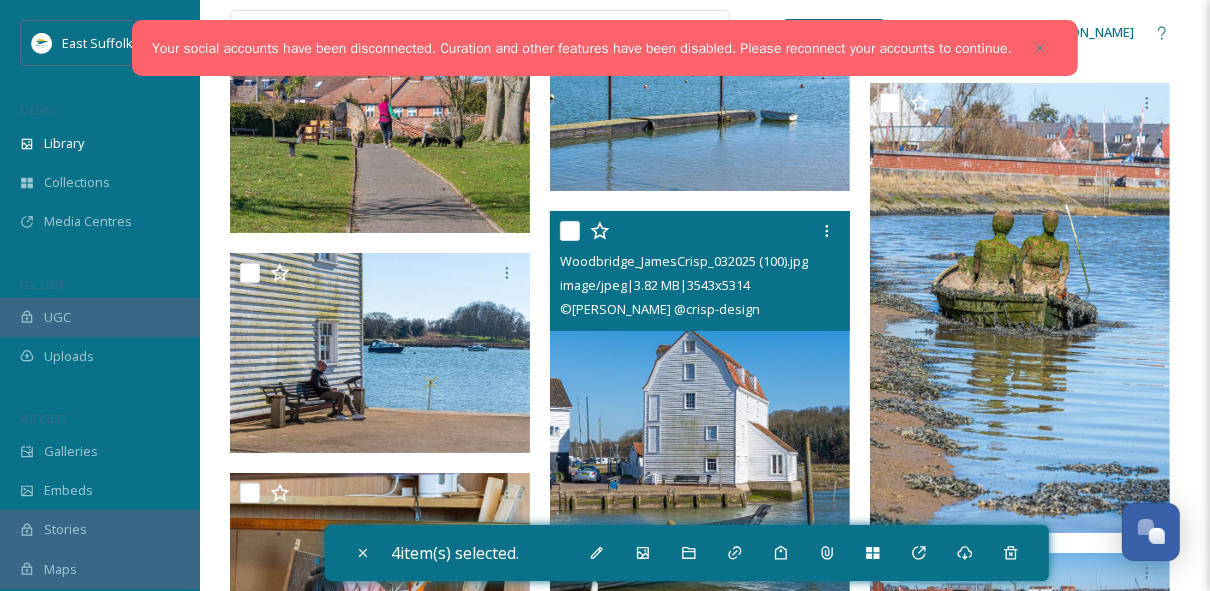 scroll, scrollTop: 5040, scrollLeft: 0, axis: vertical 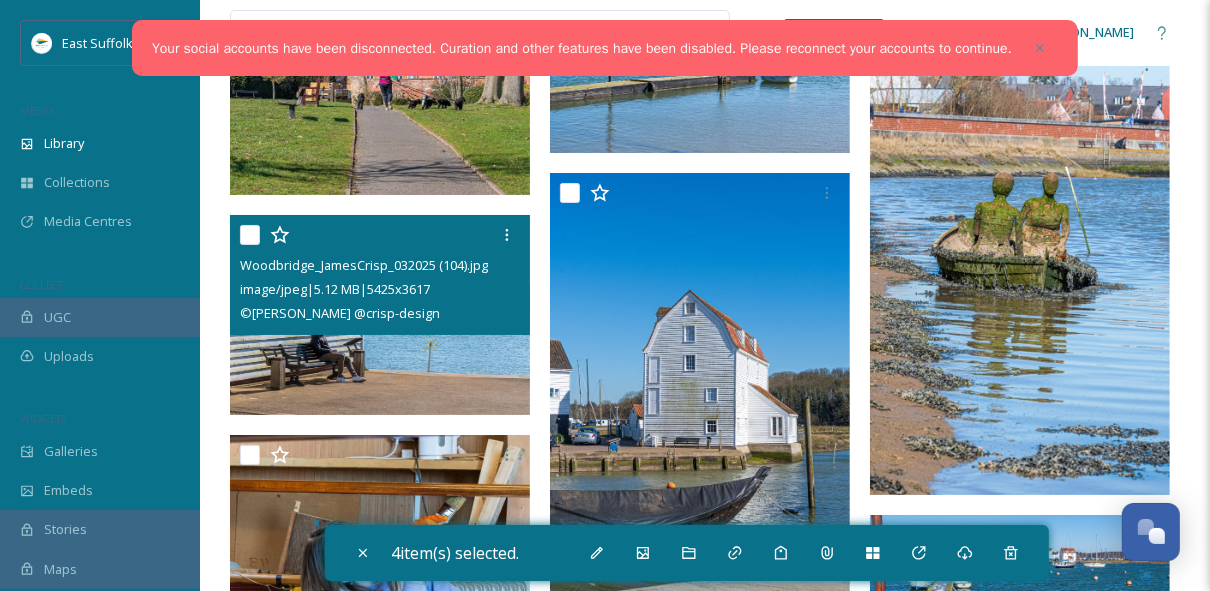 click at bounding box center [250, 235] 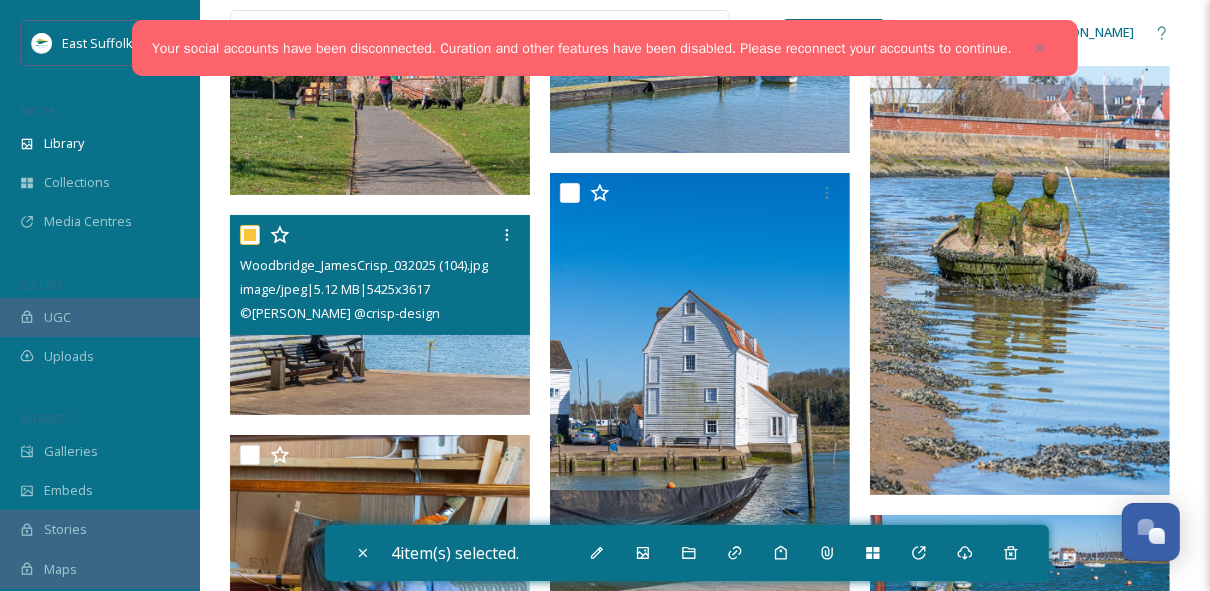 checkbox on "true" 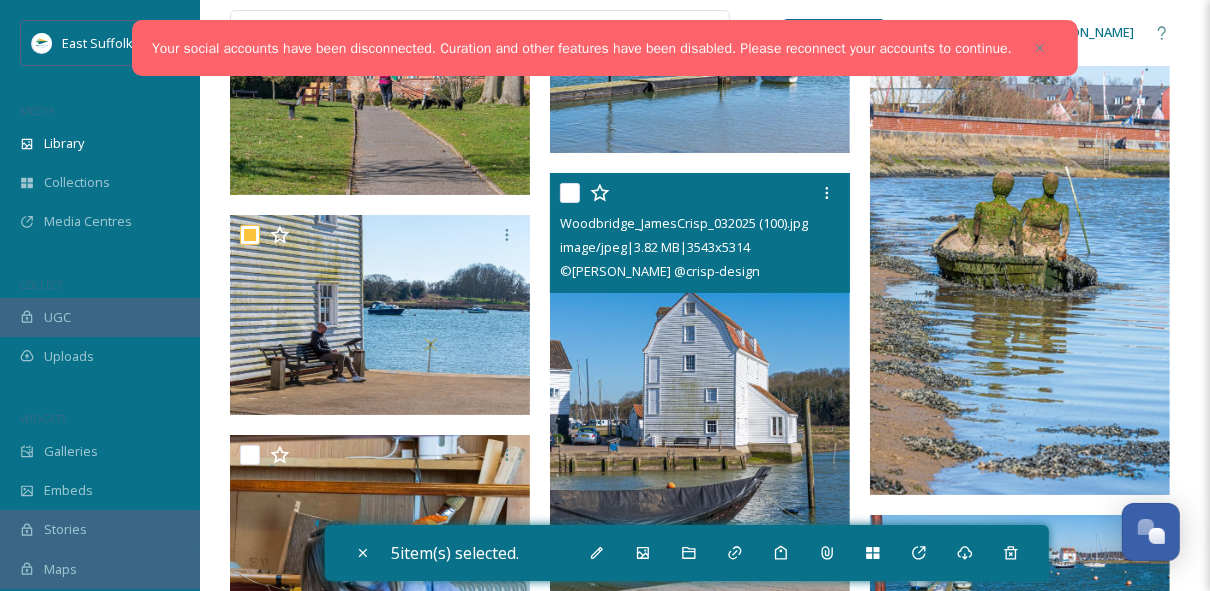 click at bounding box center [570, 193] 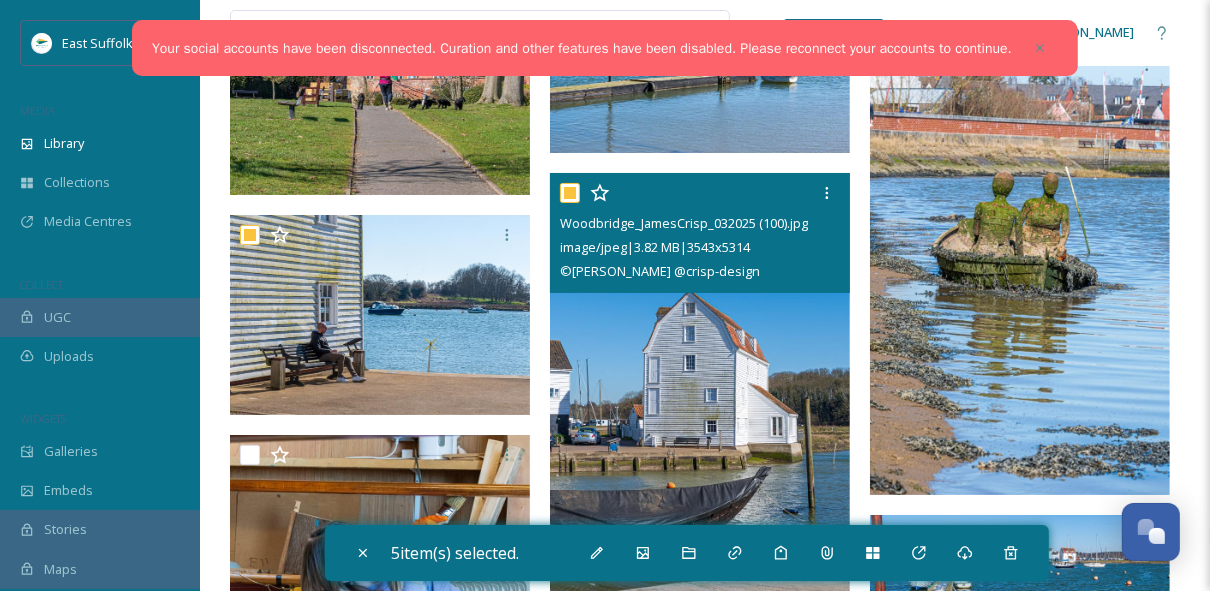 checkbox on "true" 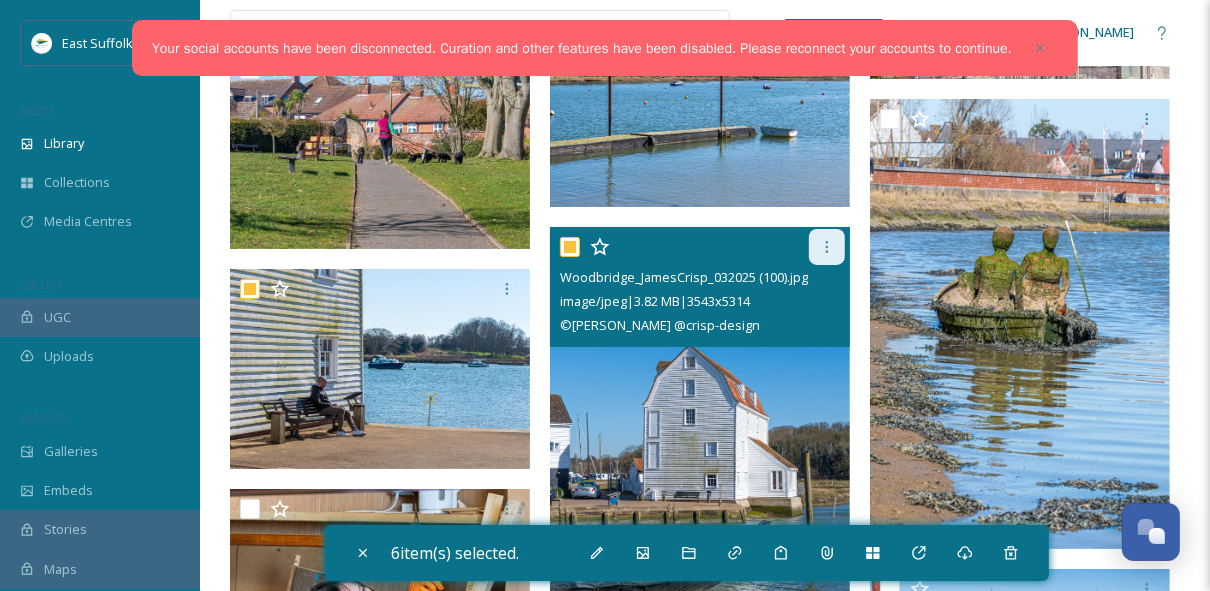 scroll, scrollTop: 4960, scrollLeft: 0, axis: vertical 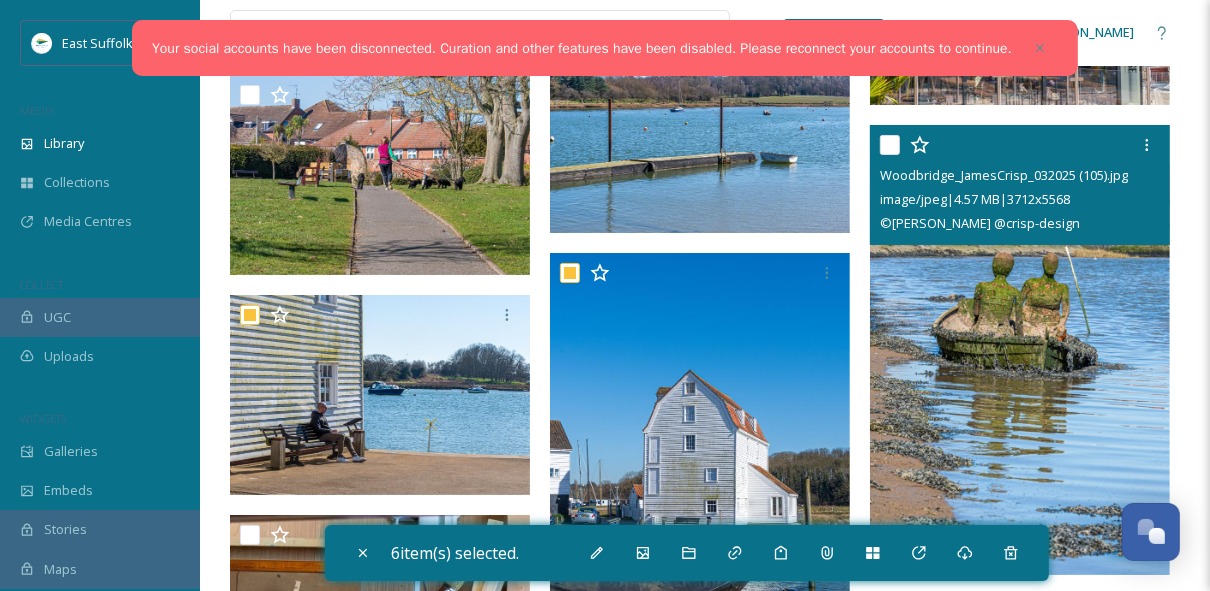 click at bounding box center [890, 145] 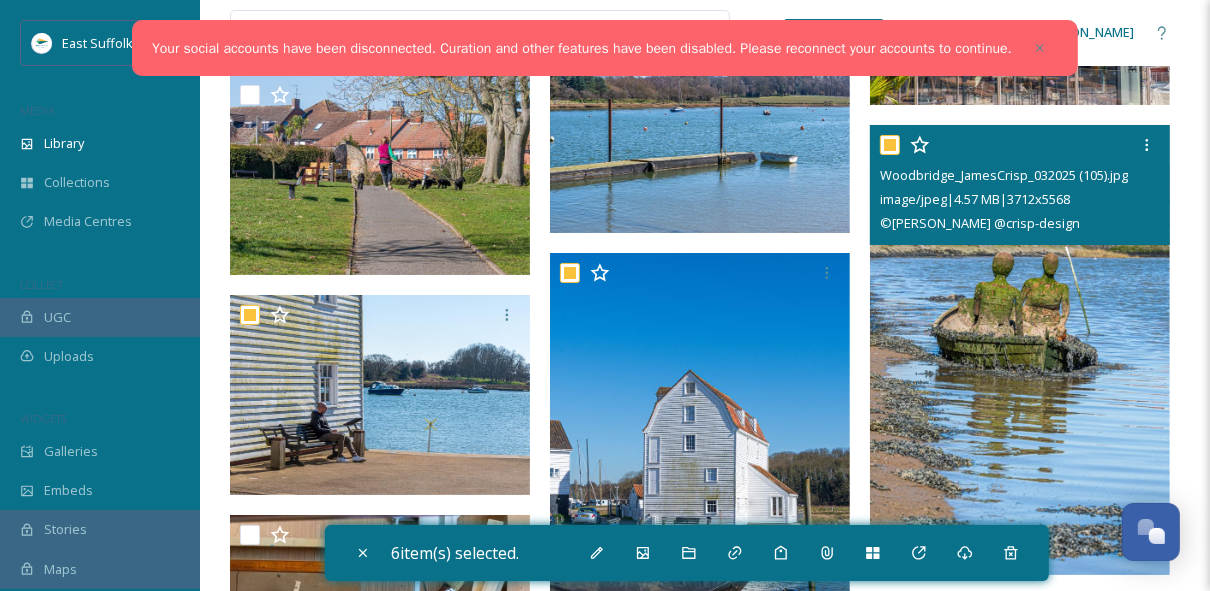 checkbox on "true" 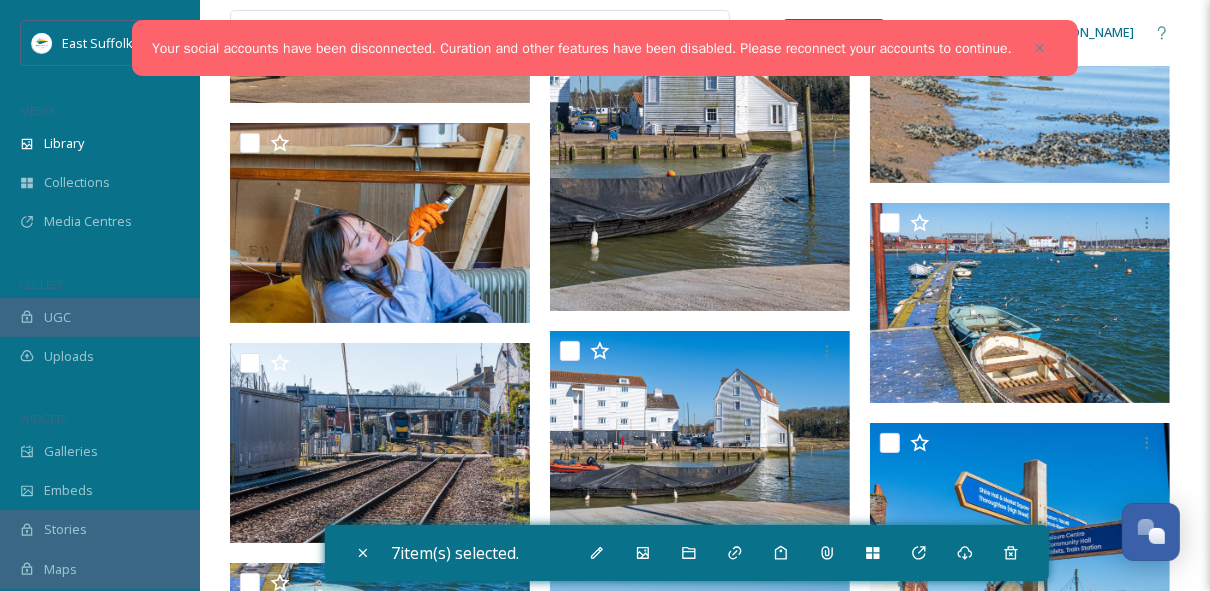scroll, scrollTop: 5360, scrollLeft: 0, axis: vertical 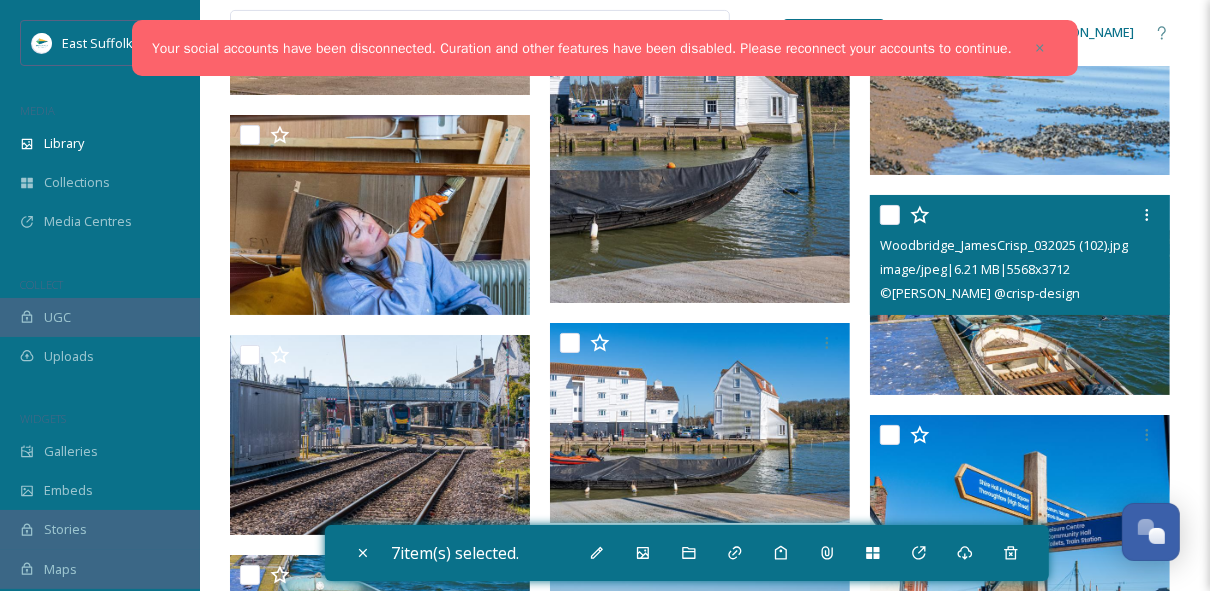 click at bounding box center (890, 215) 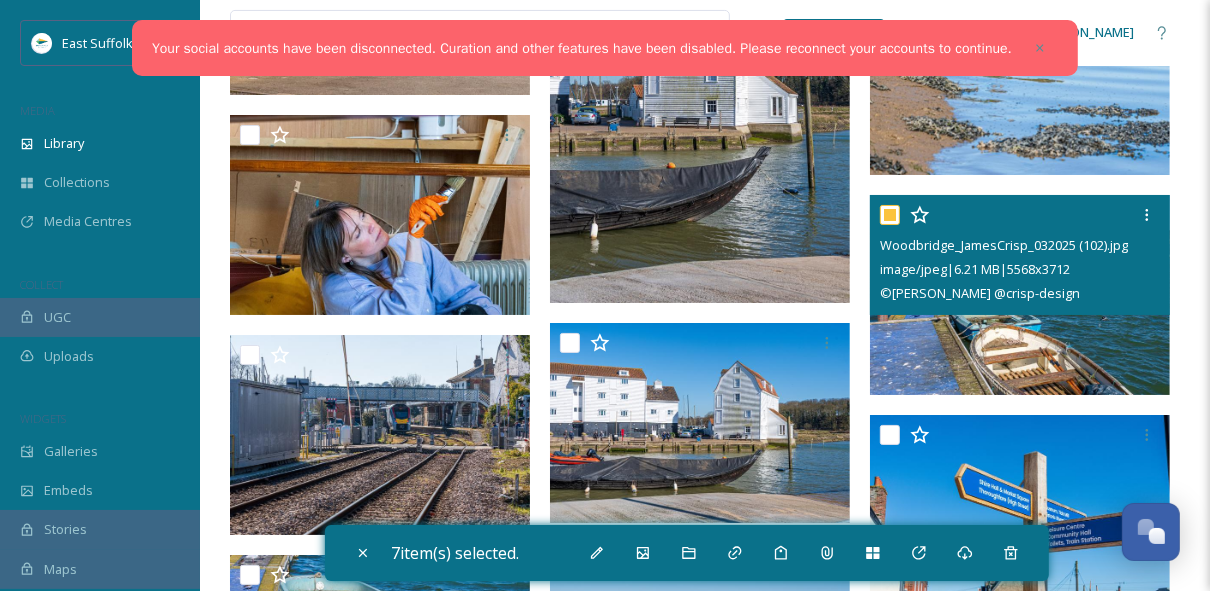 checkbox on "true" 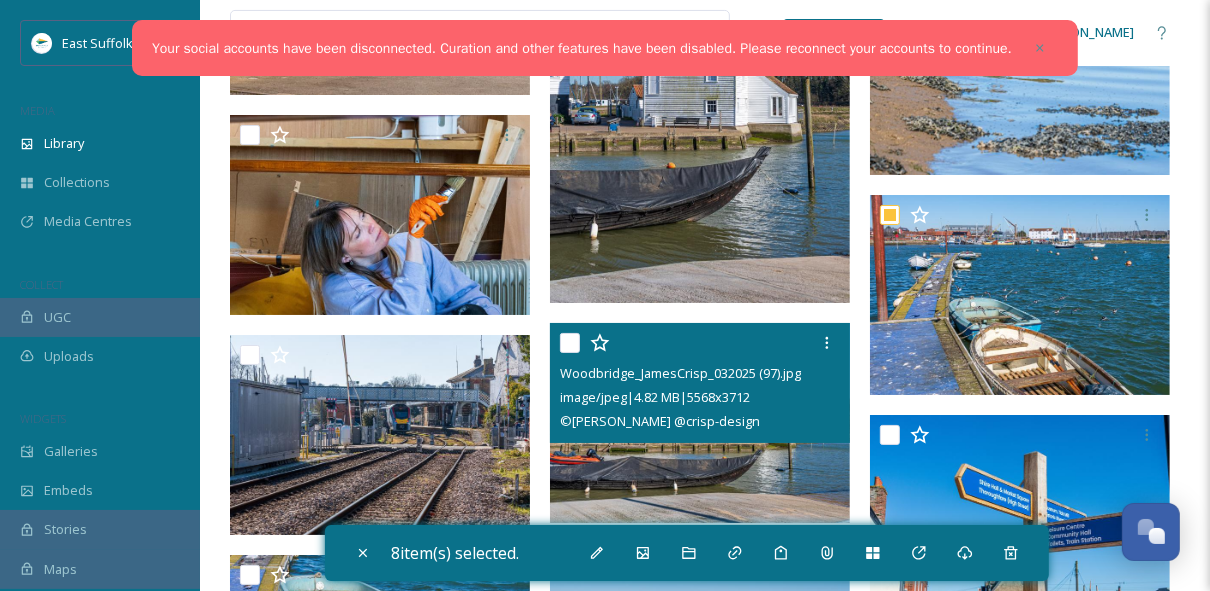 click at bounding box center (570, 343) 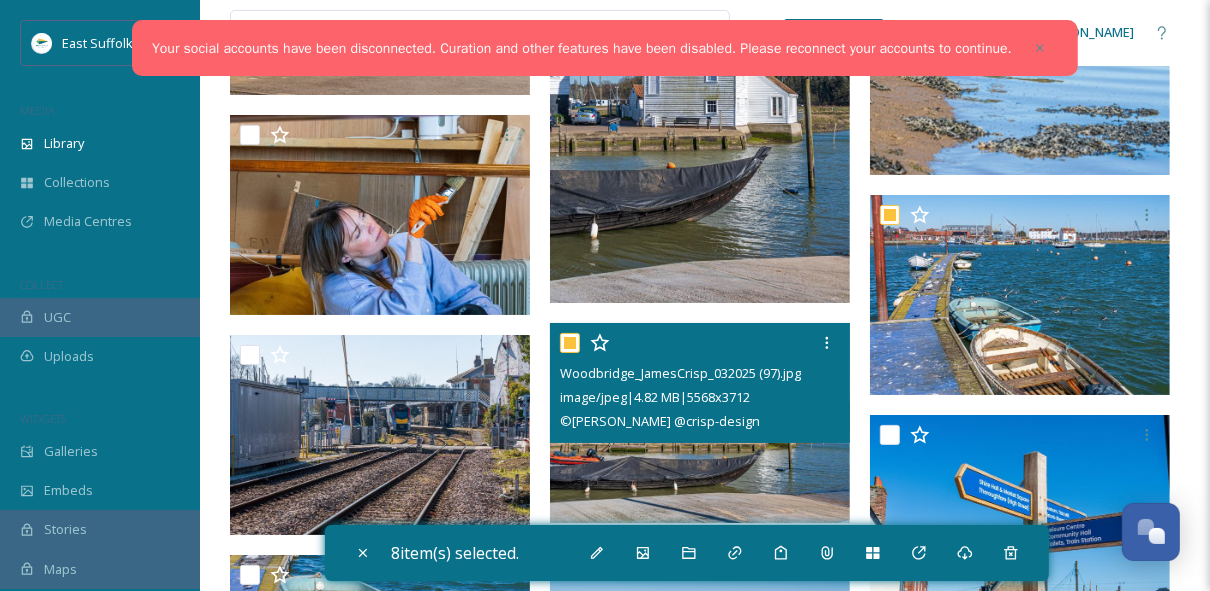checkbox on "true" 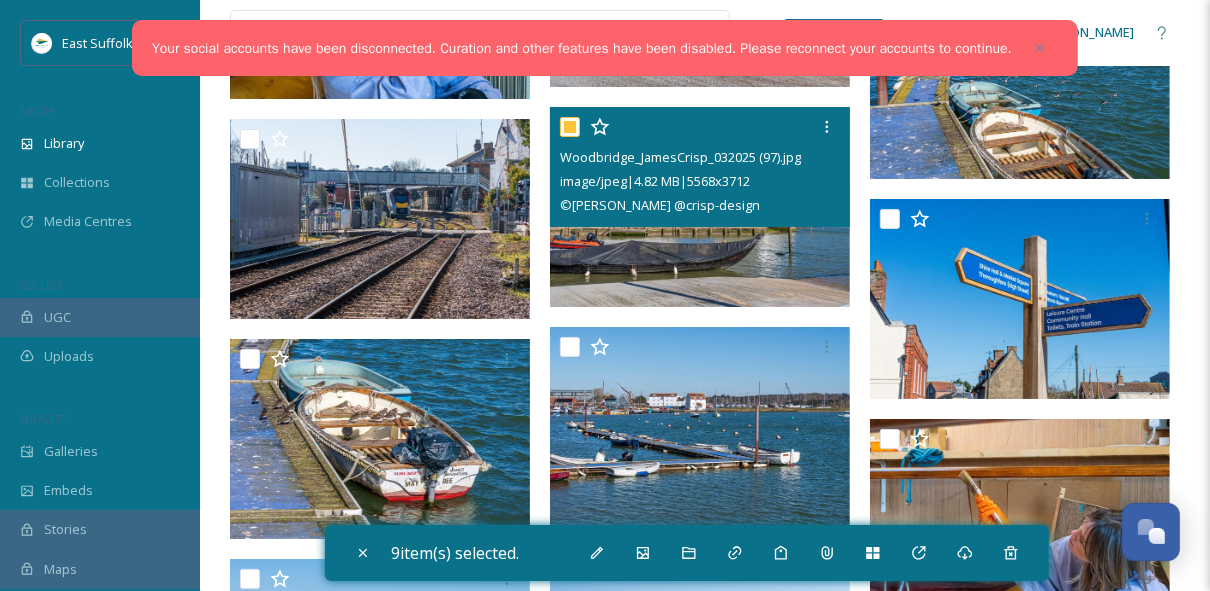 scroll, scrollTop: 5600, scrollLeft: 0, axis: vertical 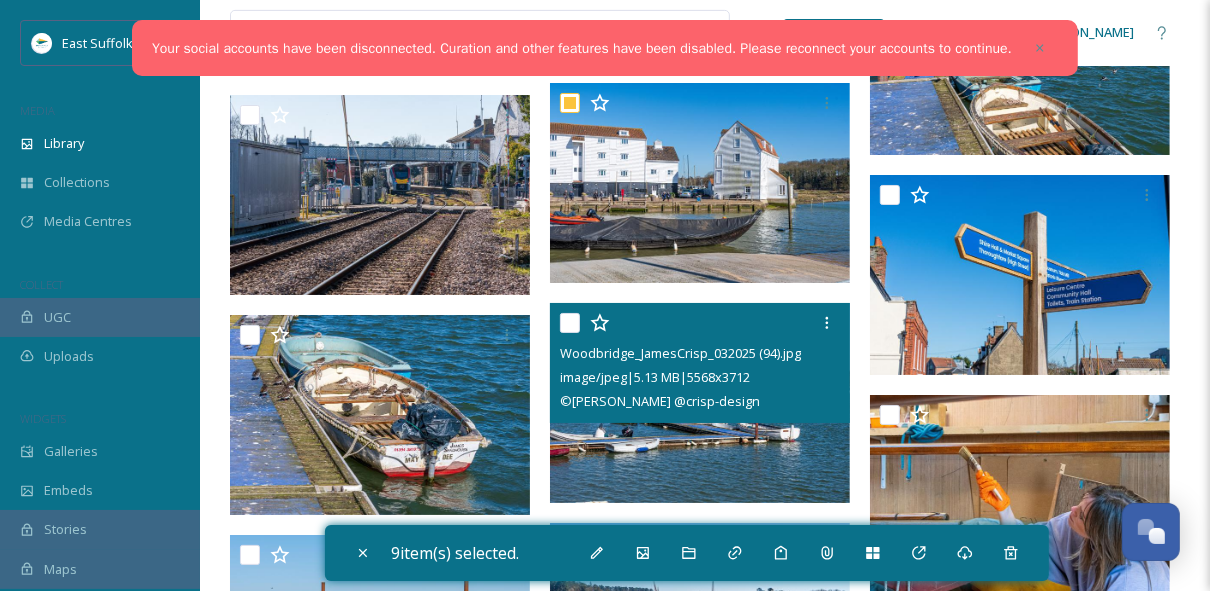 click at bounding box center (570, 323) 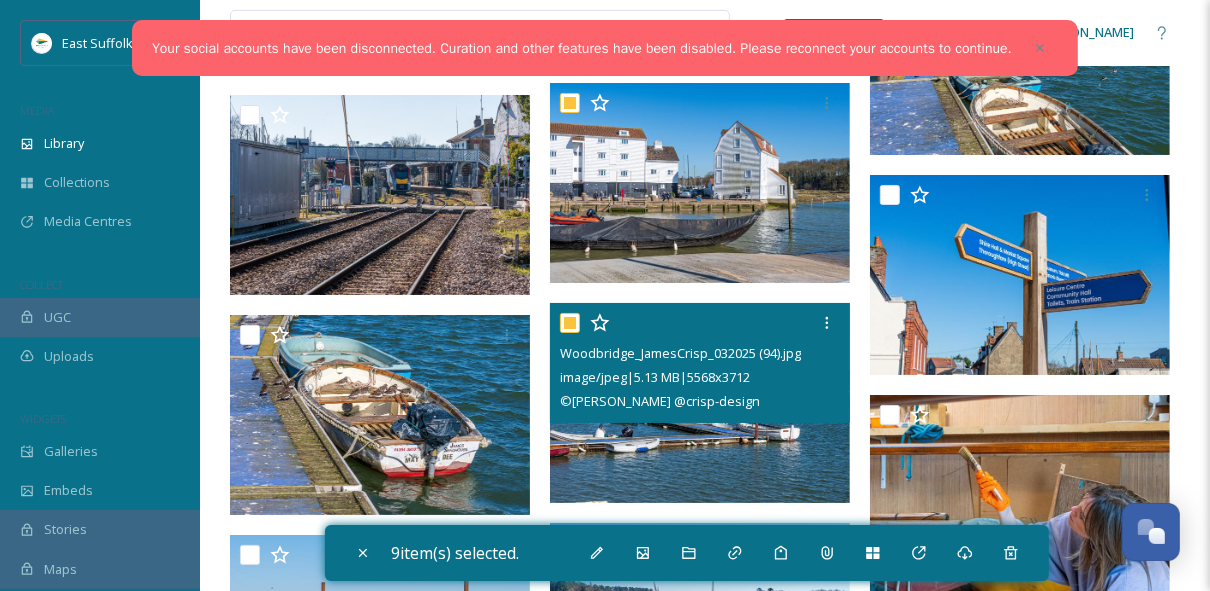 checkbox on "true" 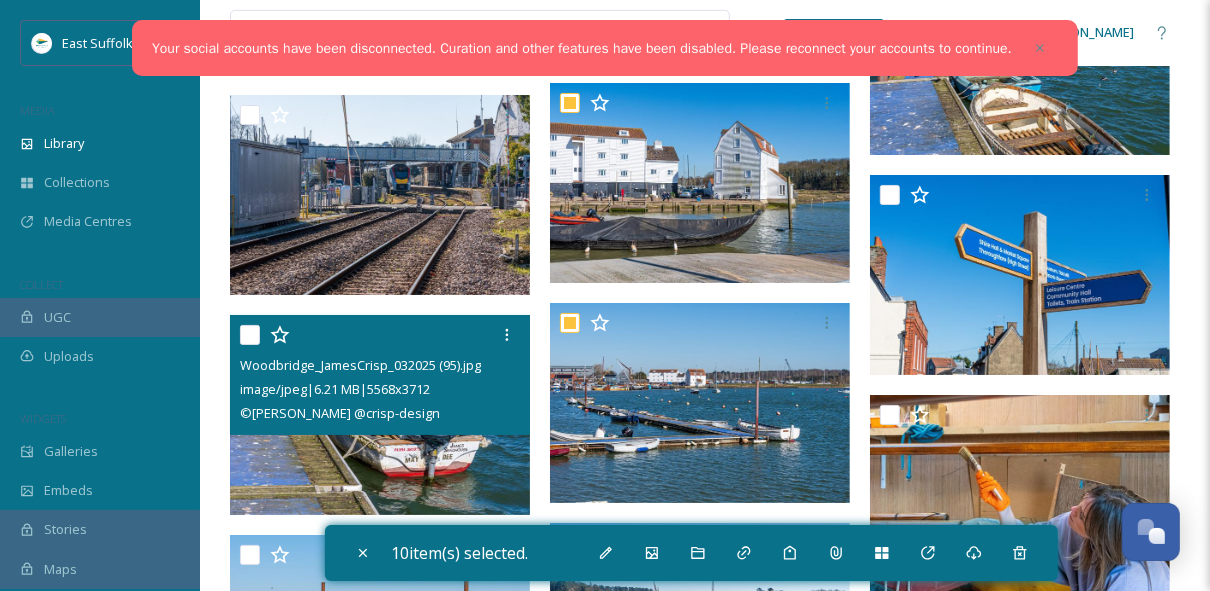 click at bounding box center (250, 335) 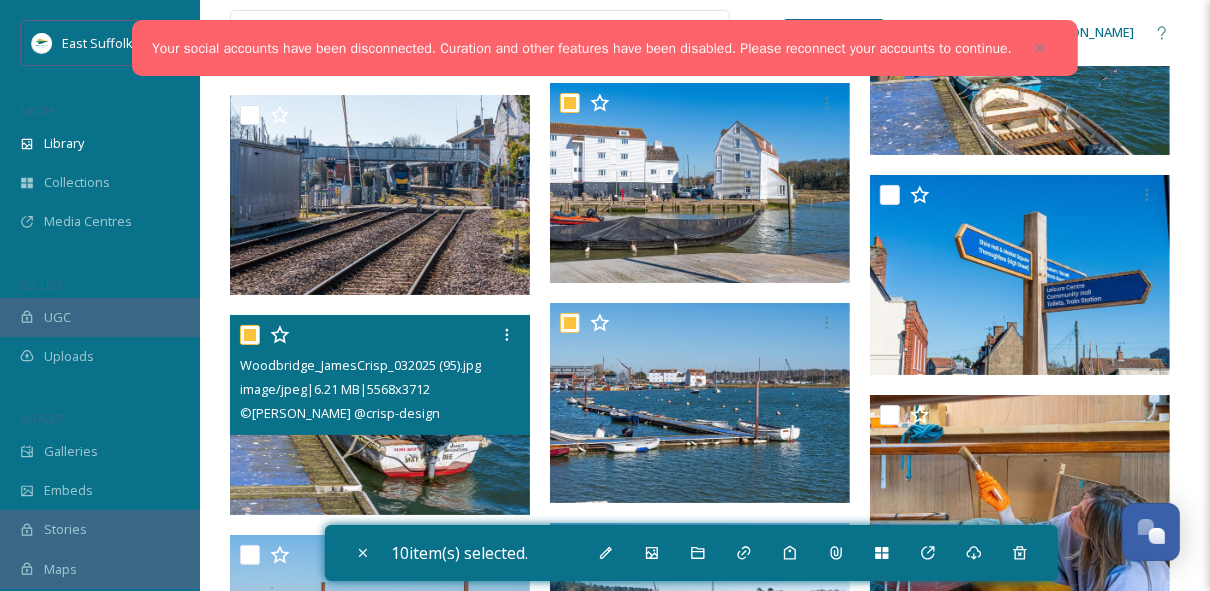 checkbox on "true" 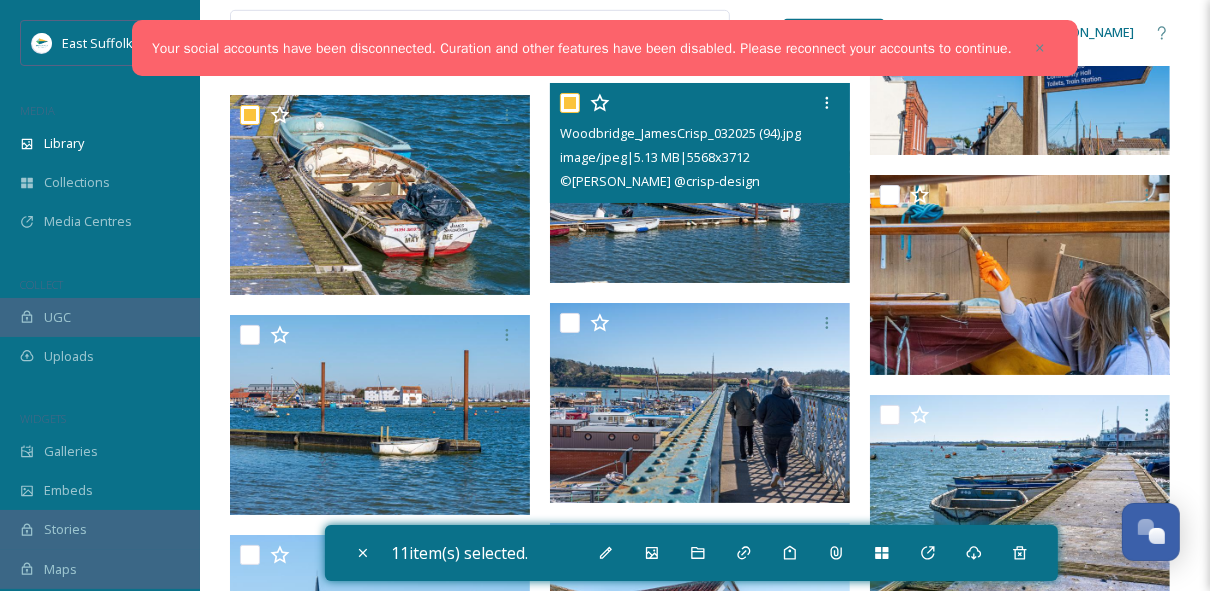 scroll, scrollTop: 5840, scrollLeft: 0, axis: vertical 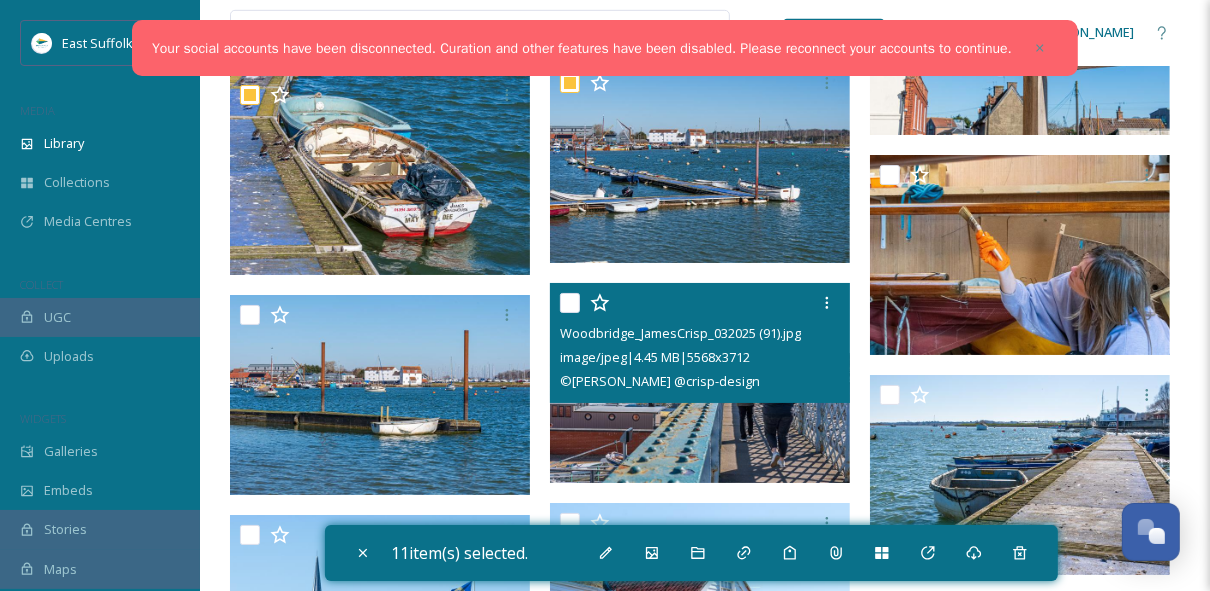 click at bounding box center [570, 303] 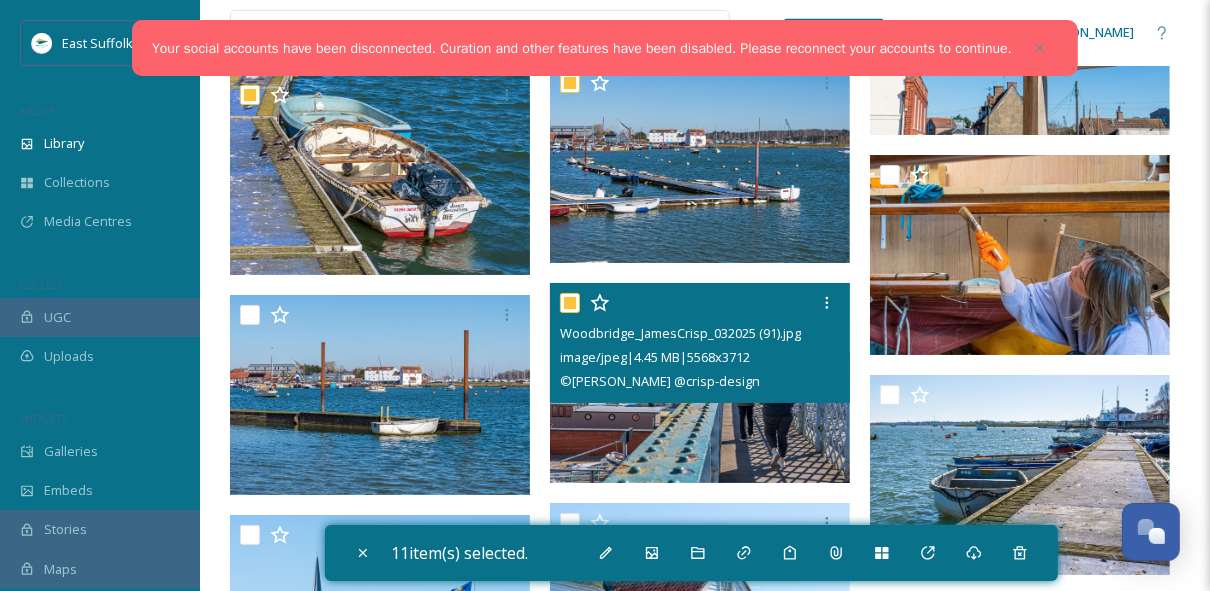checkbox on "true" 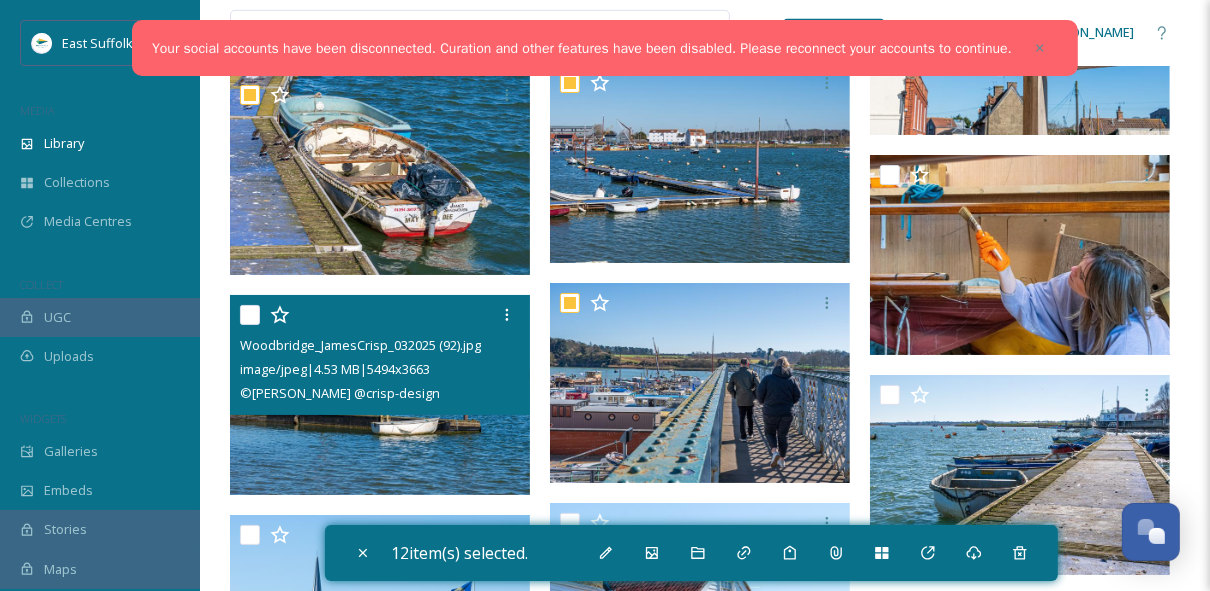 click at bounding box center (250, 315) 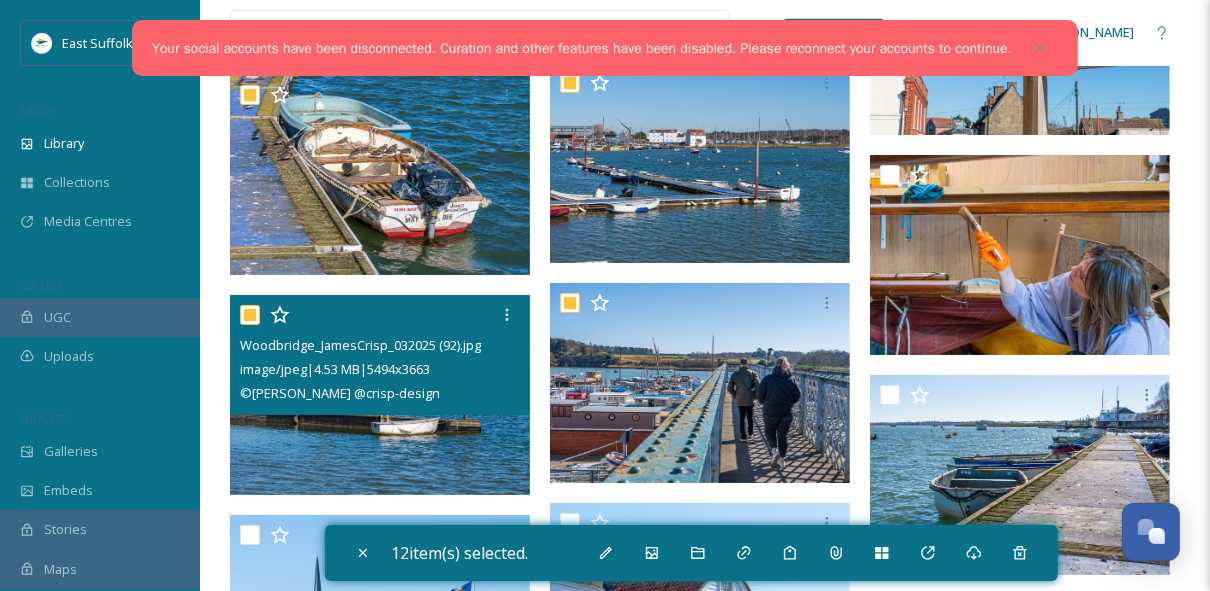 checkbox on "true" 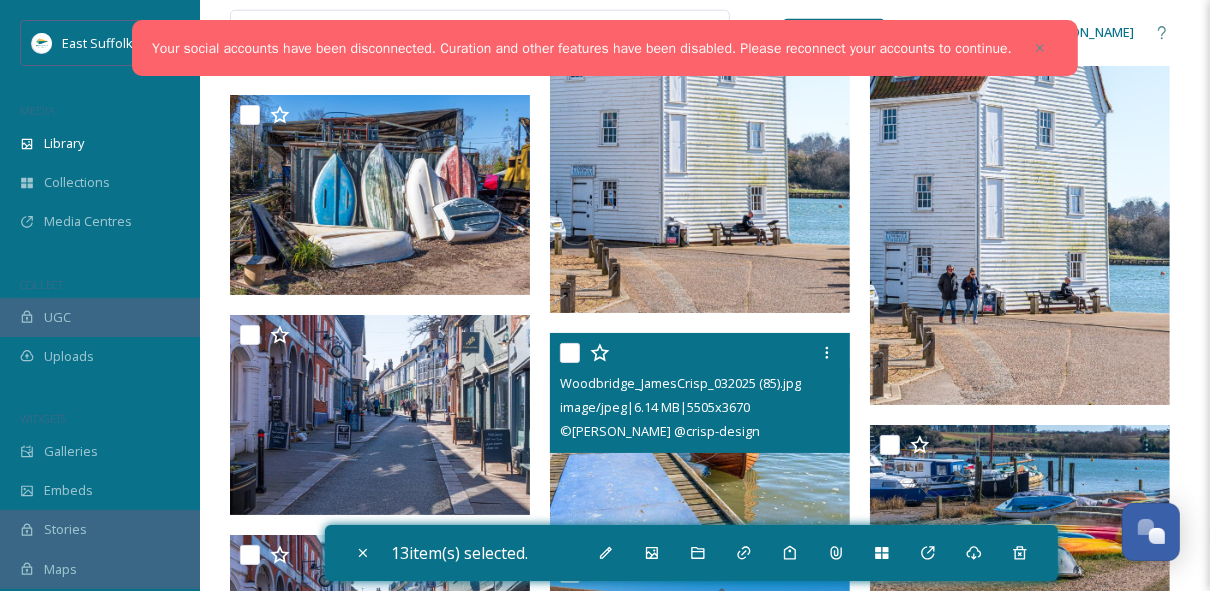 scroll, scrollTop: 6560, scrollLeft: 0, axis: vertical 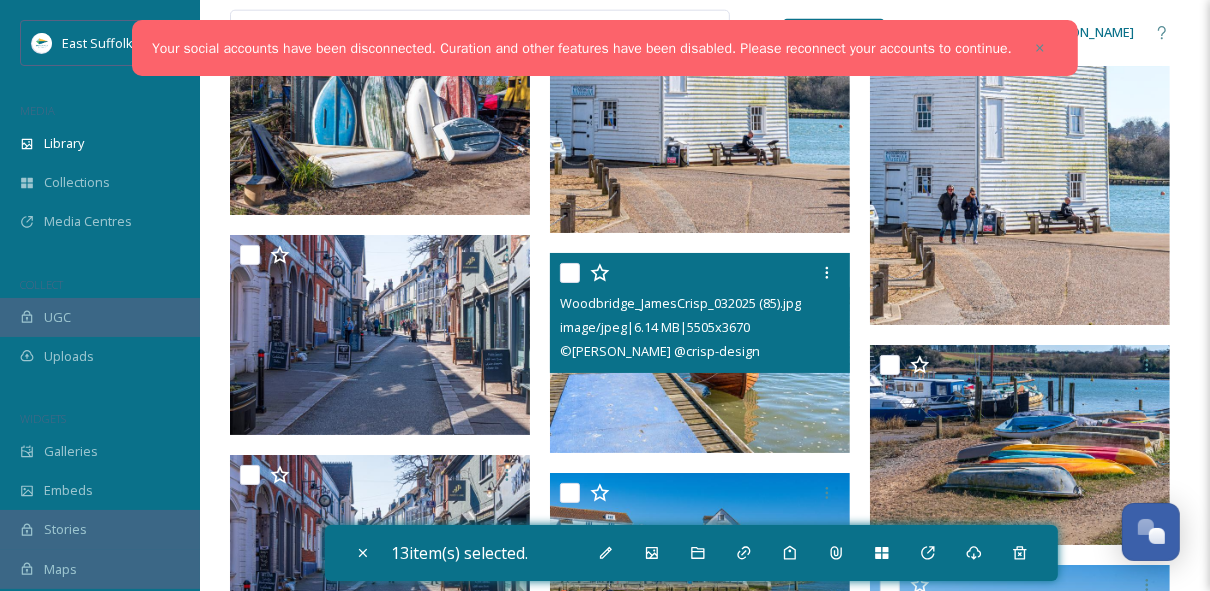 click at bounding box center [570, 273] 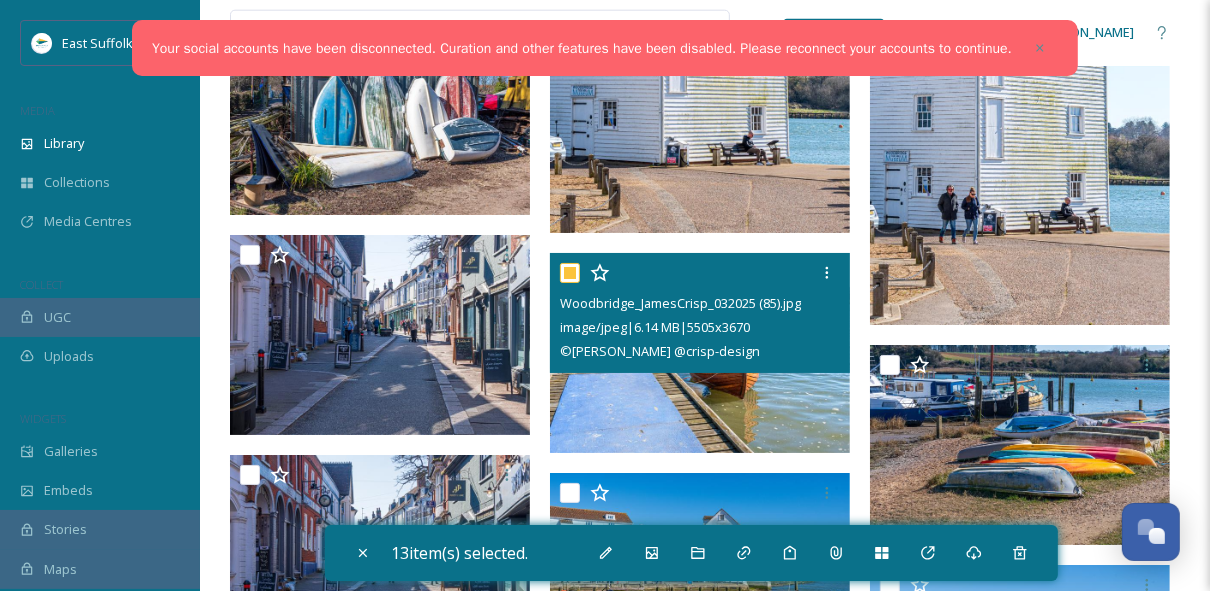 checkbox on "true" 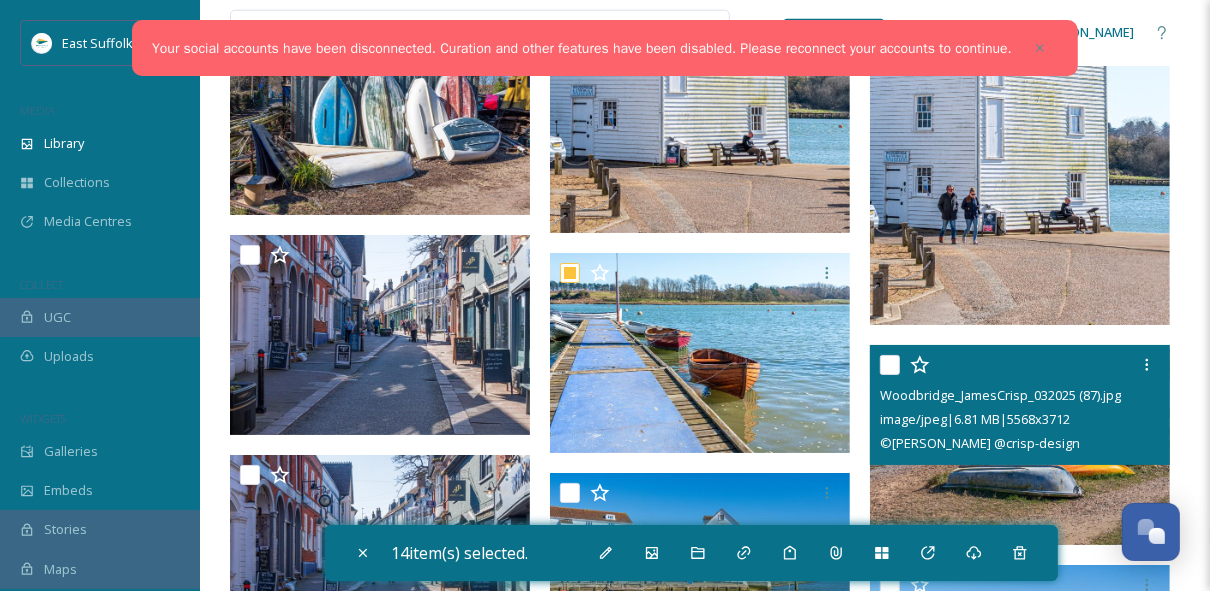 click at bounding box center [890, 365] 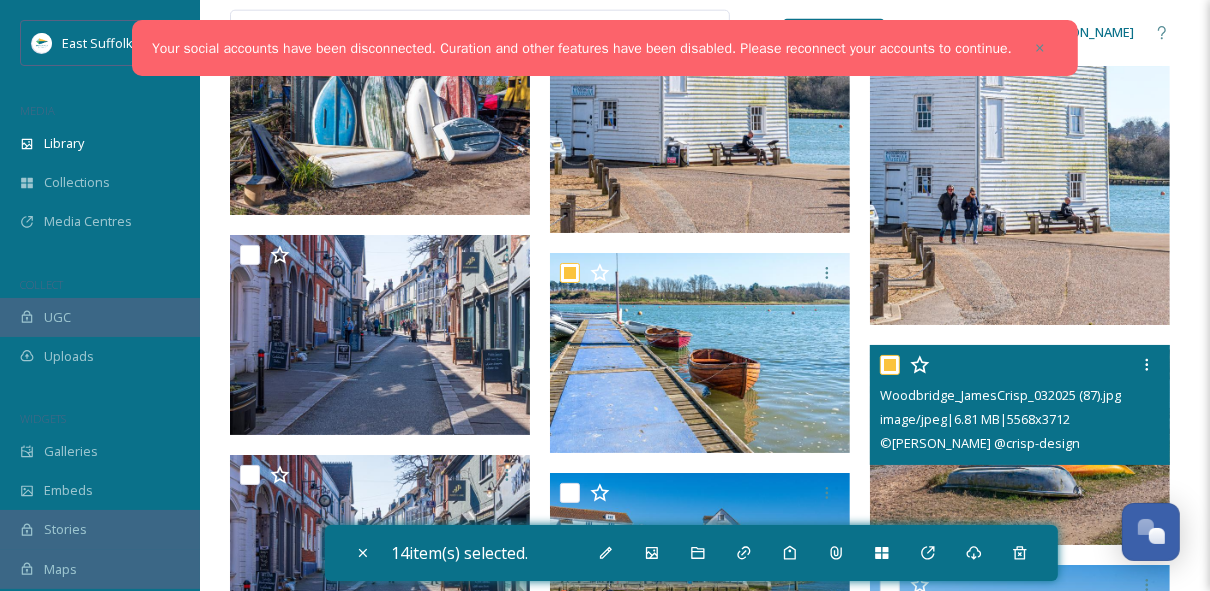 checkbox on "true" 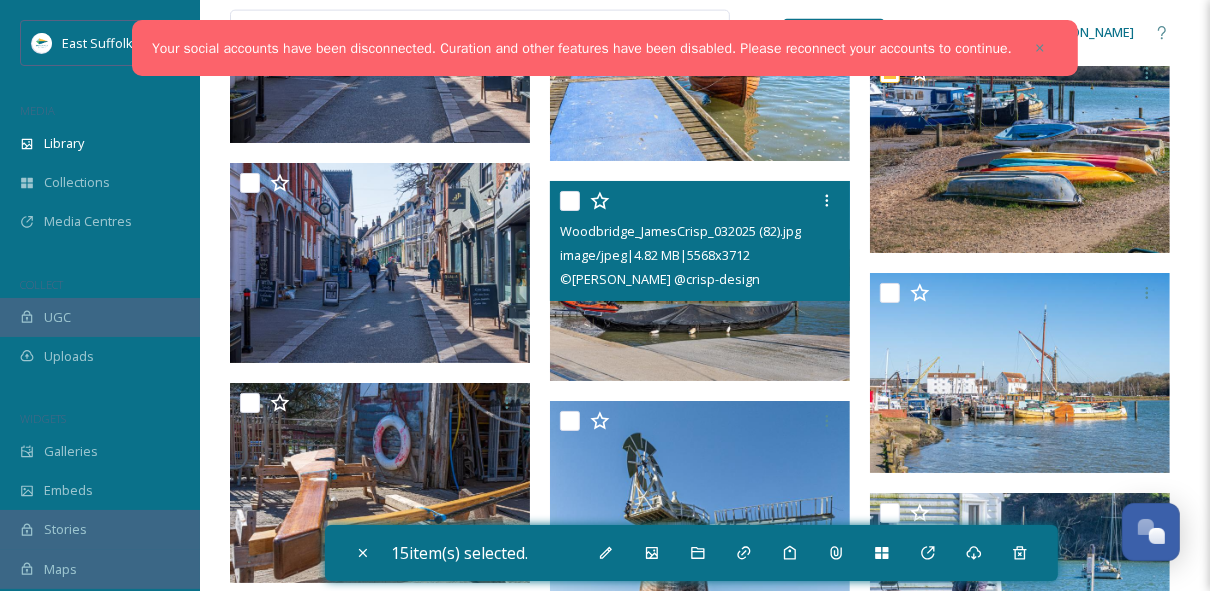 scroll, scrollTop: 6880, scrollLeft: 0, axis: vertical 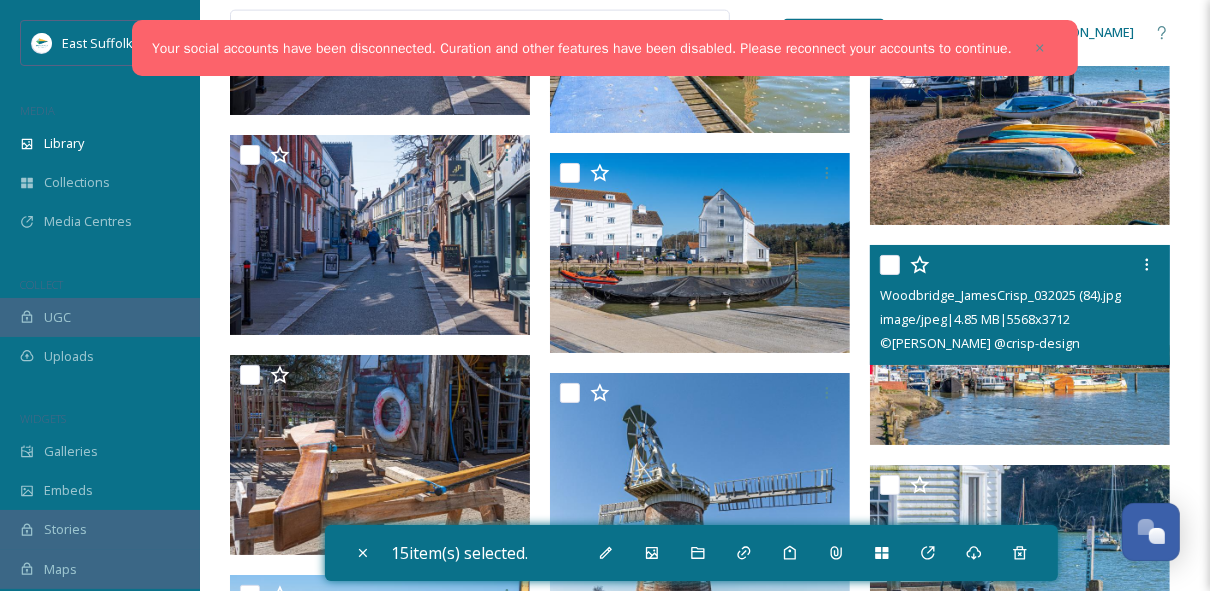 click at bounding box center [890, 265] 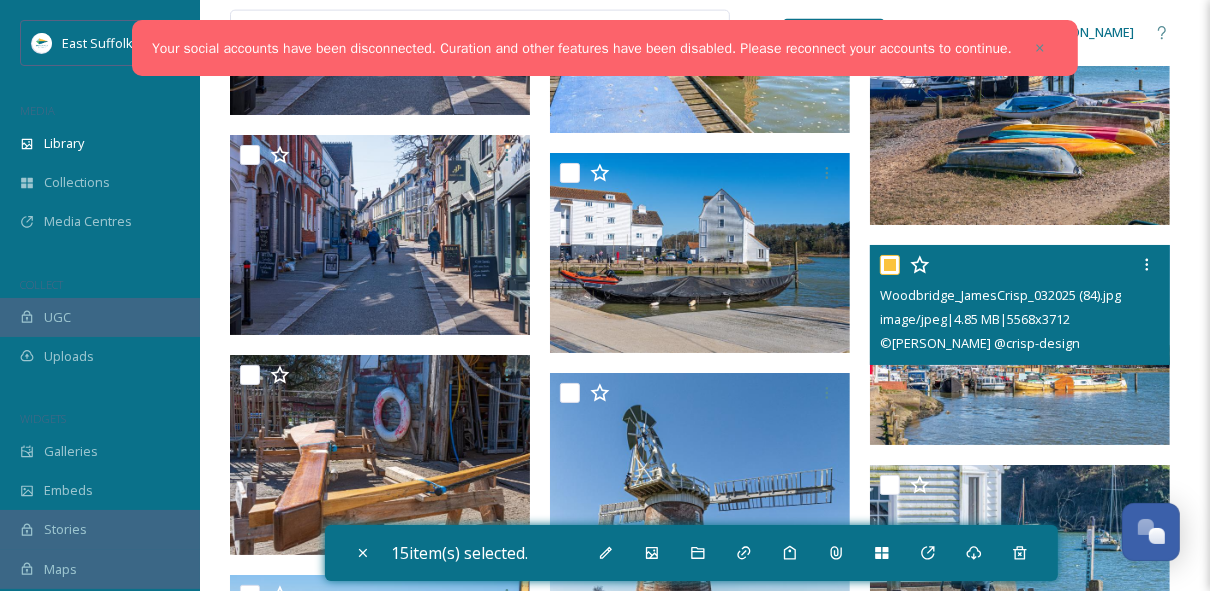 checkbox on "true" 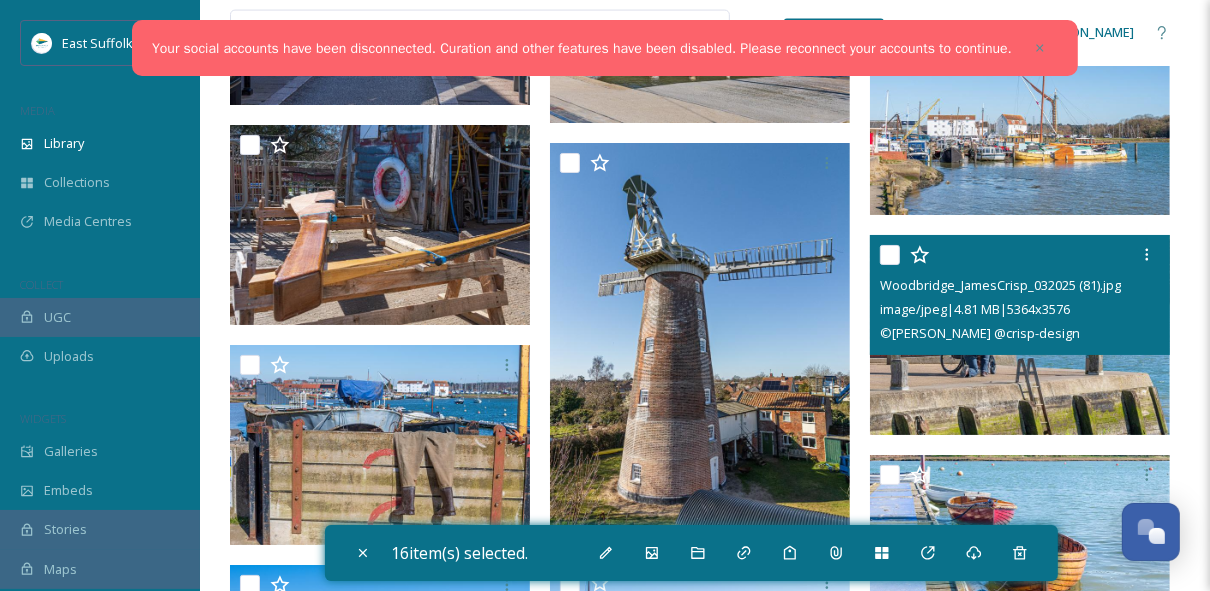 scroll, scrollTop: 7120, scrollLeft: 0, axis: vertical 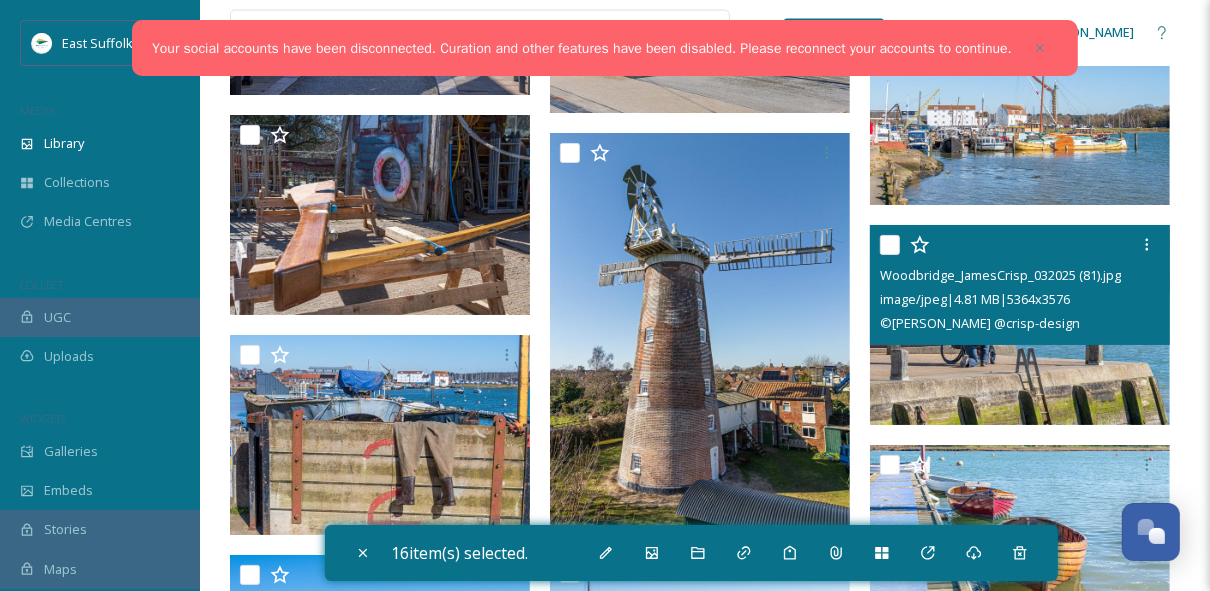 click at bounding box center [890, 245] 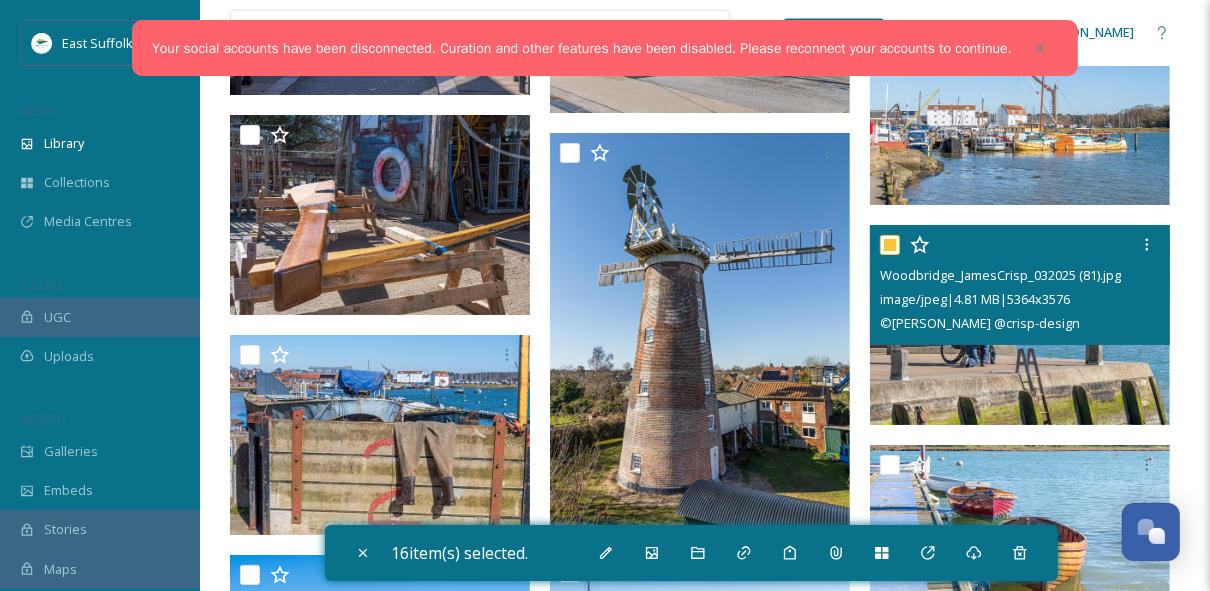 checkbox on "true" 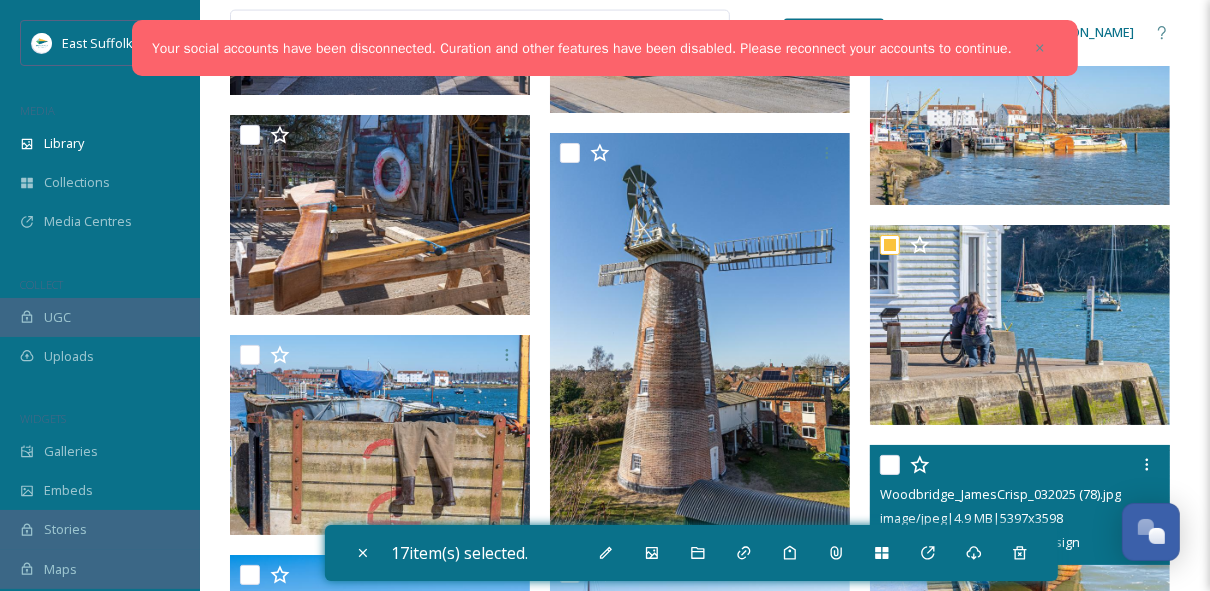 click at bounding box center (890, 465) 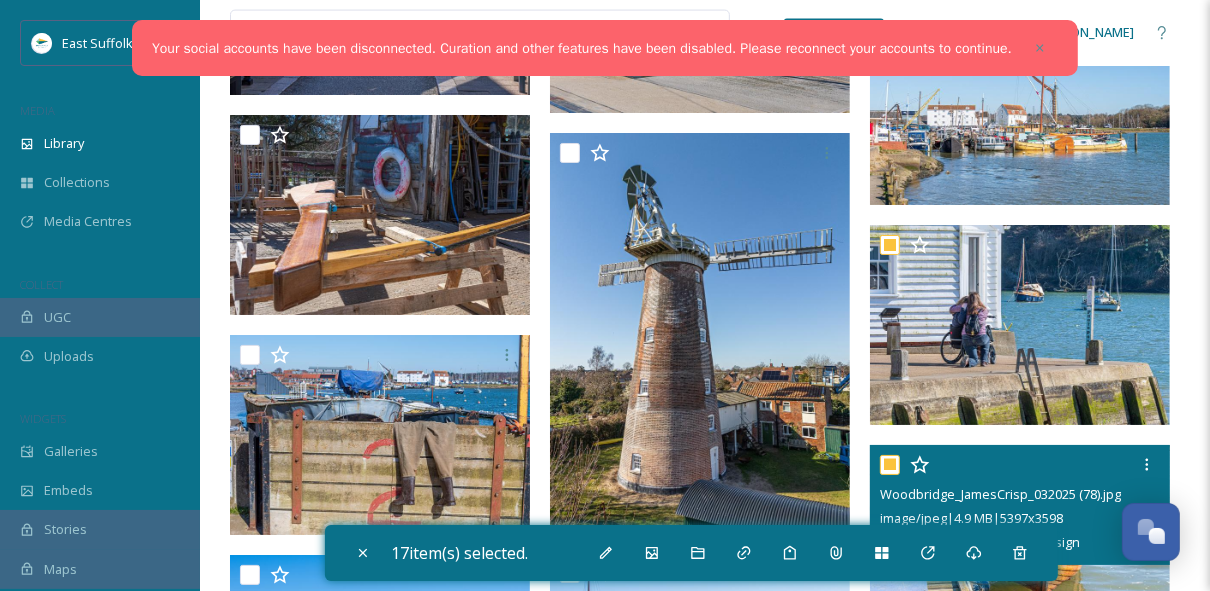 checkbox on "true" 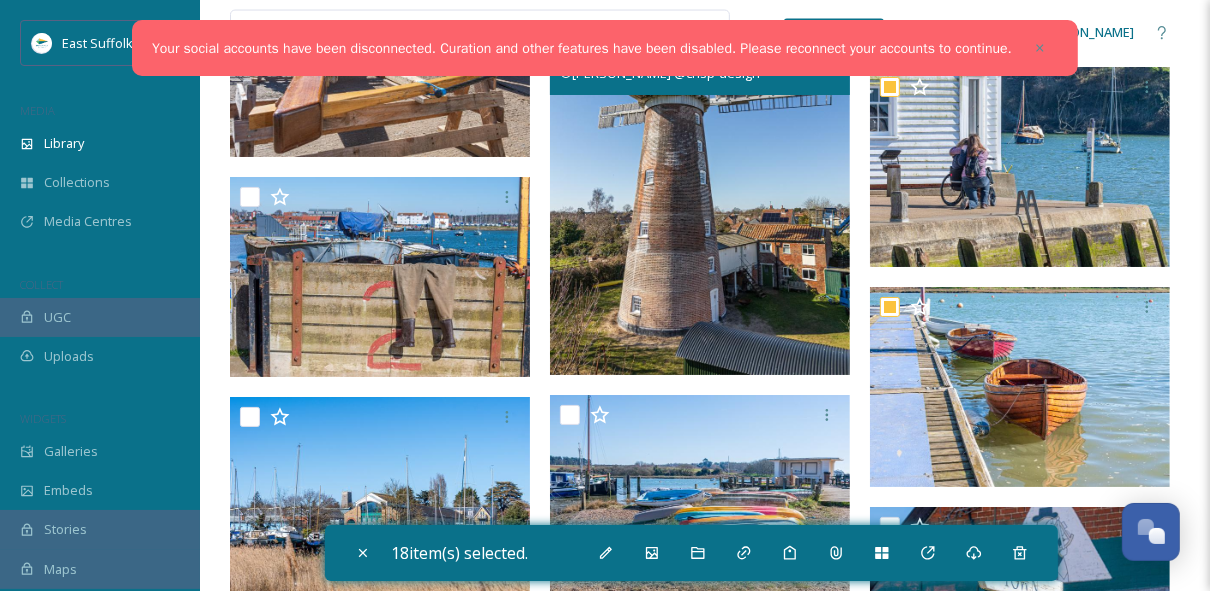 scroll, scrollTop: 7280, scrollLeft: 0, axis: vertical 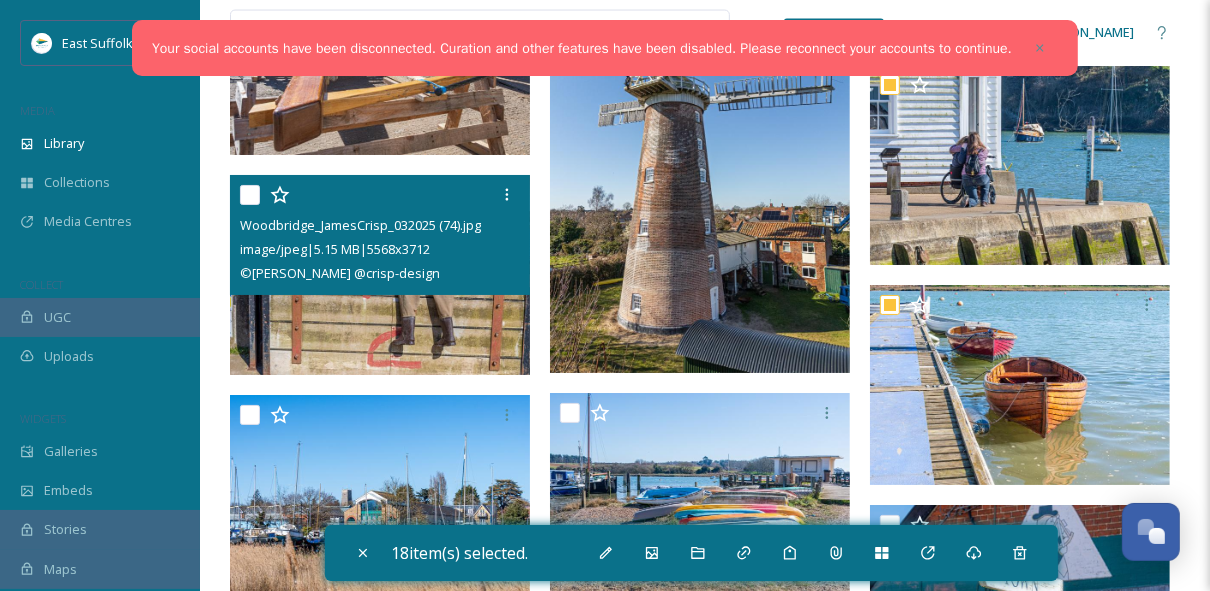 click at bounding box center (250, 195) 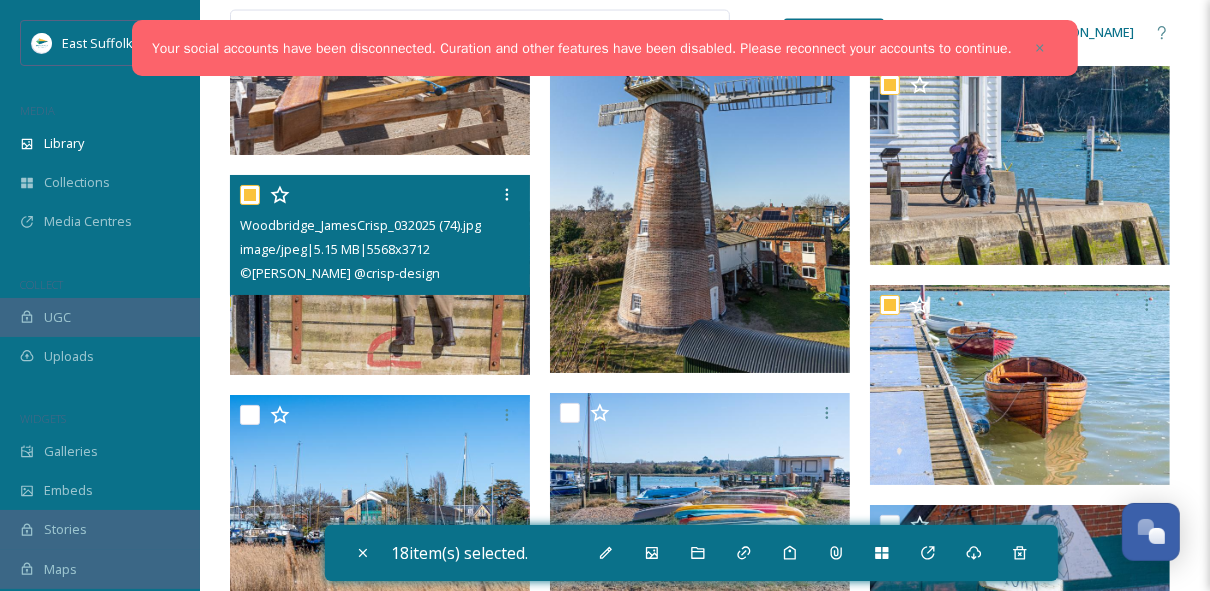 checkbox on "true" 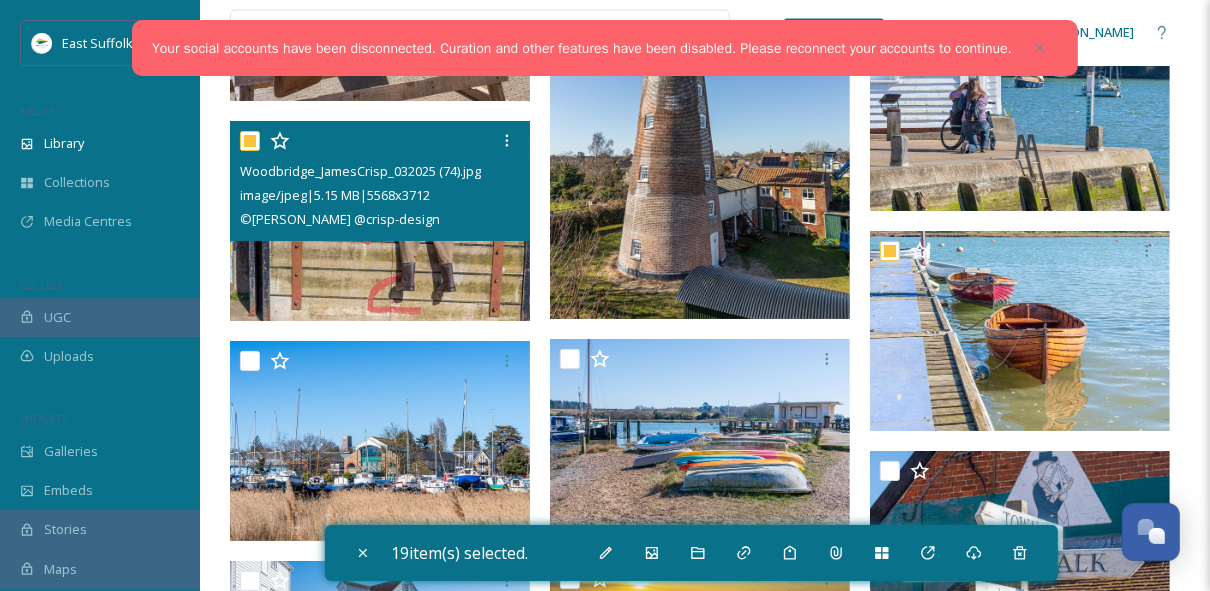 scroll, scrollTop: 7440, scrollLeft: 0, axis: vertical 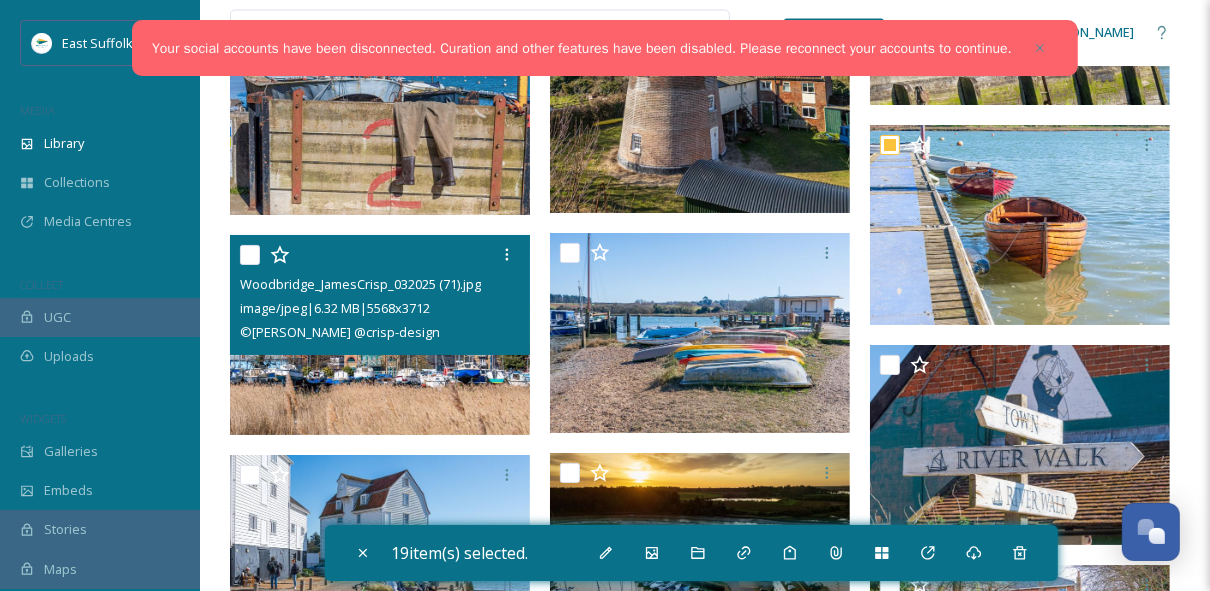 click at bounding box center (250, 255) 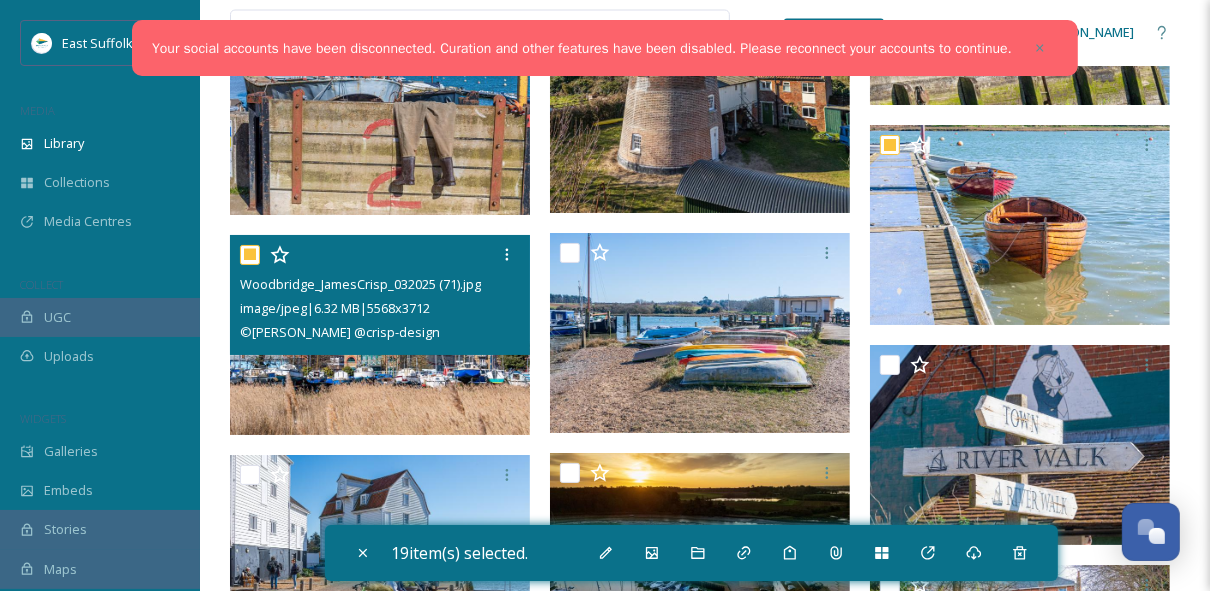 checkbox on "true" 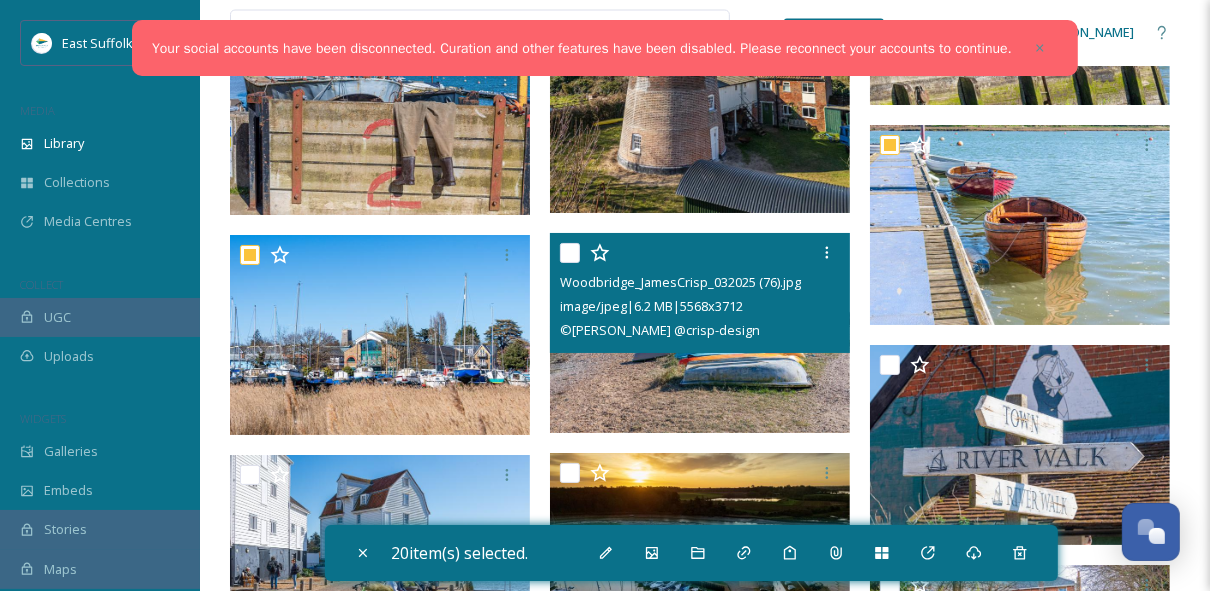 click at bounding box center (570, 253) 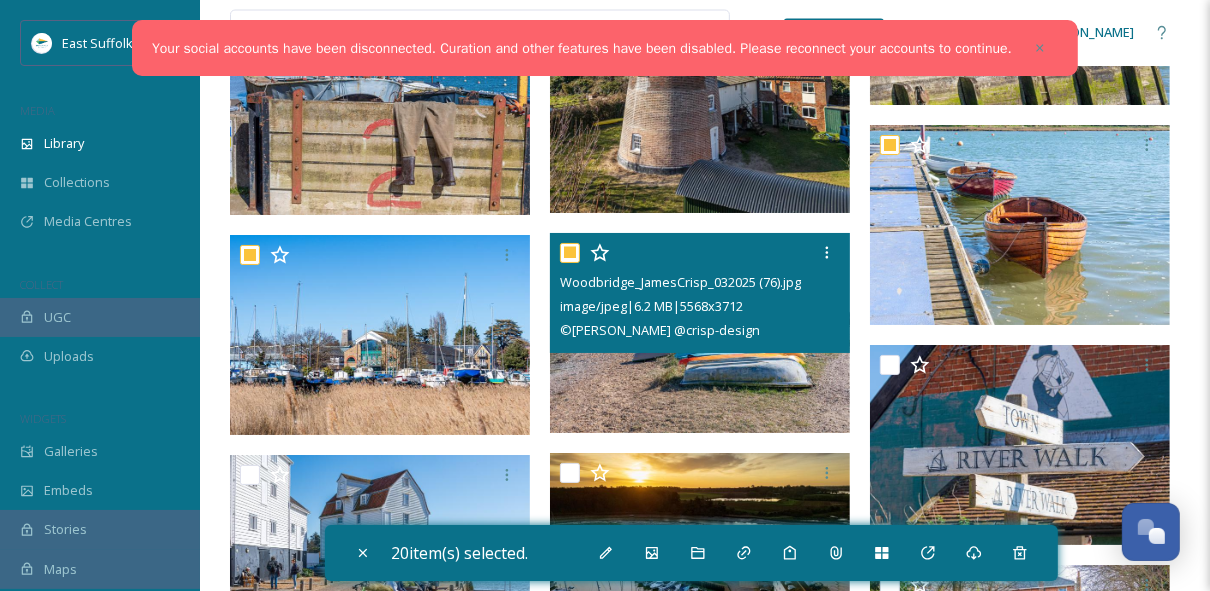 checkbox on "true" 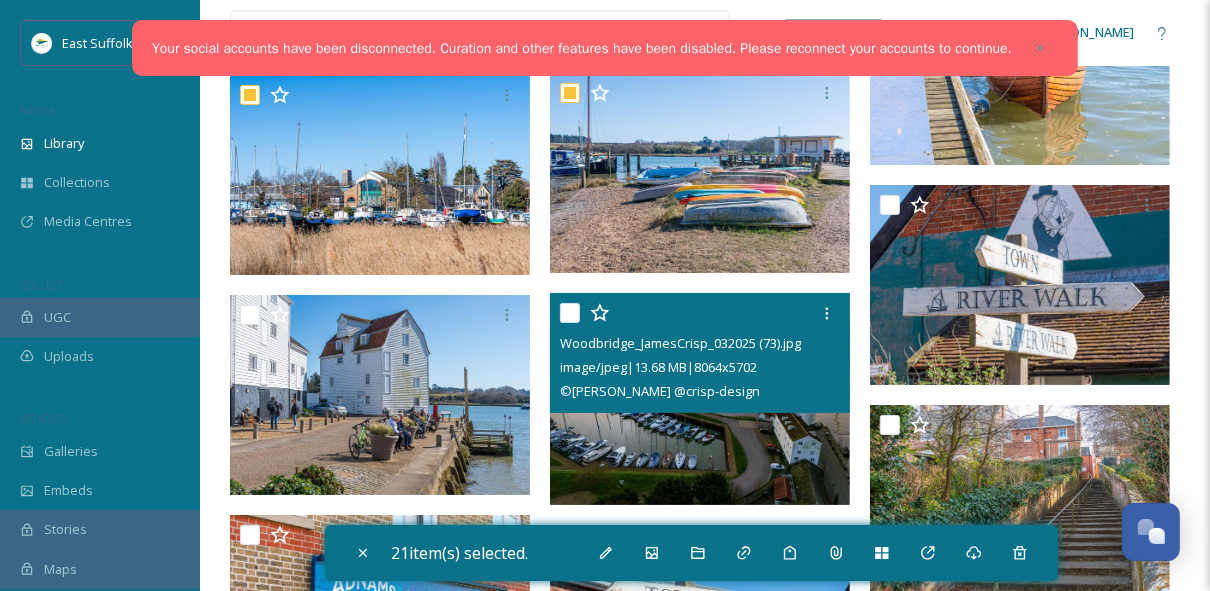 scroll, scrollTop: 7680, scrollLeft: 0, axis: vertical 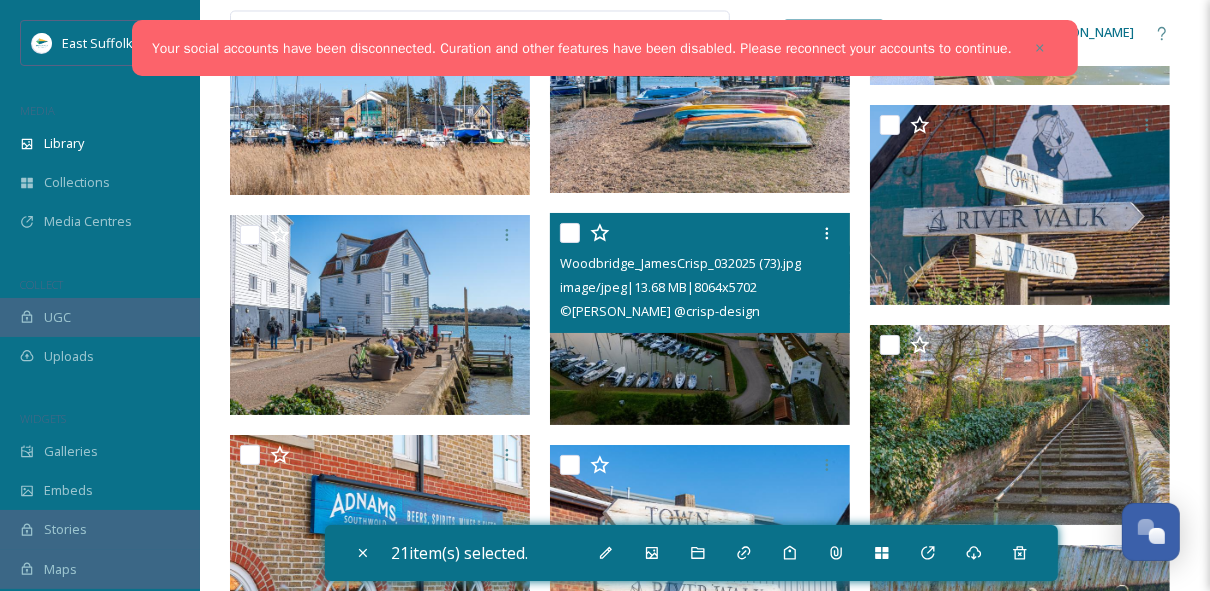 click at bounding box center (570, 233) 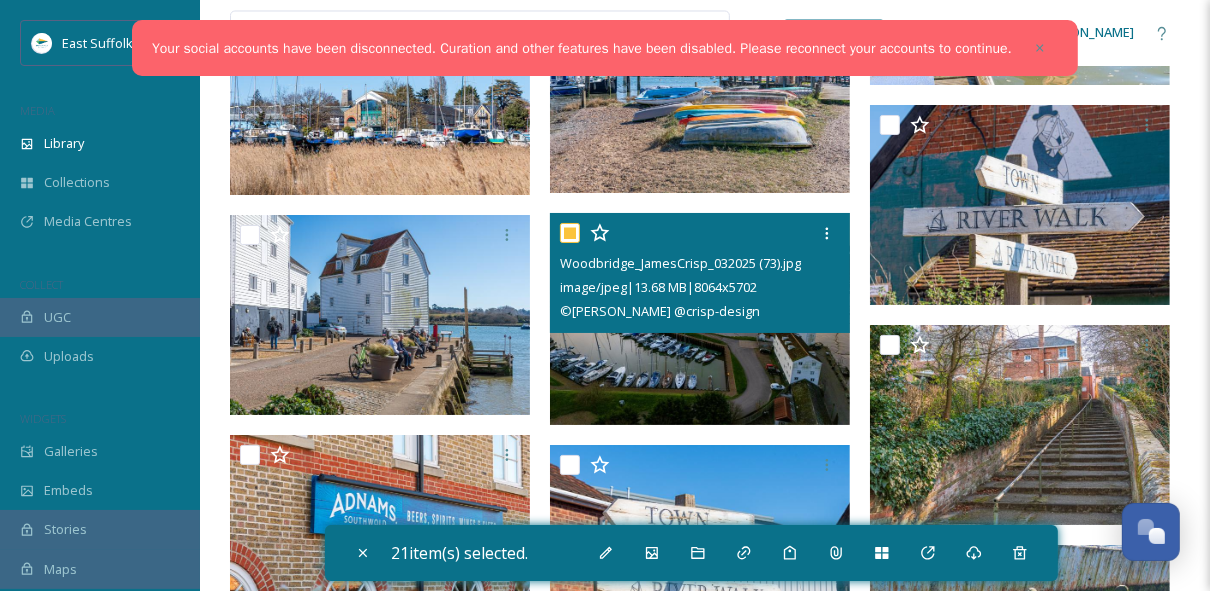 checkbox on "true" 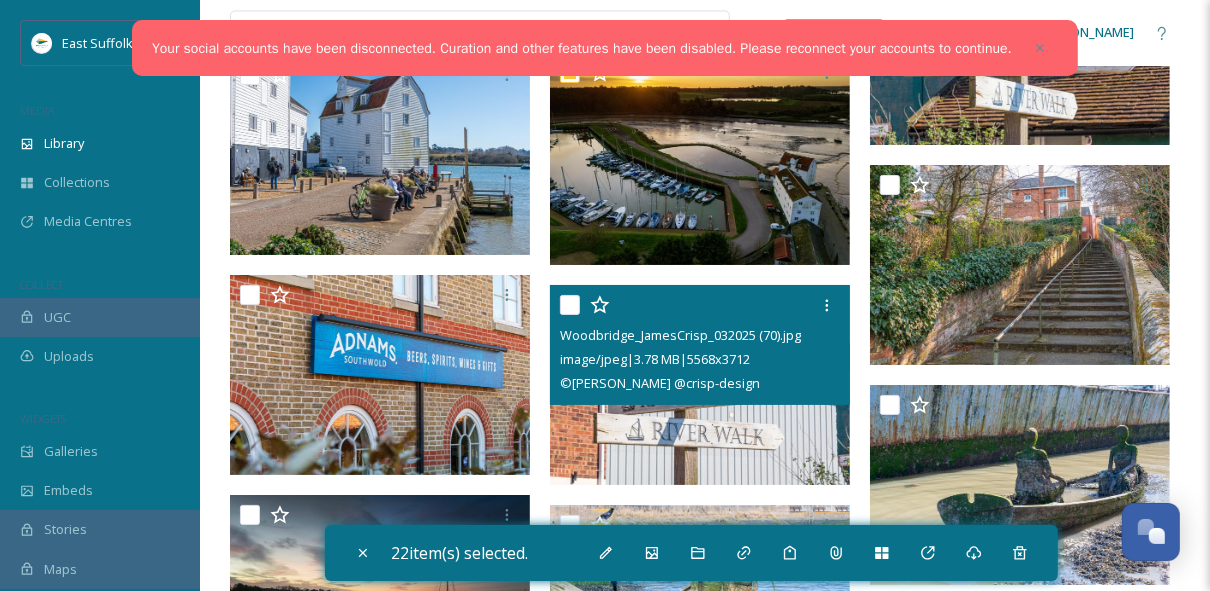 scroll, scrollTop: 7920, scrollLeft: 0, axis: vertical 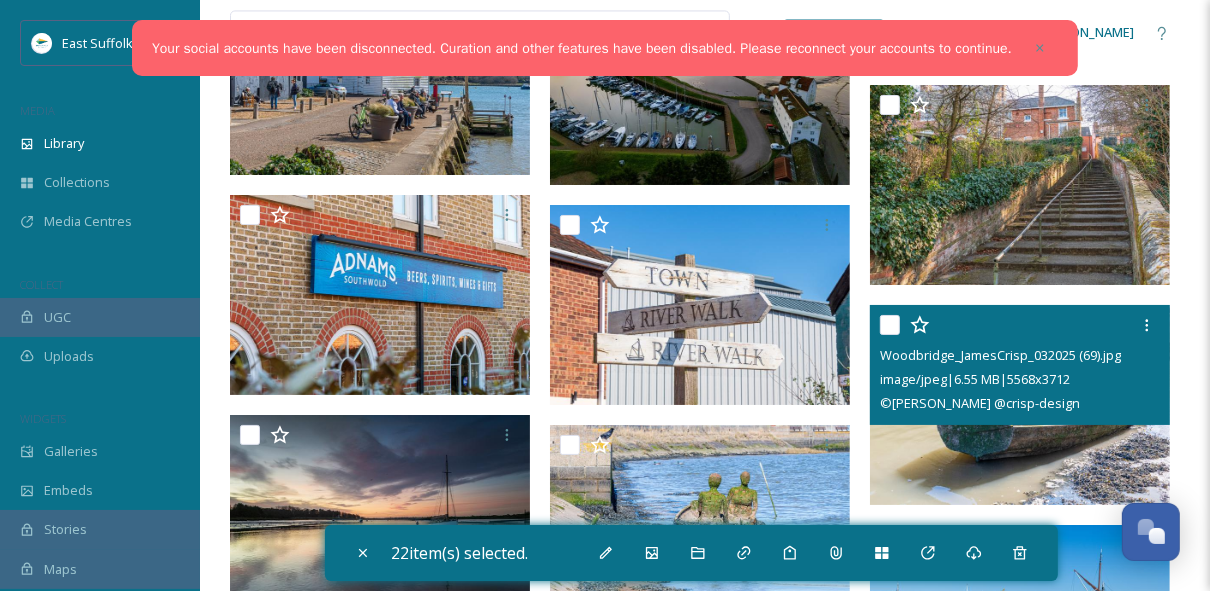 click at bounding box center [890, 325] 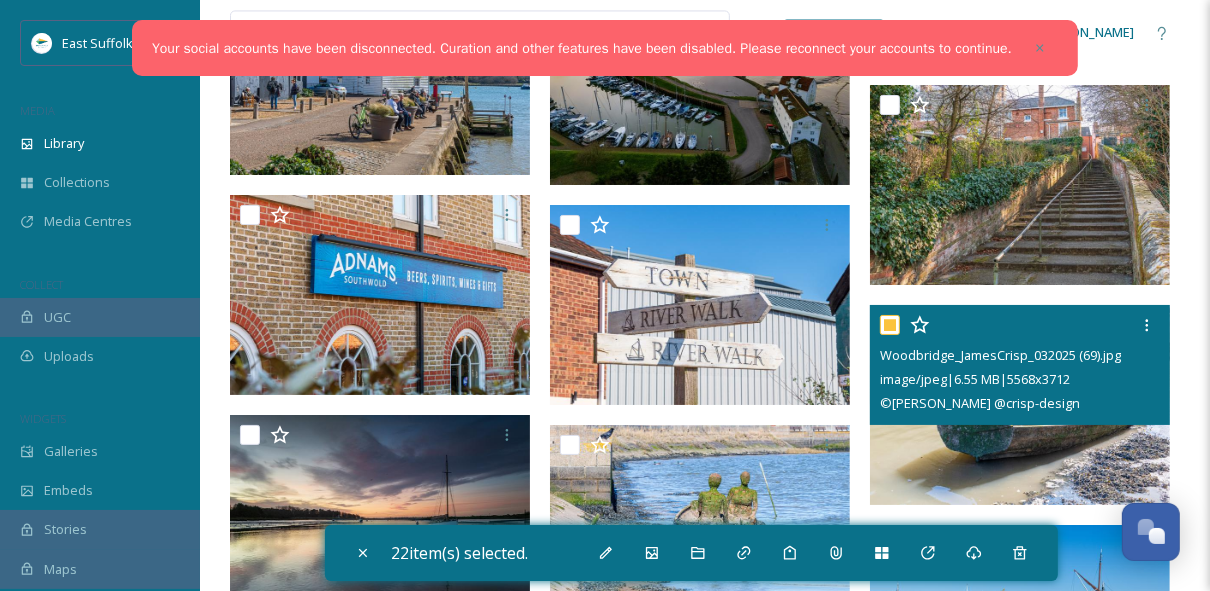 checkbox on "true" 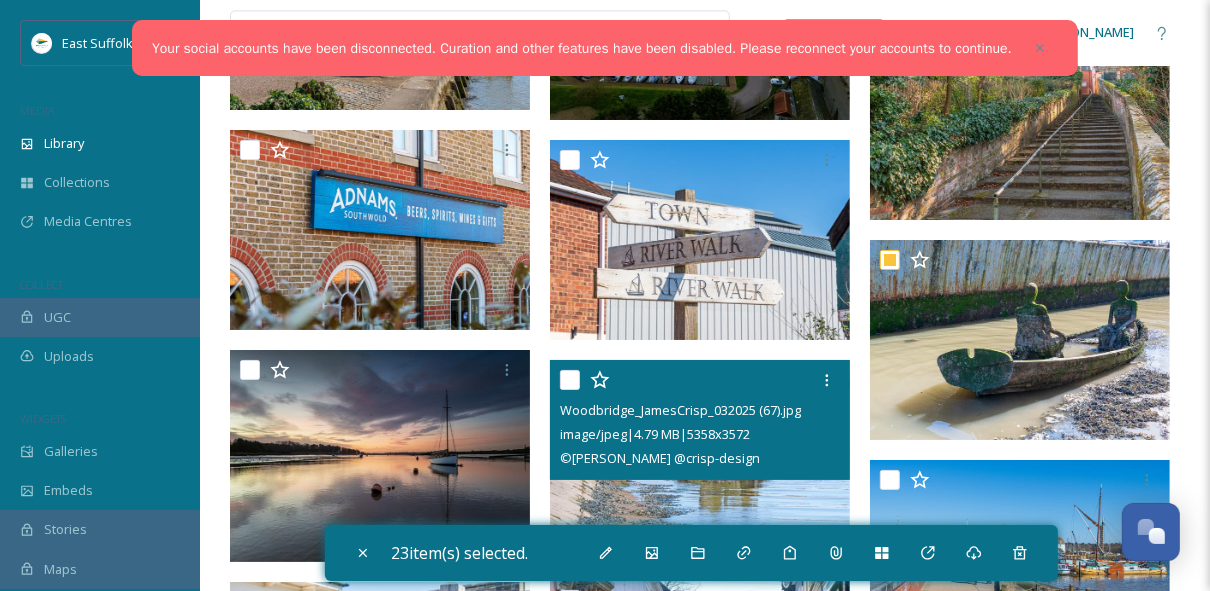 scroll, scrollTop: 8080, scrollLeft: 0, axis: vertical 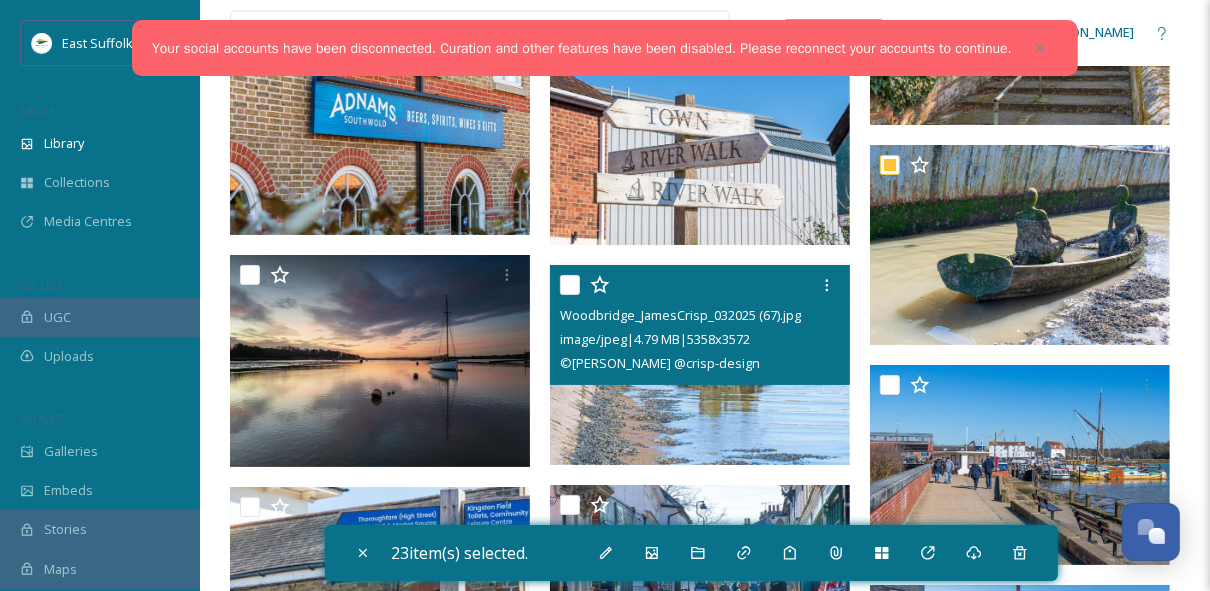 click at bounding box center (570, 285) 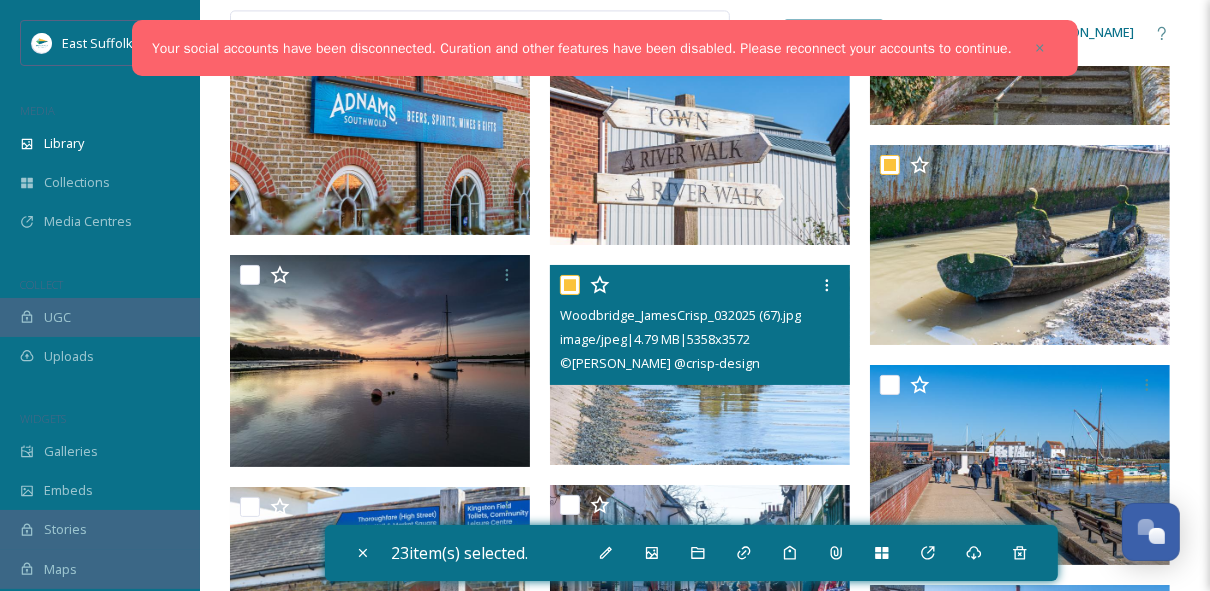 checkbox on "true" 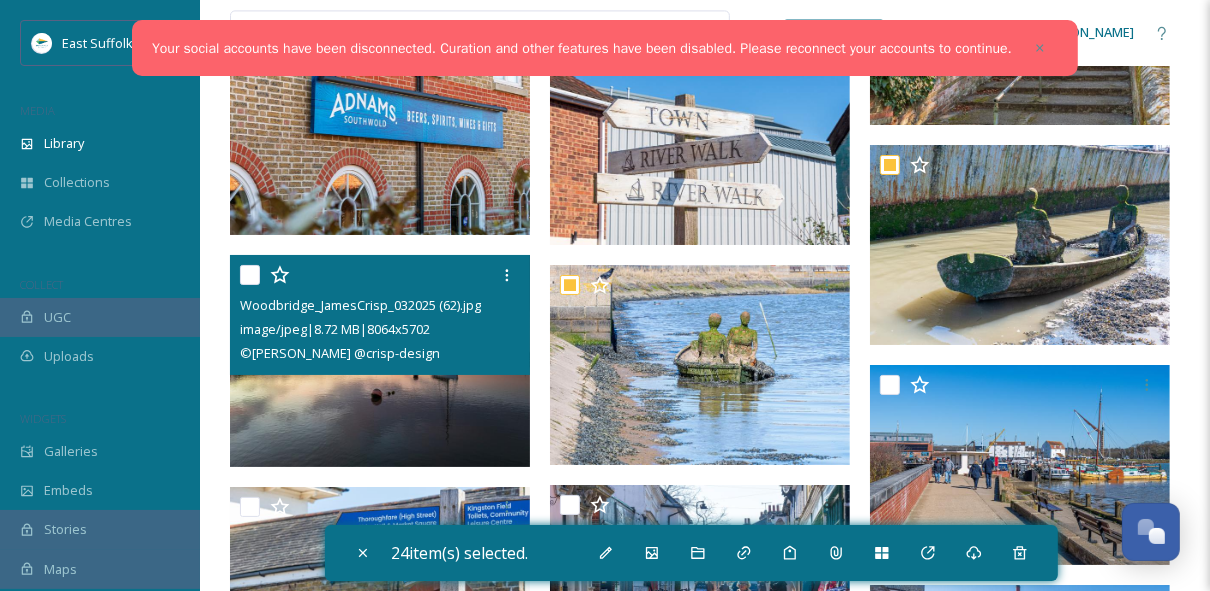 click at bounding box center [250, 275] 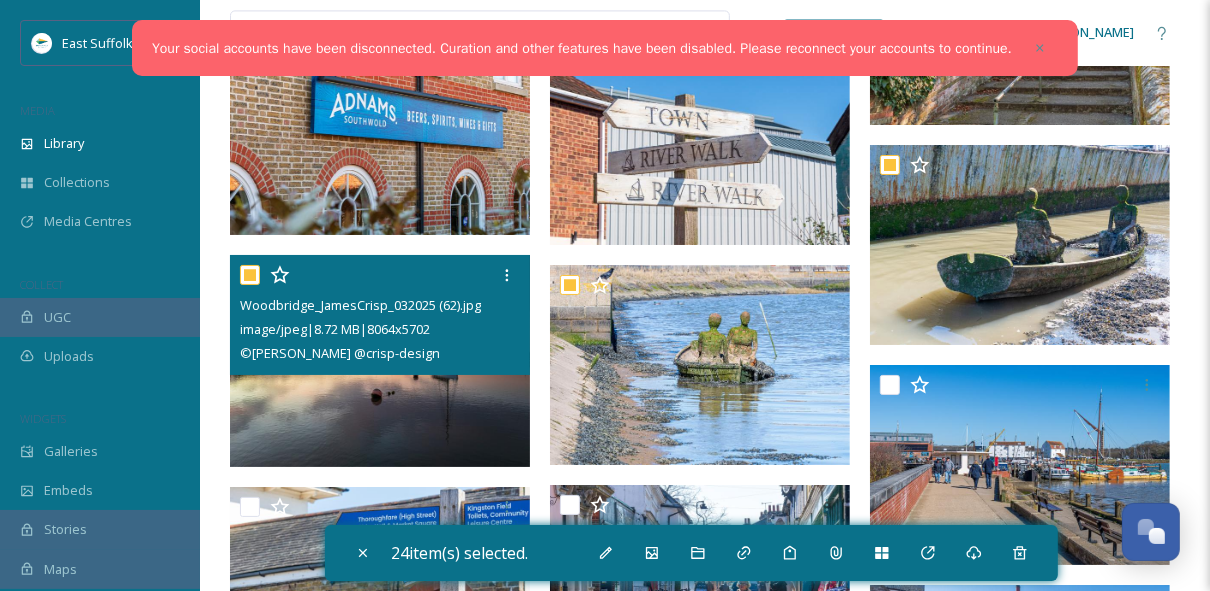 checkbox on "true" 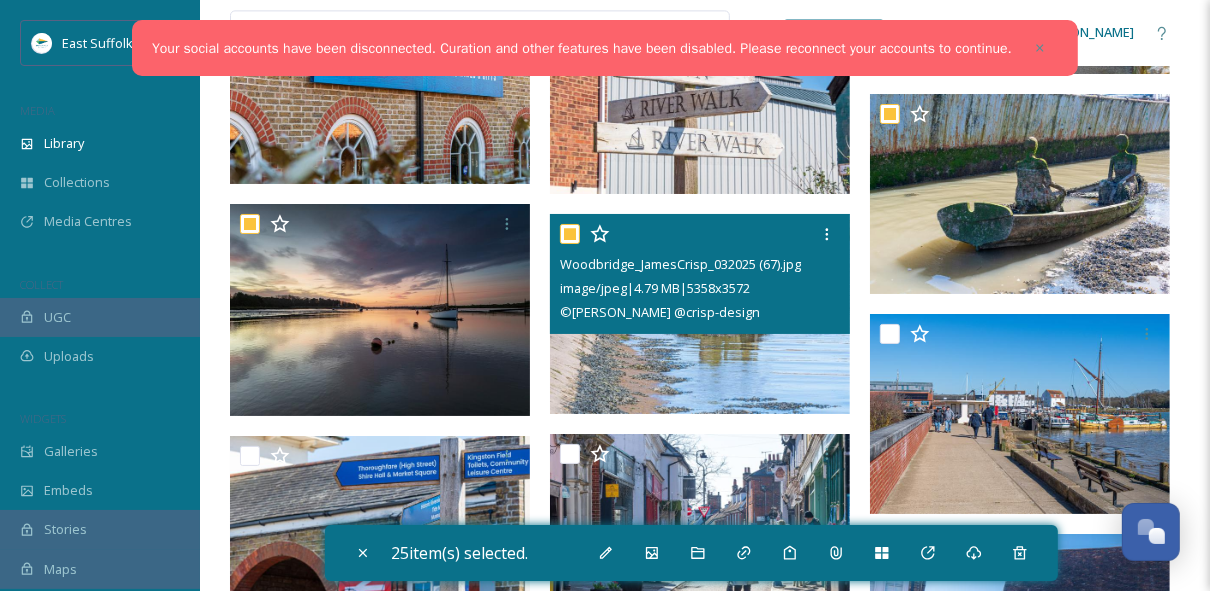 scroll, scrollTop: 8160, scrollLeft: 0, axis: vertical 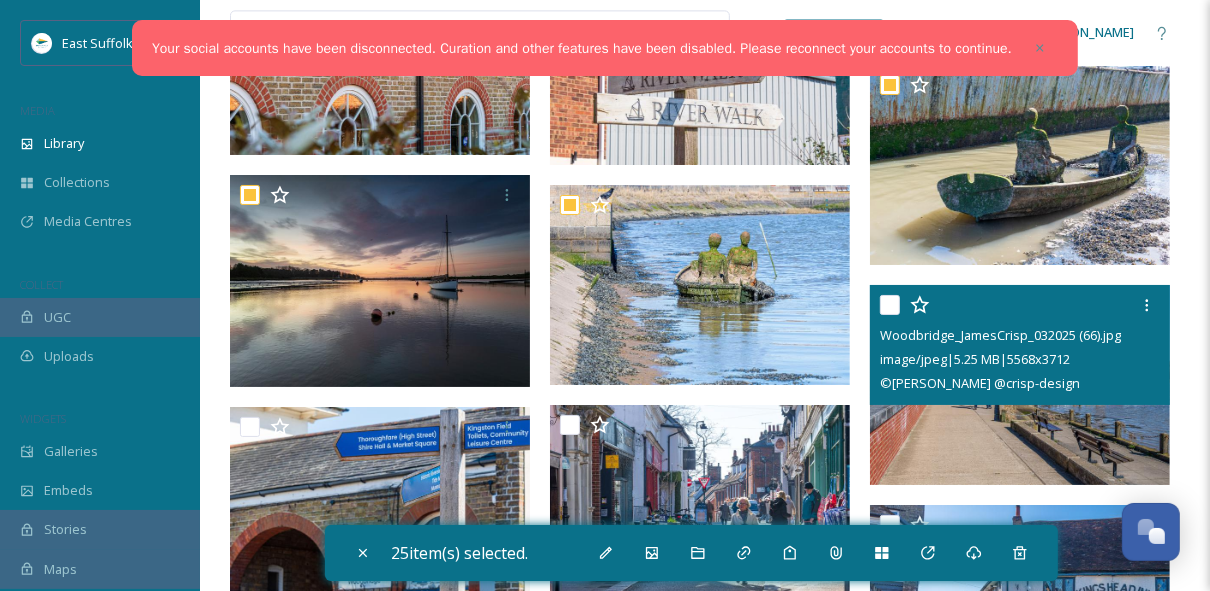 click at bounding box center (890, 305) 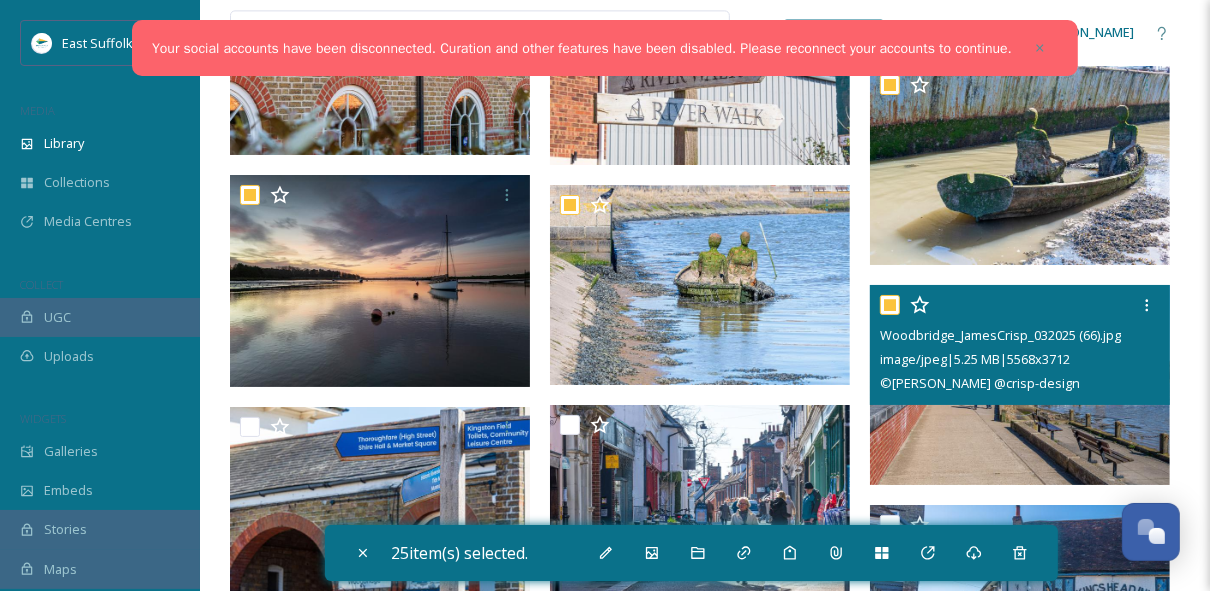 checkbox on "true" 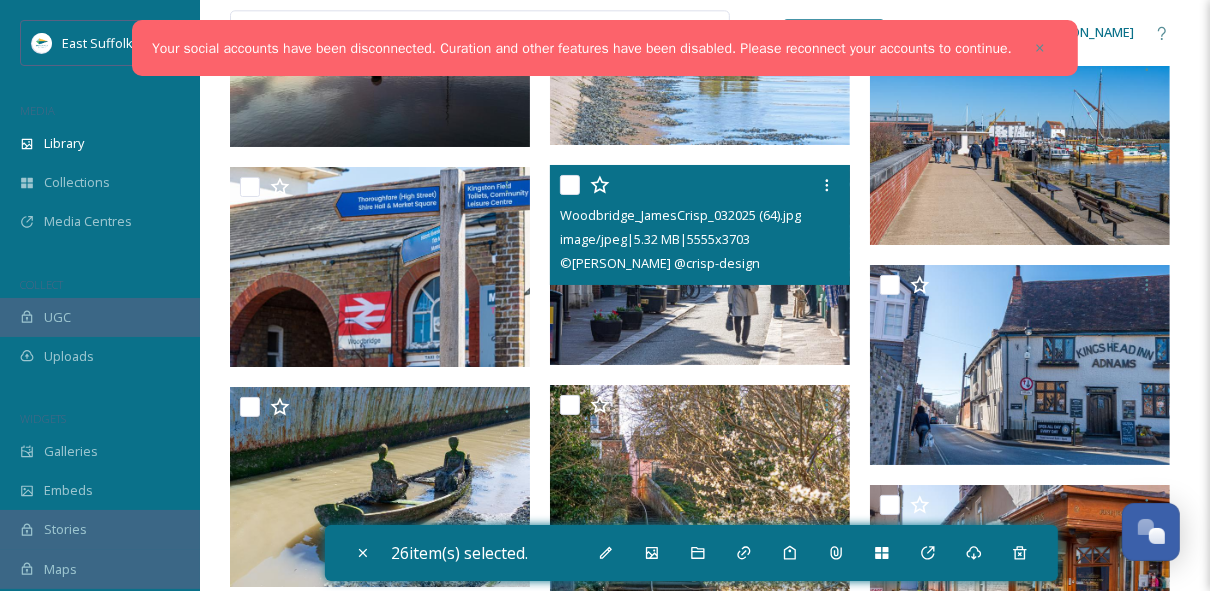 scroll, scrollTop: 8480, scrollLeft: 0, axis: vertical 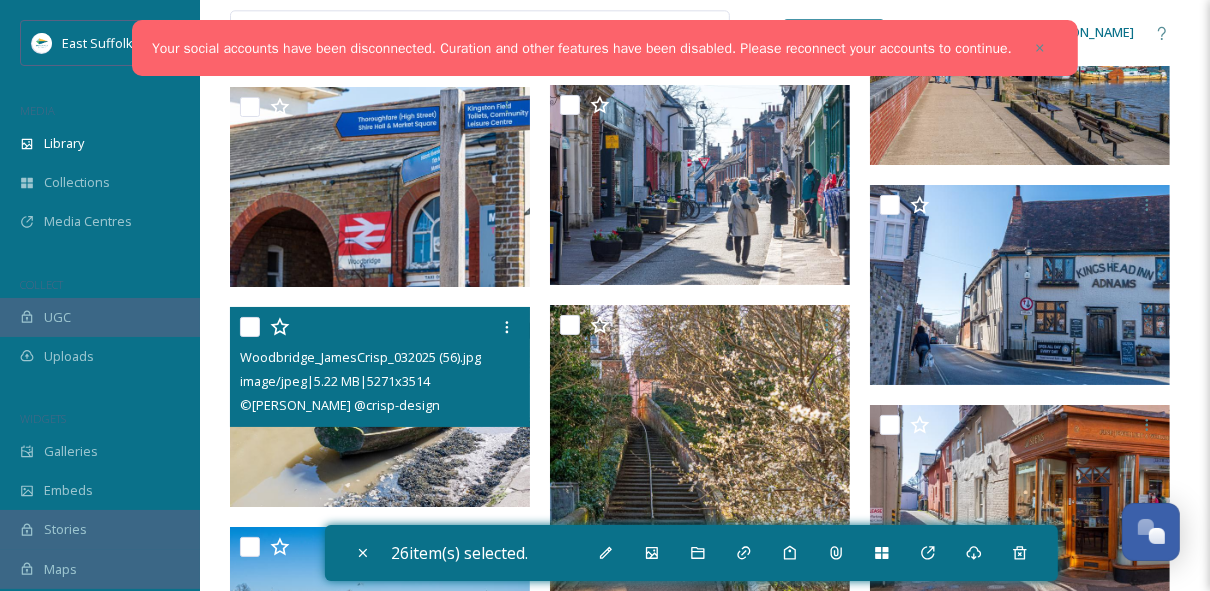 click at bounding box center (250, 327) 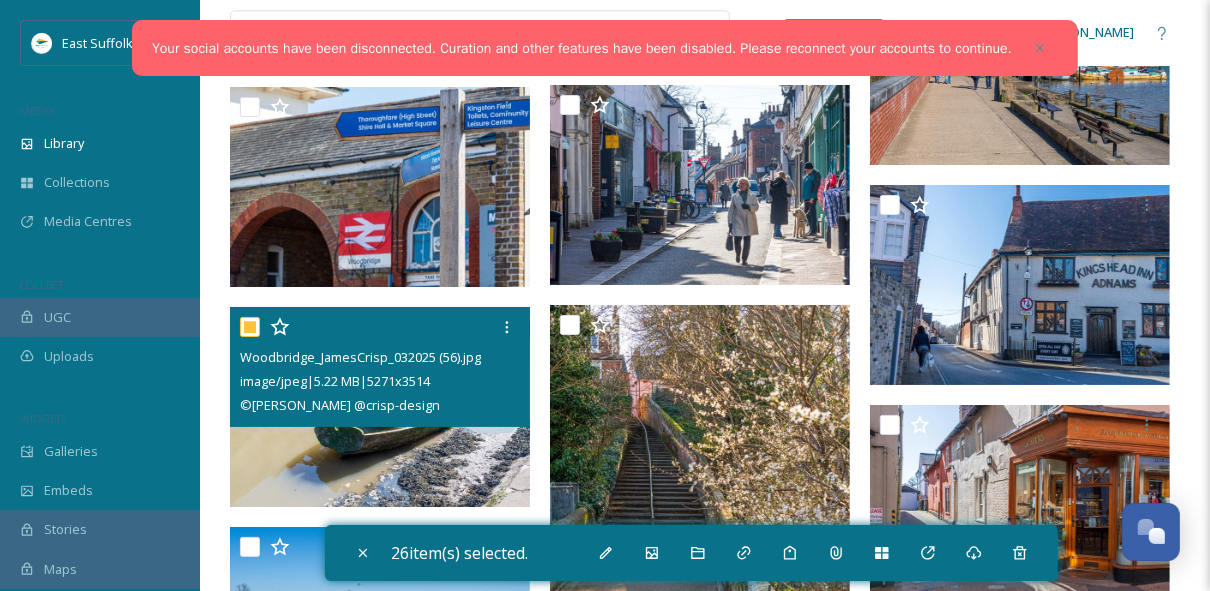 checkbox on "true" 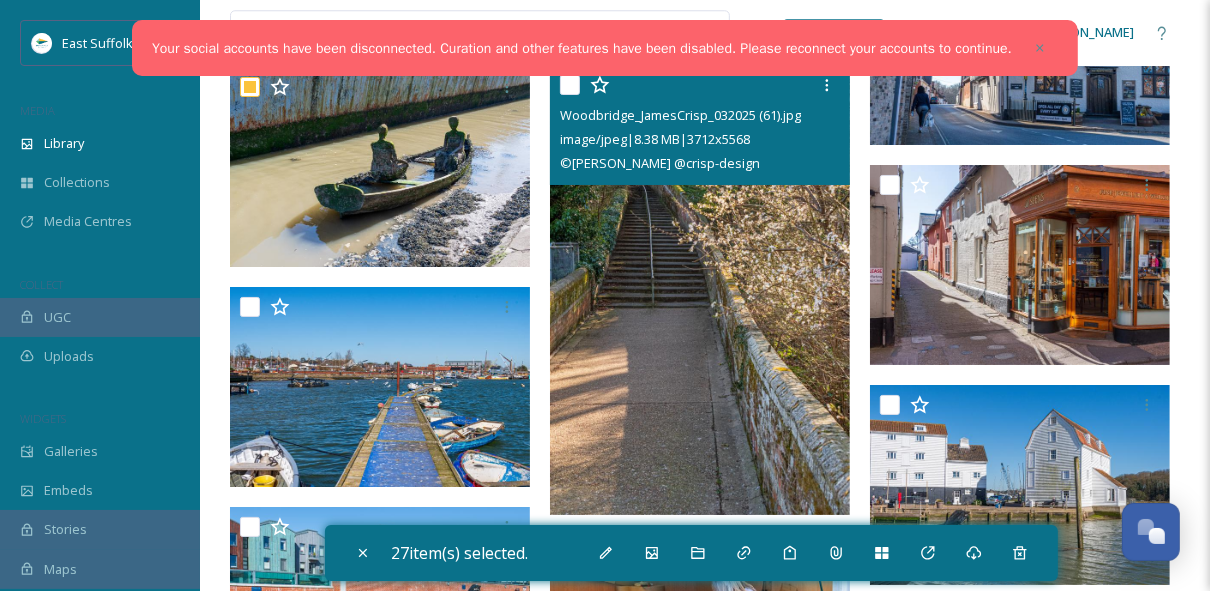 scroll, scrollTop: 8800, scrollLeft: 0, axis: vertical 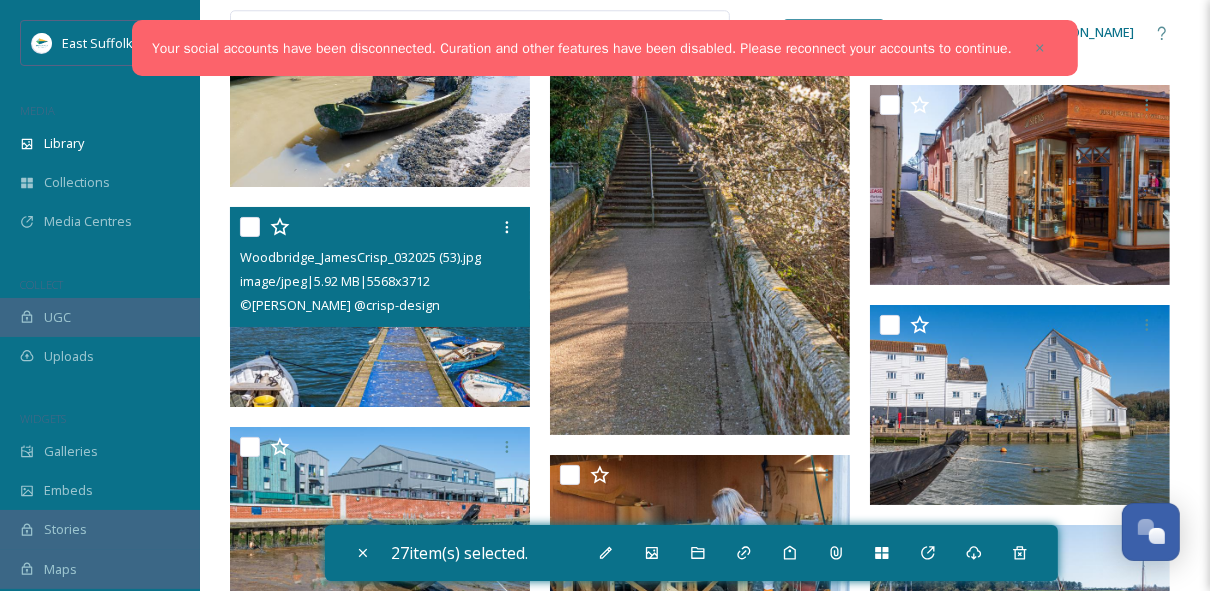 click at bounding box center [250, 227] 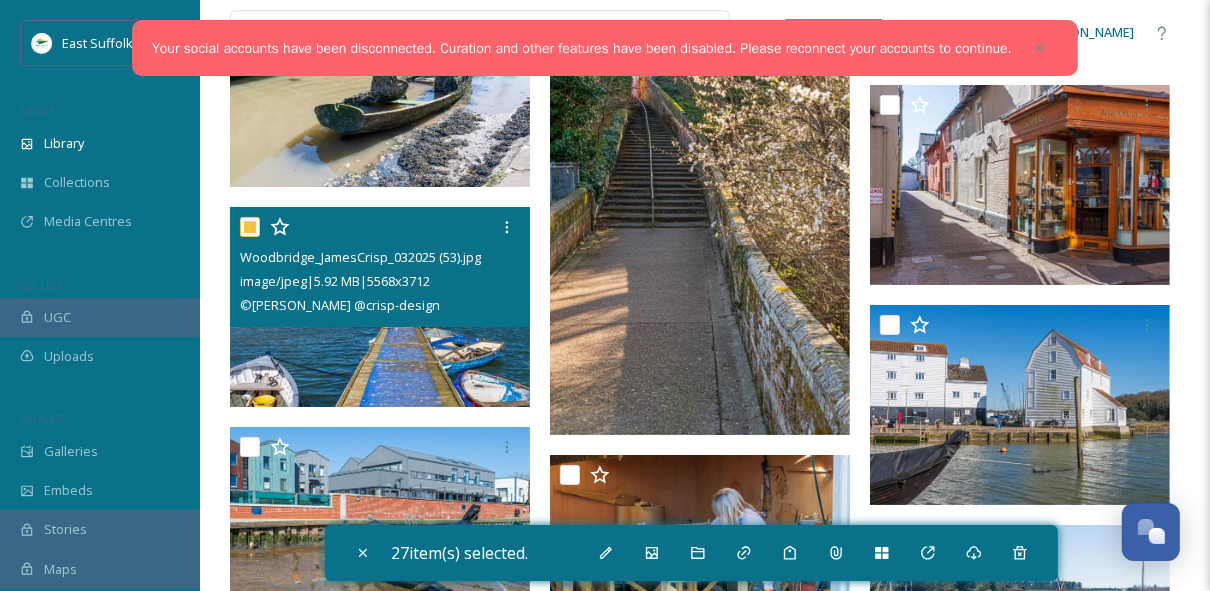 checkbox on "true" 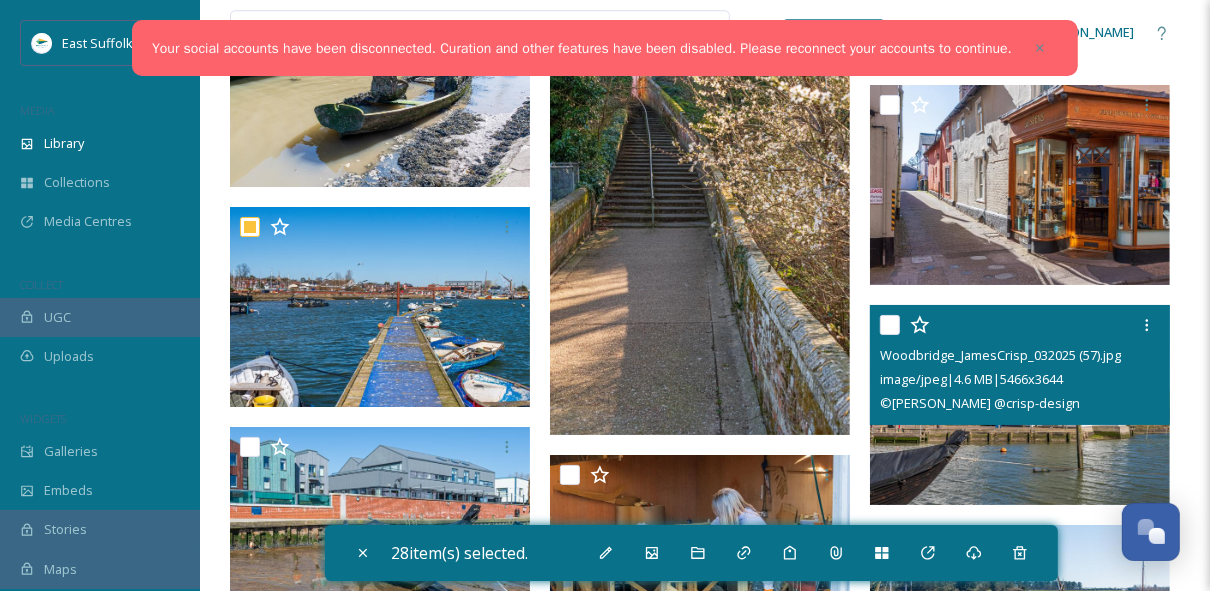 click at bounding box center (890, 325) 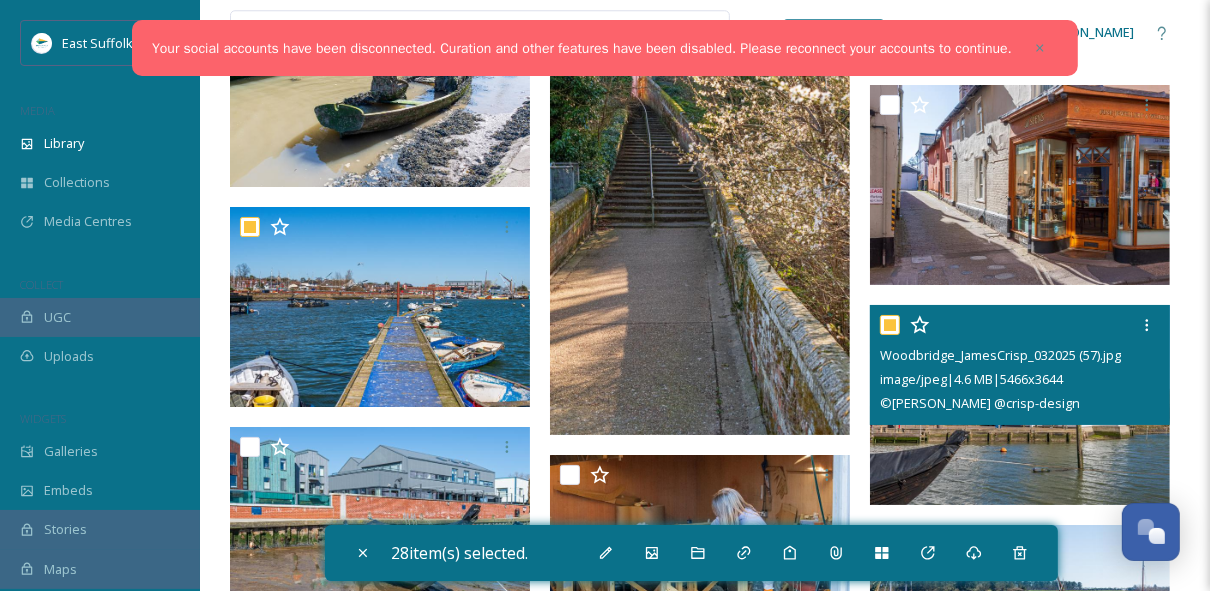 checkbox on "true" 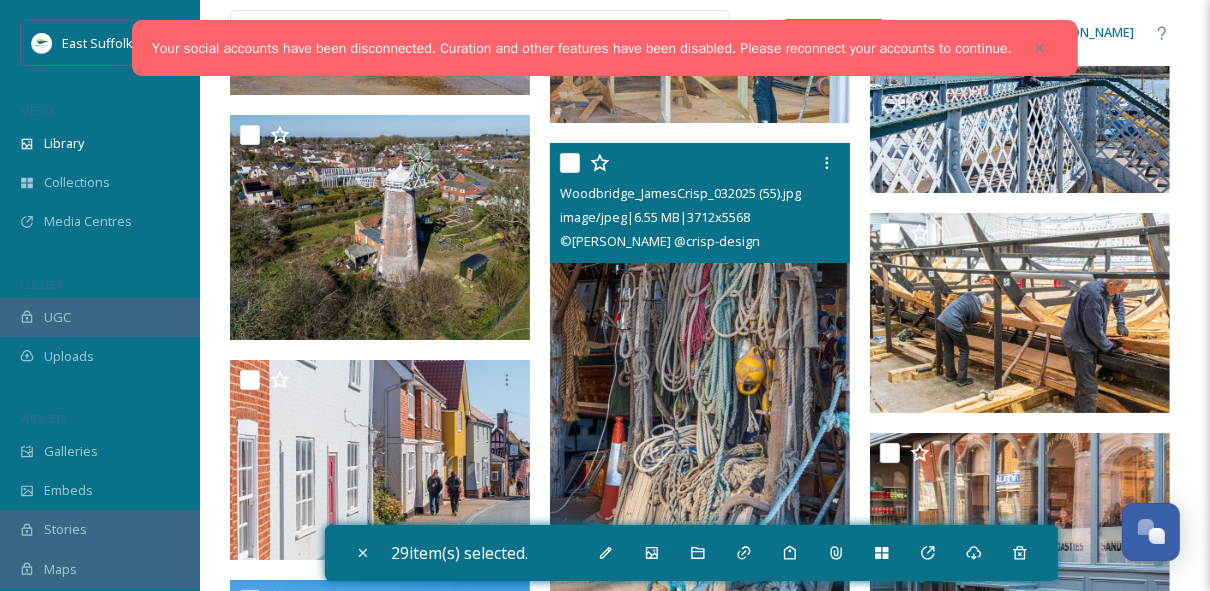 scroll, scrollTop: 9360, scrollLeft: 0, axis: vertical 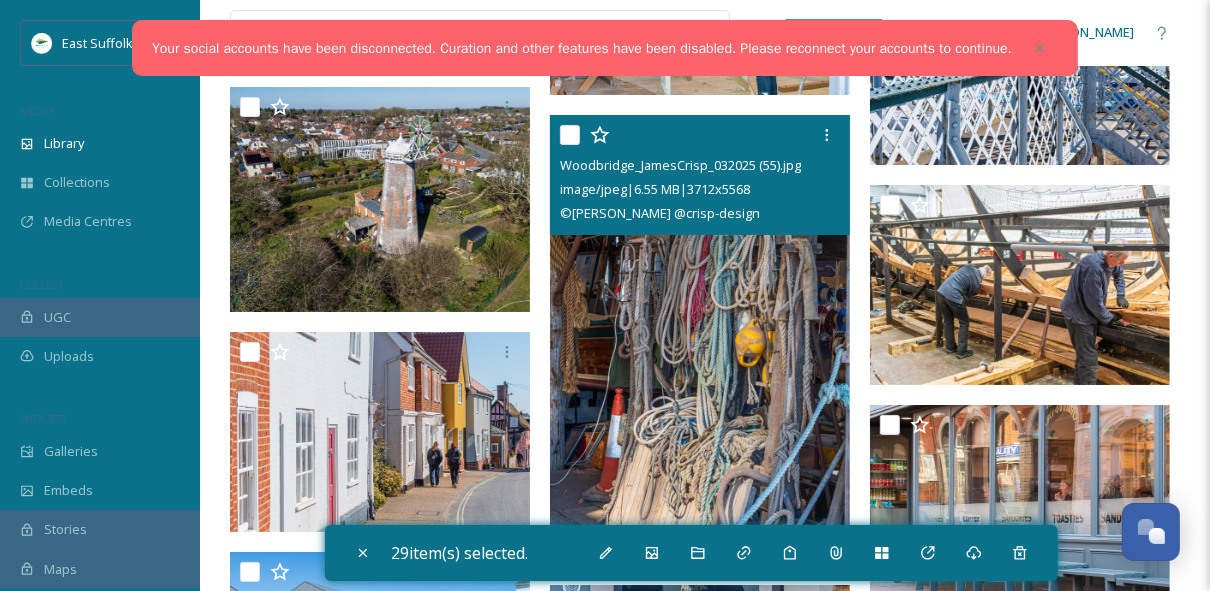 click at bounding box center (570, 135) 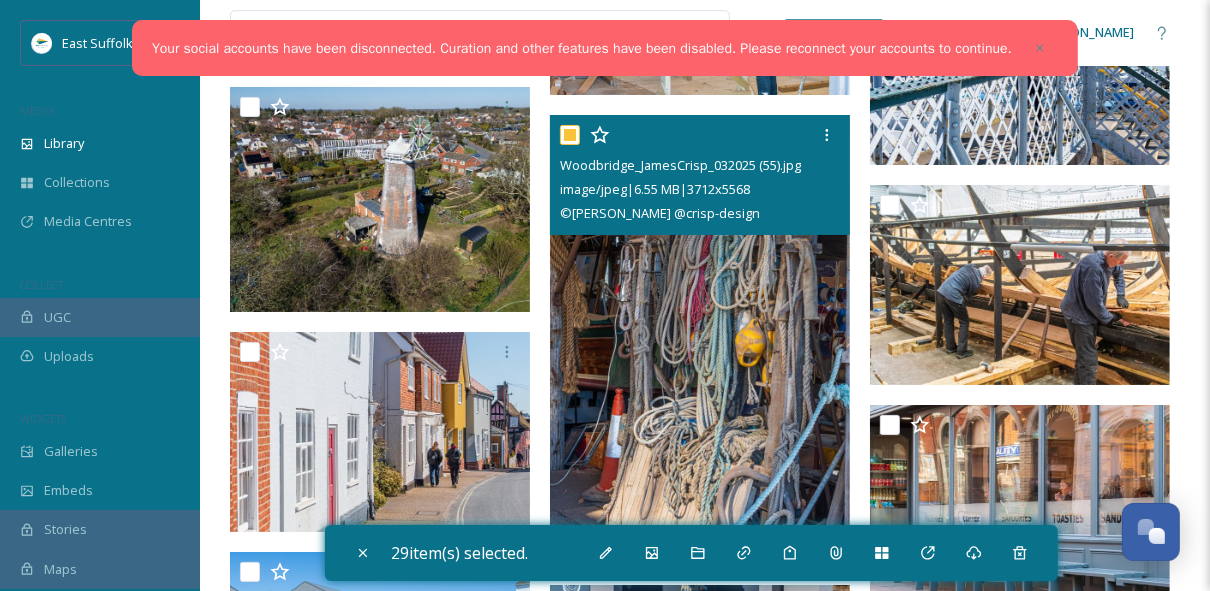 checkbox on "true" 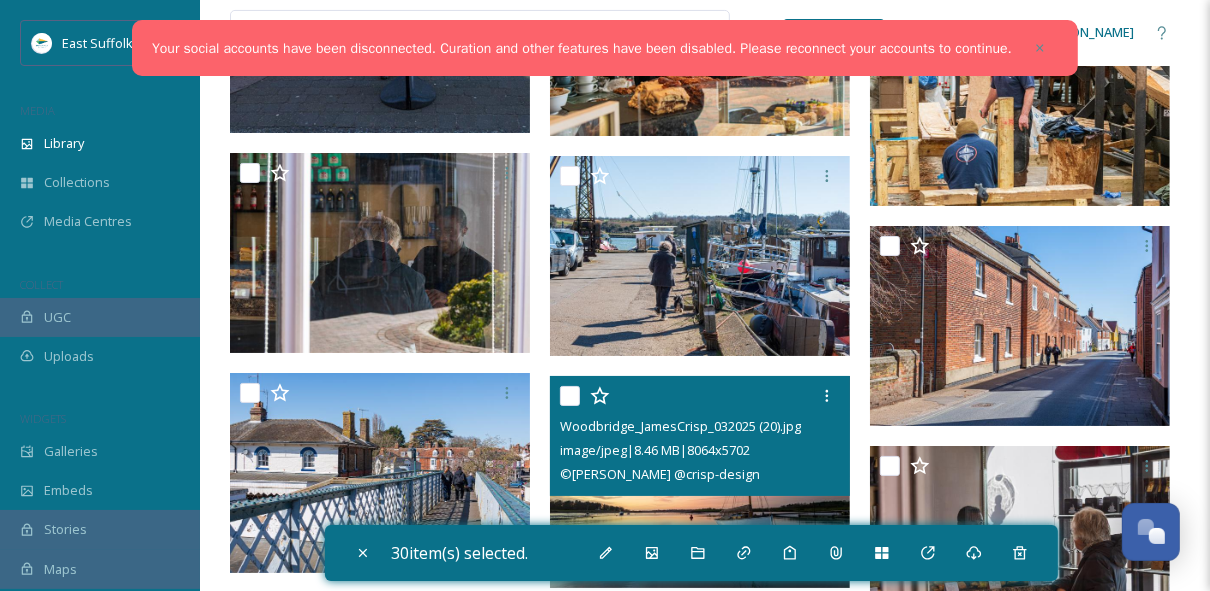 scroll, scrollTop: 10560, scrollLeft: 0, axis: vertical 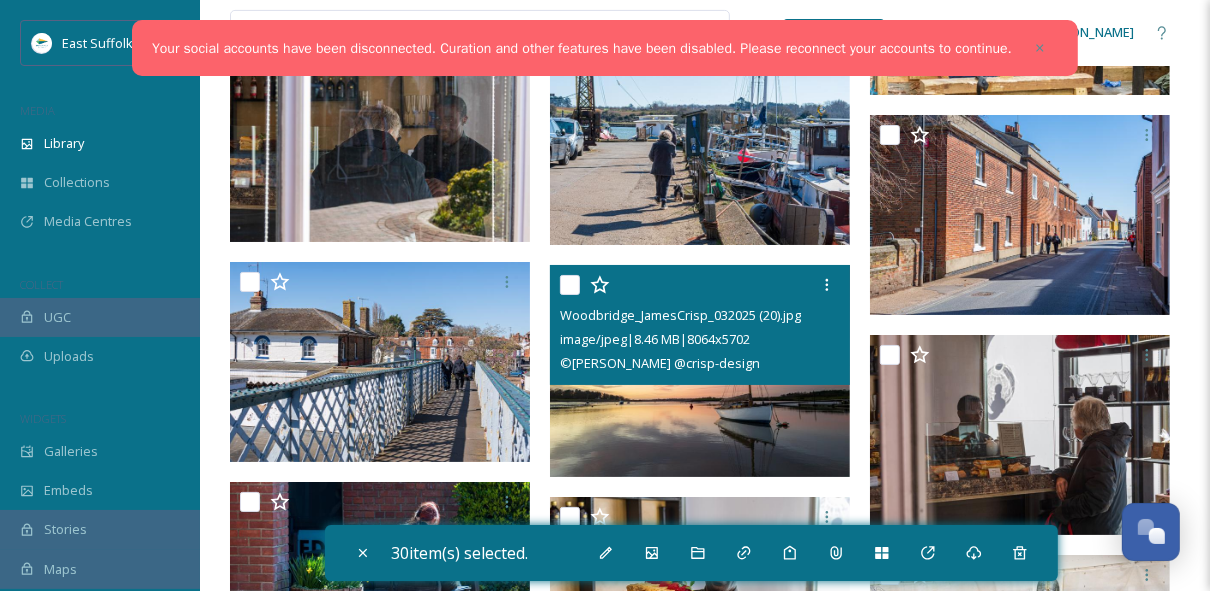 click at bounding box center (570, 285) 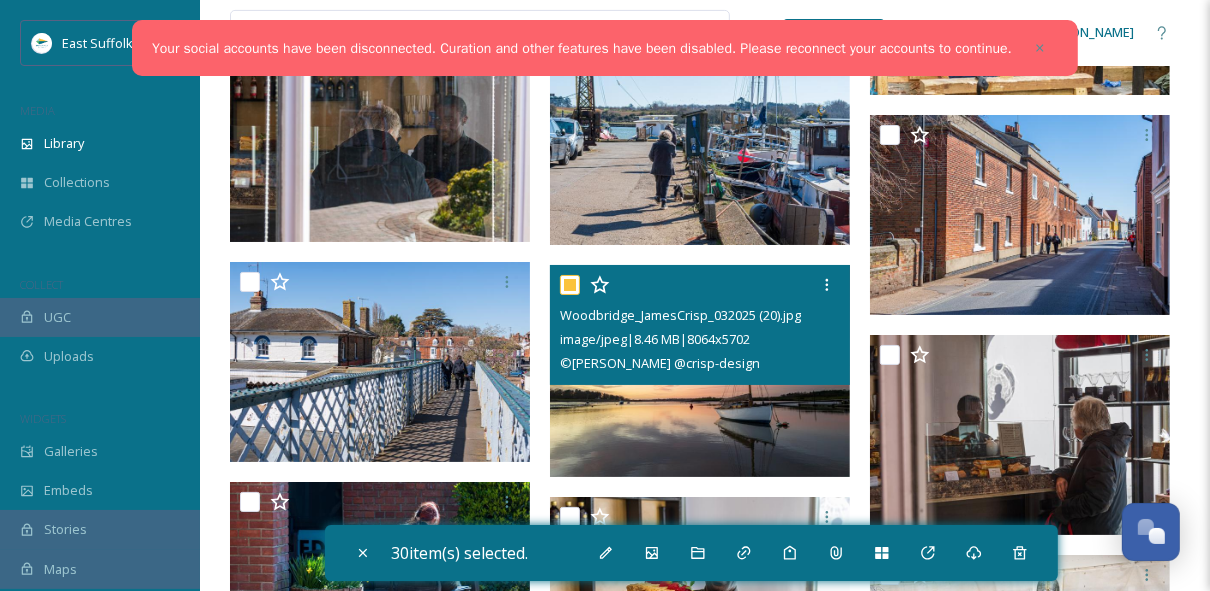 checkbox on "true" 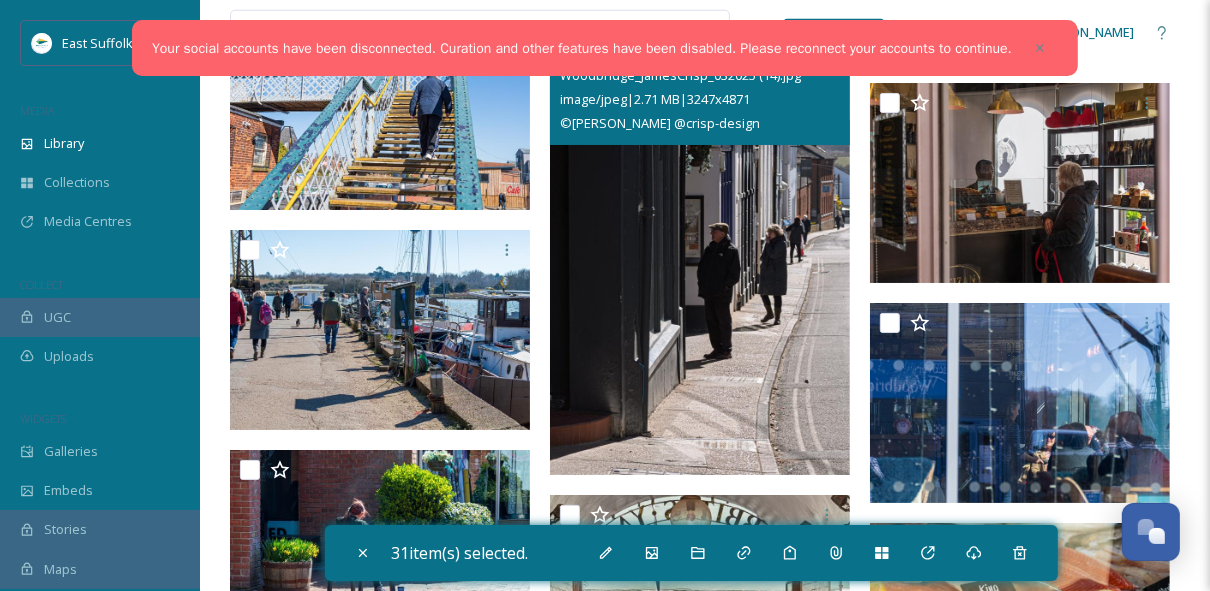 scroll, scrollTop: 11280, scrollLeft: 0, axis: vertical 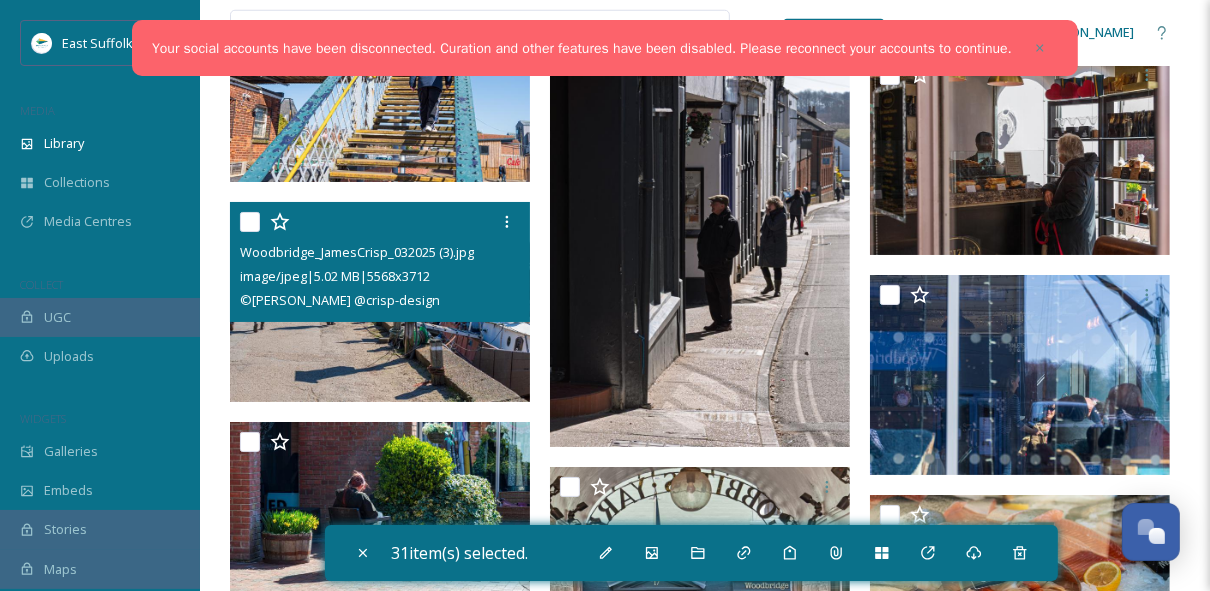 click at bounding box center (250, 222) 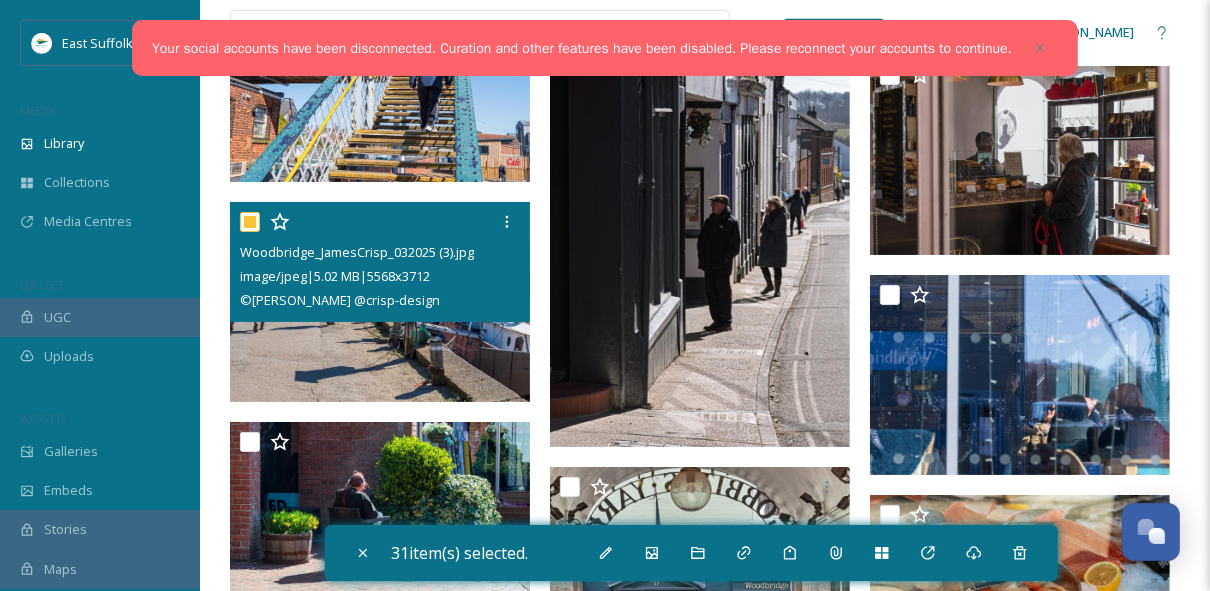 checkbox on "true" 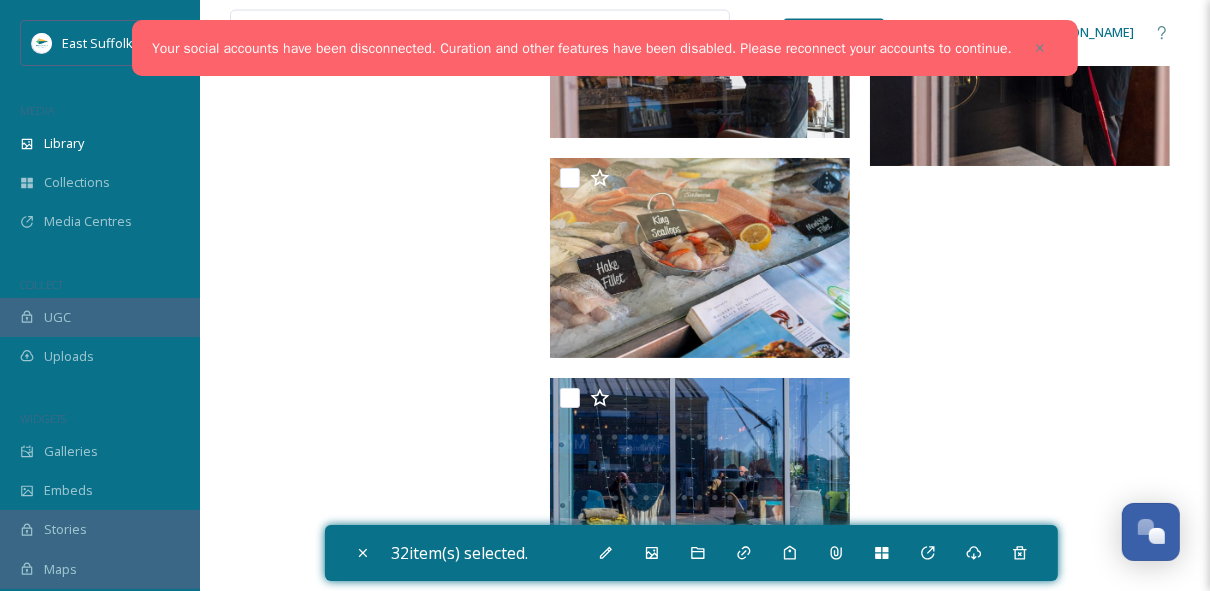 scroll, scrollTop: 12300, scrollLeft: 0, axis: vertical 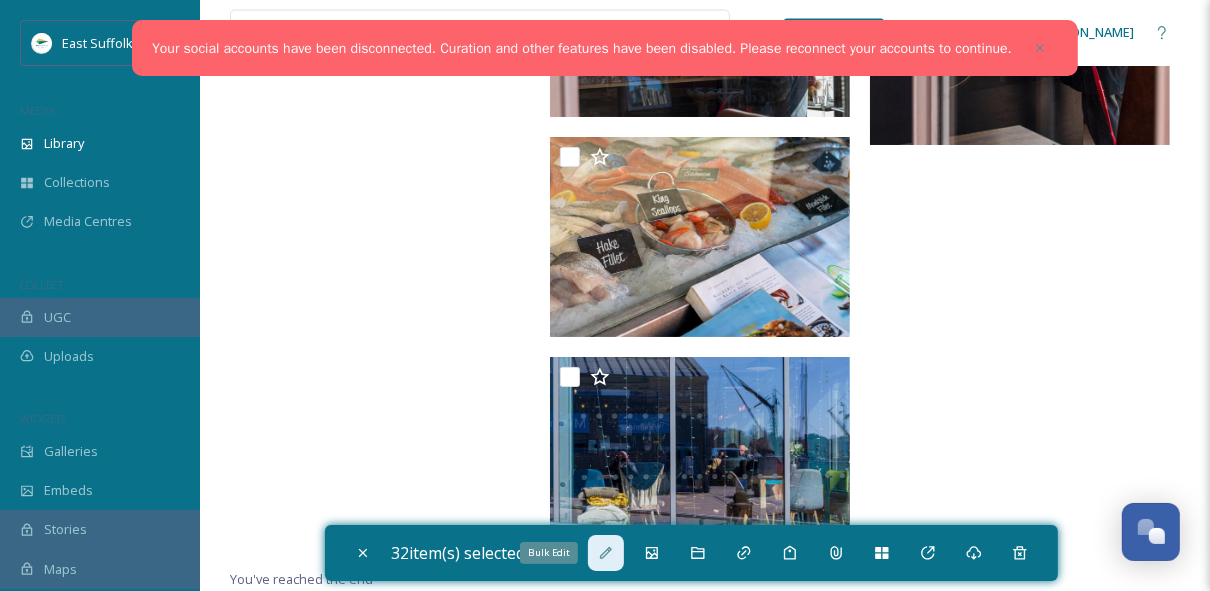 click 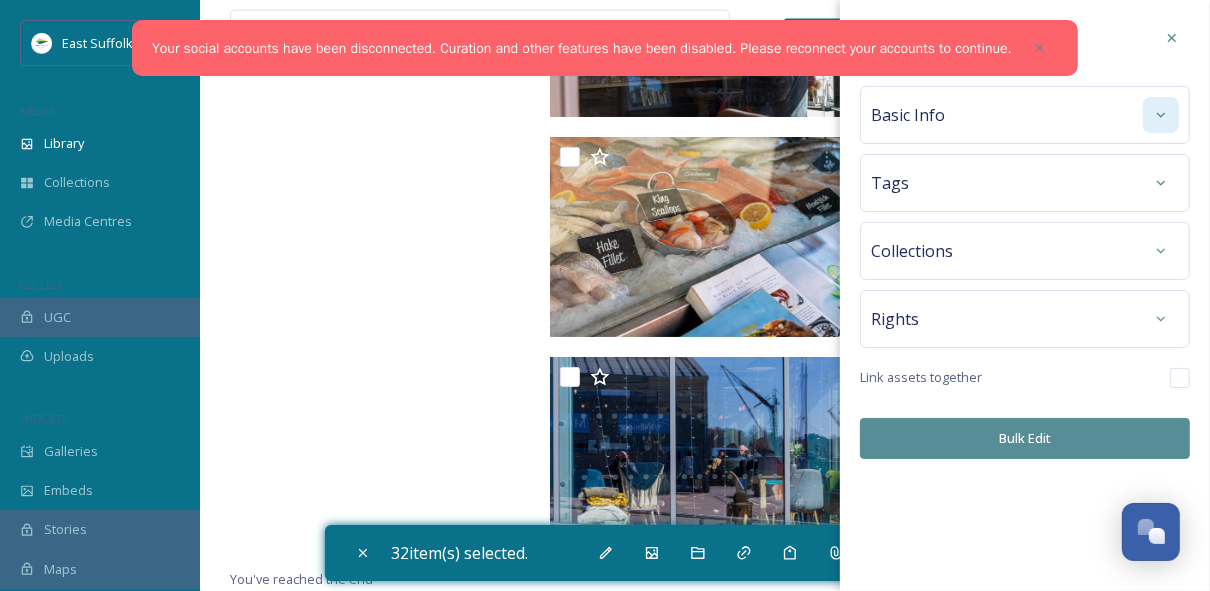 click 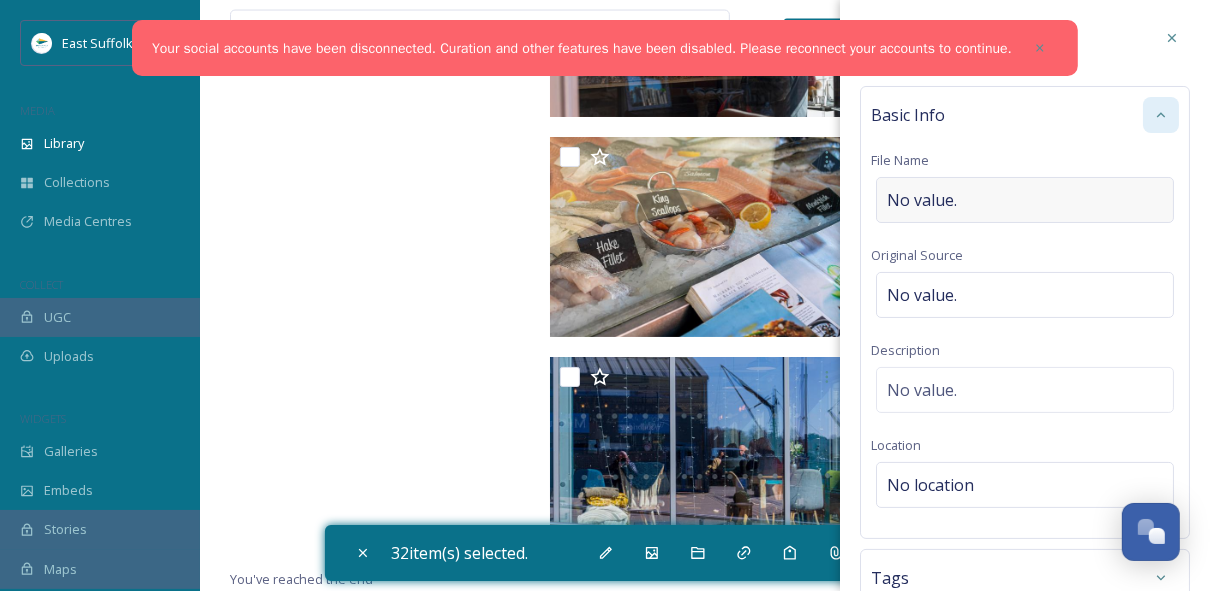 click on "No value." at bounding box center [1025, 200] 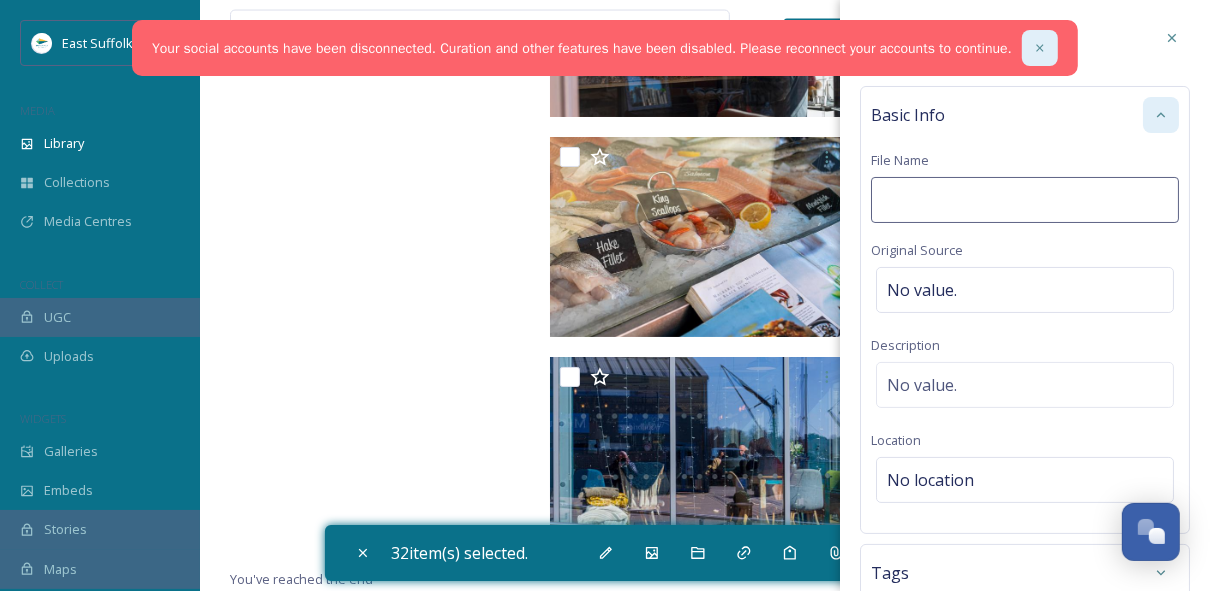 click 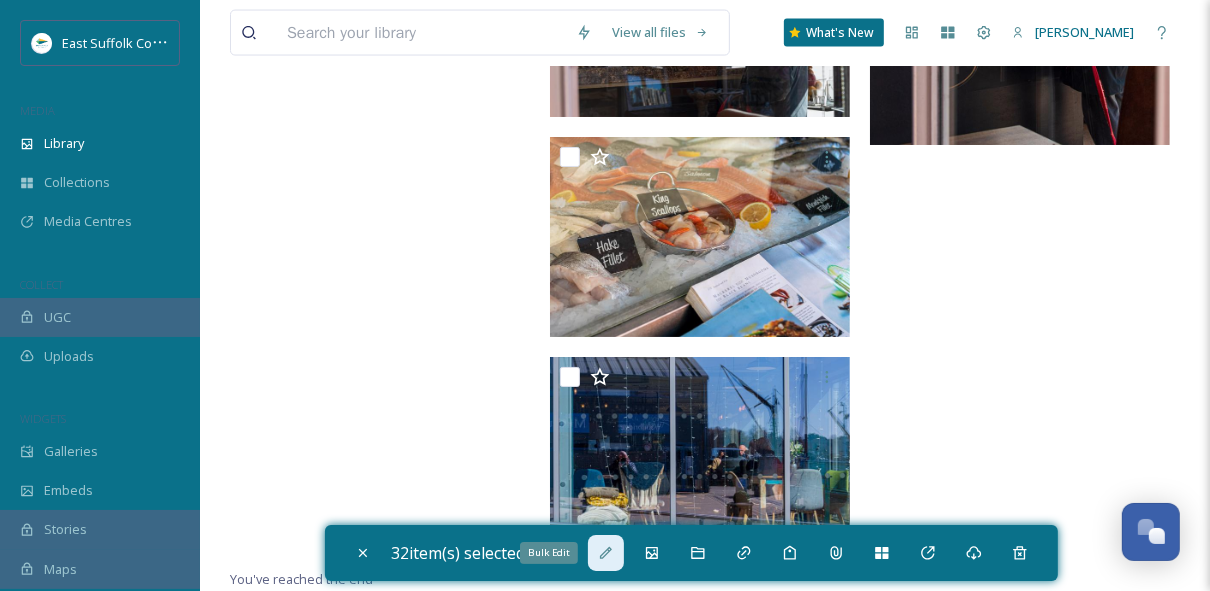 click 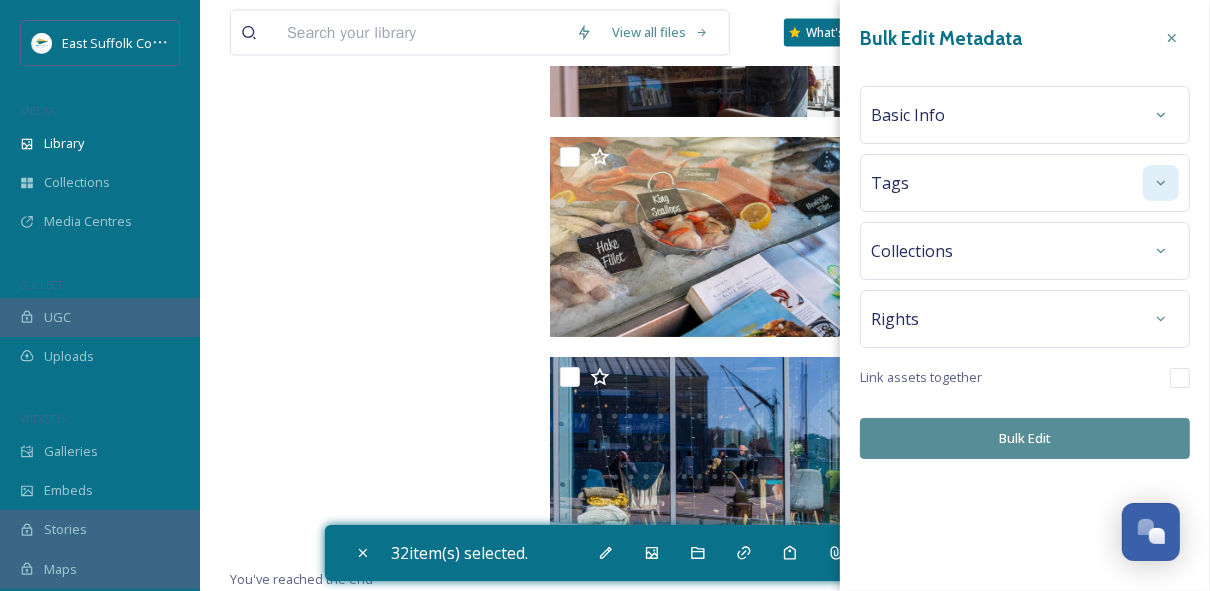 click 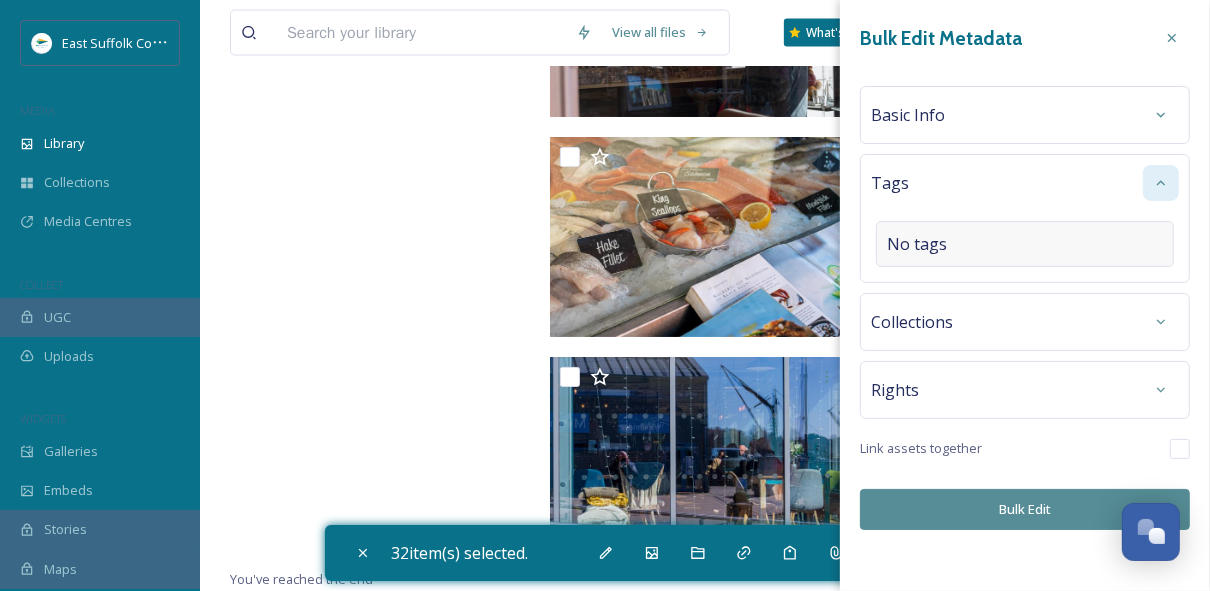 click on "No tags" at bounding box center (1025, 244) 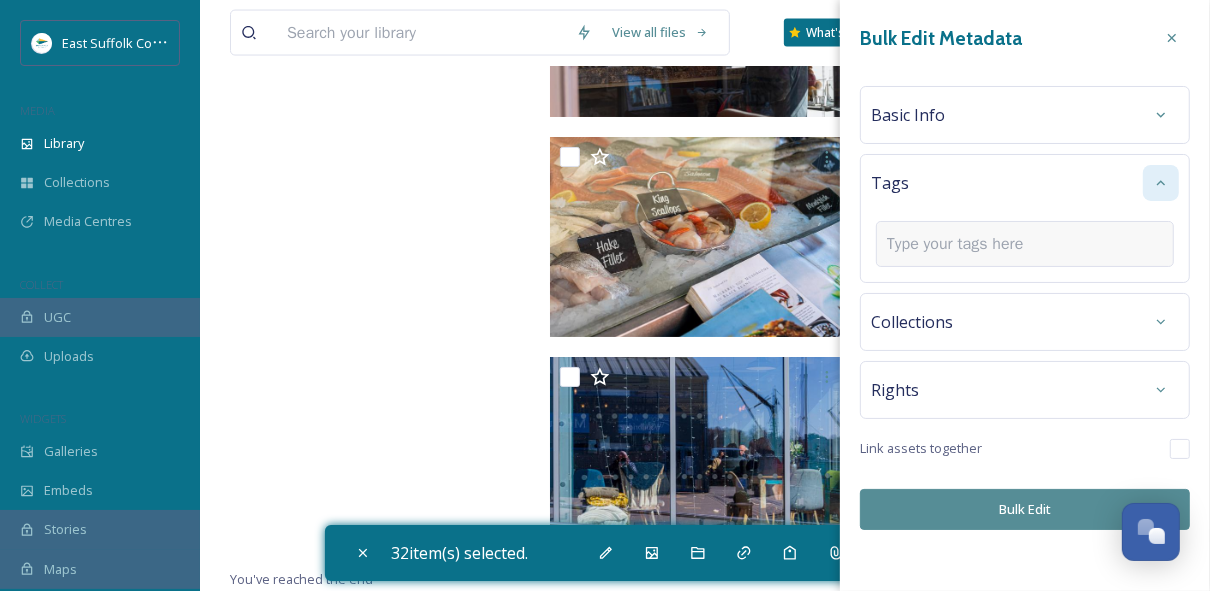 click at bounding box center (963, 244) 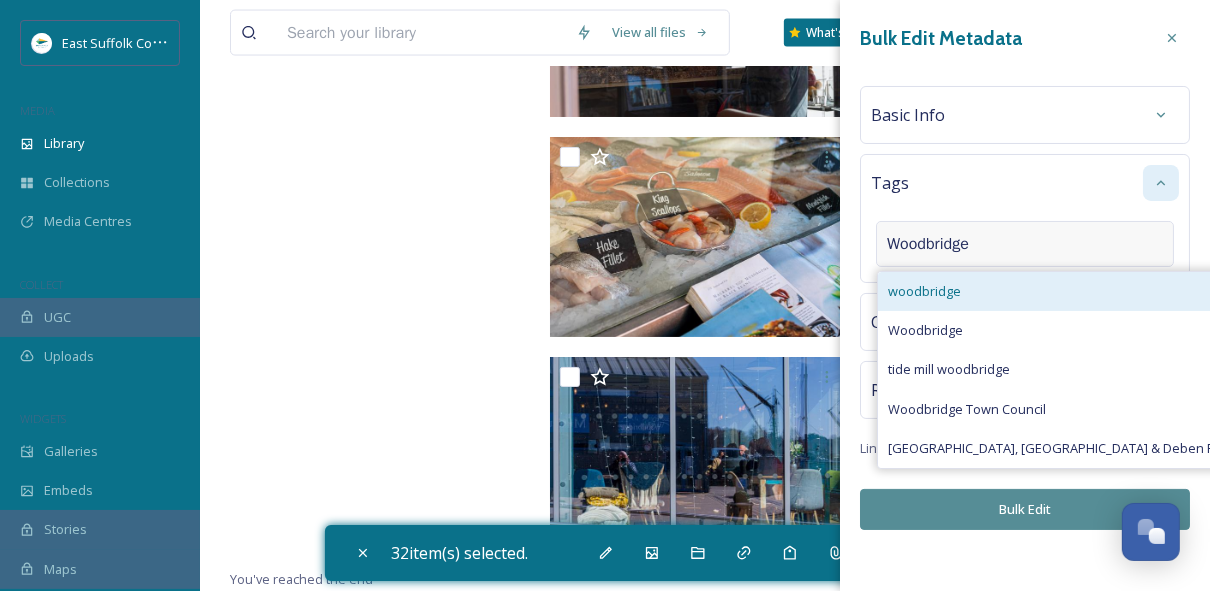 type on "Woodbridge" 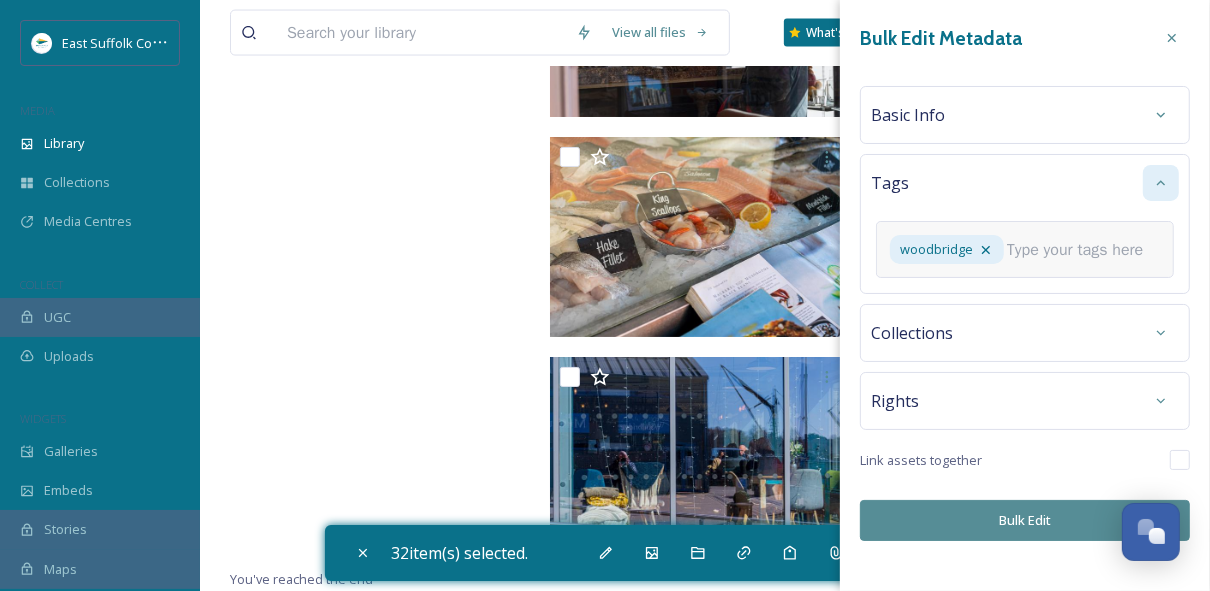 click at bounding box center (1083, 250) 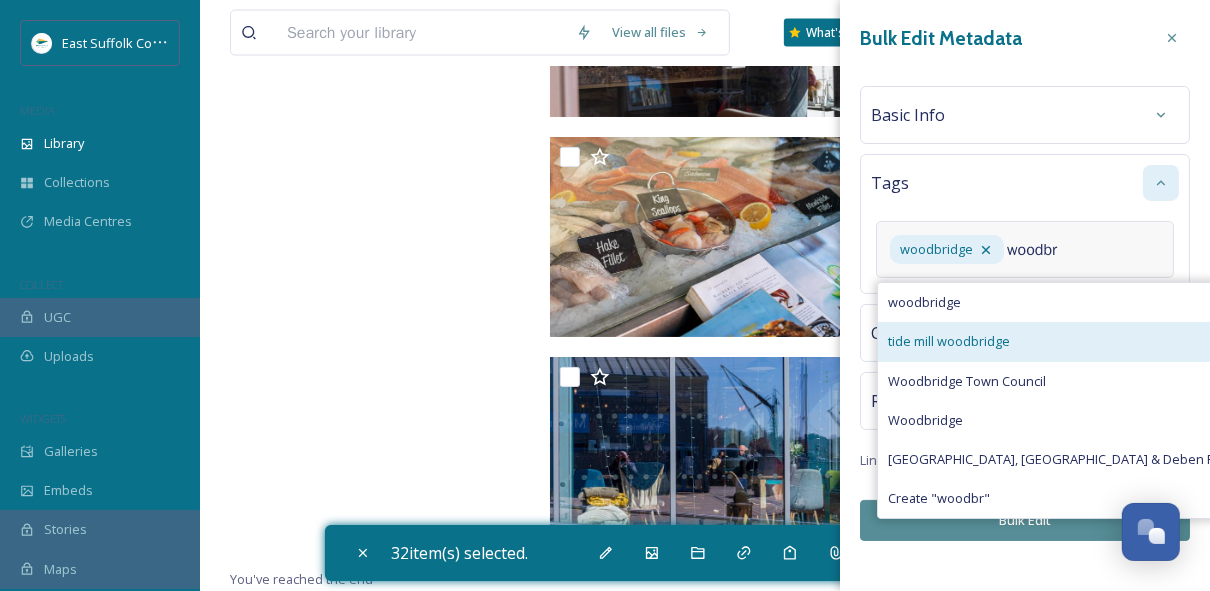 type on "woodbr" 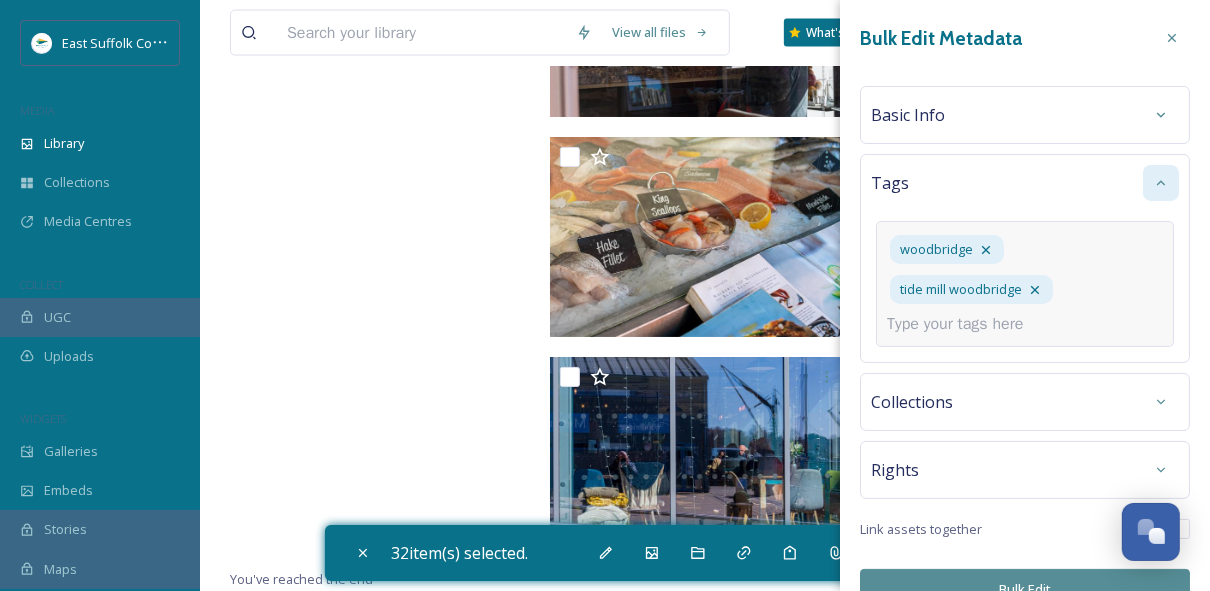 click at bounding box center (963, 324) 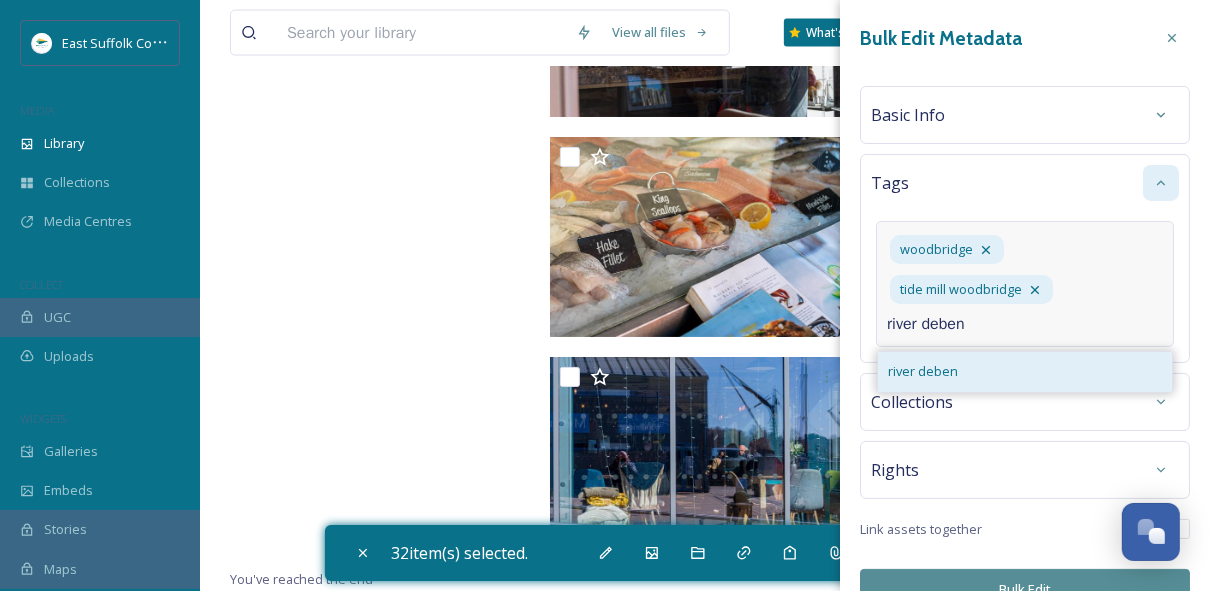 type on "river deben" 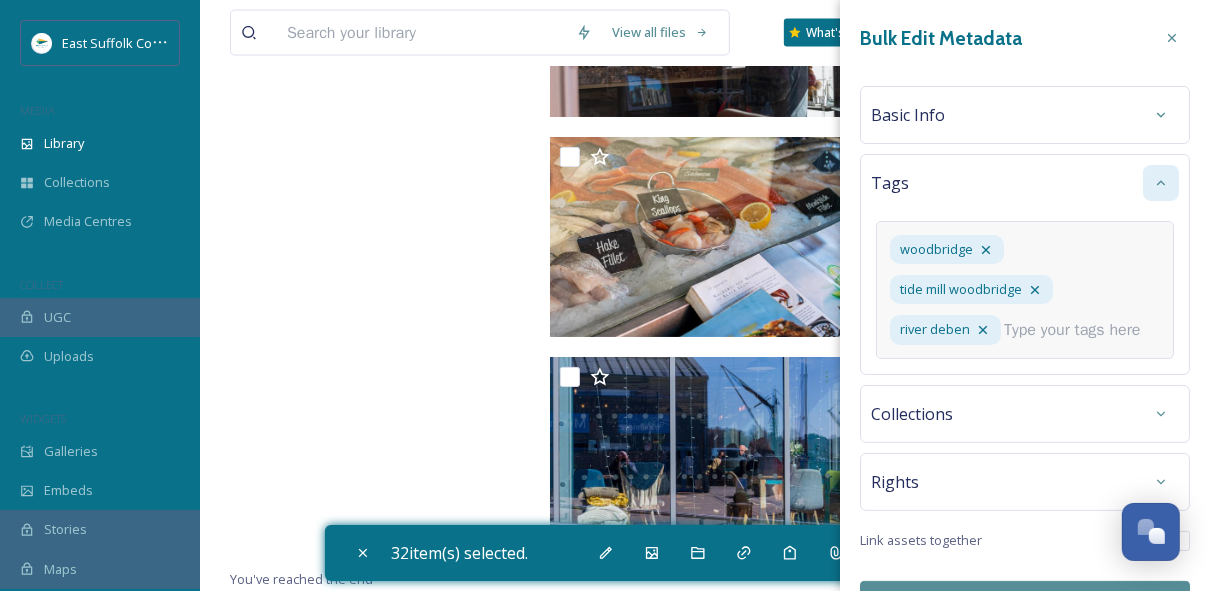 click at bounding box center [1080, 330] 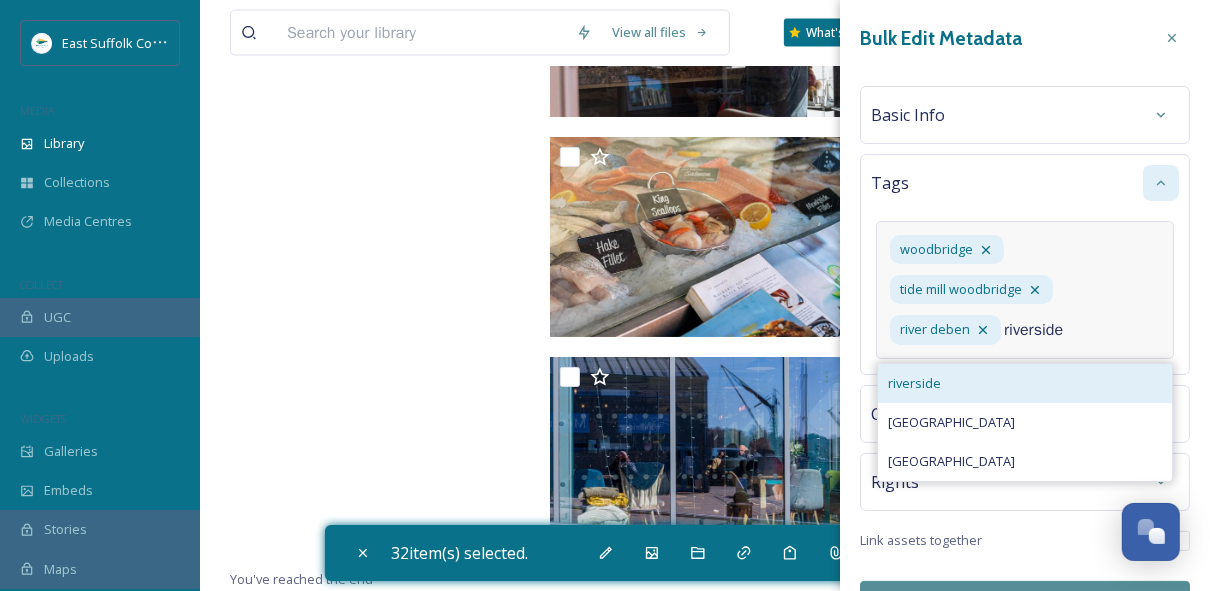 type on "riverside" 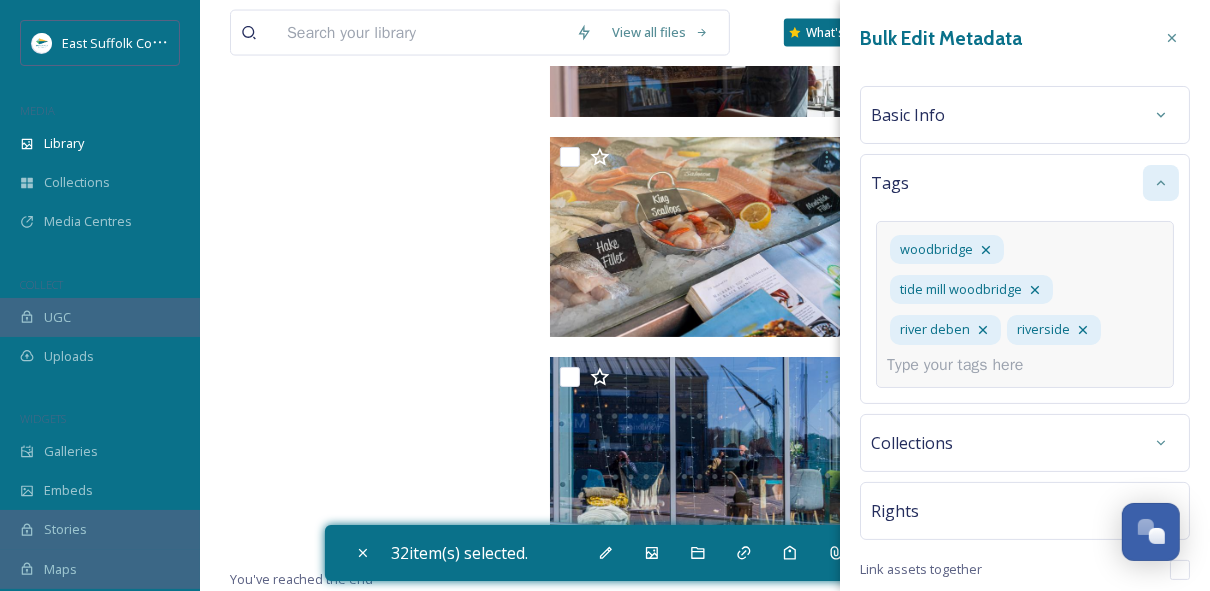 click at bounding box center (963, 365) 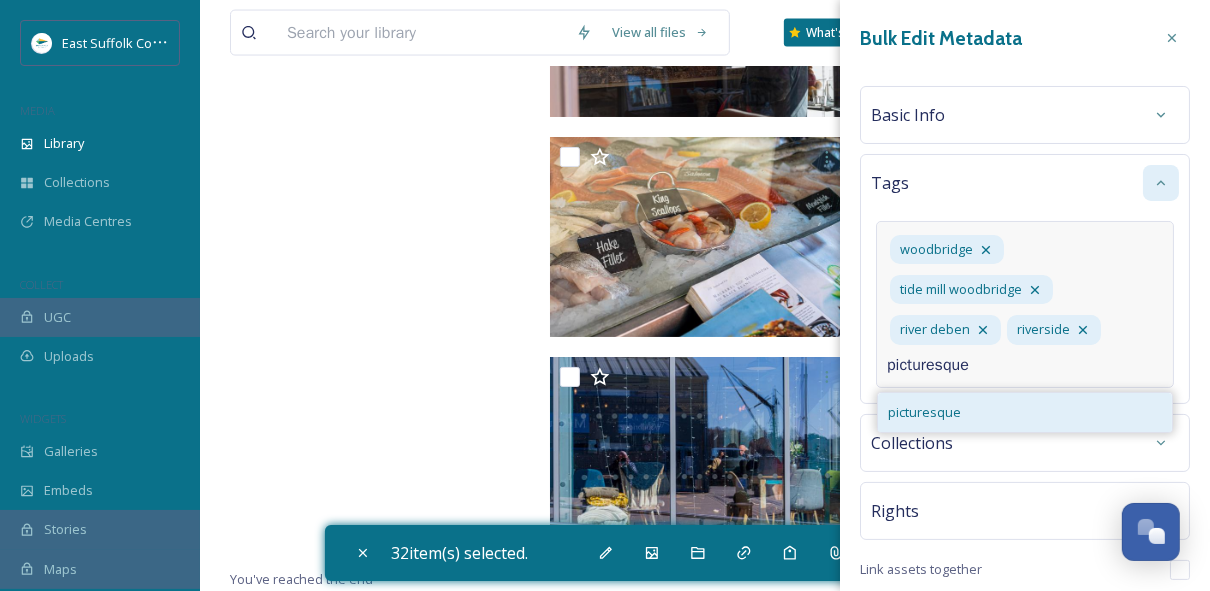 type on "picturesque" 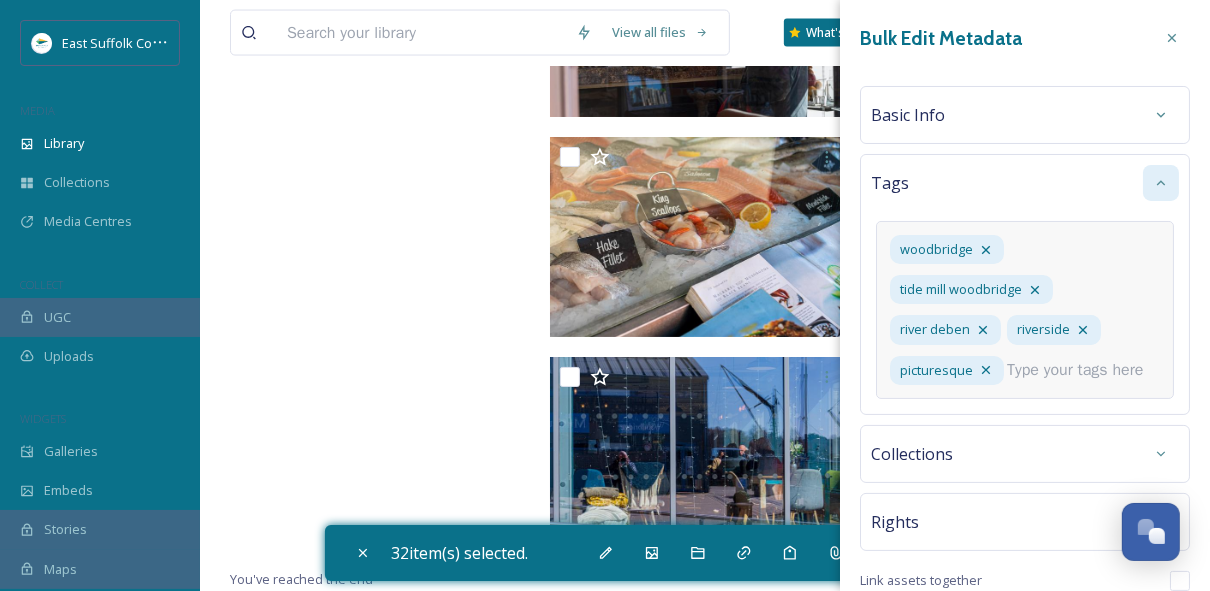 click at bounding box center [1083, 370] 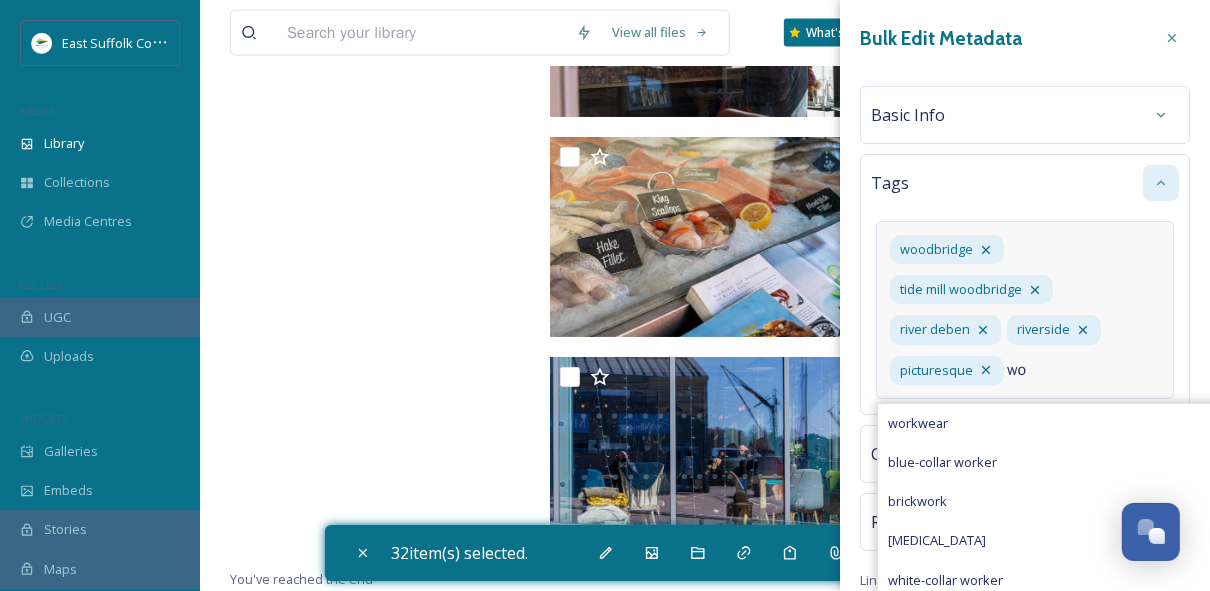 type on "w" 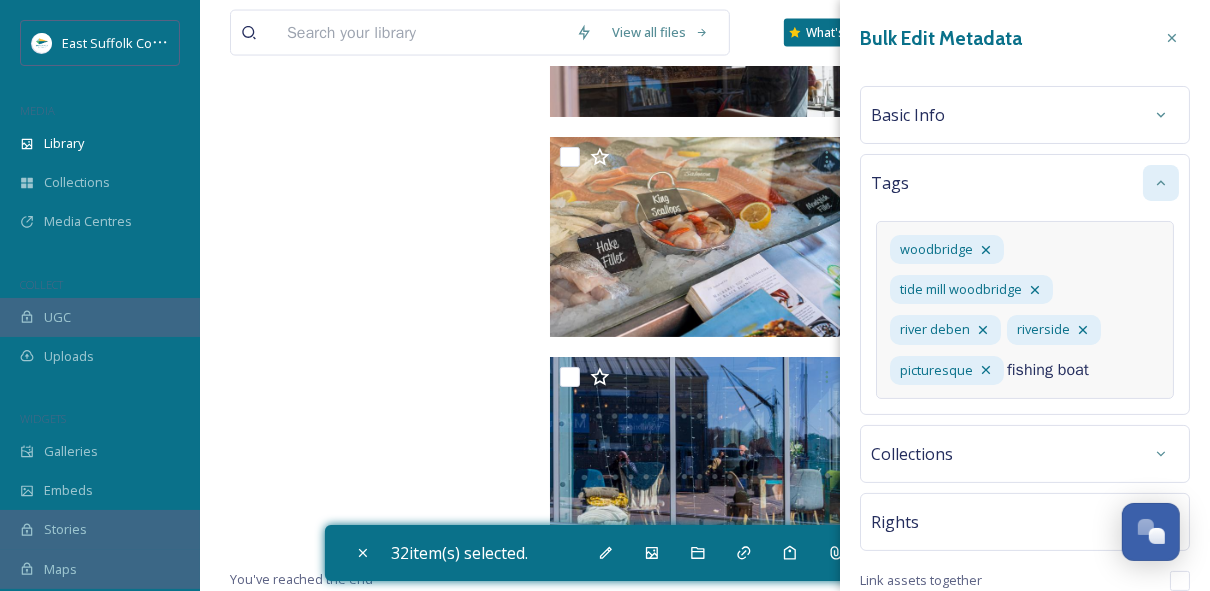 type on "fishing boats" 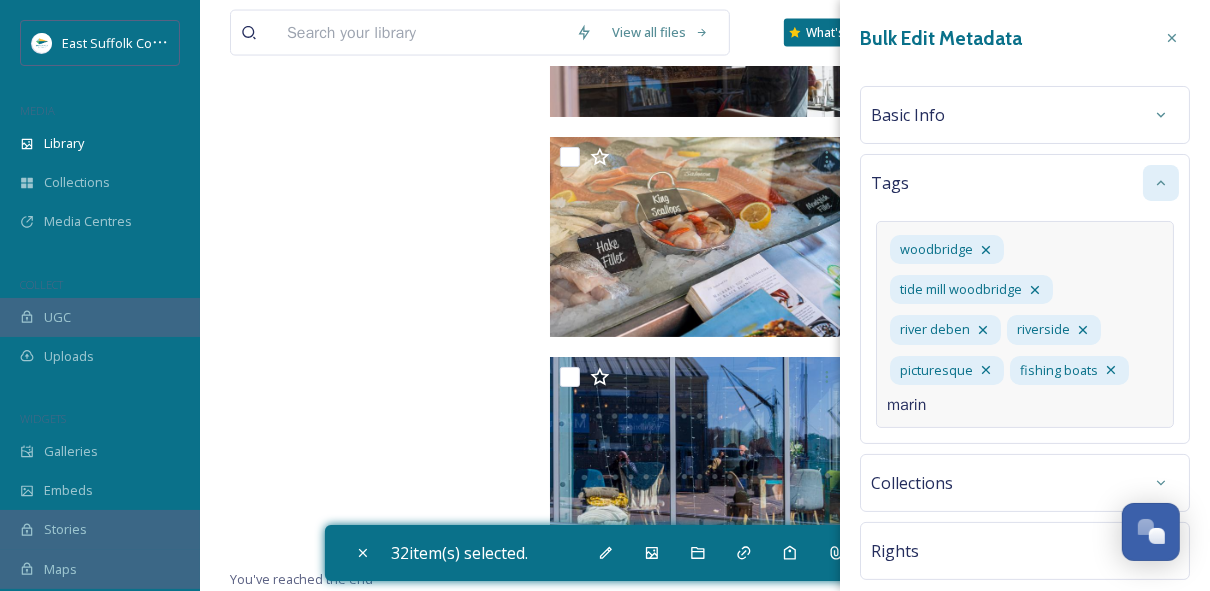 type on "marina" 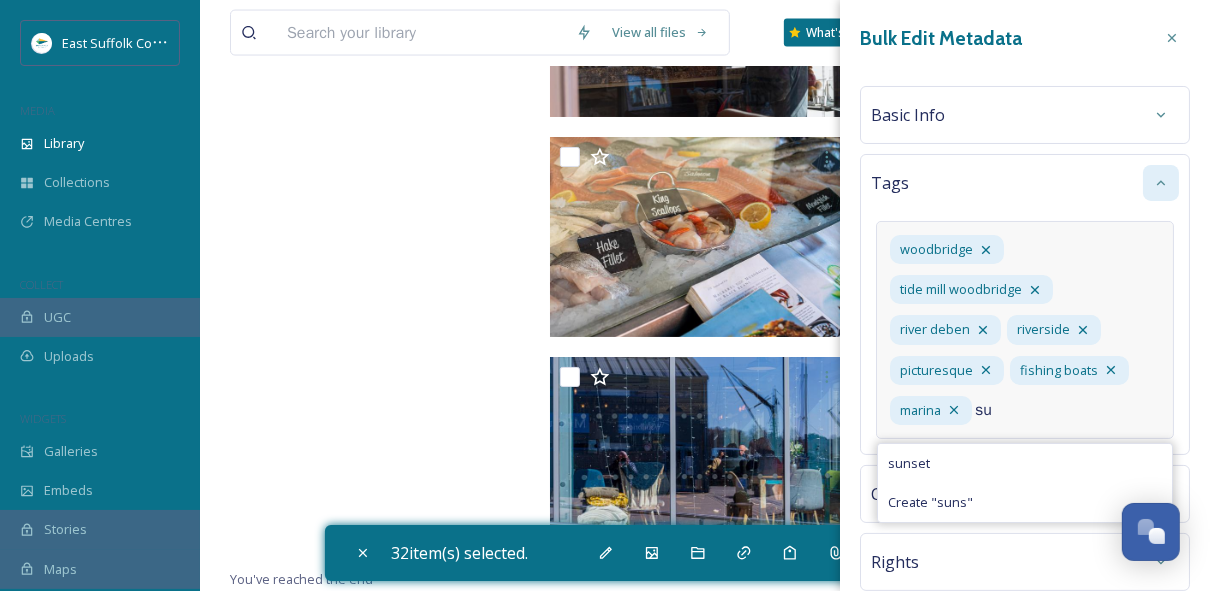 type on "s" 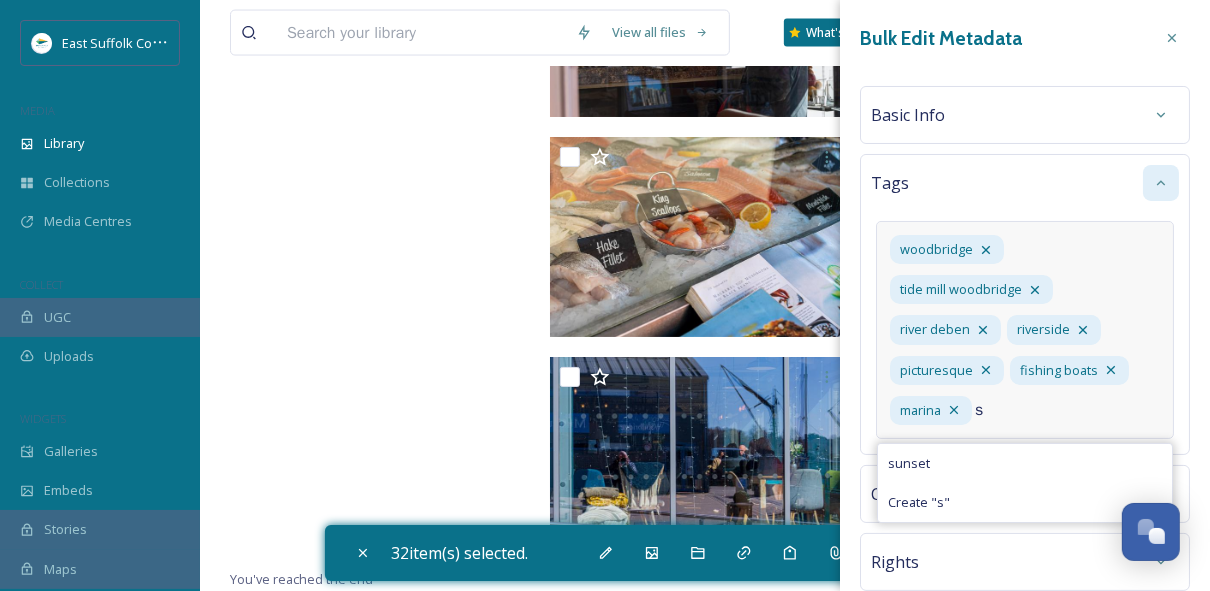 type 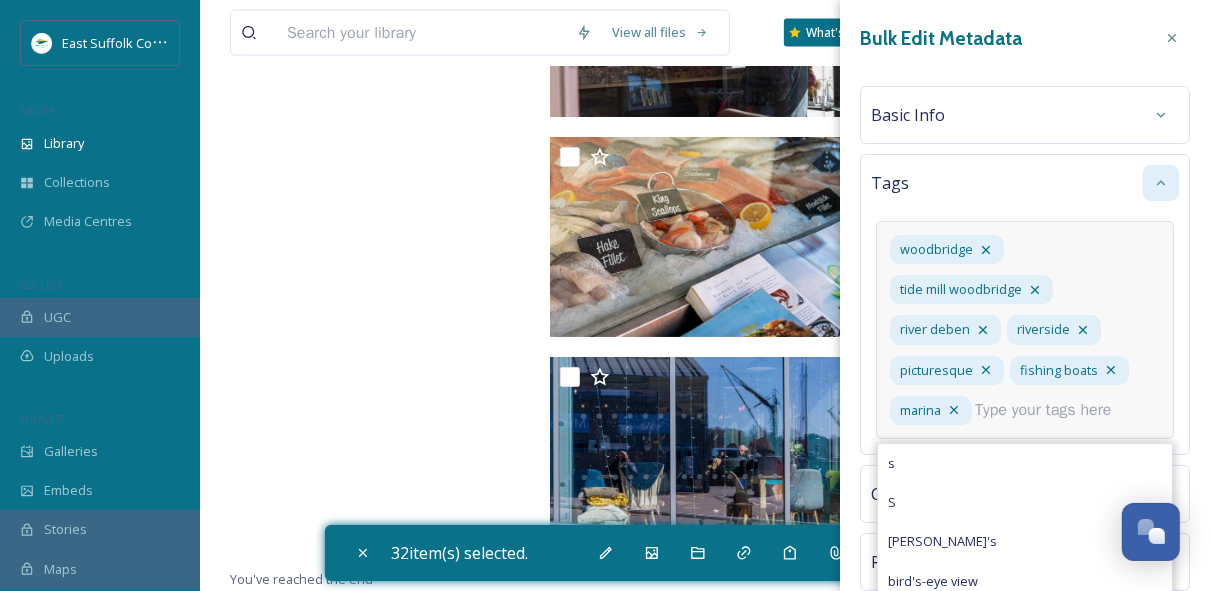 click on "woodbridge tide mill woodbridge river deben riverside picturesque fishing boats marina [PERSON_NAME] bird's-eye view chef's uniform [PERSON_NAME] Fishing children's art potter's wheel [GEOGRAPHIC_DATA] [GEOGRAPHIC_DATA] Norwich Children's Photographer [PERSON_NAME] field s-curl devil's bridge [DATE] leisure [GEOGRAPHIC_DATA] sky smile Create " "" at bounding box center [1025, 330] 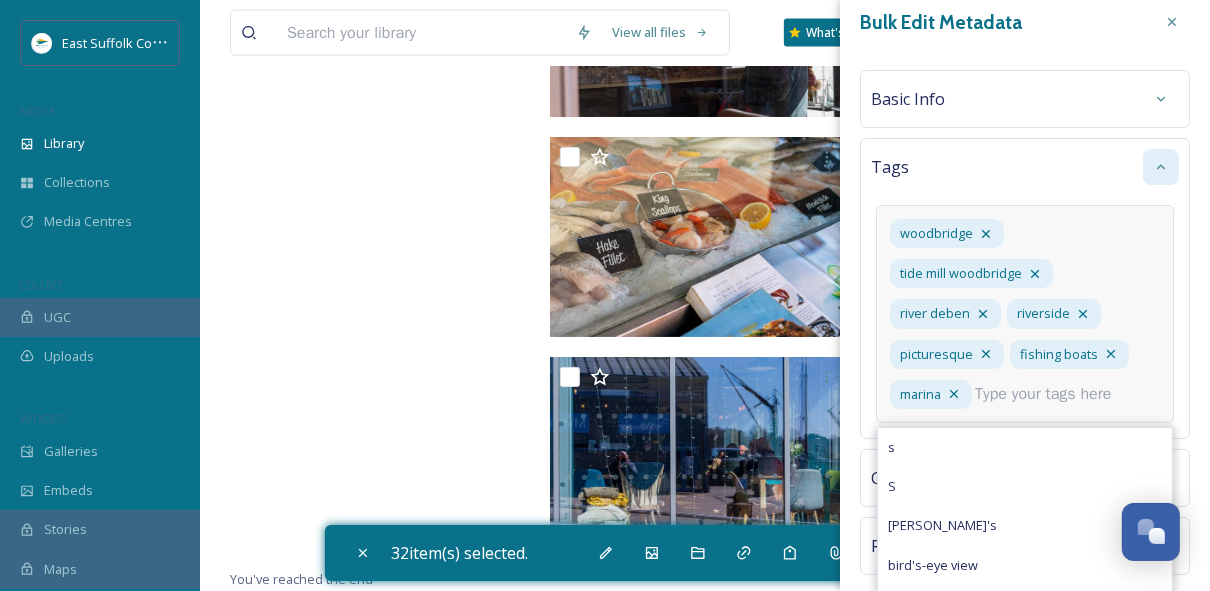 scroll, scrollTop: 0, scrollLeft: 0, axis: both 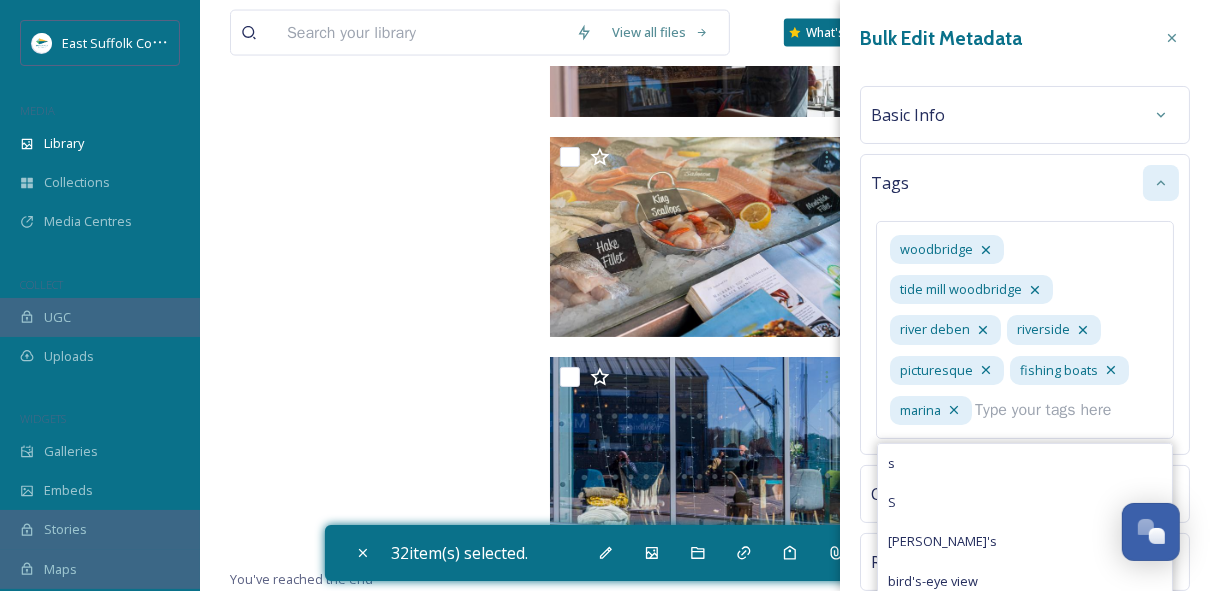 click 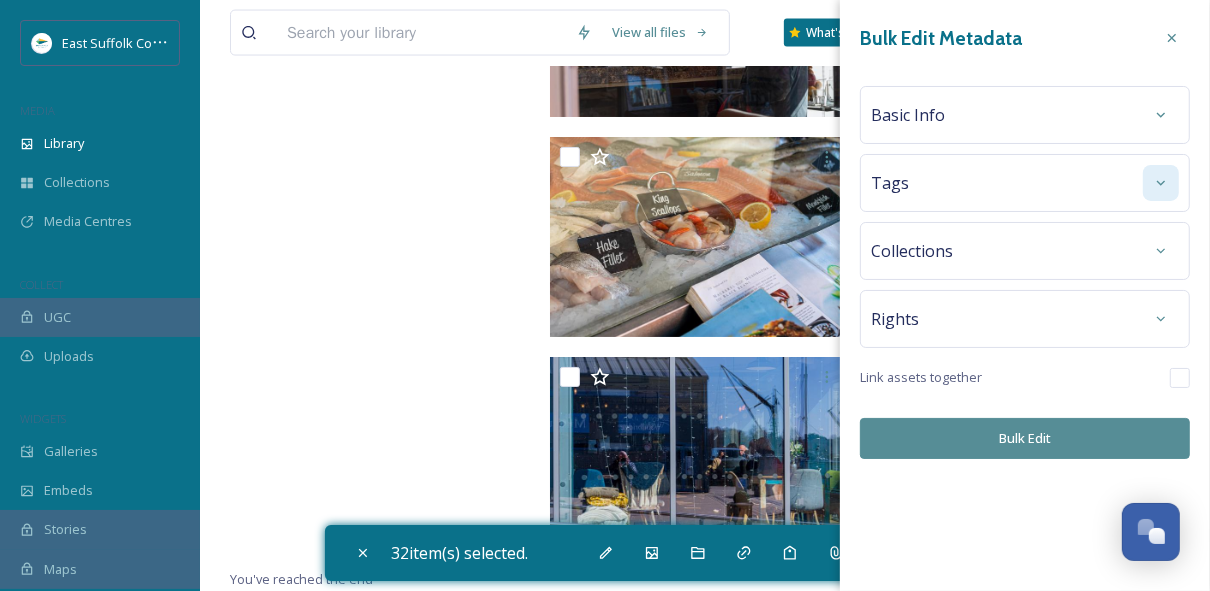 click 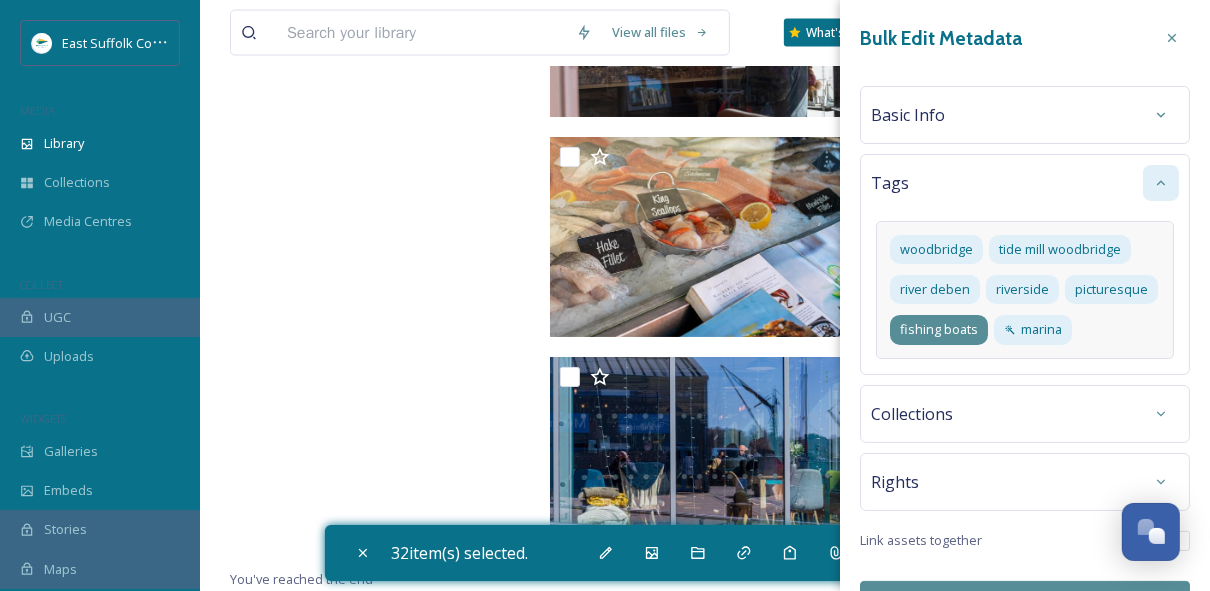 scroll, scrollTop: 87, scrollLeft: 0, axis: vertical 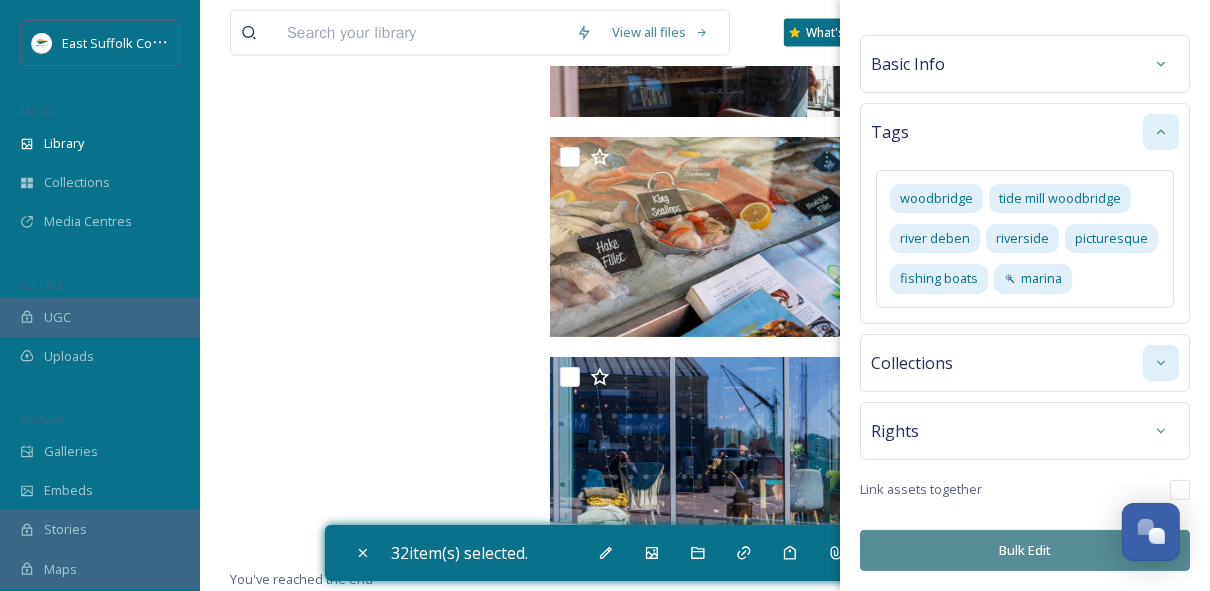 click 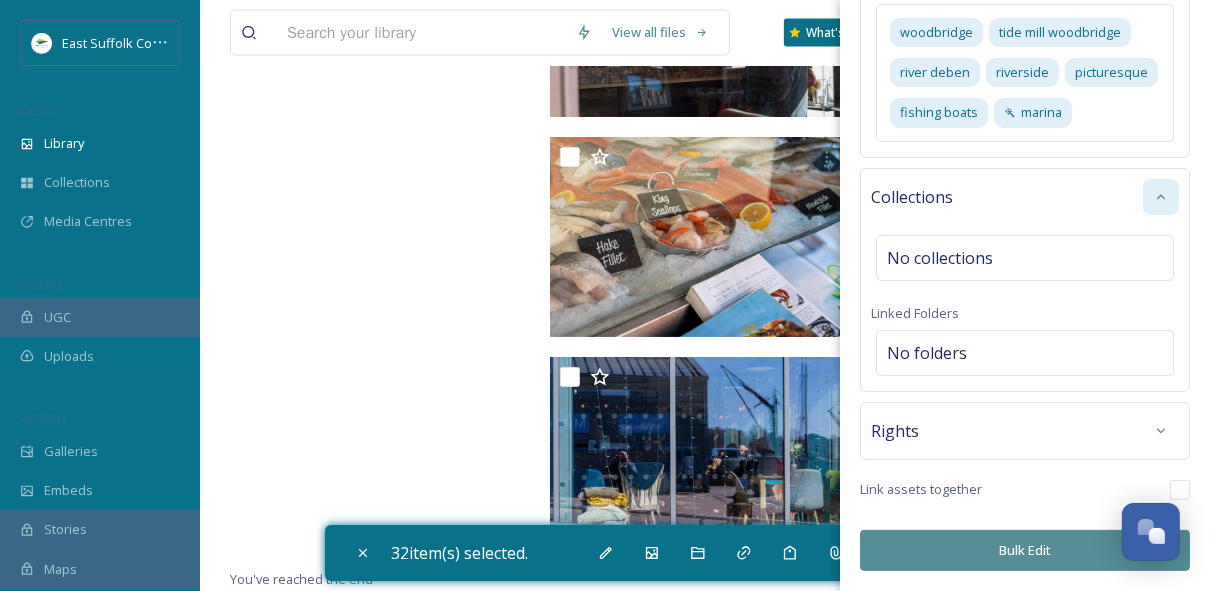 scroll, scrollTop: 251, scrollLeft: 0, axis: vertical 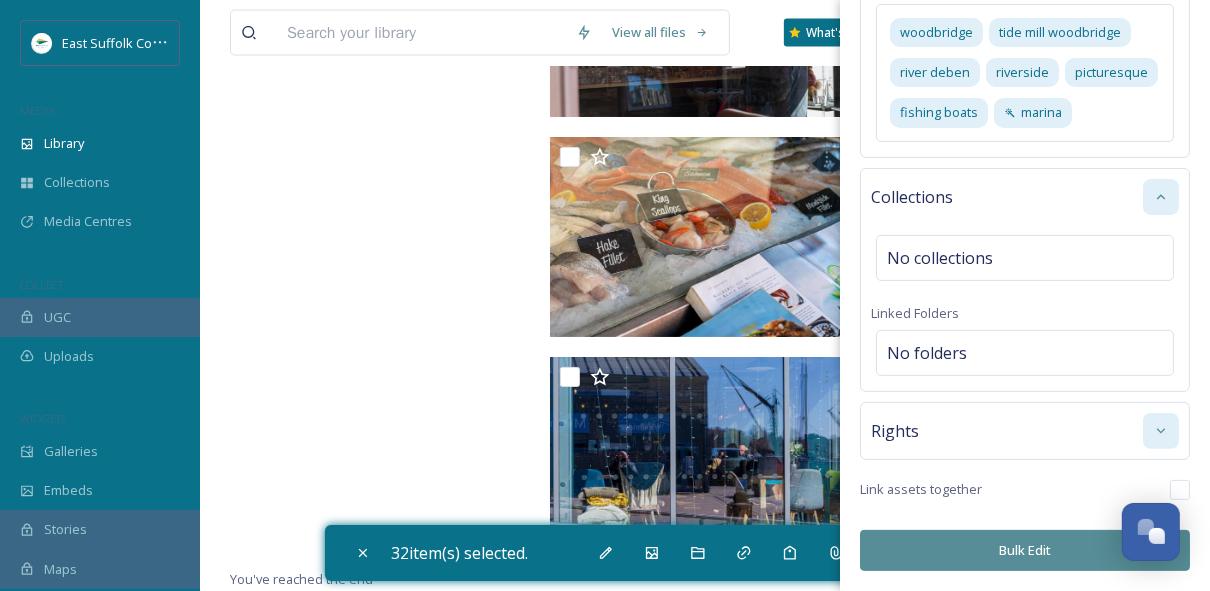 click 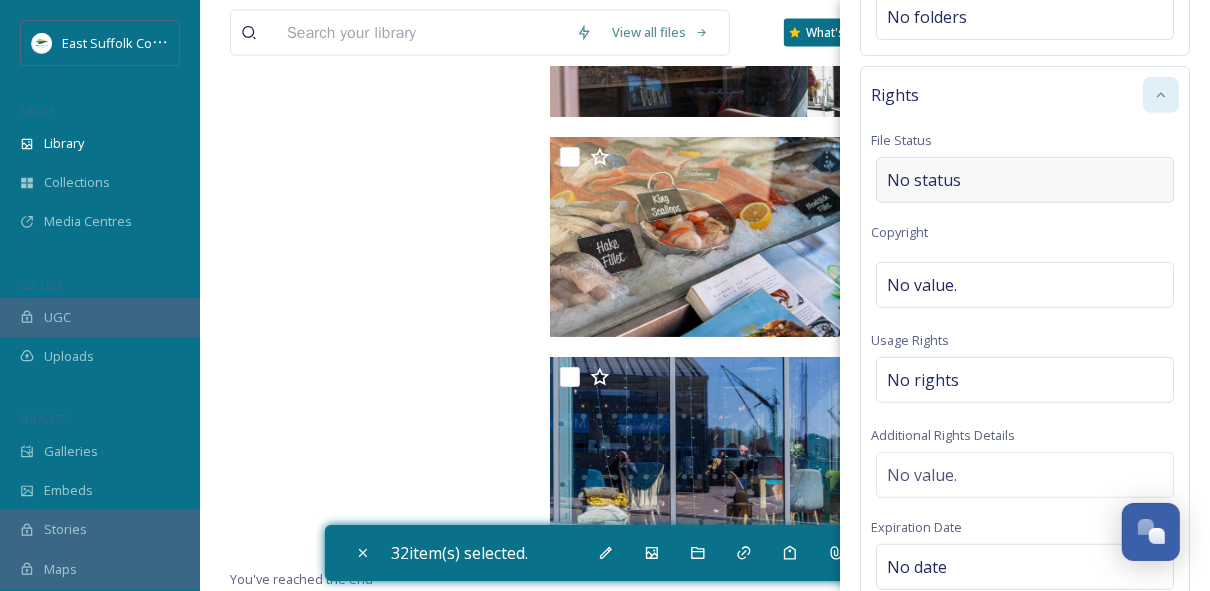 scroll, scrollTop: 571, scrollLeft: 0, axis: vertical 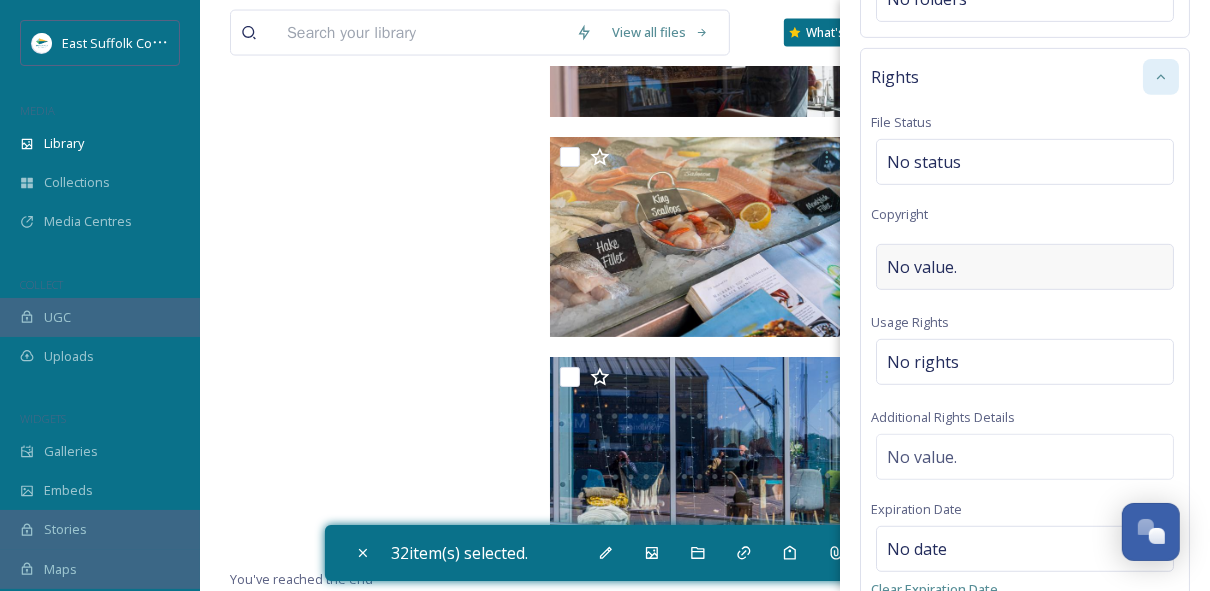 click on "No value." at bounding box center [1025, 267] 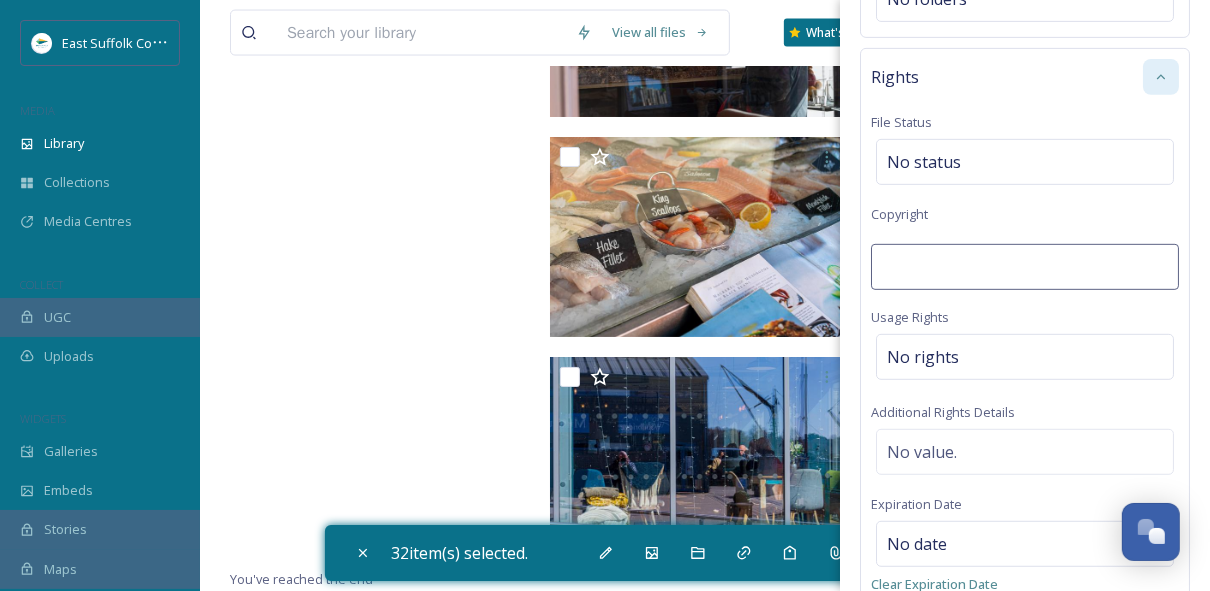 type on "x" 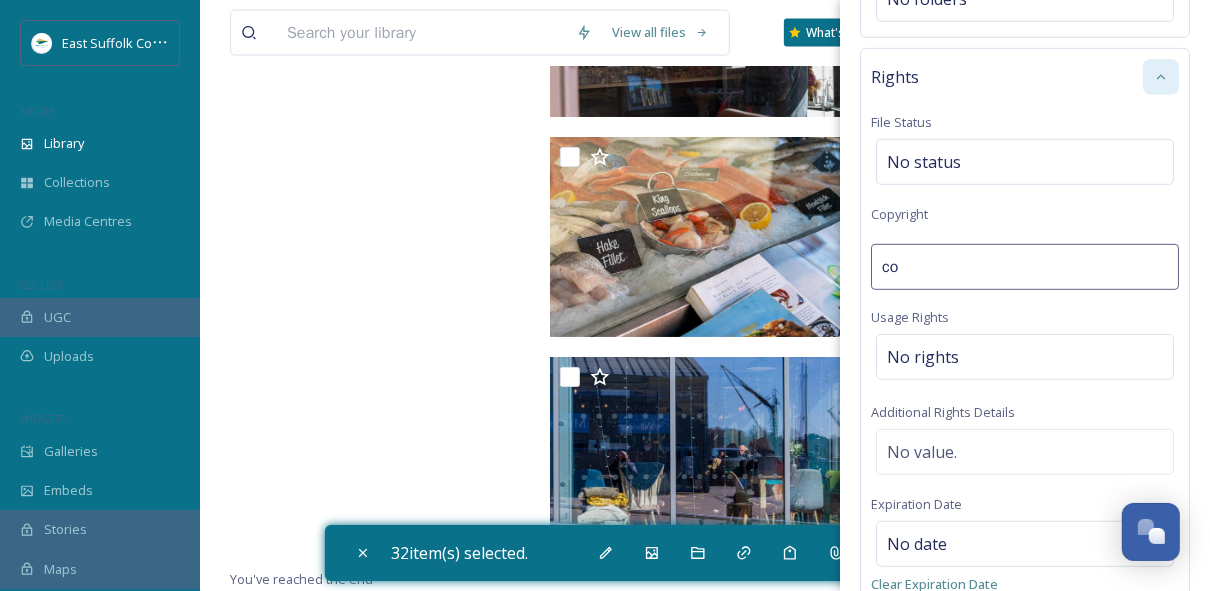 type on "c" 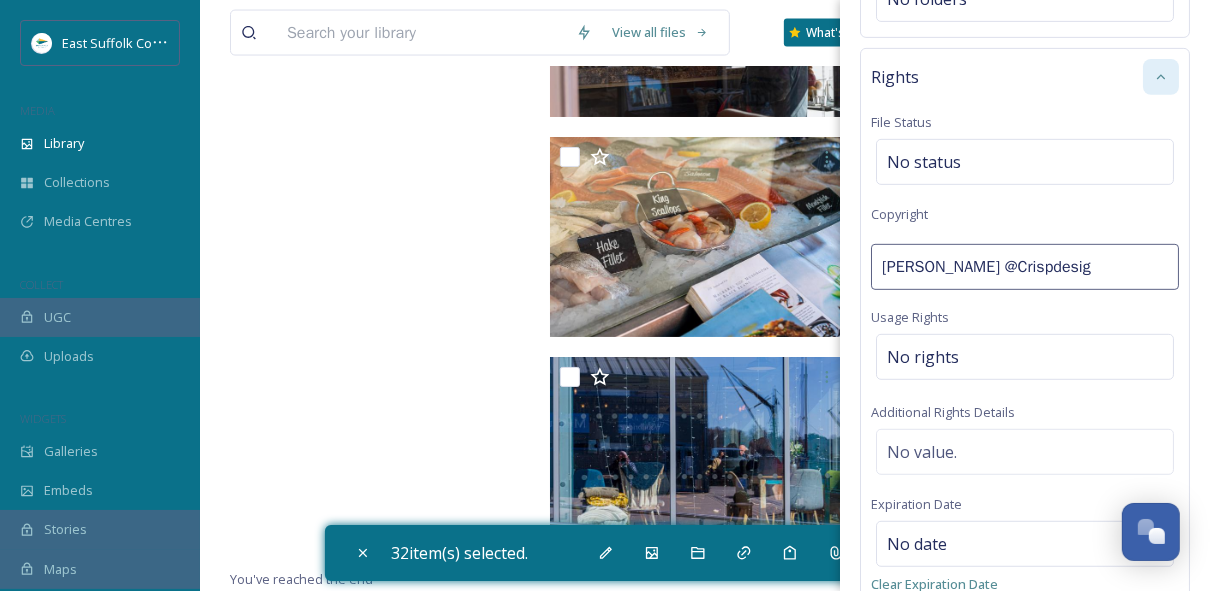 type on "[PERSON_NAME] @Crispdesign" 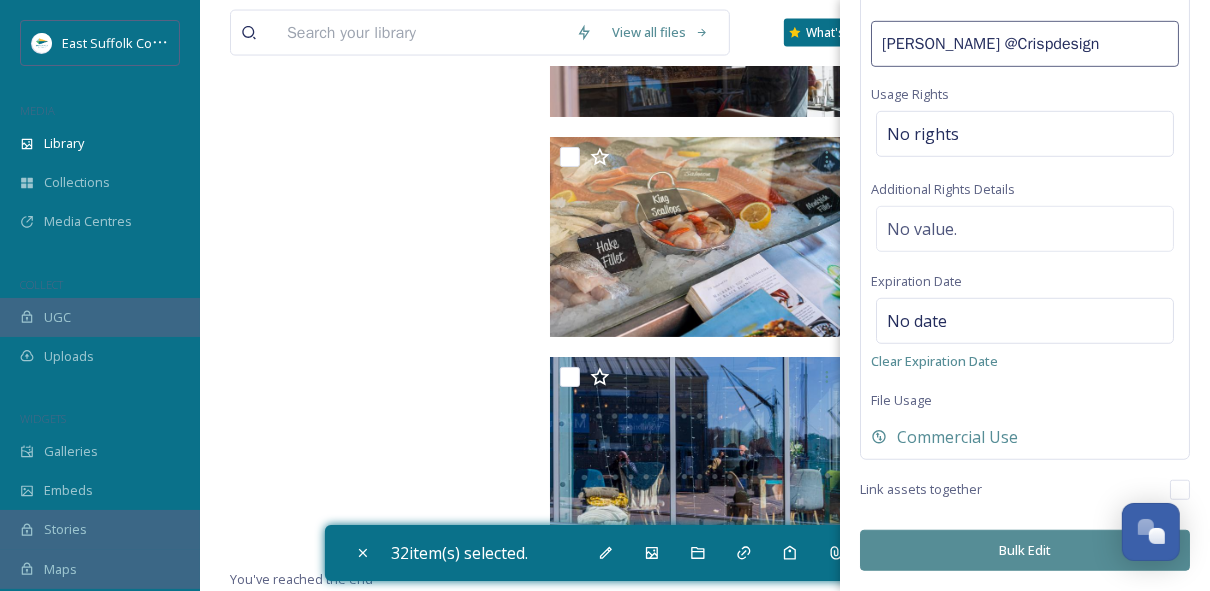 scroll, scrollTop: 824, scrollLeft: 0, axis: vertical 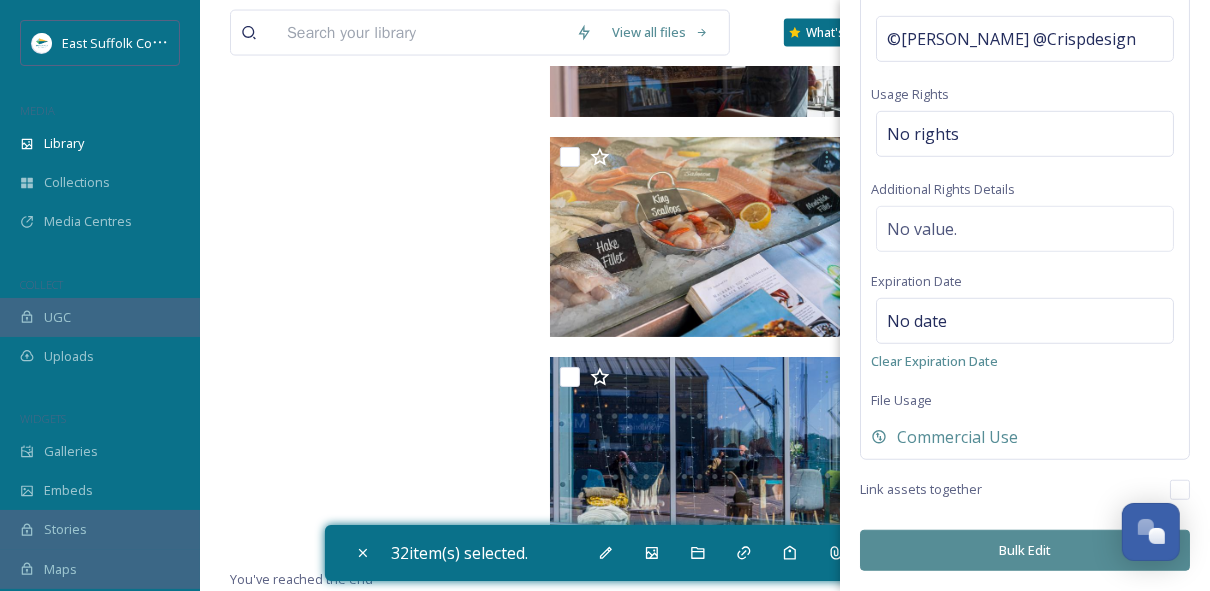 click on "Bulk Edit" at bounding box center (1025, 550) 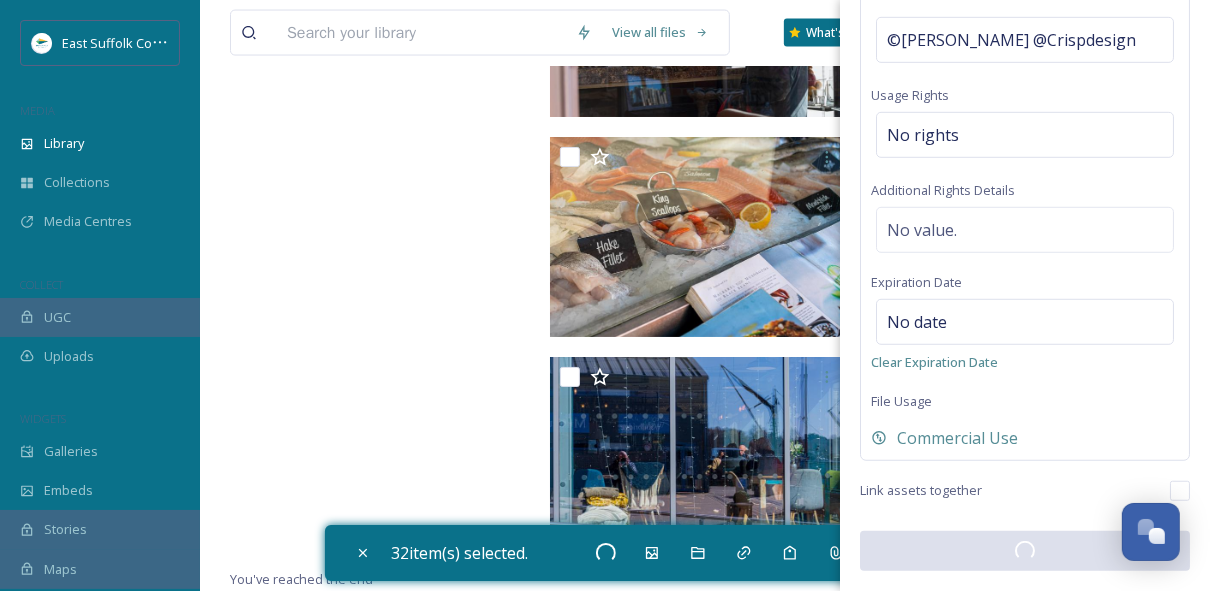 checkbox on "false" 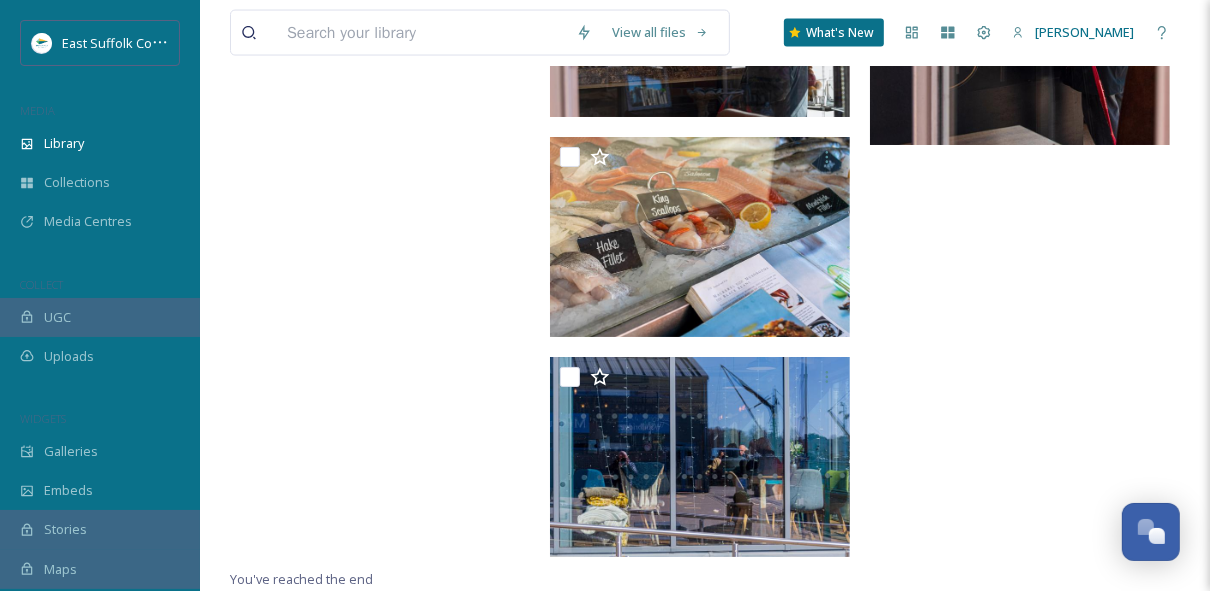 click at bounding box center [1025, -5730] 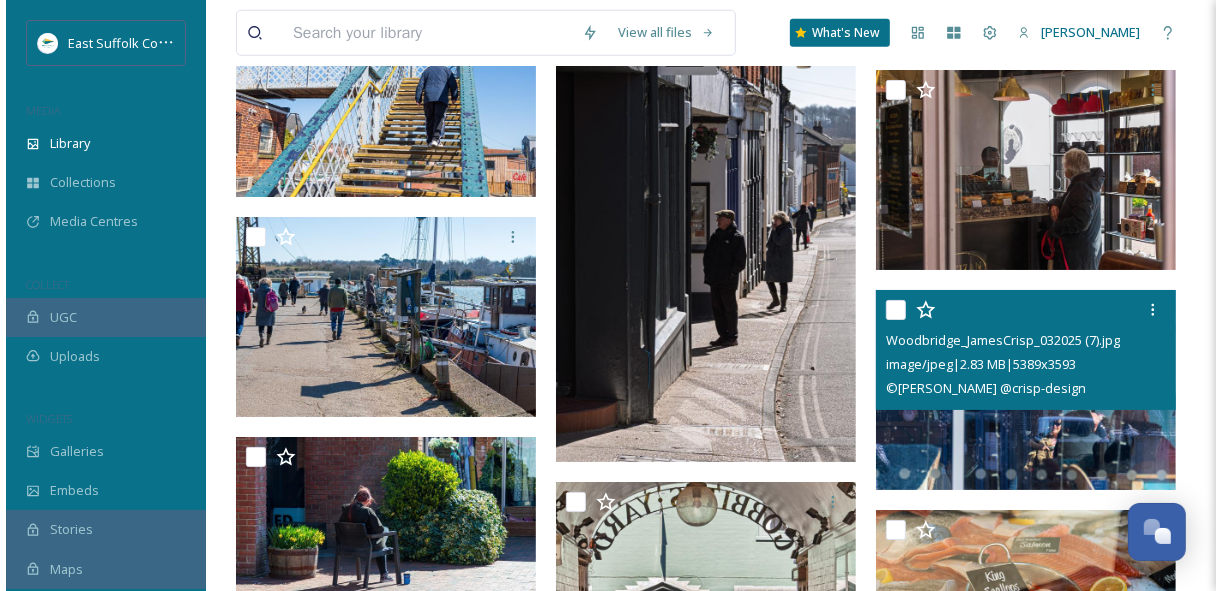 scroll, scrollTop: 11260, scrollLeft: 0, axis: vertical 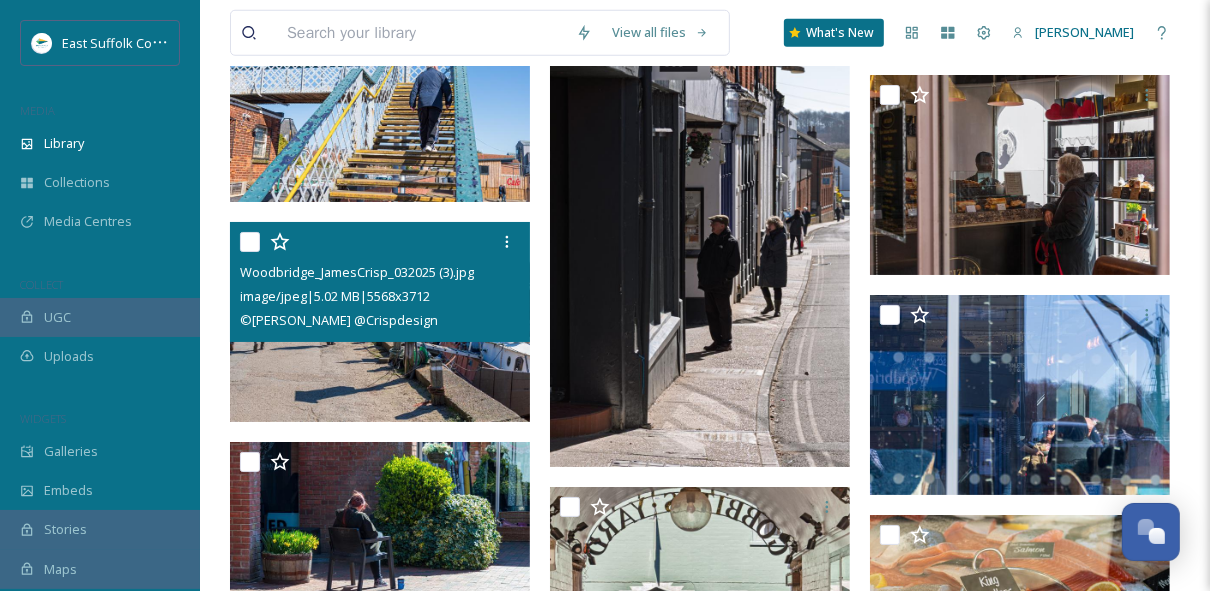 drag, startPoint x: 446, startPoint y: 331, endPoint x: 469, endPoint y: 328, distance: 23.194826 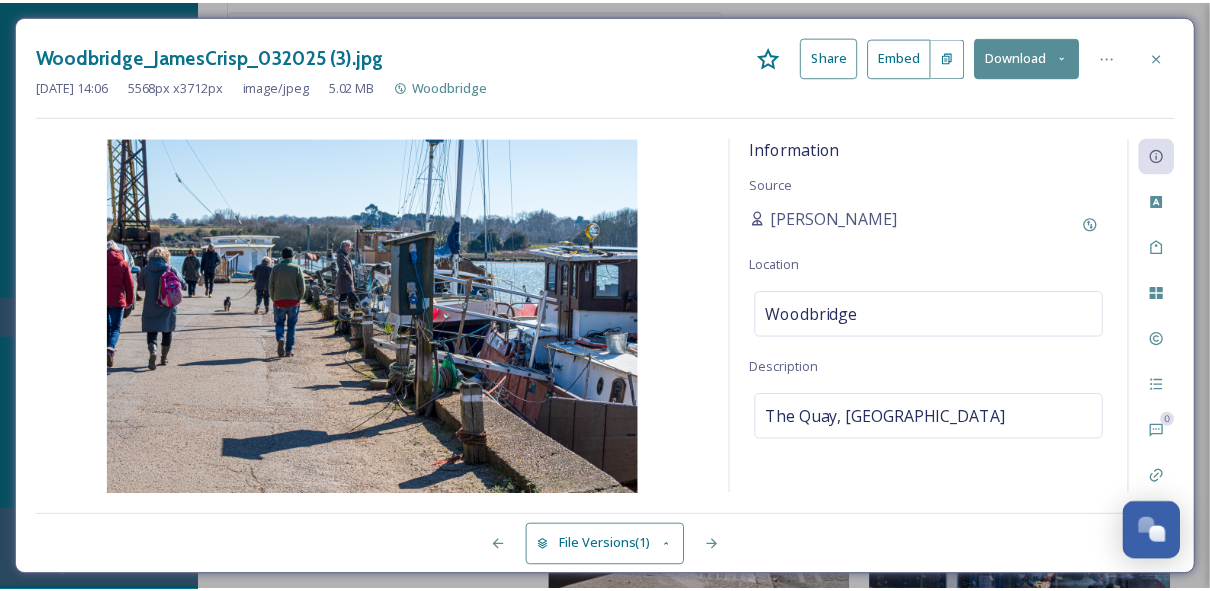 scroll, scrollTop: 11395, scrollLeft: 0, axis: vertical 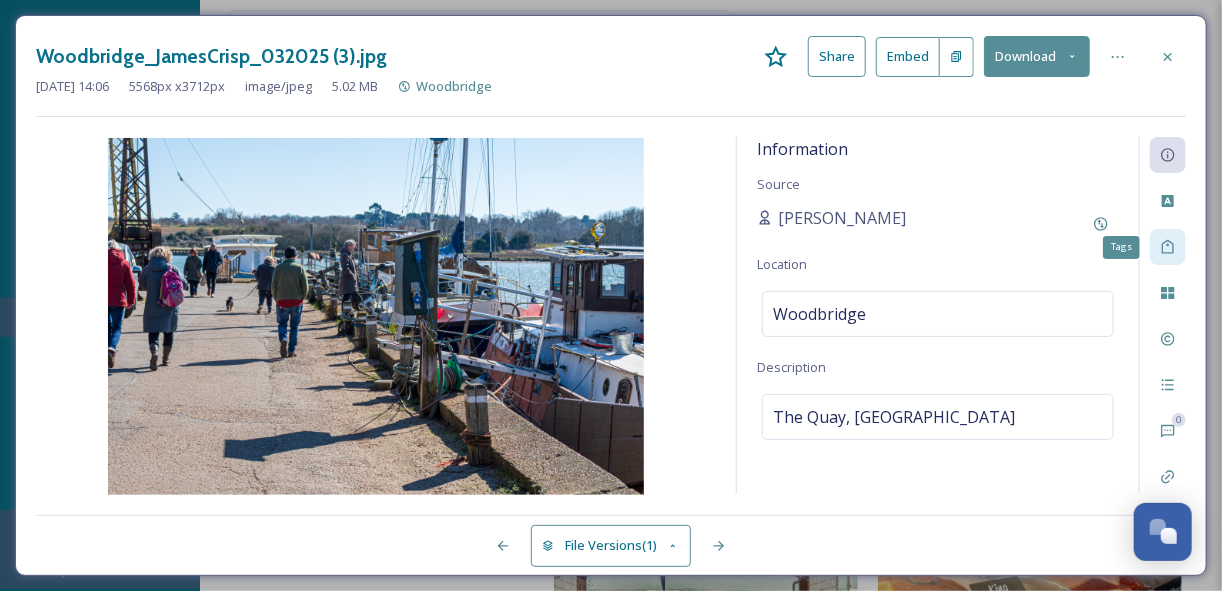 click on "Tags" at bounding box center (1168, 247) 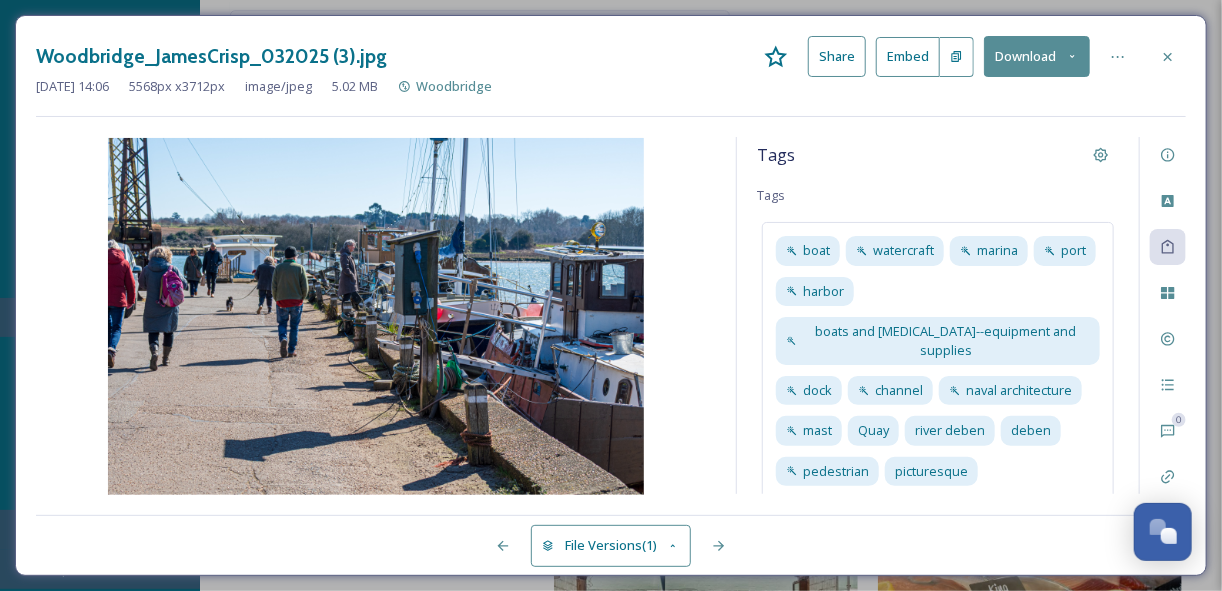 click 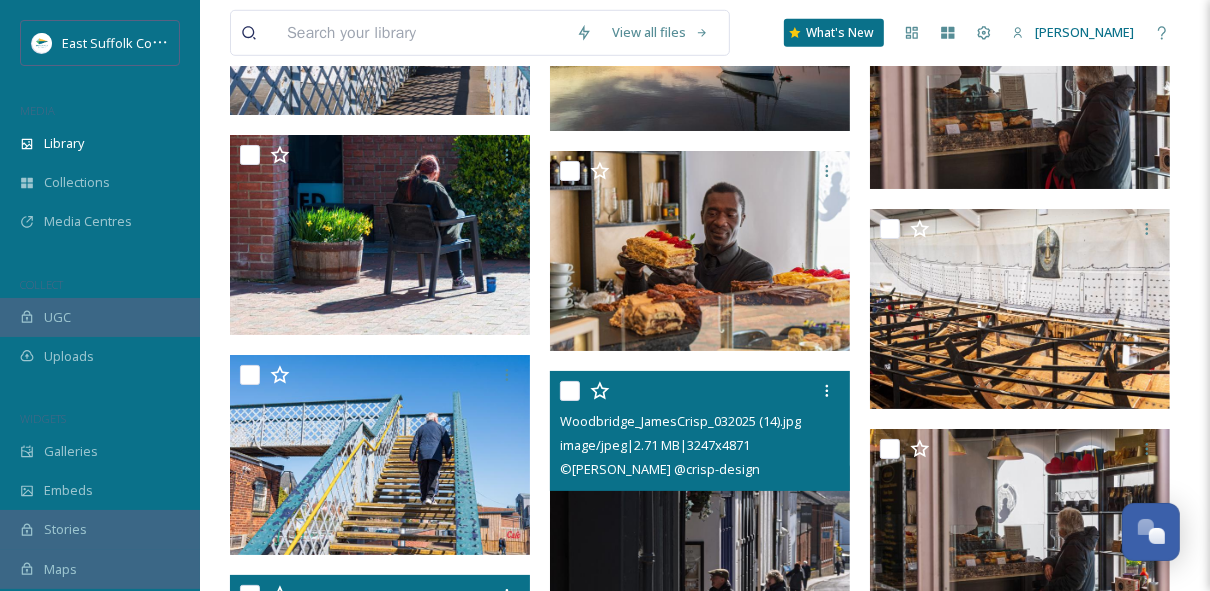 scroll, scrollTop: 10915, scrollLeft: 0, axis: vertical 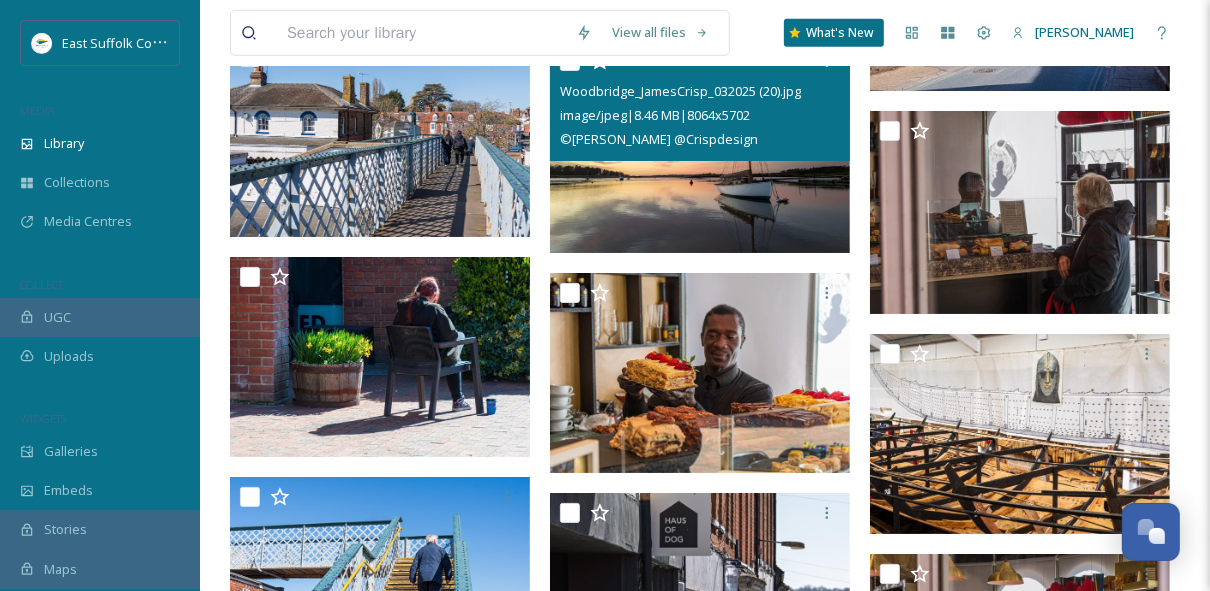 click at bounding box center [700, 147] 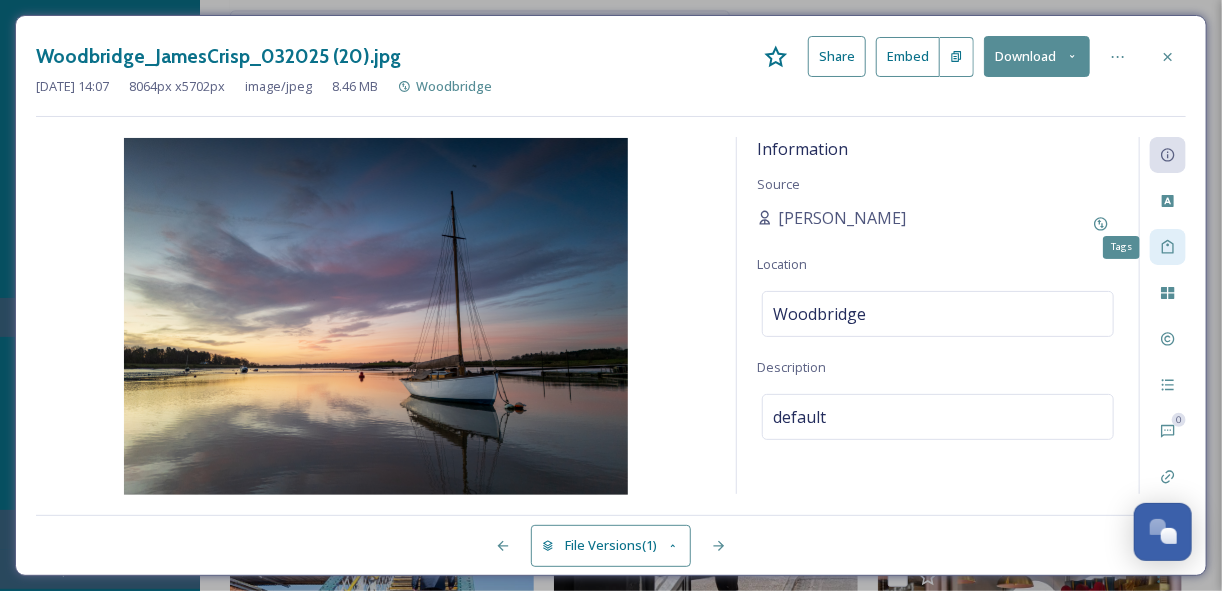 click 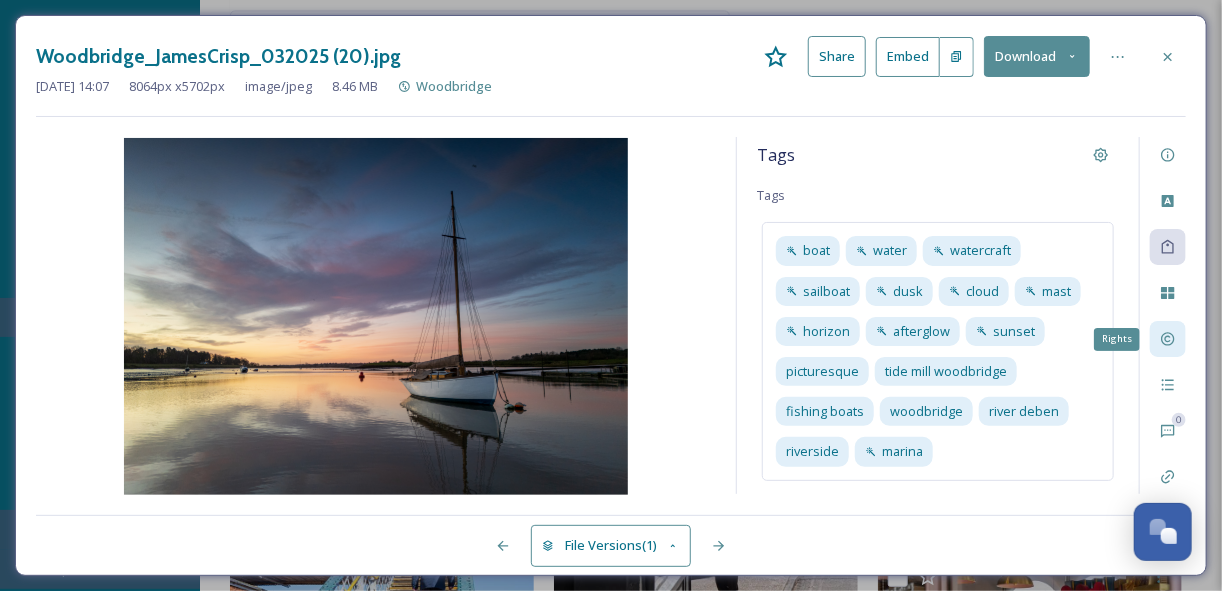 click 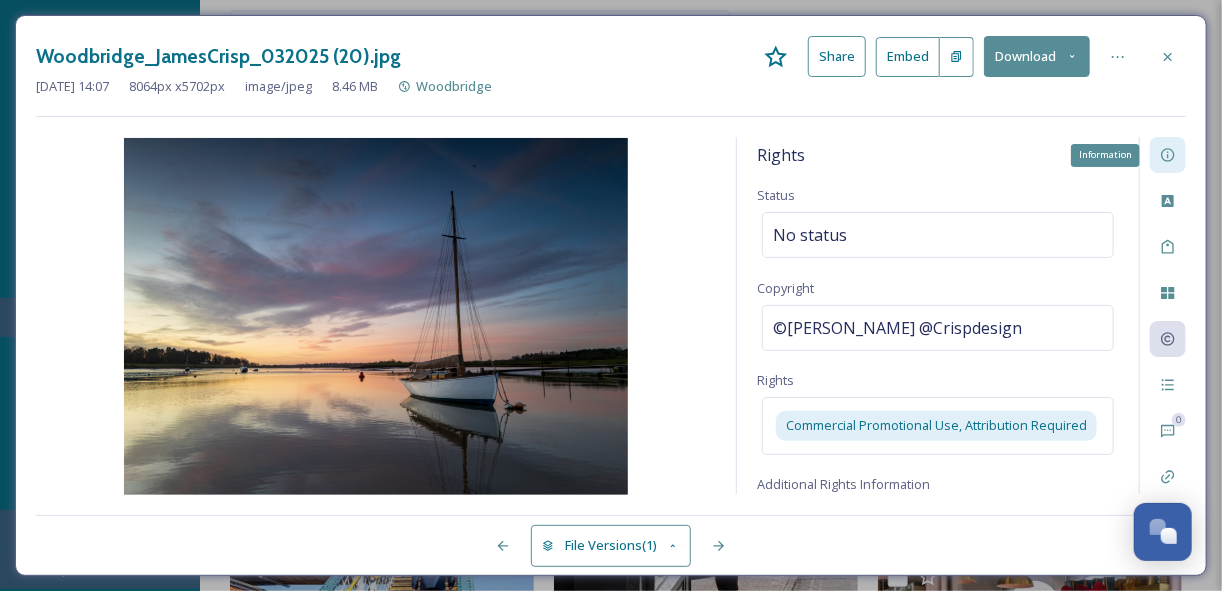 click 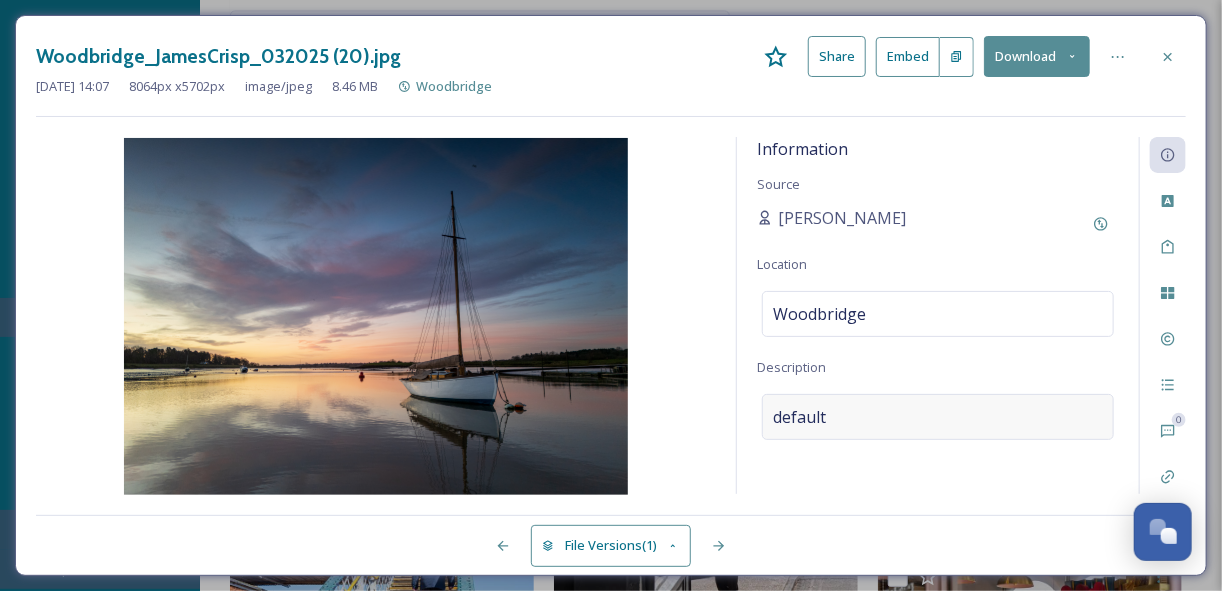 click on "default" at bounding box center (938, 417) 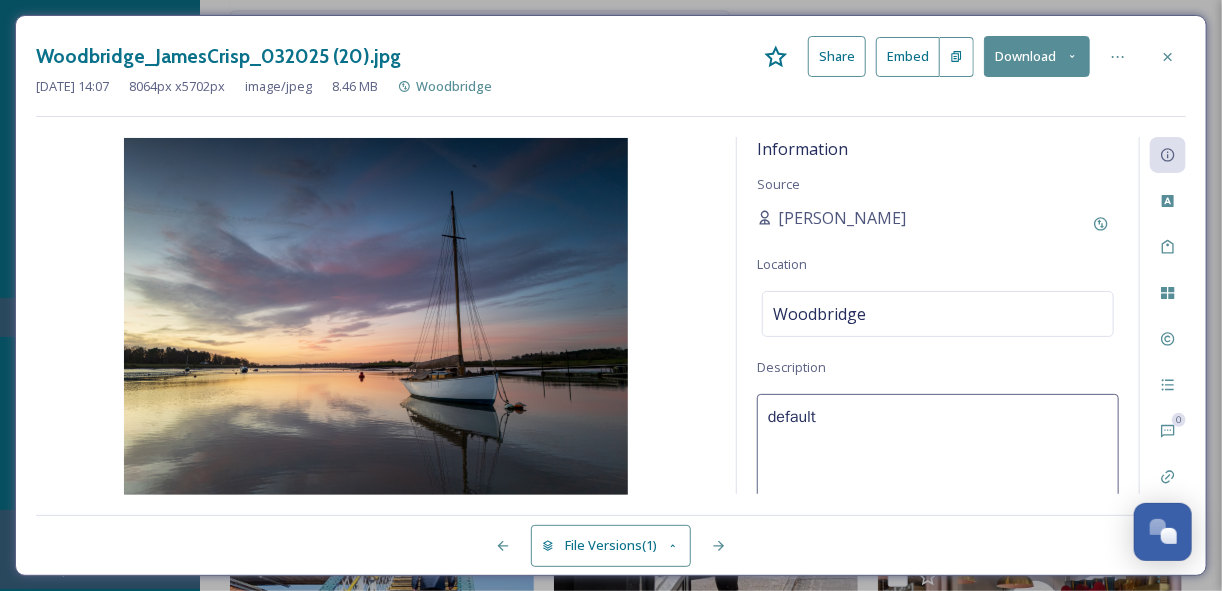 click on "default" at bounding box center (938, 477) 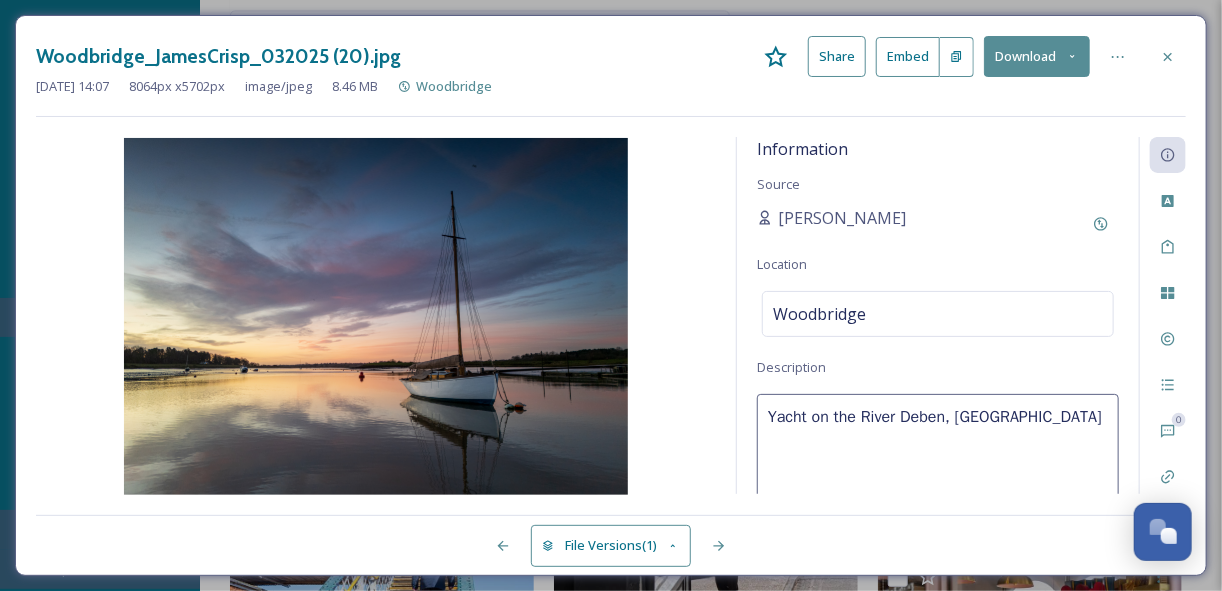 type on "Yacht on the River Deben, [GEOGRAPHIC_DATA]" 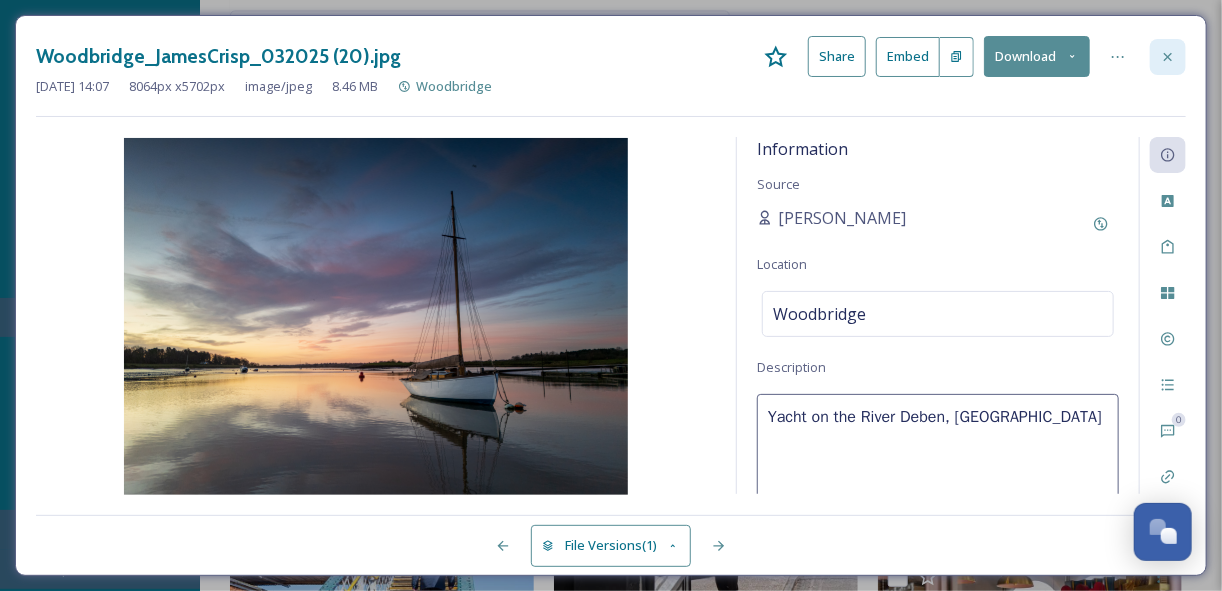 click 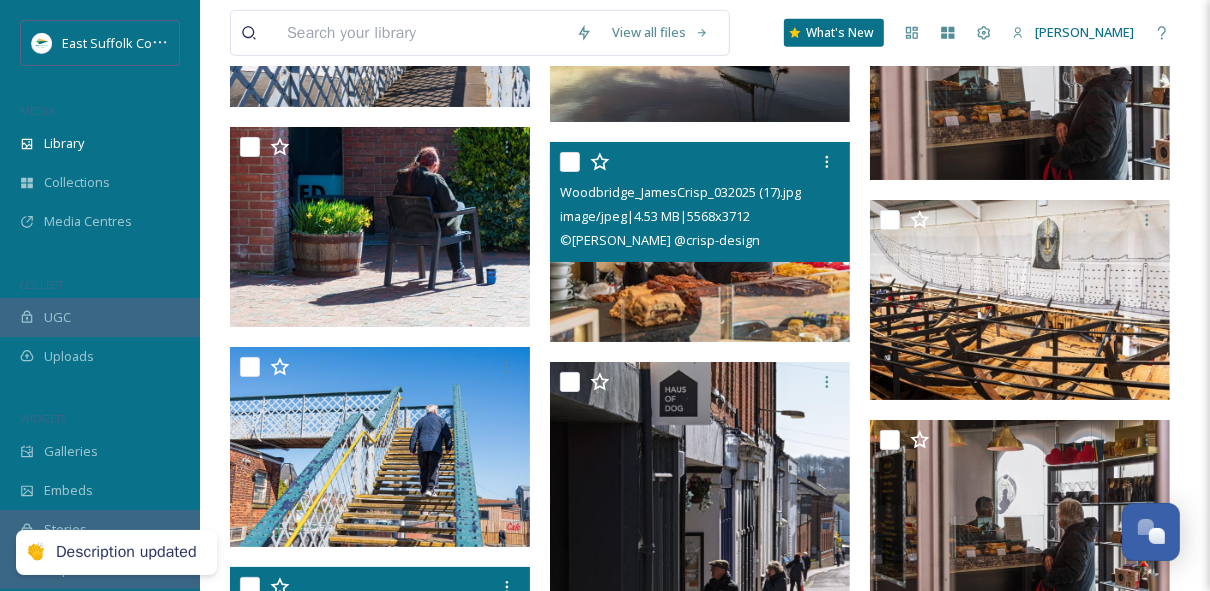 click at bounding box center (700, 242) 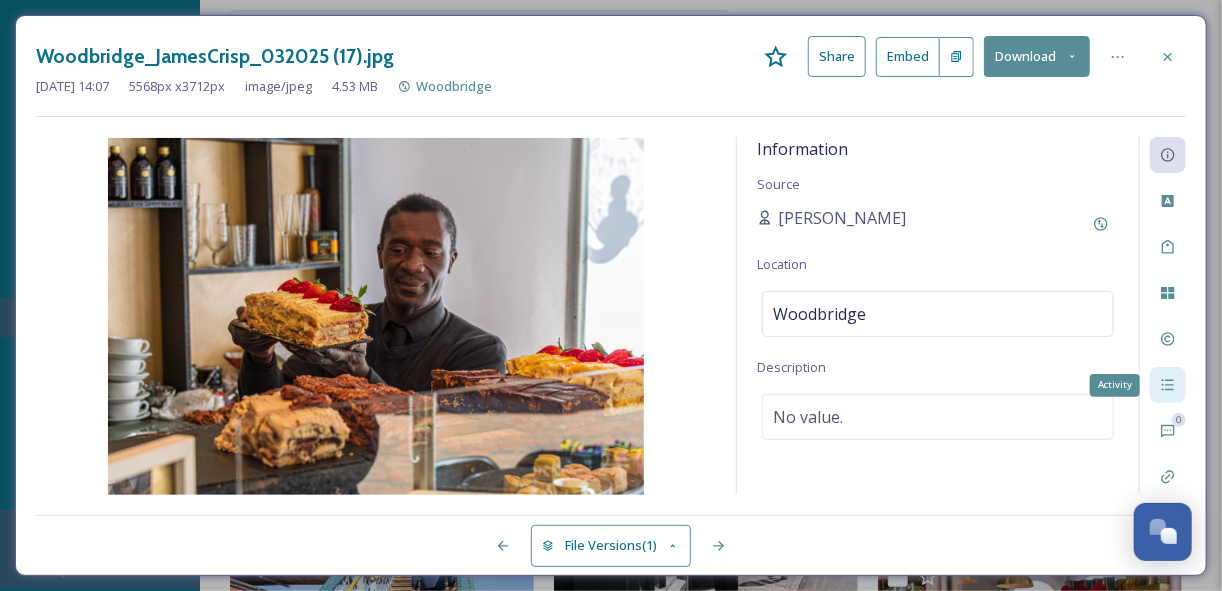 click 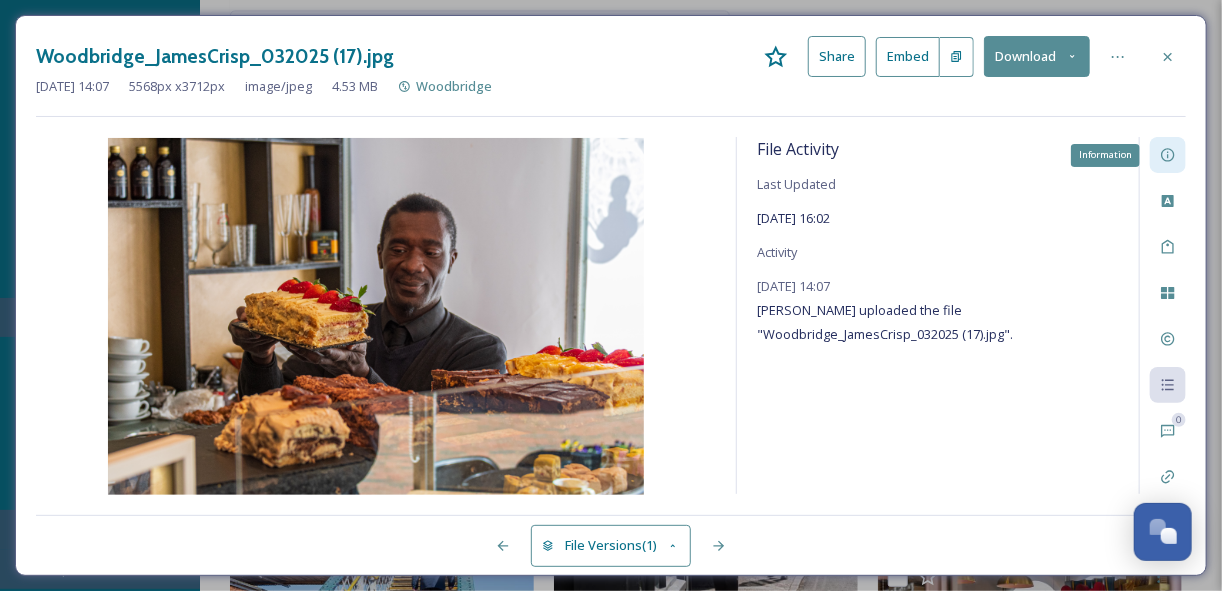 click 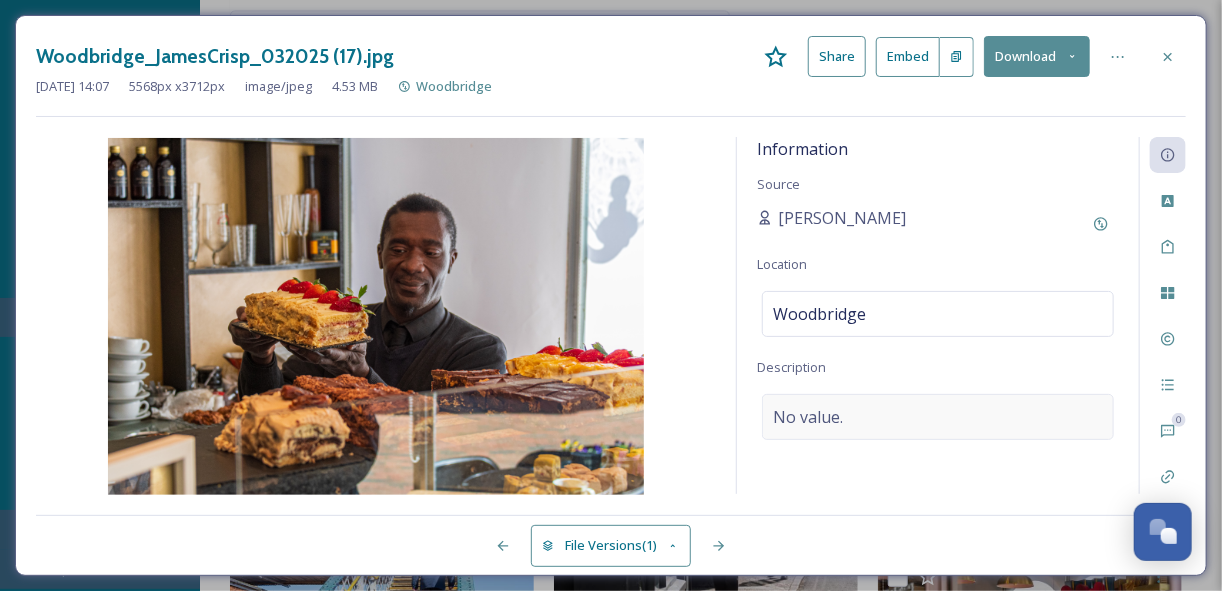 click on "No value." at bounding box center (808, 417) 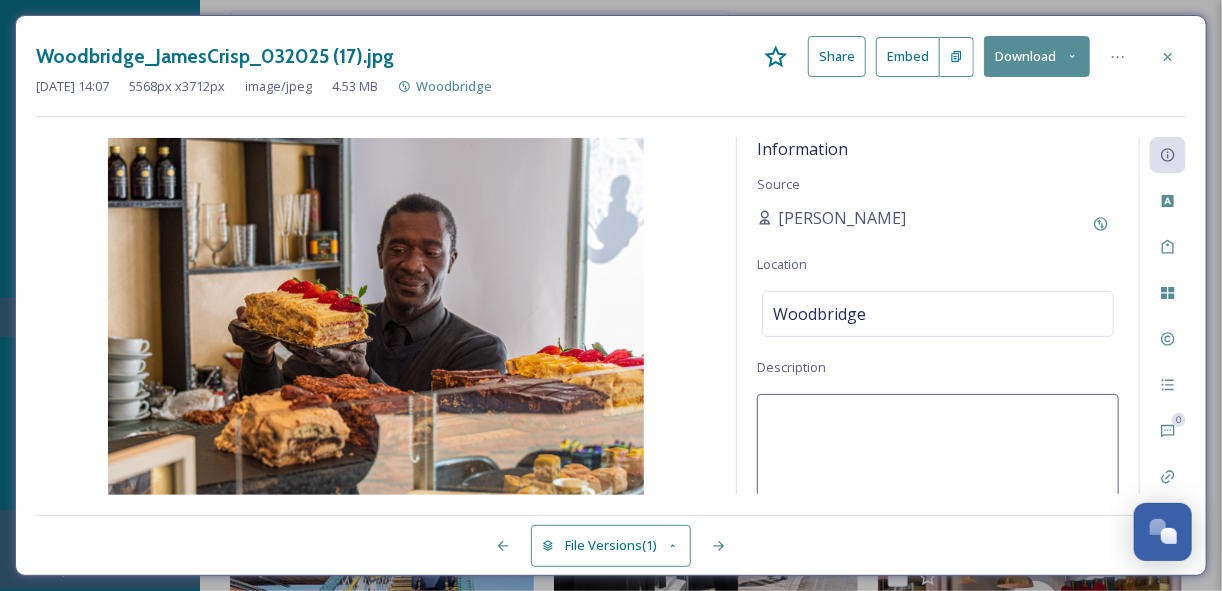 click at bounding box center (938, 477) 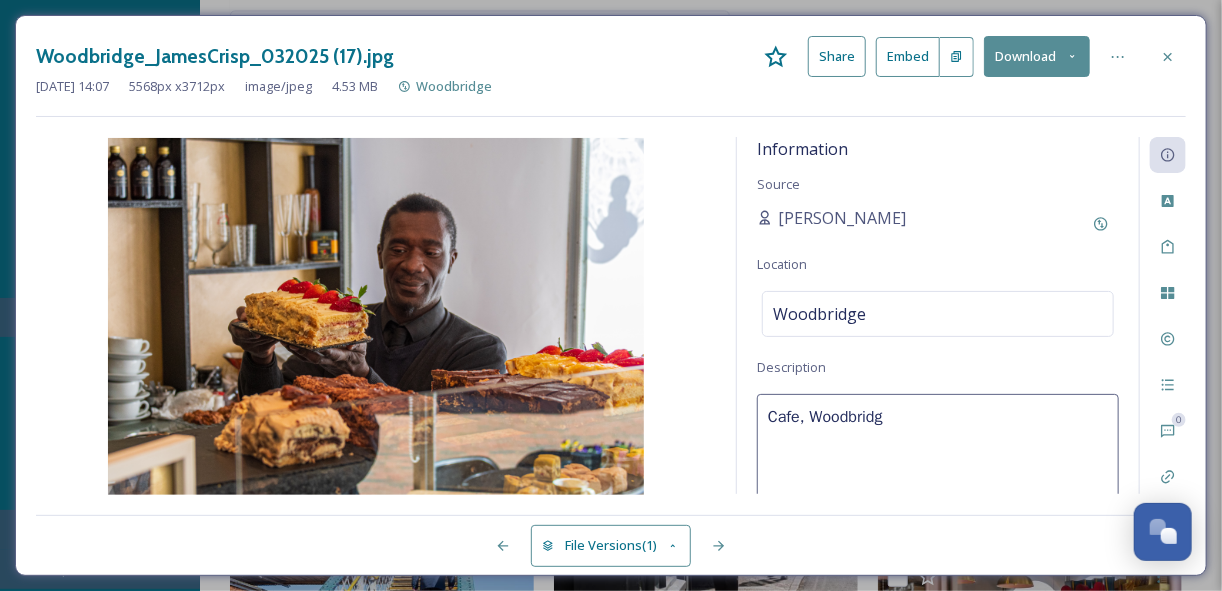 type on "Cafe, [GEOGRAPHIC_DATA]" 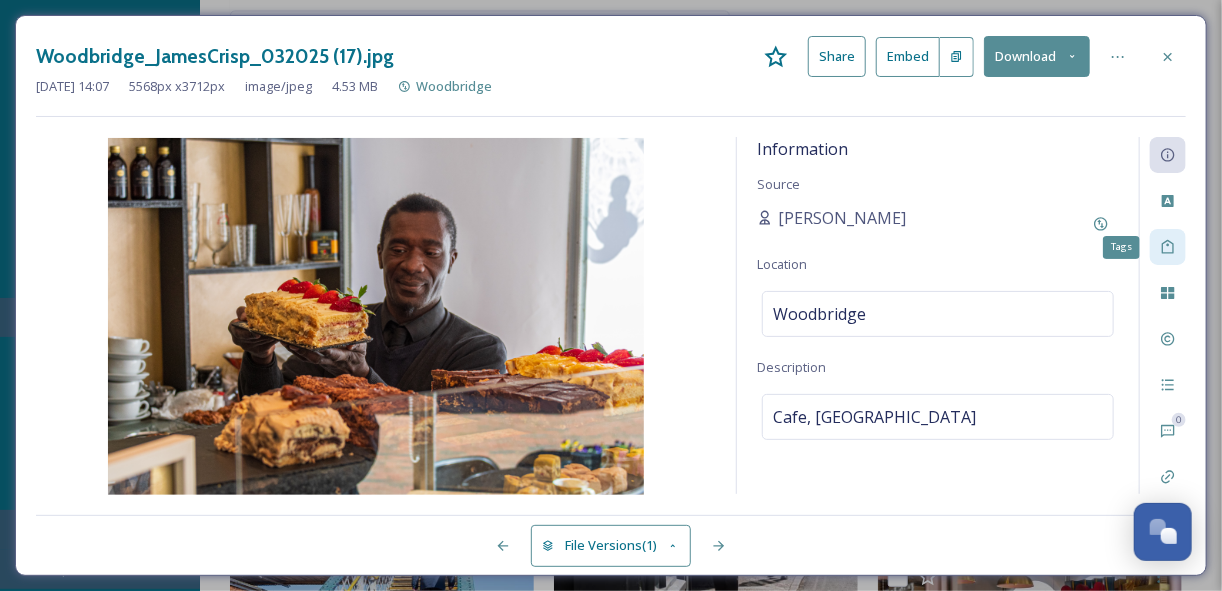 click 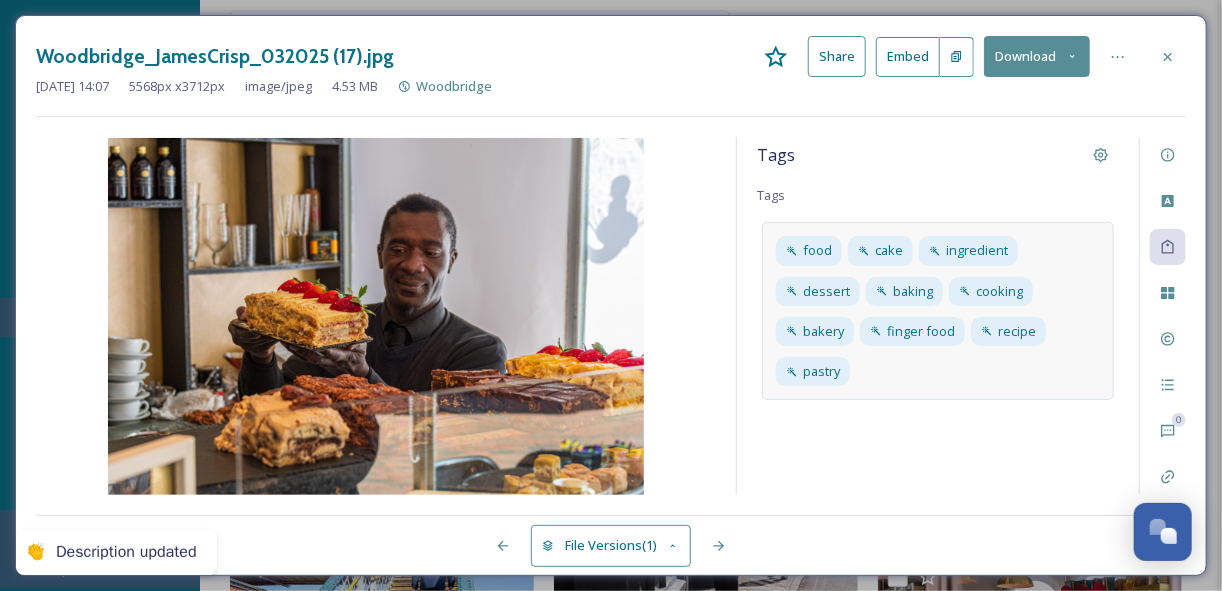 click on "food cake ingredient dessert baking cooking bakery finger food recipe pastry" at bounding box center (938, 311) 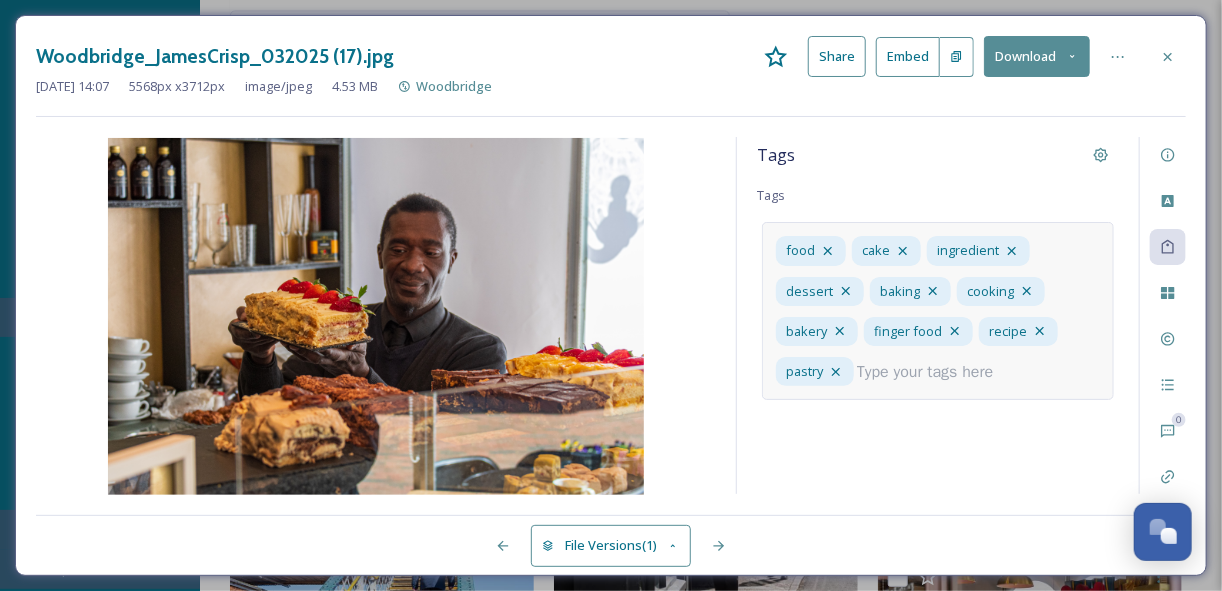 click at bounding box center [933, 372] 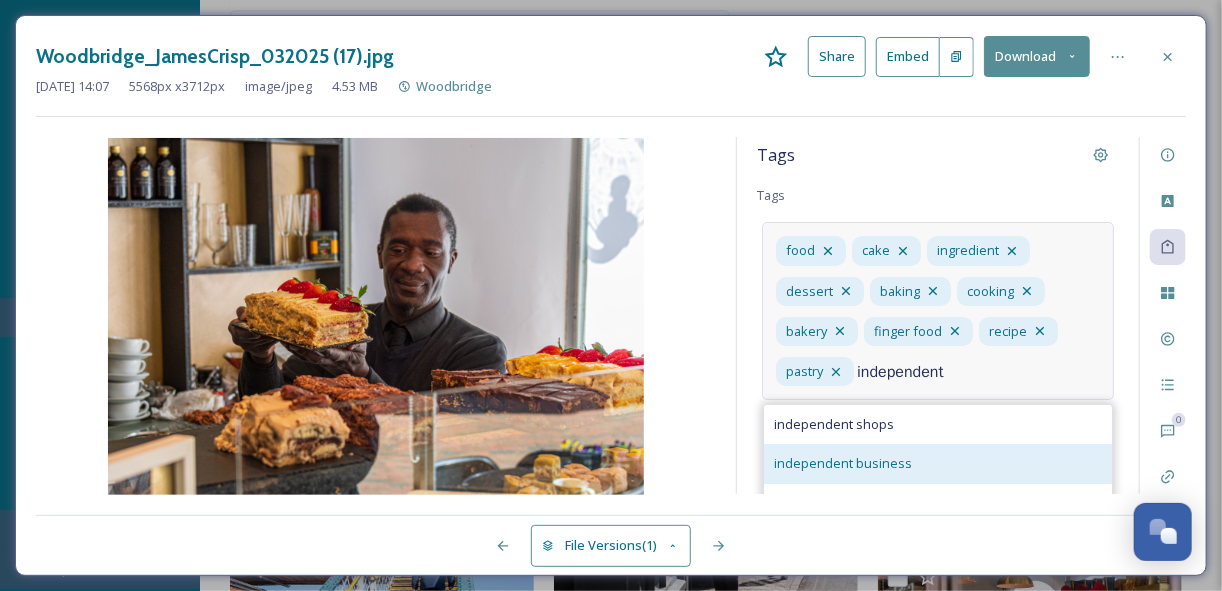 type on "independent" 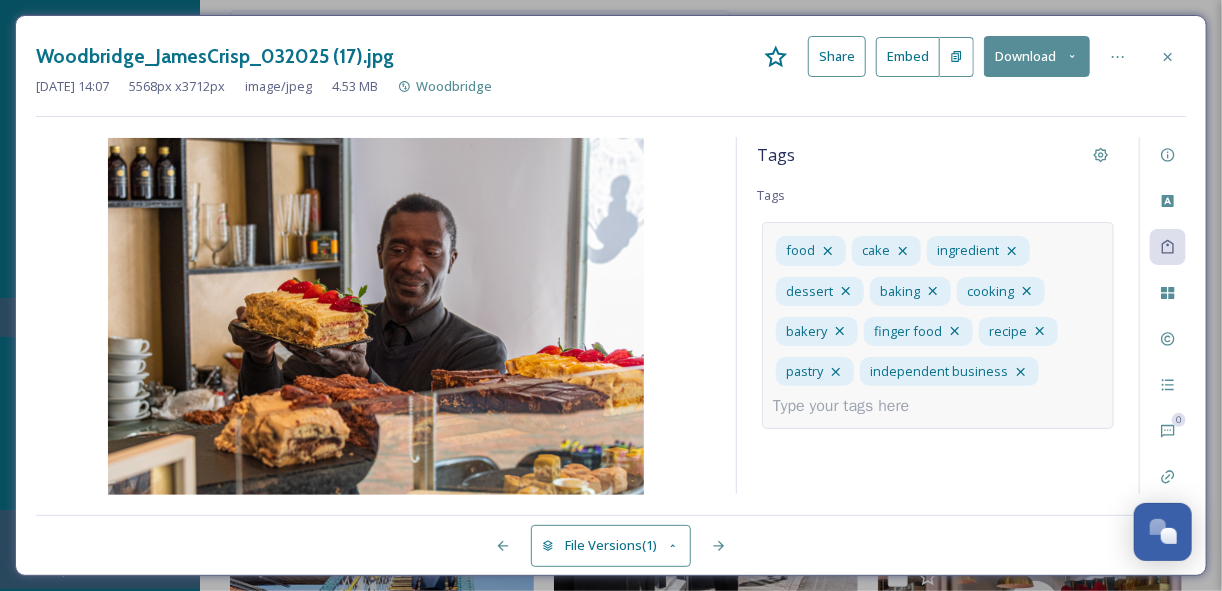click at bounding box center [849, 406] 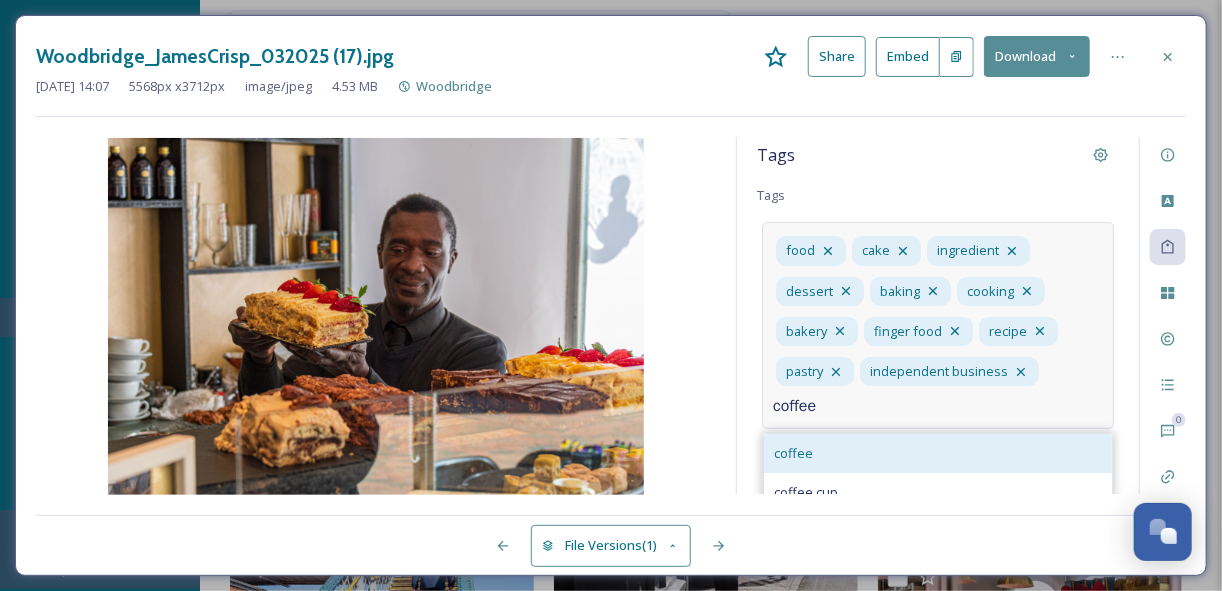 type on "coffee" 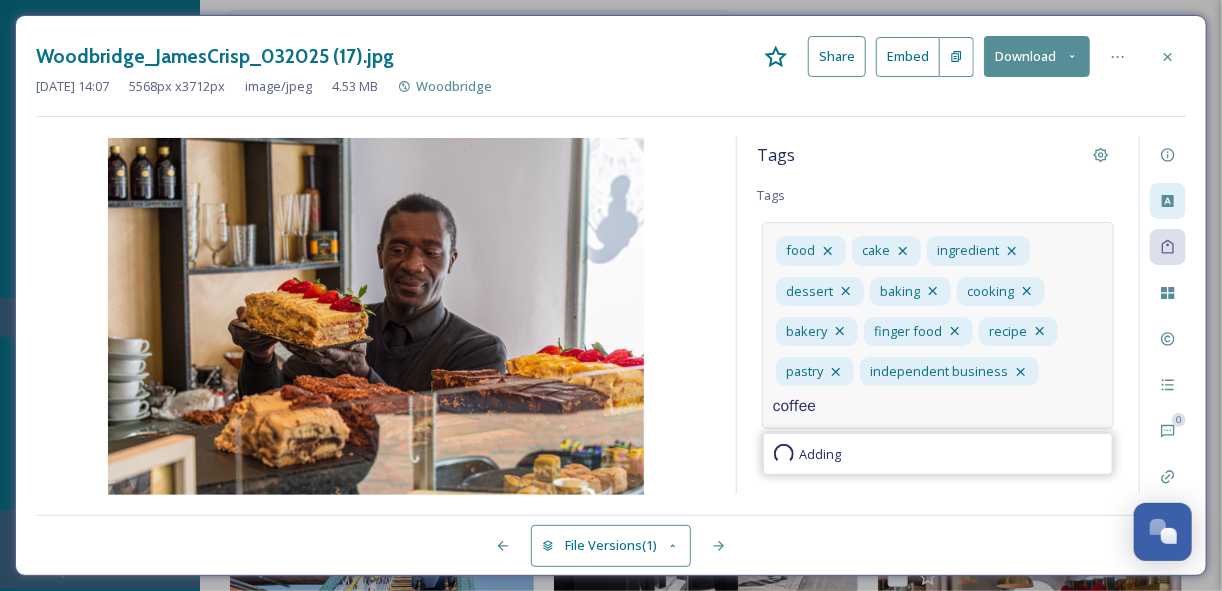 type 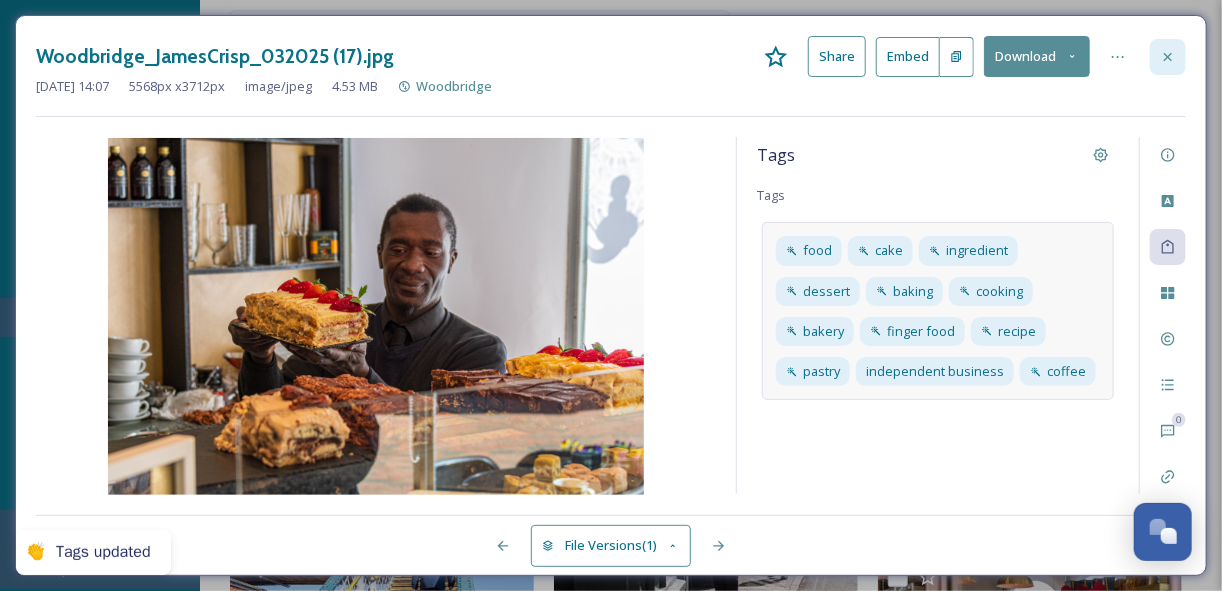 click 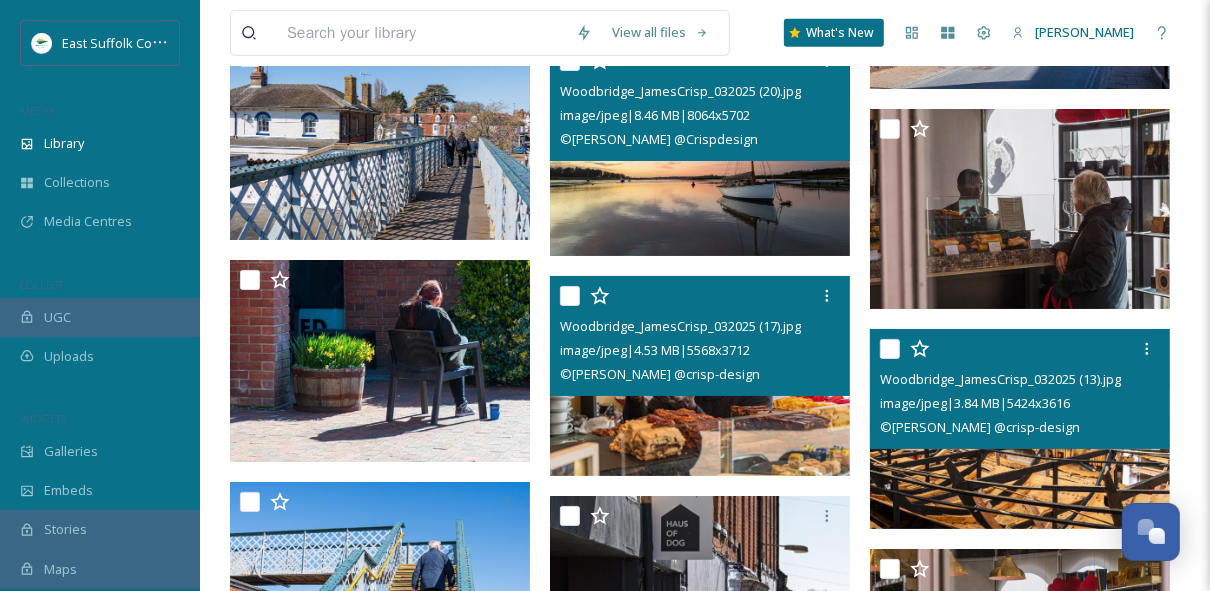 click at bounding box center (1020, 429) 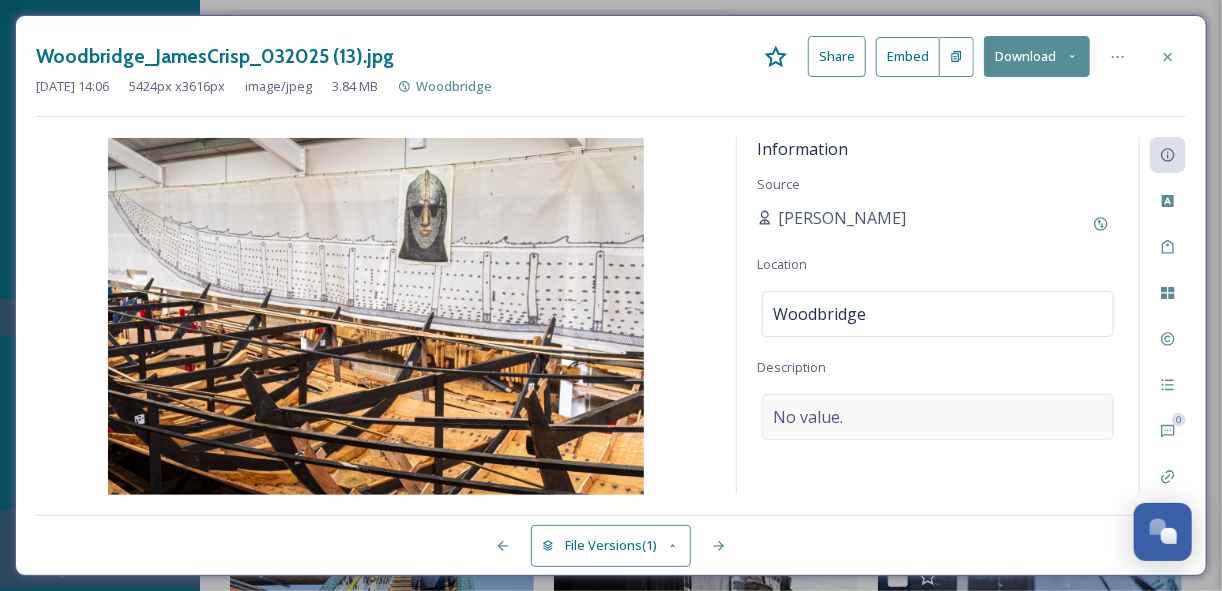 click on "No value." at bounding box center (938, 417) 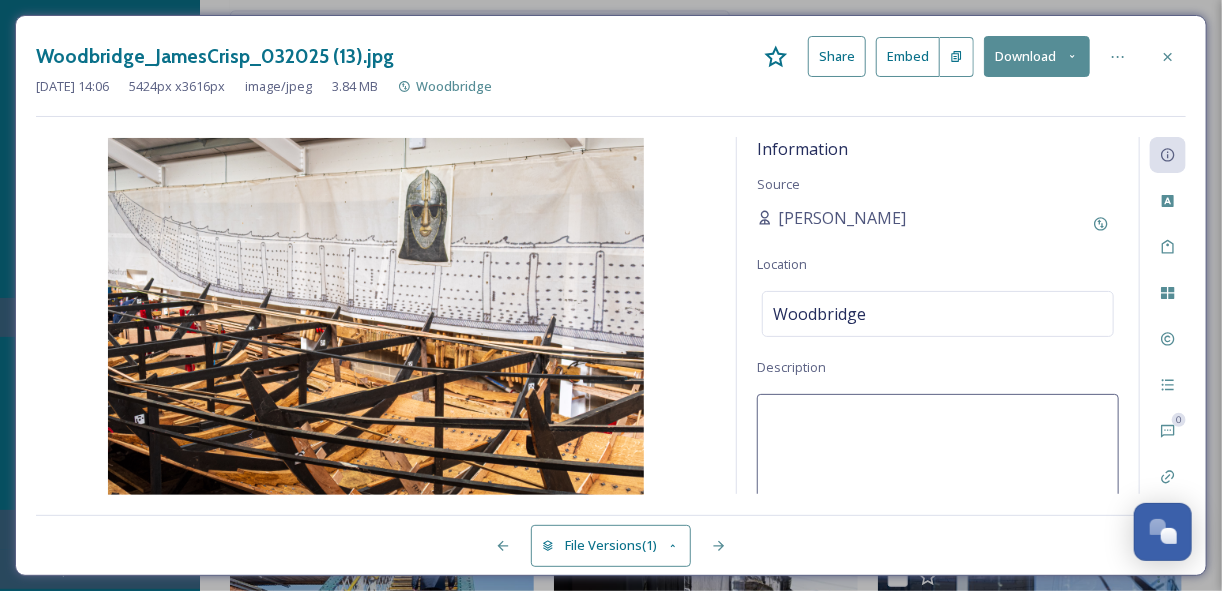 click at bounding box center [938, 477] 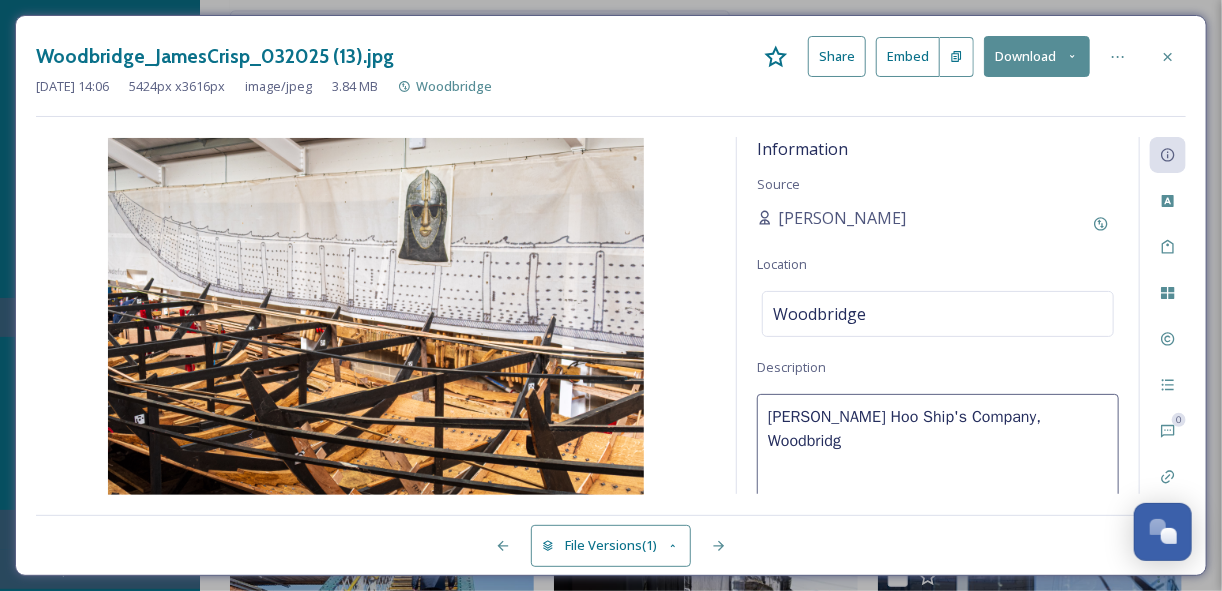 type on "[PERSON_NAME] Hoo Ship's Company, [GEOGRAPHIC_DATA]" 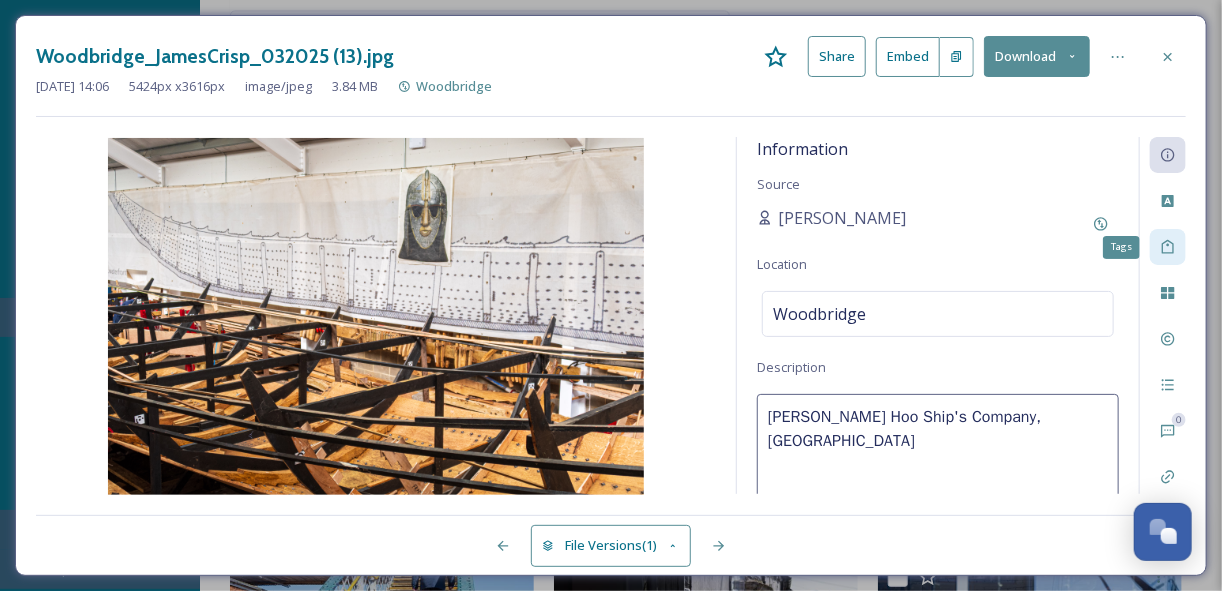 click 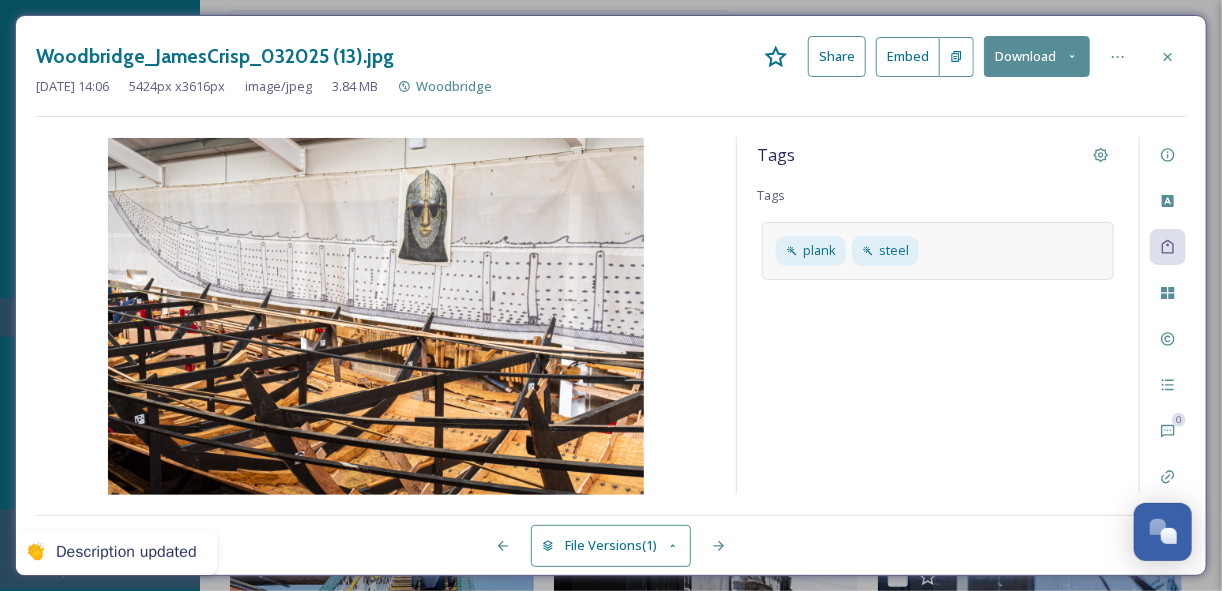 click on "plank steel" at bounding box center [938, 250] 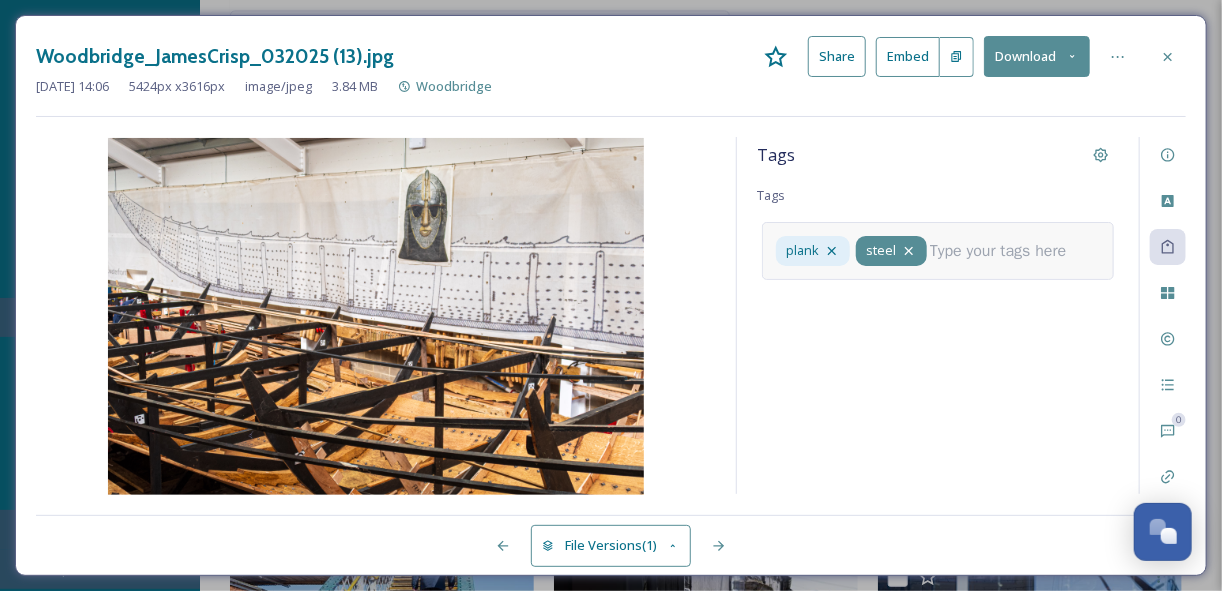 click 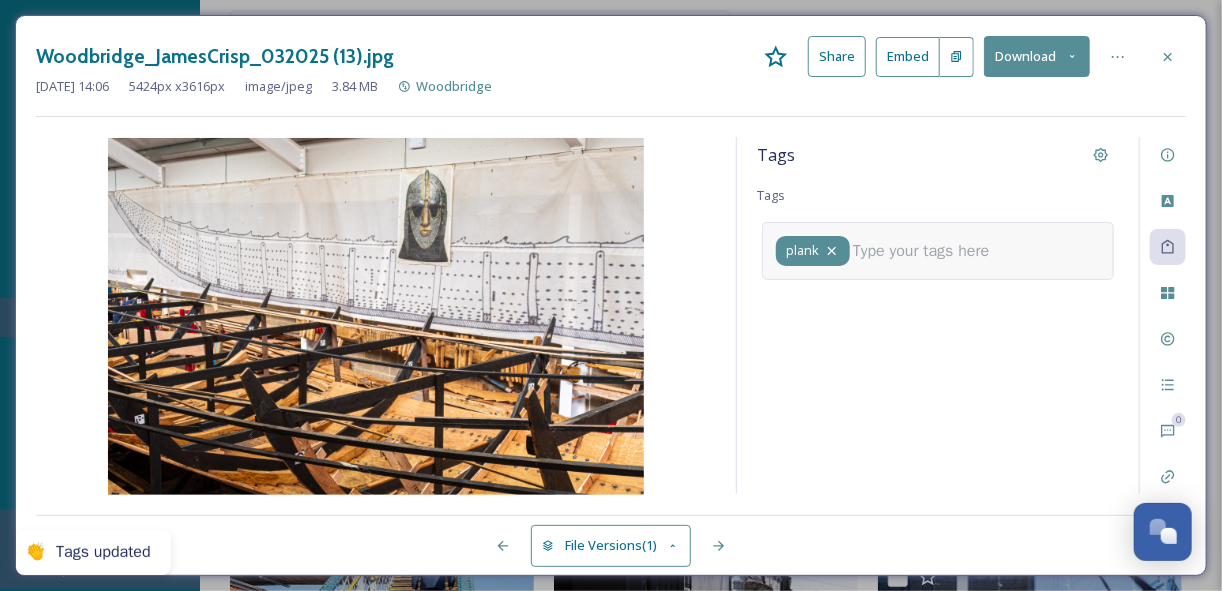 click 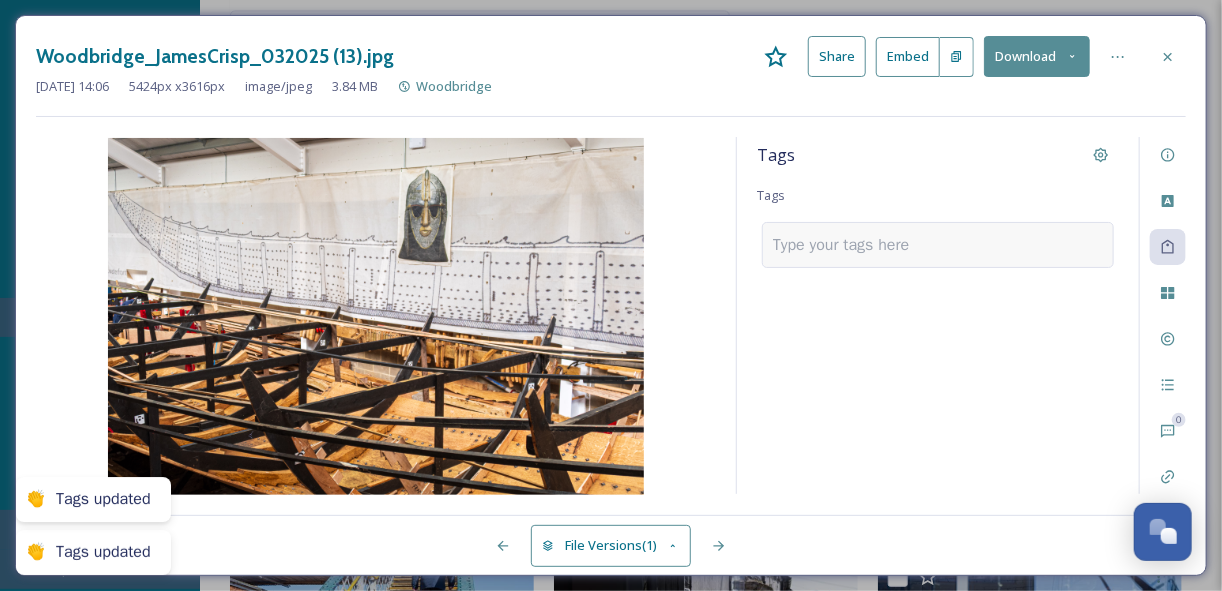 click at bounding box center (849, 245) 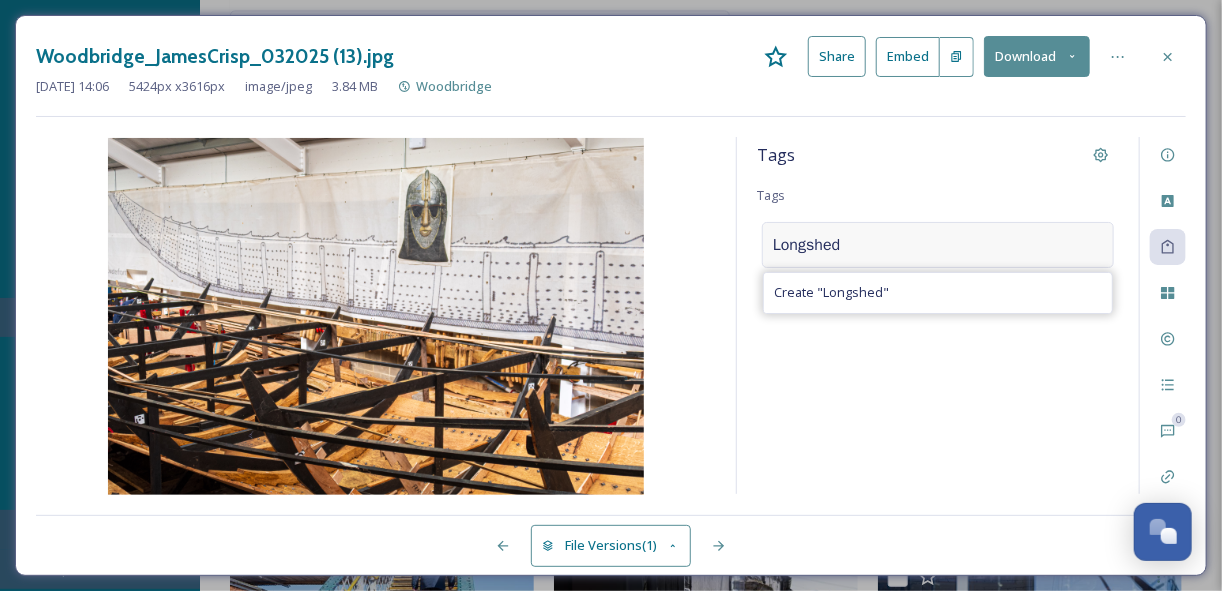 type on "Longshed" 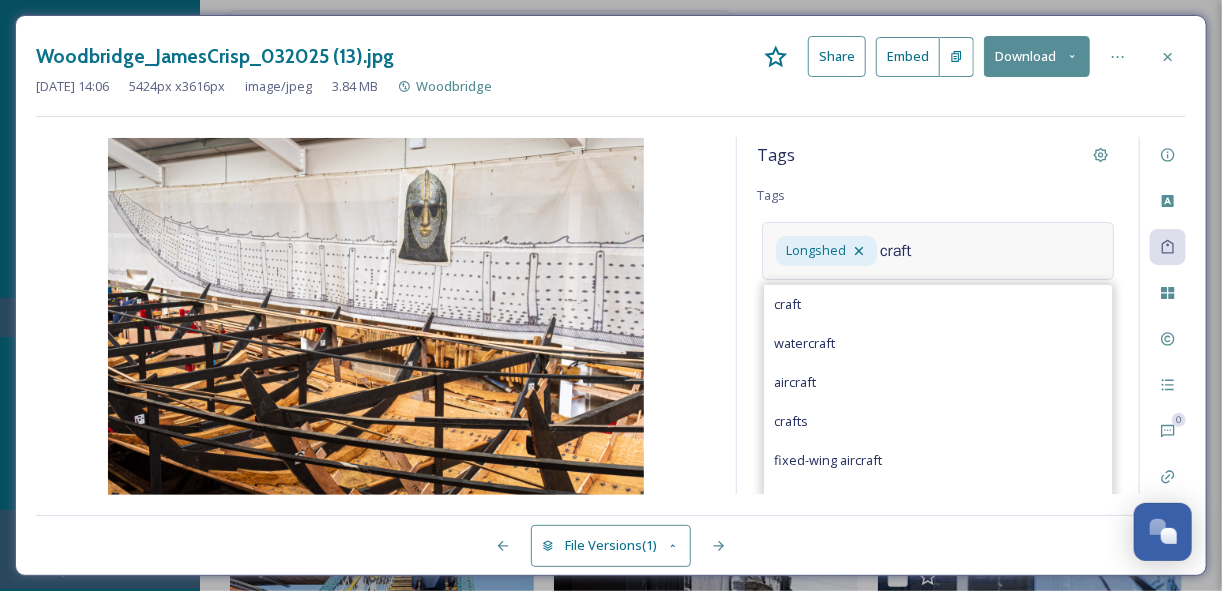type on "craft" 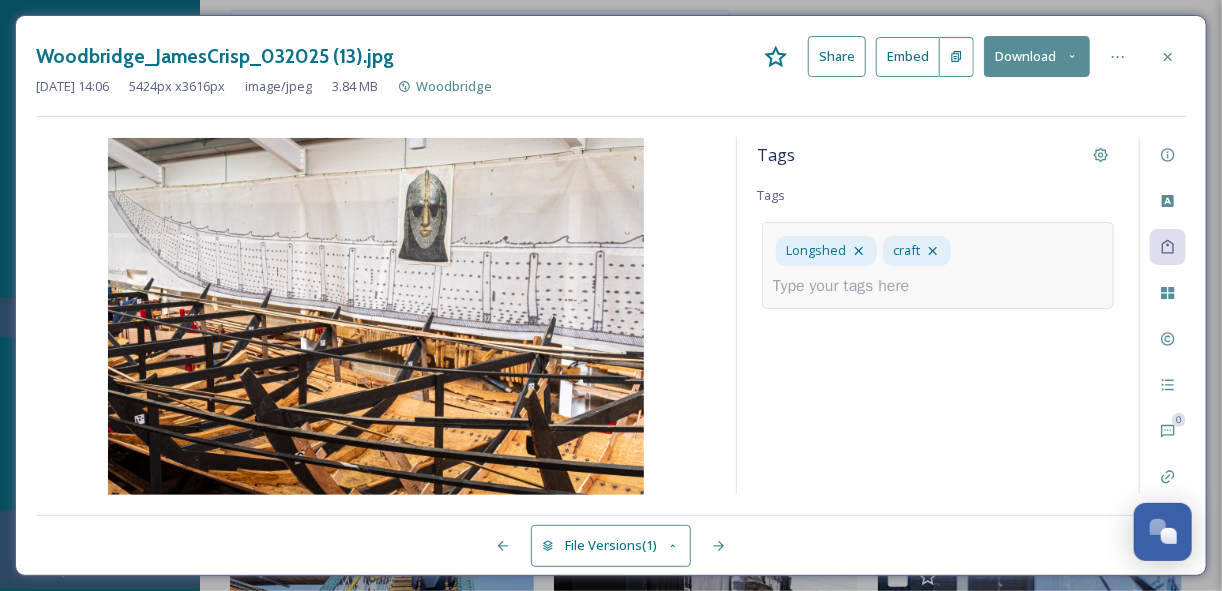 click at bounding box center [849, 286] 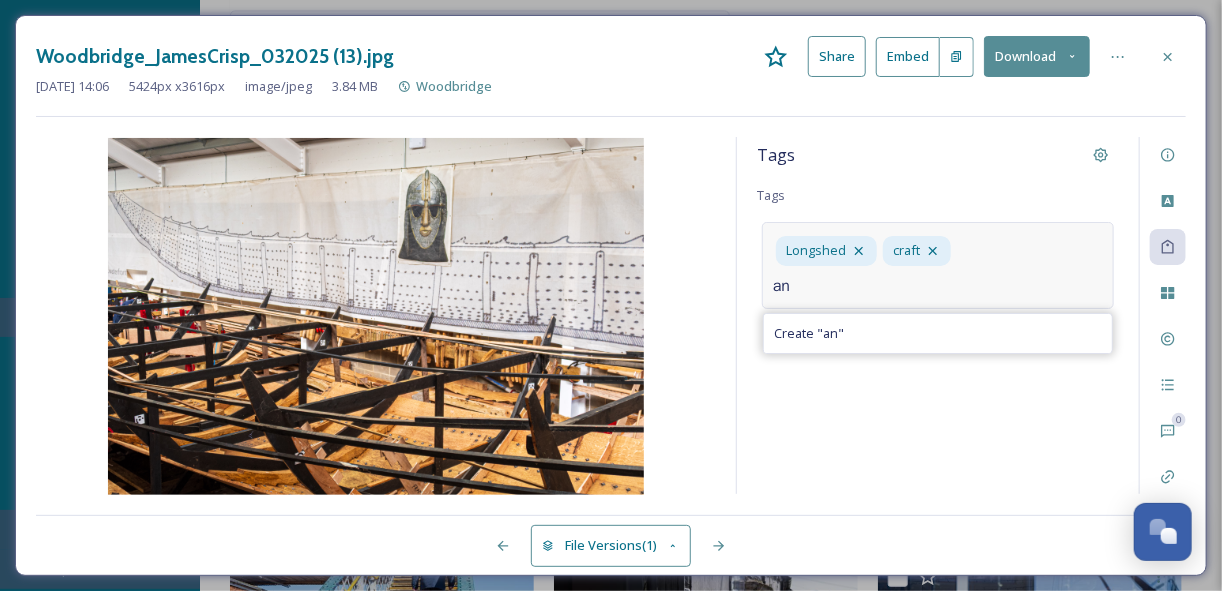 type on "a" 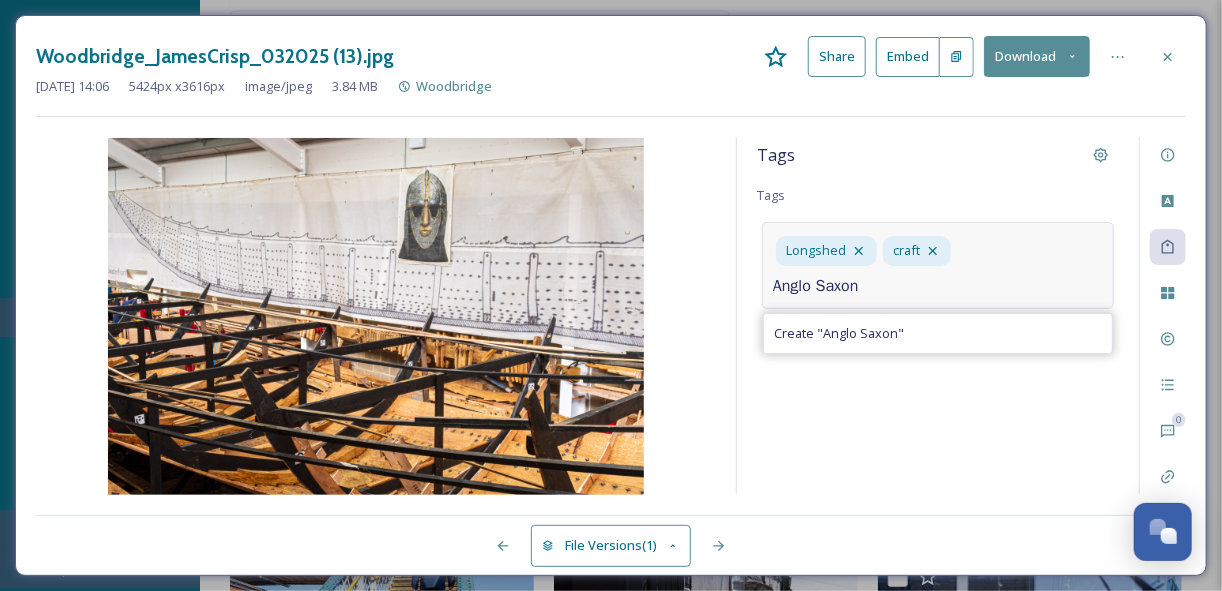 type on "Anglo Saxon" 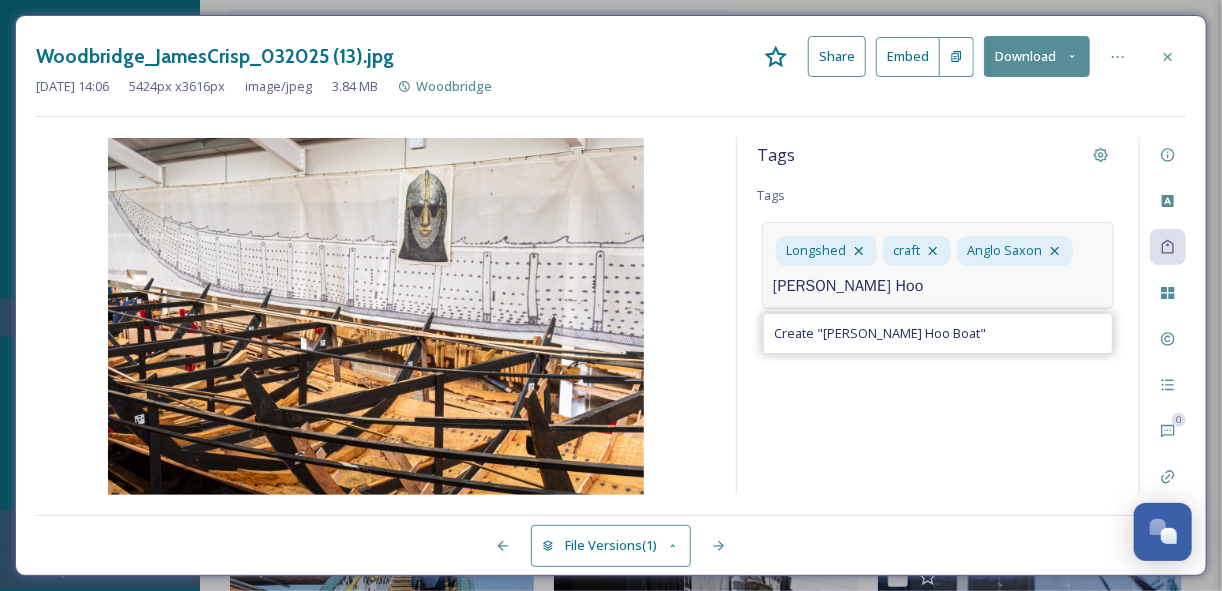 type on "[PERSON_NAME] Hoo Boat" 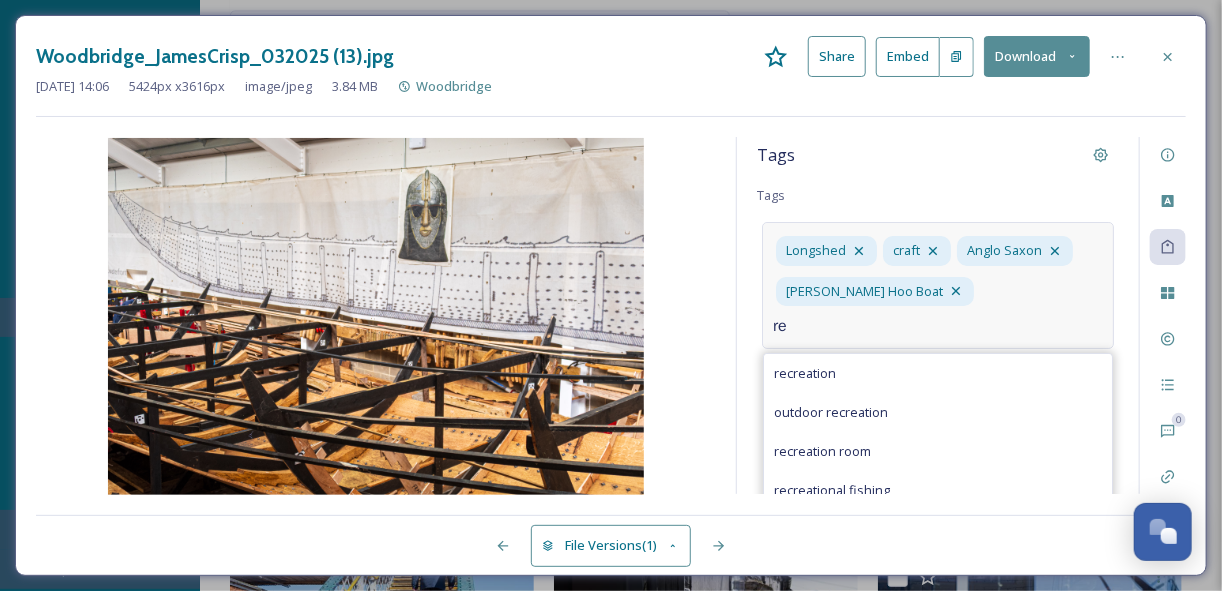 type on "r" 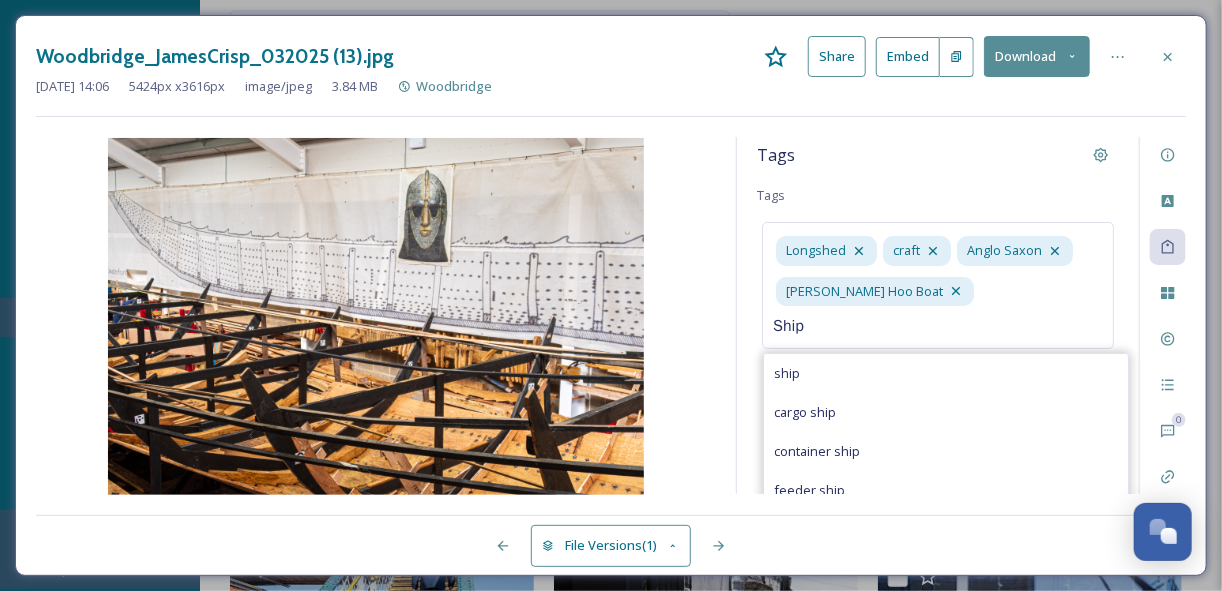 type on "Ship" 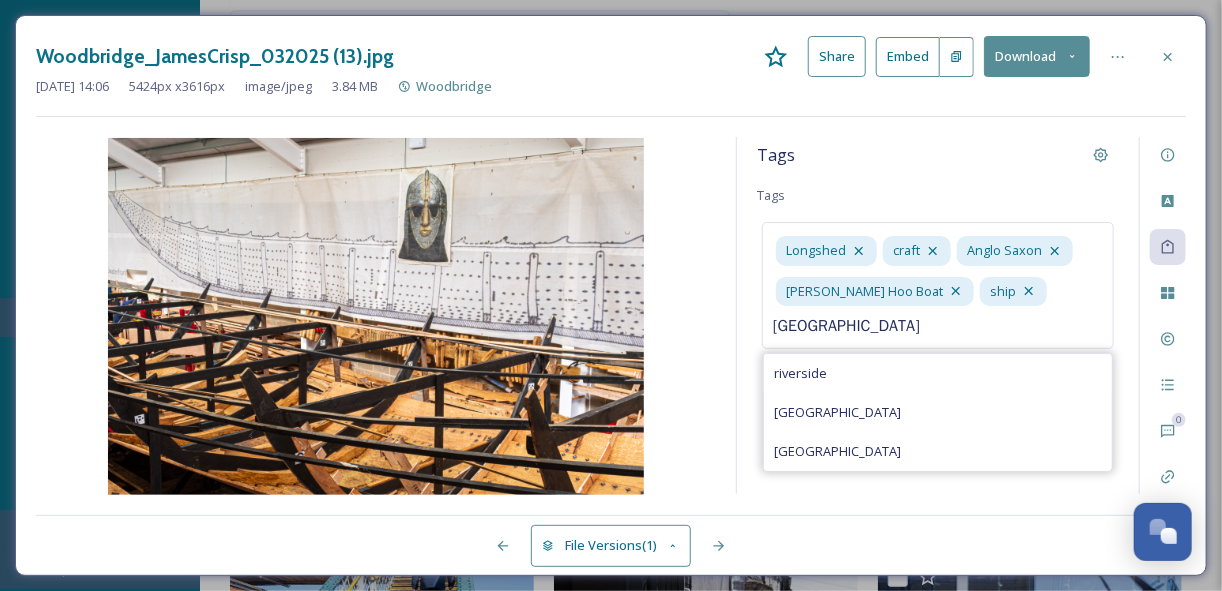 type on "[GEOGRAPHIC_DATA]" 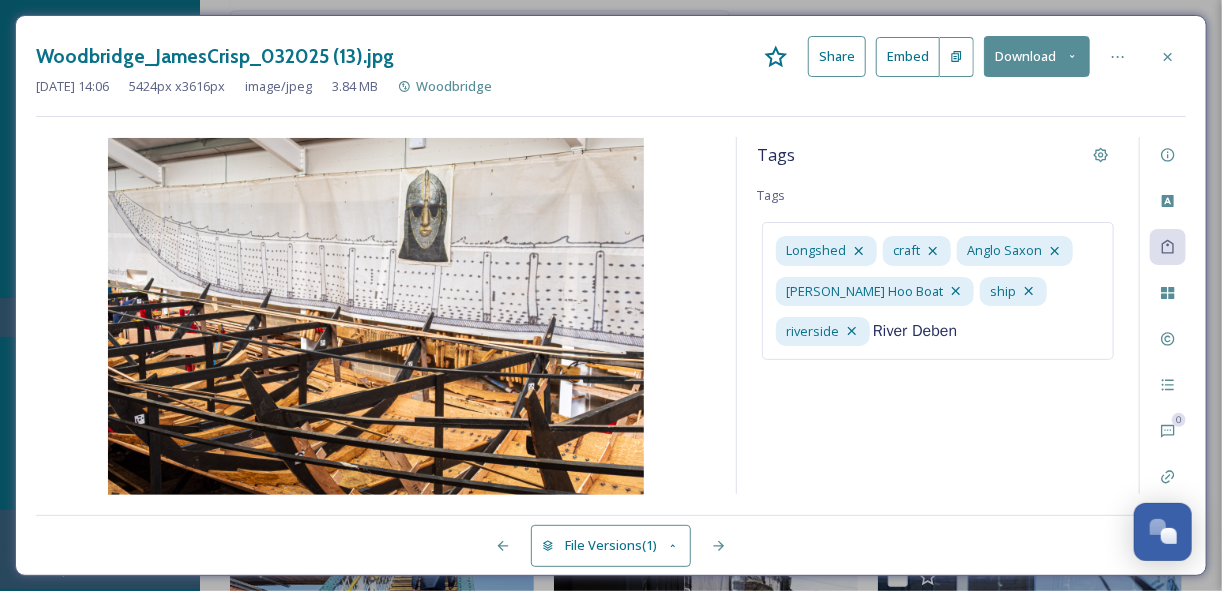 type on "River Deben" 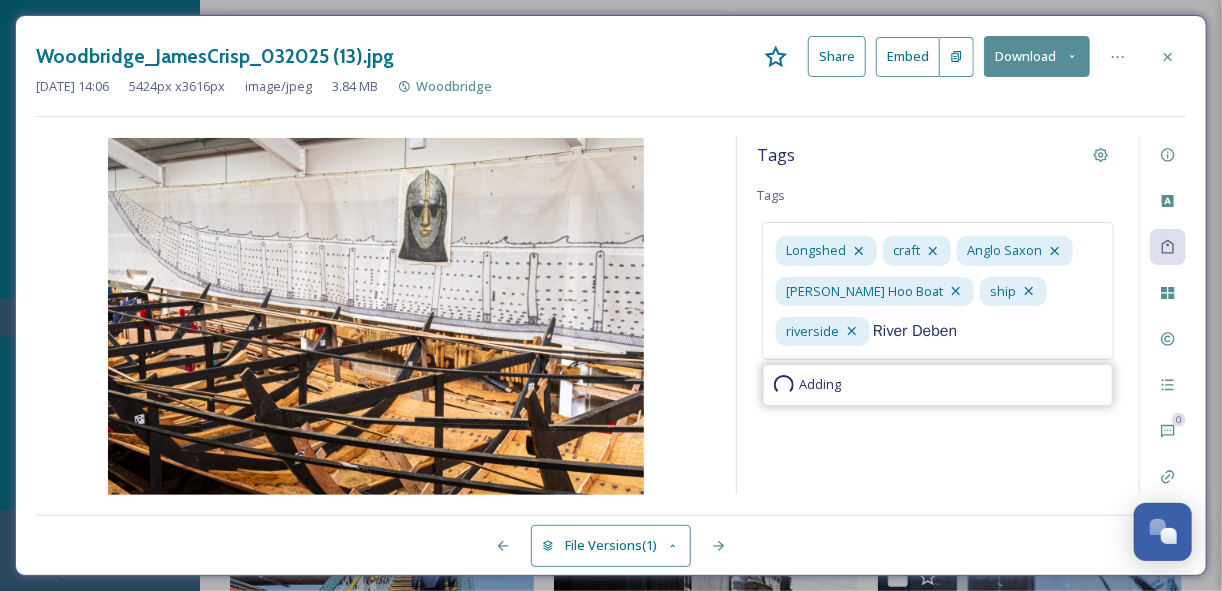 type 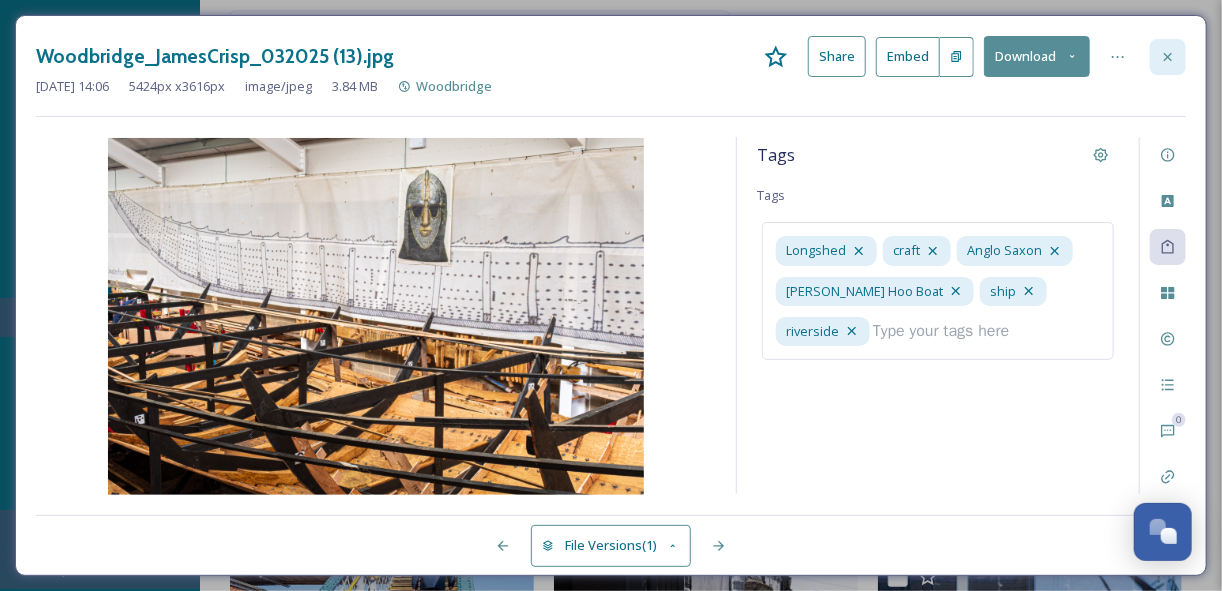 click 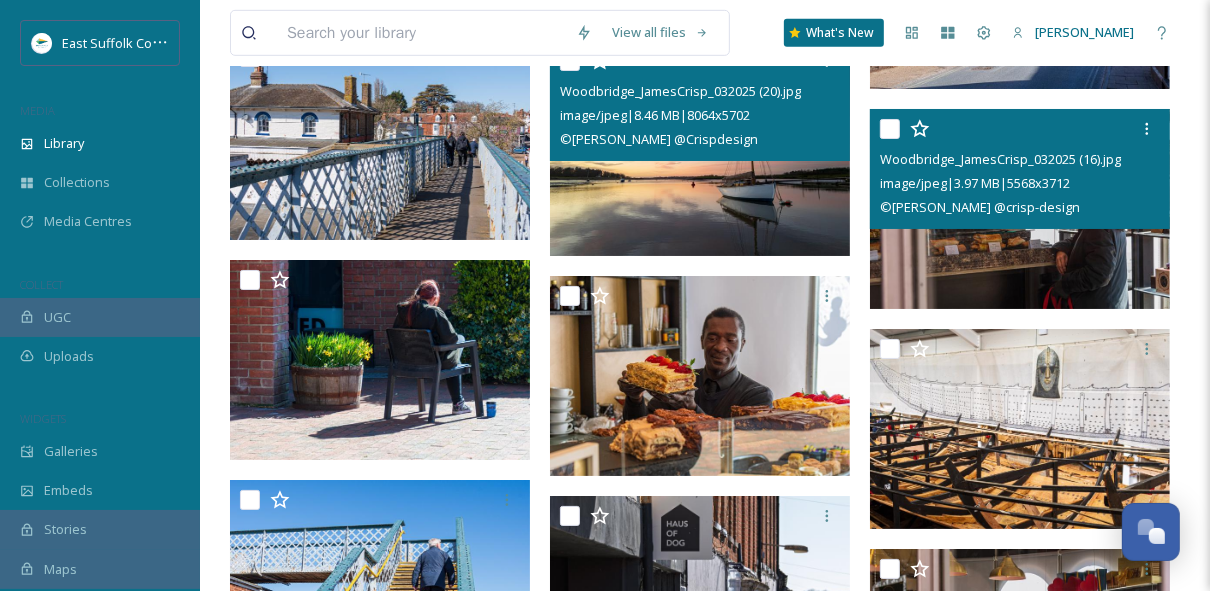 click at bounding box center (1020, 209) 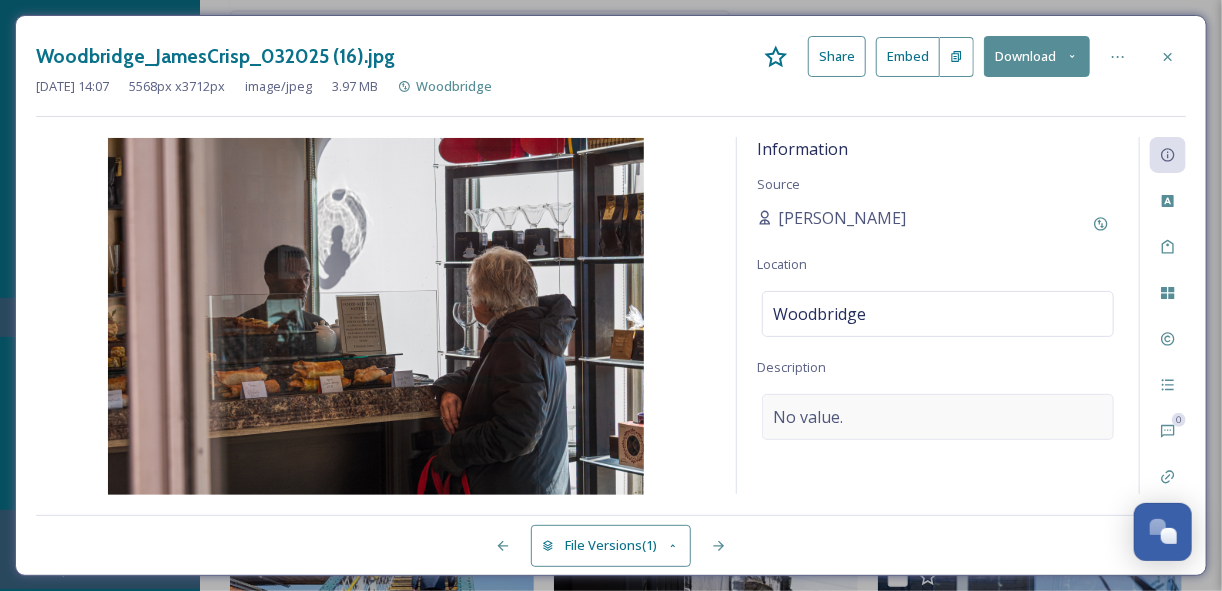 click on "No value." at bounding box center [938, 417] 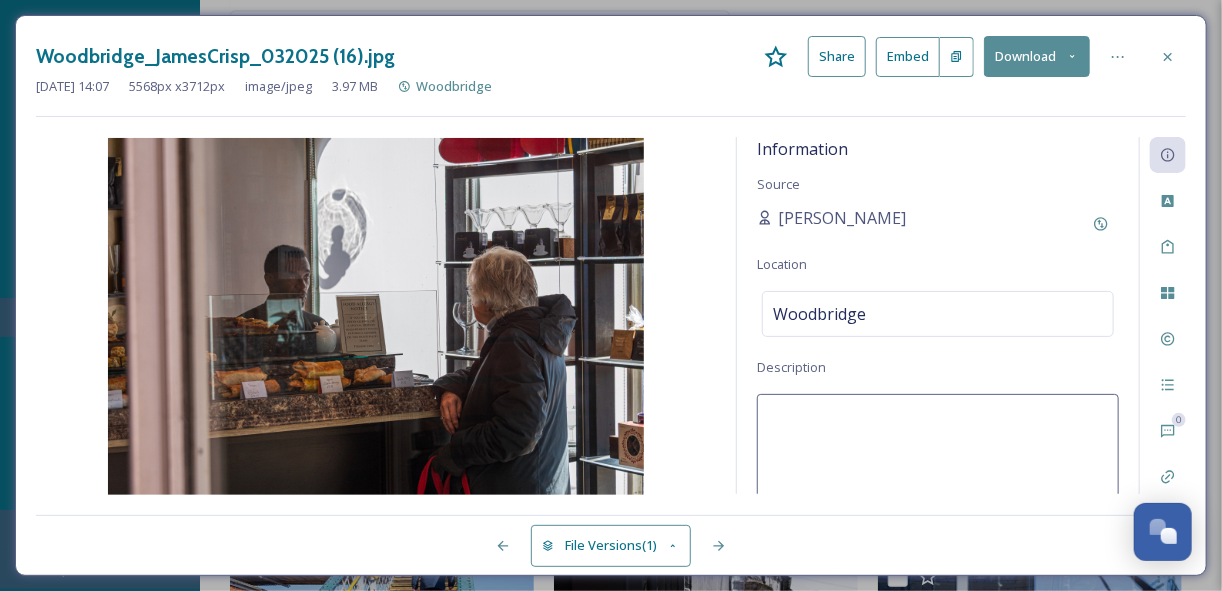click at bounding box center [938, 477] 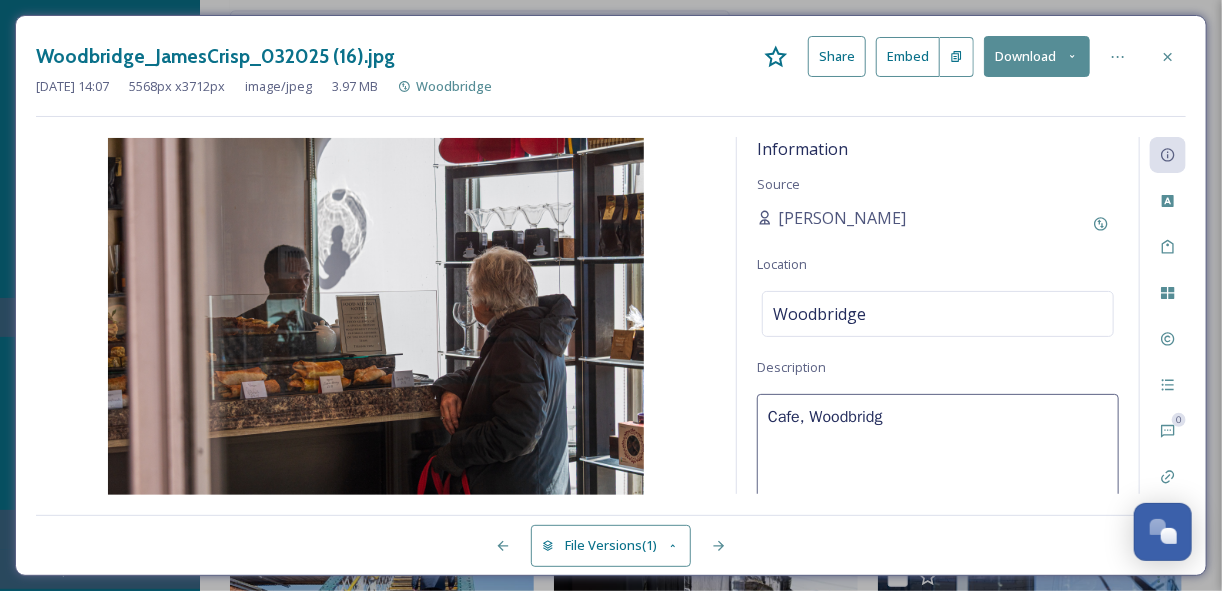 type on "Cafe, [GEOGRAPHIC_DATA]" 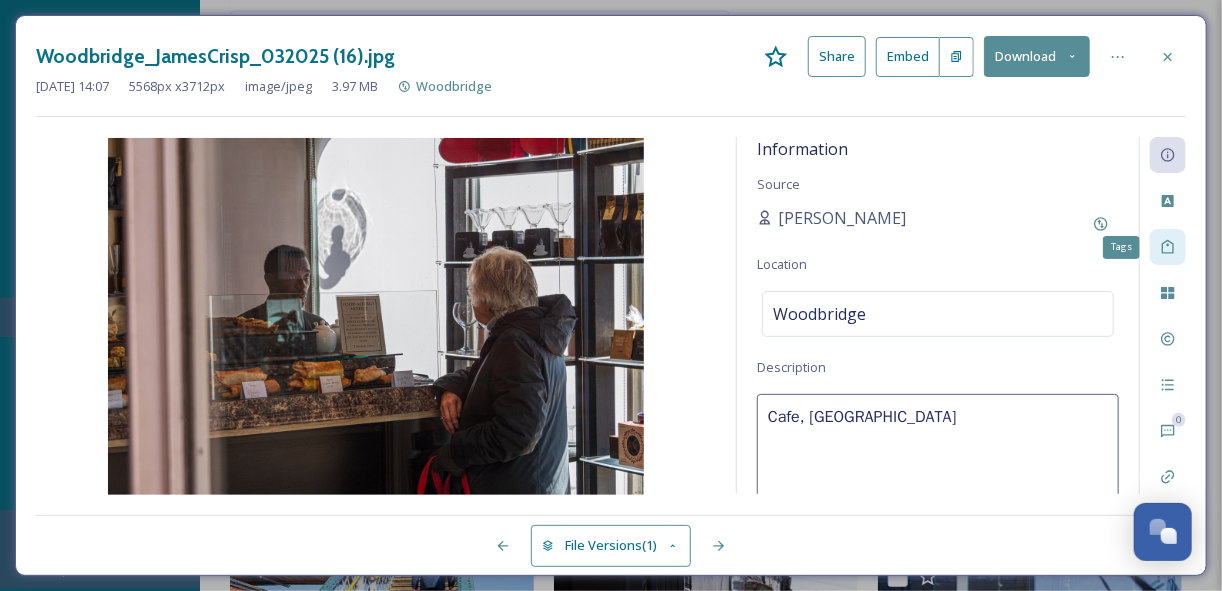 click 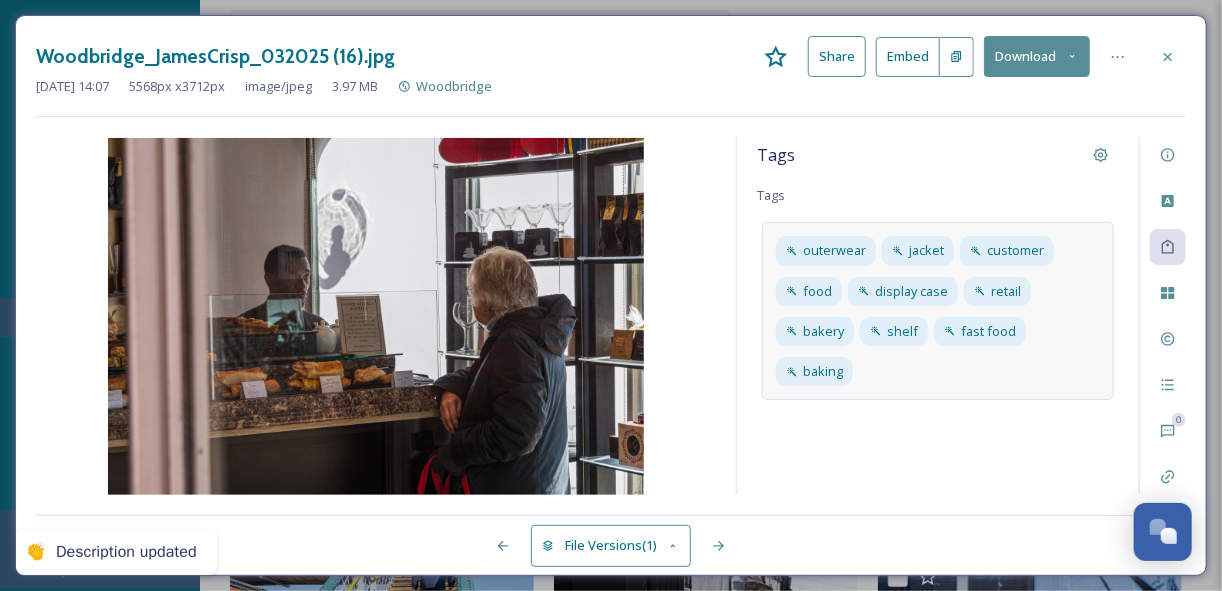 click on "outerwear jacket customer food display case retail bakery shelf fast food baking" at bounding box center (938, 311) 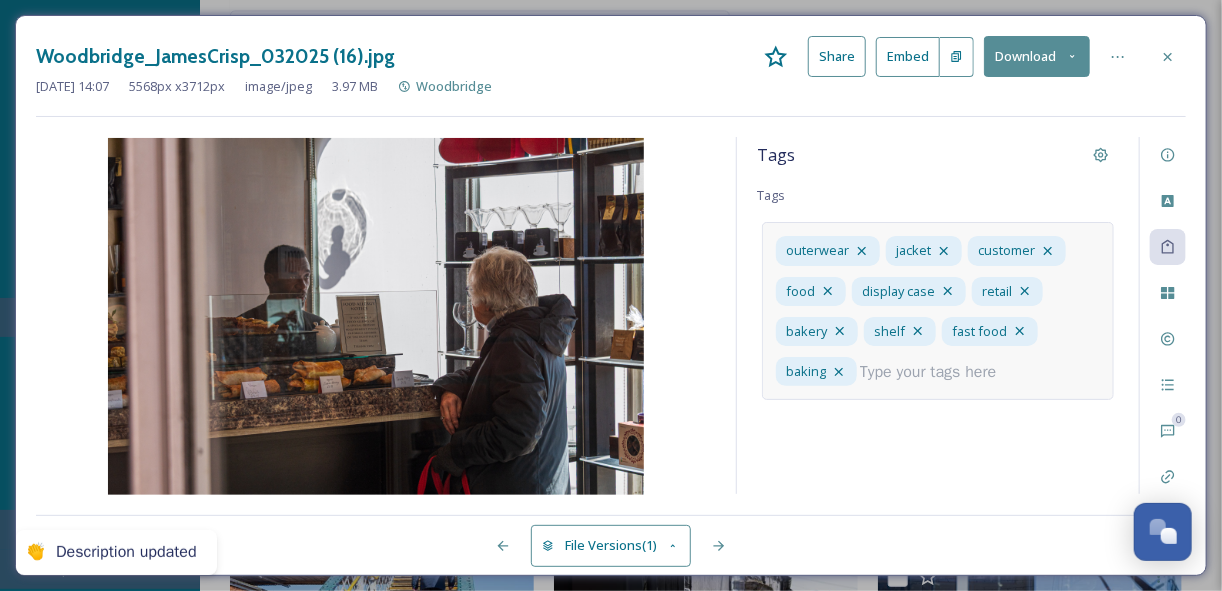 click at bounding box center (936, 372) 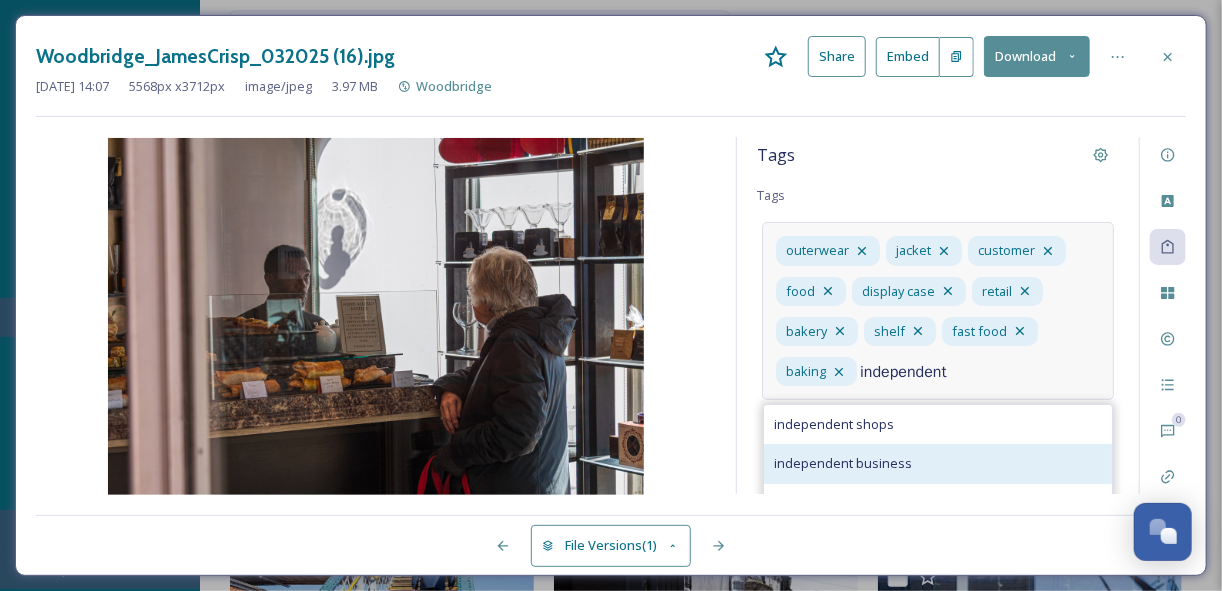 type on "independent" 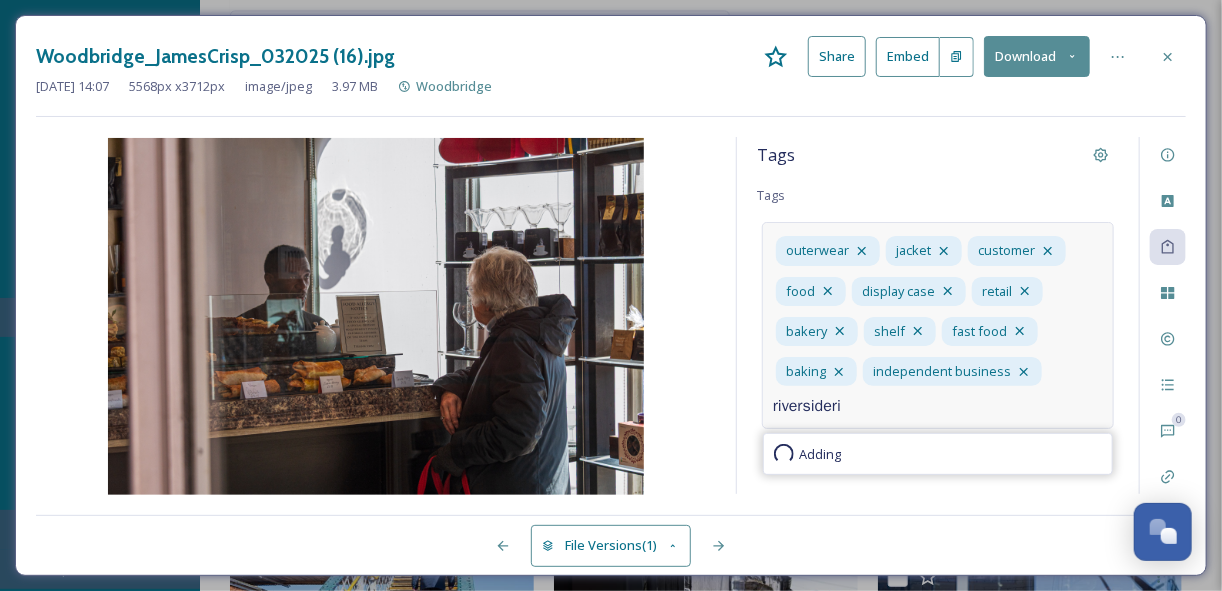 type on "riversideriv" 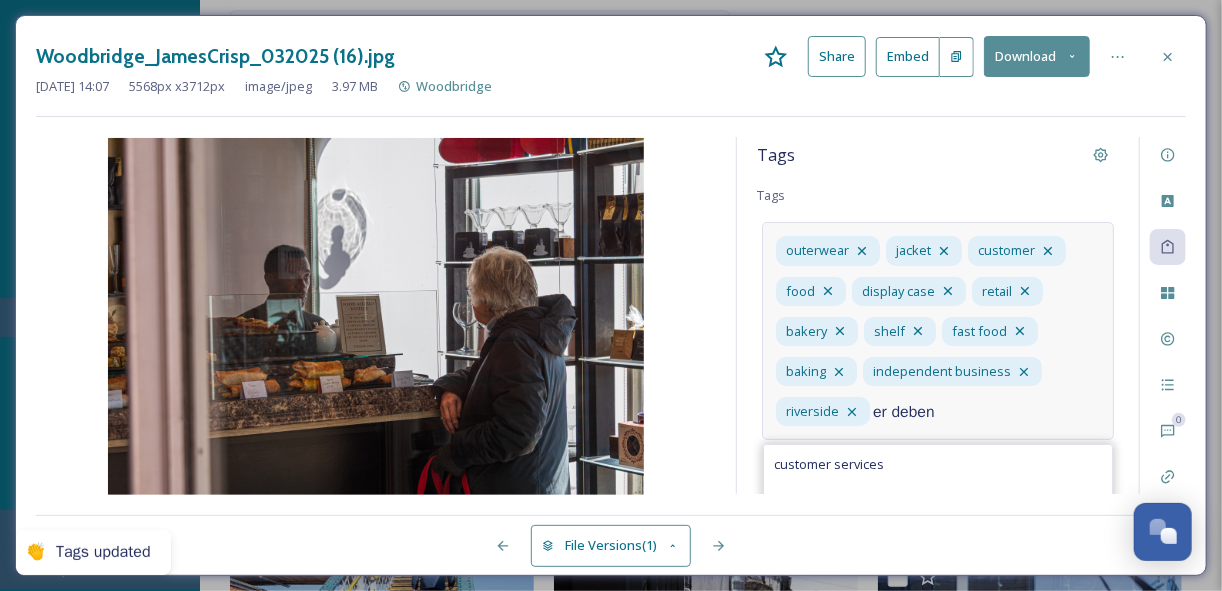 type on "er deben" 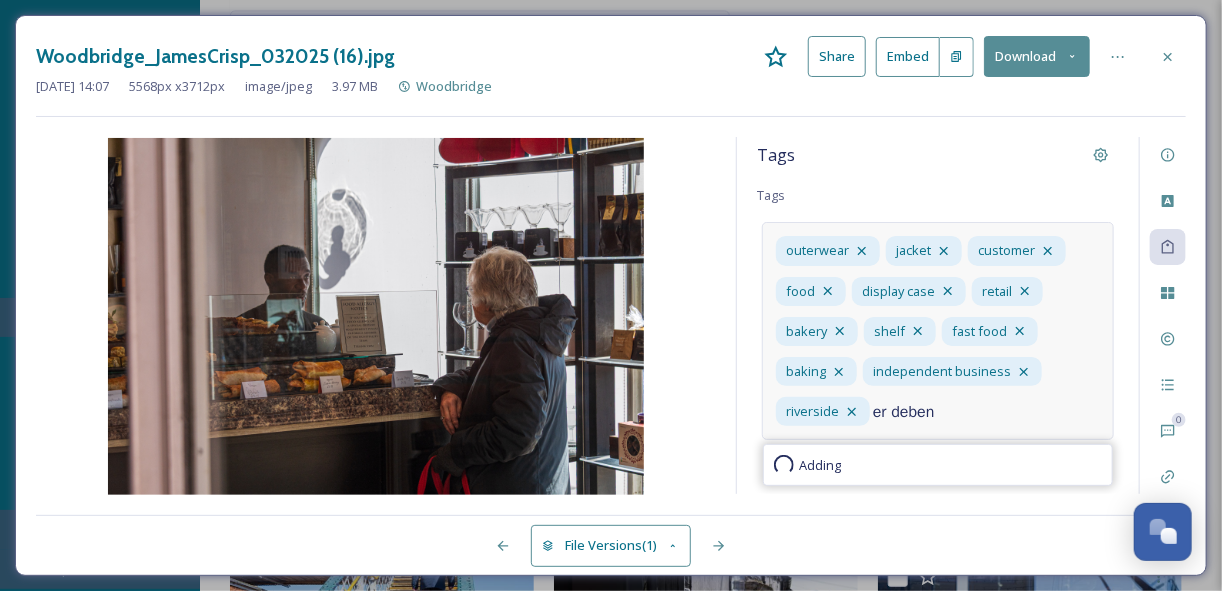 type 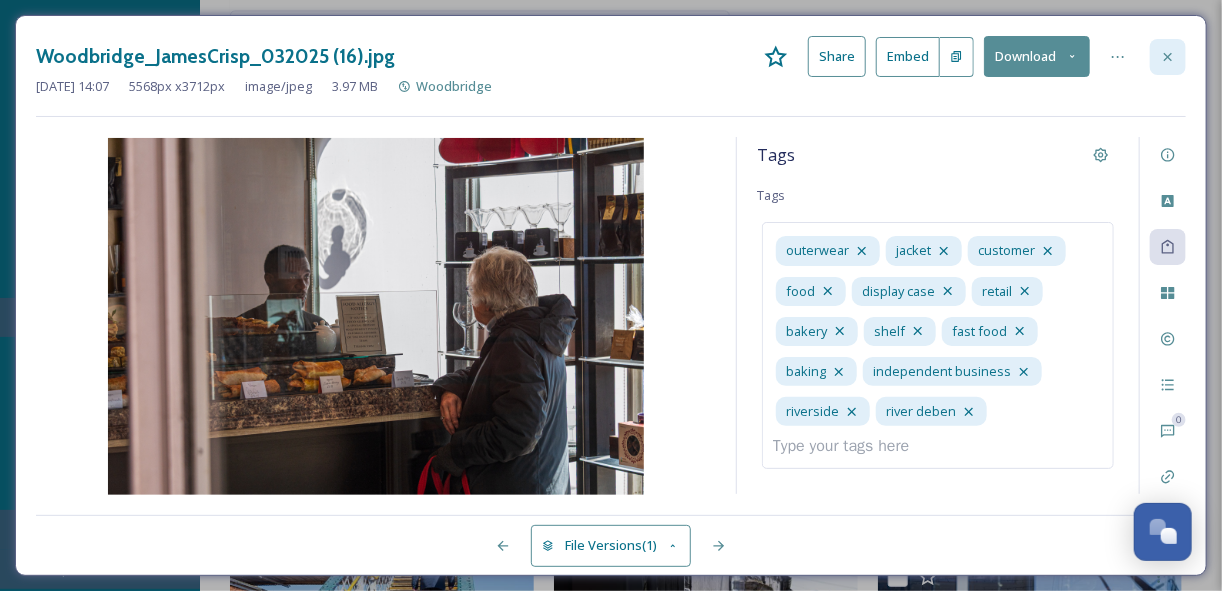 click 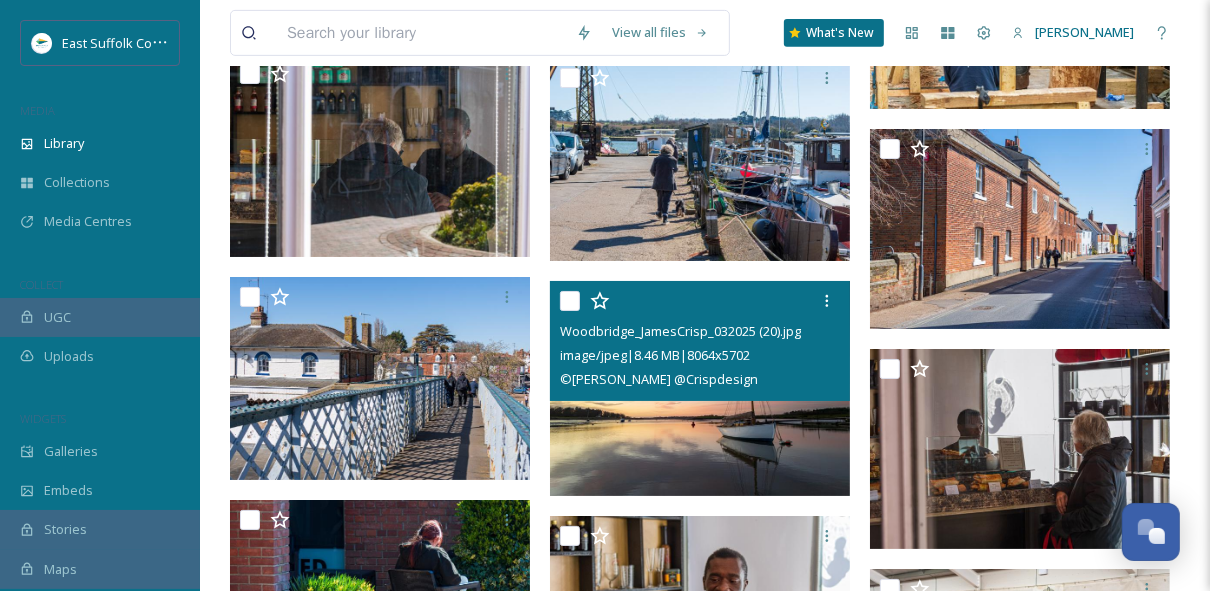 scroll, scrollTop: 10595, scrollLeft: 0, axis: vertical 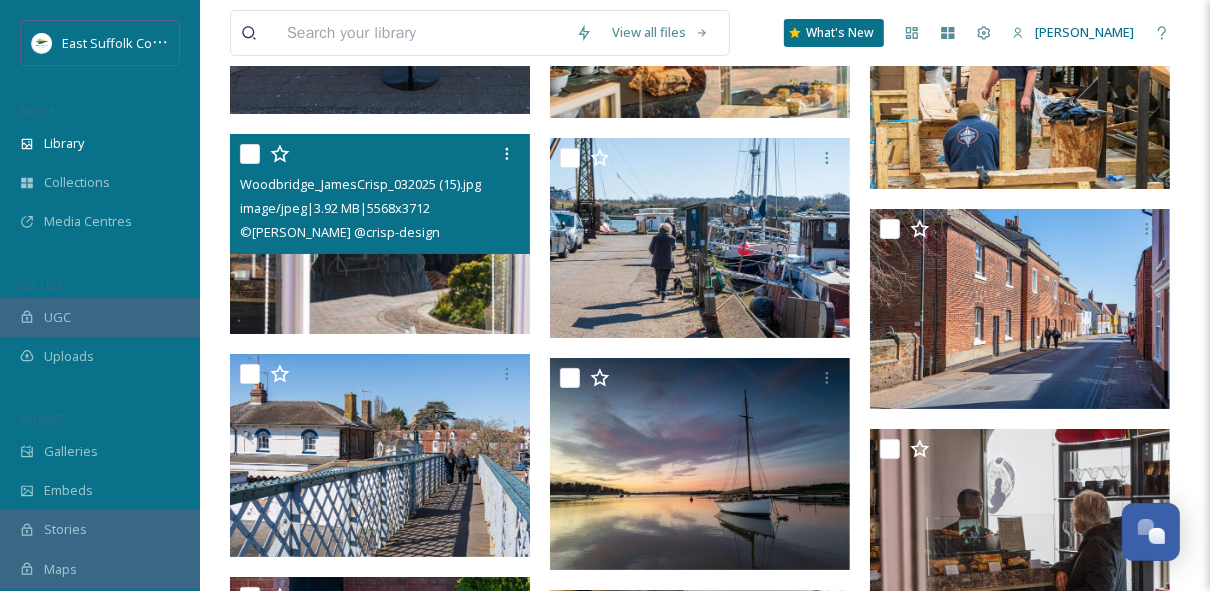 click at bounding box center (380, 234) 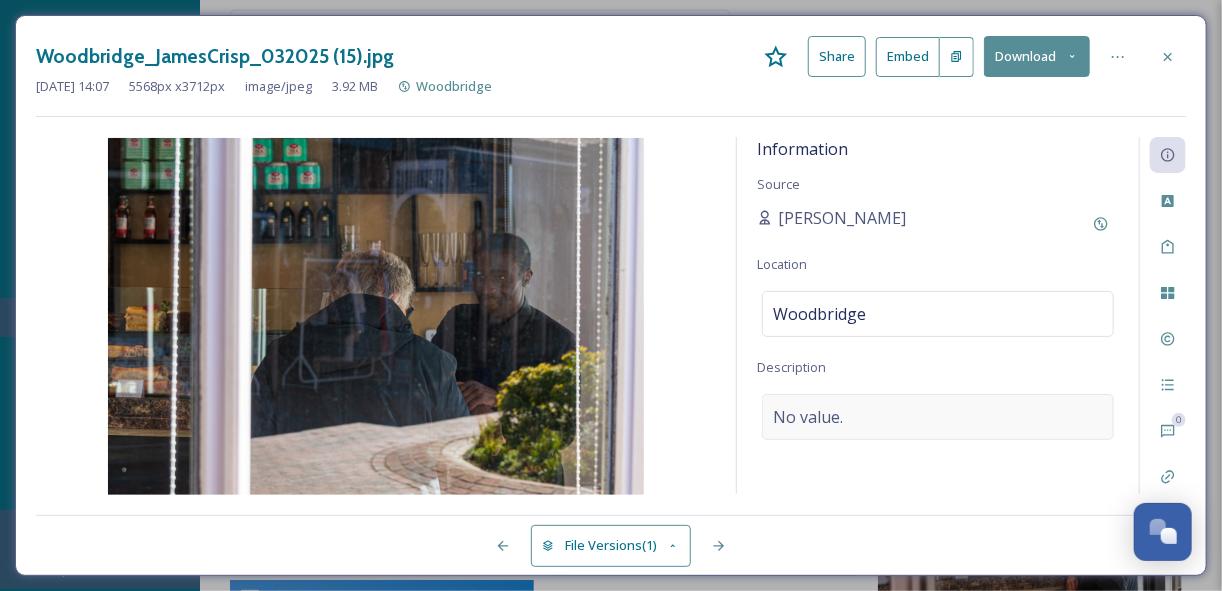 click on "No value." at bounding box center [938, 417] 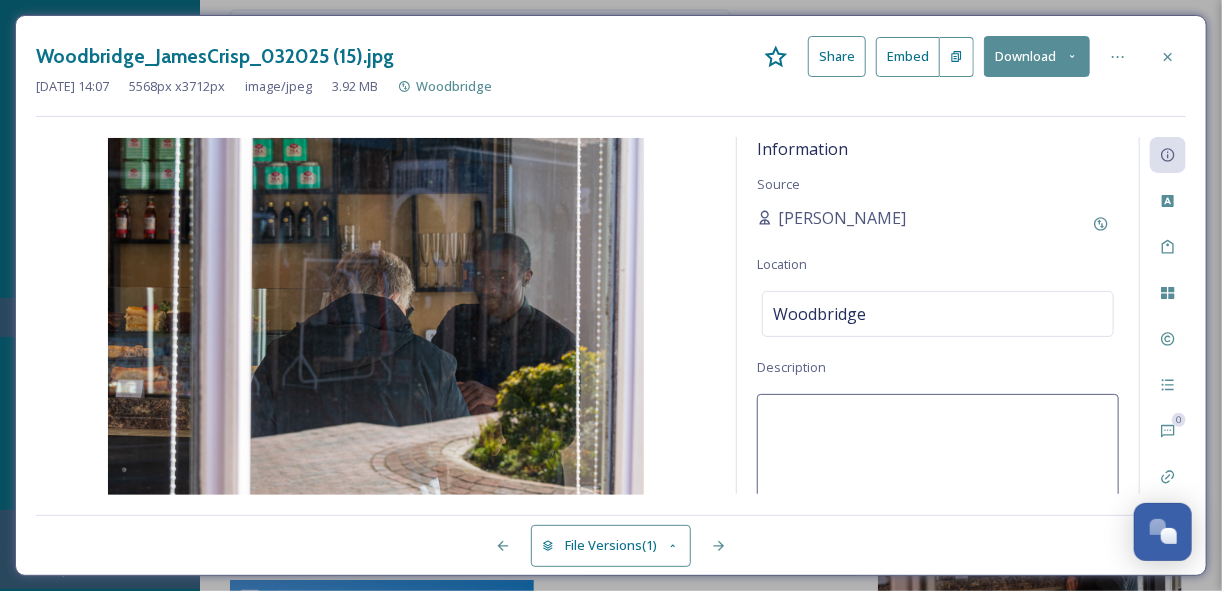 click at bounding box center [938, 477] 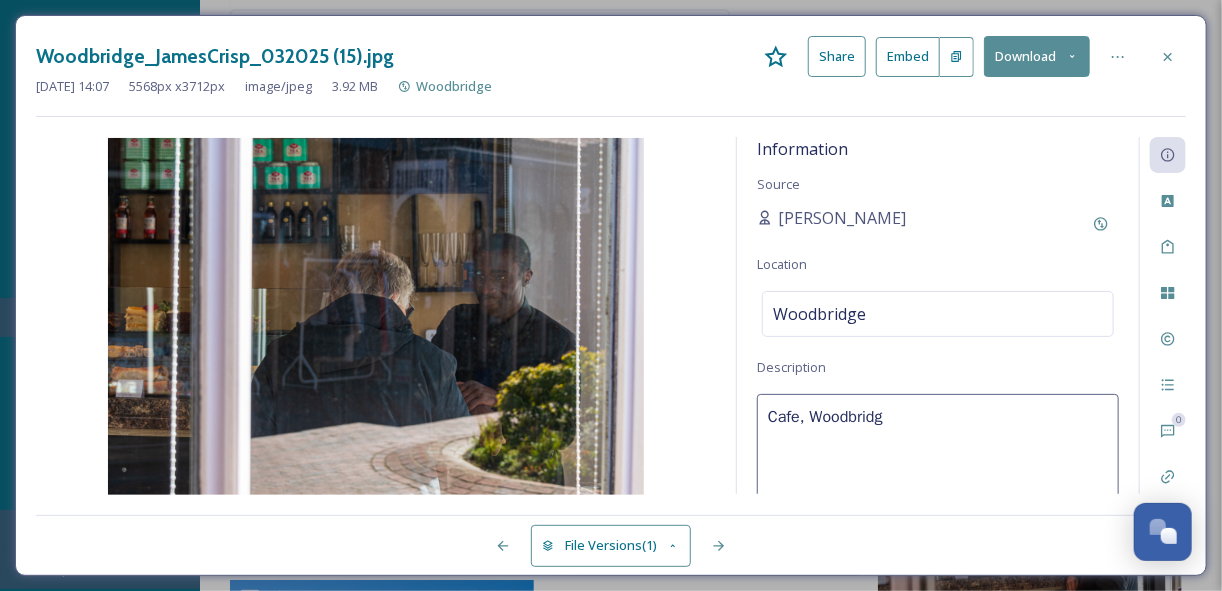 type on "Cafe, [GEOGRAPHIC_DATA]" 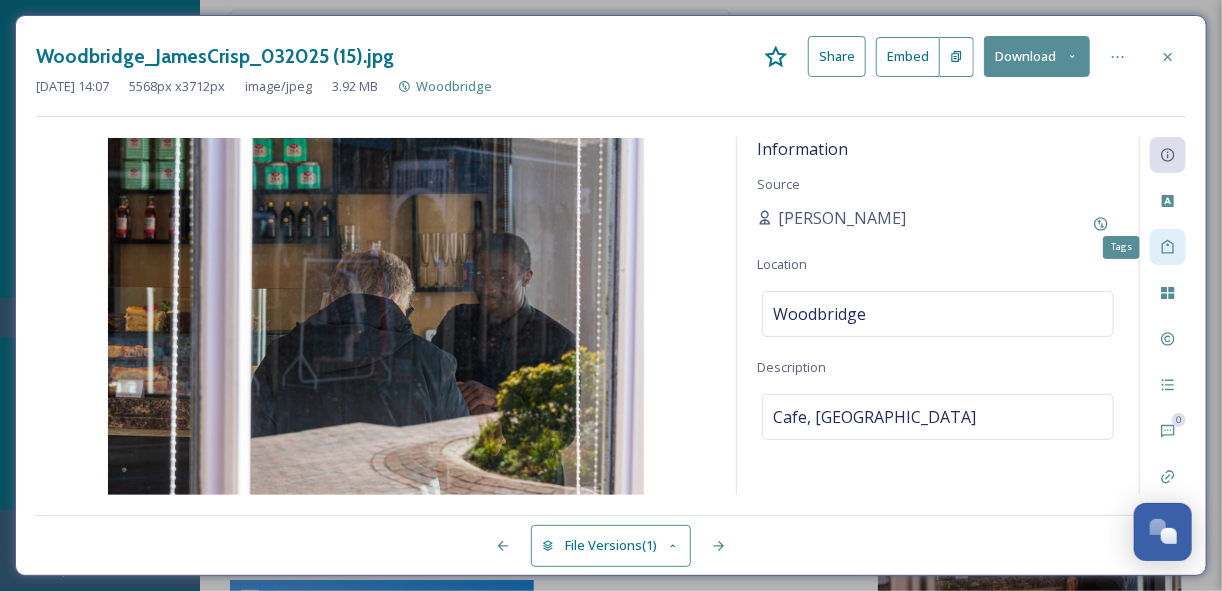 click 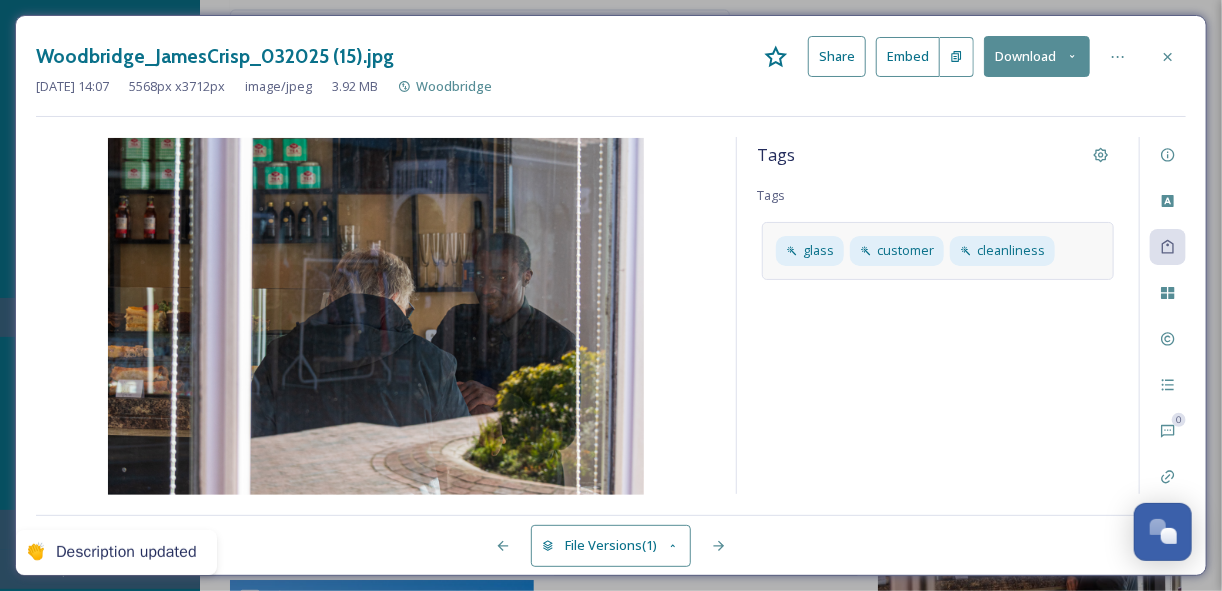 click on "glass customer cleanliness" at bounding box center (938, 250) 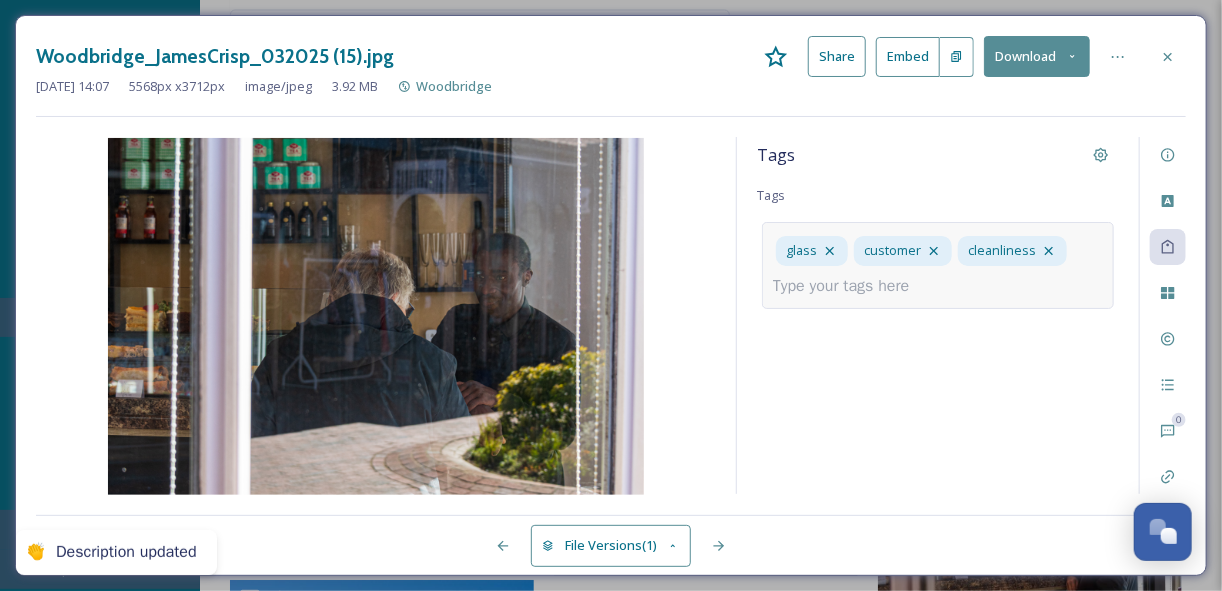 click at bounding box center (849, 286) 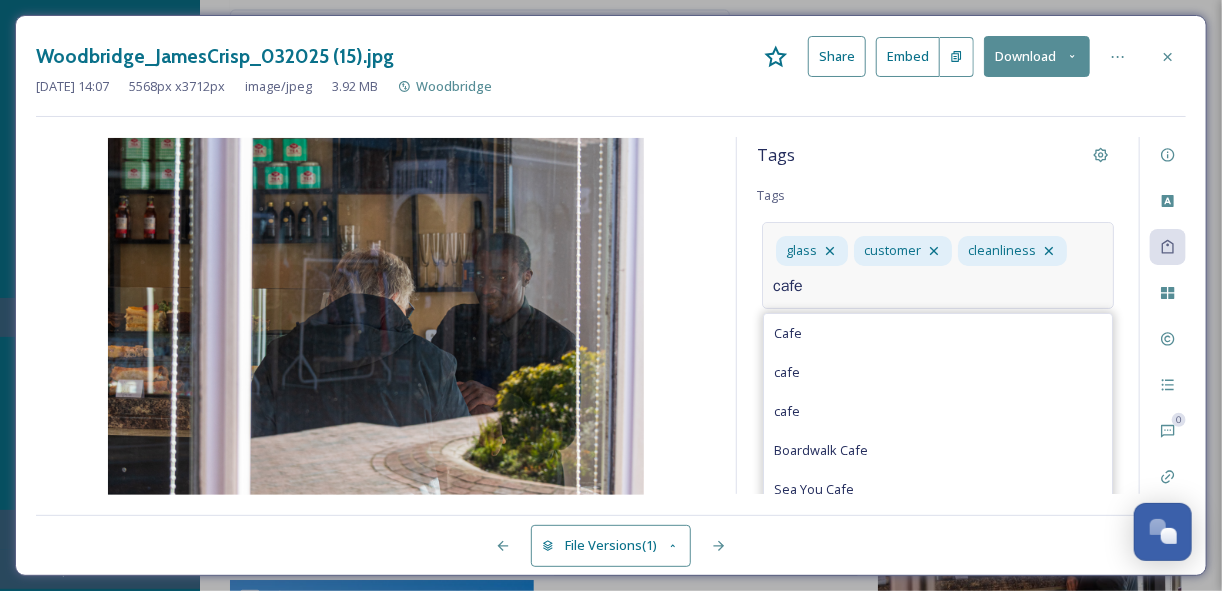 type on "cafe" 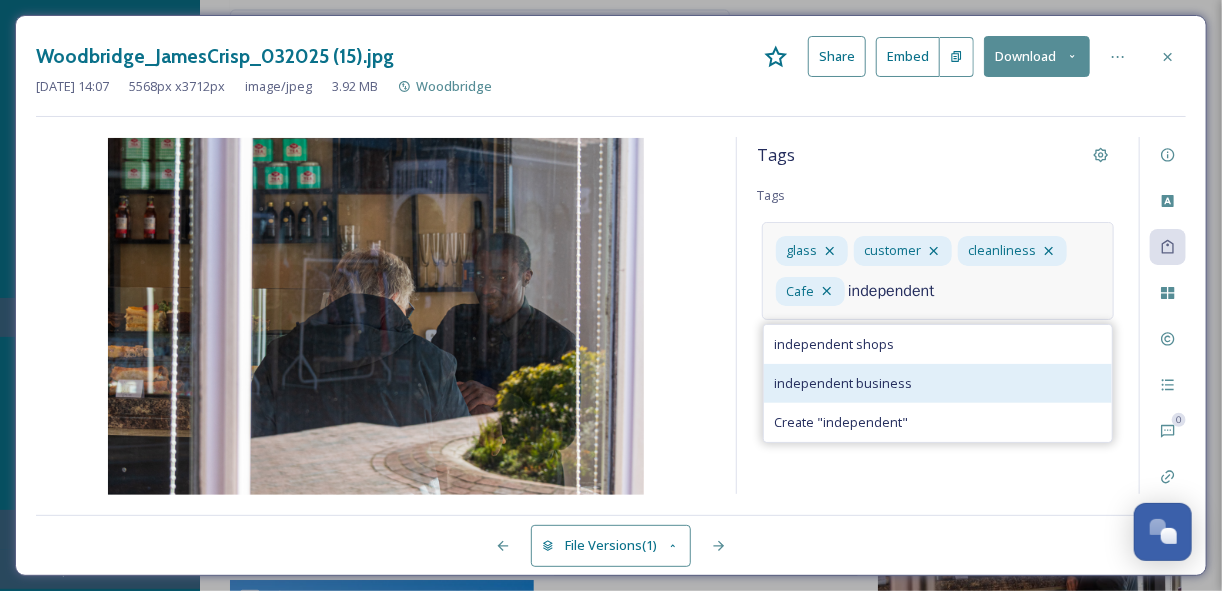 type on "independent" 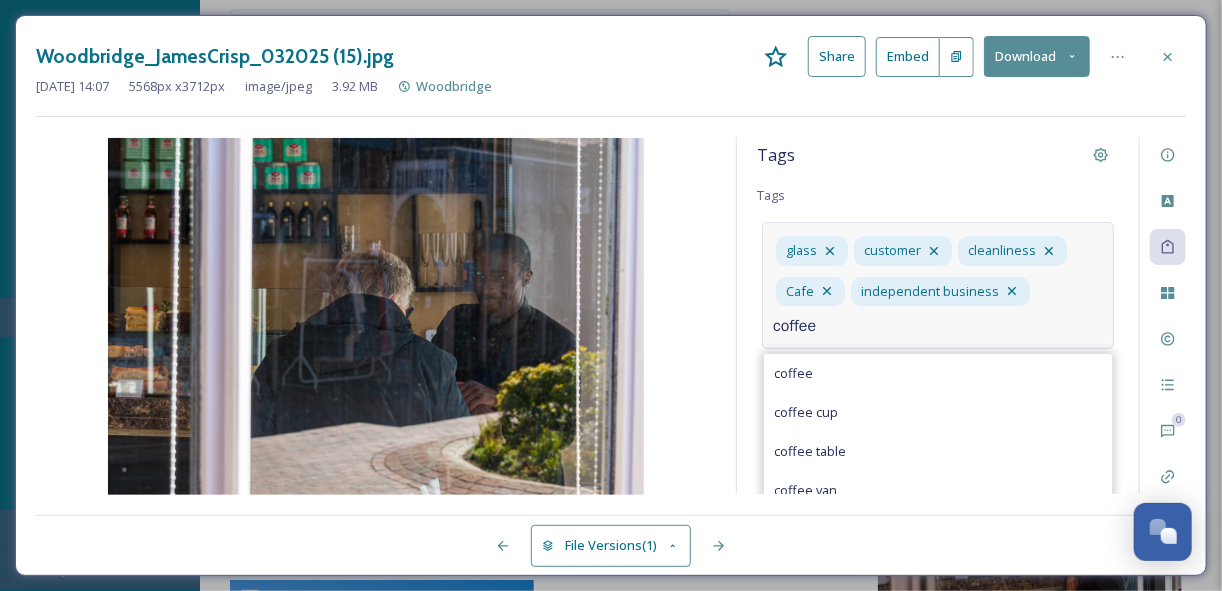 type on "coffee" 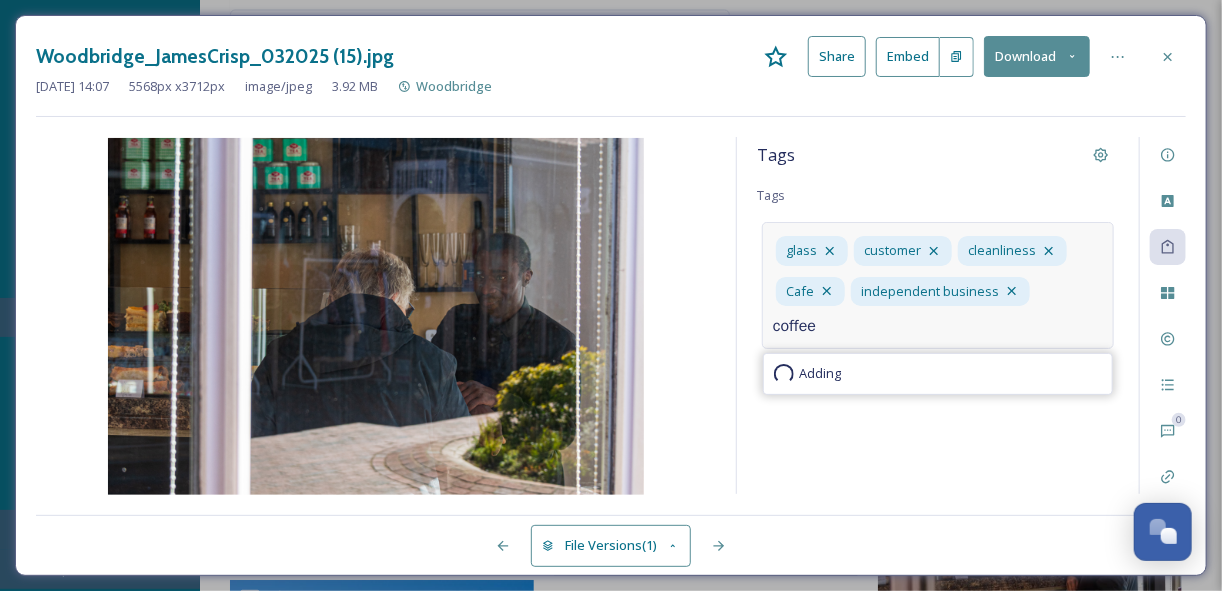 type 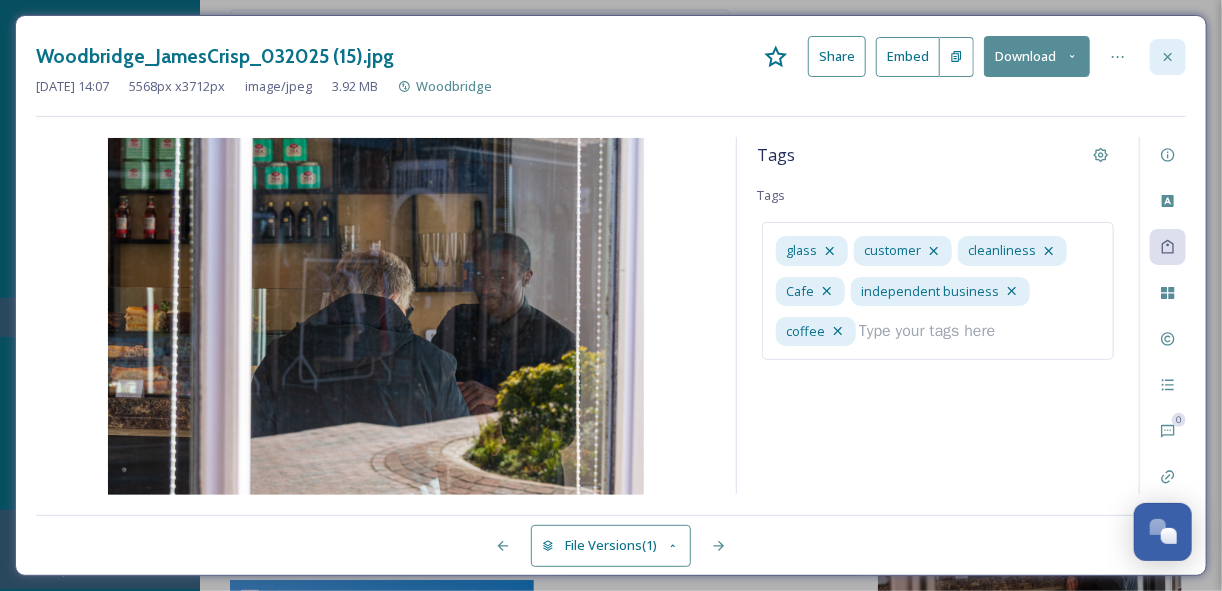 click 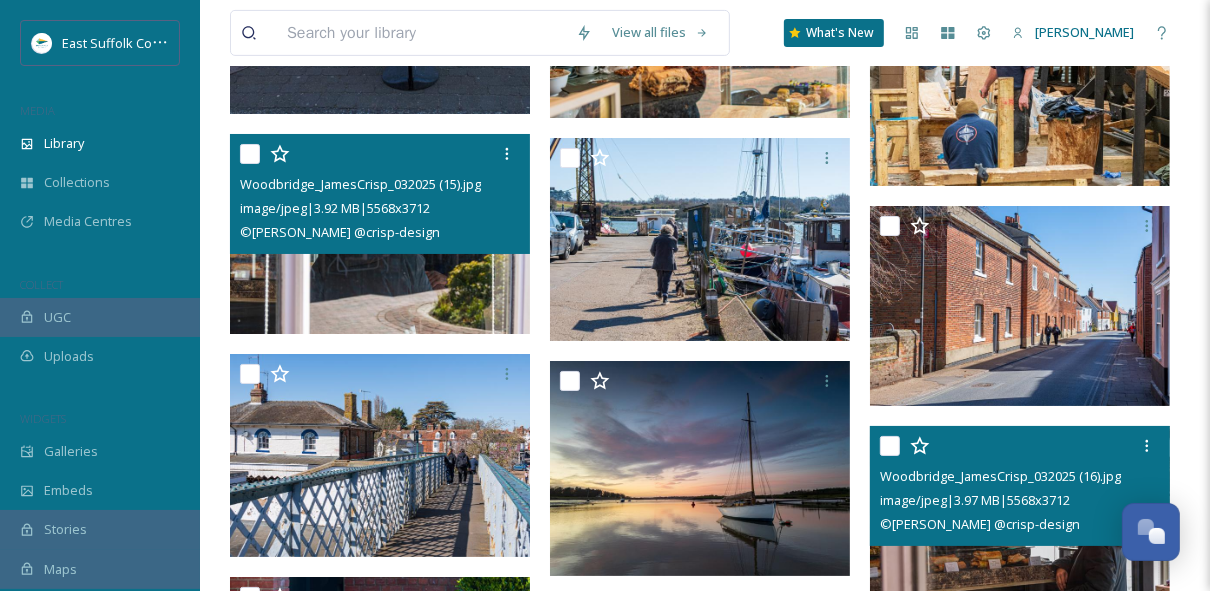click at bounding box center (1020, 526) 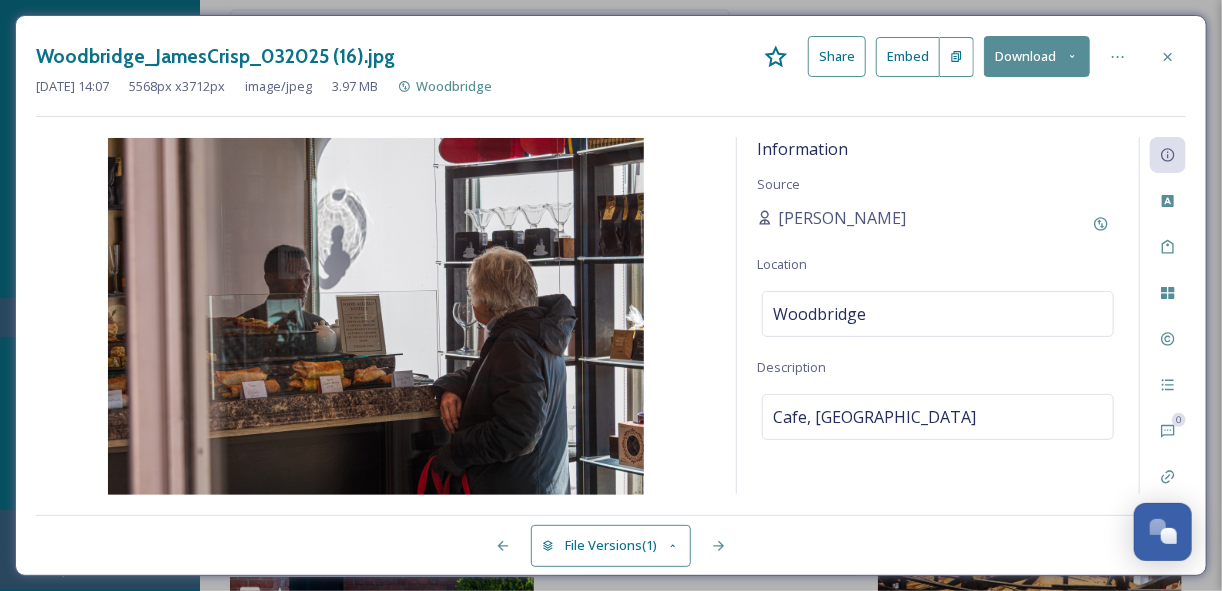 click 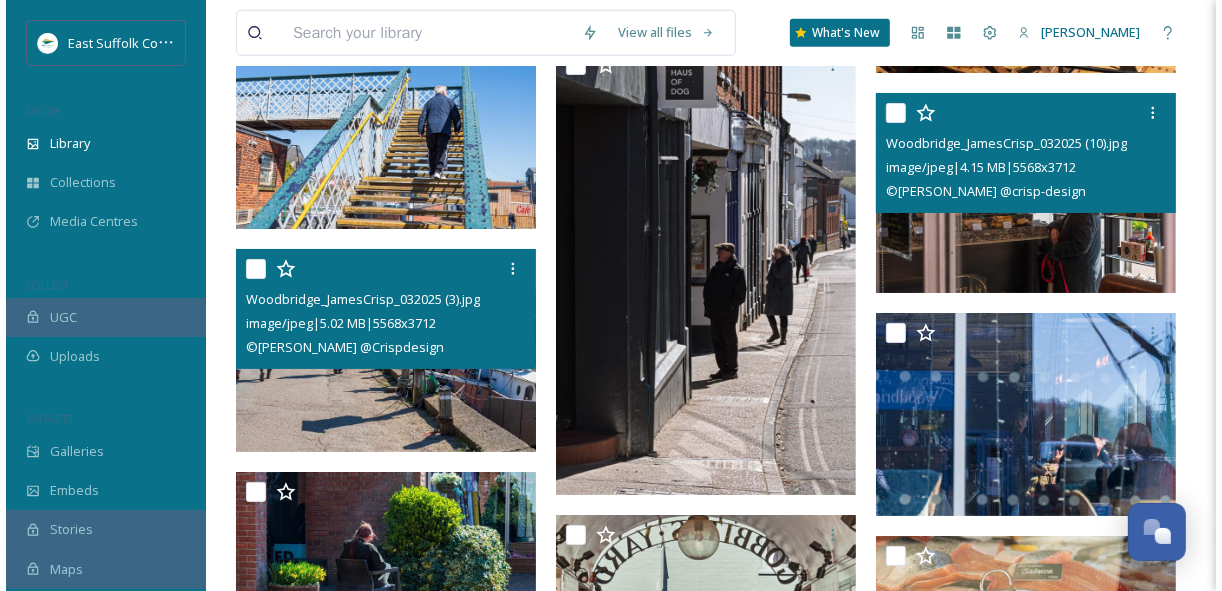 scroll, scrollTop: 11395, scrollLeft: 0, axis: vertical 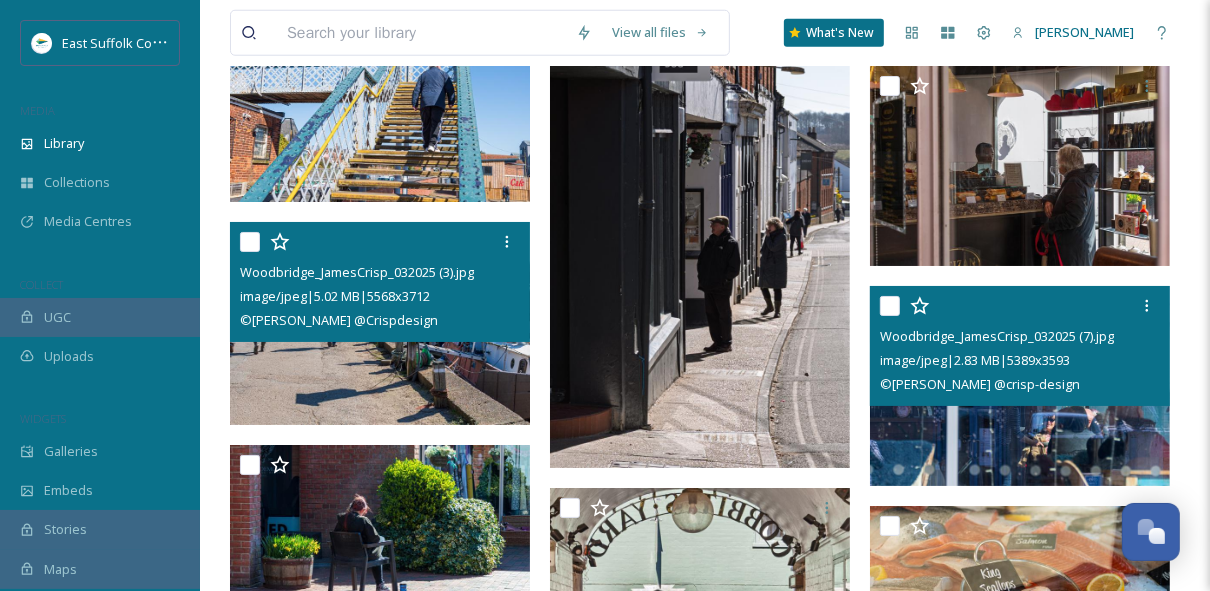 click at bounding box center [1020, 386] 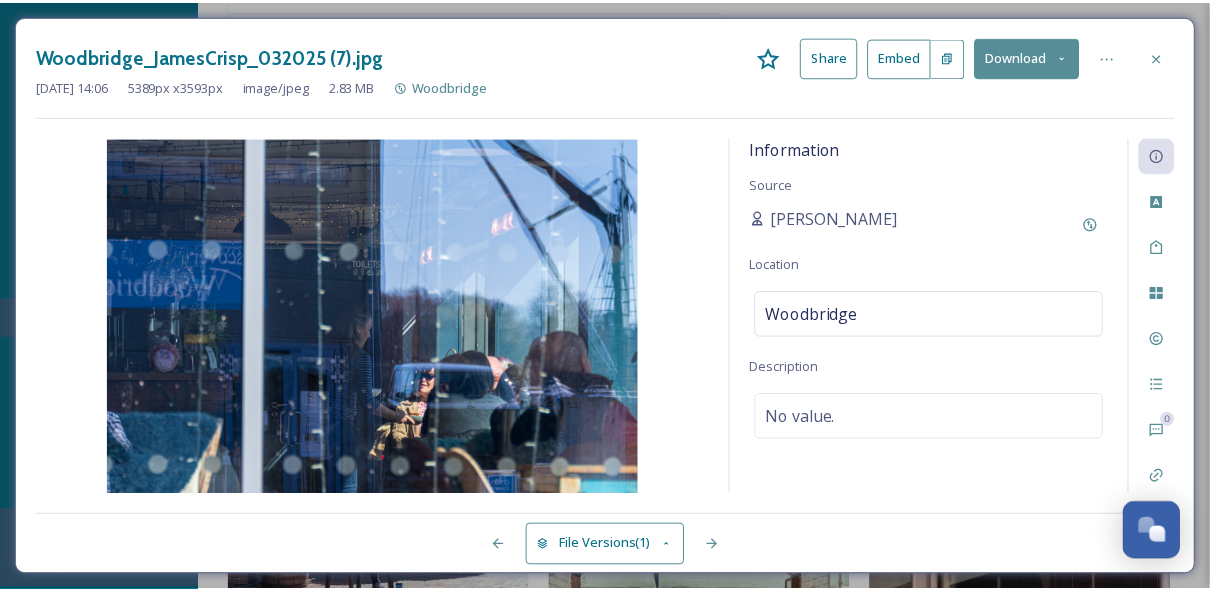 scroll, scrollTop: 11398, scrollLeft: 0, axis: vertical 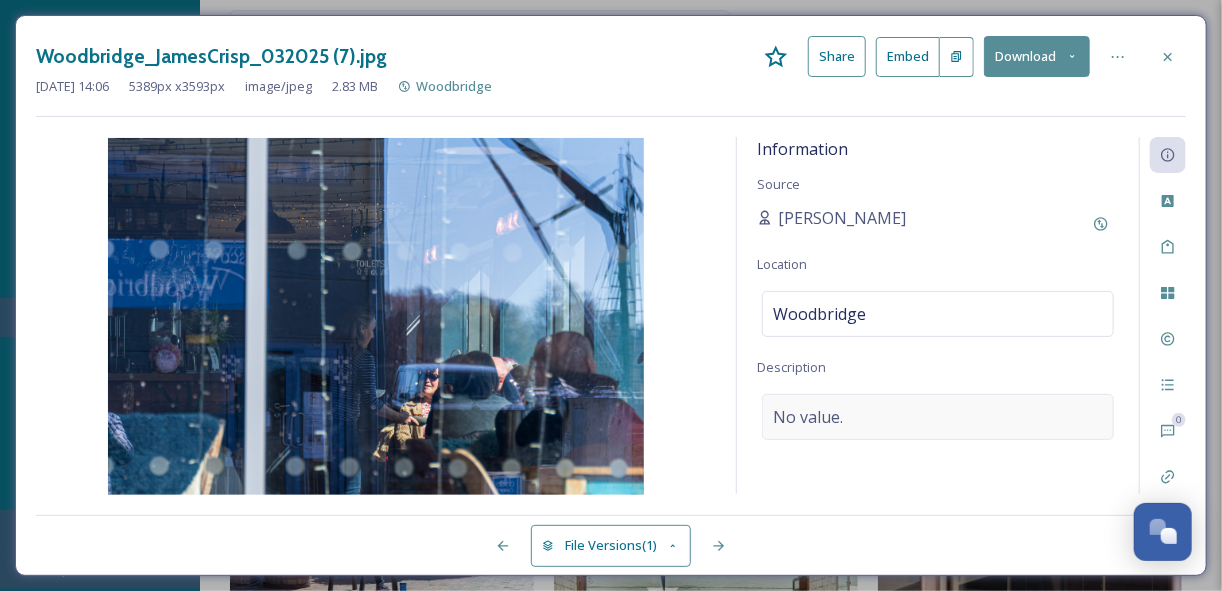click on "No value." at bounding box center (938, 417) 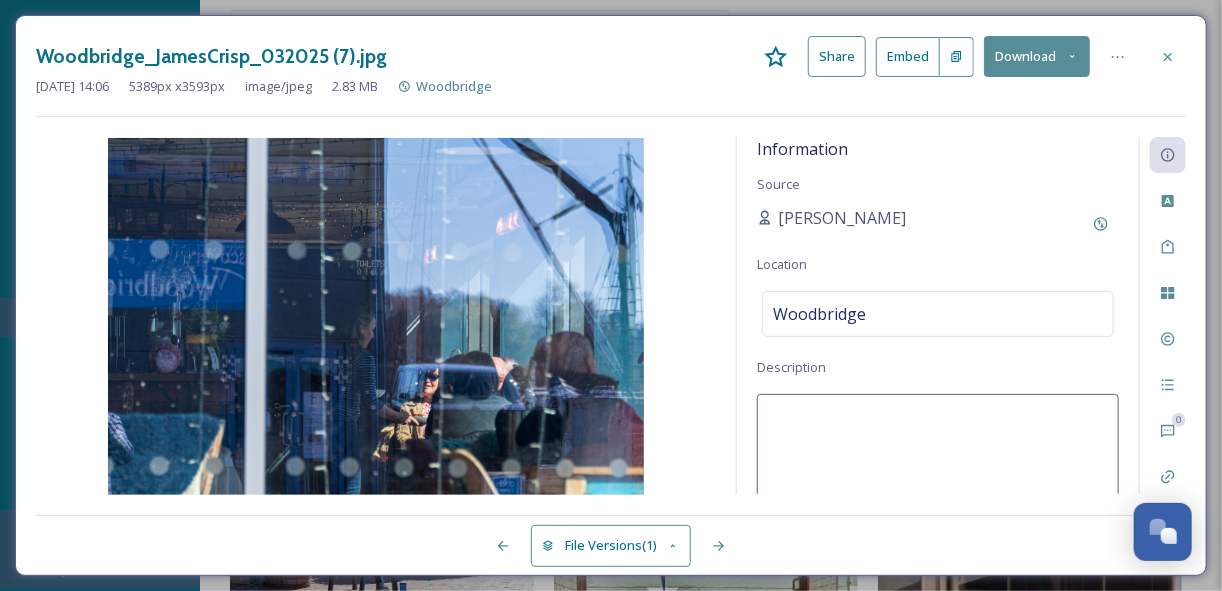 click at bounding box center [938, 477] 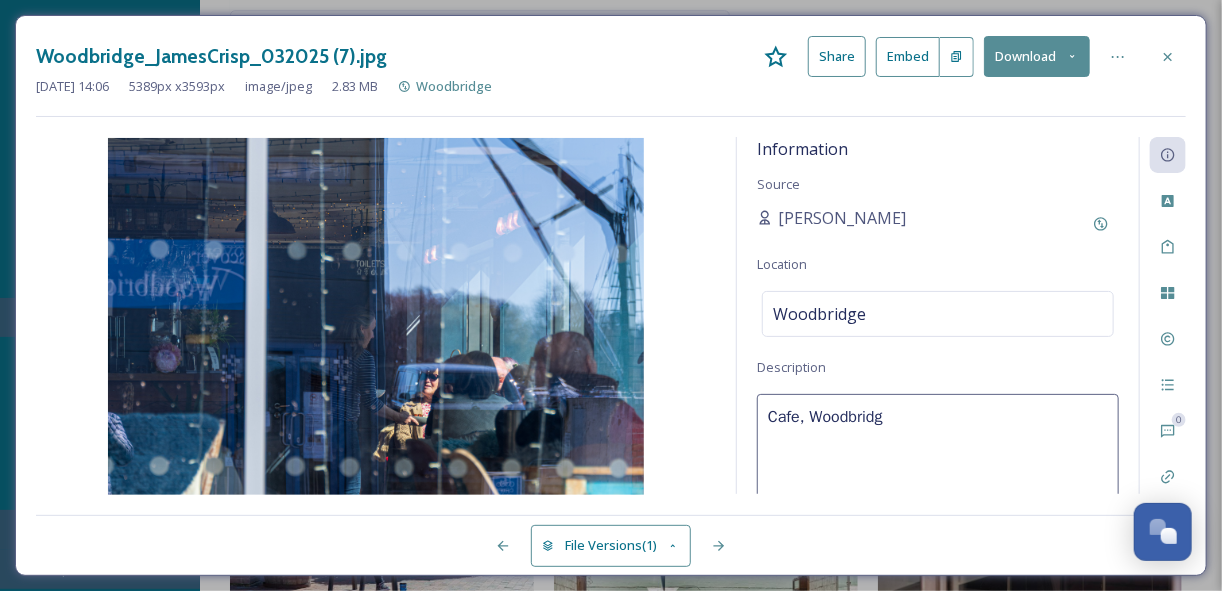 type on "Cafe, [GEOGRAPHIC_DATA]" 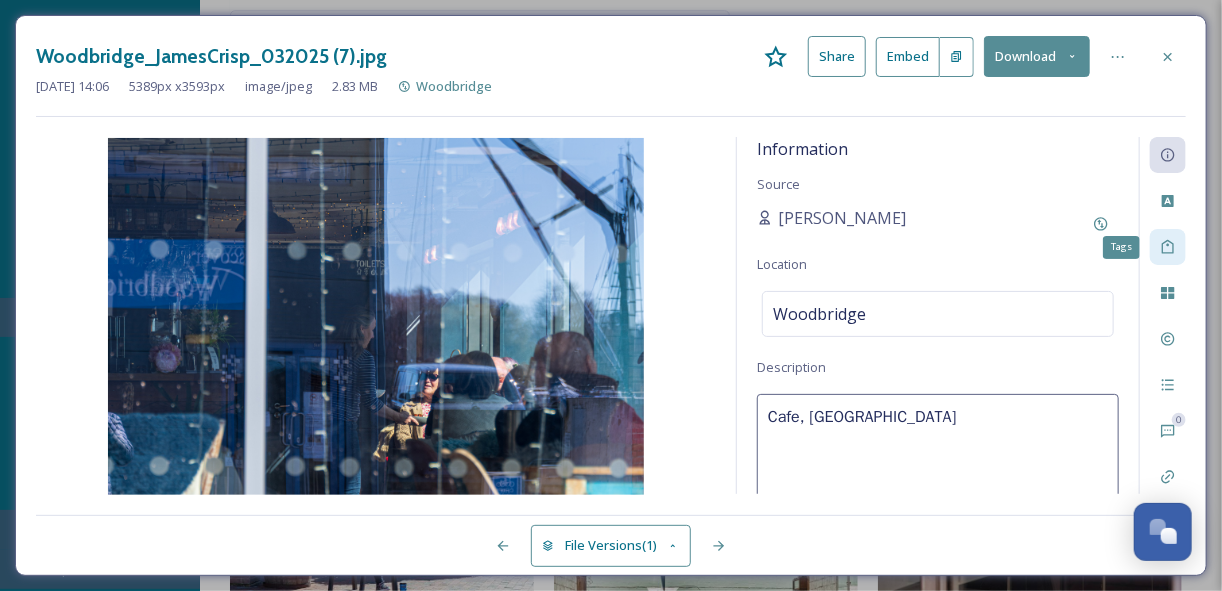 click 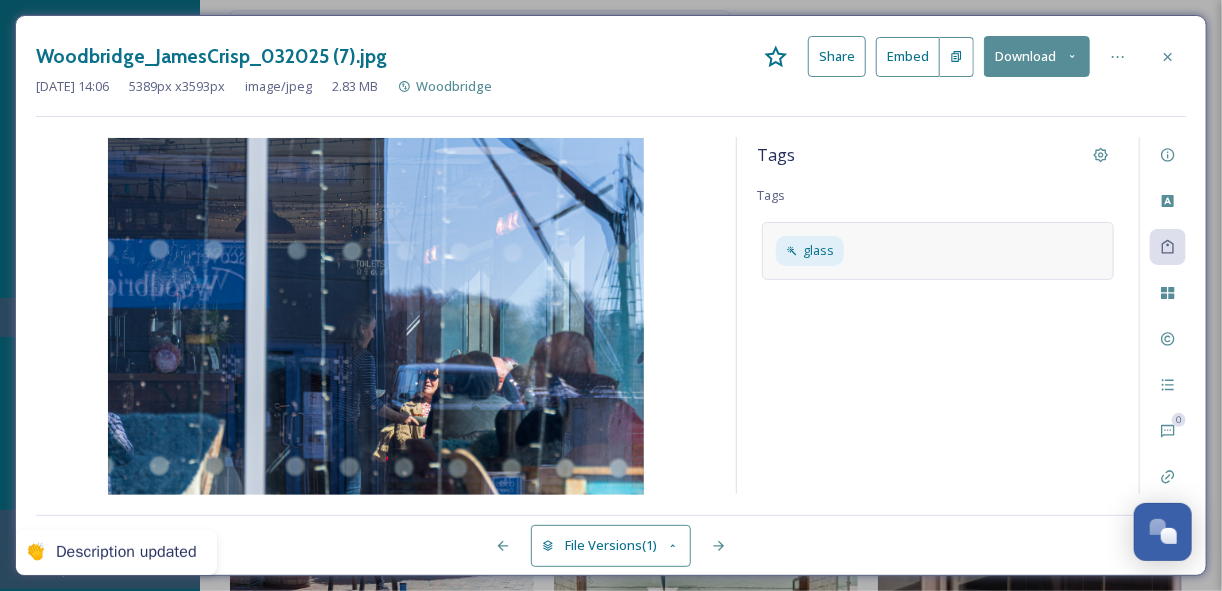 click on "glass" at bounding box center (938, 250) 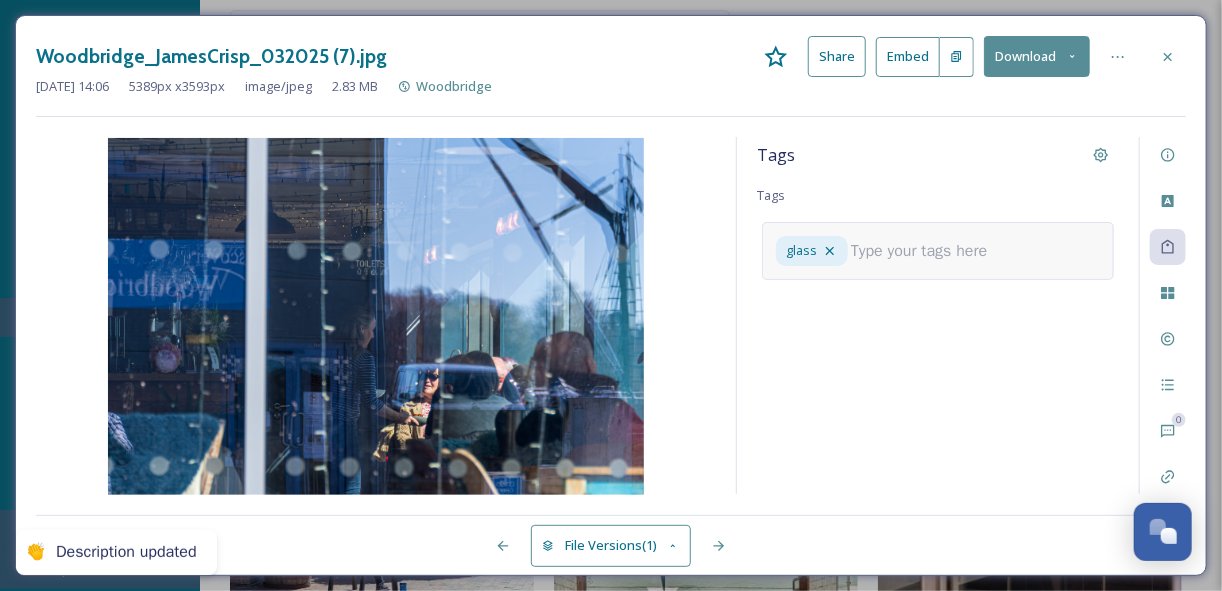 click at bounding box center [927, 251] 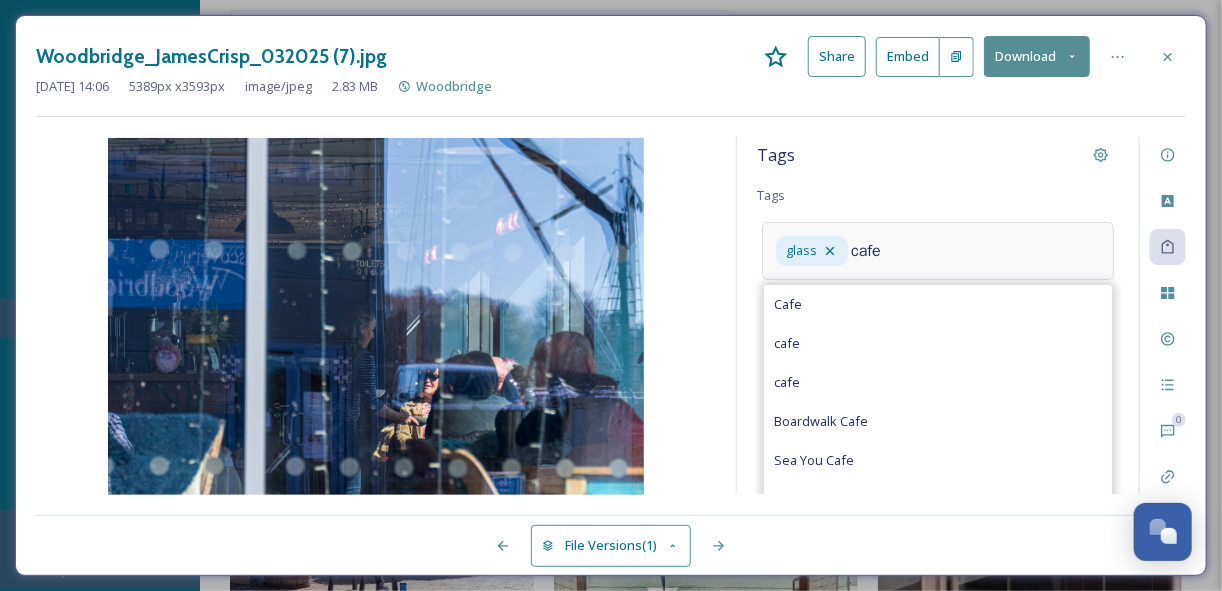 type on "cafe" 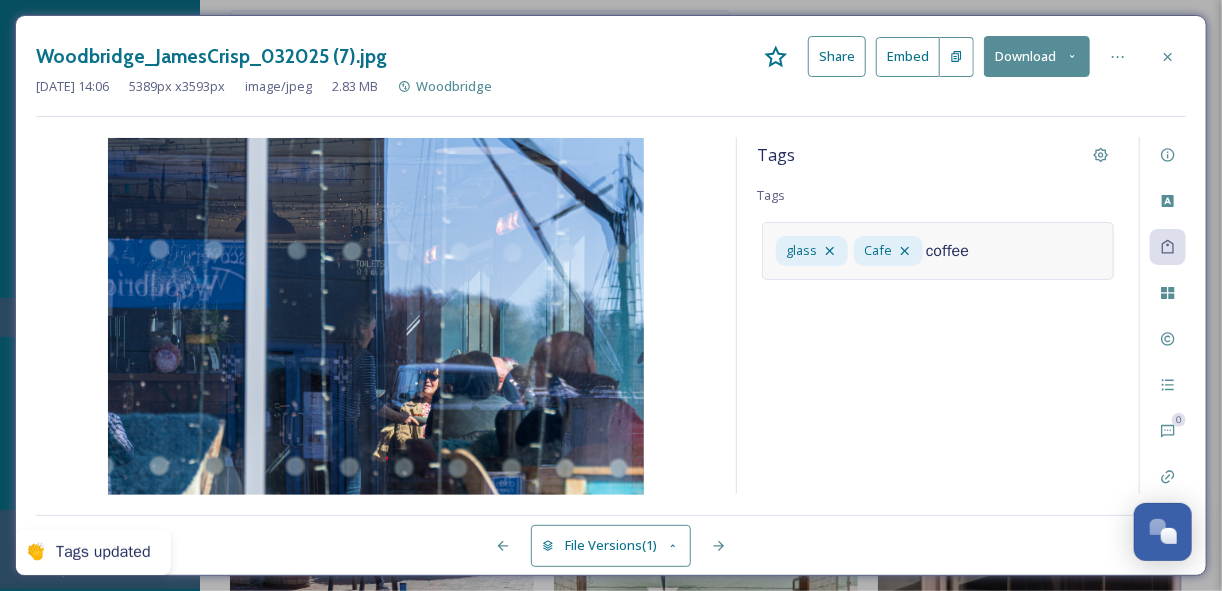 type on "coffee" 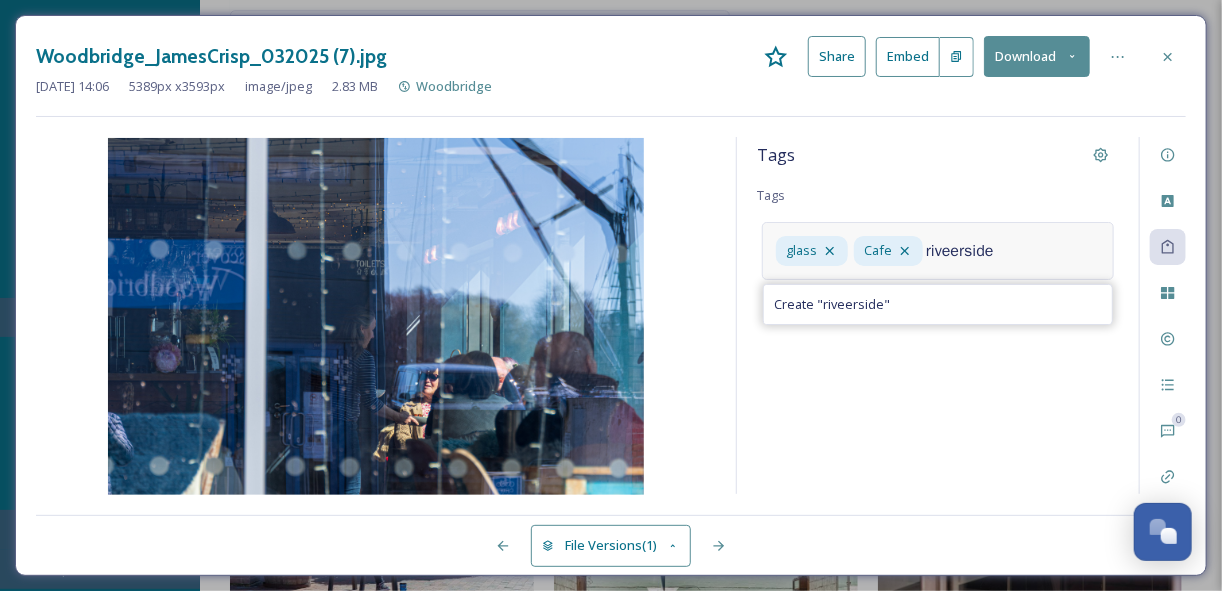 click on "riveerside" at bounding box center (1002, 251) 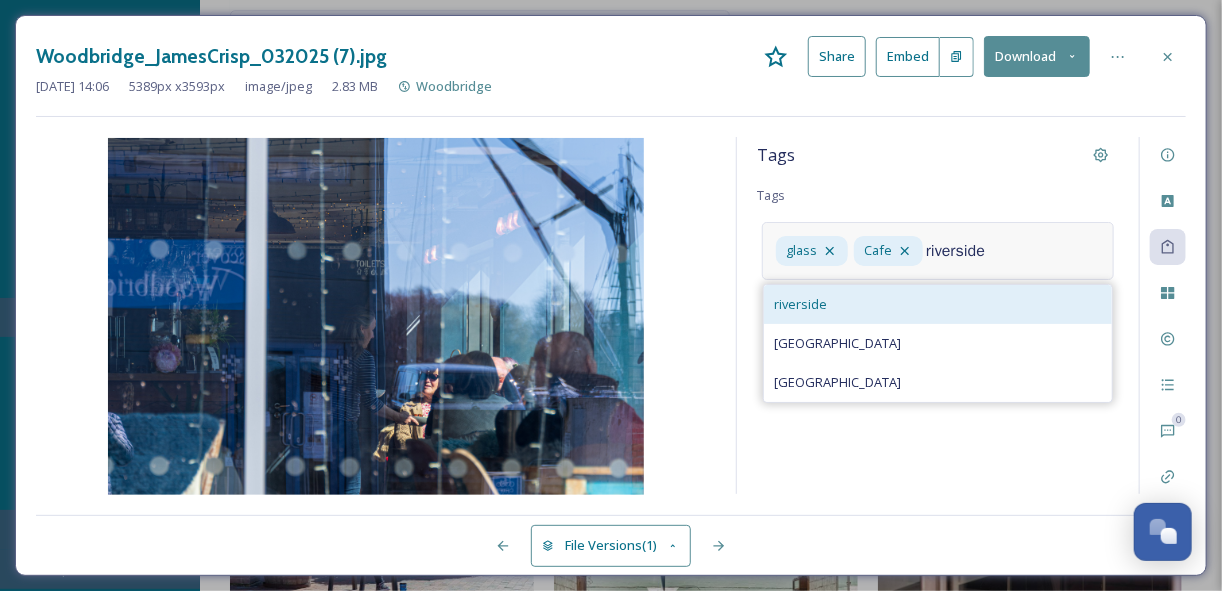 type on "riverside" 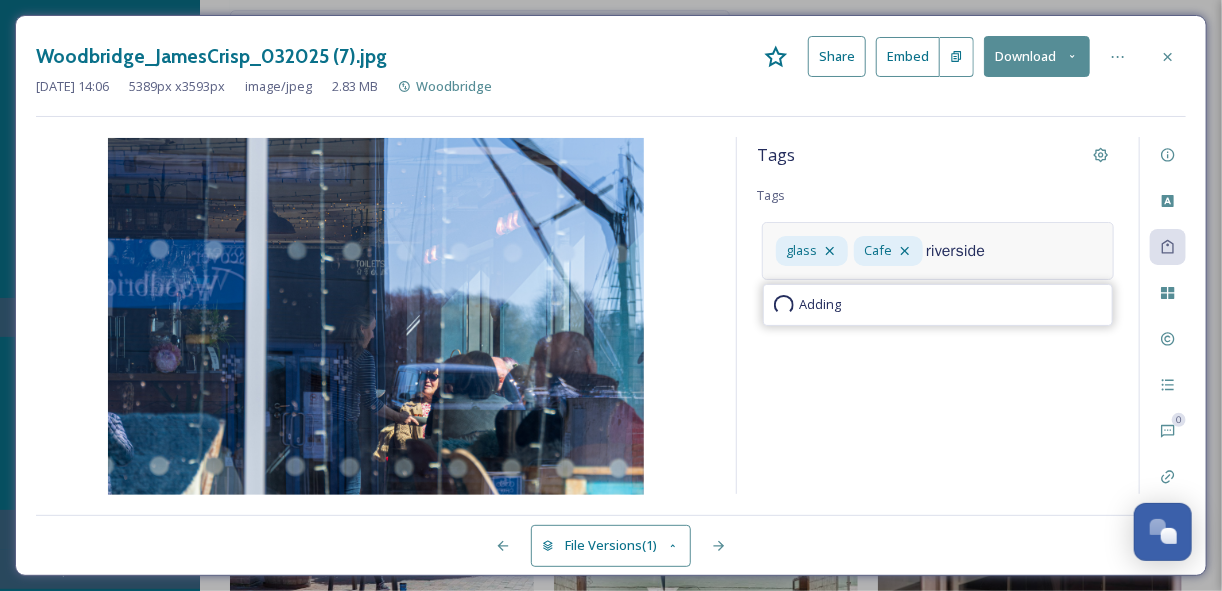 type 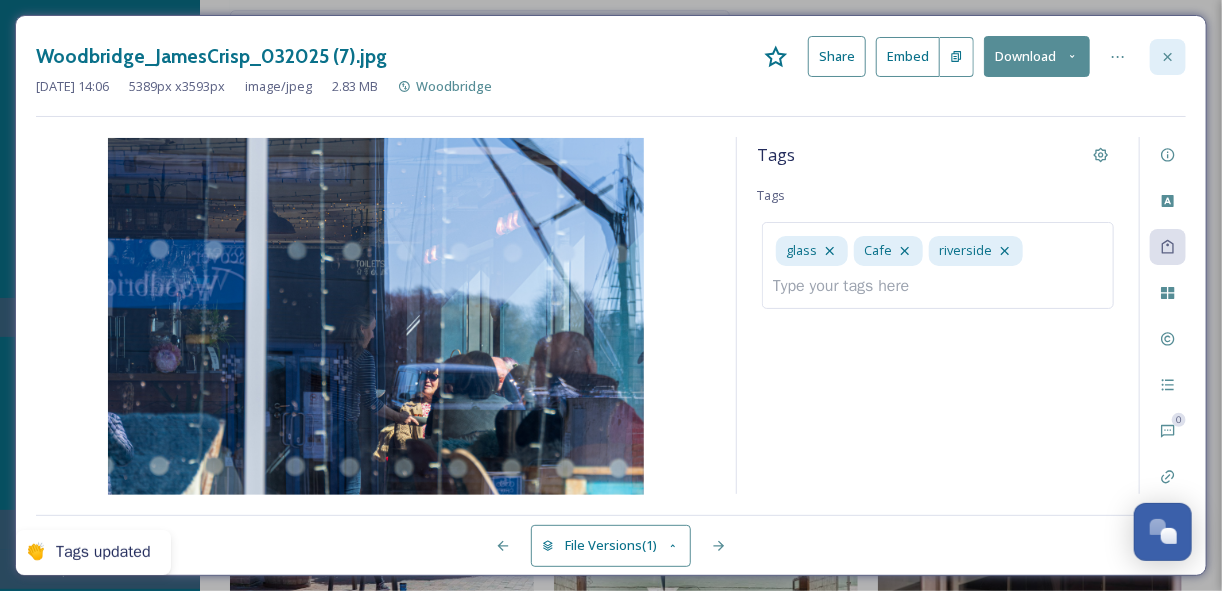click 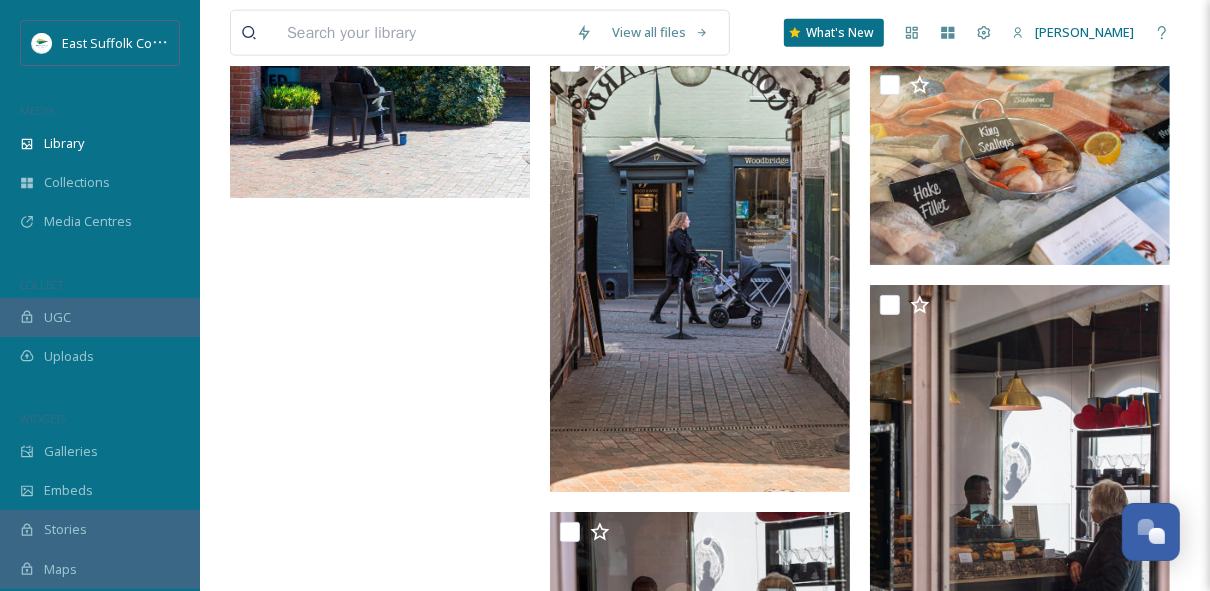 scroll, scrollTop: 11809, scrollLeft: 0, axis: vertical 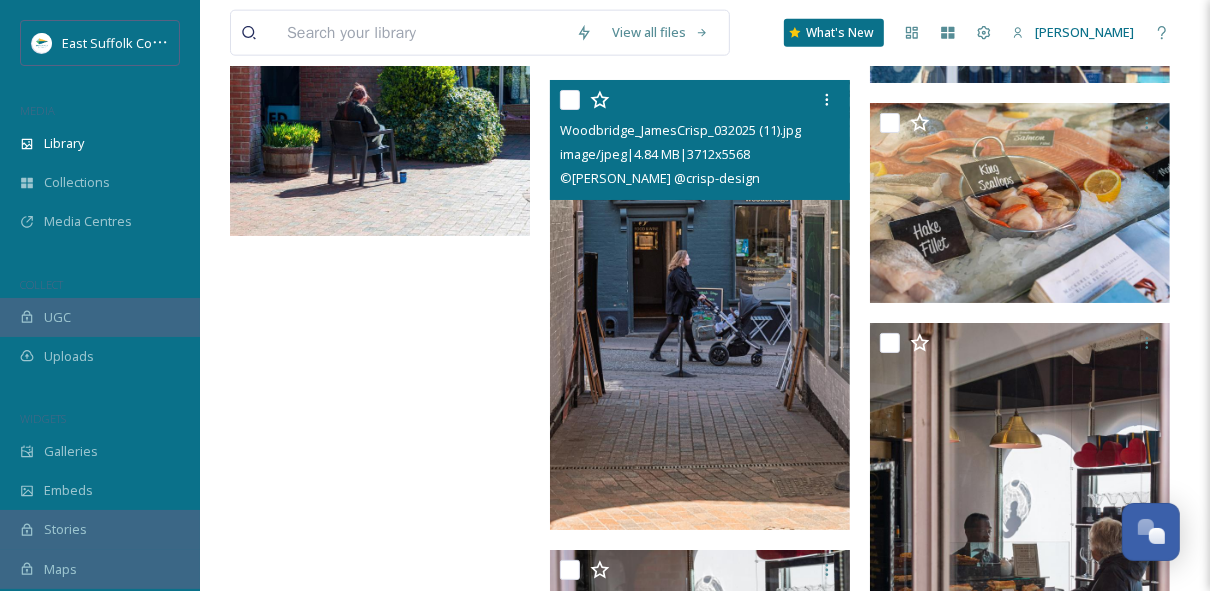 click at bounding box center [700, 305] 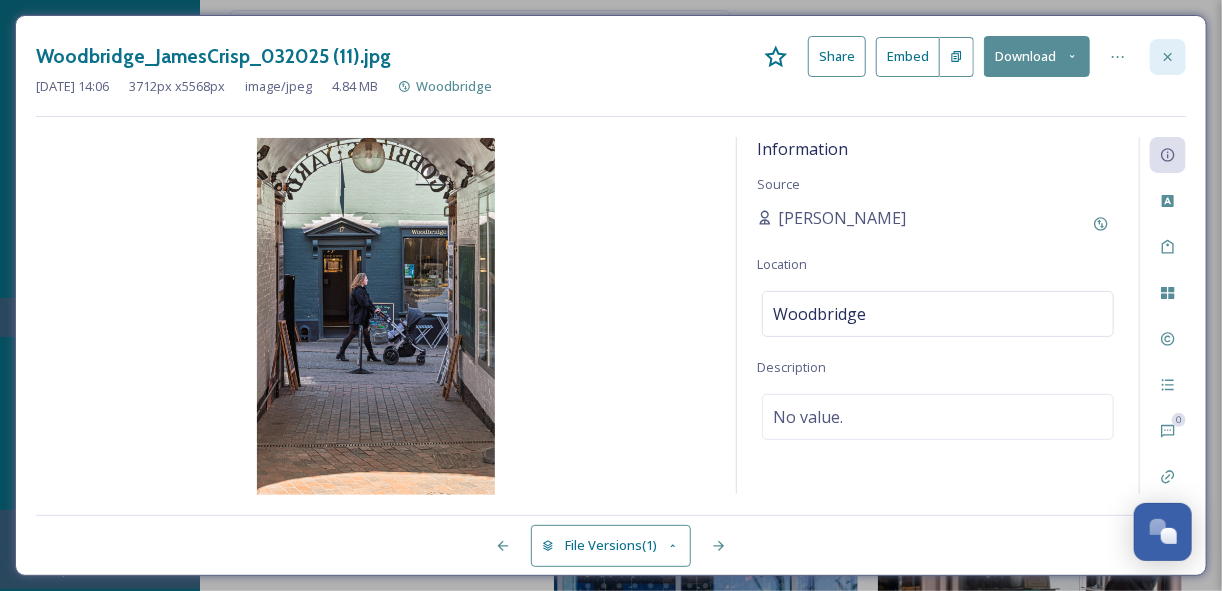 click 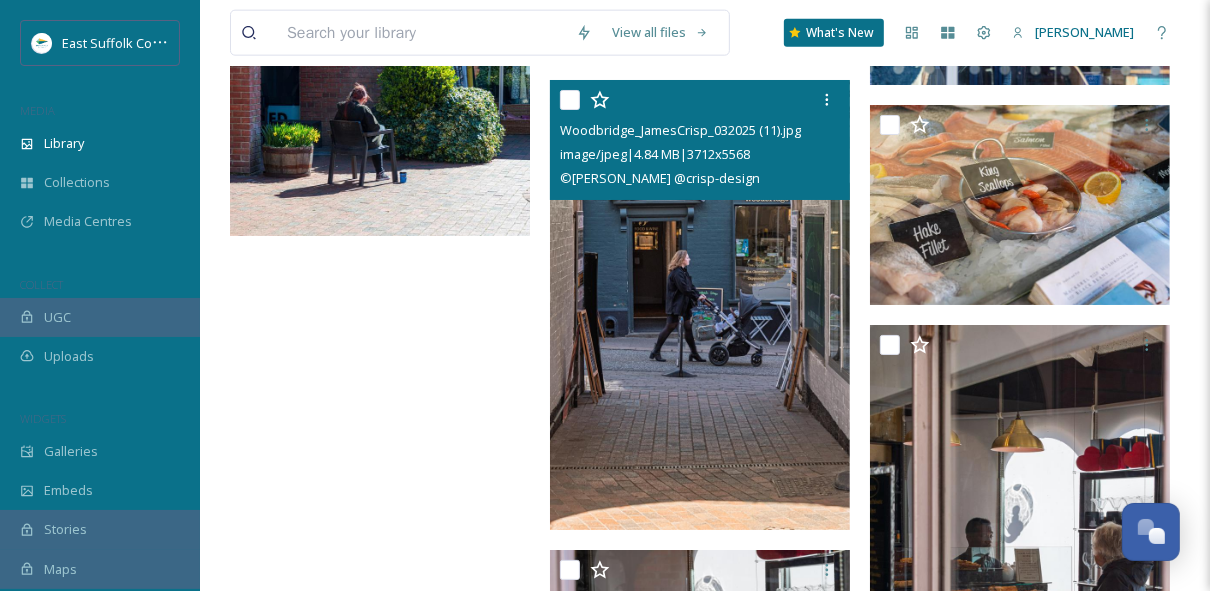 click at bounding box center [700, 305] 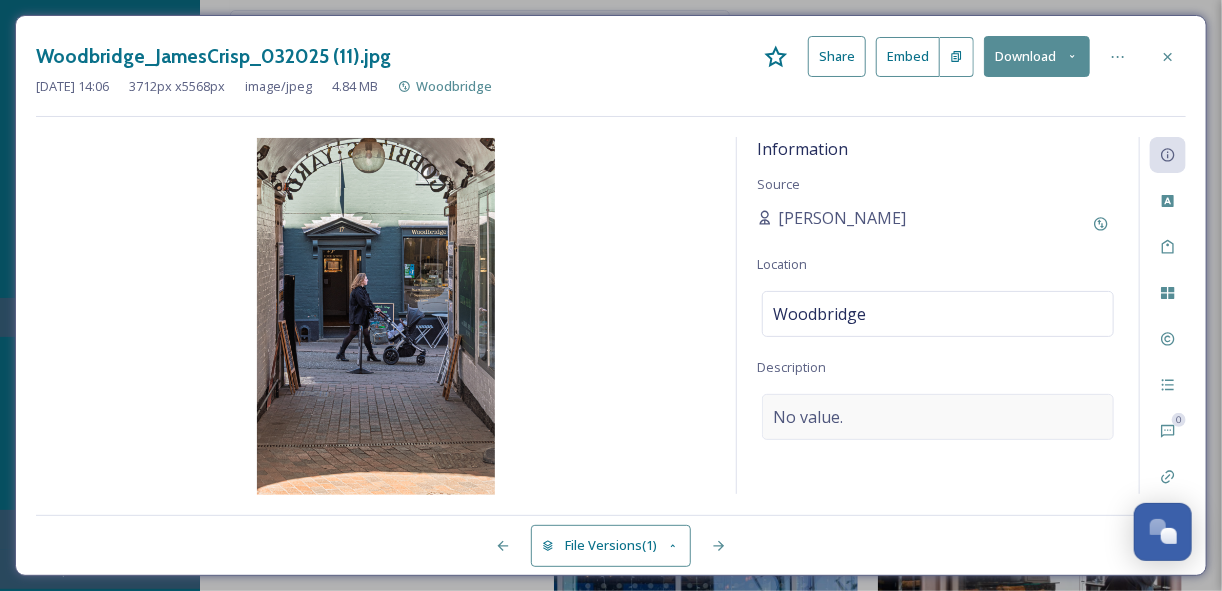 click on "No value." at bounding box center (808, 417) 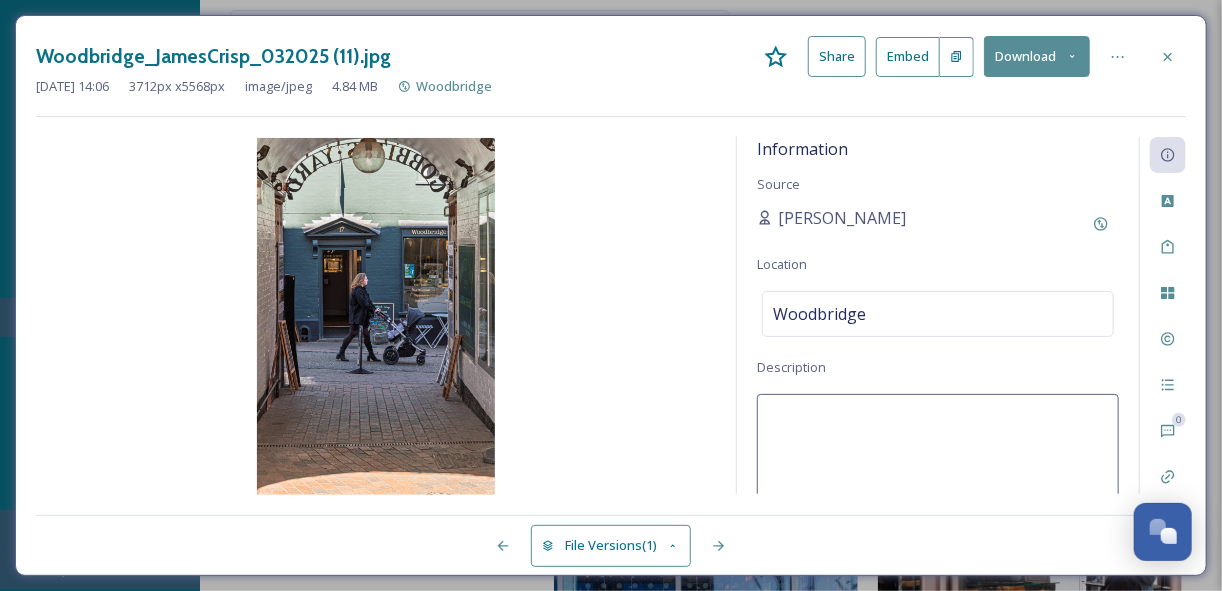 click at bounding box center [938, 477] 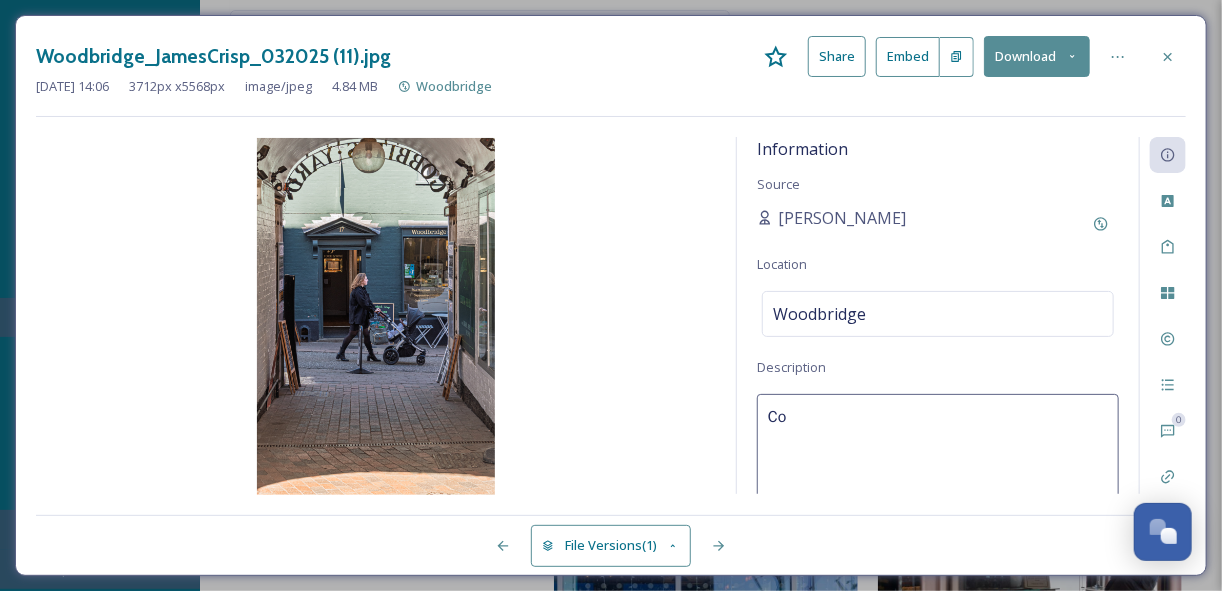 type on "C" 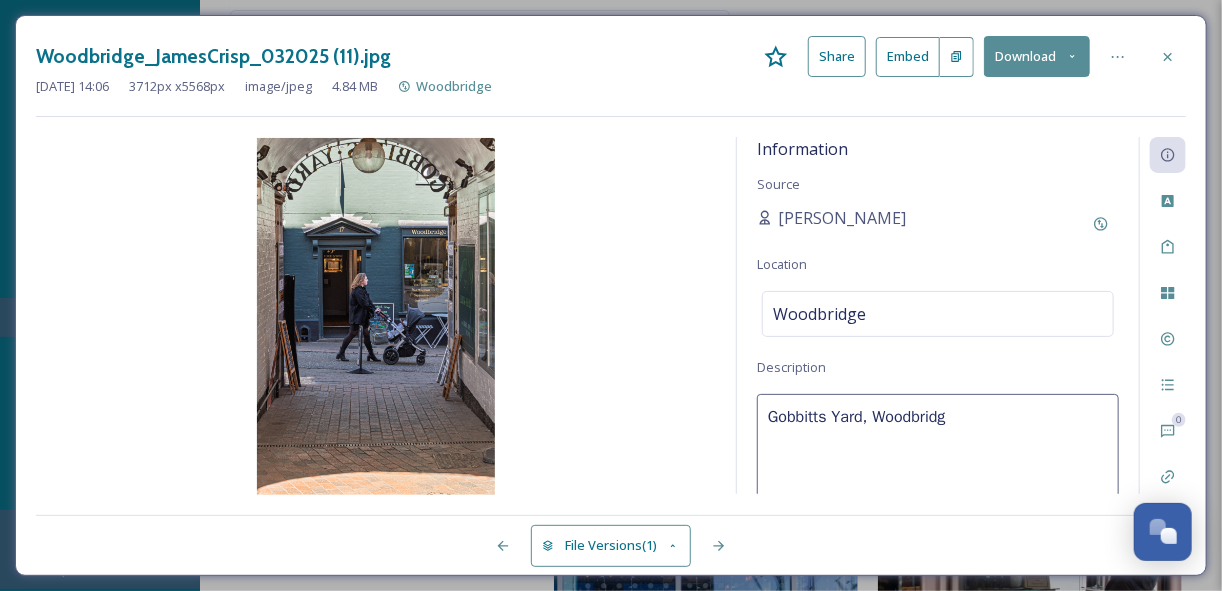 type on "[GEOGRAPHIC_DATA], [GEOGRAPHIC_DATA]" 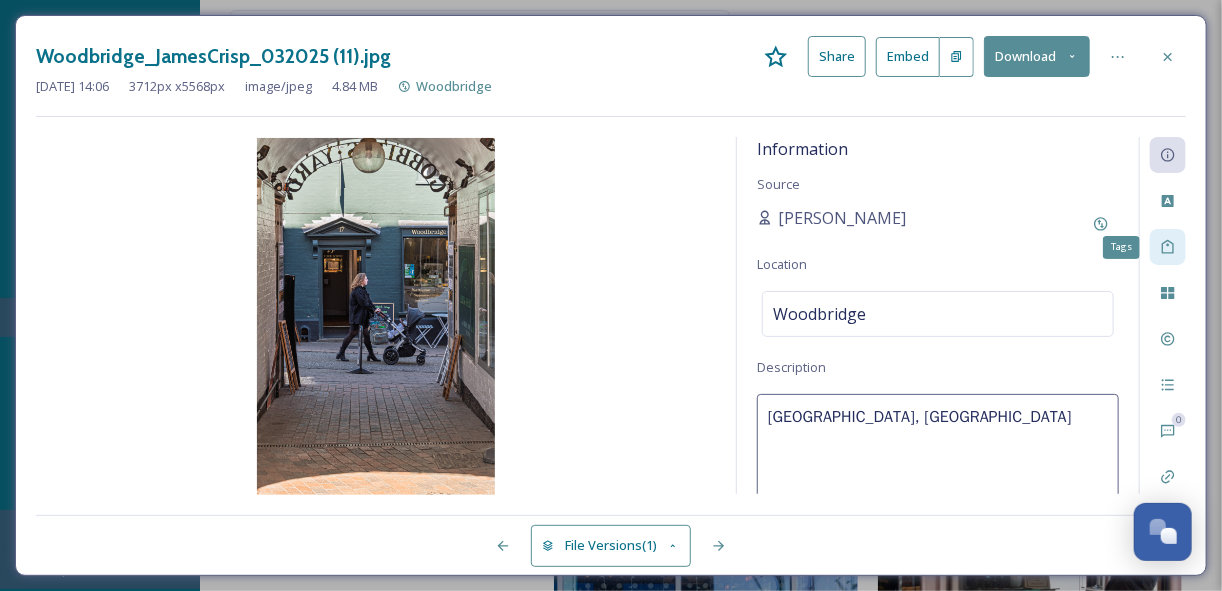 click 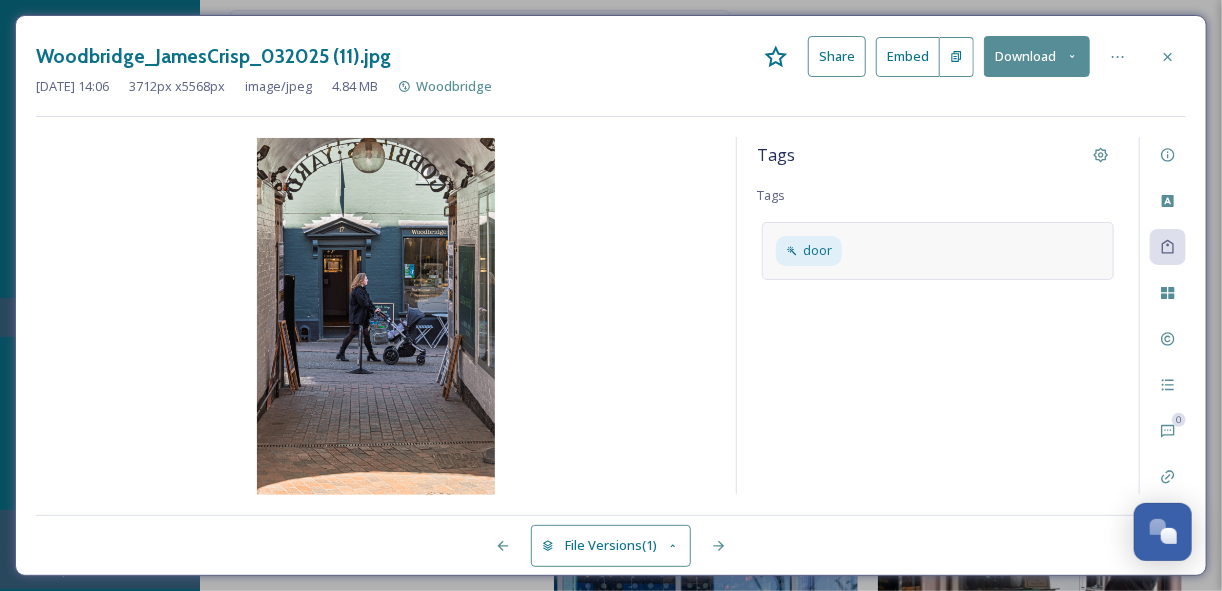 click on "door" at bounding box center [938, 250] 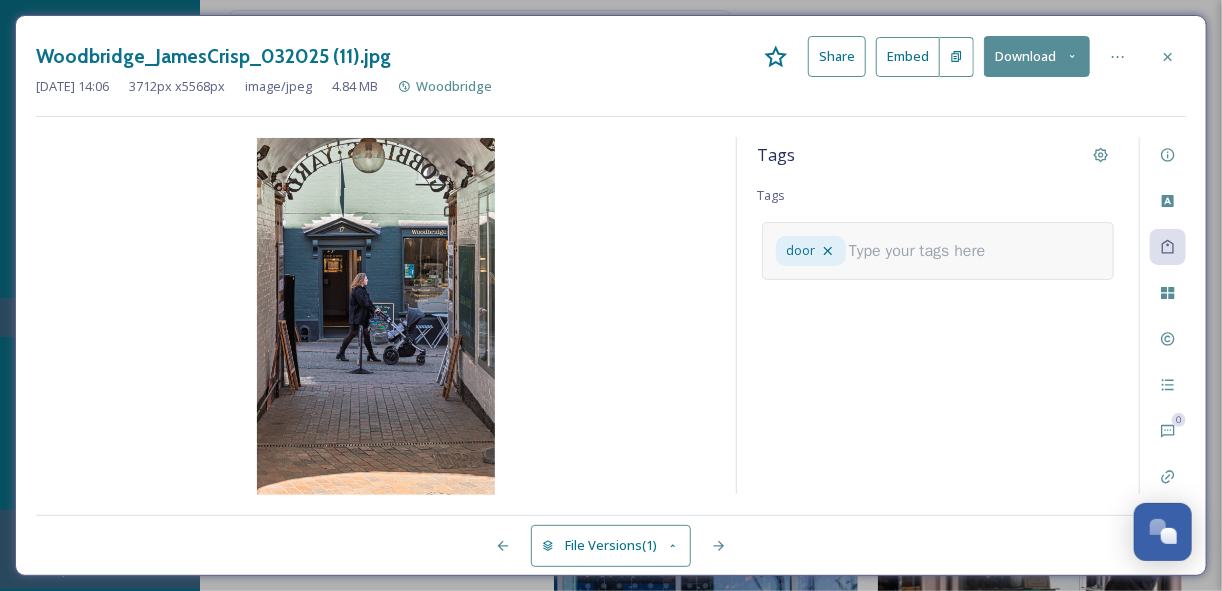 click at bounding box center (925, 251) 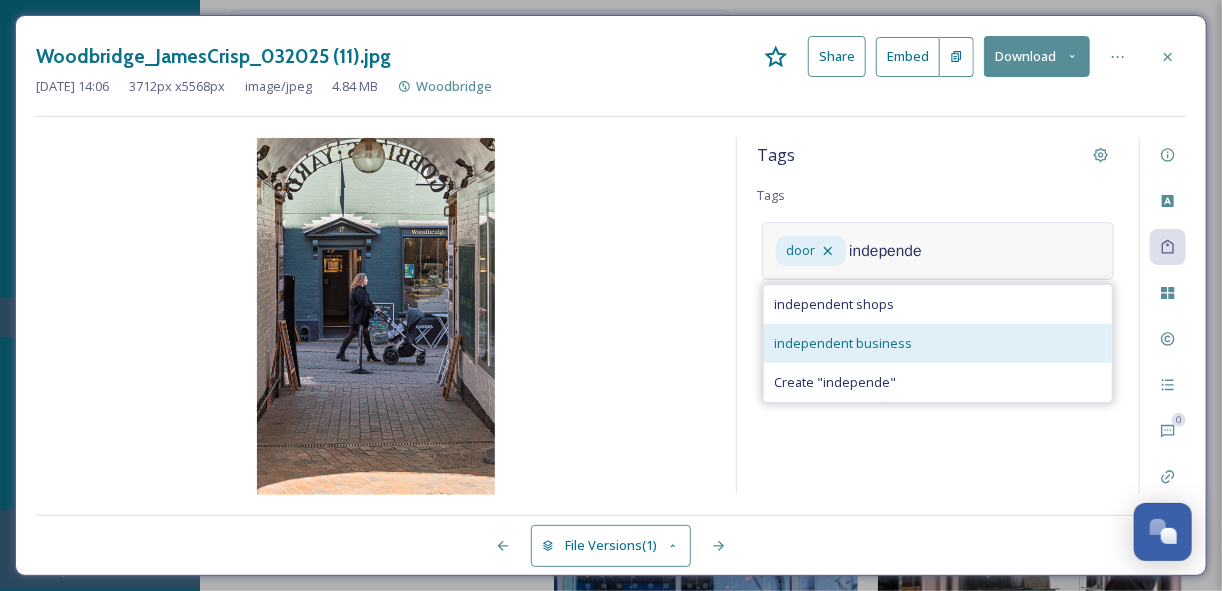 type on "independe" 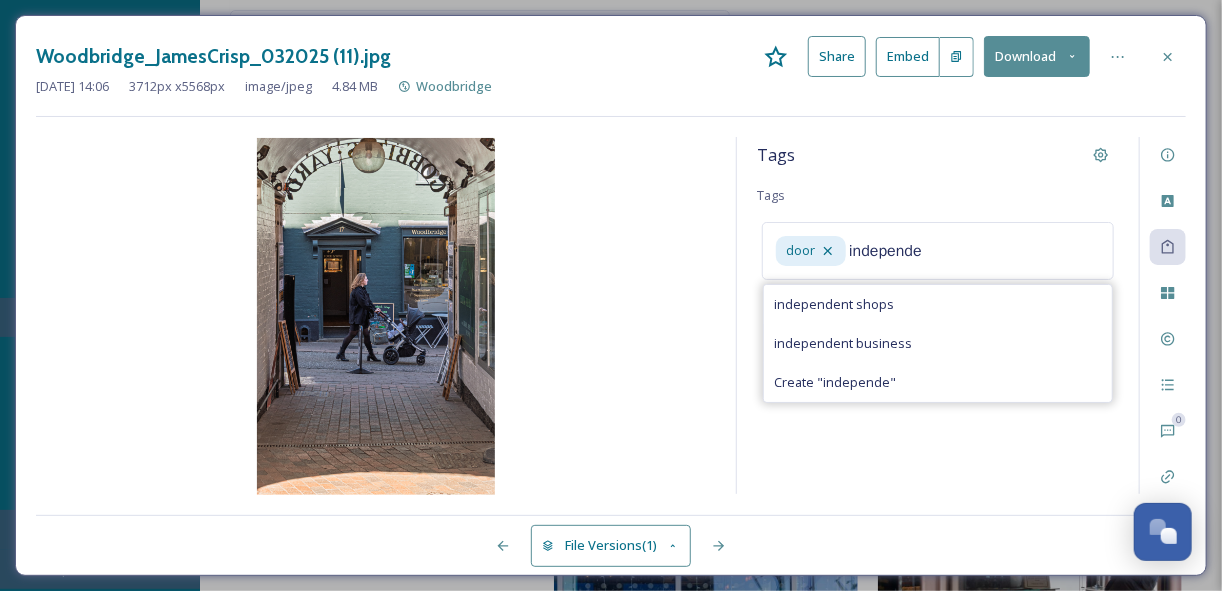 click on "independent business" at bounding box center (843, 343) 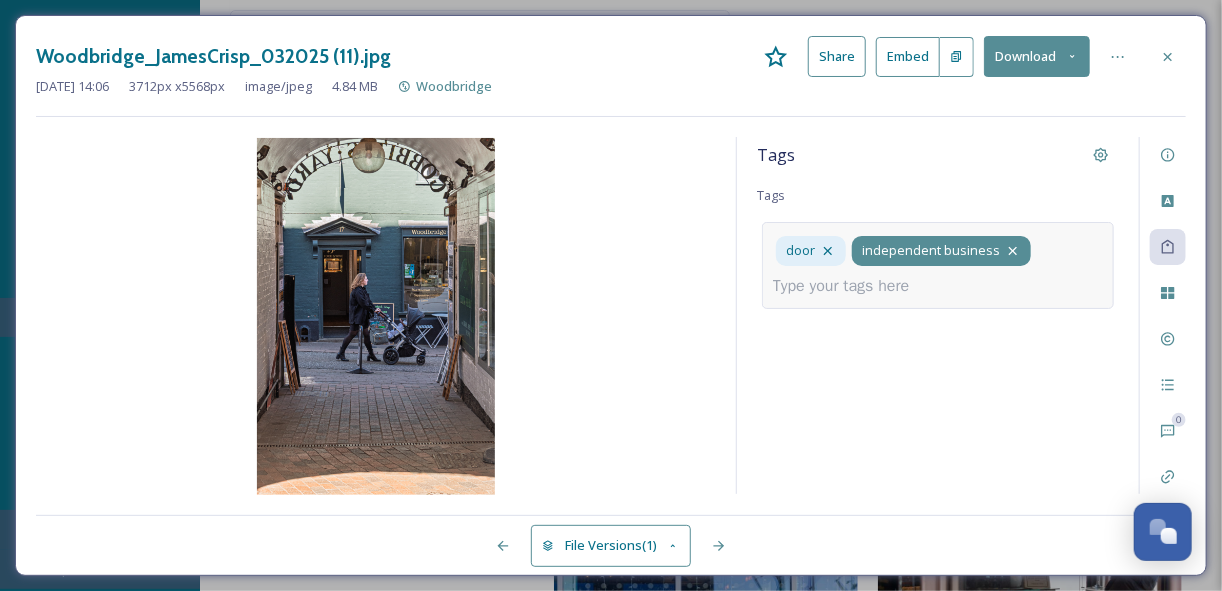 click 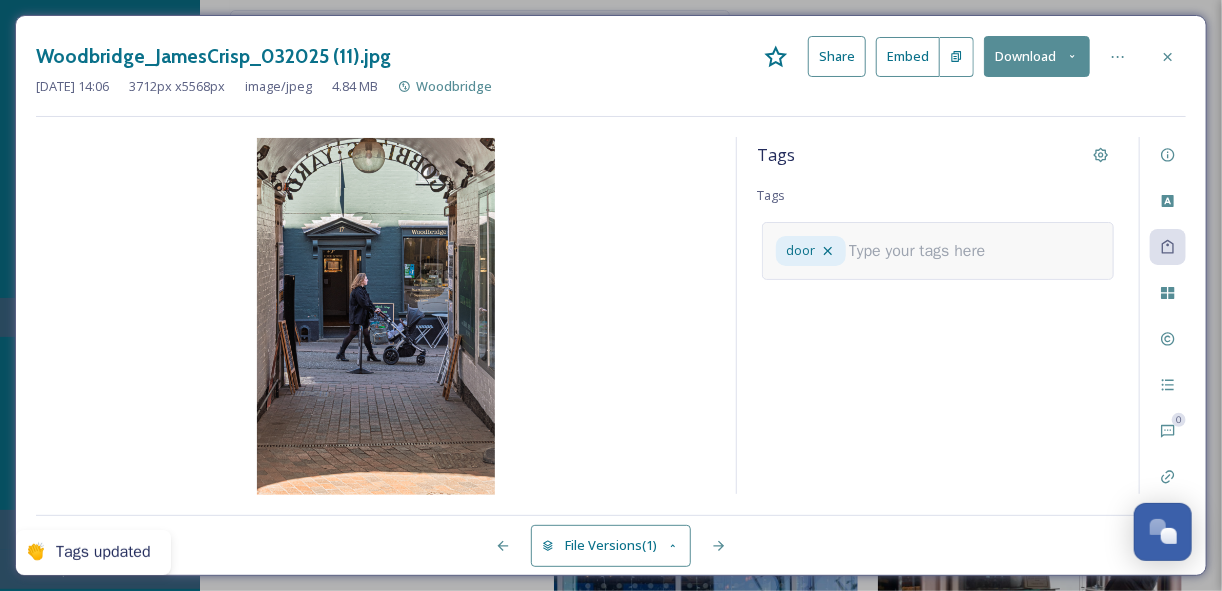 click at bounding box center [925, 251] 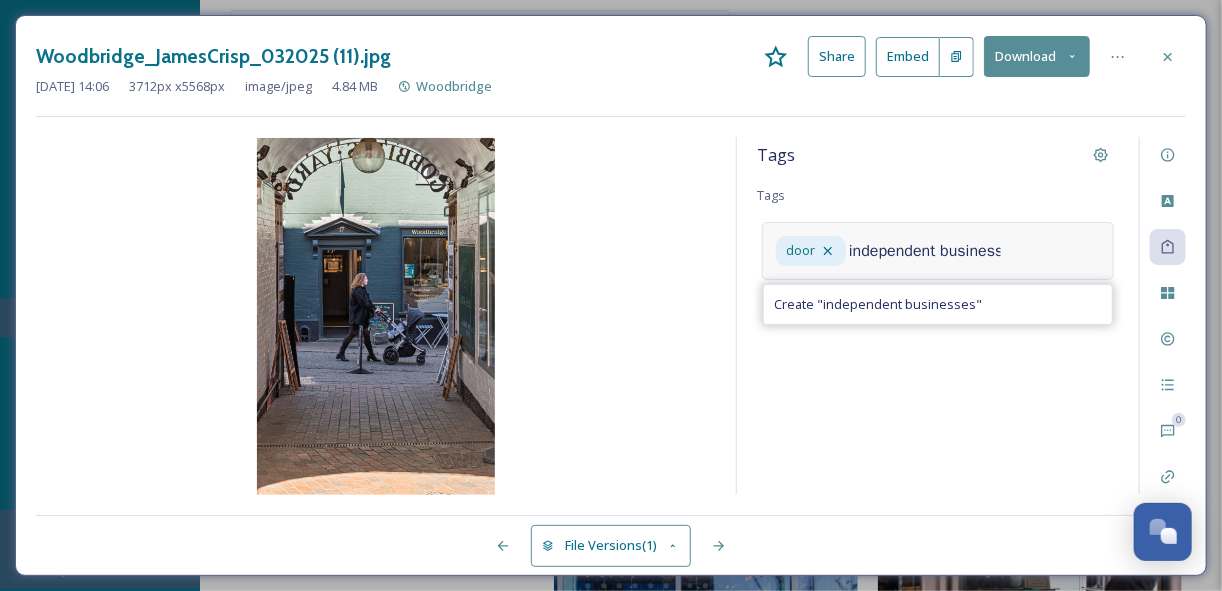 type on "independent businesses" 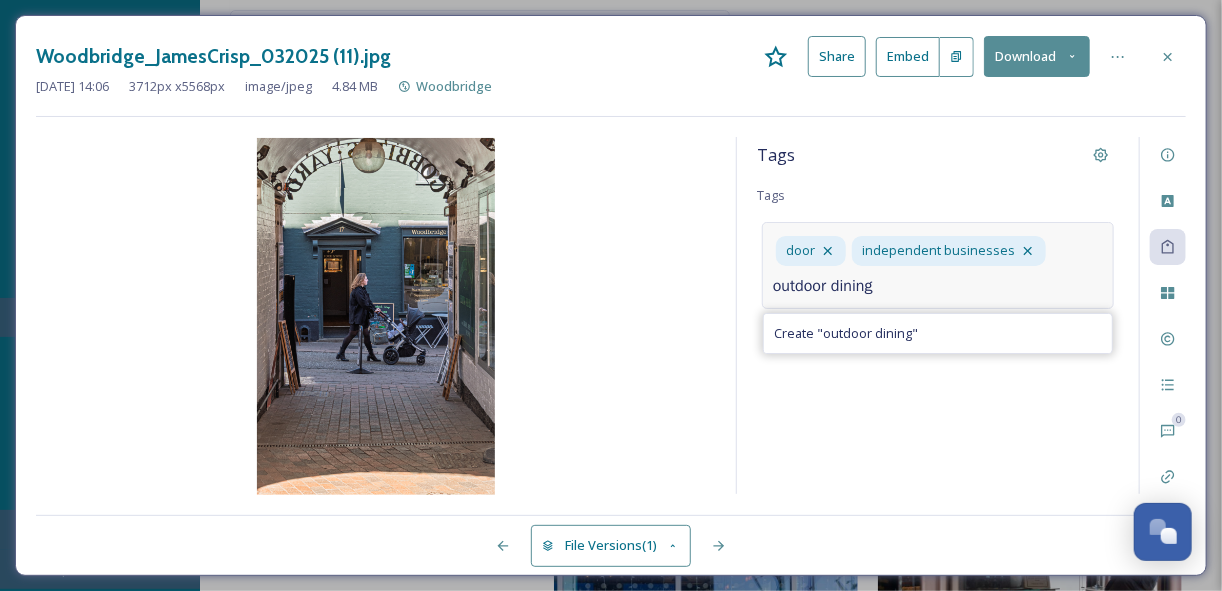 type on "outdoor dining" 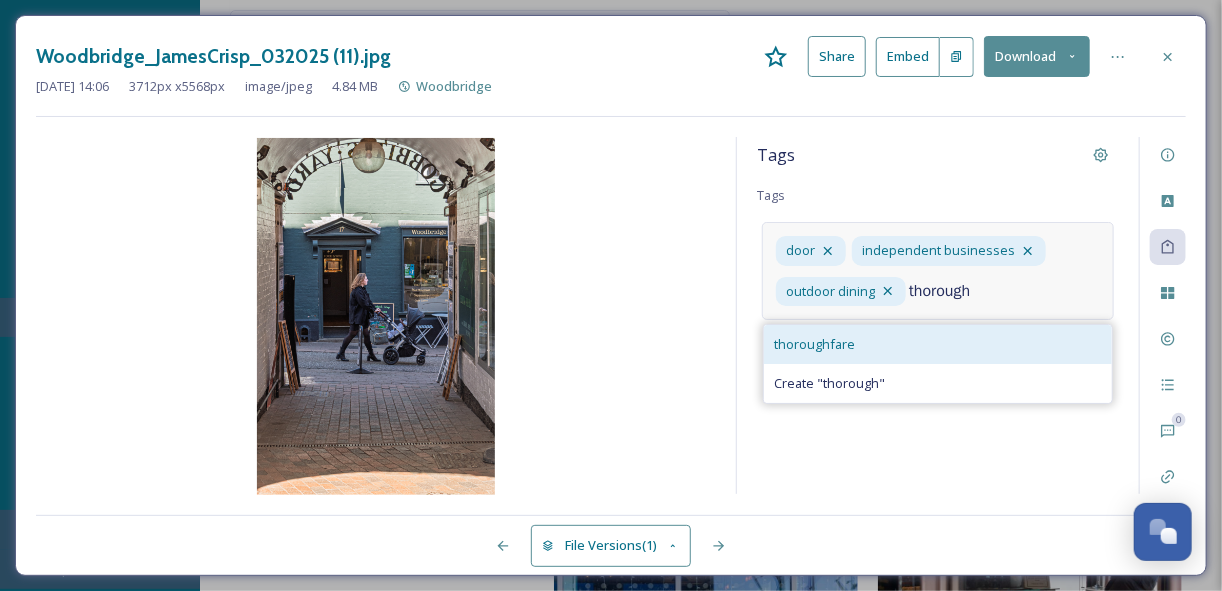 type on "thorough" 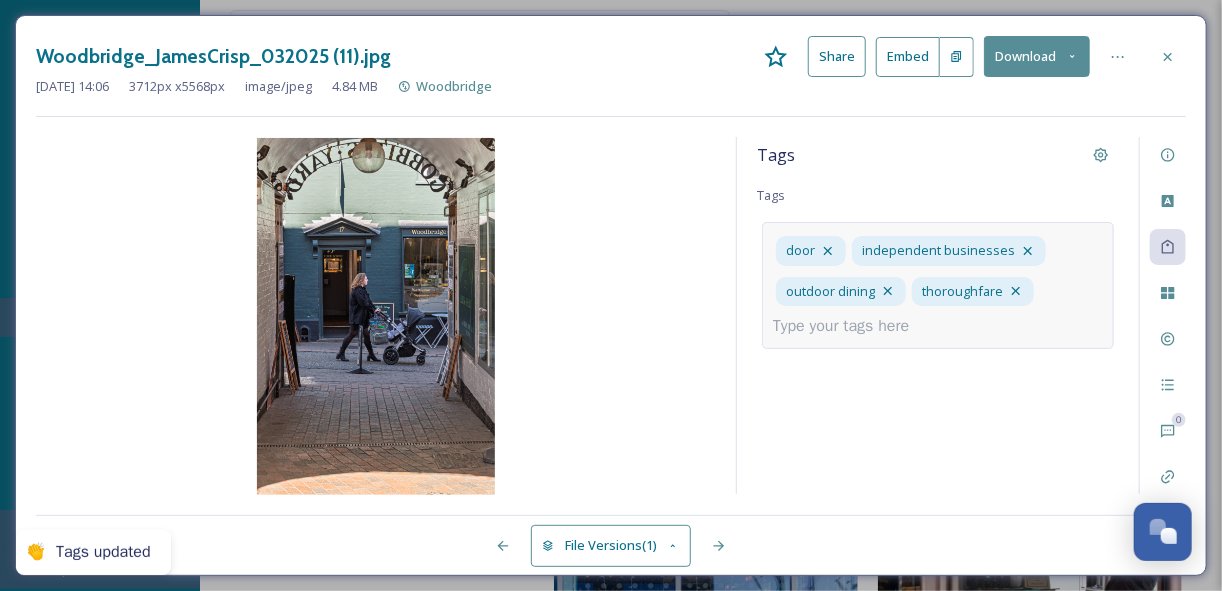click at bounding box center [849, 326] 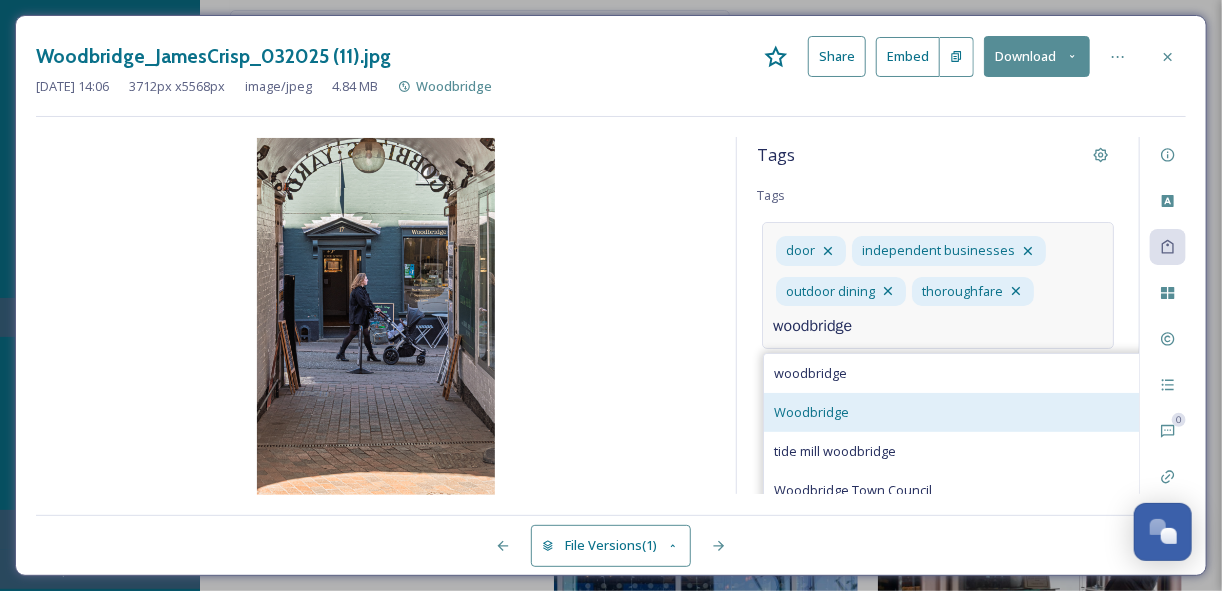 type on "woodbridge" 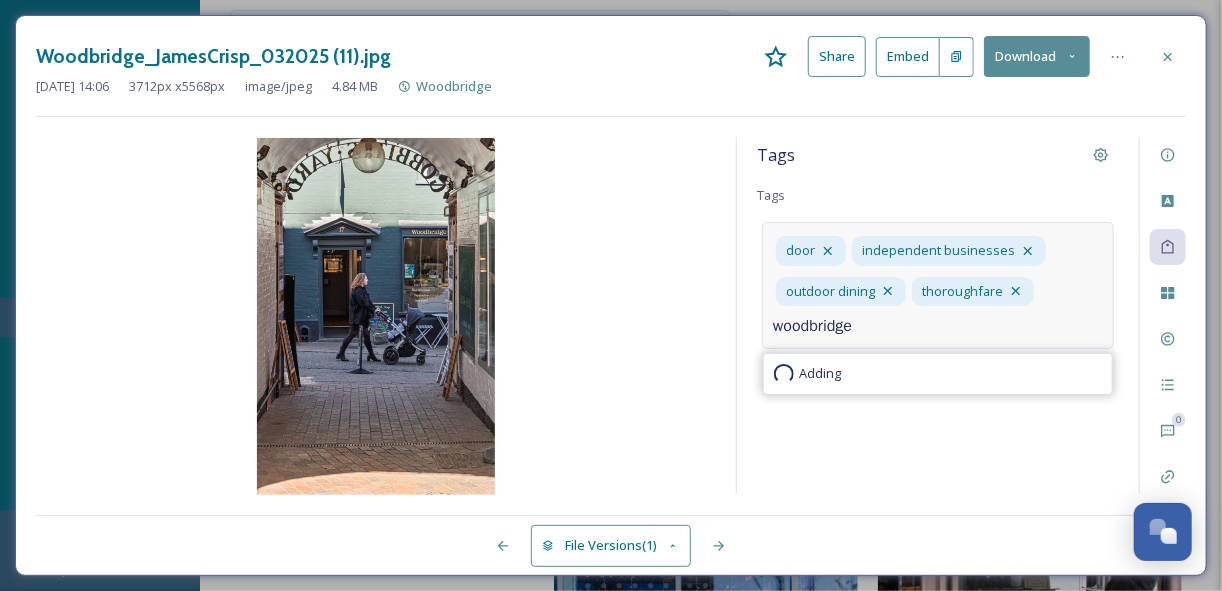 type 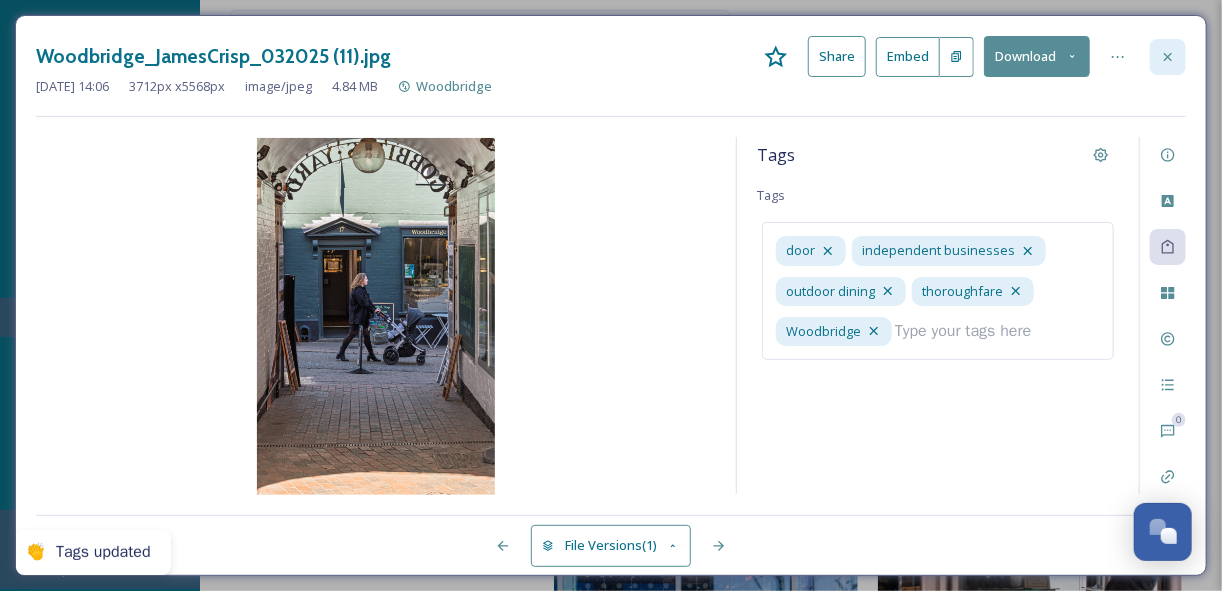 click 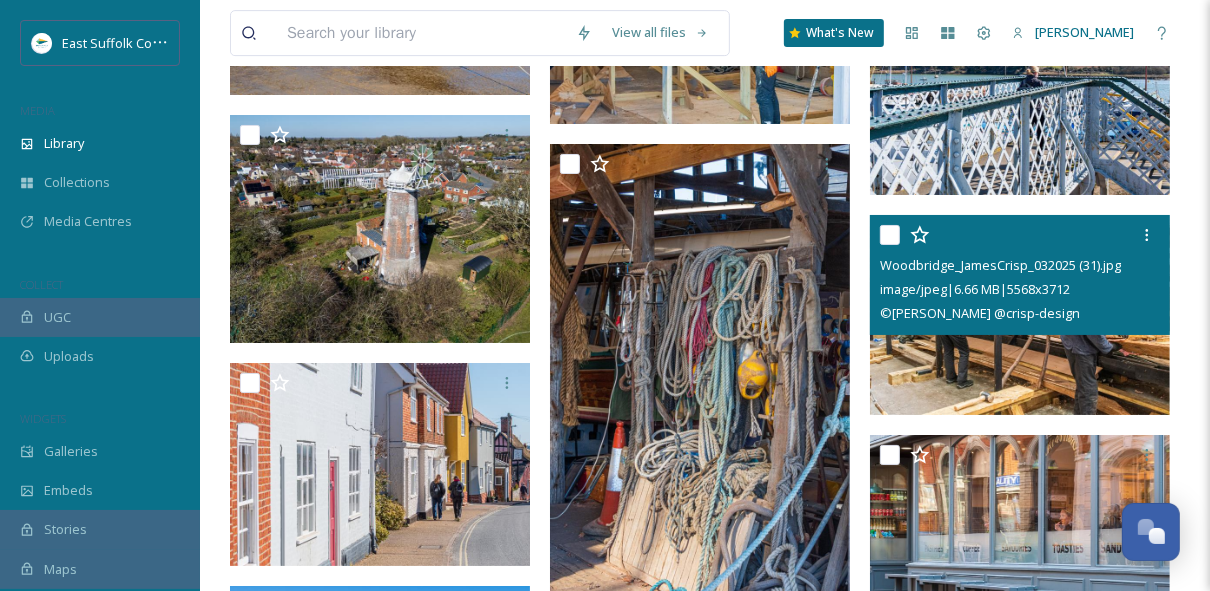 scroll, scrollTop: 9409, scrollLeft: 0, axis: vertical 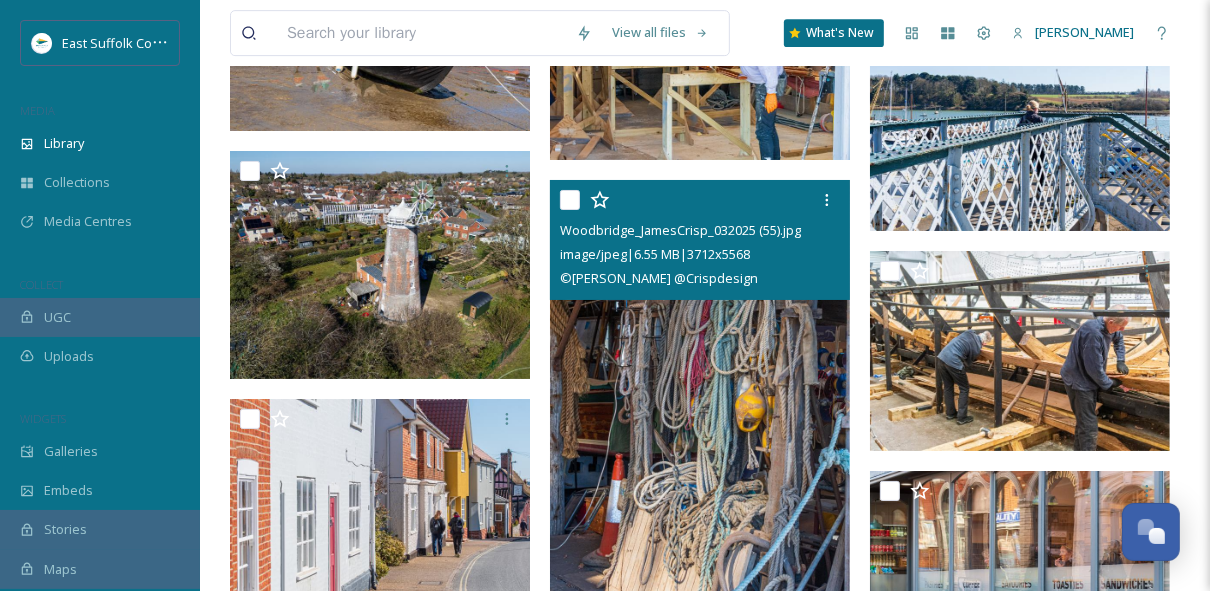 click at bounding box center (700, 405) 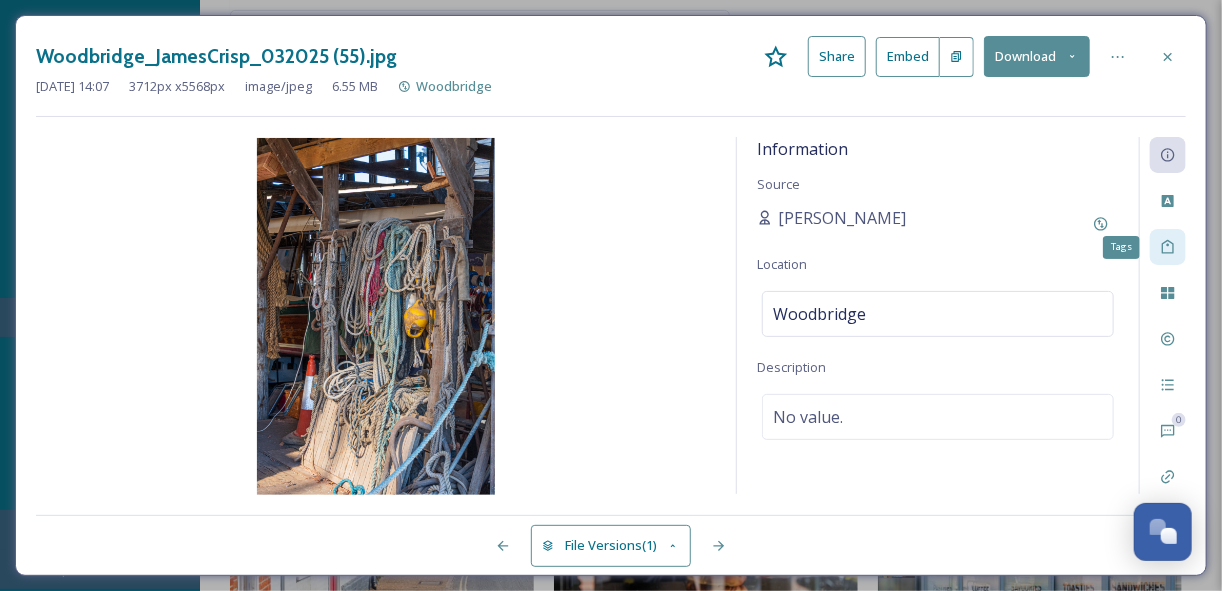click 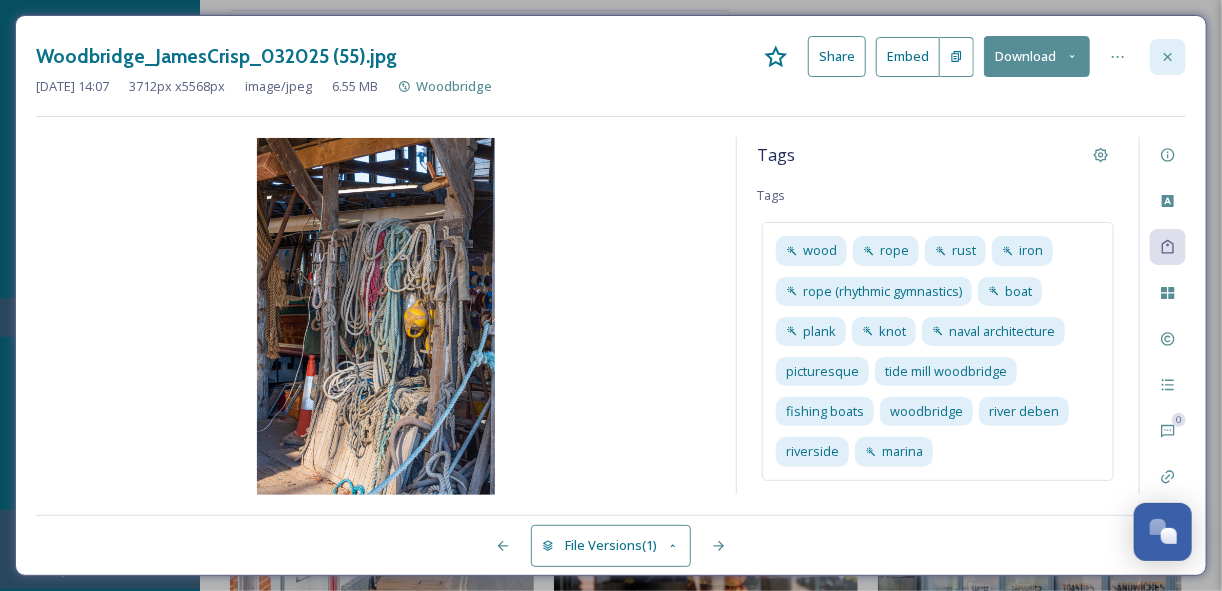 click 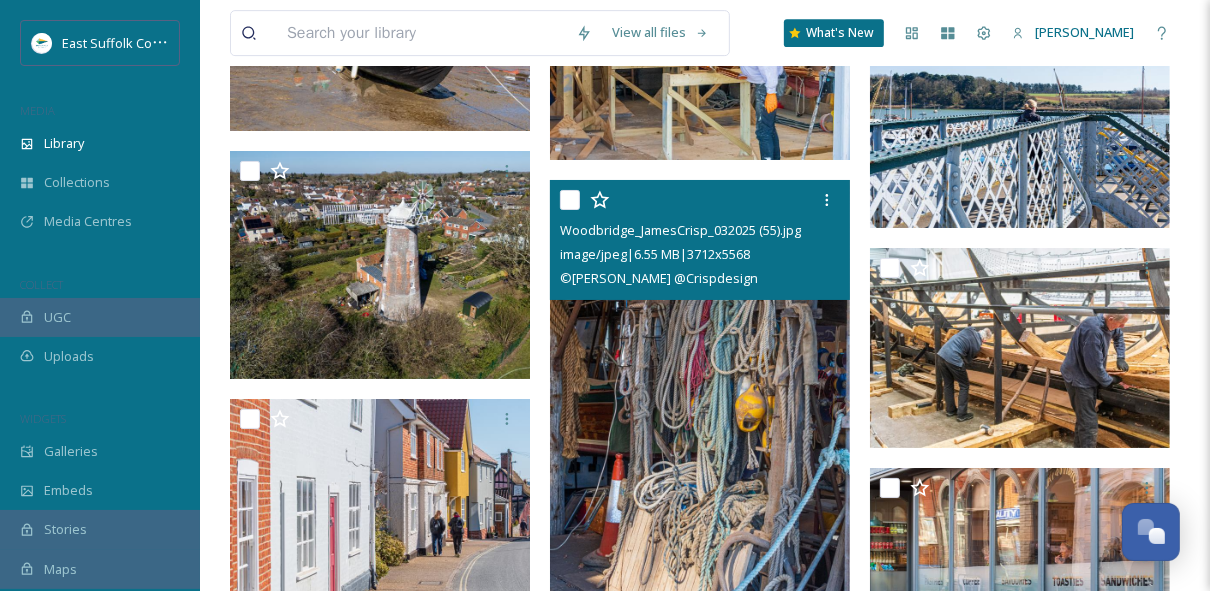 click at bounding box center (700, 405) 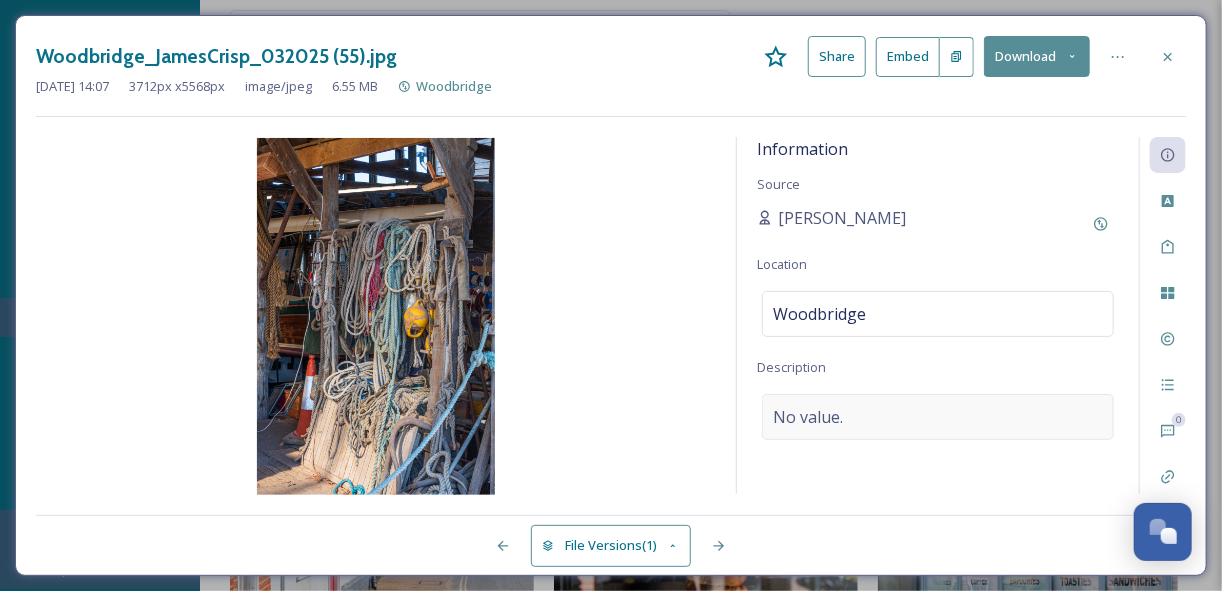 click on "No value." at bounding box center [938, 417] 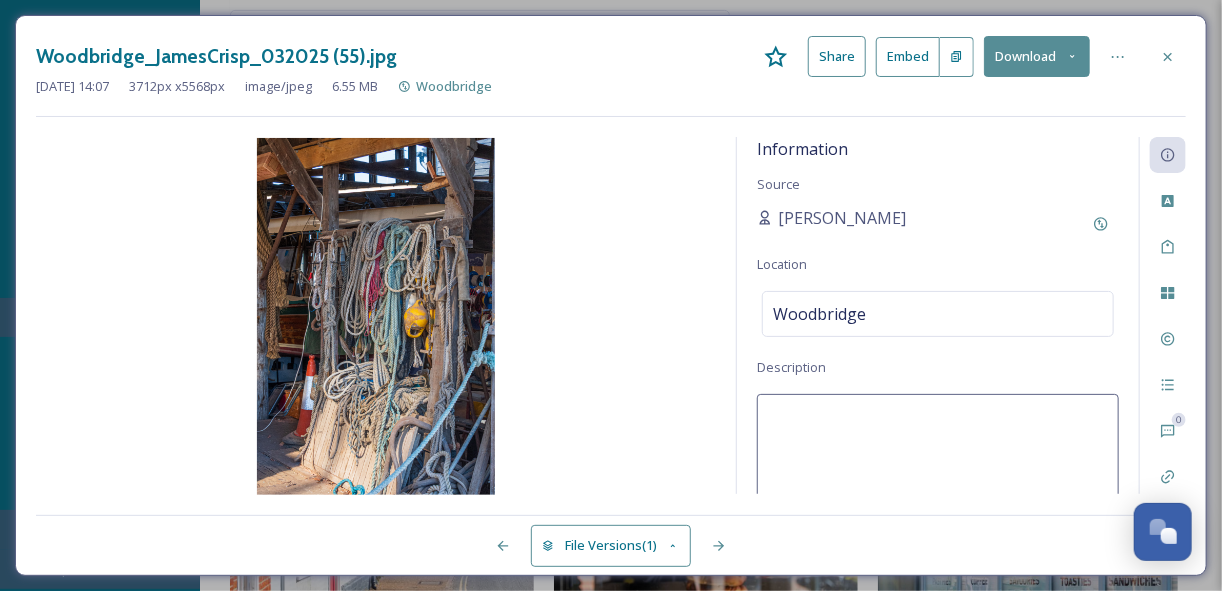 click at bounding box center (938, 477) 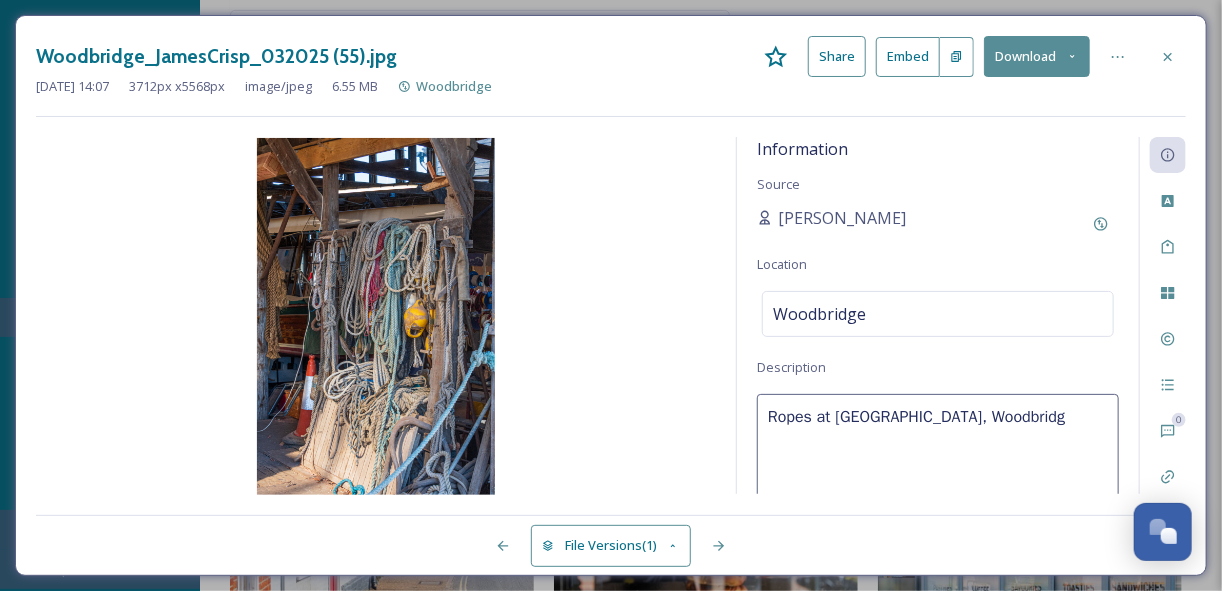 type on "Ropes at [GEOGRAPHIC_DATA], [GEOGRAPHIC_DATA]" 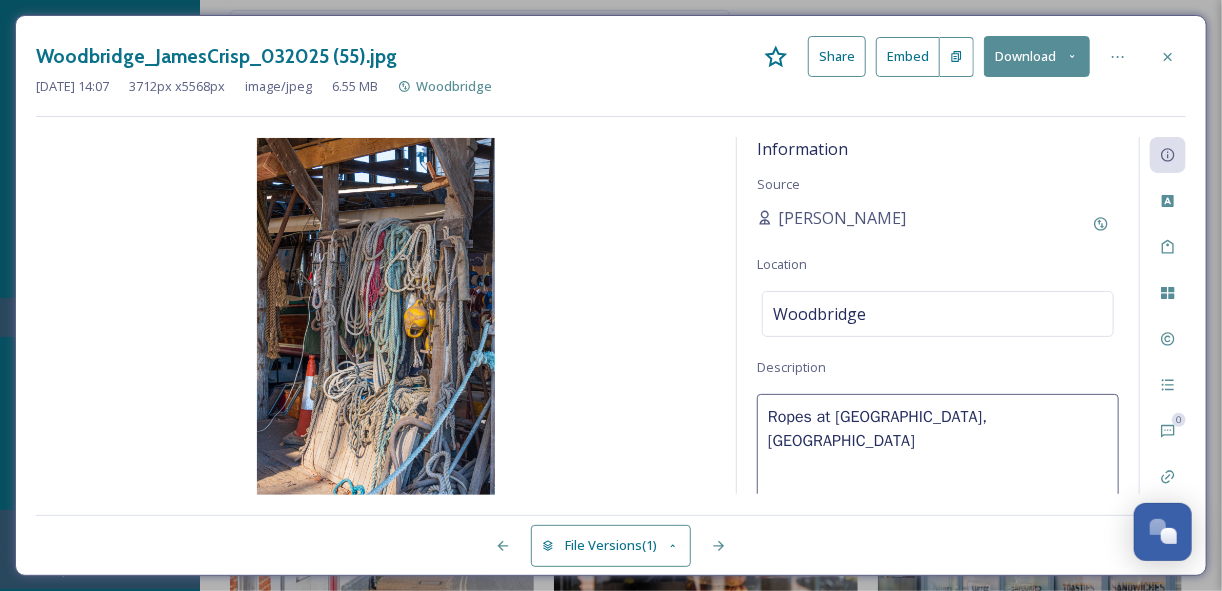 drag, startPoint x: 1164, startPoint y: 57, endPoint x: 1150, endPoint y: 49, distance: 16.124516 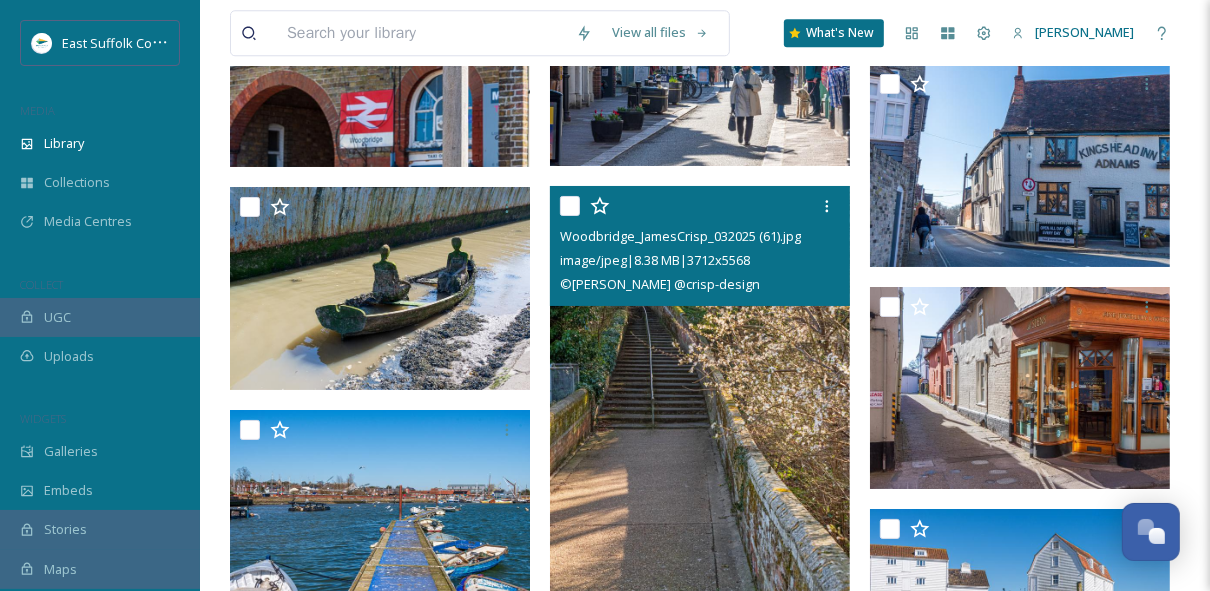 scroll, scrollTop: 8689, scrollLeft: 0, axis: vertical 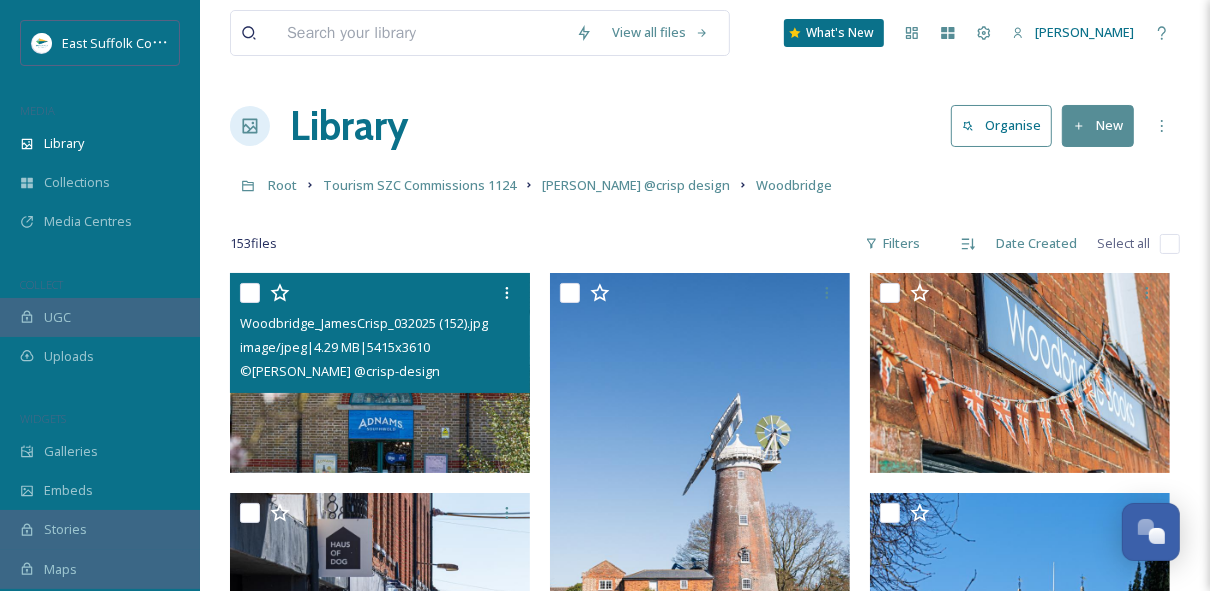 click at bounding box center [380, 373] 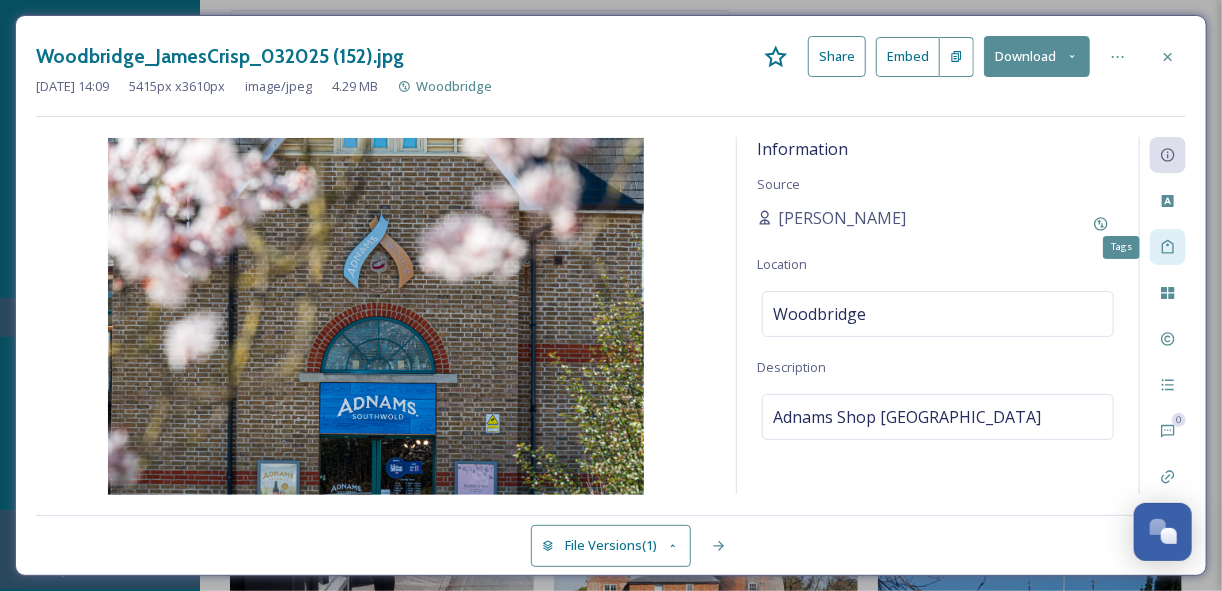 click 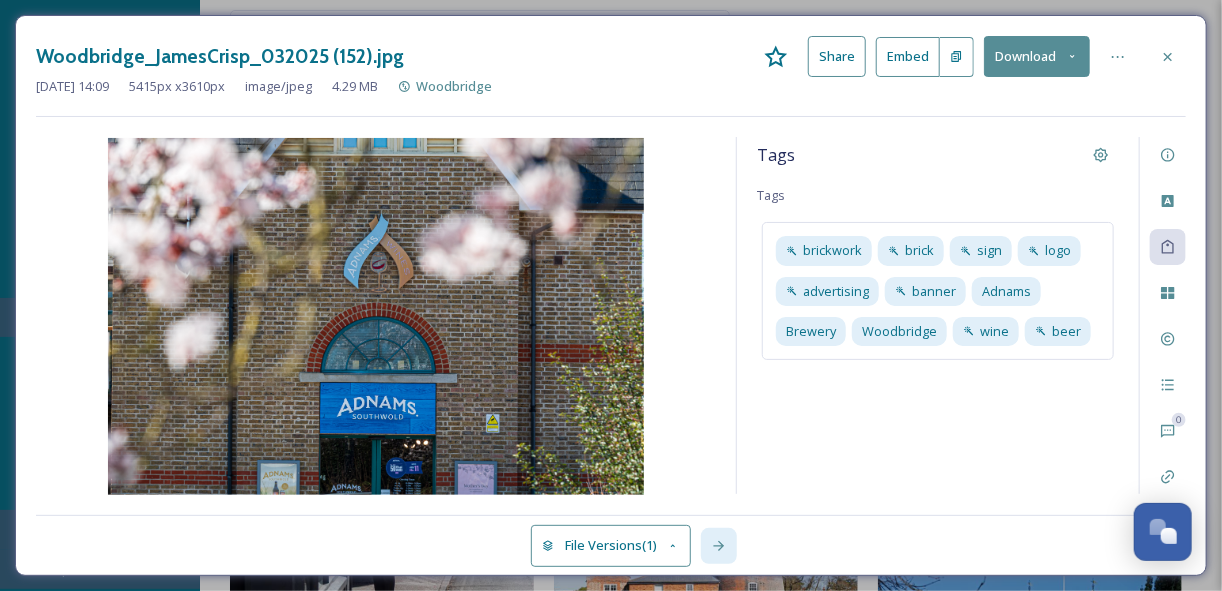 click 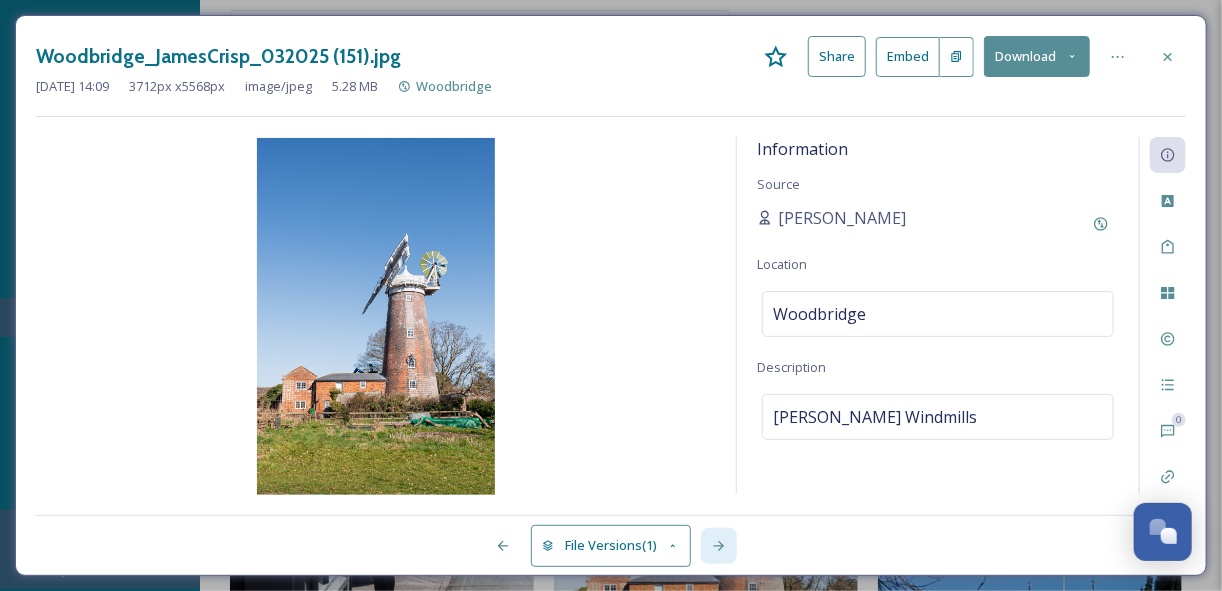 click 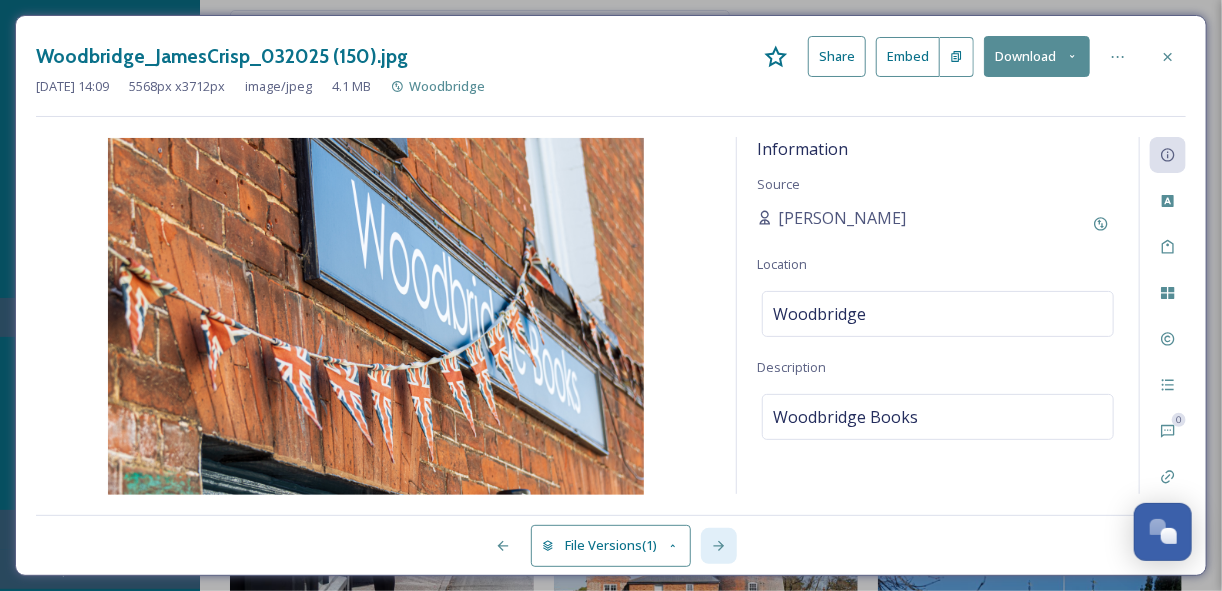 click 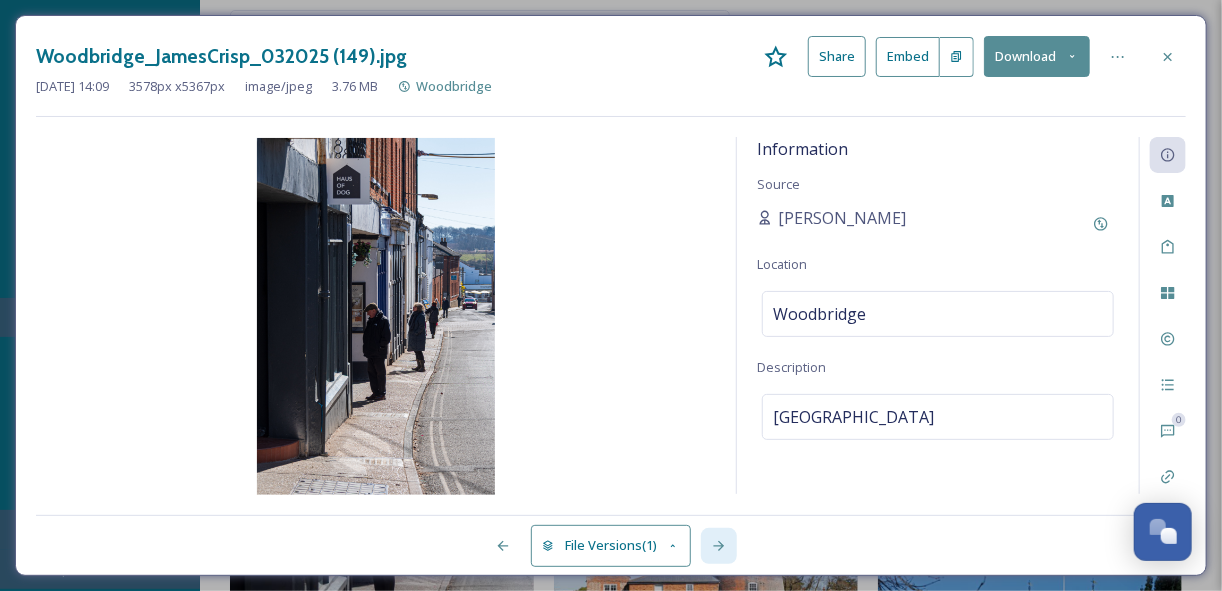 click 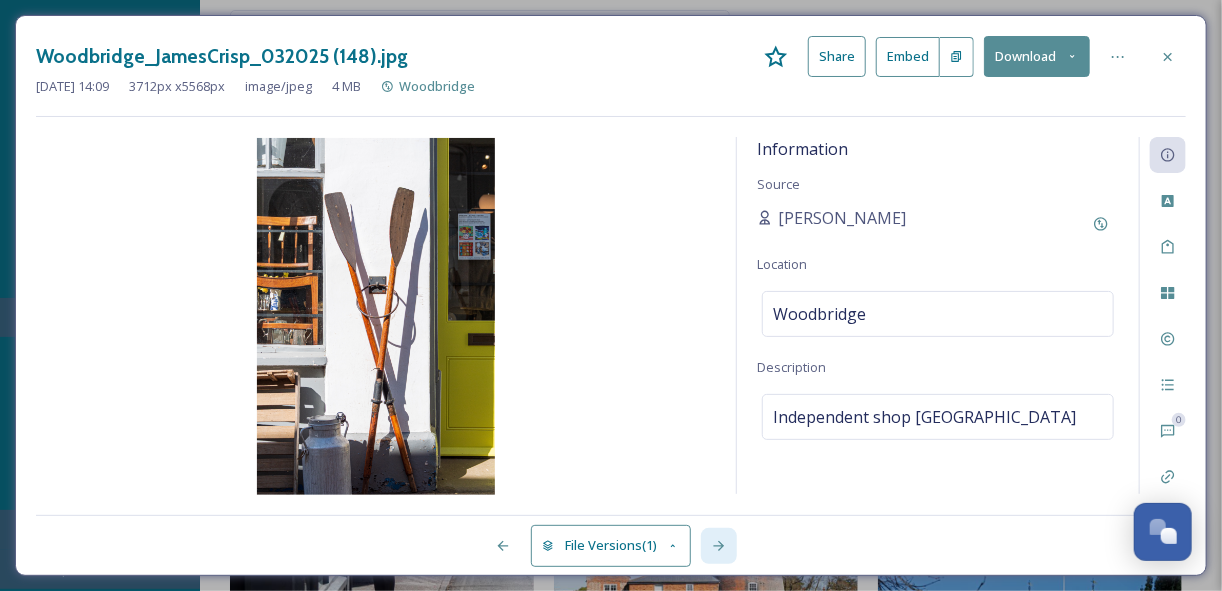 click 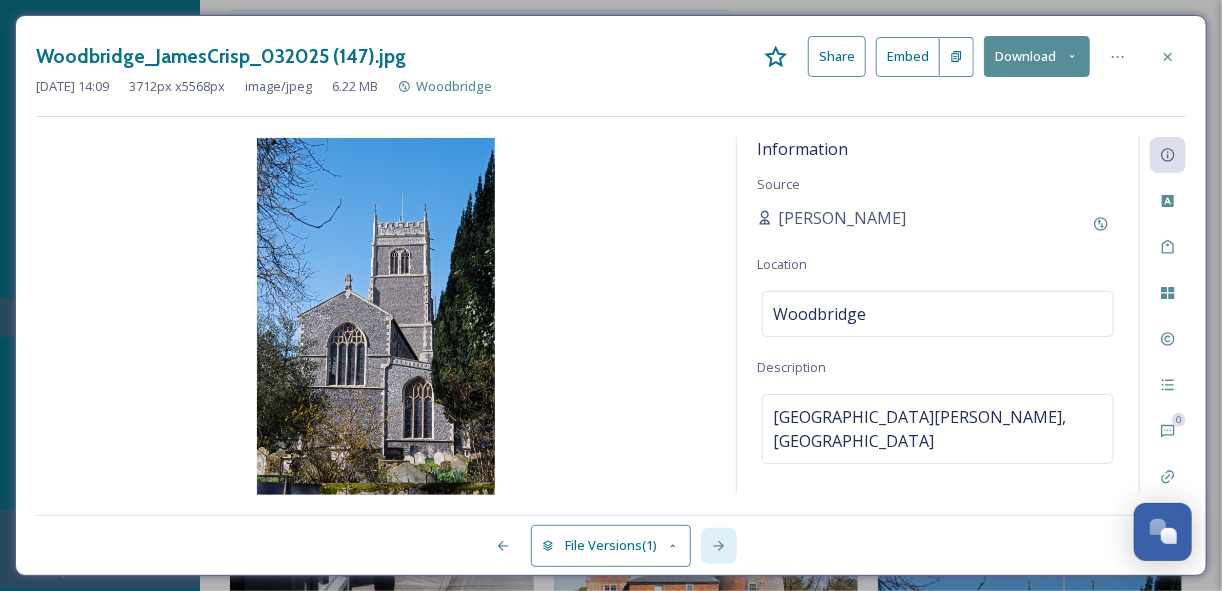 click 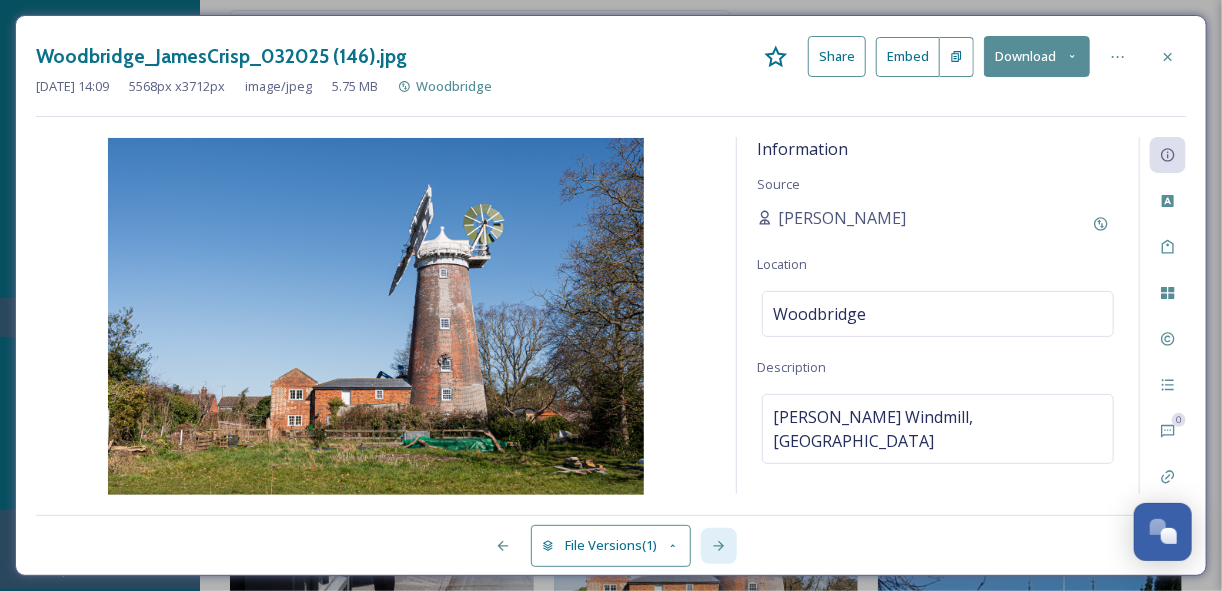 click 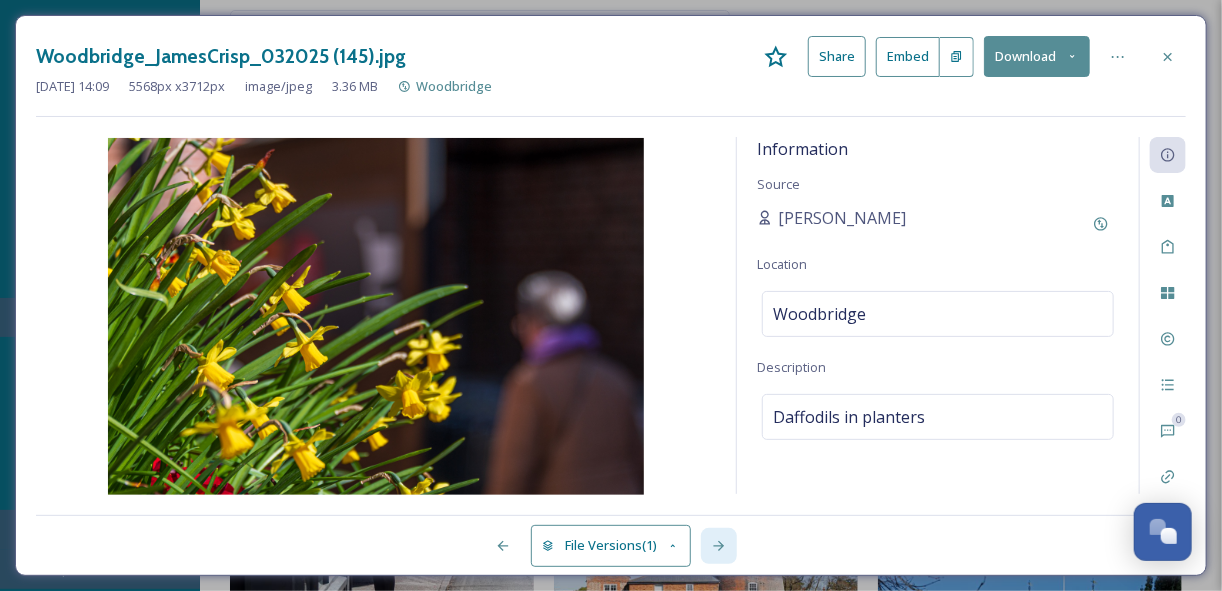 click 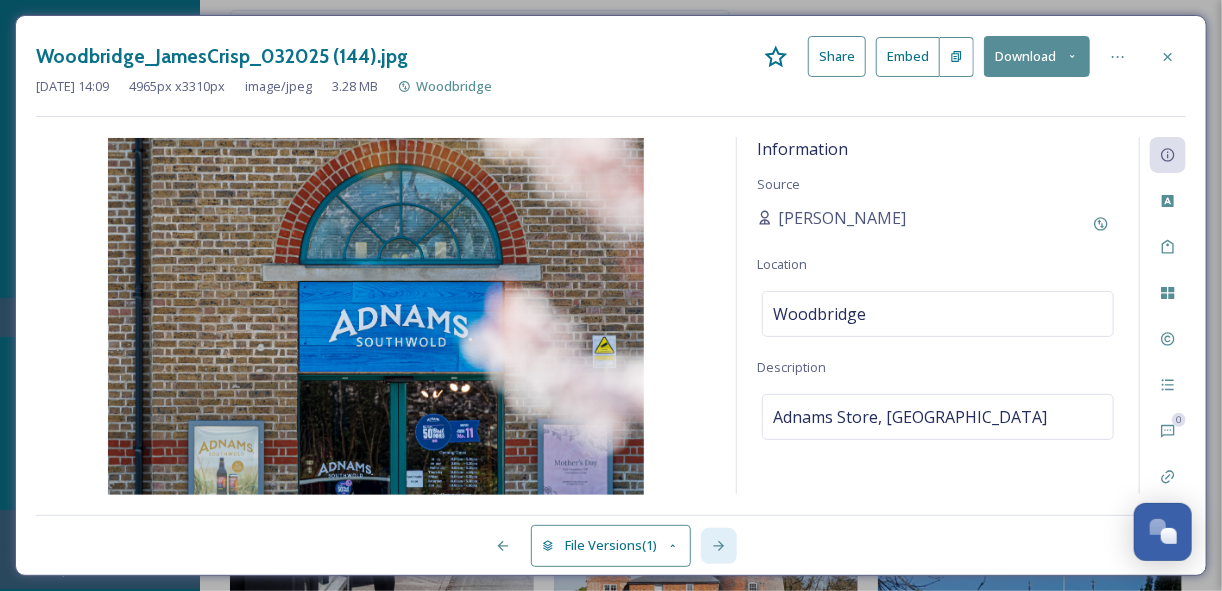 click 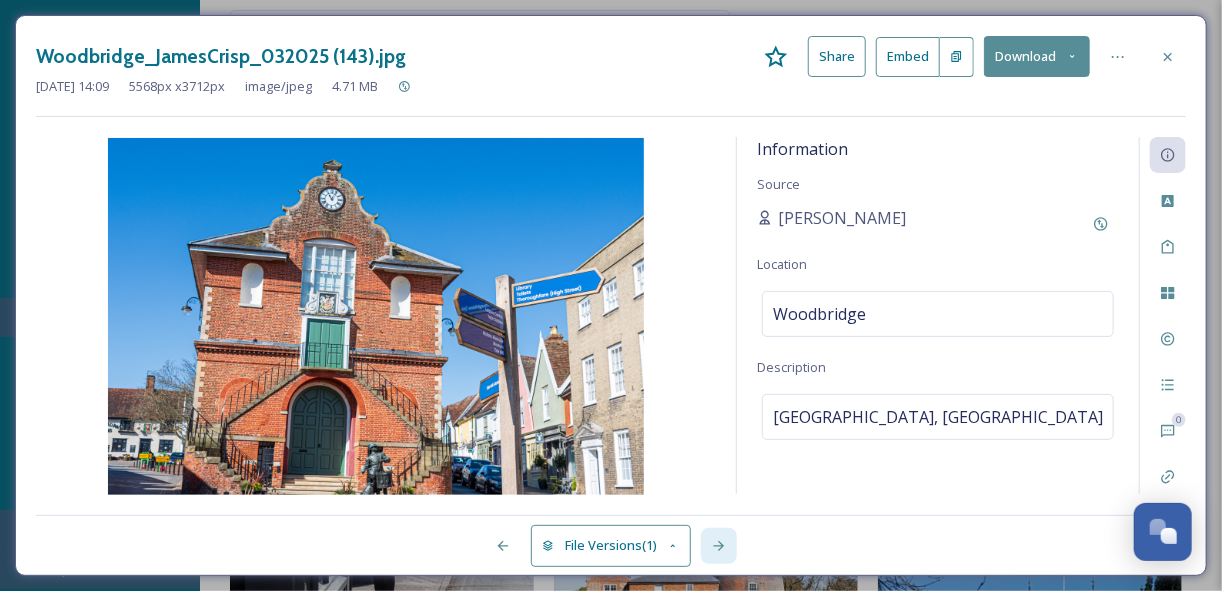 click 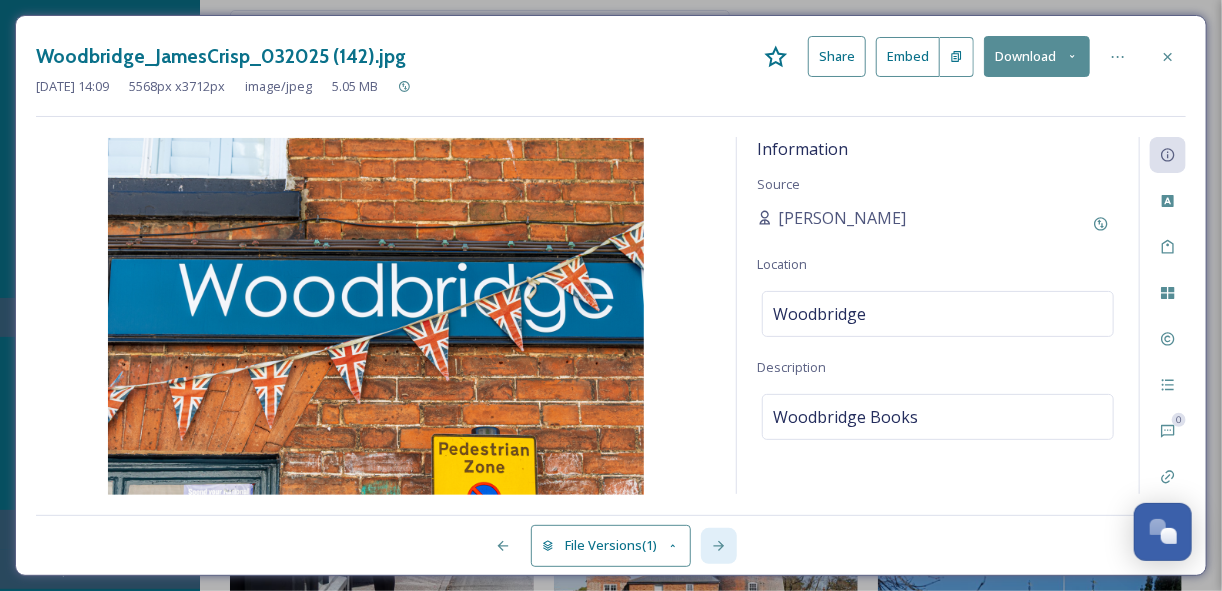 click 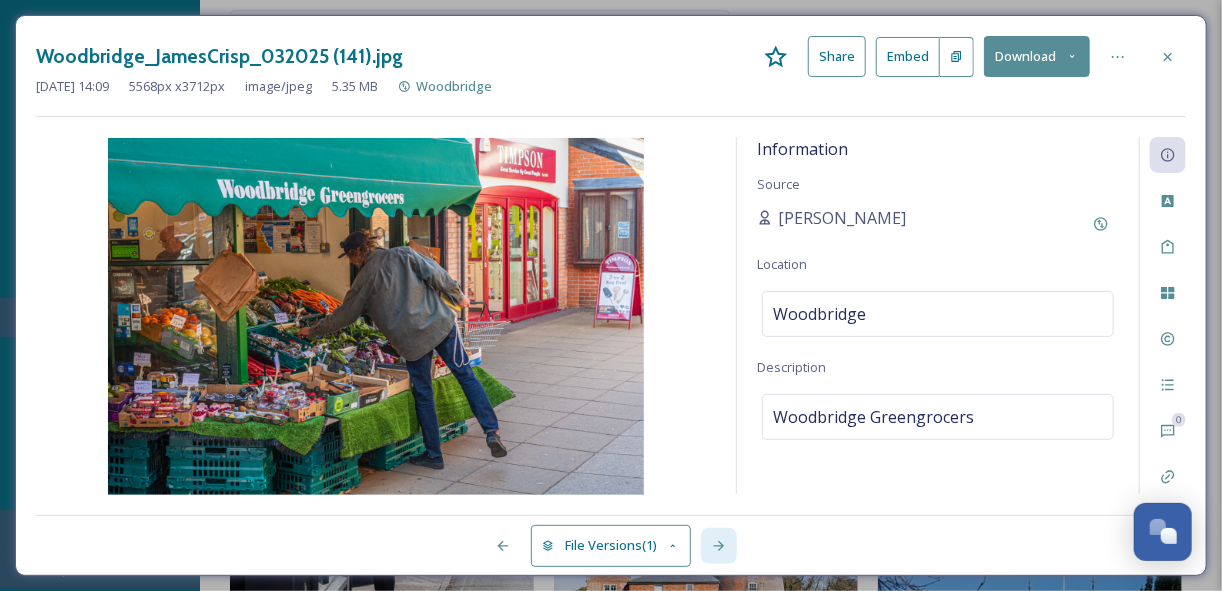 click 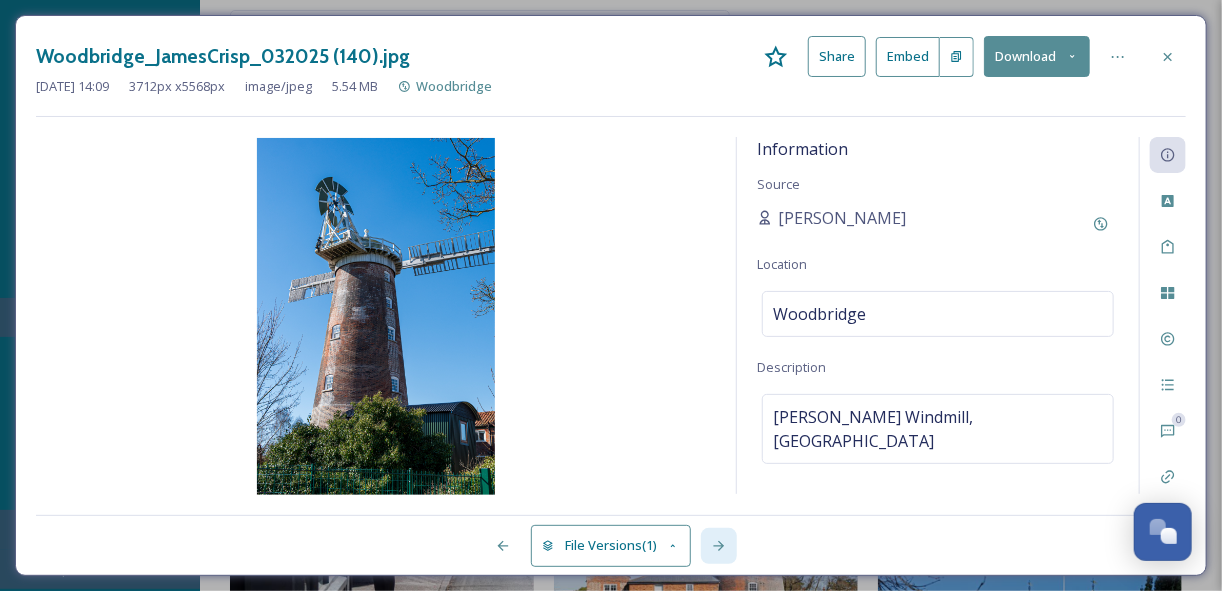 click 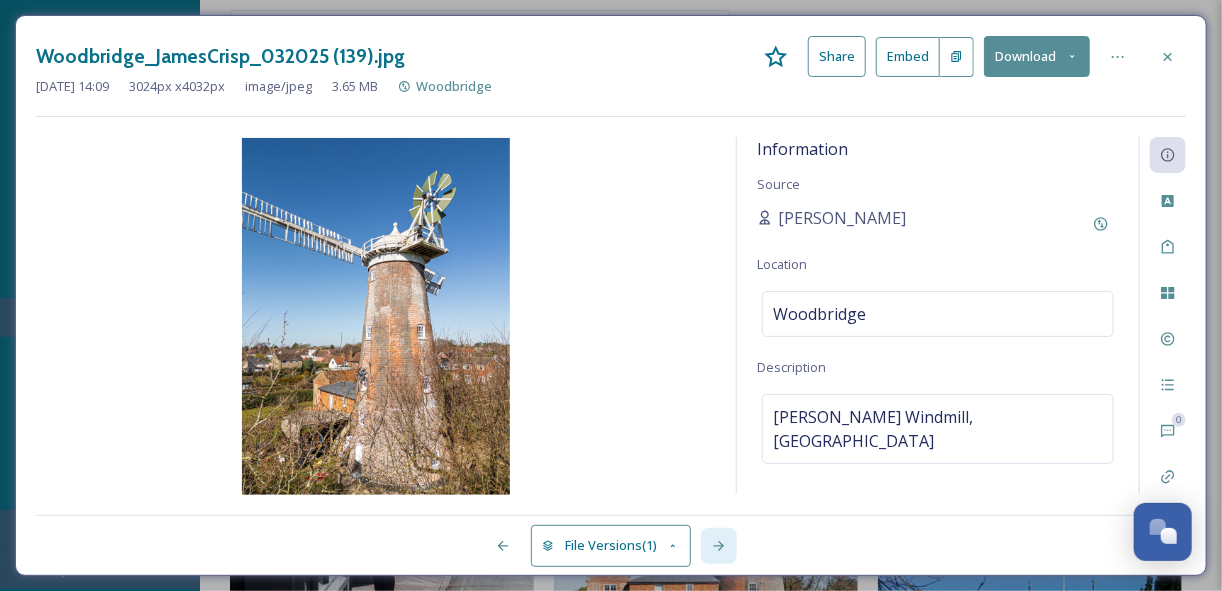 click 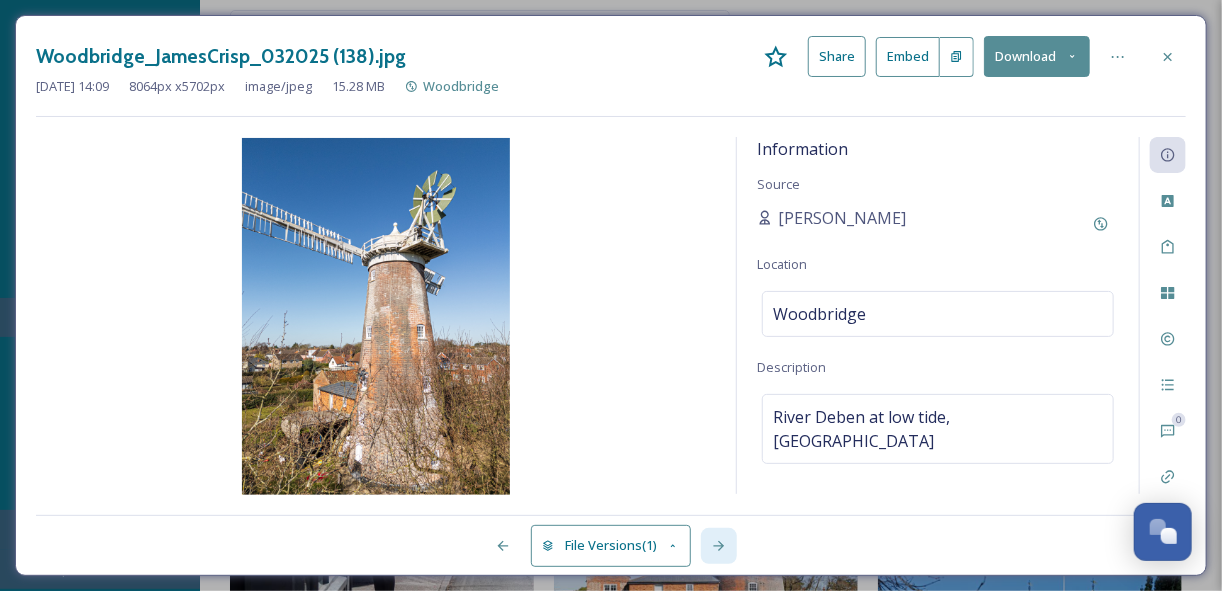 click 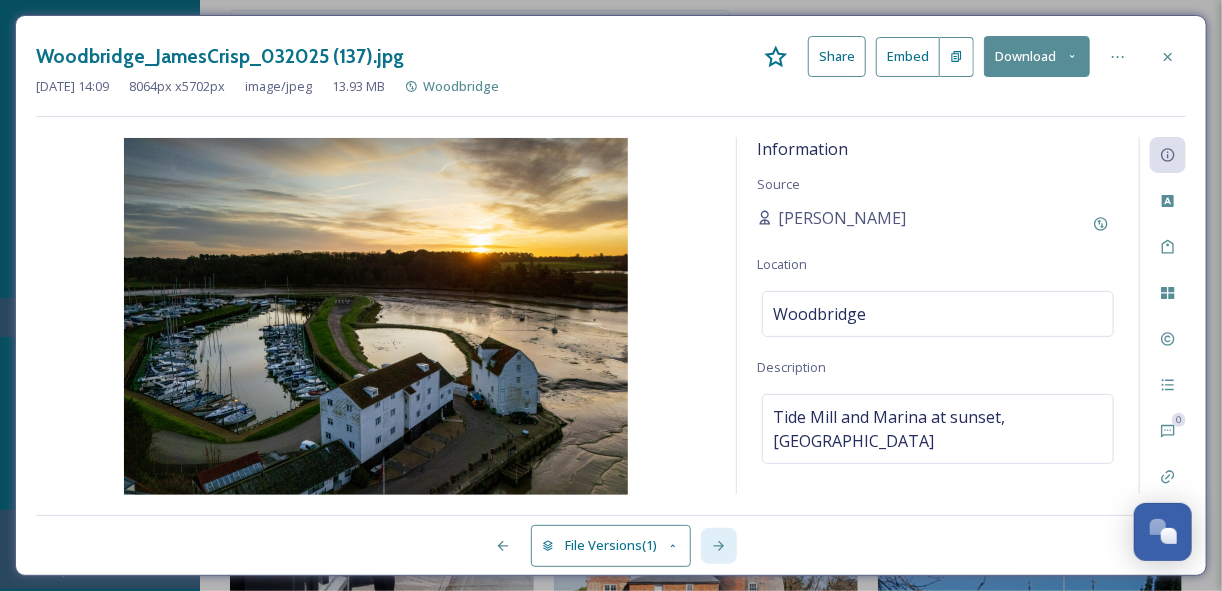 click 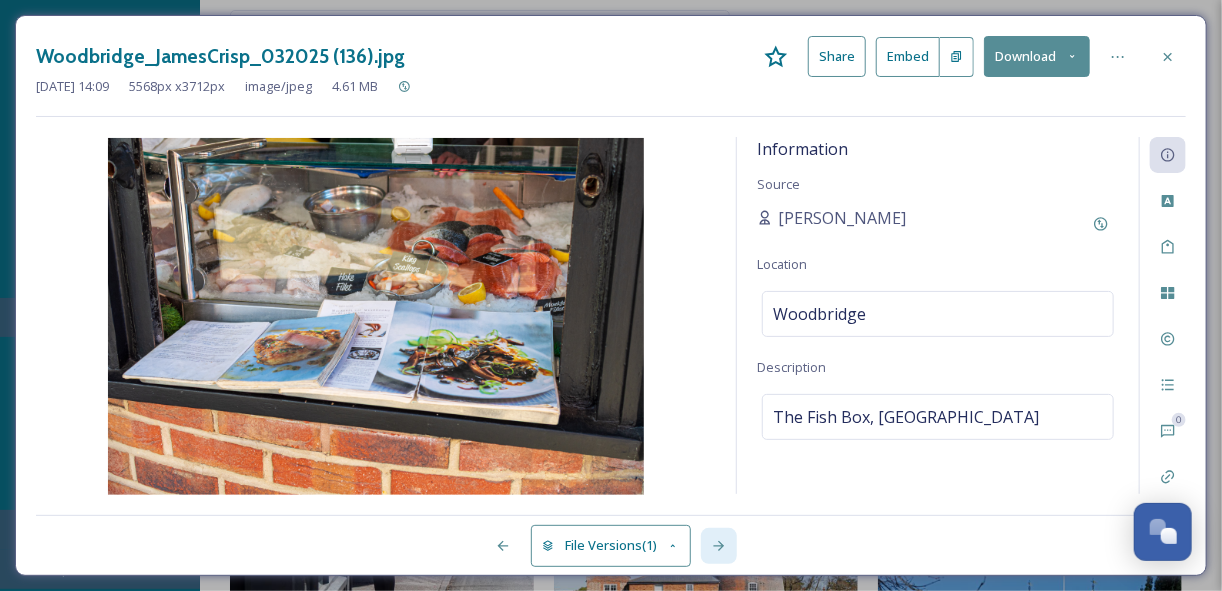 click 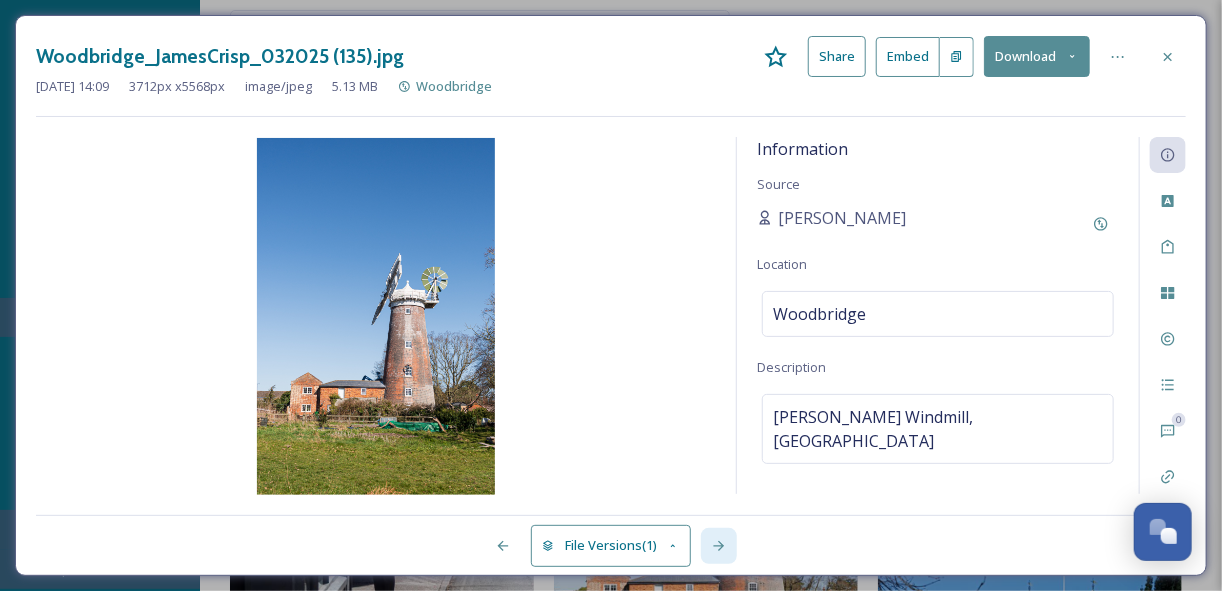 click 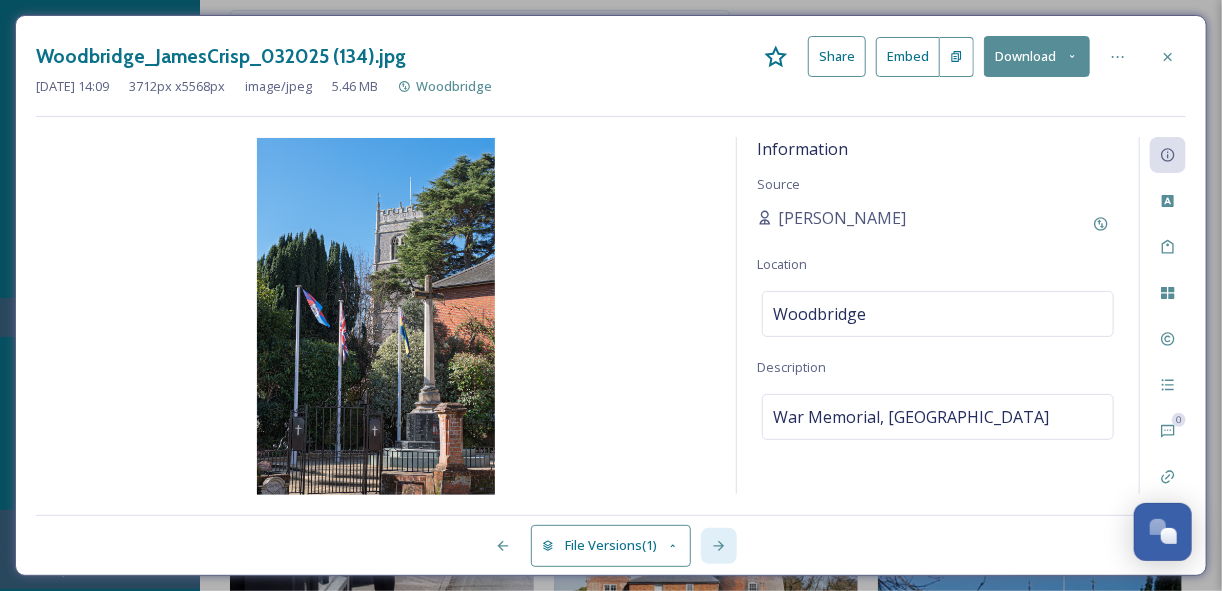 click 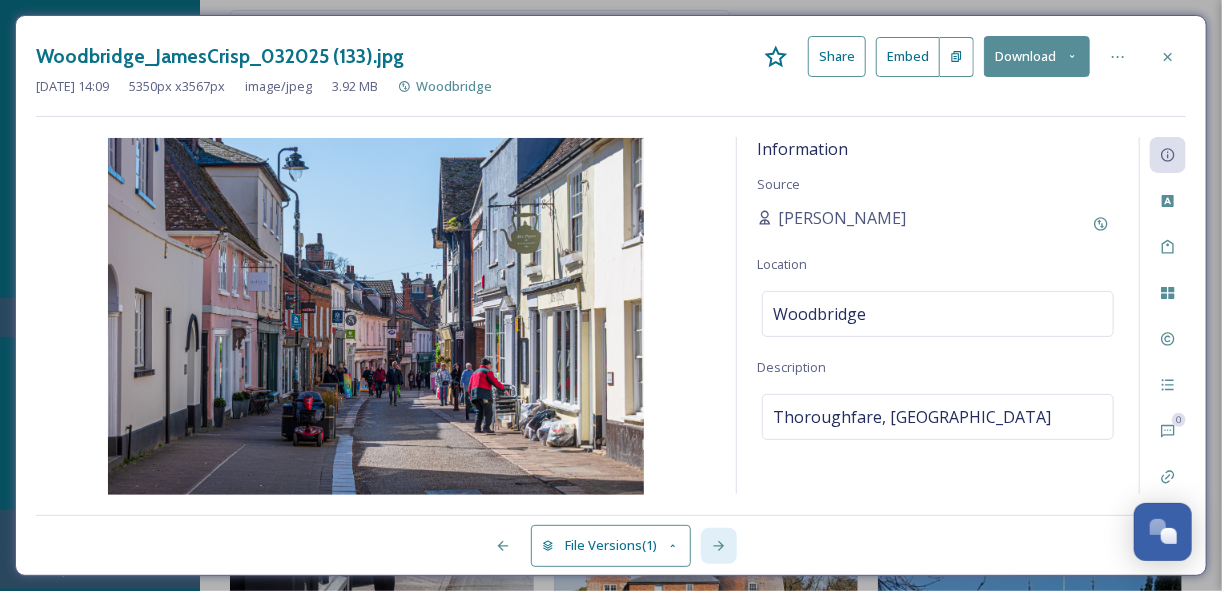 click 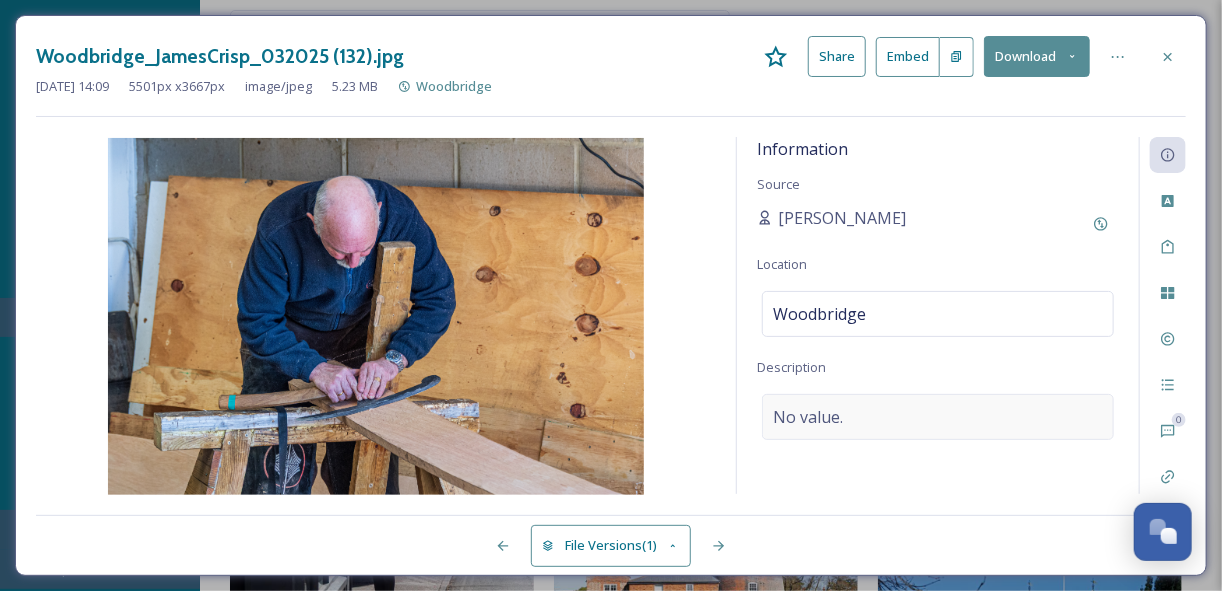 click on "No value." at bounding box center (938, 417) 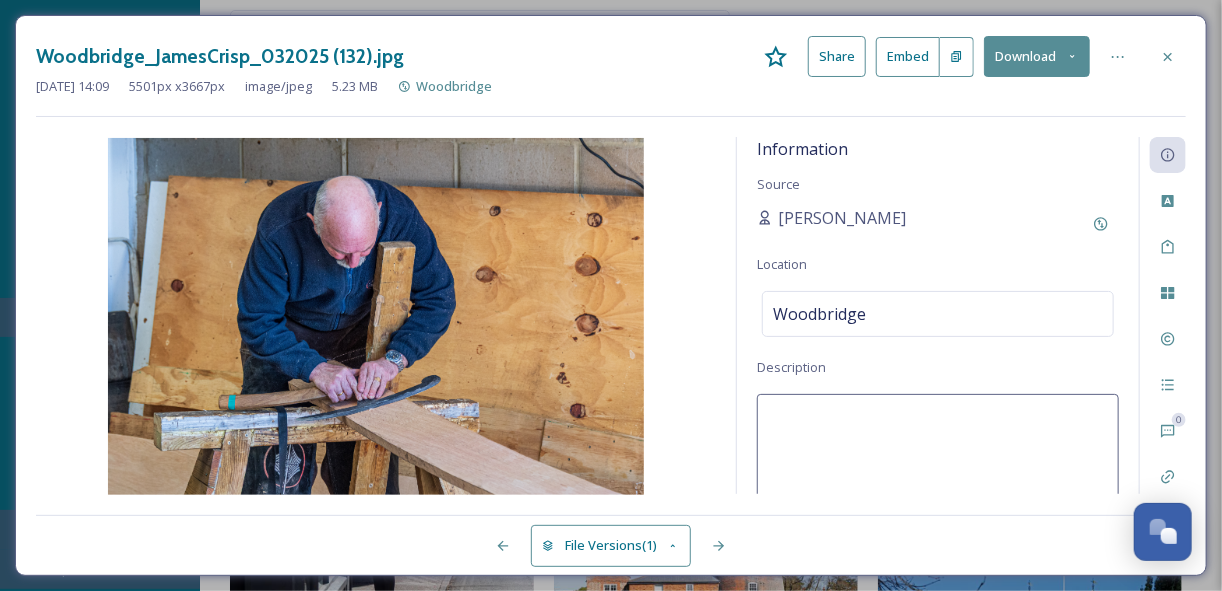 click at bounding box center (938, 477) 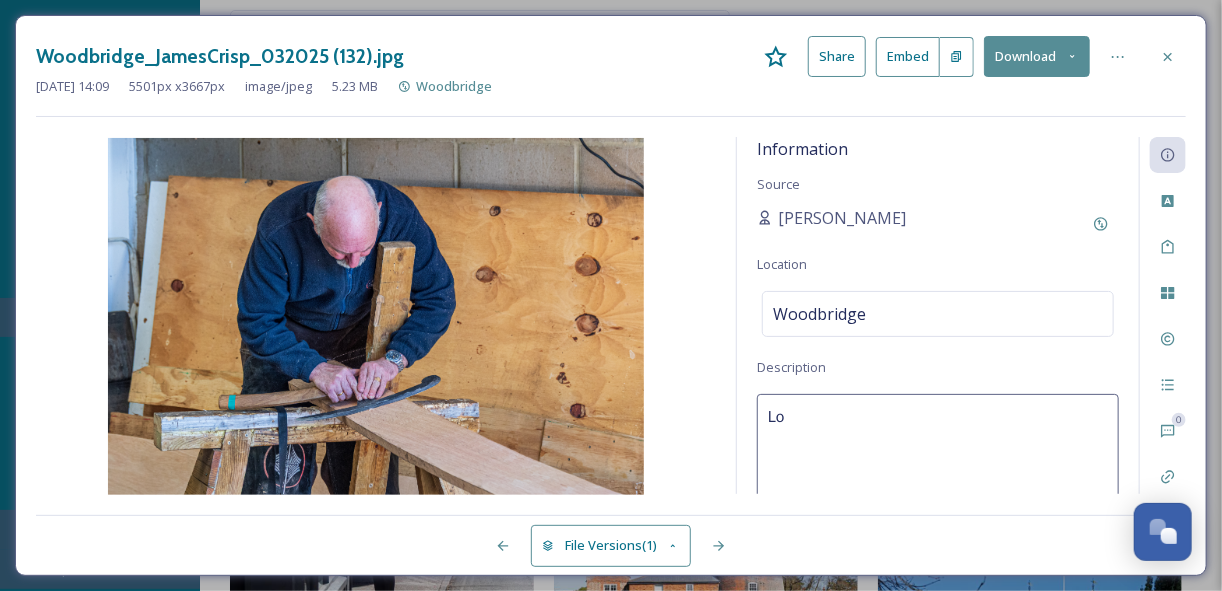 type on "L" 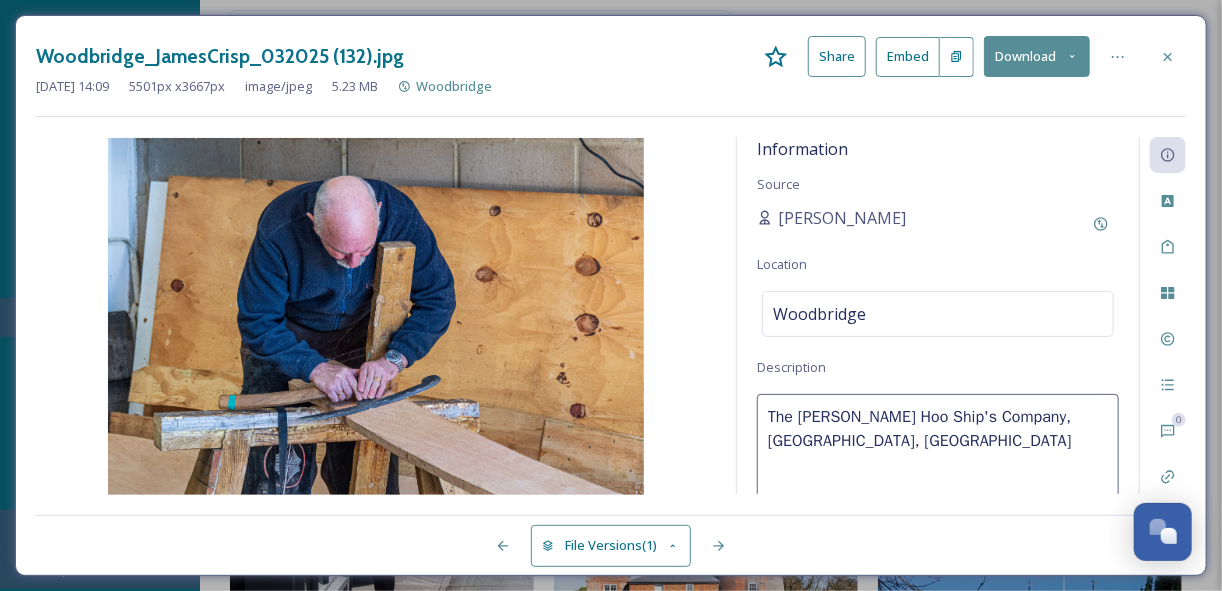 type on "The [PERSON_NAME] Hoo Ship's Company, [GEOGRAPHIC_DATA], [GEOGRAPHIC_DATA]" 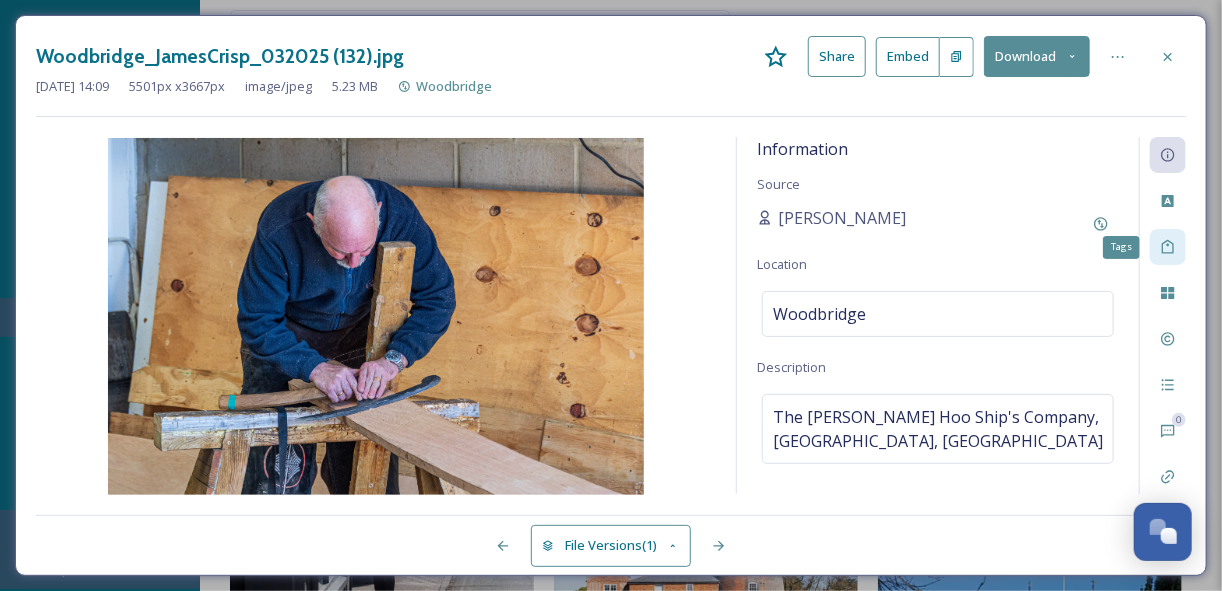 click 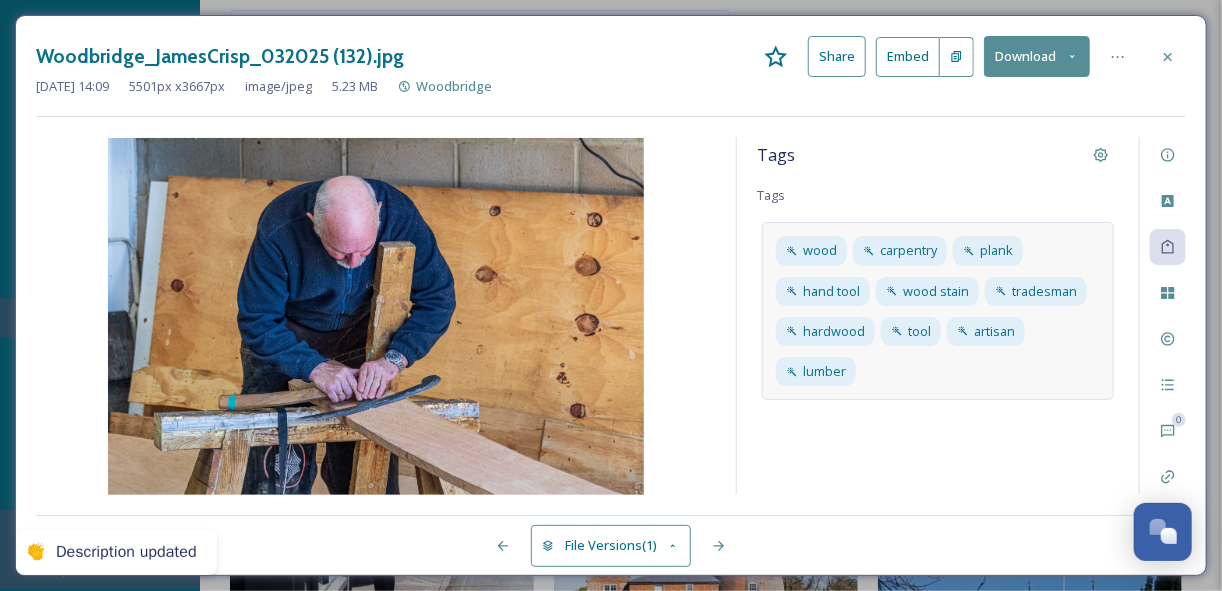 click on "wood carpentry plank hand tool wood stain tradesman hardwood tool artisan lumber" at bounding box center (938, 311) 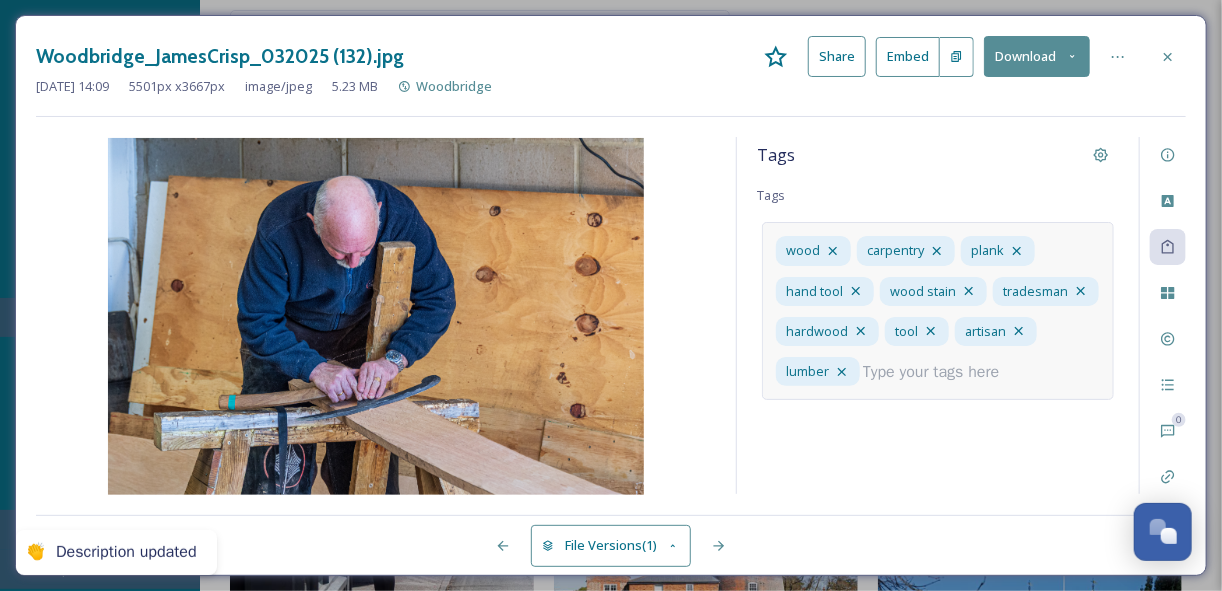 click at bounding box center [939, 372] 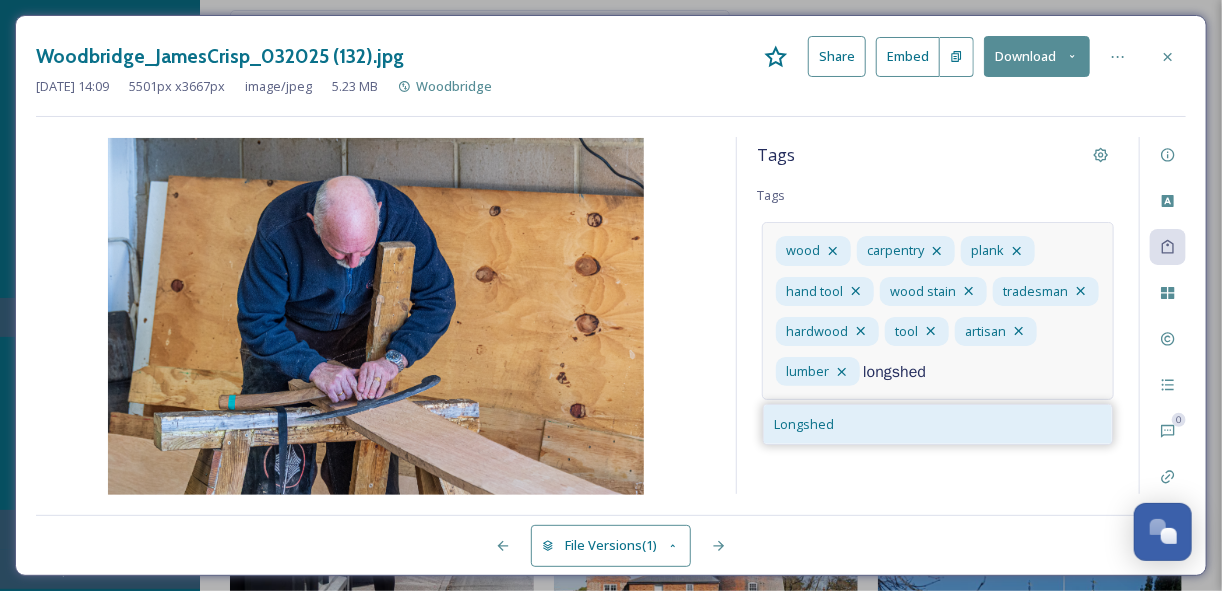 type on "longshed" 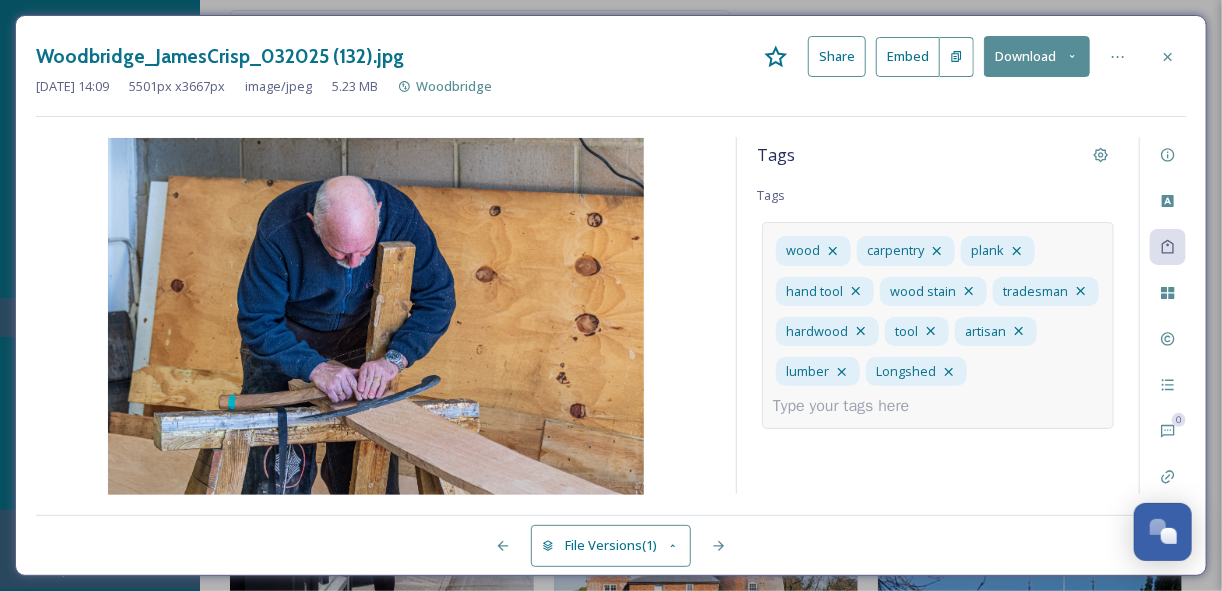 click at bounding box center (849, 406) 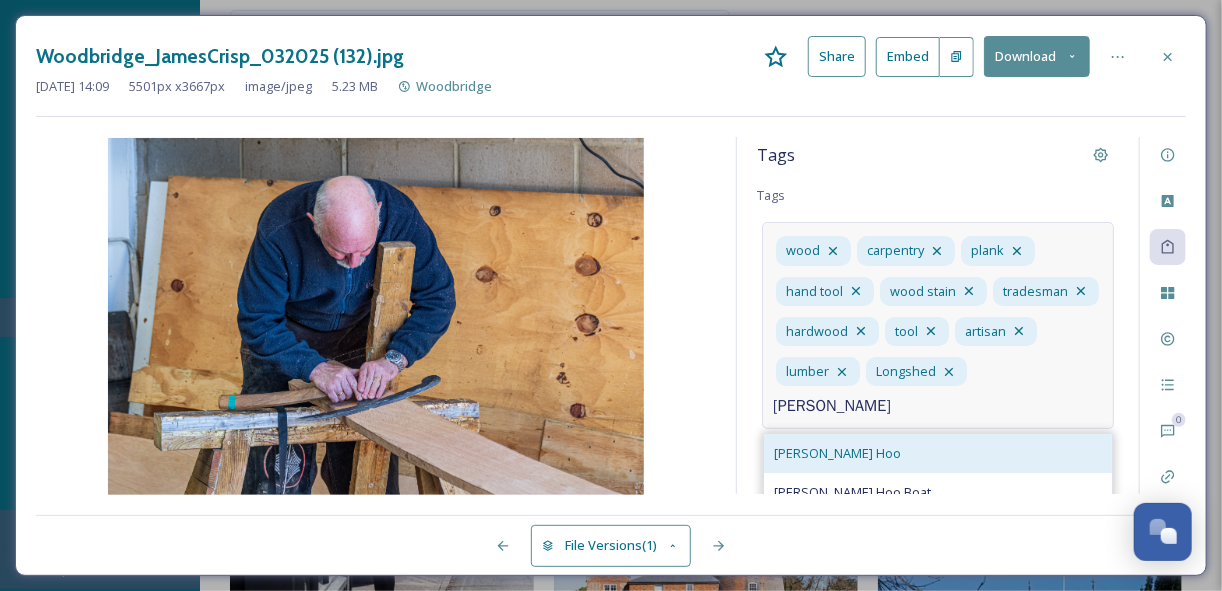 type on "[PERSON_NAME]" 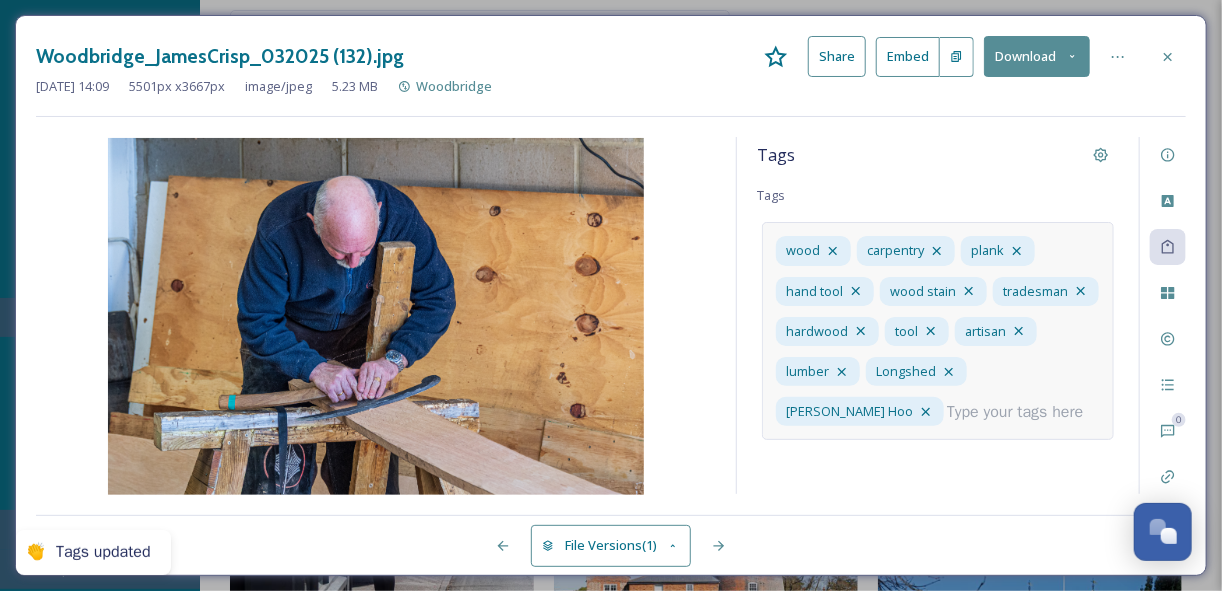 click at bounding box center [1023, 412] 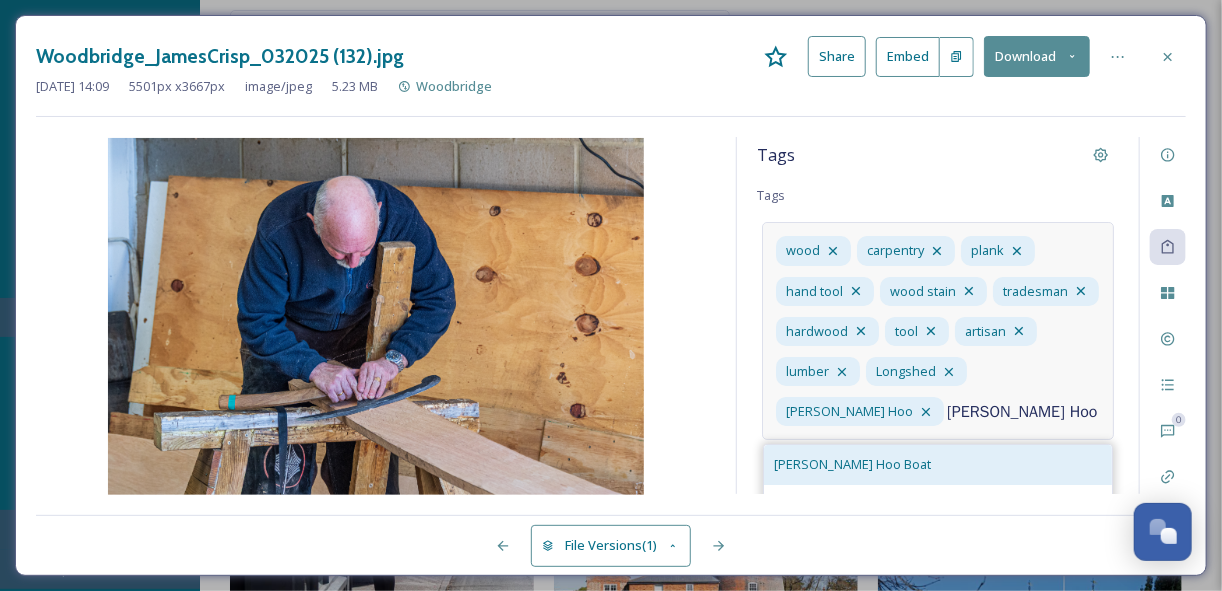 type on "[PERSON_NAME] Hoo" 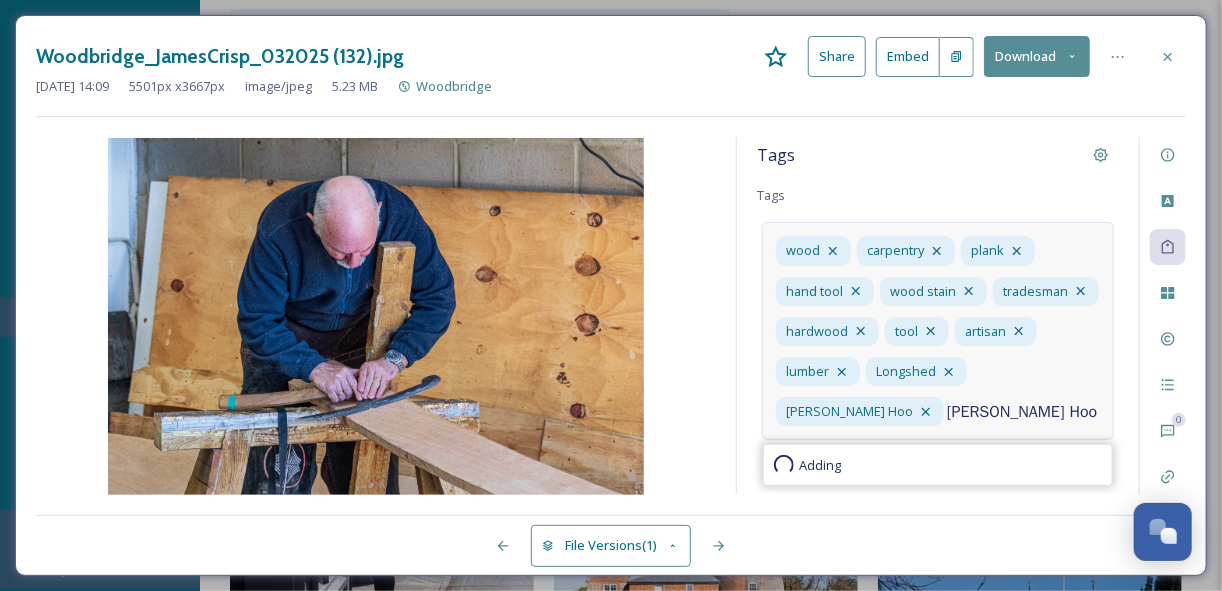 type 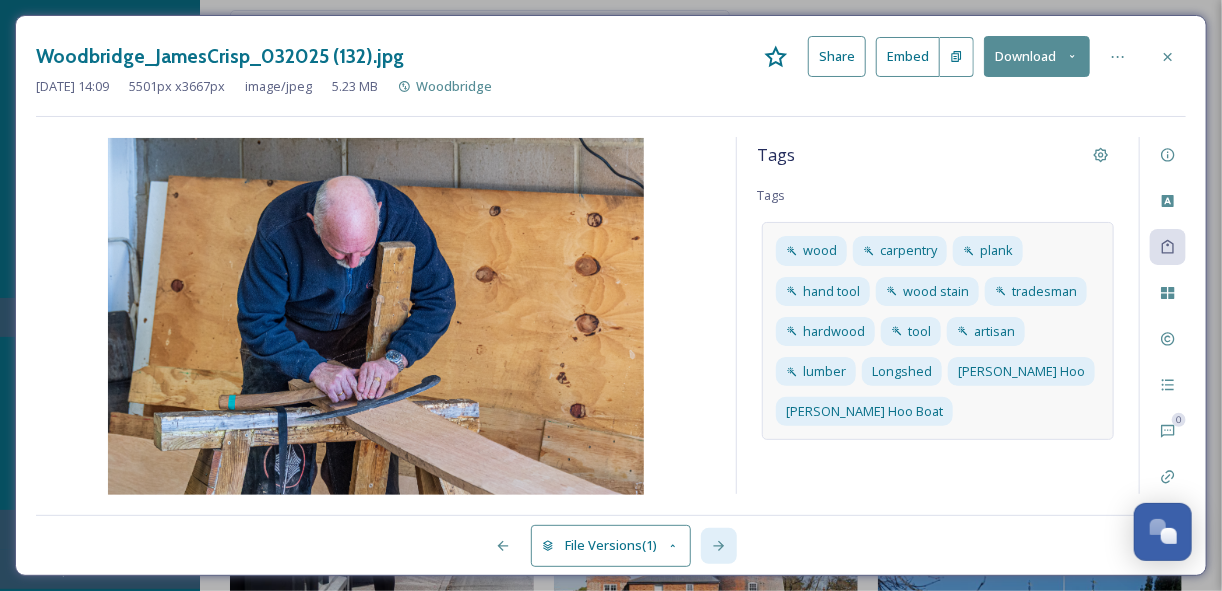 click 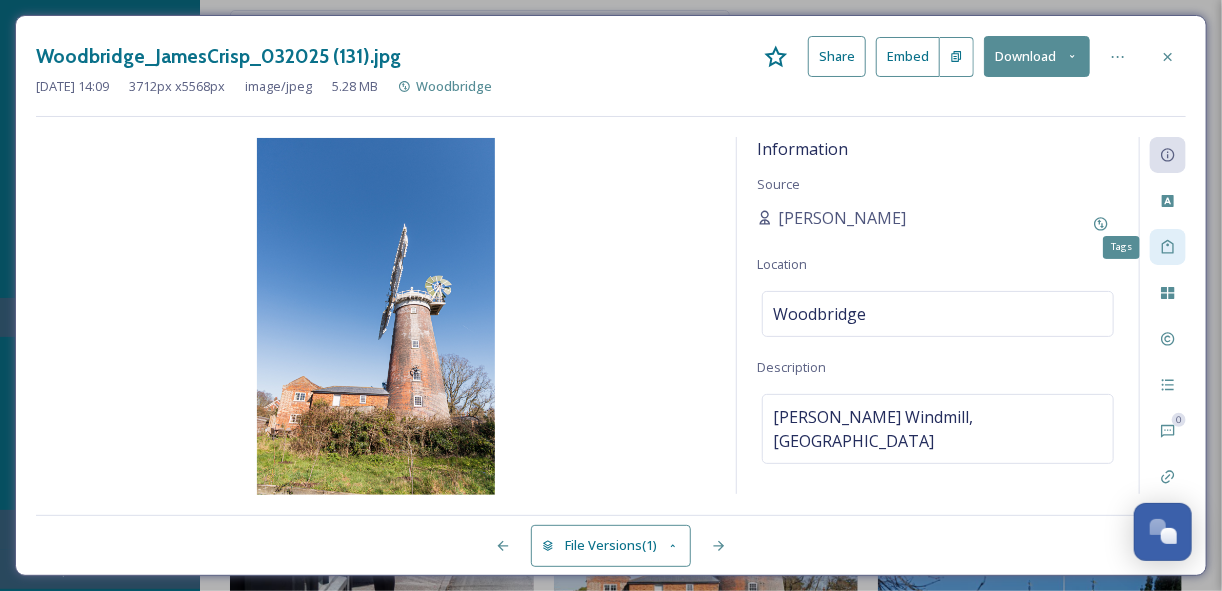 click 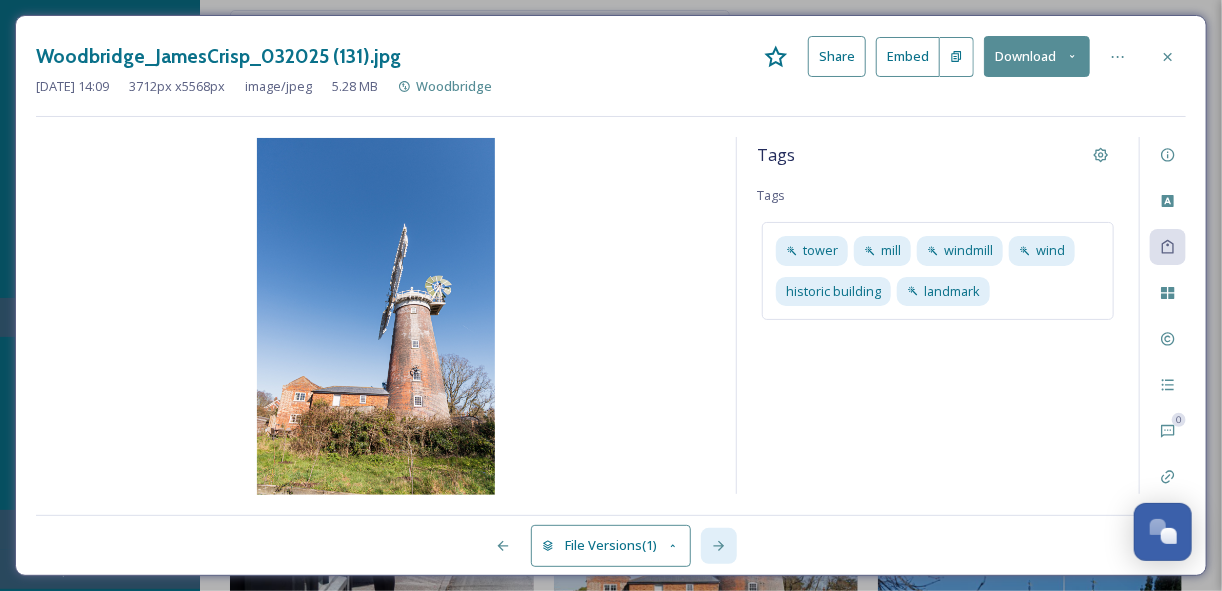 click 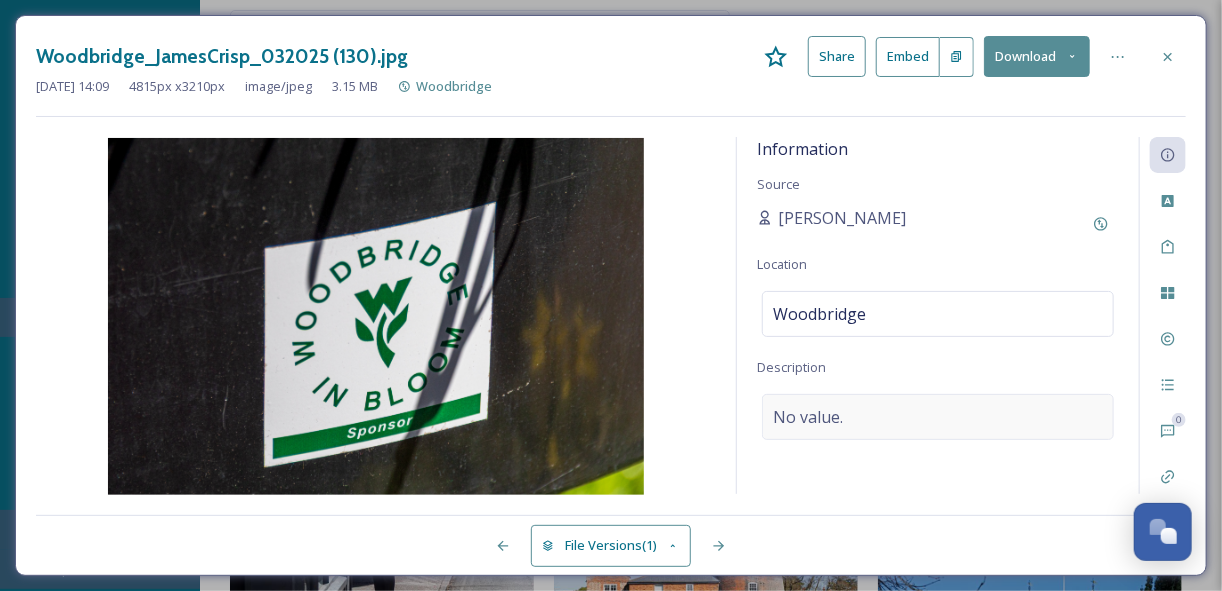 click on "No value." at bounding box center (938, 417) 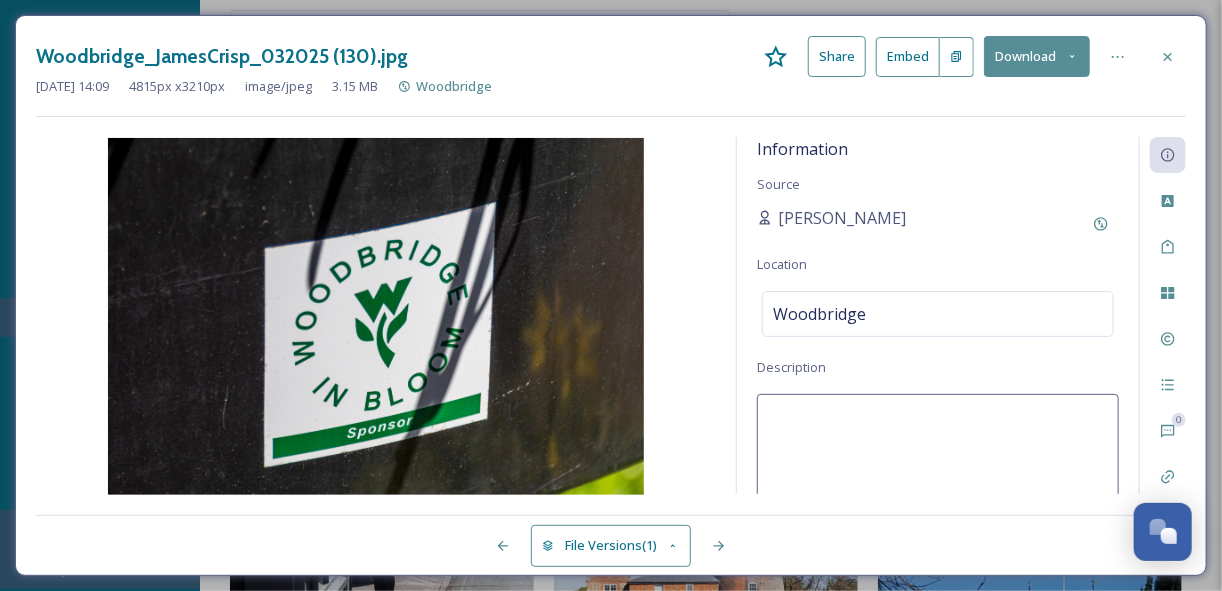click at bounding box center (938, 477) 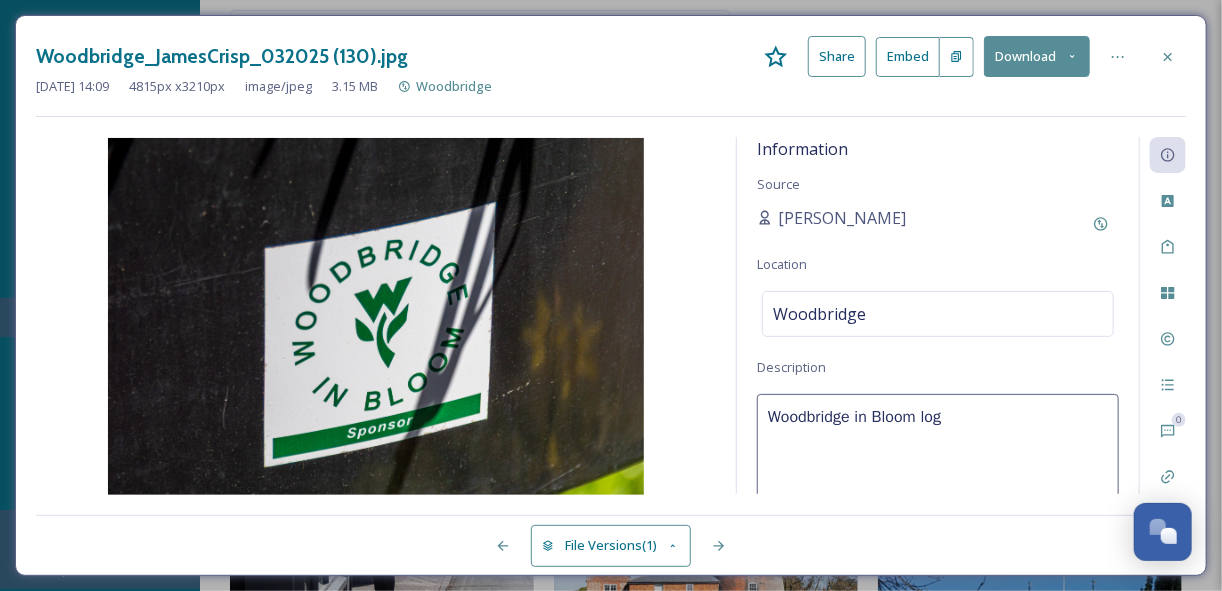 type on "Woodbridge in Bloom logo" 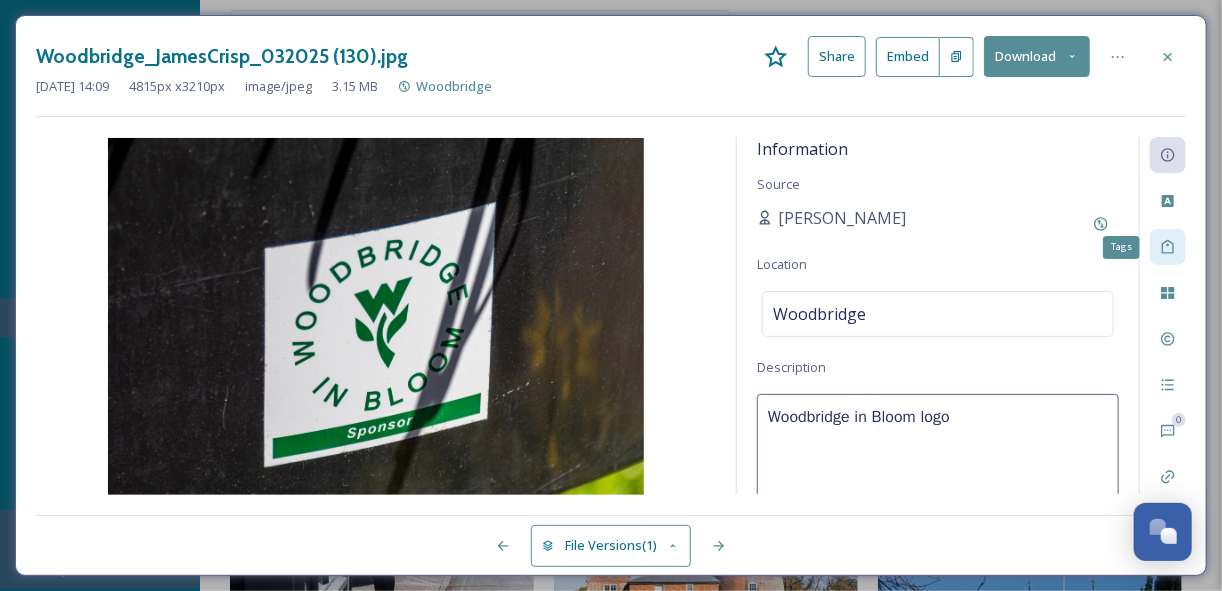 click on "Tags" at bounding box center [1168, 247] 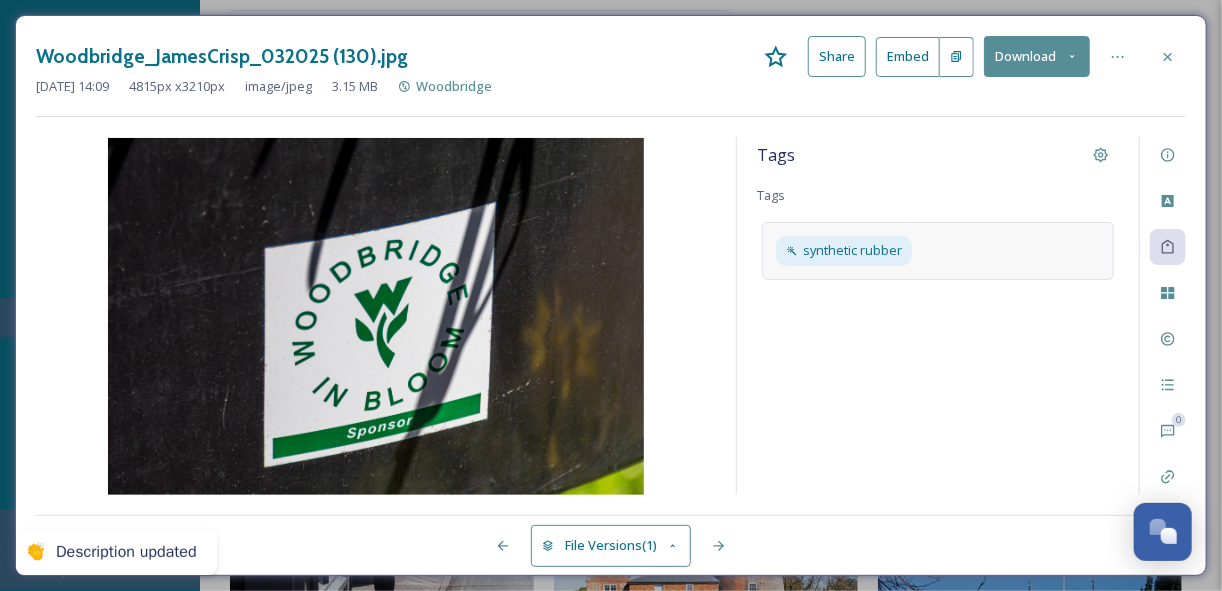 click on "synthetic rubber" at bounding box center [938, 250] 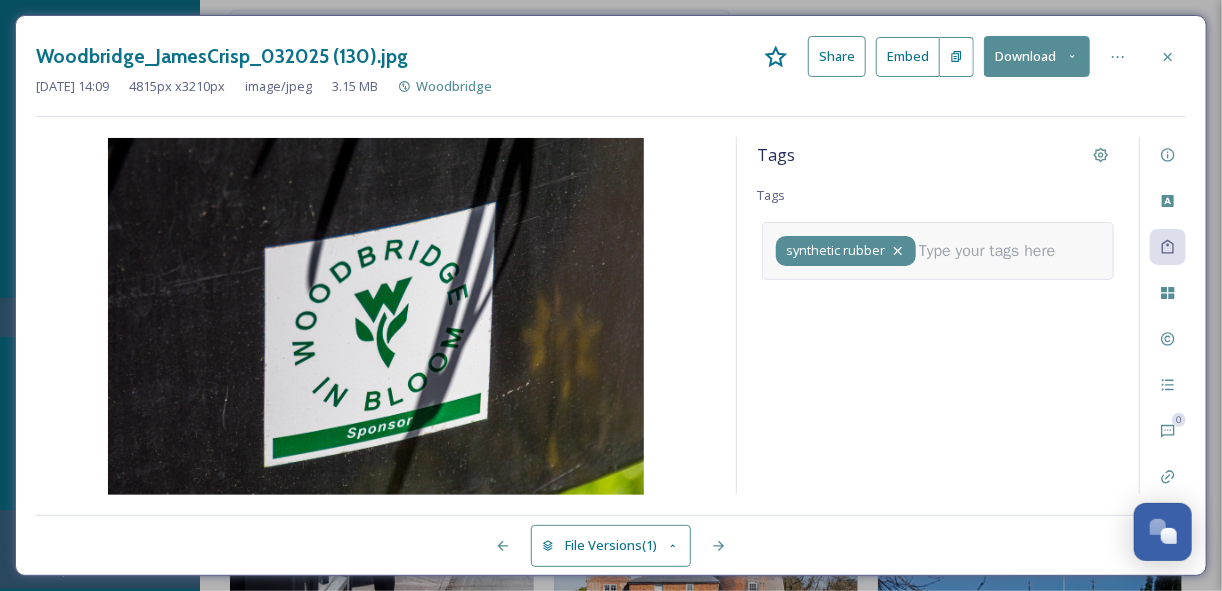 click 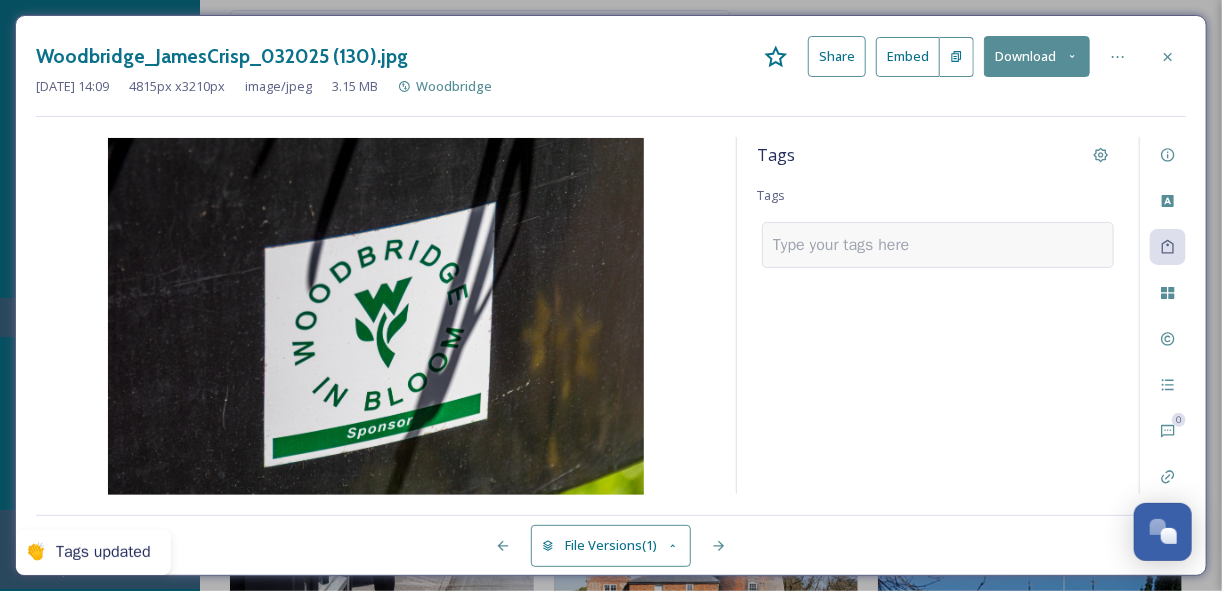 click at bounding box center (849, 245) 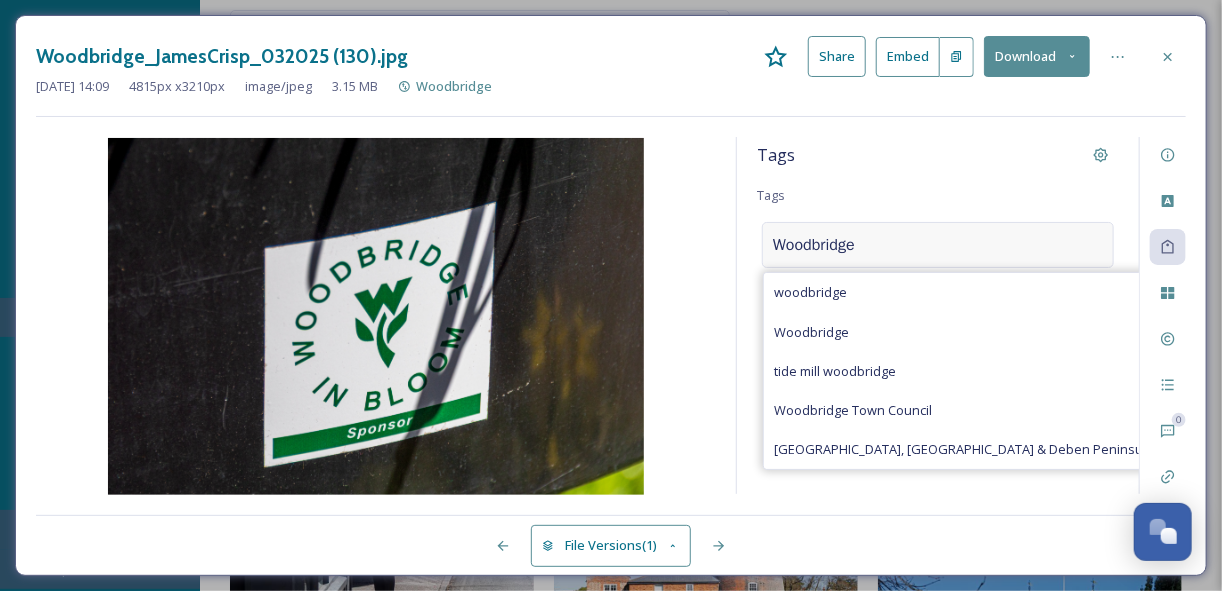 type on "Woodbridge" 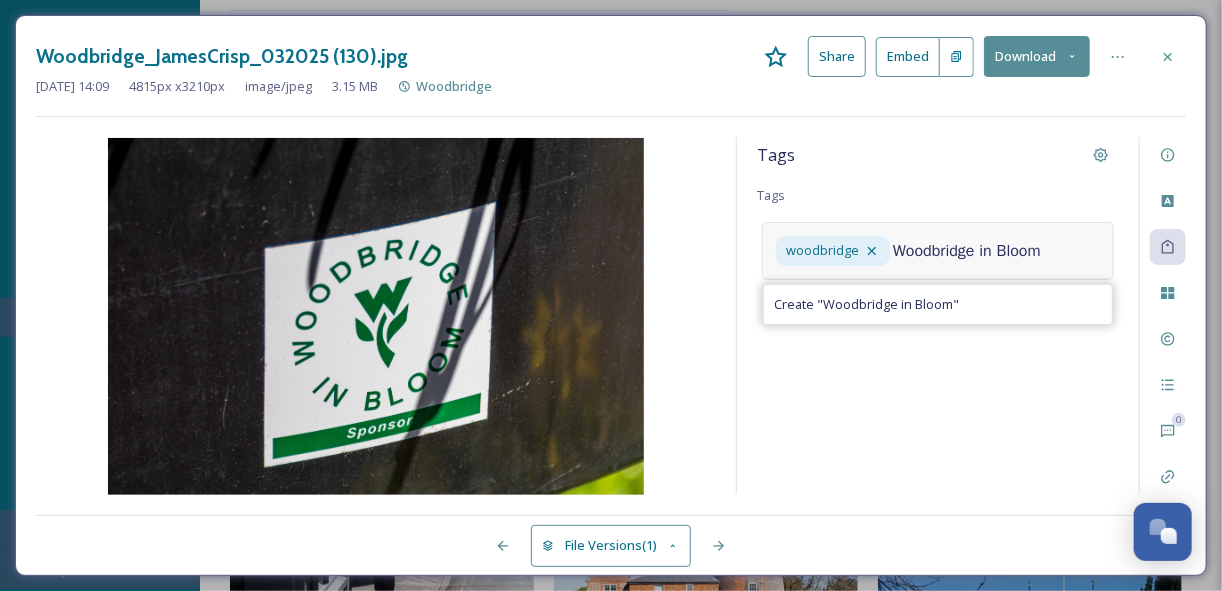 type on "Woodbridge in Bloom" 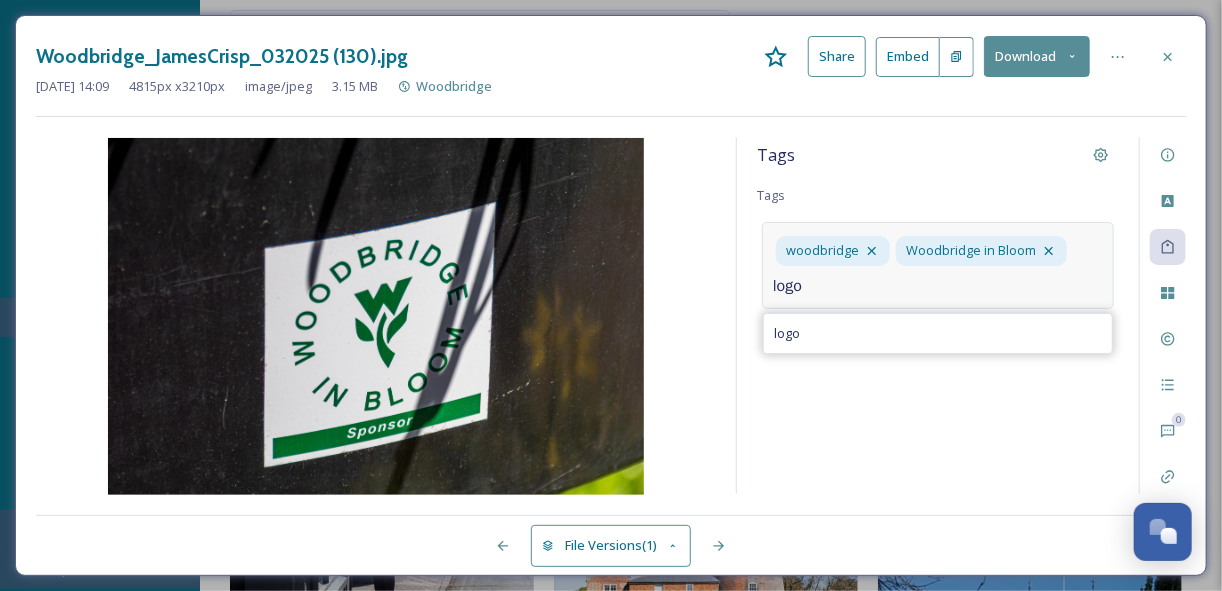 type on "logo" 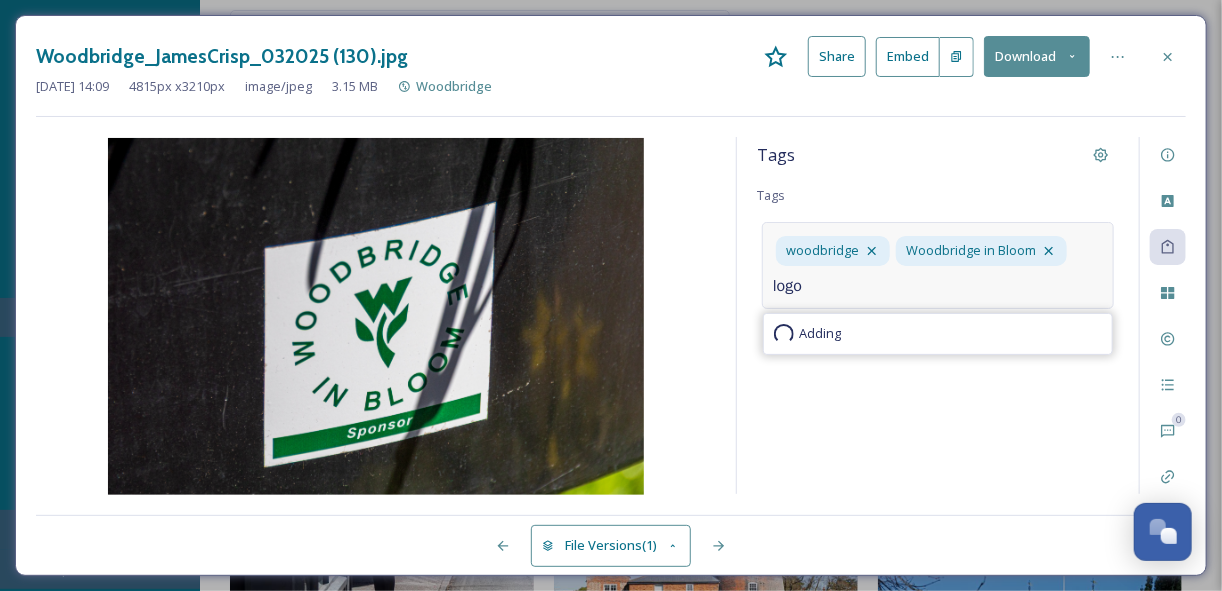 type 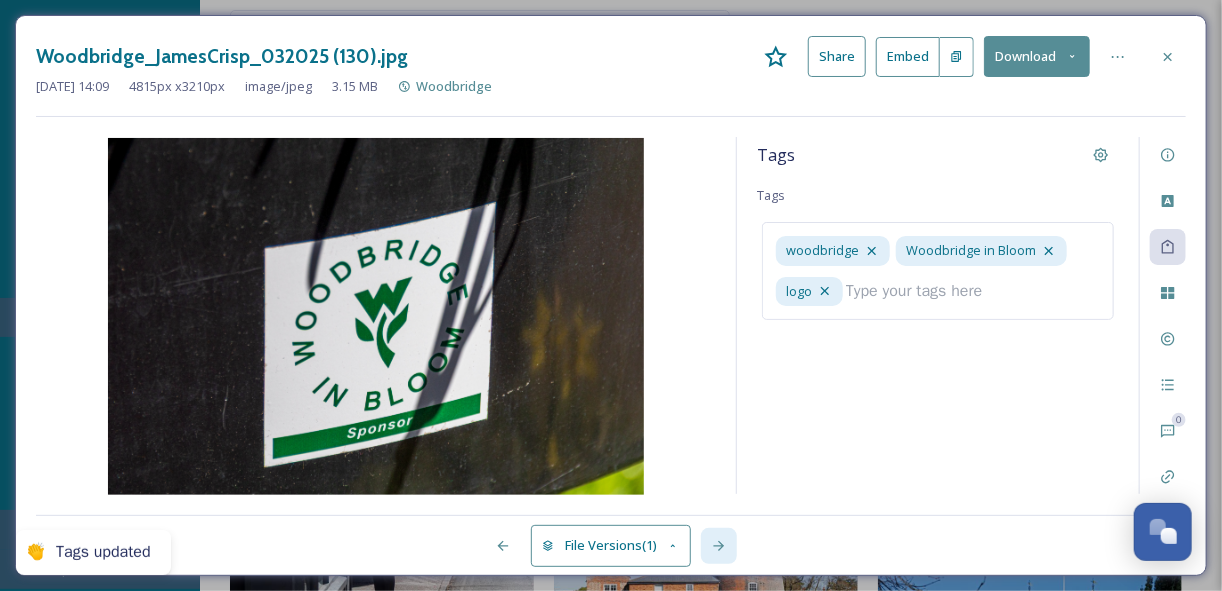 click 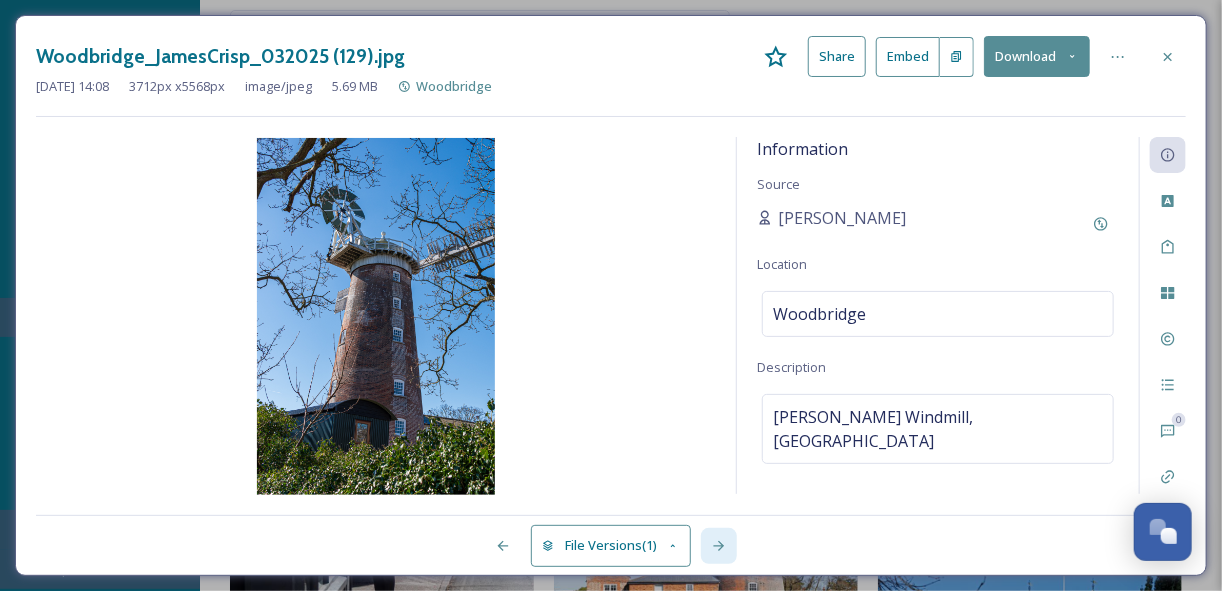 click at bounding box center [719, 546] 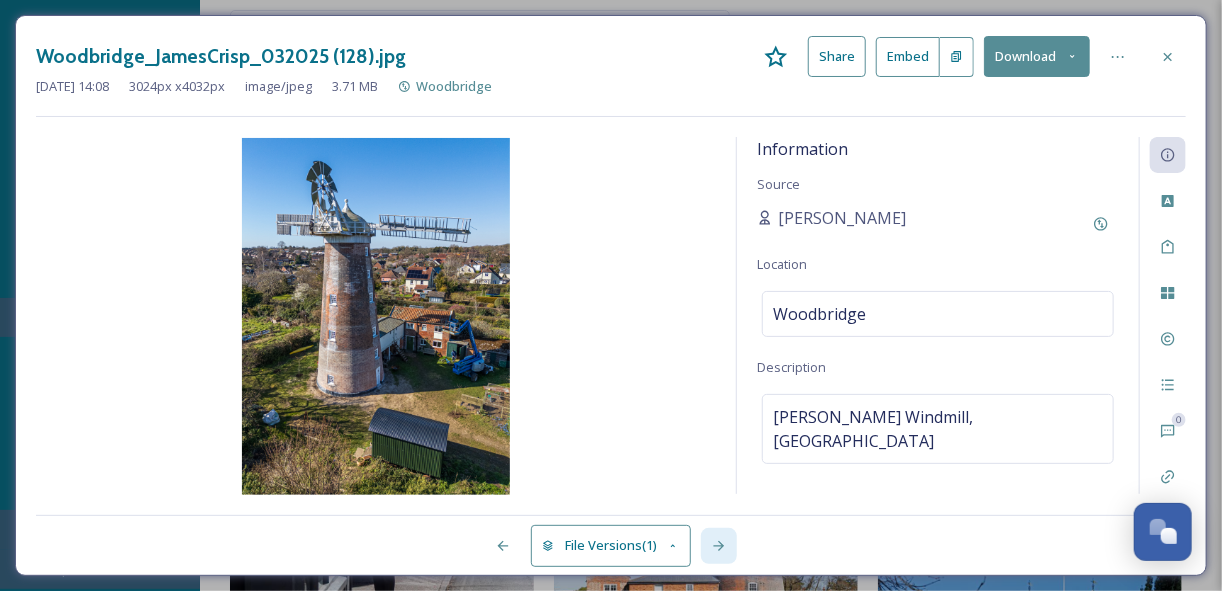 click 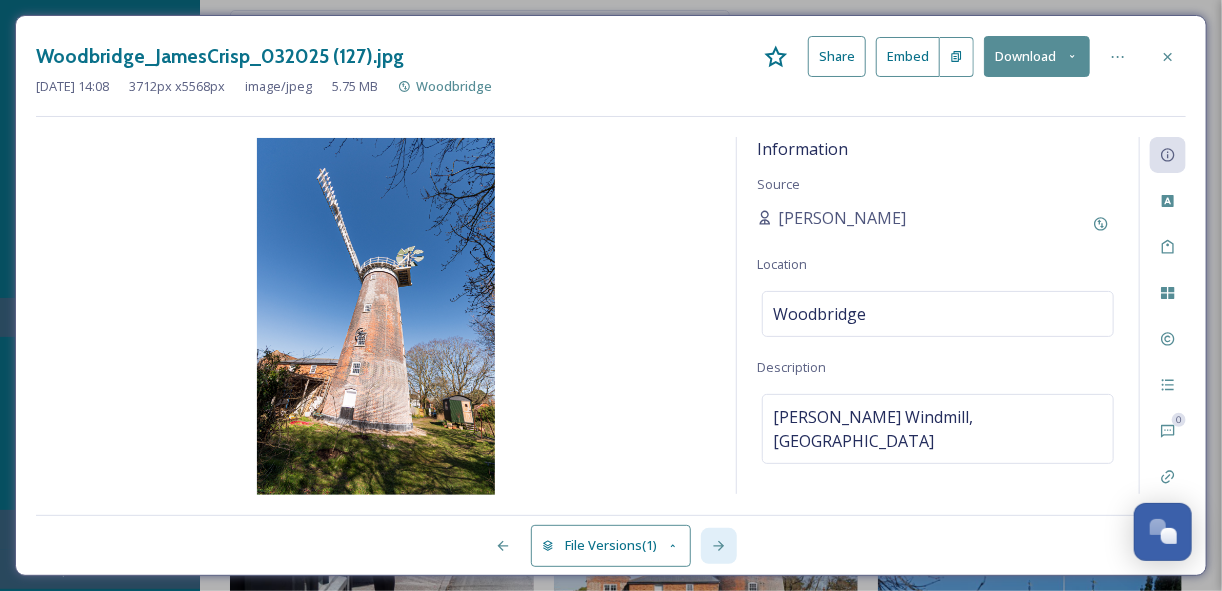 click 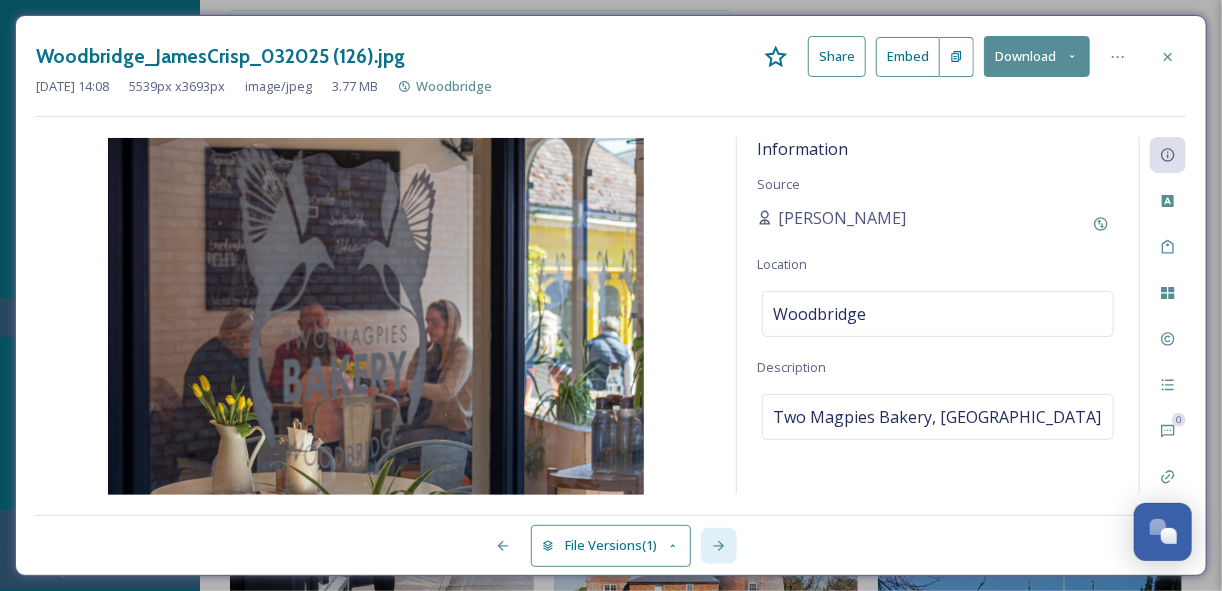 click 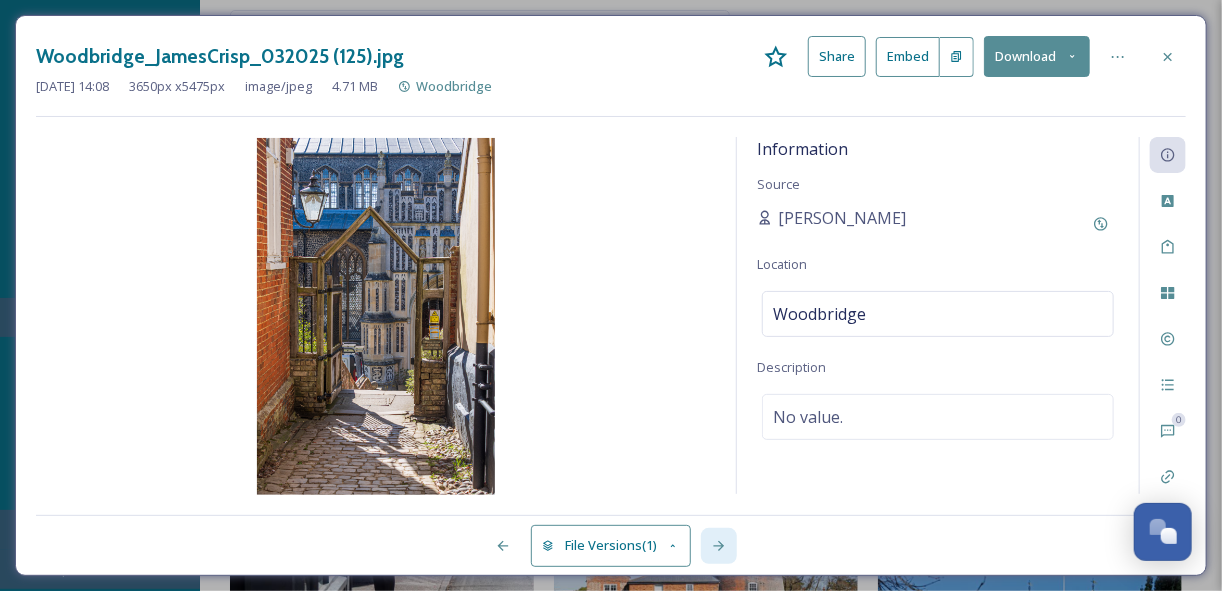 click 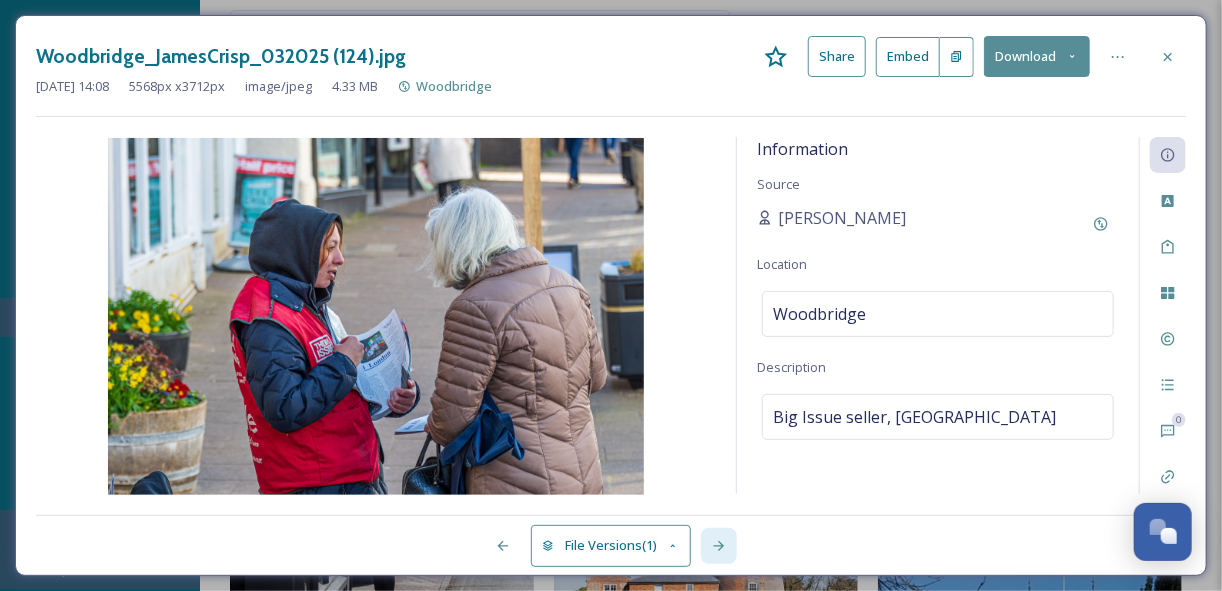 click 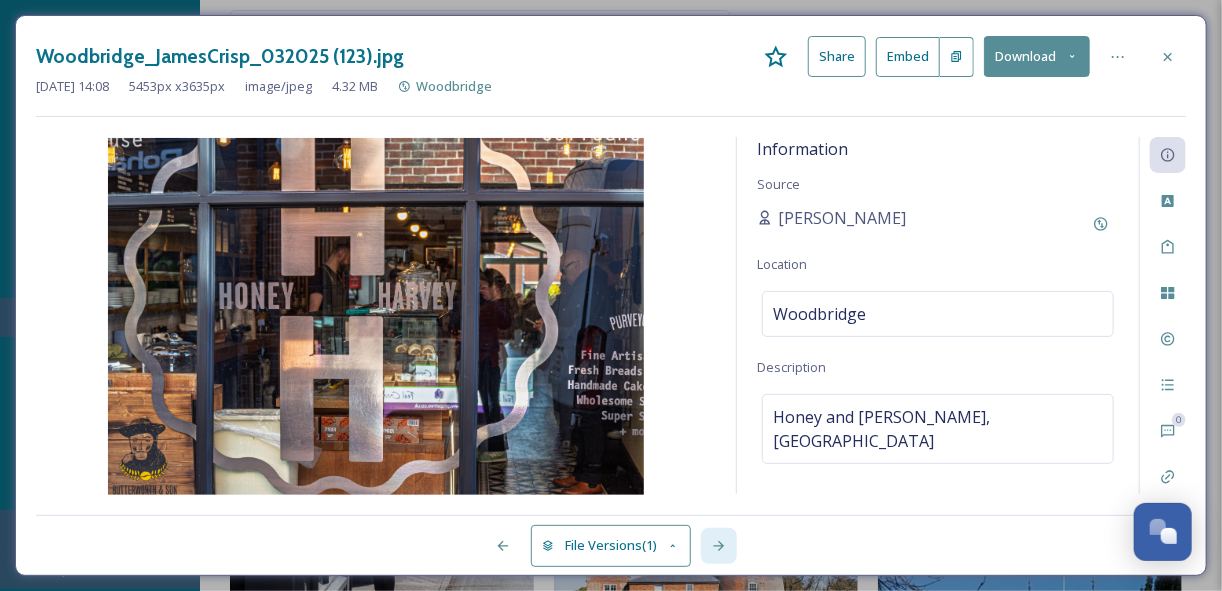 click 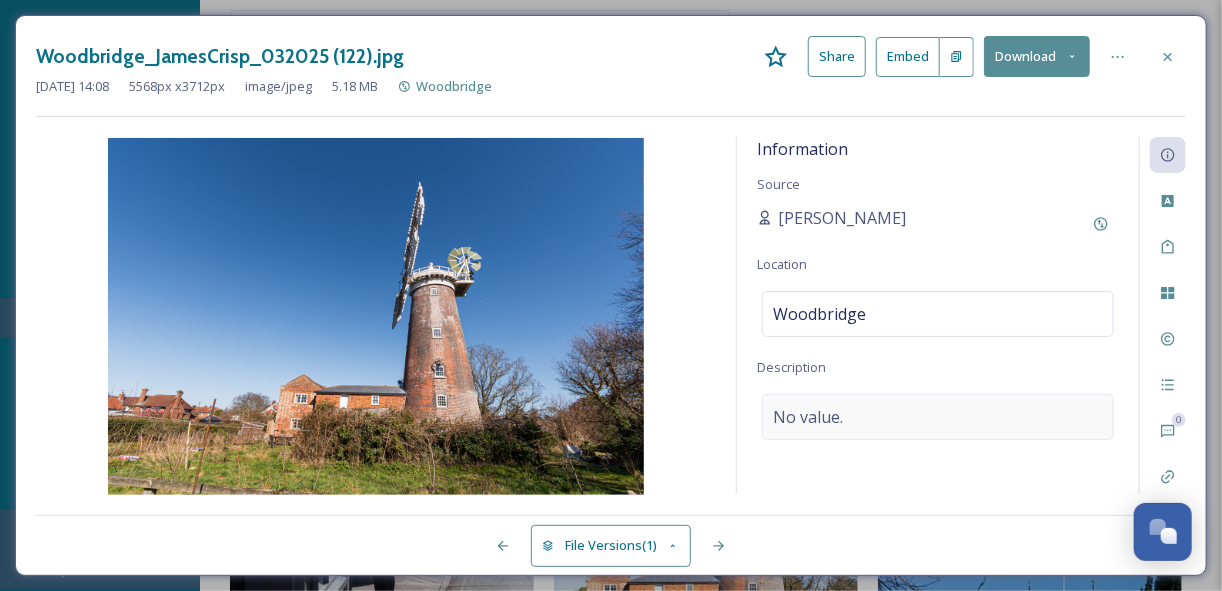 click on "No value." at bounding box center (938, 417) 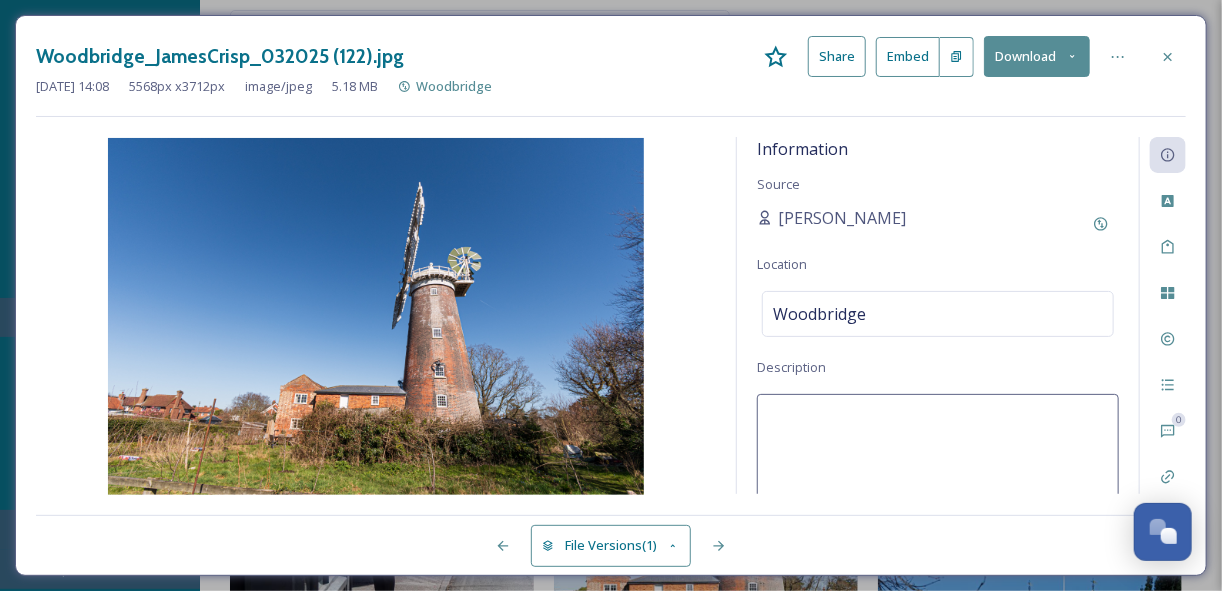 click at bounding box center (938, 477) 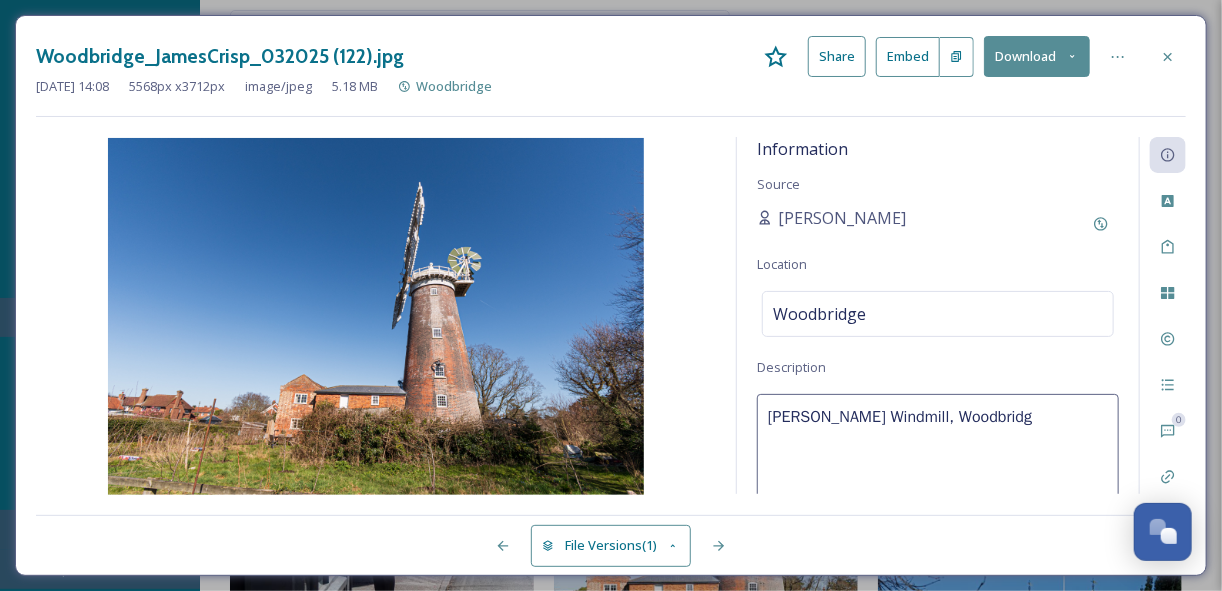 type on "[PERSON_NAME] Windmill, [GEOGRAPHIC_DATA]" 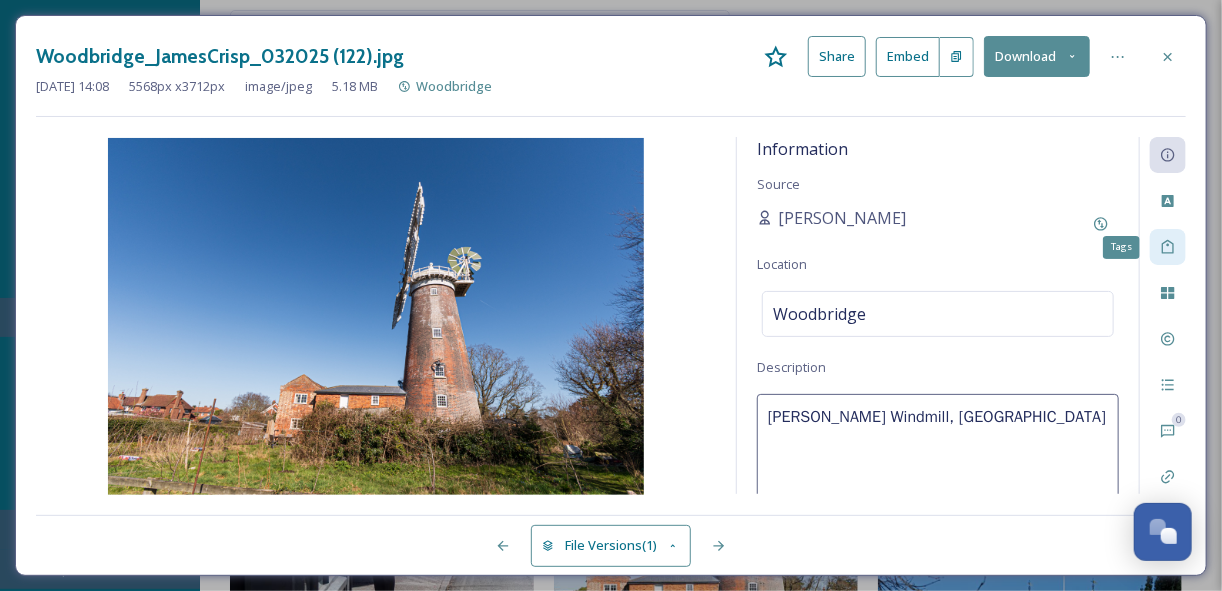 click 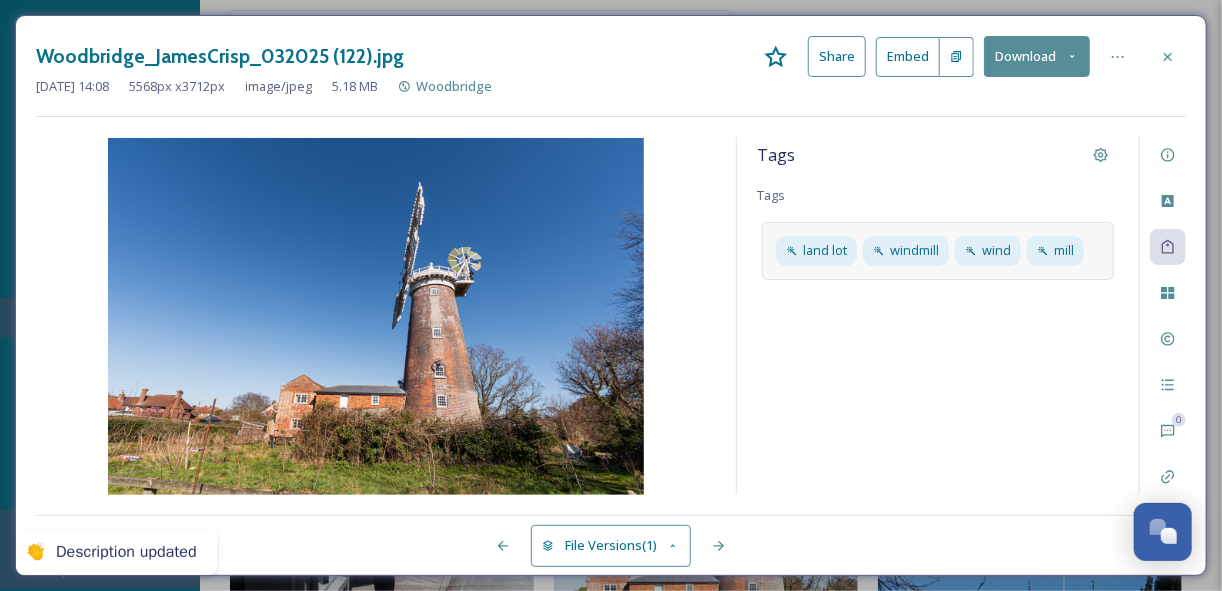 click on "land lot windmill wind mill" at bounding box center [938, 250] 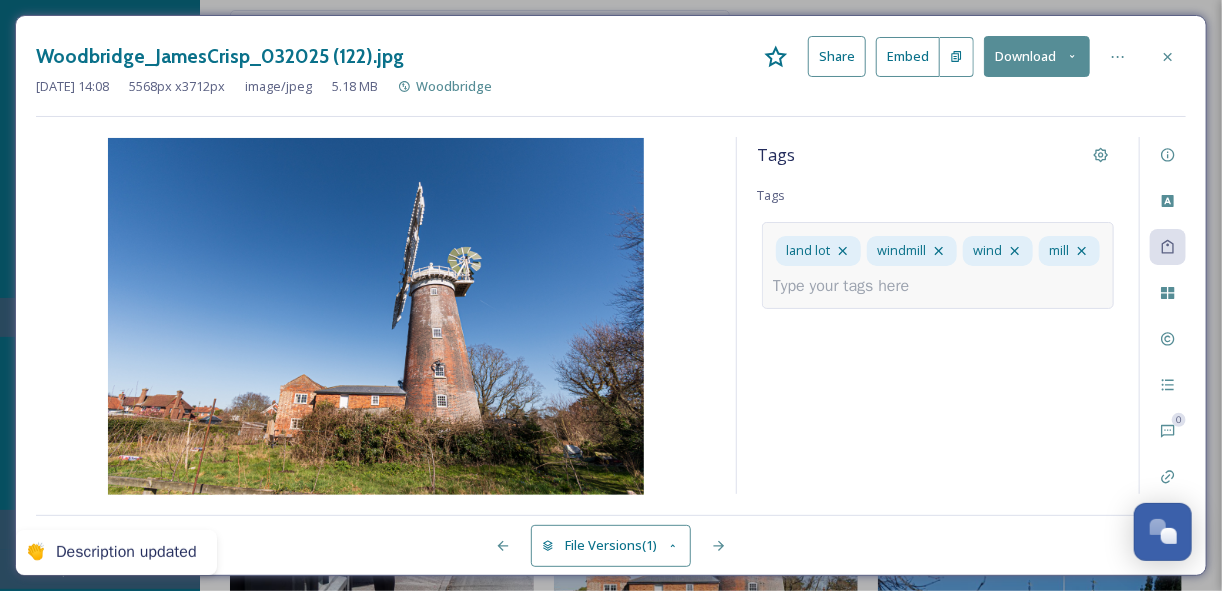 click at bounding box center [849, 286] 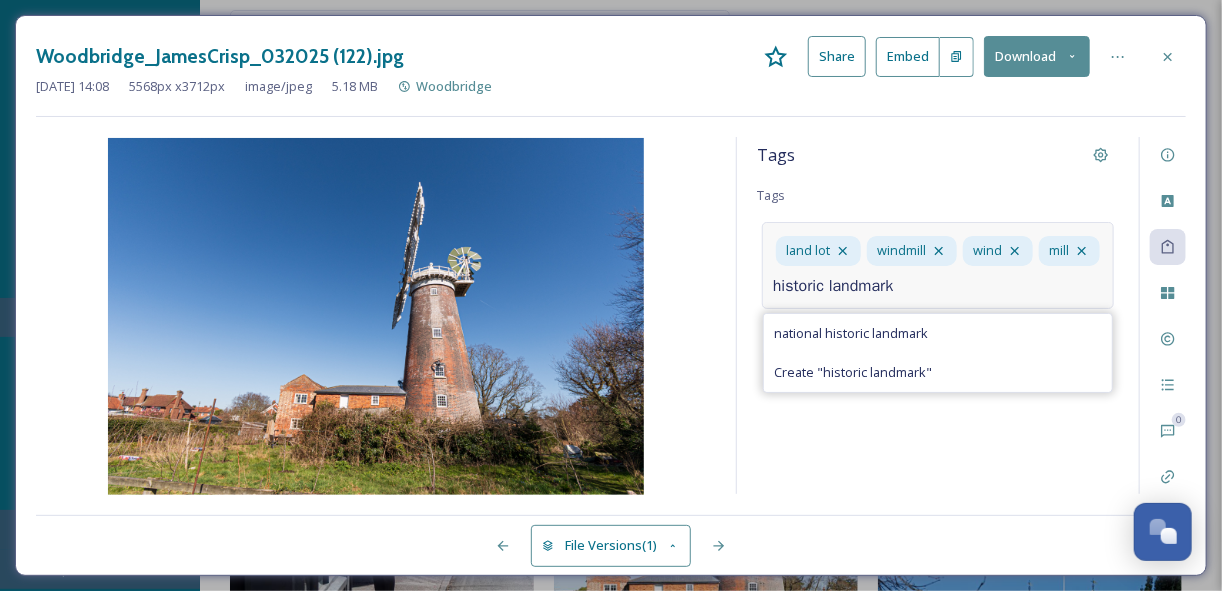 type on "historic landmark" 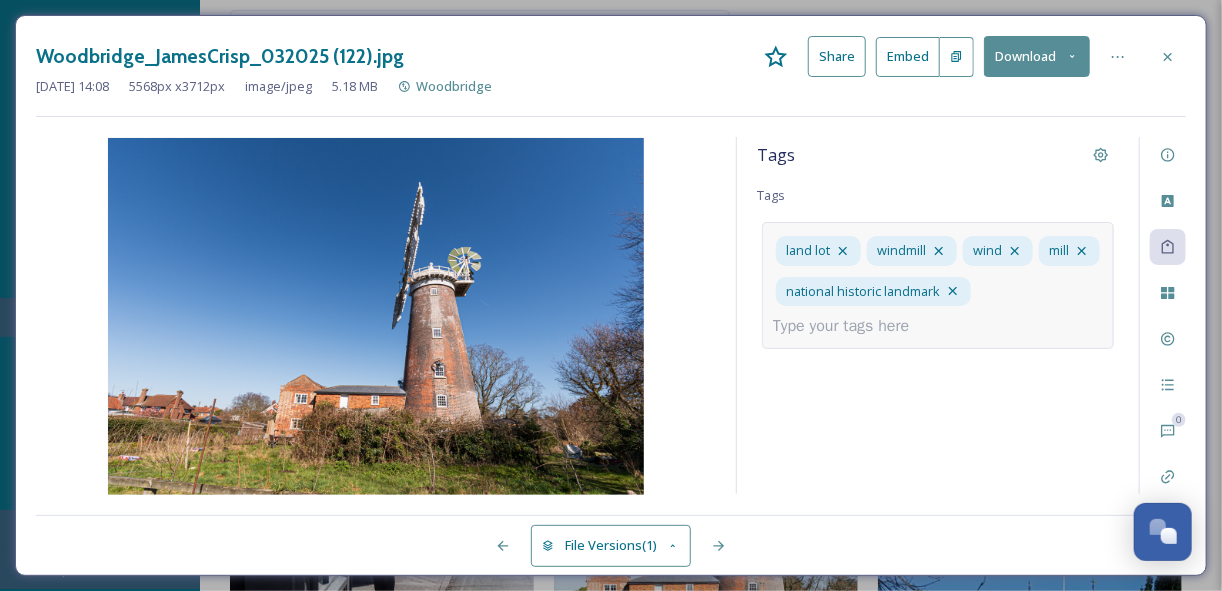click at bounding box center (849, 326) 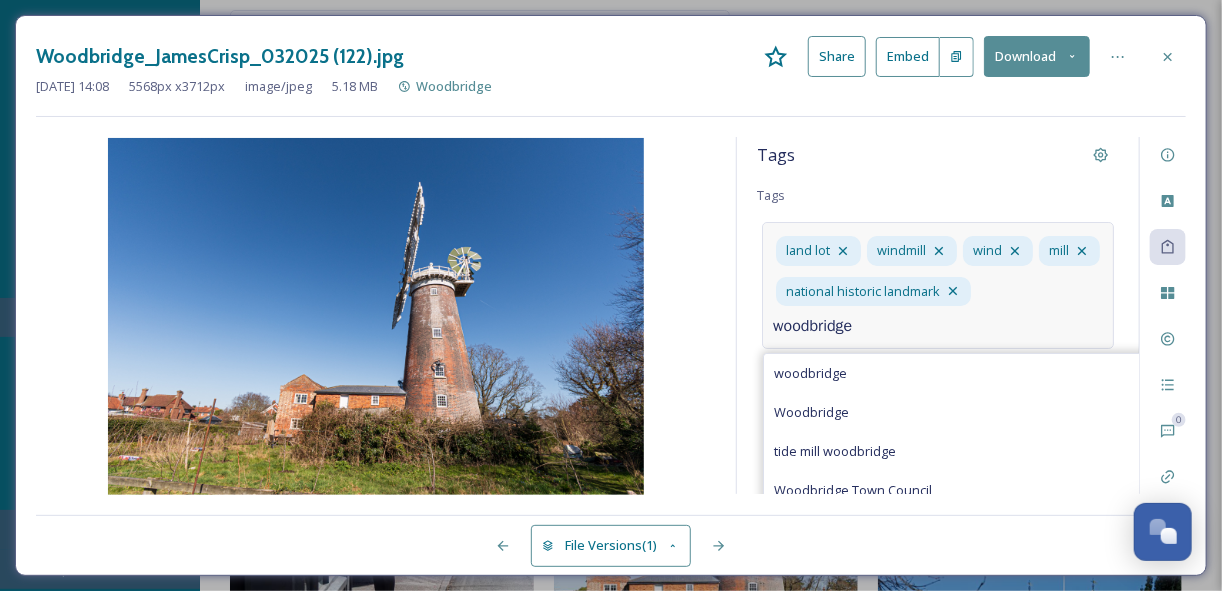 type on "woodbridge" 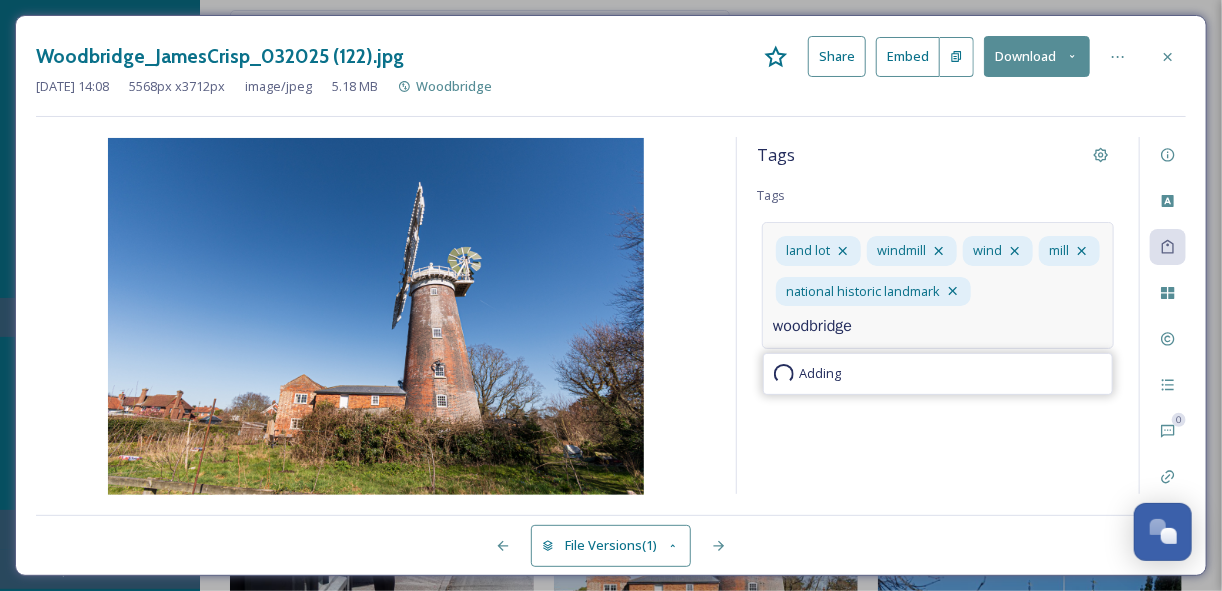 type 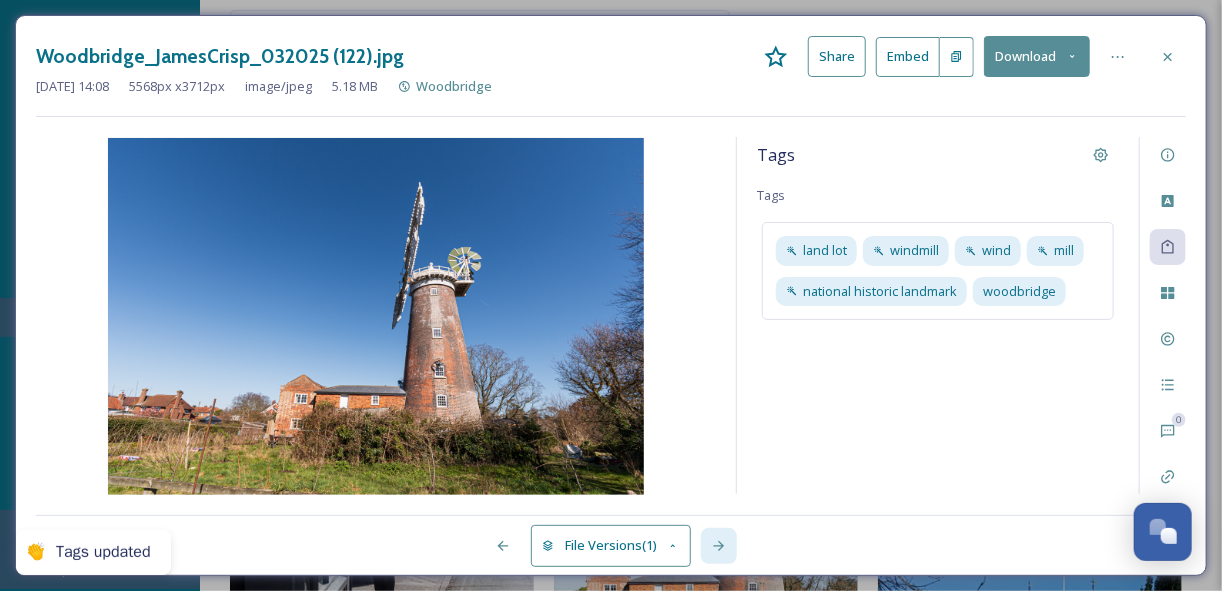 click 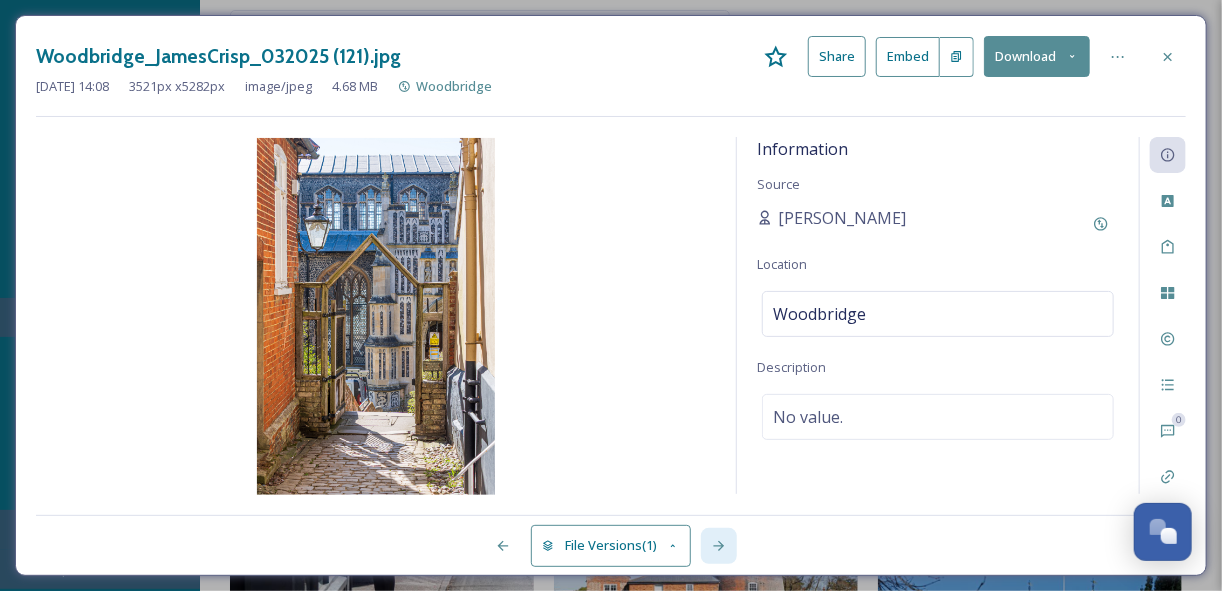 click 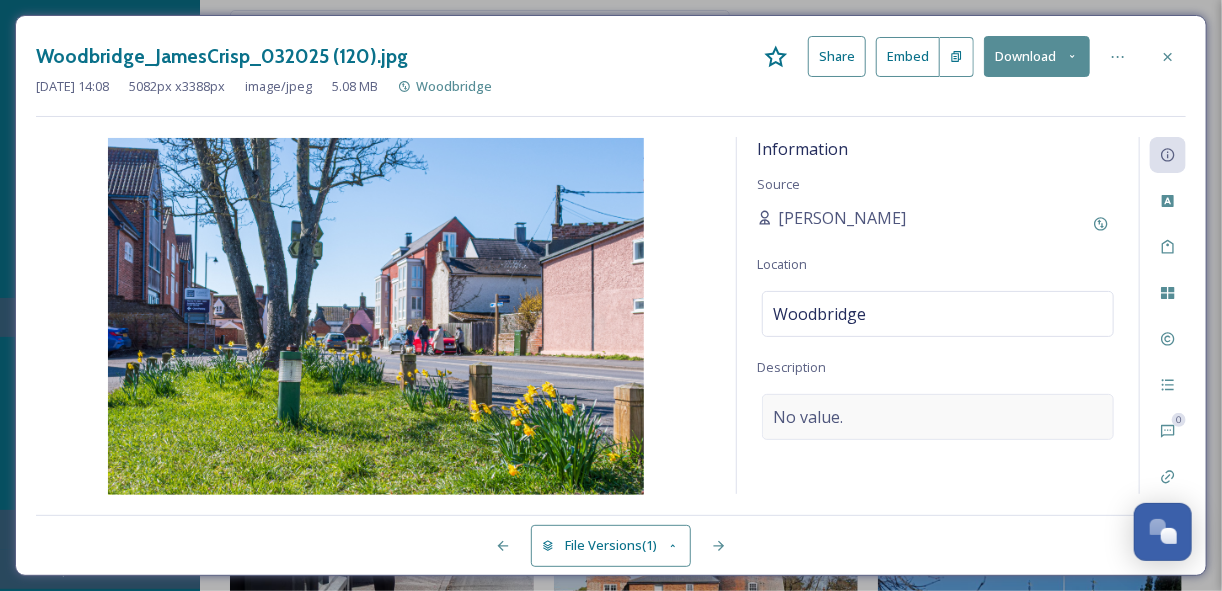 click on "No value." at bounding box center [938, 417] 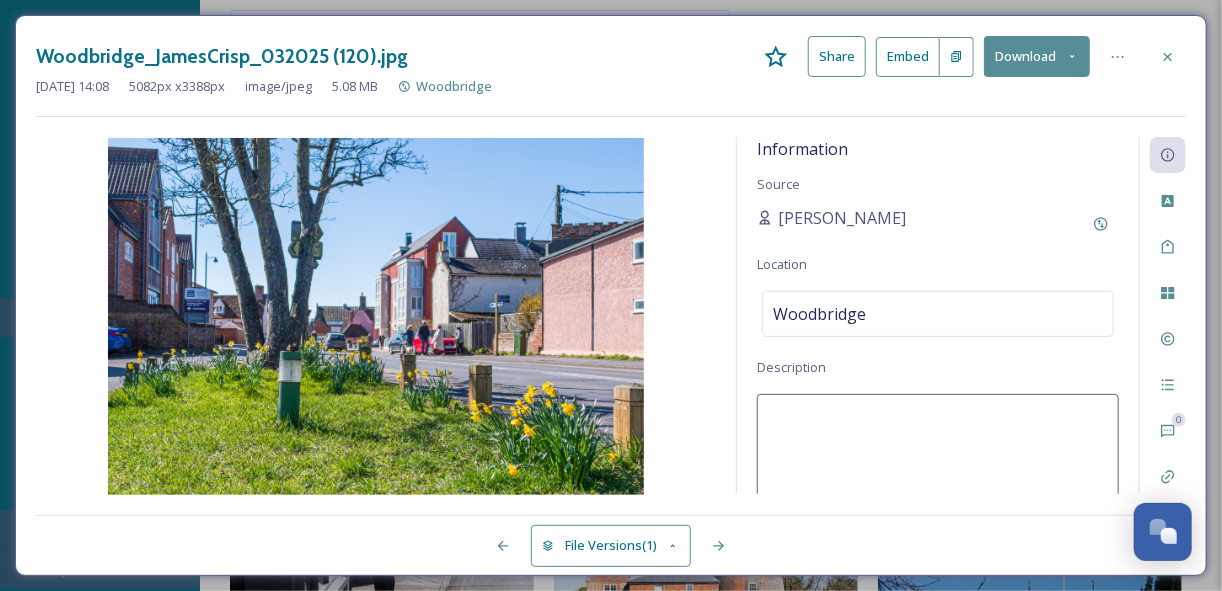 click at bounding box center [938, 477] 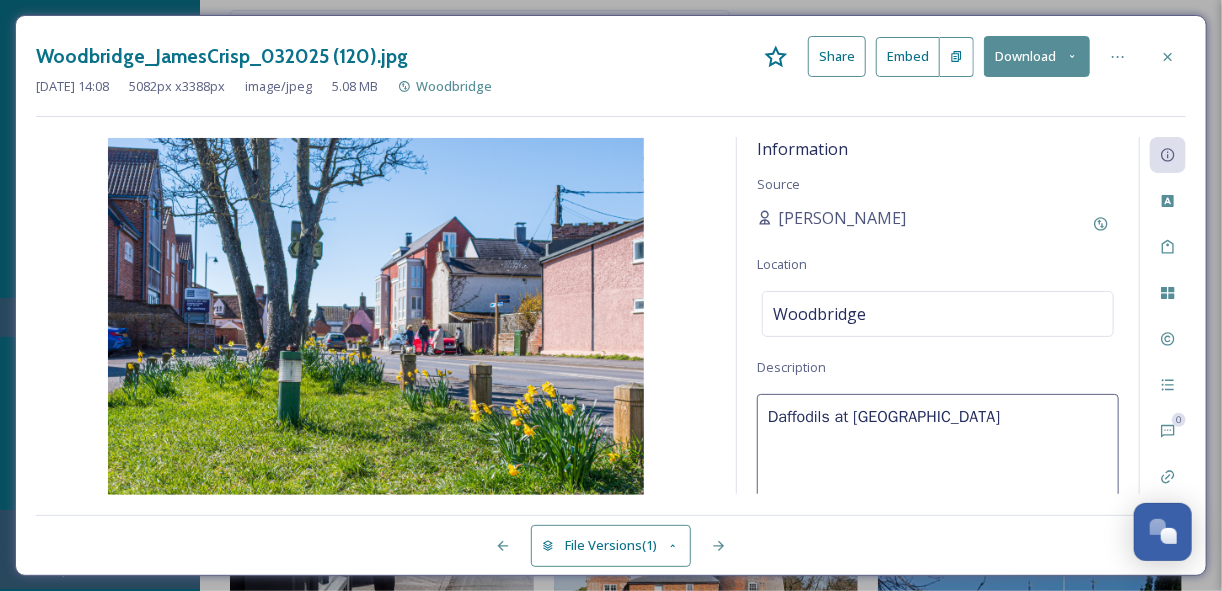 type on "Daffodils at [GEOGRAPHIC_DATA]" 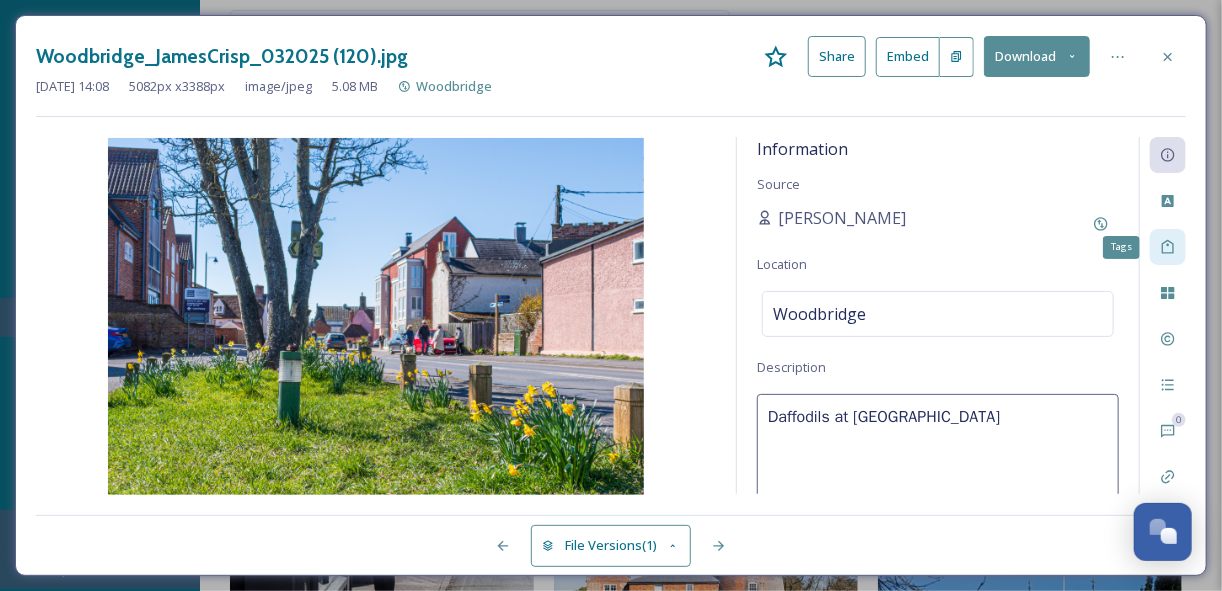 click 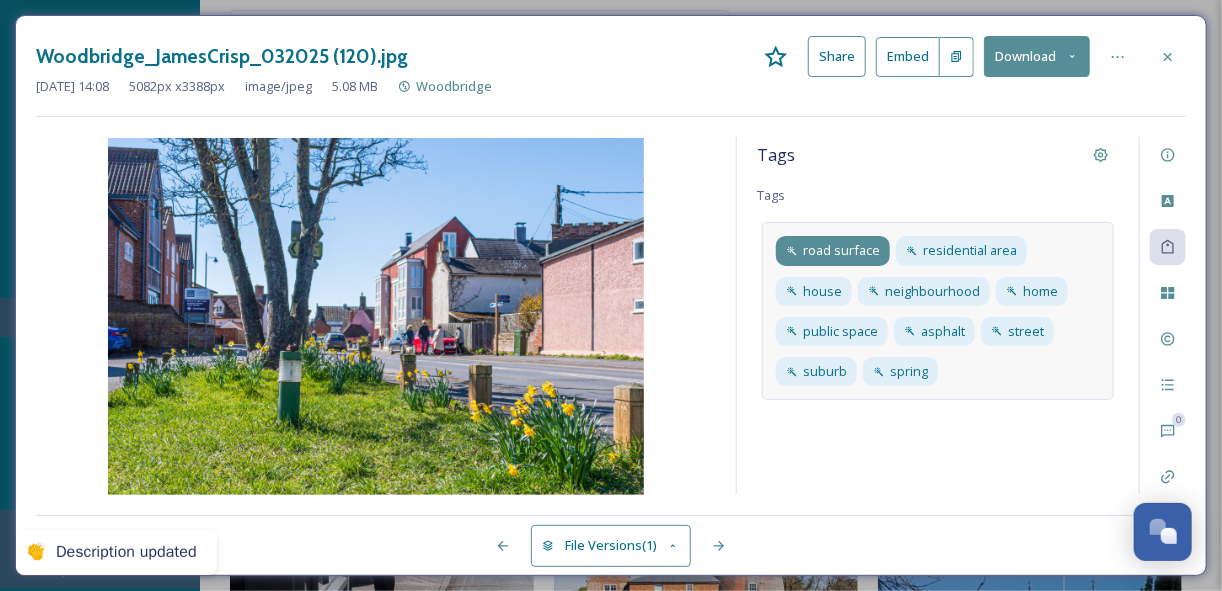 click on "road surface" at bounding box center (841, 250) 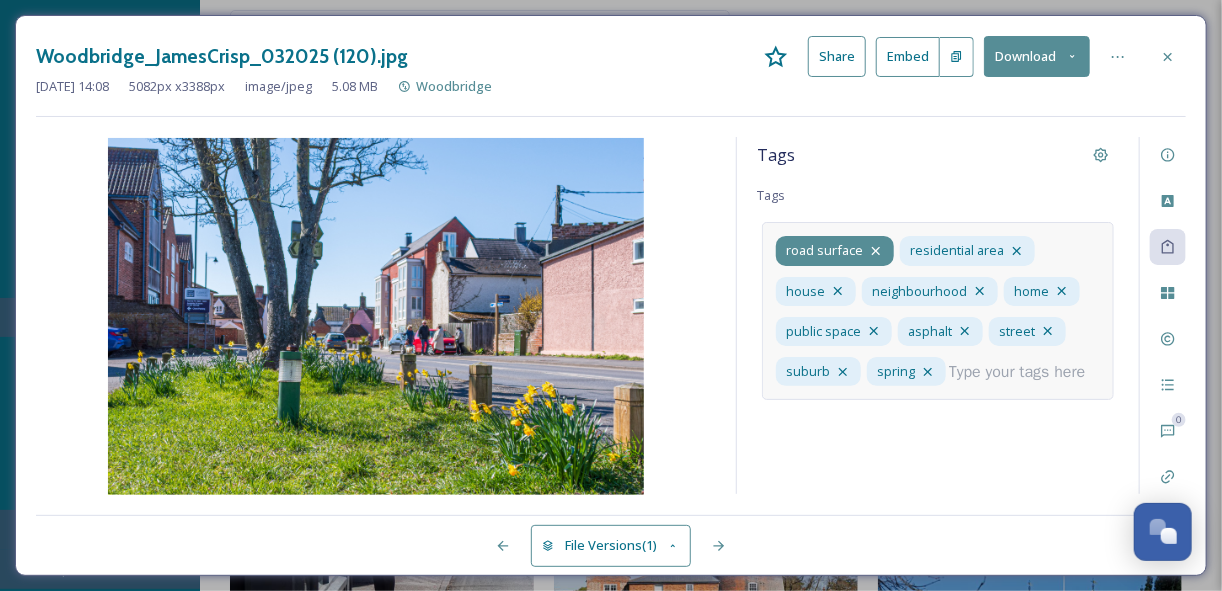 click 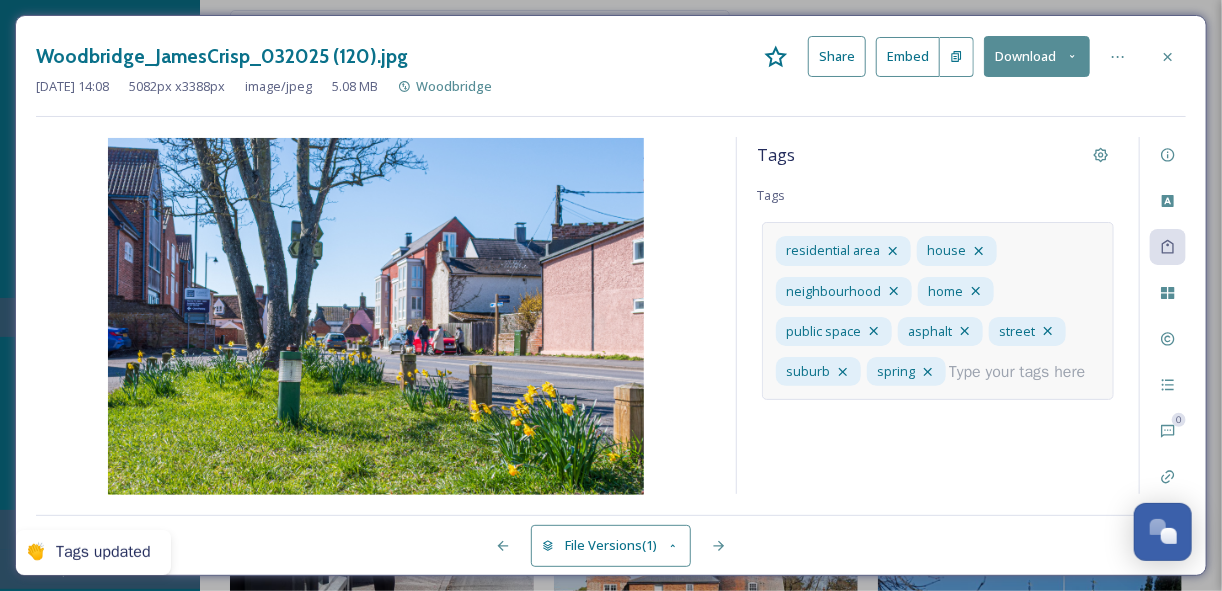 click at bounding box center (1025, 372) 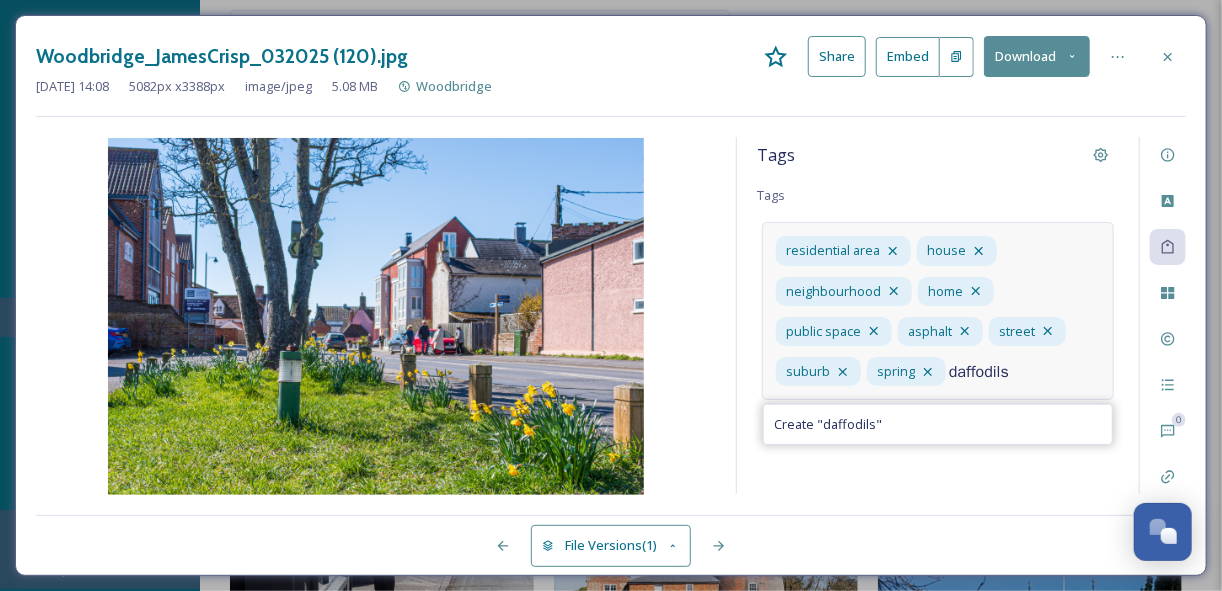 type on "daffodils" 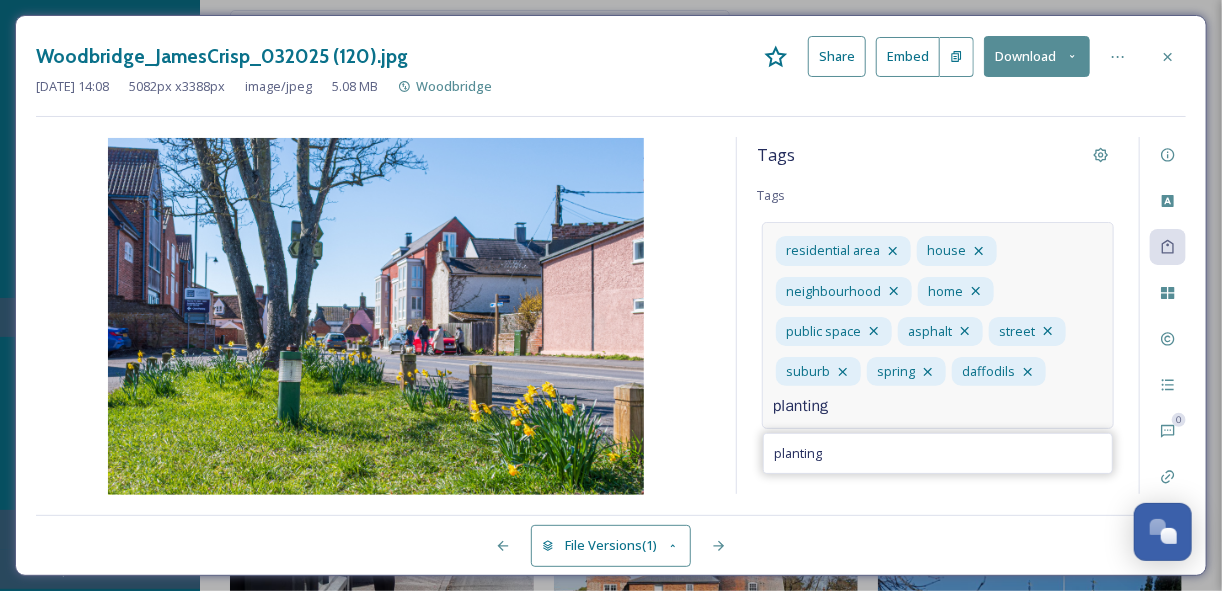 type on "planting" 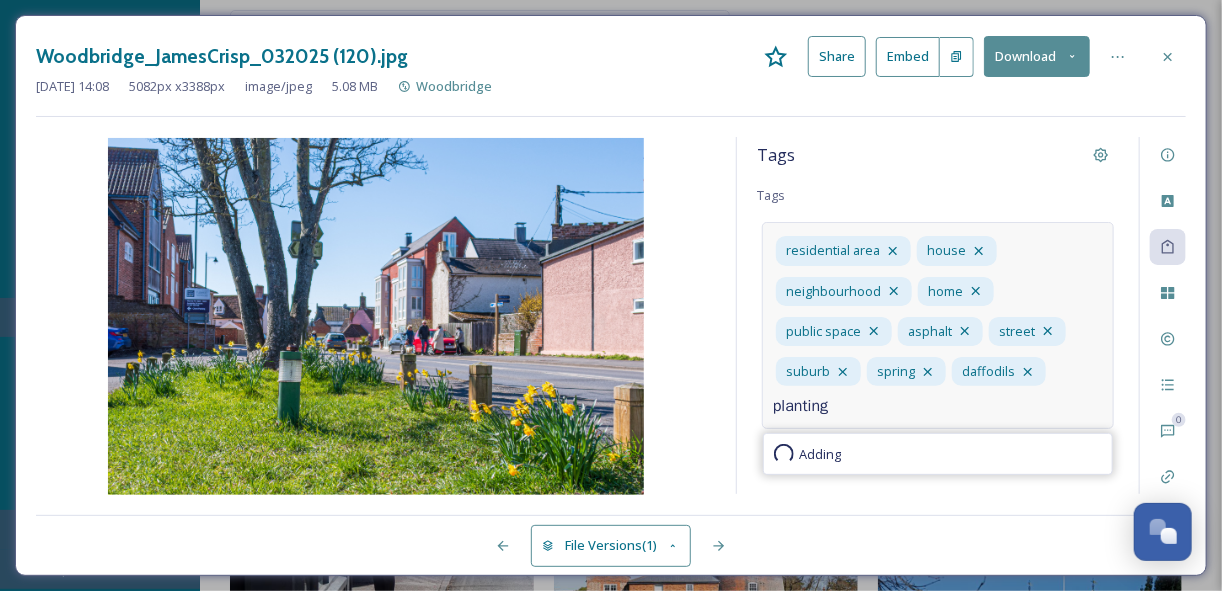 type 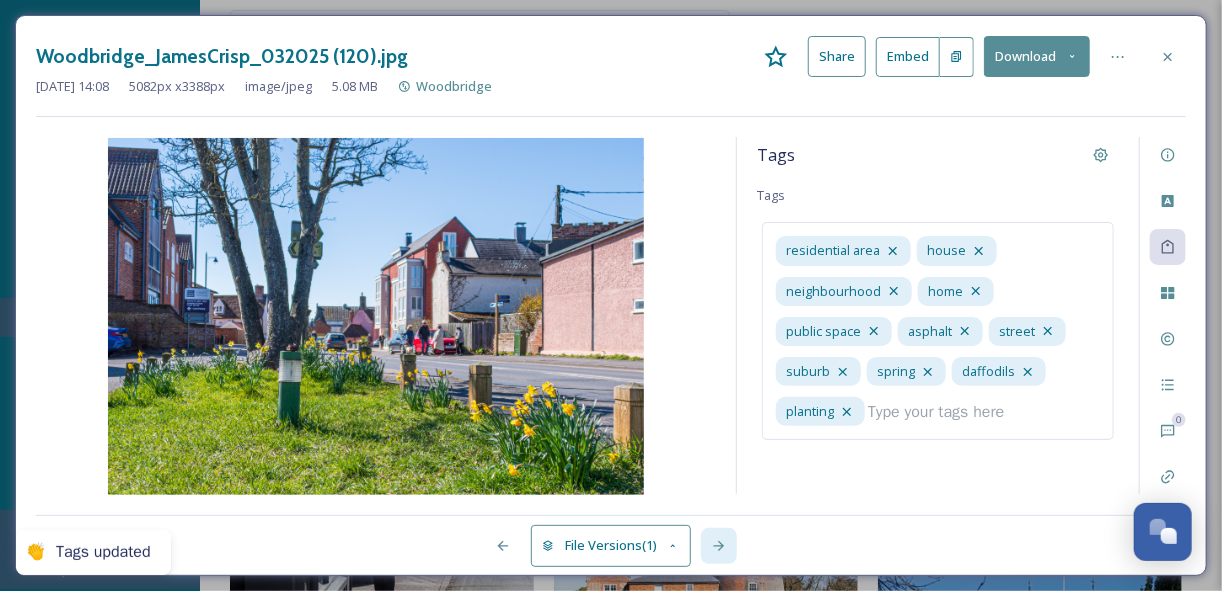 click 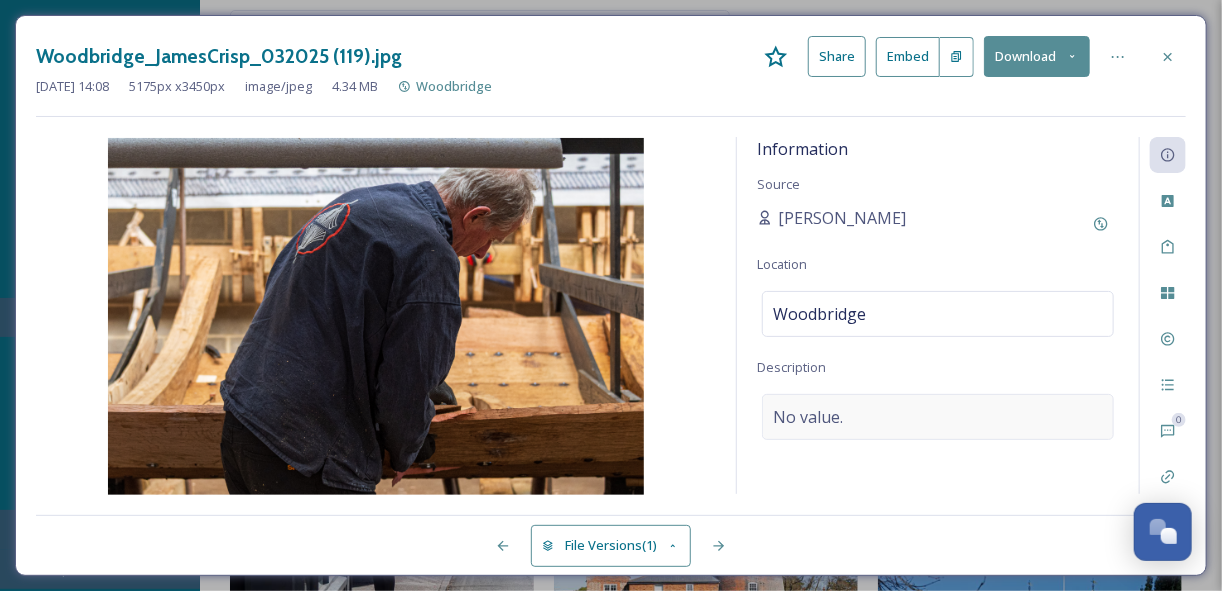click on "No value." at bounding box center [938, 417] 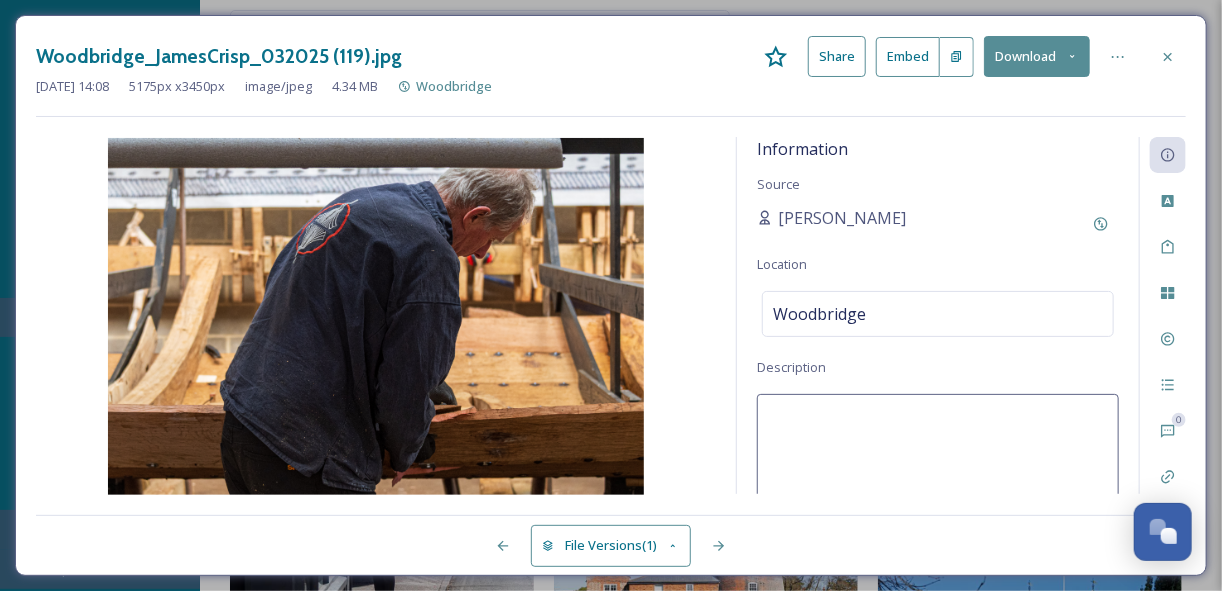 click at bounding box center (938, 477) 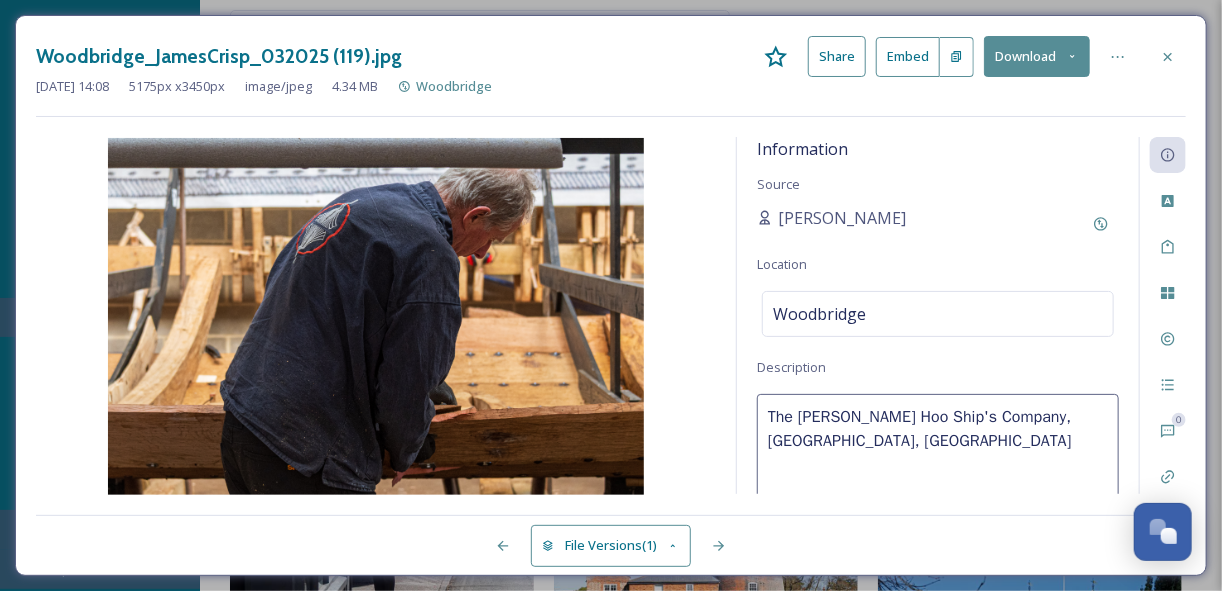 type on "The [PERSON_NAME] Hoo Ship's Company, [GEOGRAPHIC_DATA], [GEOGRAPHIC_DATA]" 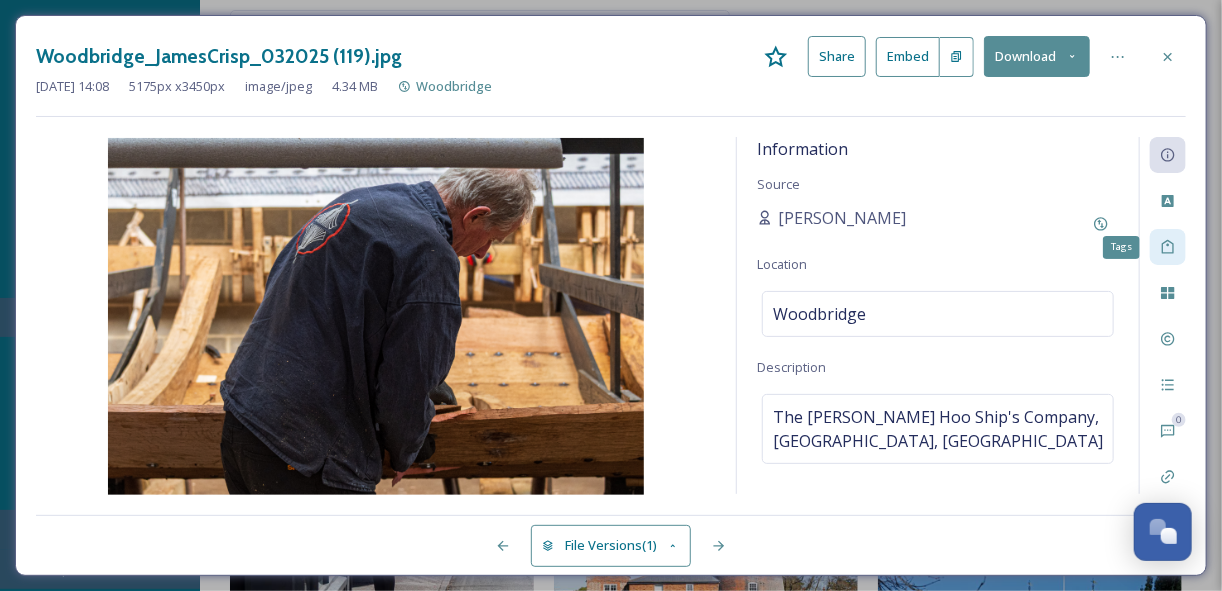 click 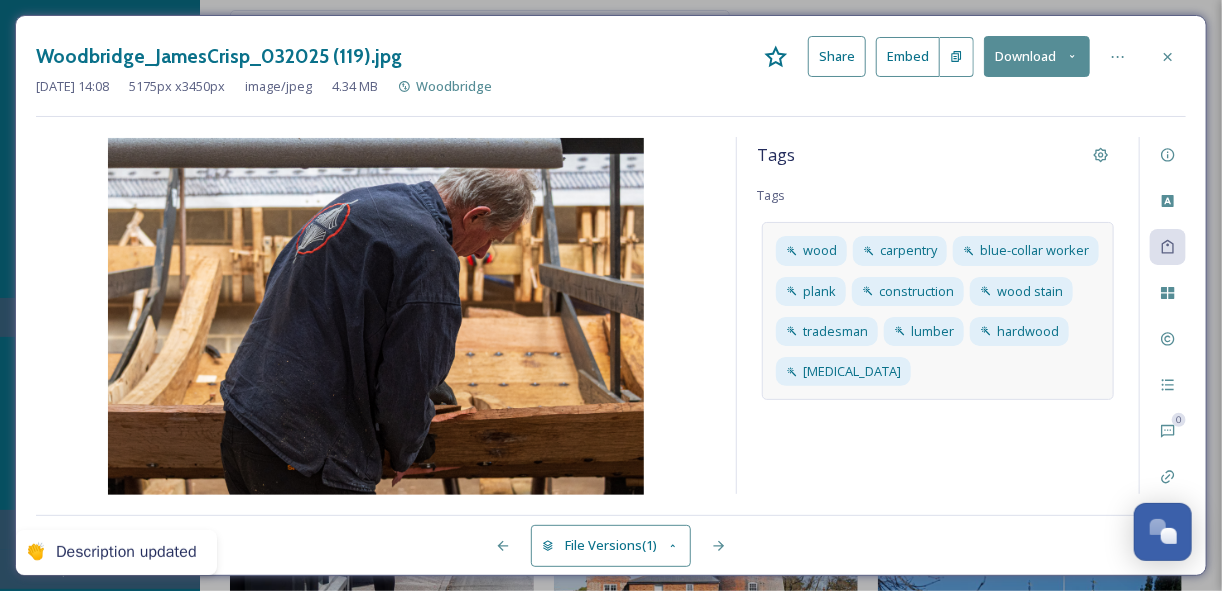 click on "wood carpentry blue-collar worker plank construction wood stain tradesman lumber hardwood [MEDICAL_DATA]" at bounding box center (938, 311) 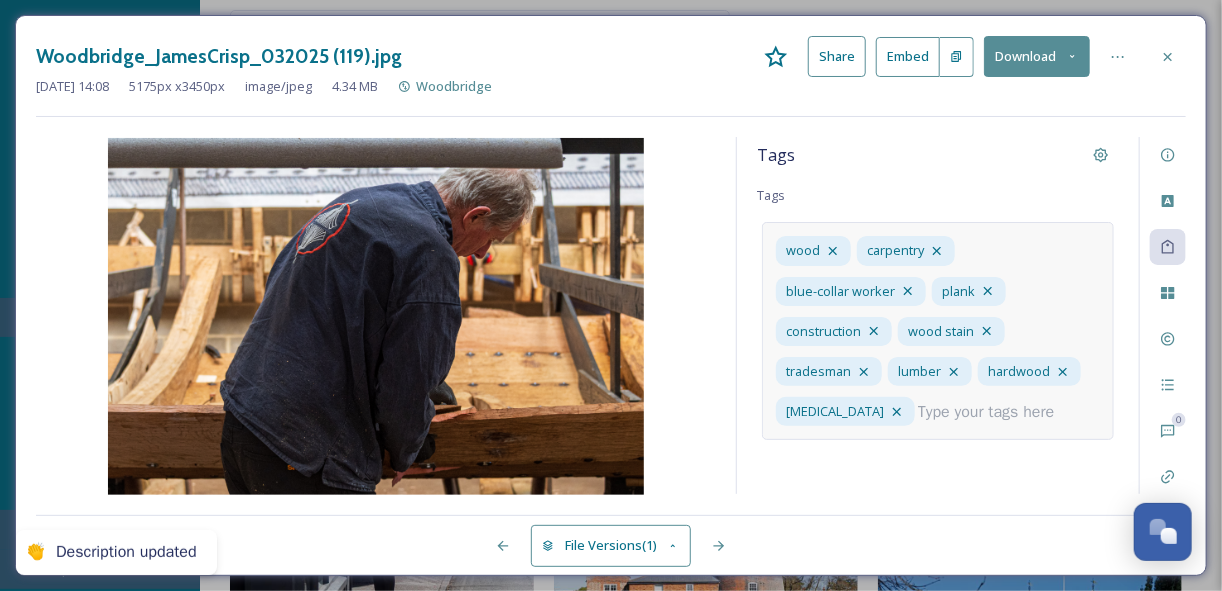 click at bounding box center (994, 412) 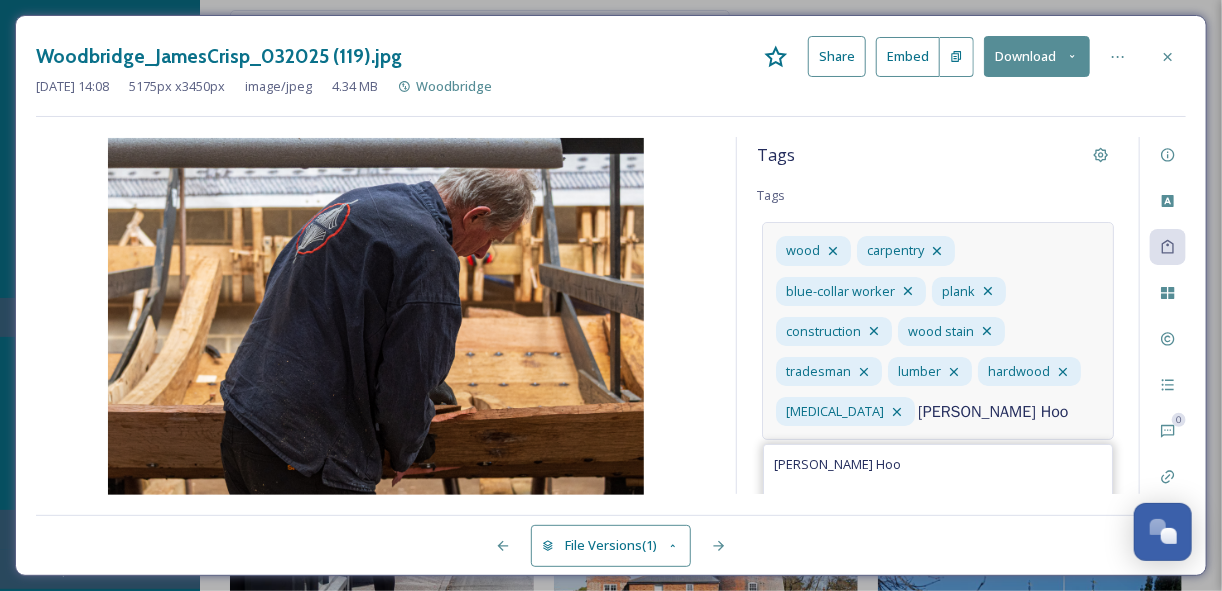 type on "[PERSON_NAME] Hoo" 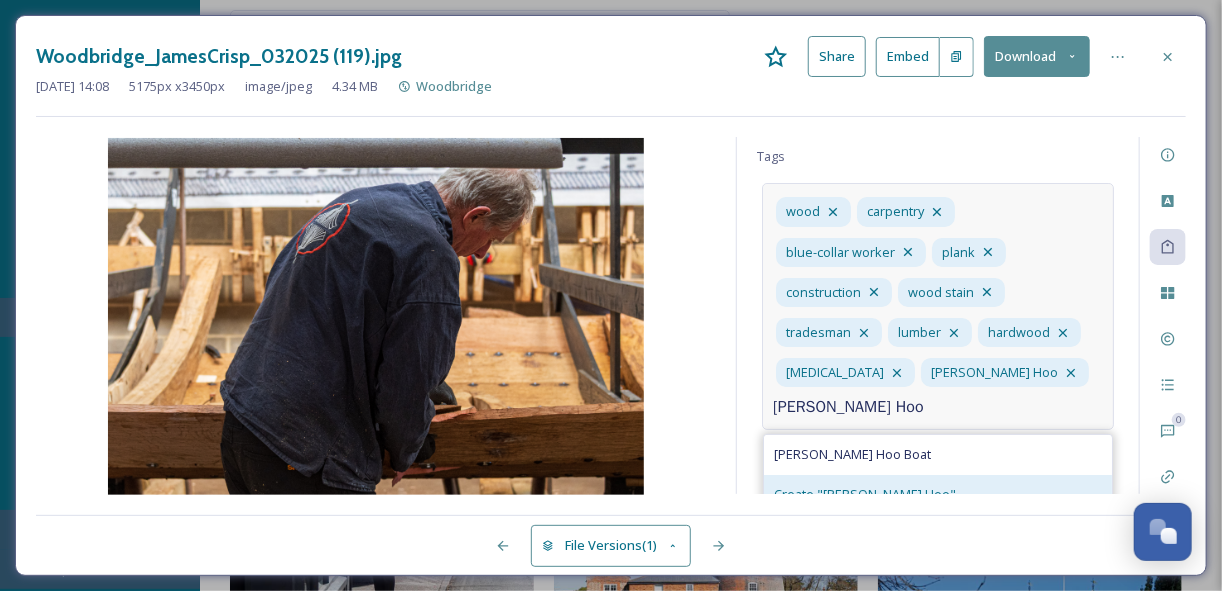 scroll, scrollTop: 58, scrollLeft: 0, axis: vertical 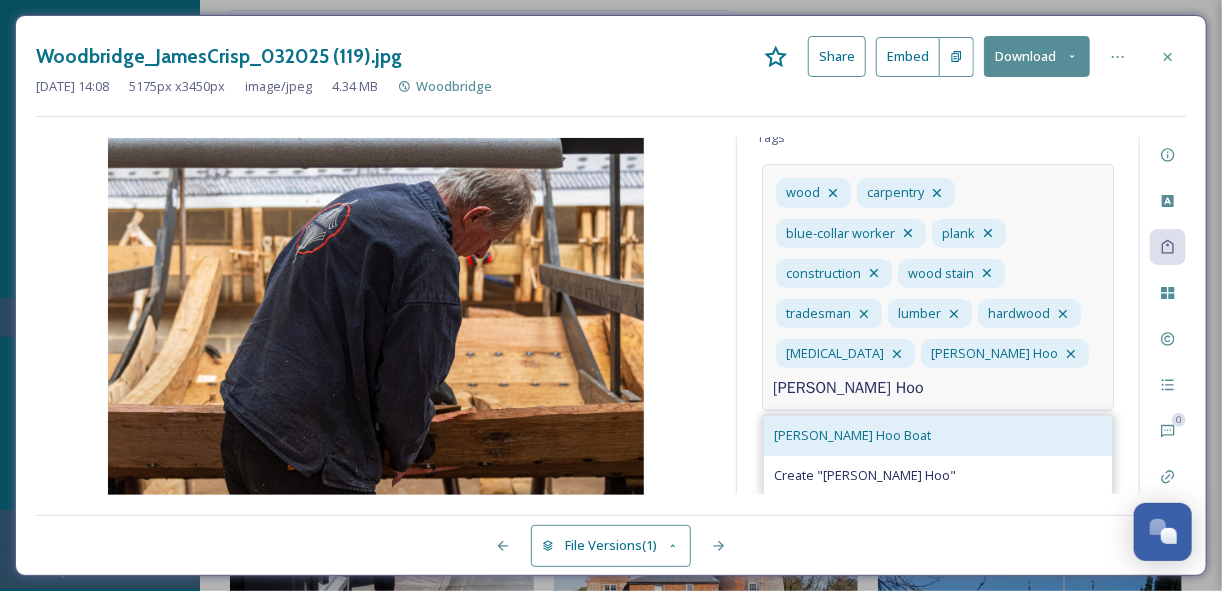 type on "[PERSON_NAME] Hoo" 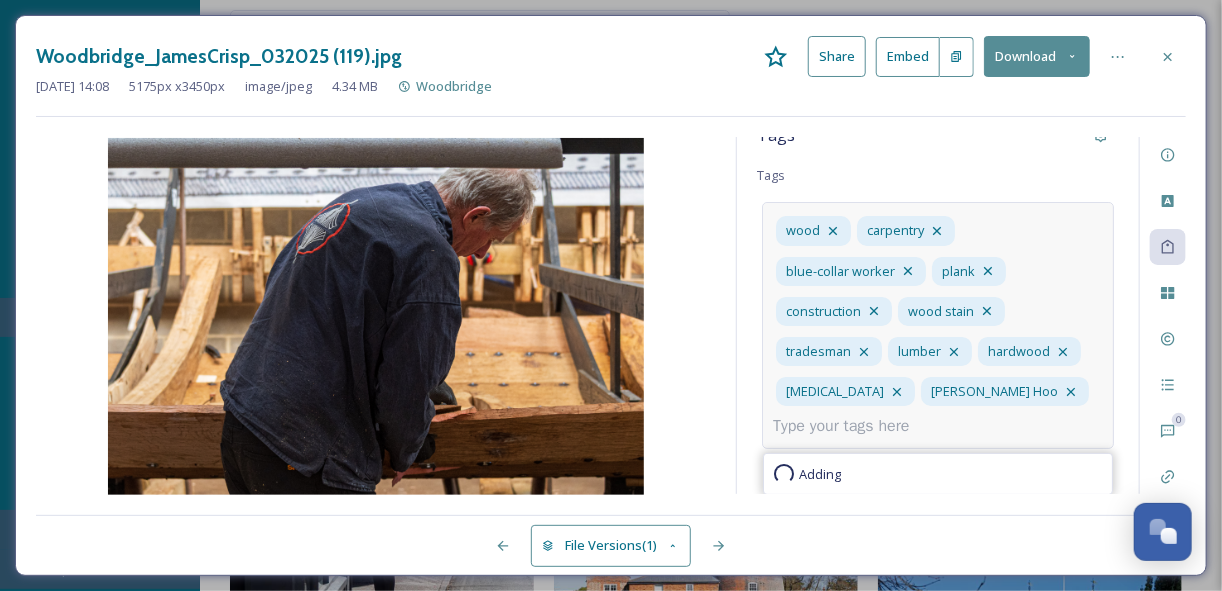 scroll, scrollTop: 0, scrollLeft: 0, axis: both 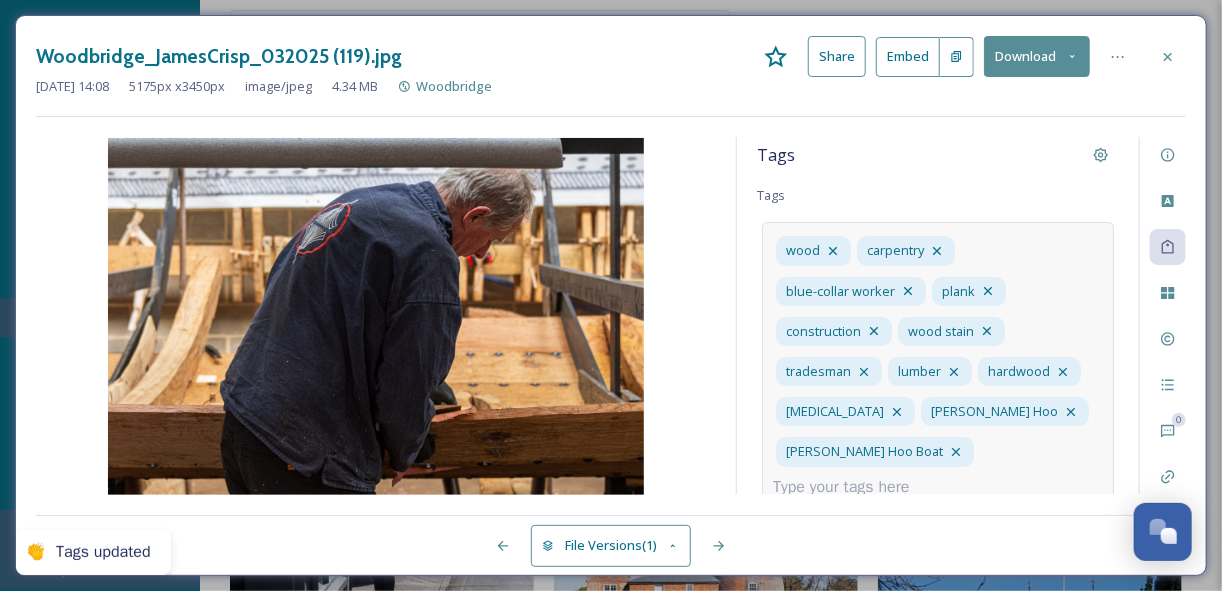 click at bounding box center (849, 487) 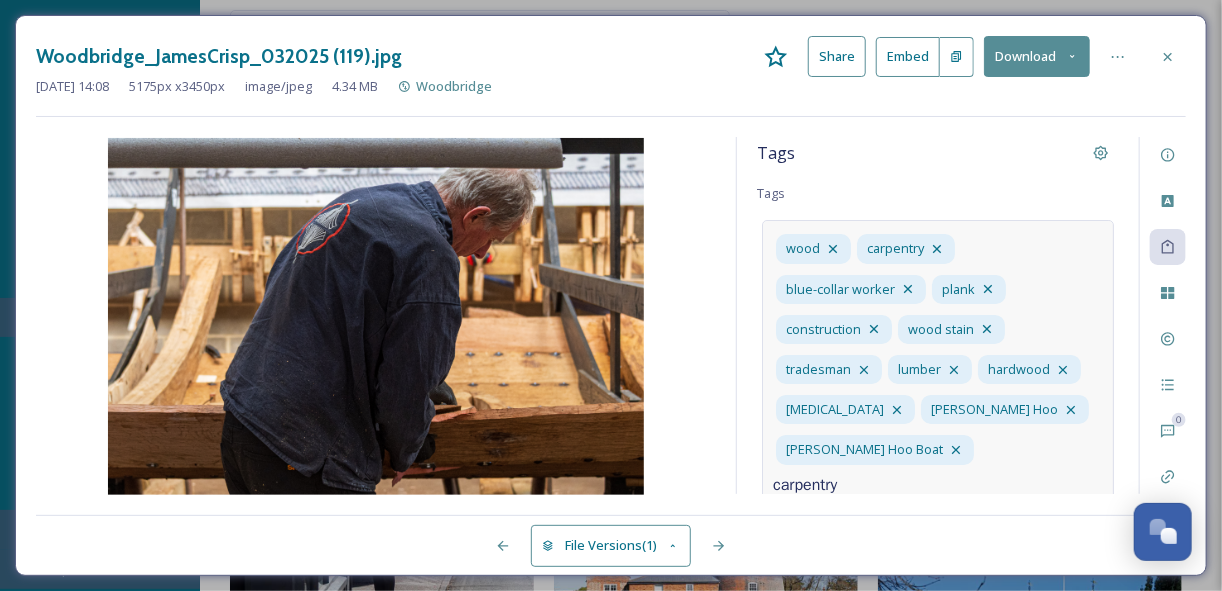 scroll, scrollTop: 59, scrollLeft: 0, axis: vertical 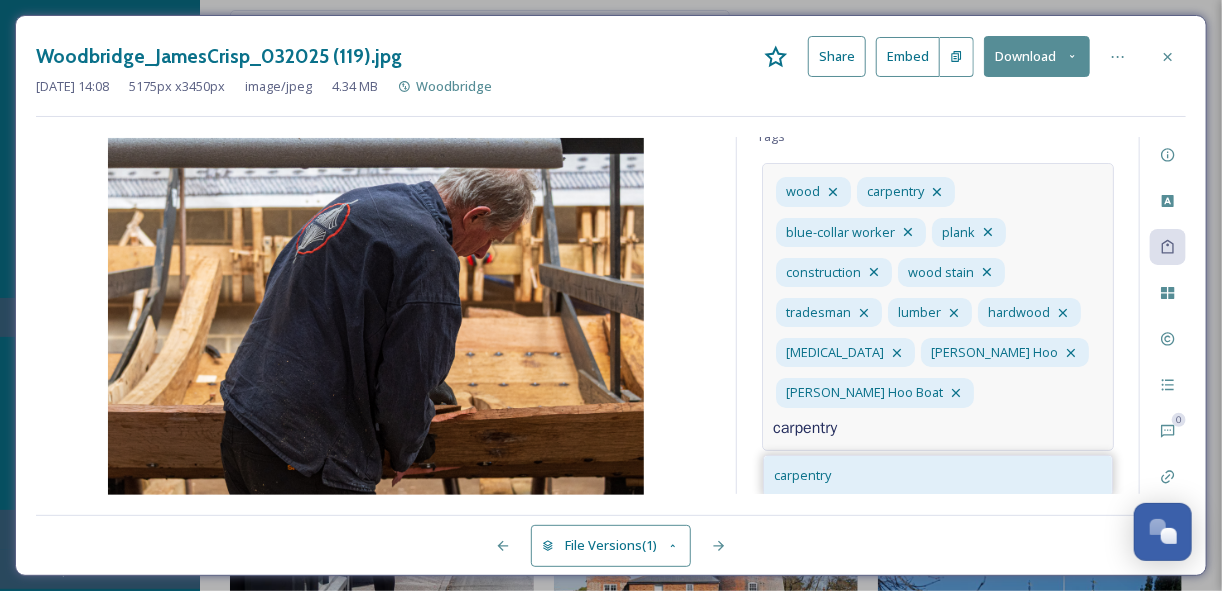 type on "carpentry" 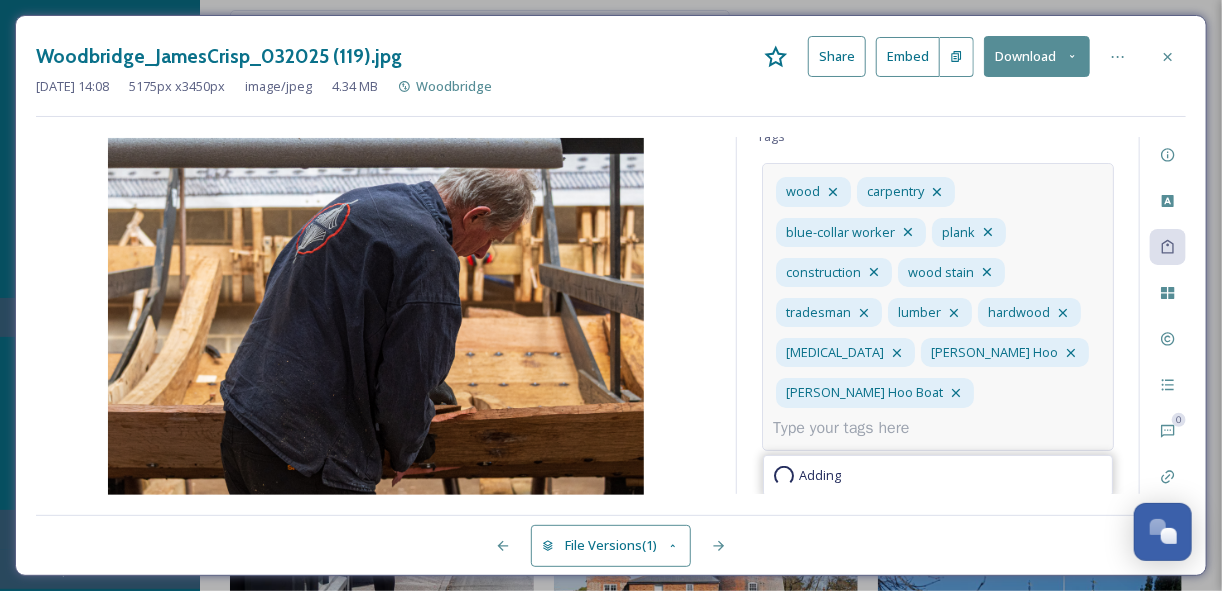 scroll, scrollTop: 19, scrollLeft: 0, axis: vertical 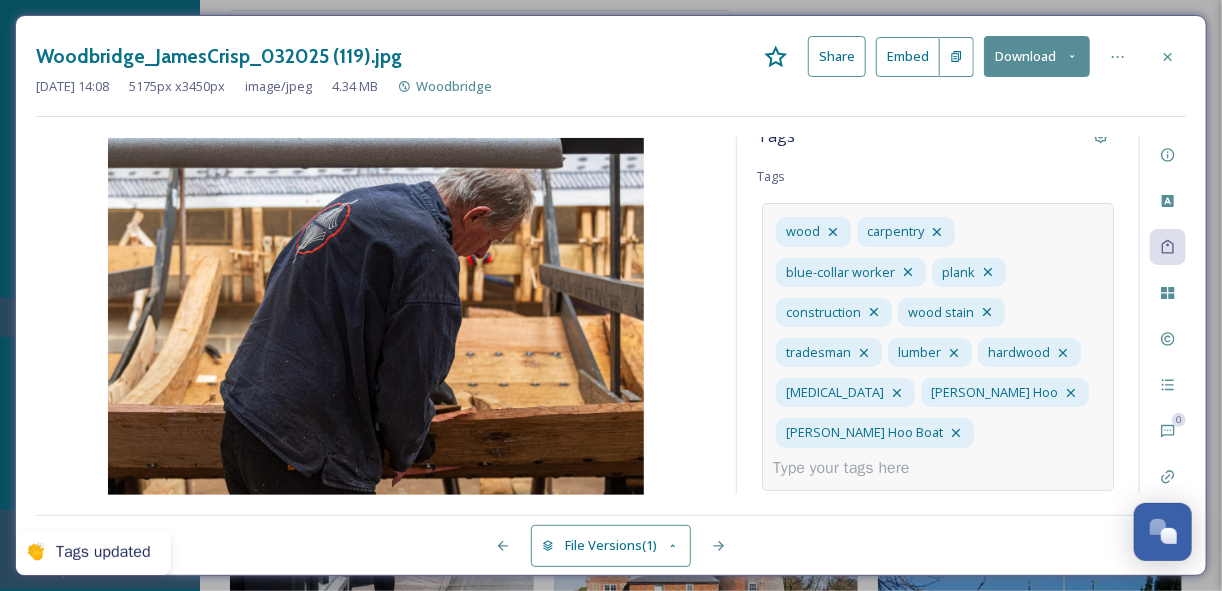 click at bounding box center [849, 468] 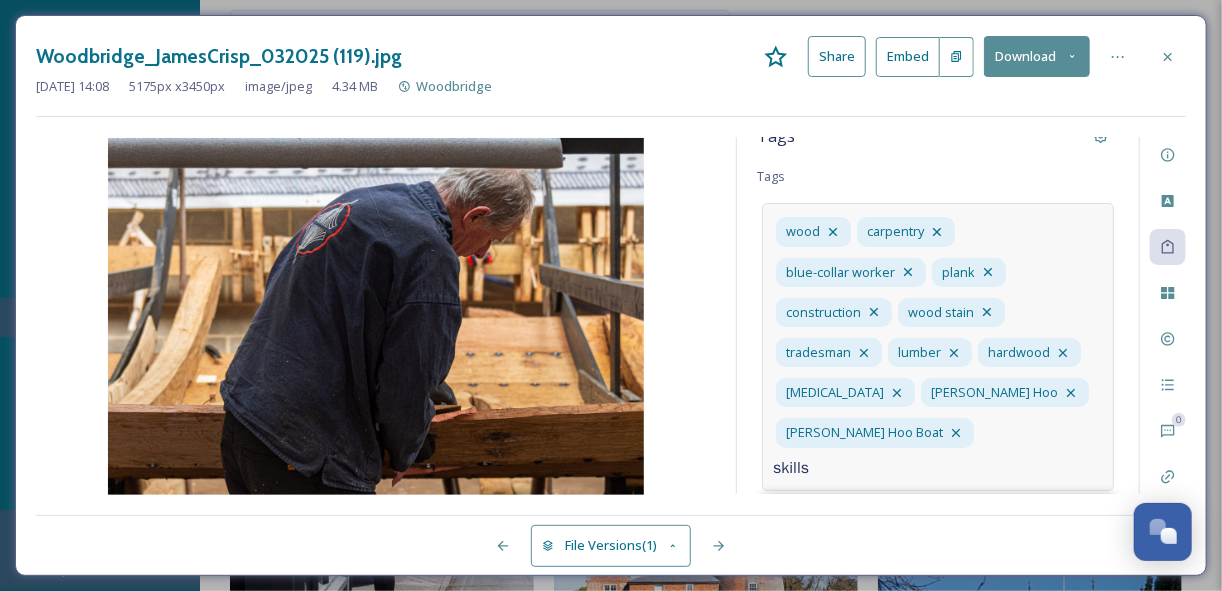 scroll, scrollTop: 59, scrollLeft: 0, axis: vertical 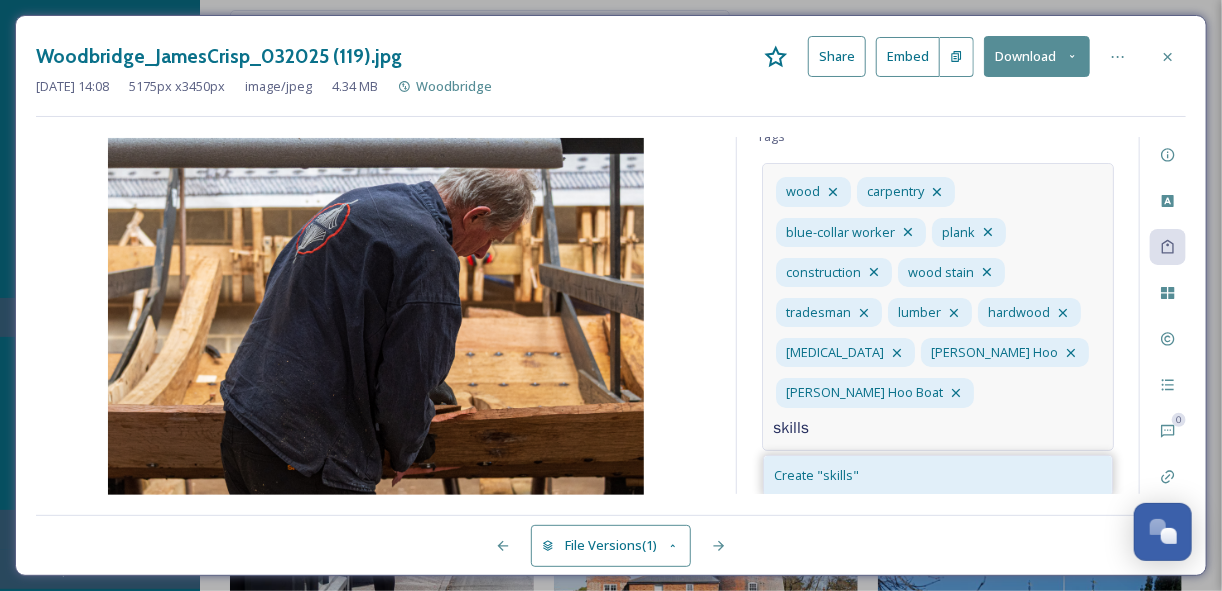 type on "skills" 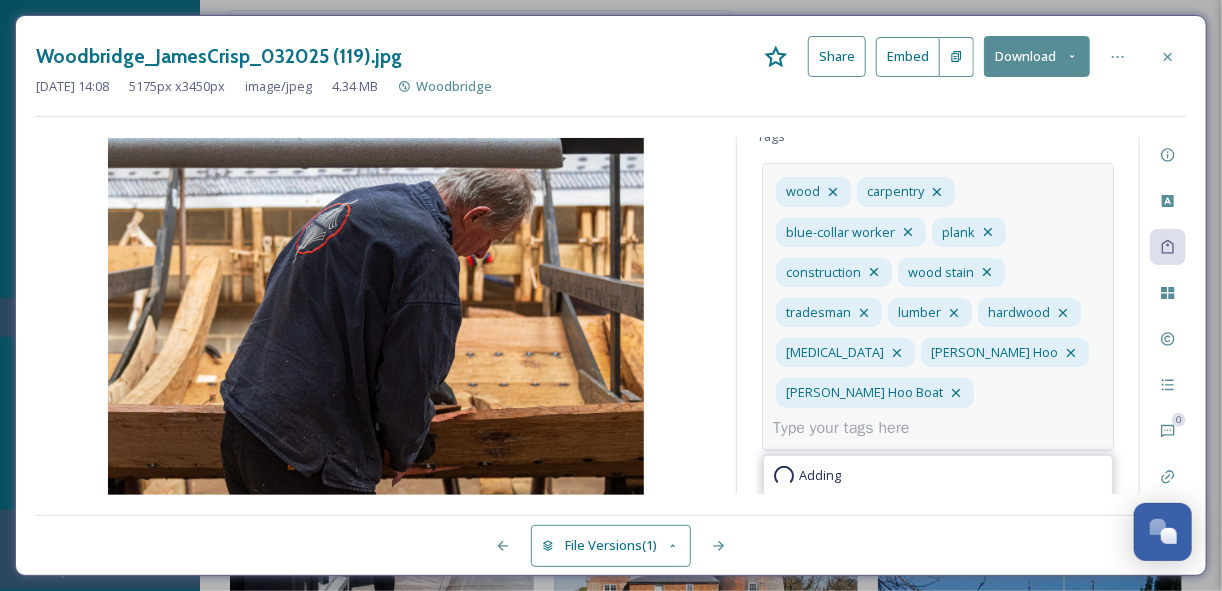 scroll, scrollTop: 19, scrollLeft: 0, axis: vertical 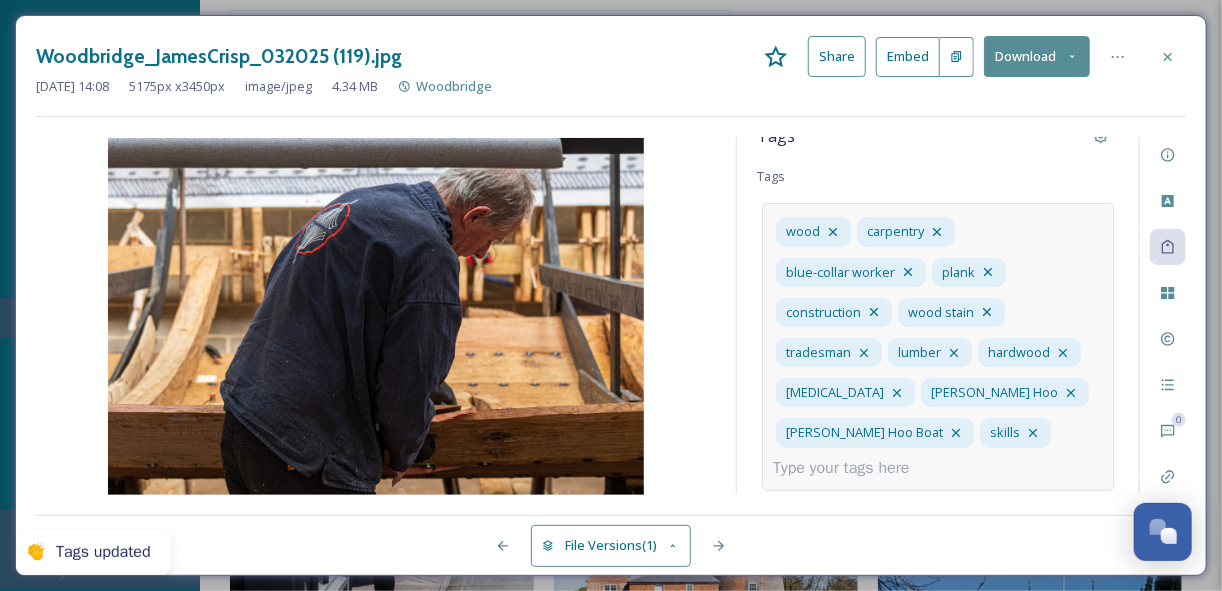 click at bounding box center [849, 468] 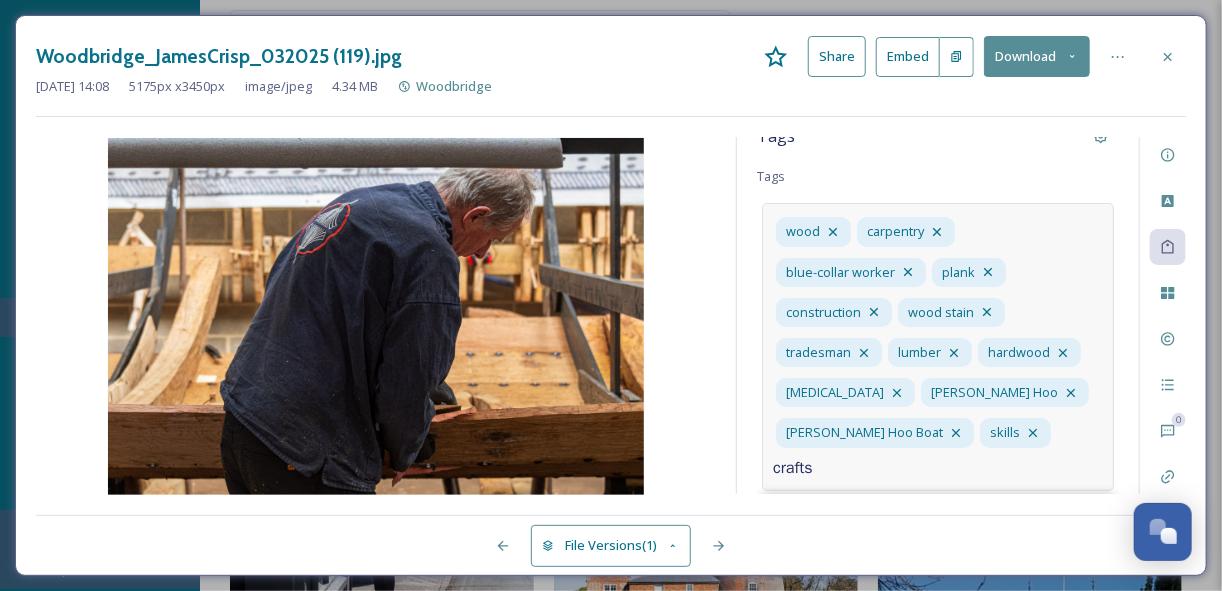 type on "crafts" 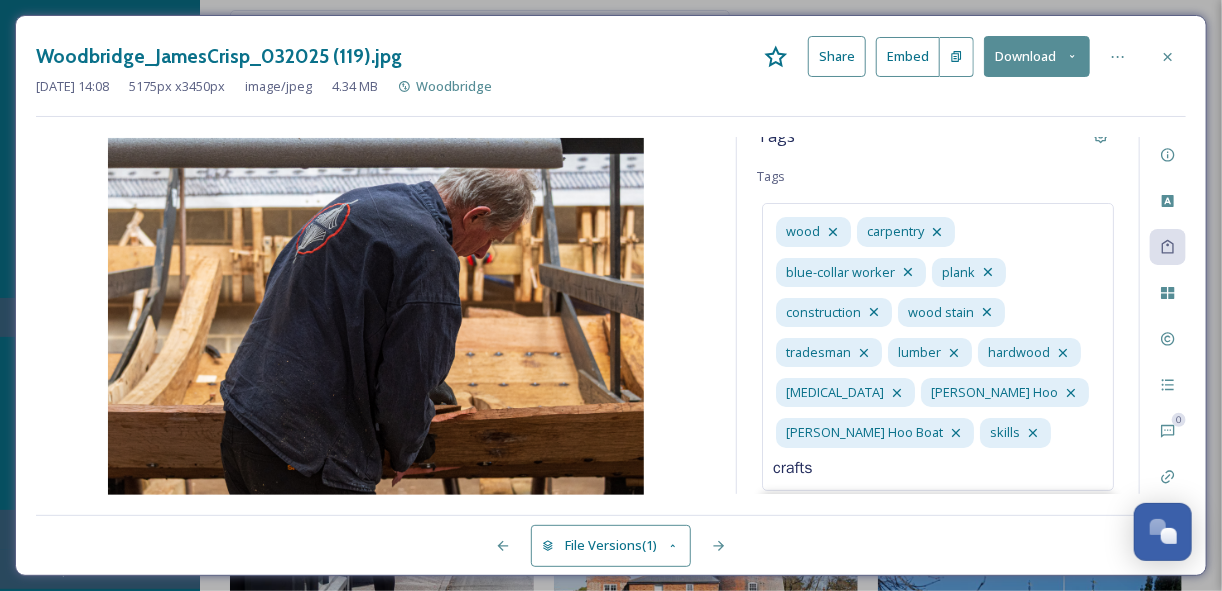 type 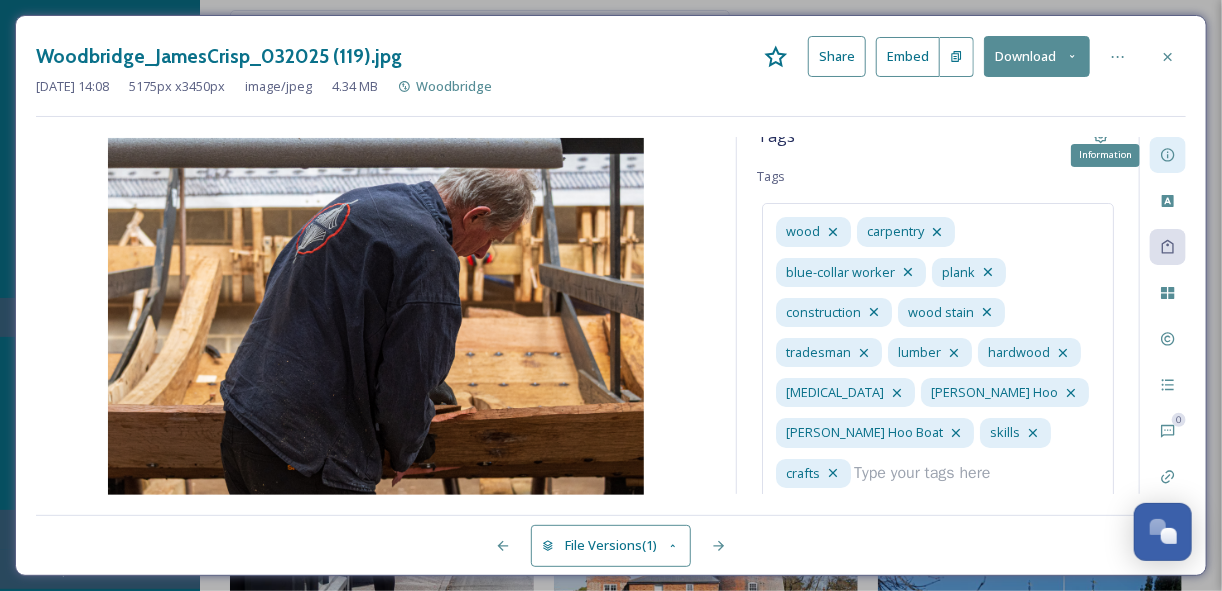 click 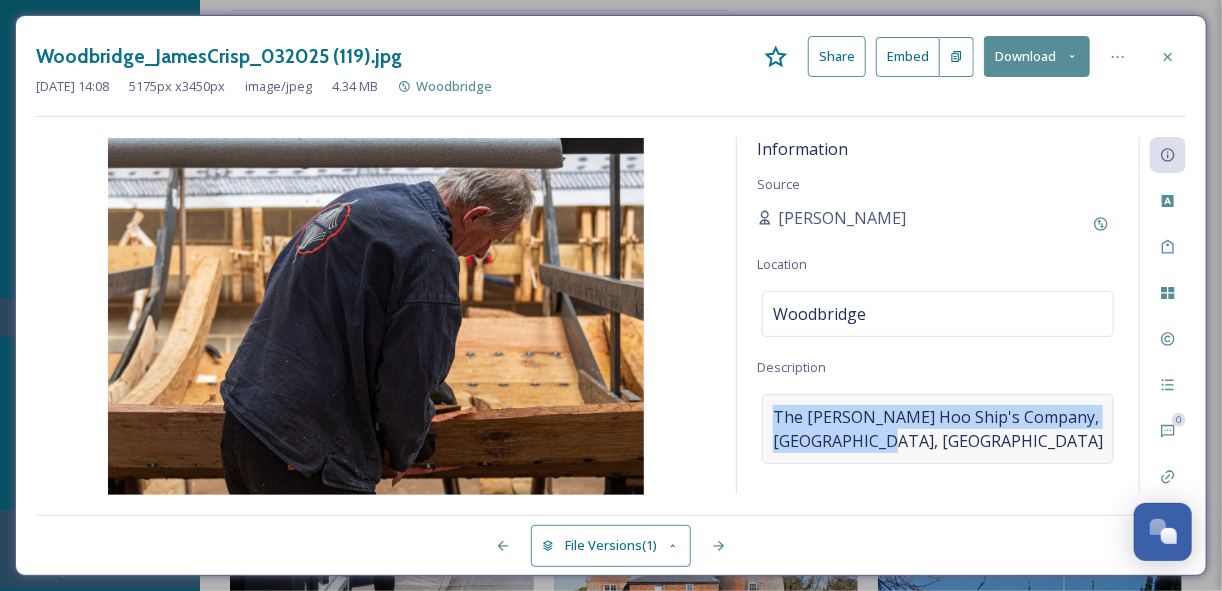 drag, startPoint x: 856, startPoint y: 436, endPoint x: 770, endPoint y: 416, distance: 88.29496 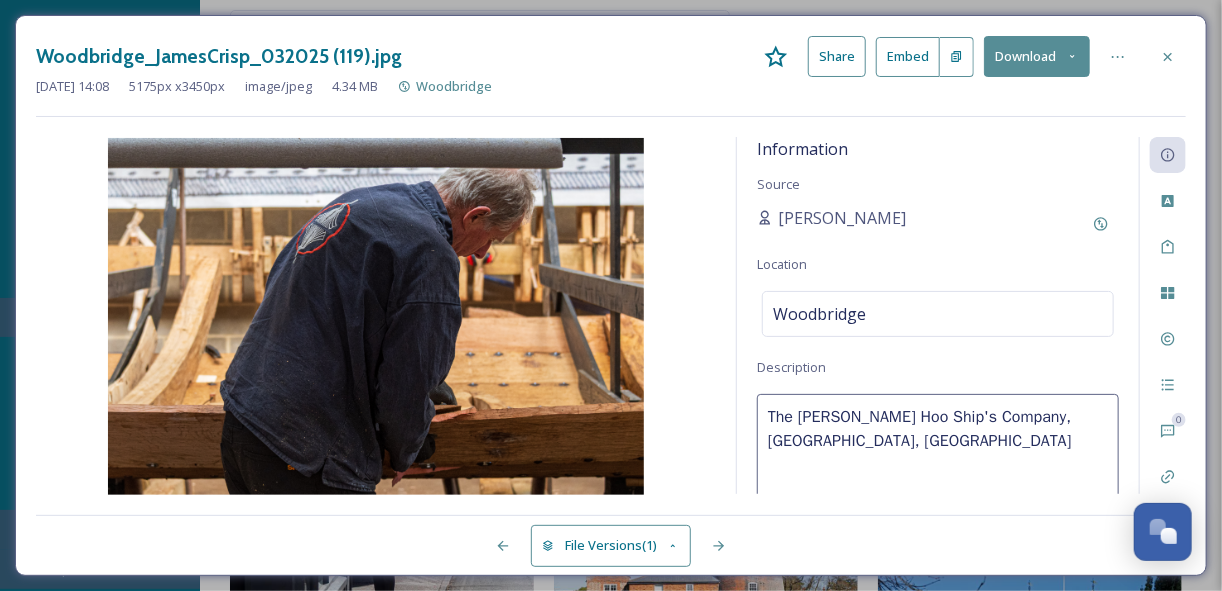 drag, startPoint x: 768, startPoint y: 411, endPoint x: 865, endPoint y: 449, distance: 104.177734 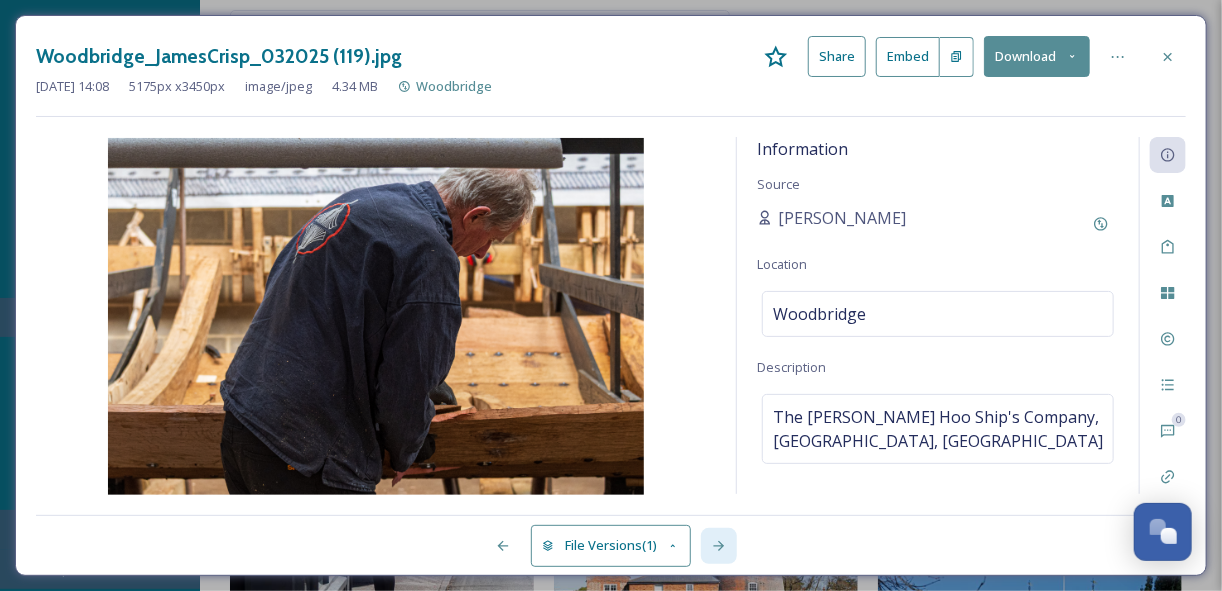 click 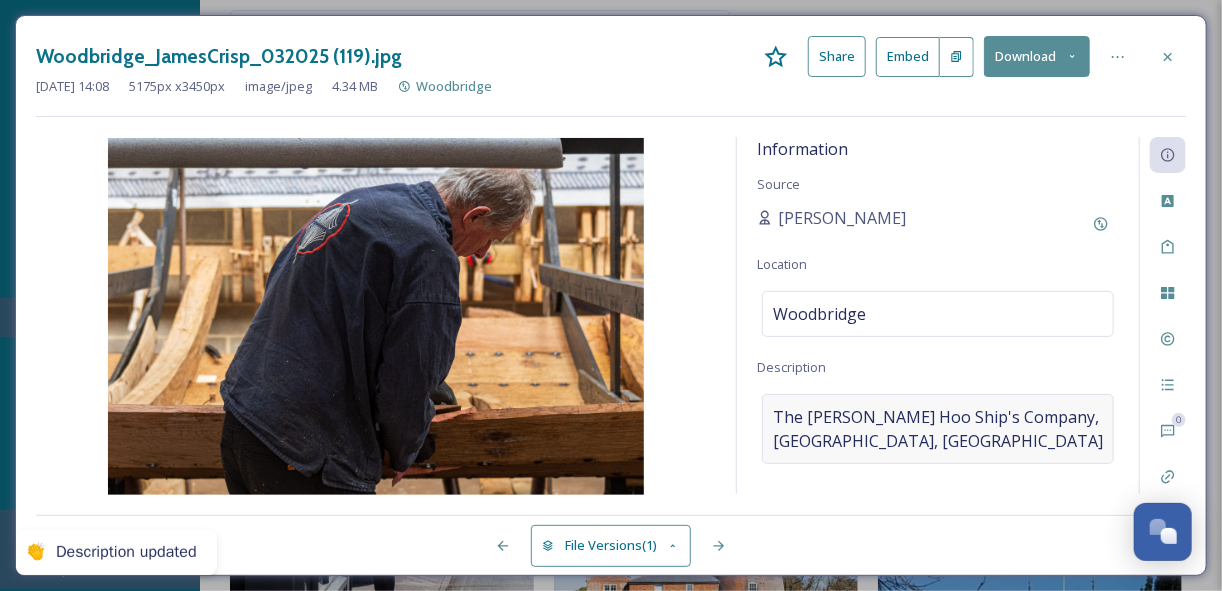 click on "The [PERSON_NAME] Hoo Ship's Company, [GEOGRAPHIC_DATA], [GEOGRAPHIC_DATA]" at bounding box center (938, 429) 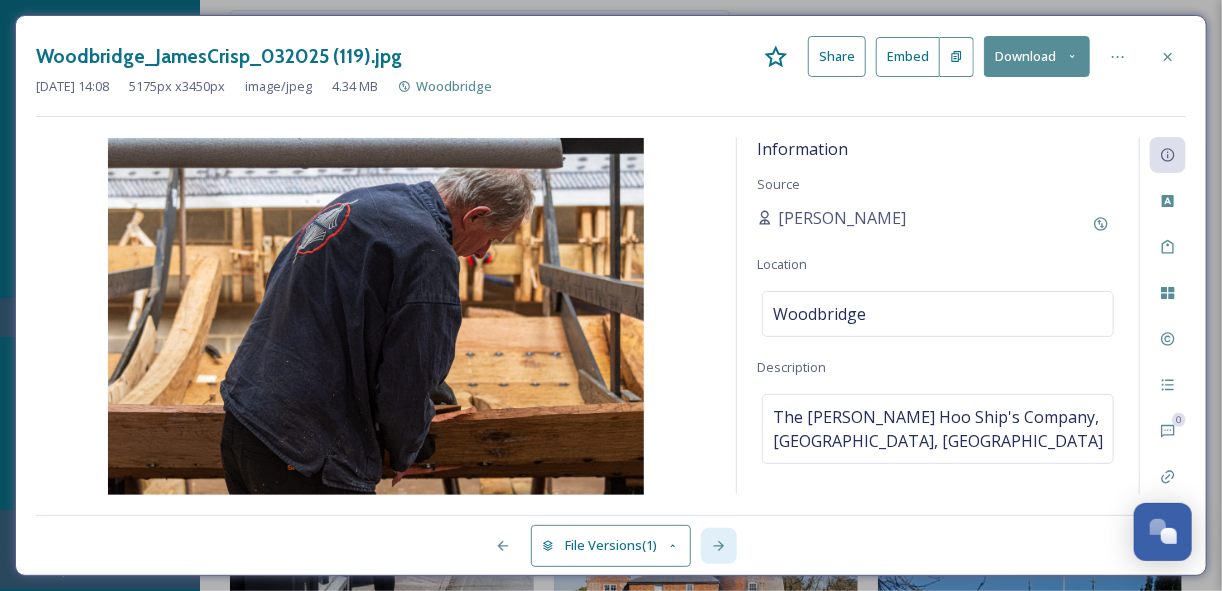 click 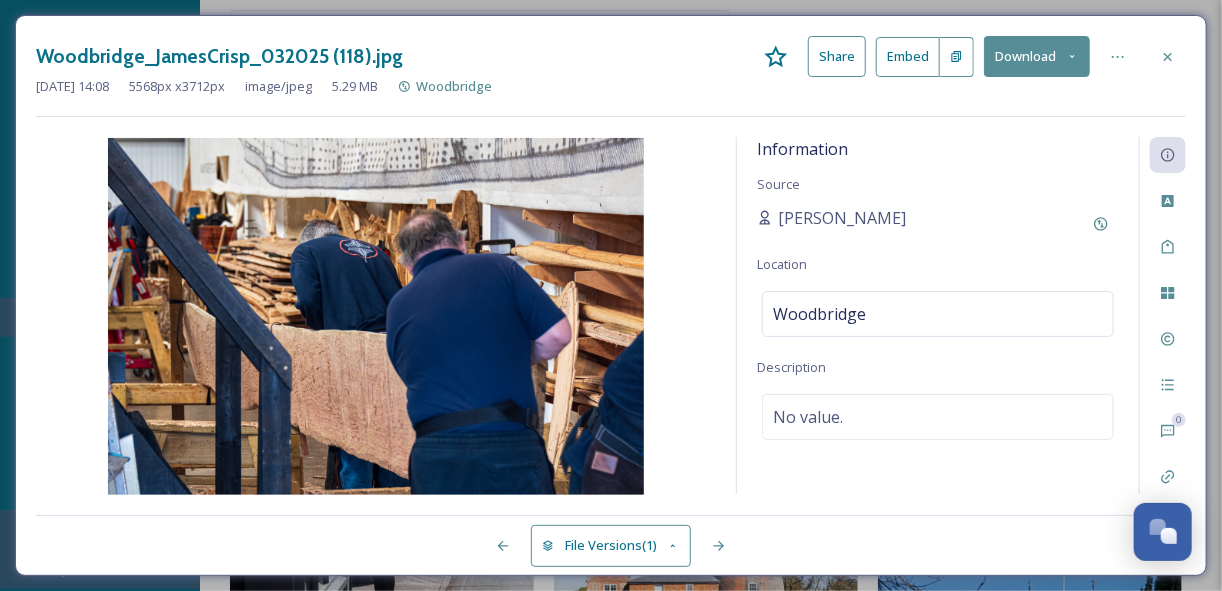 click on "Information Source [PERSON_NAME] Location [GEOGRAPHIC_DATA] Description No value." at bounding box center [938, 315] 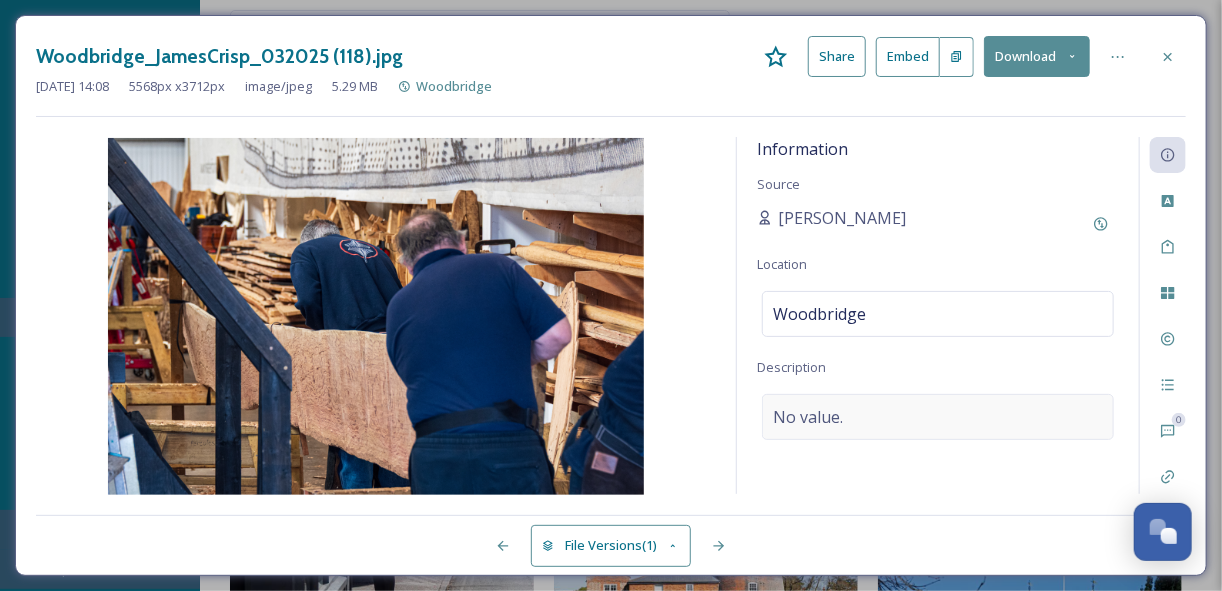 click on "No value." at bounding box center (938, 417) 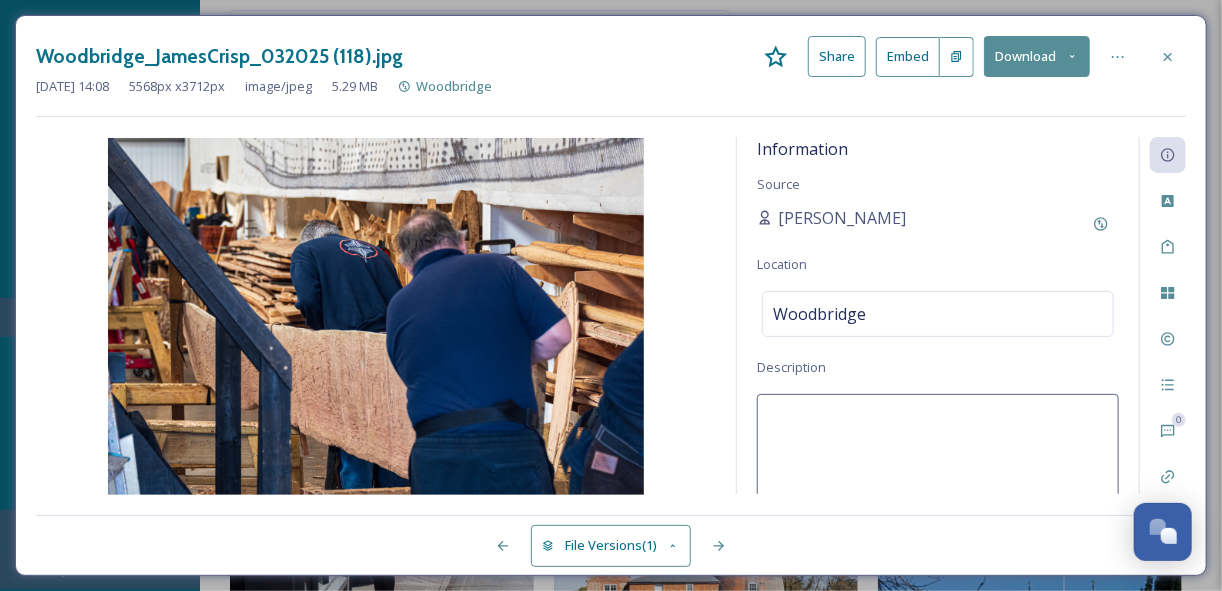 click at bounding box center (938, 477) 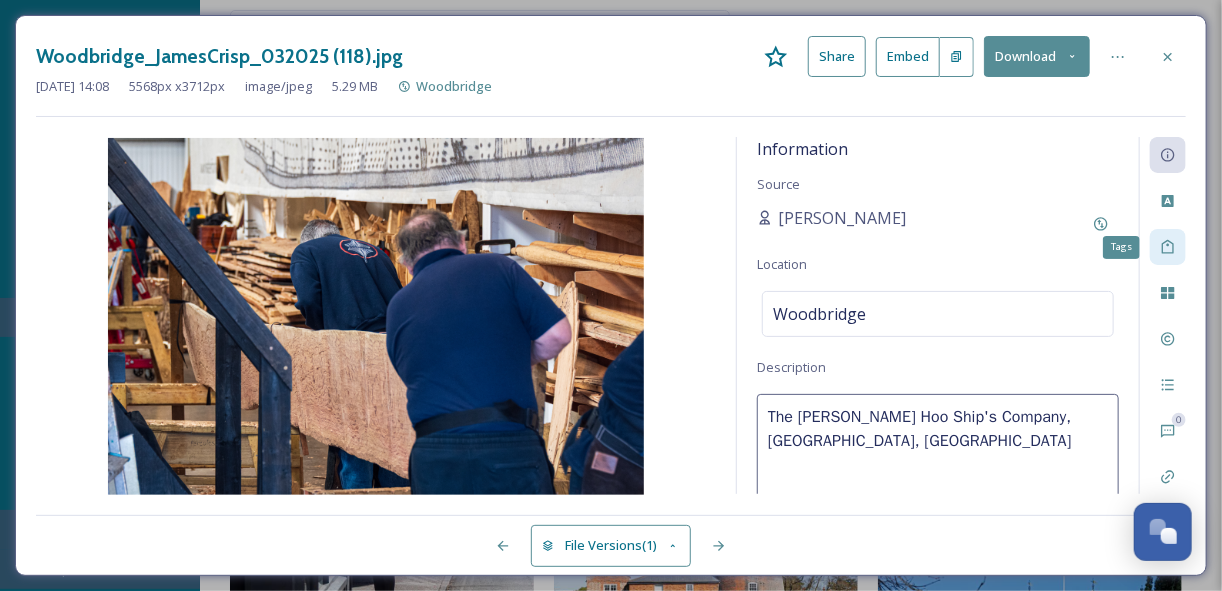 click 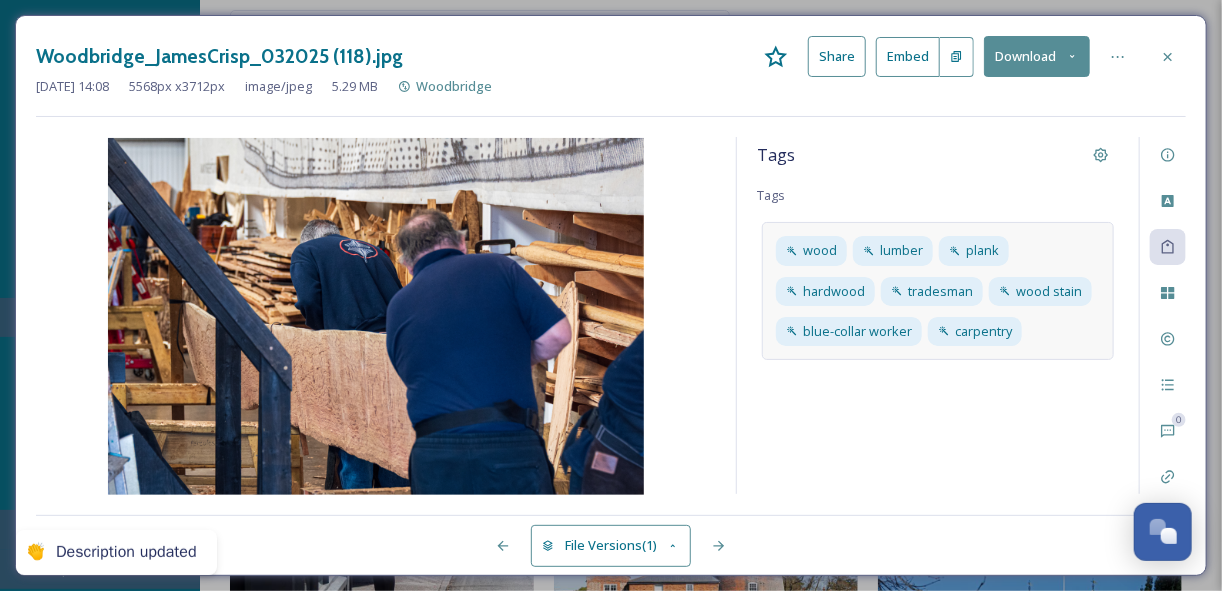 click on "wood lumber plank hardwood tradesman wood stain blue-collar worker carpentry" at bounding box center [938, 291] 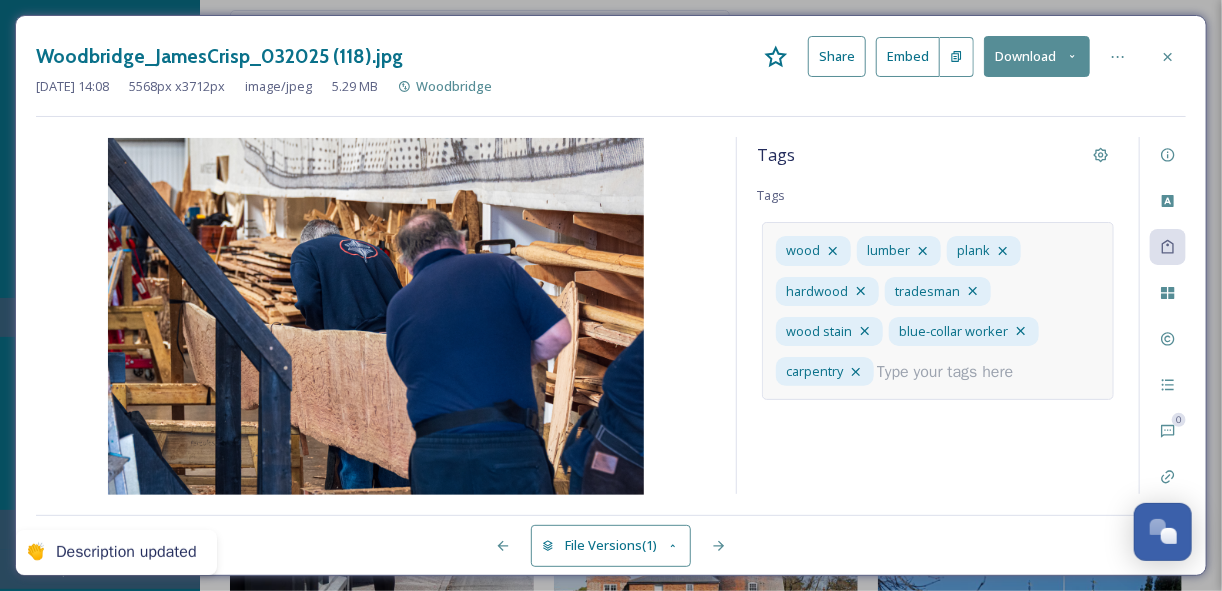click at bounding box center (953, 372) 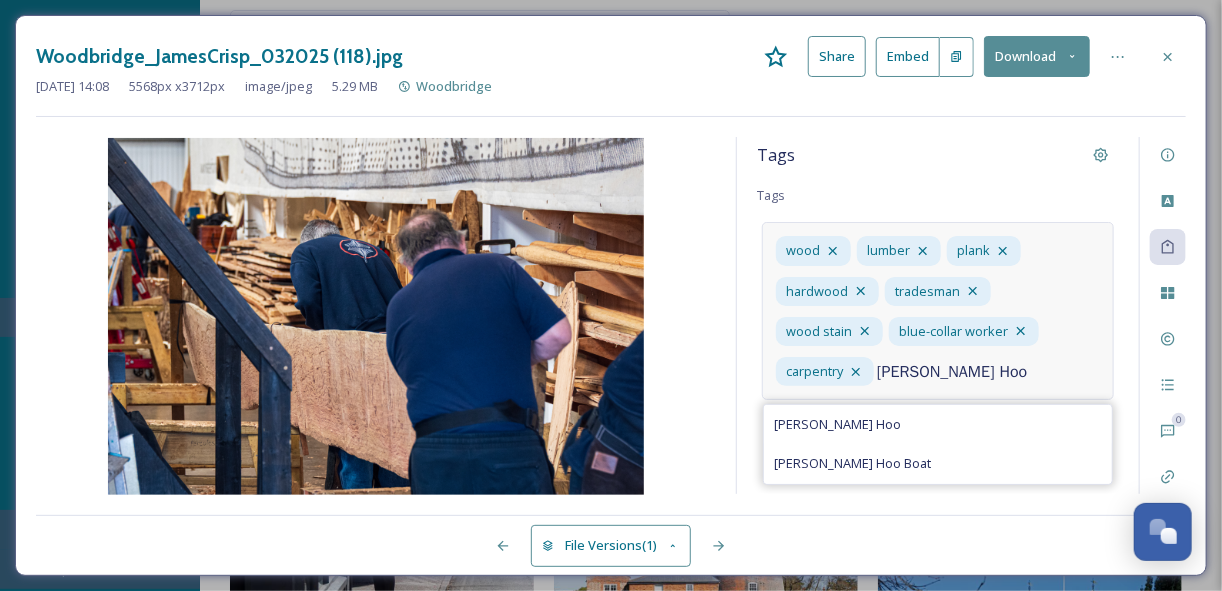 type on "[PERSON_NAME] Hoo" 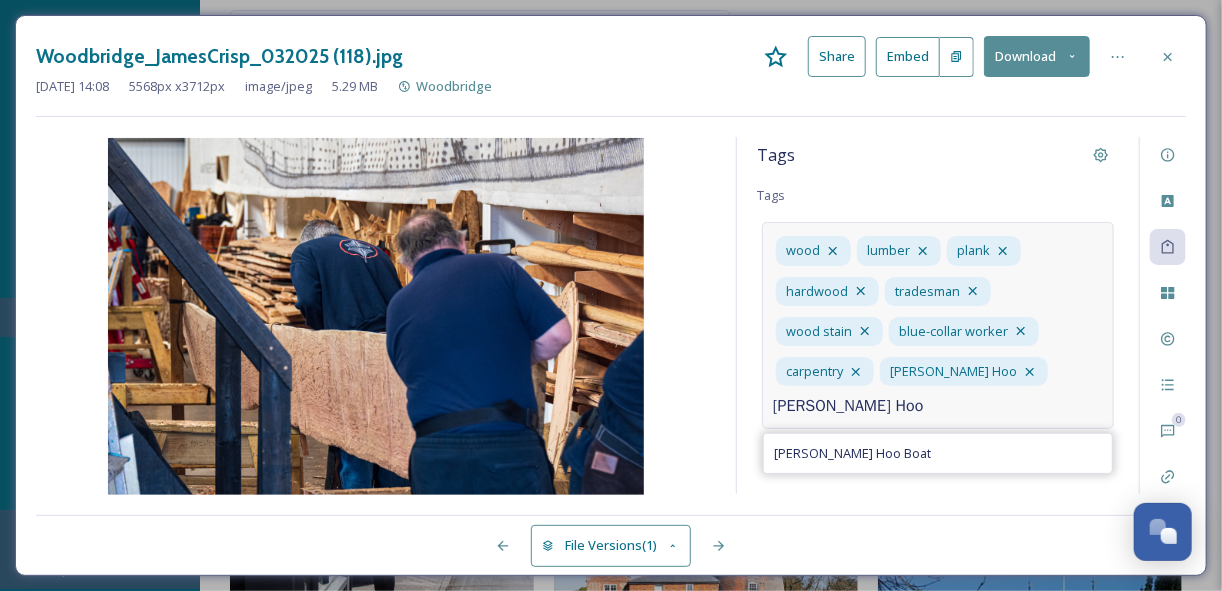 type on "[PERSON_NAME] Hoo Boat" 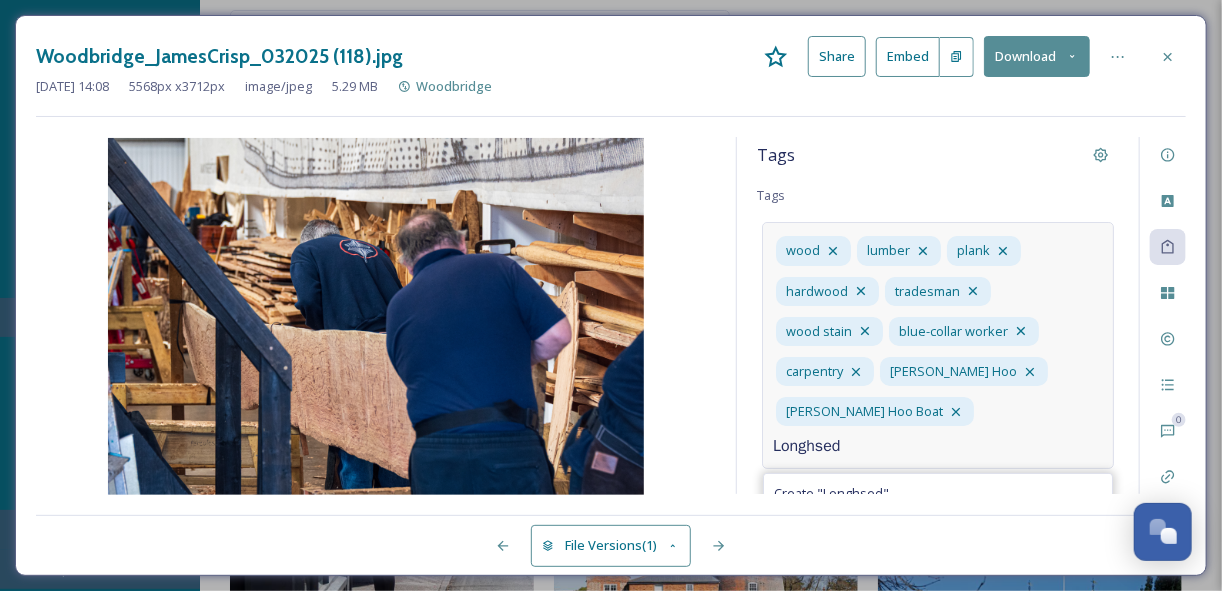 type on "Longhsed" 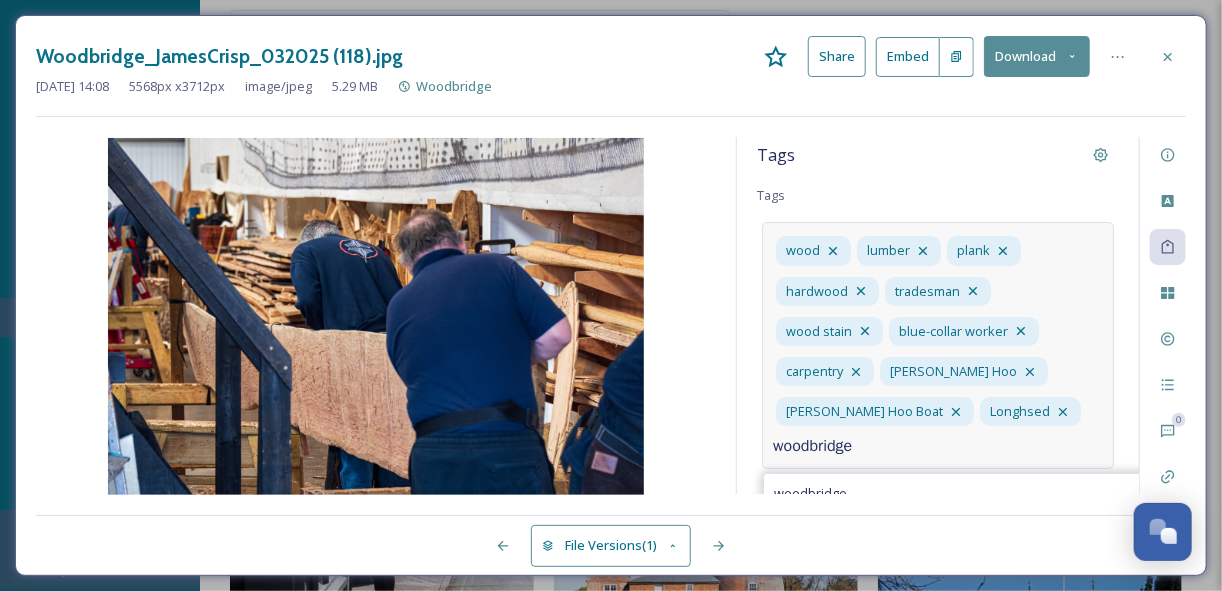 type on "woodbridge" 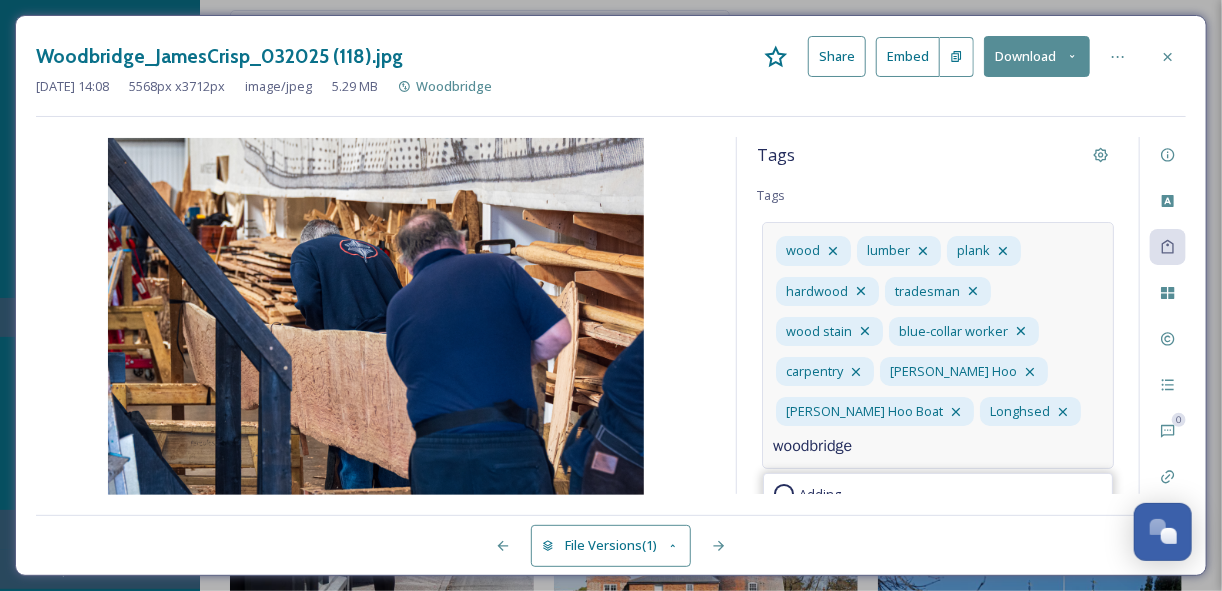 type 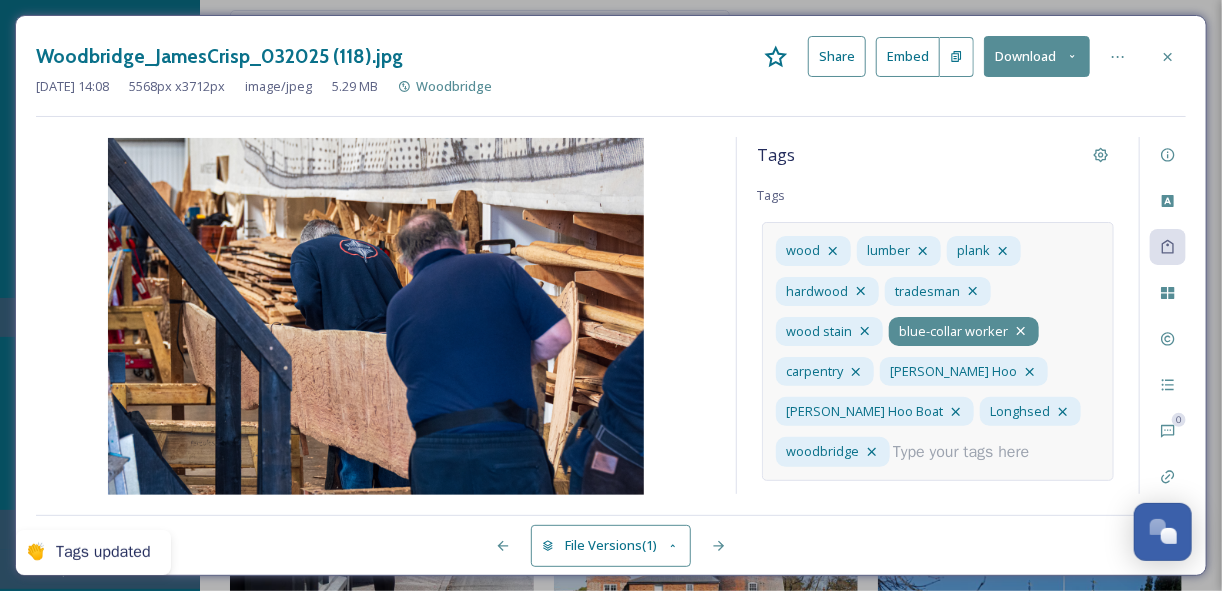 click 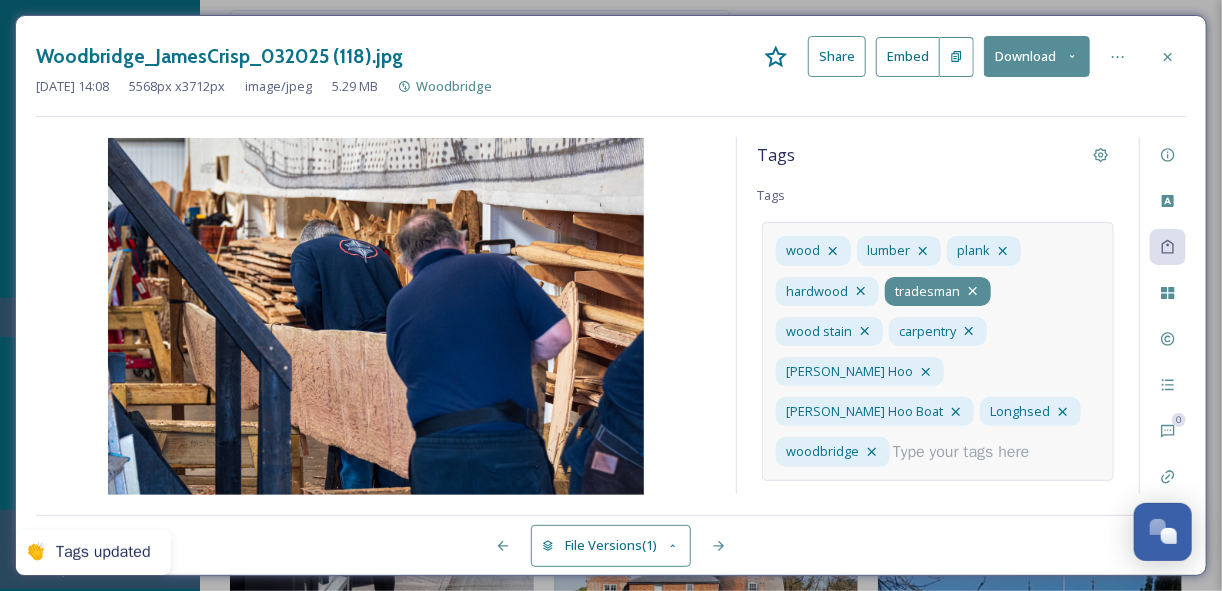click 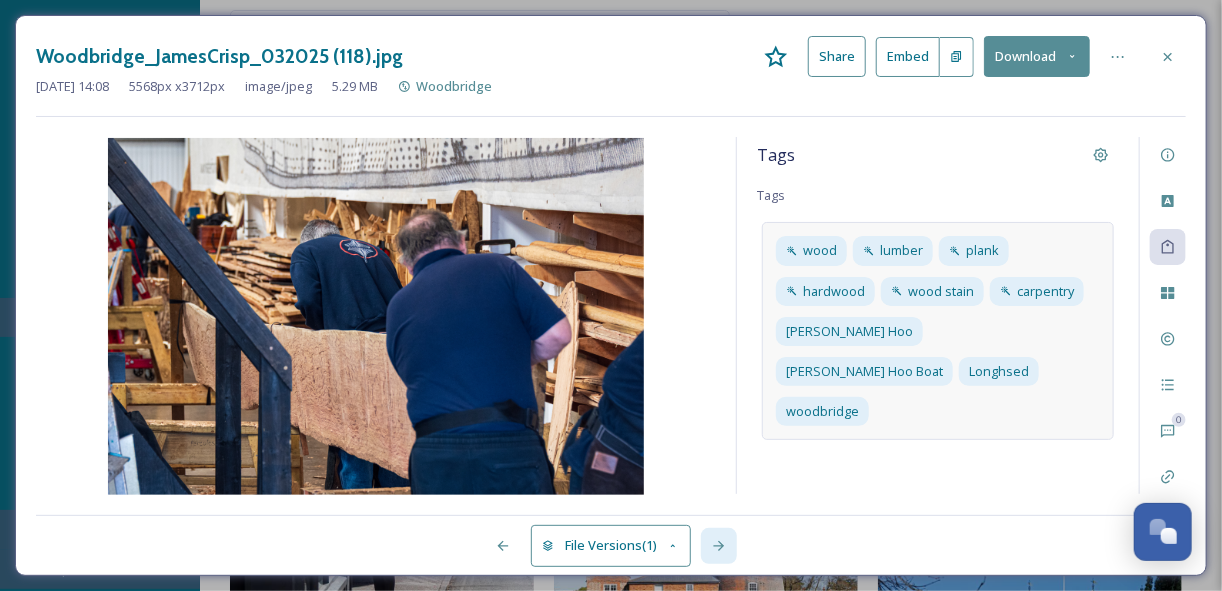click 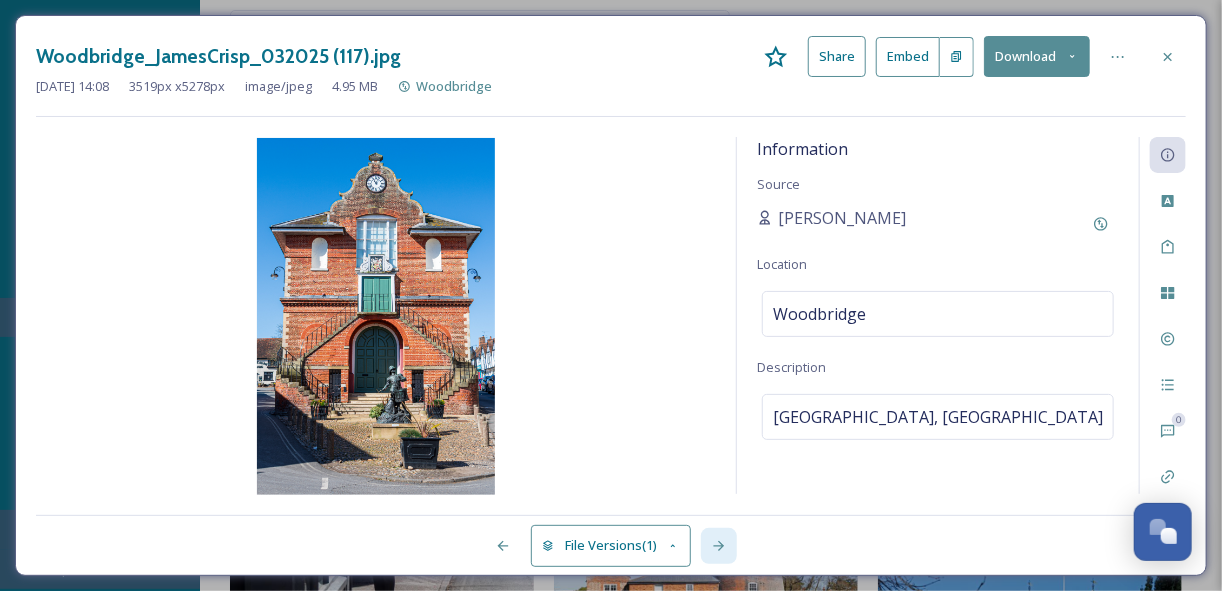 click 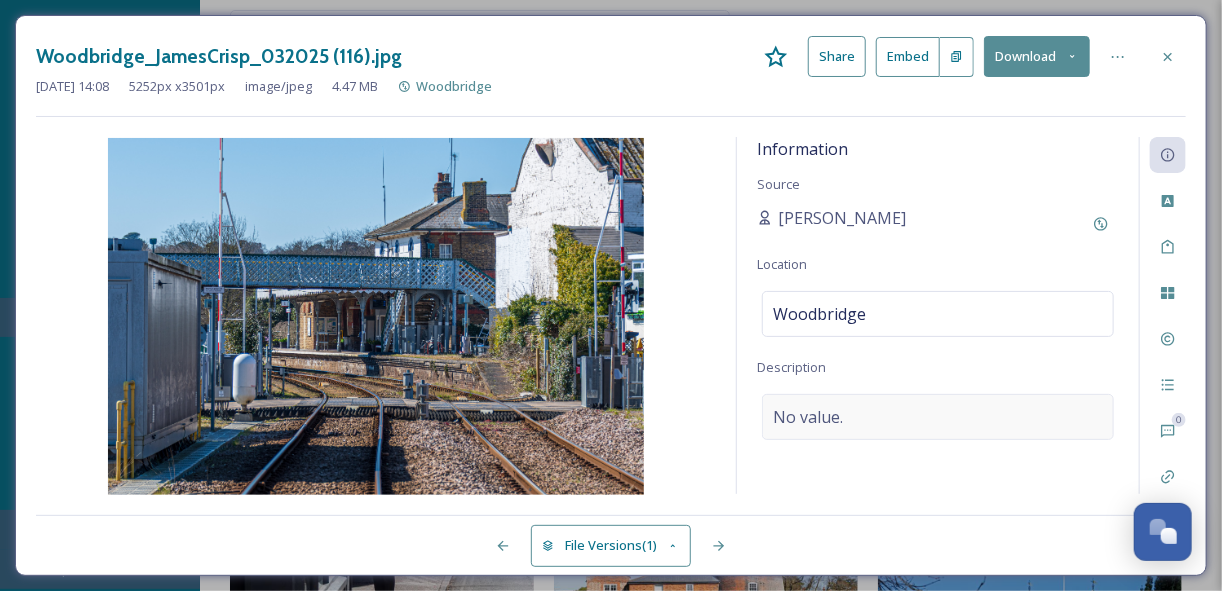 click on "No value." at bounding box center [938, 417] 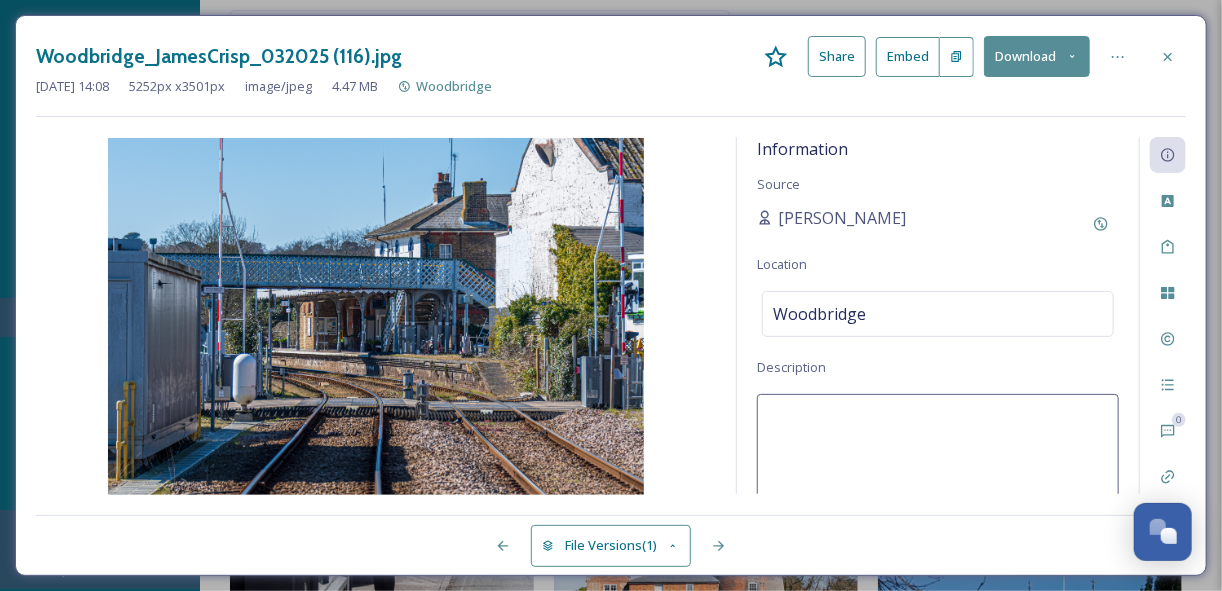 click at bounding box center (938, 477) 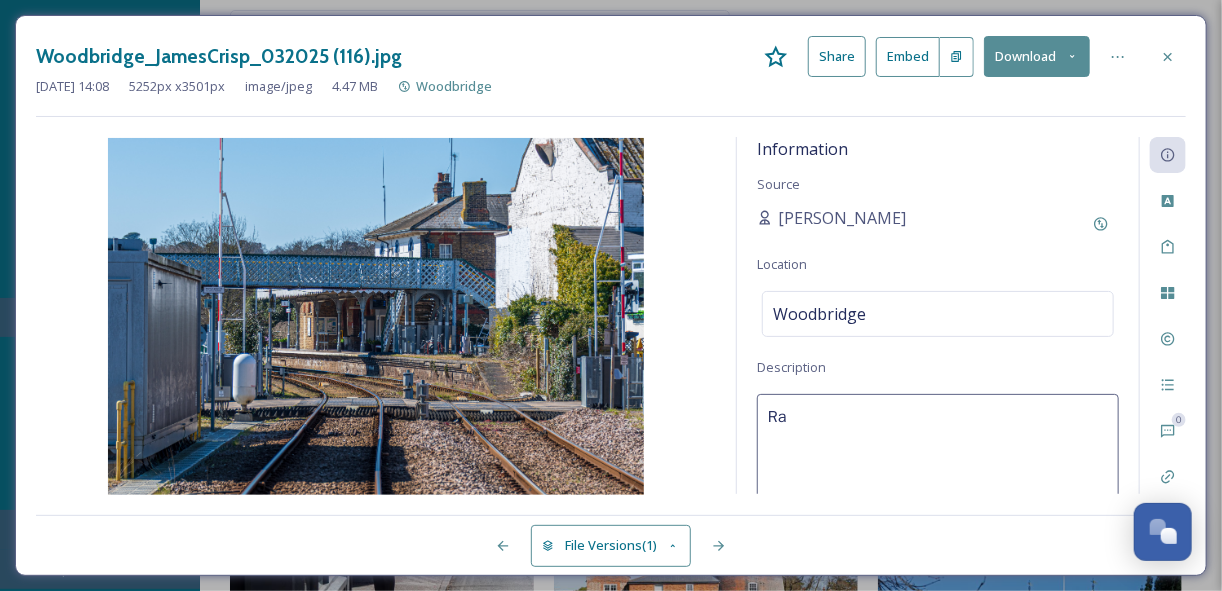 type on "R" 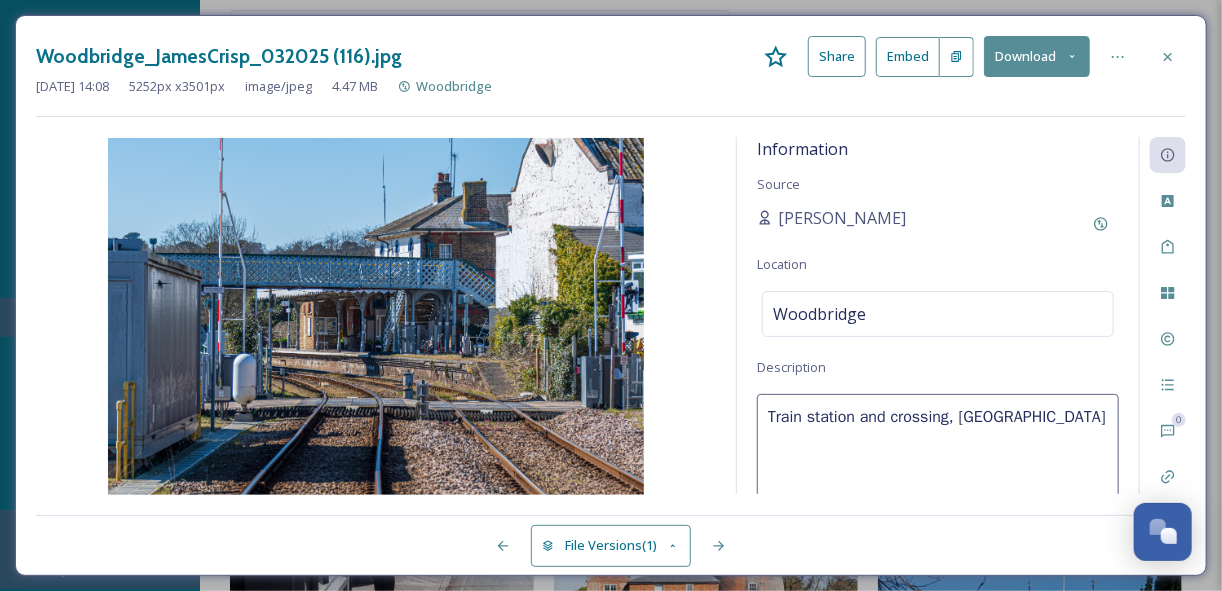 type on "Train station and crossing, [GEOGRAPHIC_DATA]" 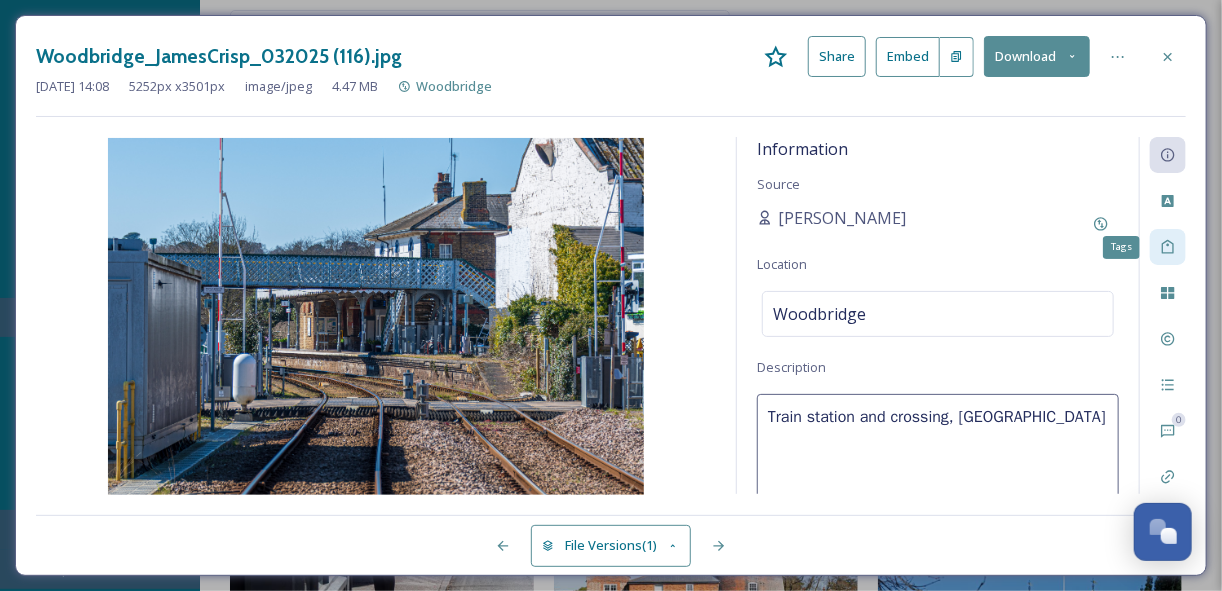 click 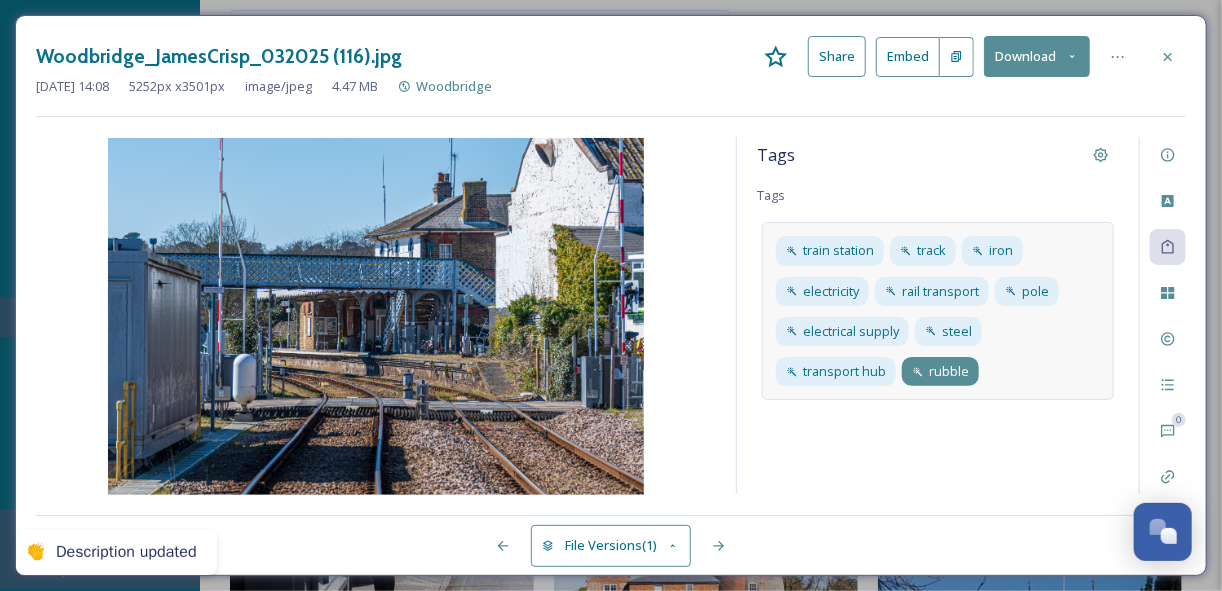click on "rubble" at bounding box center (949, 371) 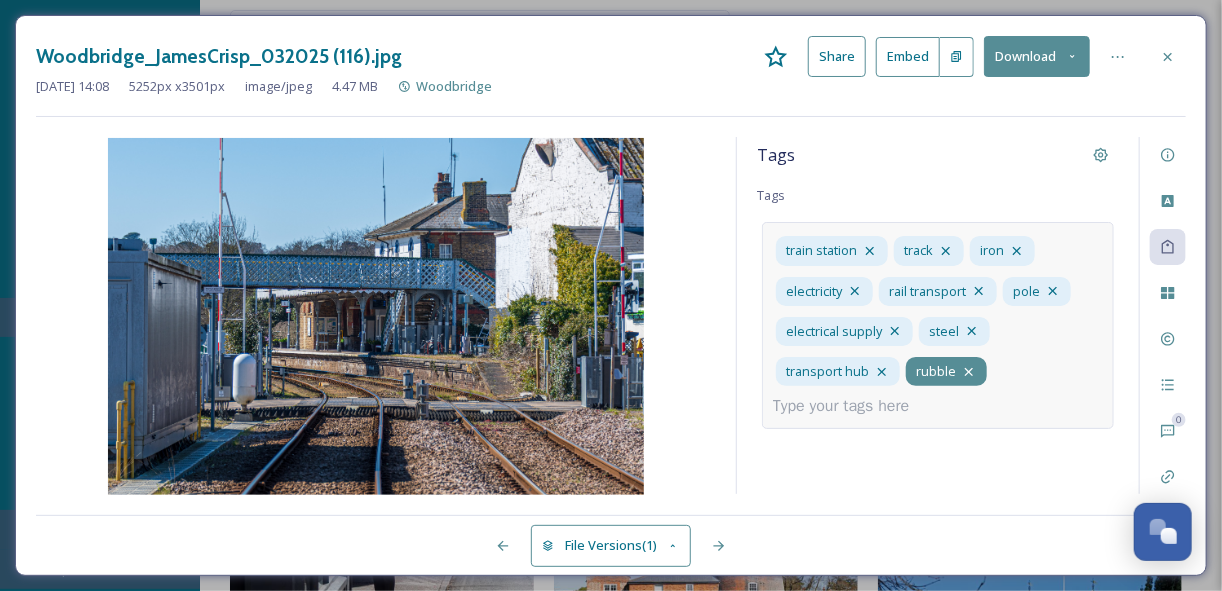 click 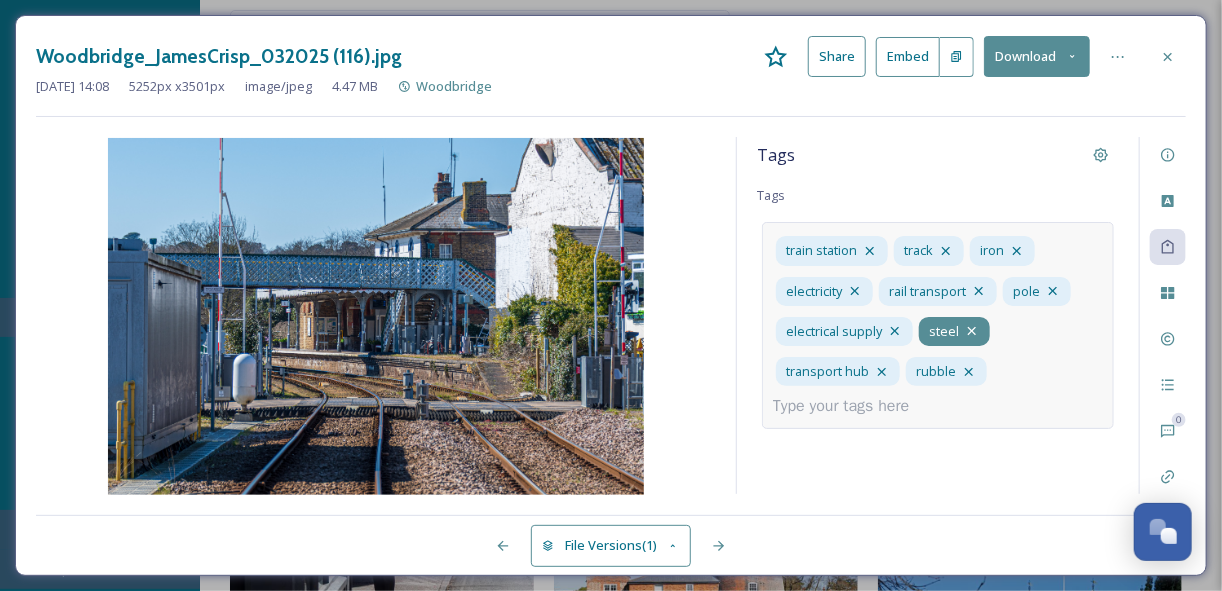 click 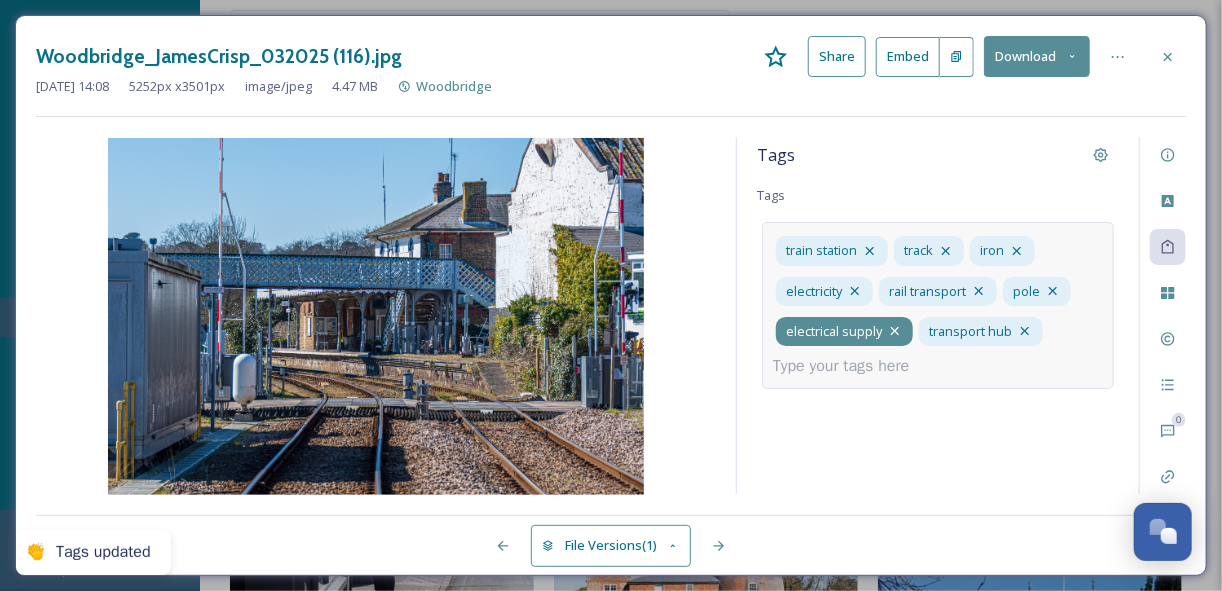 click 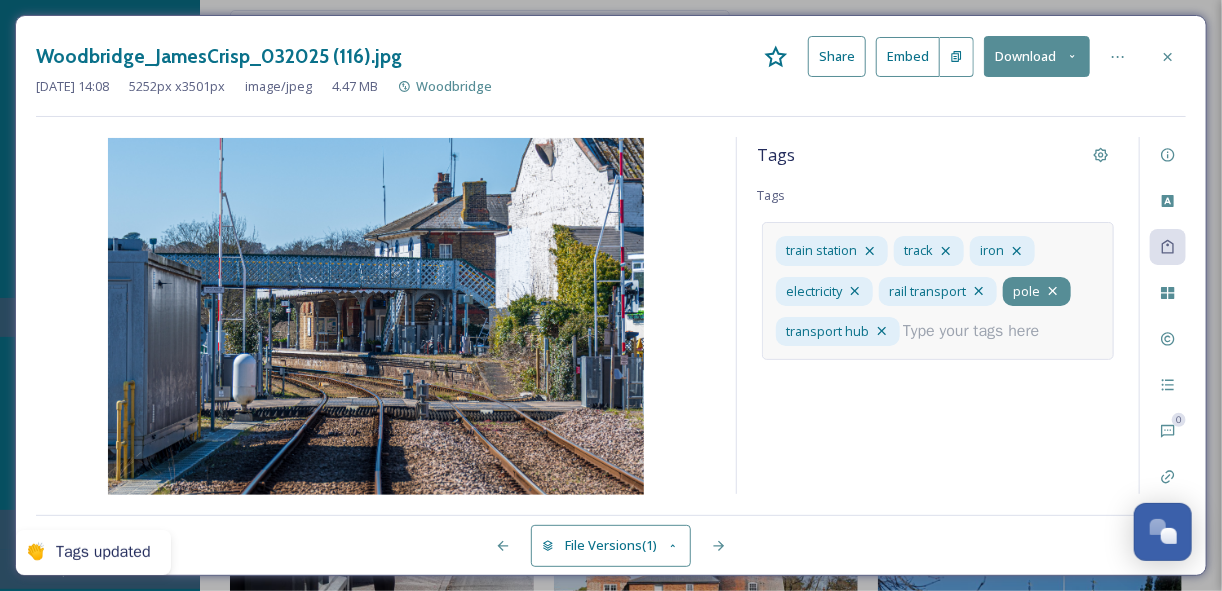 click 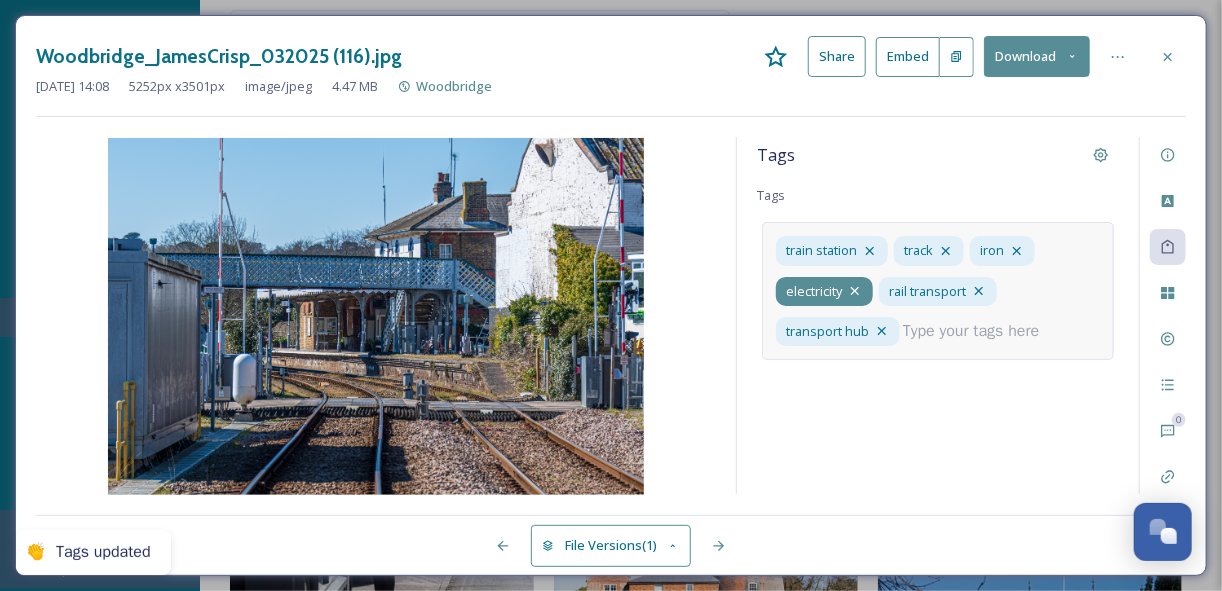 click 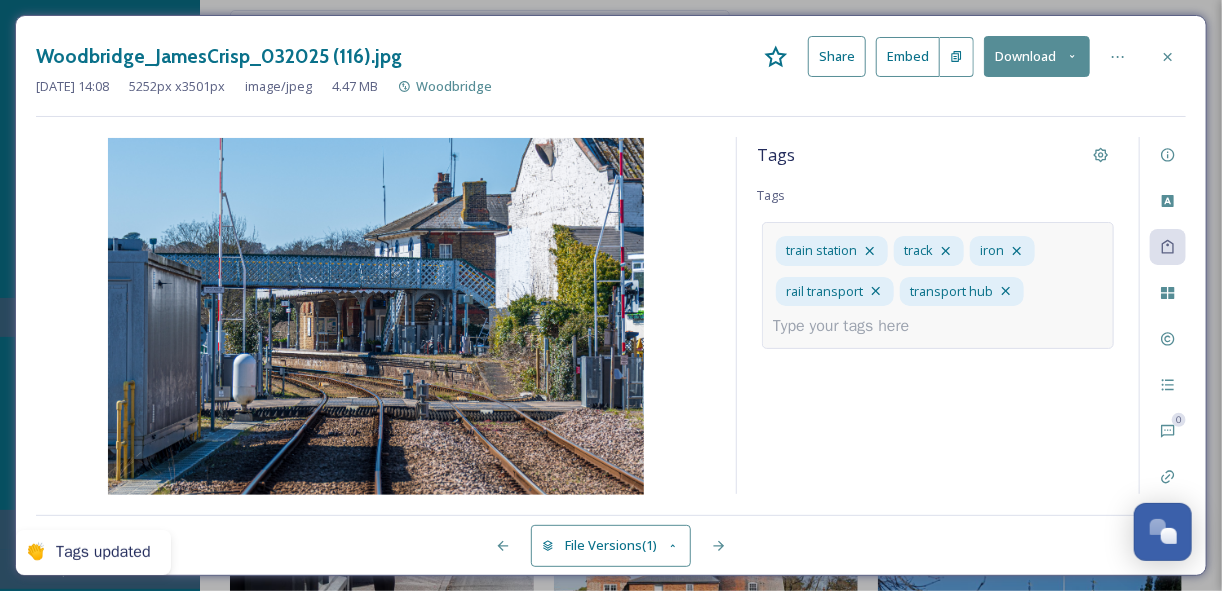 click at bounding box center (849, 326) 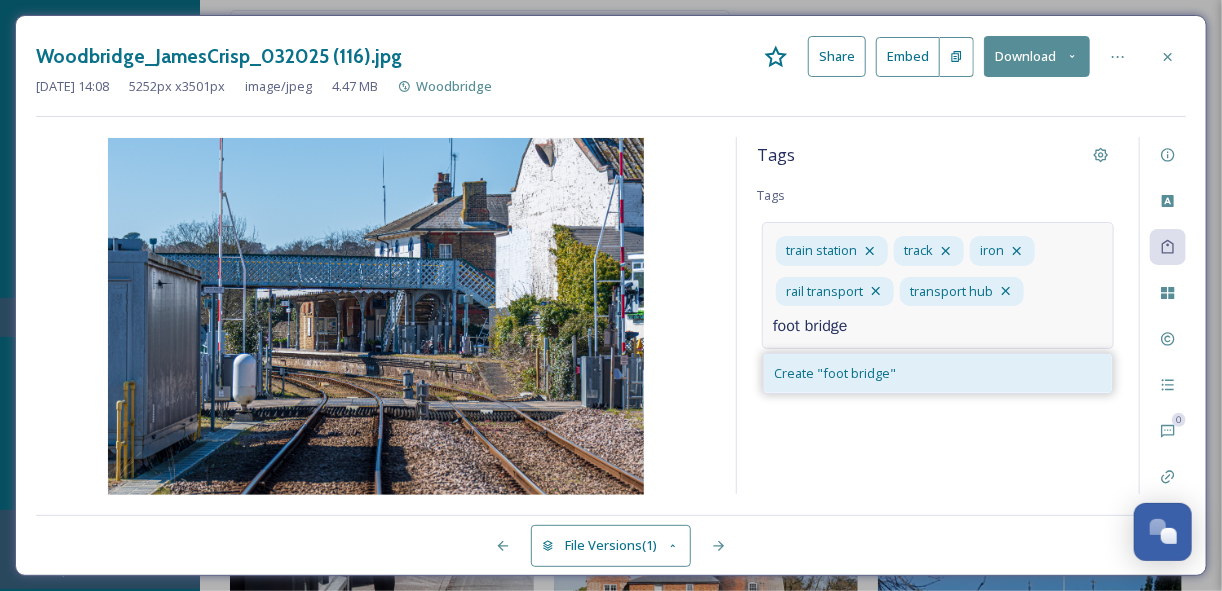 type on "foot bridge" 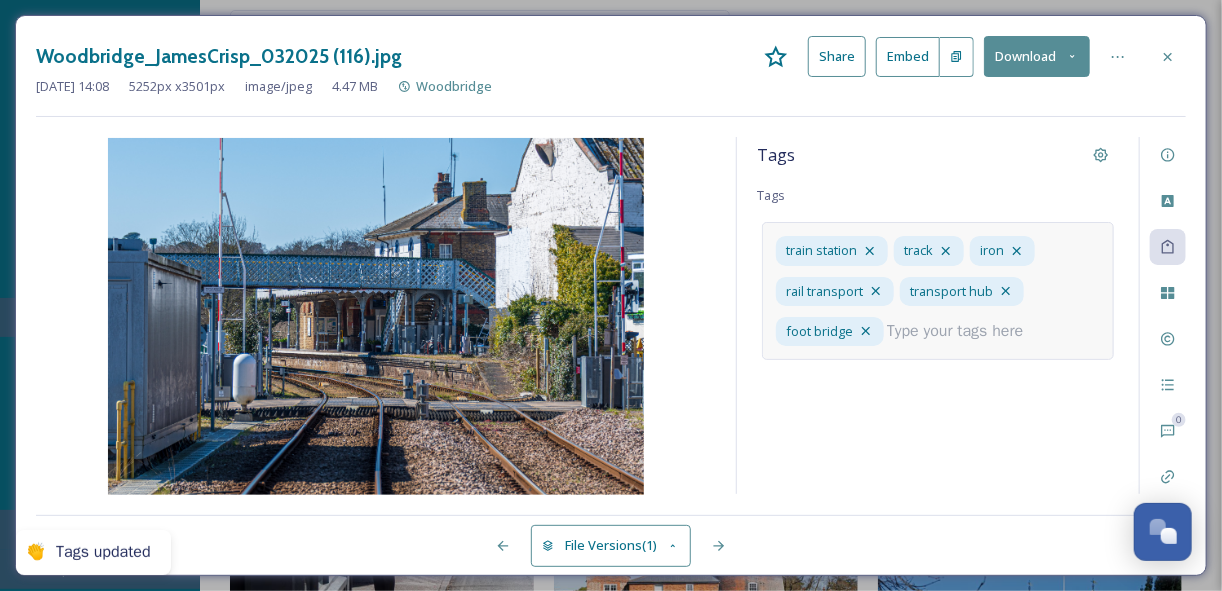 click at bounding box center (963, 331) 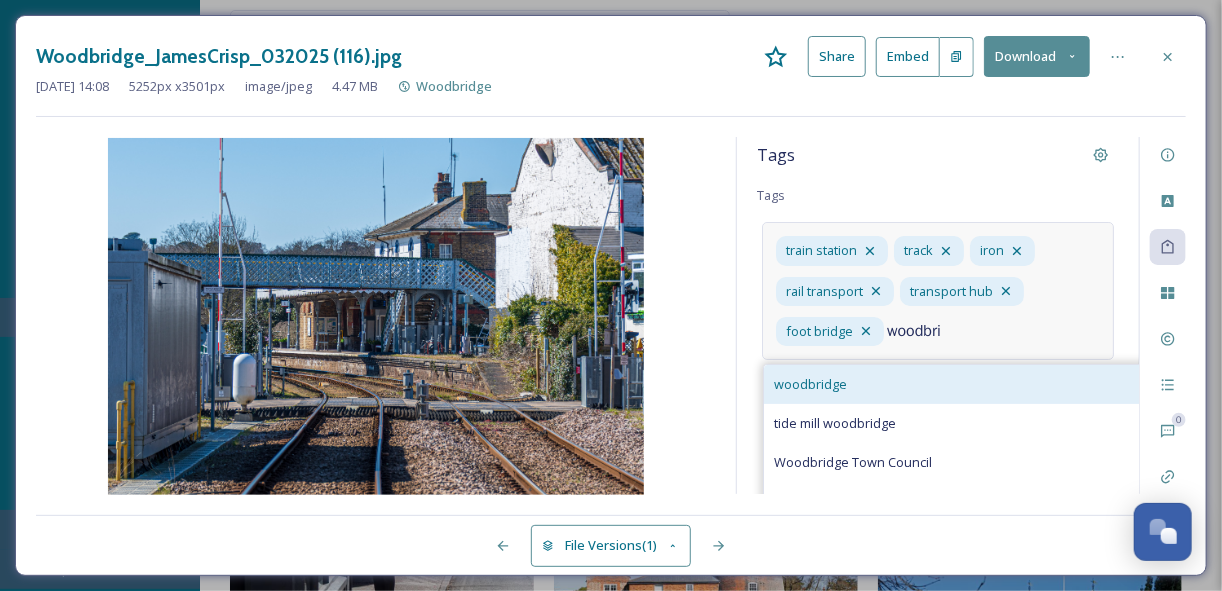 type on "woodbri" 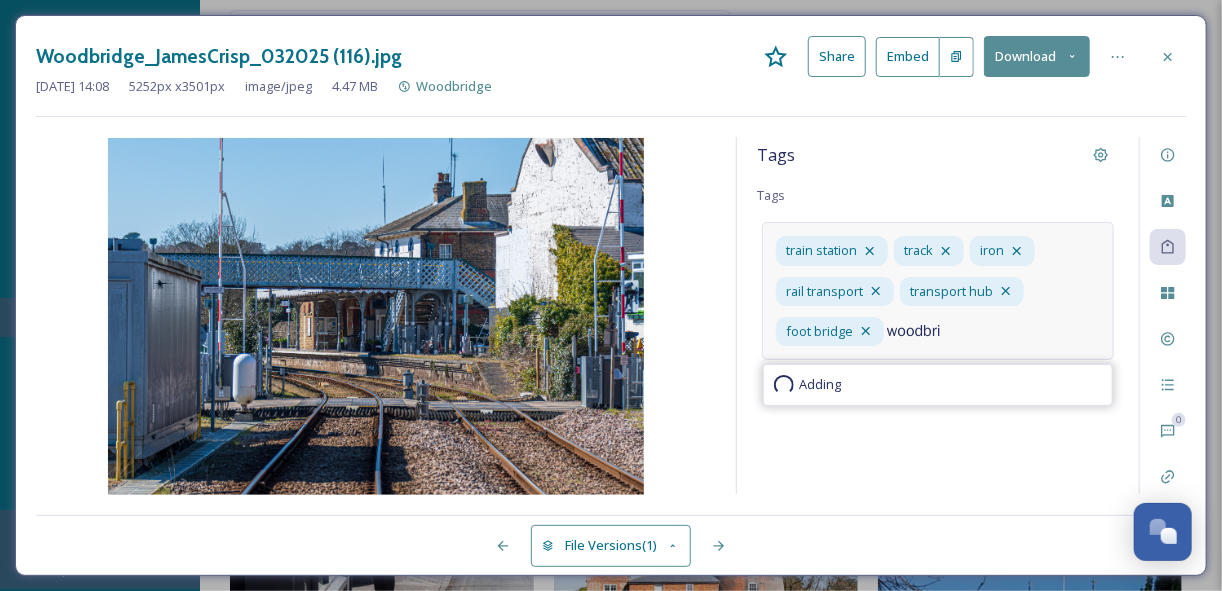 type 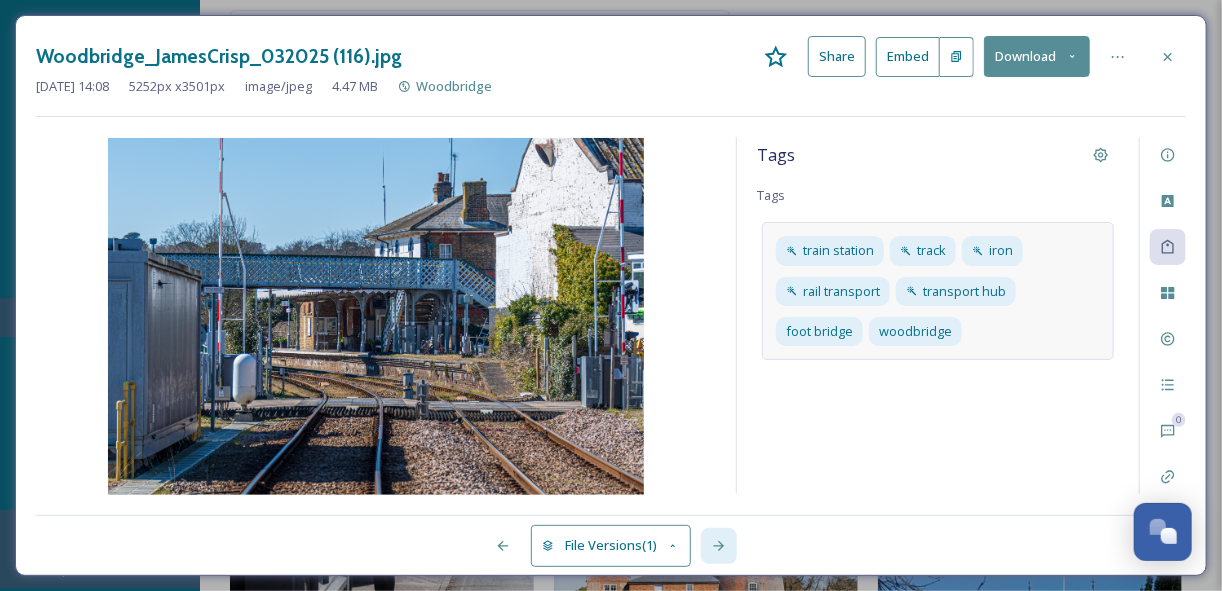 click 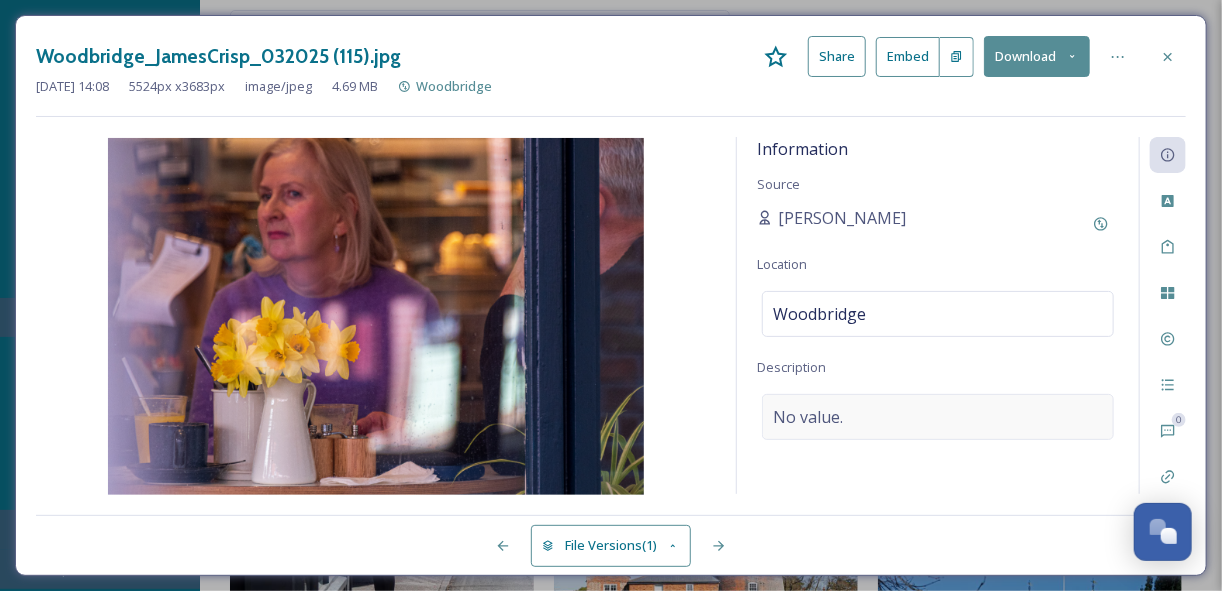 click on "No value." at bounding box center [938, 417] 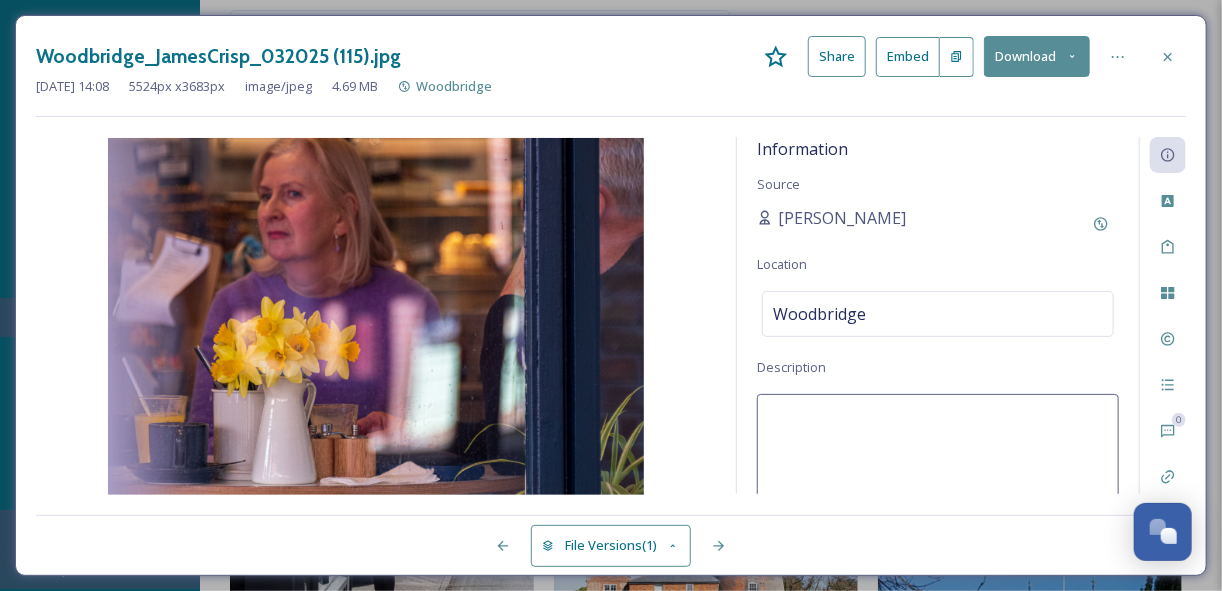 click at bounding box center [938, 477] 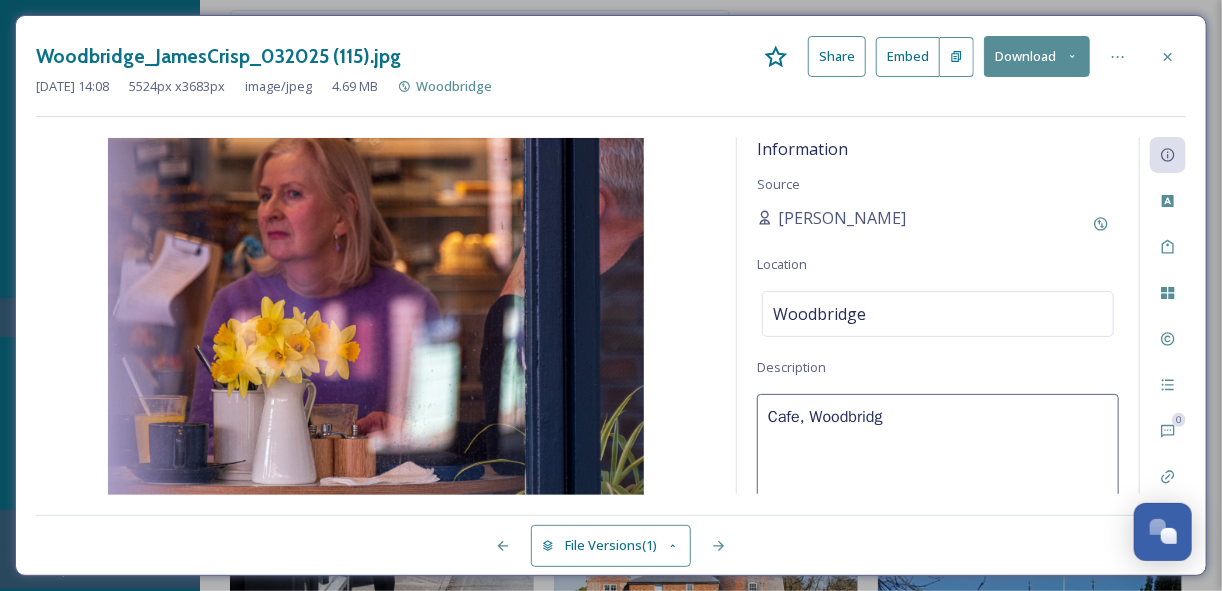 type on "Cafe, [GEOGRAPHIC_DATA]" 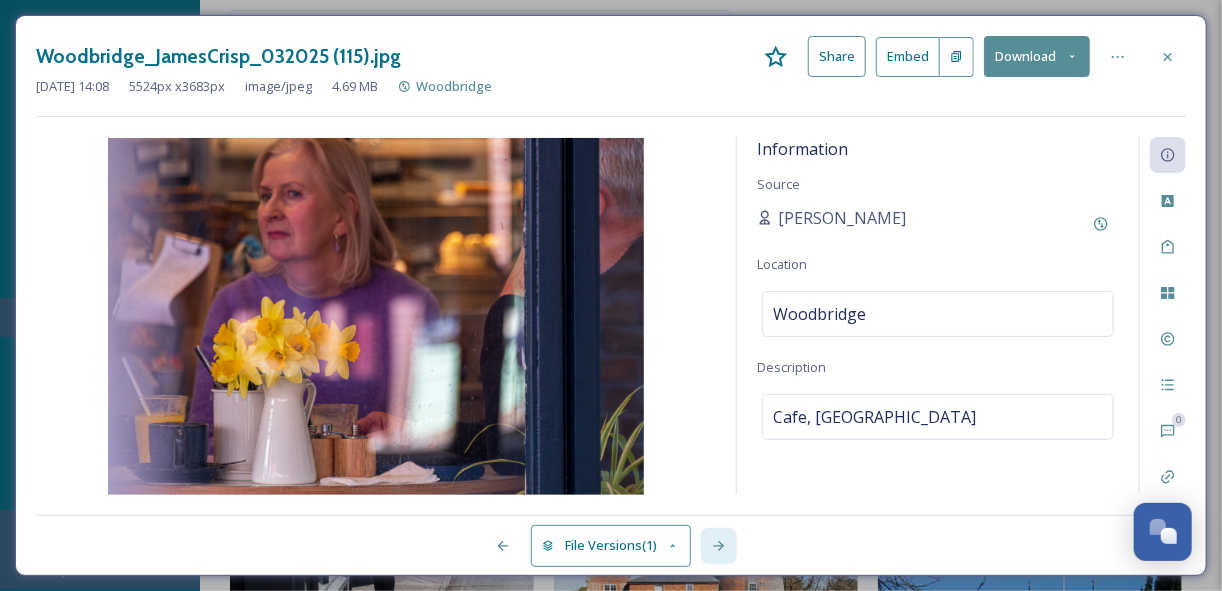 click at bounding box center (719, 546) 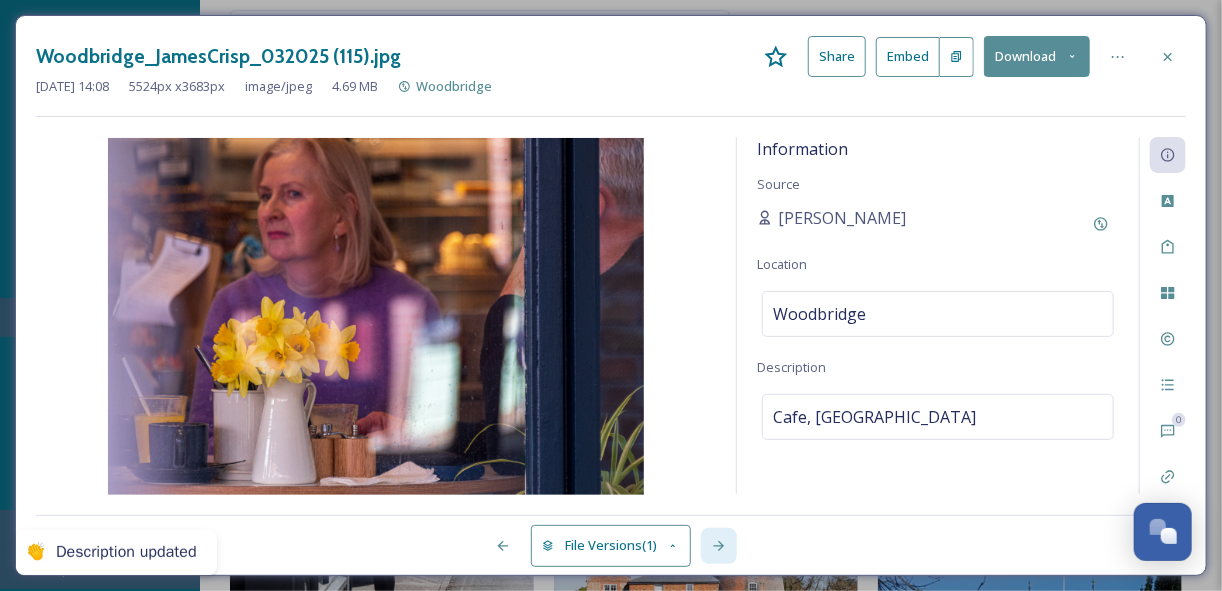 click 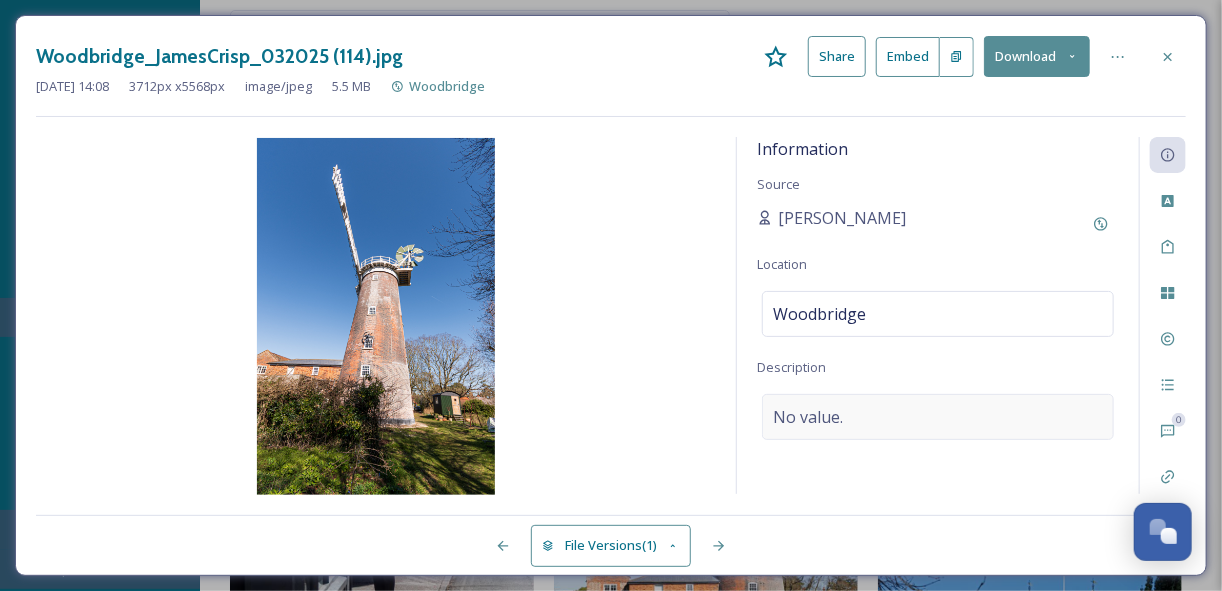 click on "No value." at bounding box center (938, 417) 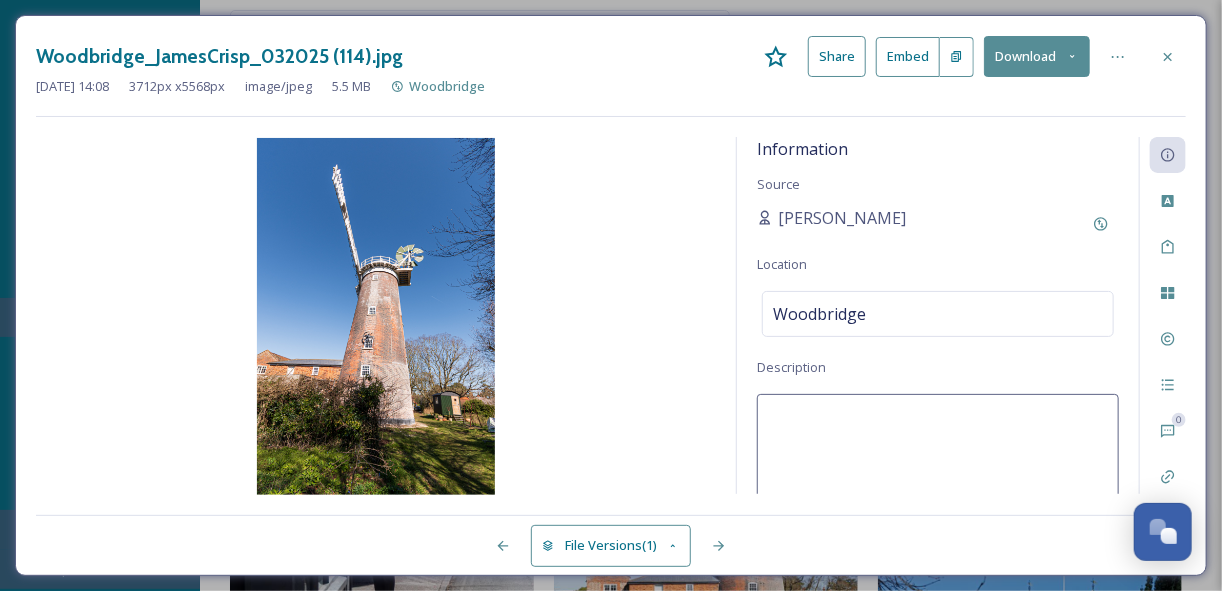 click at bounding box center (938, 477) 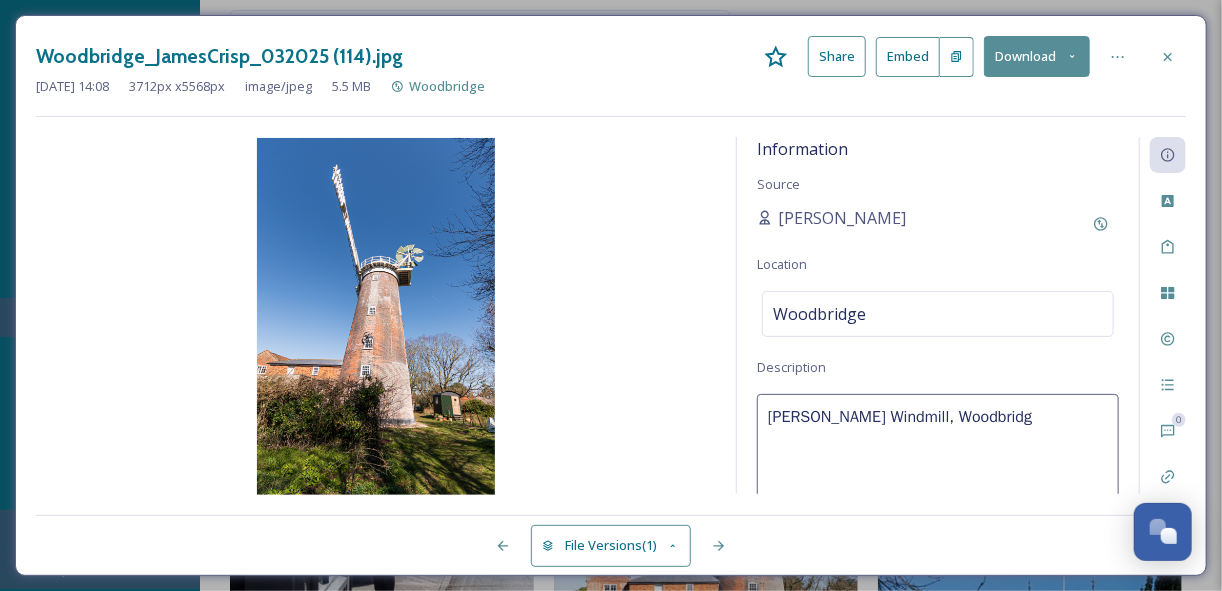 type on "[PERSON_NAME] Windmill, [GEOGRAPHIC_DATA]" 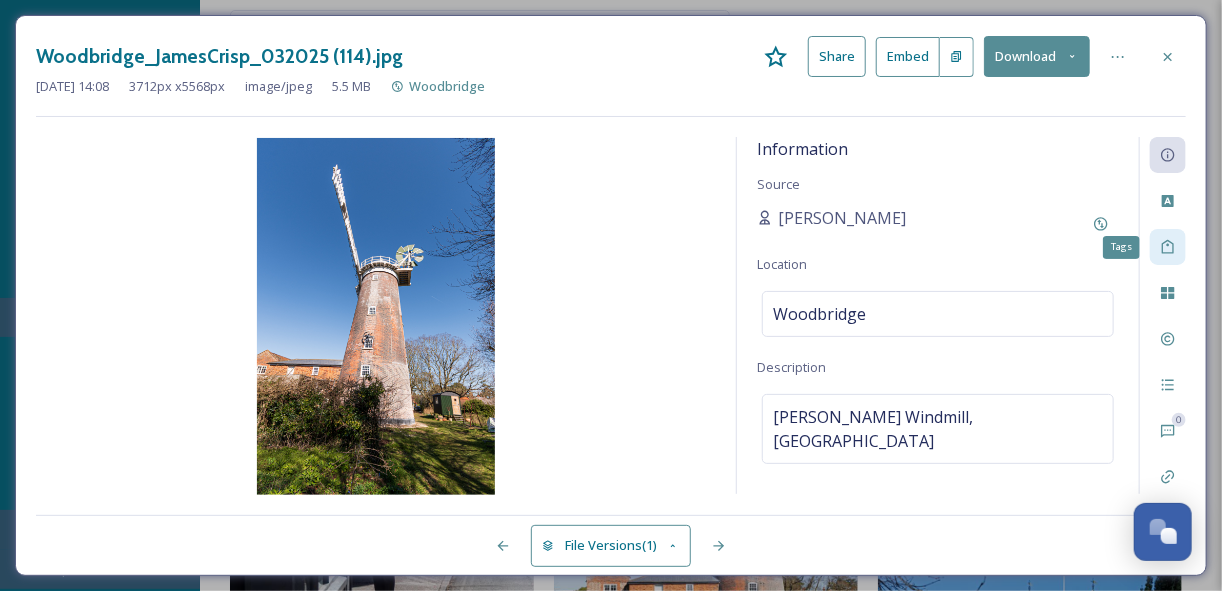 click 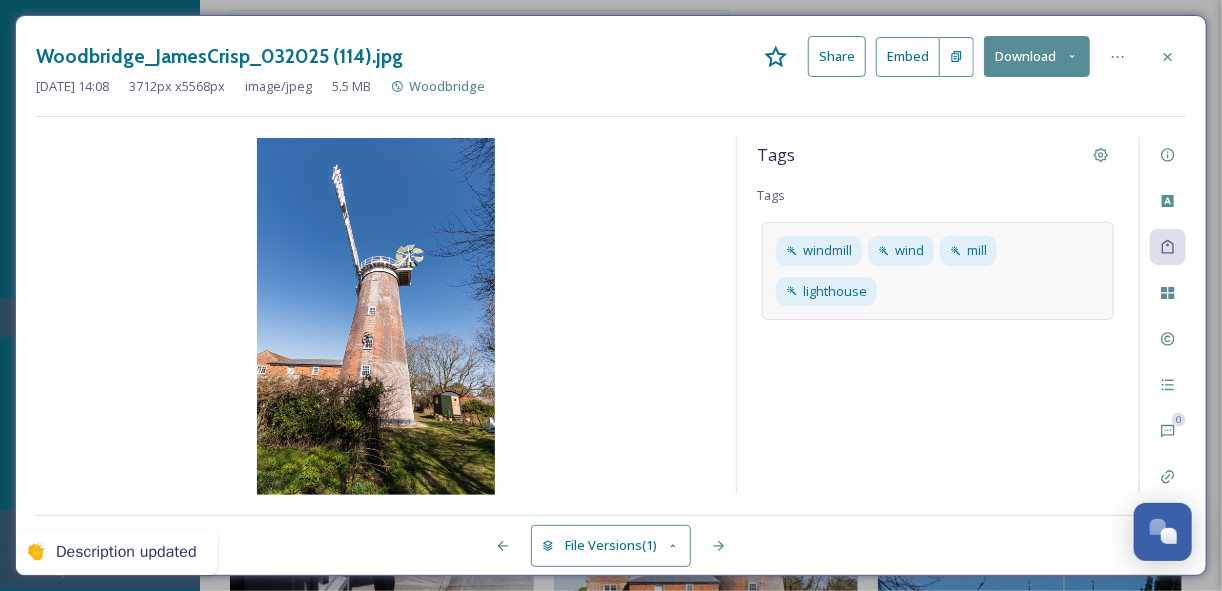 click on "[GEOGRAPHIC_DATA]" at bounding box center (938, 270) 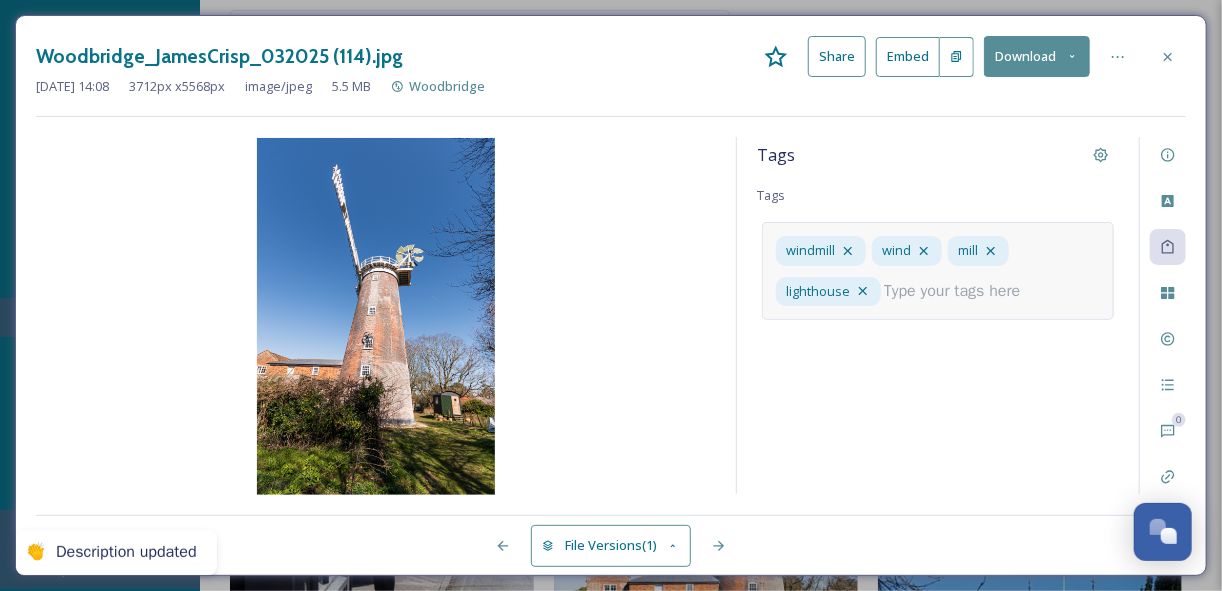 click at bounding box center [960, 291] 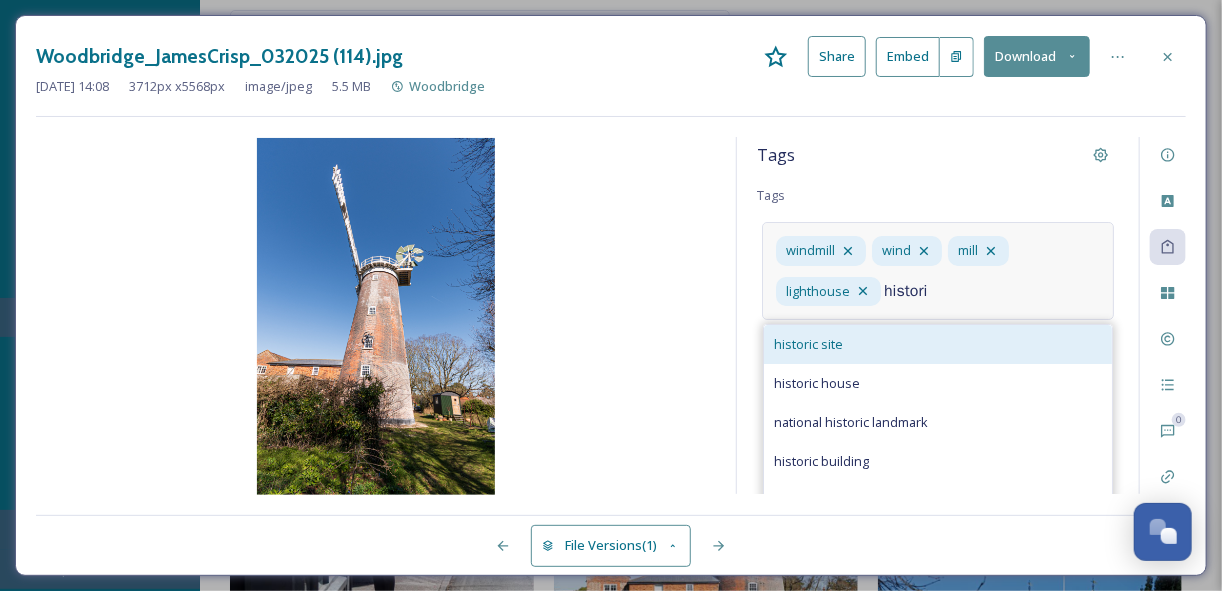 type on "histori" 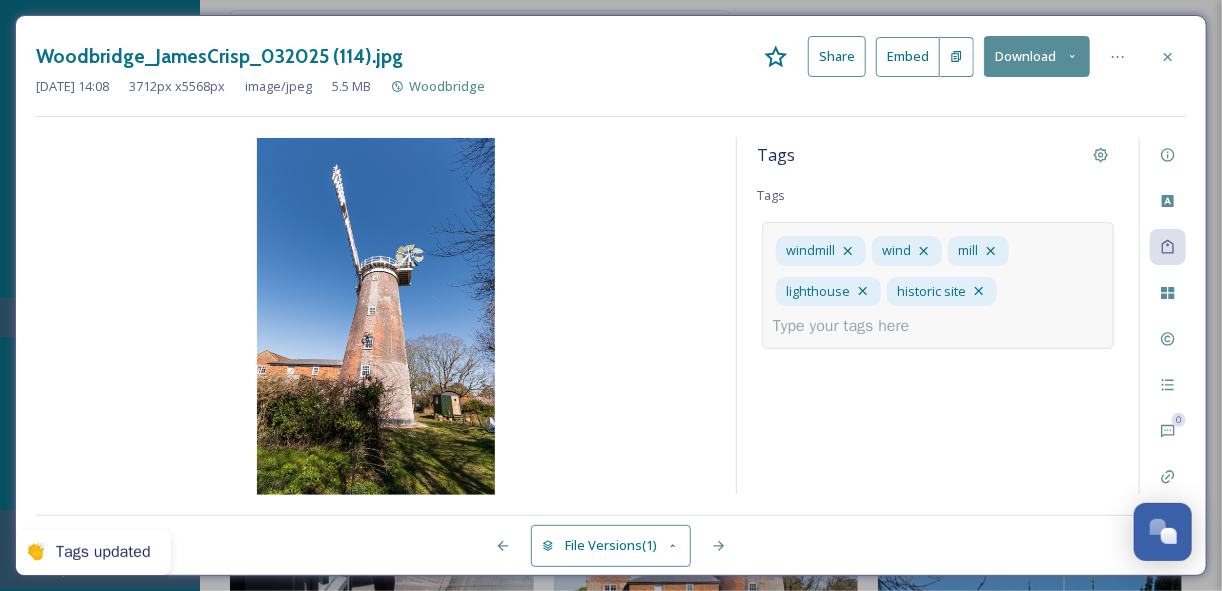 click at bounding box center (849, 326) 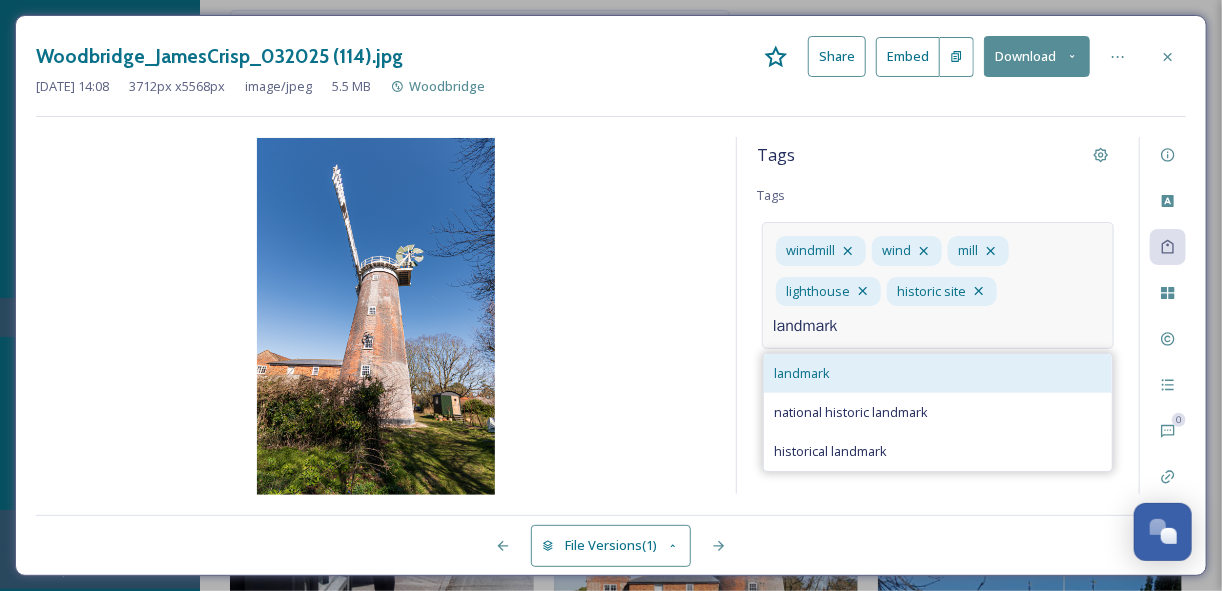 type on "landmark" 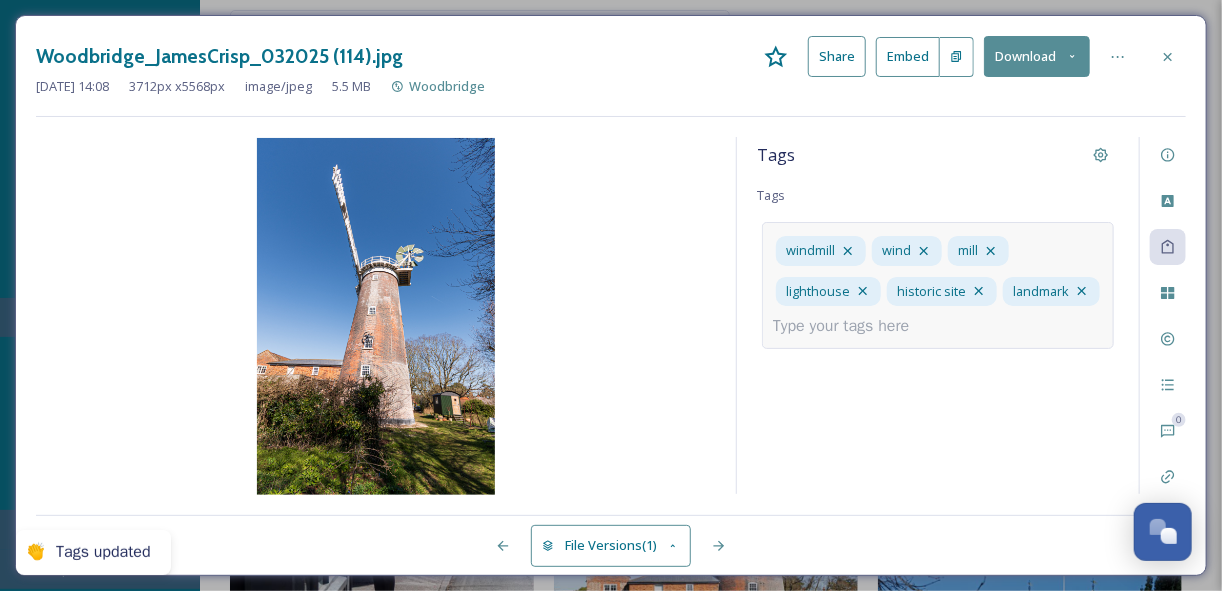 click at bounding box center (849, 326) 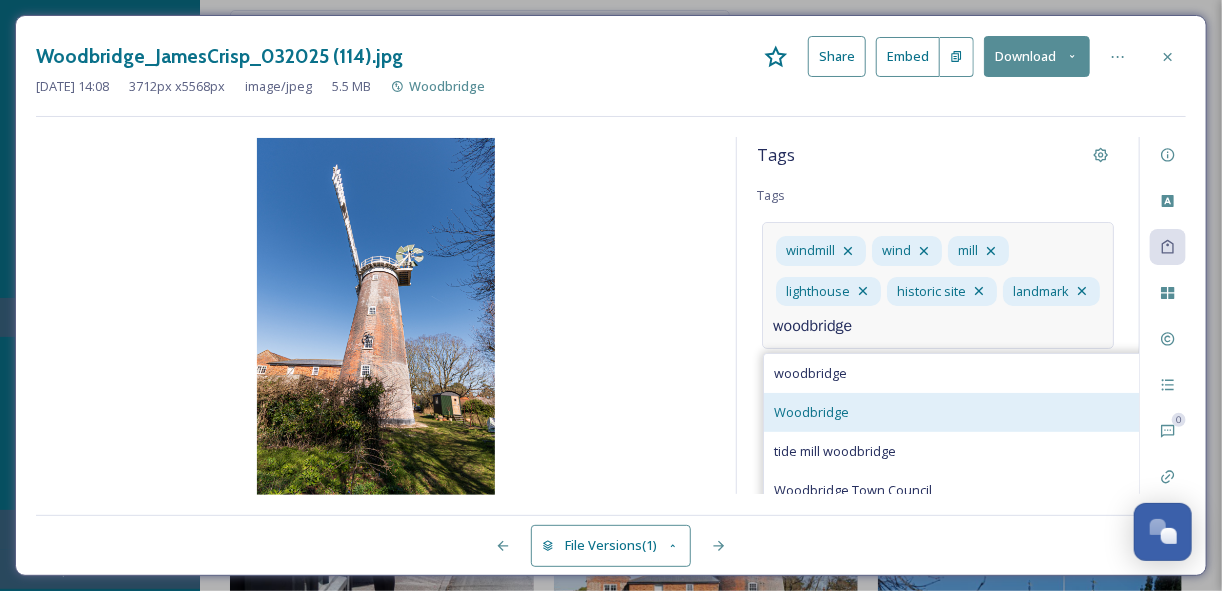 type on "woodbridge" 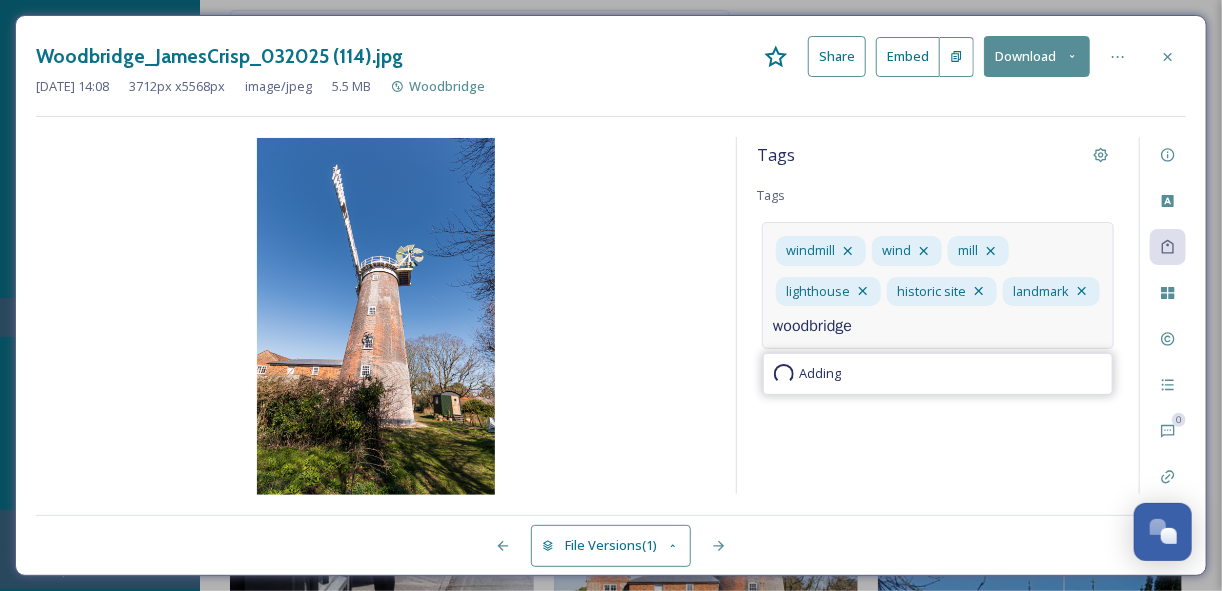 type 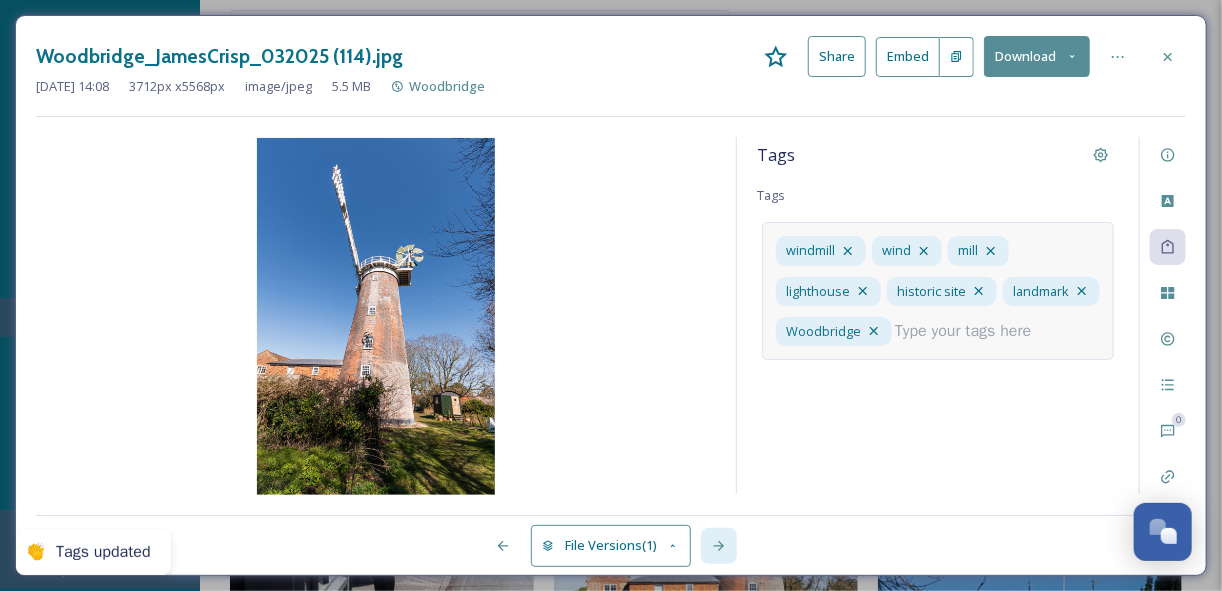 click 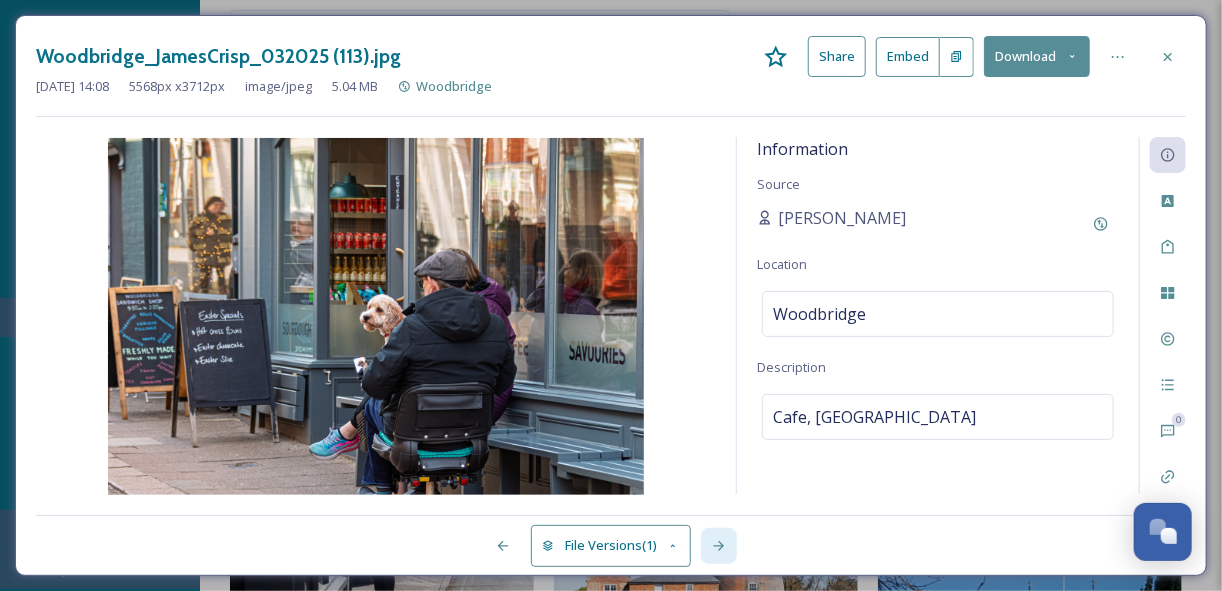 click 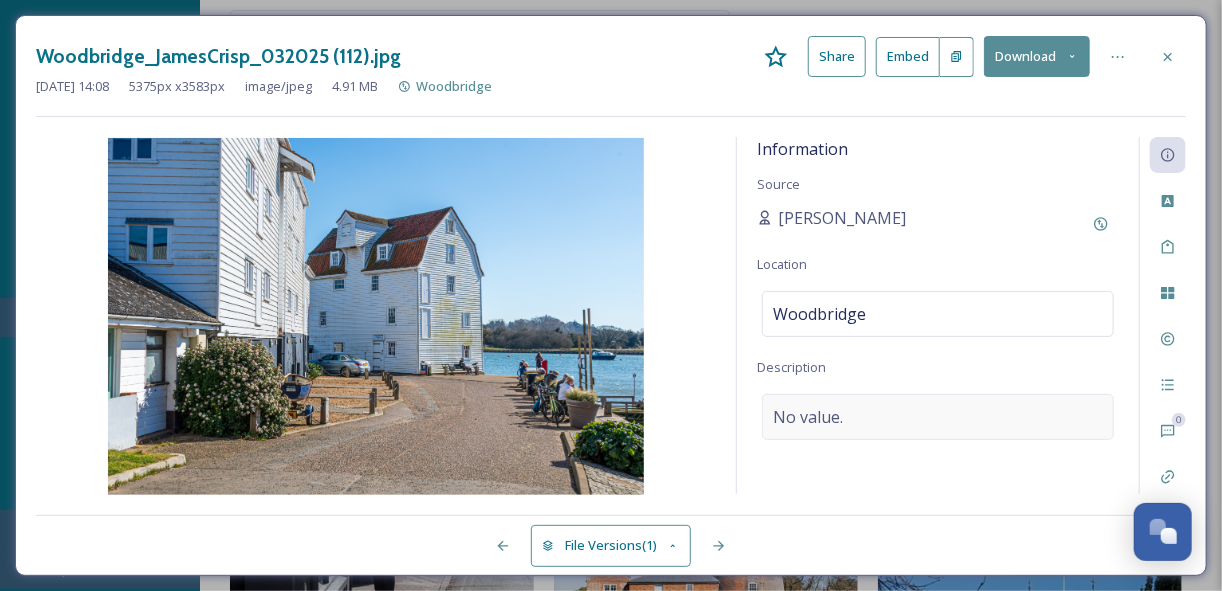 click on "No value." at bounding box center (938, 417) 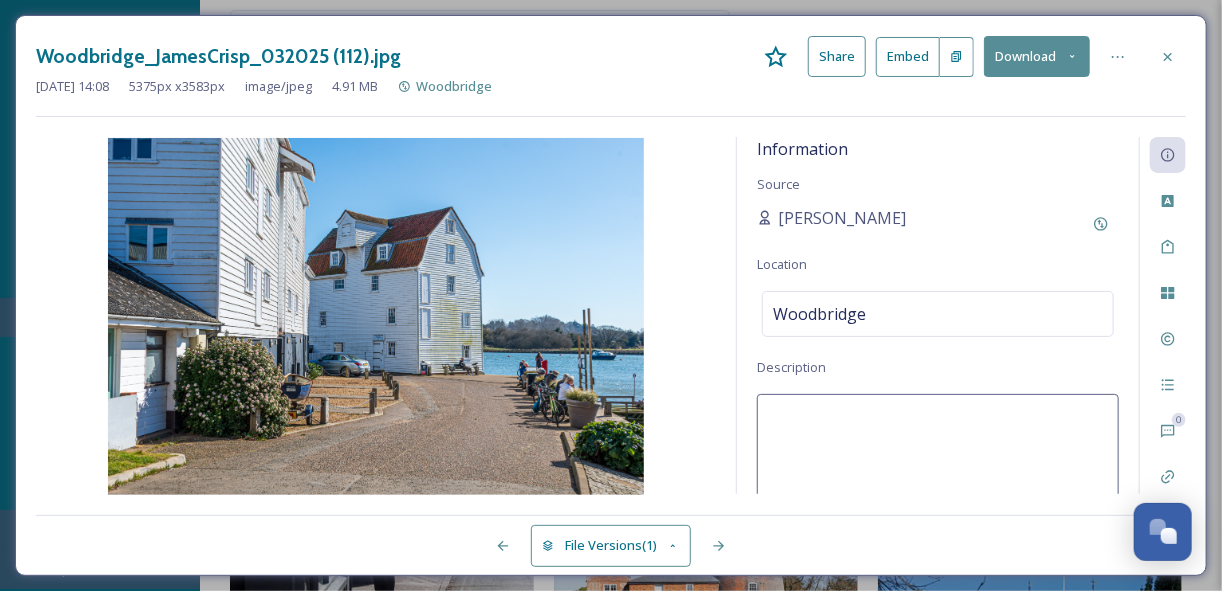 click at bounding box center (938, 477) 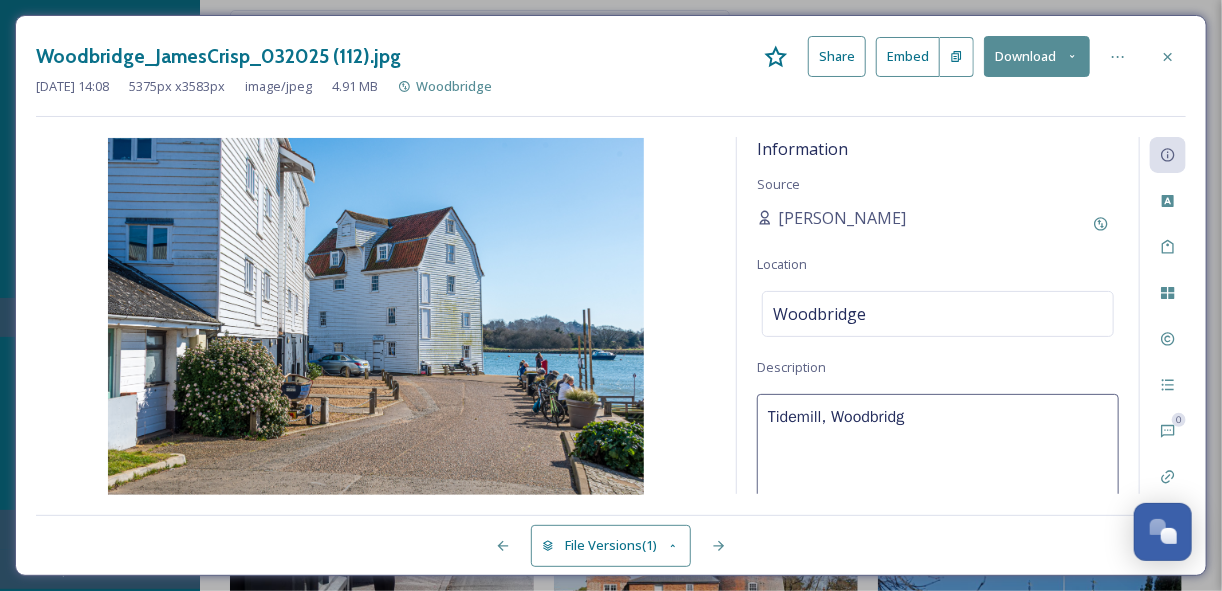 type on "Tidemill, [GEOGRAPHIC_DATA]" 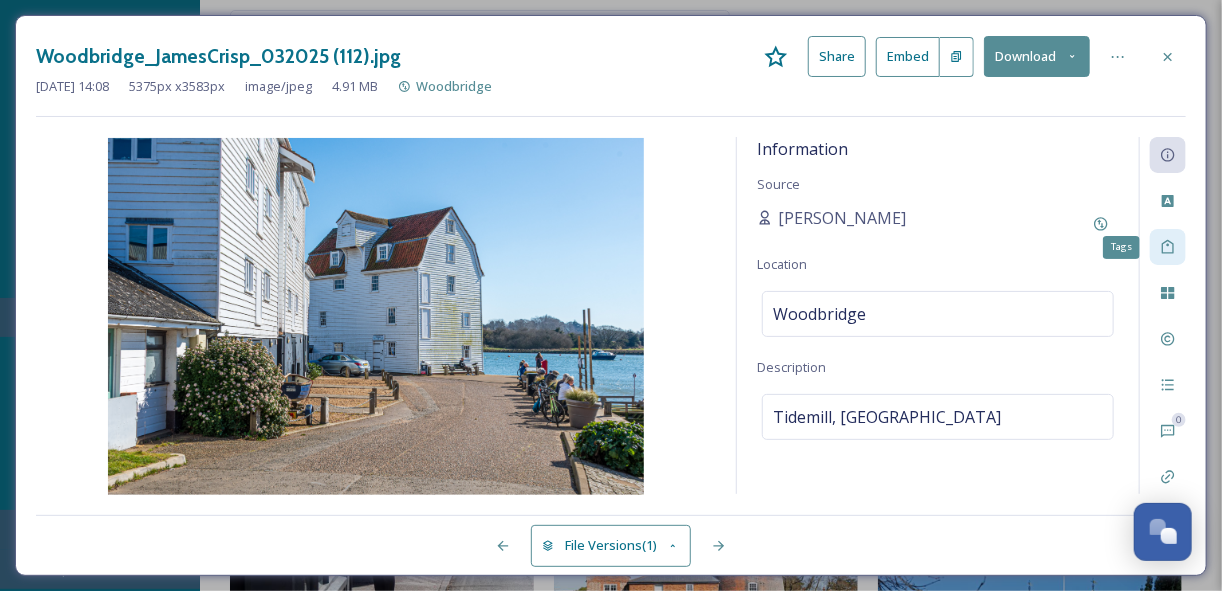 click 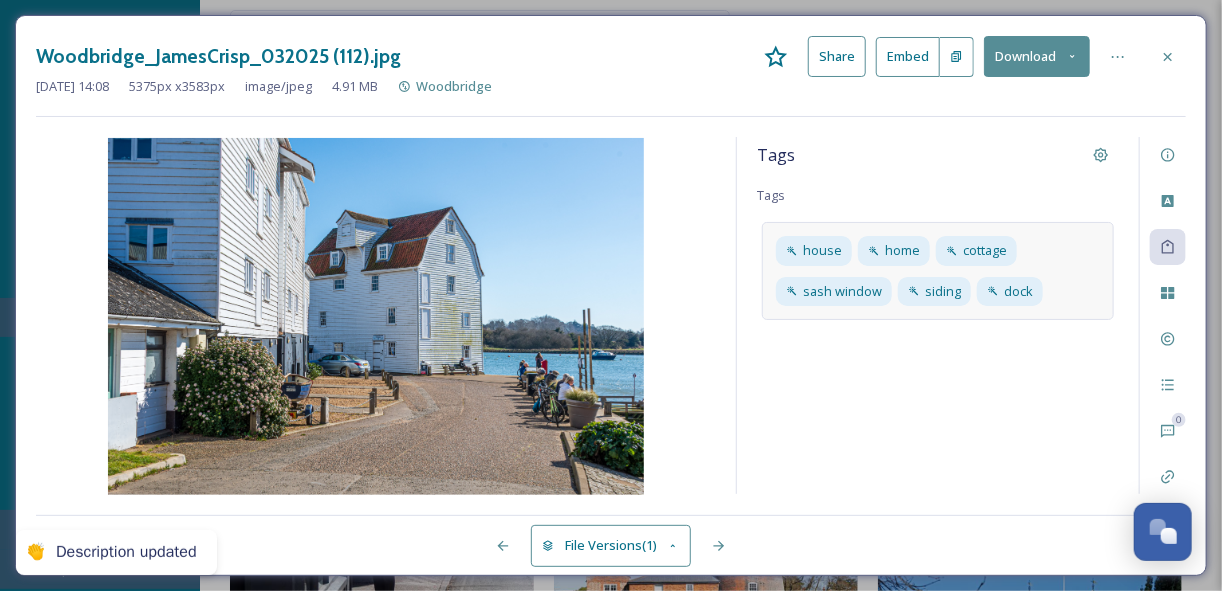 click on "house home cottage sash window [GEOGRAPHIC_DATA]" at bounding box center [938, 270] 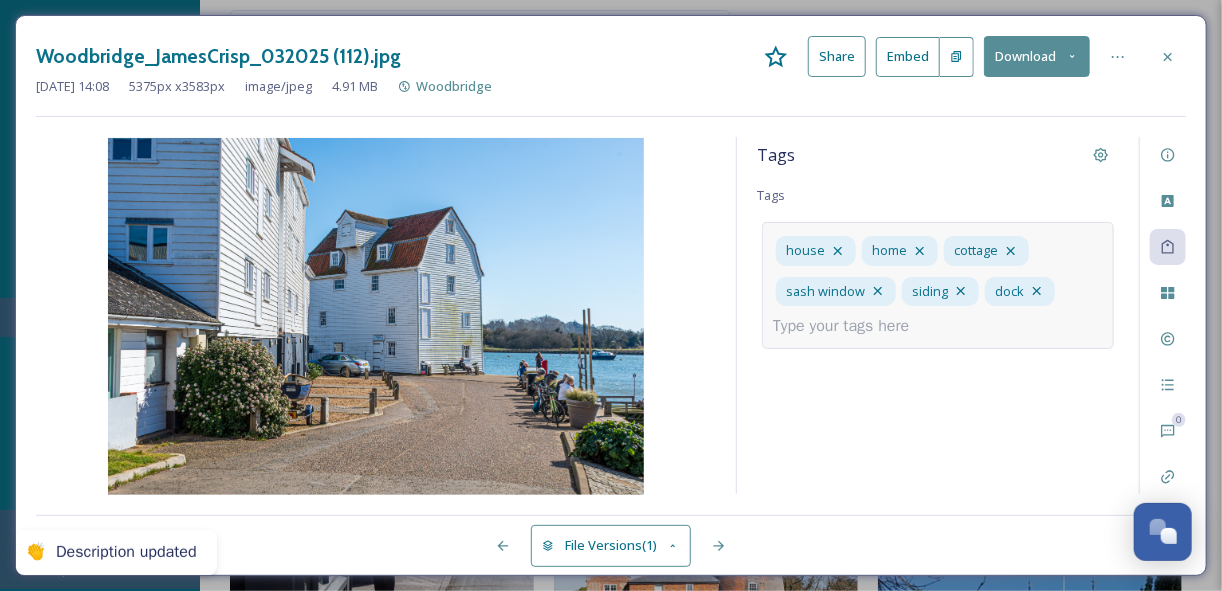 click at bounding box center [849, 326] 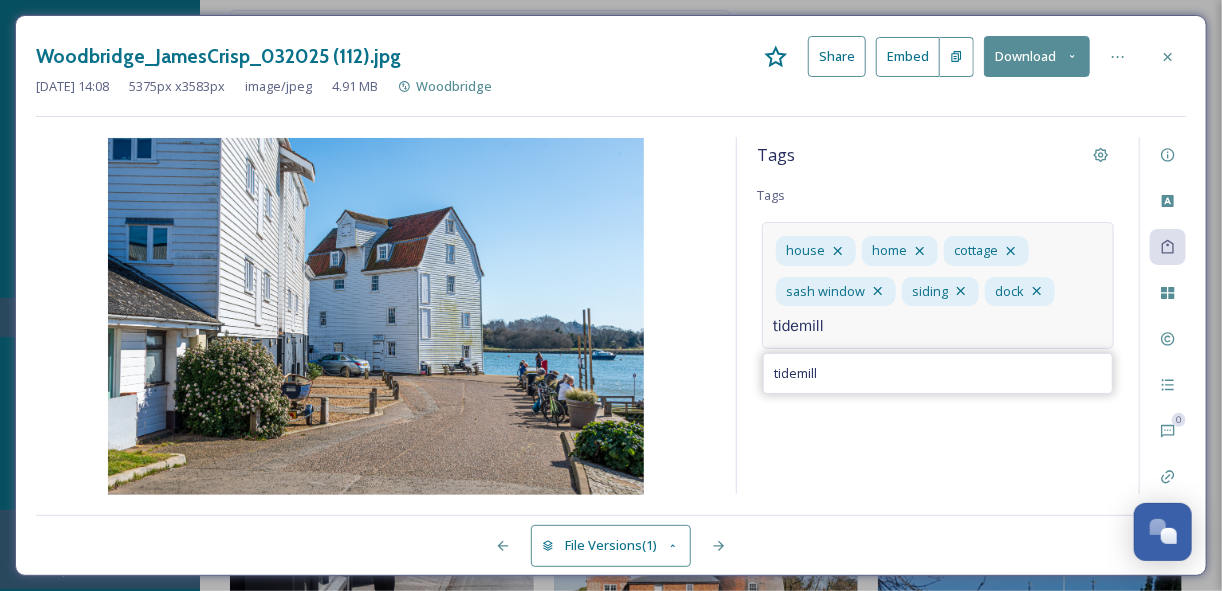 type on "tidemill" 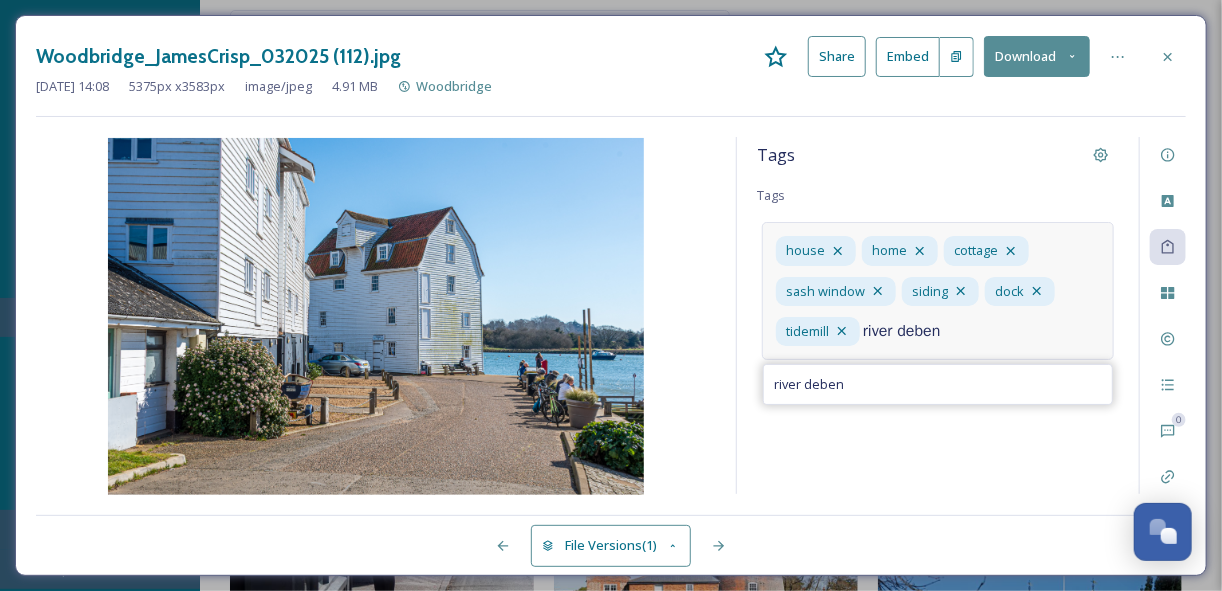 type on "river deben" 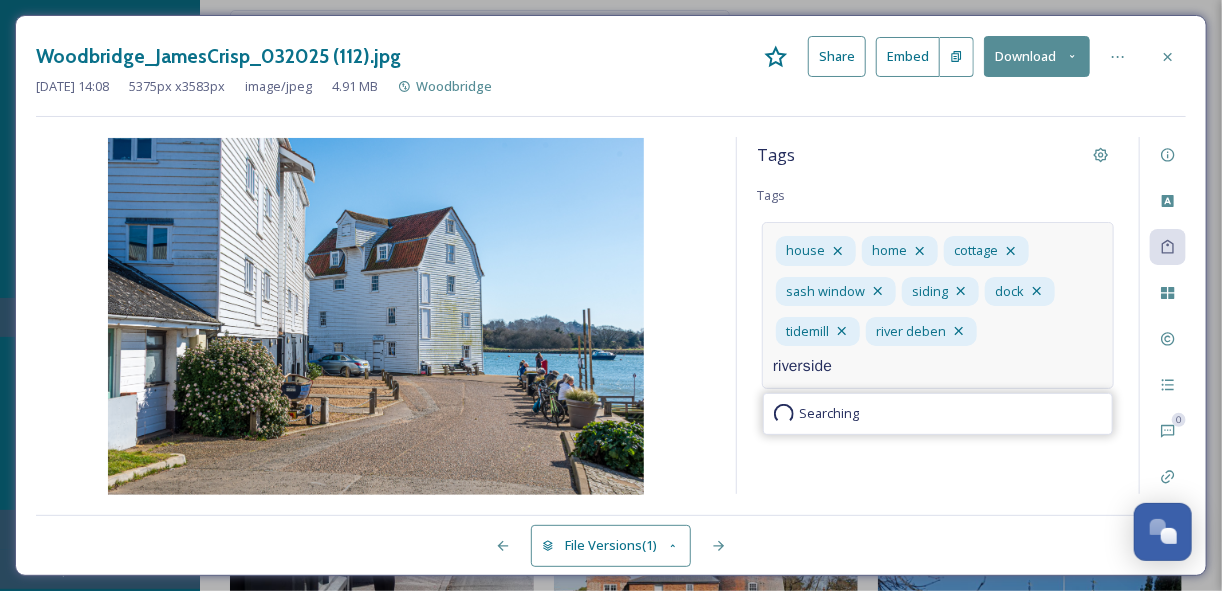 type 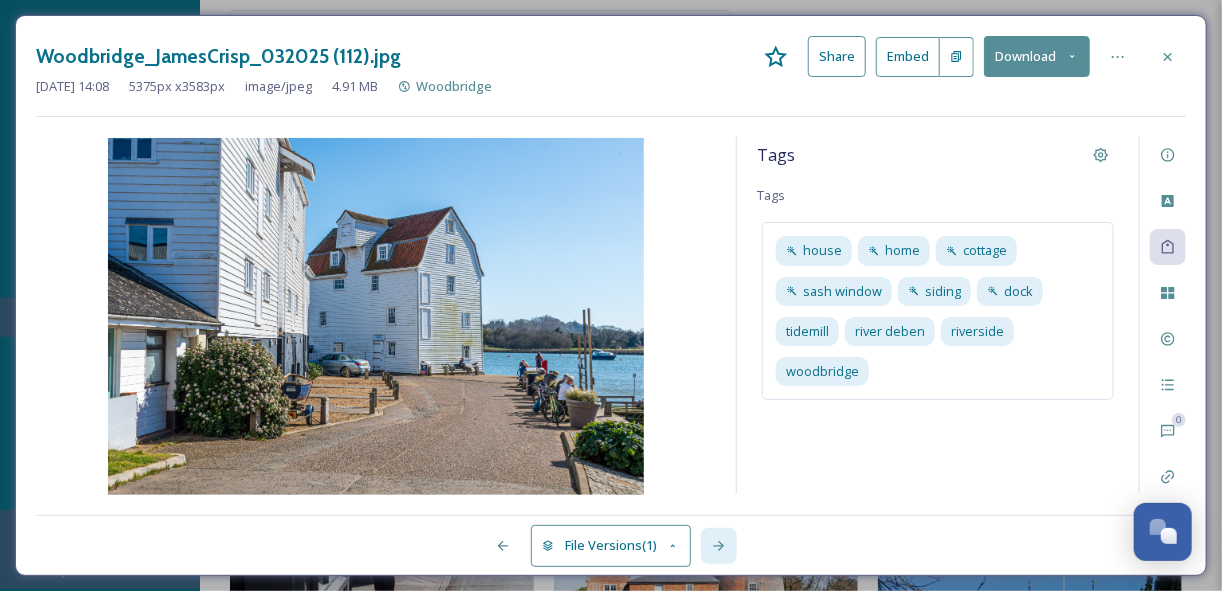 click 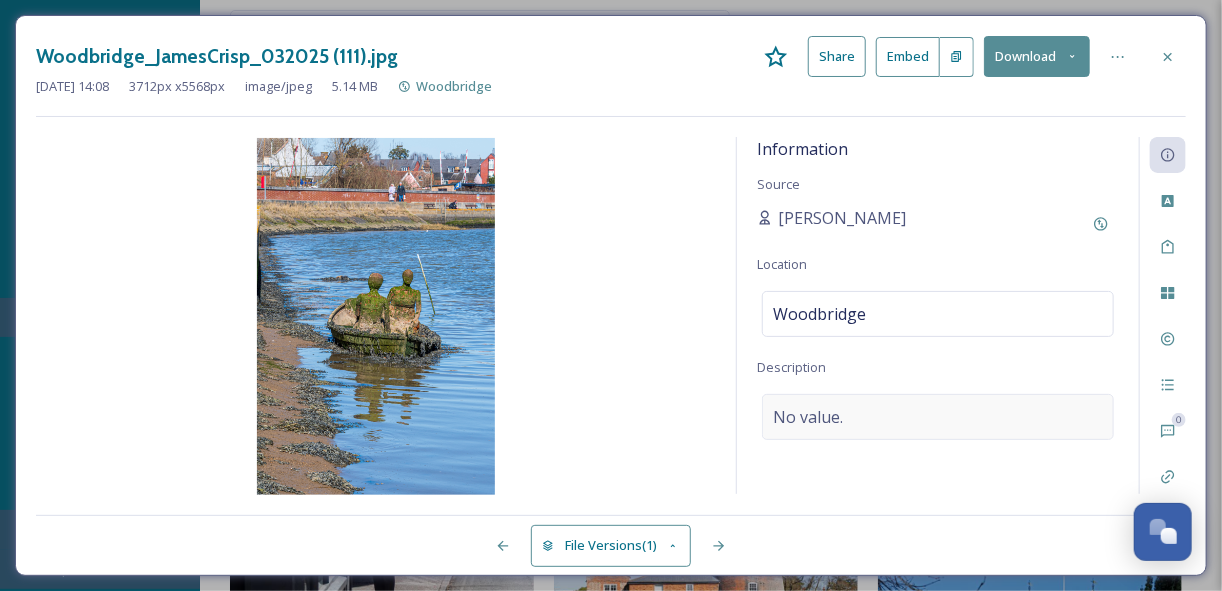 click on "No value." at bounding box center [808, 417] 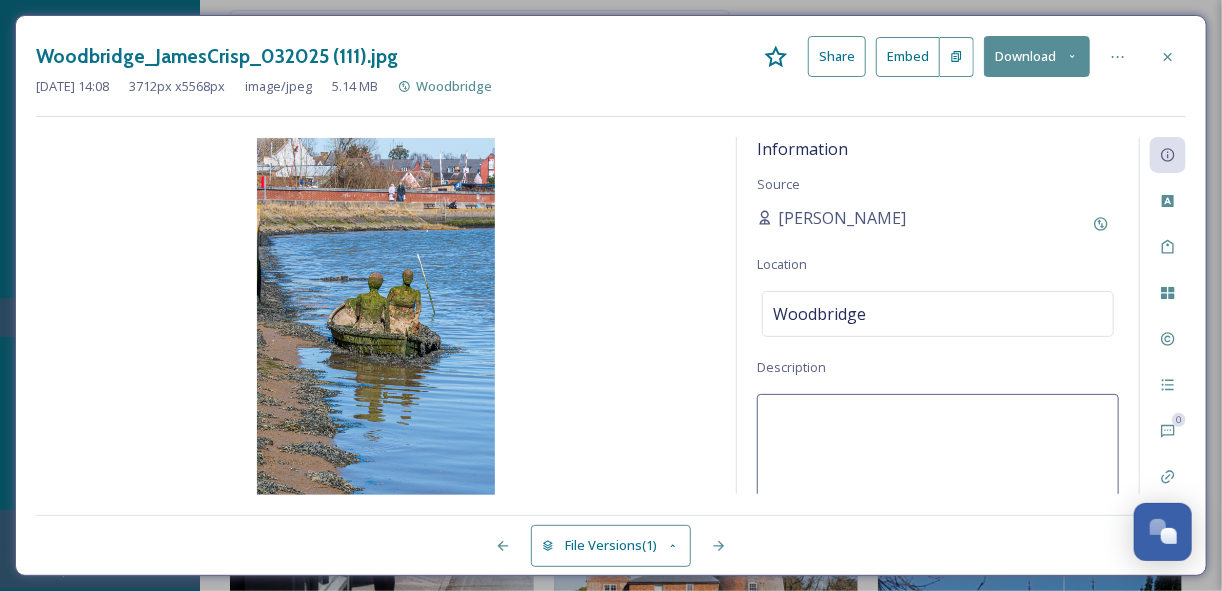 click at bounding box center [938, 477] 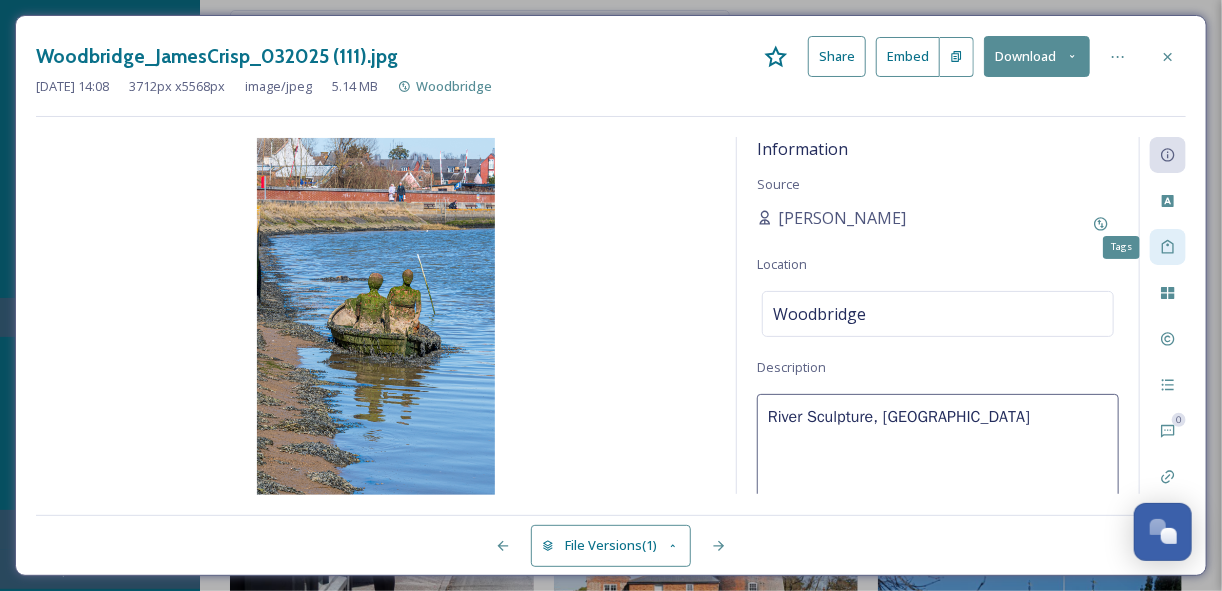 click 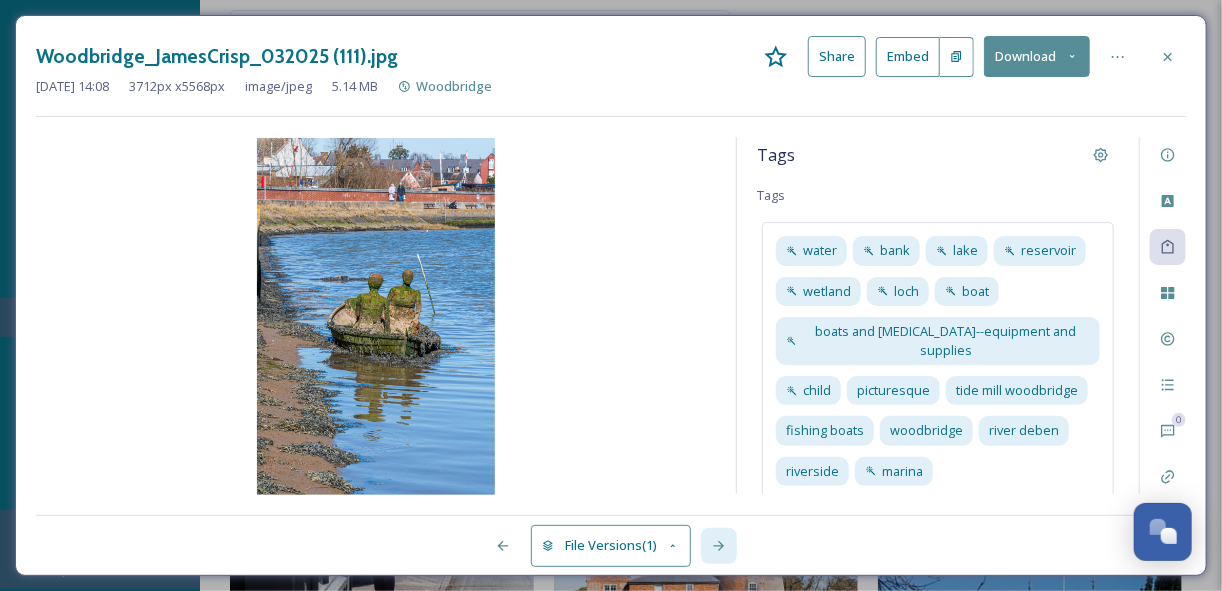click 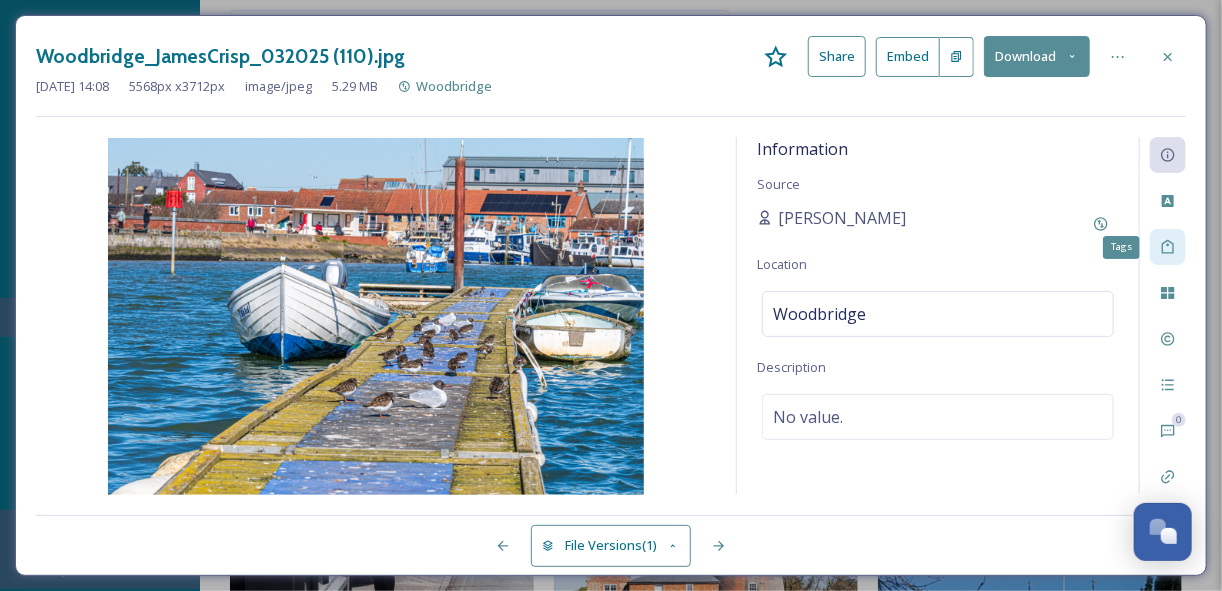 click on "Tags" at bounding box center [1168, 247] 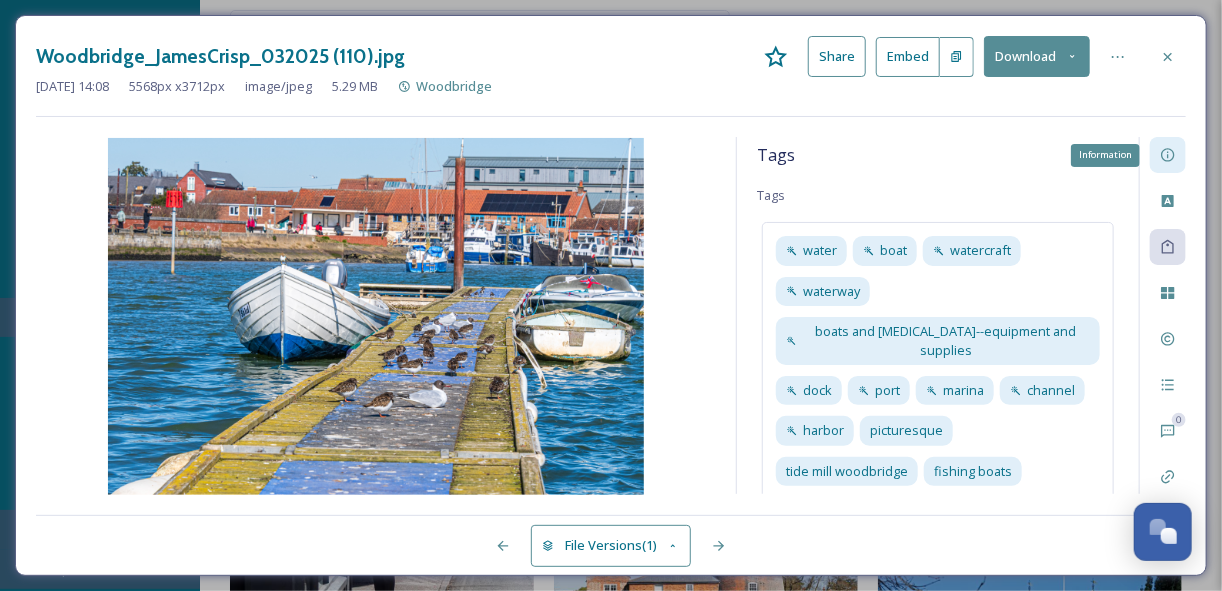 click on "Information" at bounding box center (1168, 155) 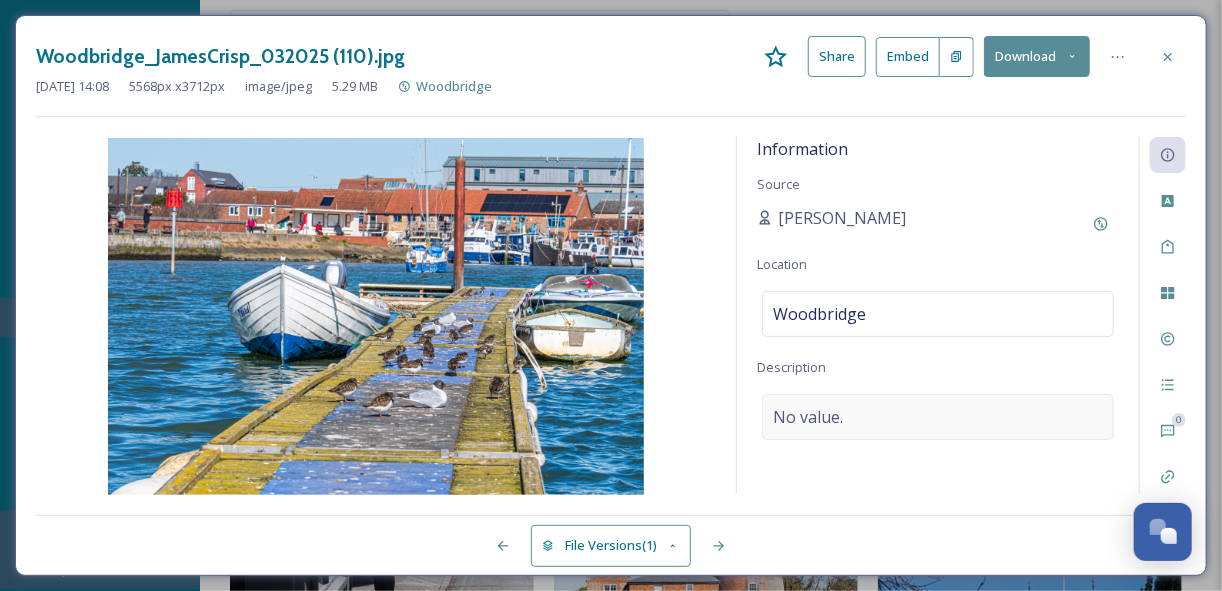 click on "No value." at bounding box center (938, 417) 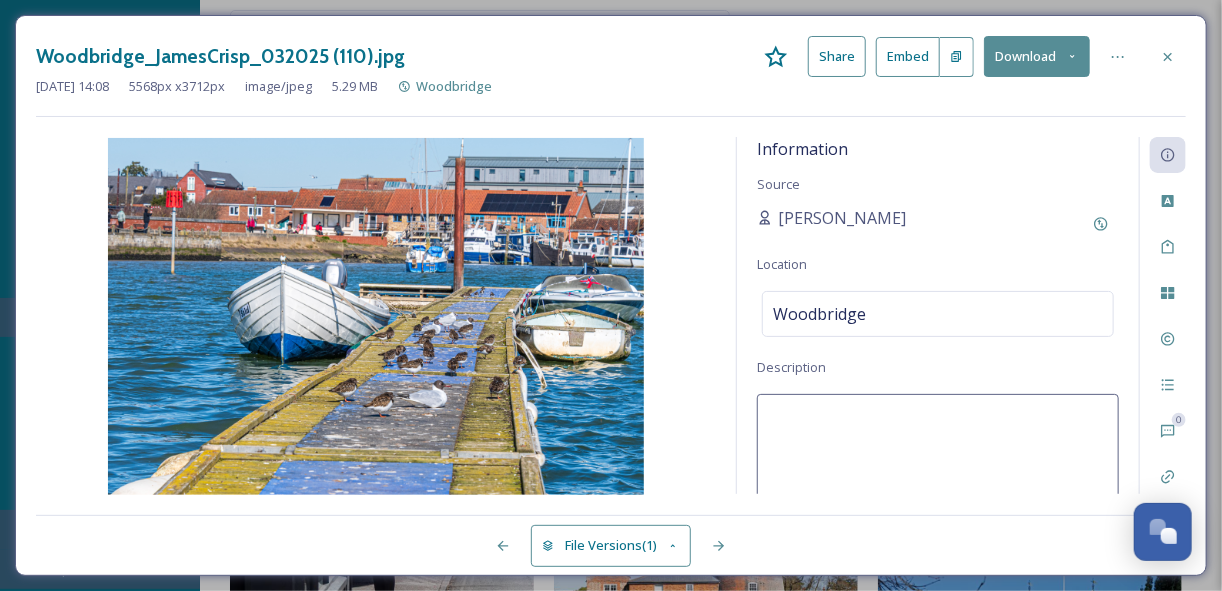 click at bounding box center (938, 477) 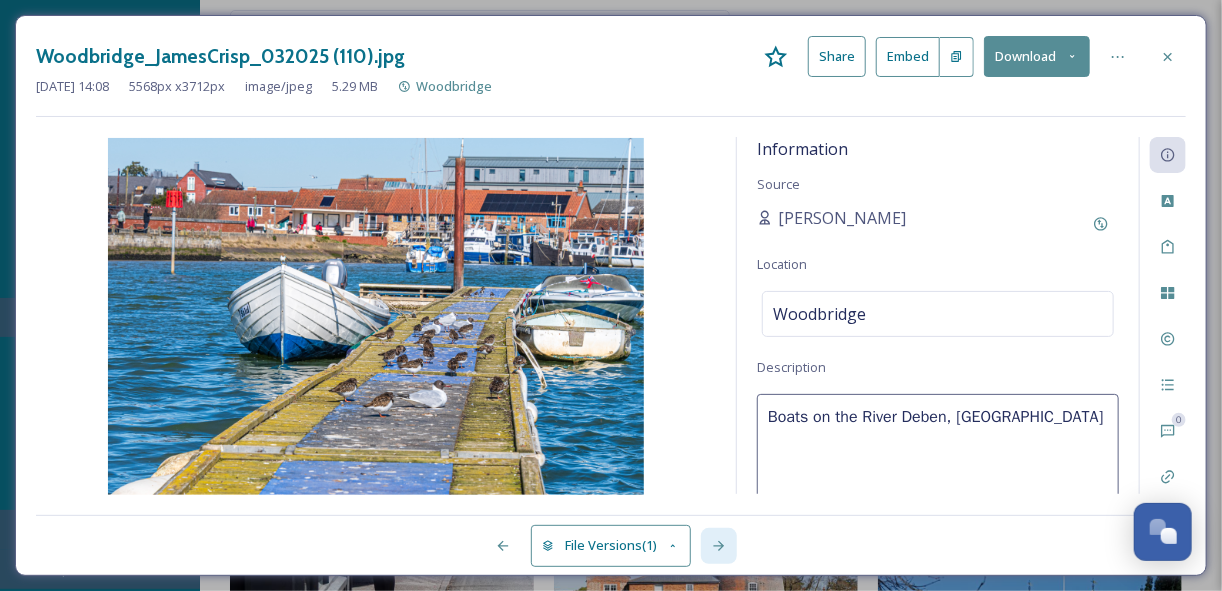 click 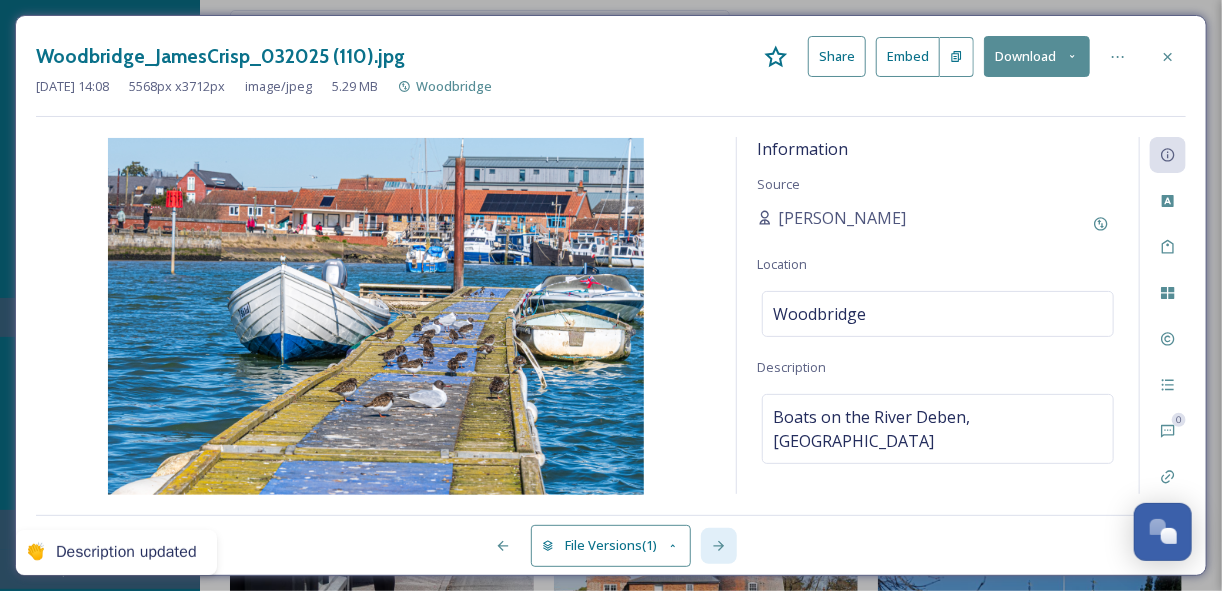 click 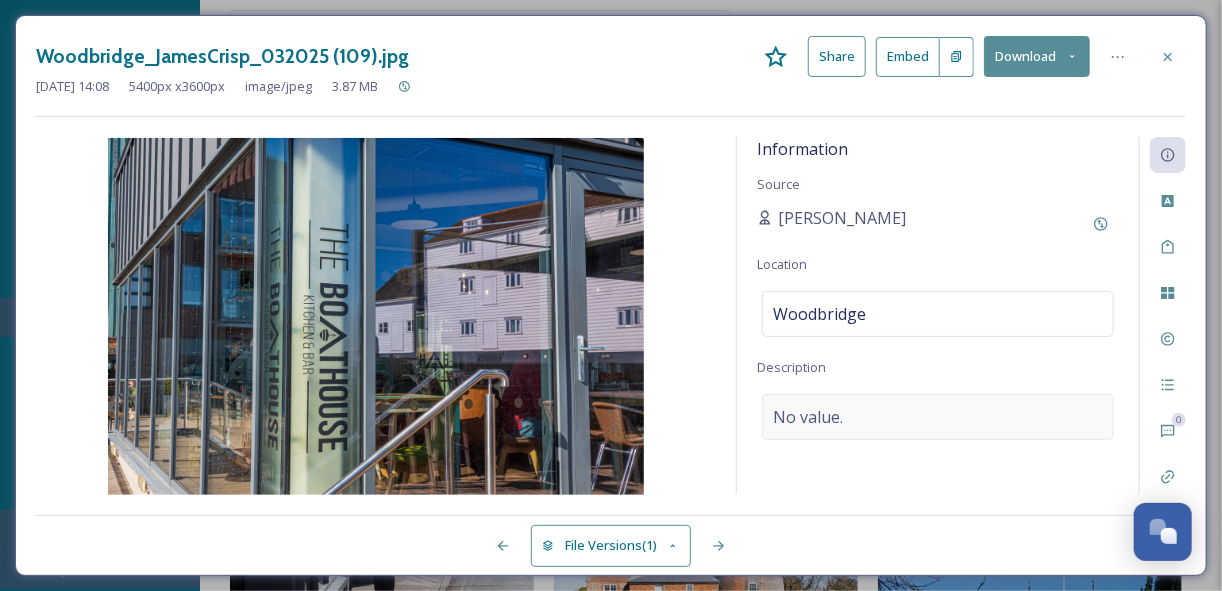click on "No value." at bounding box center (938, 417) 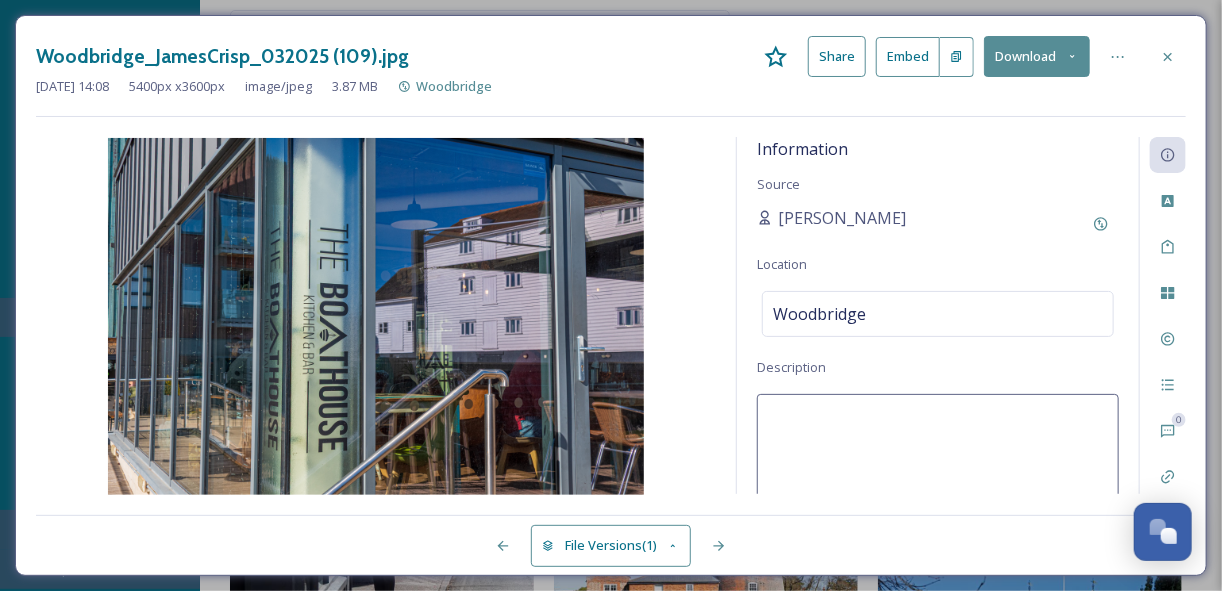 click at bounding box center (938, 477) 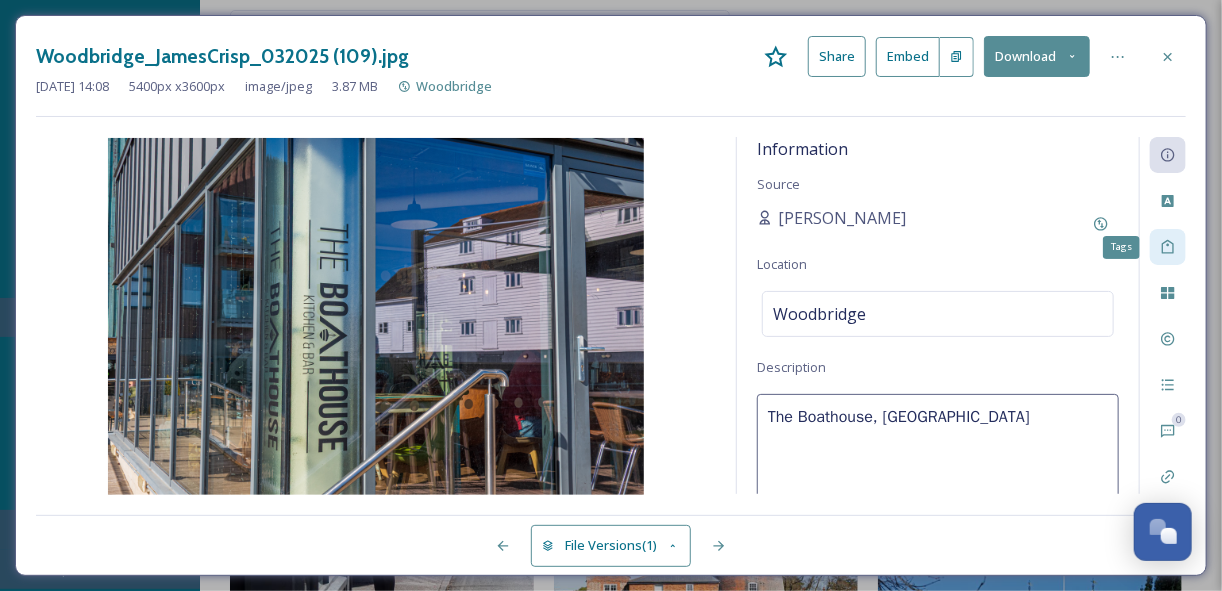 click 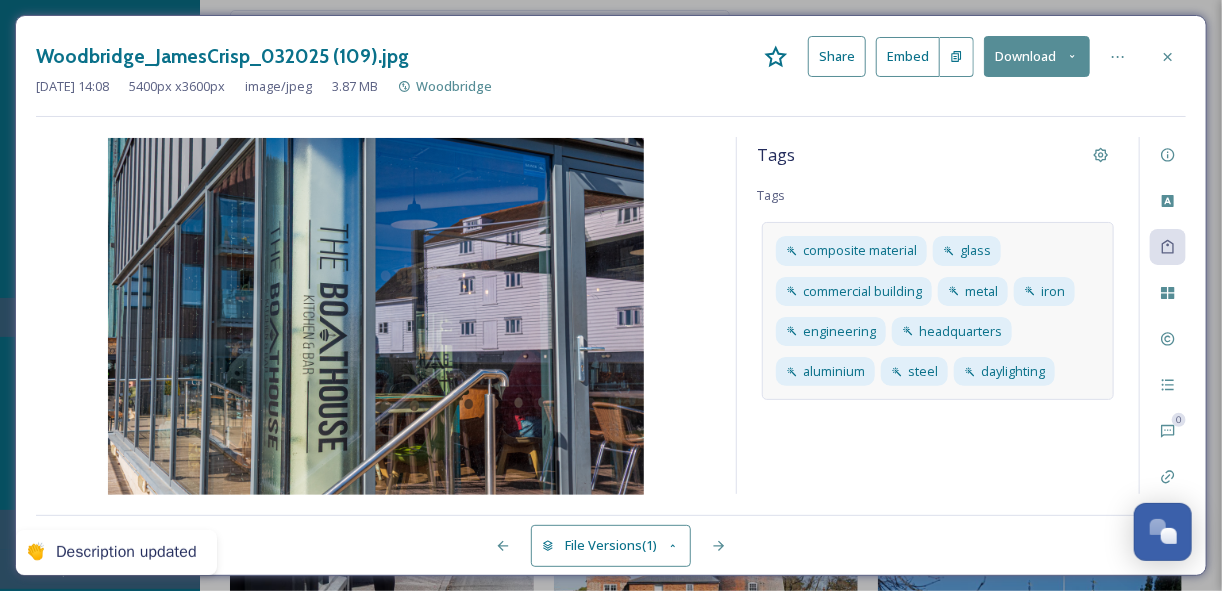 click on "composite material glass commercial building metal iron engineering headquarters aluminium steel daylighting" at bounding box center (938, 311) 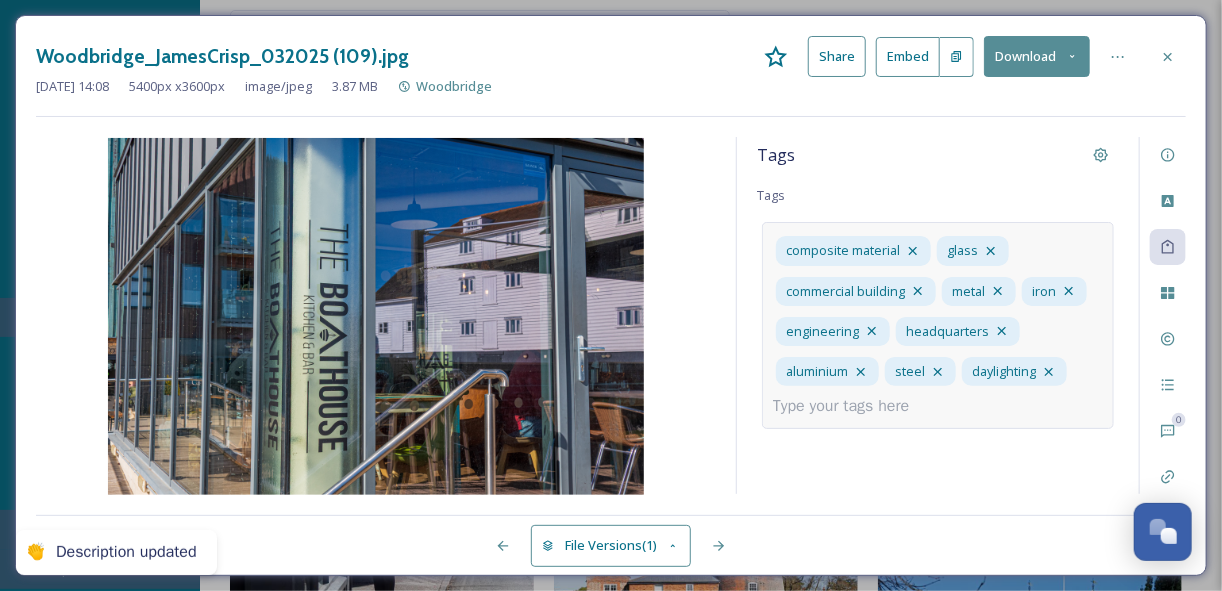 click at bounding box center (849, 406) 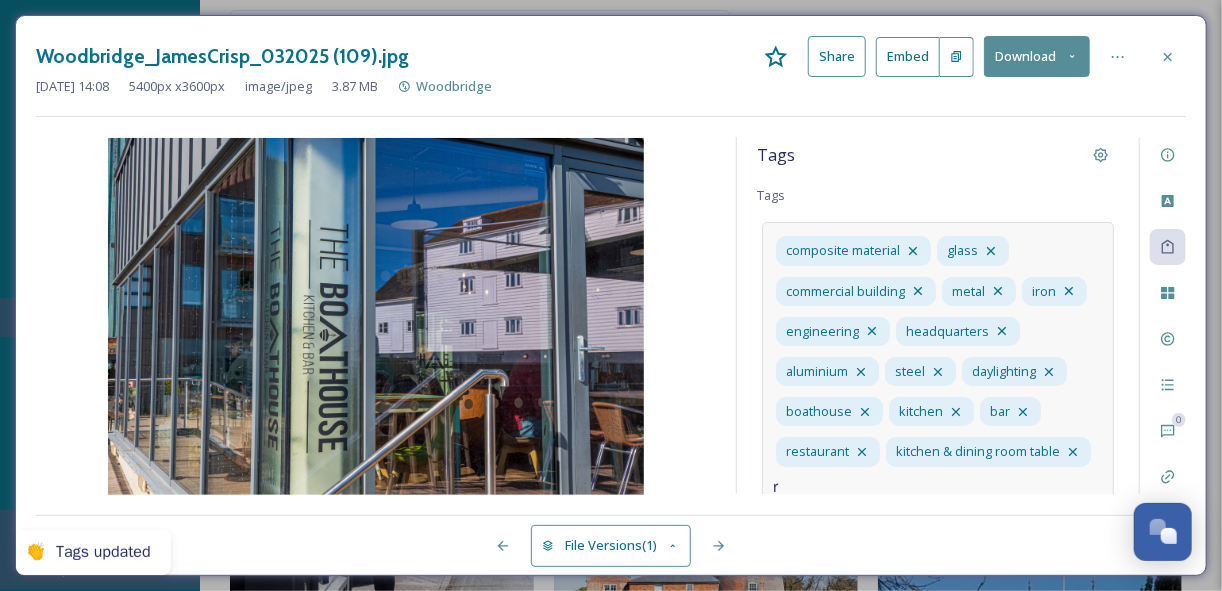 scroll, scrollTop: 42, scrollLeft: 0, axis: vertical 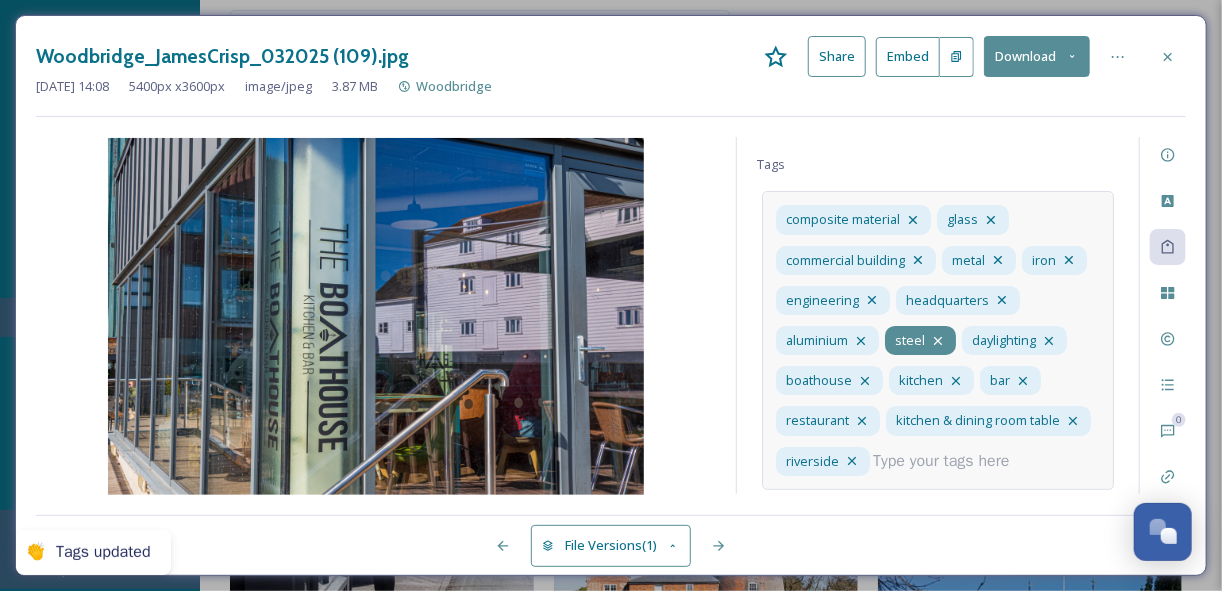 click 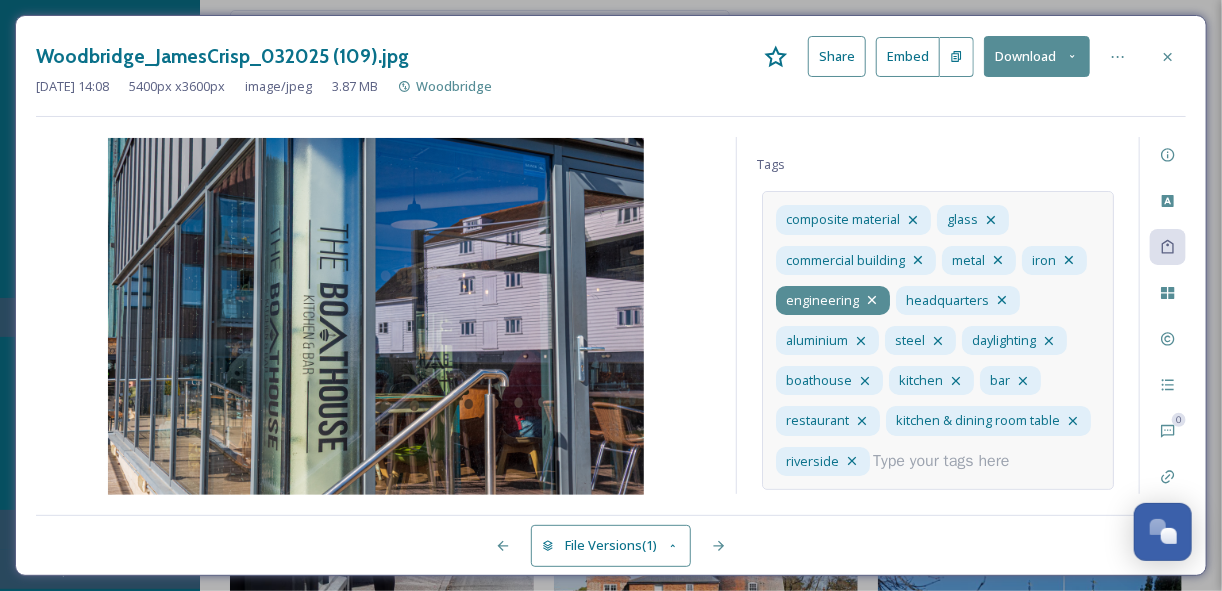 click 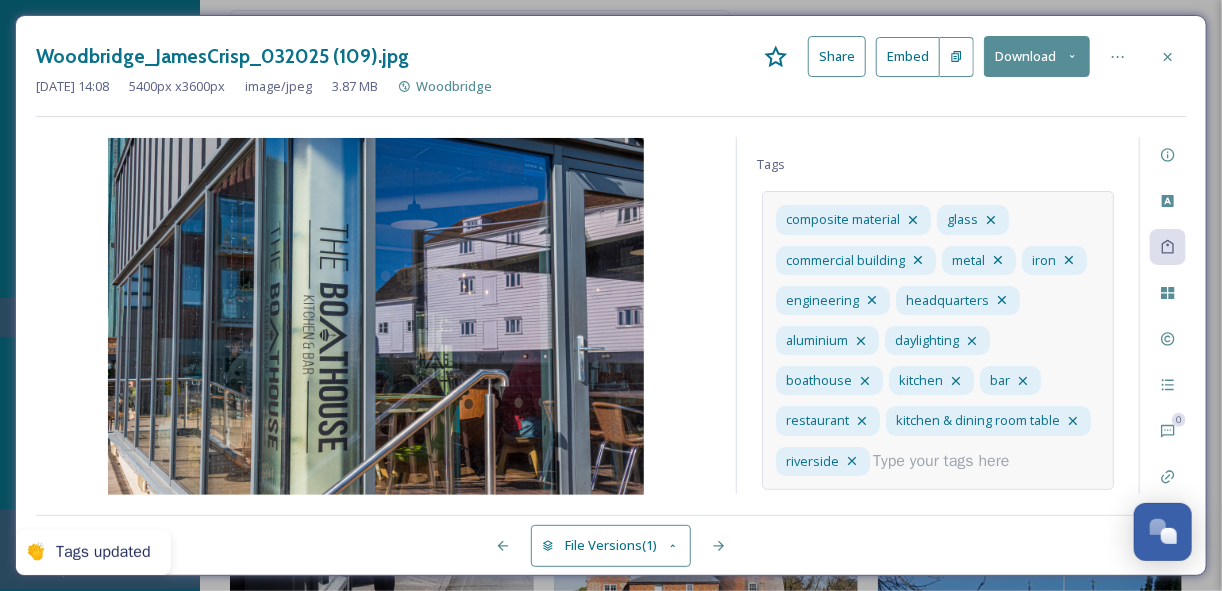 scroll, scrollTop: 19, scrollLeft: 0, axis: vertical 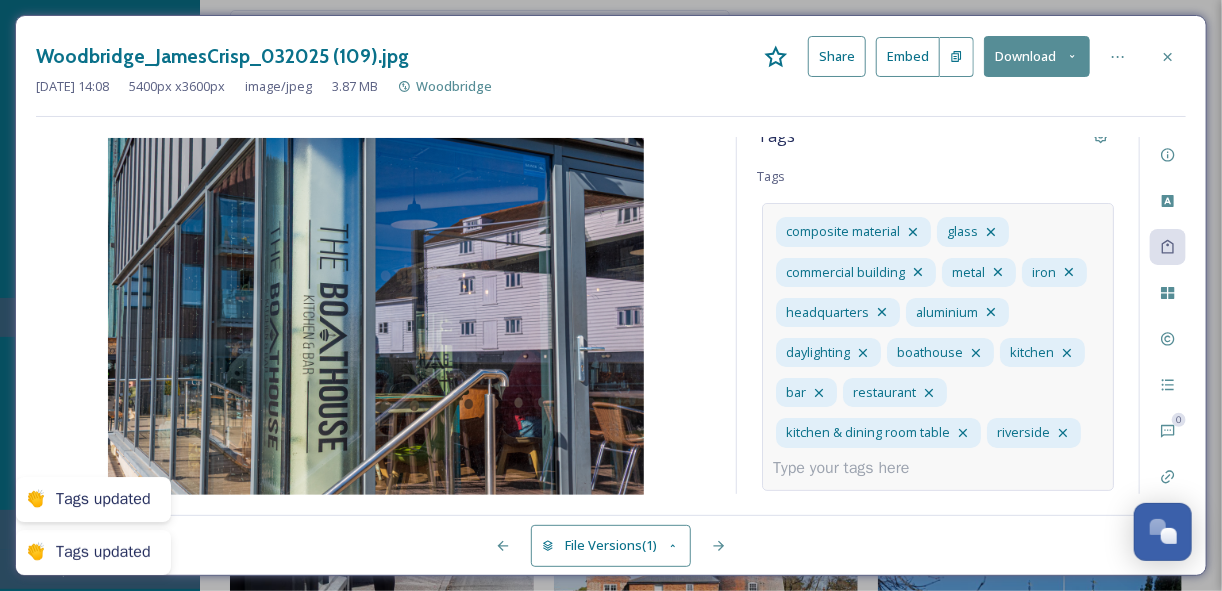click on "composite material glass commercial building metal iron headquarters aluminium daylighting boathouse kitchen bar restaurant kitchen & dining room table riverside" at bounding box center (938, 346) 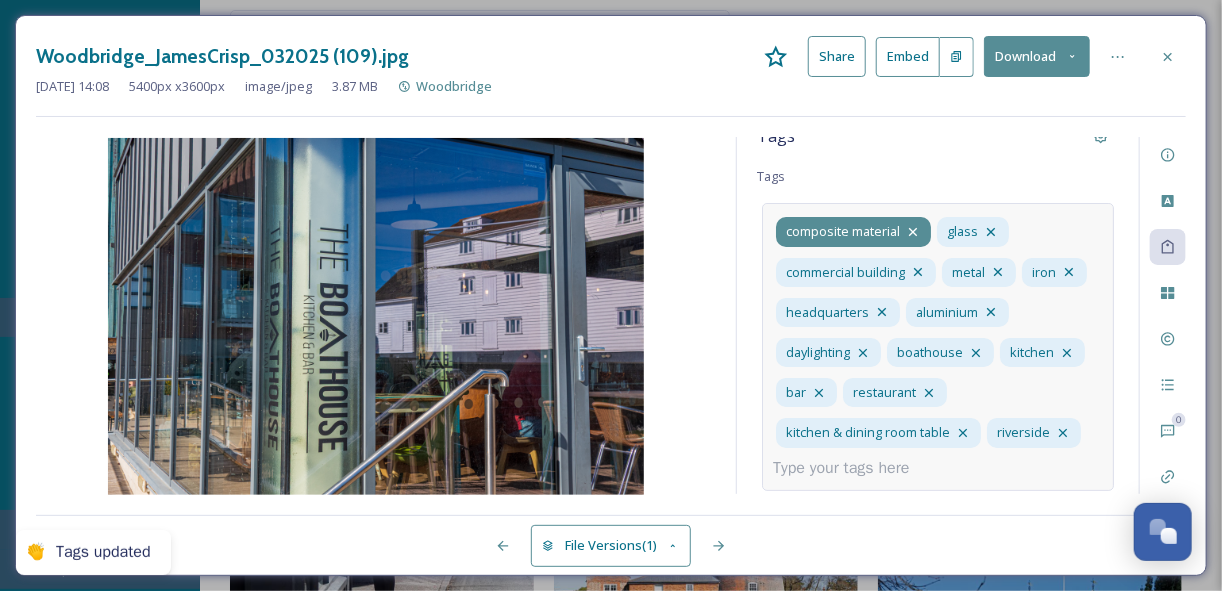 click 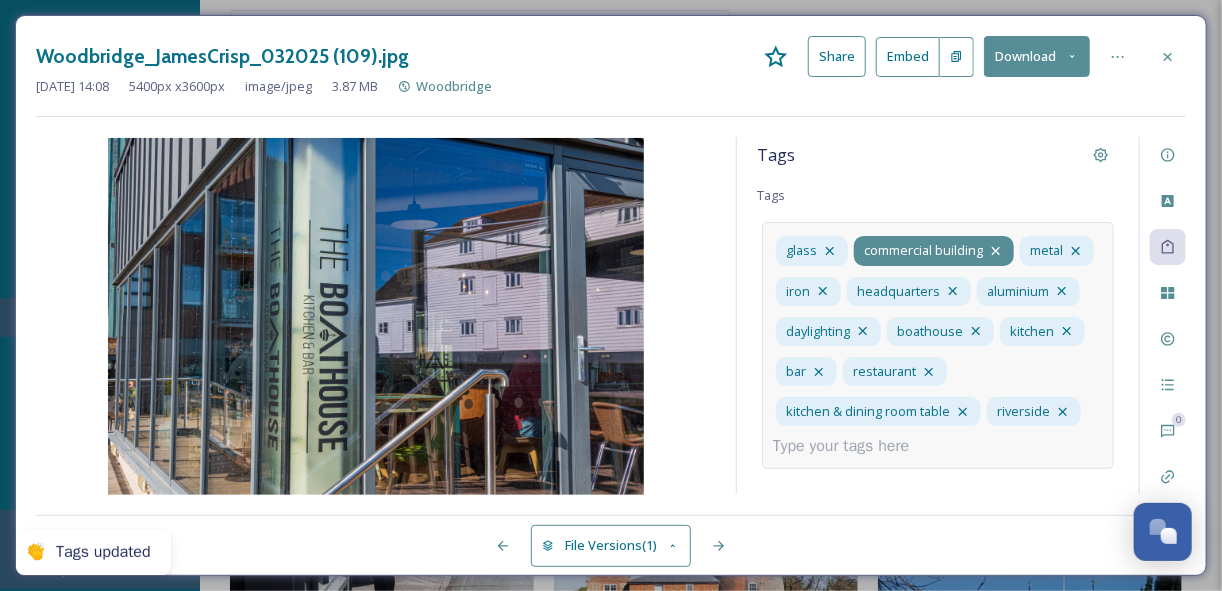 click 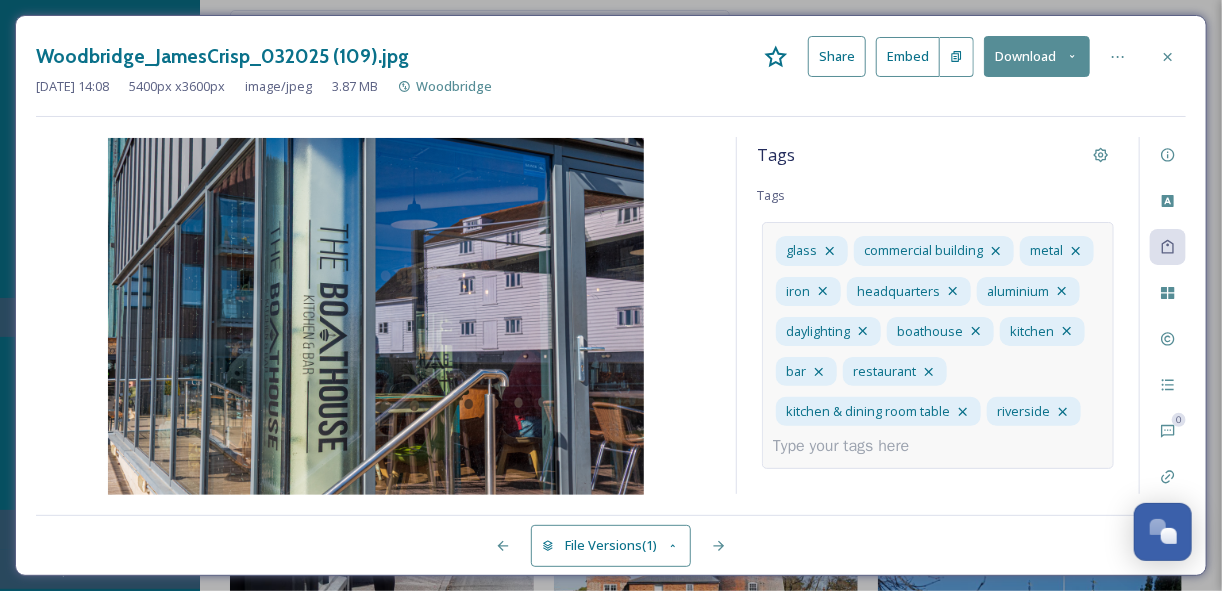 click at bounding box center (849, 446) 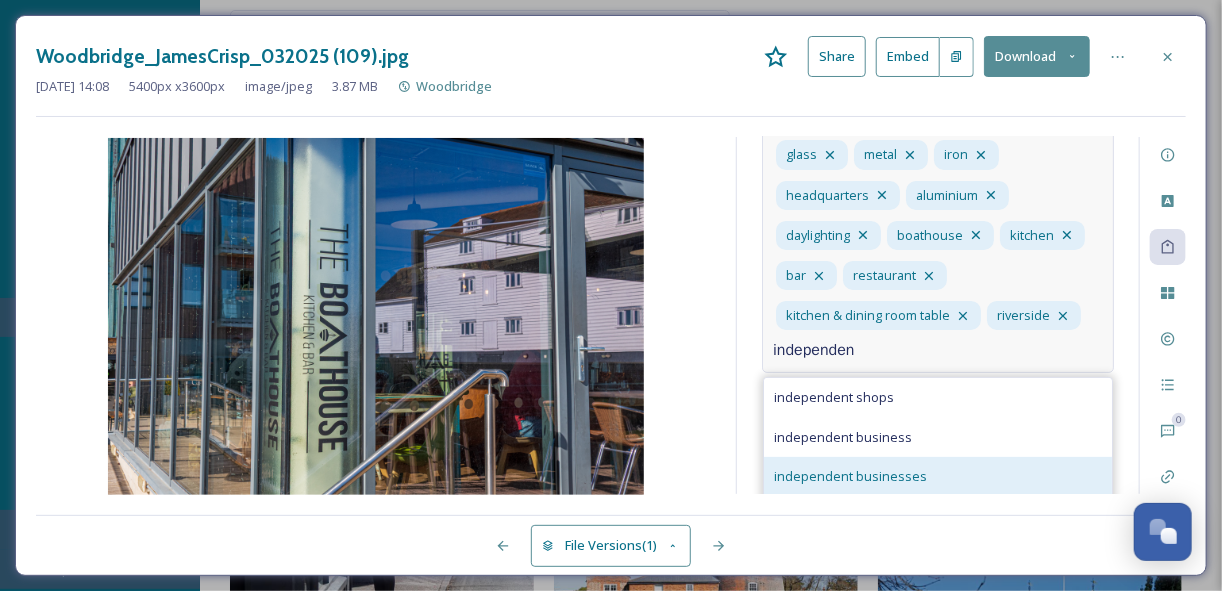 scroll, scrollTop: 99, scrollLeft: 0, axis: vertical 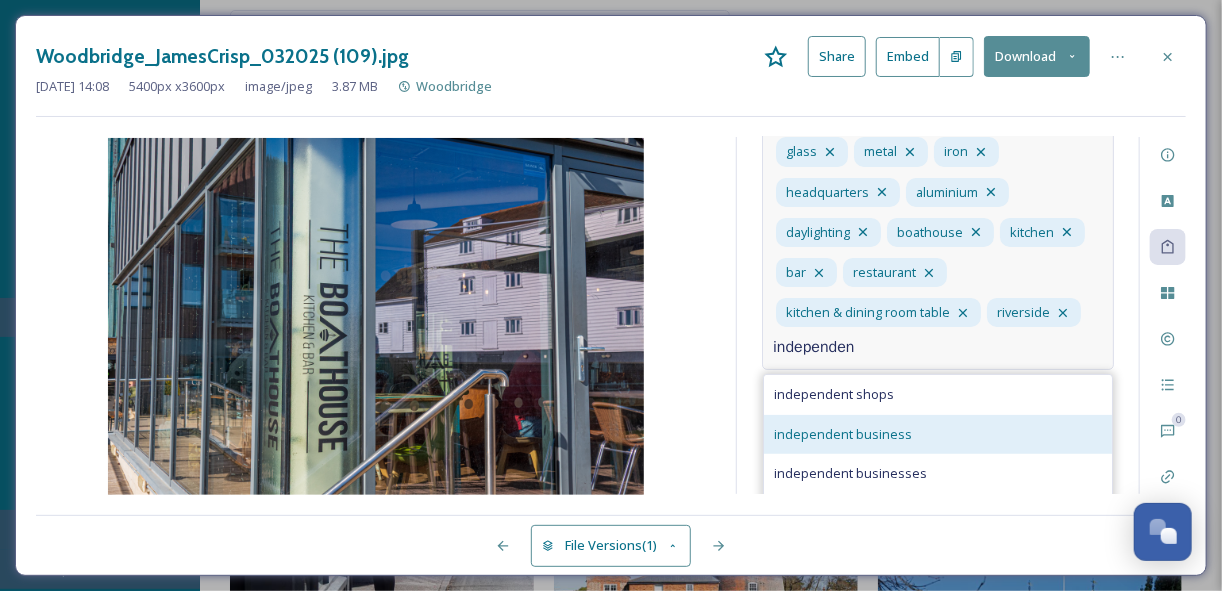 click on "independent business" at bounding box center [843, 434] 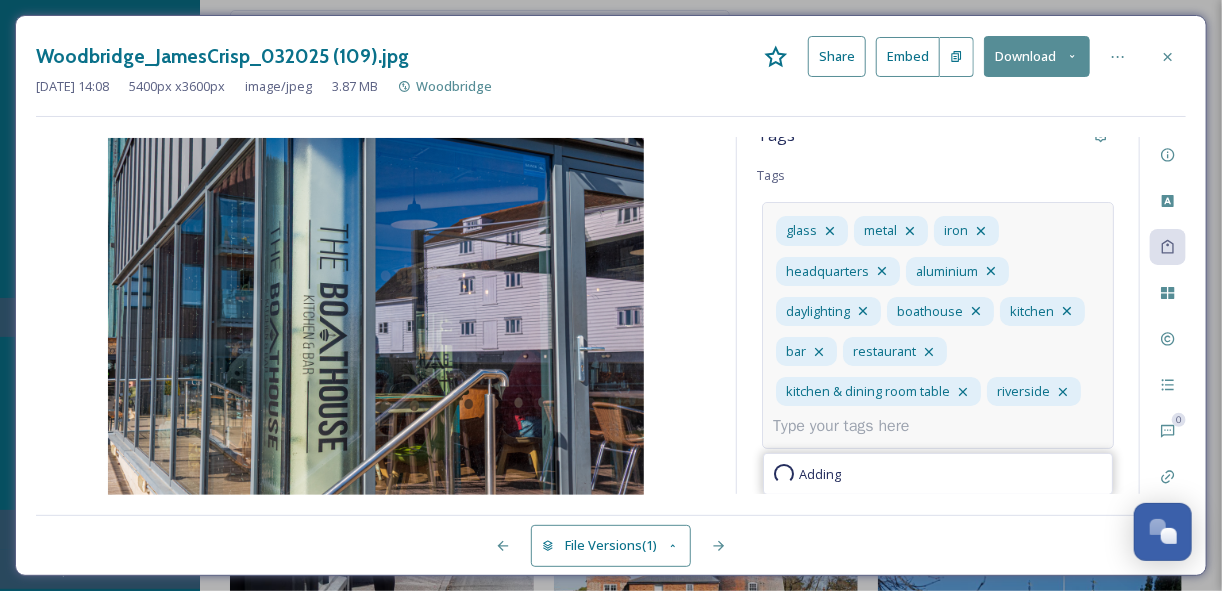 scroll, scrollTop: 0, scrollLeft: 0, axis: both 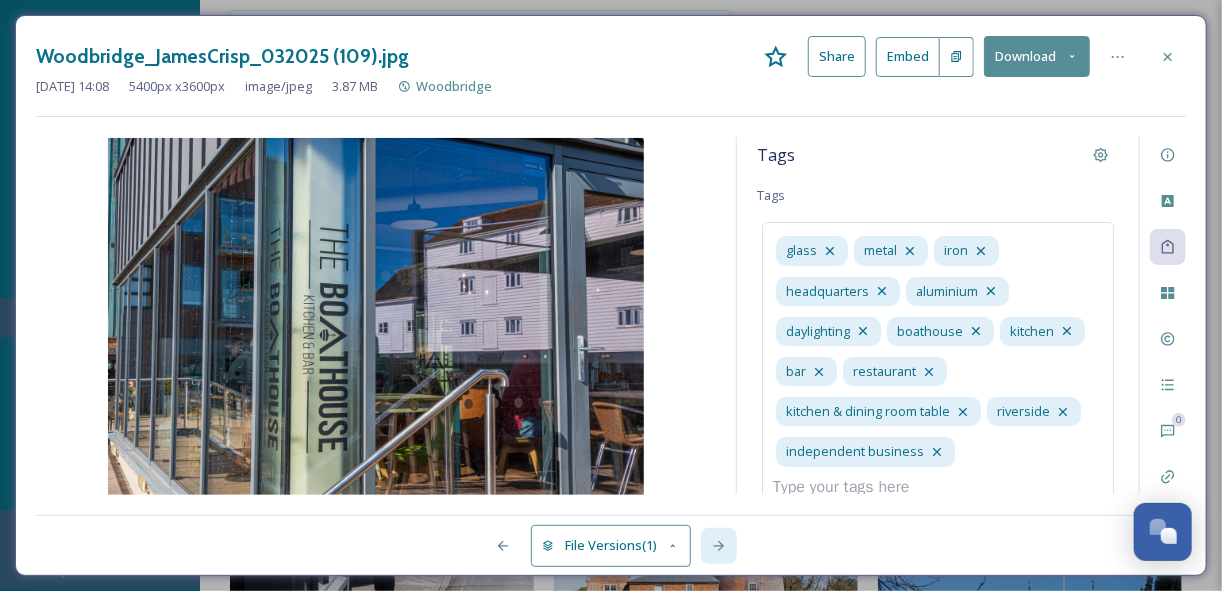 click 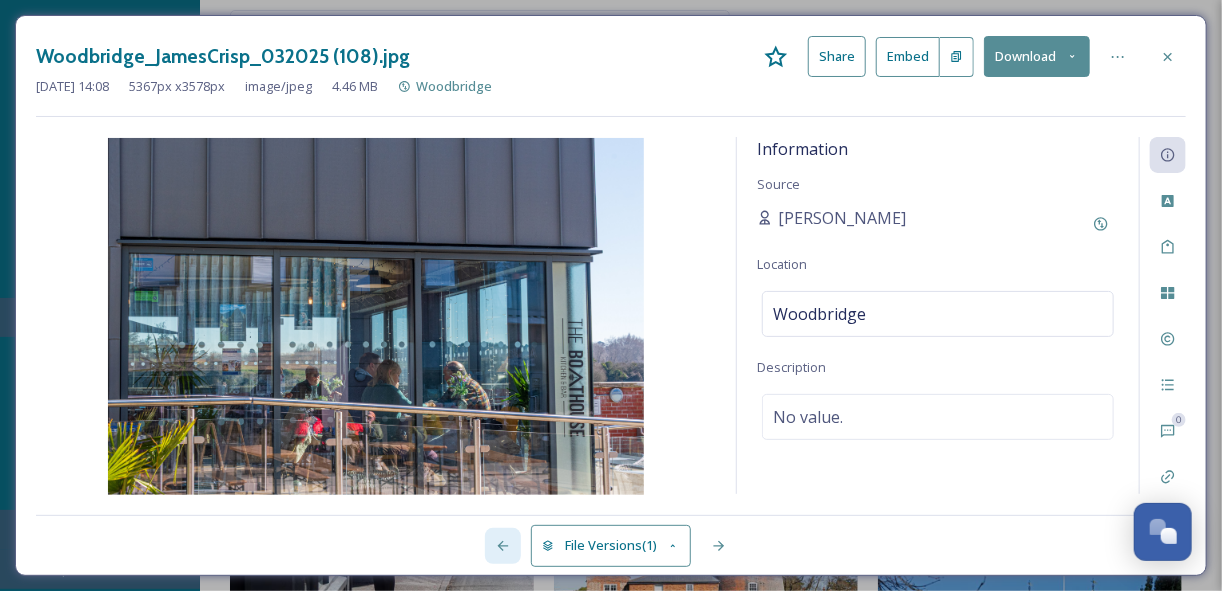 click 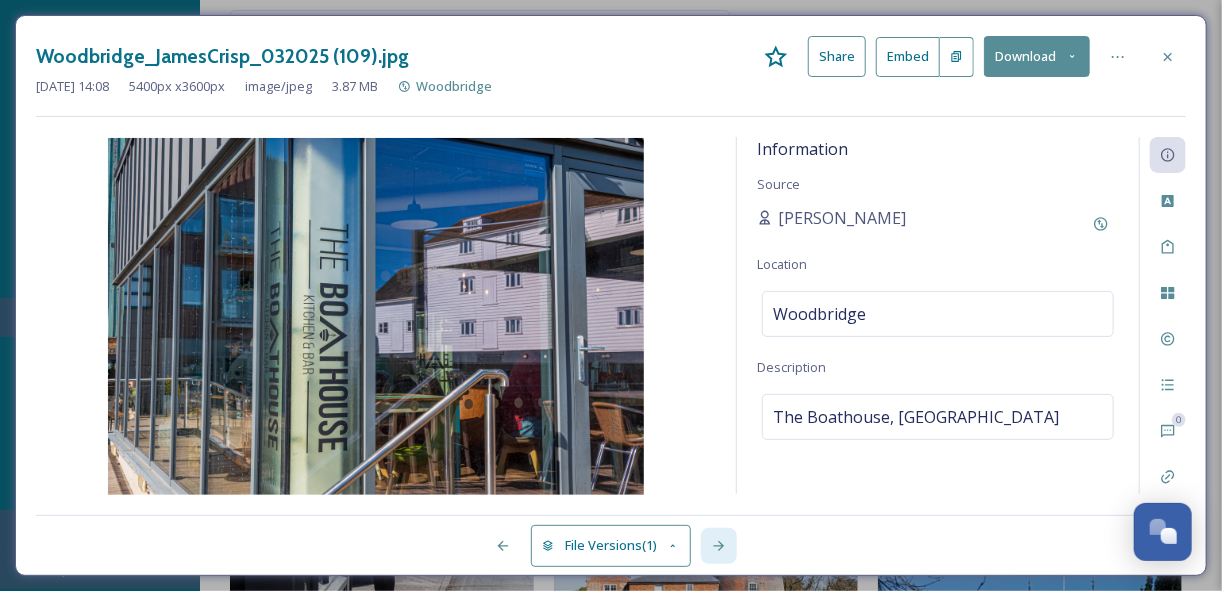 click 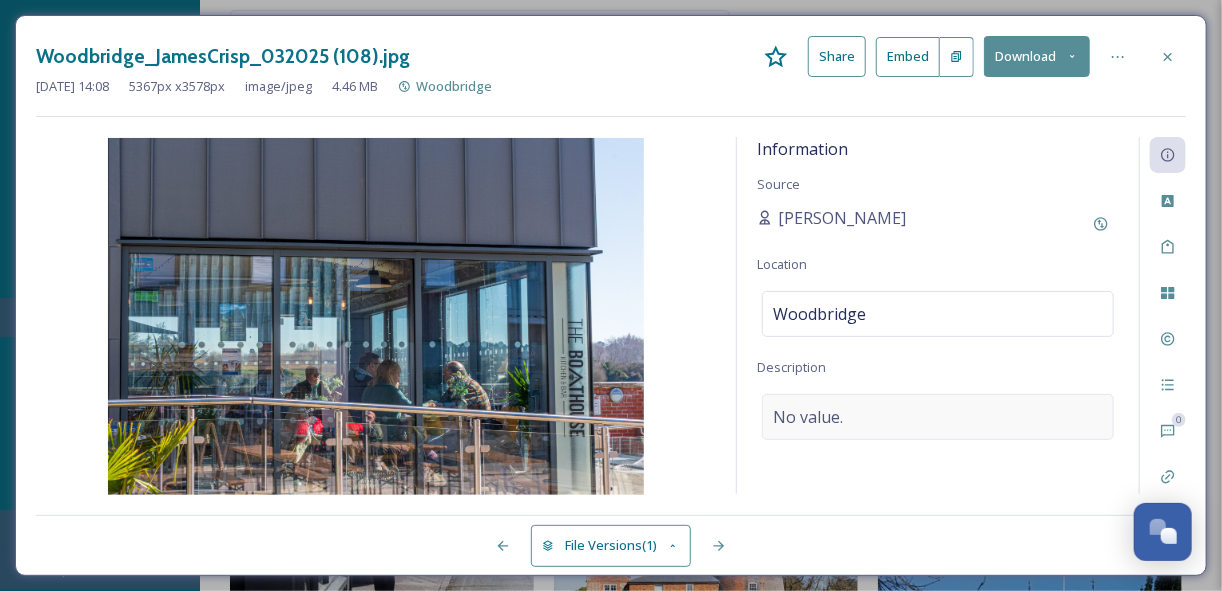 click on "No value." at bounding box center (808, 417) 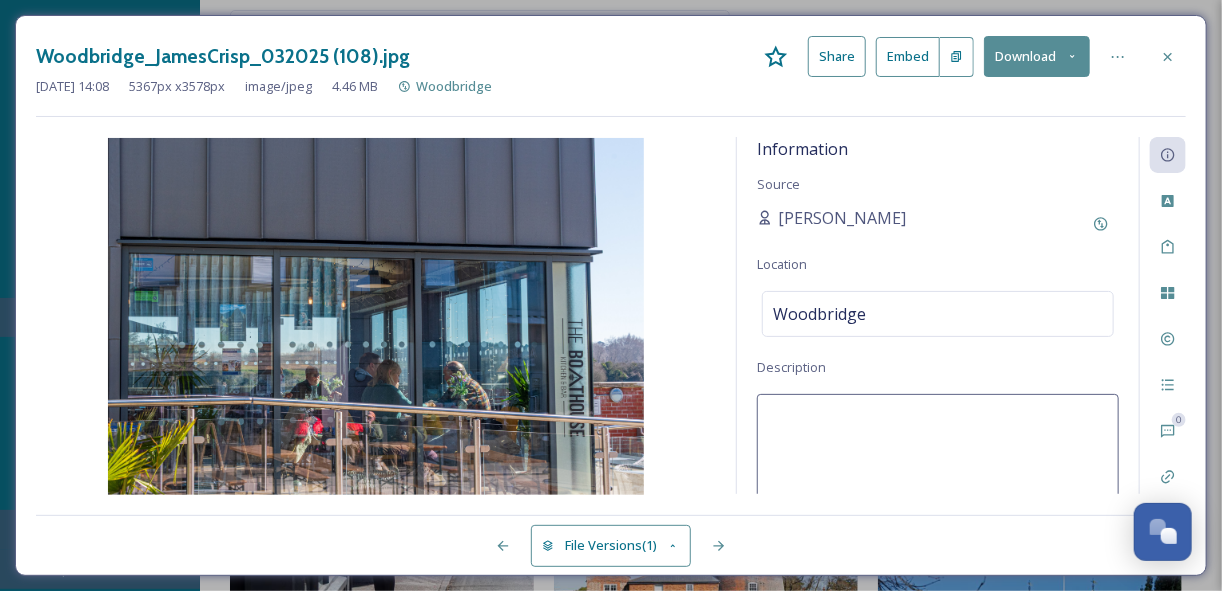 click at bounding box center [938, 477] 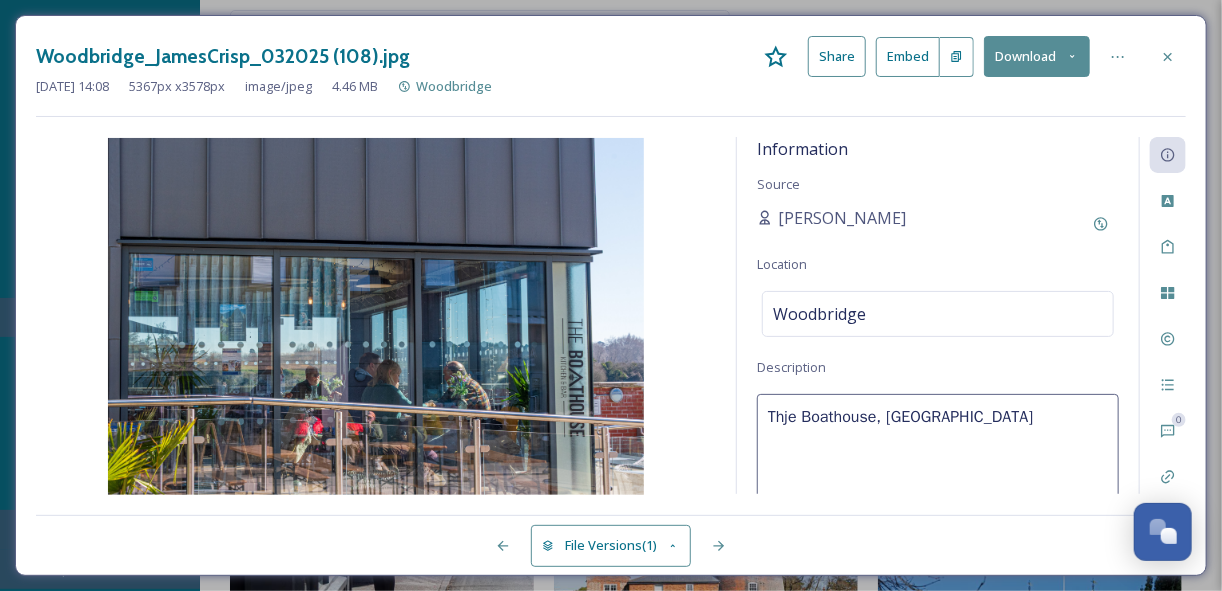 click on "Thje Boathouse, [GEOGRAPHIC_DATA]" at bounding box center (938, 477) 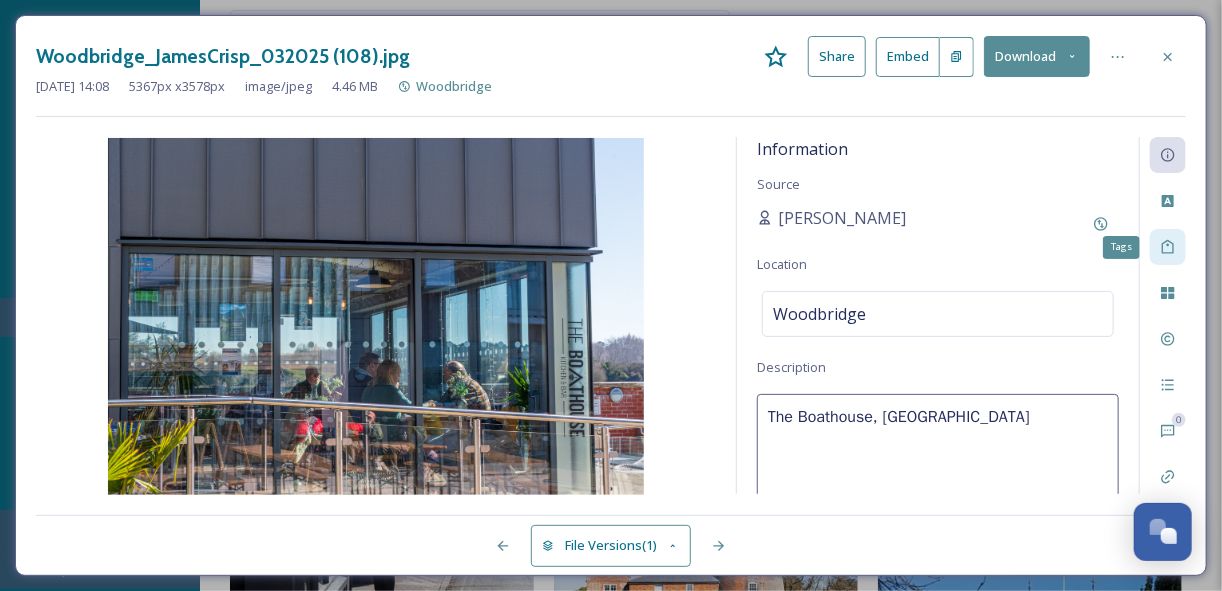 click 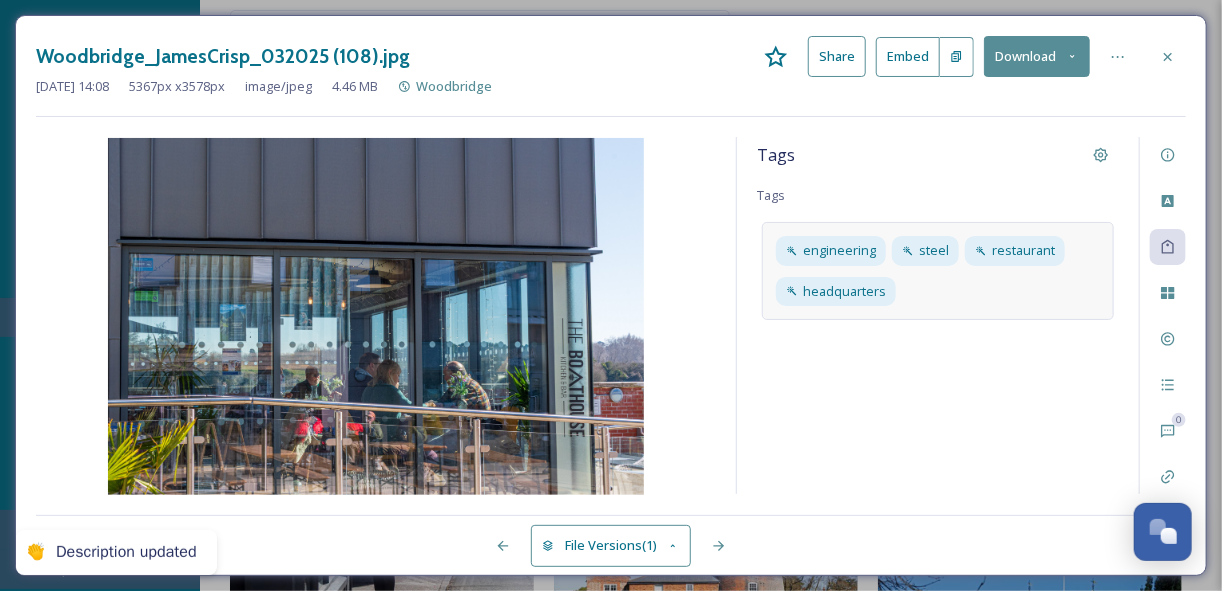 click on "engineering steel restaurant headquarters" at bounding box center (938, 270) 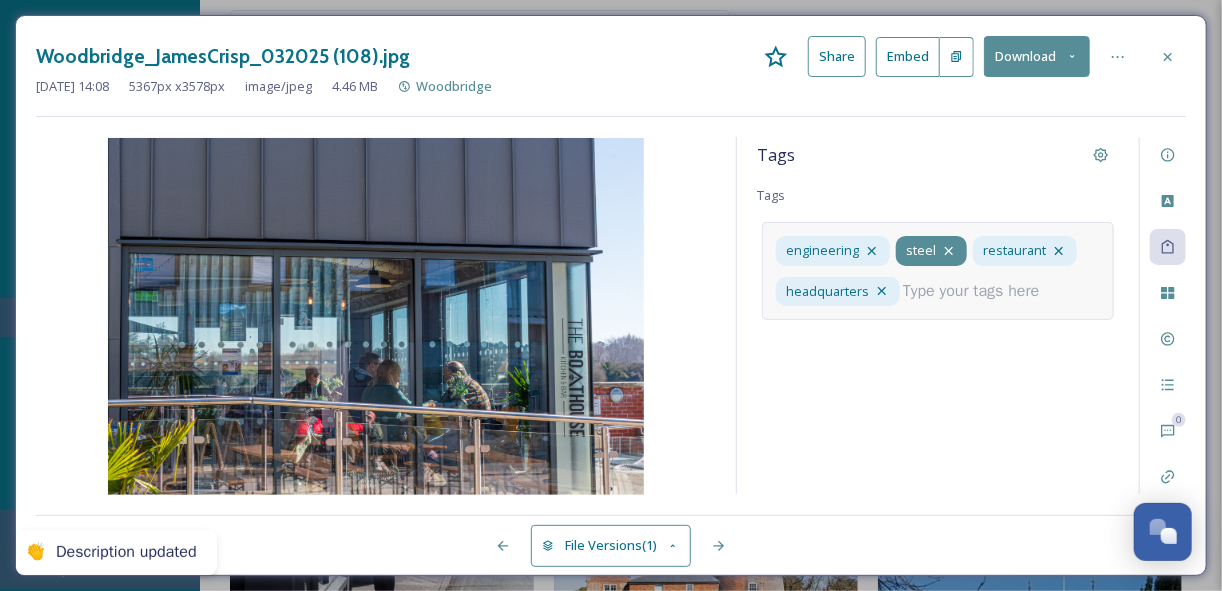click 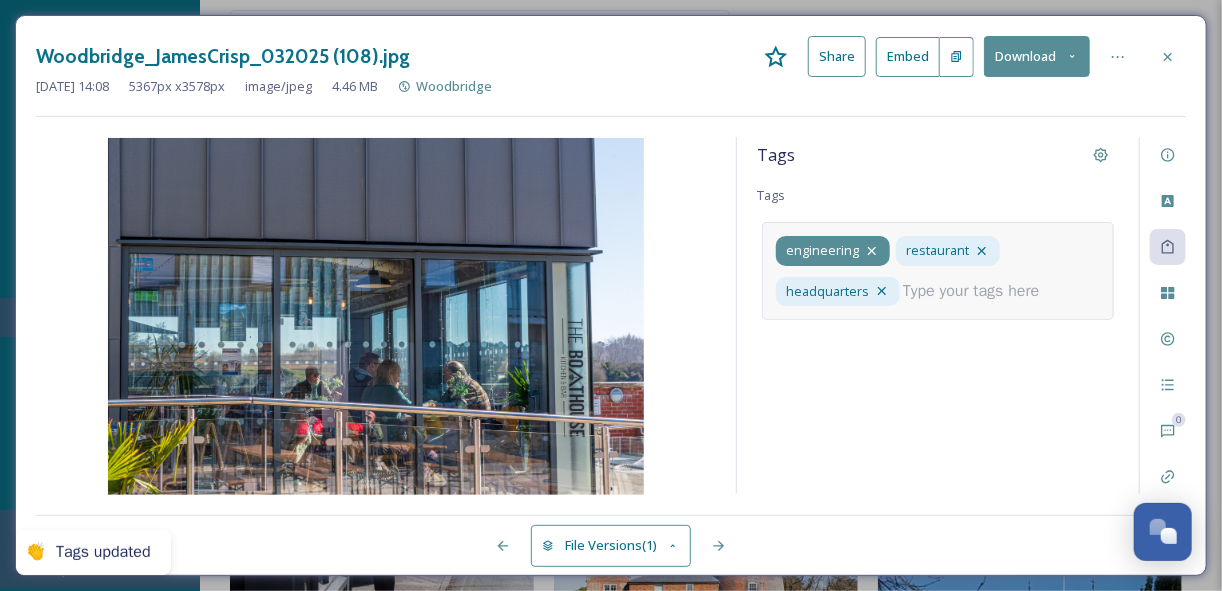 click 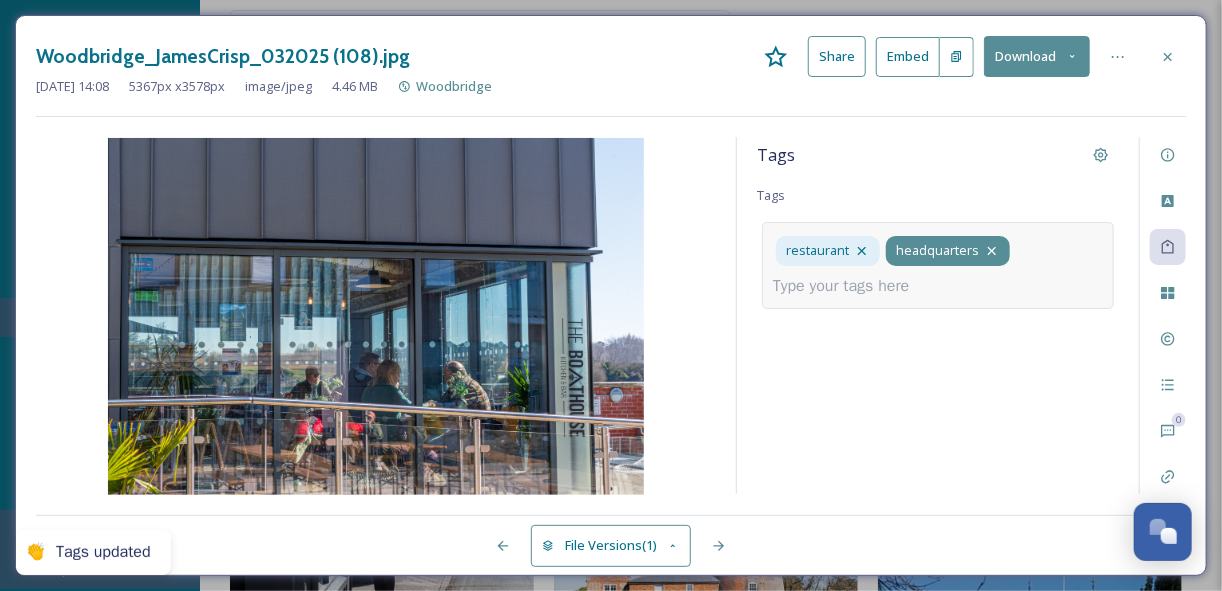click 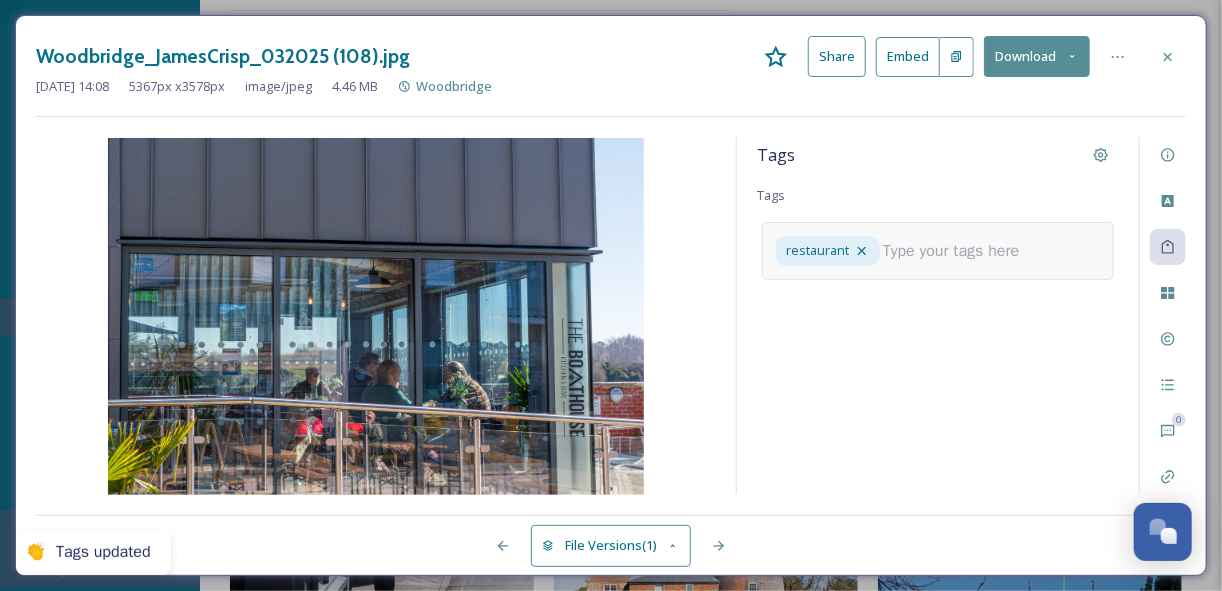 click at bounding box center [959, 251] 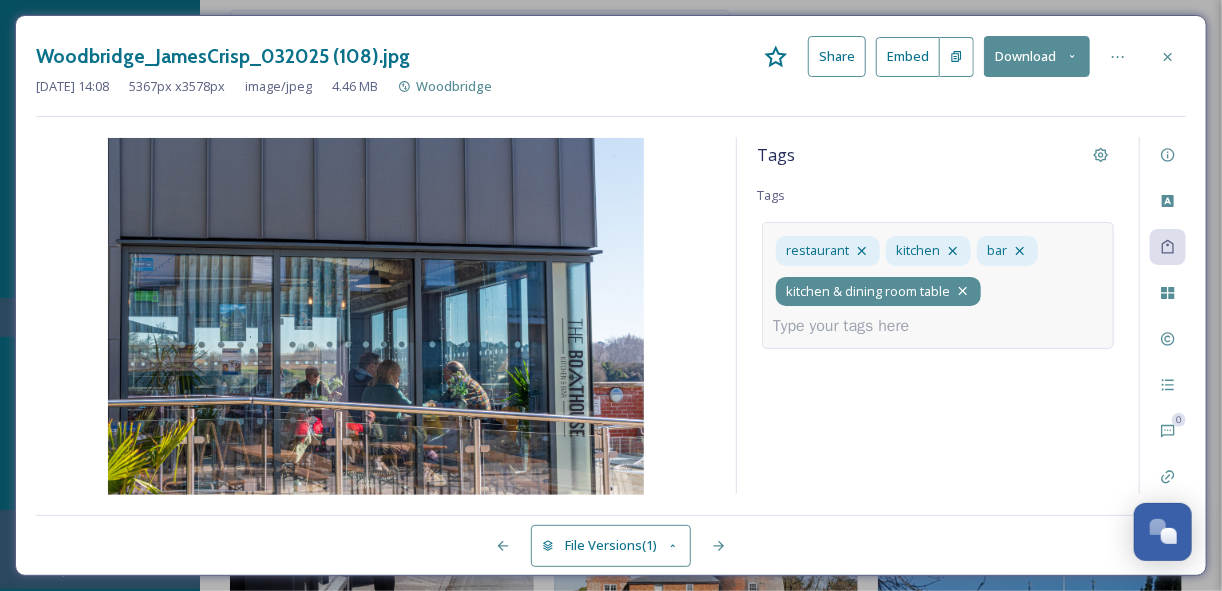 click 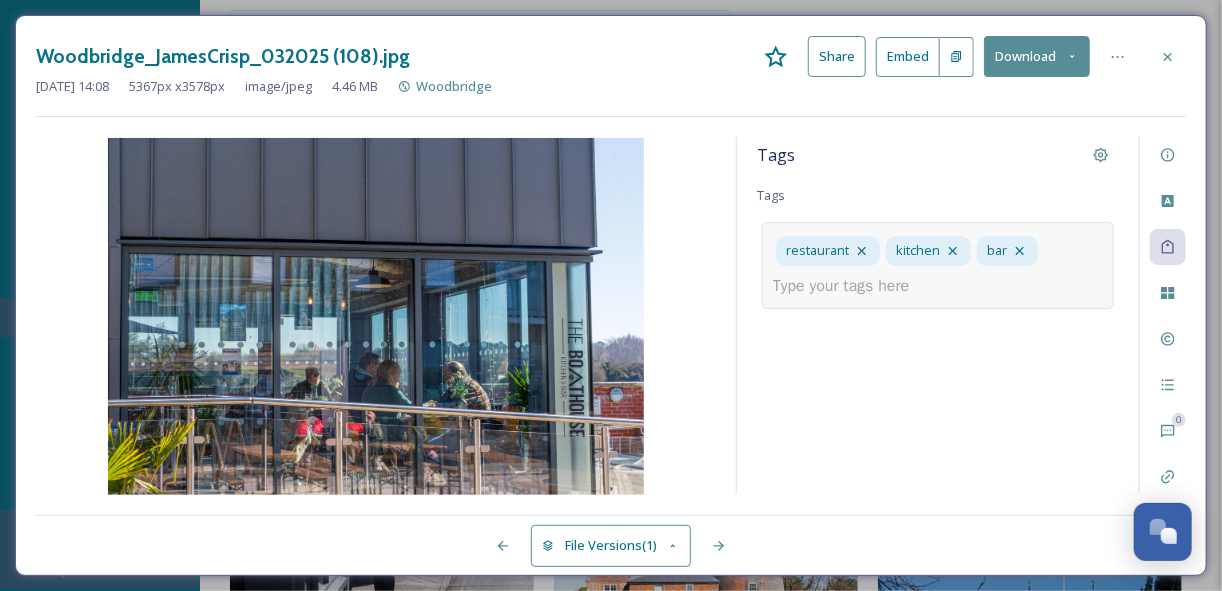 click at bounding box center [849, 286] 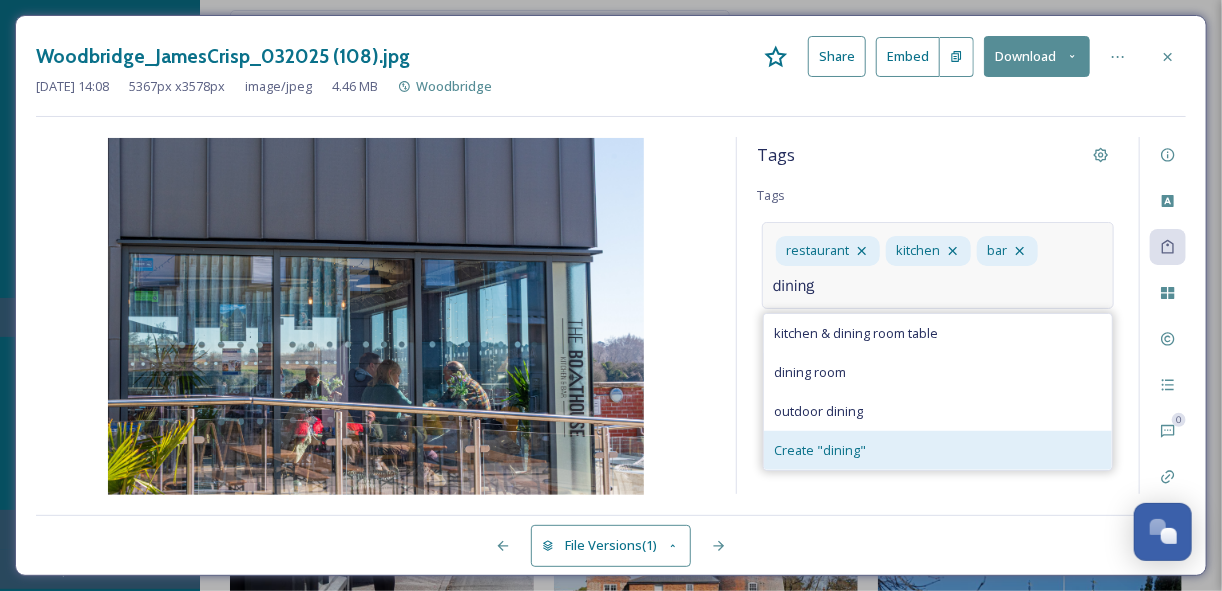 click on "Create " dining "" at bounding box center (820, 450) 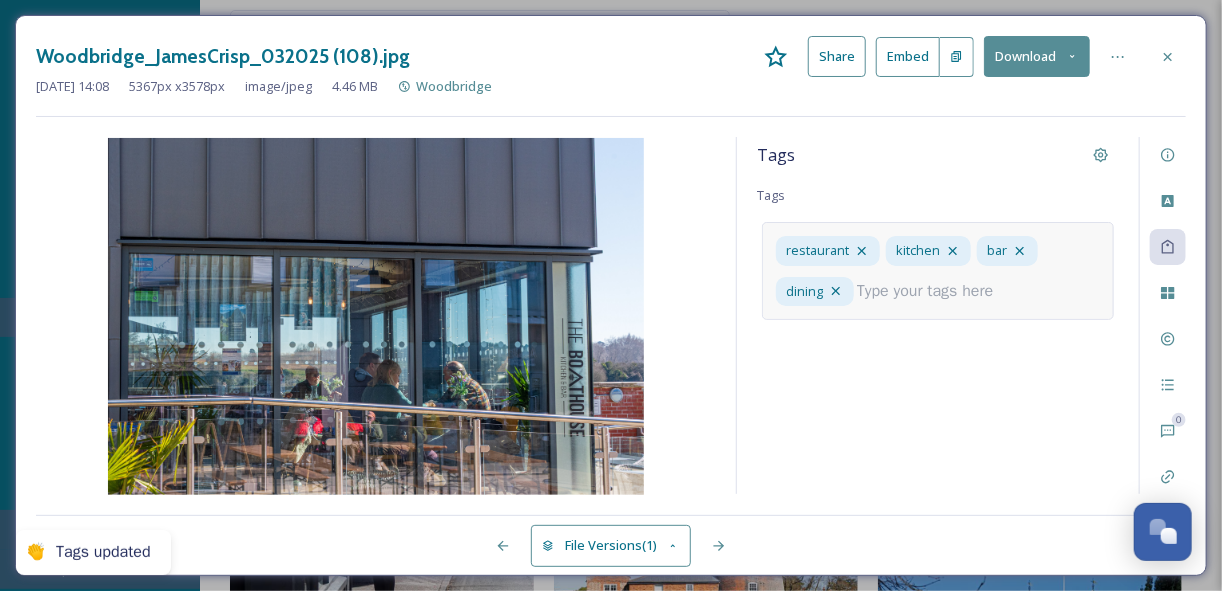 click at bounding box center [933, 291] 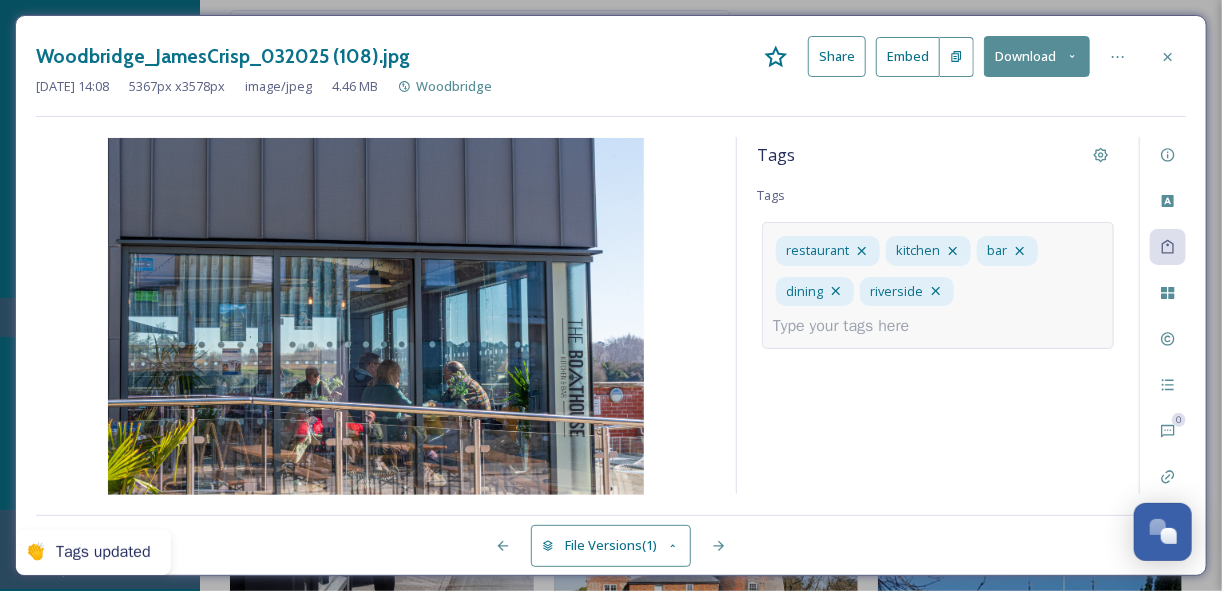 click at bounding box center (849, 326) 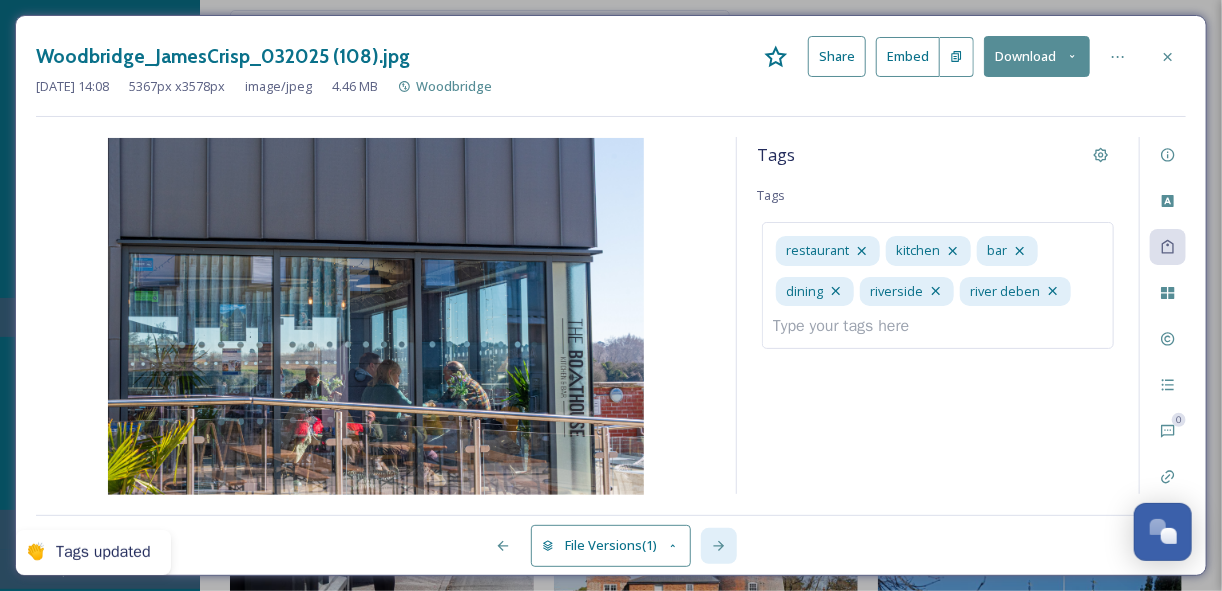click 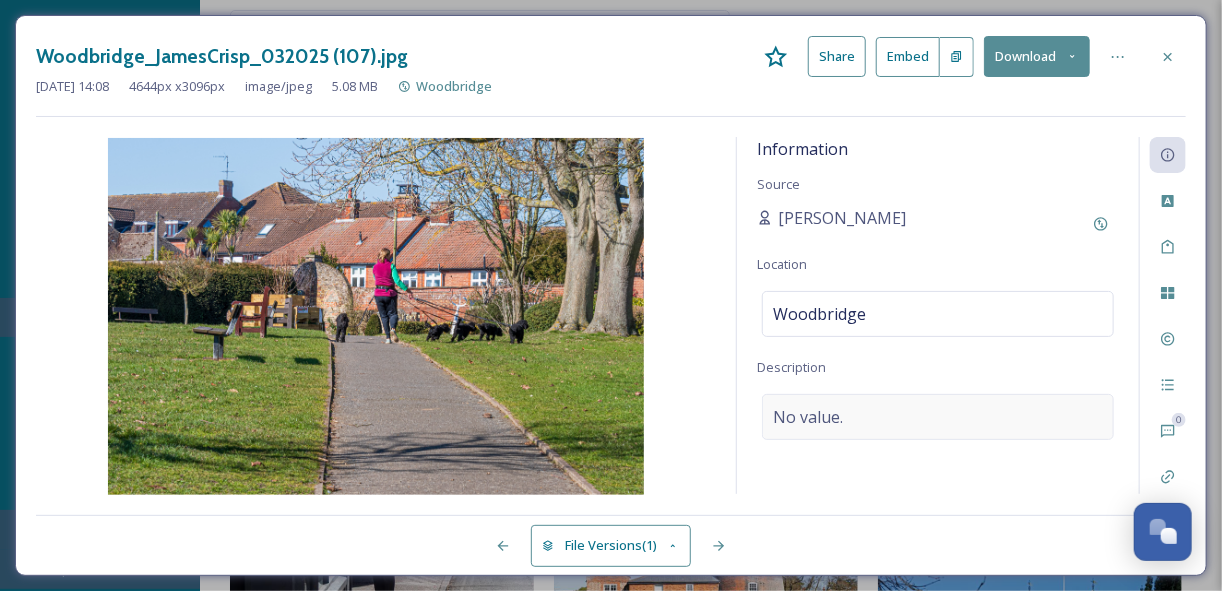 click on "No value." at bounding box center (938, 417) 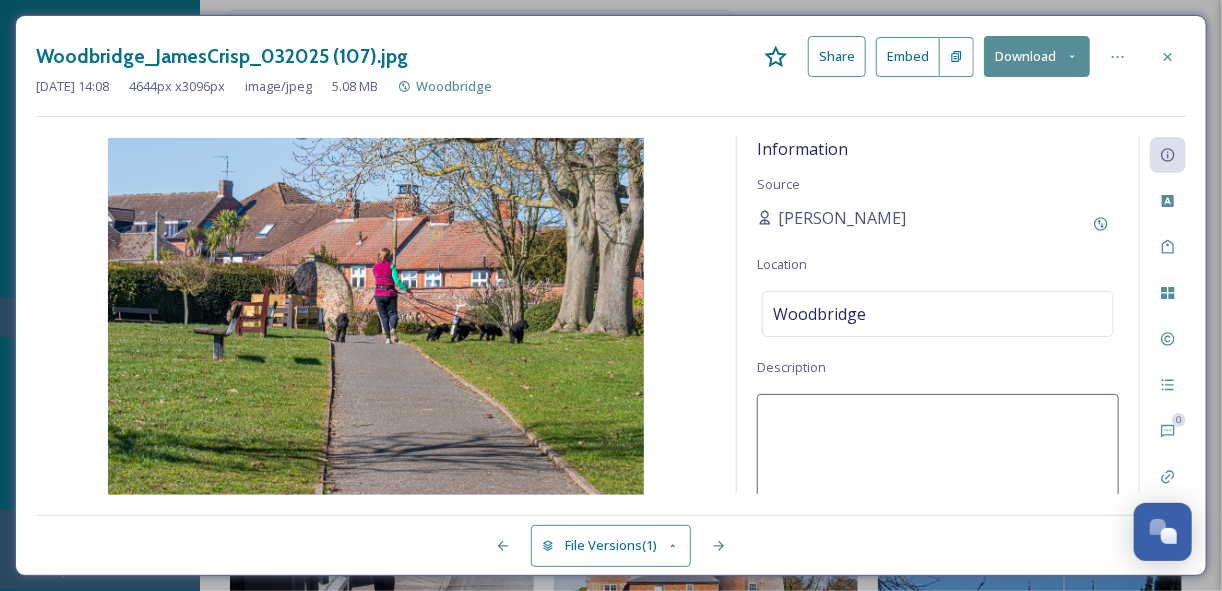 click at bounding box center [938, 477] 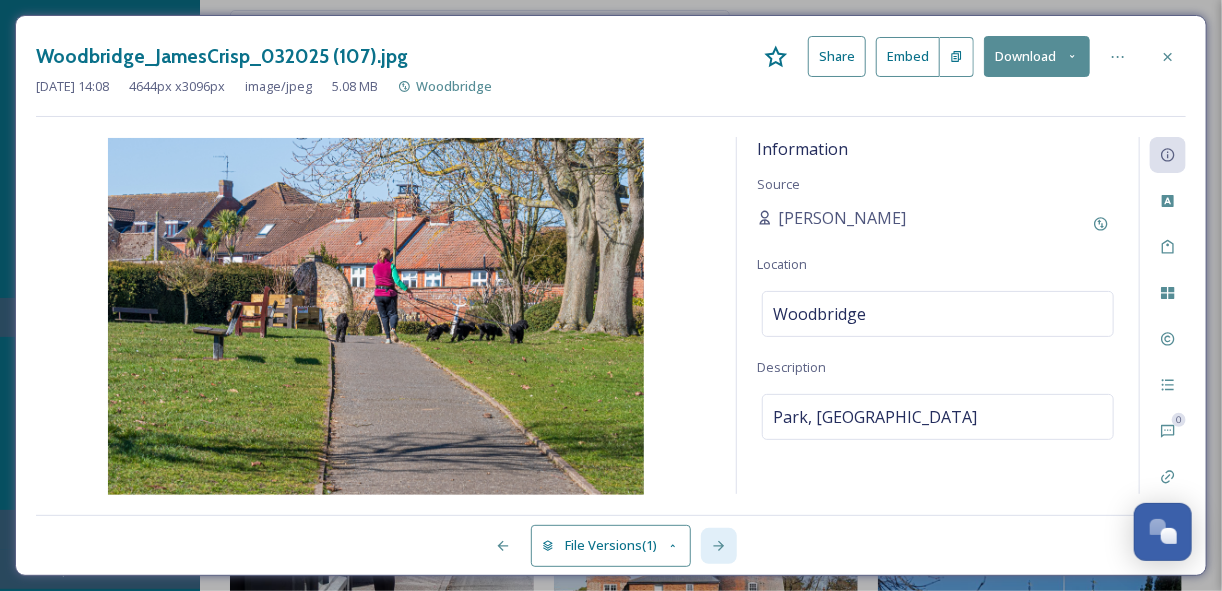 click 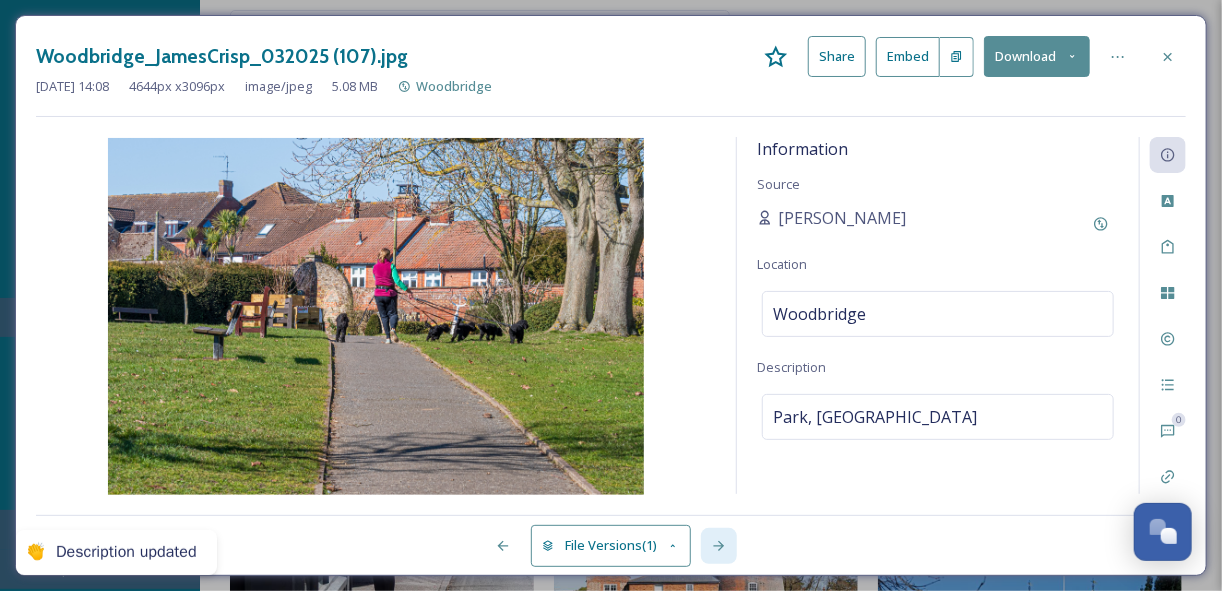 click 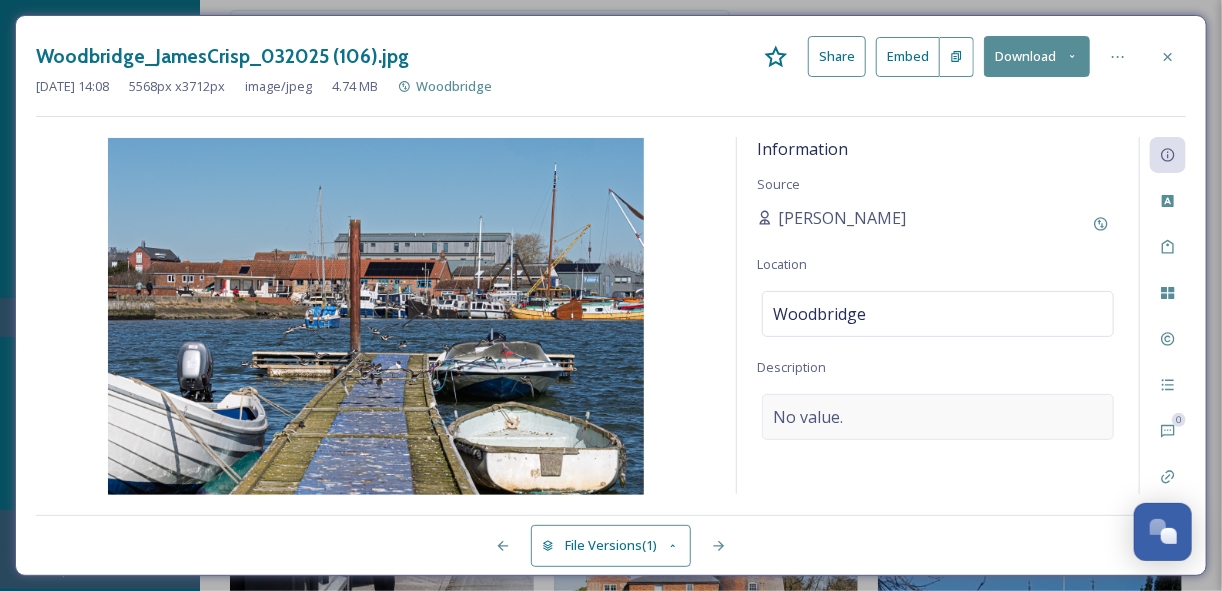 click on "No value." at bounding box center [938, 417] 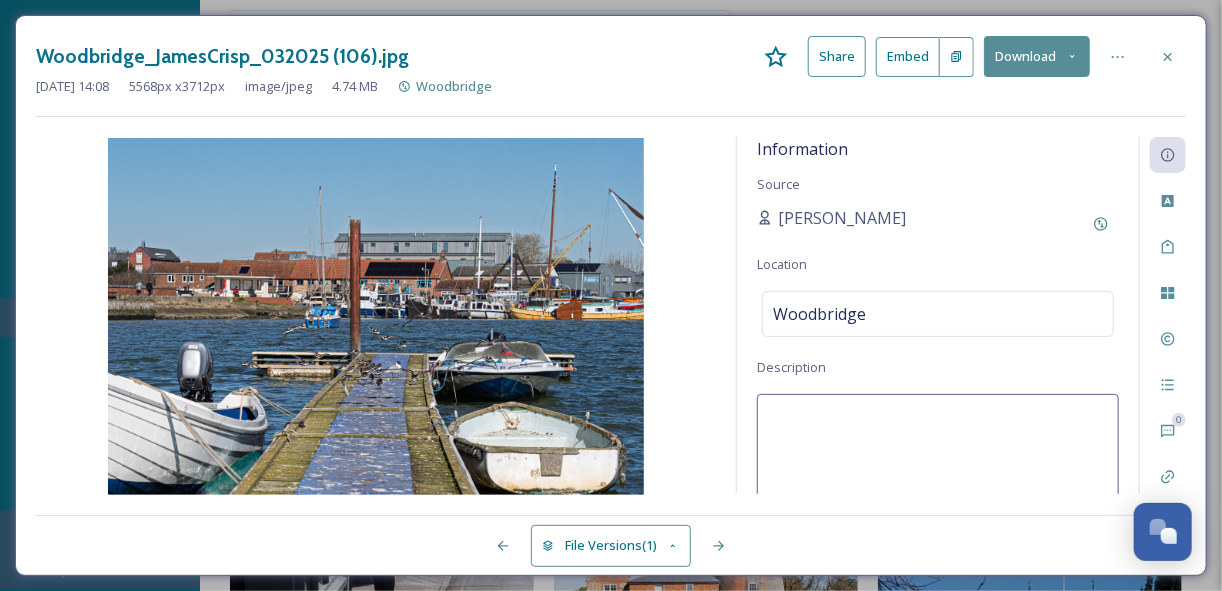 click at bounding box center (938, 477) 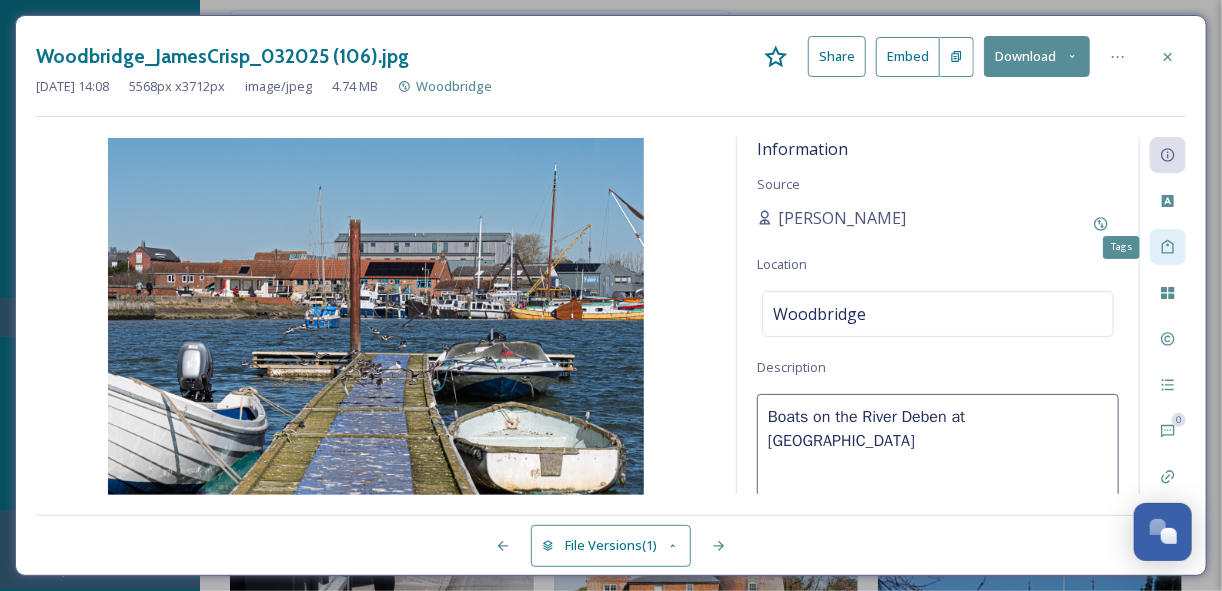 click 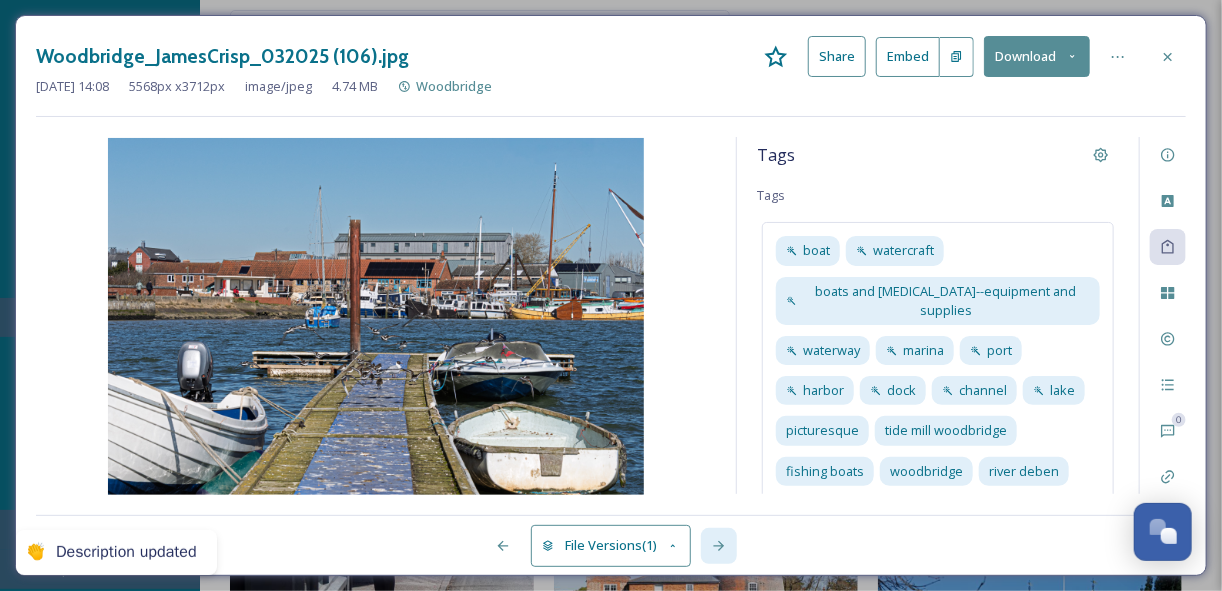click 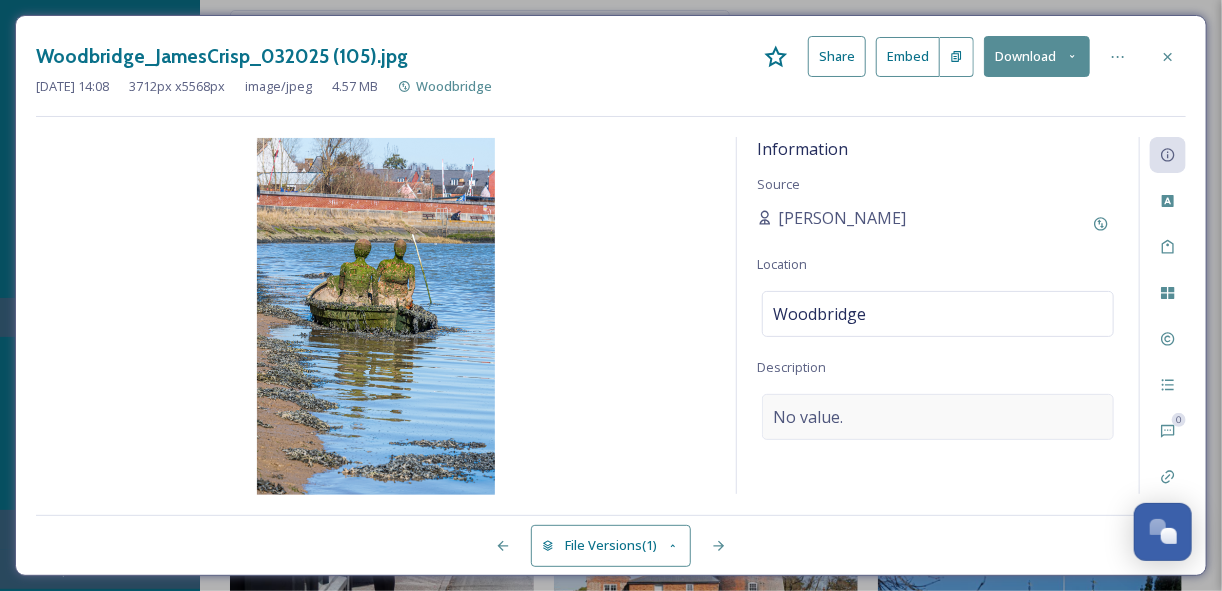 click on "No value." at bounding box center (938, 417) 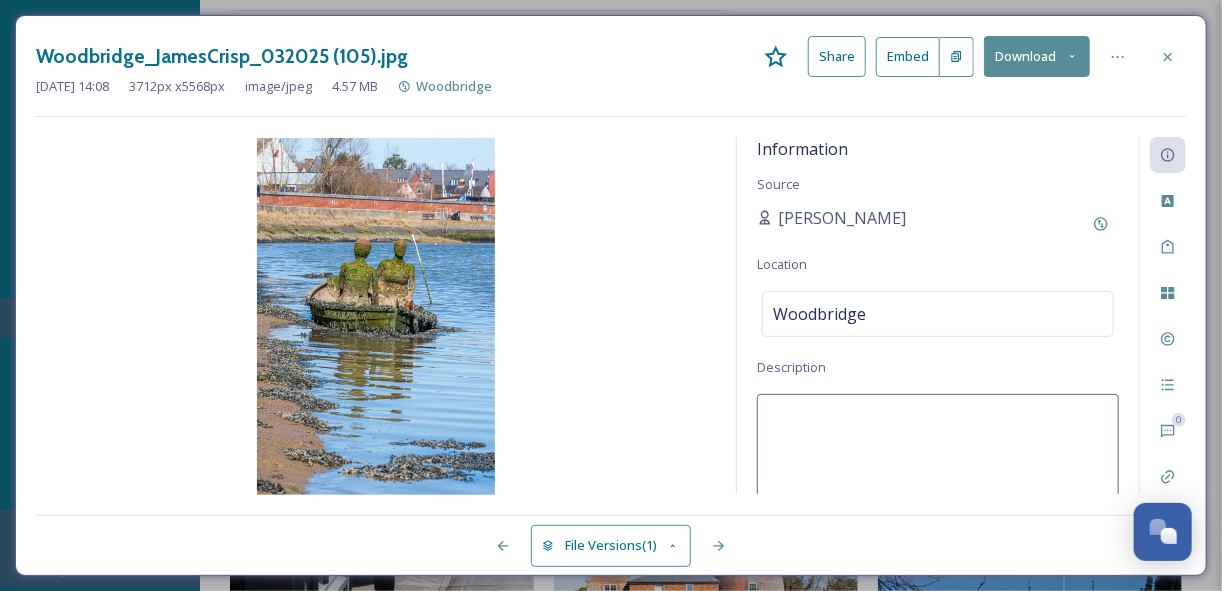 click at bounding box center (938, 477) 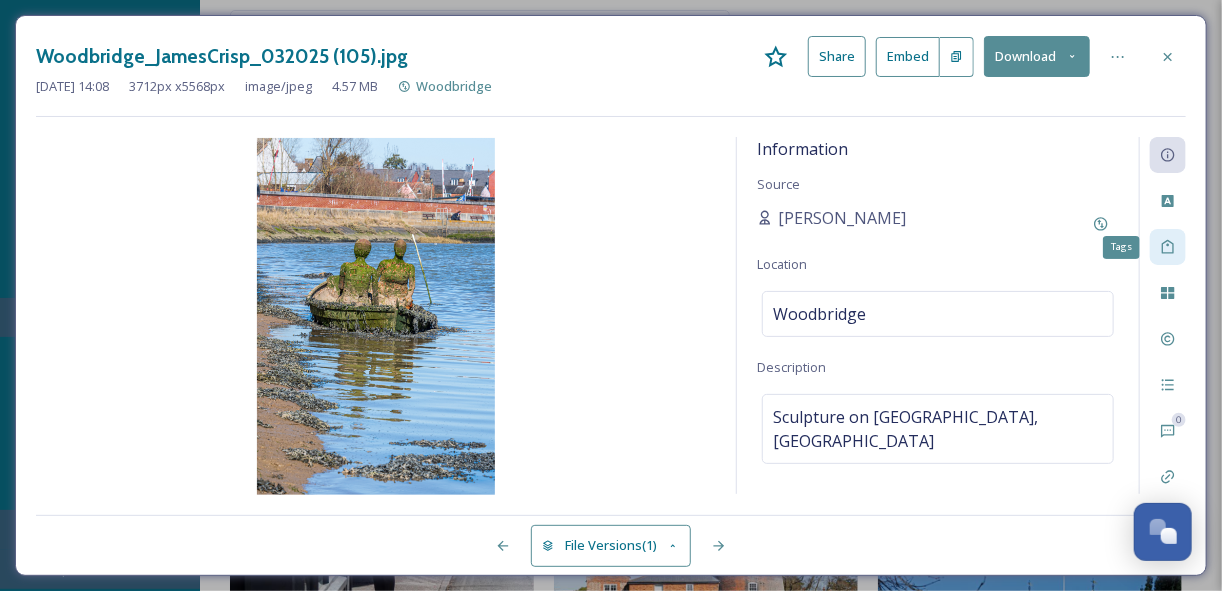 click 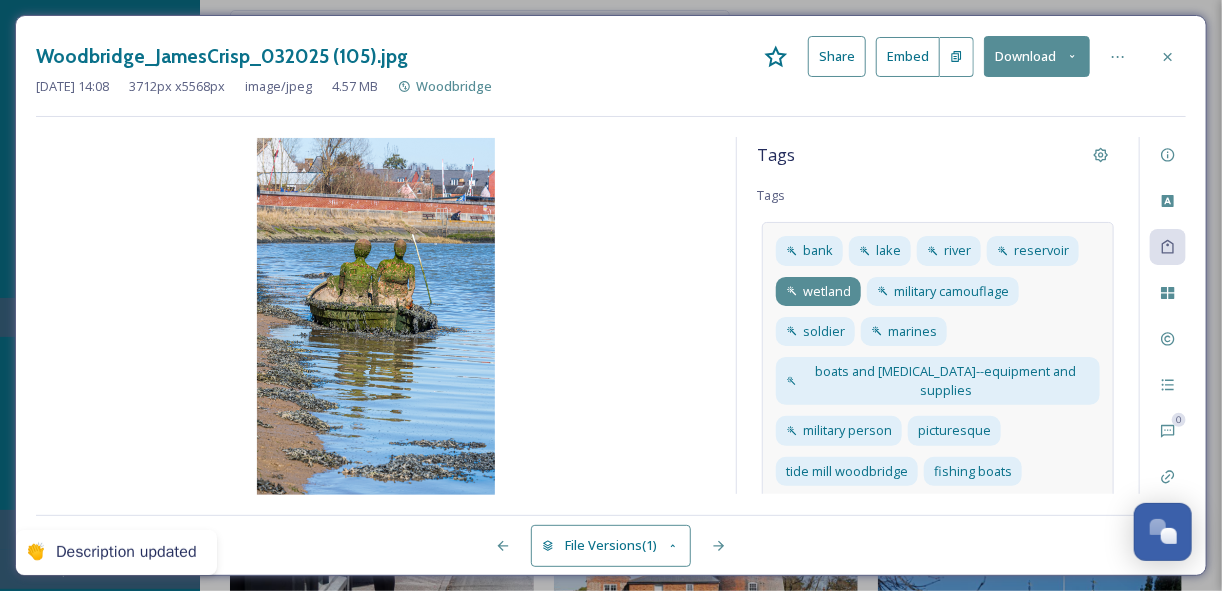 click on "wetland" at bounding box center [827, 291] 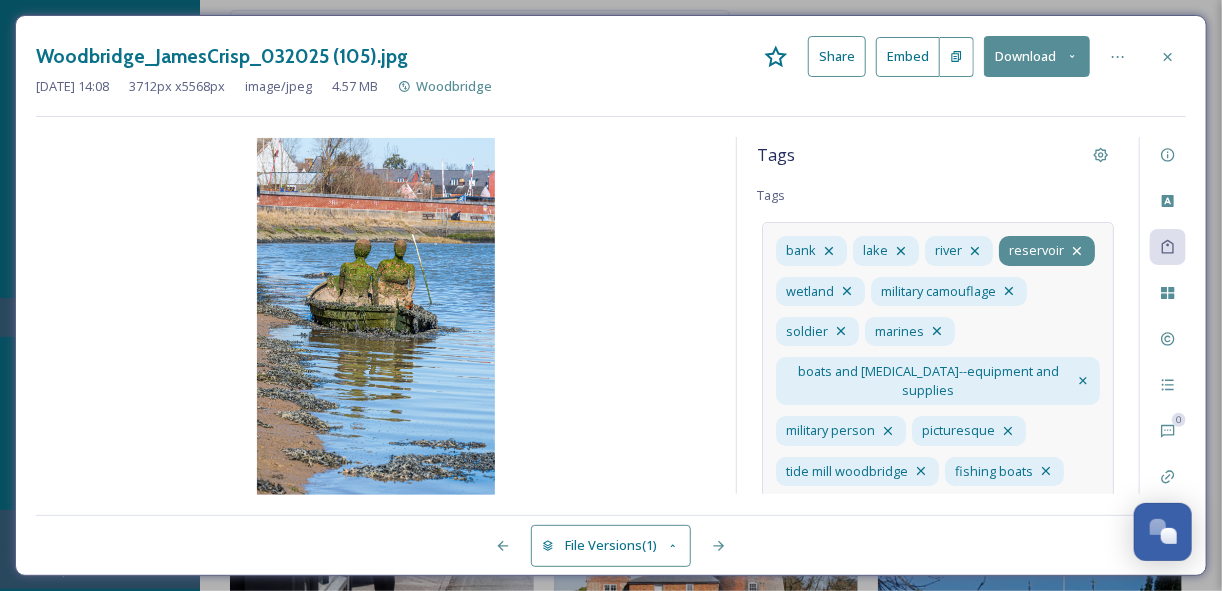 click 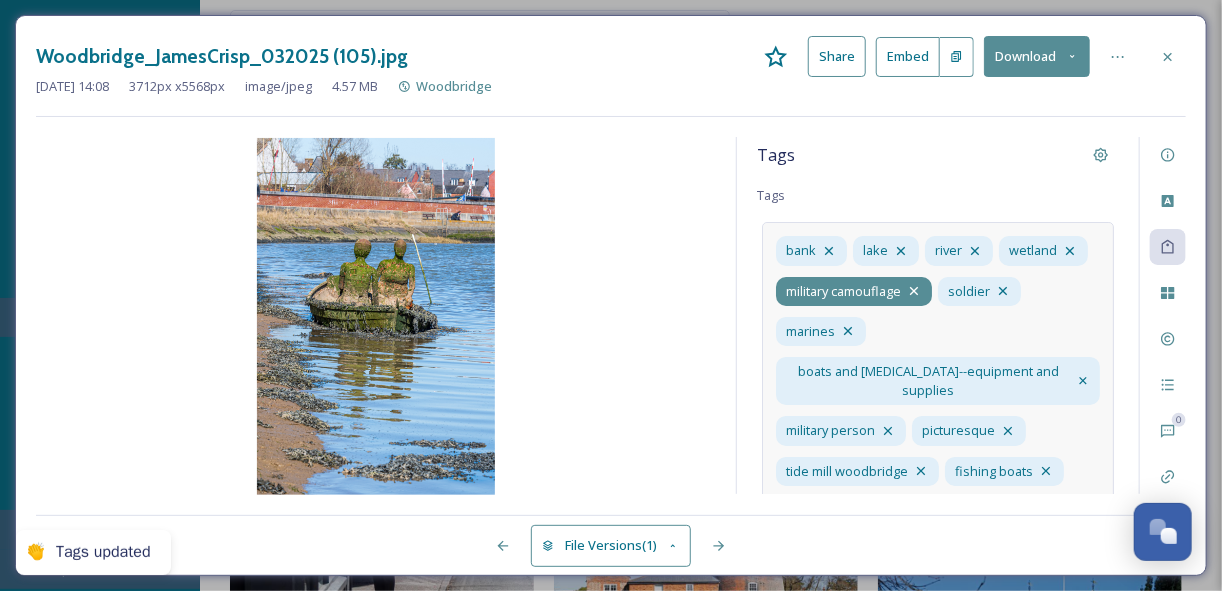 click 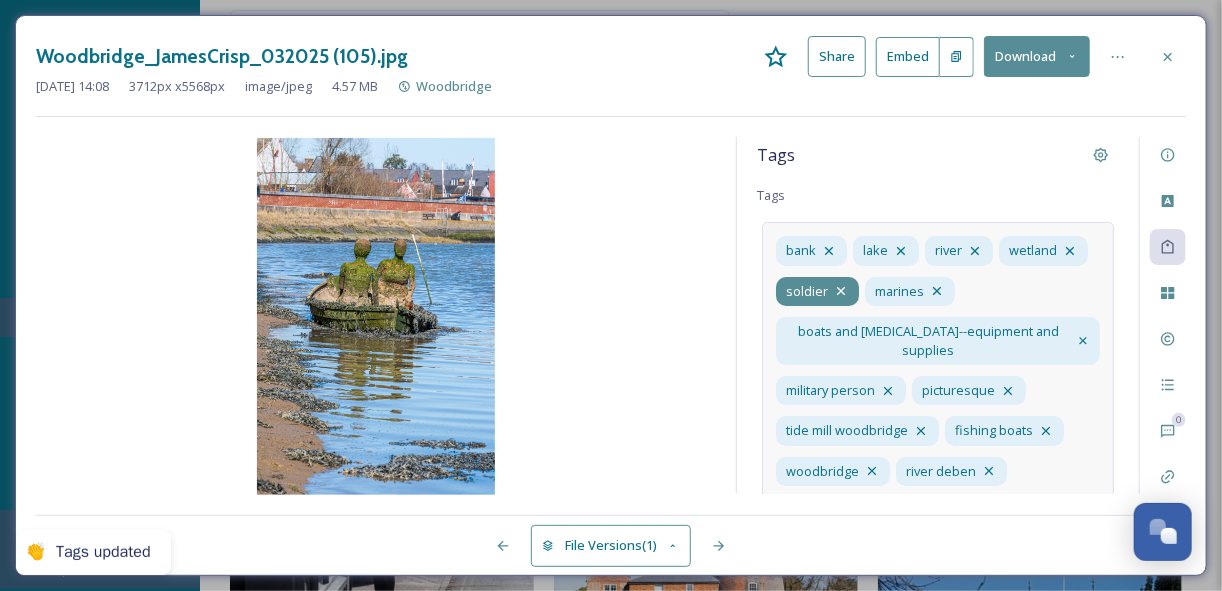 click 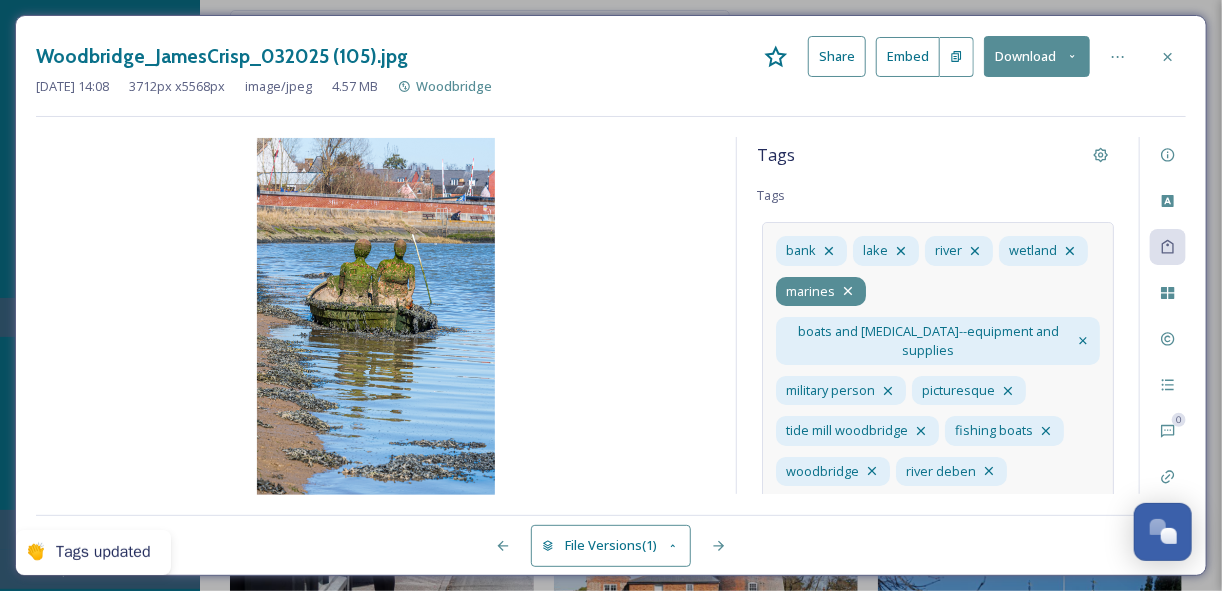 click 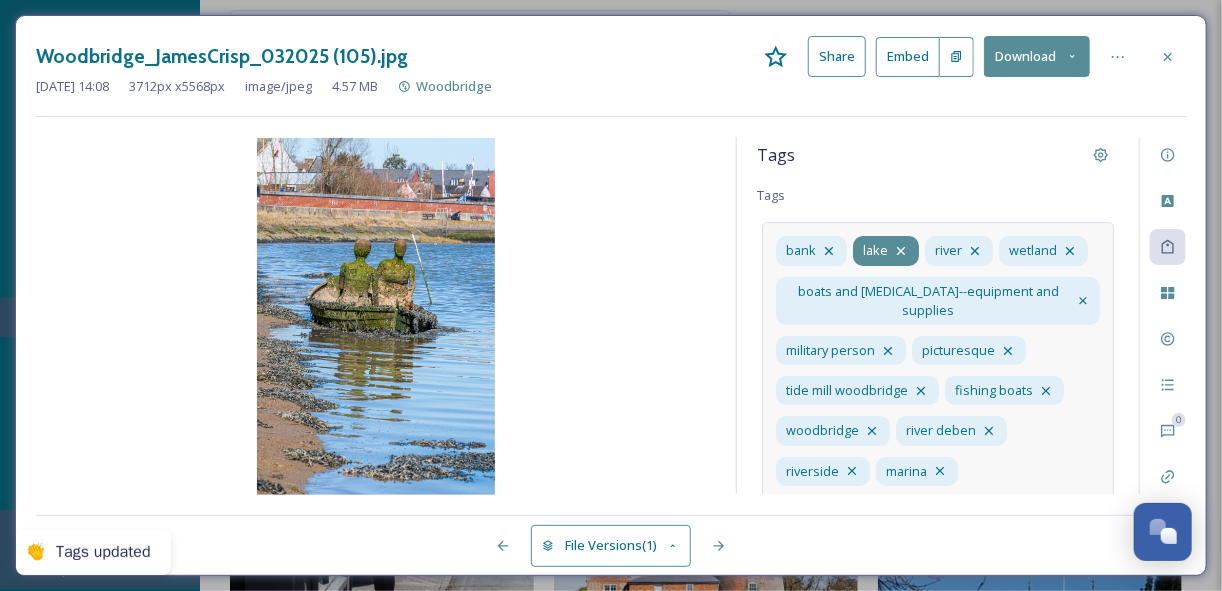 click 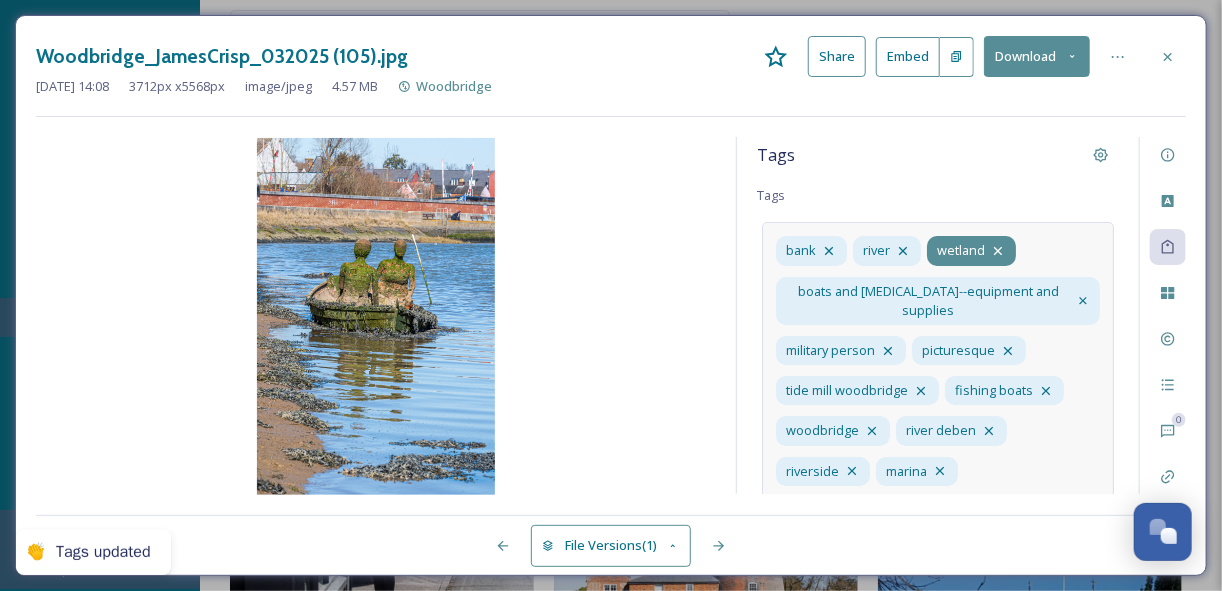 click 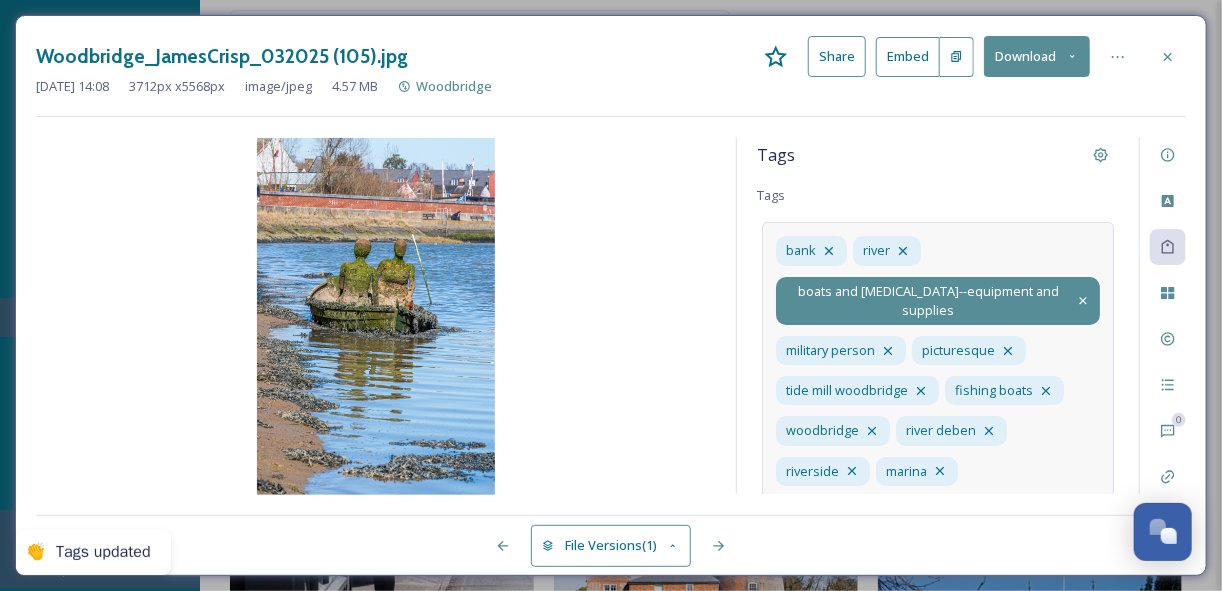 click 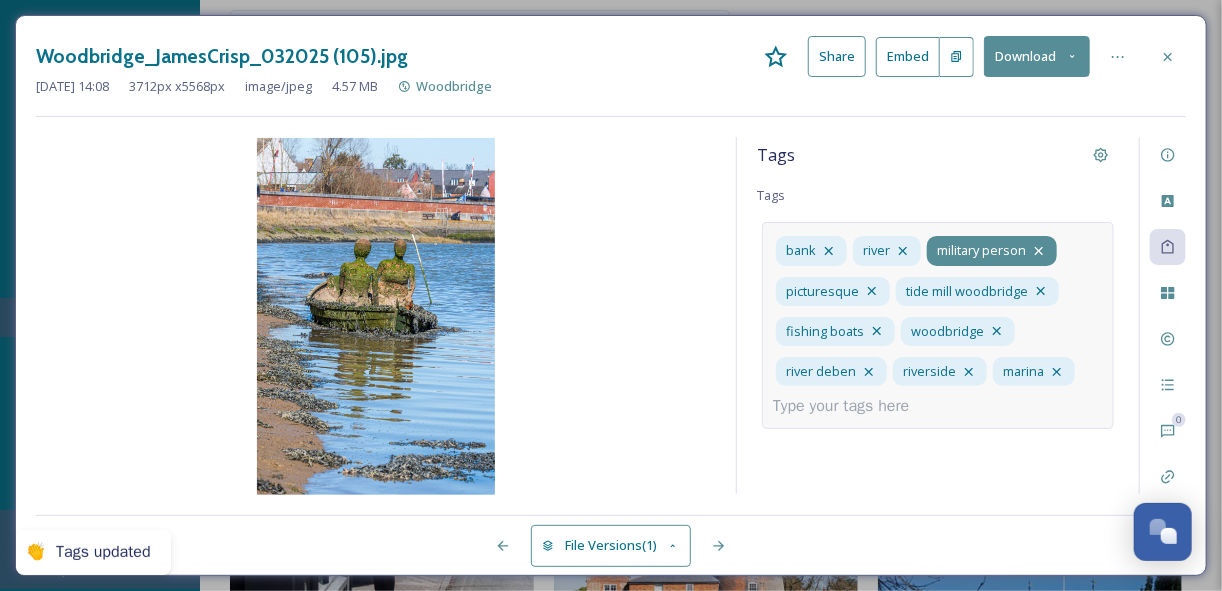 click 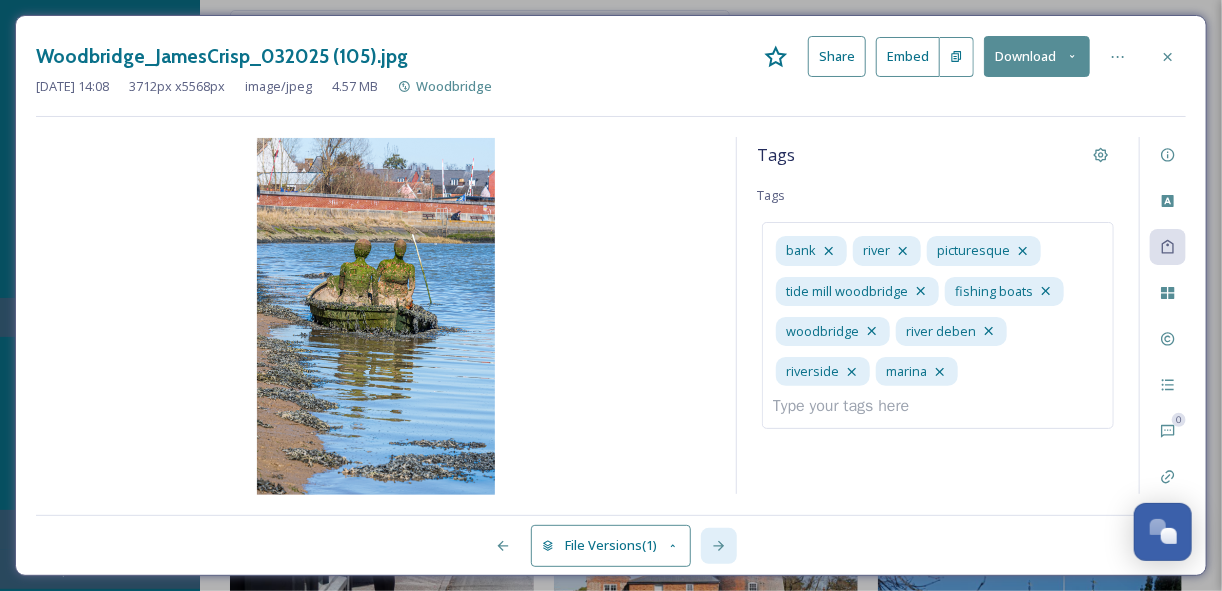 click 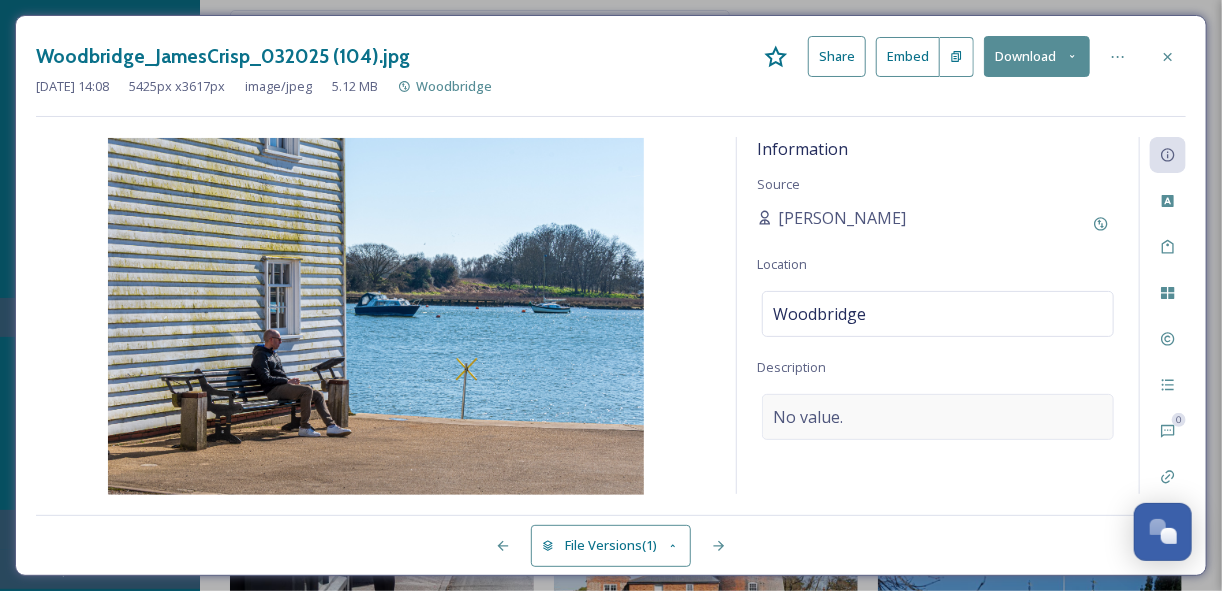 click on "No value." at bounding box center [808, 417] 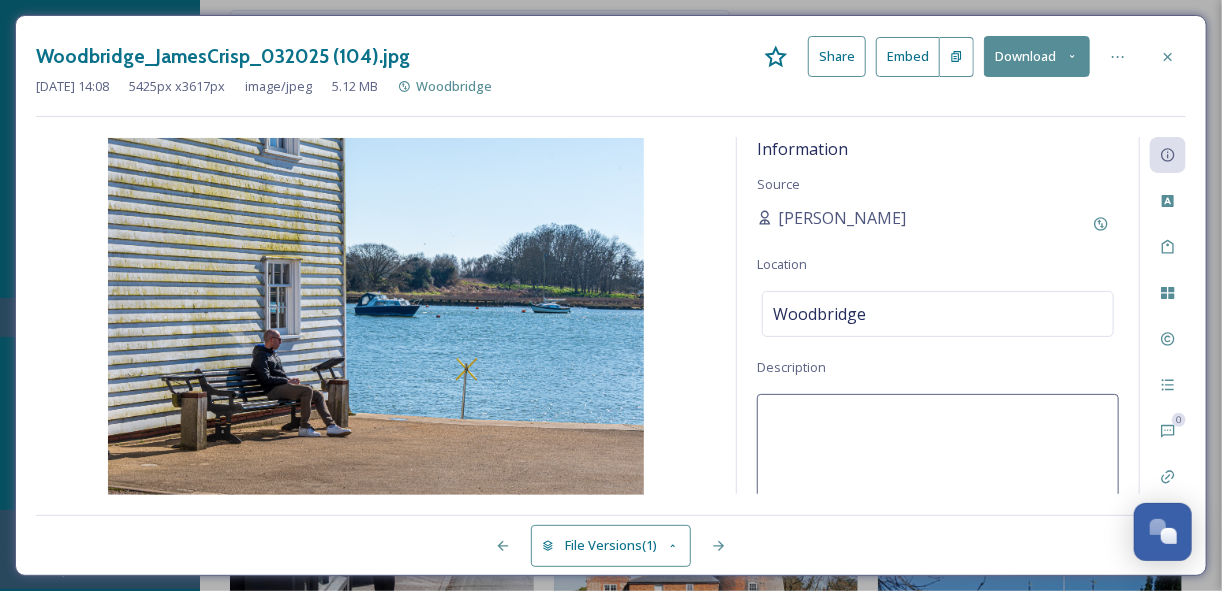 click at bounding box center (938, 477) 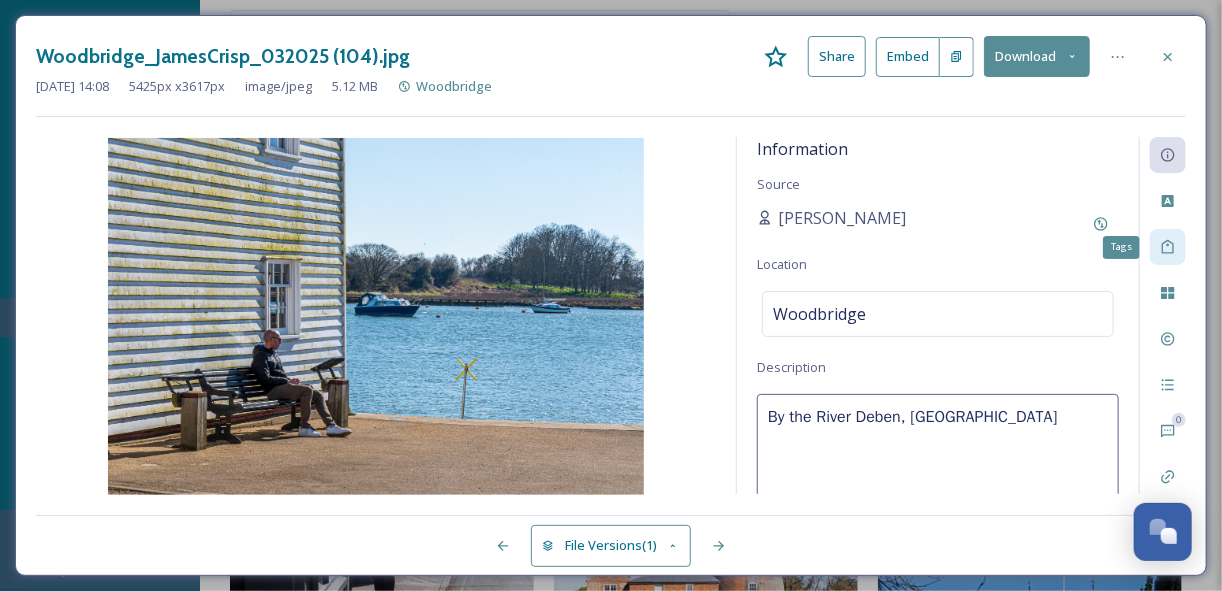 click on "Tags" at bounding box center [1168, 247] 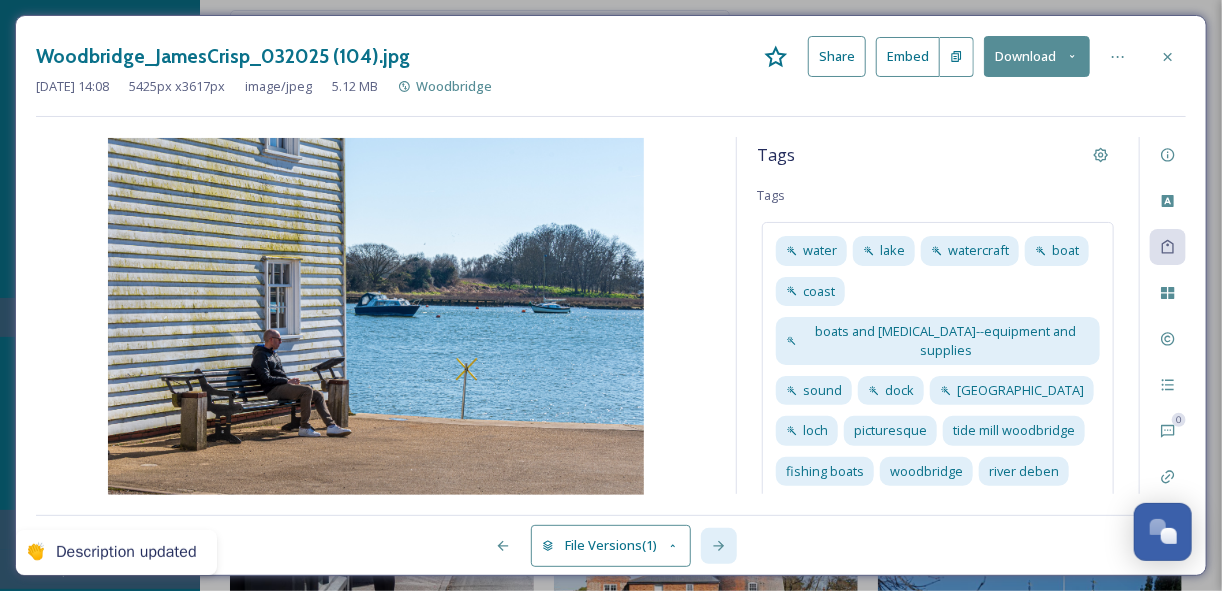 click 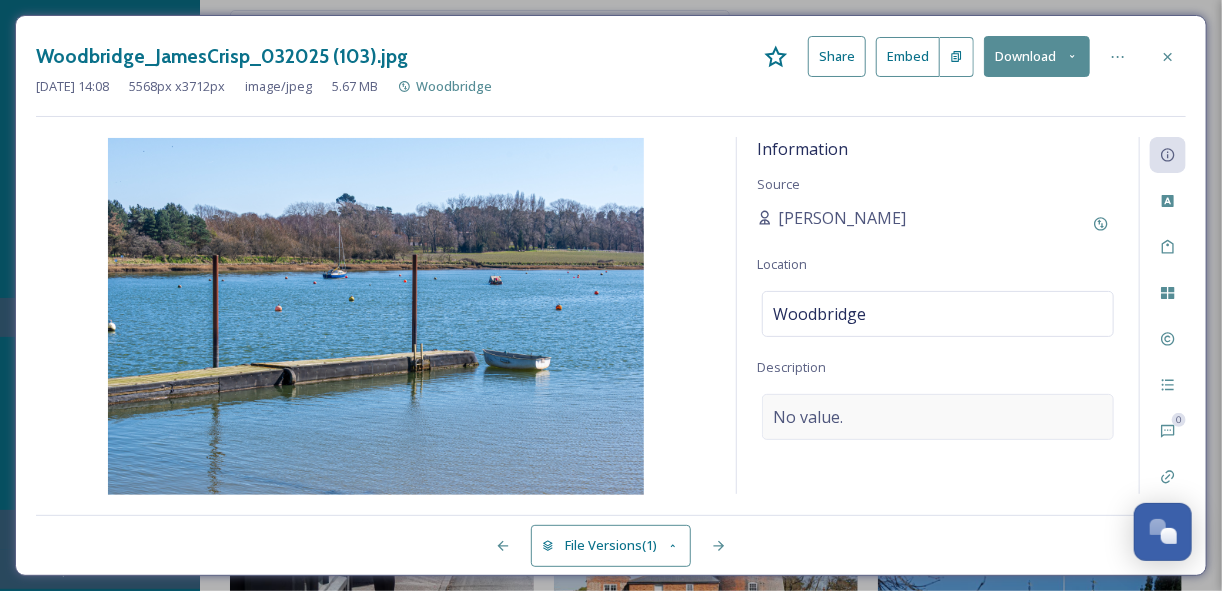 click on "No value." at bounding box center [938, 417] 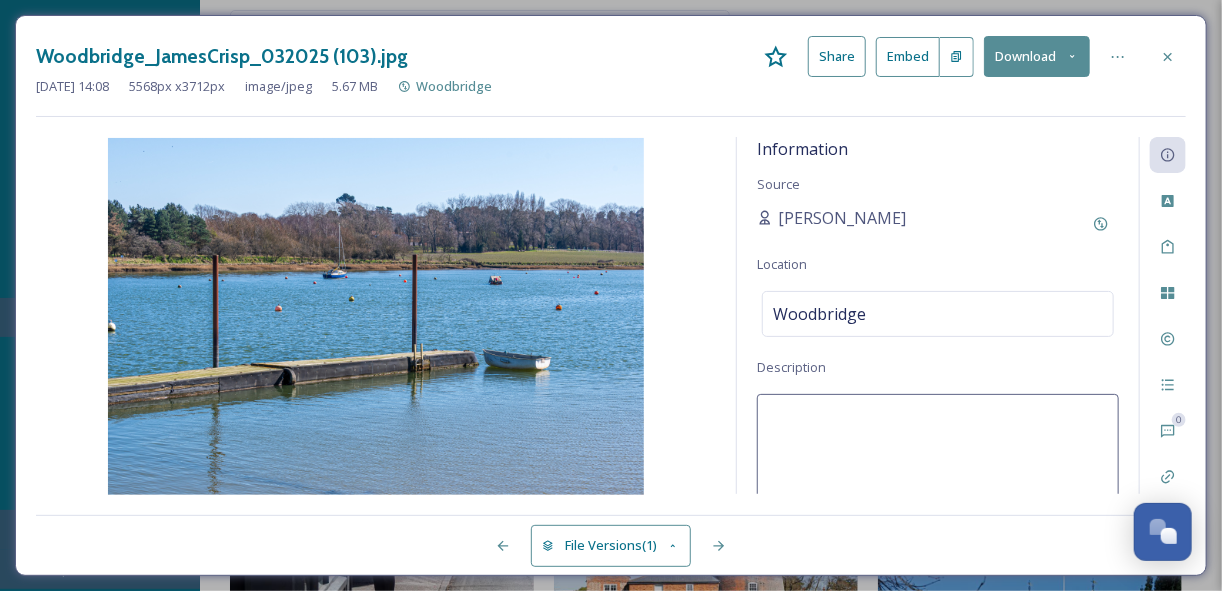 click at bounding box center [938, 477] 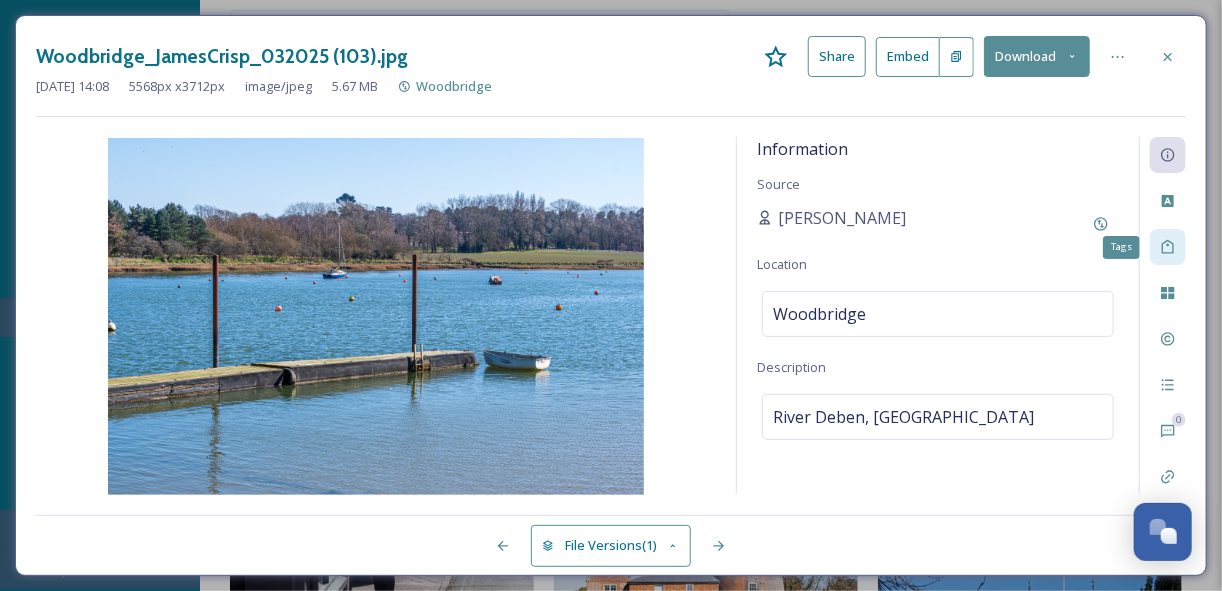 click 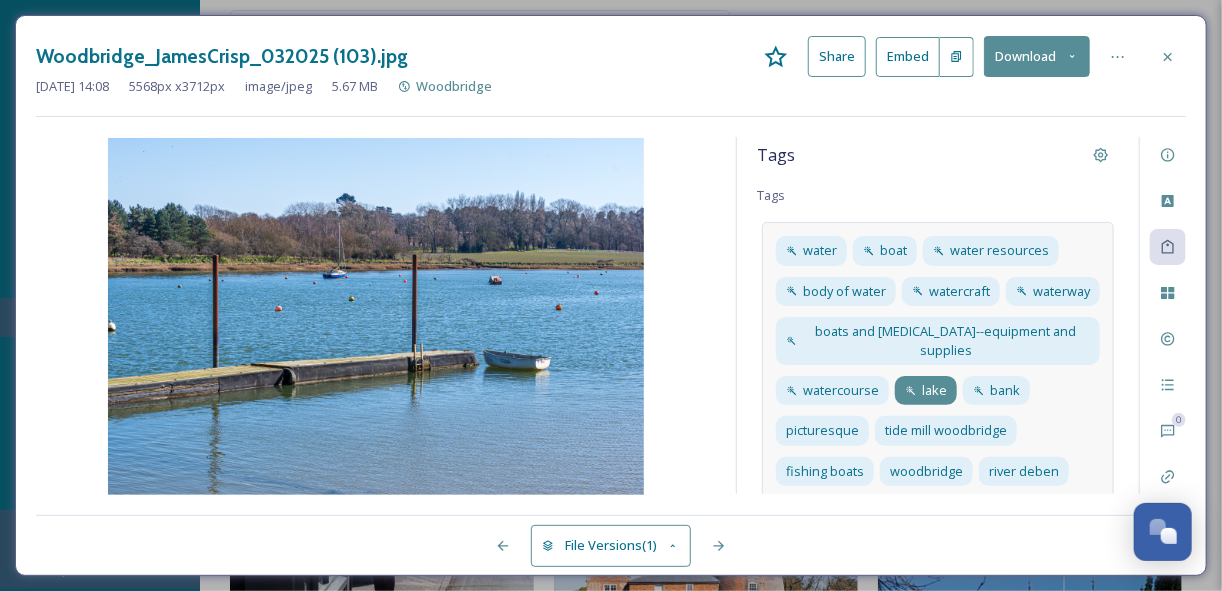 click on "lake" at bounding box center (934, 390) 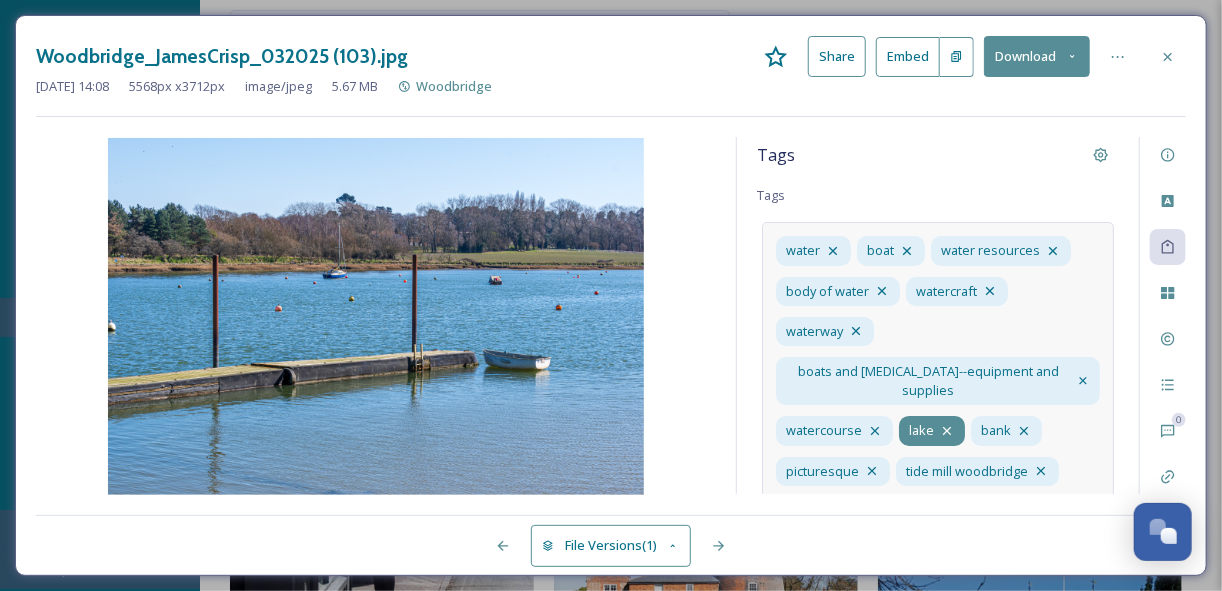 click 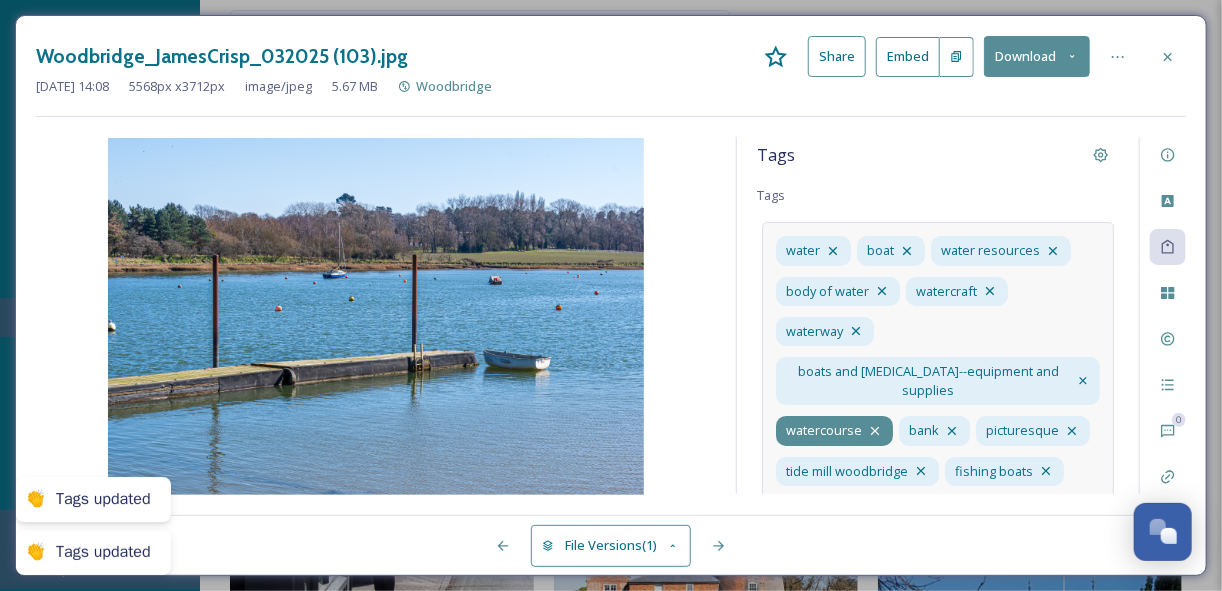click 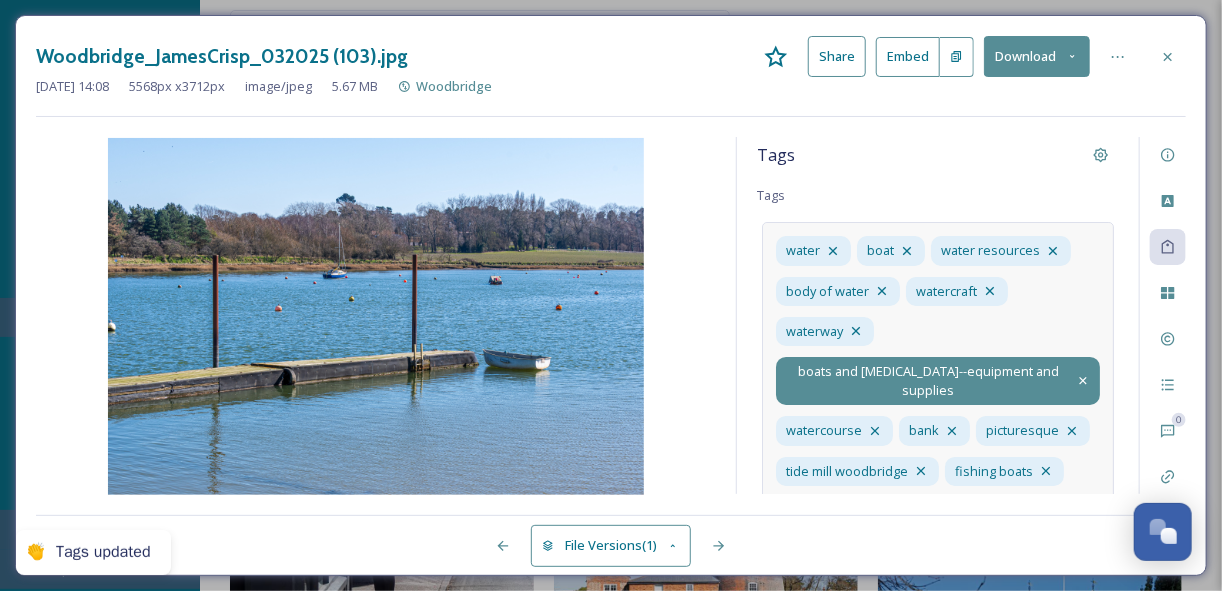 click 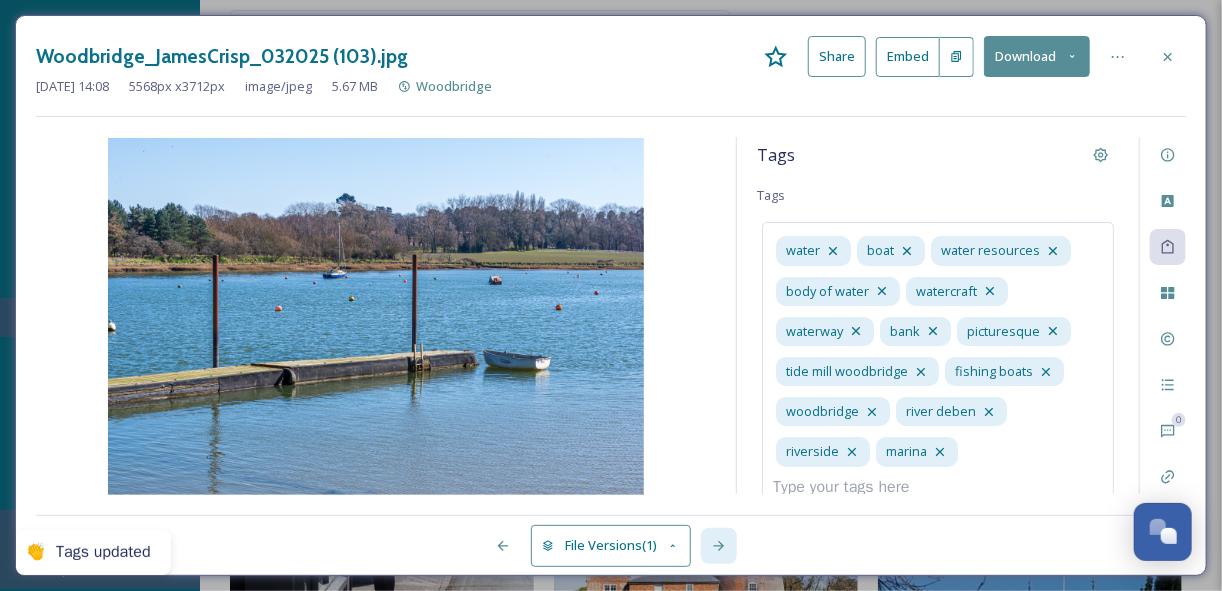 click 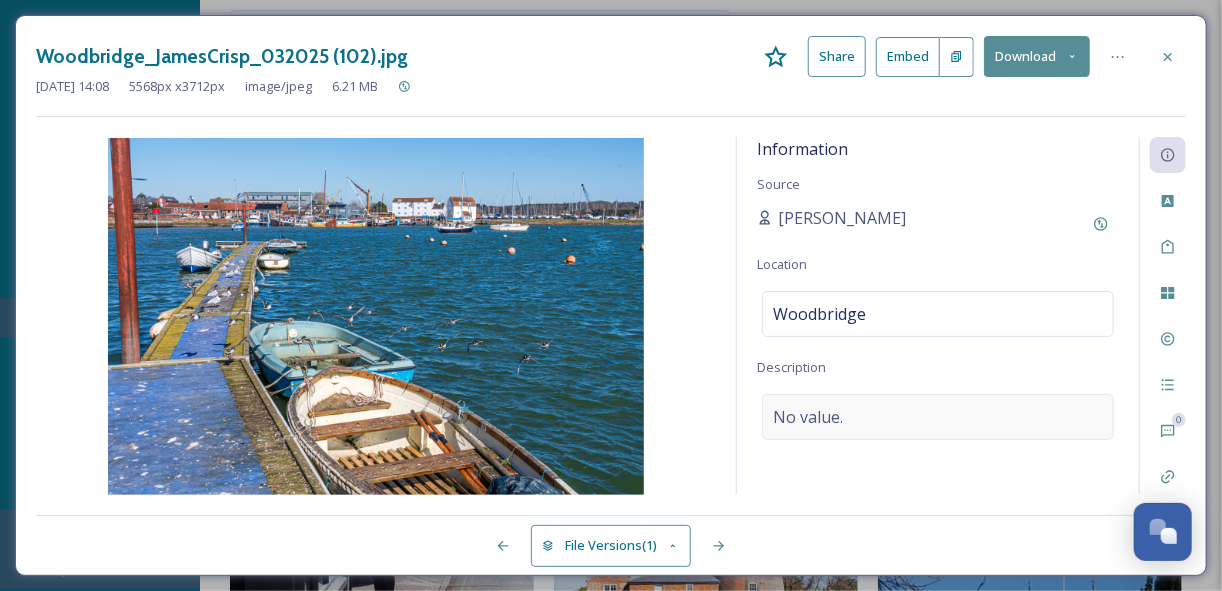 click on "No value." at bounding box center (808, 417) 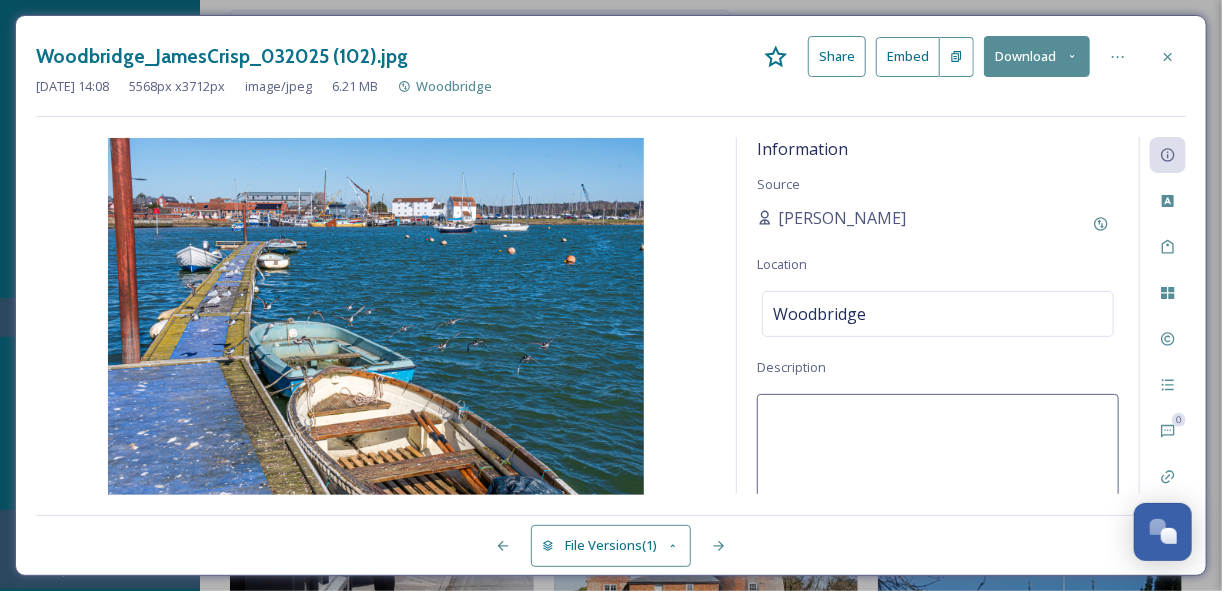 click at bounding box center [938, 477] 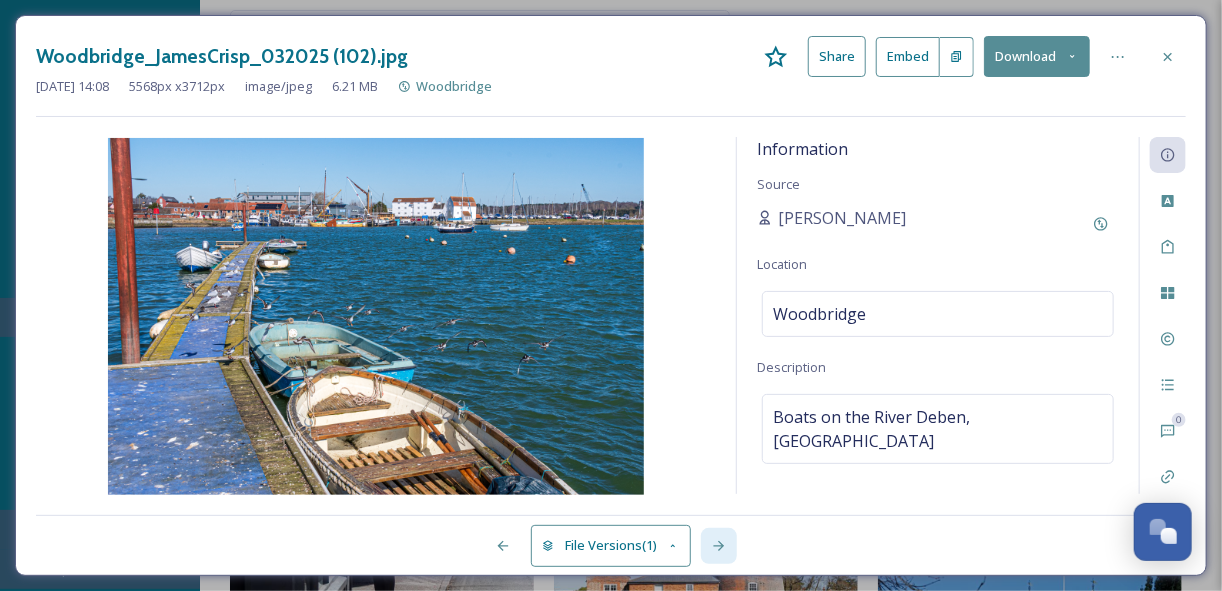 click 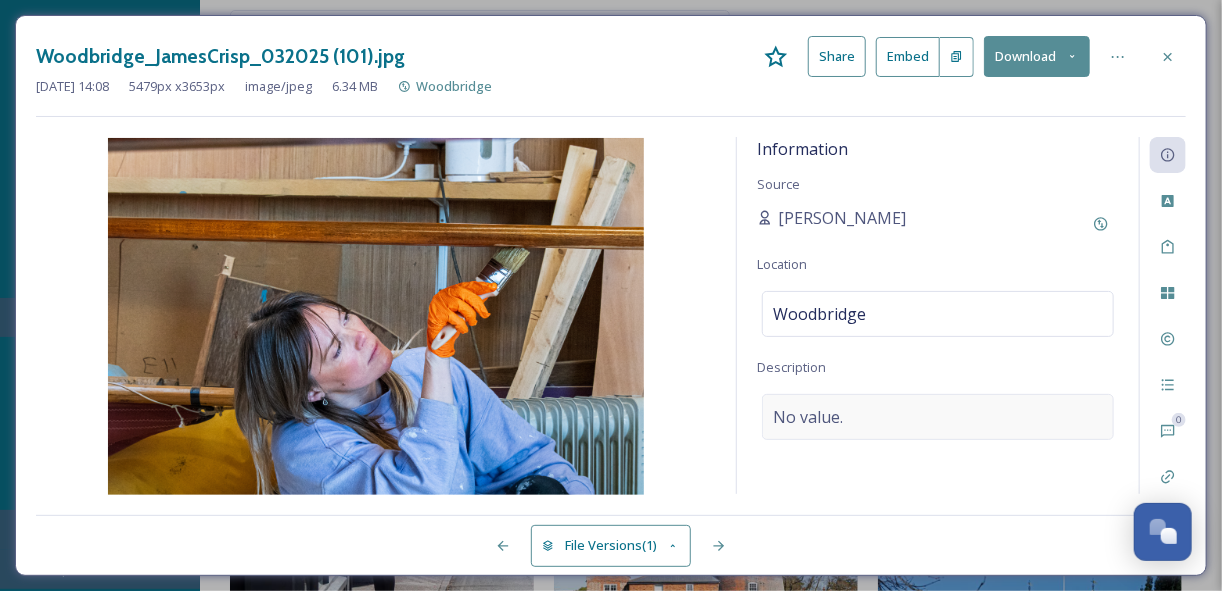 click on "No value." at bounding box center (938, 417) 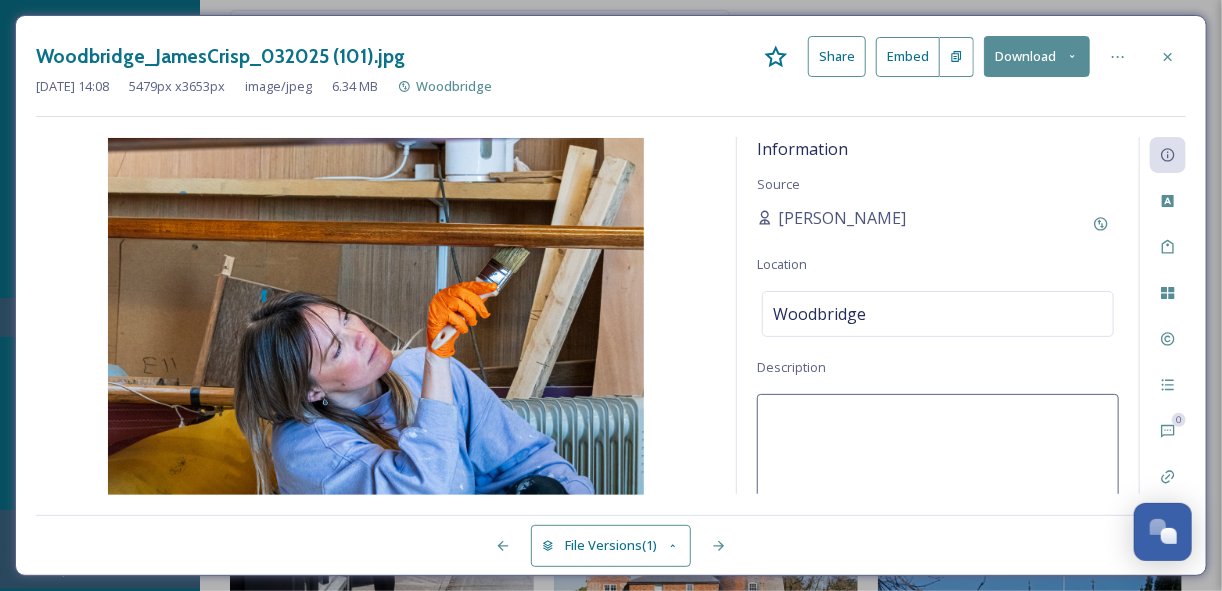 click at bounding box center (938, 477) 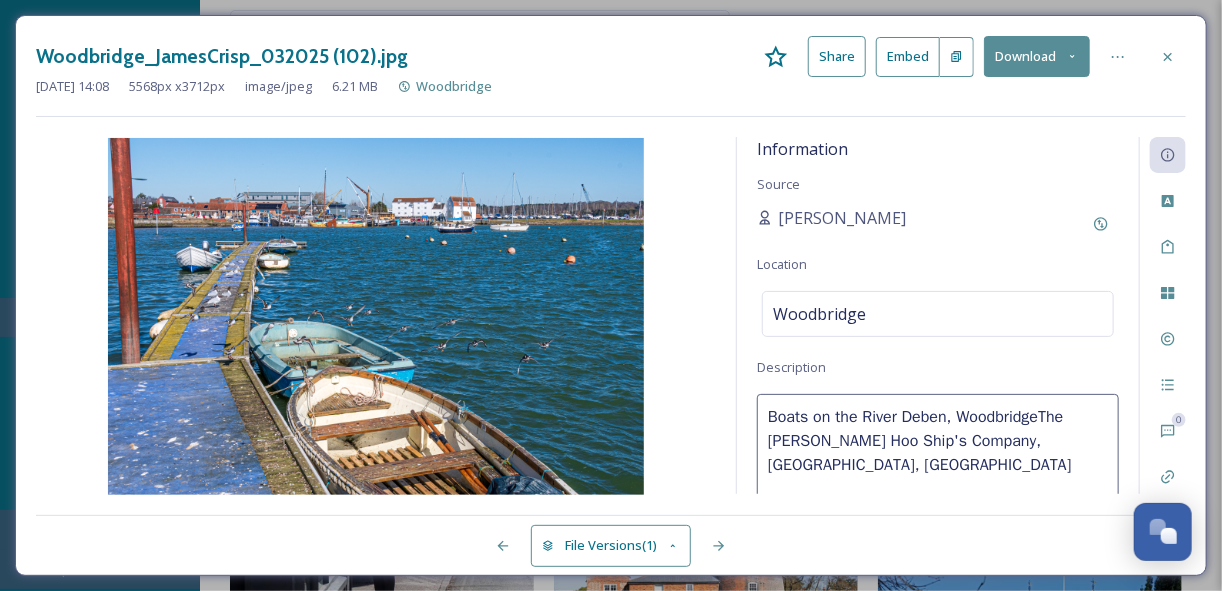 drag, startPoint x: 1045, startPoint y: 420, endPoint x: 761, endPoint y: 411, distance: 284.14258 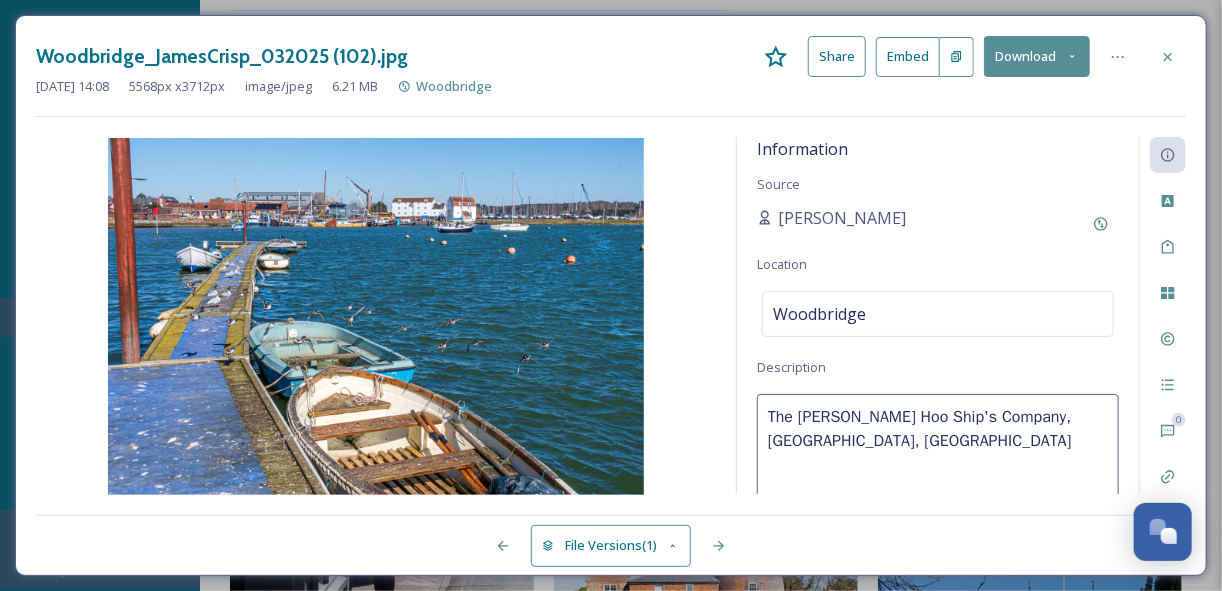 drag, startPoint x: 860, startPoint y: 443, endPoint x: 760, endPoint y: 415, distance: 103.84604 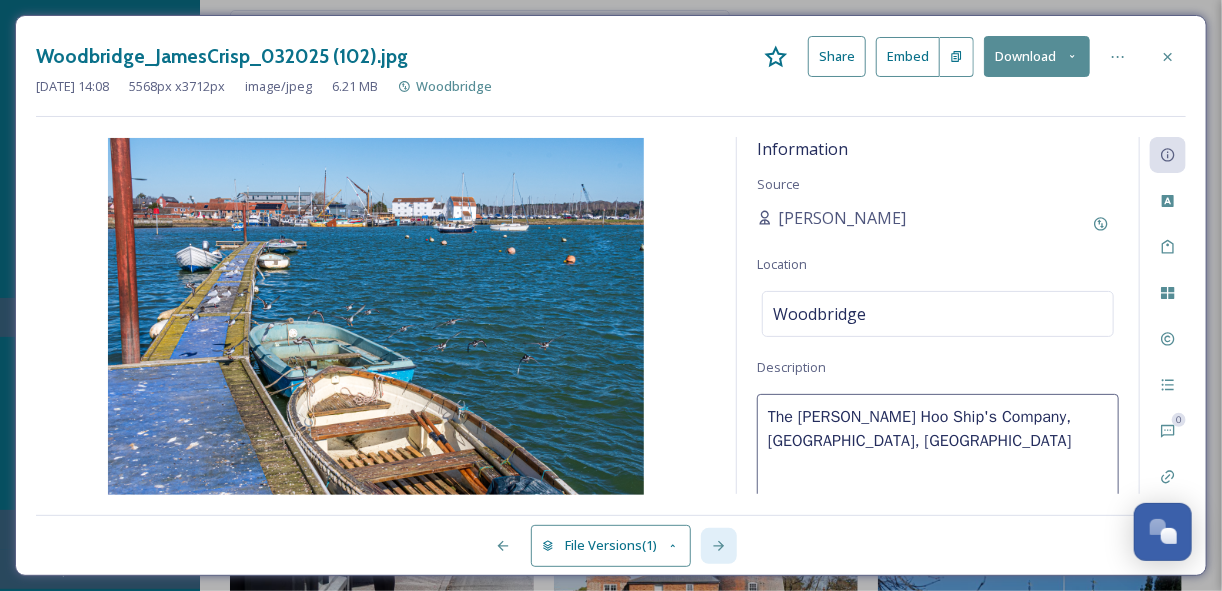 click 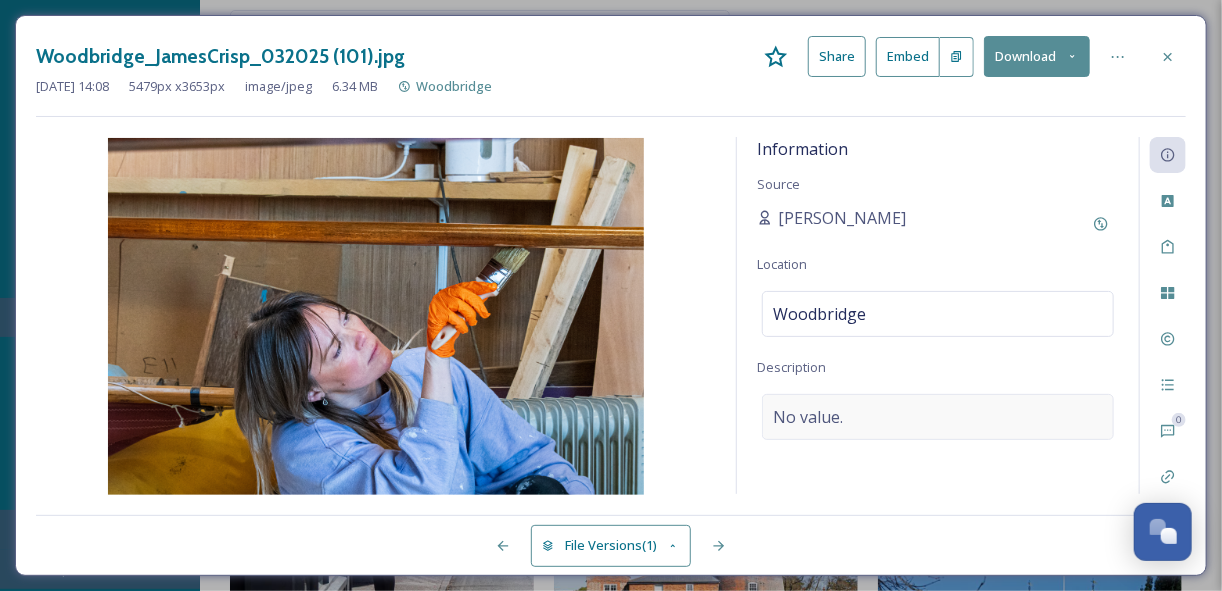 click on "No value." at bounding box center [808, 417] 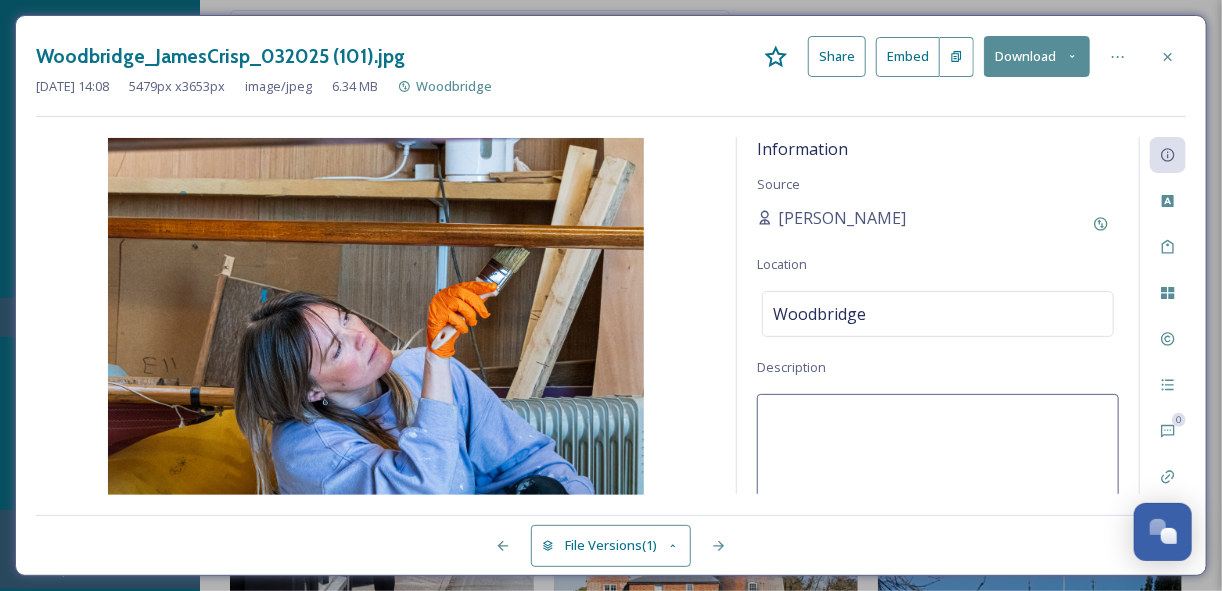 click at bounding box center [938, 477] 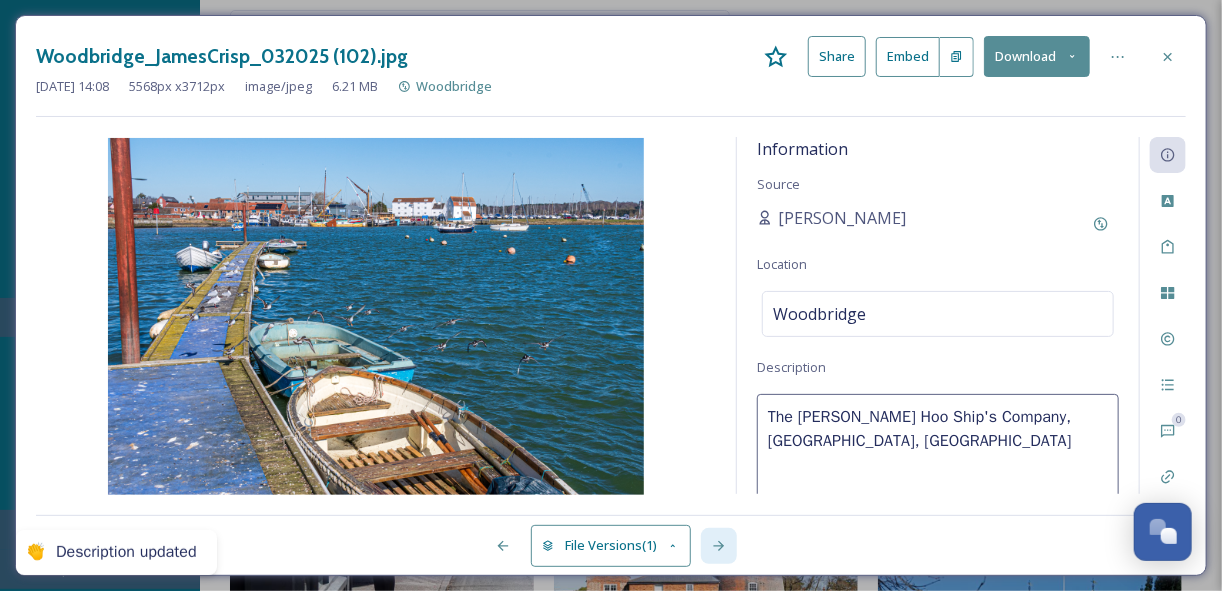 click 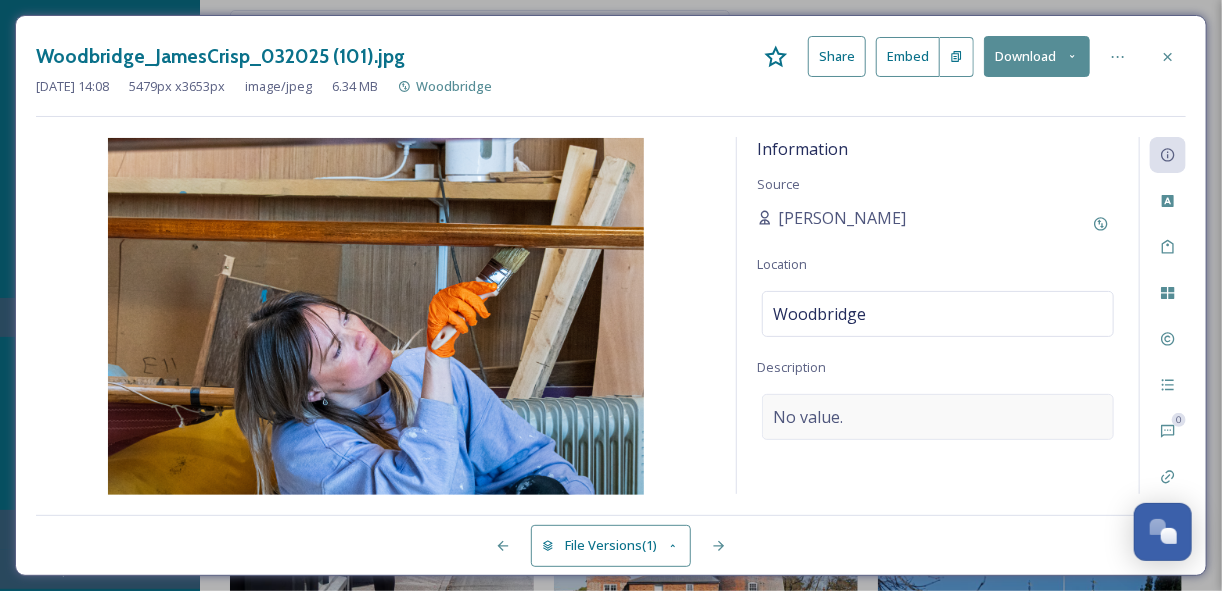 click on "No value." at bounding box center (808, 417) 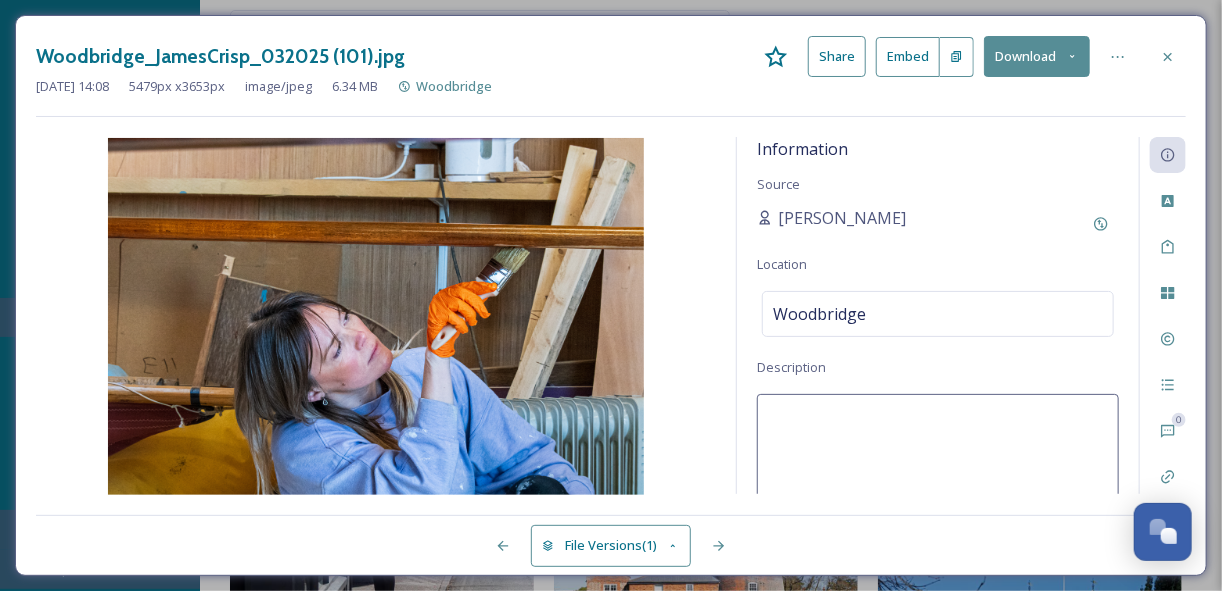 click at bounding box center [938, 477] 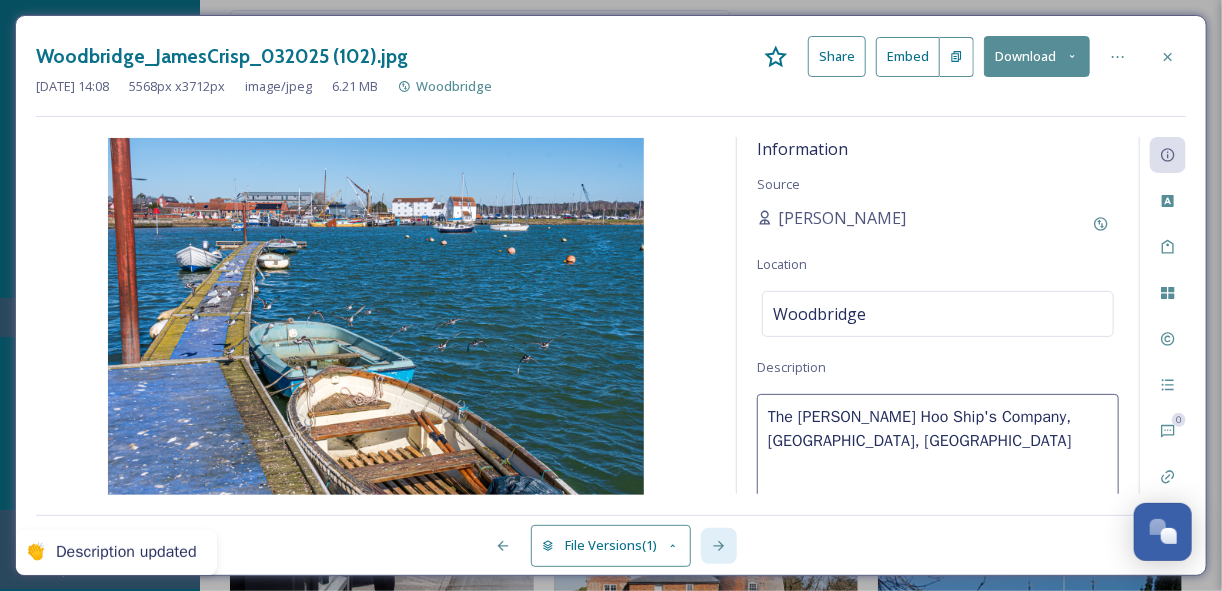 click 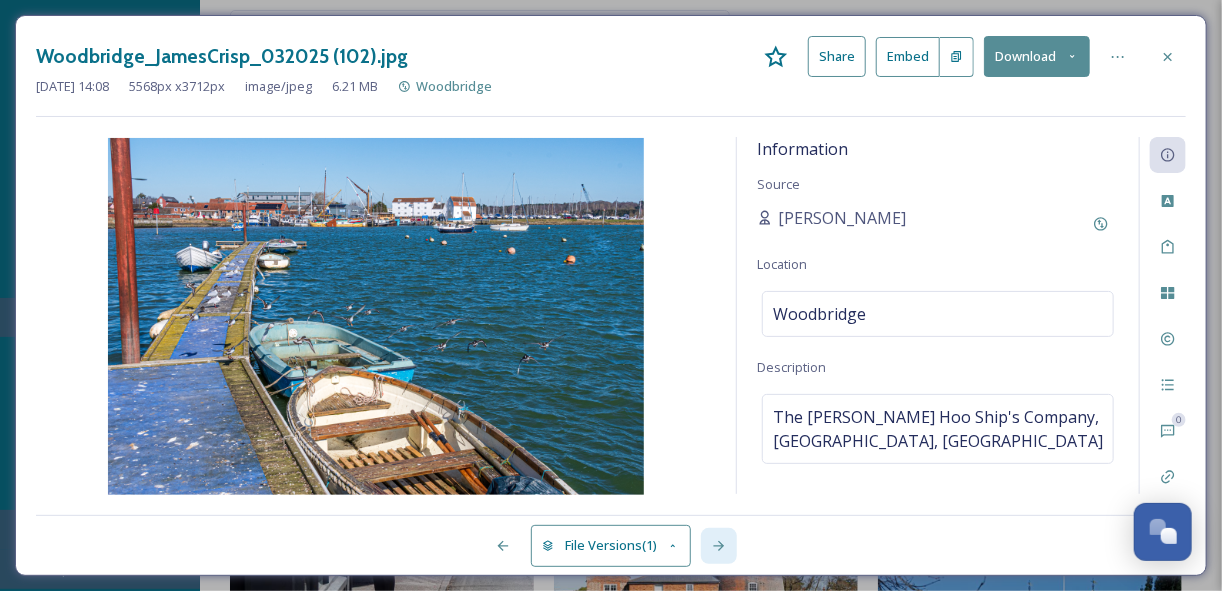 click 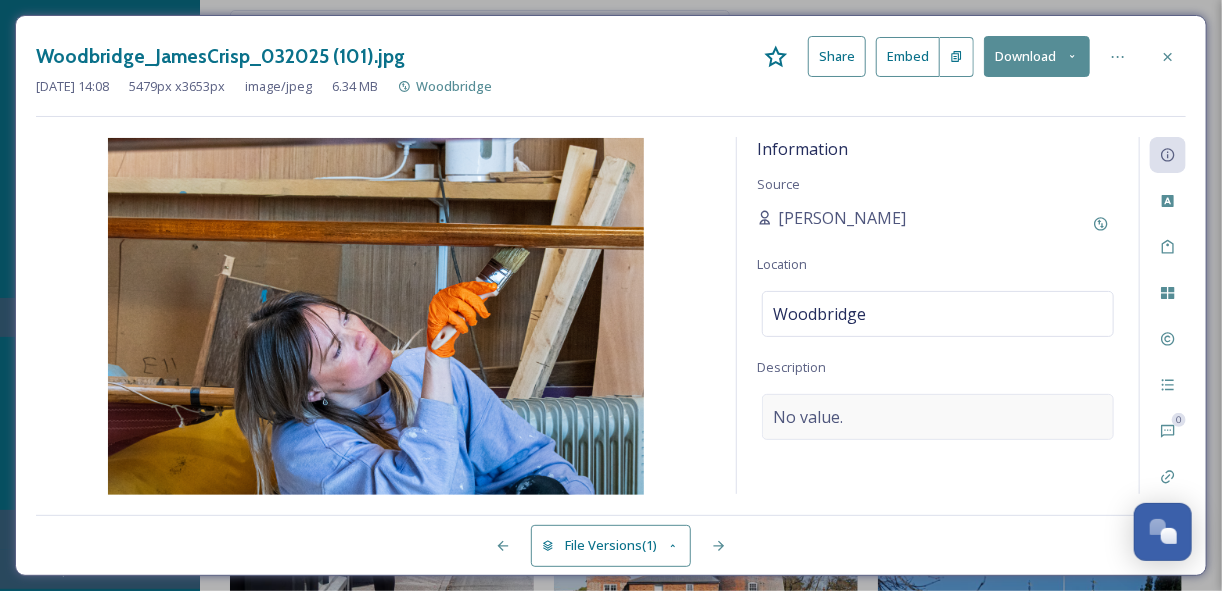 click on "No value." at bounding box center (808, 417) 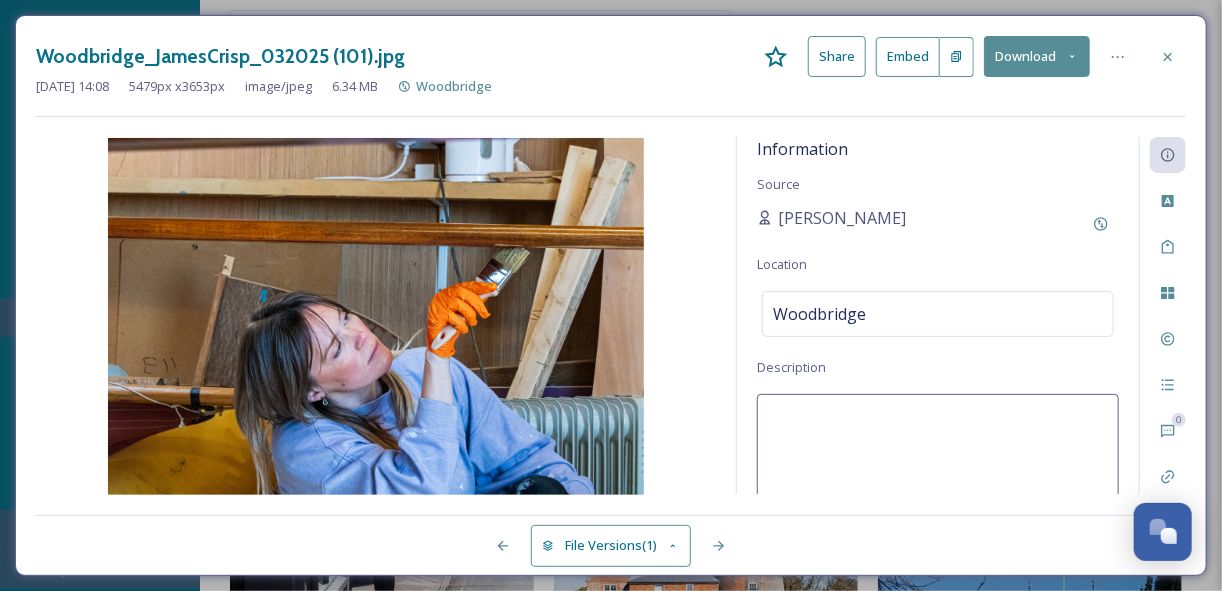 click at bounding box center [938, 477] 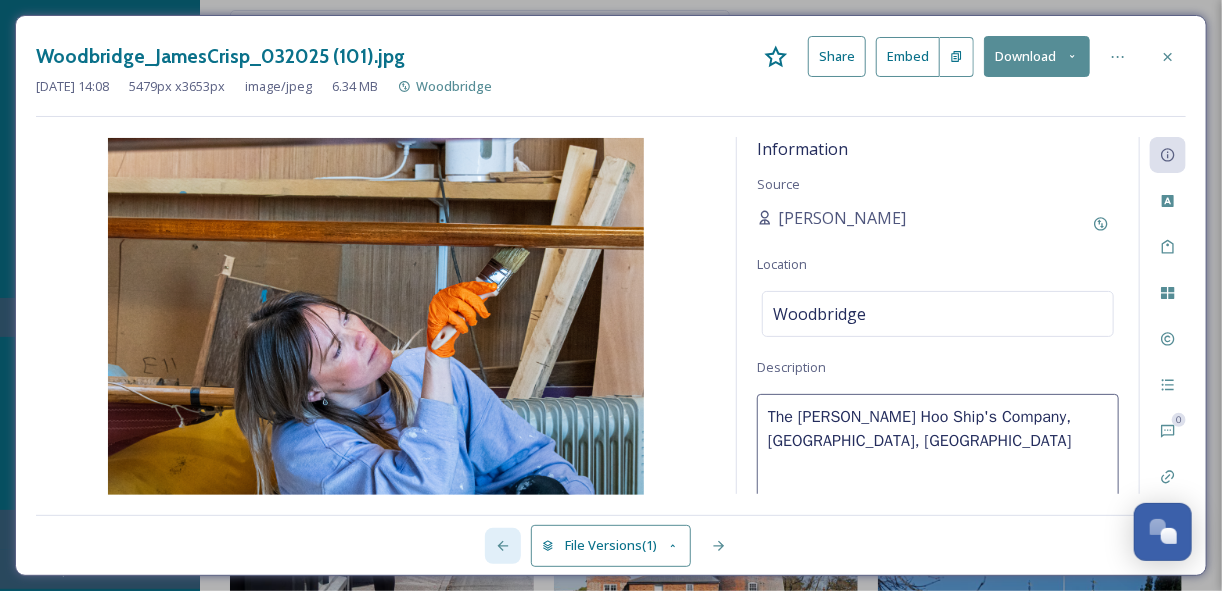 click 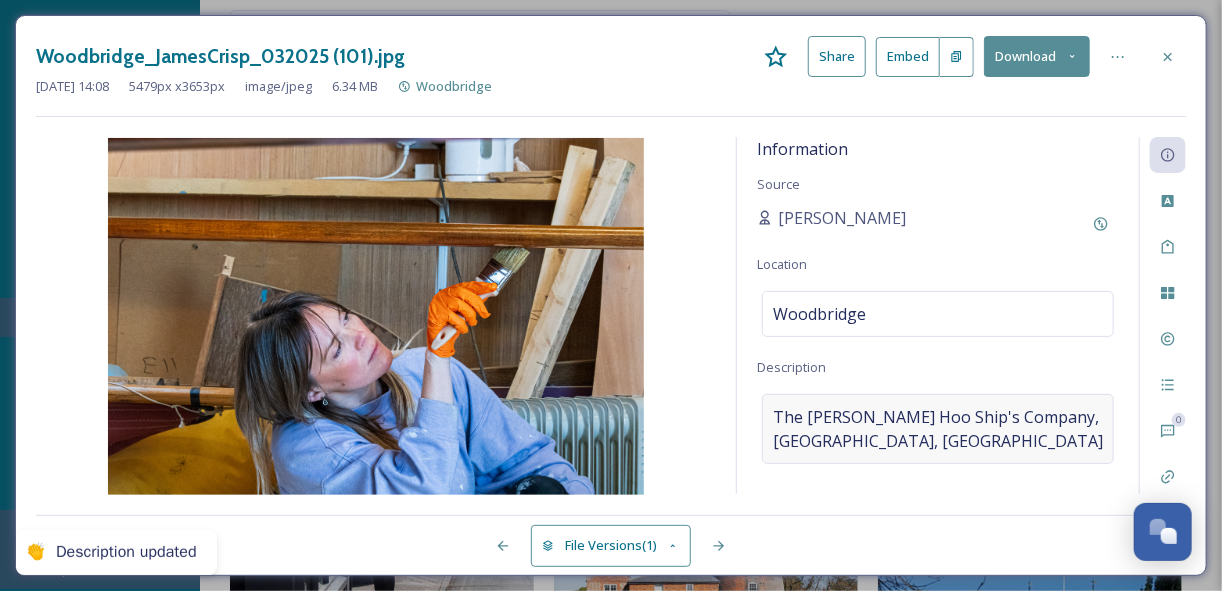 click on "The [PERSON_NAME] Hoo Ship's Company, [GEOGRAPHIC_DATA], [GEOGRAPHIC_DATA]" at bounding box center (938, 429) 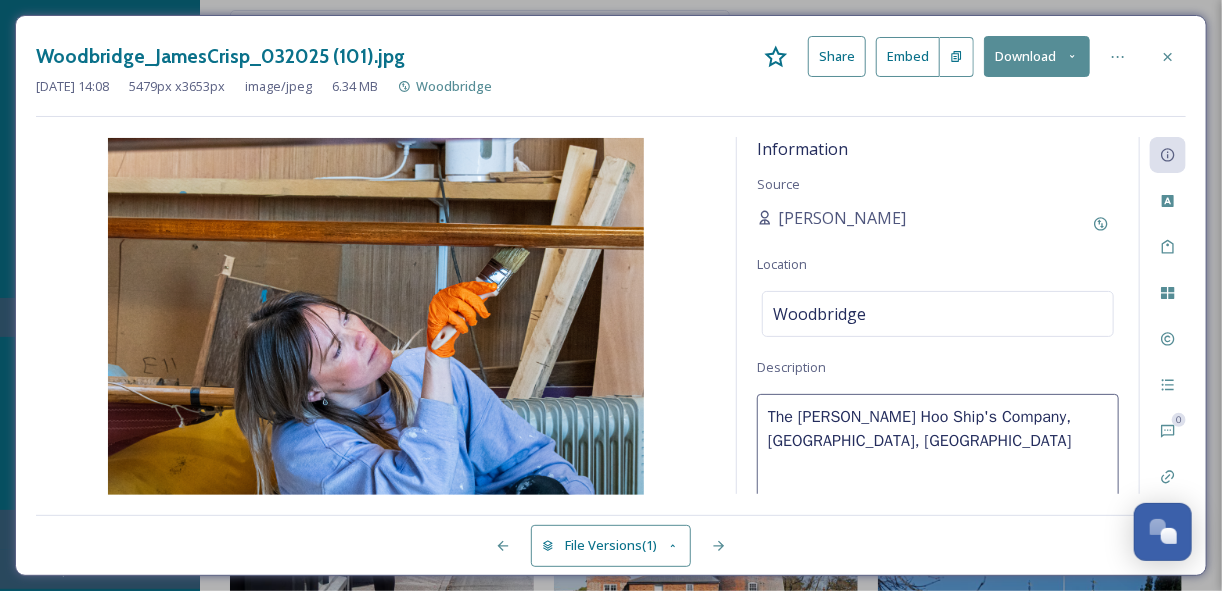 drag, startPoint x: 1082, startPoint y: 414, endPoint x: 901, endPoint y: 414, distance: 181 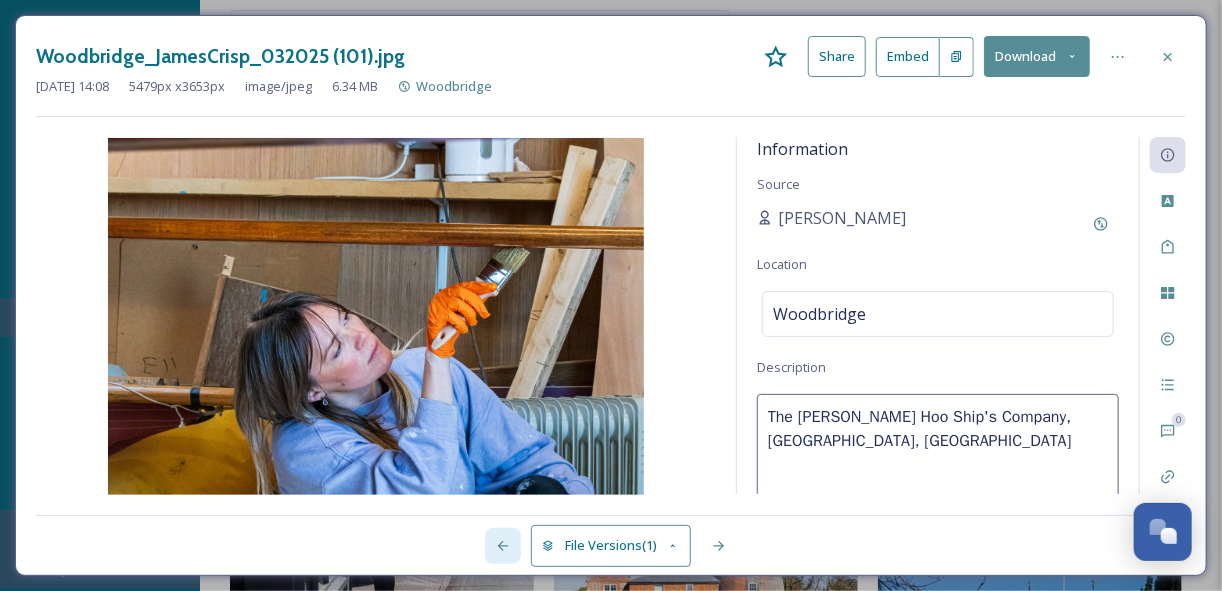 click 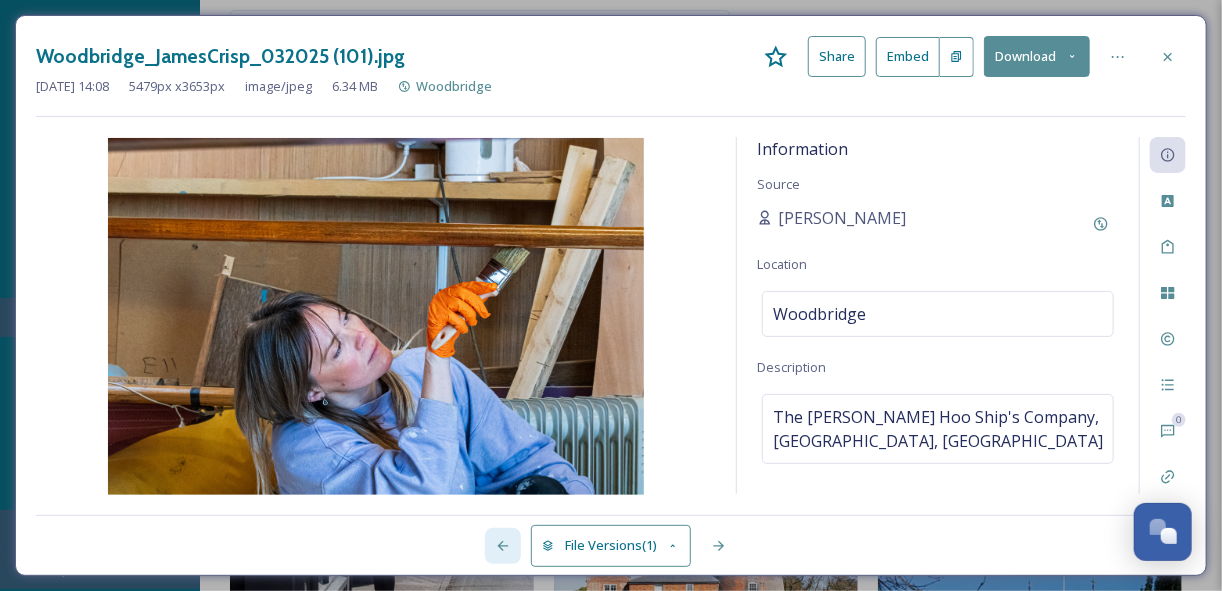 click 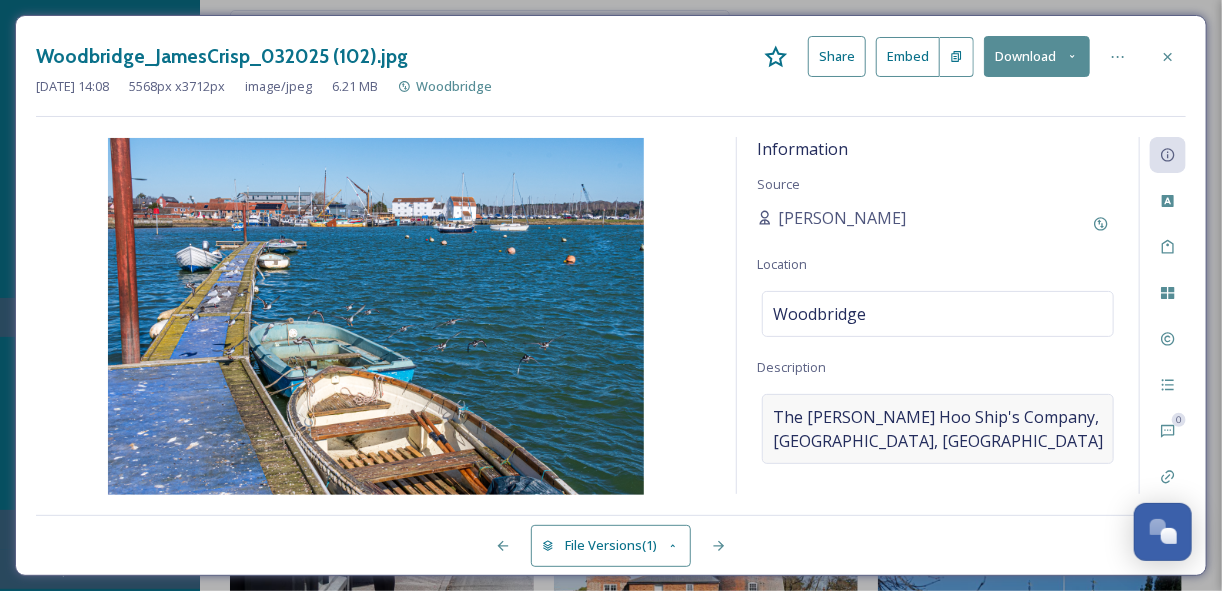 click on "The [PERSON_NAME] Hoo Ship's Company, [GEOGRAPHIC_DATA], [GEOGRAPHIC_DATA]" at bounding box center [938, 429] 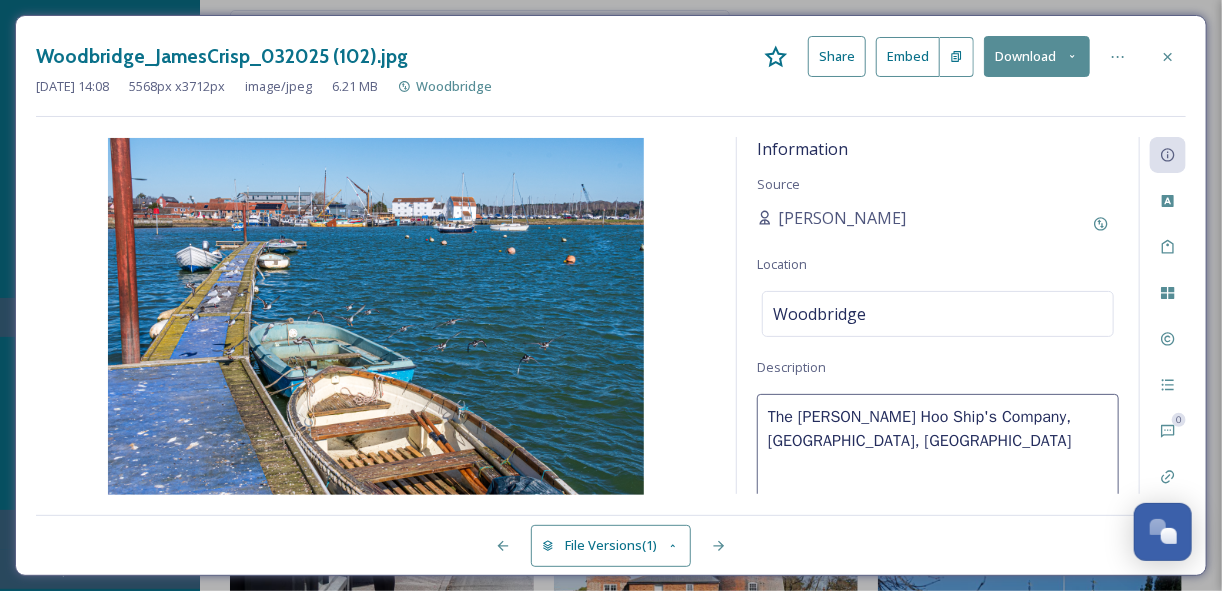 drag, startPoint x: 1079, startPoint y: 417, endPoint x: 752, endPoint y: 416, distance: 327.00153 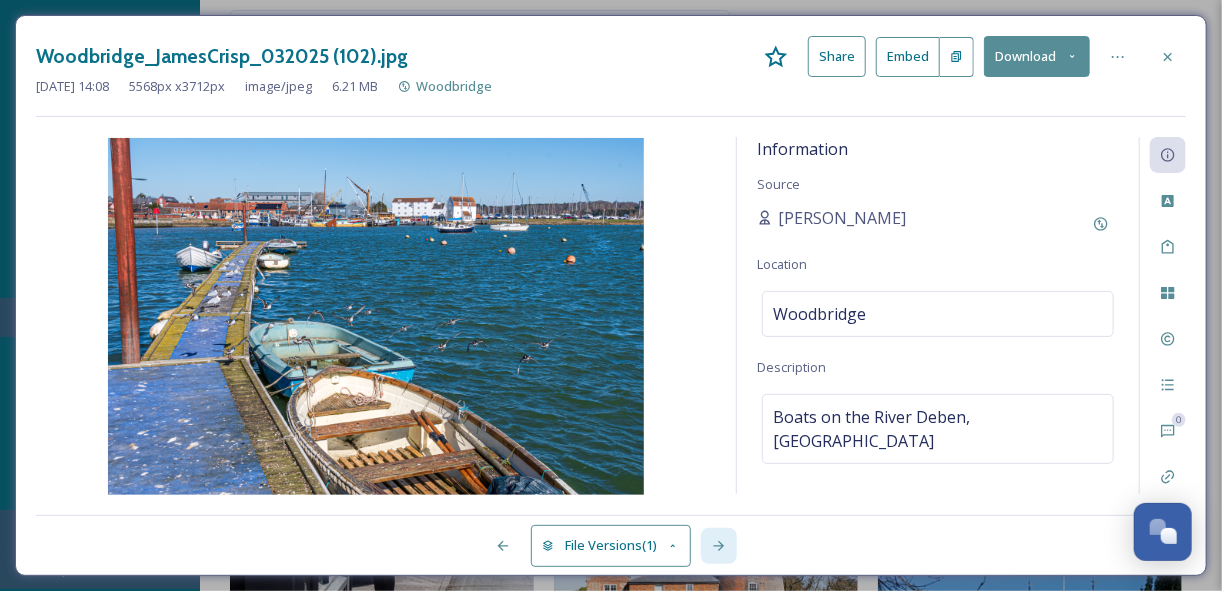 click at bounding box center [719, 546] 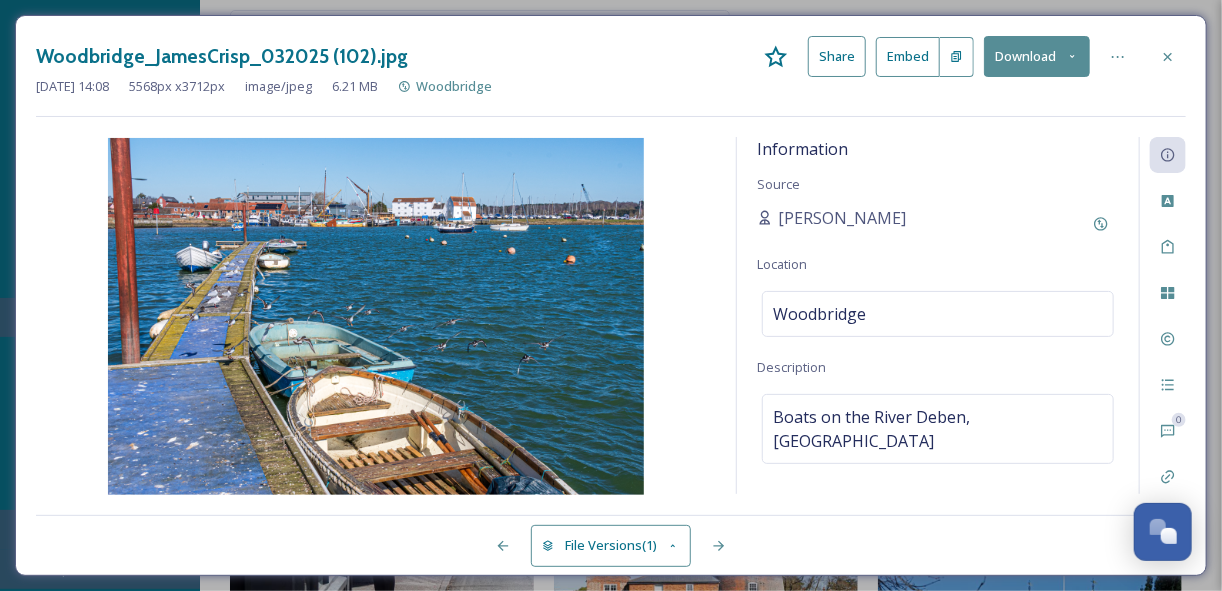 click 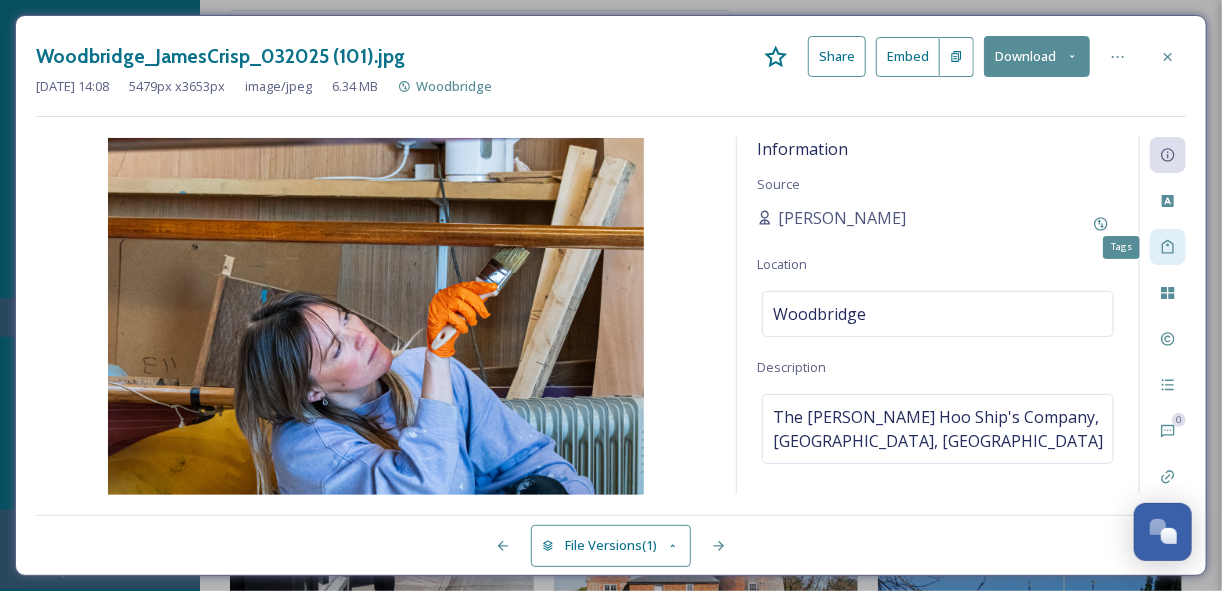 click 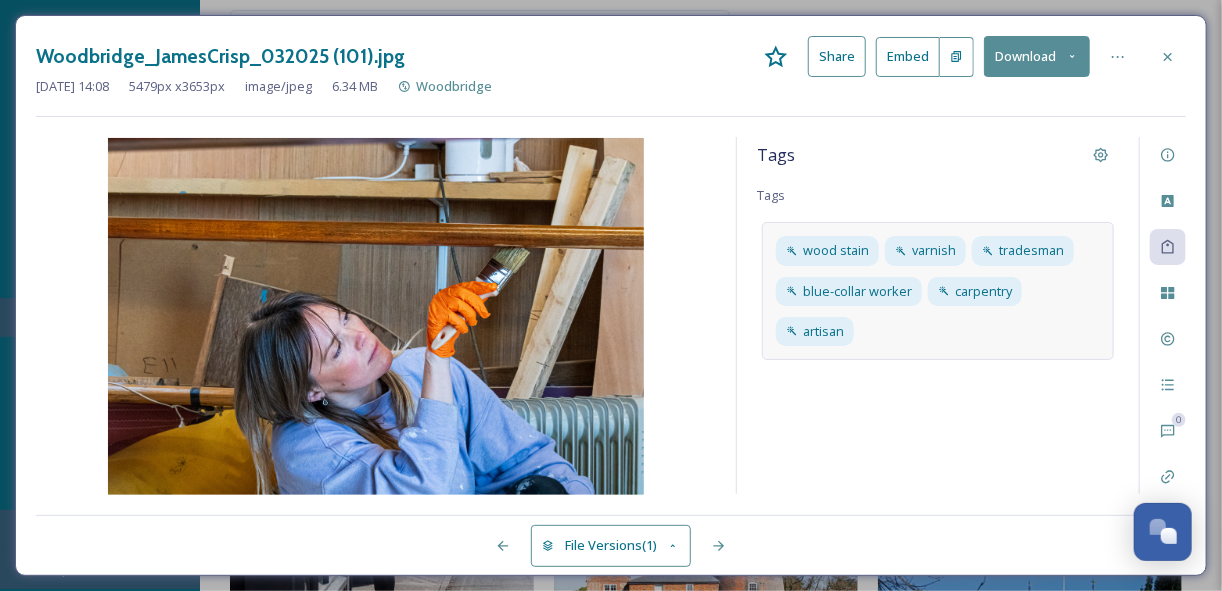 click on "wood stain varnish tradesman blue-collar worker carpentry artisan" at bounding box center (938, 291) 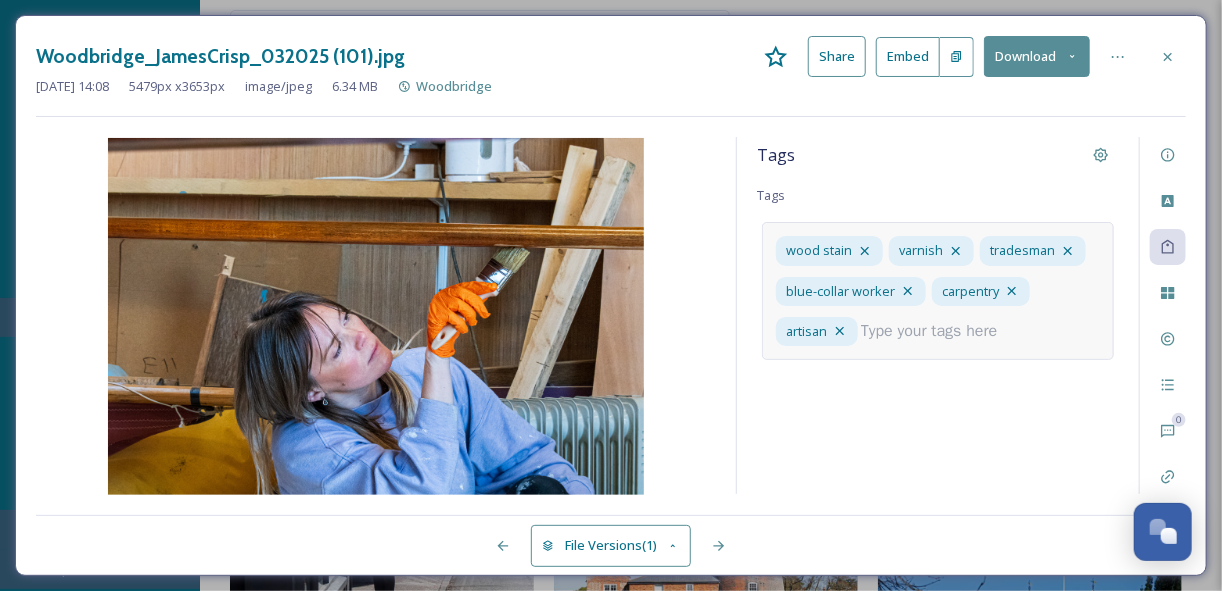click at bounding box center [937, 331] 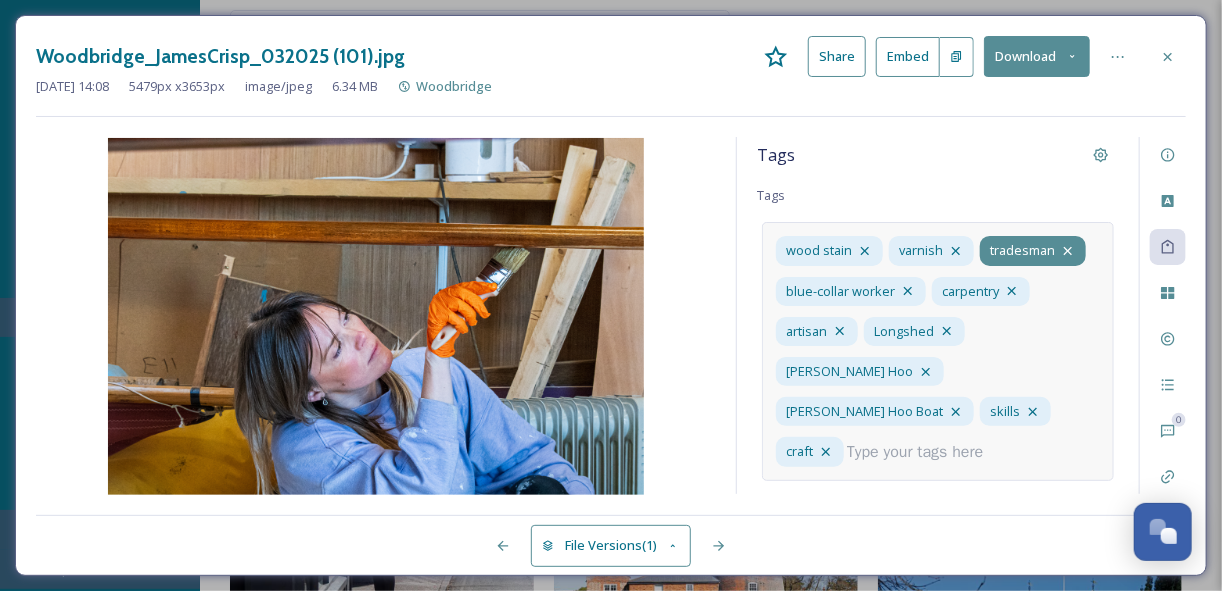 click 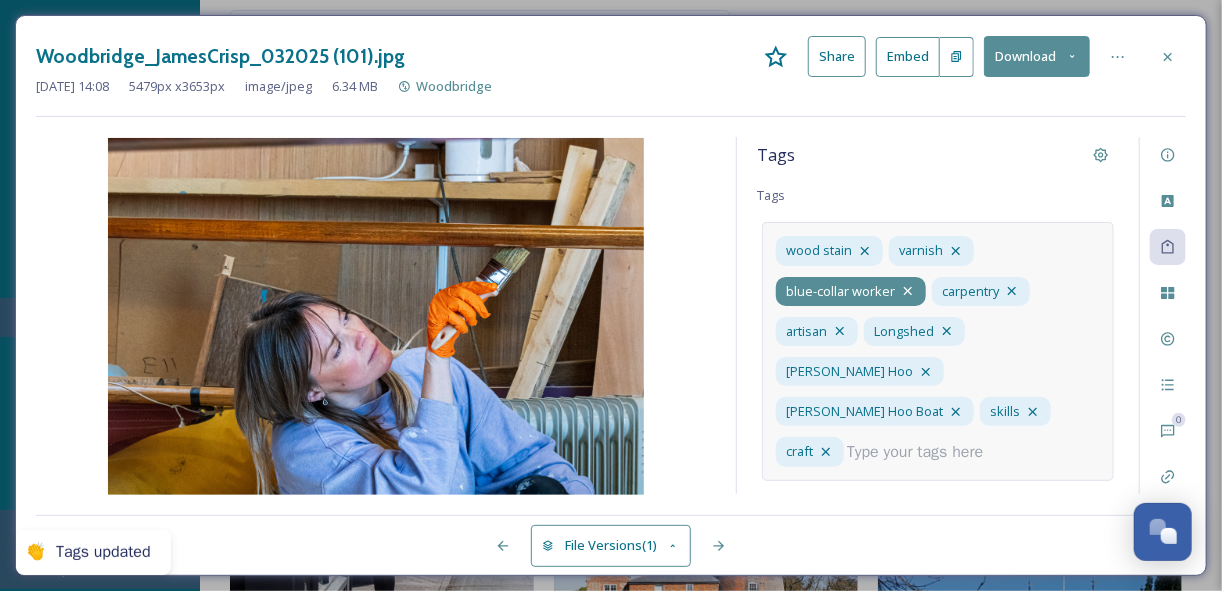 click 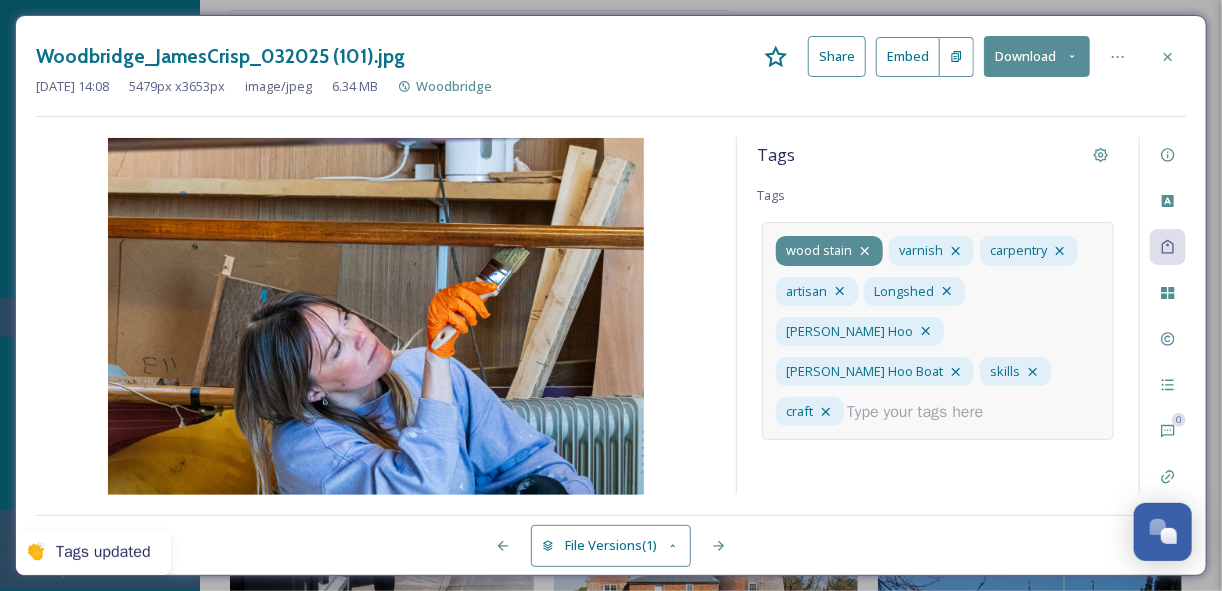 click 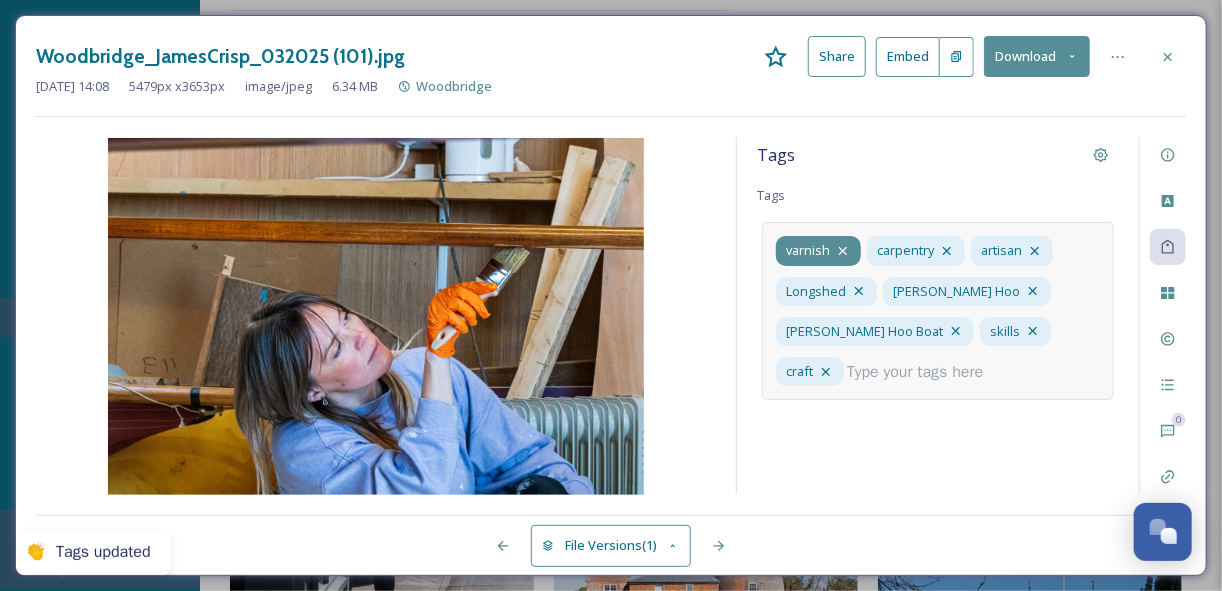 click 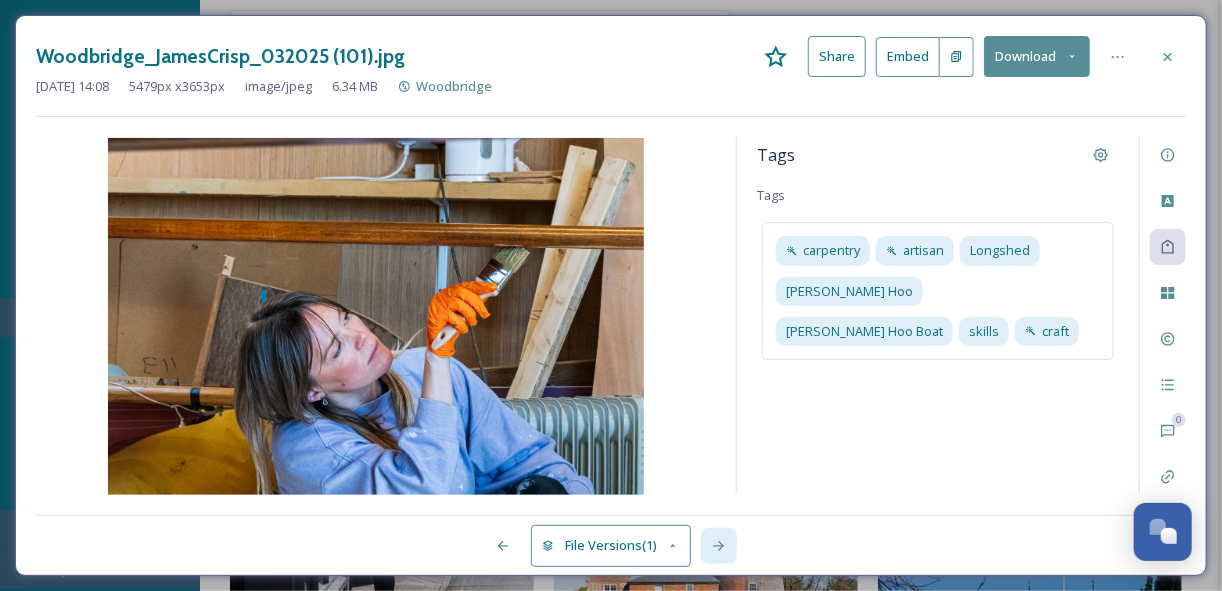 click 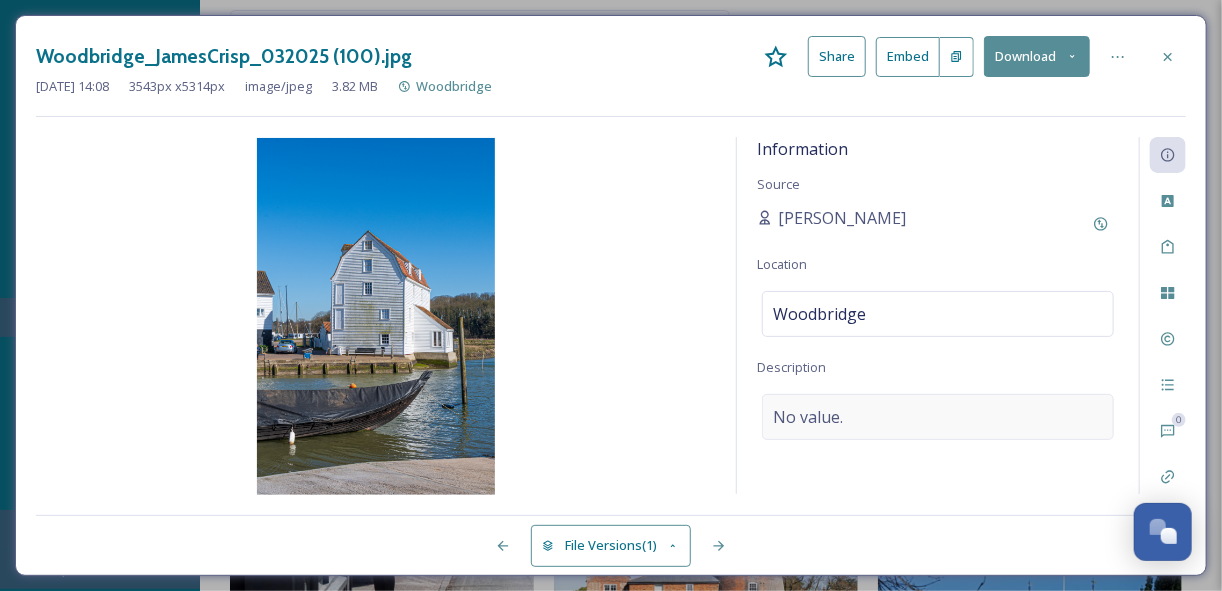 click on "No value." at bounding box center (938, 417) 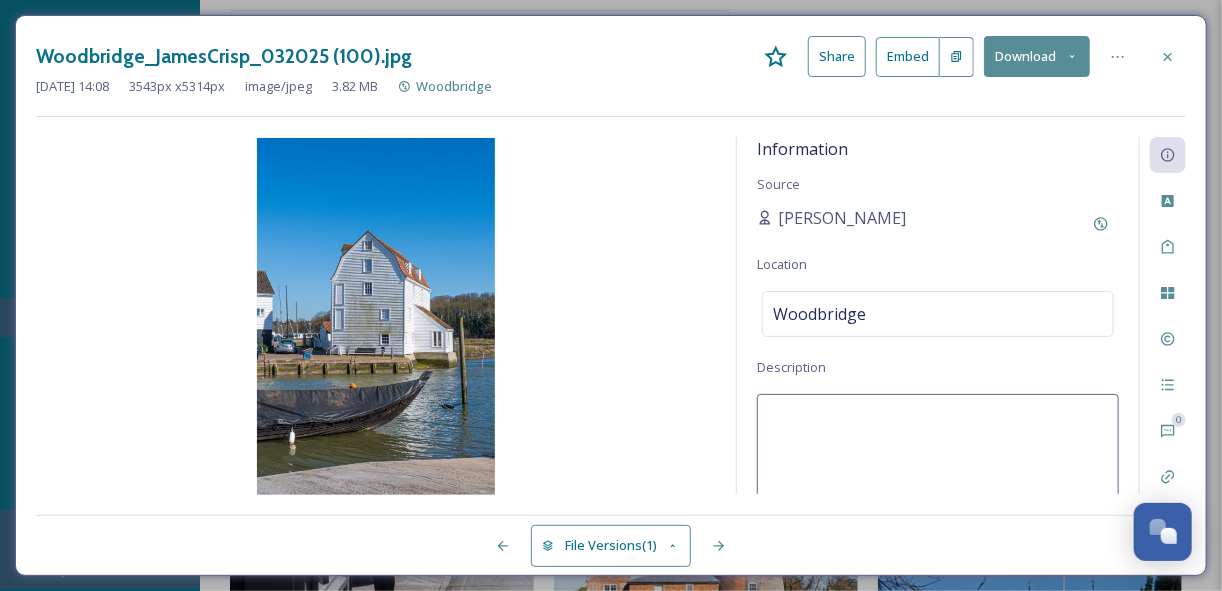 click at bounding box center [938, 477] 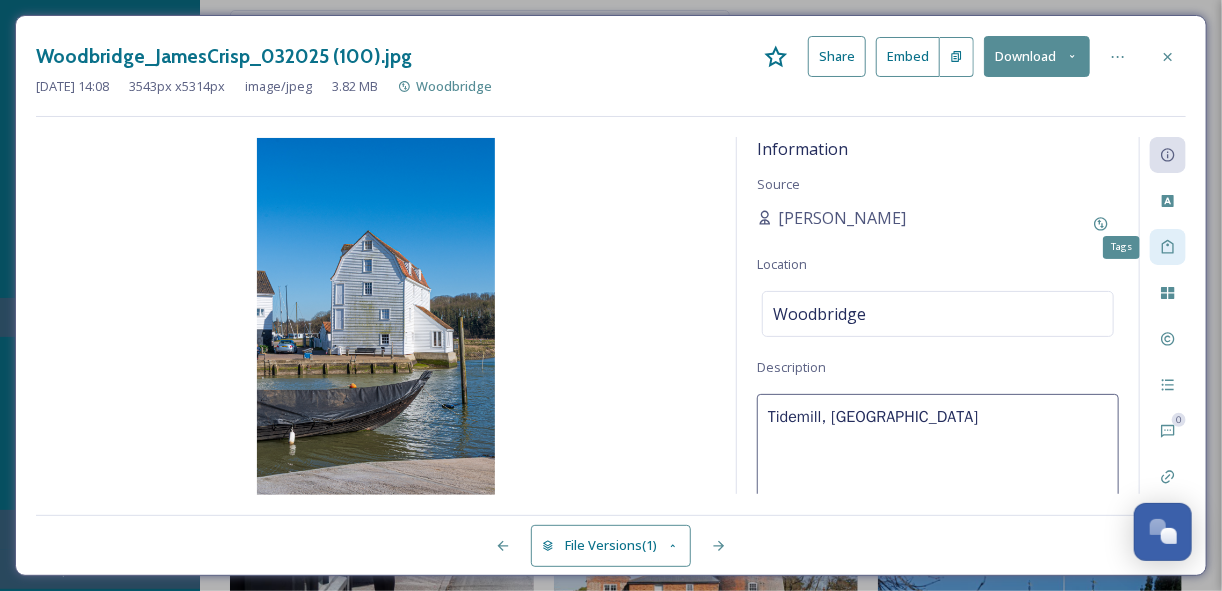 click on "Tags" at bounding box center [1168, 247] 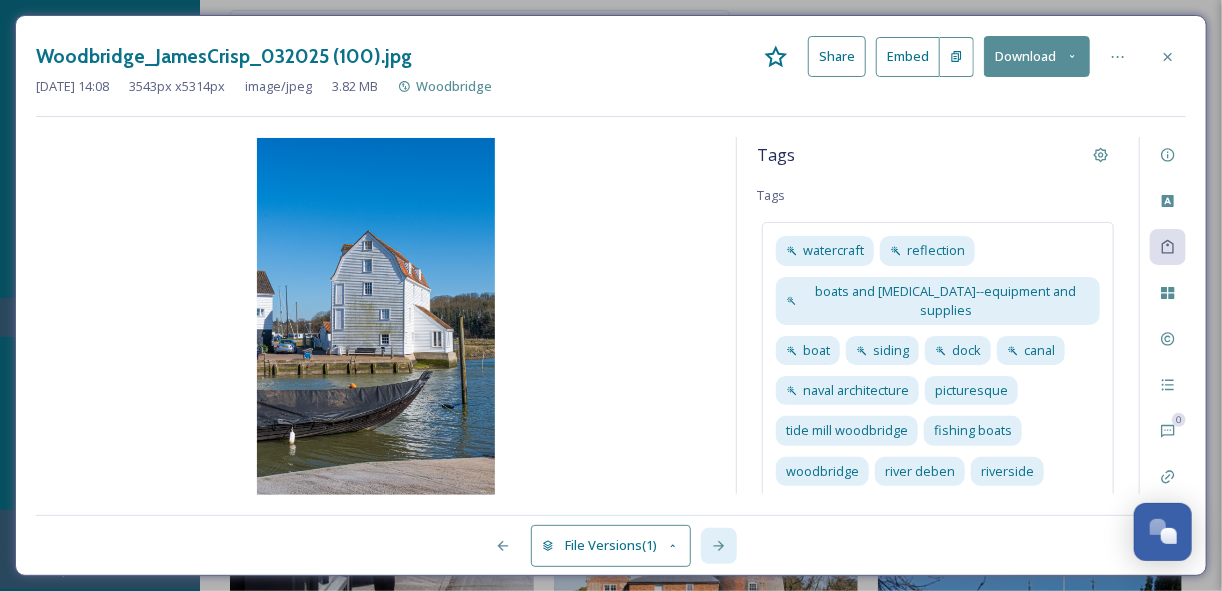 click 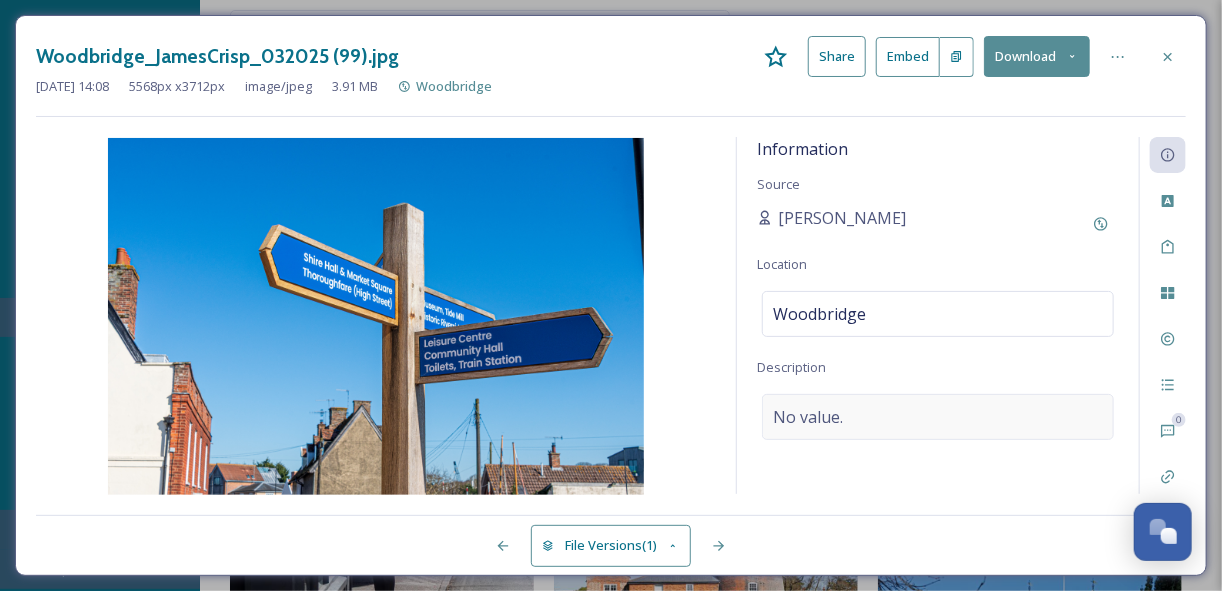 click on "No value." at bounding box center (938, 417) 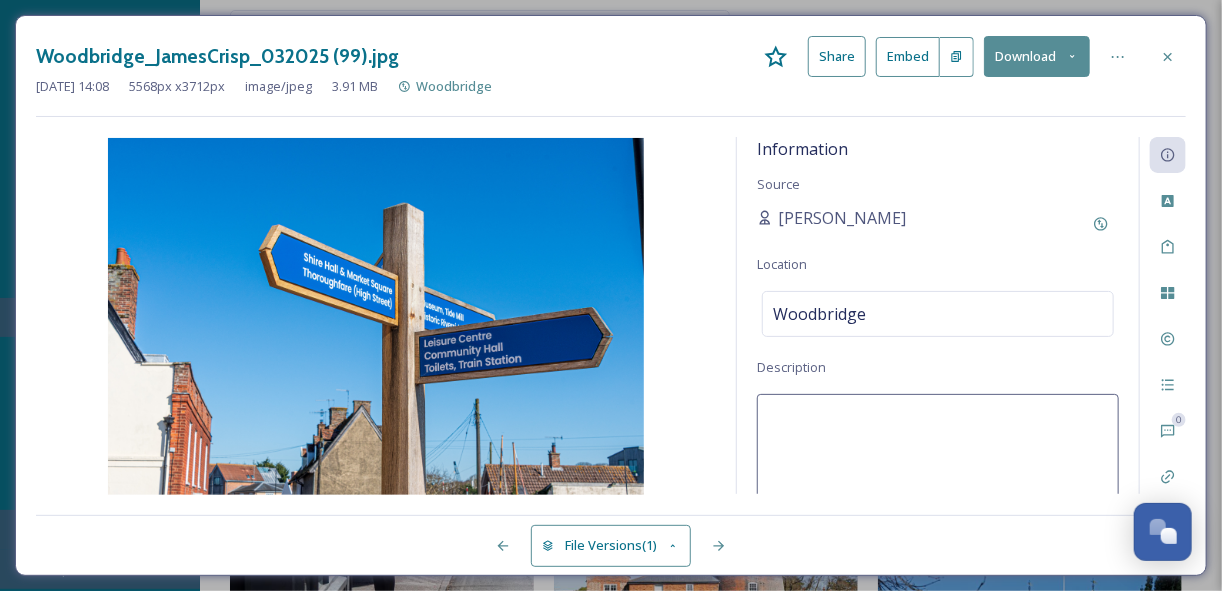 click at bounding box center (938, 477) 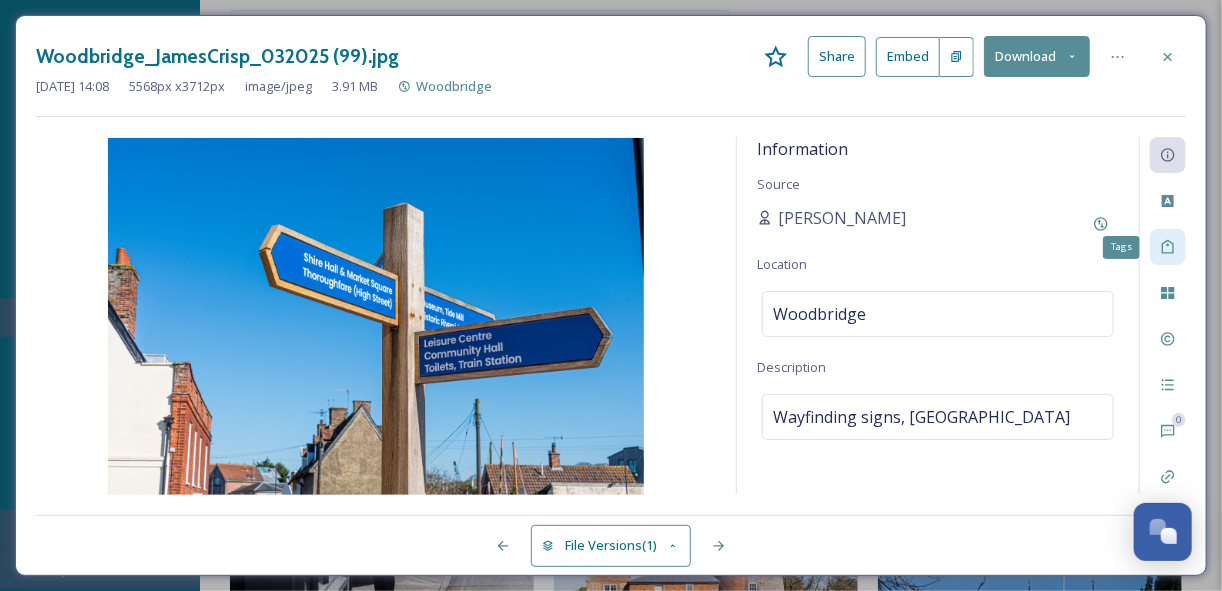 click 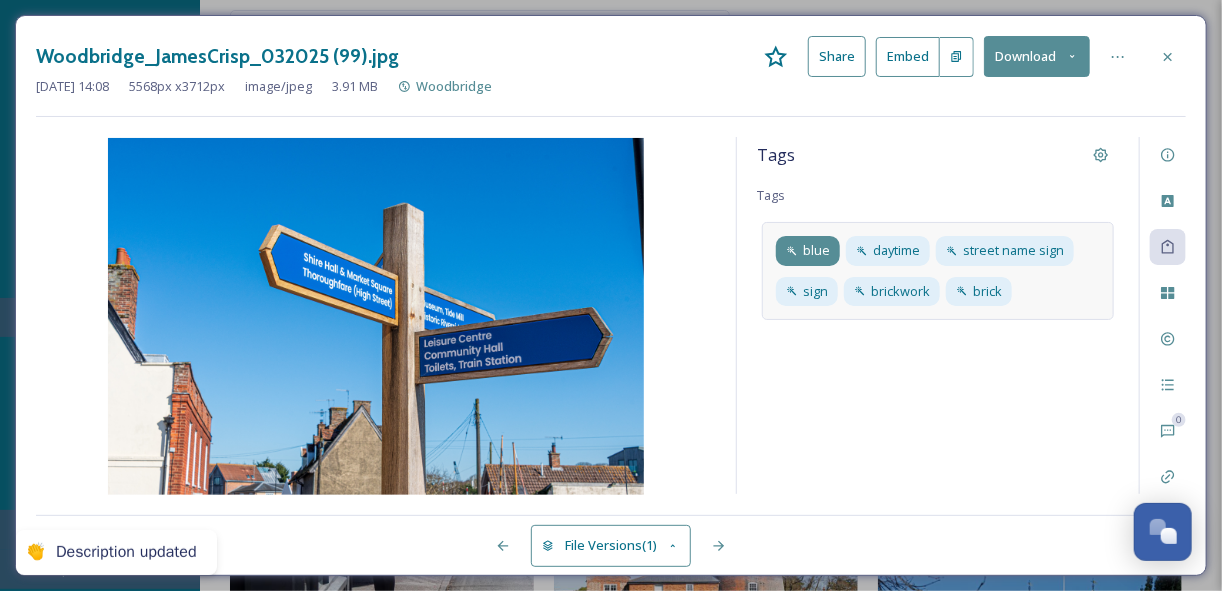 click on "blue" at bounding box center [816, 250] 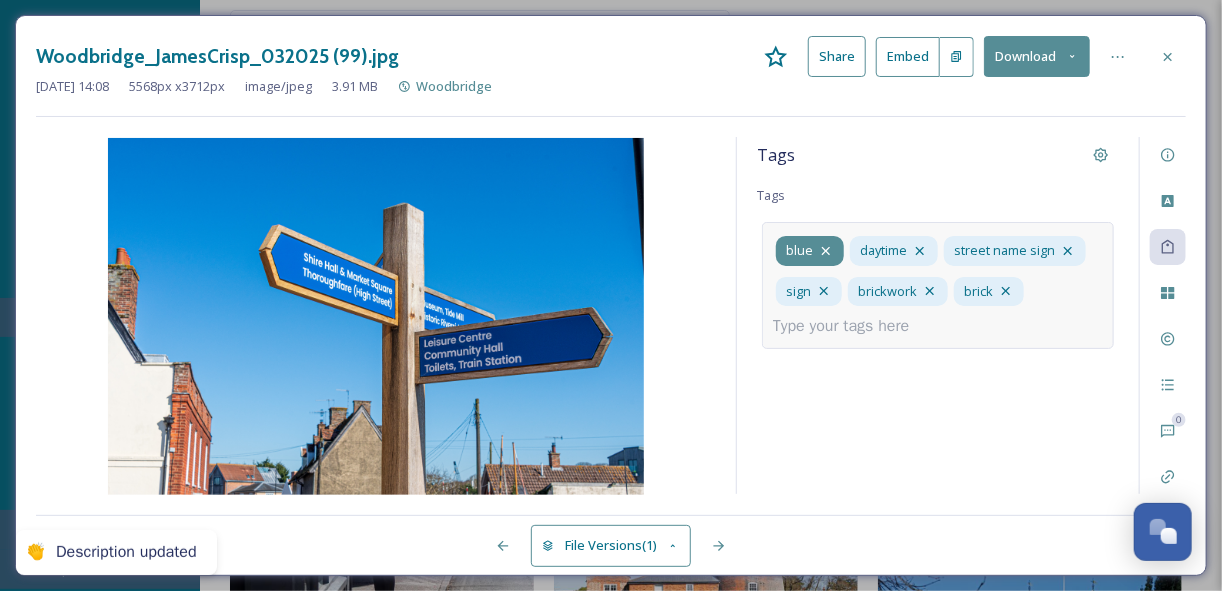 click 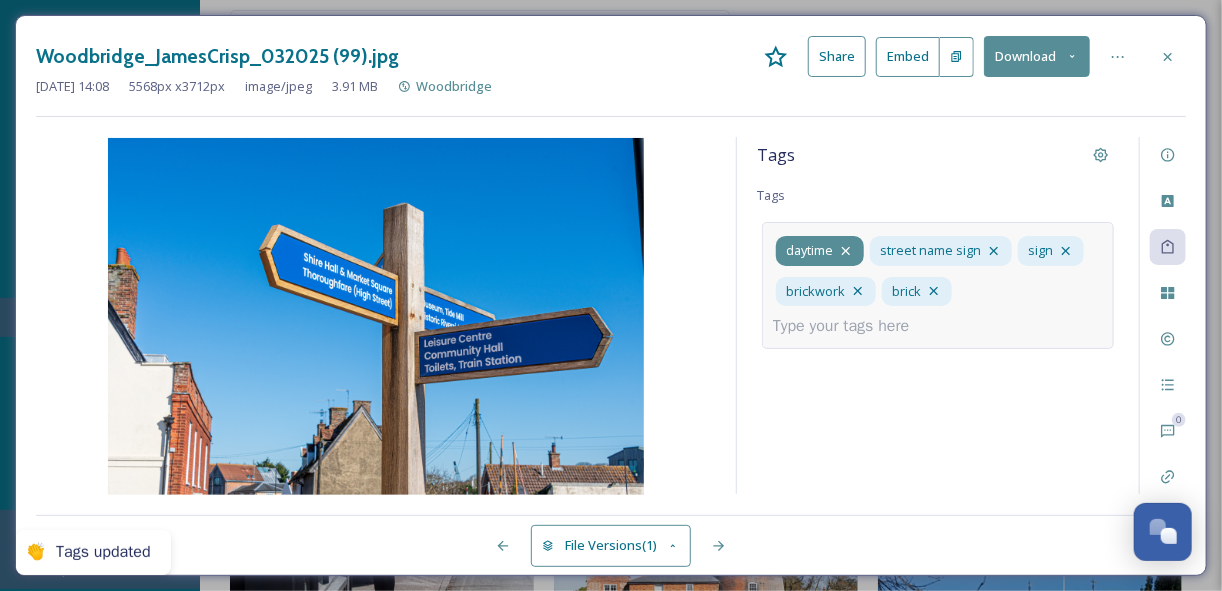 click 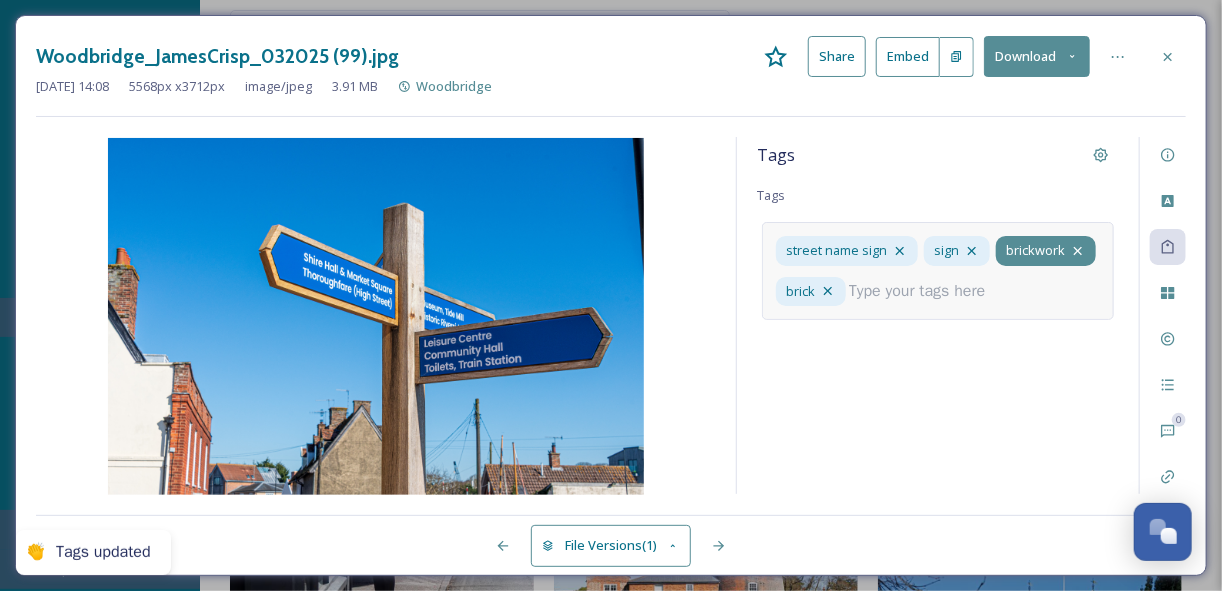 click 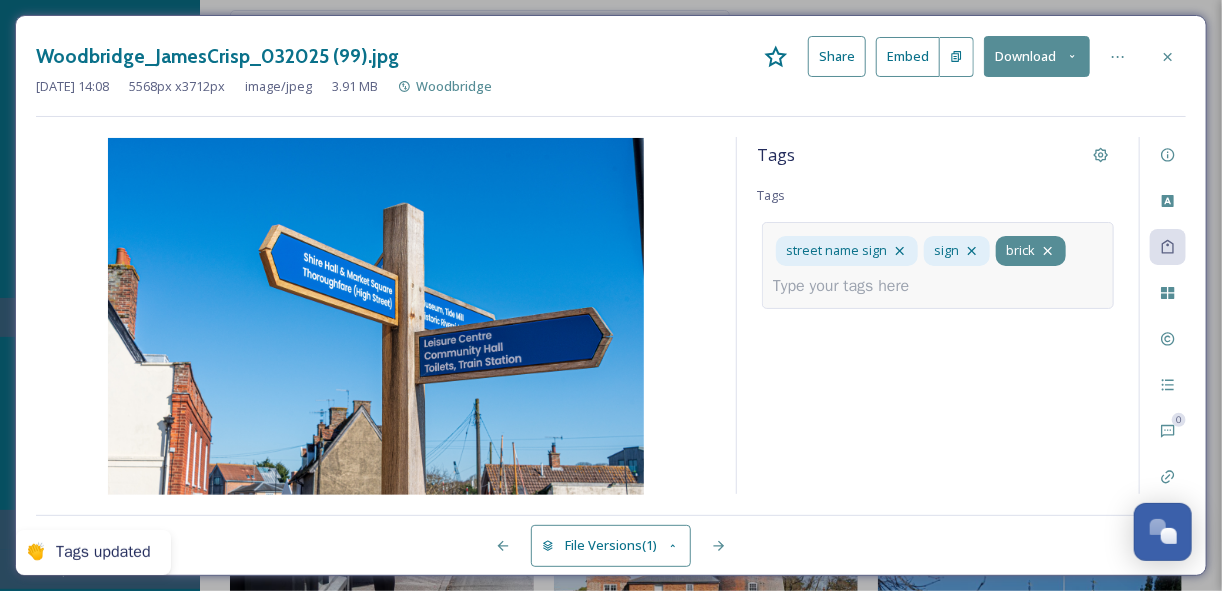 click 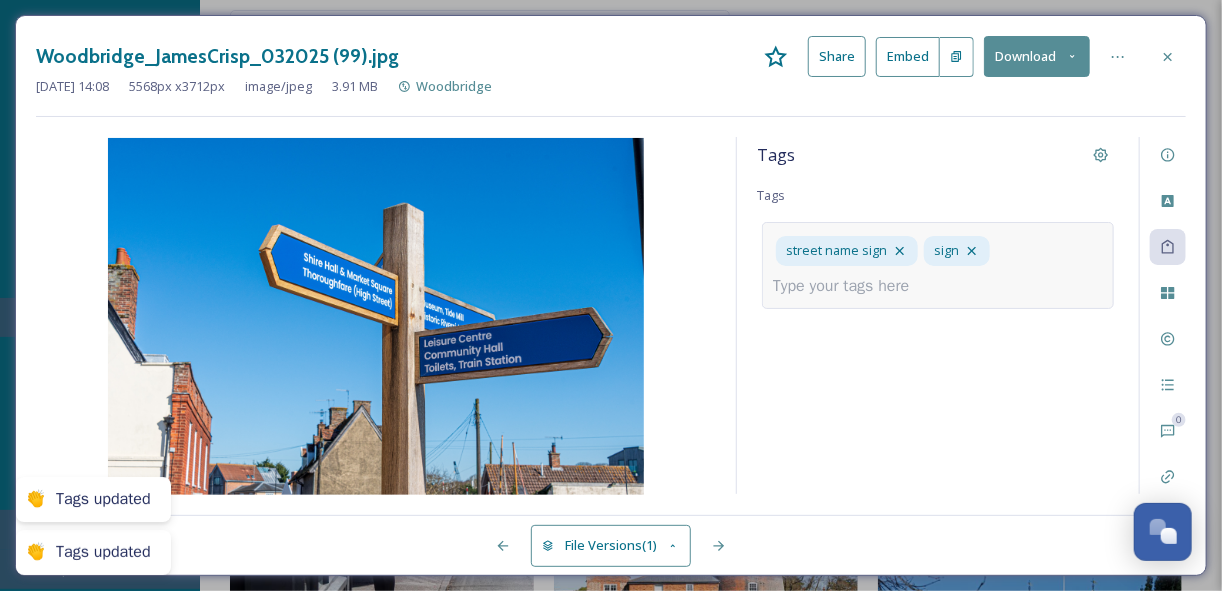 click at bounding box center [849, 286] 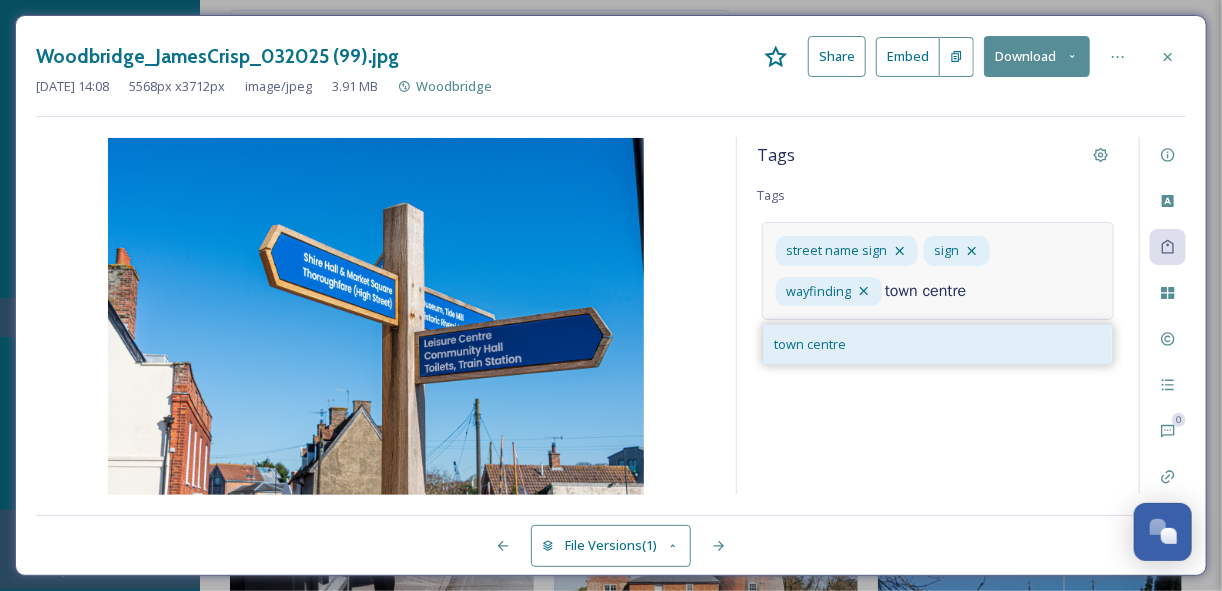 click on "town centre" at bounding box center (810, 344) 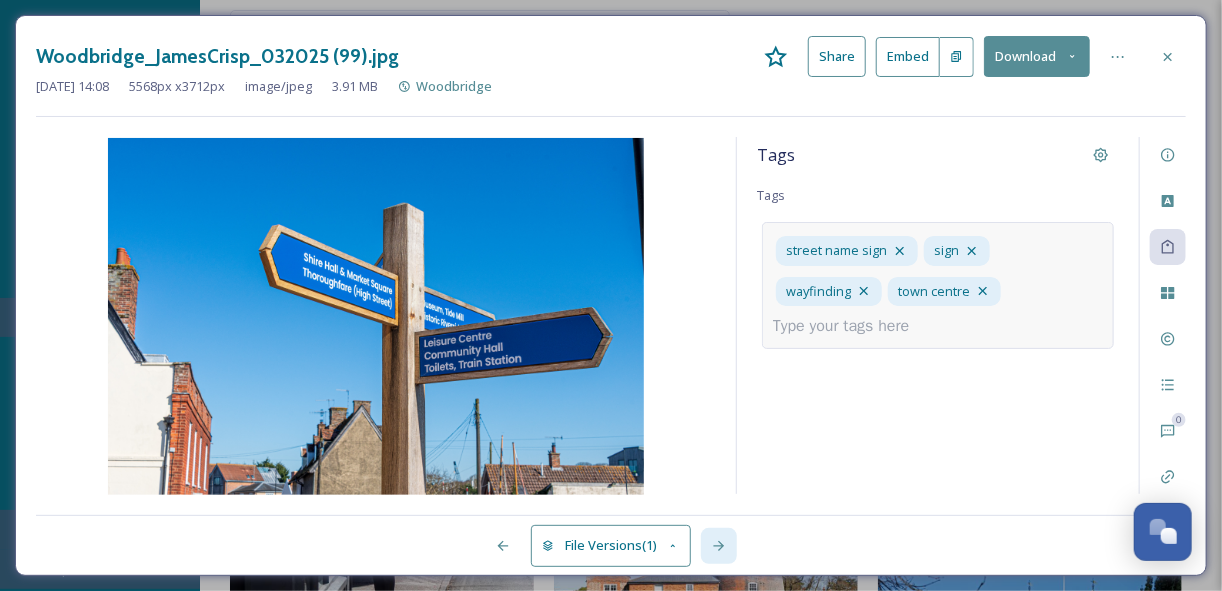 click 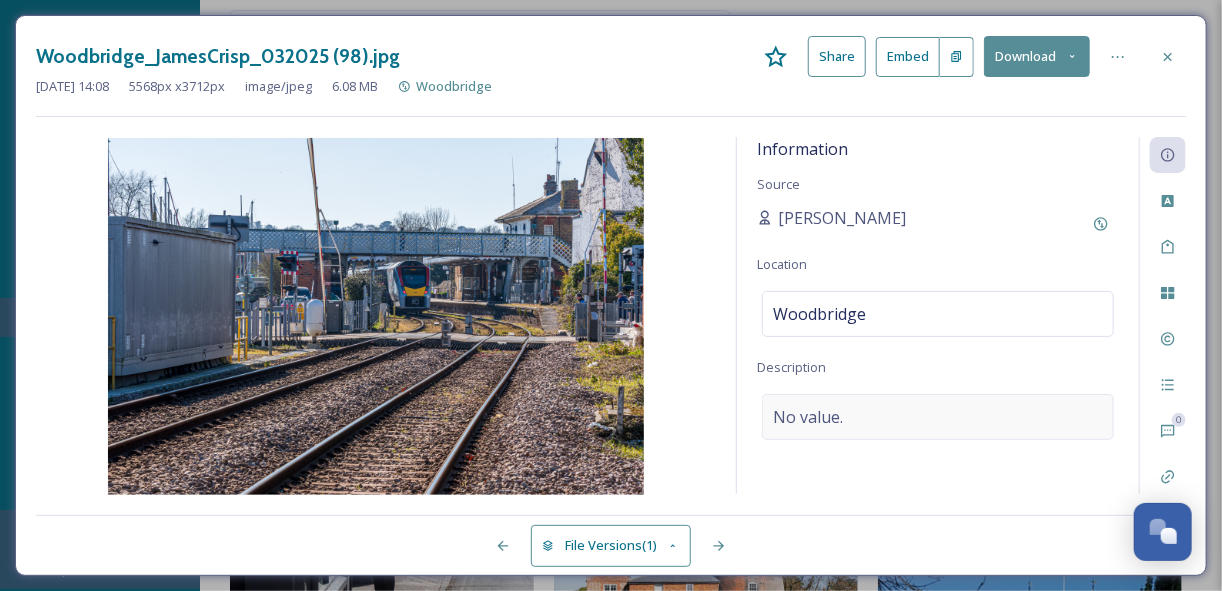 click on "No value." at bounding box center (808, 417) 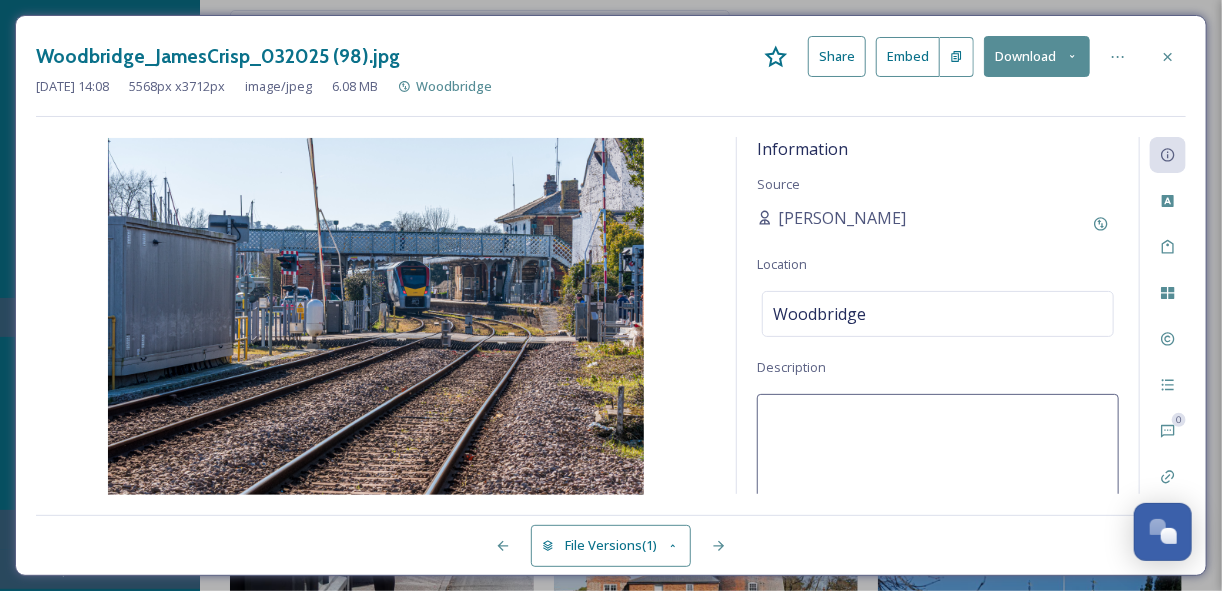 click at bounding box center (938, 477) 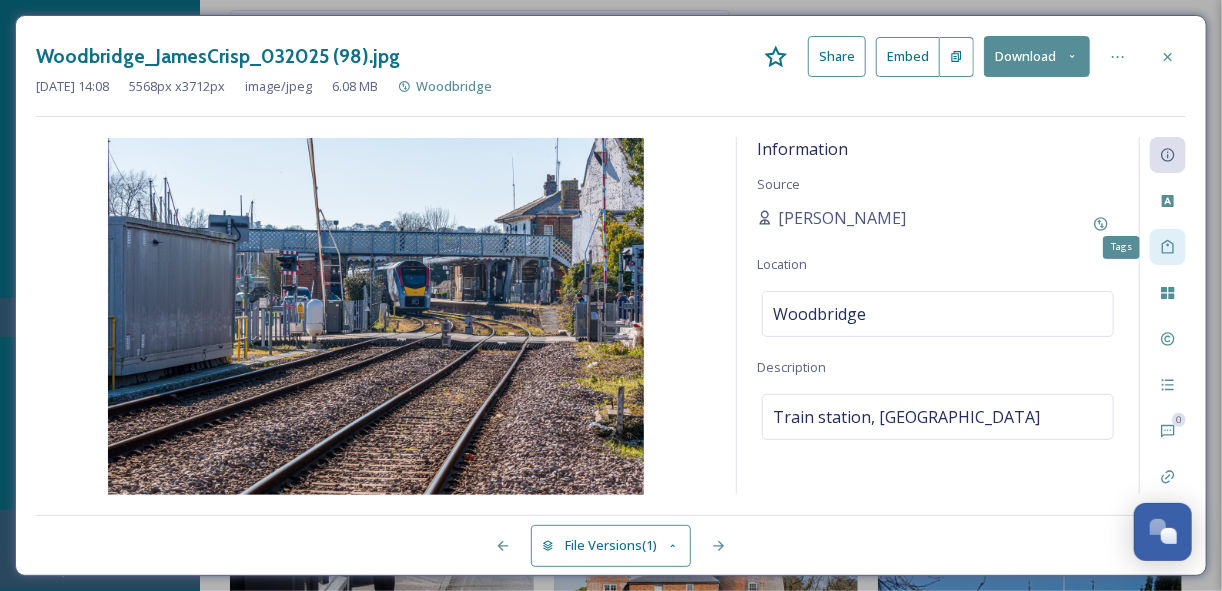 click 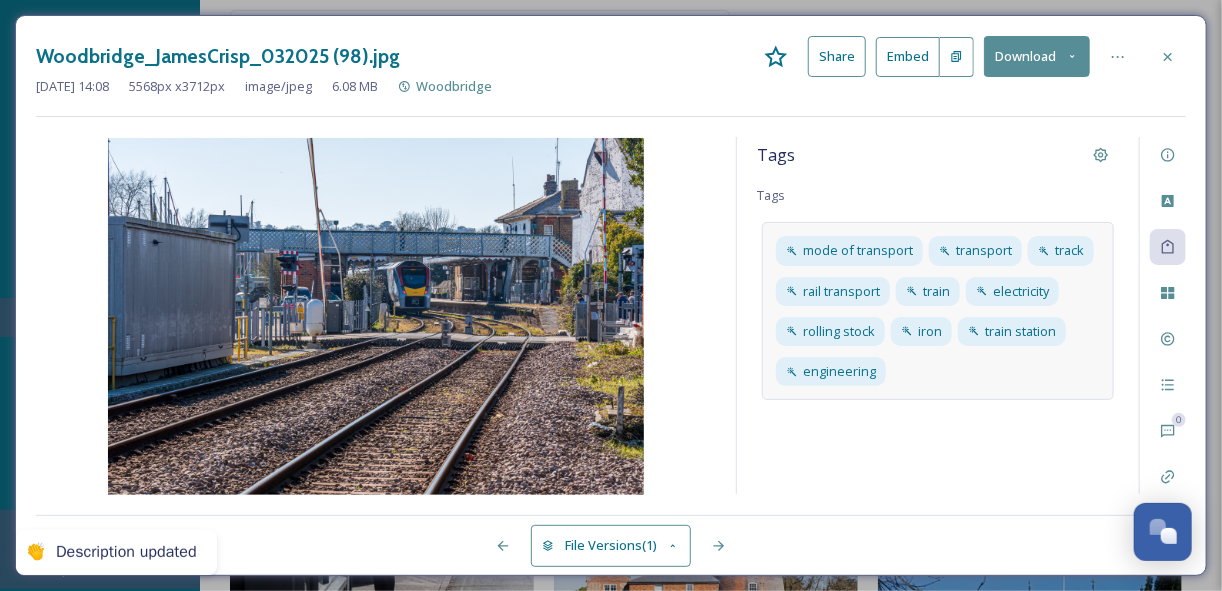 click on "mode of transport transport track rail transport train electricity rolling stock iron train station engineering" at bounding box center [938, 311] 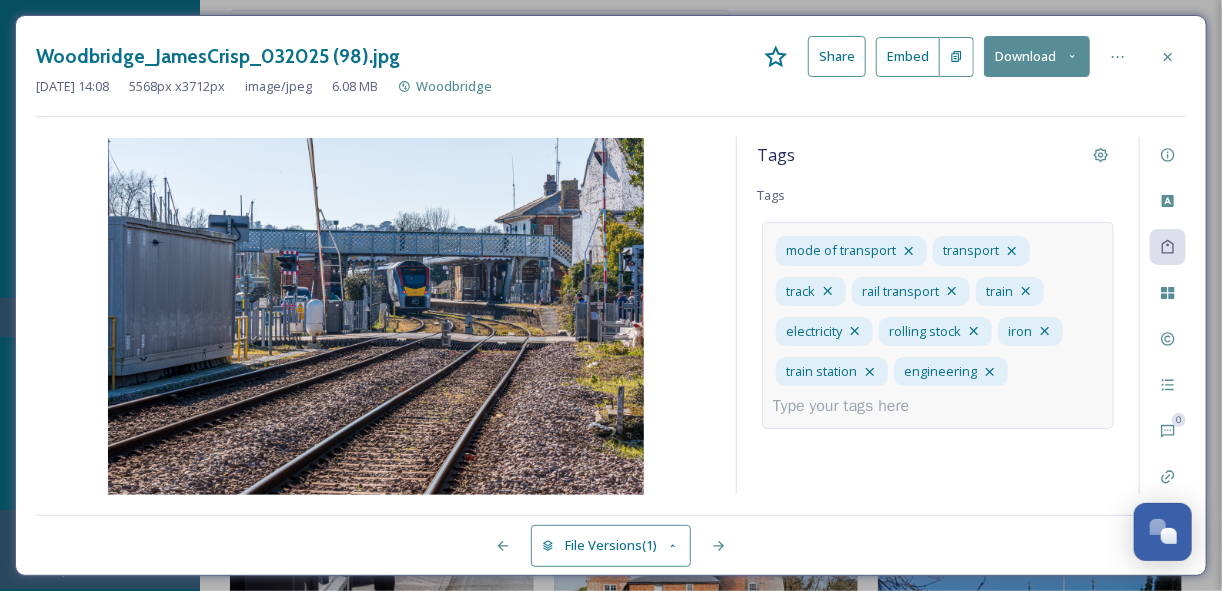 click at bounding box center (849, 406) 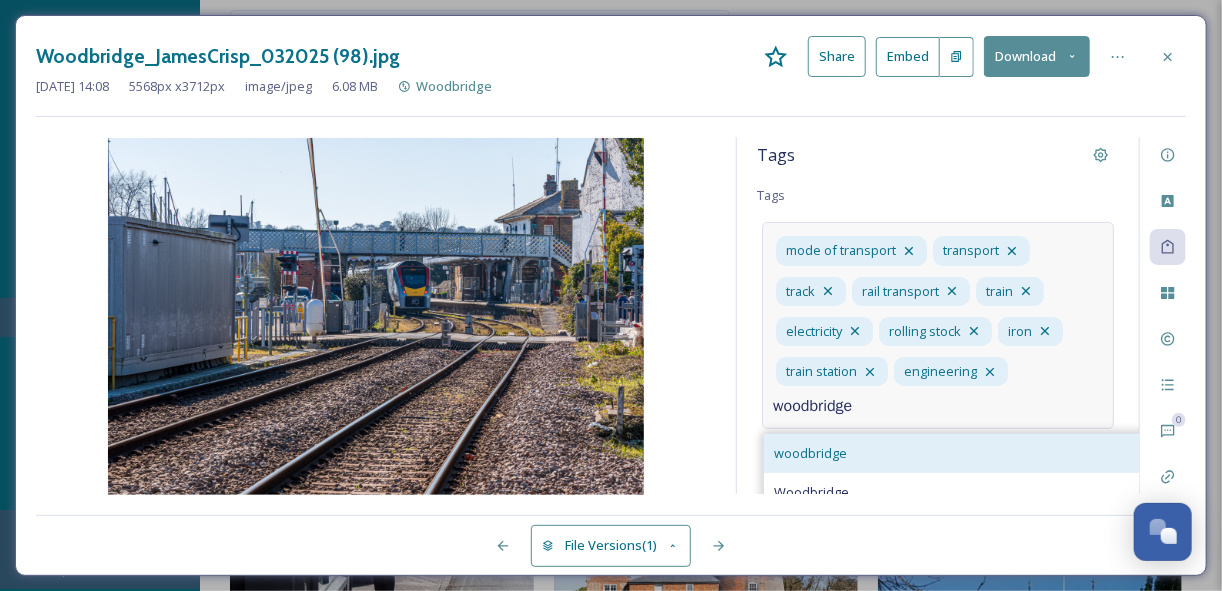 click on "woodbridge" at bounding box center [810, 453] 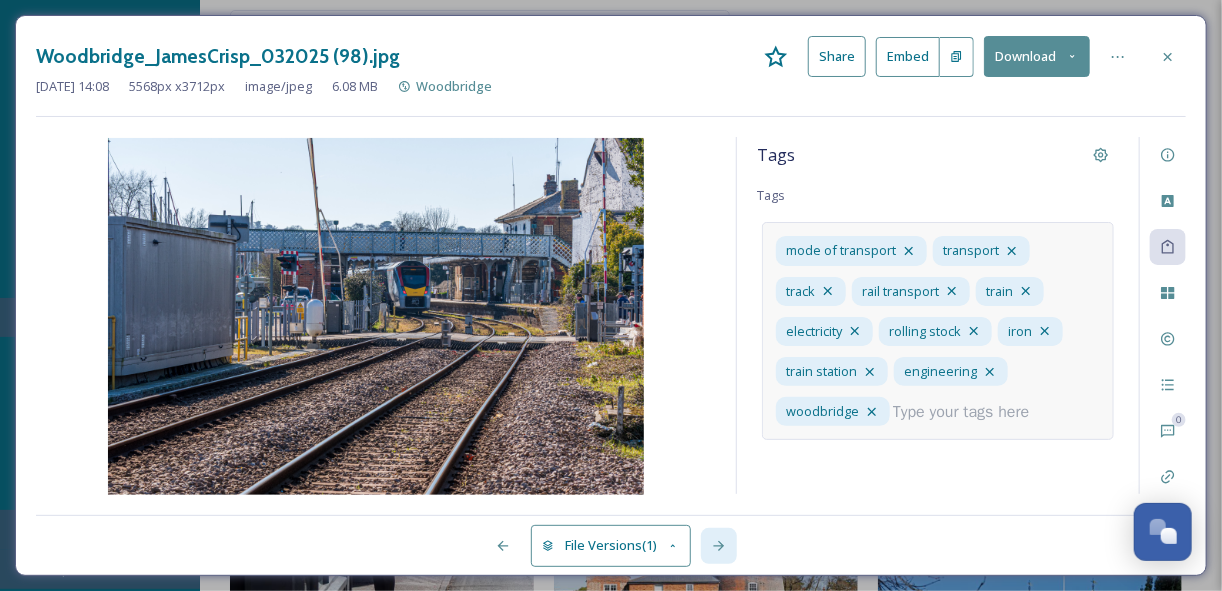 click 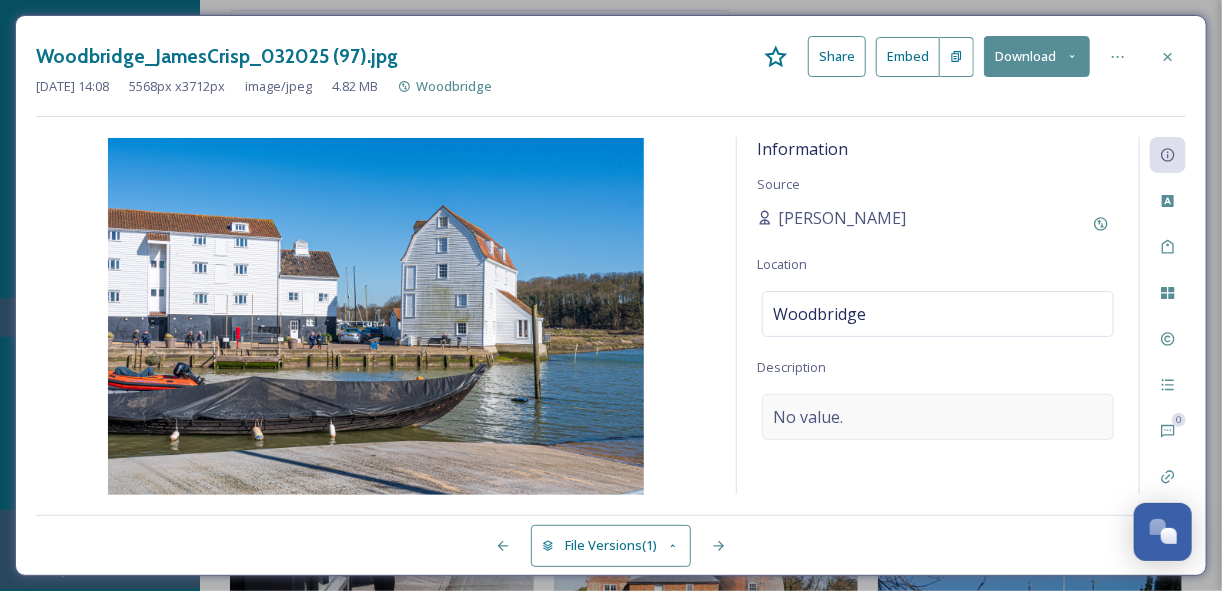 click on "No value." at bounding box center (938, 417) 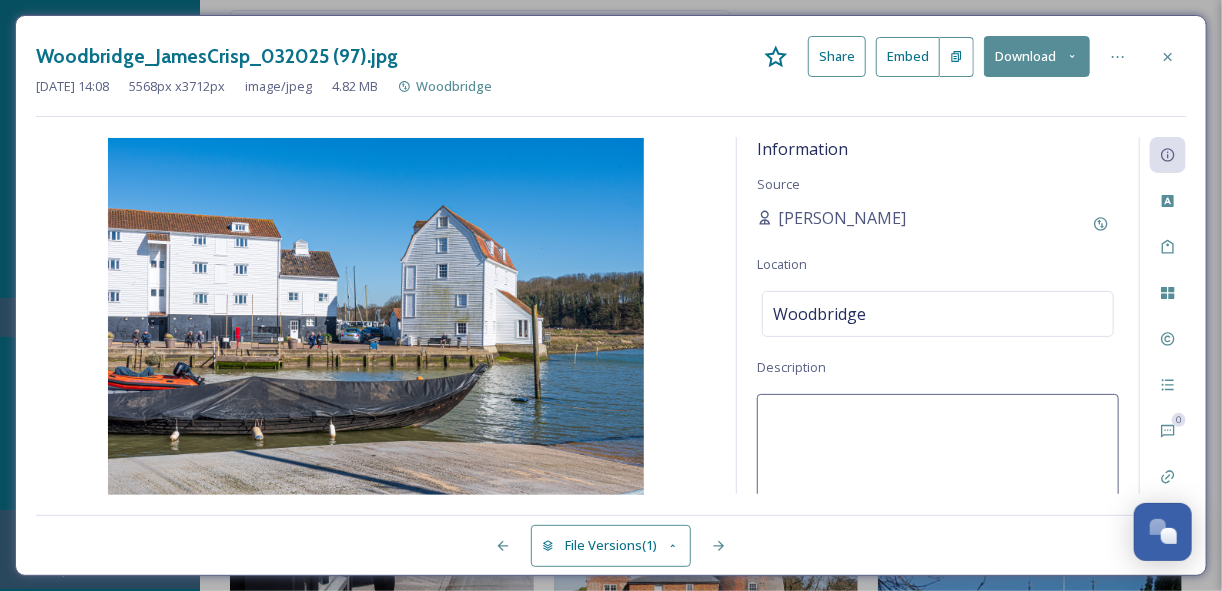 click at bounding box center [938, 477] 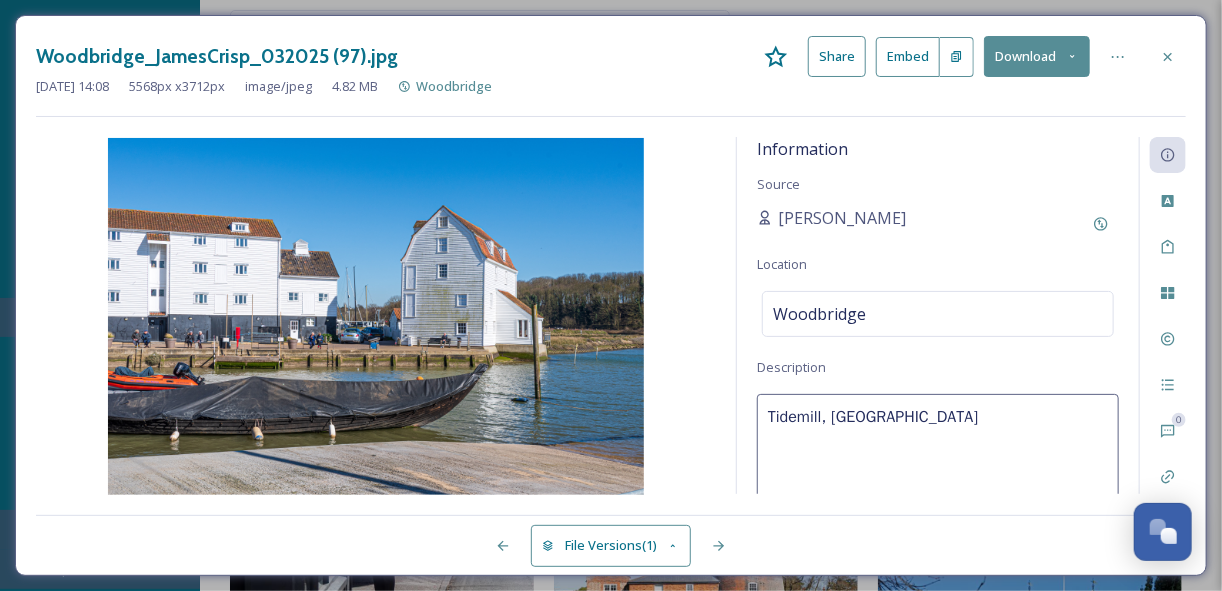click on "Tidemill, [GEOGRAPHIC_DATA]" at bounding box center [938, 477] 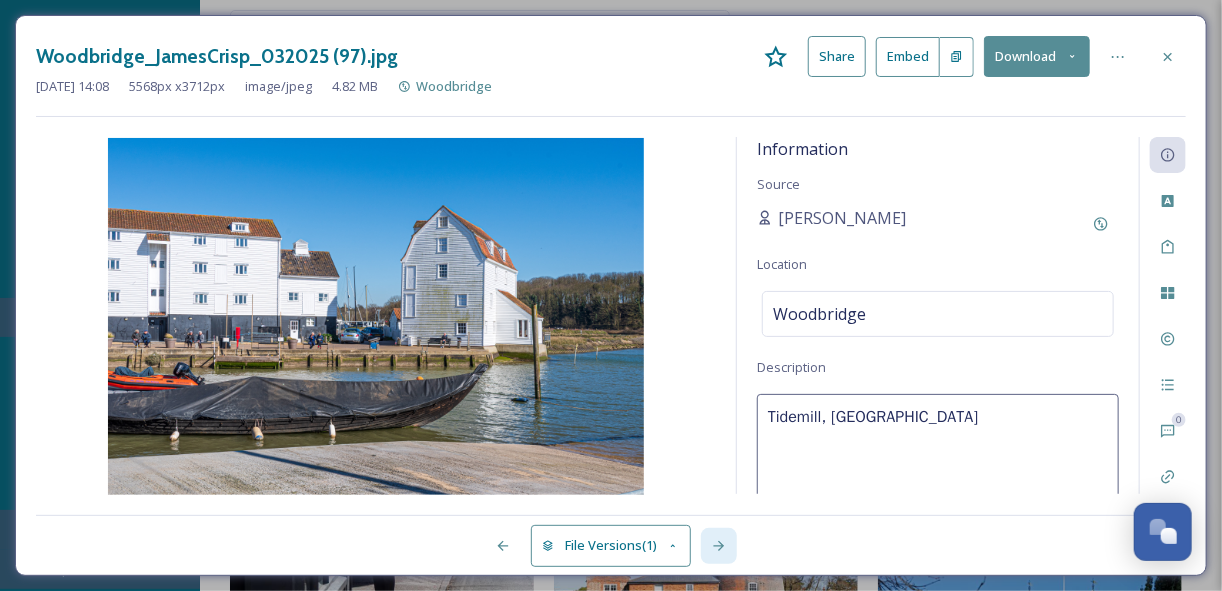 click 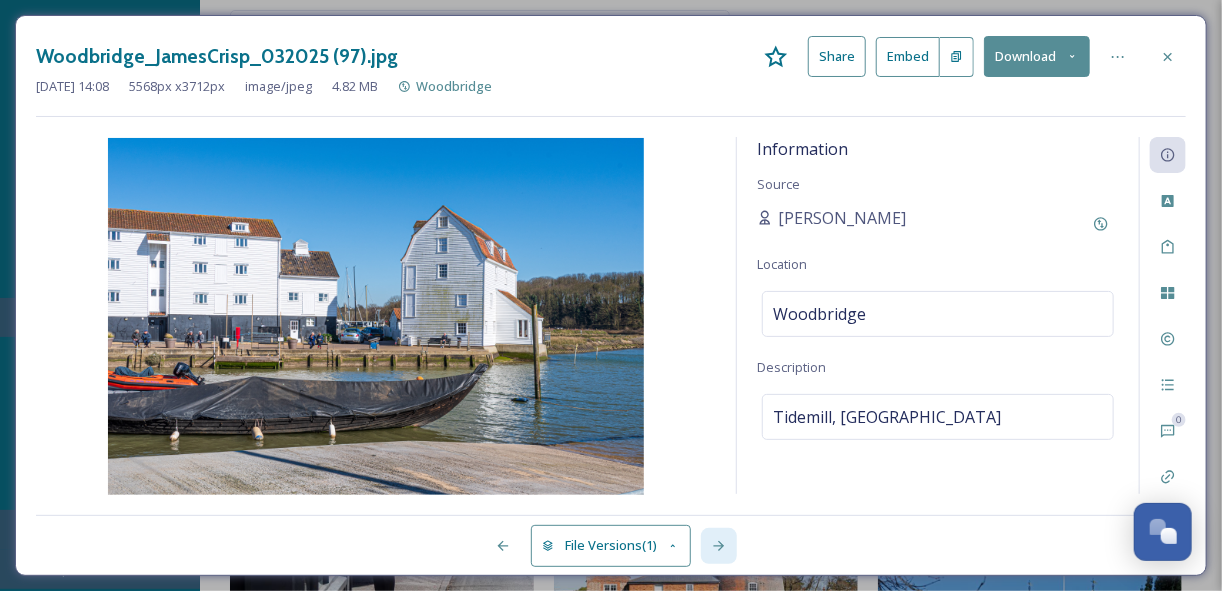 click 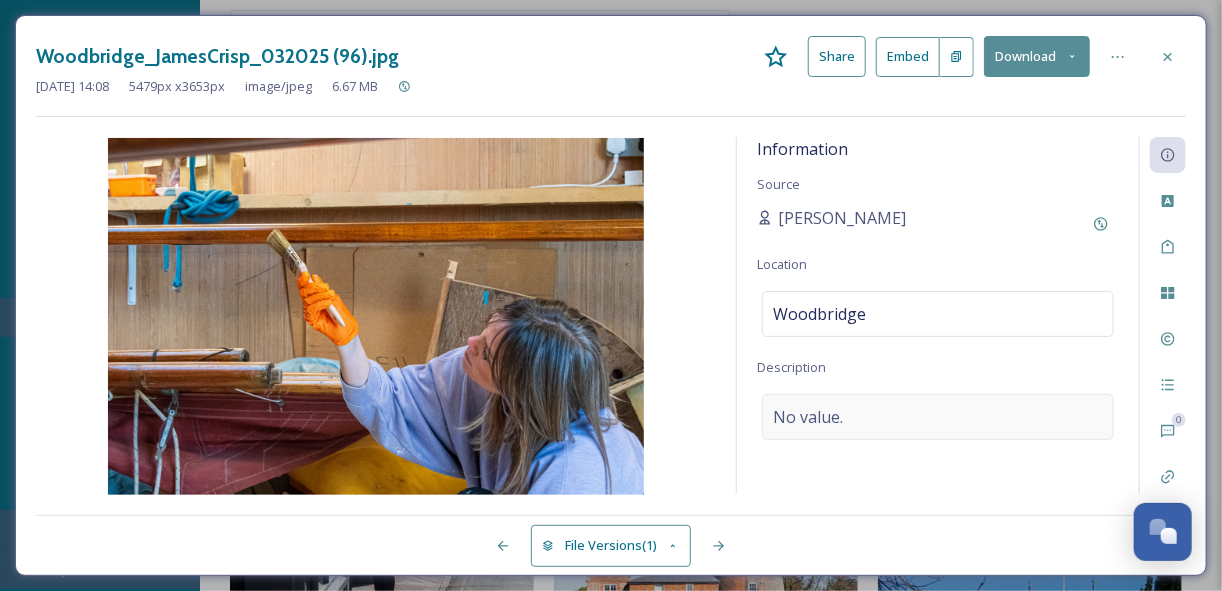 click on "No value." at bounding box center [808, 417] 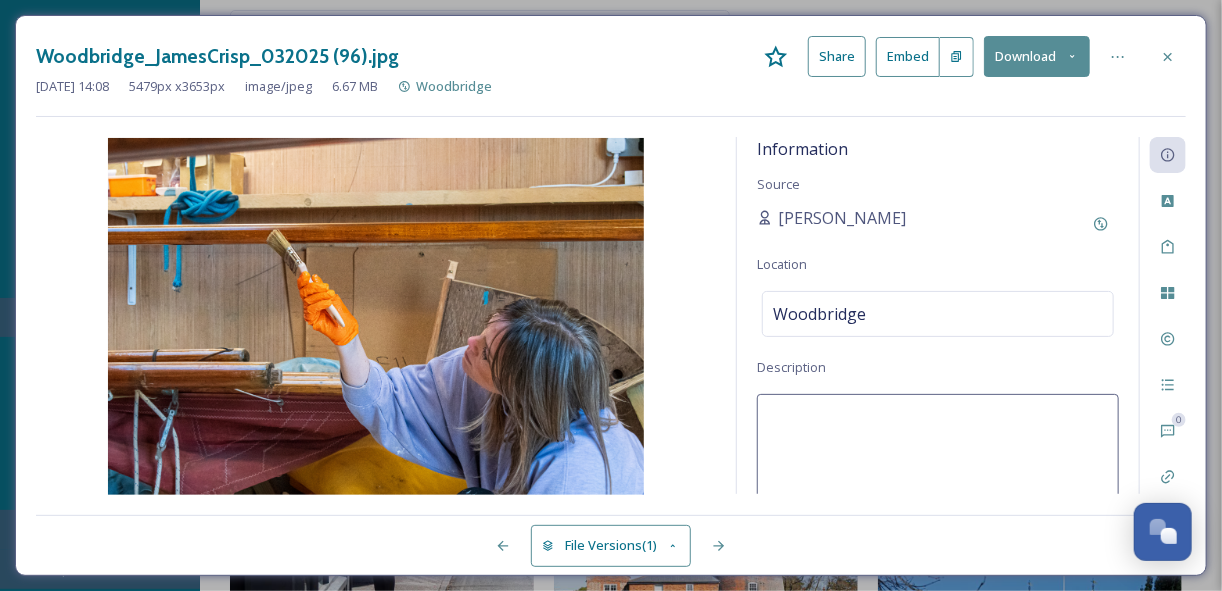 click at bounding box center (938, 477) 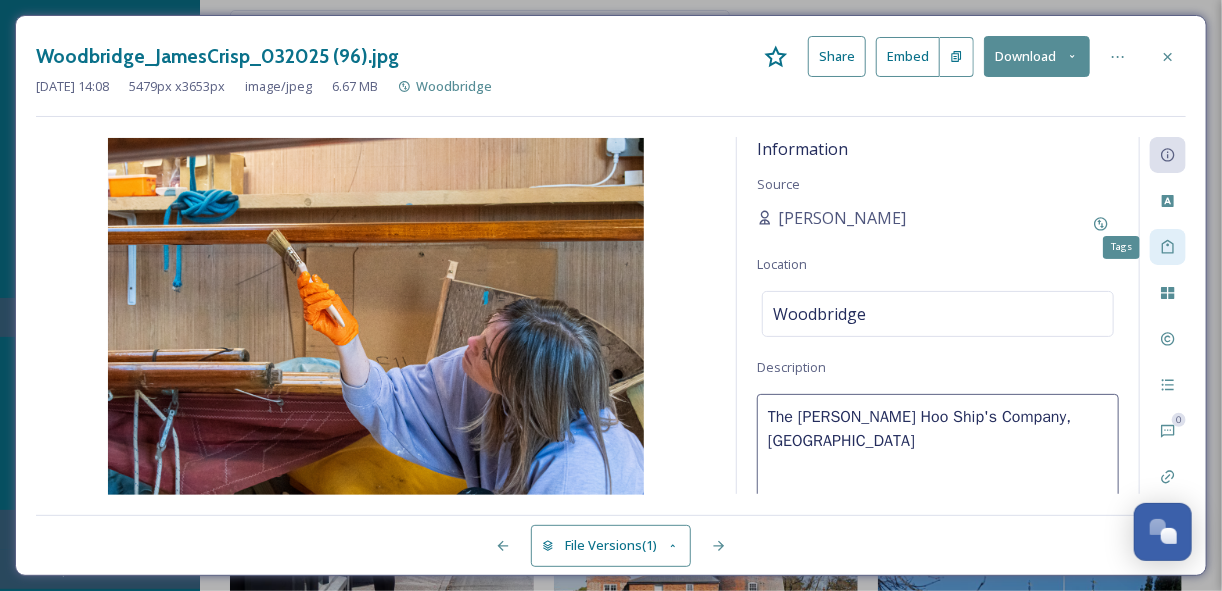 click 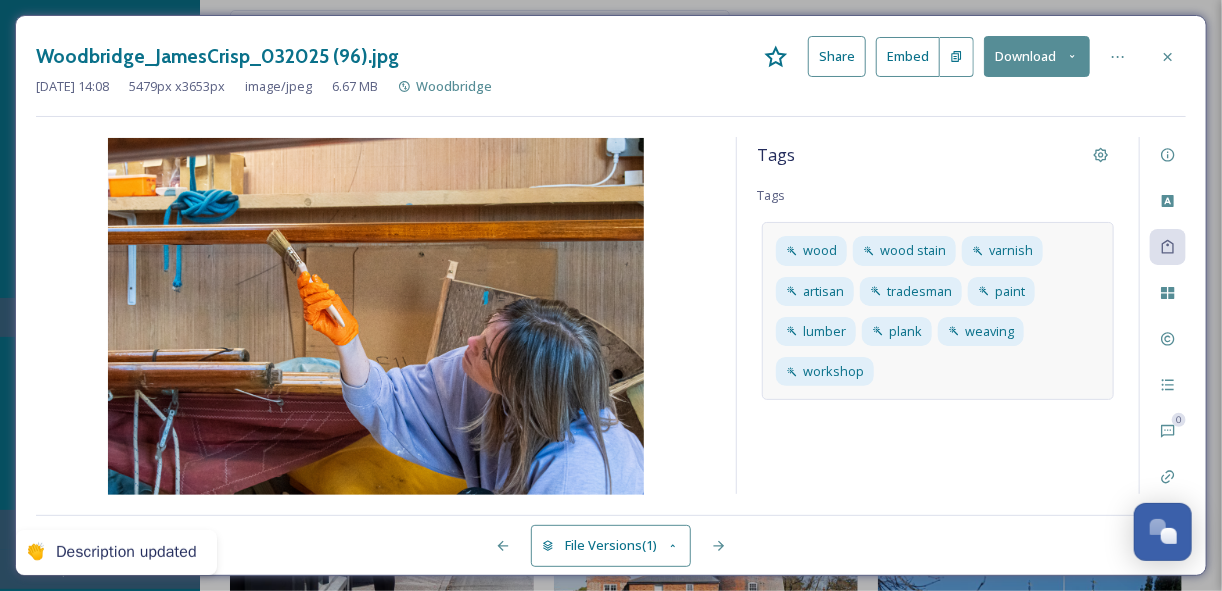 click on "wood wood stain varnish artisan tradesman paint lumber plank weaving workshop" at bounding box center (938, 311) 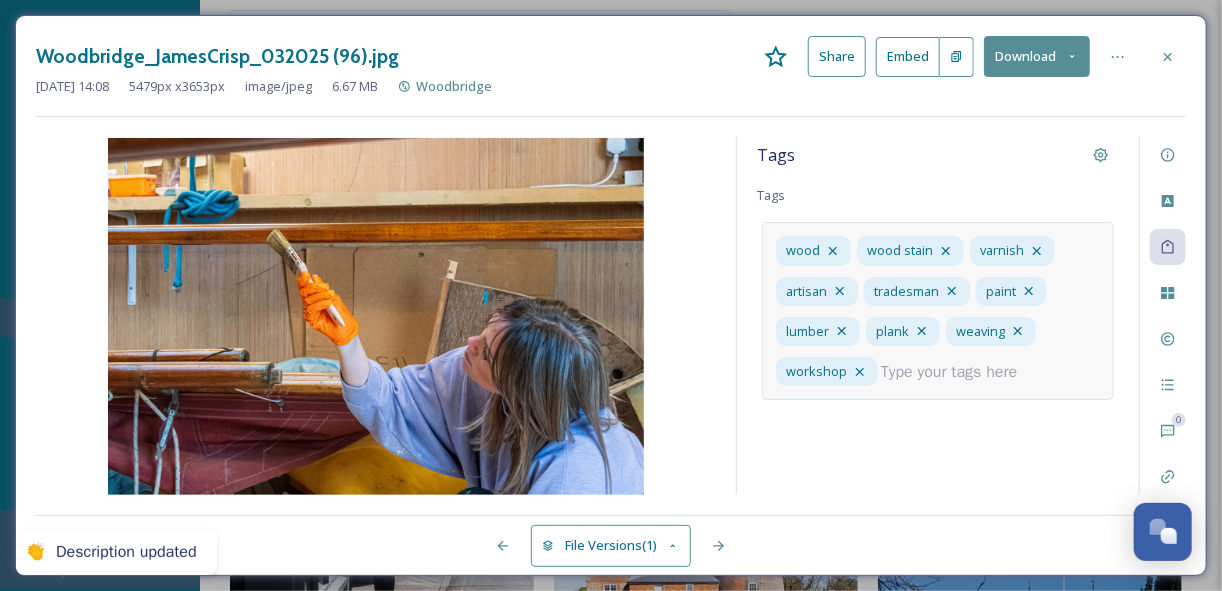 click at bounding box center [957, 372] 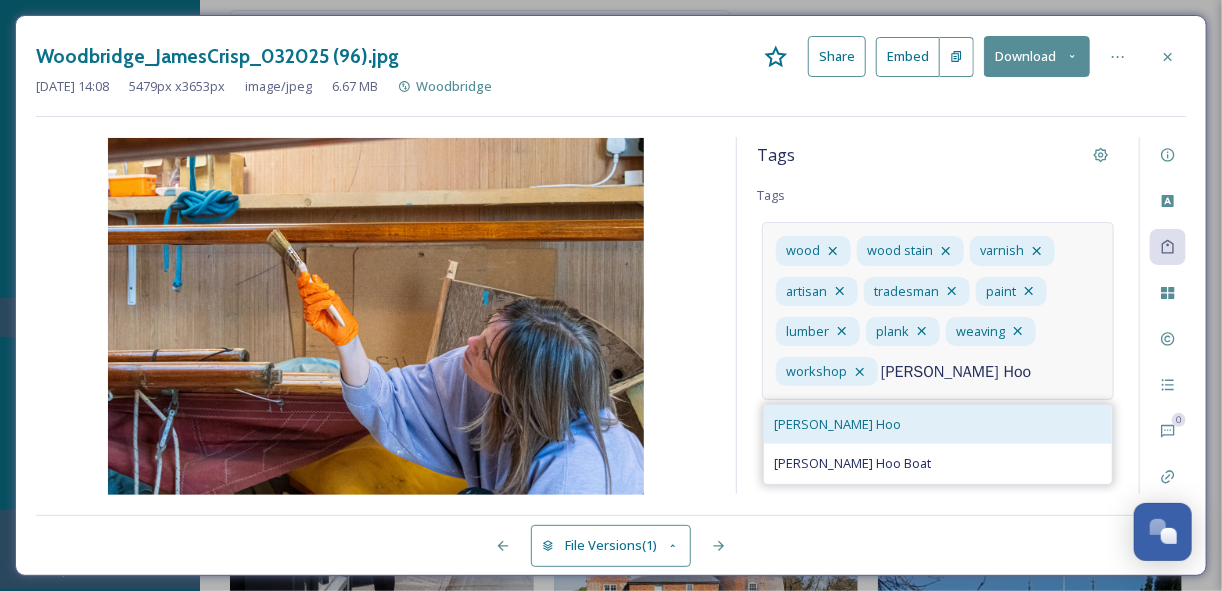 click on "[PERSON_NAME] Hoo" at bounding box center (837, 424) 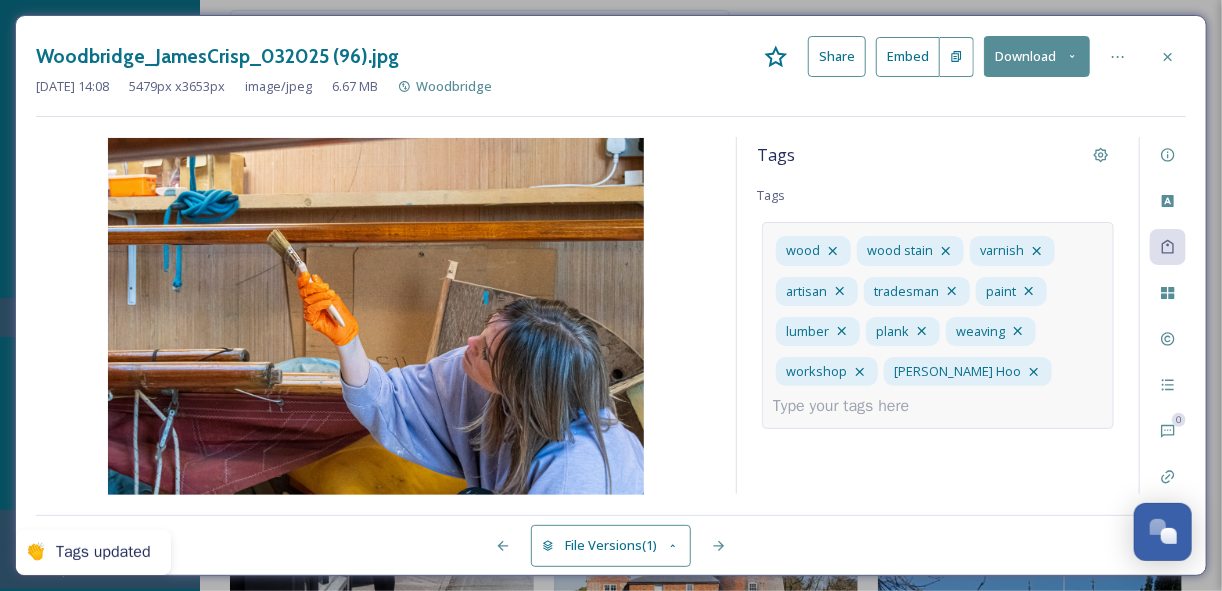click at bounding box center (849, 406) 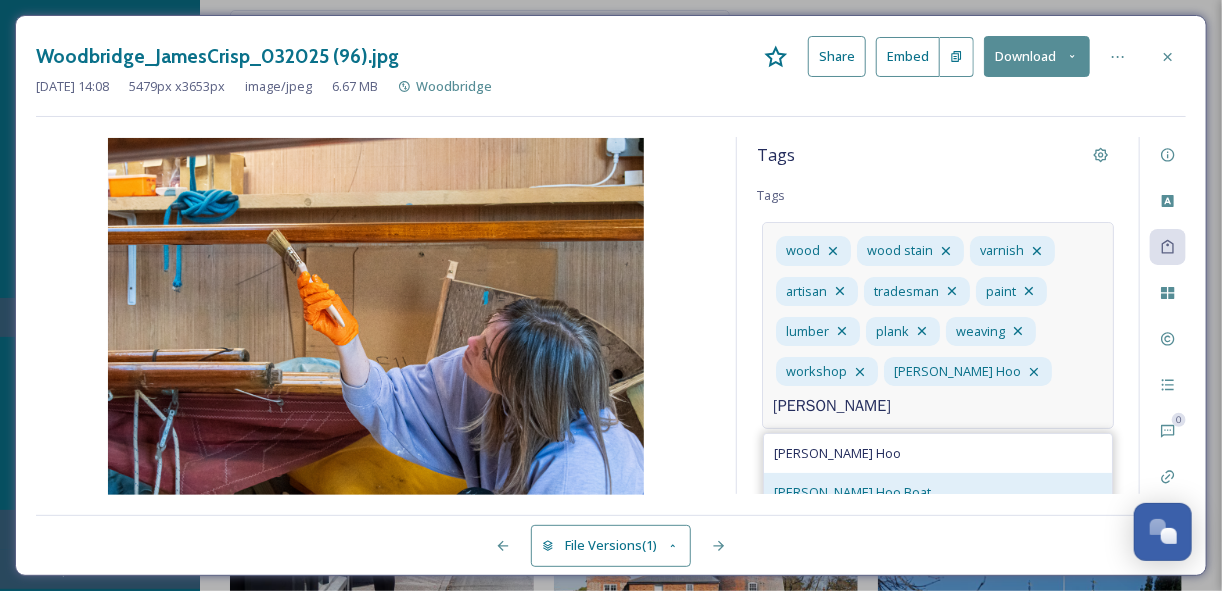 click on "[PERSON_NAME] Hoo Boat" at bounding box center [852, 492] 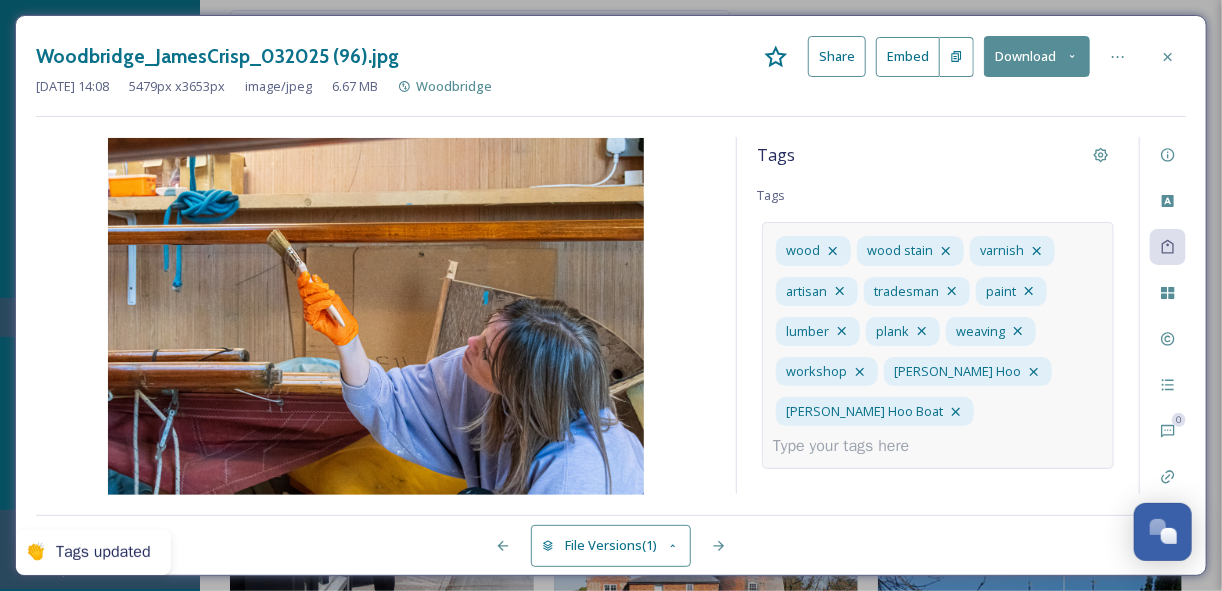 click at bounding box center [849, 446] 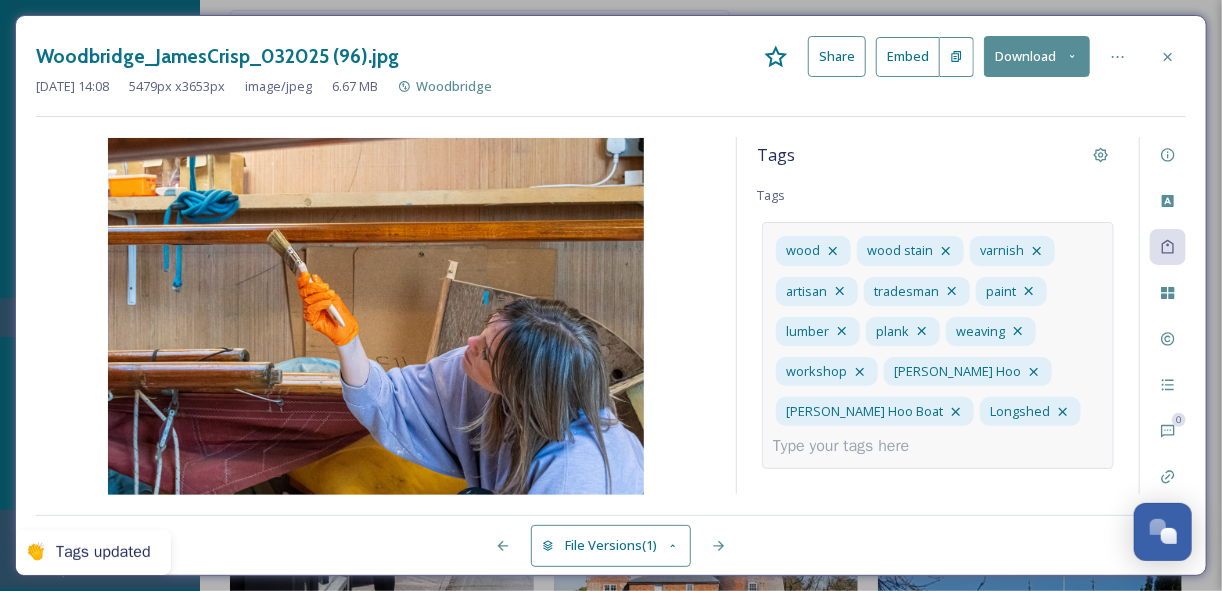 click at bounding box center [849, 446] 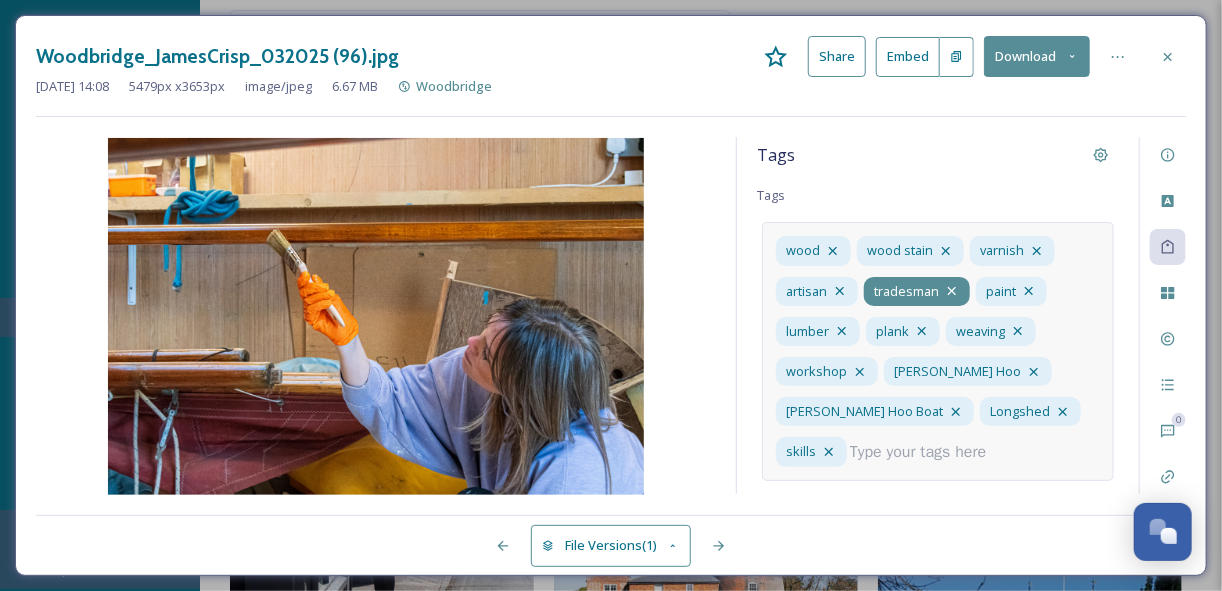 click 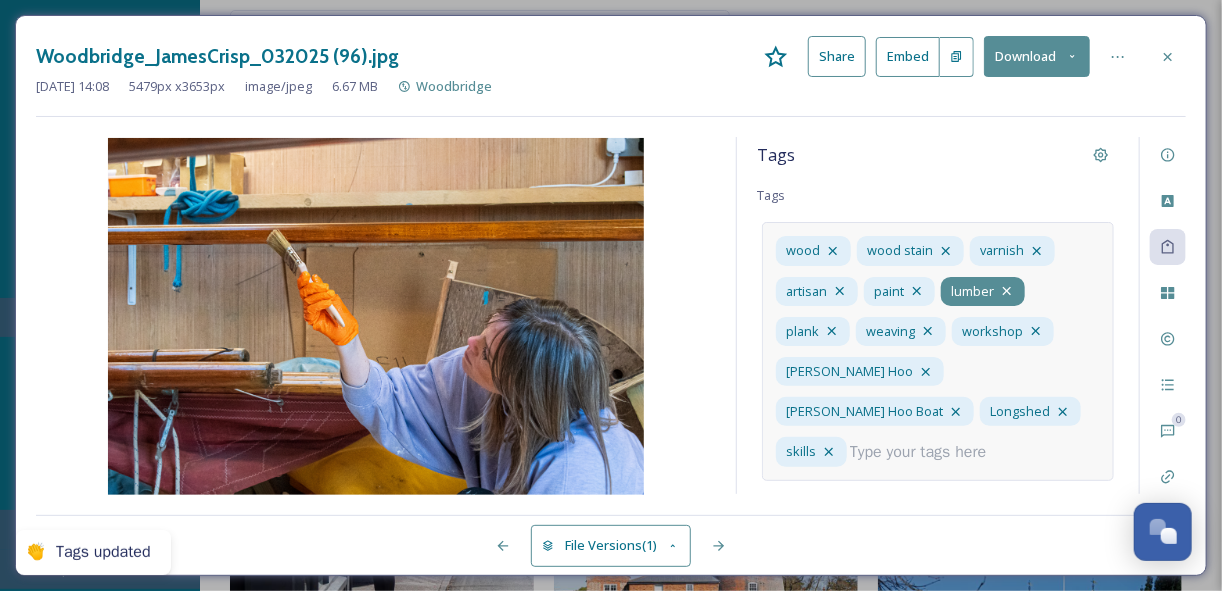click 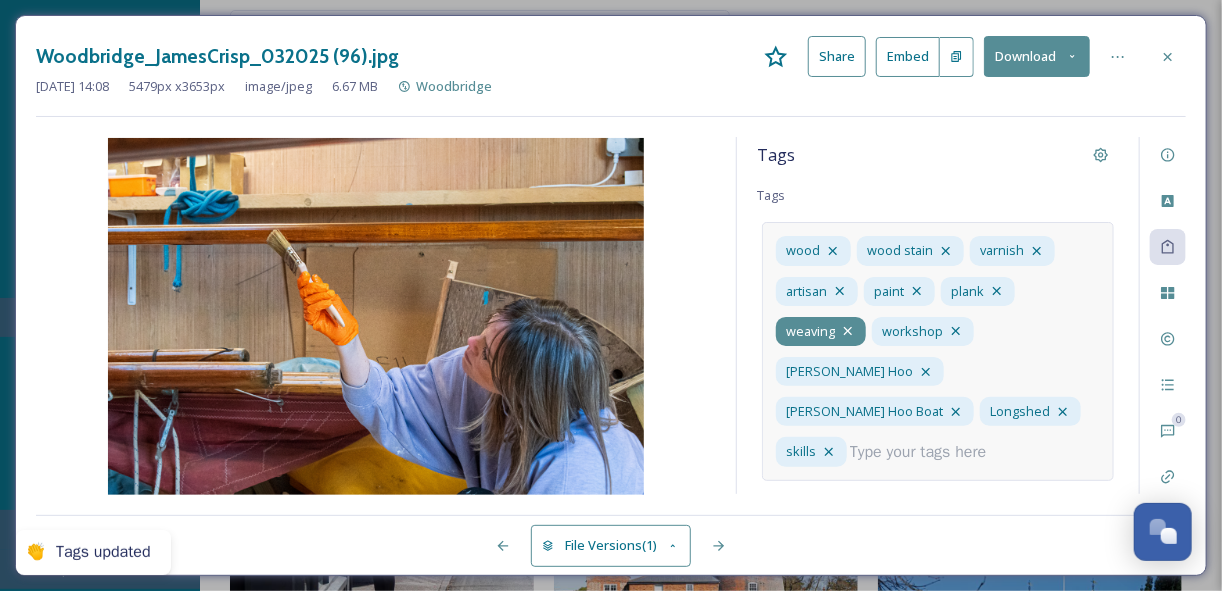 click 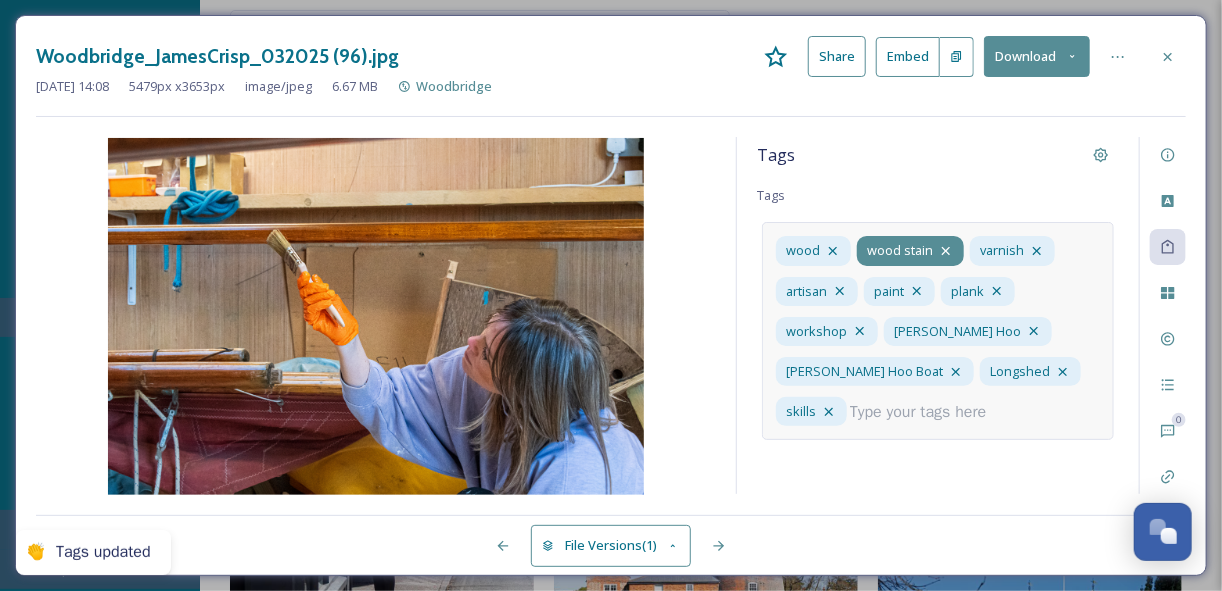 click 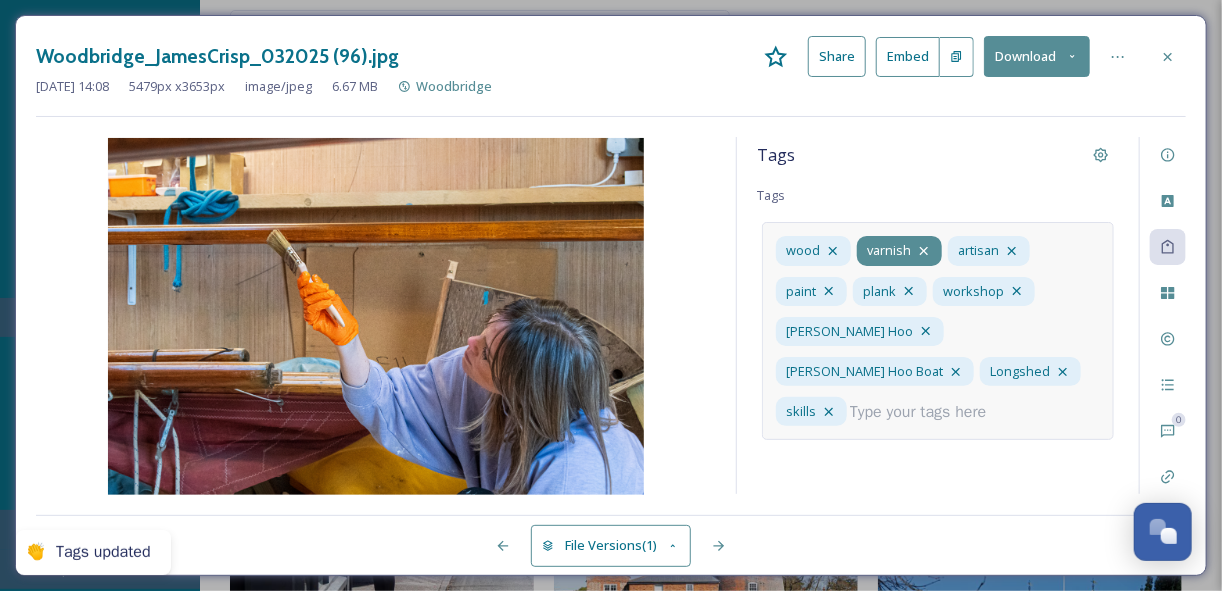 click 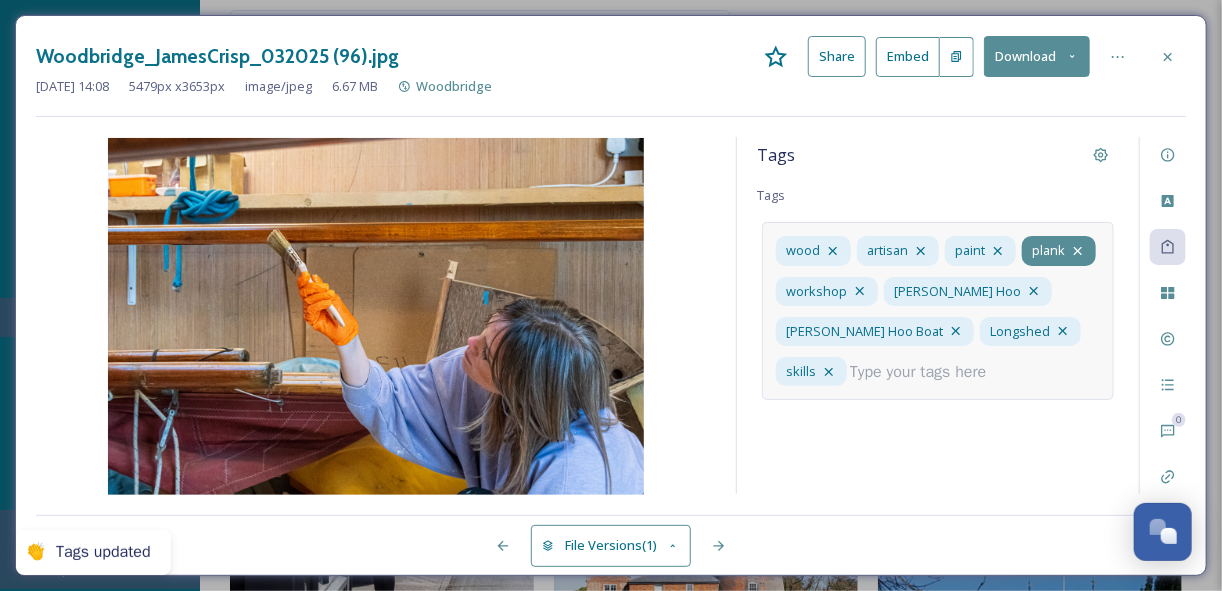 click 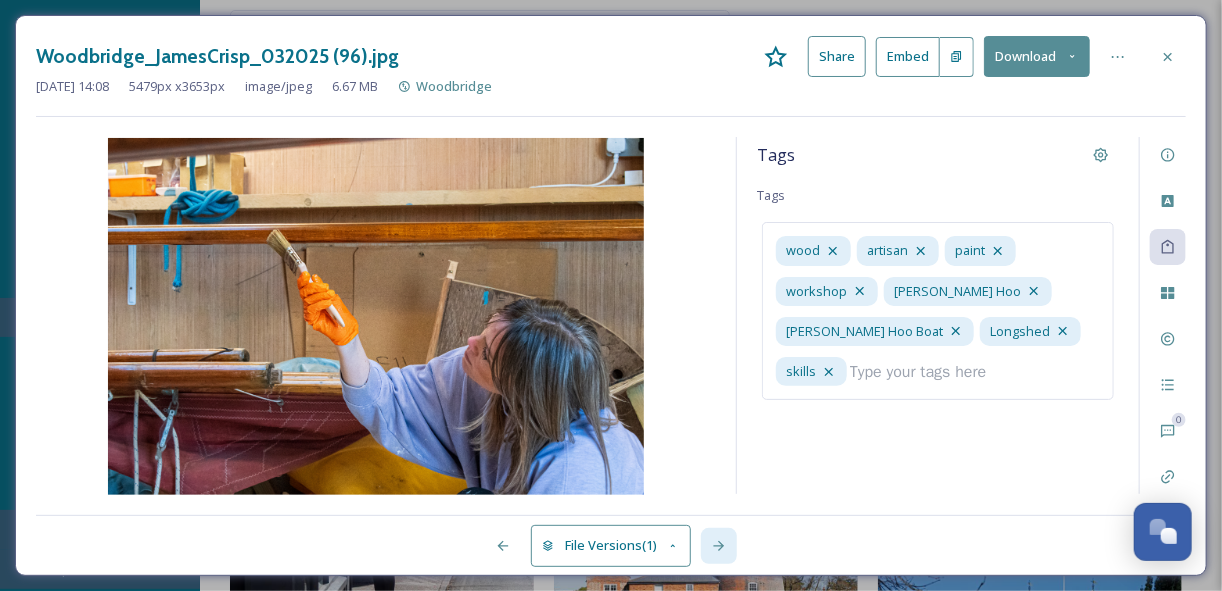 click 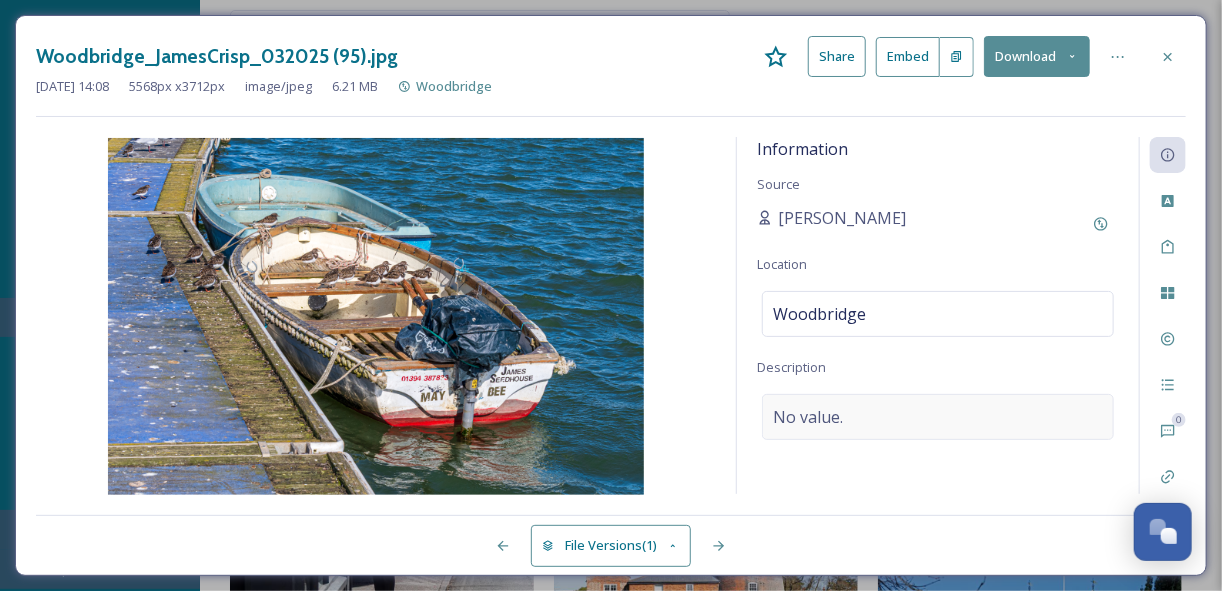 click on "No value." at bounding box center (938, 417) 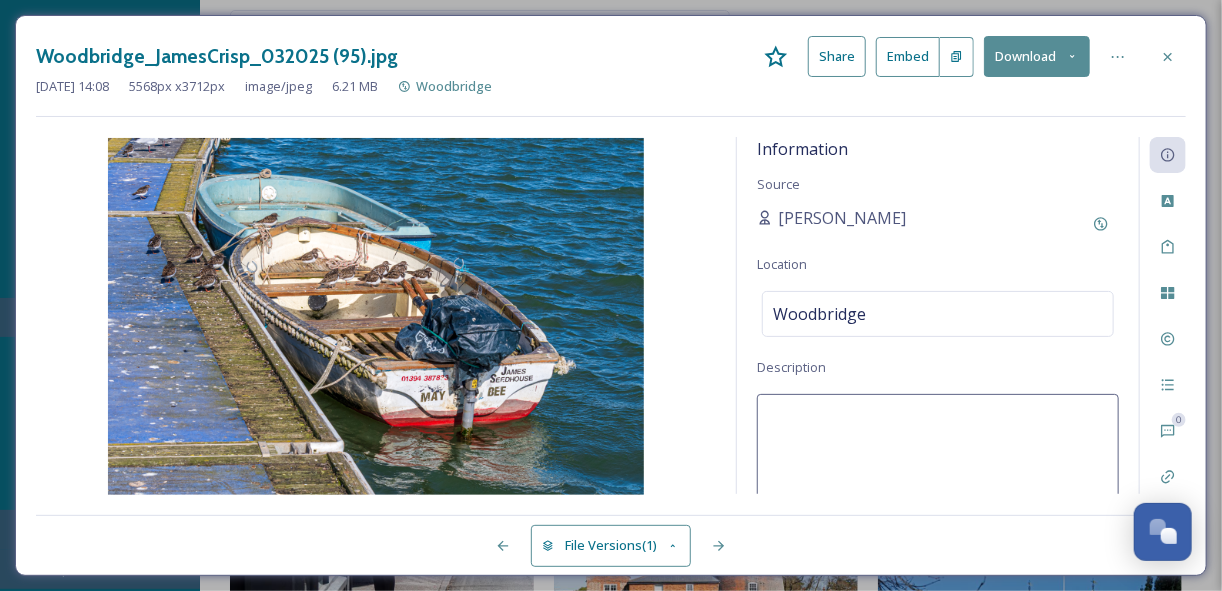 click at bounding box center (938, 477) 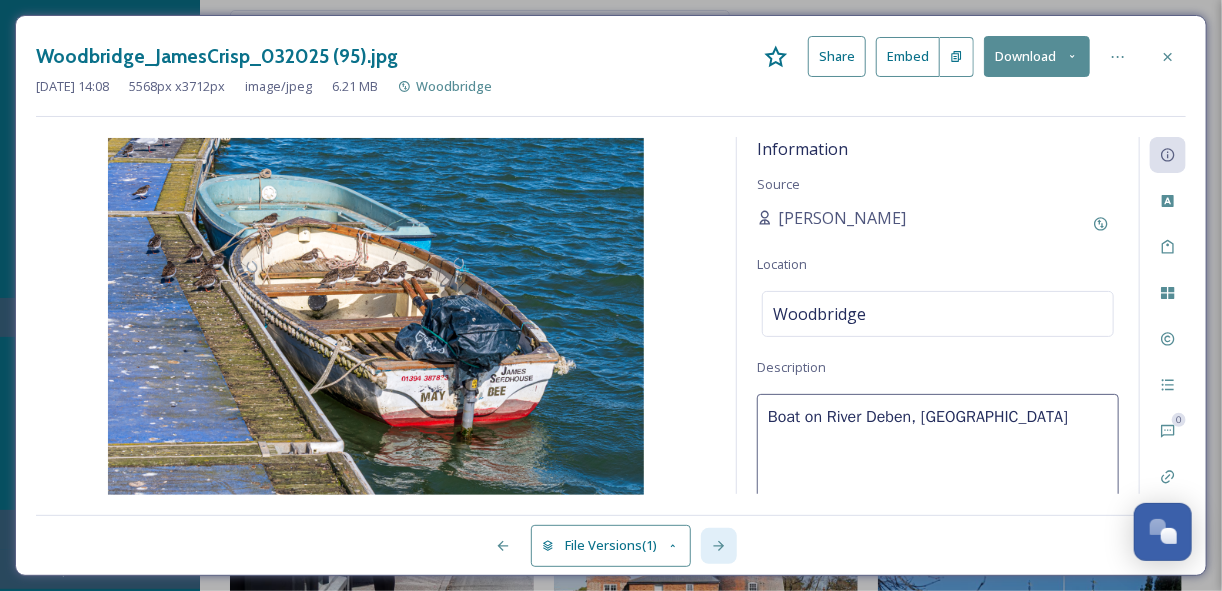 click 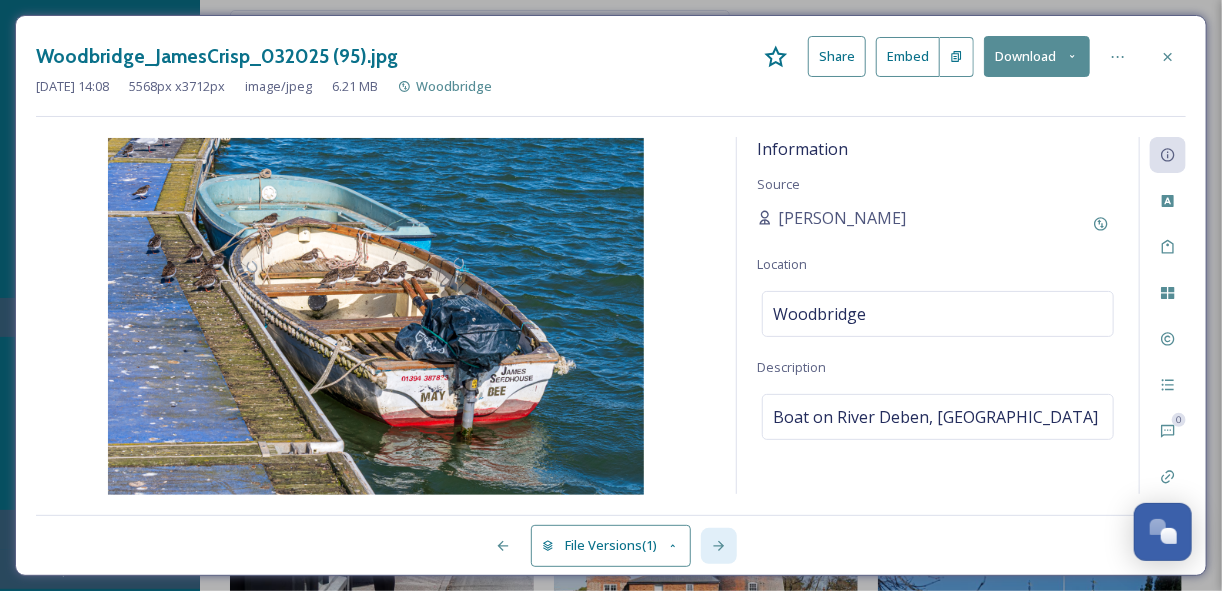 click 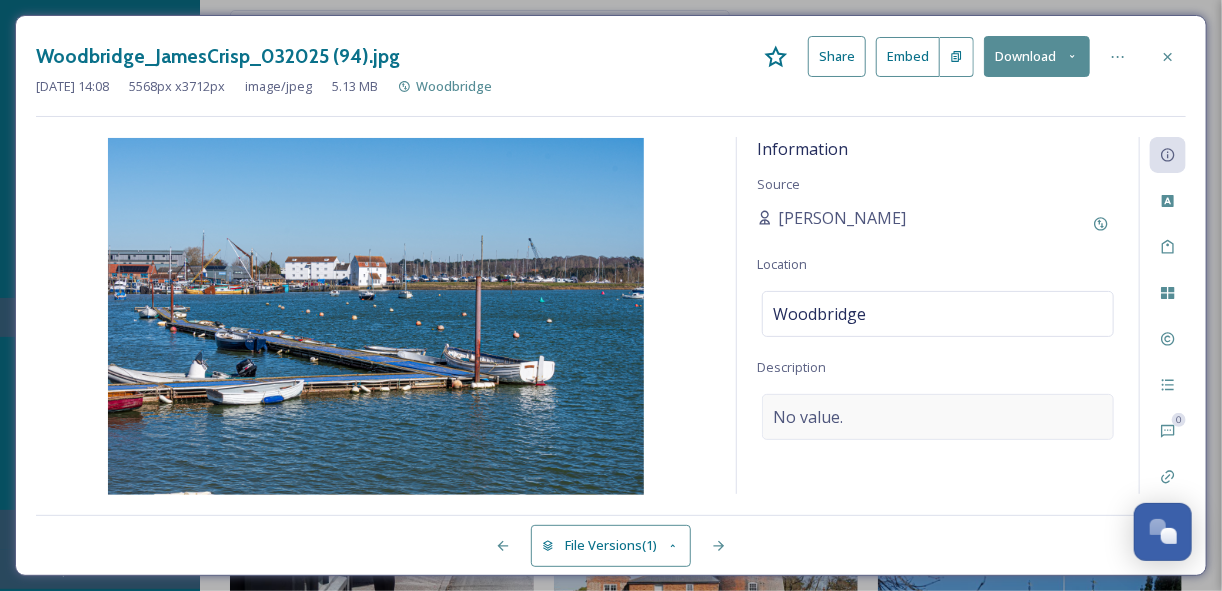 click on "No value." at bounding box center [808, 417] 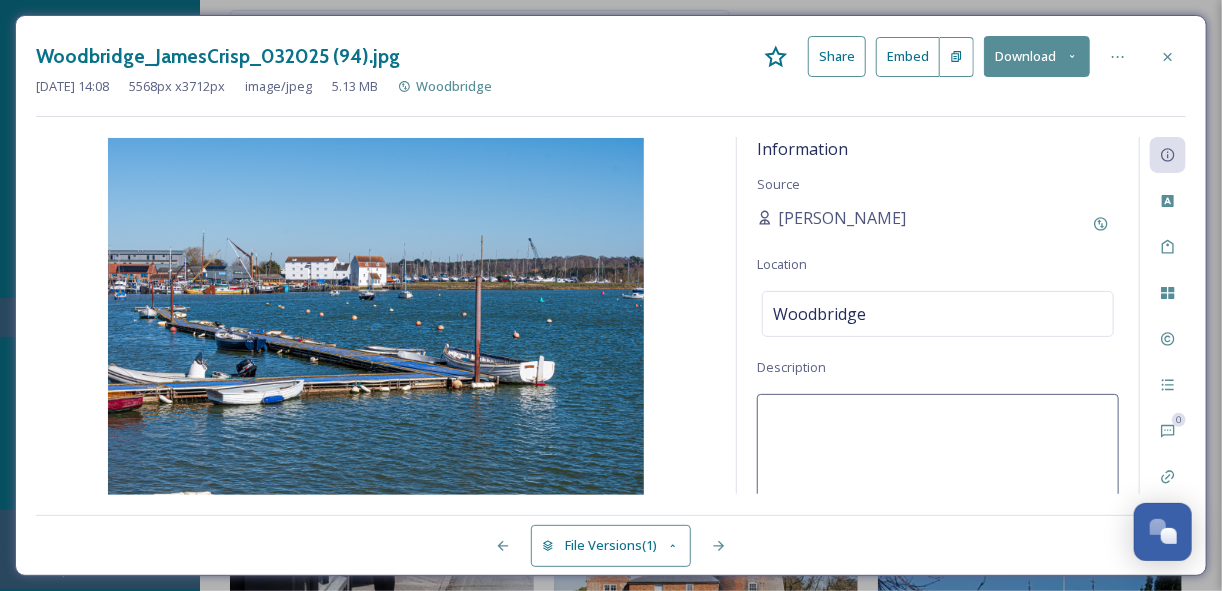 click at bounding box center (938, 477) 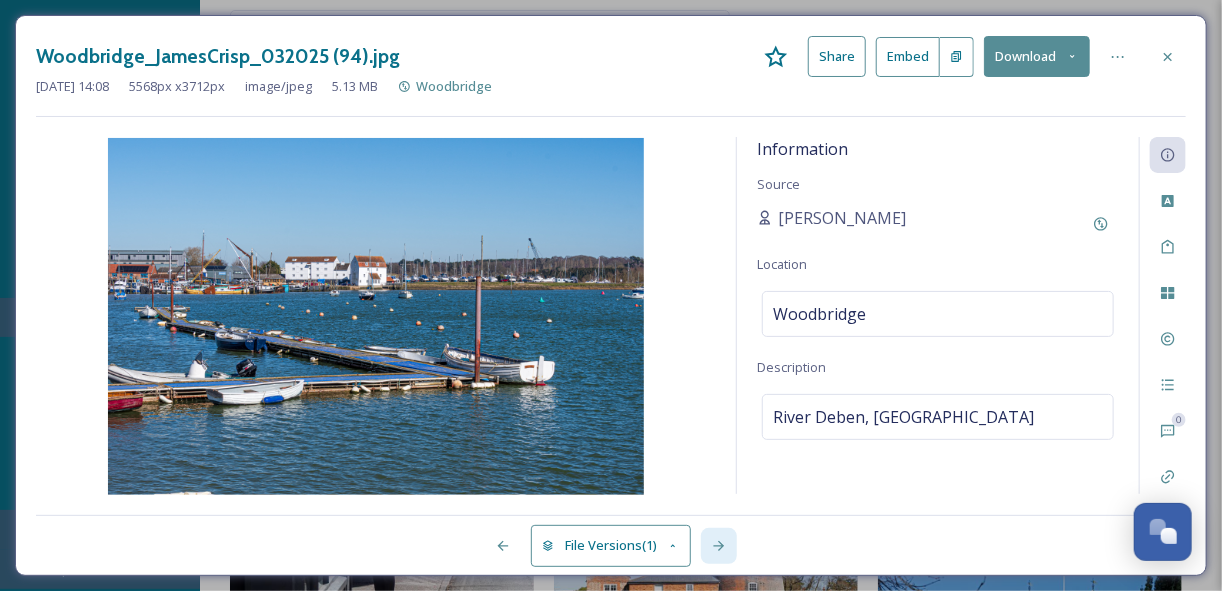click 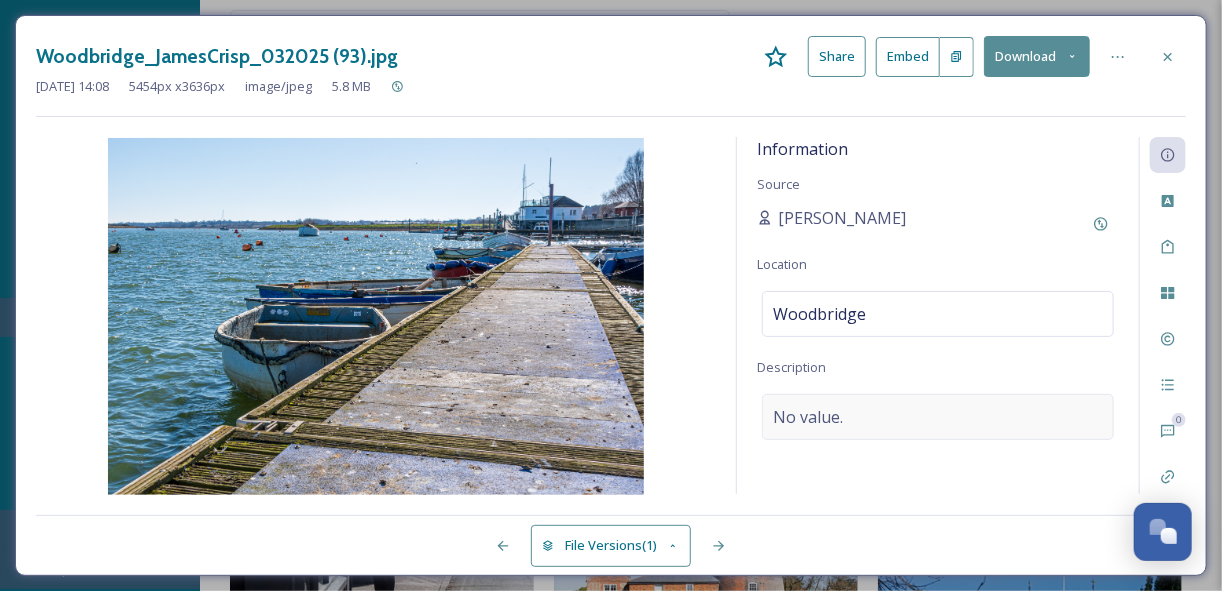 click on "No value." at bounding box center (808, 417) 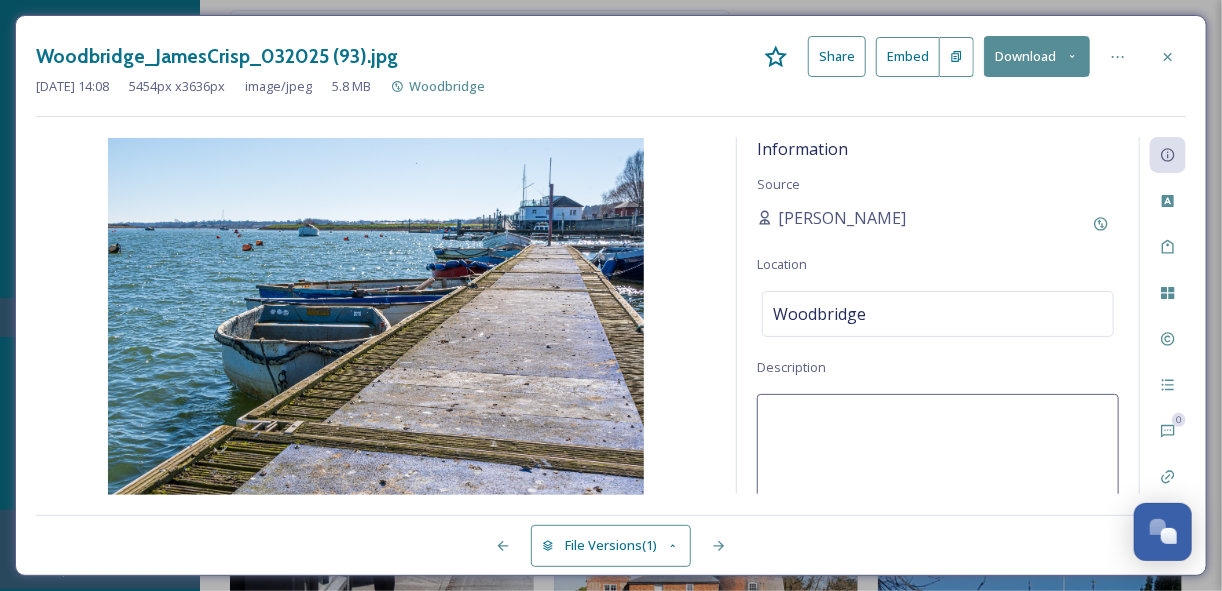 click at bounding box center [938, 477] 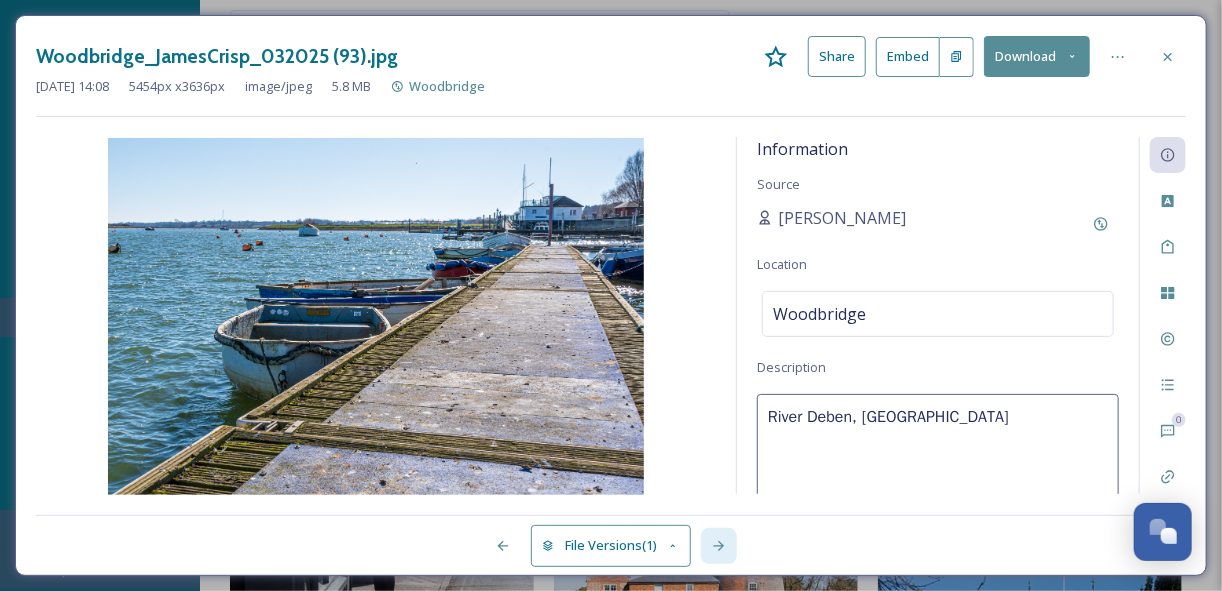 click 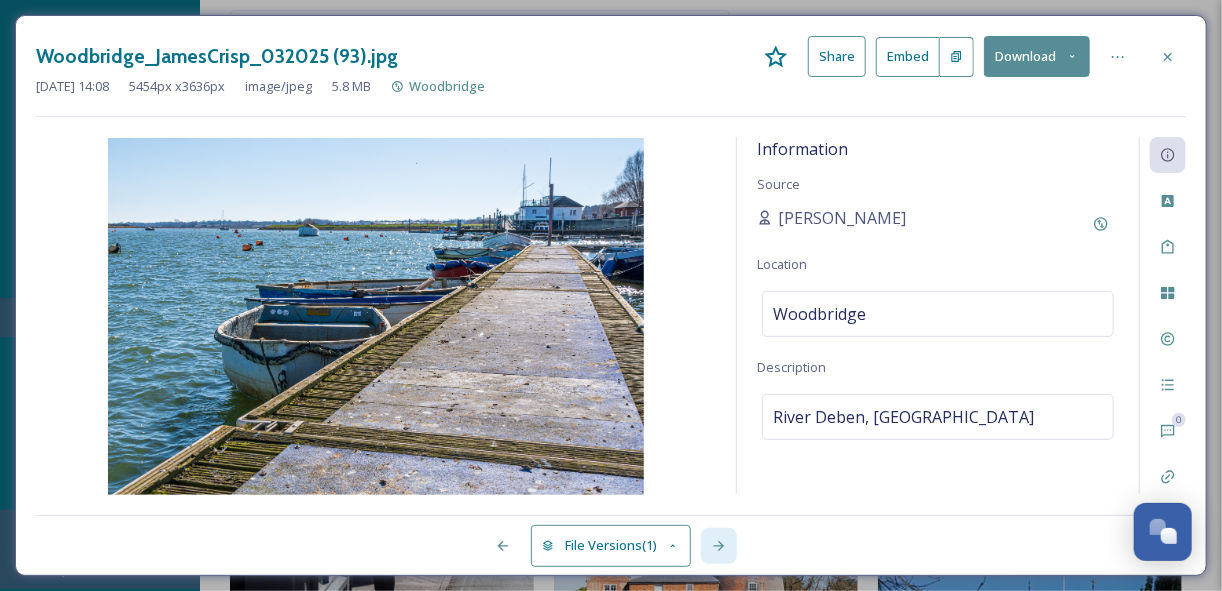 click 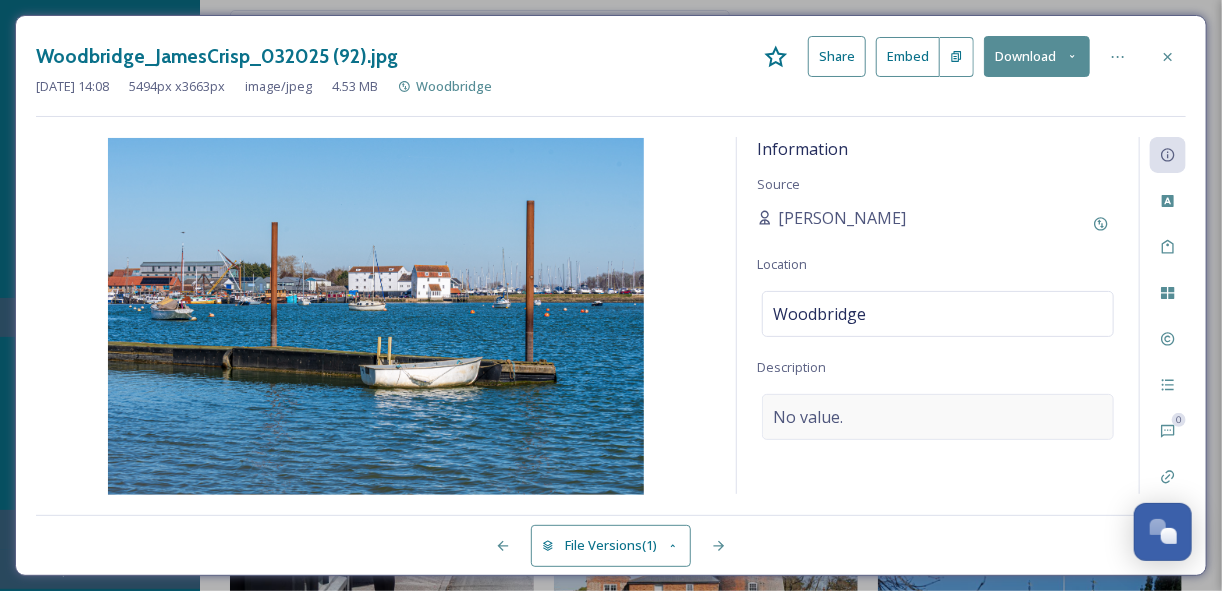 click on "No value." at bounding box center (808, 417) 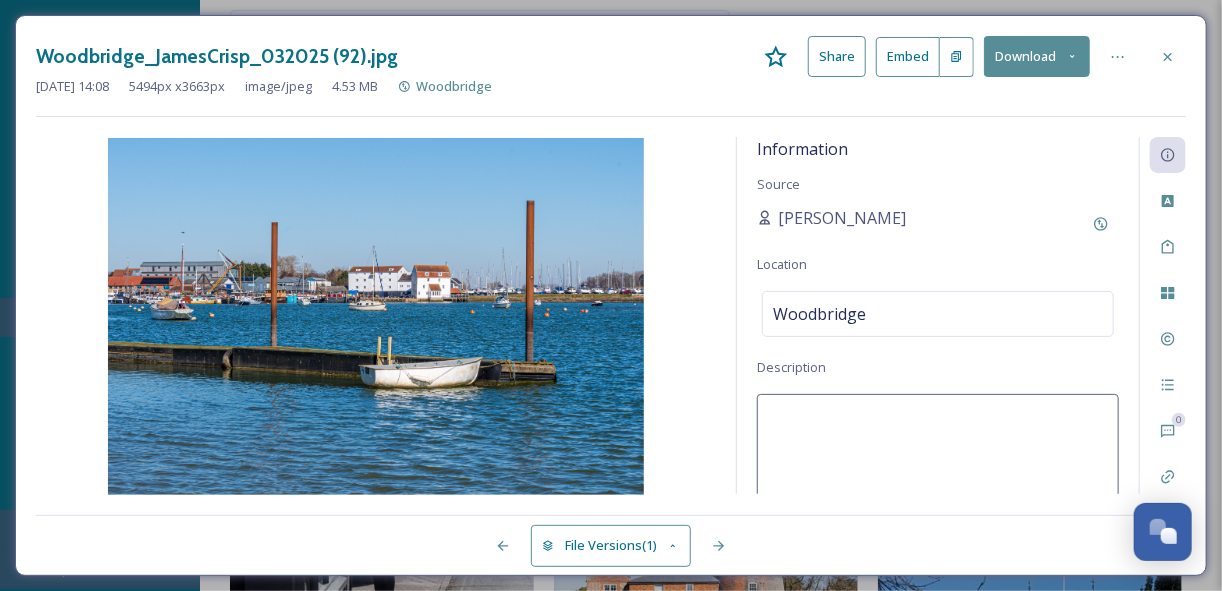 click at bounding box center [938, 477] 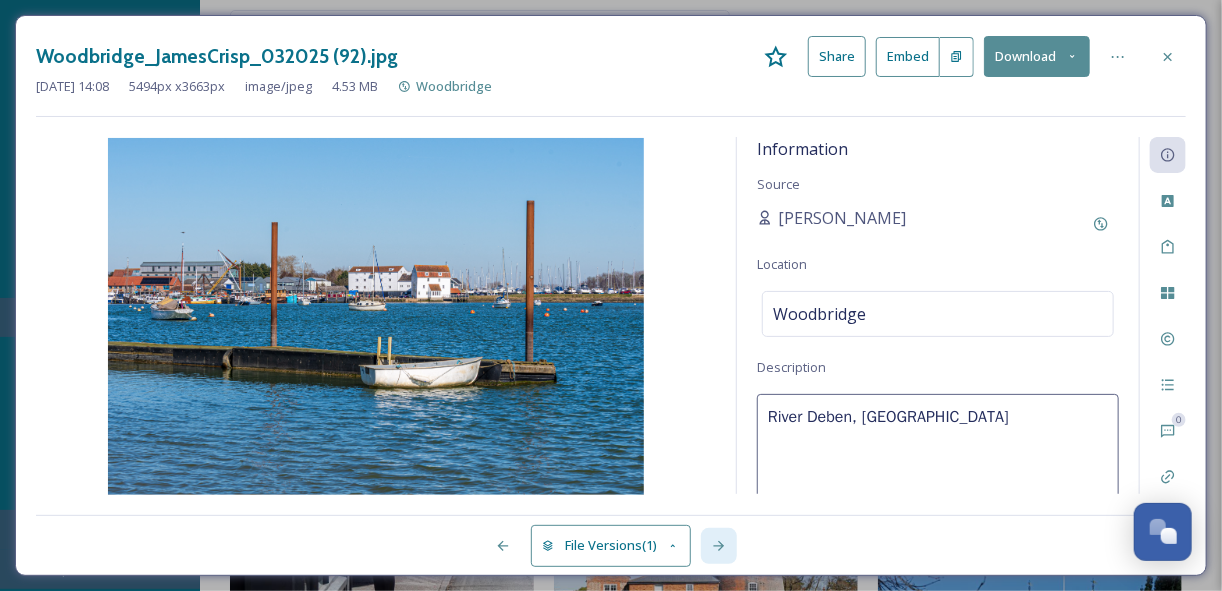 click 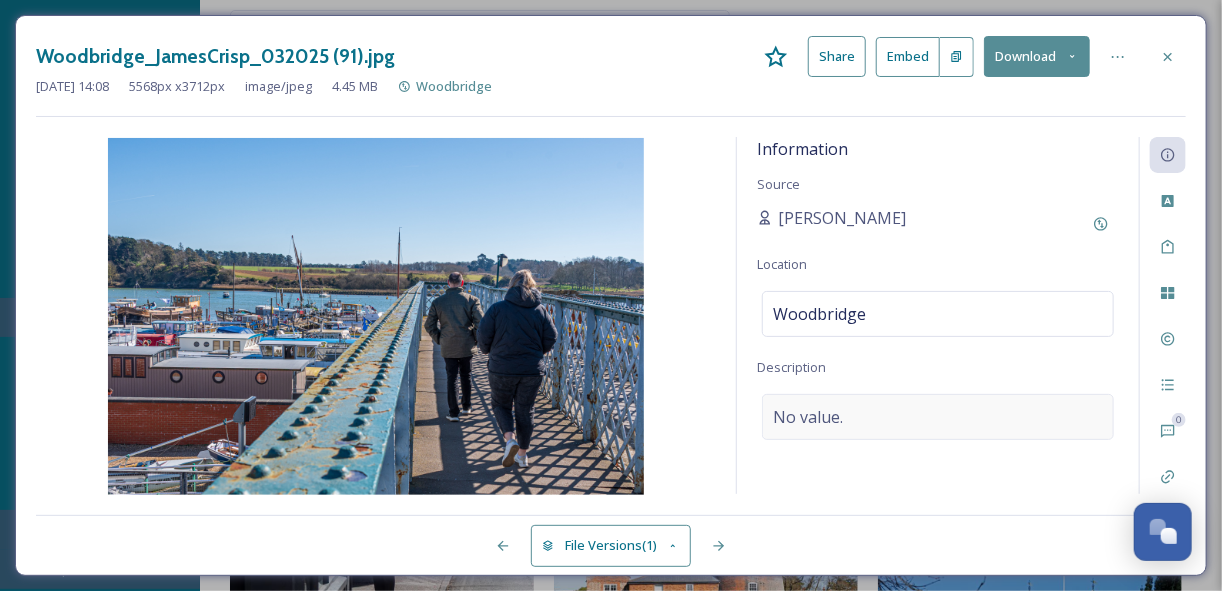 click on "No value." at bounding box center (808, 417) 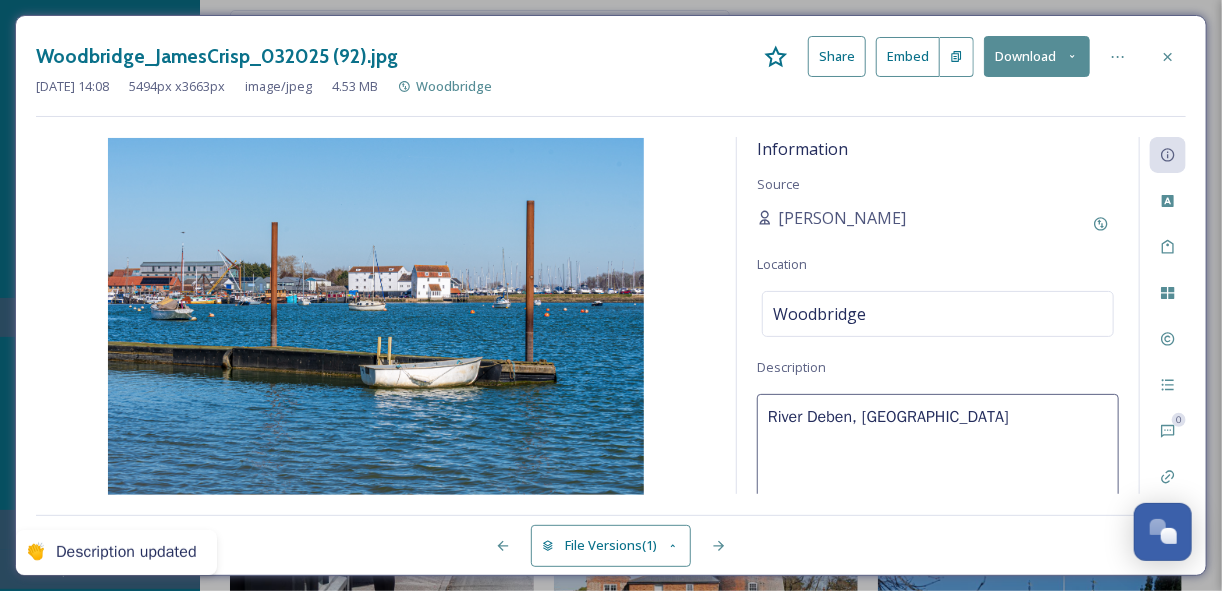 click on "River Deben, [GEOGRAPHIC_DATA]" at bounding box center [938, 477] 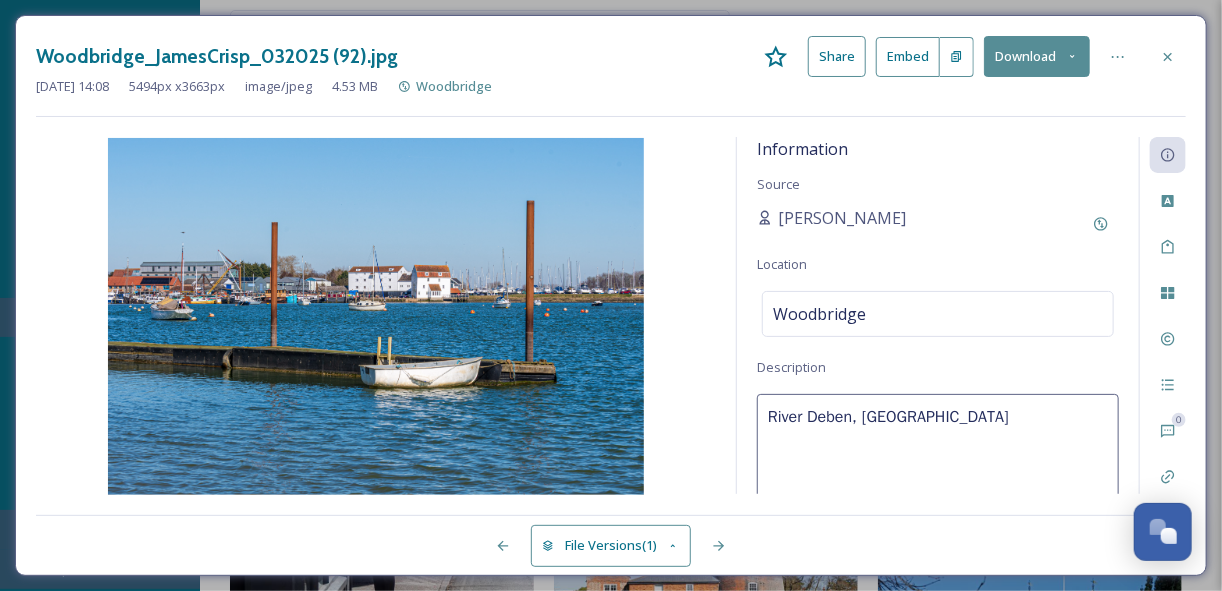 drag, startPoint x: 853, startPoint y: 413, endPoint x: 786, endPoint y: 410, distance: 67.06713 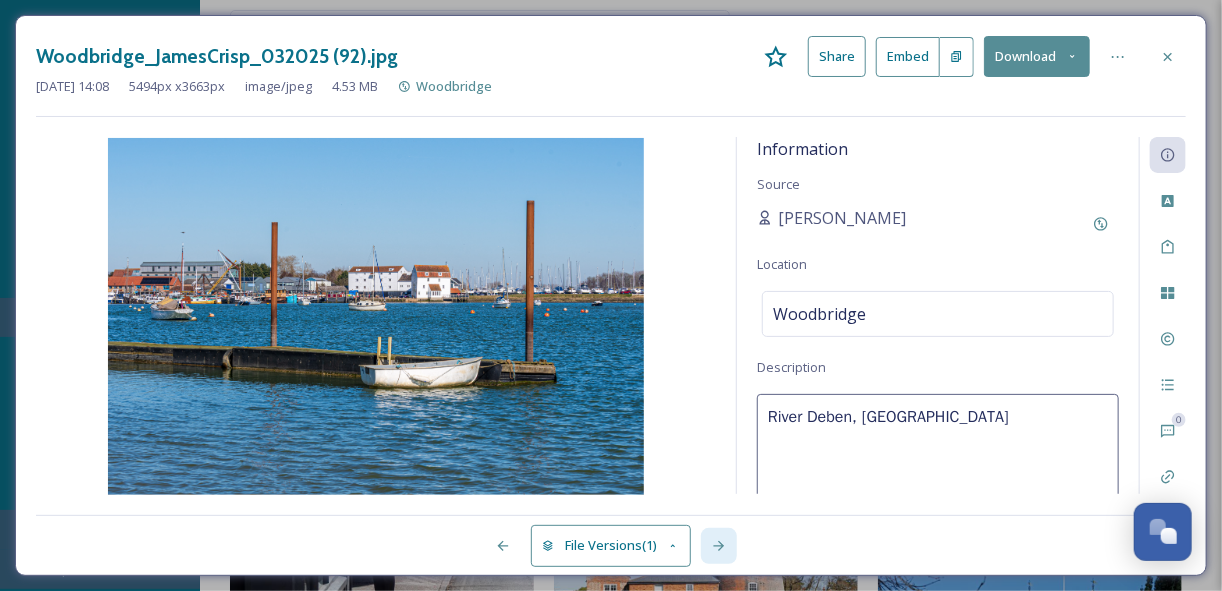 click 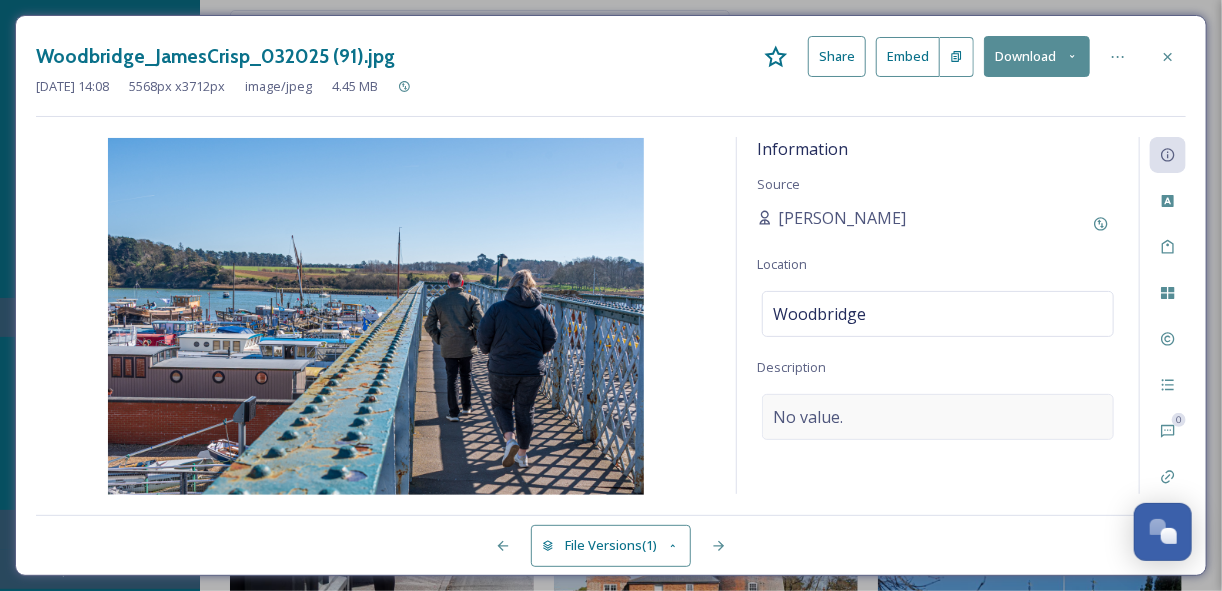 click on "No value." at bounding box center [808, 417] 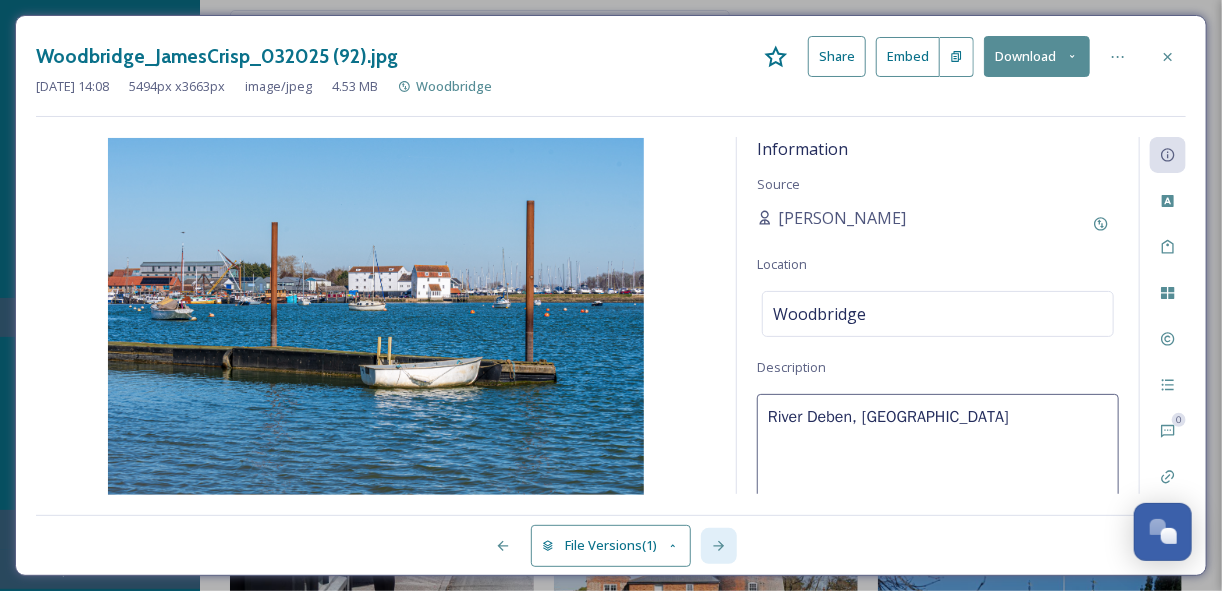 click 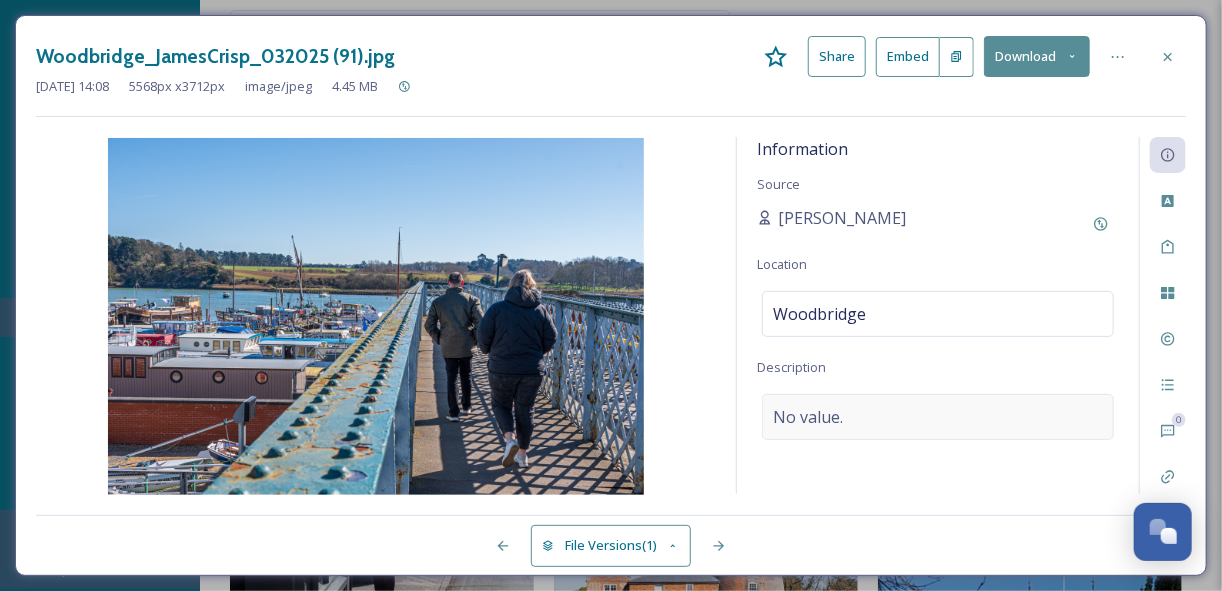 click on "No value." at bounding box center [938, 417] 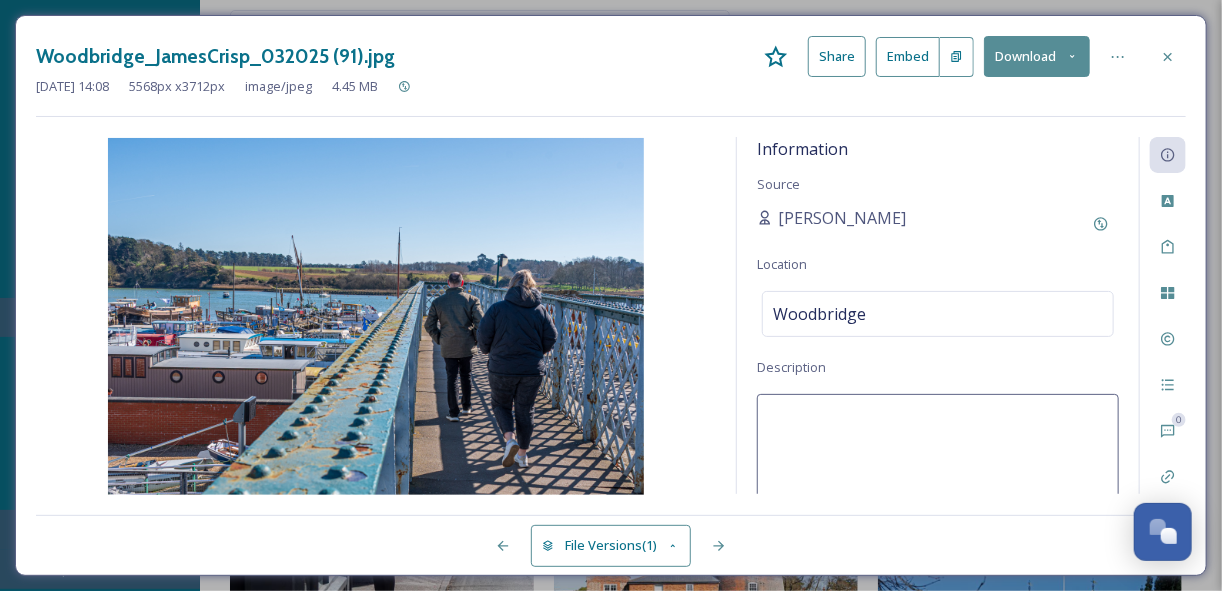 click at bounding box center [938, 477] 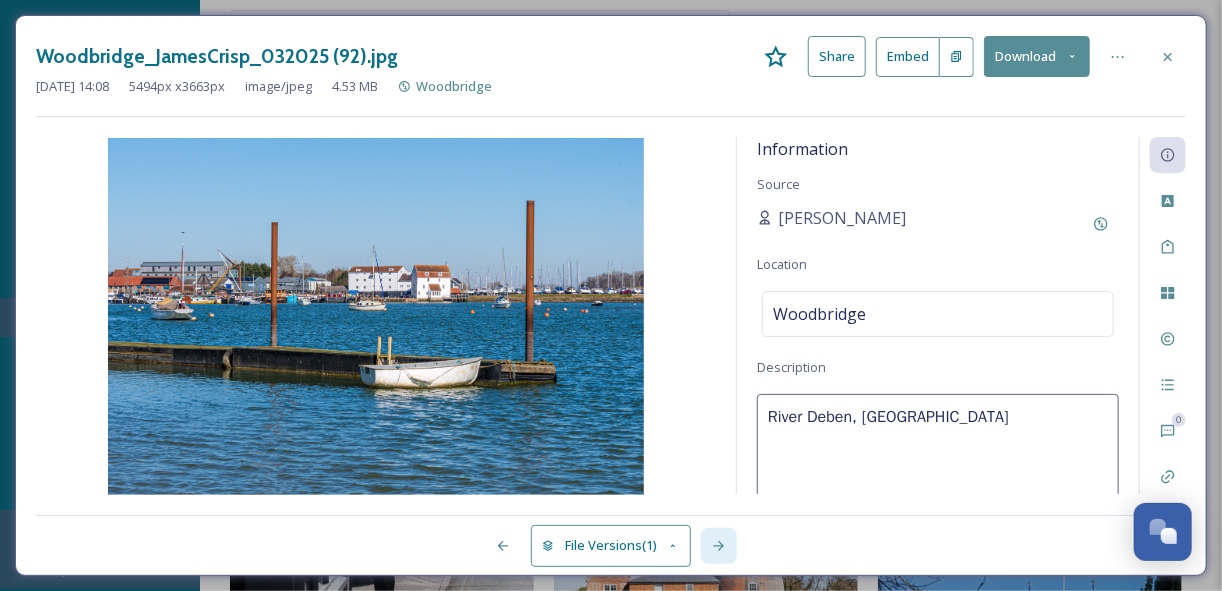 drag, startPoint x: 812, startPoint y: 415, endPoint x: 718, endPoint y: 543, distance: 158.80806 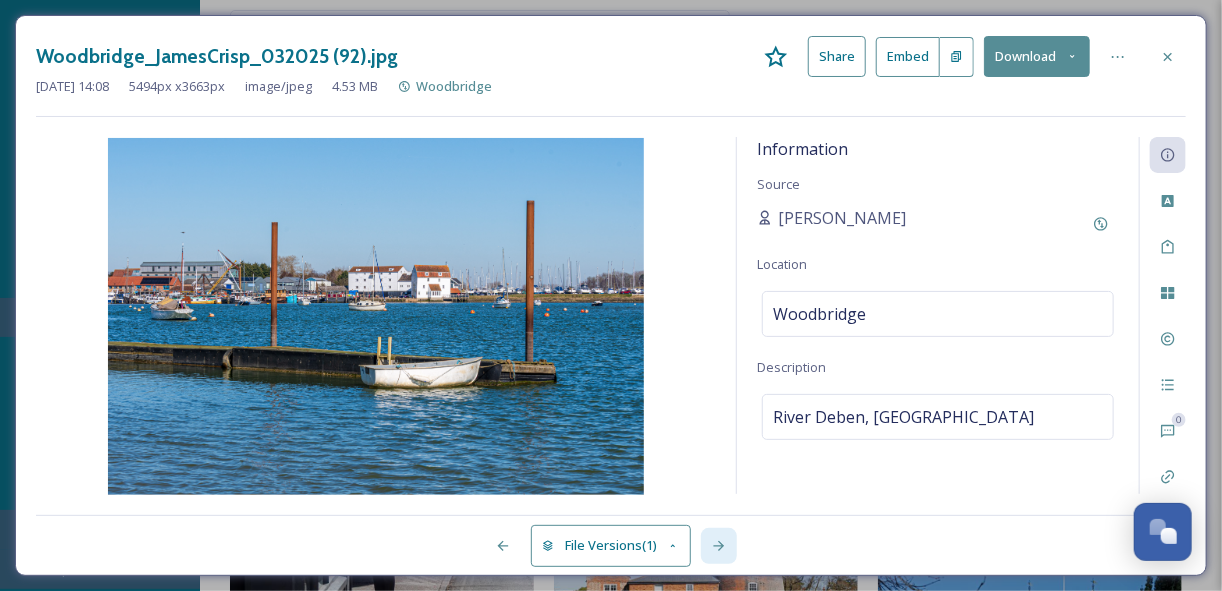click 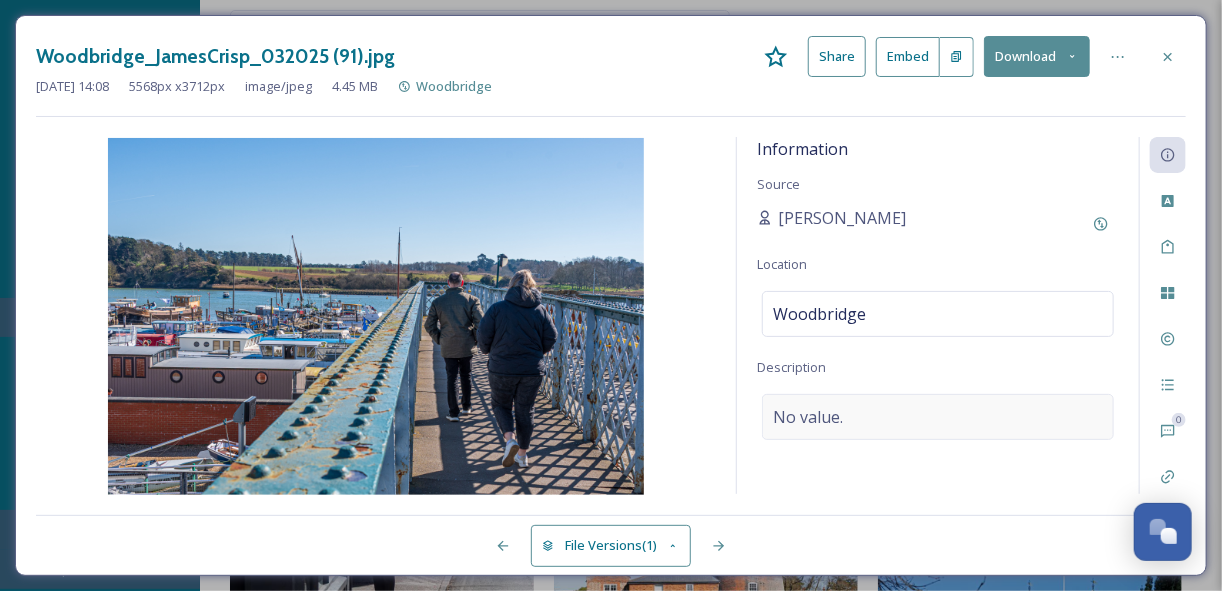 click on "No value." at bounding box center [808, 417] 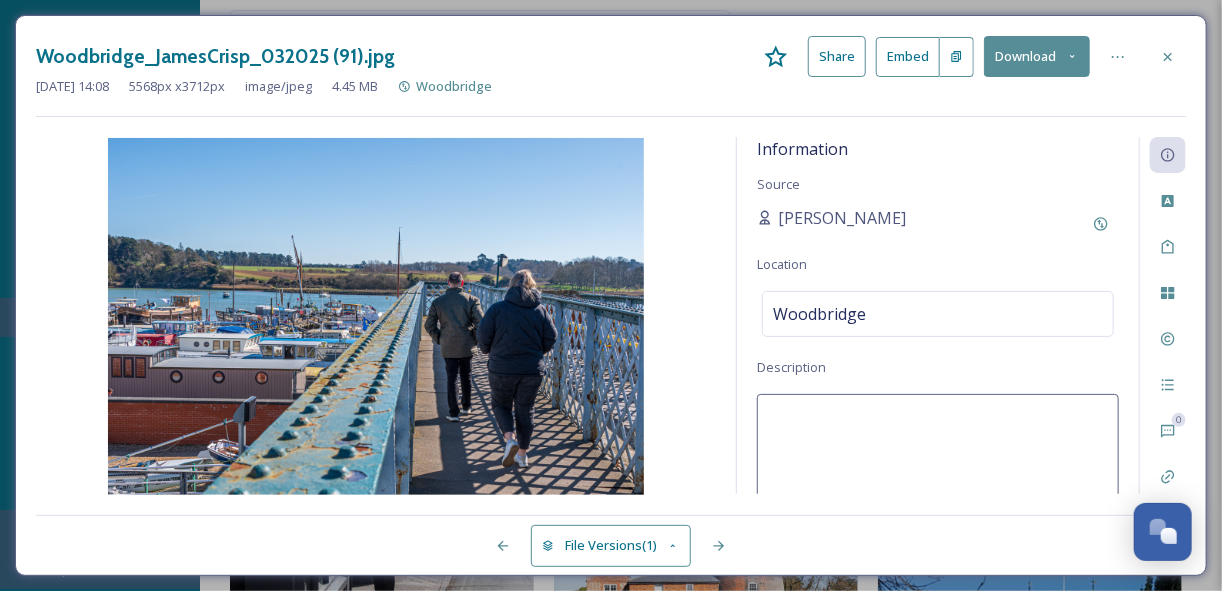 click at bounding box center (938, 477) 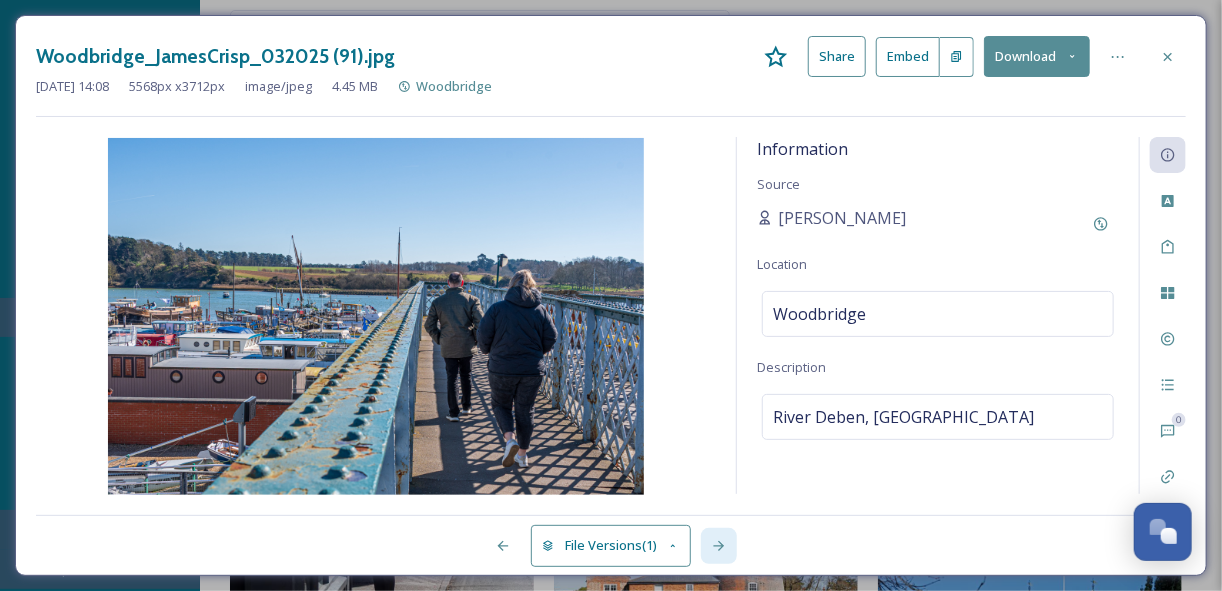 click 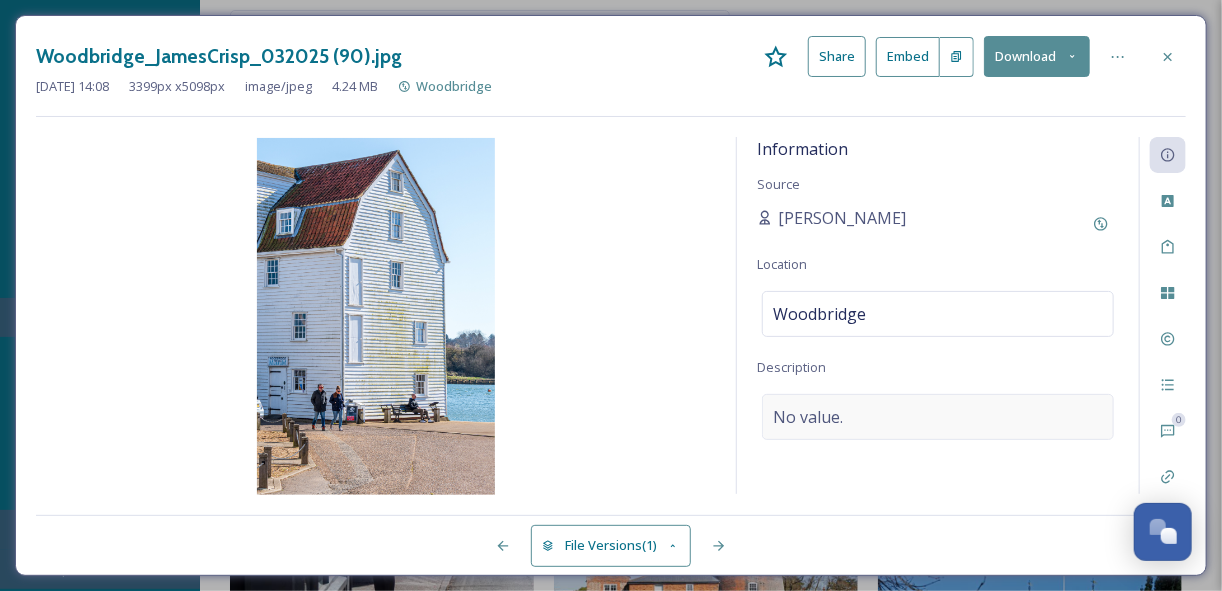 click on "No value." at bounding box center (938, 417) 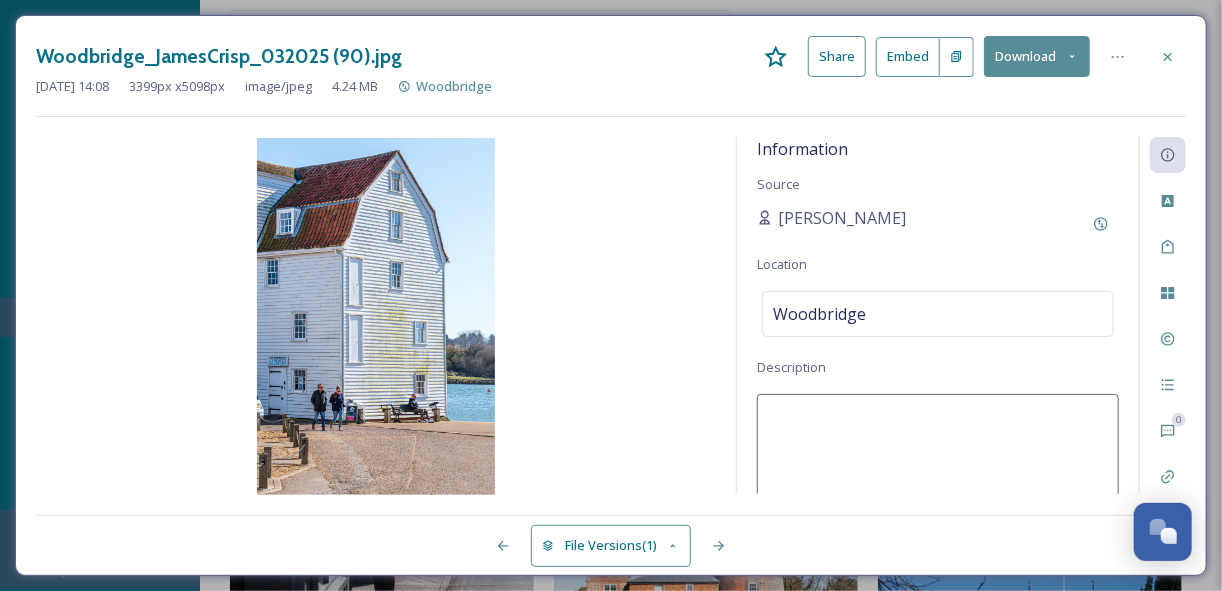 click at bounding box center [938, 477] 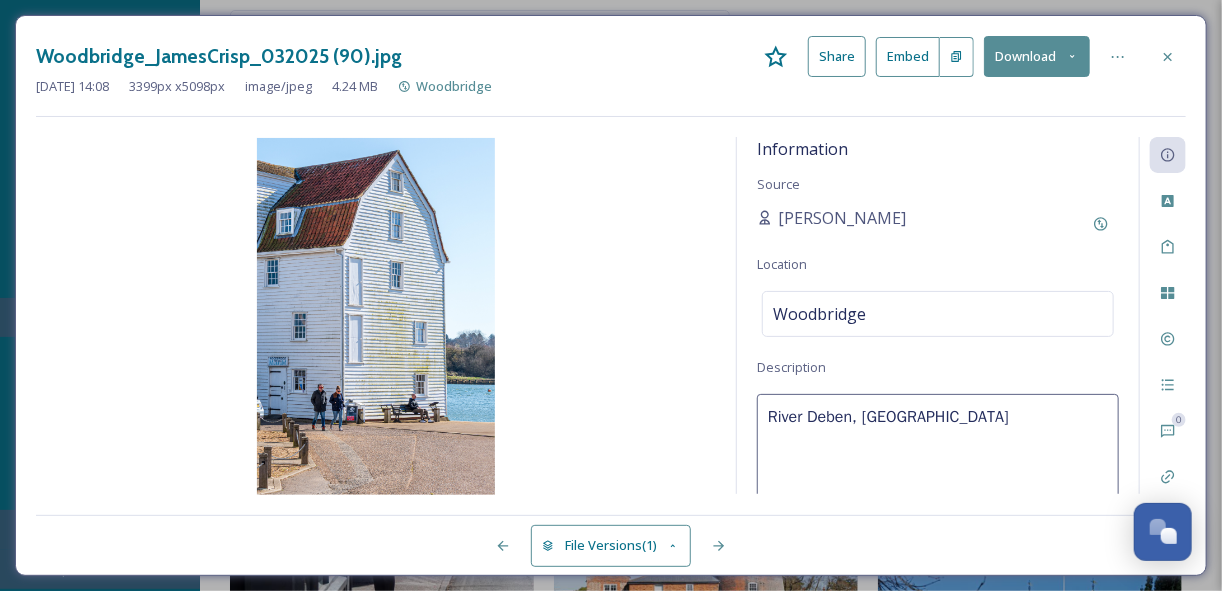 click on "River Deben, [GEOGRAPHIC_DATA]" at bounding box center [938, 477] 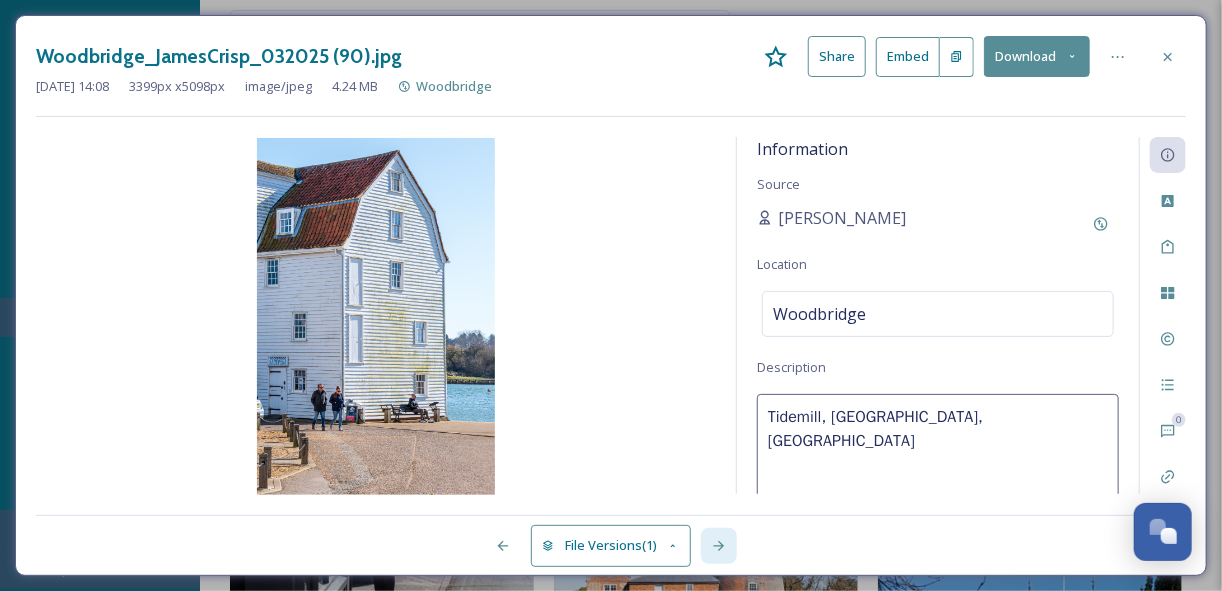 click 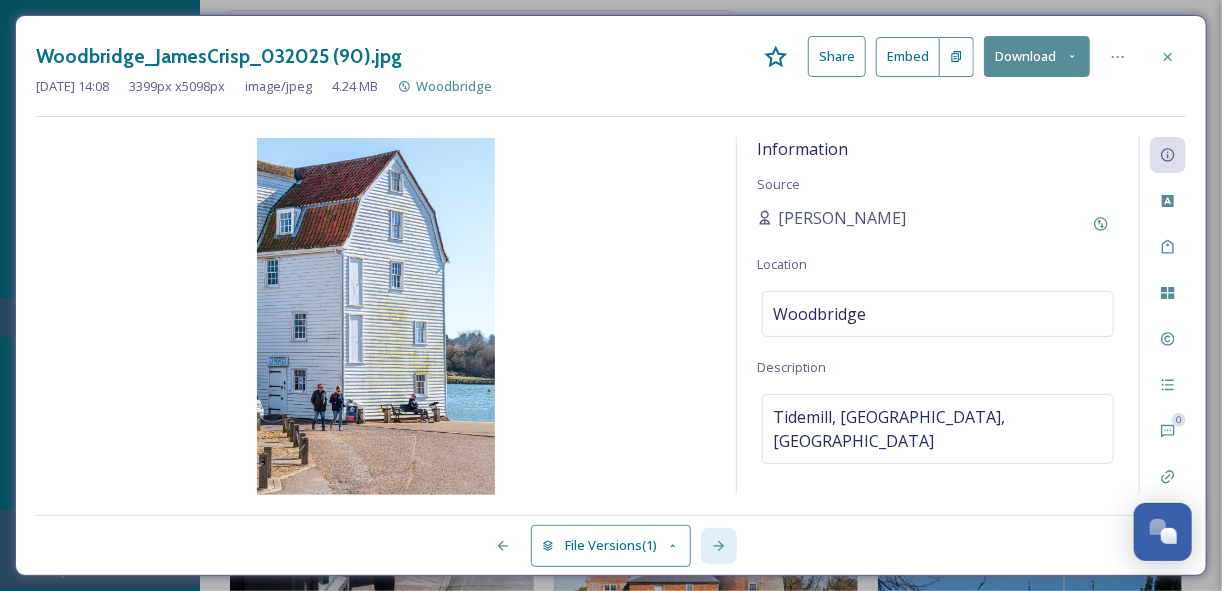 click 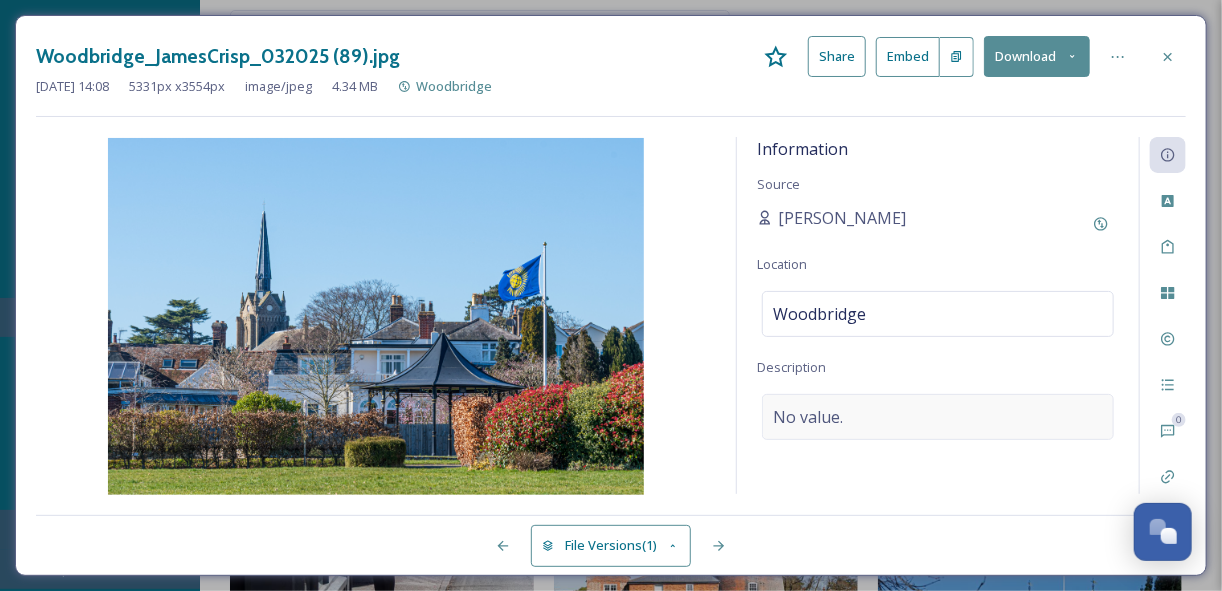 click on "No value." at bounding box center [938, 417] 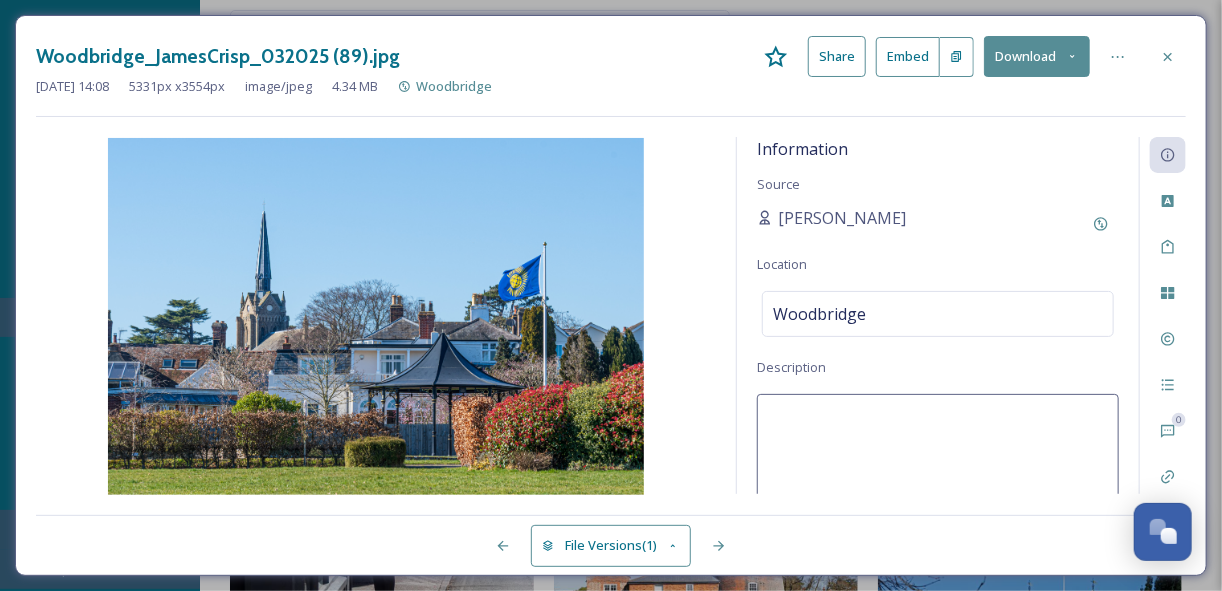 click at bounding box center [938, 477] 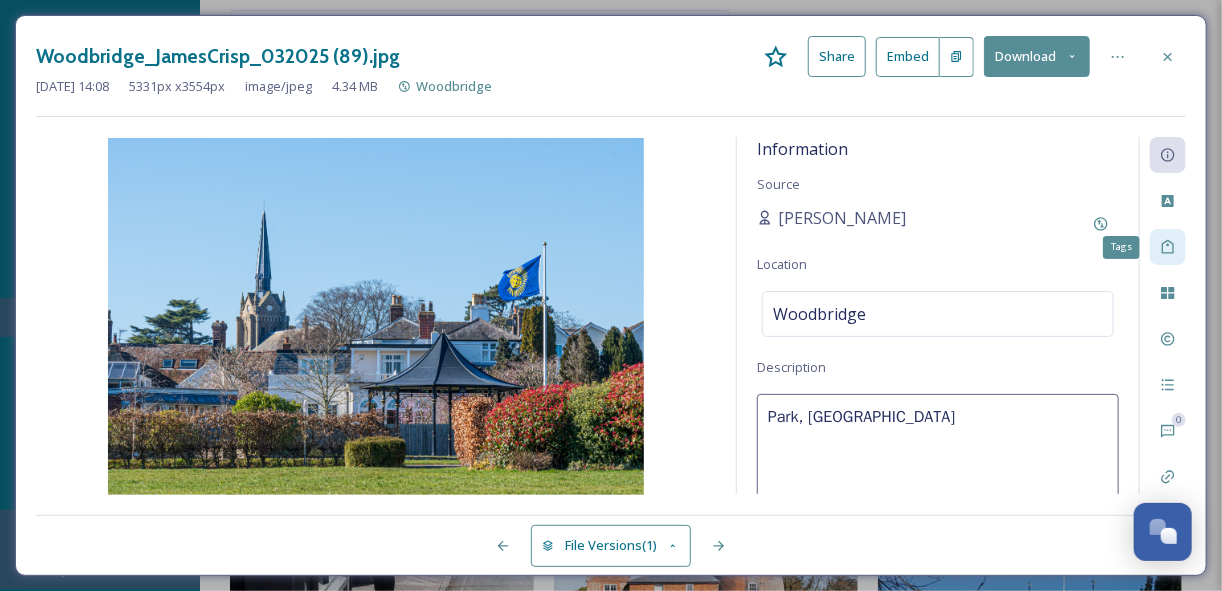 click 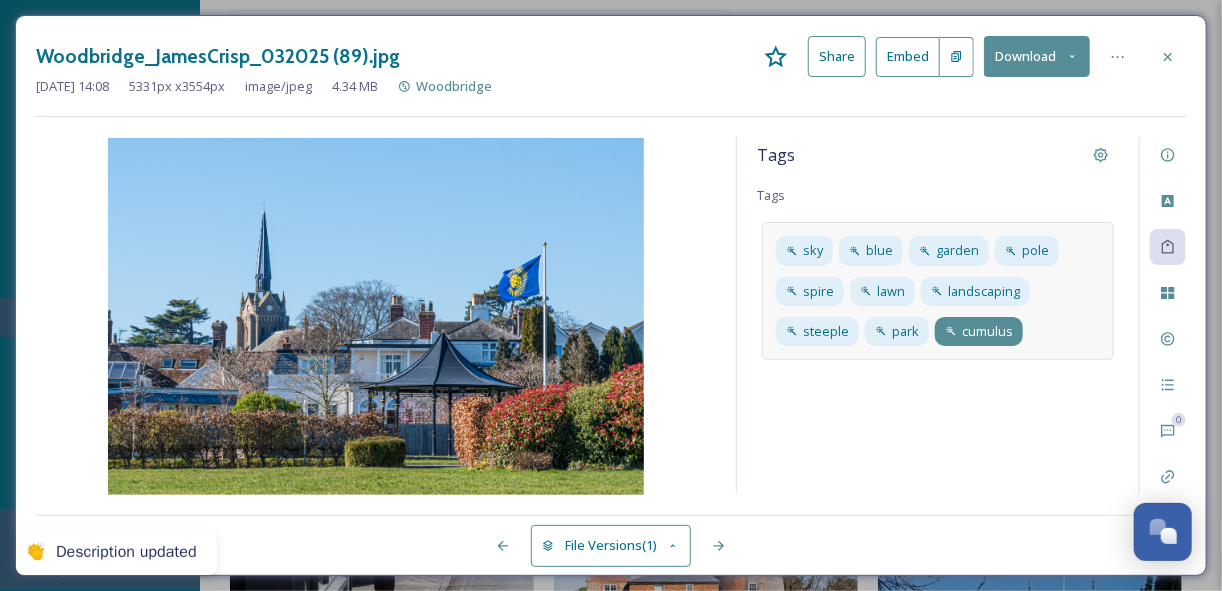 click on "cumulus" at bounding box center [987, 331] 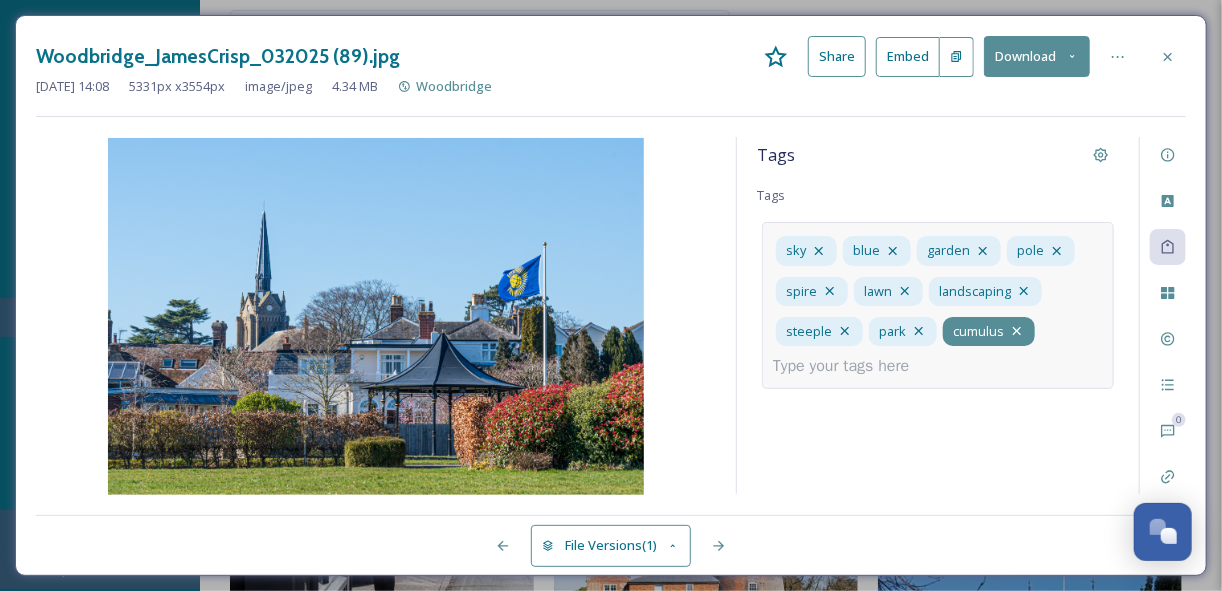 click 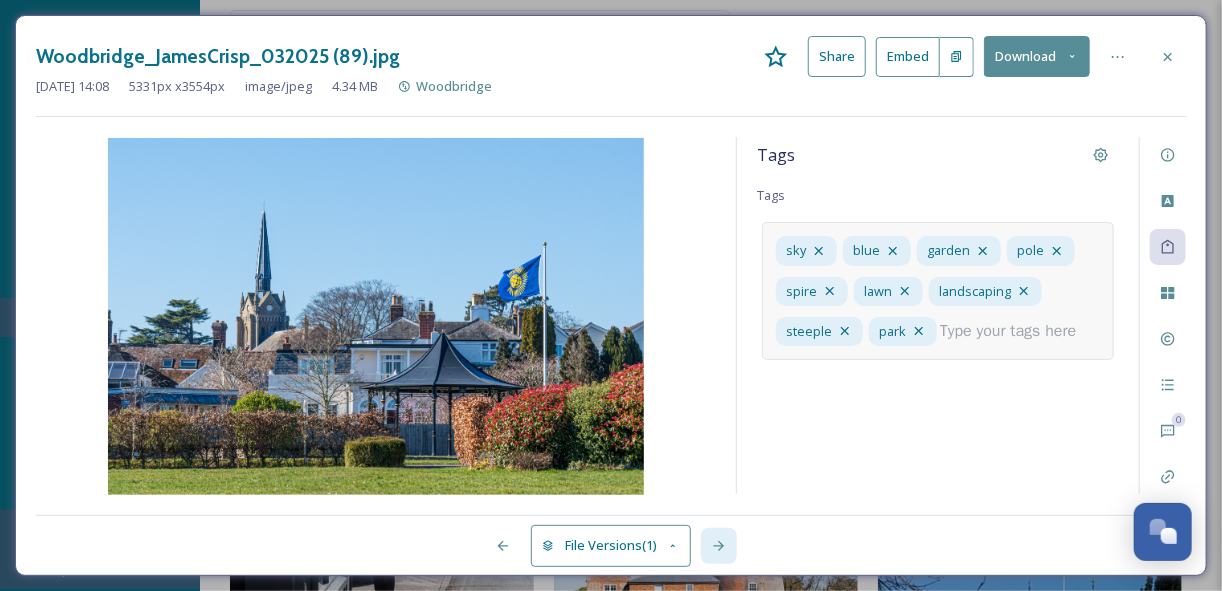 click 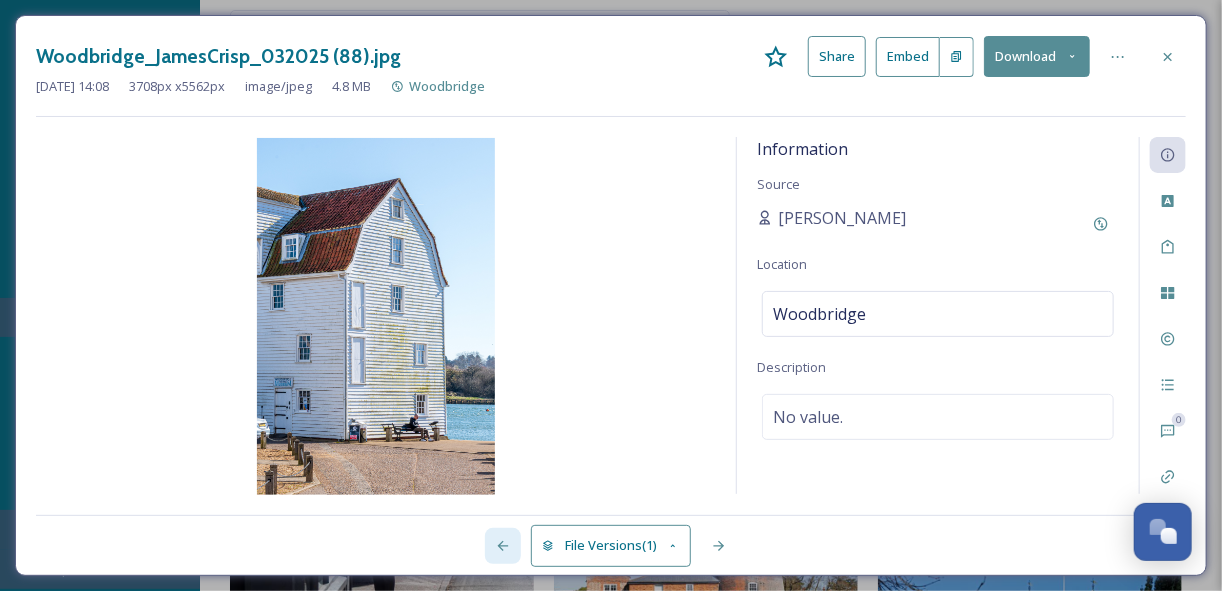 click at bounding box center (503, 546) 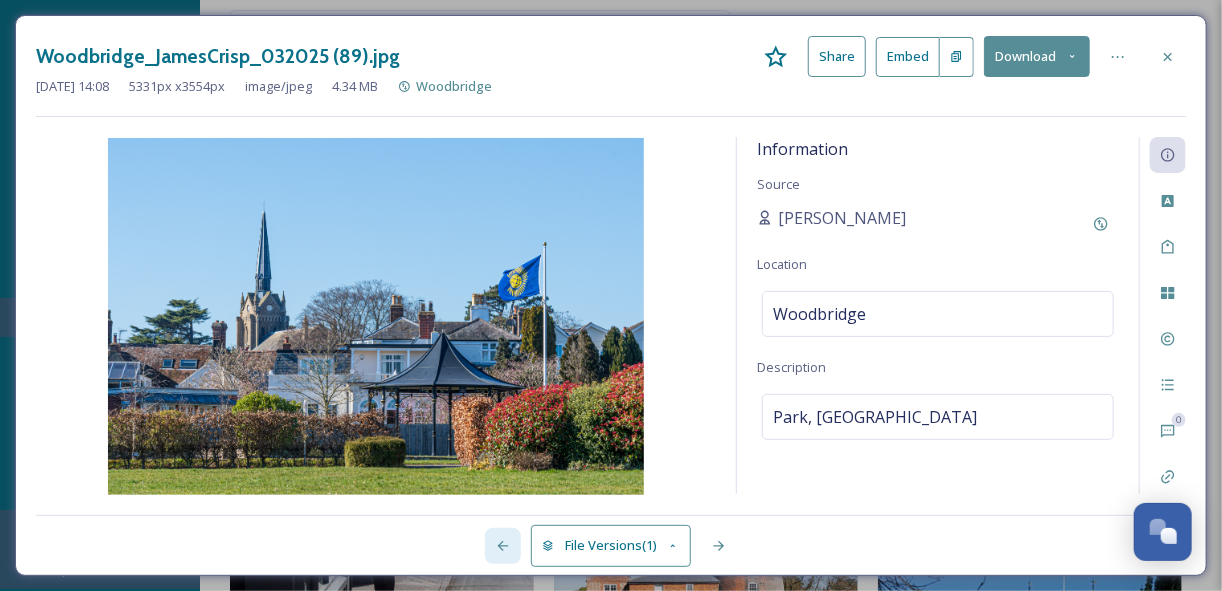 click at bounding box center (503, 546) 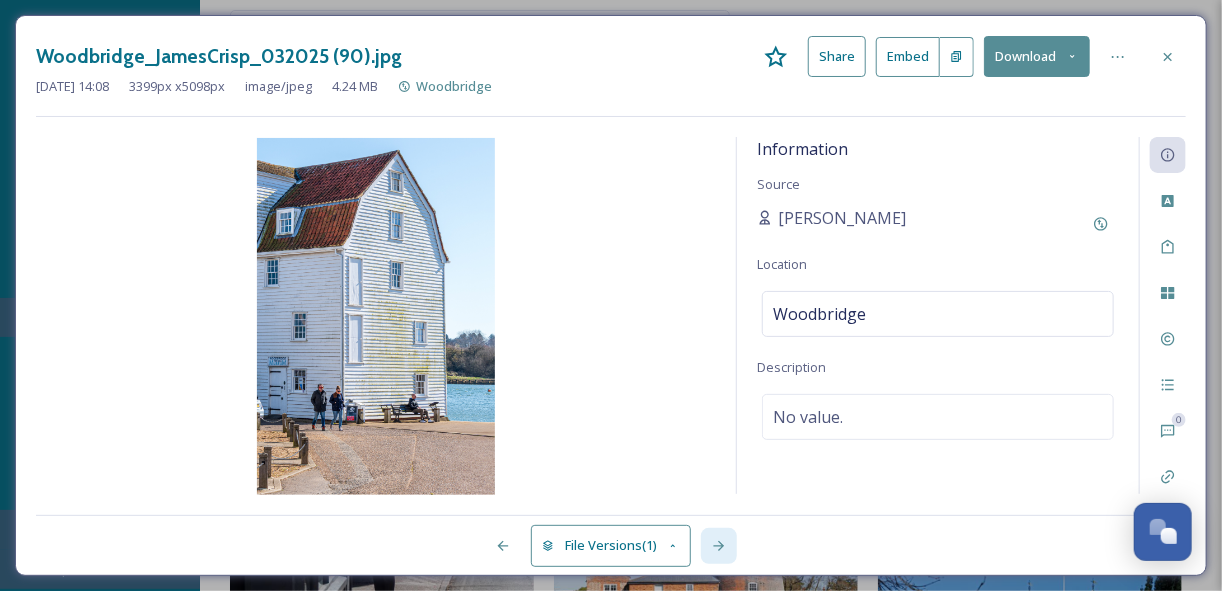 click 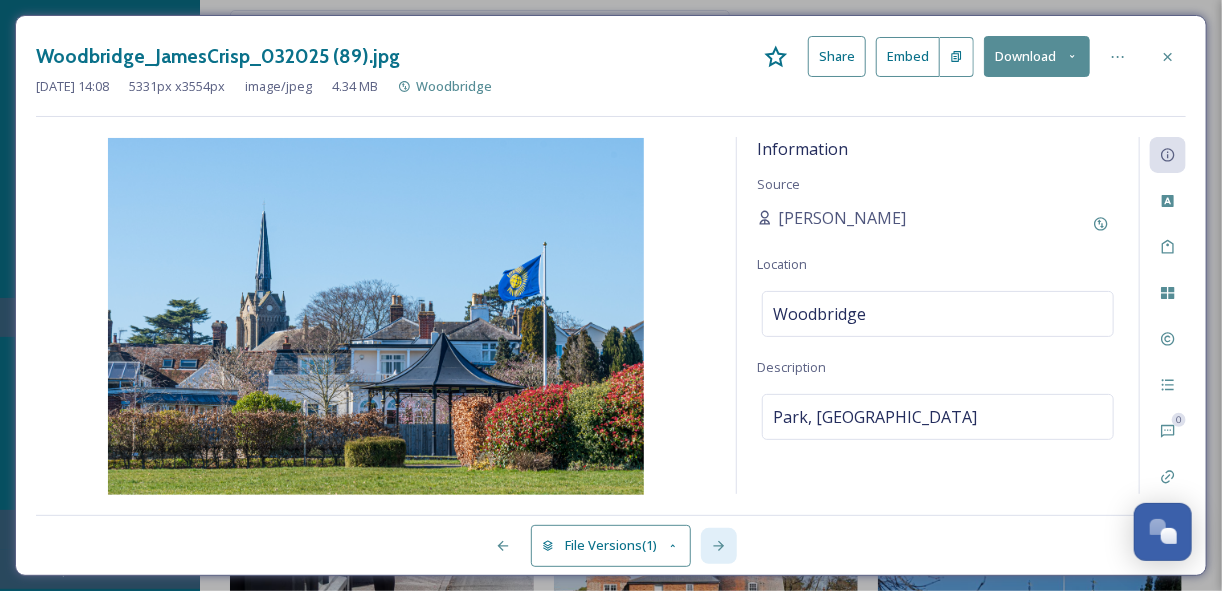 click 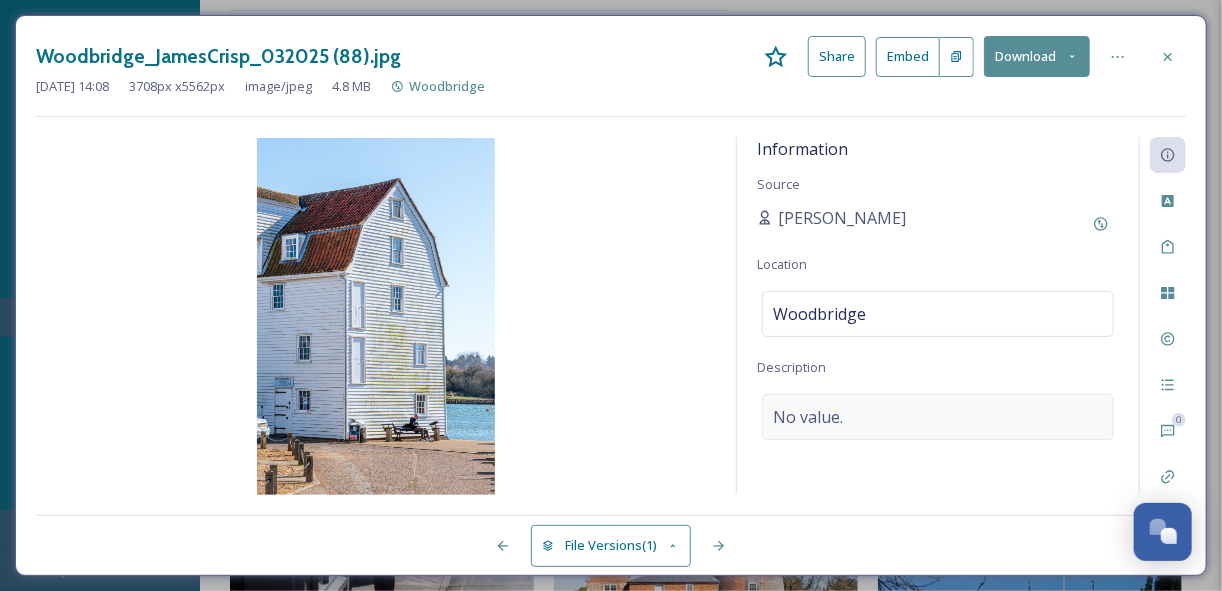 click on "No value." at bounding box center [938, 417] 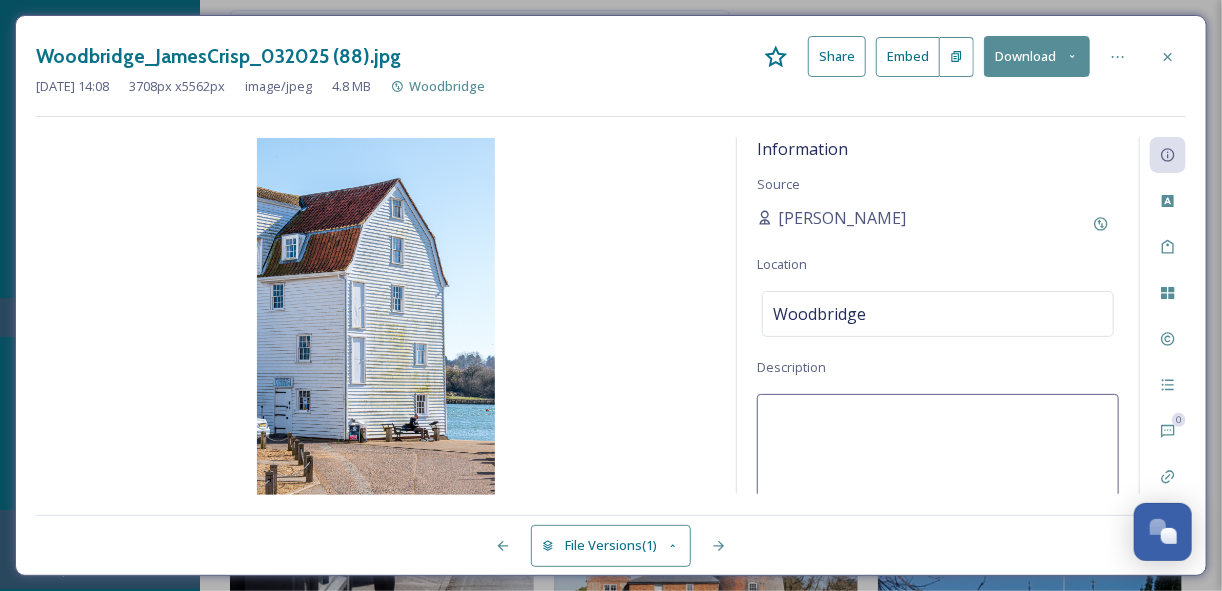 click at bounding box center [938, 477] 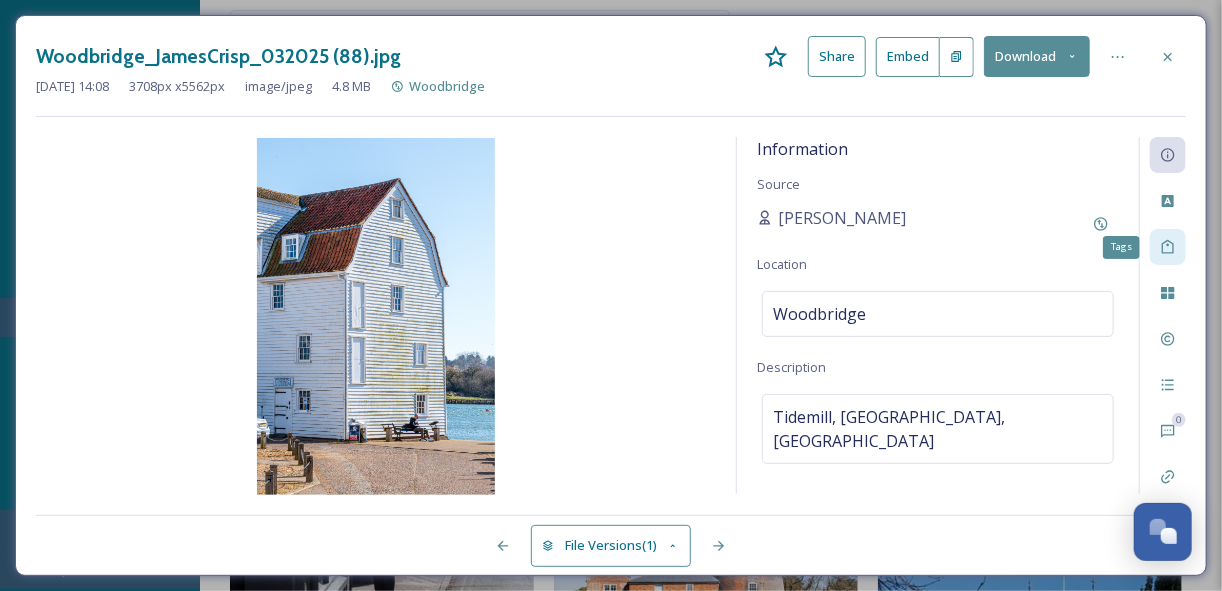click 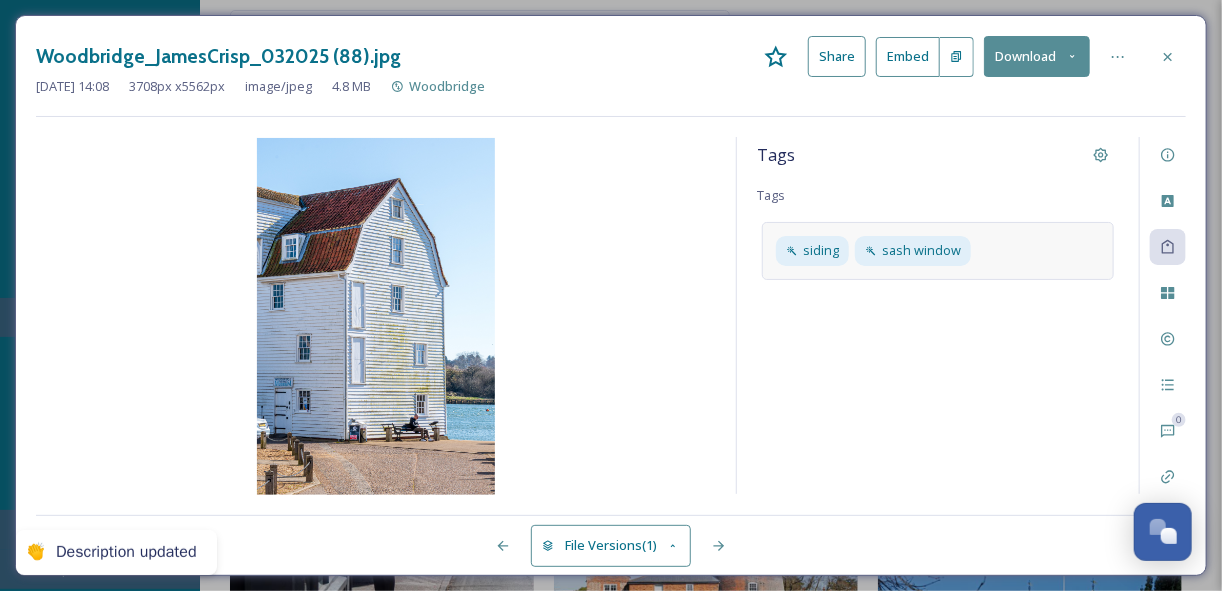click on "siding sash window" at bounding box center [938, 250] 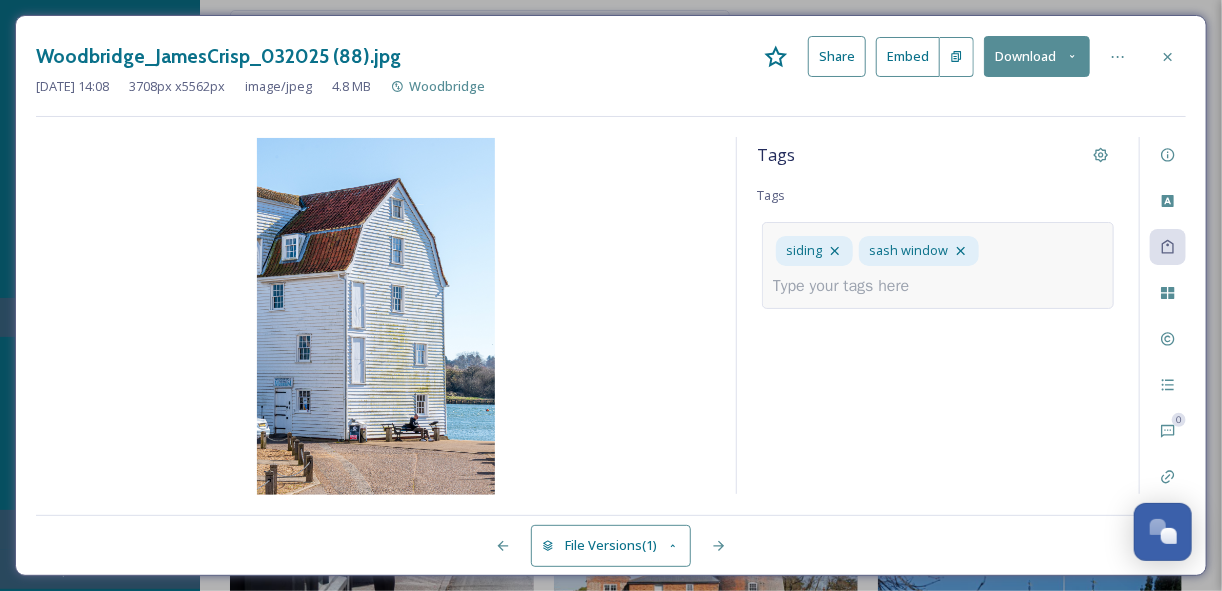 click at bounding box center [849, 286] 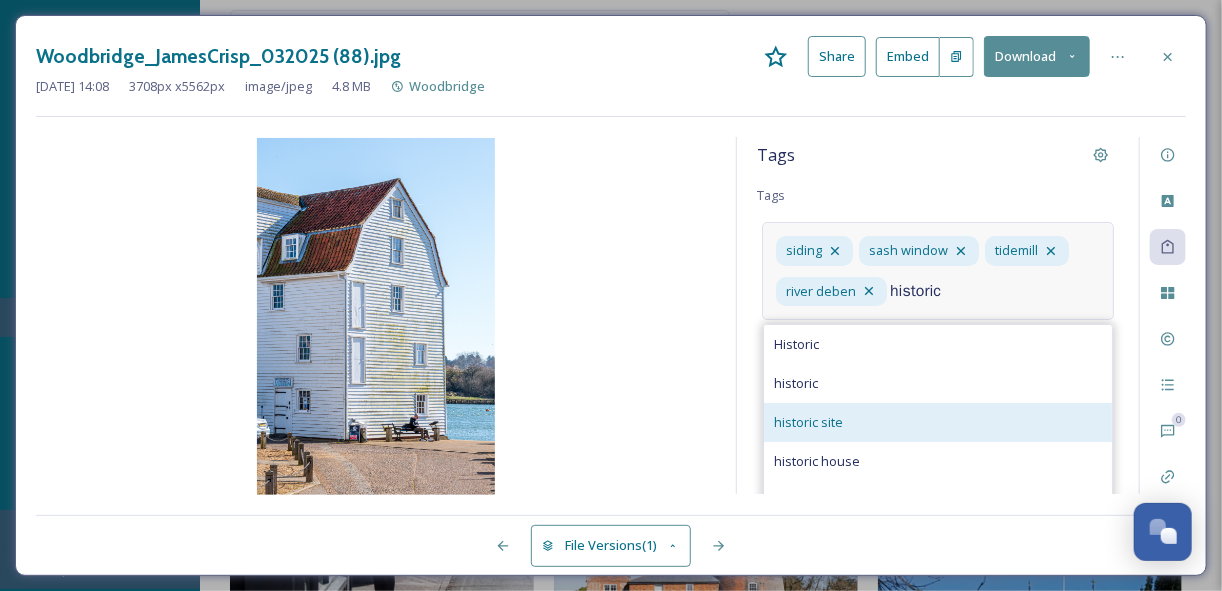 click on "historic site" at bounding box center [808, 422] 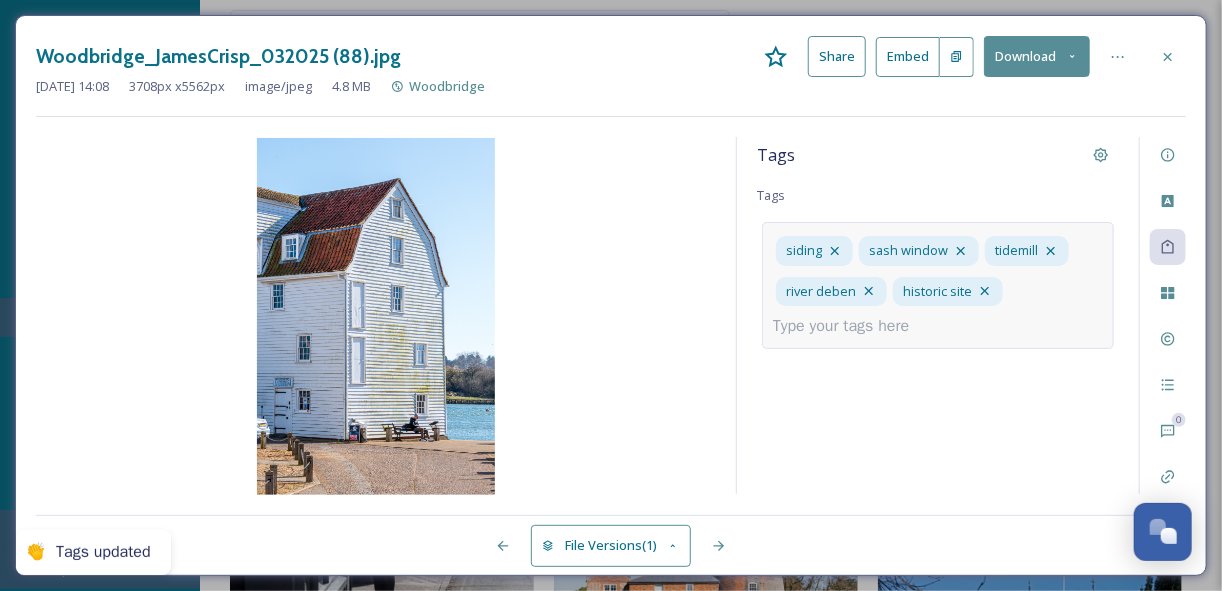 click at bounding box center [849, 326] 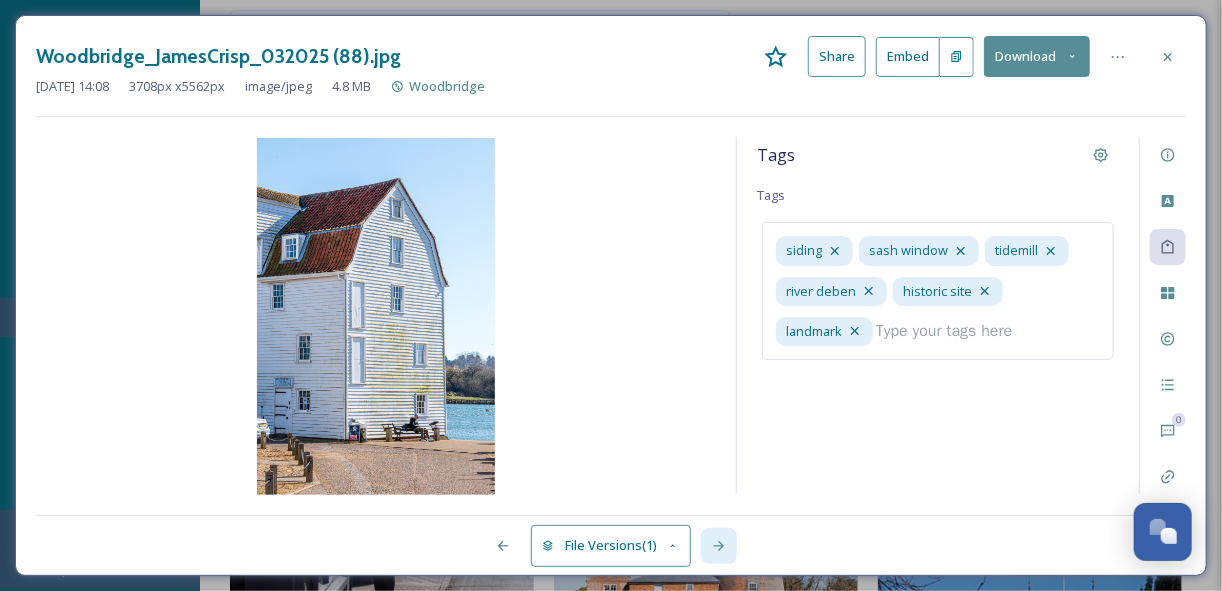 click 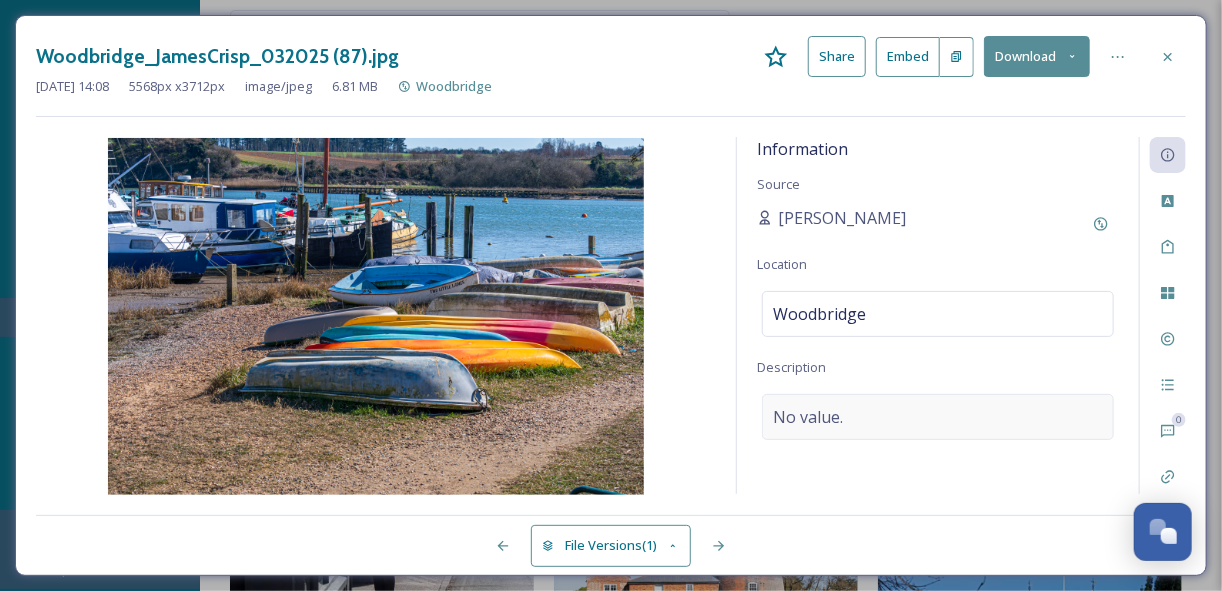 click on "No value." at bounding box center [808, 417] 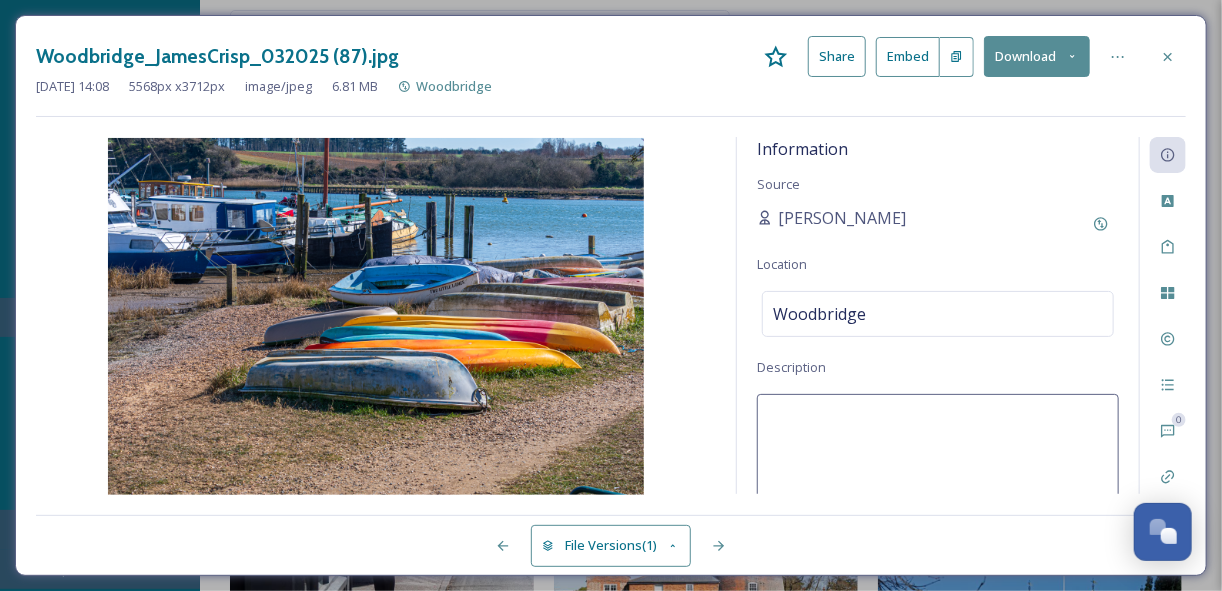 click at bounding box center [938, 477] 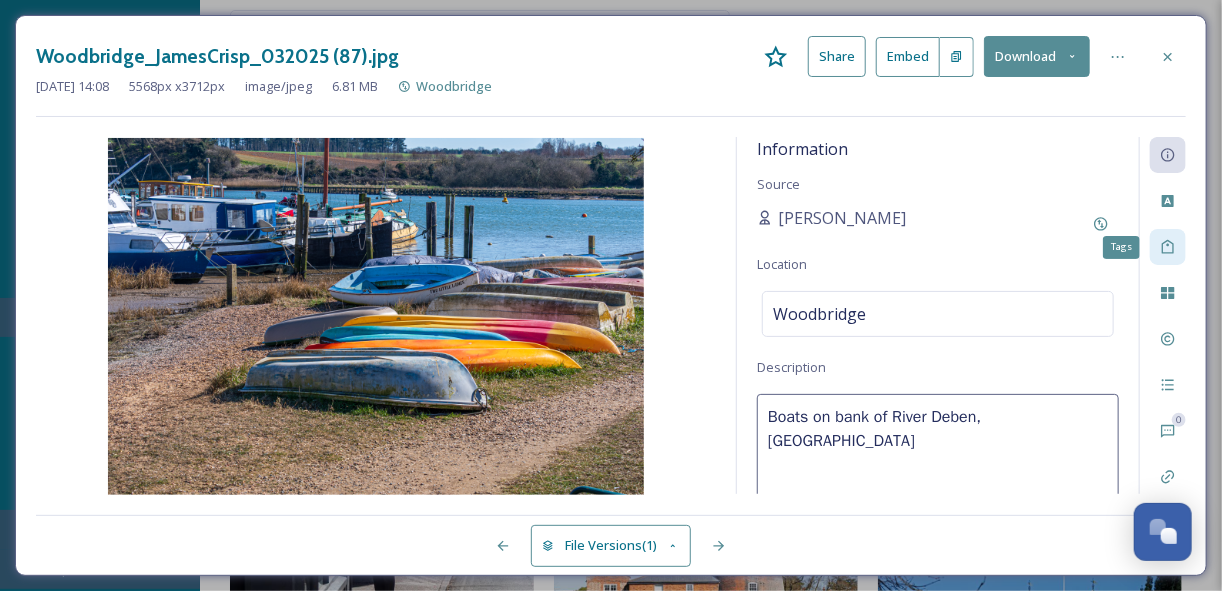 click 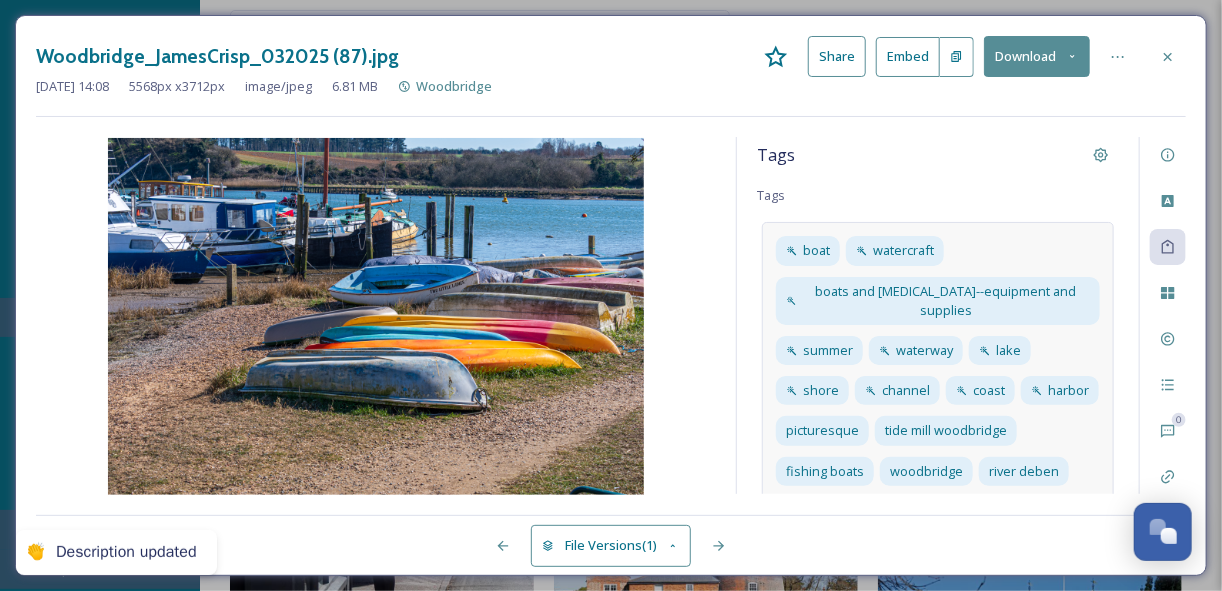 scroll, scrollTop: 71, scrollLeft: 0, axis: vertical 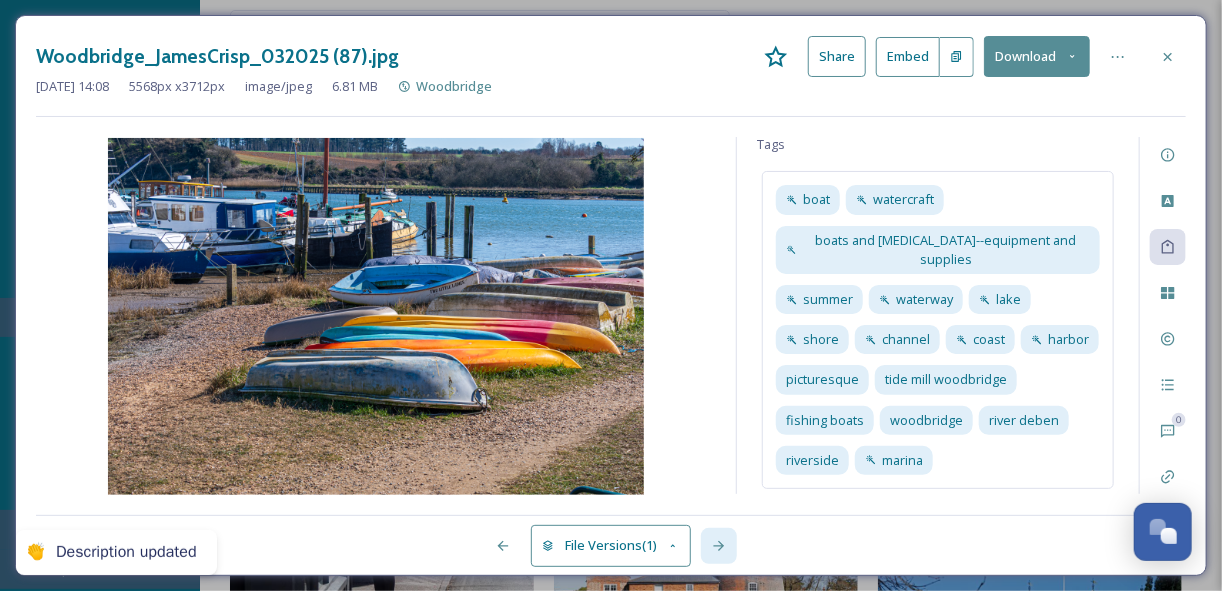 click 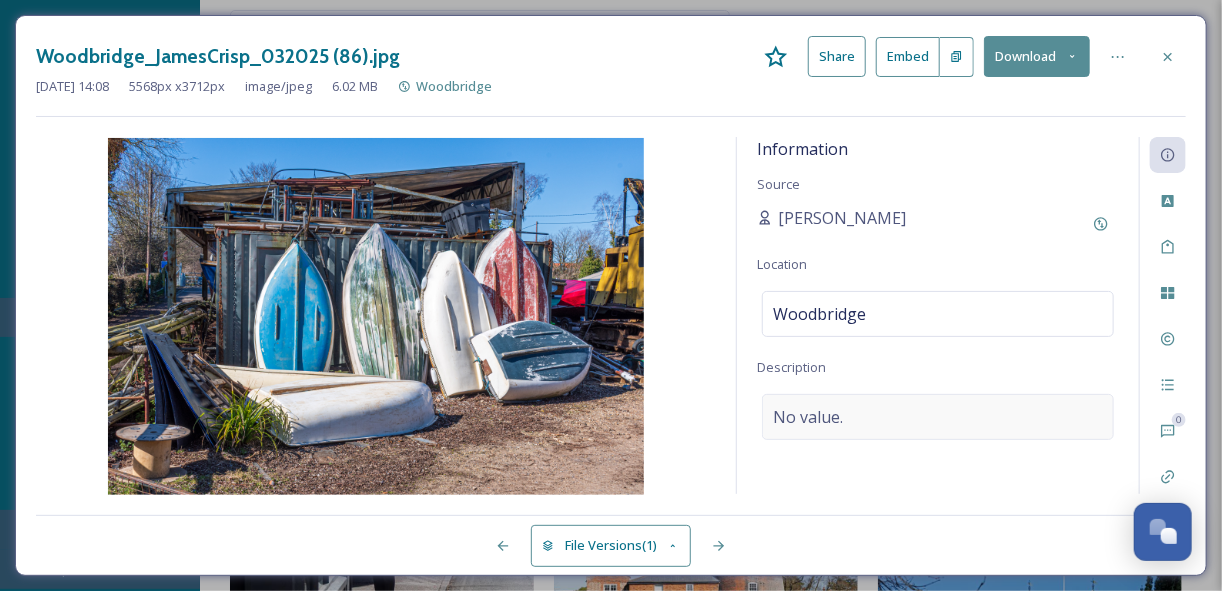 click on "No value." at bounding box center (808, 417) 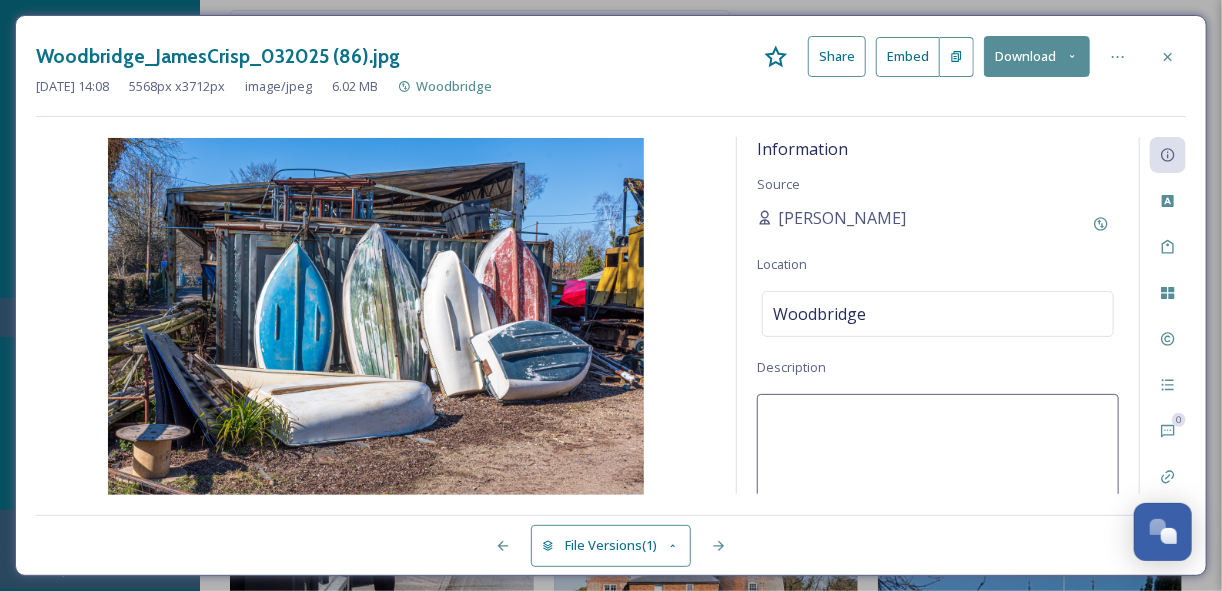 click at bounding box center (938, 477) 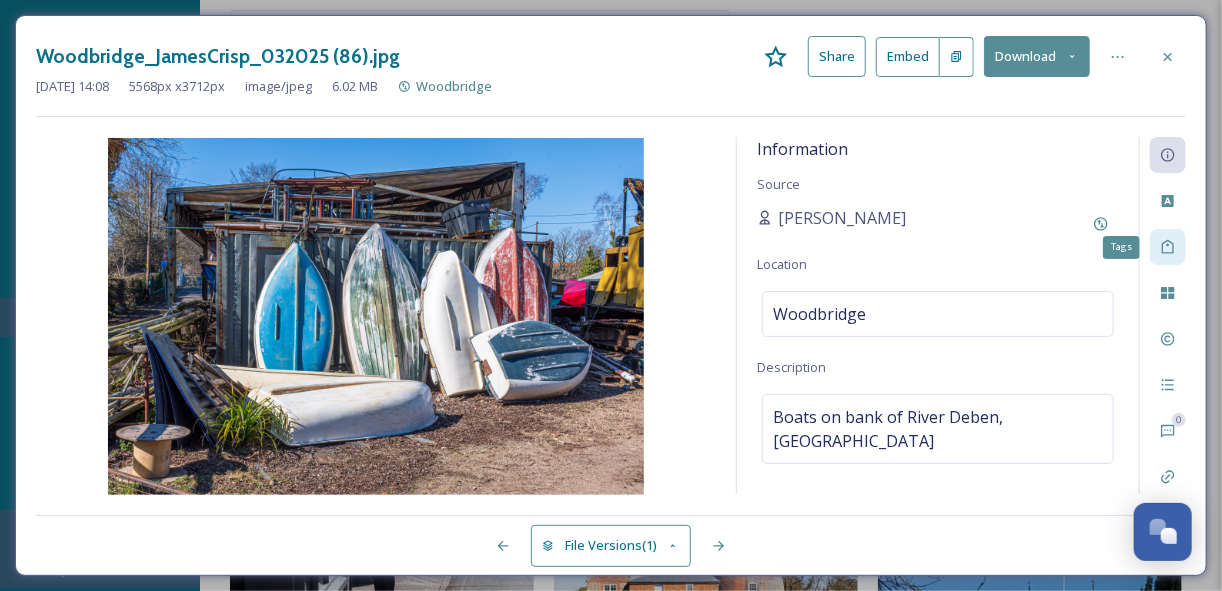 click 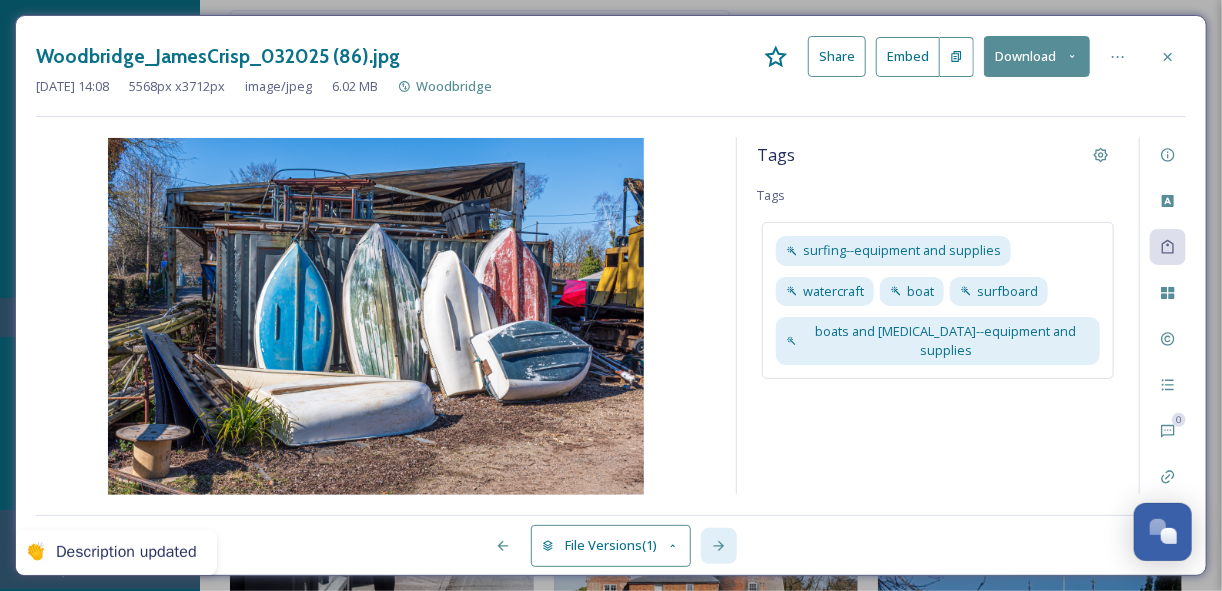 click at bounding box center [719, 546] 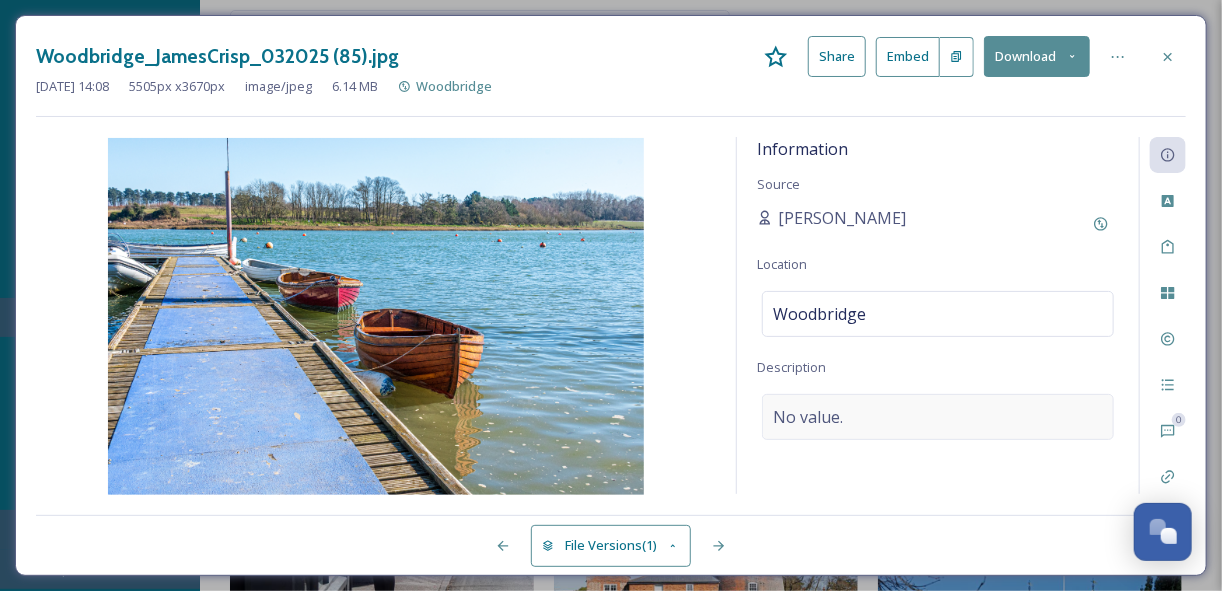 click on "No value." at bounding box center (938, 417) 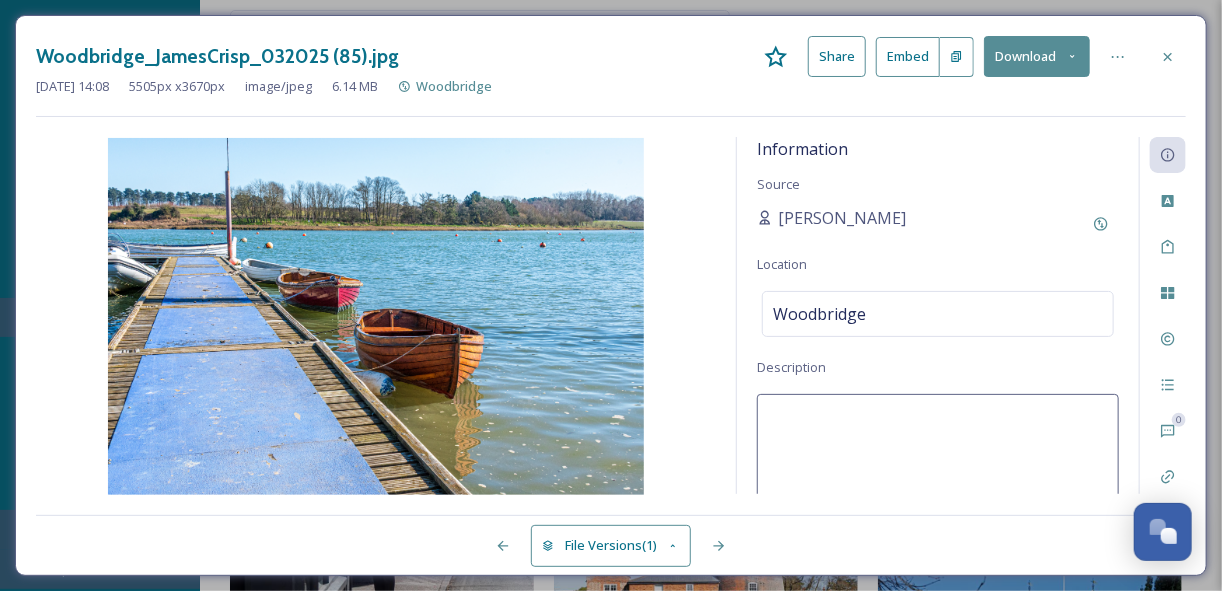 click at bounding box center (938, 477) 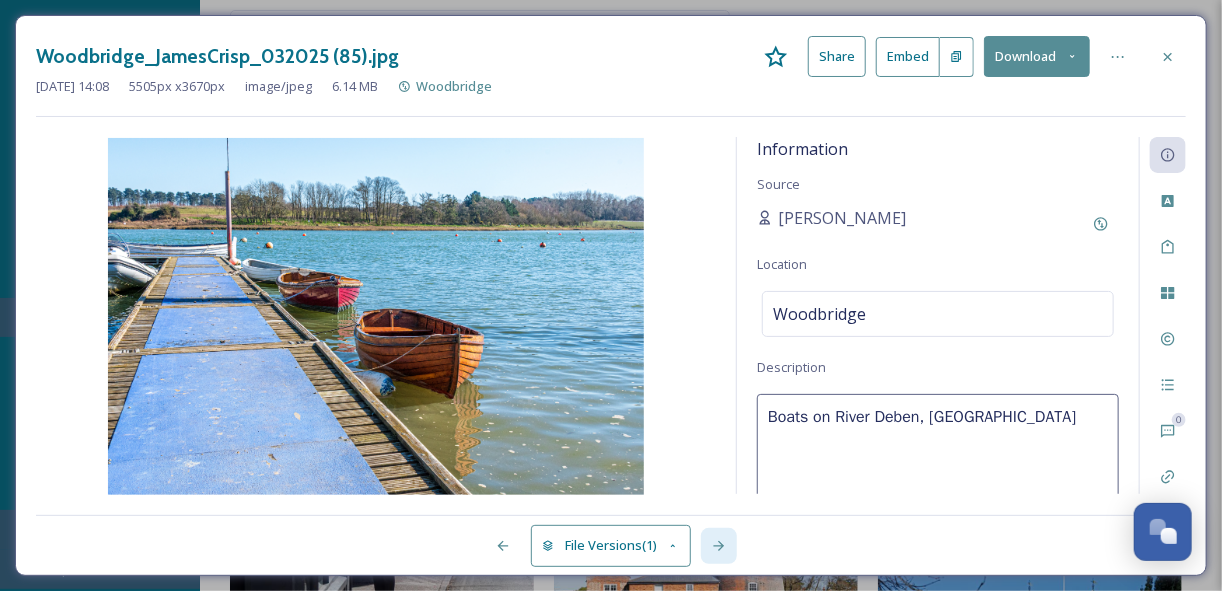click 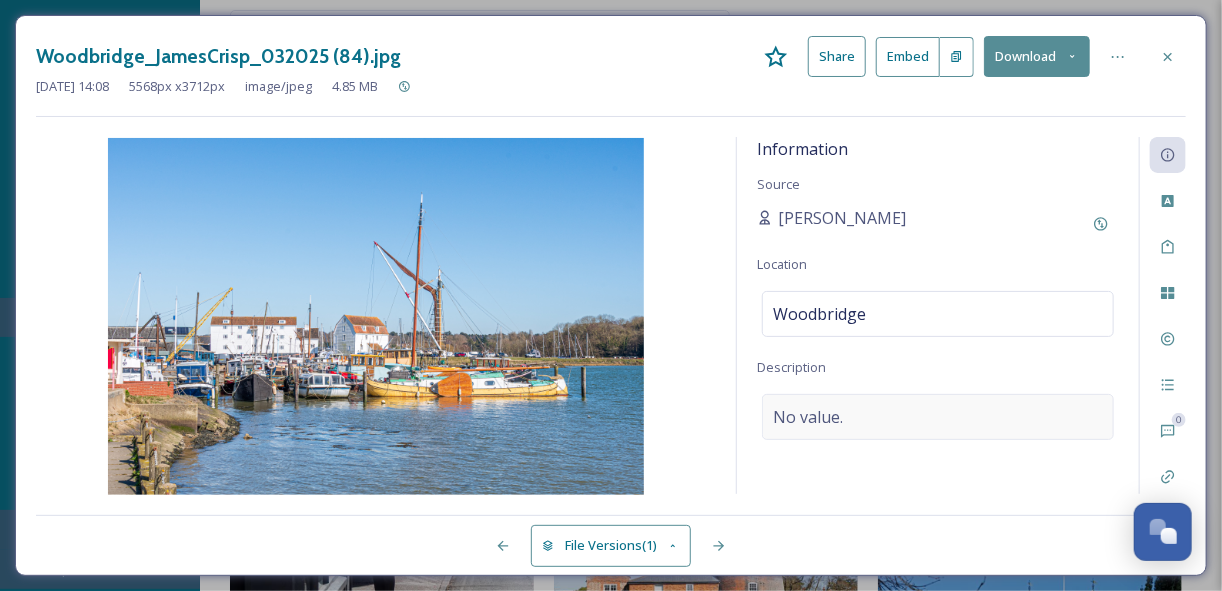 click on "No value." at bounding box center (938, 417) 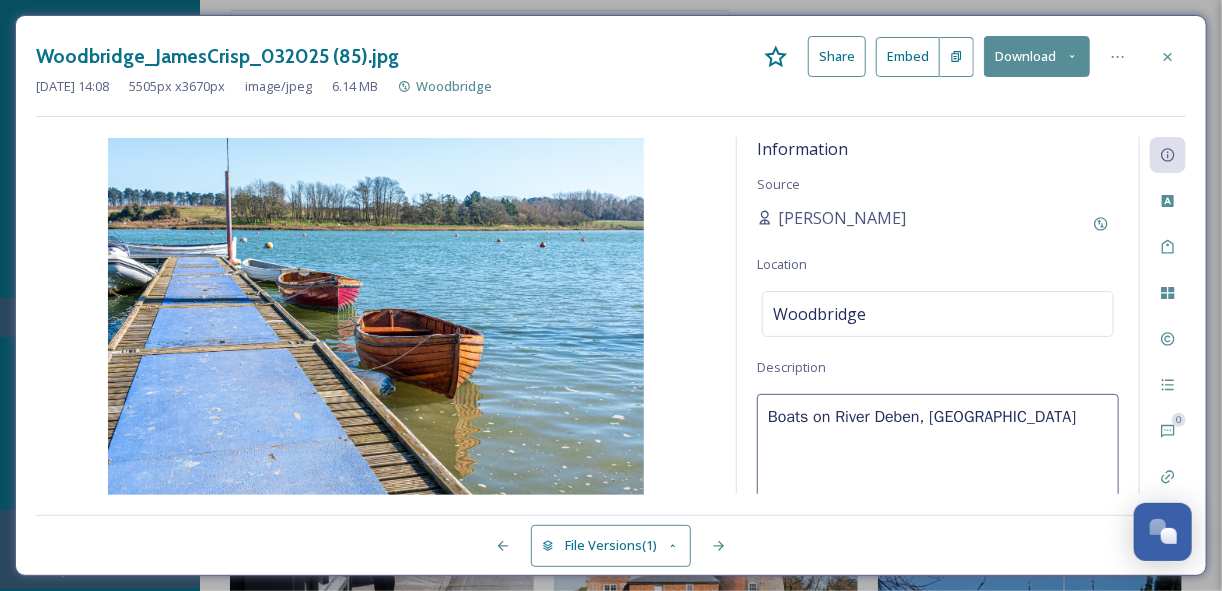 click on "Boats on River Deben, [GEOGRAPHIC_DATA]" at bounding box center (938, 477) 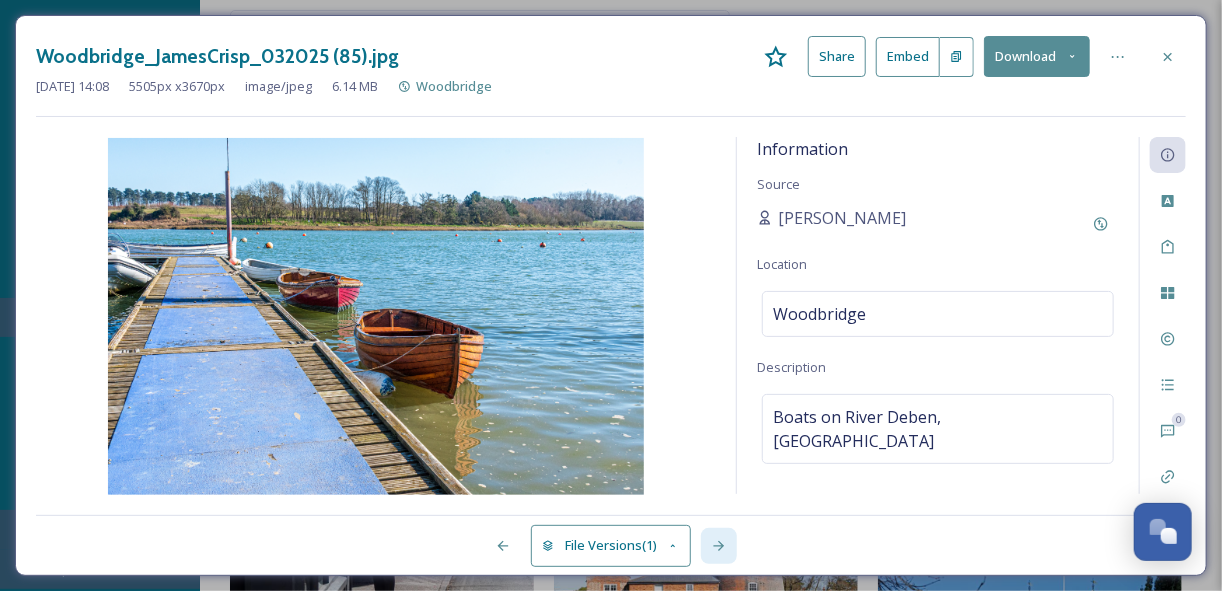 click 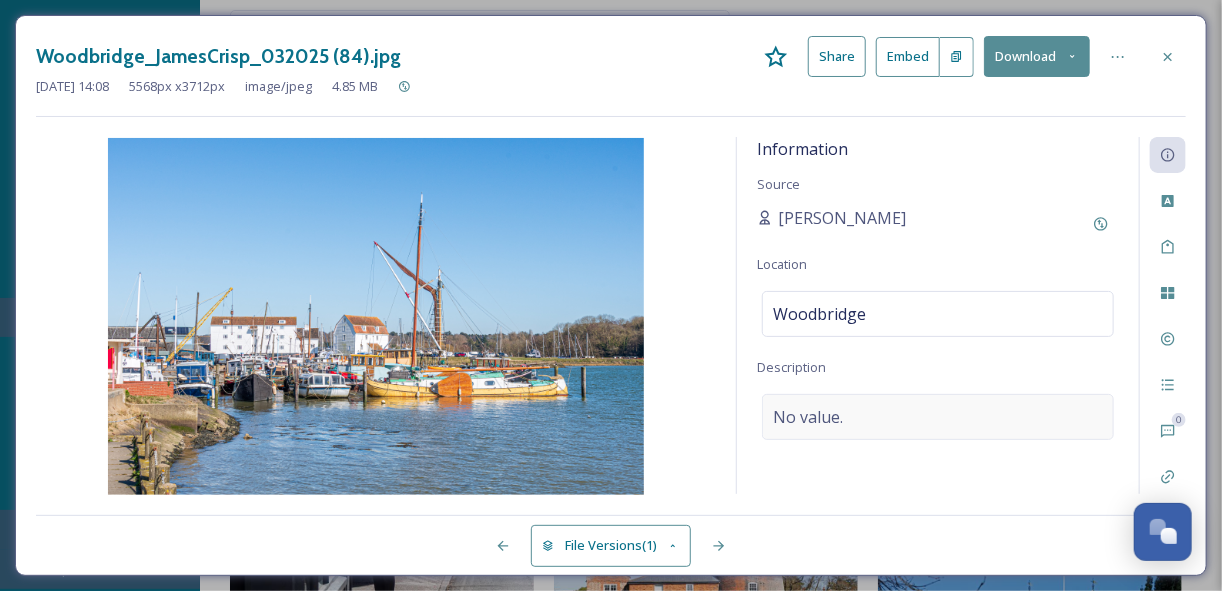 click on "No value." at bounding box center [938, 417] 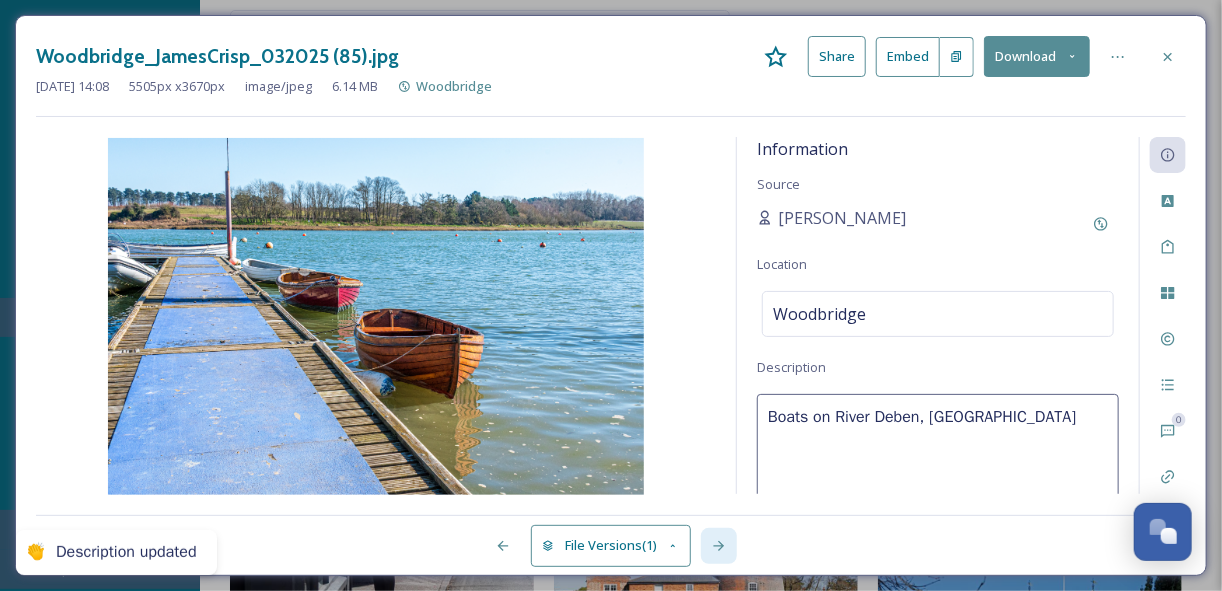 click 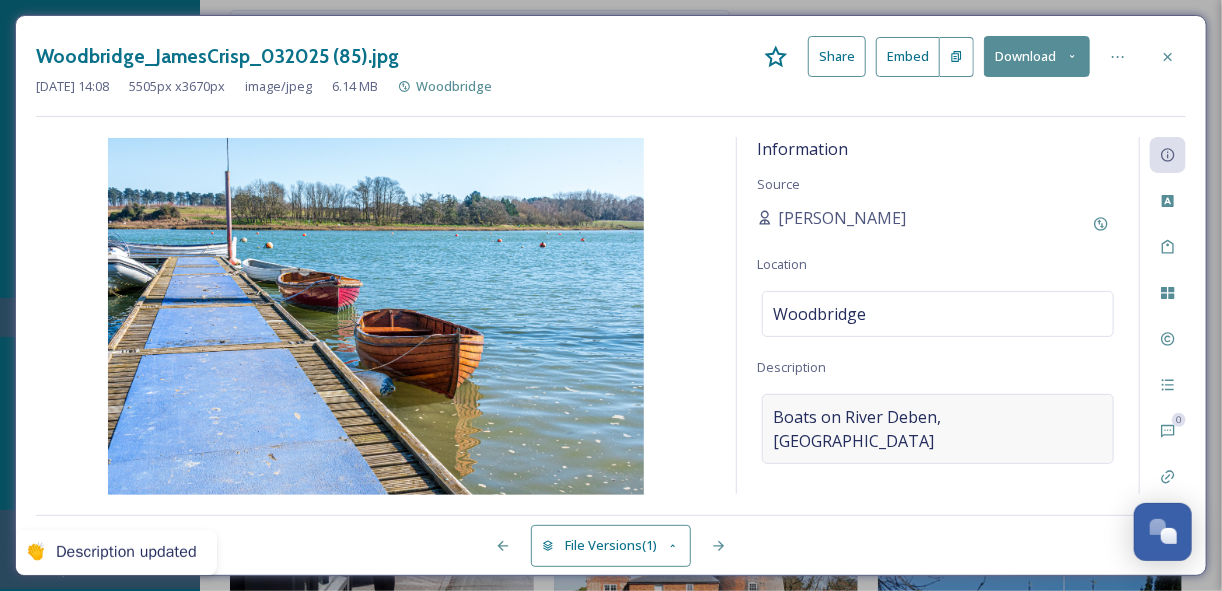 click on "Boats on River Deben, [GEOGRAPHIC_DATA]" at bounding box center [938, 429] 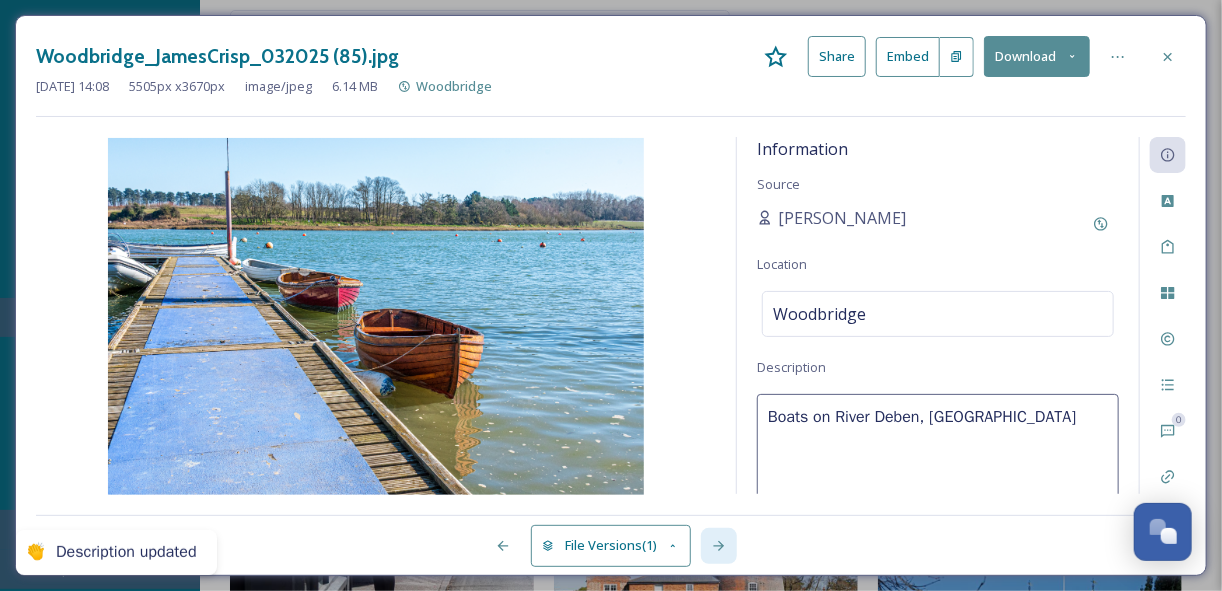 click 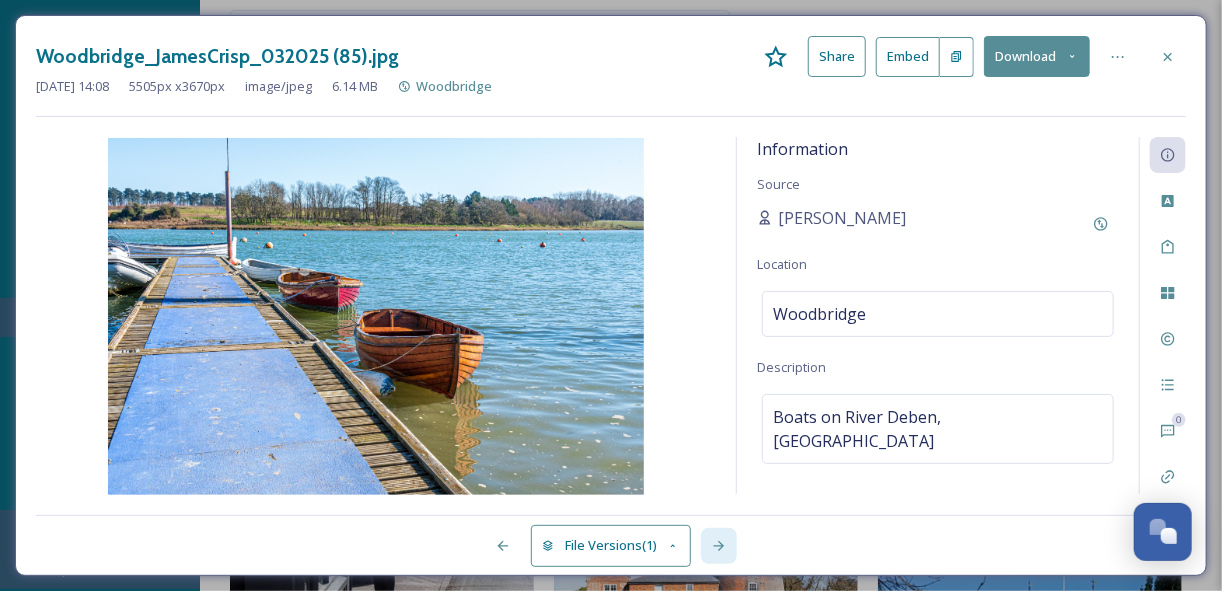 click at bounding box center [719, 546] 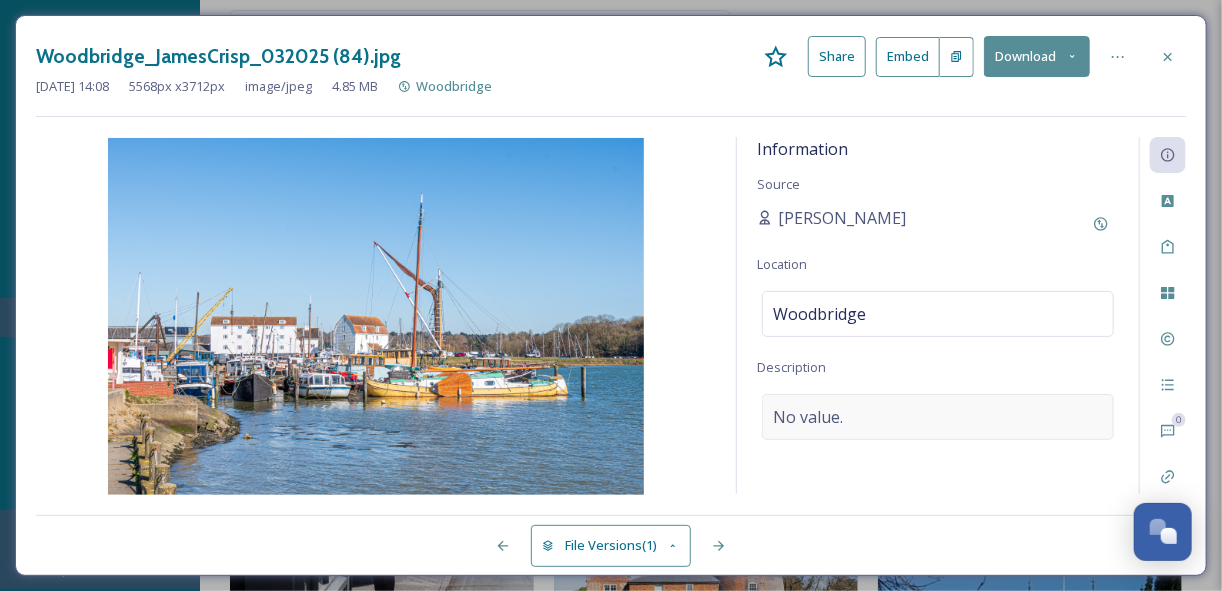 click on "No value." at bounding box center [938, 417] 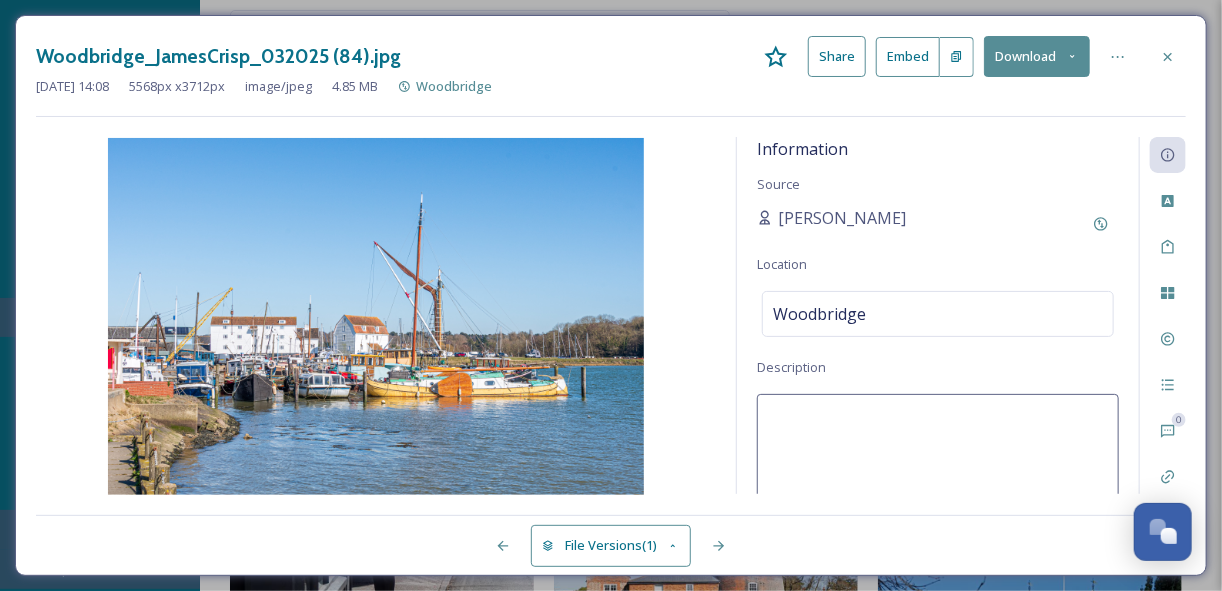 paste on "Boats on River Deben, [GEOGRAPHIC_DATA]" 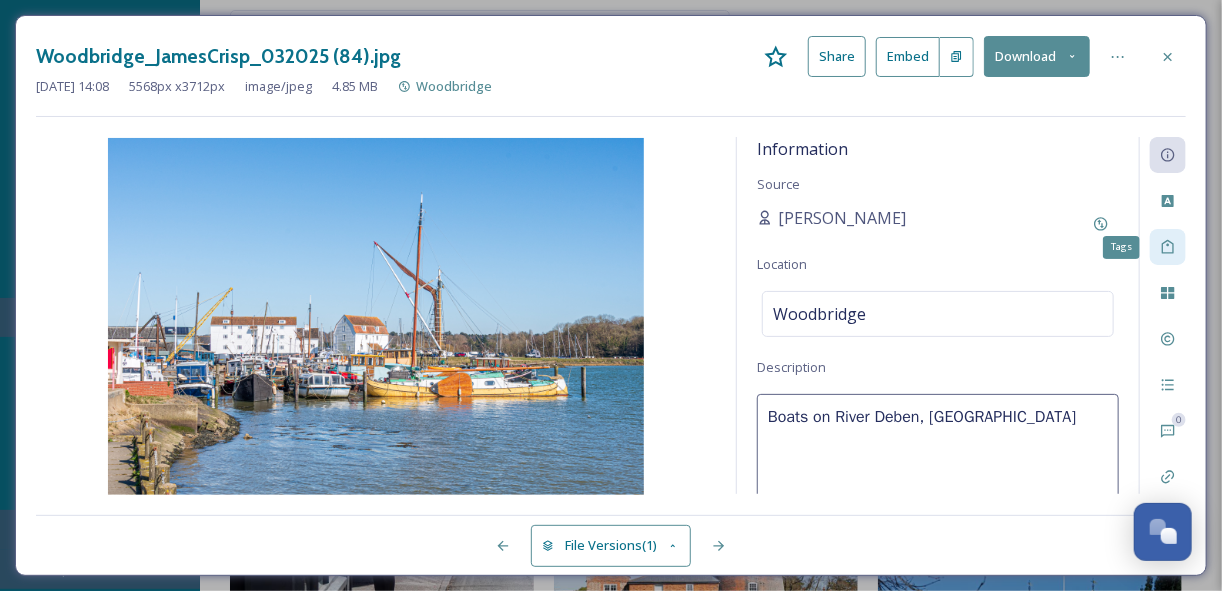 click 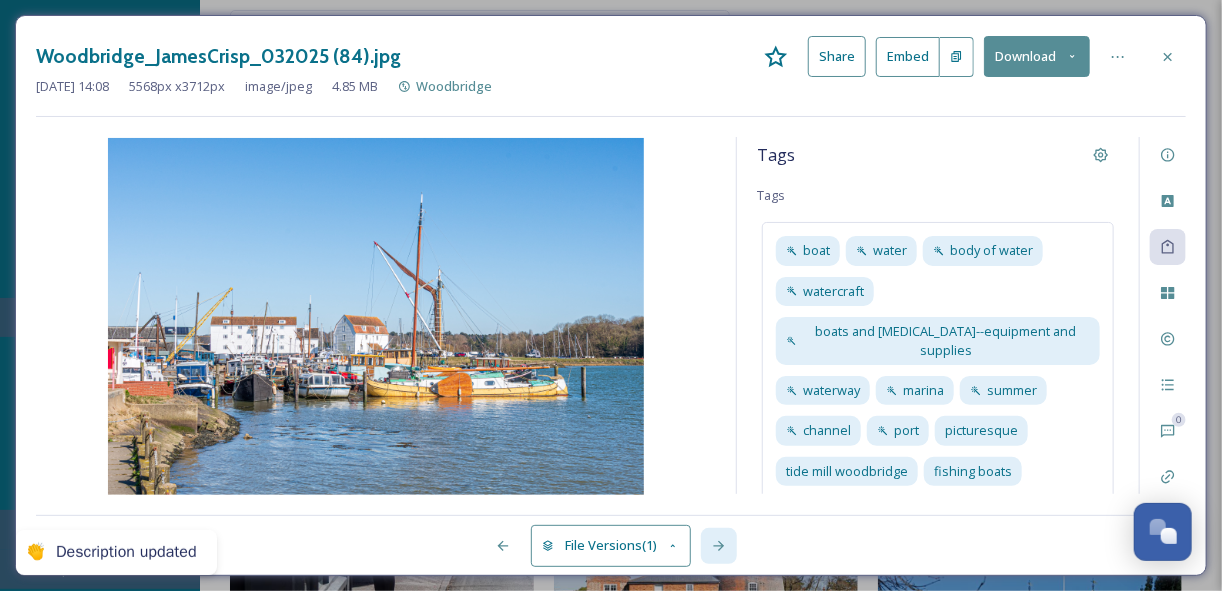 click 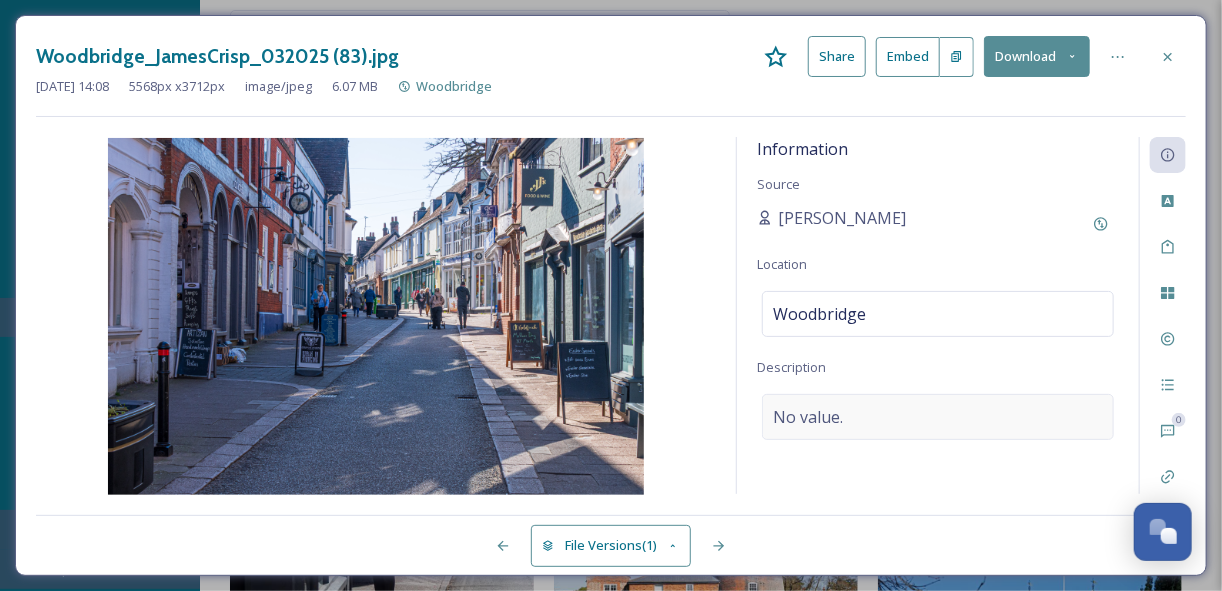 click on "No value." at bounding box center [808, 417] 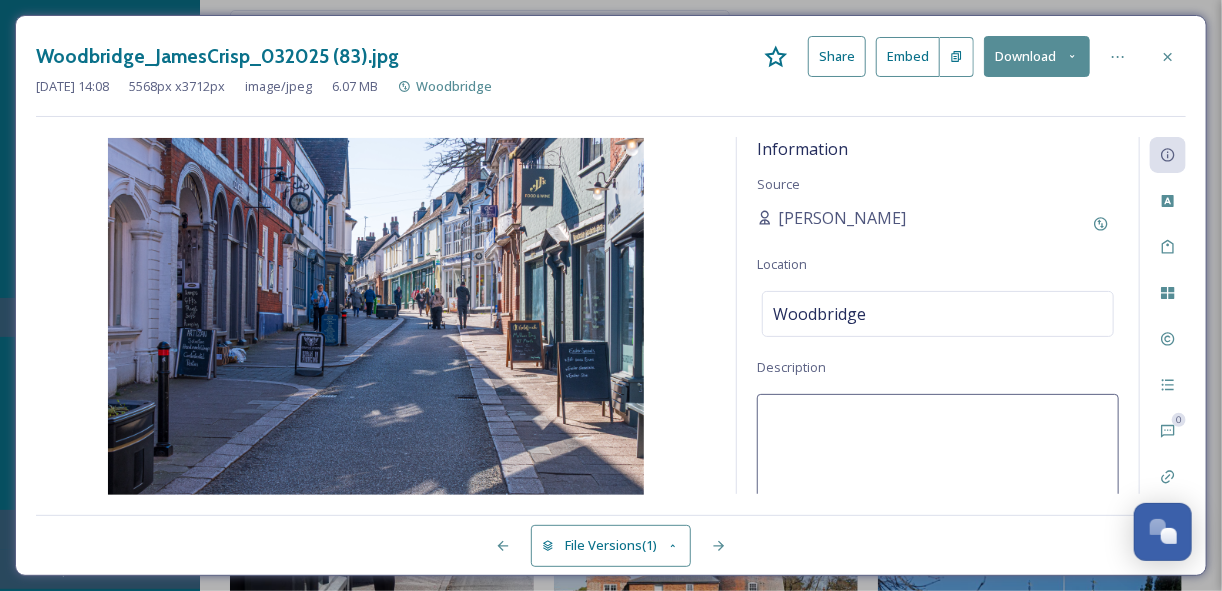 click at bounding box center [938, 477] 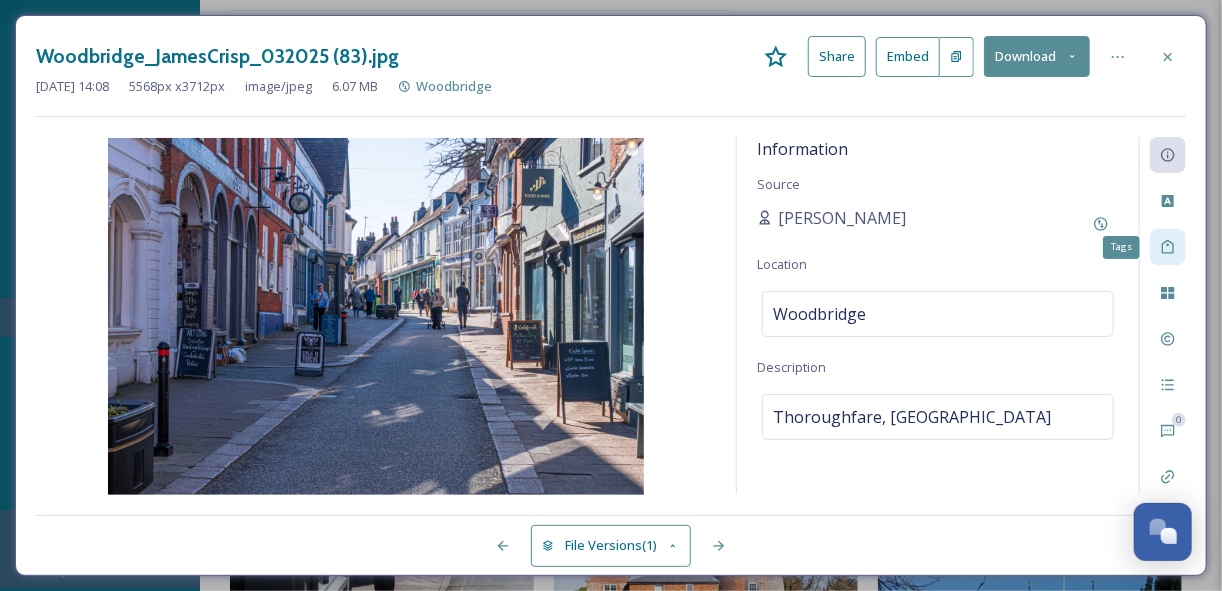 click 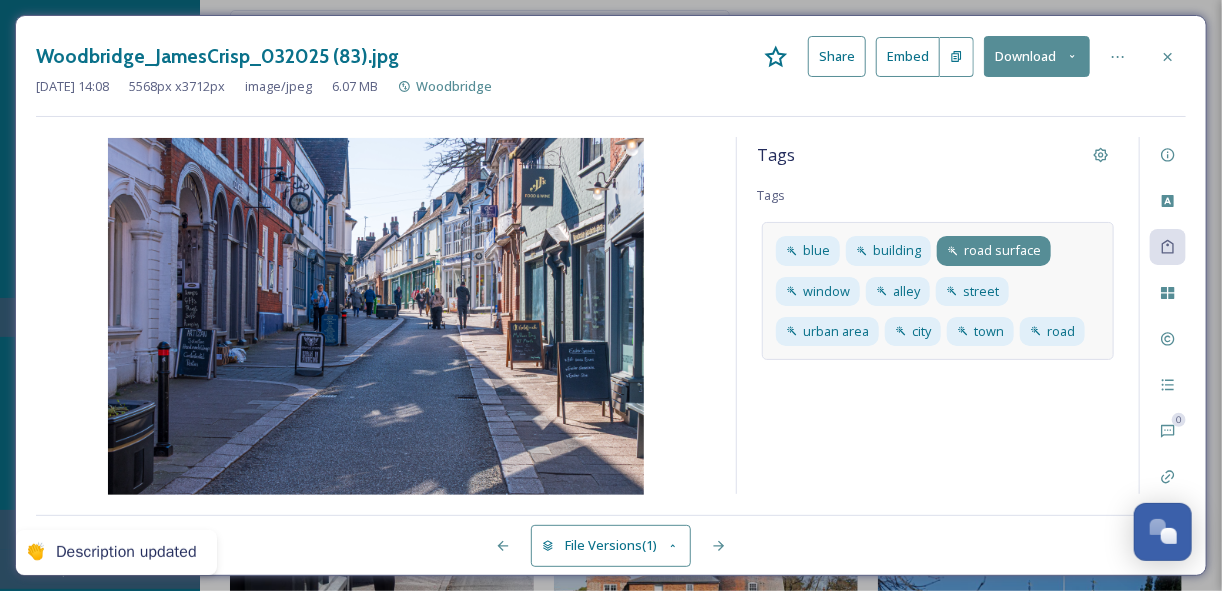 click on "road surface" at bounding box center (1002, 250) 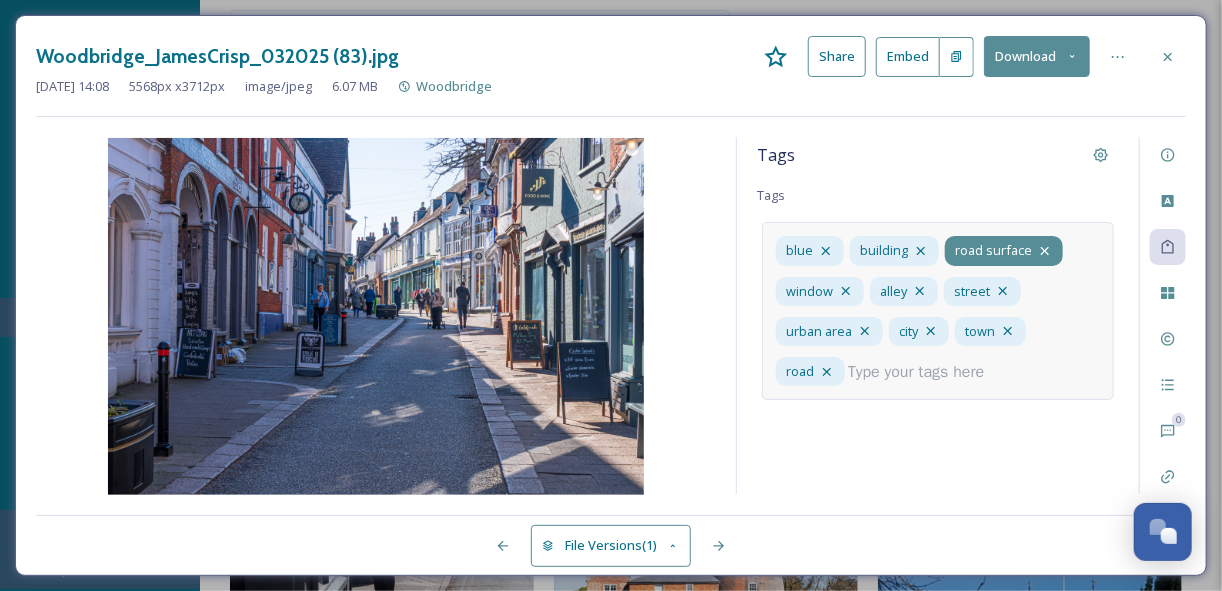 click 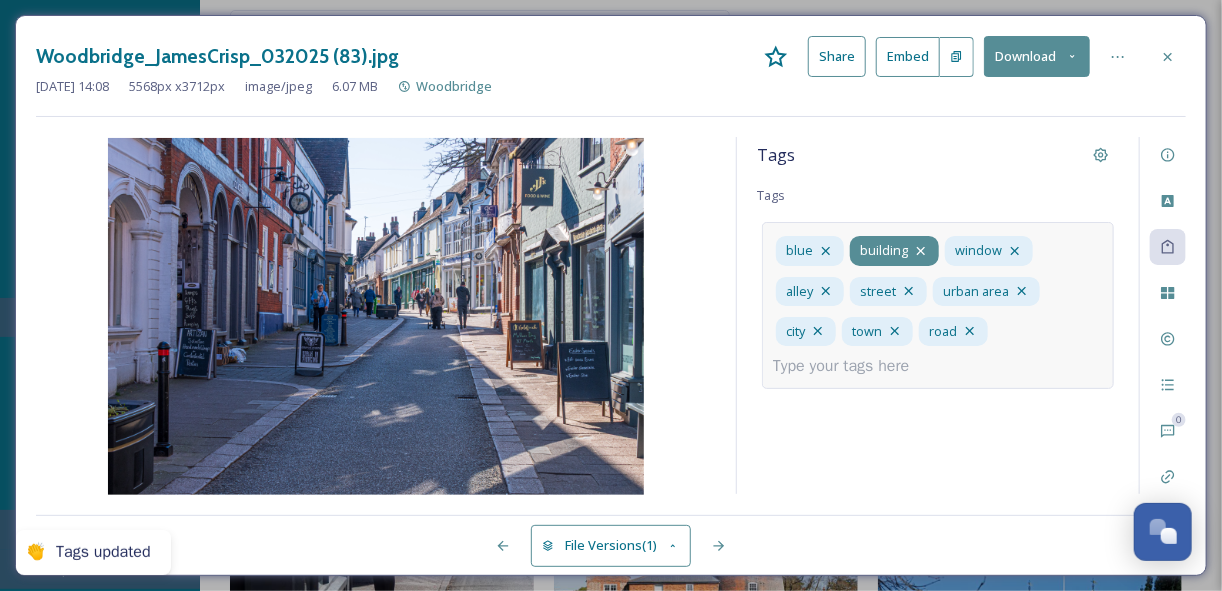 click 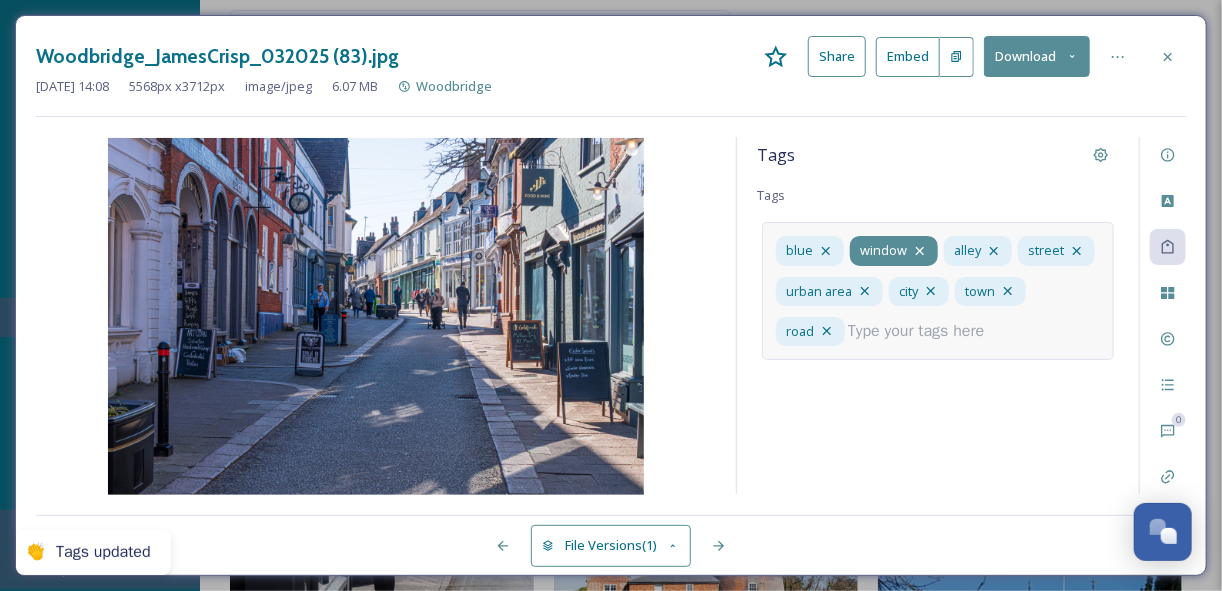 click 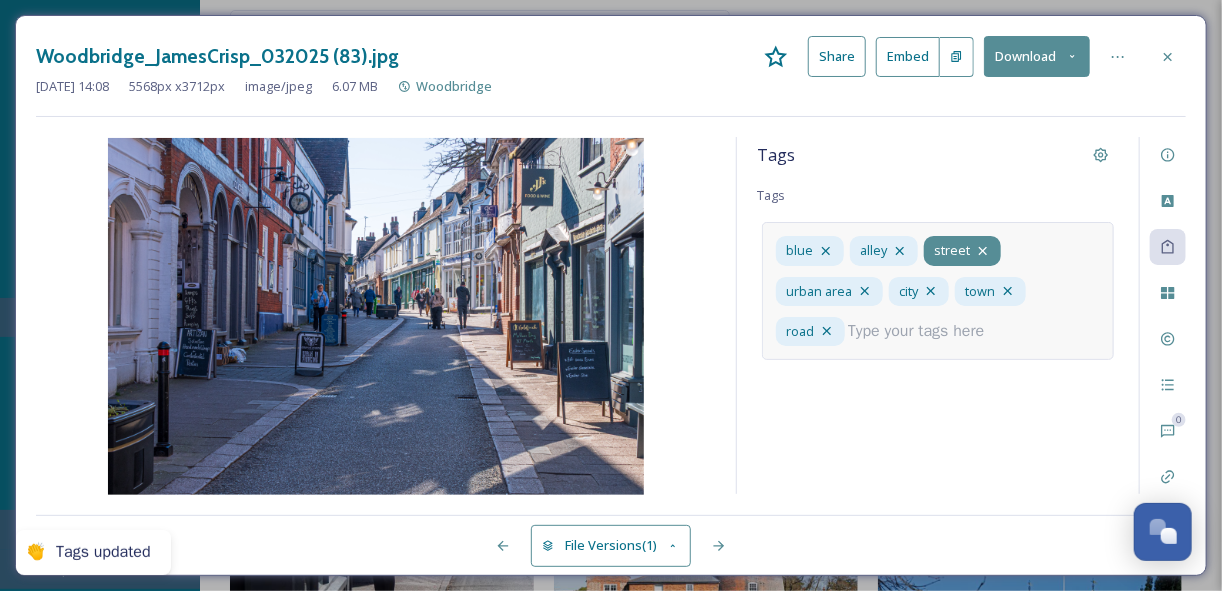 click 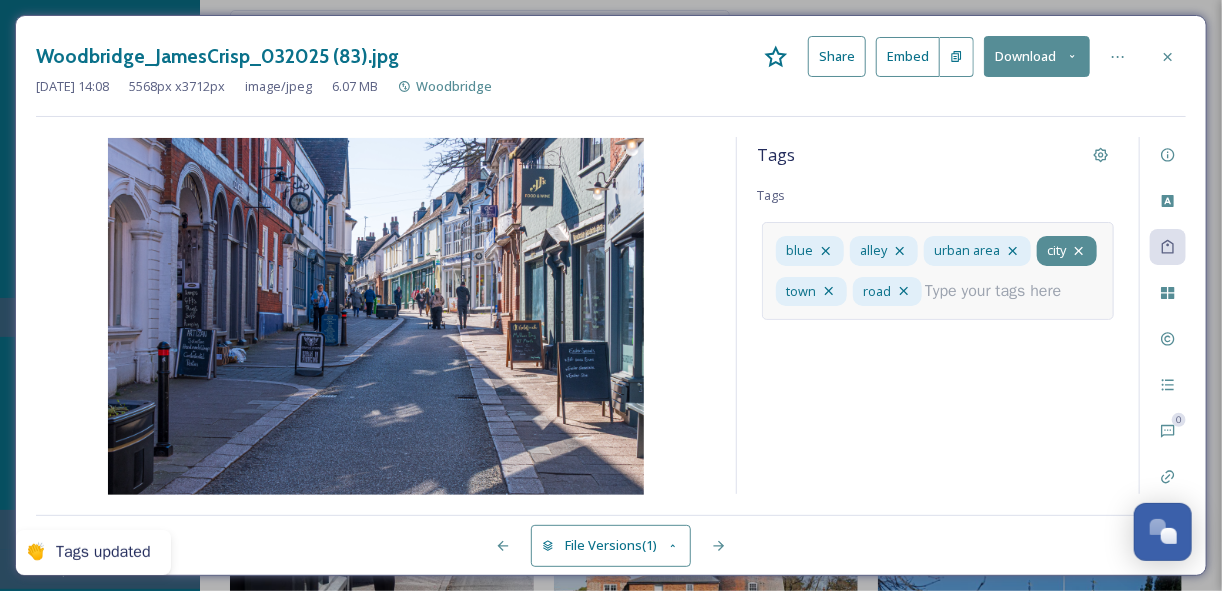 click 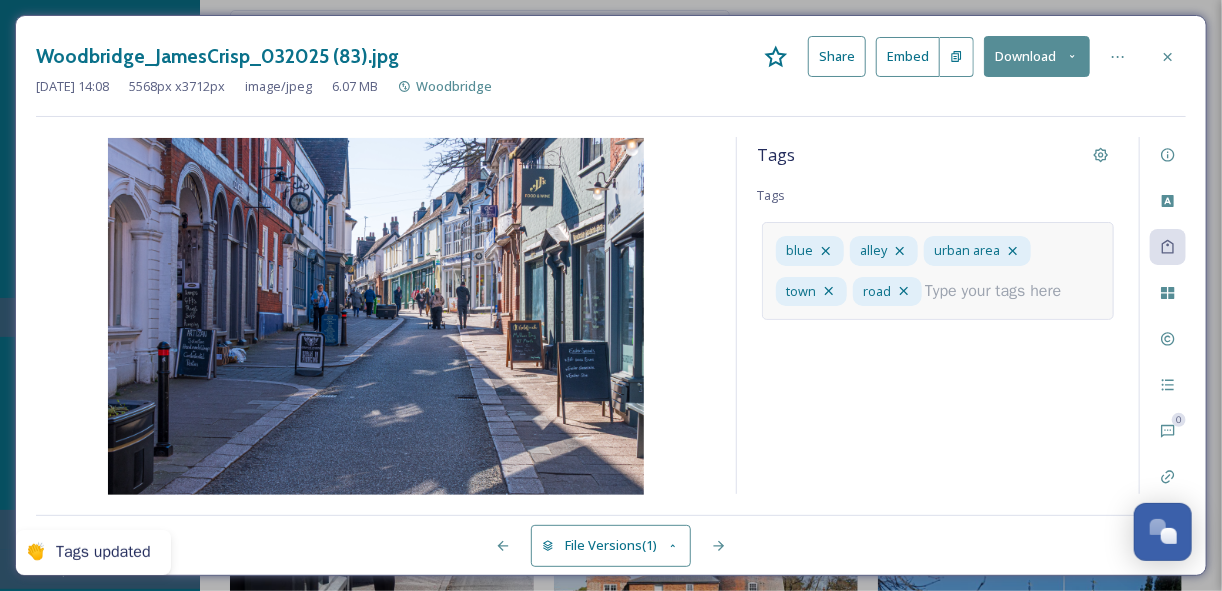 click at bounding box center [1001, 291] 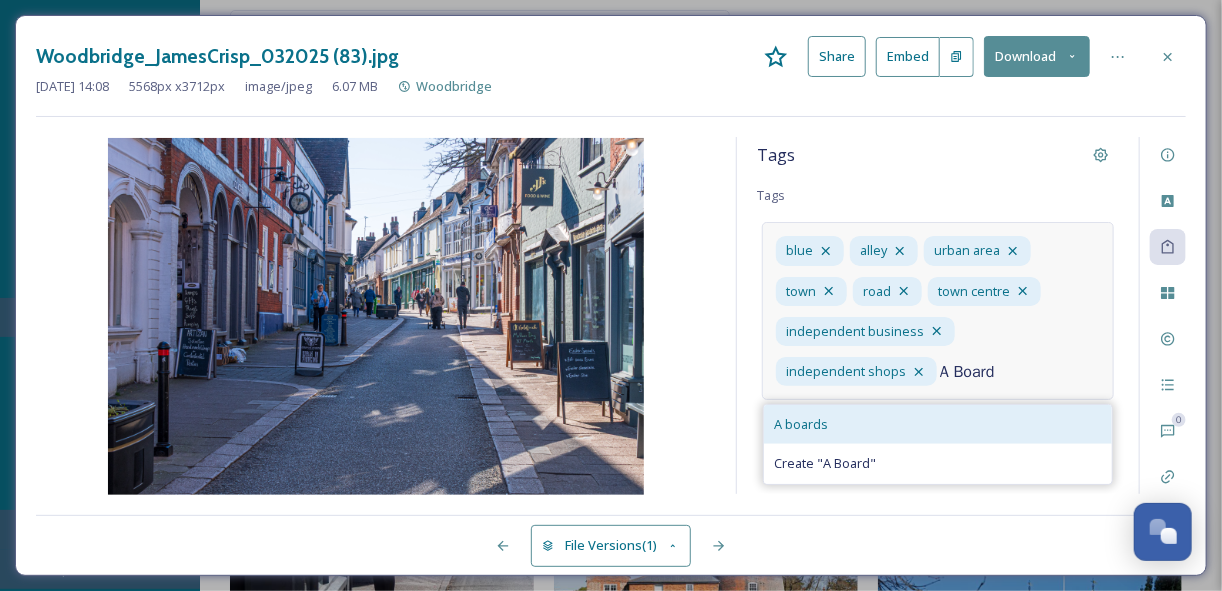 click on "A boards" at bounding box center [801, 424] 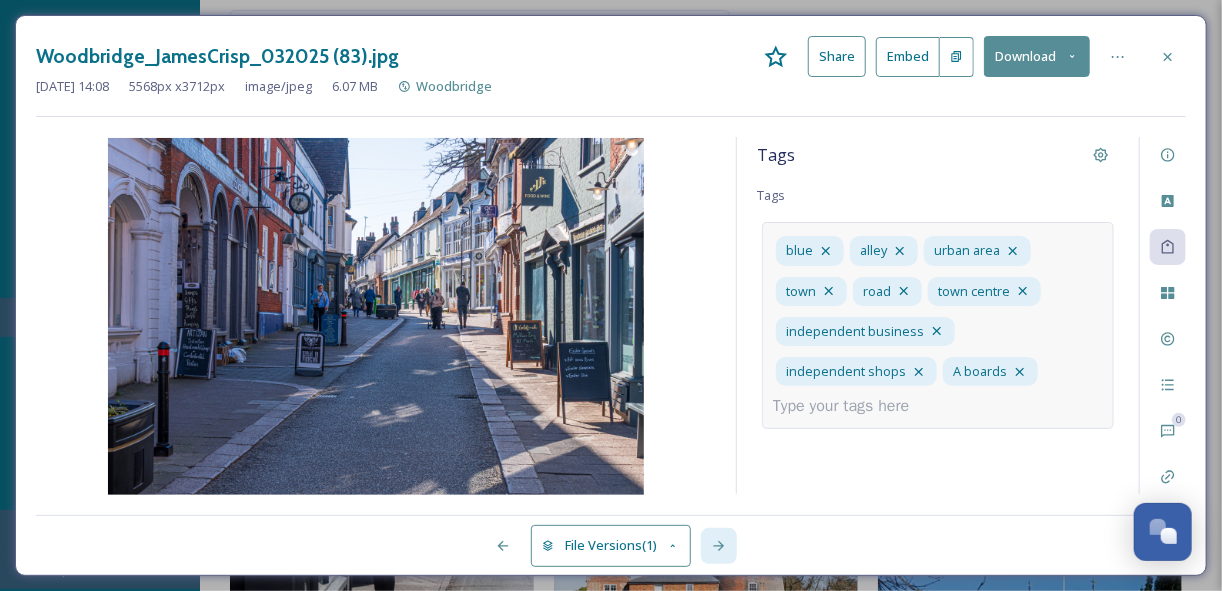 click 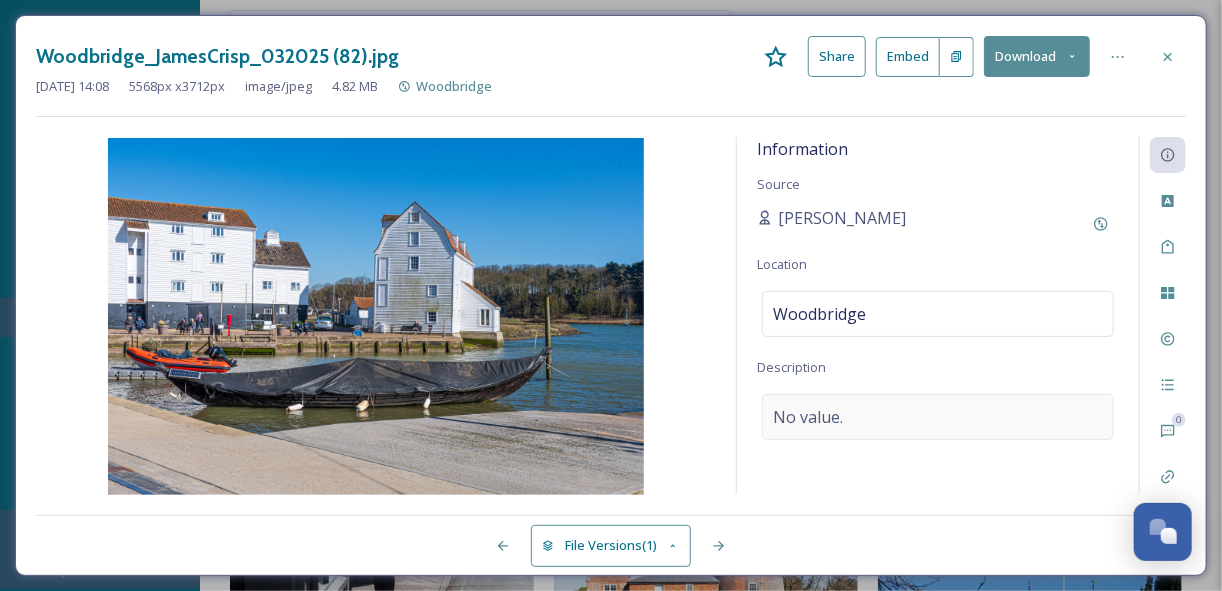 click on "No value." at bounding box center (808, 417) 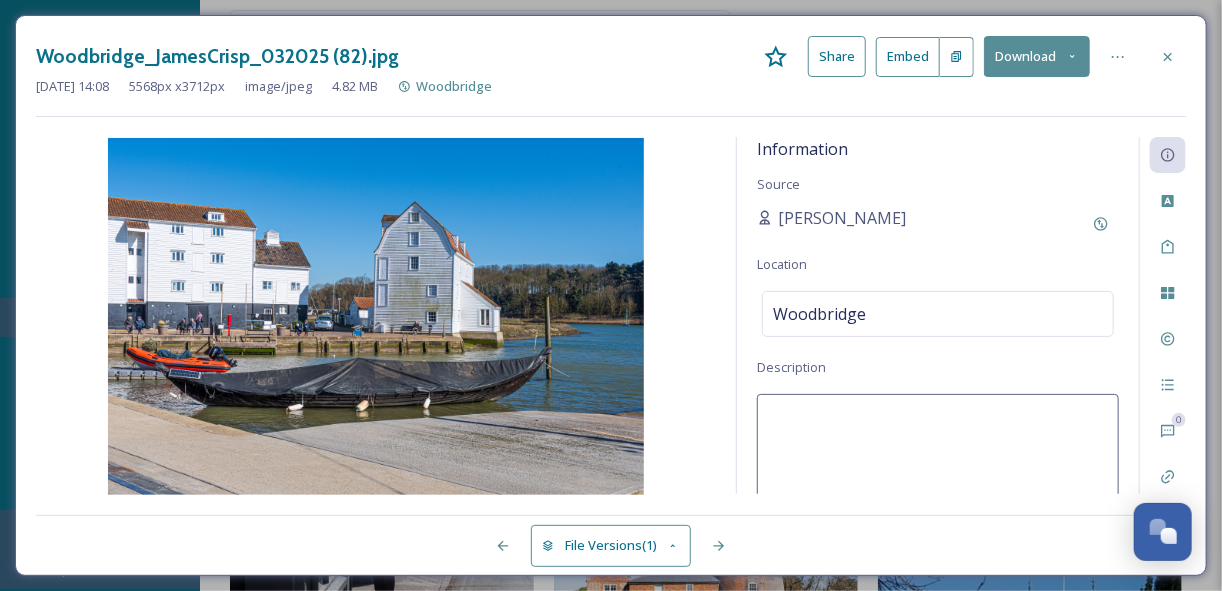 click at bounding box center (938, 477) 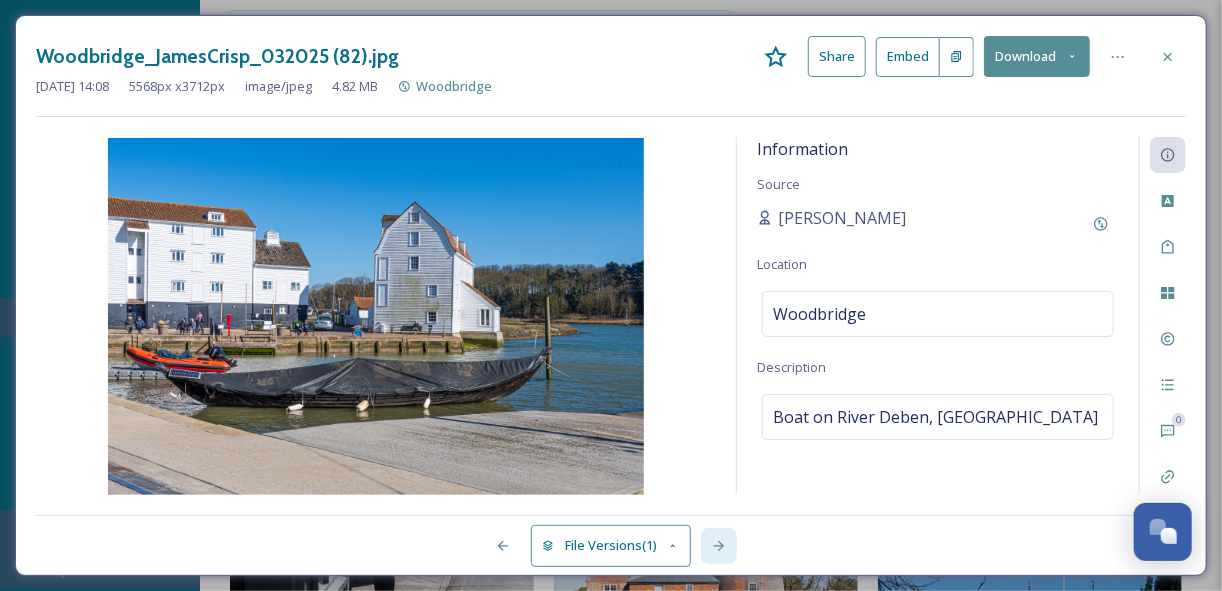 click 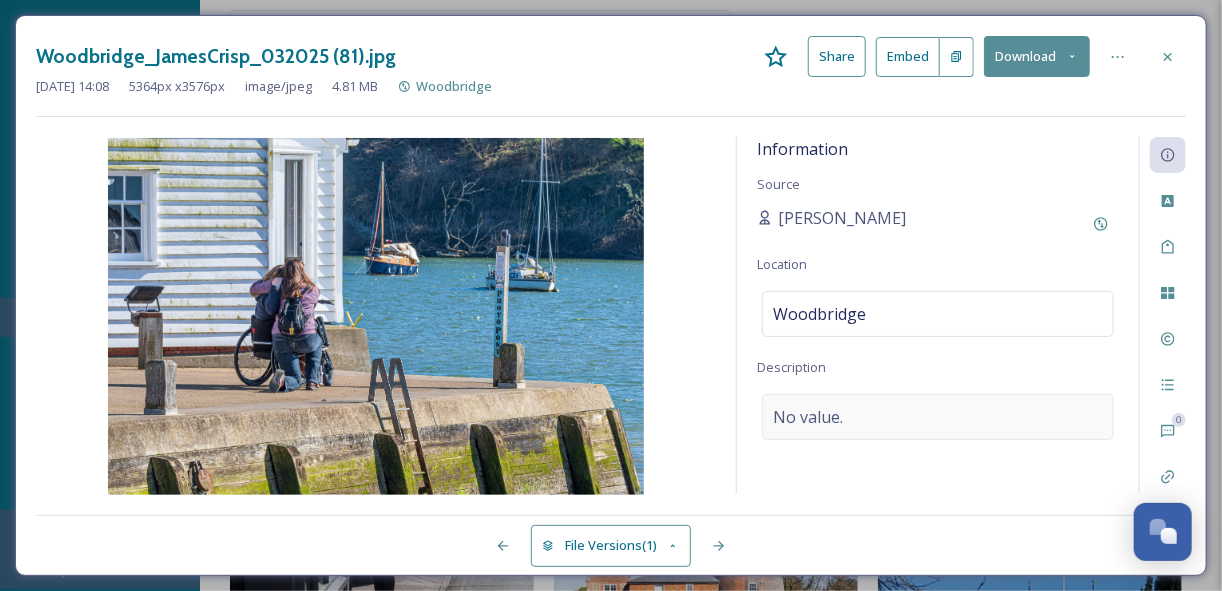 click on "No value." at bounding box center (808, 417) 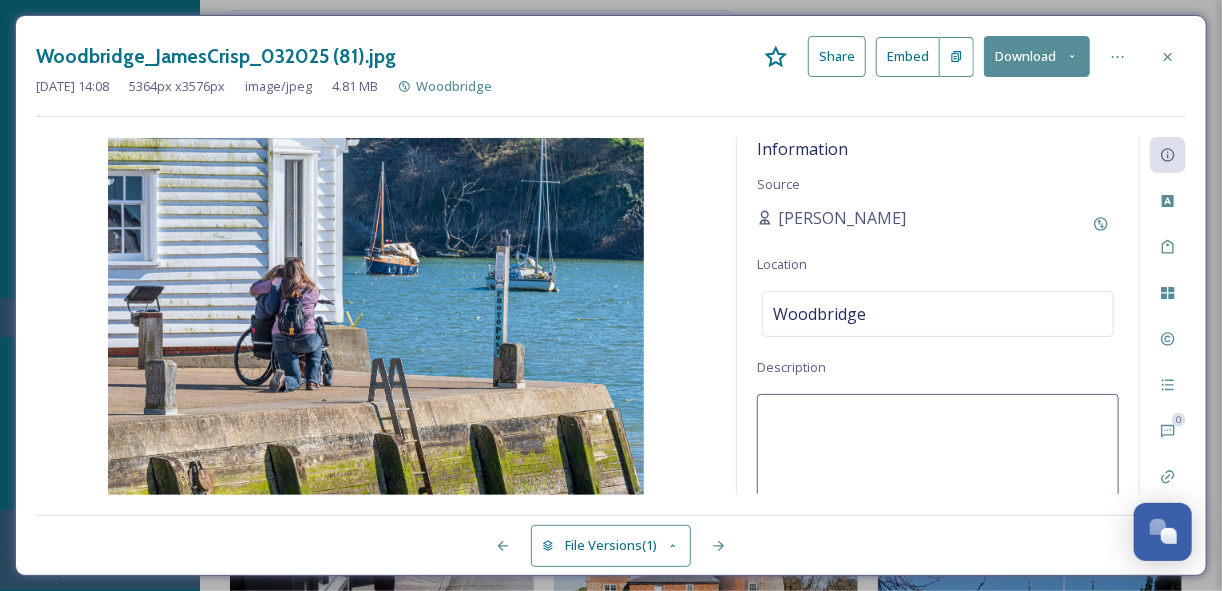 click at bounding box center [938, 477] 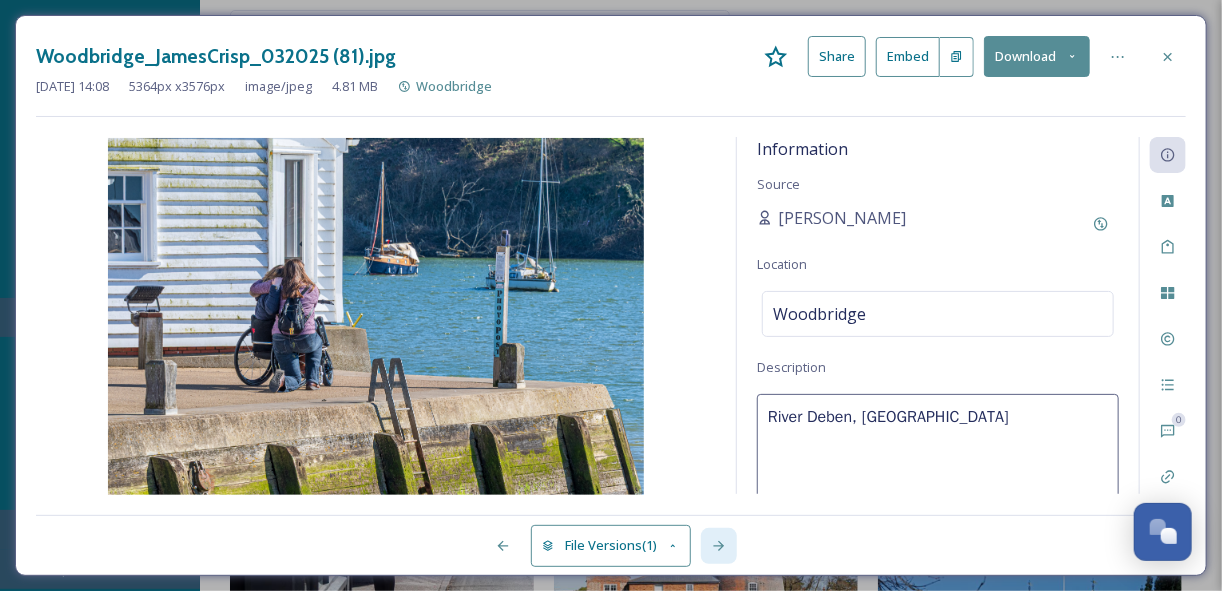 click 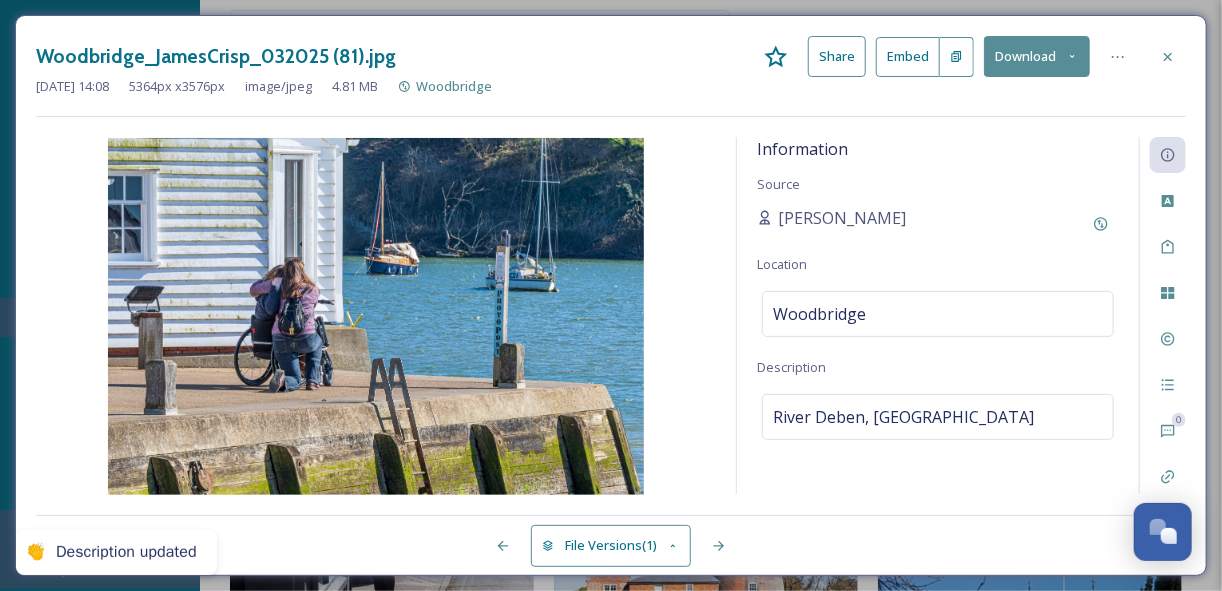 click on "River Deben, [GEOGRAPHIC_DATA]" at bounding box center [938, 417] 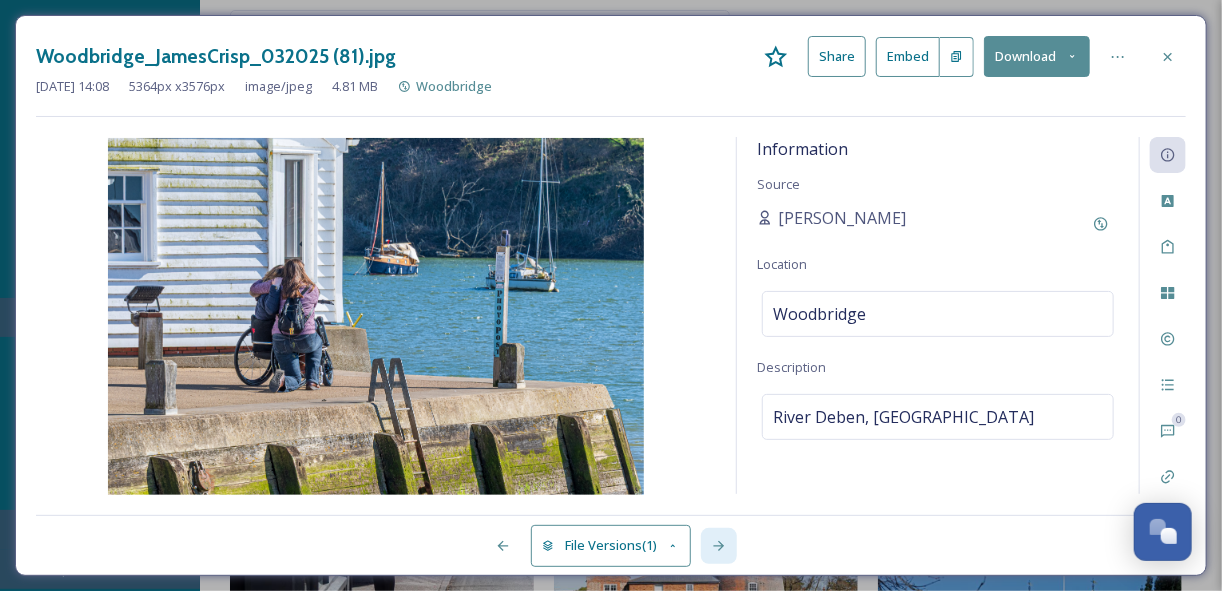 click 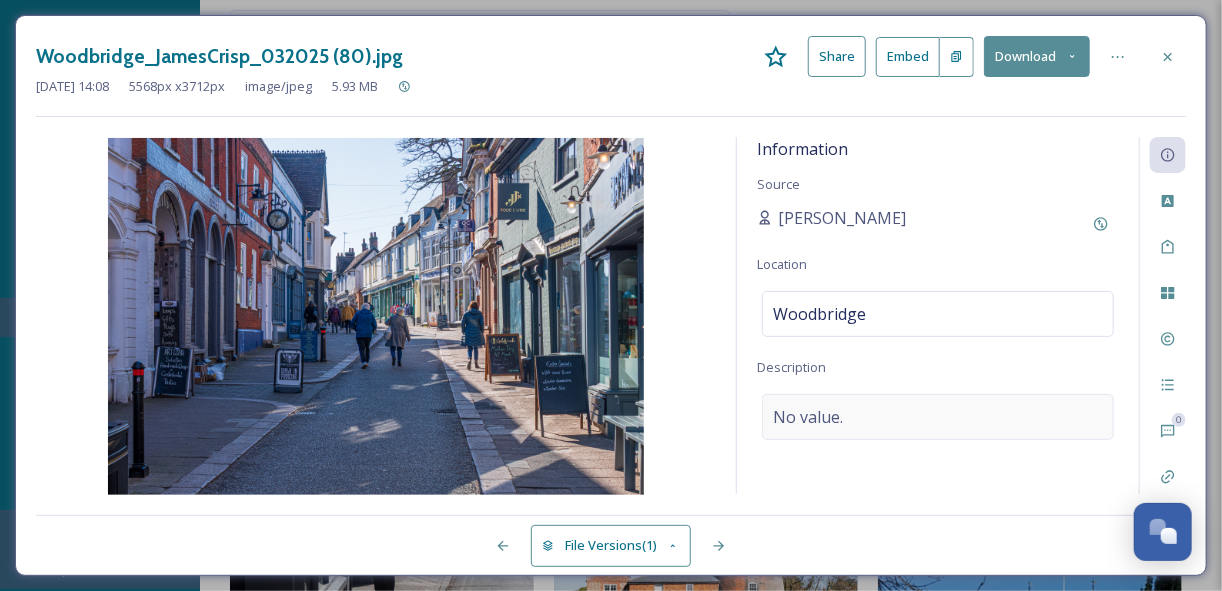 click on "No value." at bounding box center [808, 417] 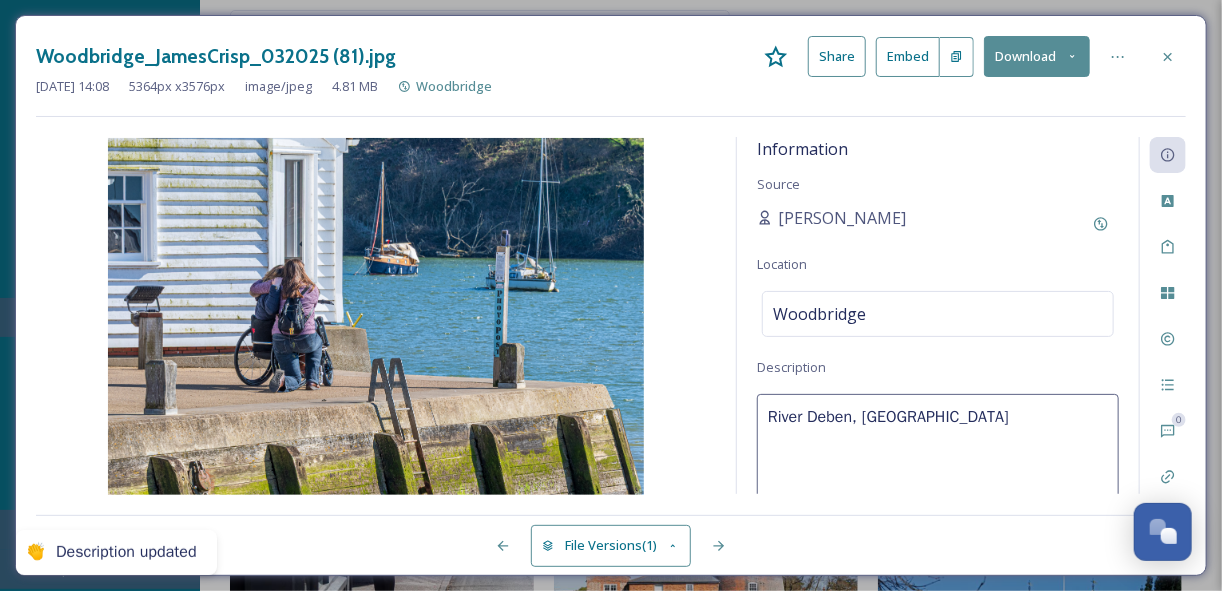 click on "River Deben, [GEOGRAPHIC_DATA]" at bounding box center (938, 477) 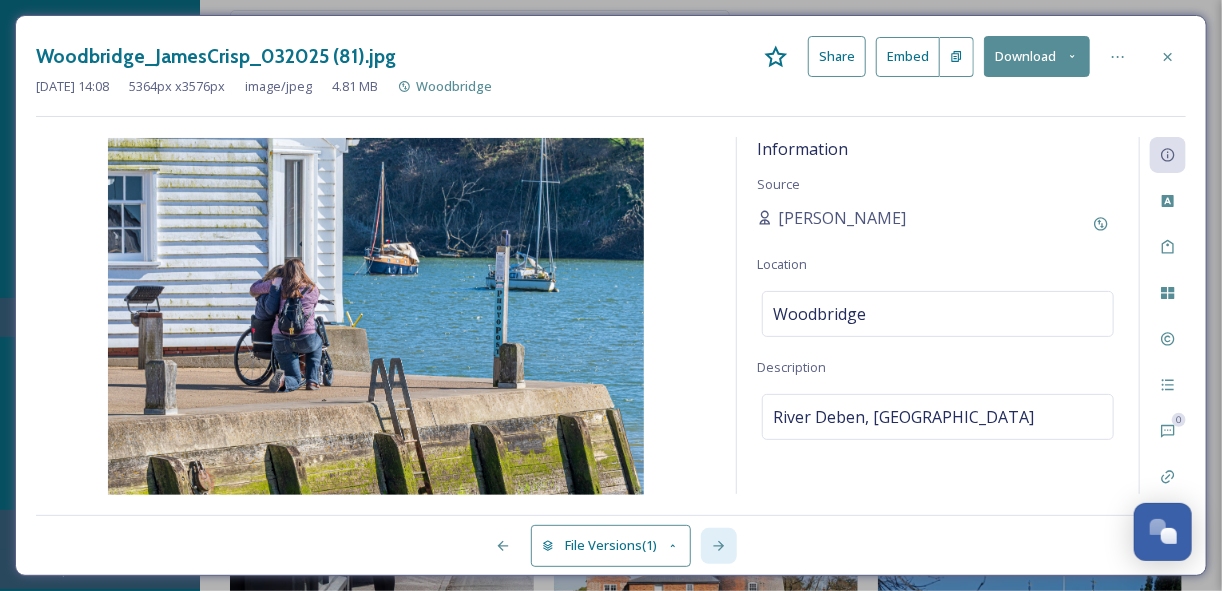 click 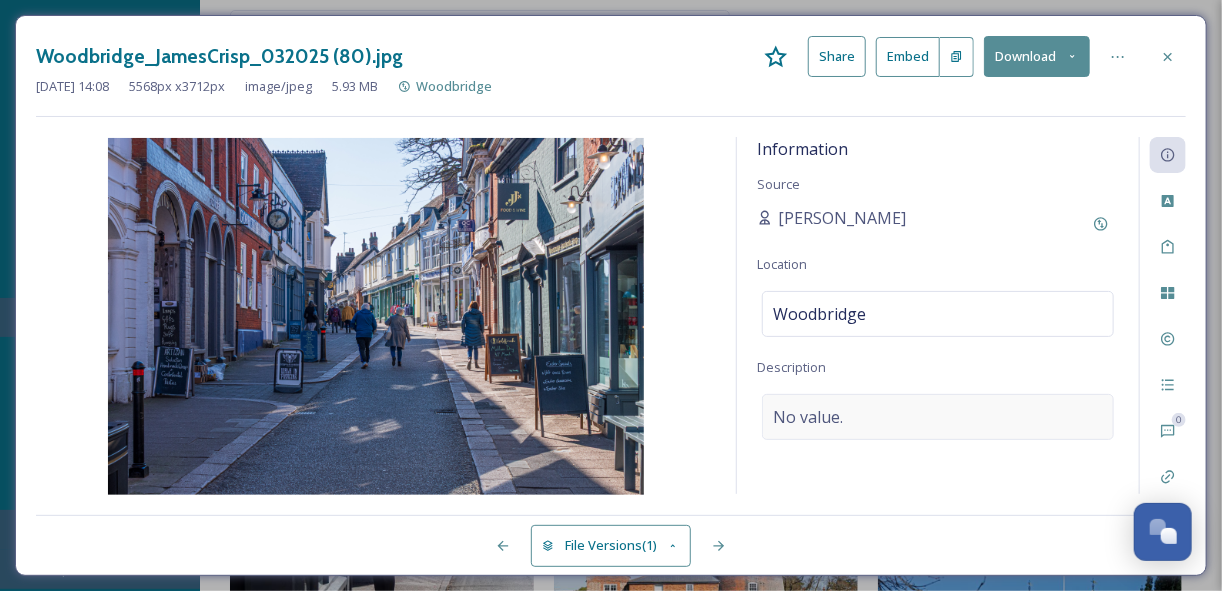 click on "No value." at bounding box center [808, 417] 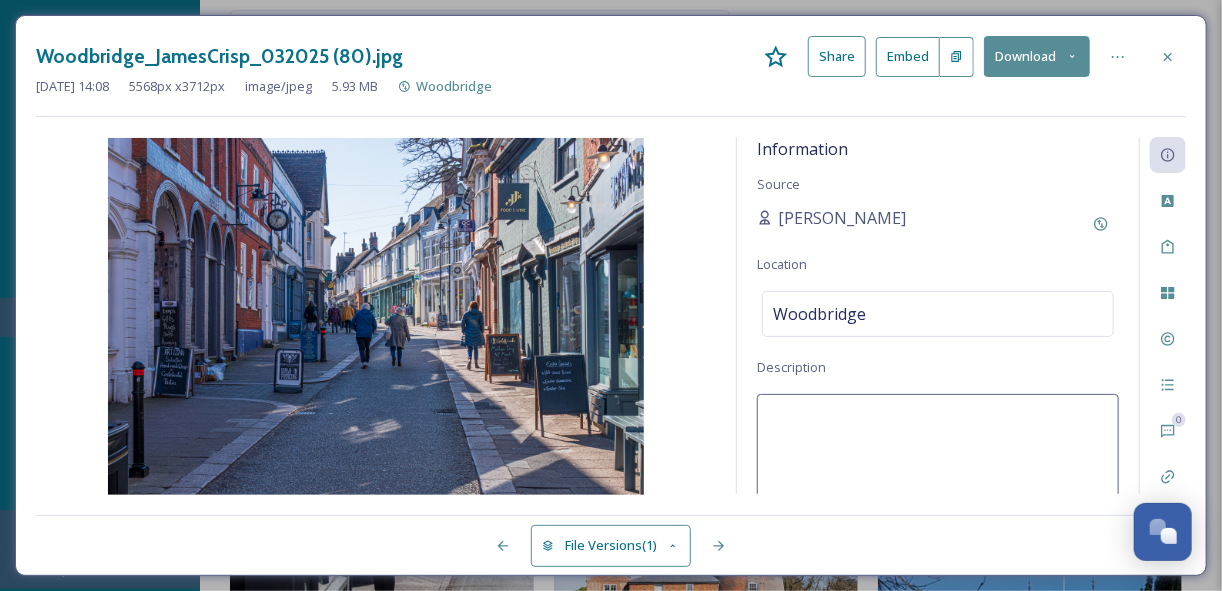 click at bounding box center (938, 477) 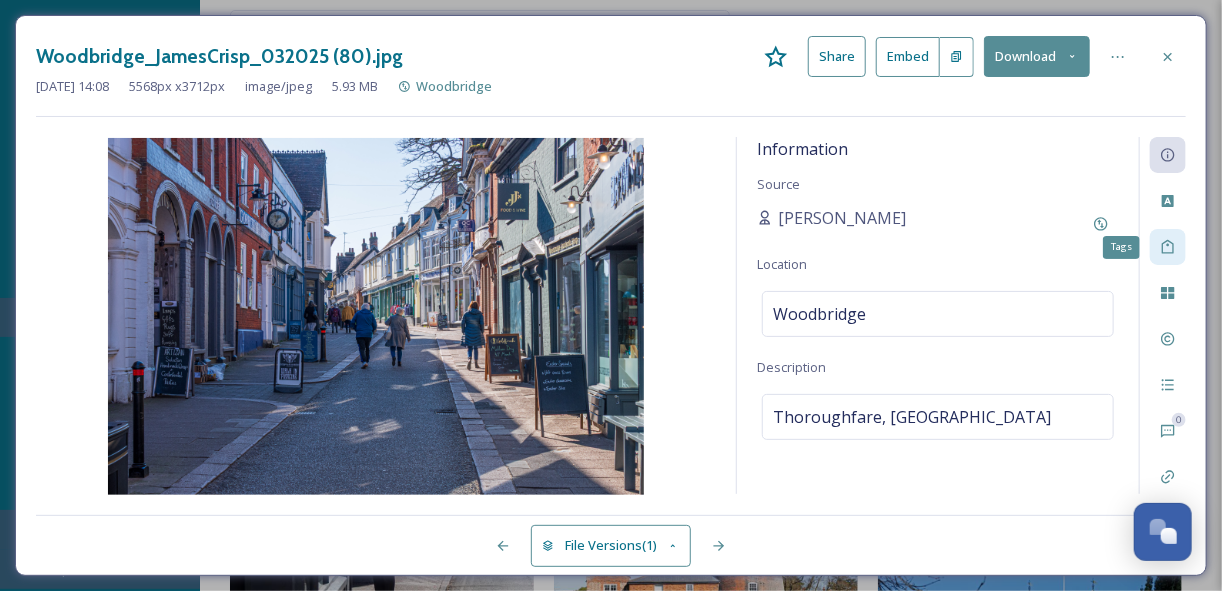 click on "Tags" at bounding box center (1168, 247) 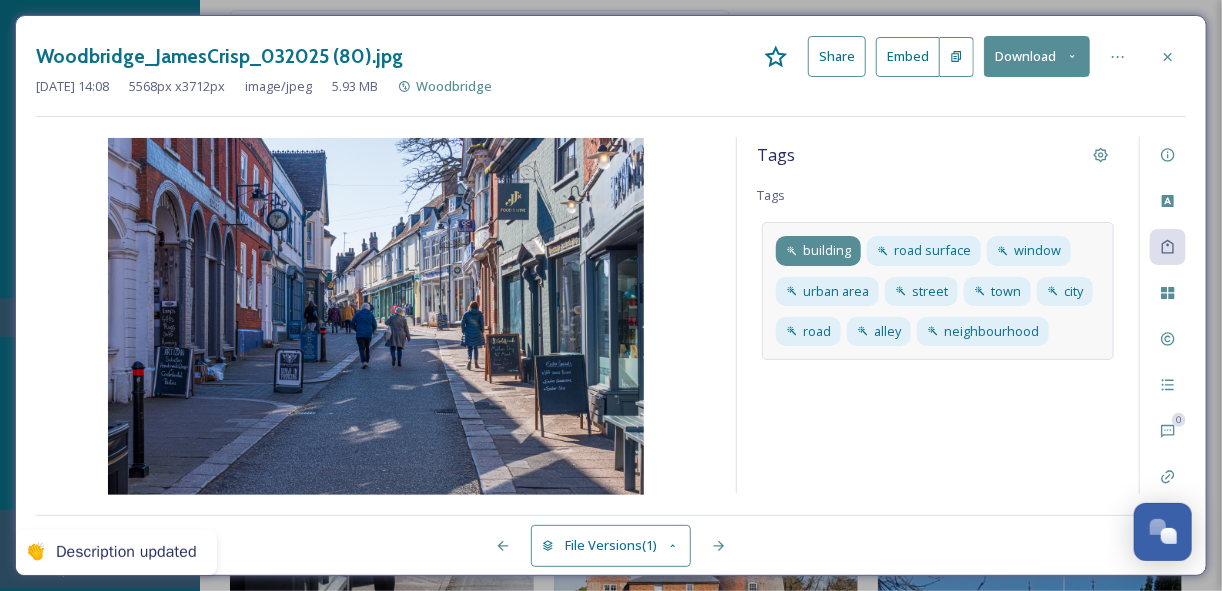 click on "building" at bounding box center [827, 250] 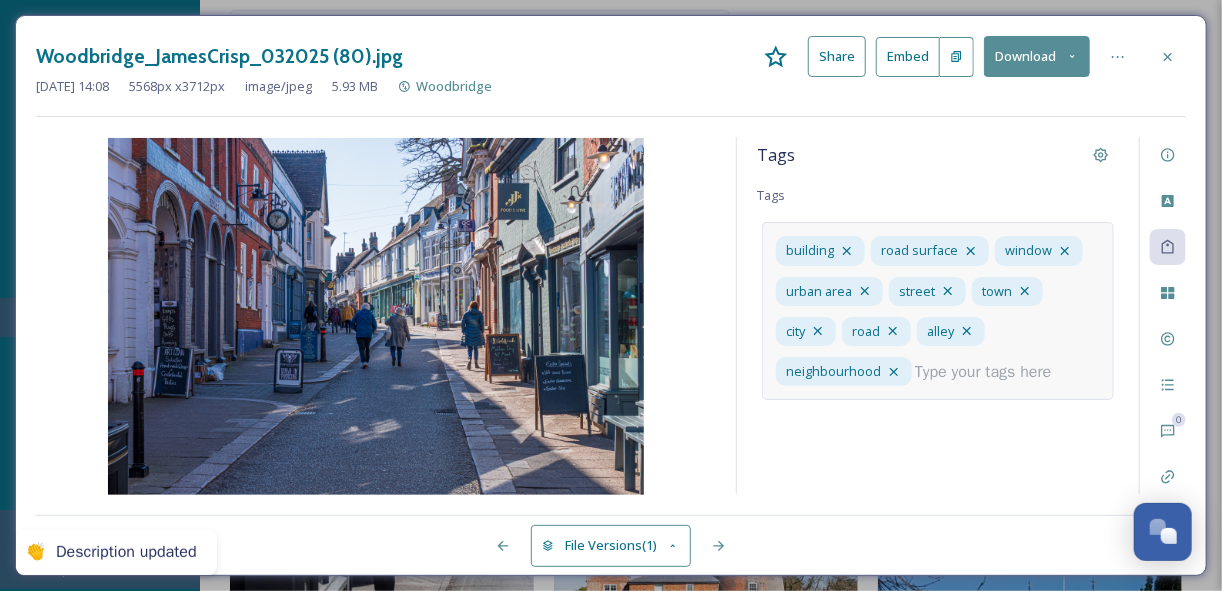 click 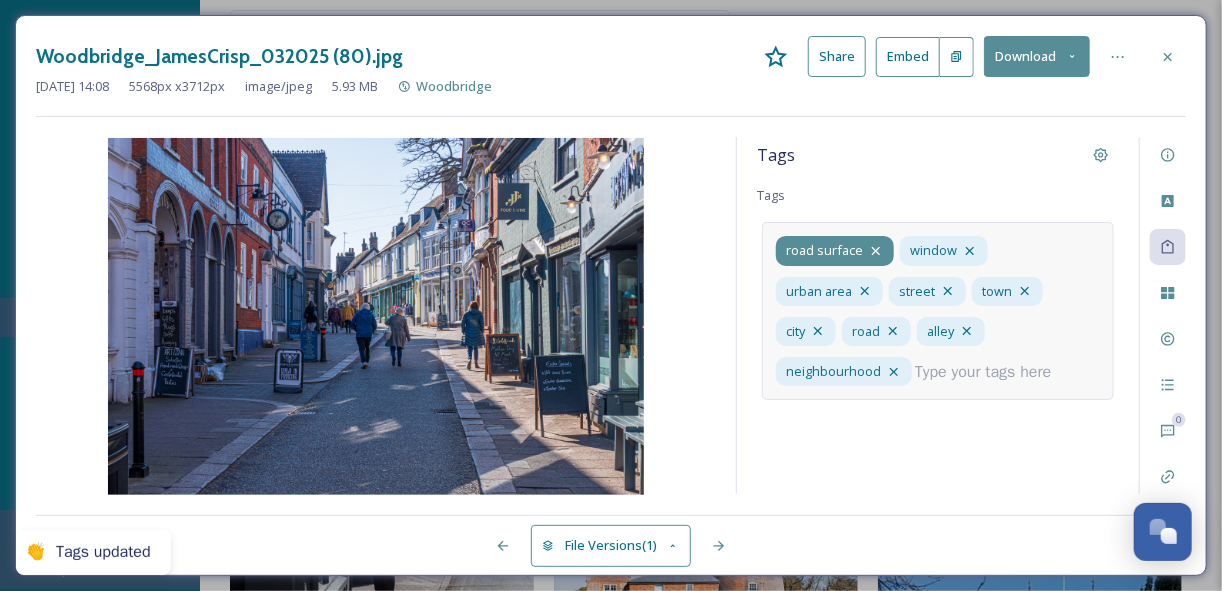 click 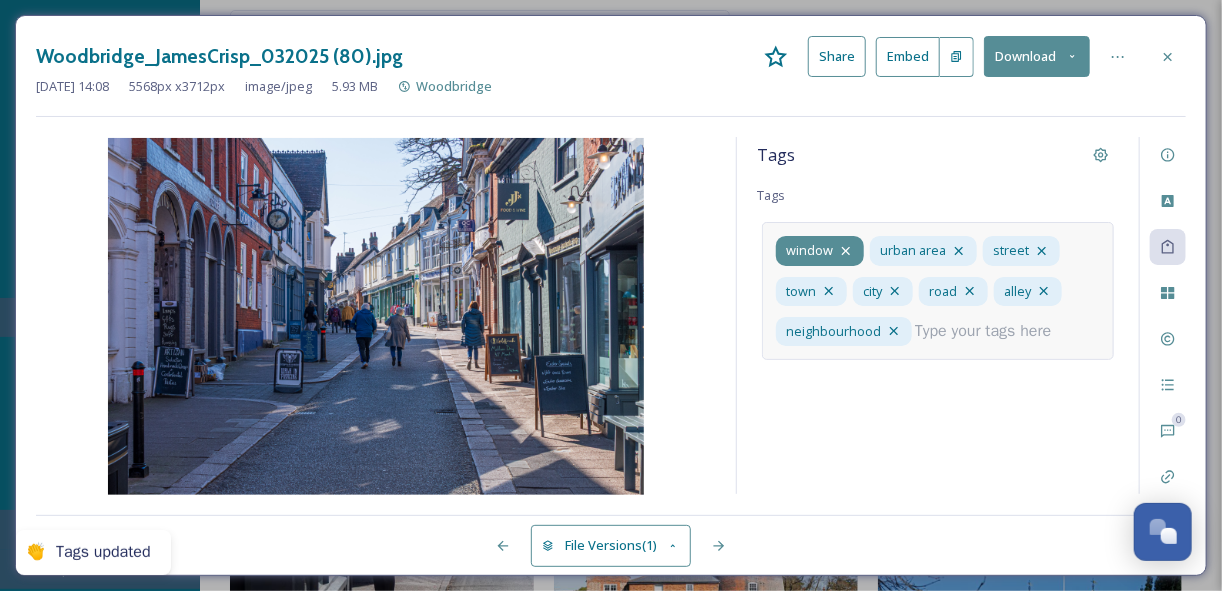 click 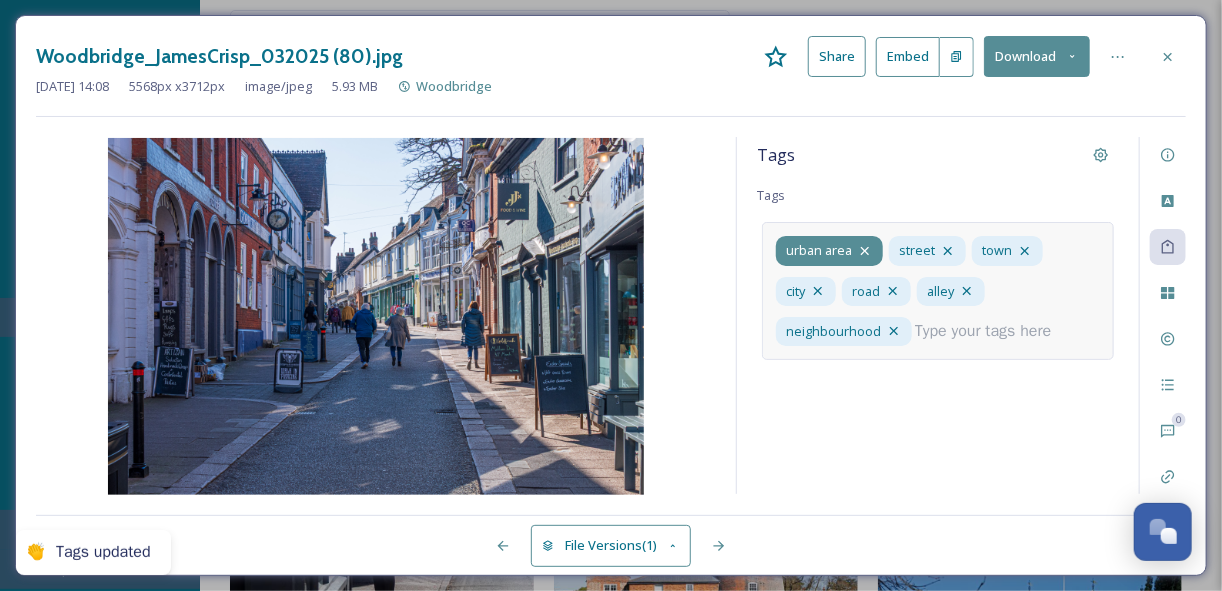 click 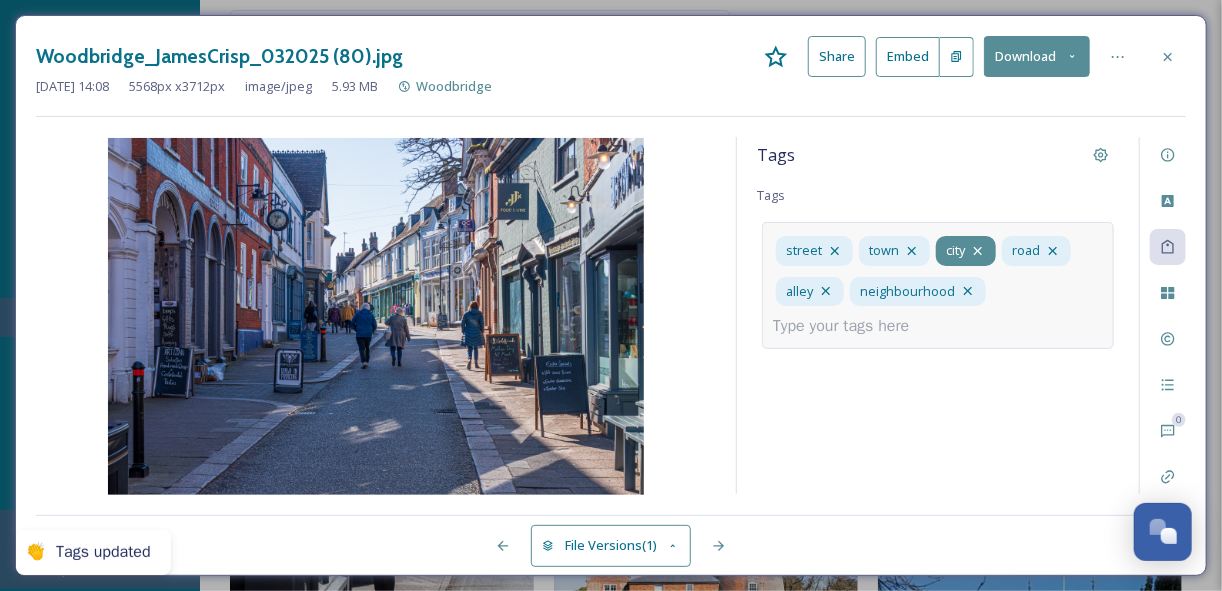 click 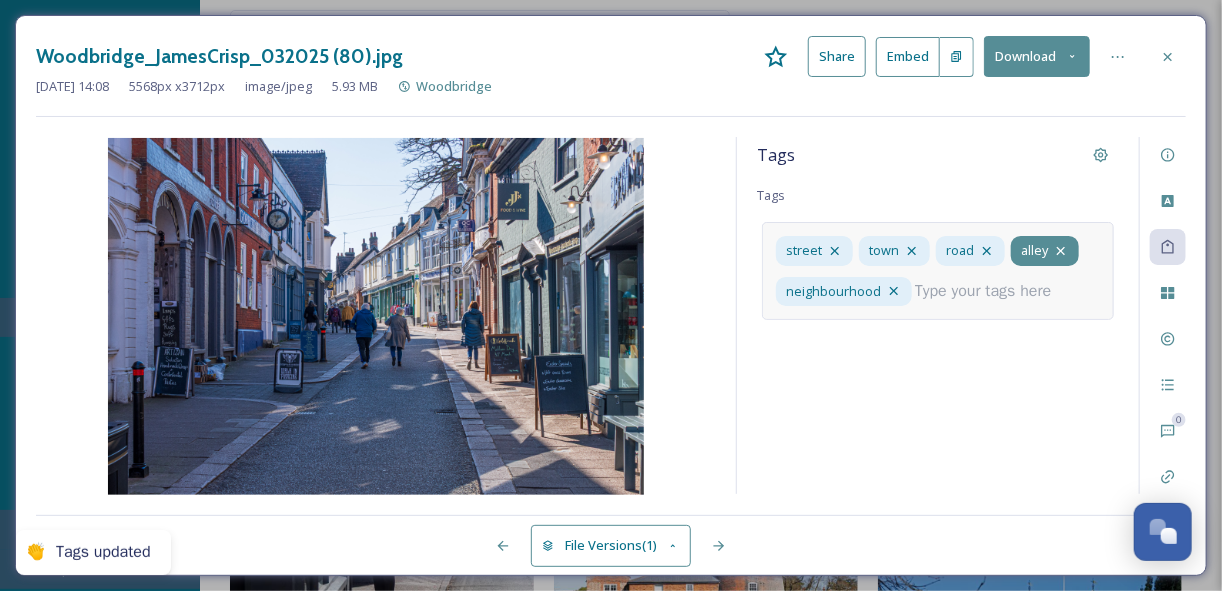 click 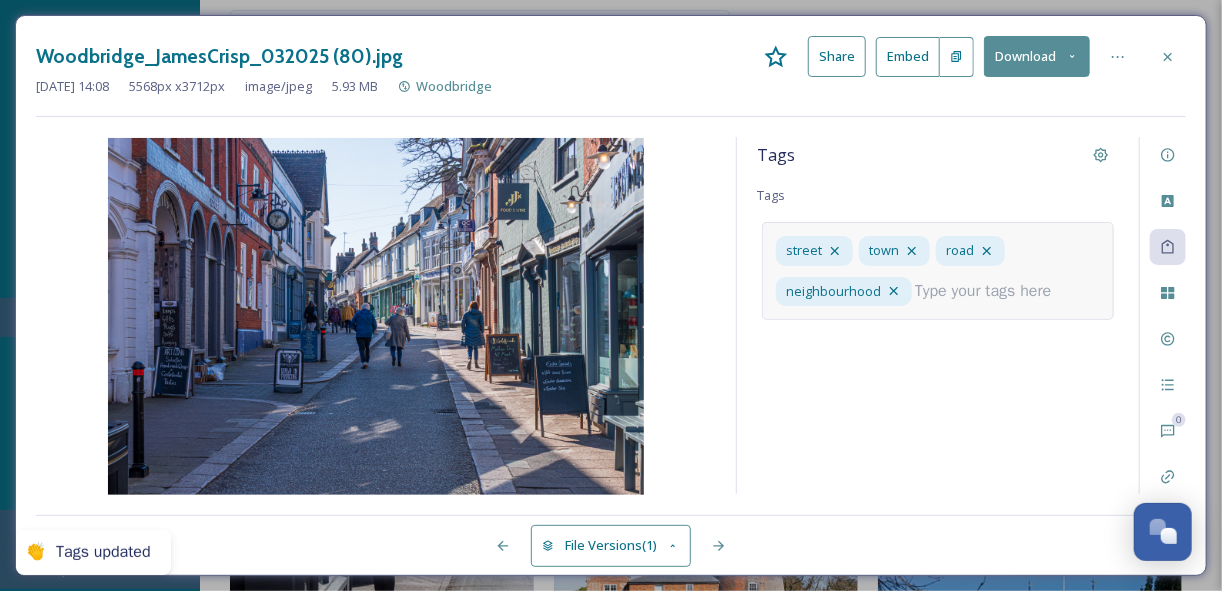 click at bounding box center [991, 291] 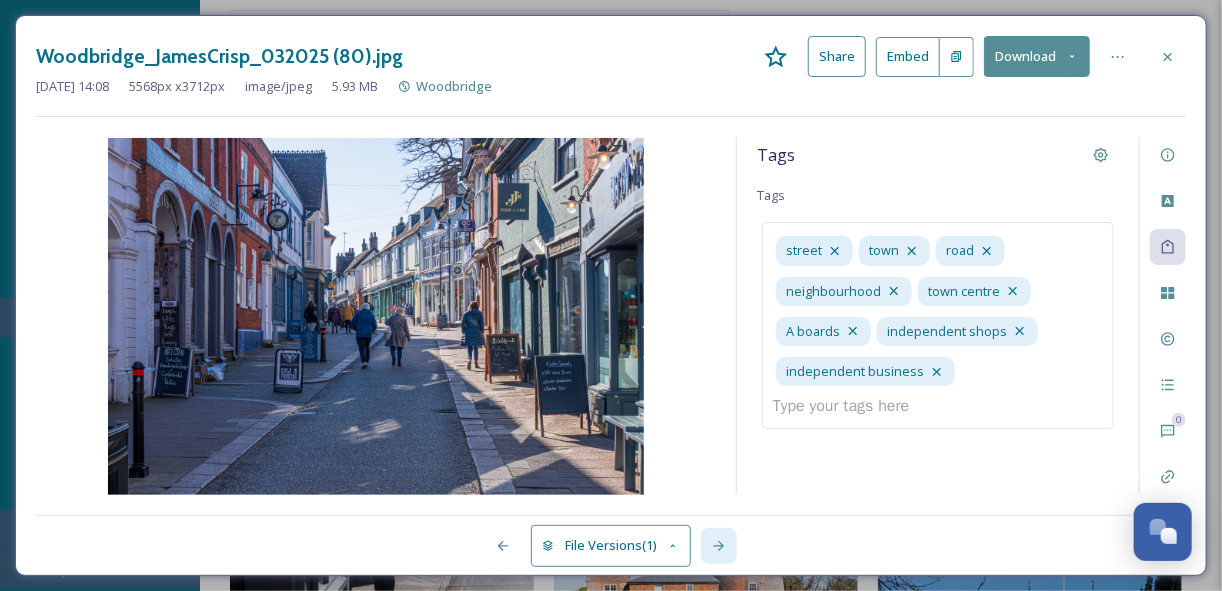 click 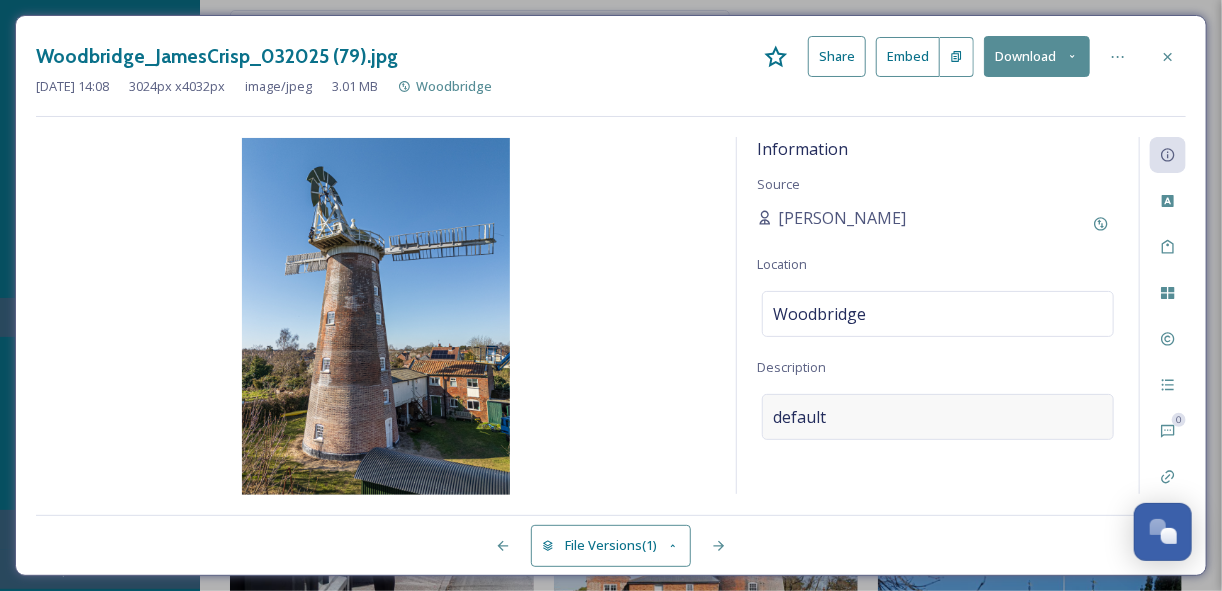 click on "default" at bounding box center (799, 417) 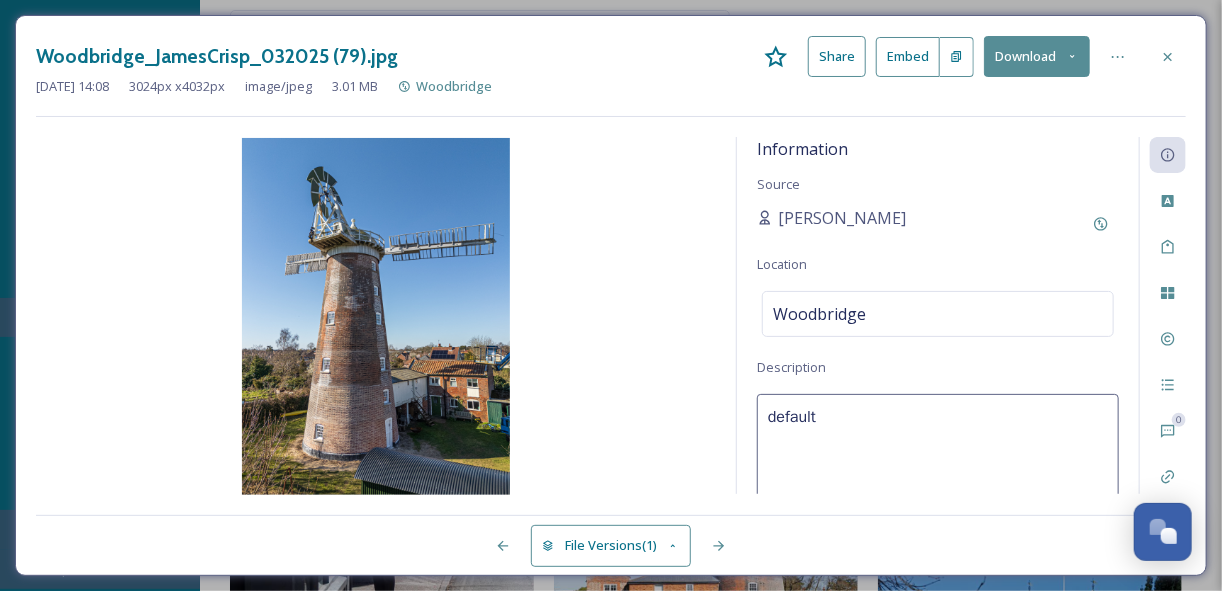 click on "default" at bounding box center [938, 477] 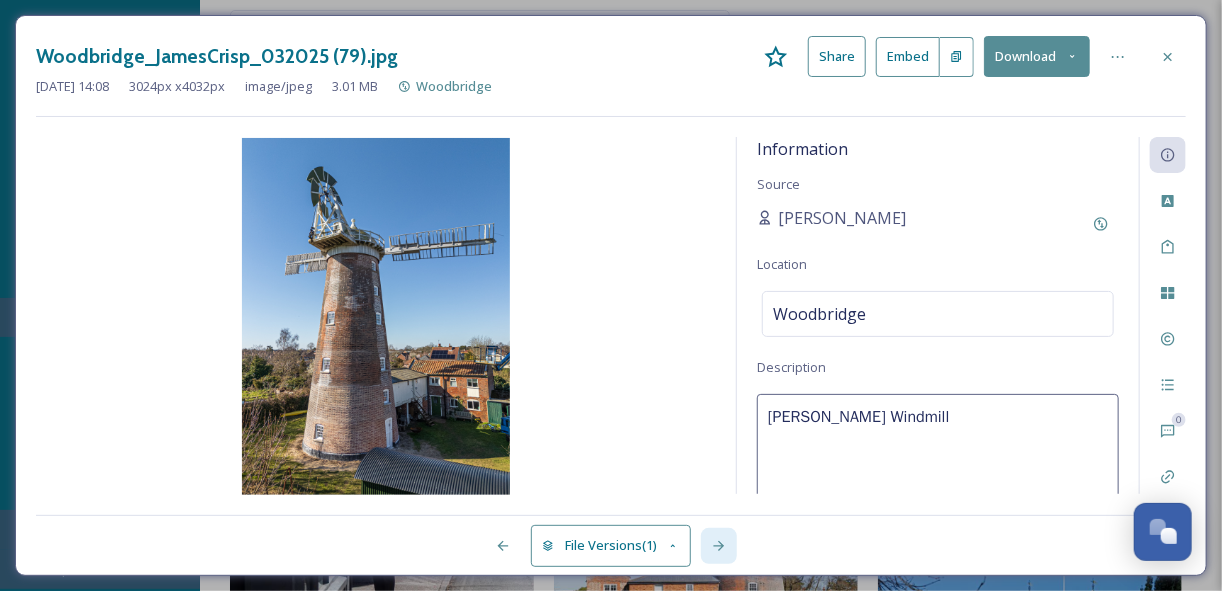 click 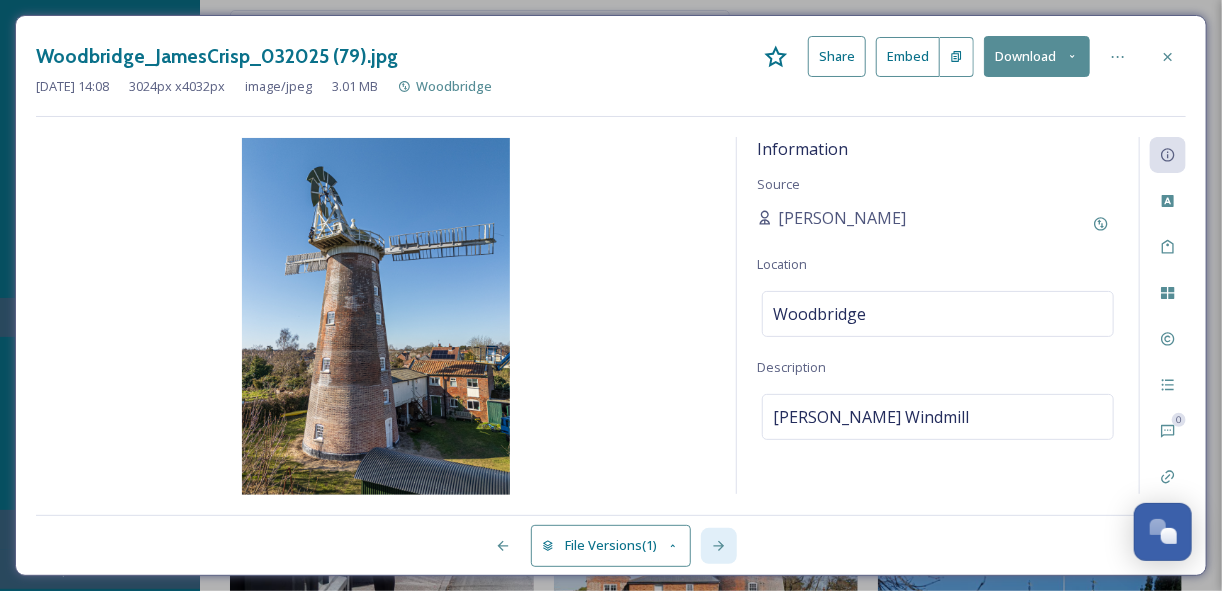 click 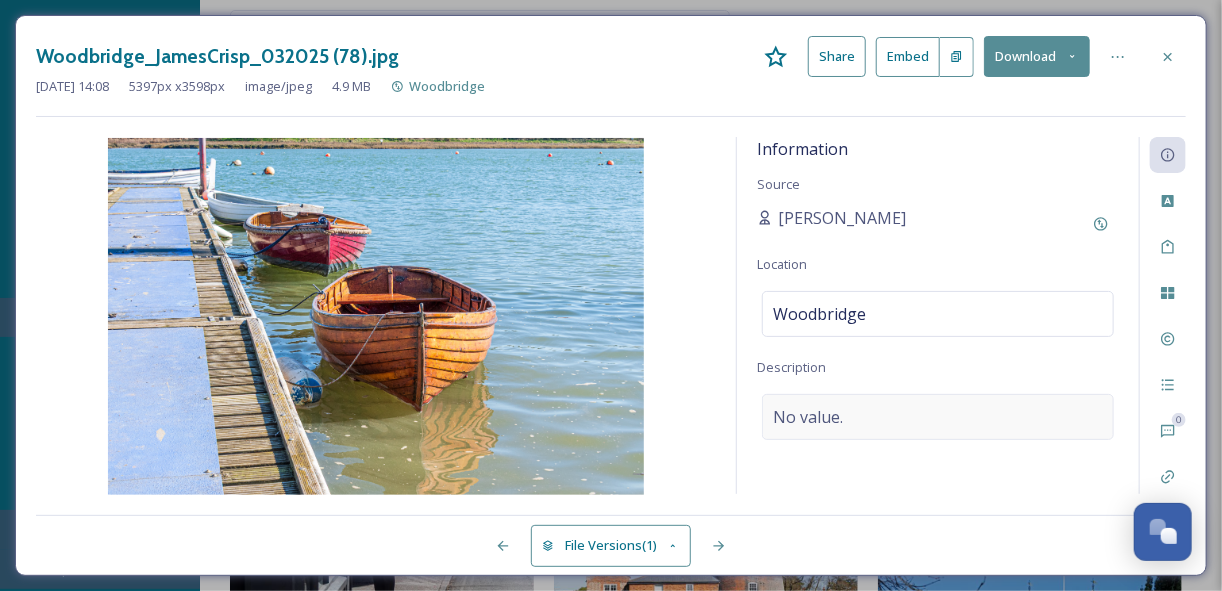 click on "No value." at bounding box center (938, 417) 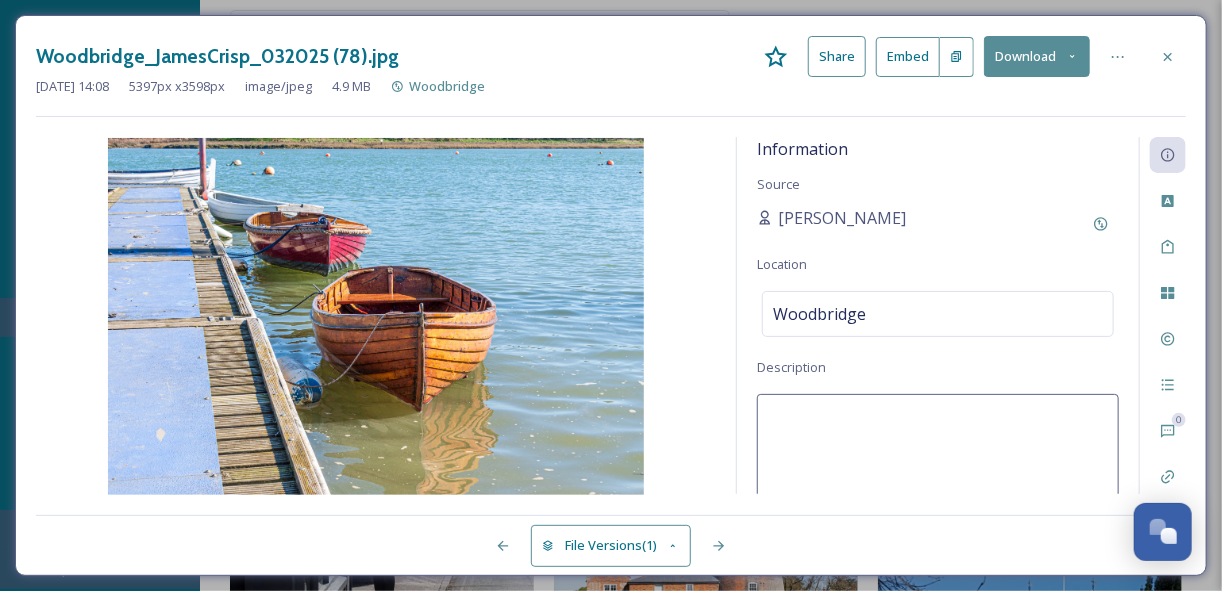 click at bounding box center [938, 477] 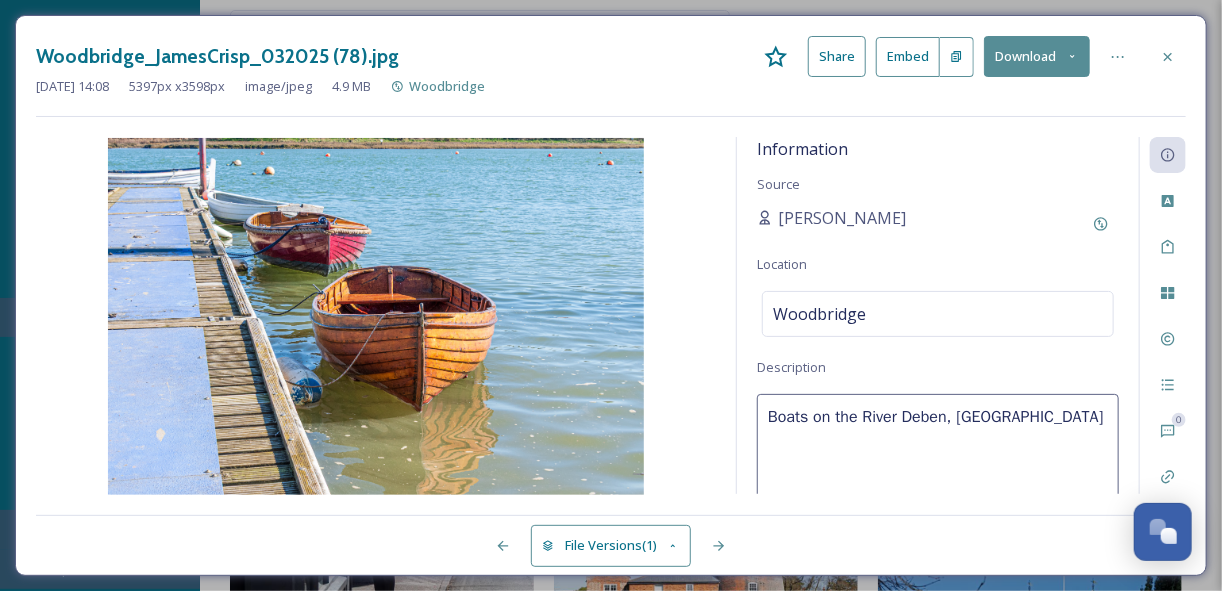 click on "Boats on the River Deben, [GEOGRAPHIC_DATA]" at bounding box center [938, 477] 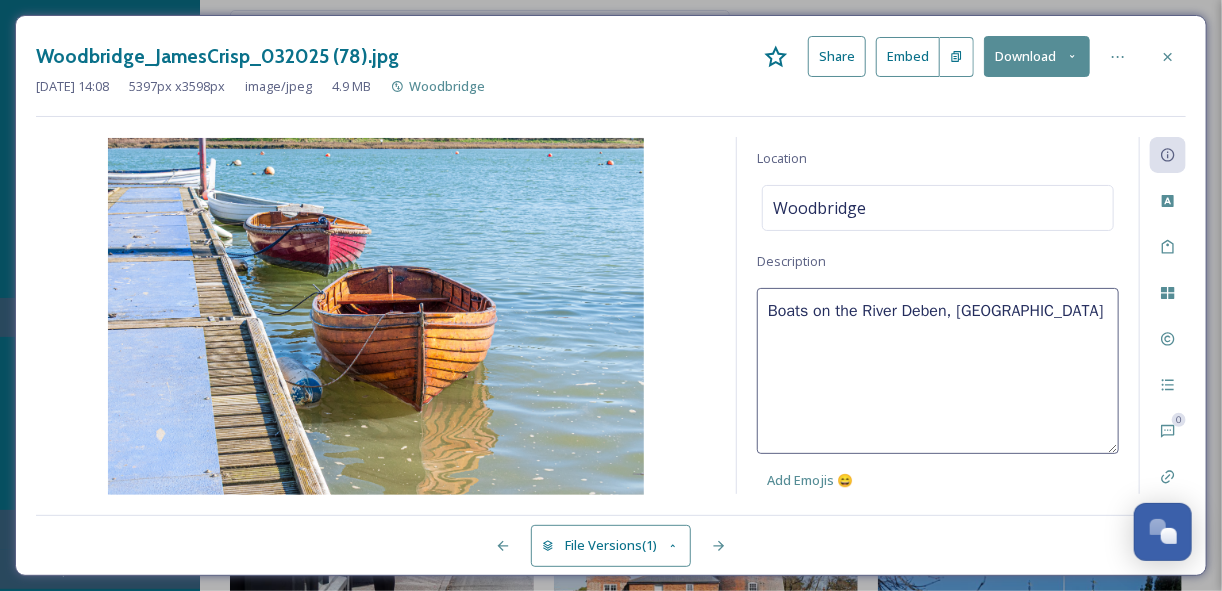 scroll, scrollTop: 108, scrollLeft: 0, axis: vertical 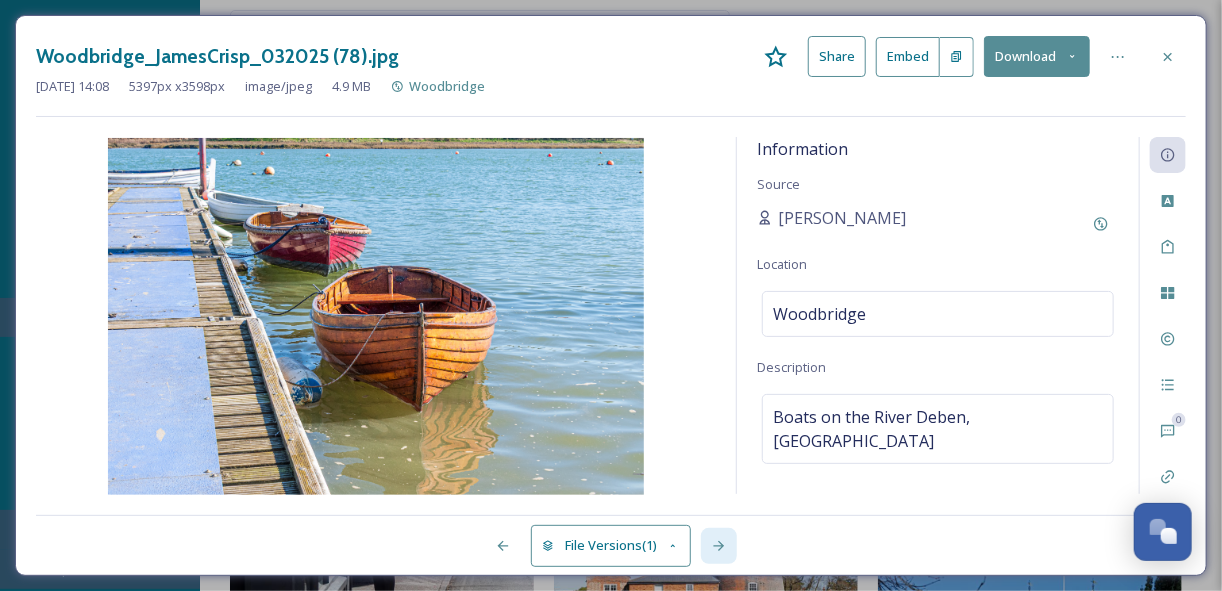 click 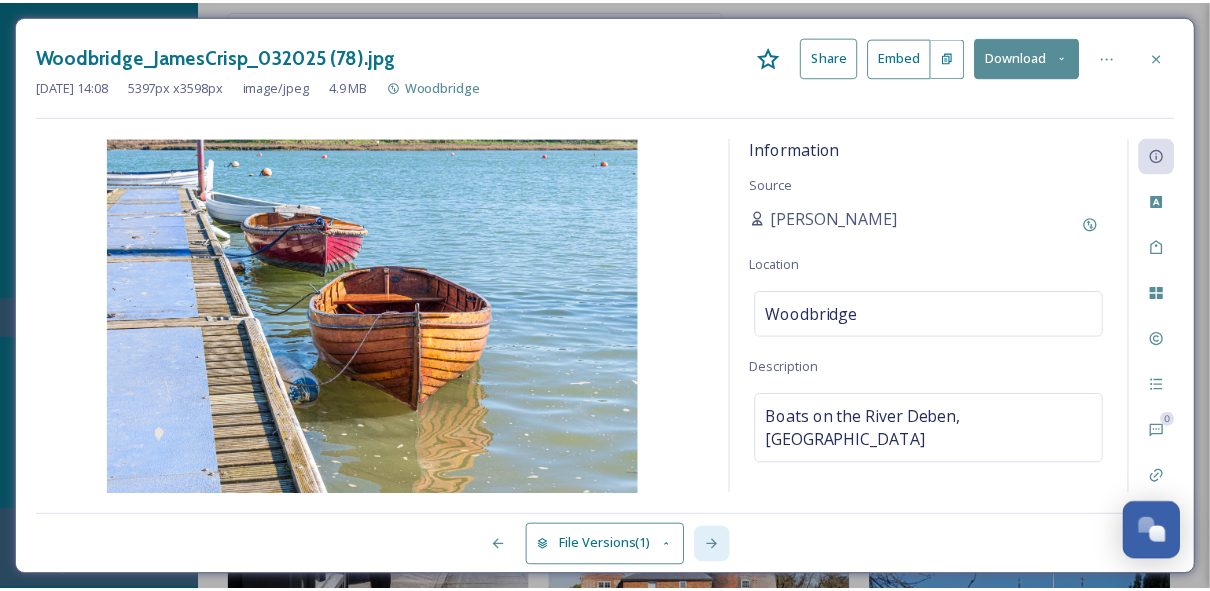 scroll, scrollTop: 0, scrollLeft: 0, axis: both 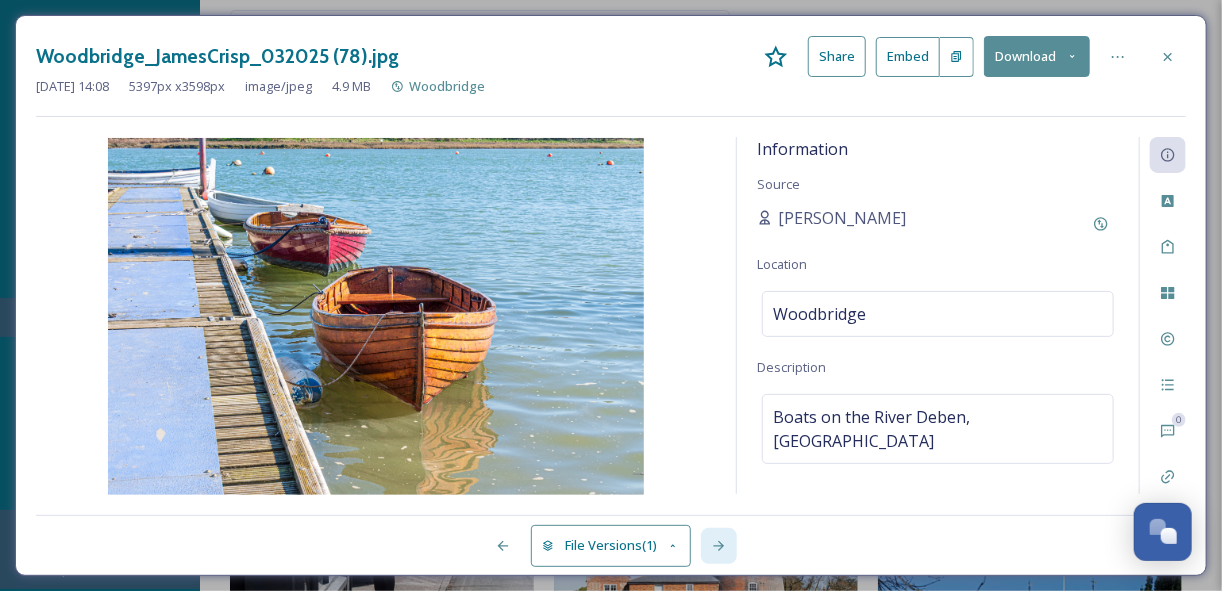 click 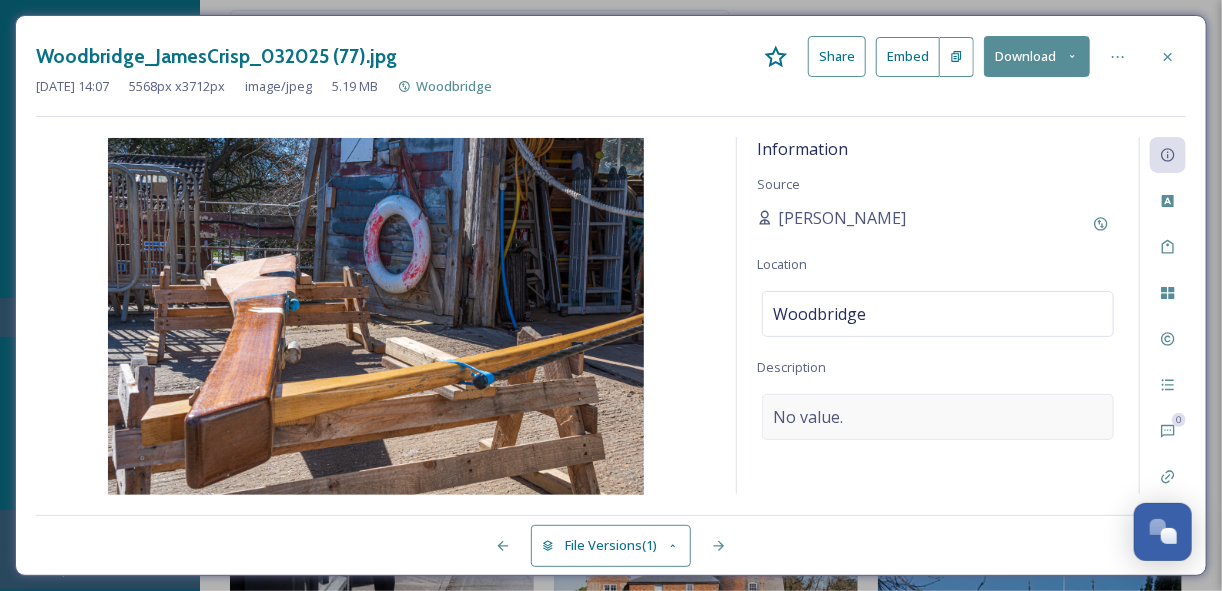 click on "No value." at bounding box center (808, 417) 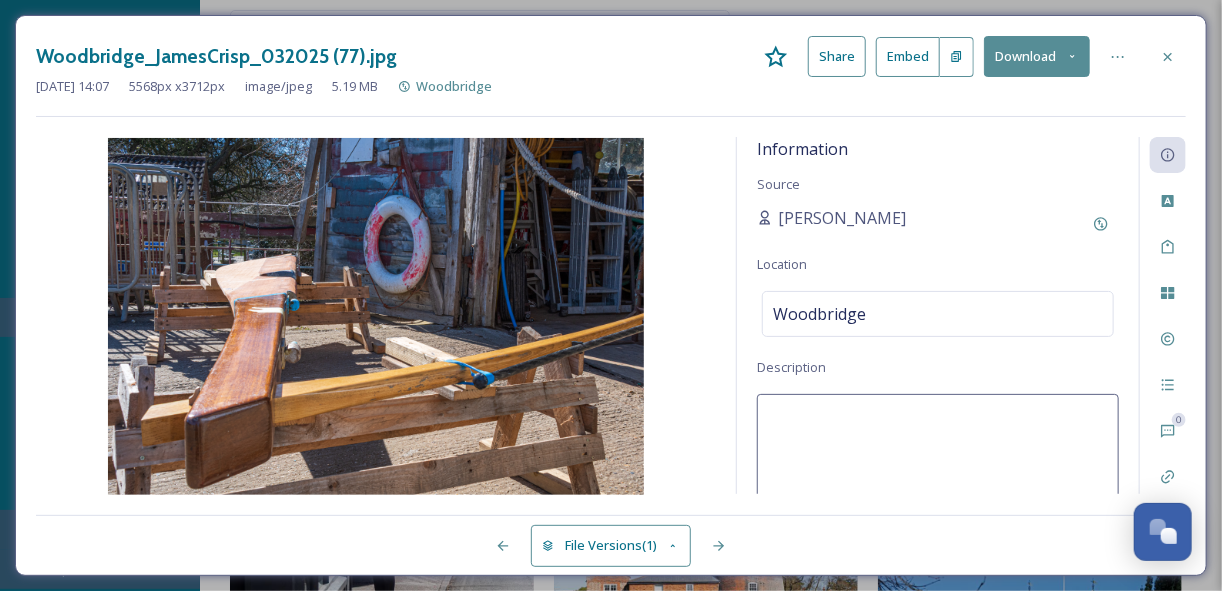 click at bounding box center [938, 477] 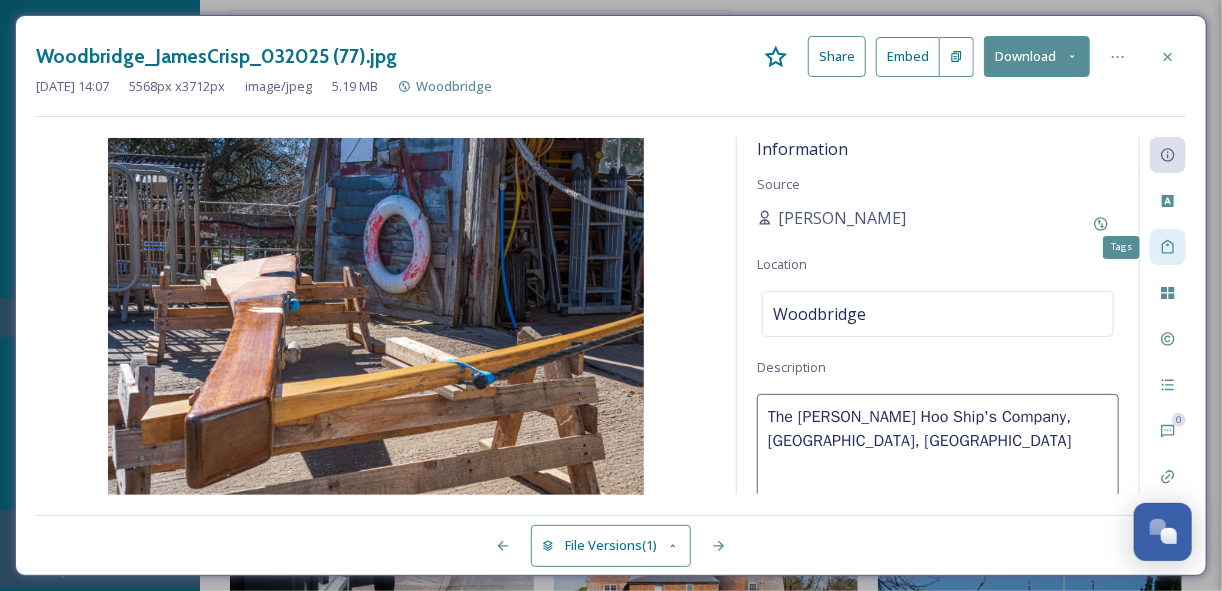 click 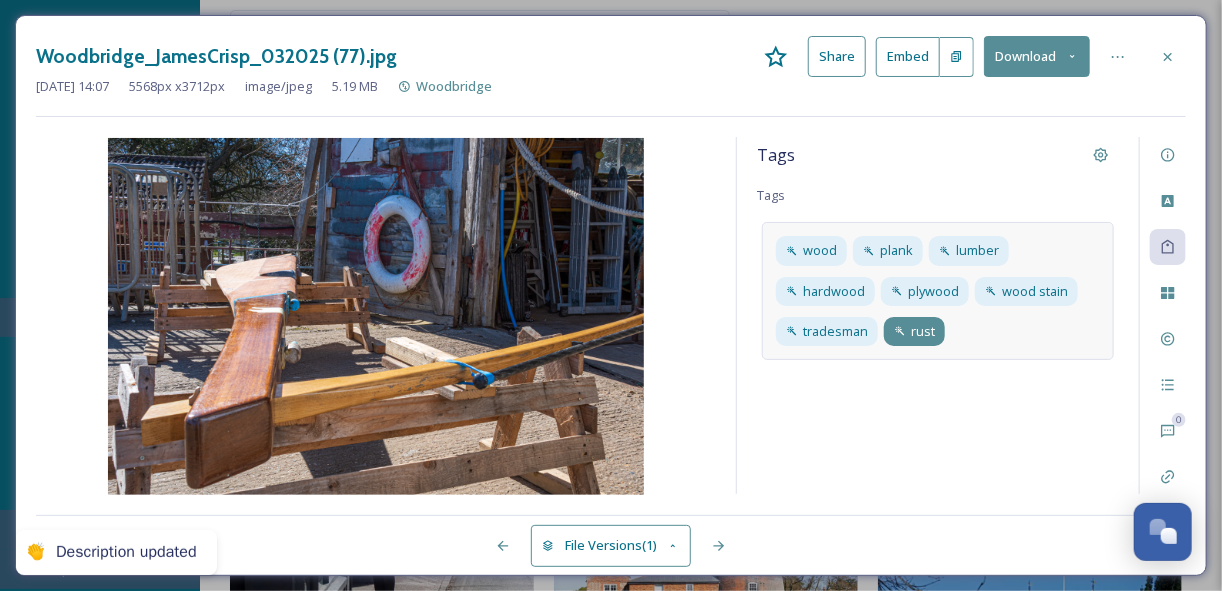 click 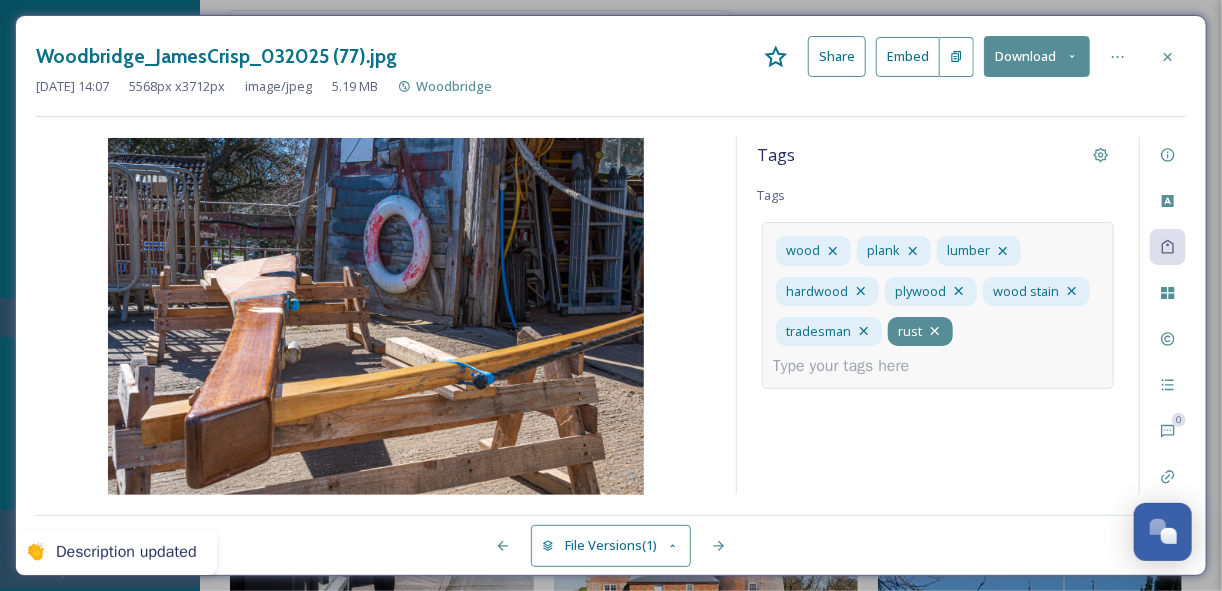 click 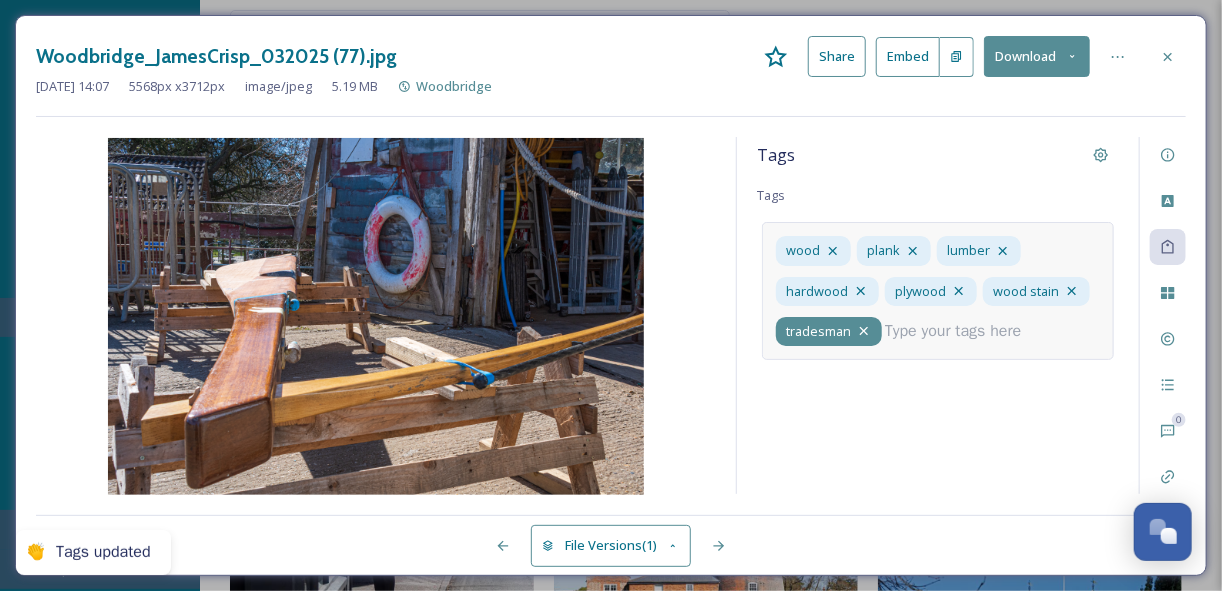 click 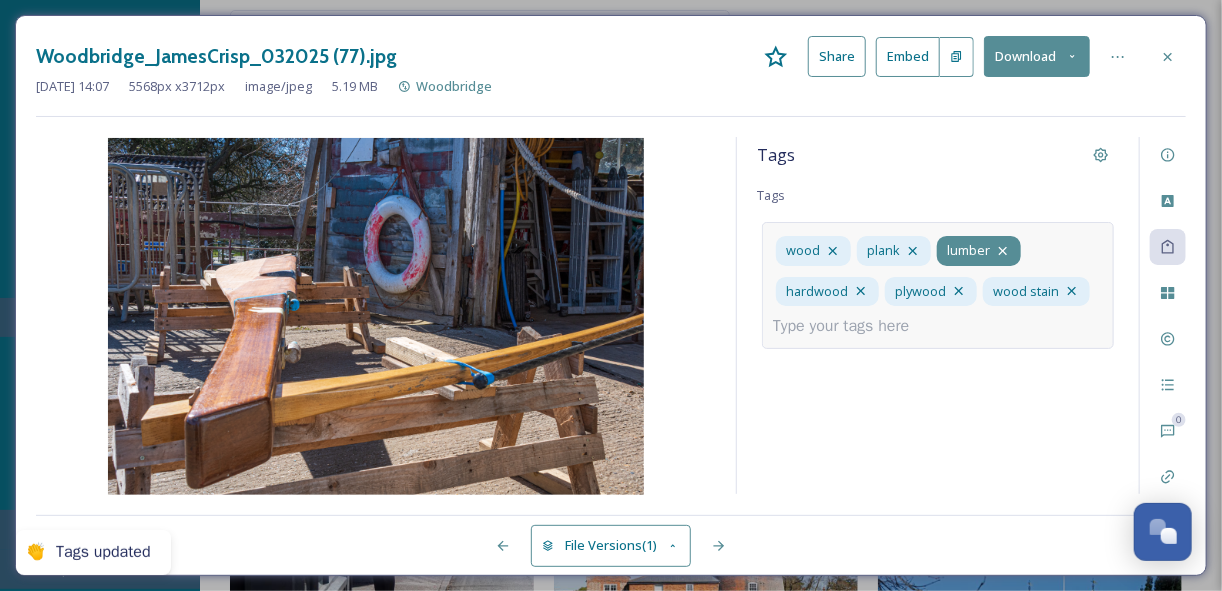 click 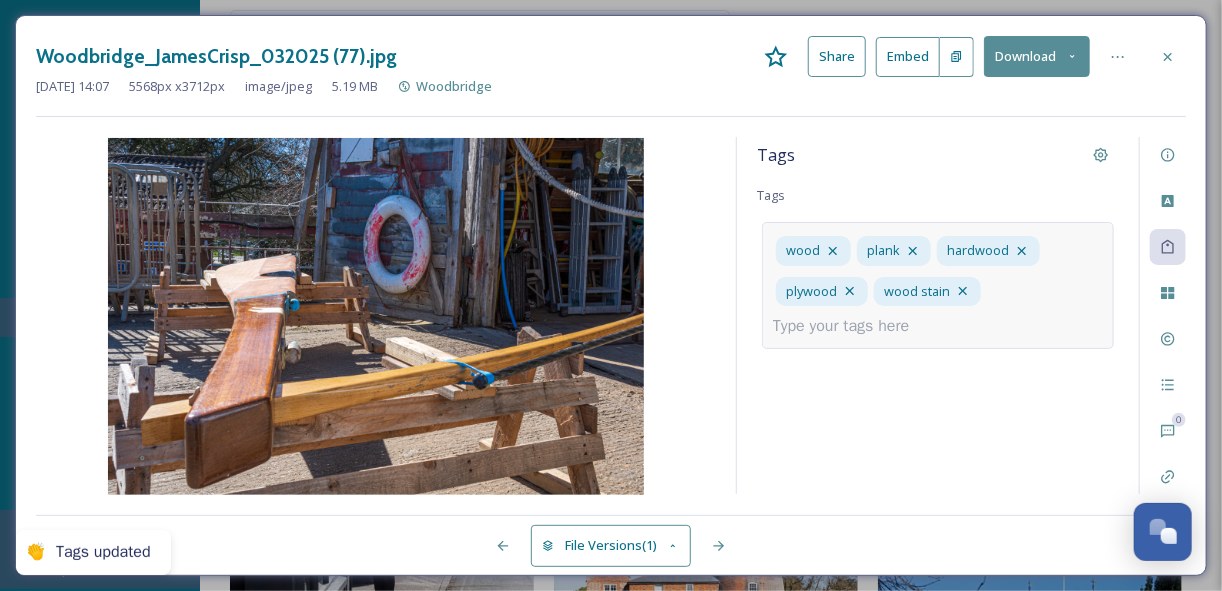 click at bounding box center (849, 326) 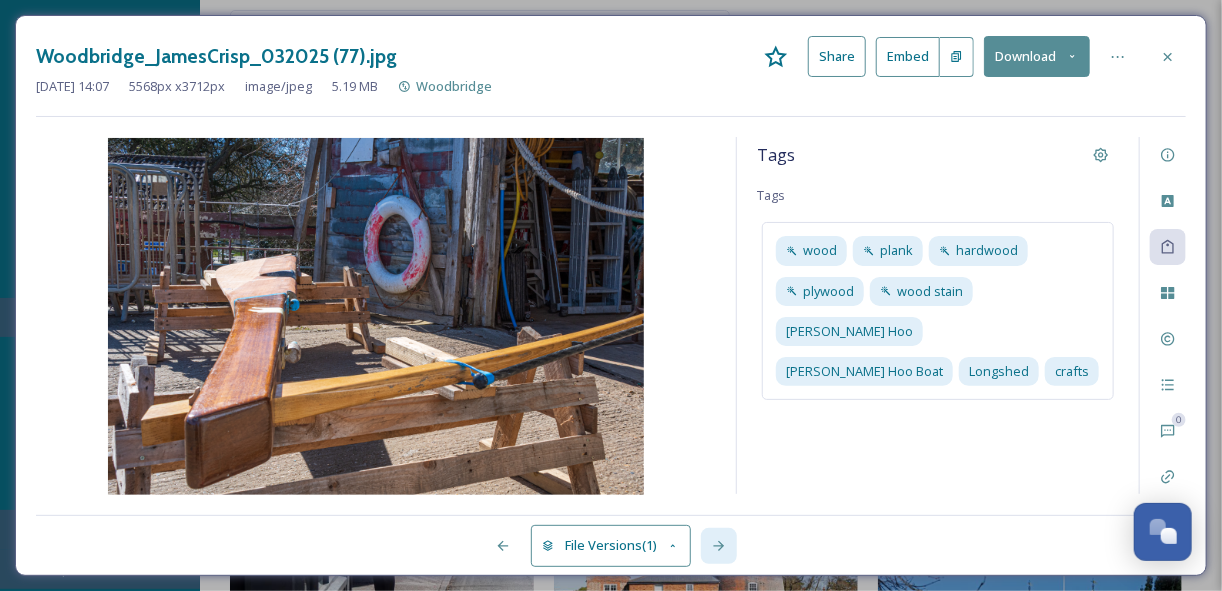 click 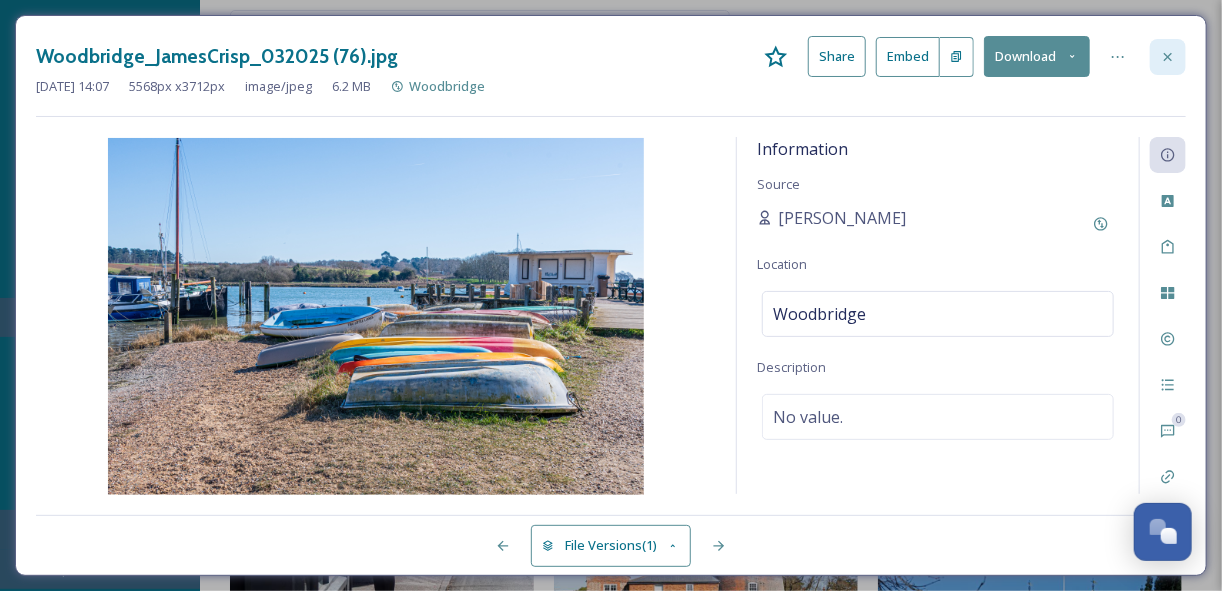 click 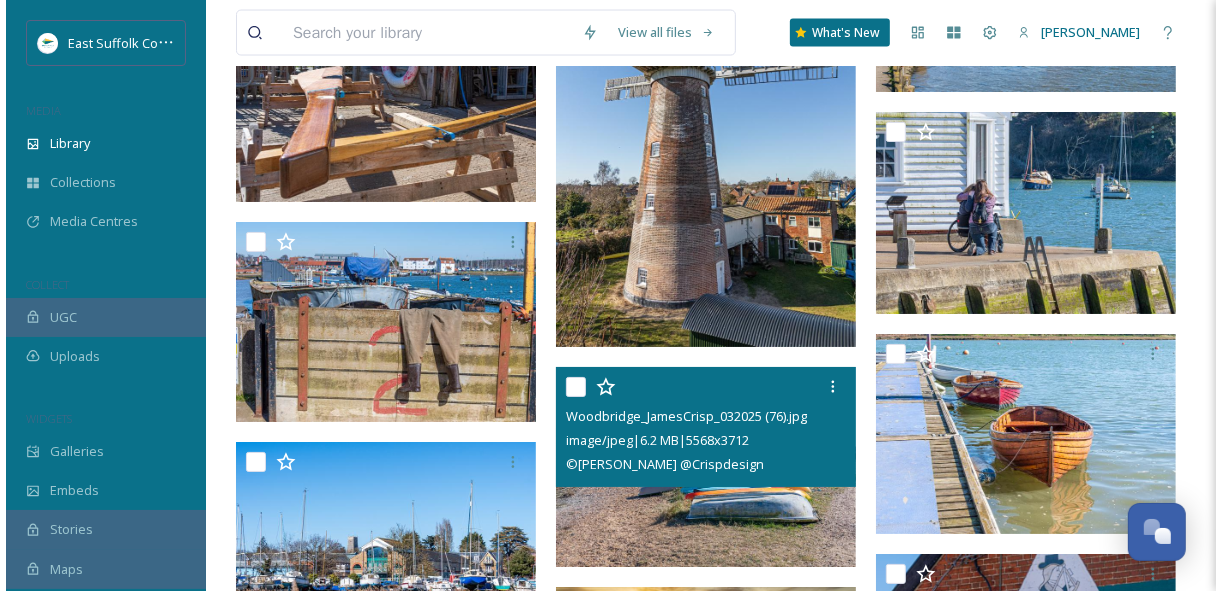 scroll, scrollTop: 7280, scrollLeft: 0, axis: vertical 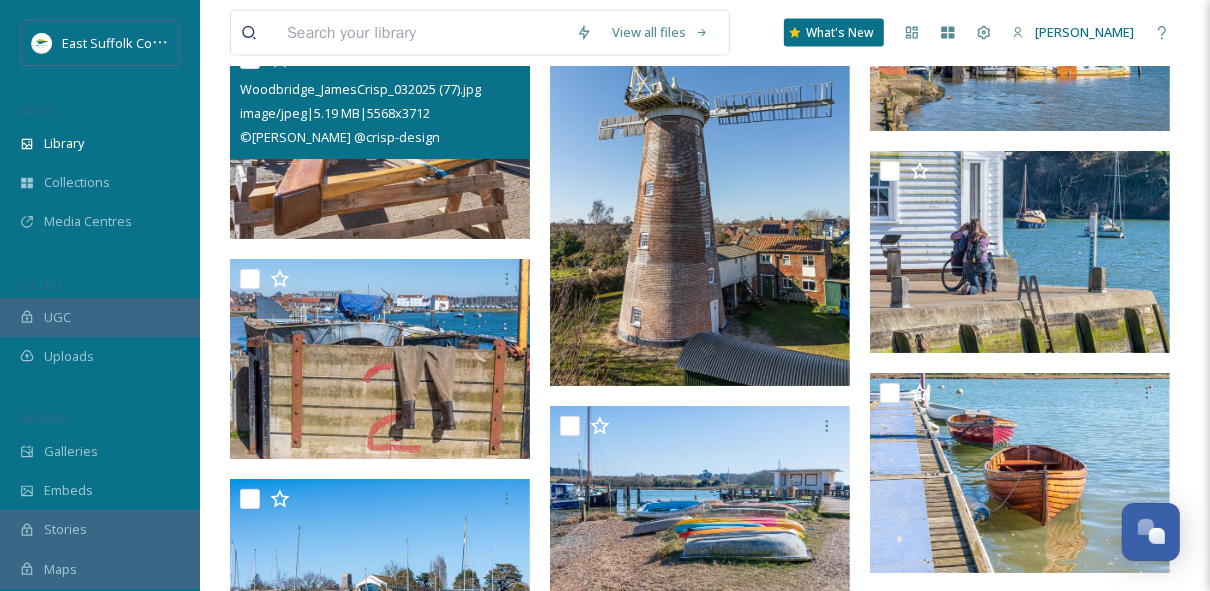 click at bounding box center (380, 139) 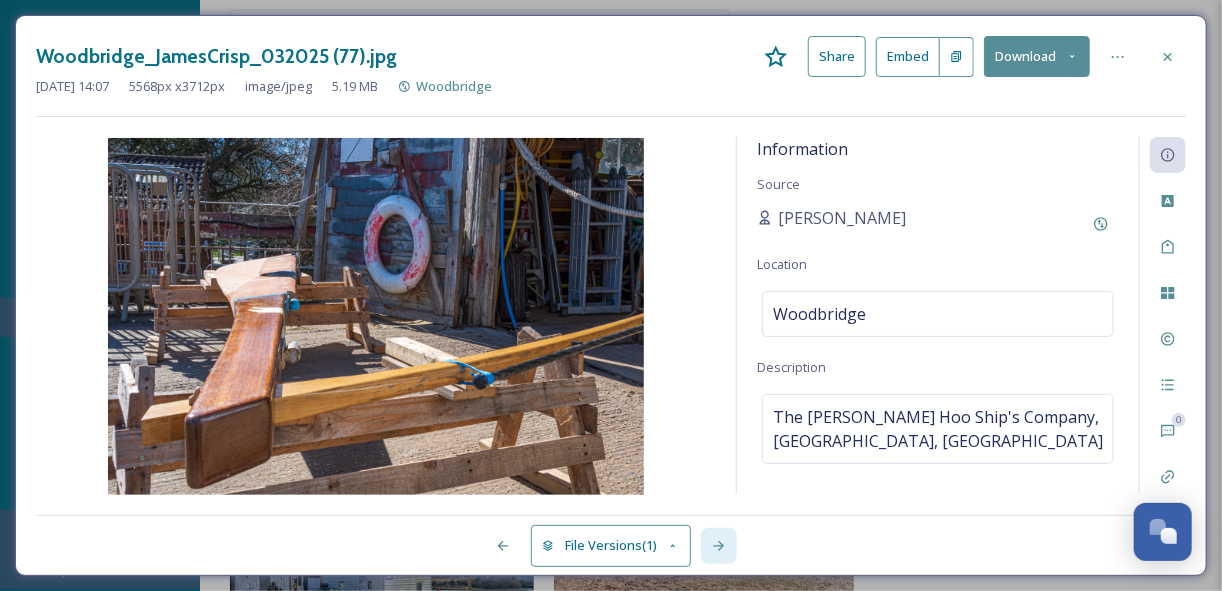 click 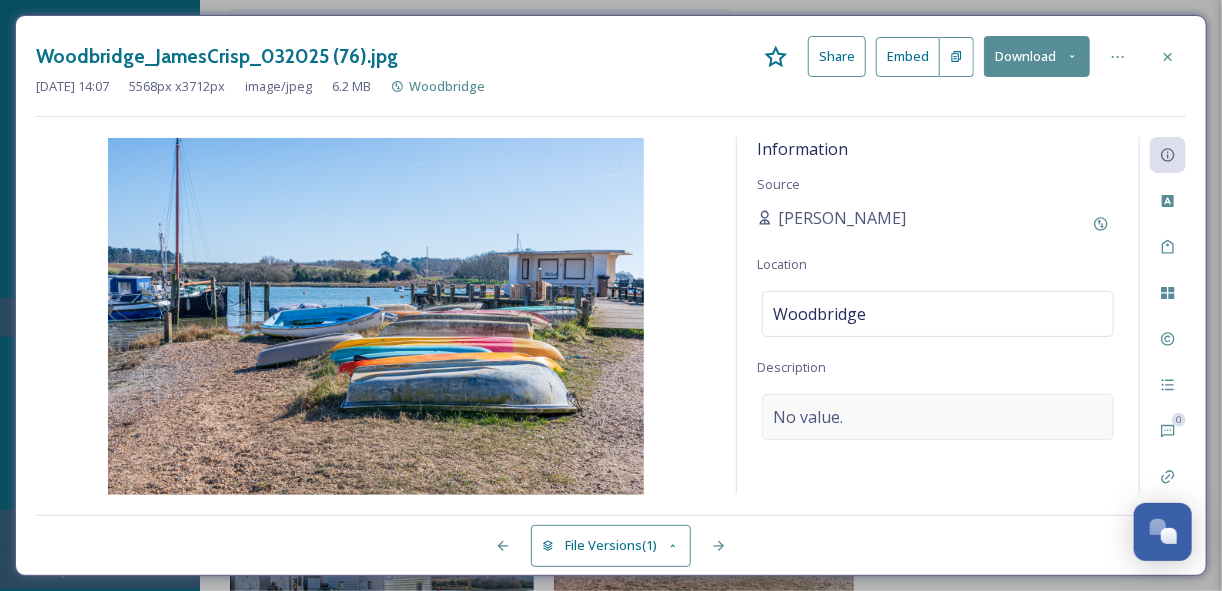 click on "No value." at bounding box center (808, 417) 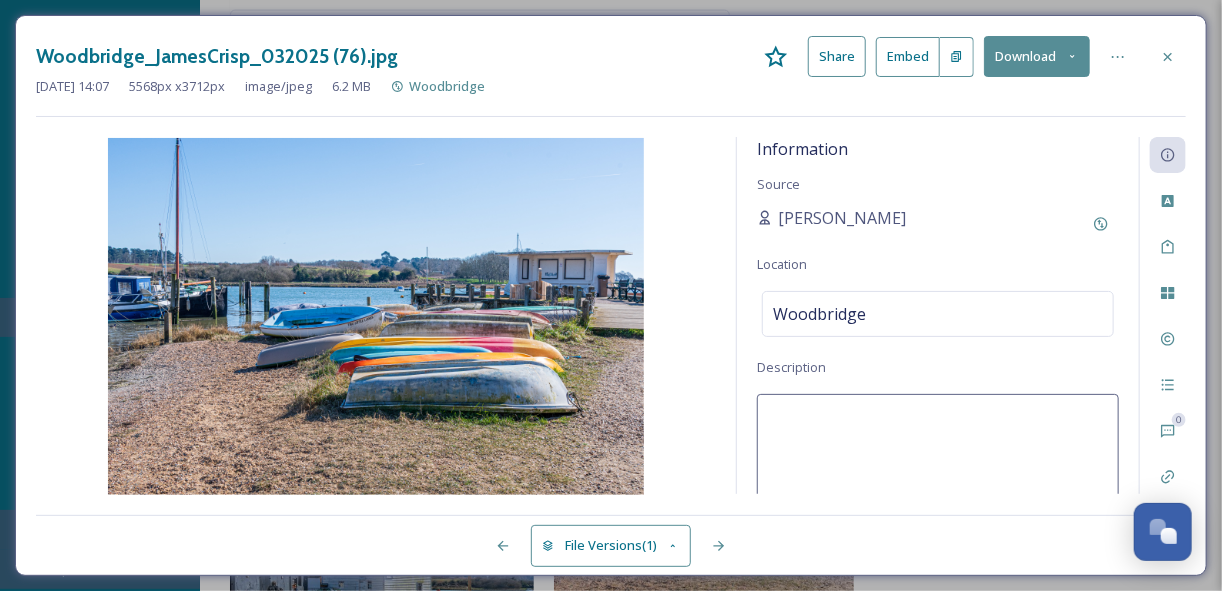 click at bounding box center (938, 477) 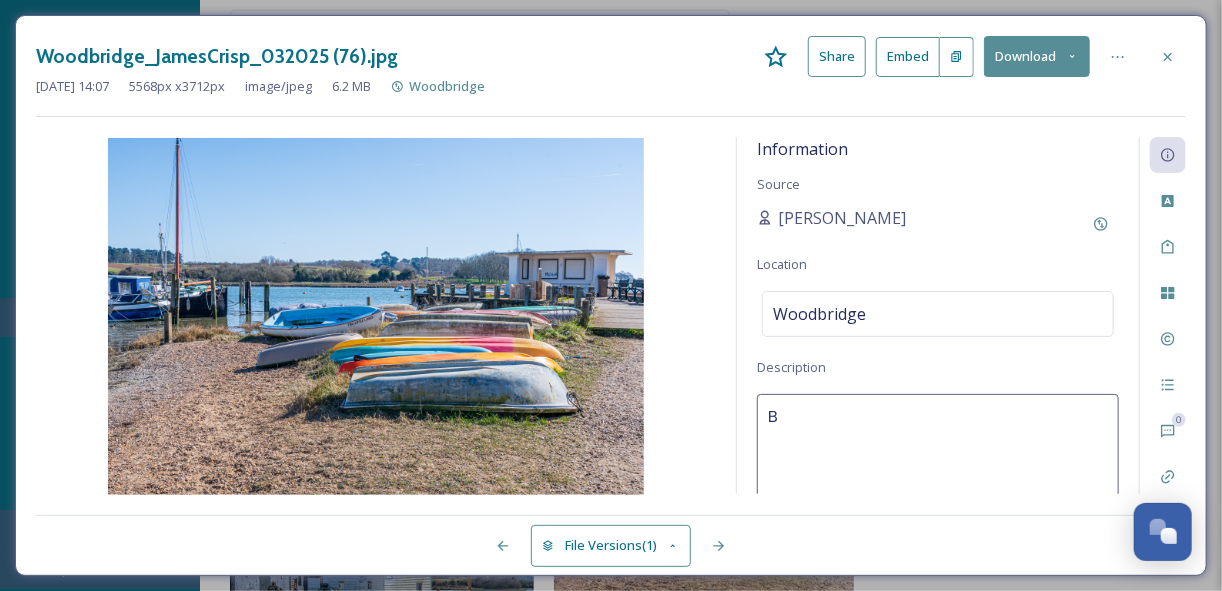 scroll, scrollTop: 7283, scrollLeft: 0, axis: vertical 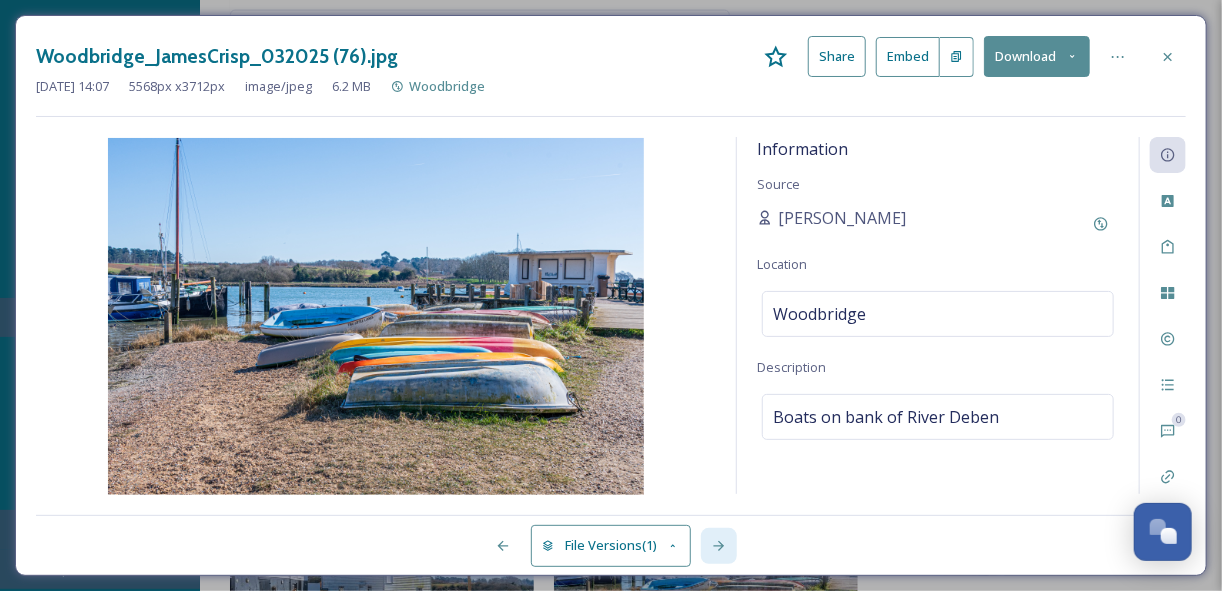 click 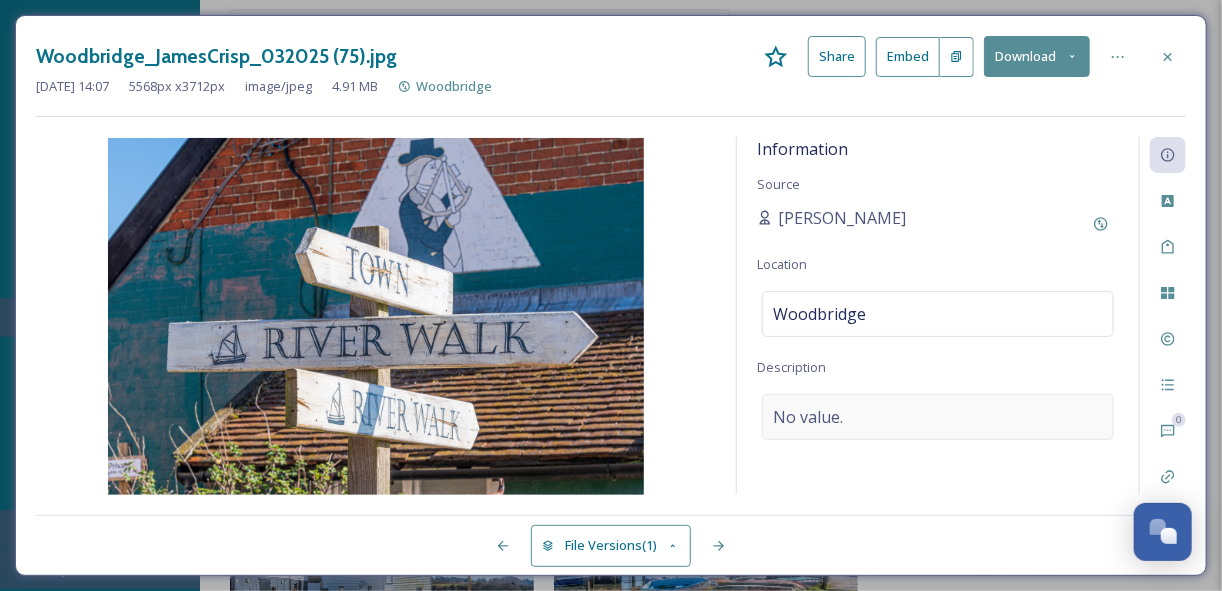 click on "No value." at bounding box center (808, 417) 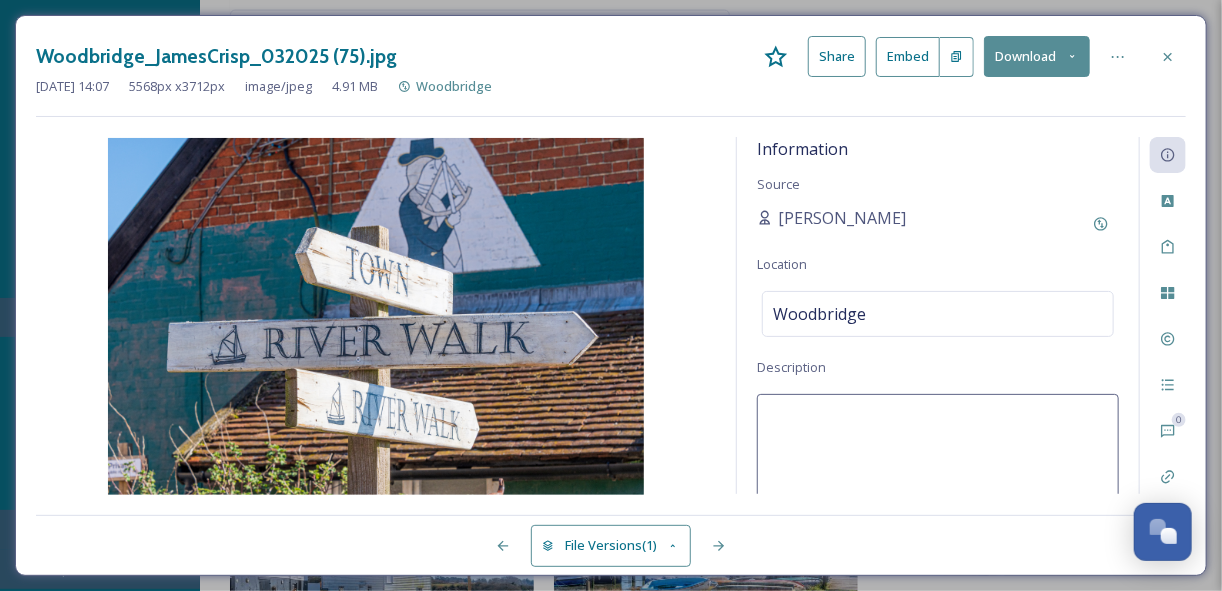 click at bounding box center [938, 477] 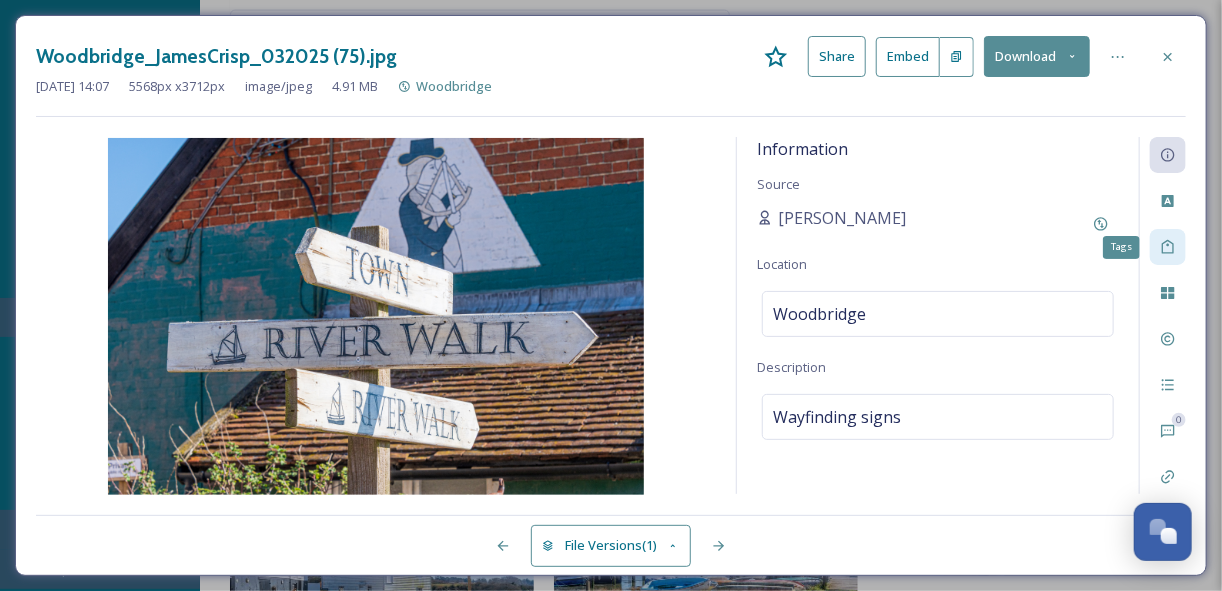 click 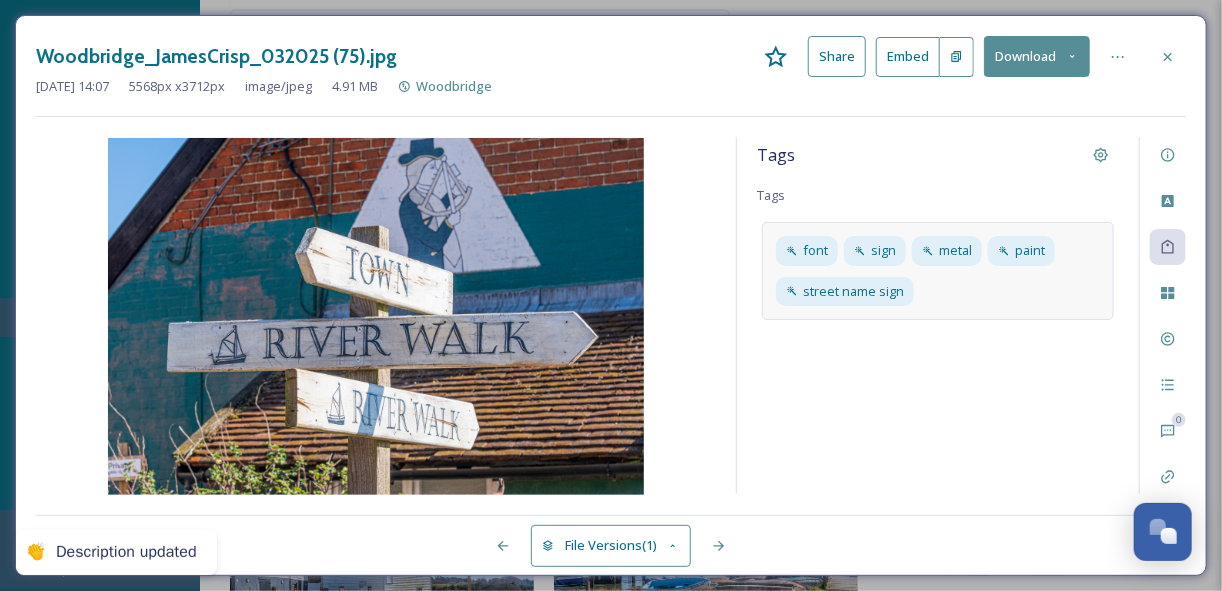 click on "font sign metal paint street name sign" at bounding box center (938, 270) 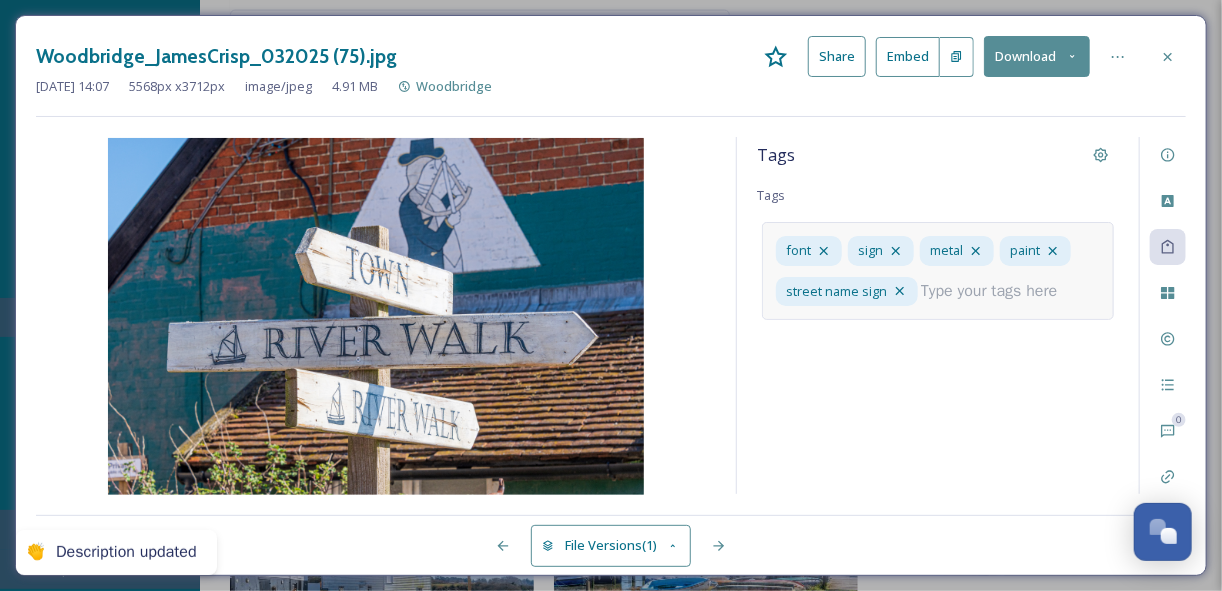 click at bounding box center (997, 291) 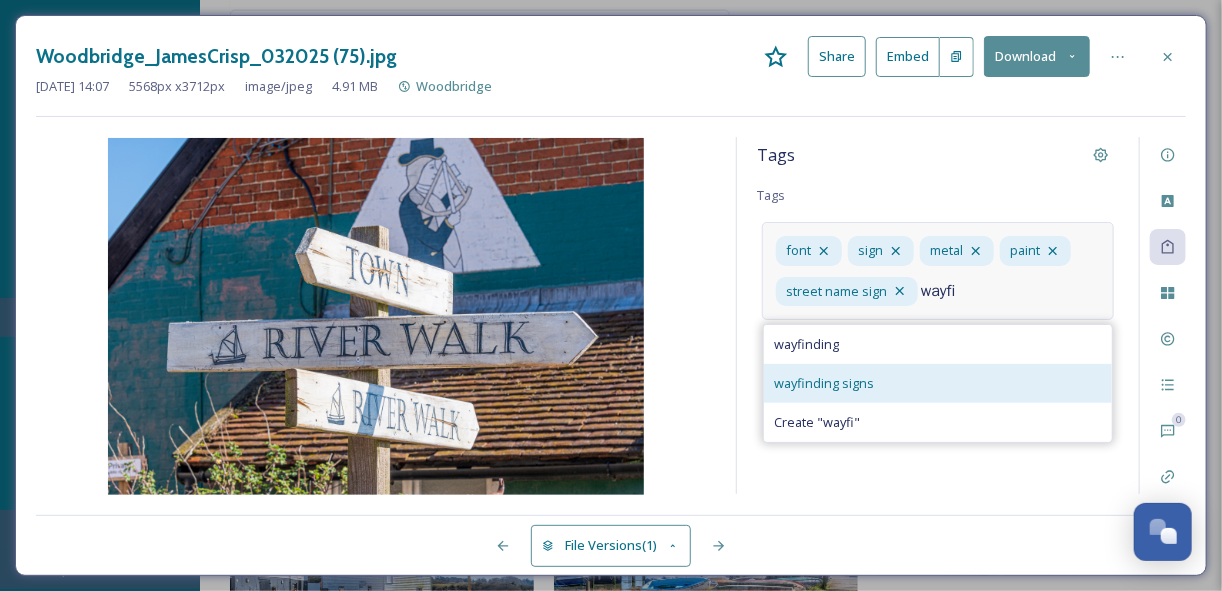 click on "wayfinding signs" at bounding box center (938, 383) 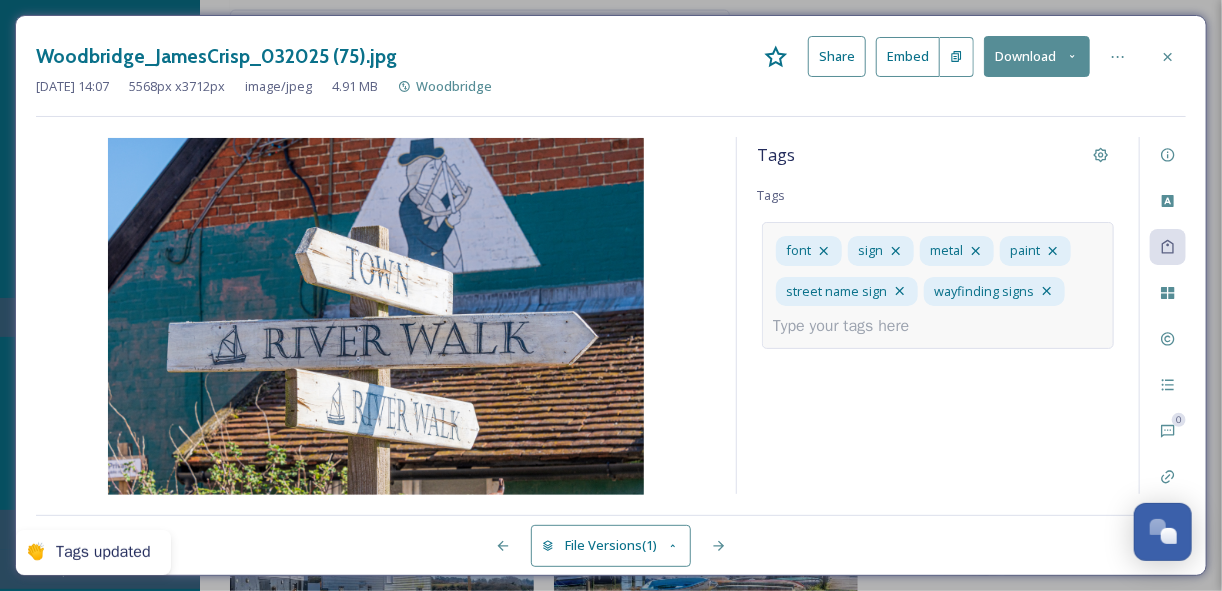 click at bounding box center [849, 326] 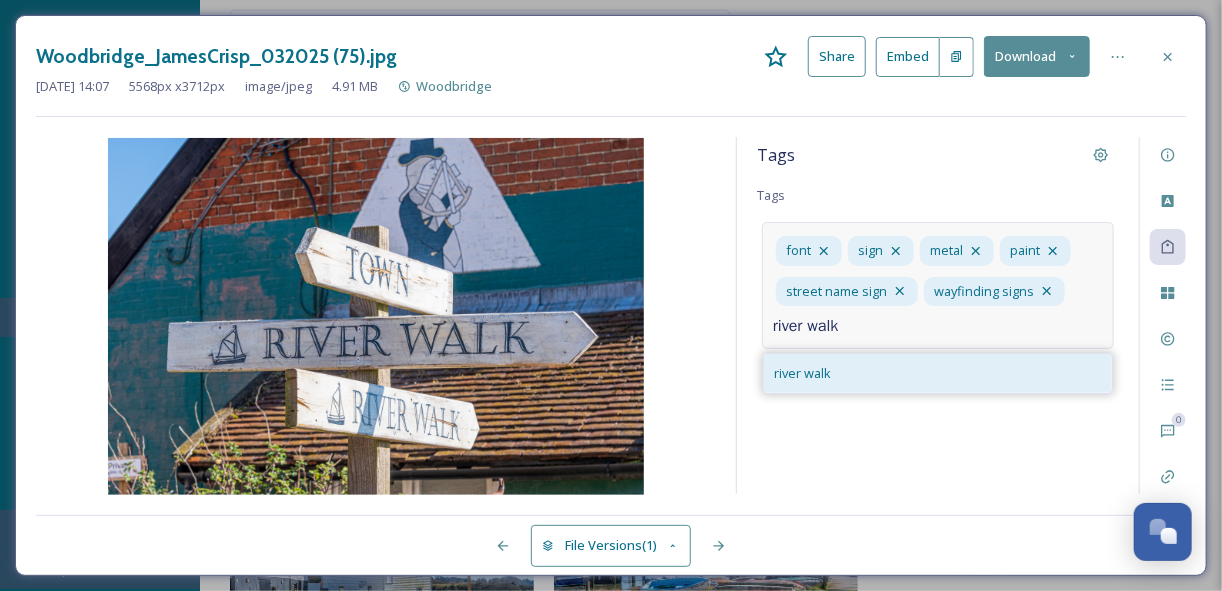 click on "river walk" at bounding box center [802, 373] 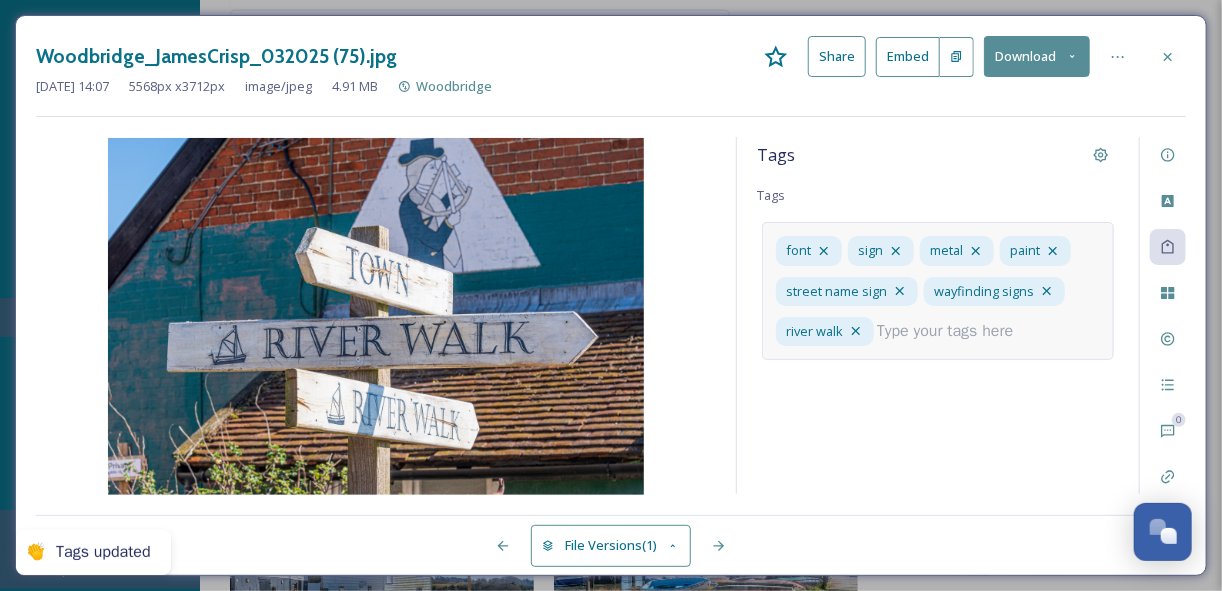 click at bounding box center [953, 331] 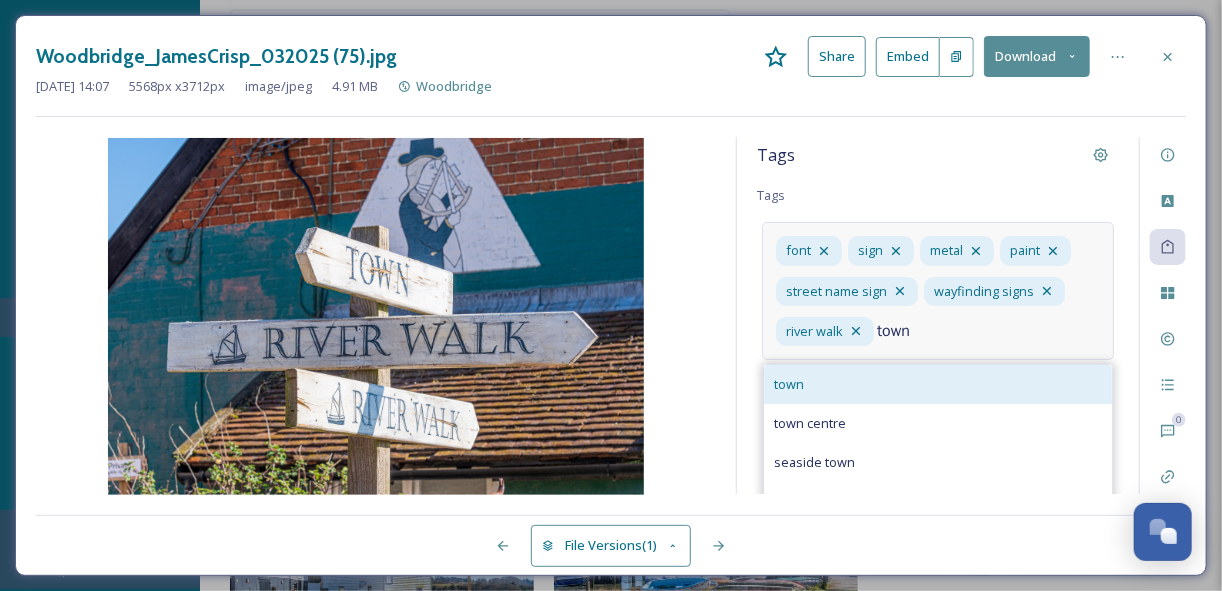 click on "town" at bounding box center [938, 384] 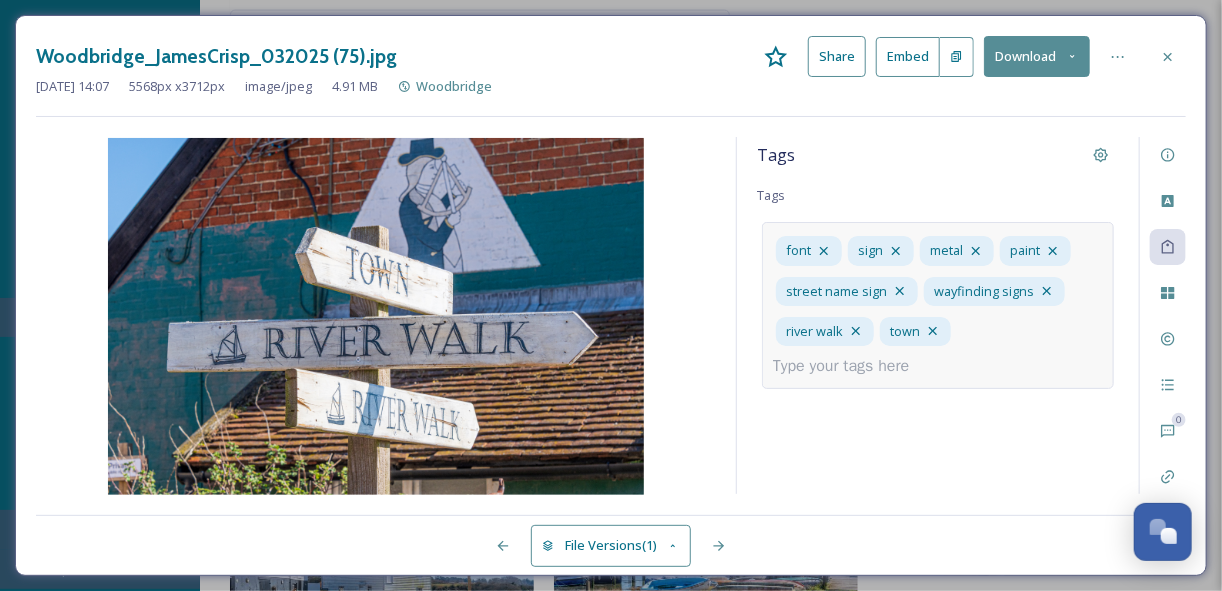 click at bounding box center [849, 366] 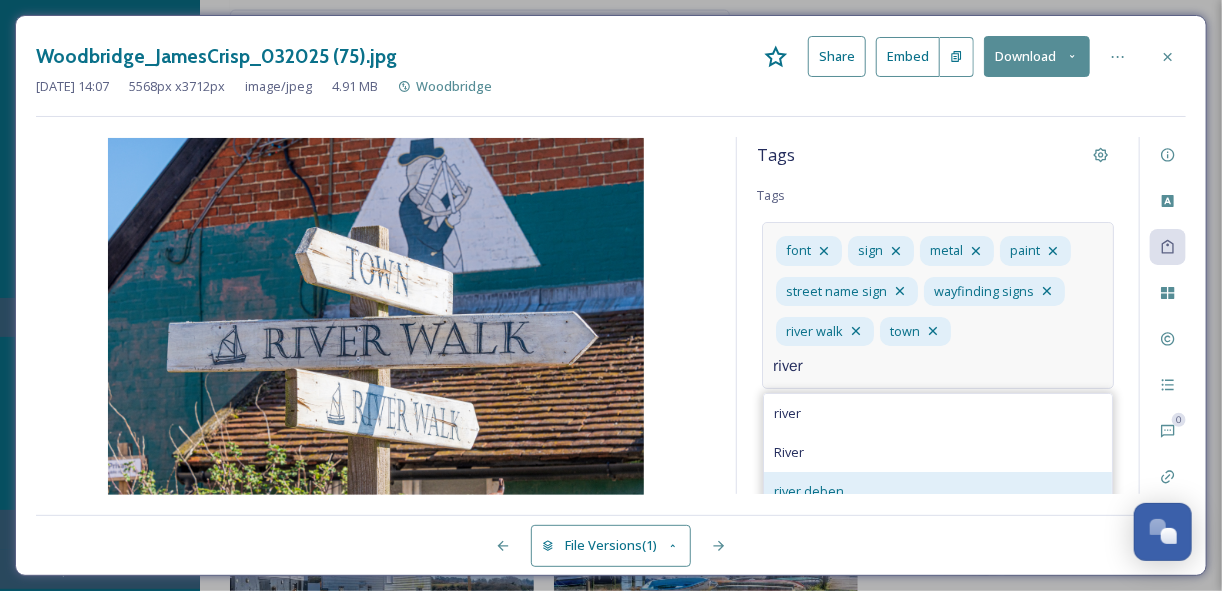 click on "river deben" at bounding box center (809, 491) 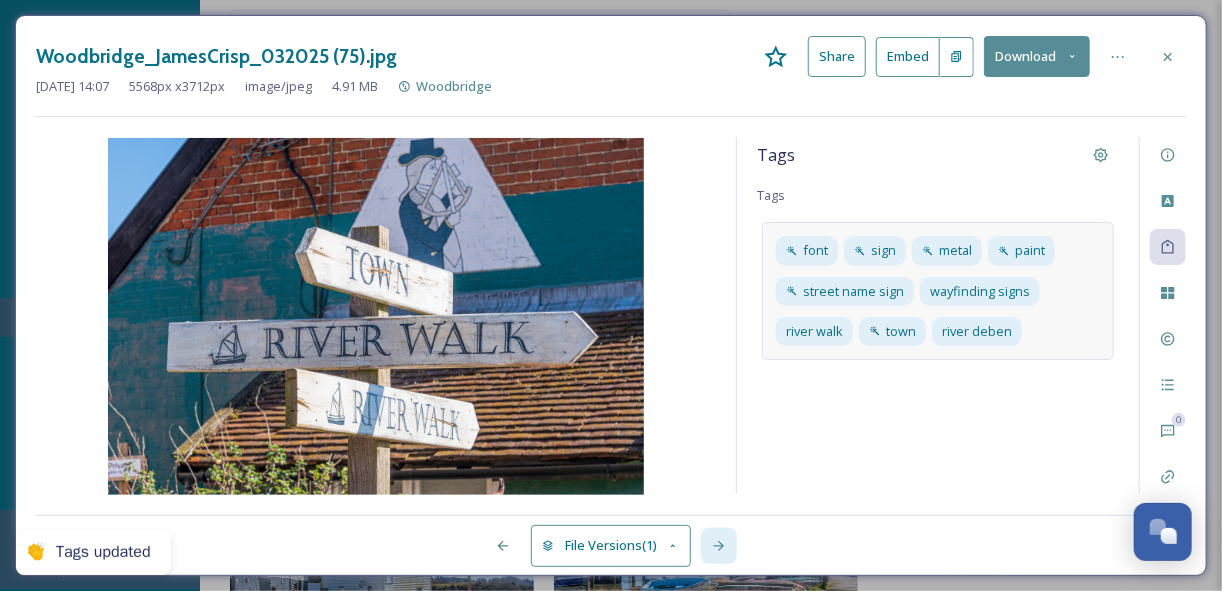 click 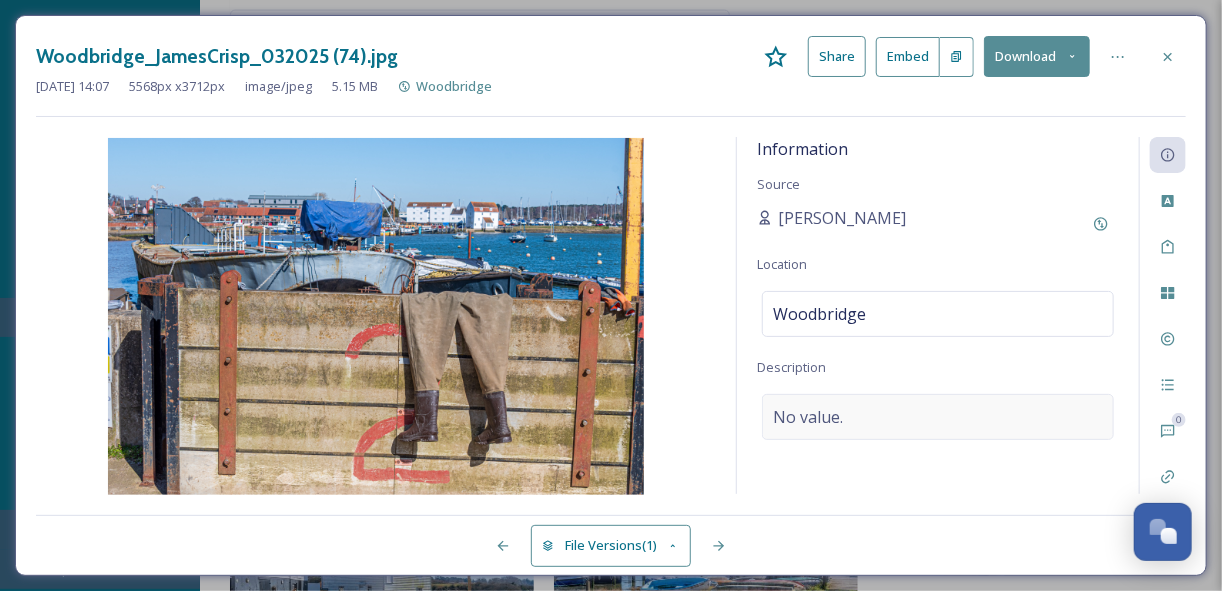click on "No value." at bounding box center (938, 417) 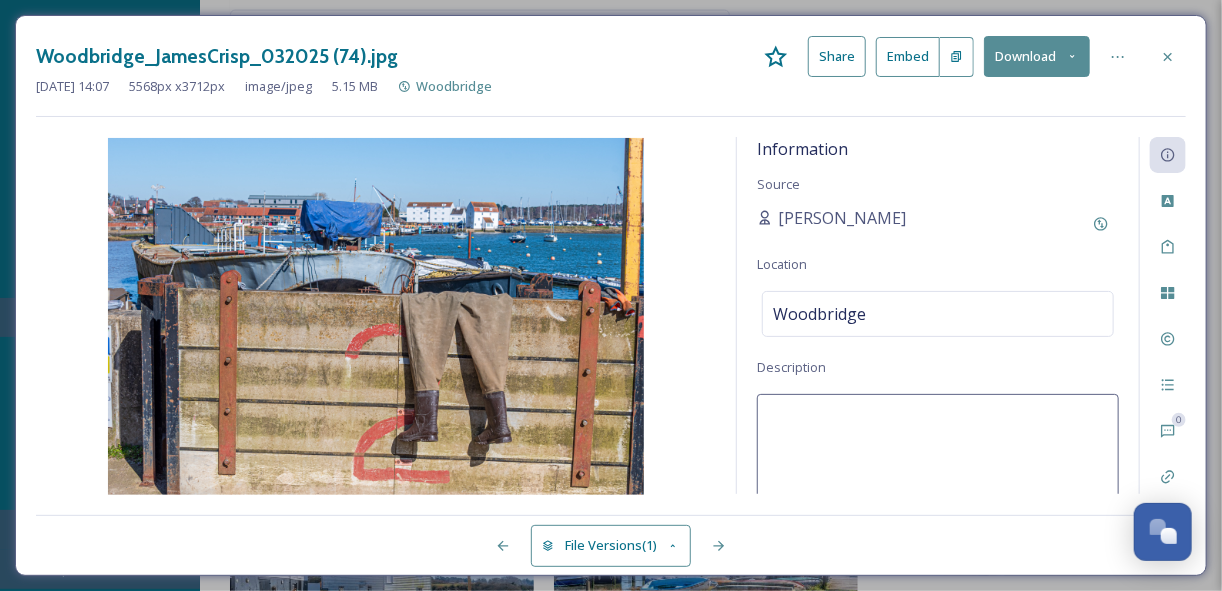 click at bounding box center [938, 477] 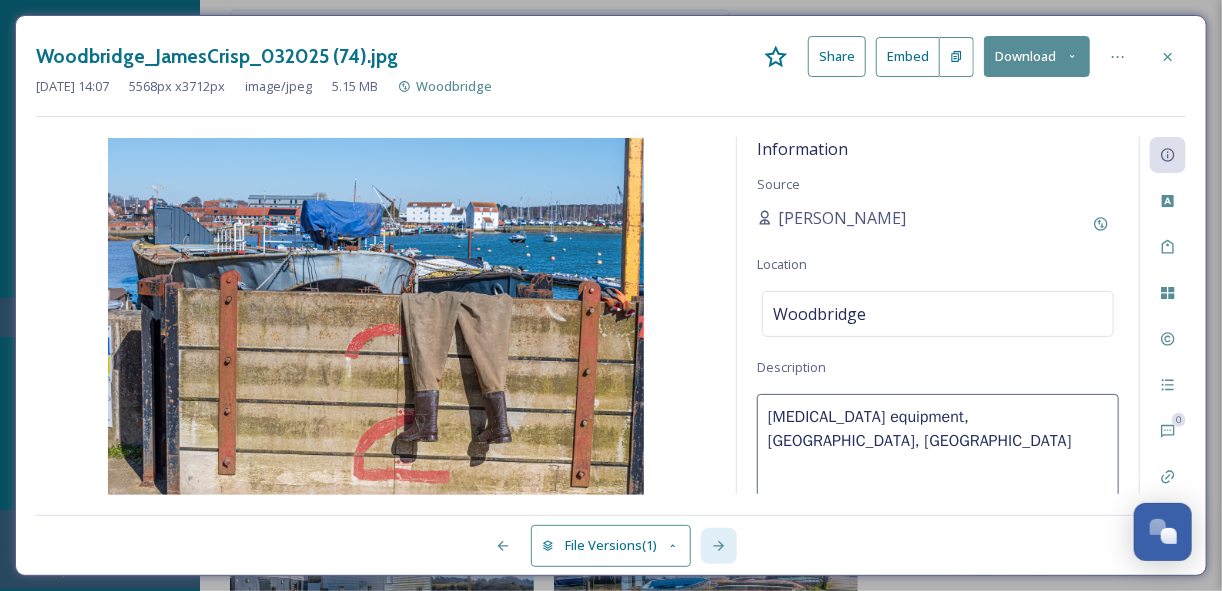 click 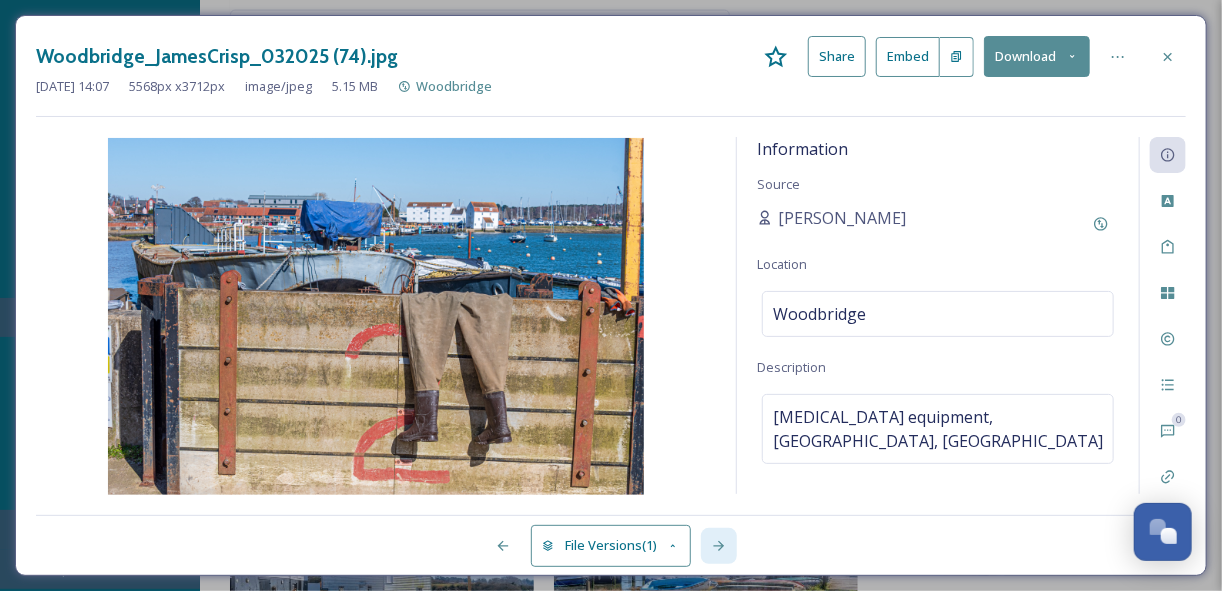 click 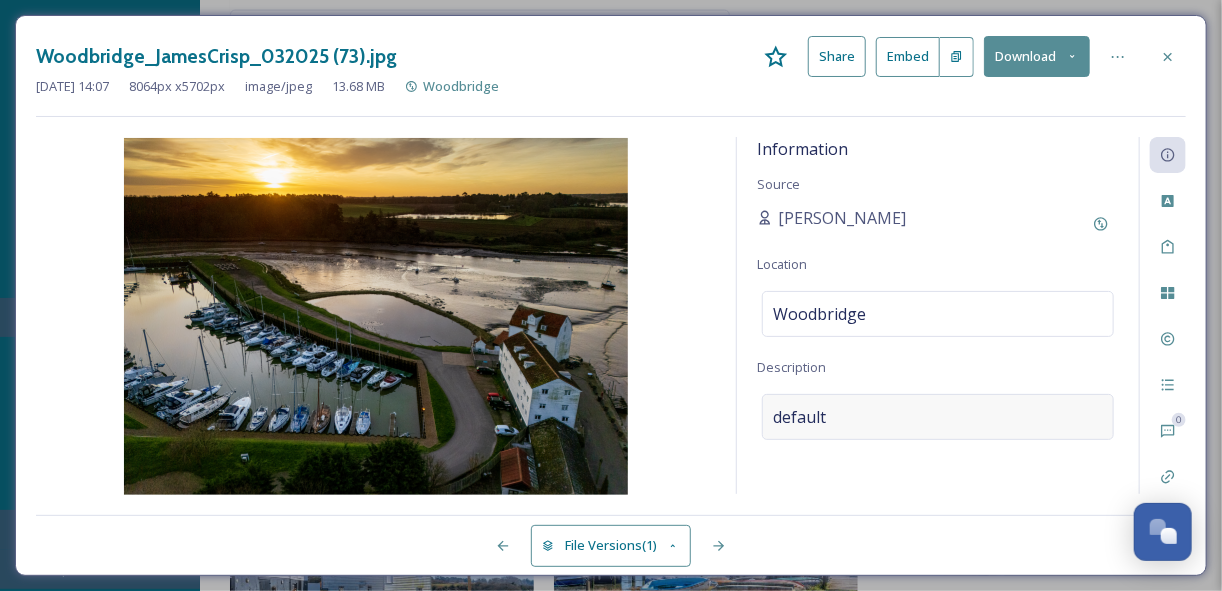 click on "default" at bounding box center [799, 417] 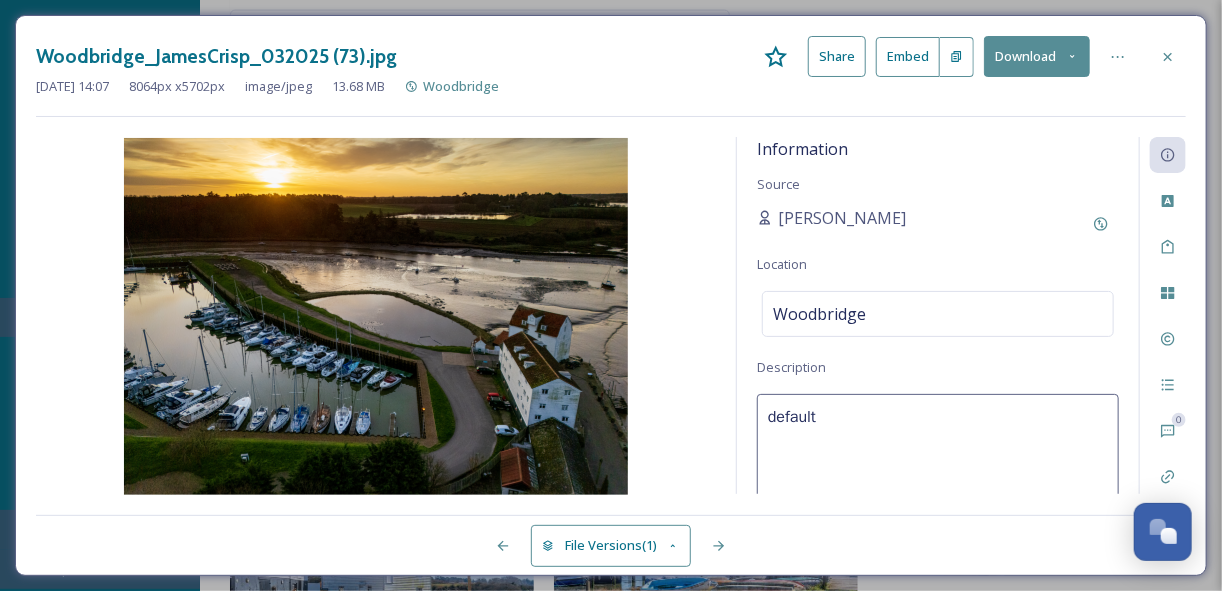click on "default" at bounding box center [938, 477] 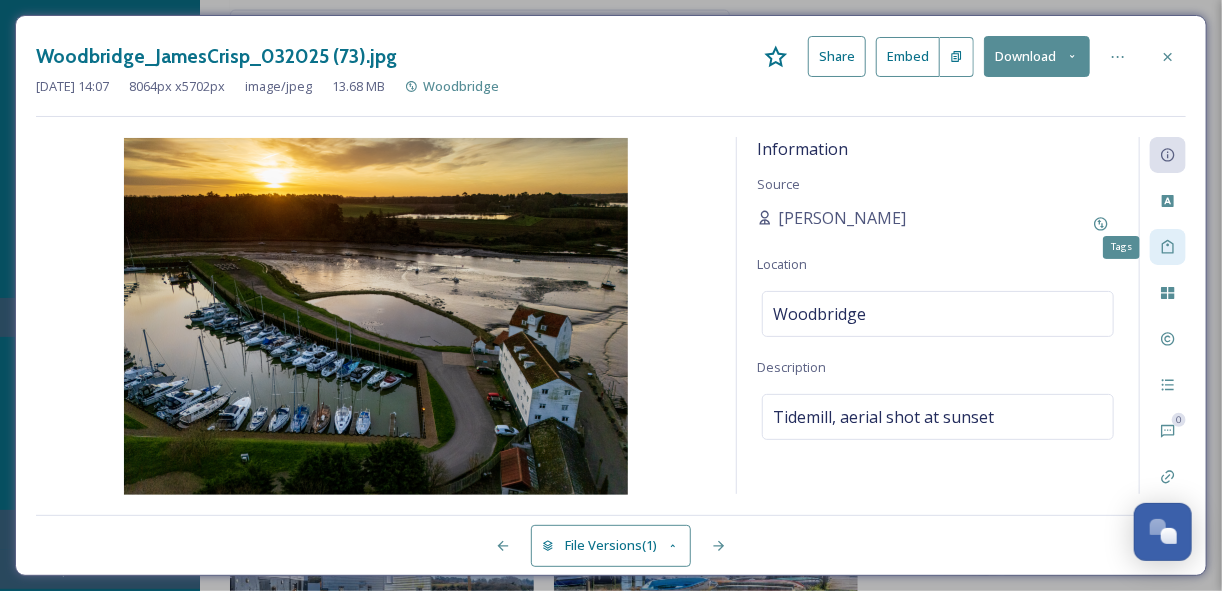 click 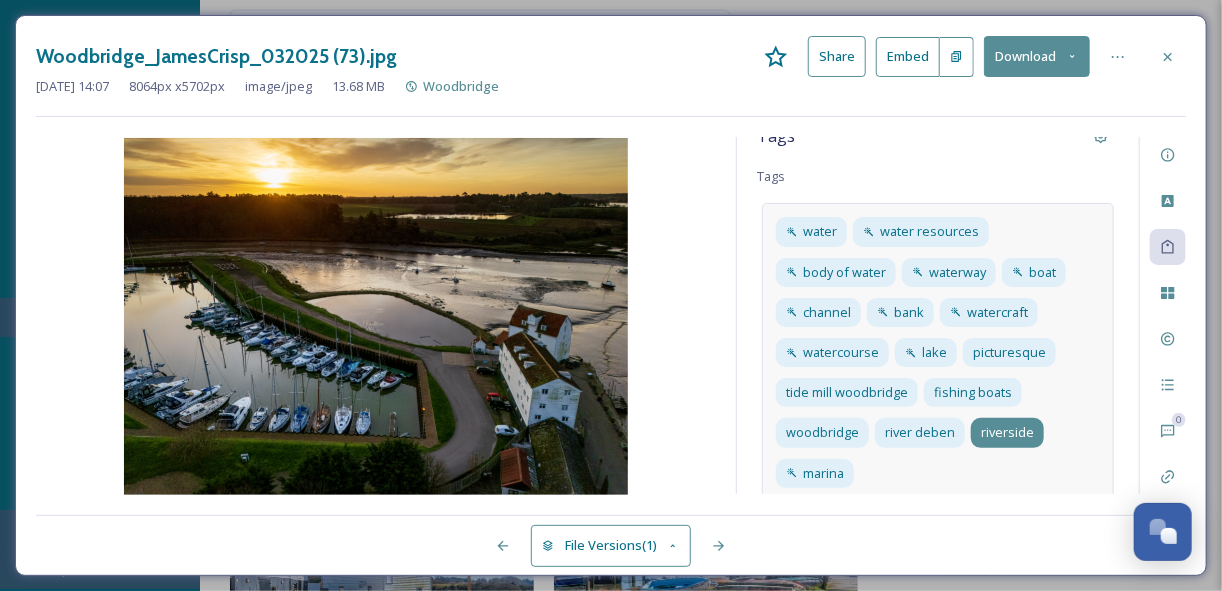 scroll, scrollTop: 30, scrollLeft: 0, axis: vertical 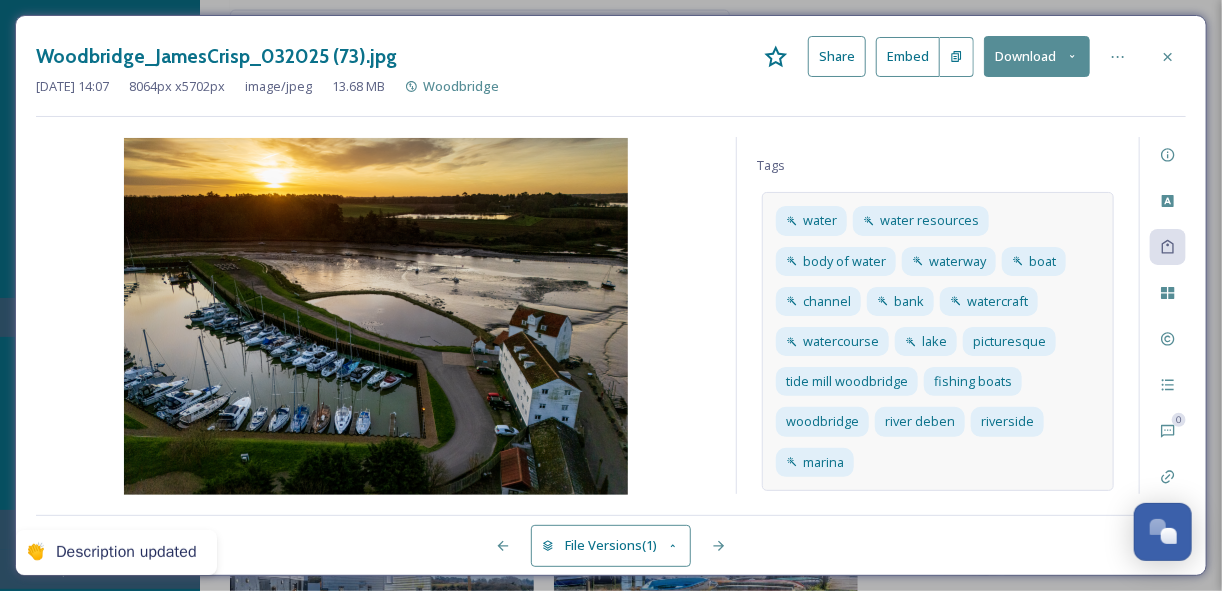 click on "water water resources body of water waterway boat channel bank watercraft watercourse lake picturesque tide mill woodbridge fishing boats [GEOGRAPHIC_DATA] deben [GEOGRAPHIC_DATA]" at bounding box center [938, 341] 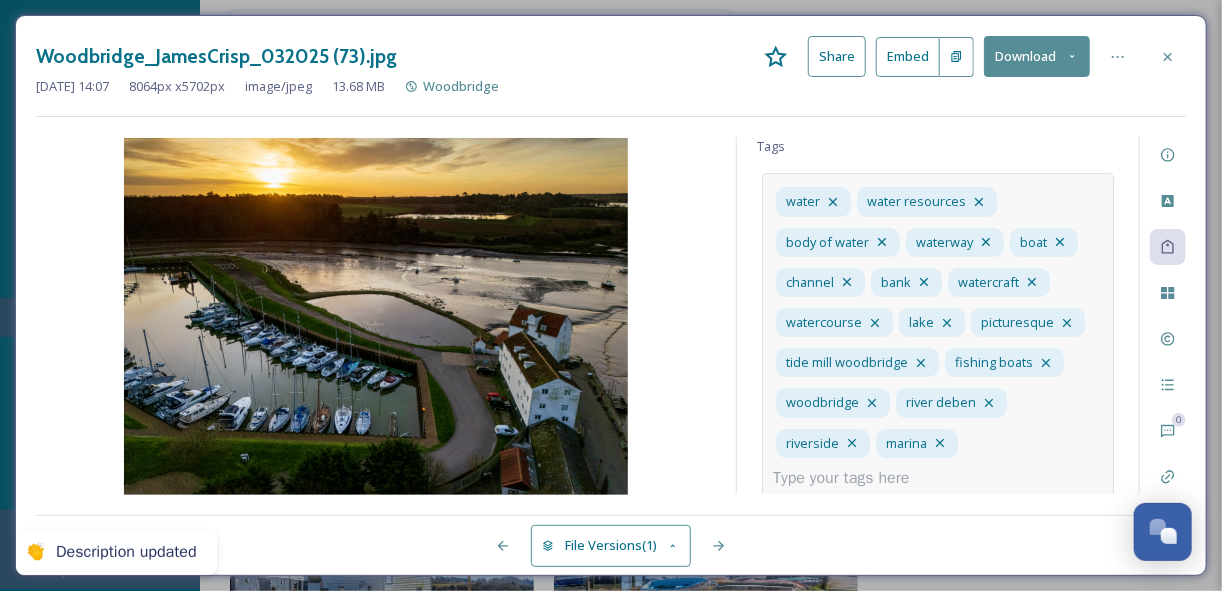 scroll, scrollTop: 60, scrollLeft: 0, axis: vertical 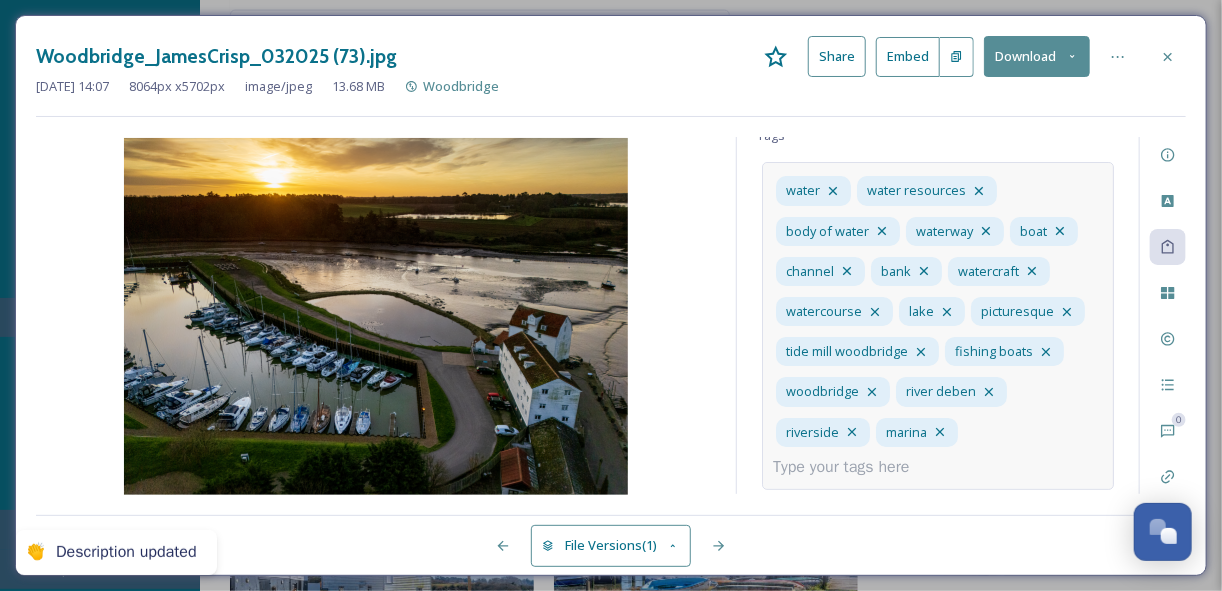 click at bounding box center (849, 467) 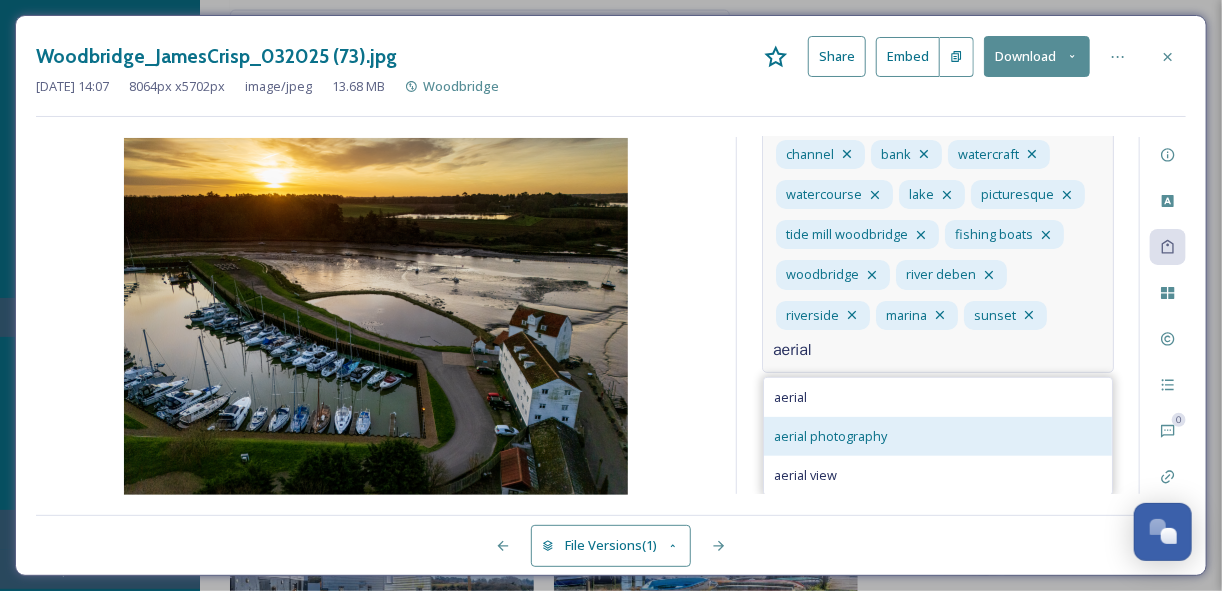 click on "aerial photography" at bounding box center [830, 436] 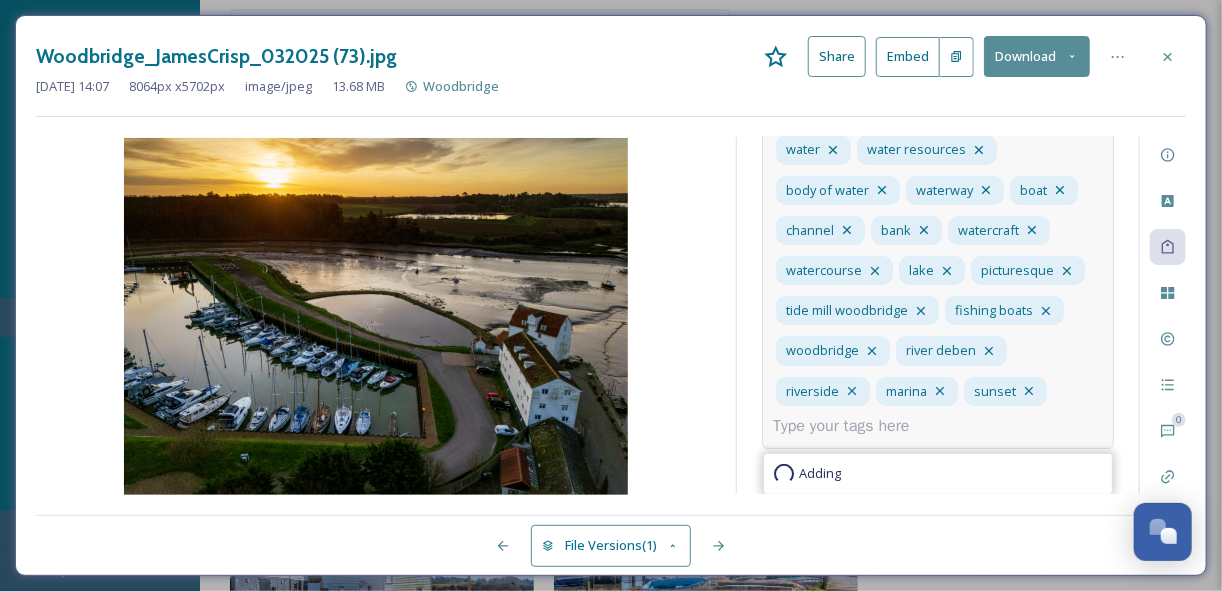 scroll, scrollTop: 100, scrollLeft: 0, axis: vertical 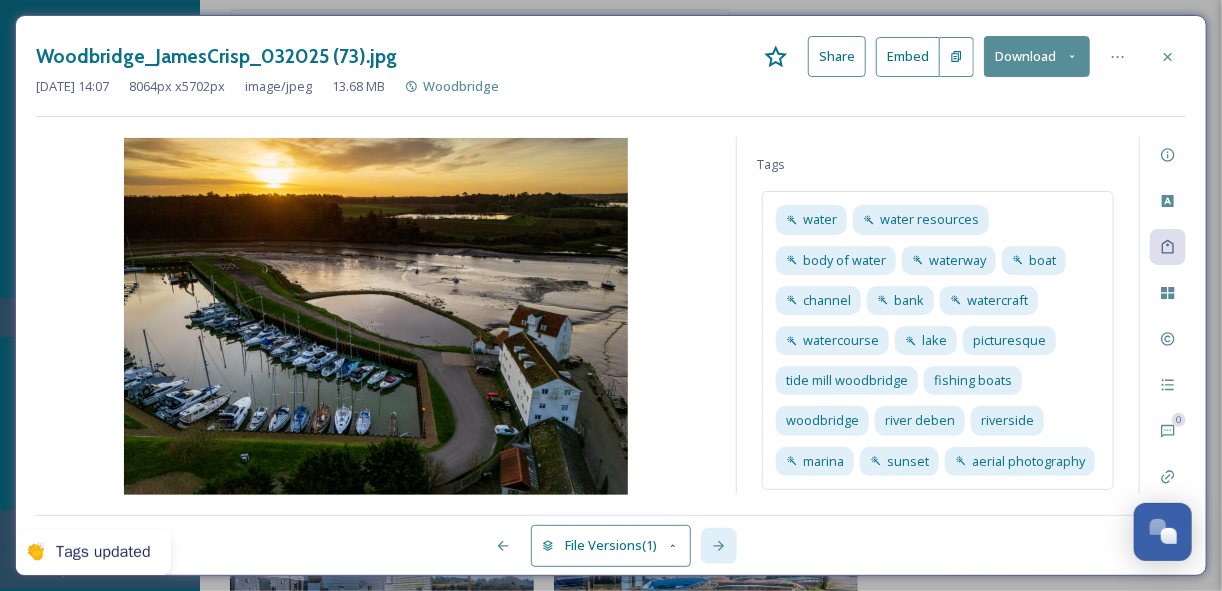 click 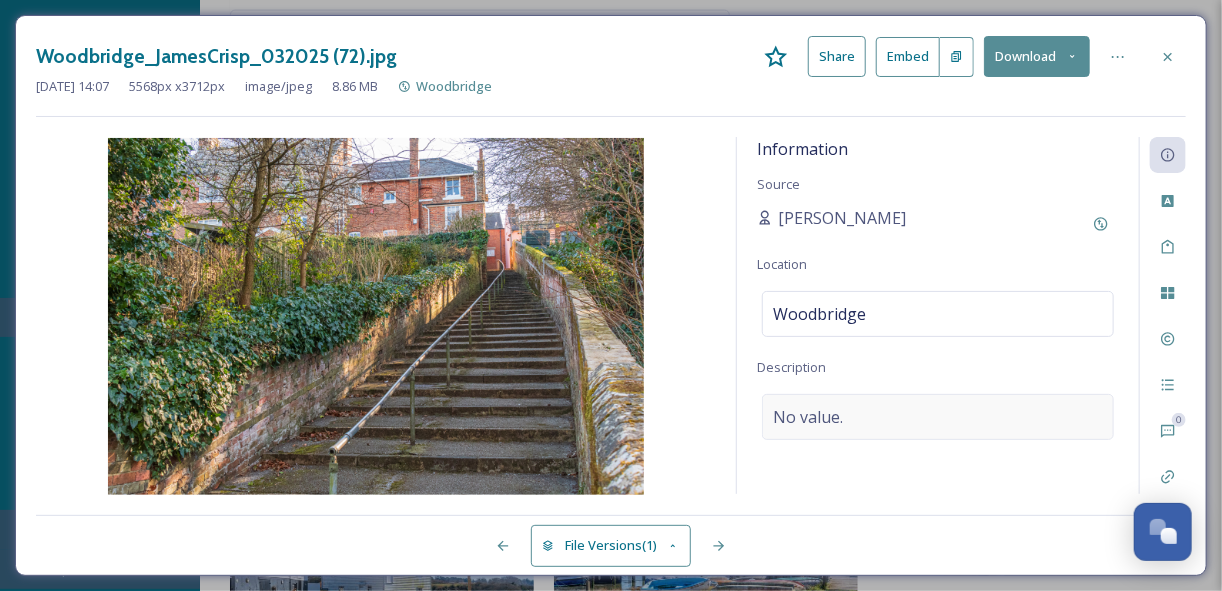 click on "No value." at bounding box center [938, 417] 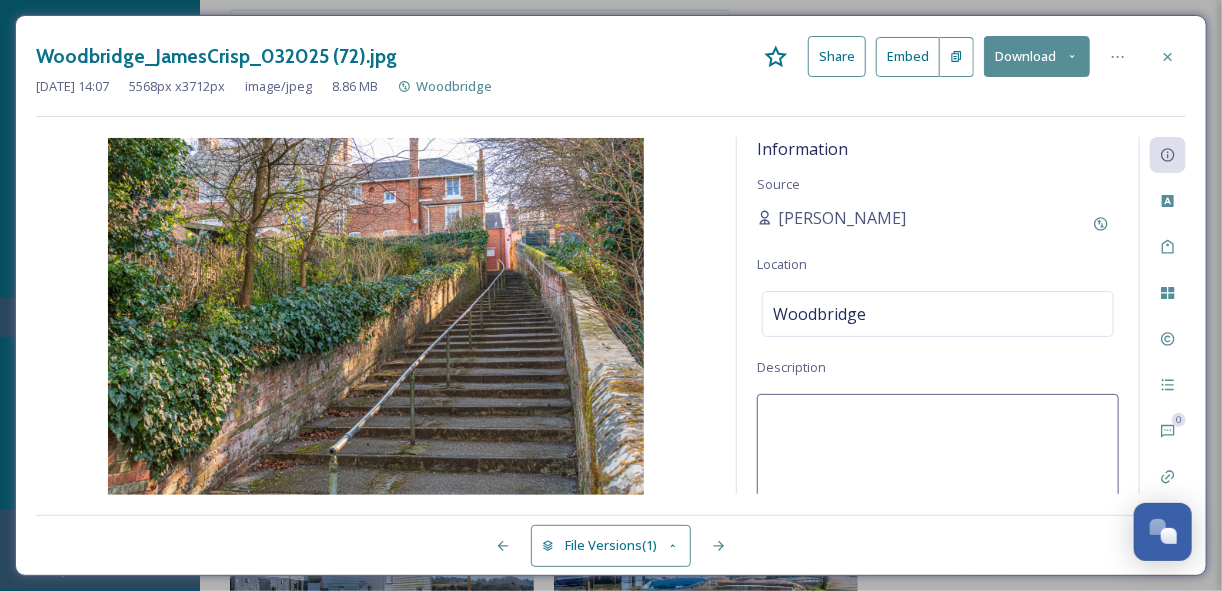 click at bounding box center [938, 477] 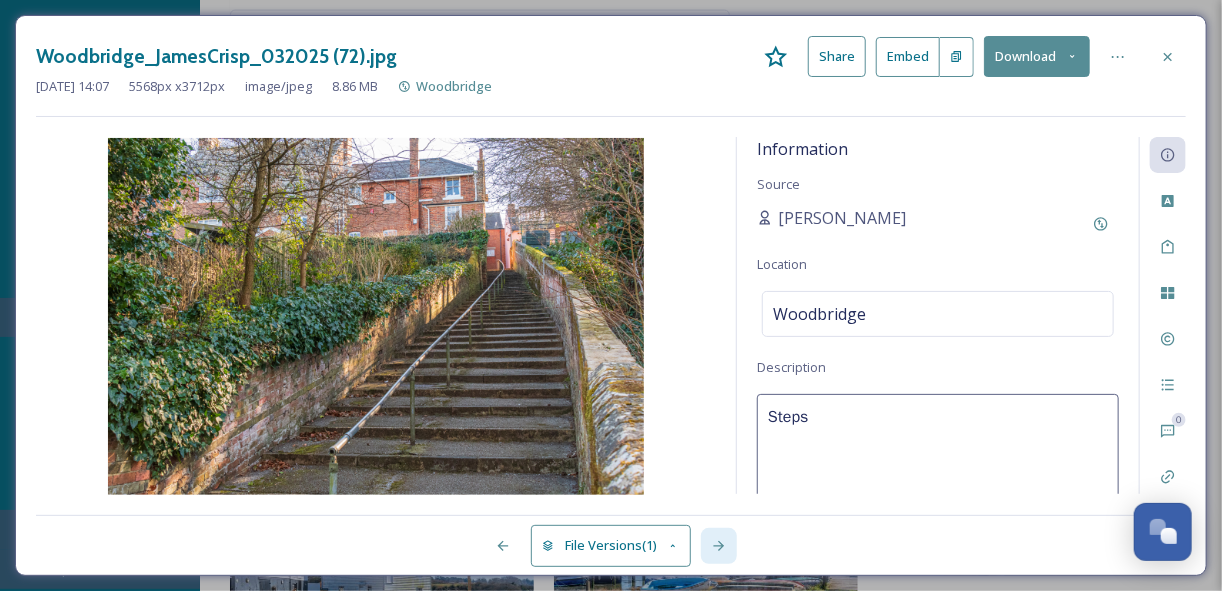 click 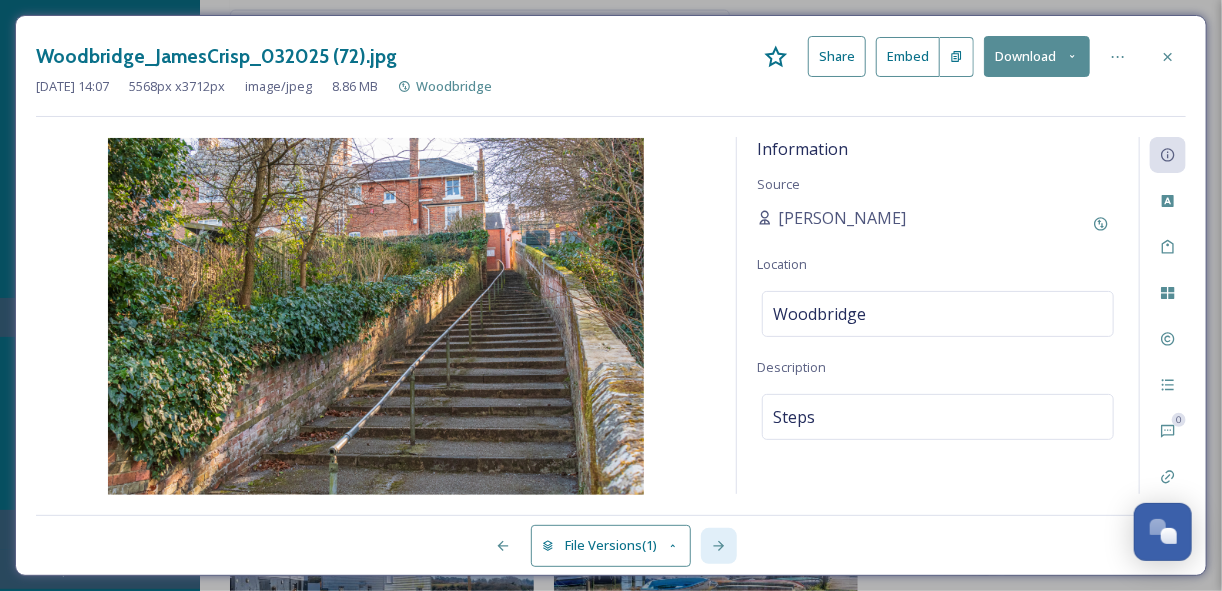 click 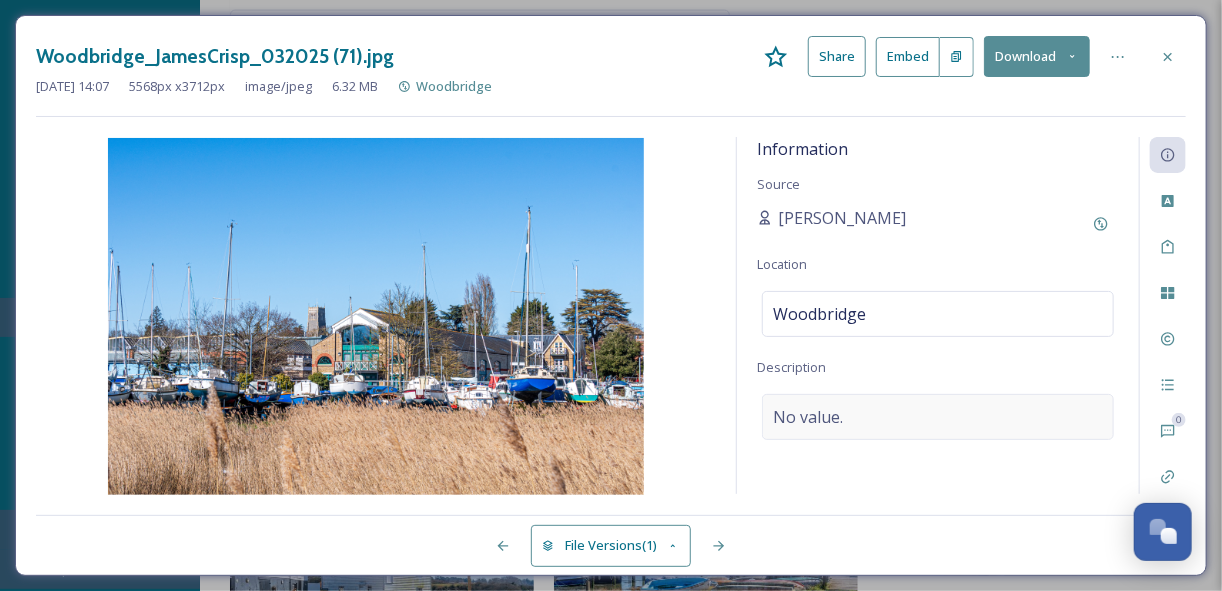 click on "No value." at bounding box center (938, 417) 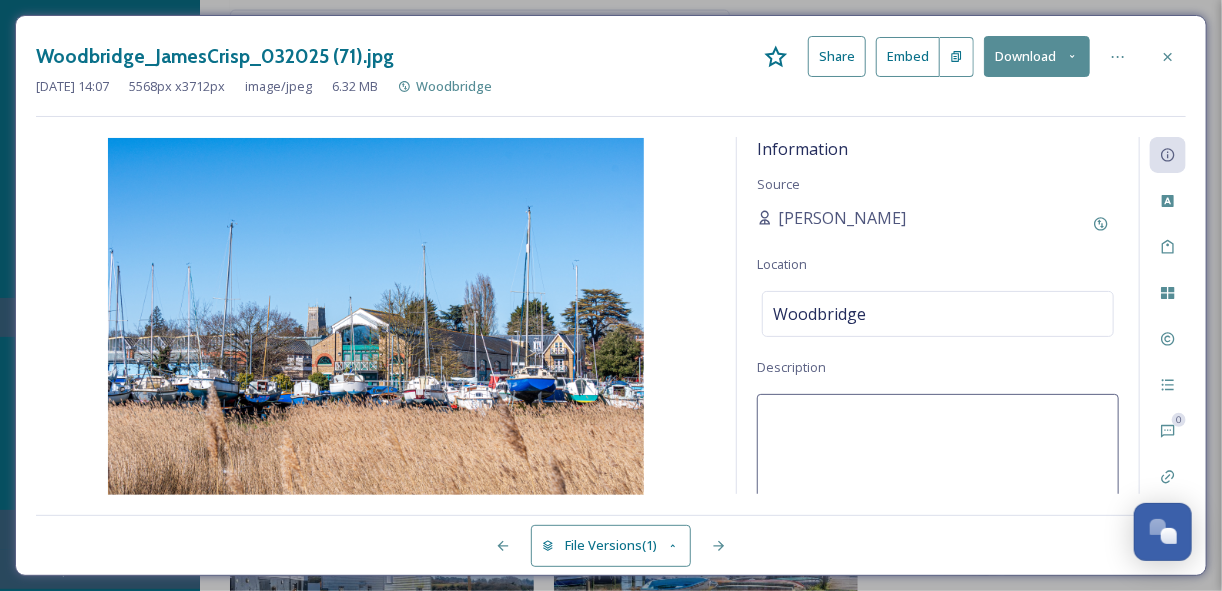 click at bounding box center [938, 477] 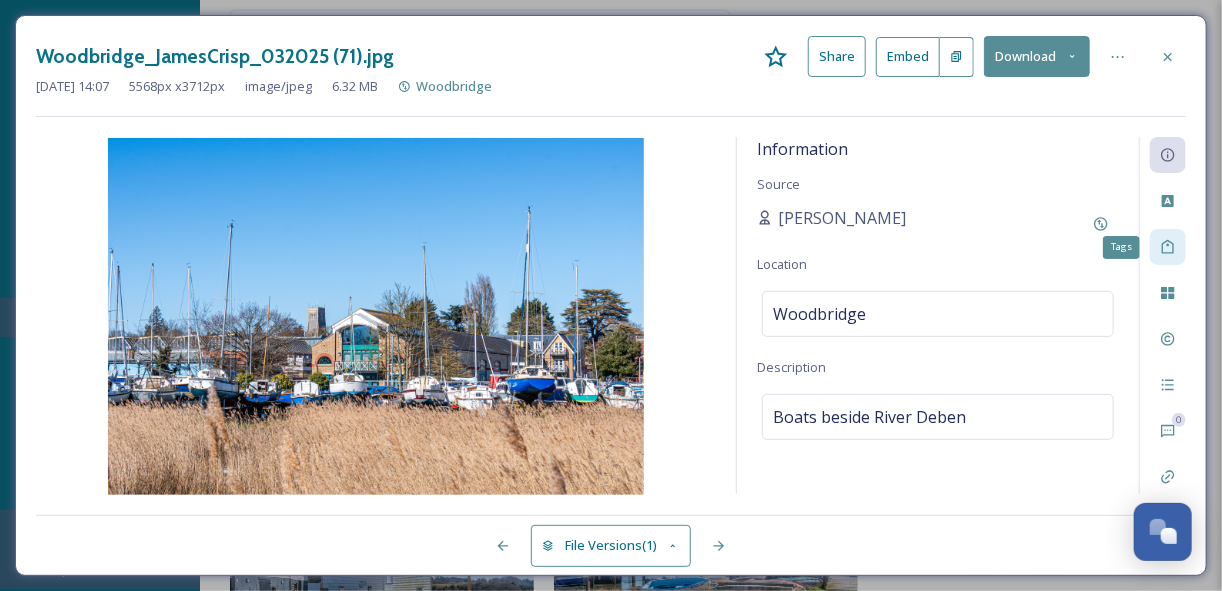 click 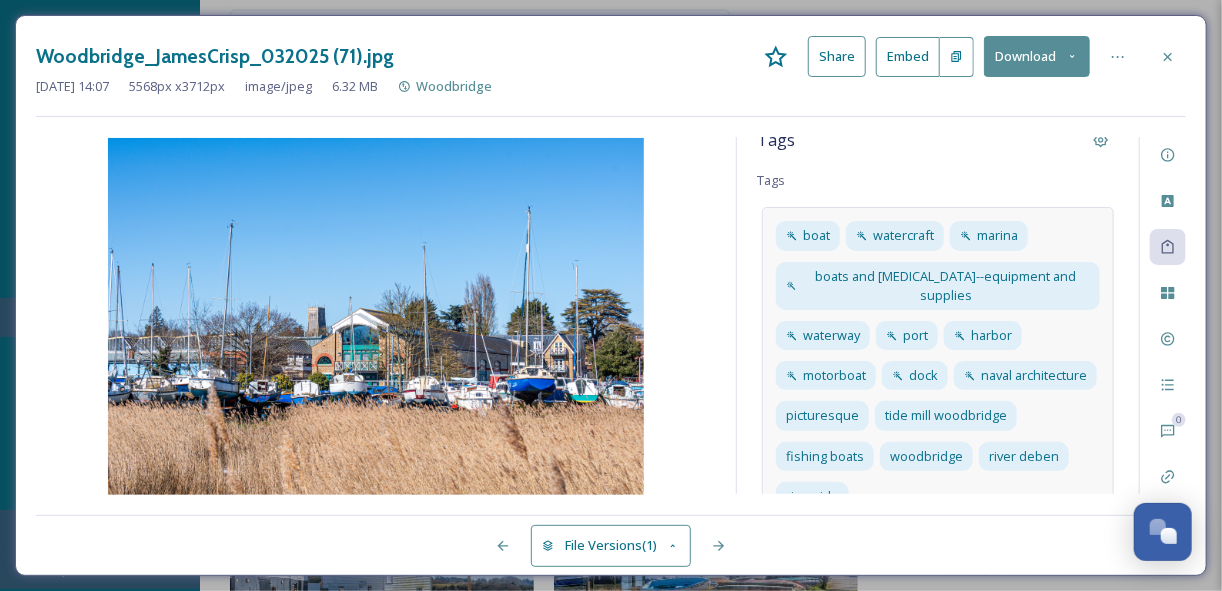 scroll, scrollTop: 30, scrollLeft: 0, axis: vertical 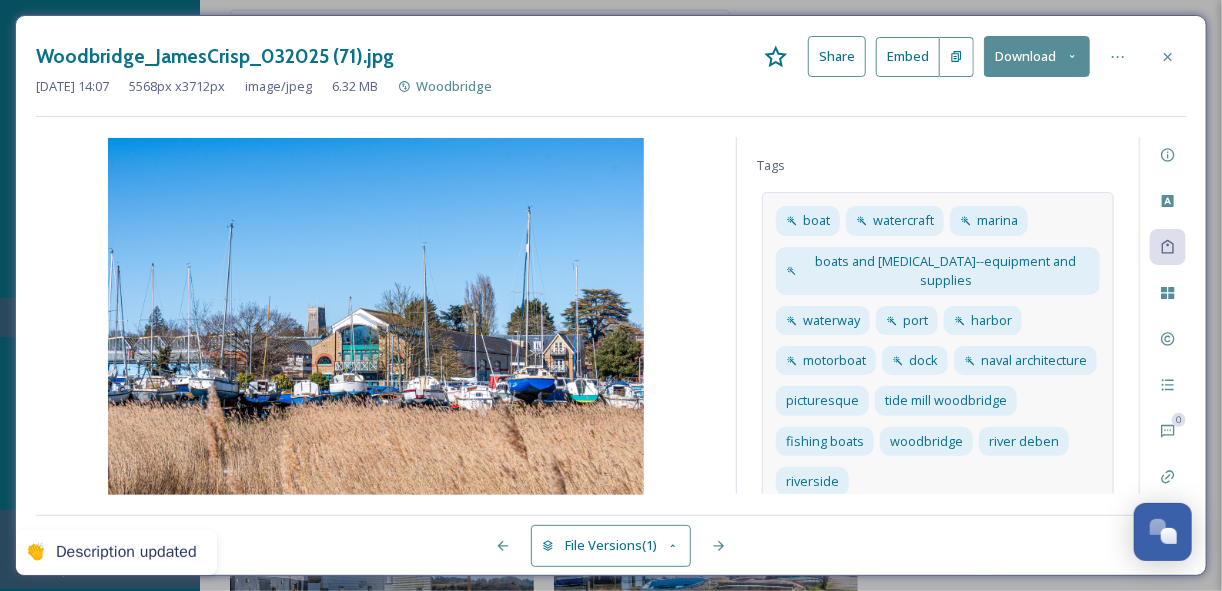 click on "boat watercraft marina boats and [MEDICAL_DATA]--equipment and supplies waterway [GEOGRAPHIC_DATA] motorboat dock naval architecture picturesque tide mill woodbridge fishing boats woodbridge river deben [GEOGRAPHIC_DATA]" at bounding box center (938, 351) 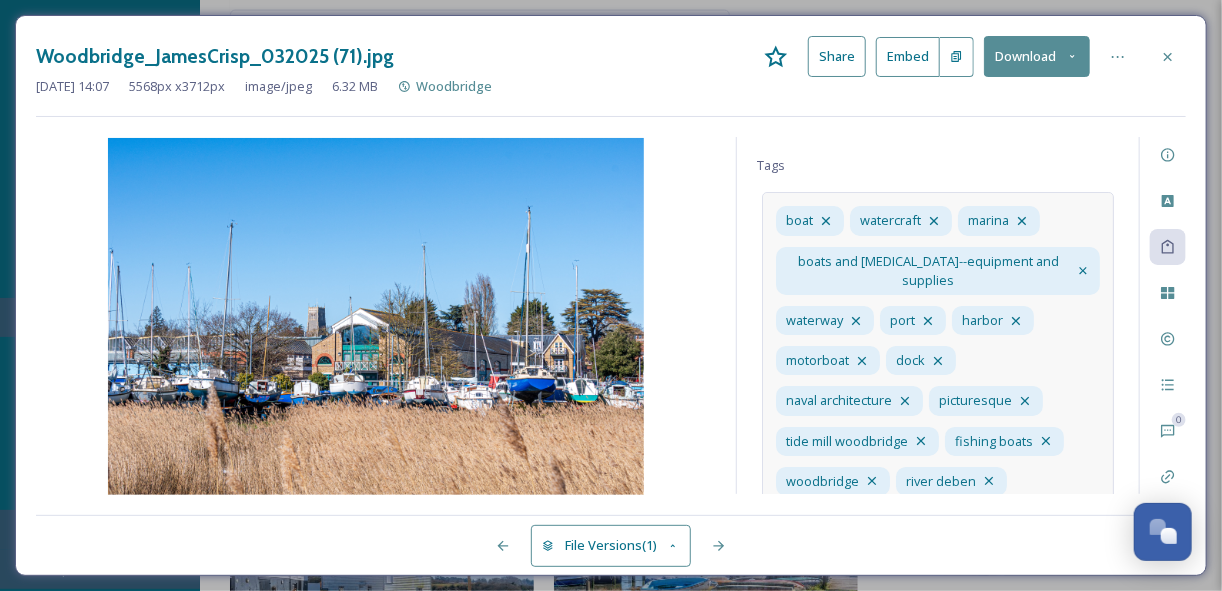 scroll, scrollTop: 71, scrollLeft: 0, axis: vertical 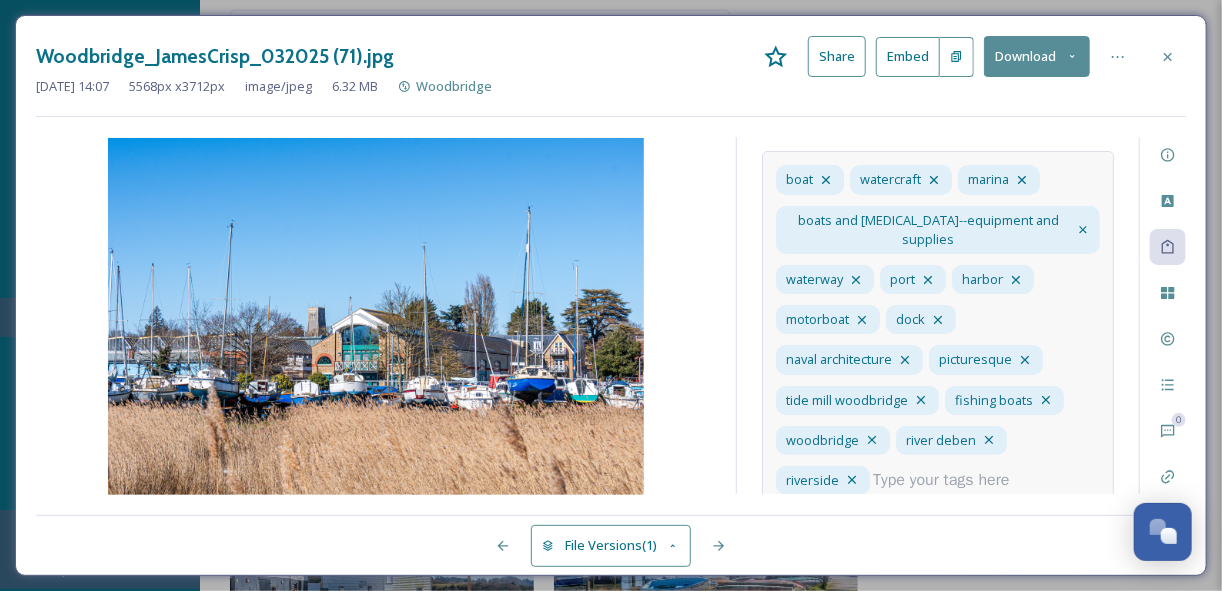 click at bounding box center [949, 480] 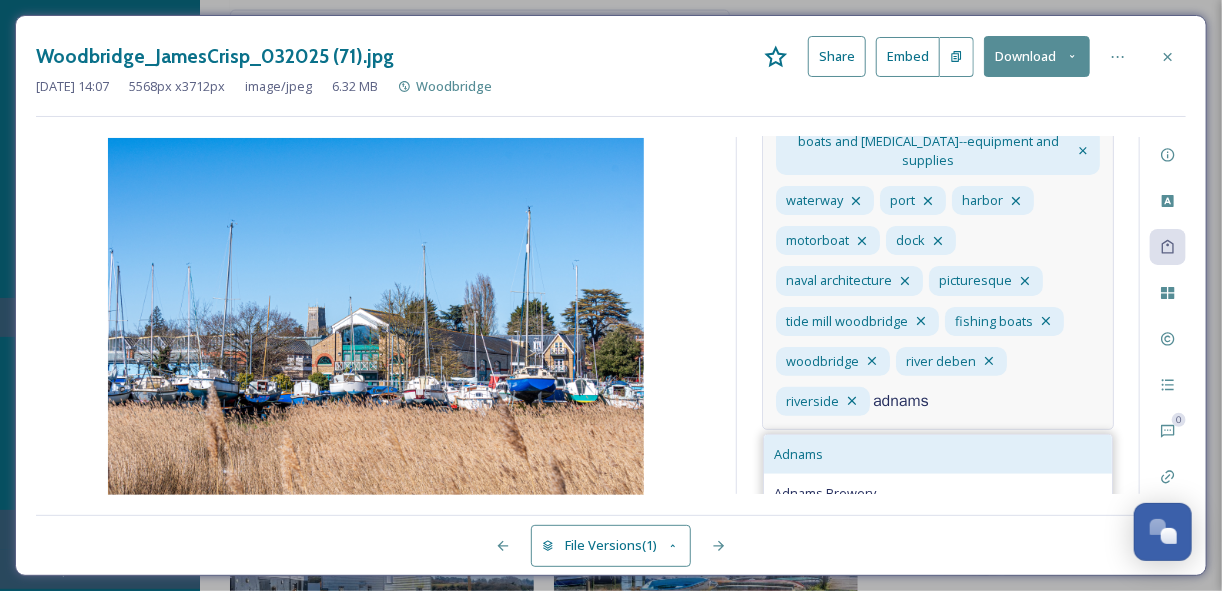 click on "Adnams" at bounding box center (938, 454) 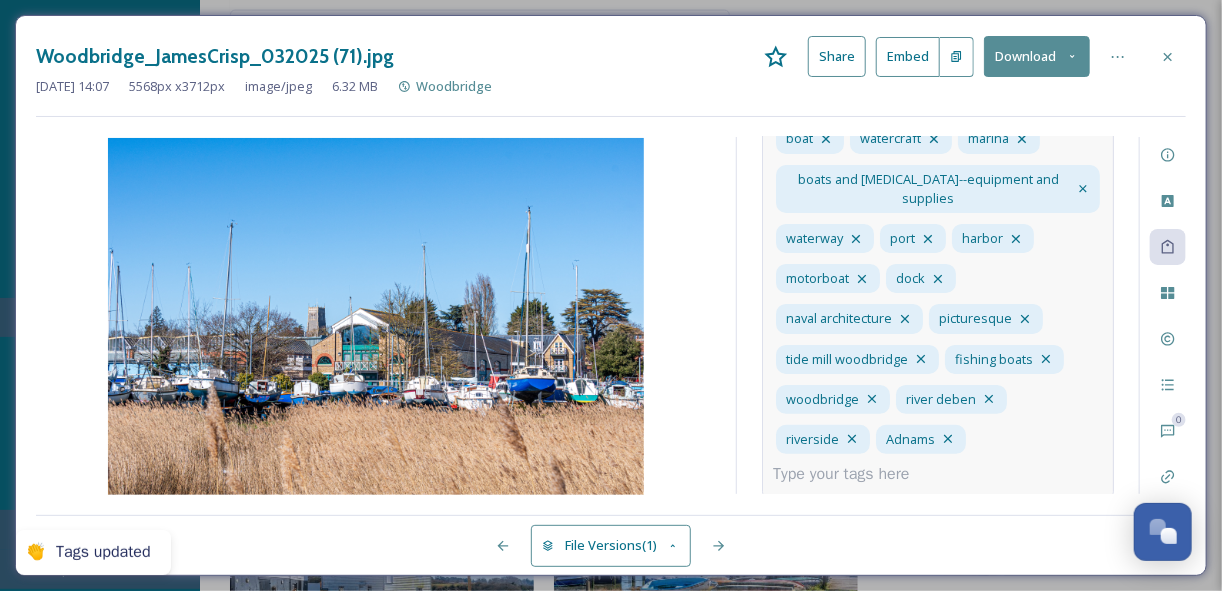 scroll, scrollTop: 100, scrollLeft: 0, axis: vertical 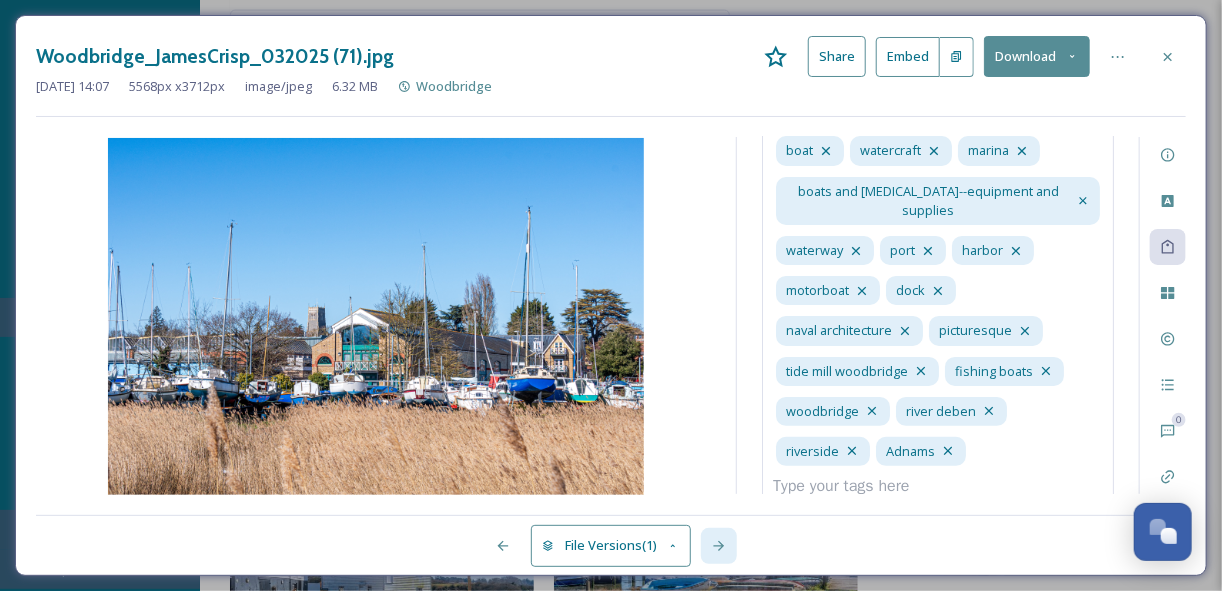 click 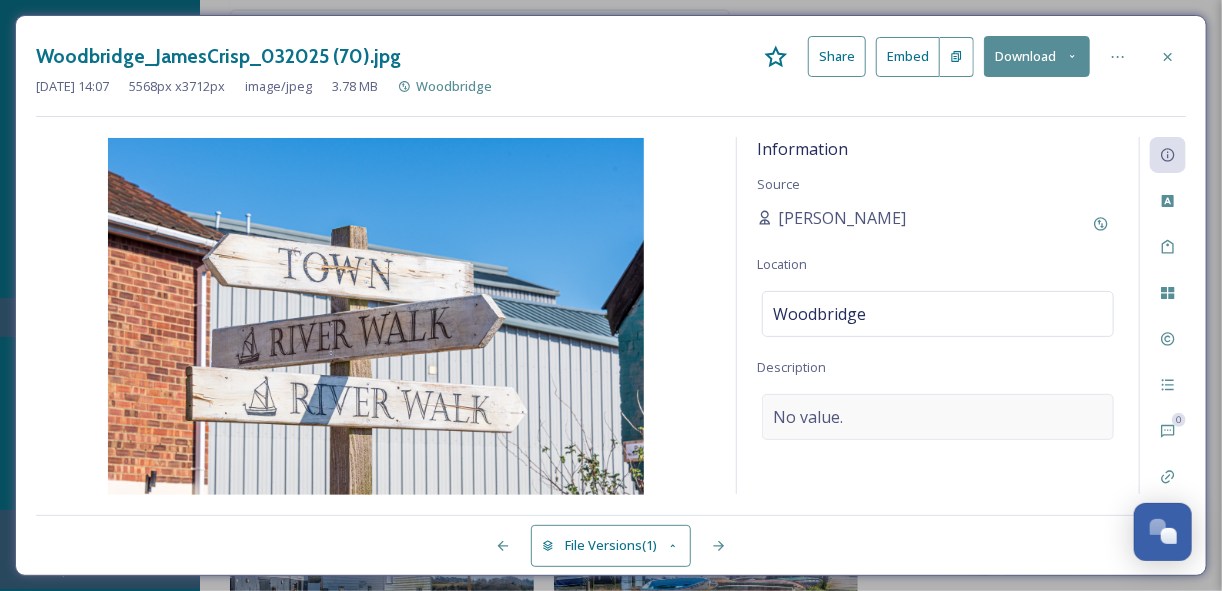 click on "No value." at bounding box center (808, 417) 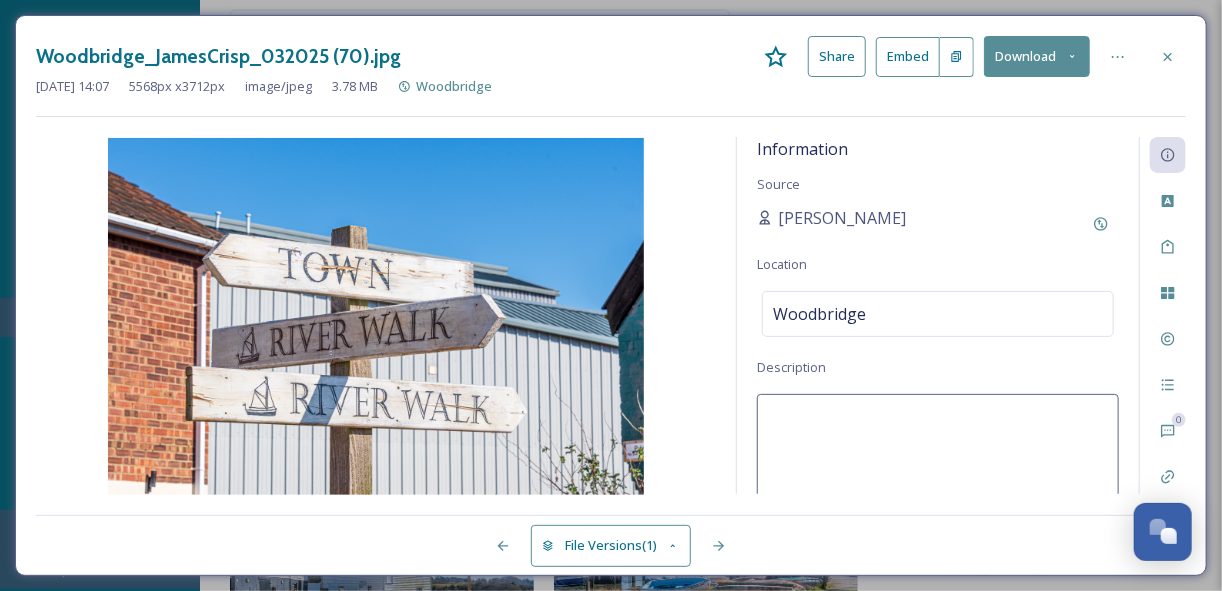 click at bounding box center (938, 477) 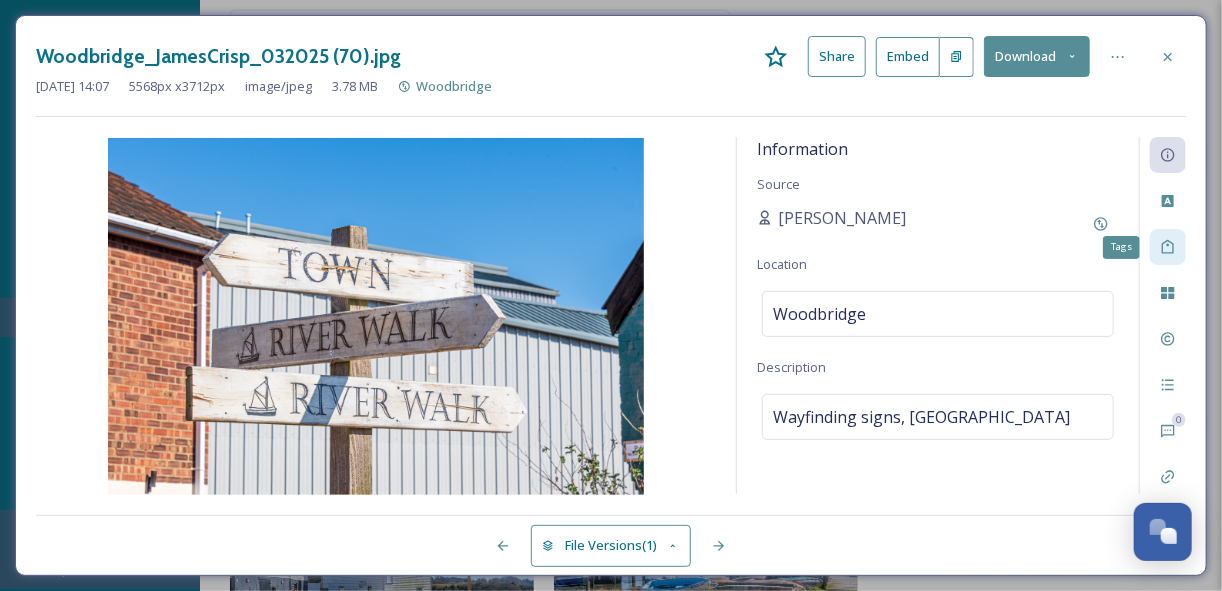 click 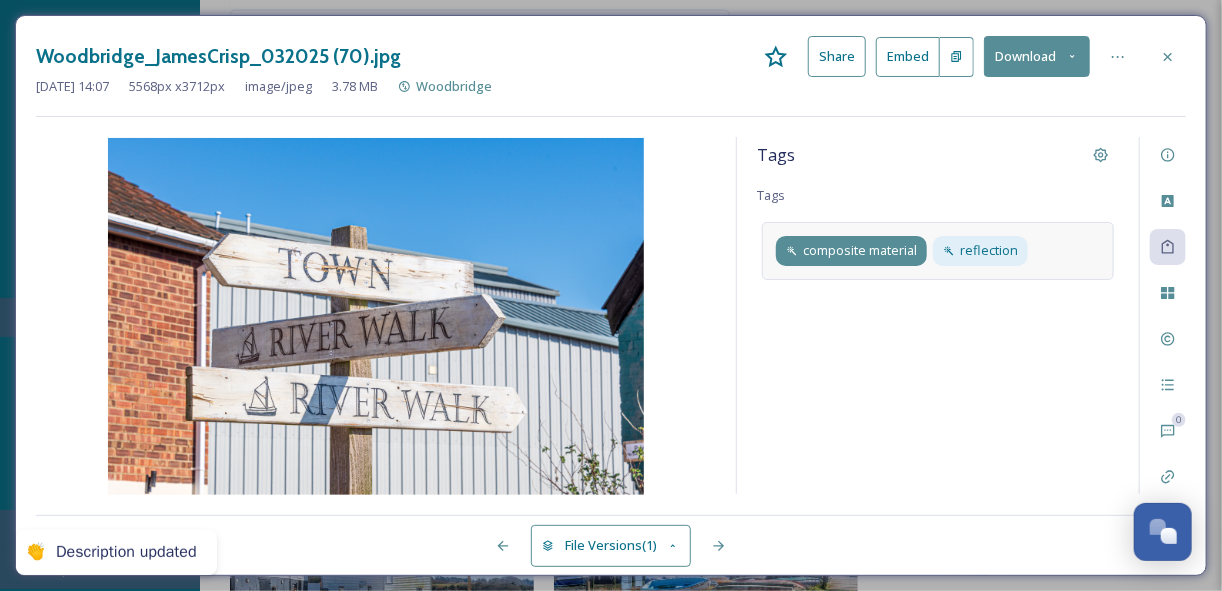 click on "composite material" at bounding box center (860, 250) 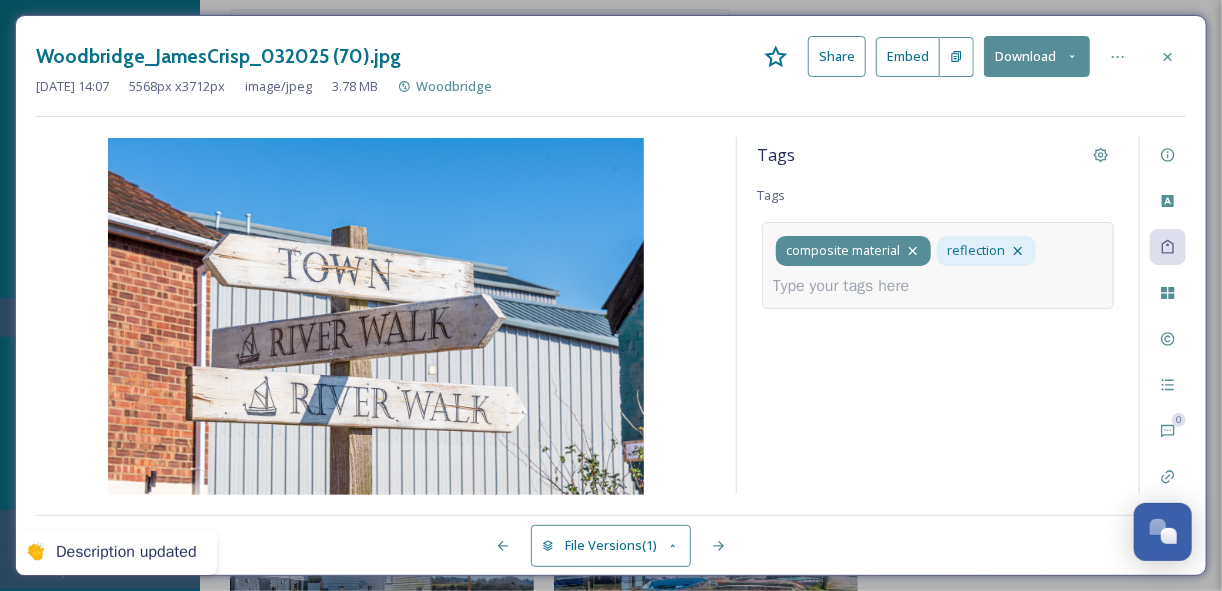 click 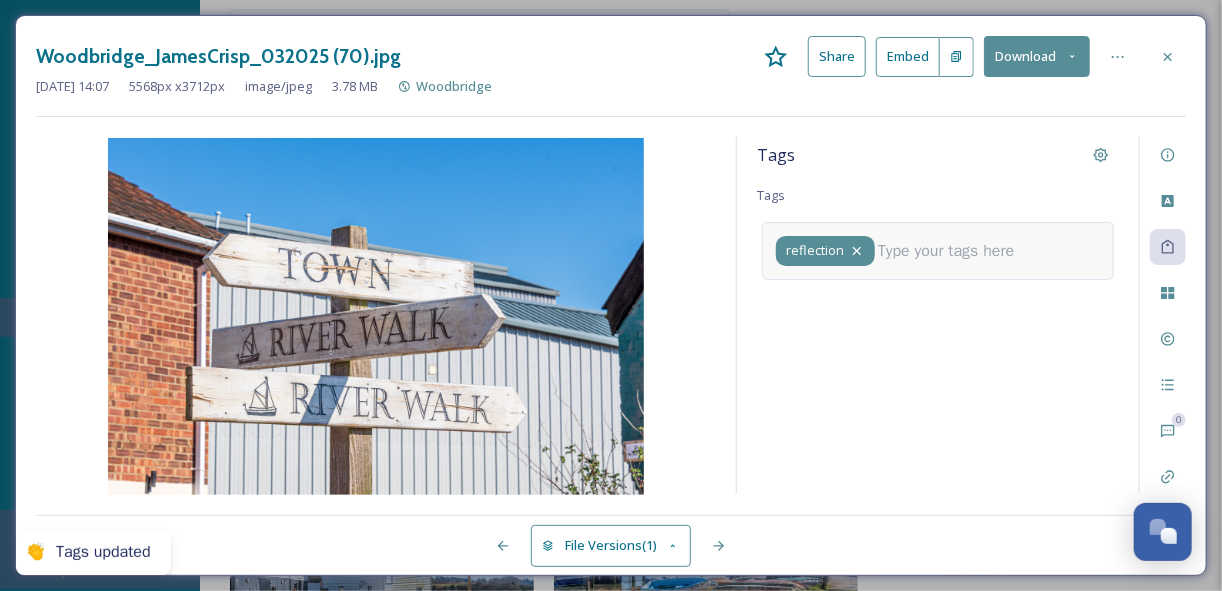 click 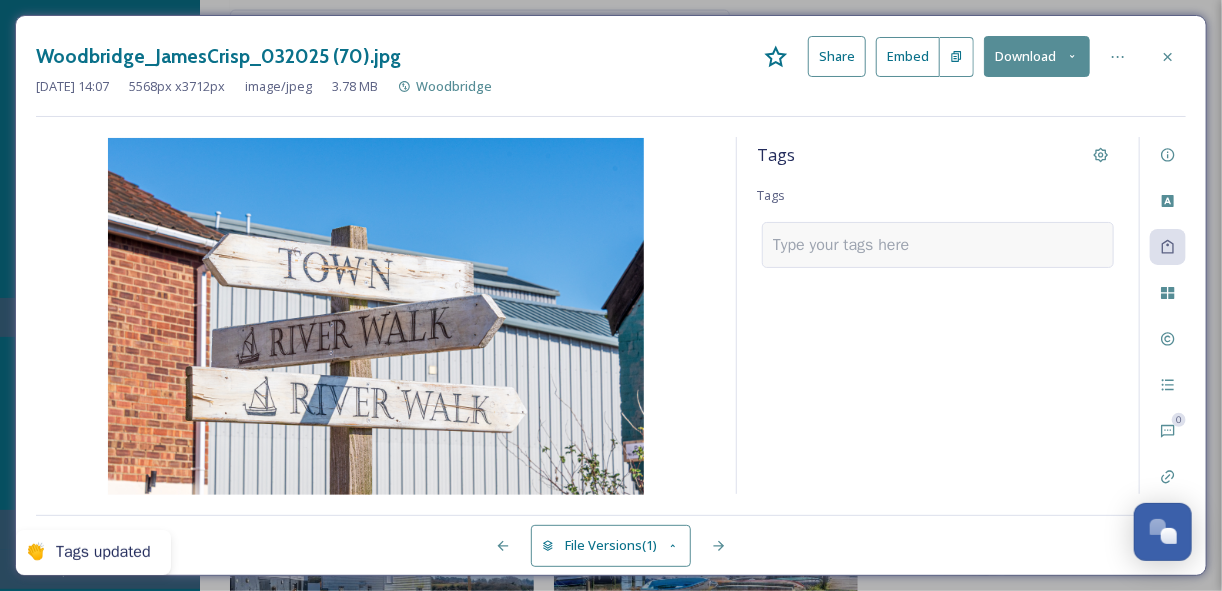 click at bounding box center [849, 245] 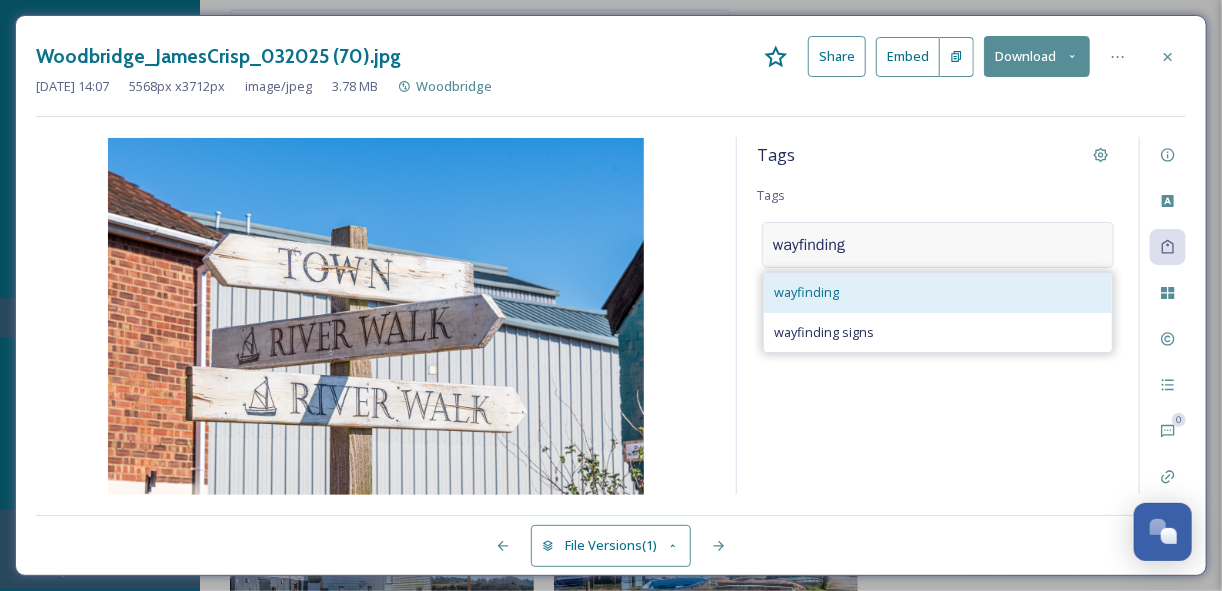 click on "wayfinding" at bounding box center [806, 292] 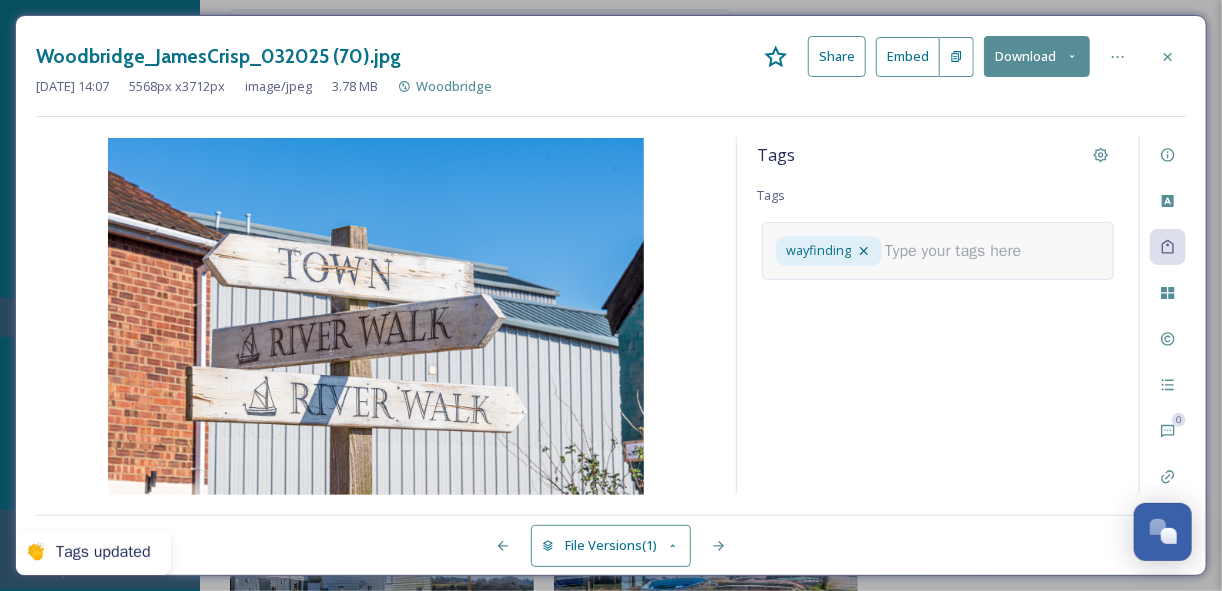 click at bounding box center (961, 251) 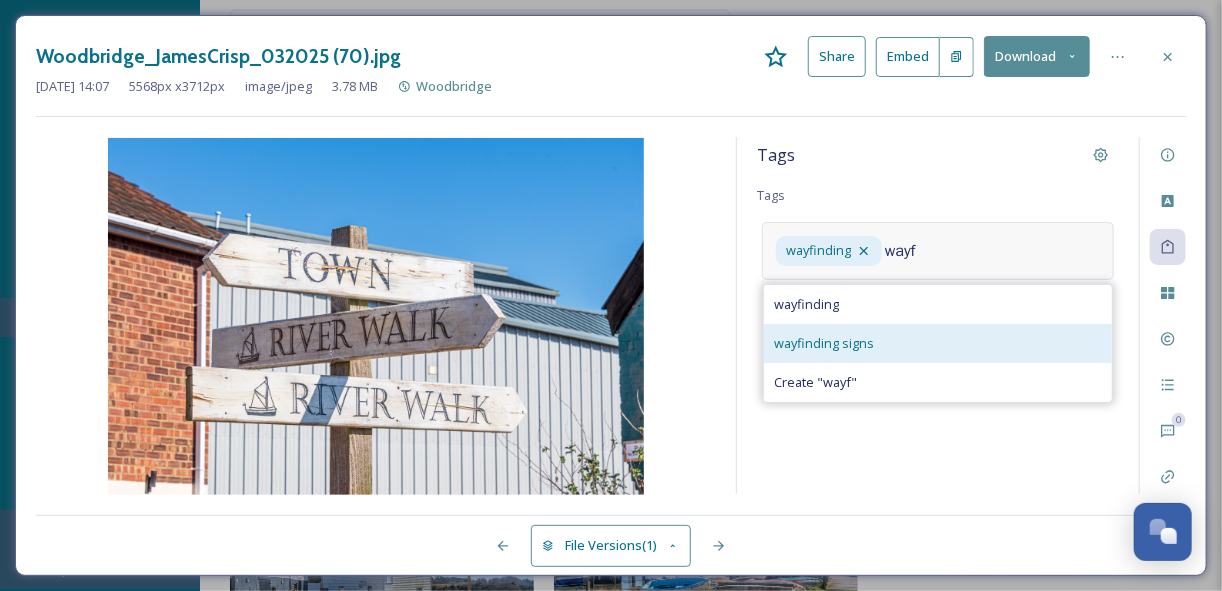click on "wayfinding signs" at bounding box center (938, 343) 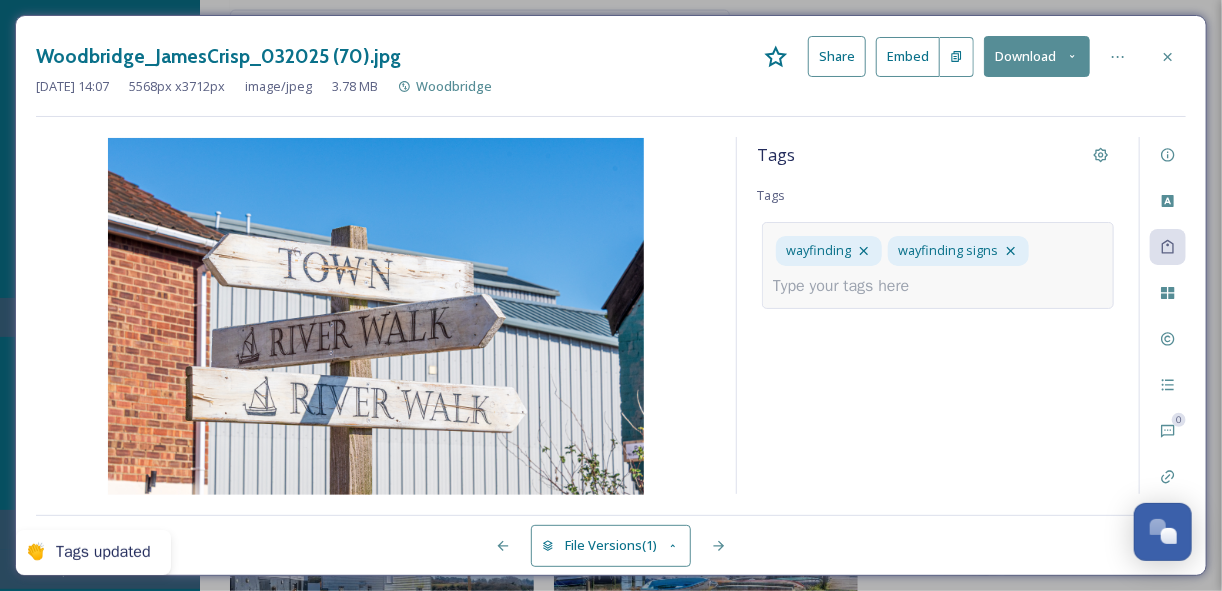 click at bounding box center (849, 286) 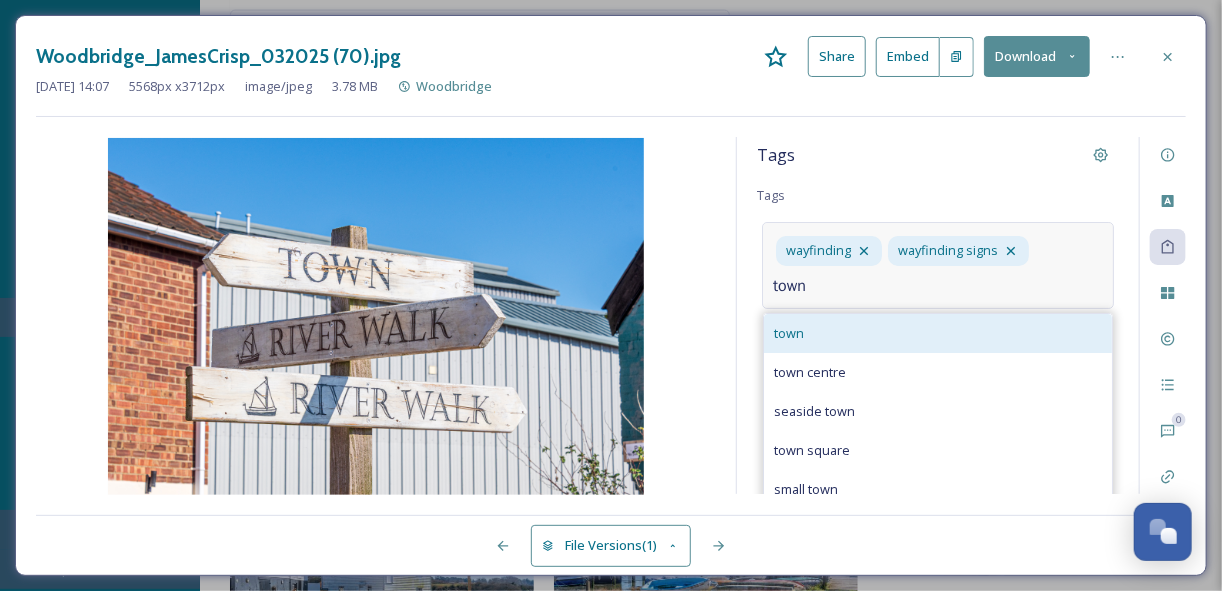 click on "town" at bounding box center [938, 333] 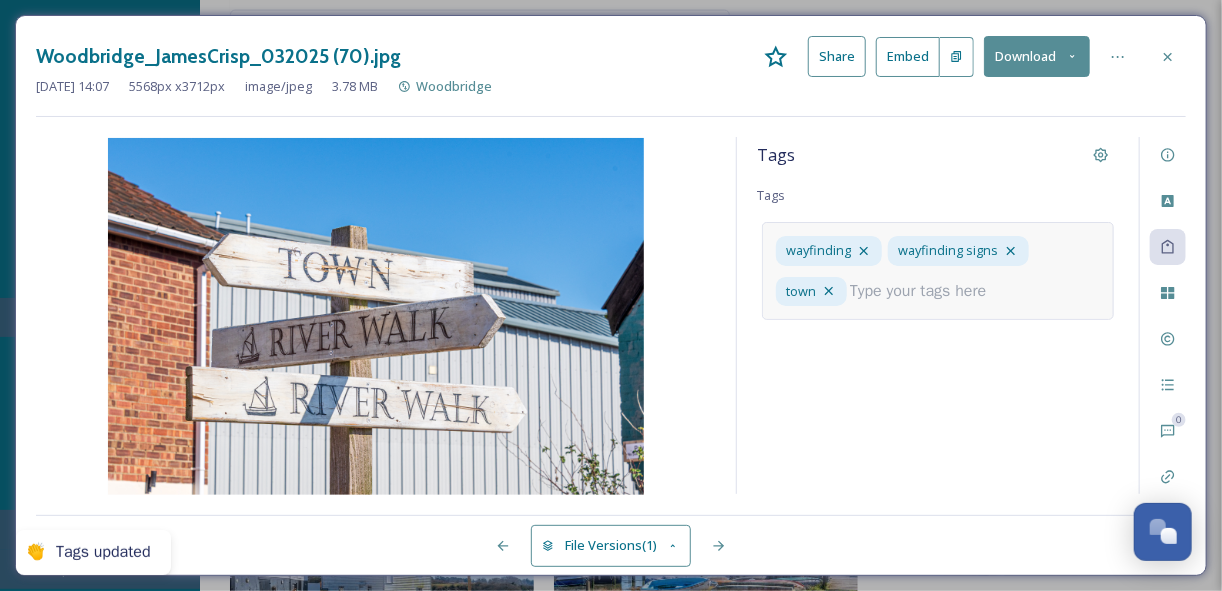click at bounding box center (926, 291) 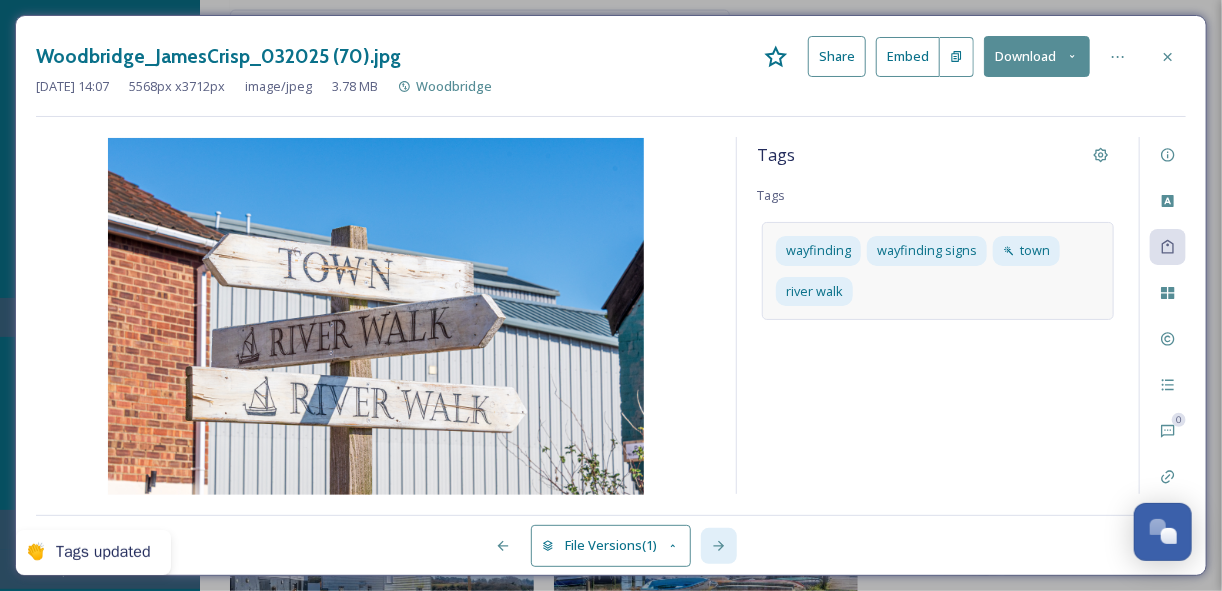 click 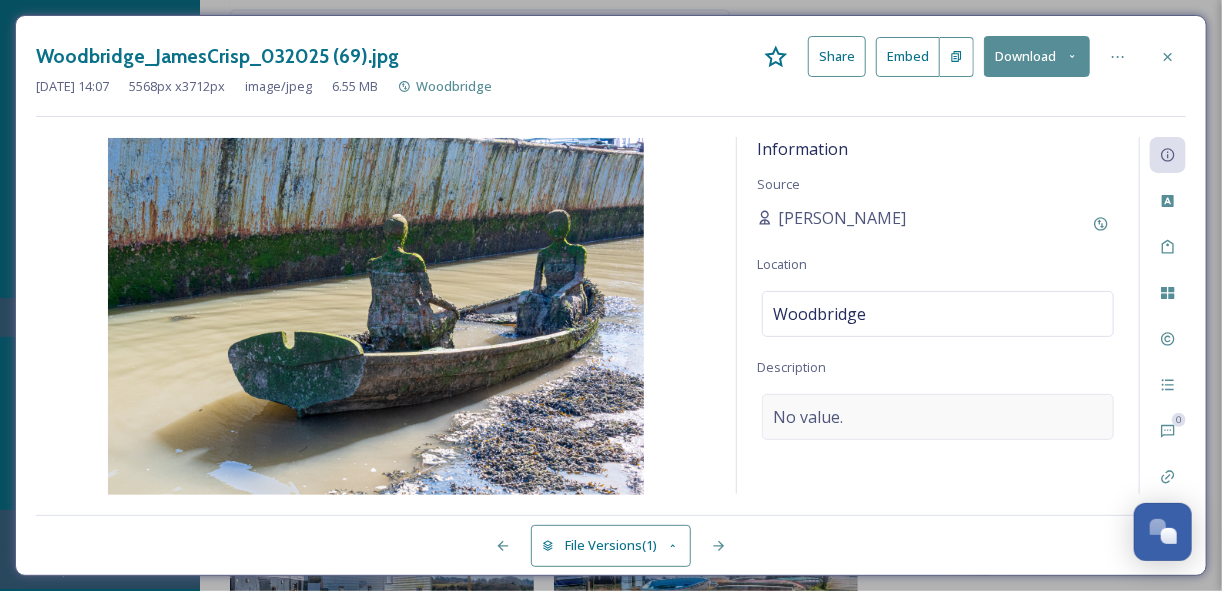 click on "No value." at bounding box center (808, 417) 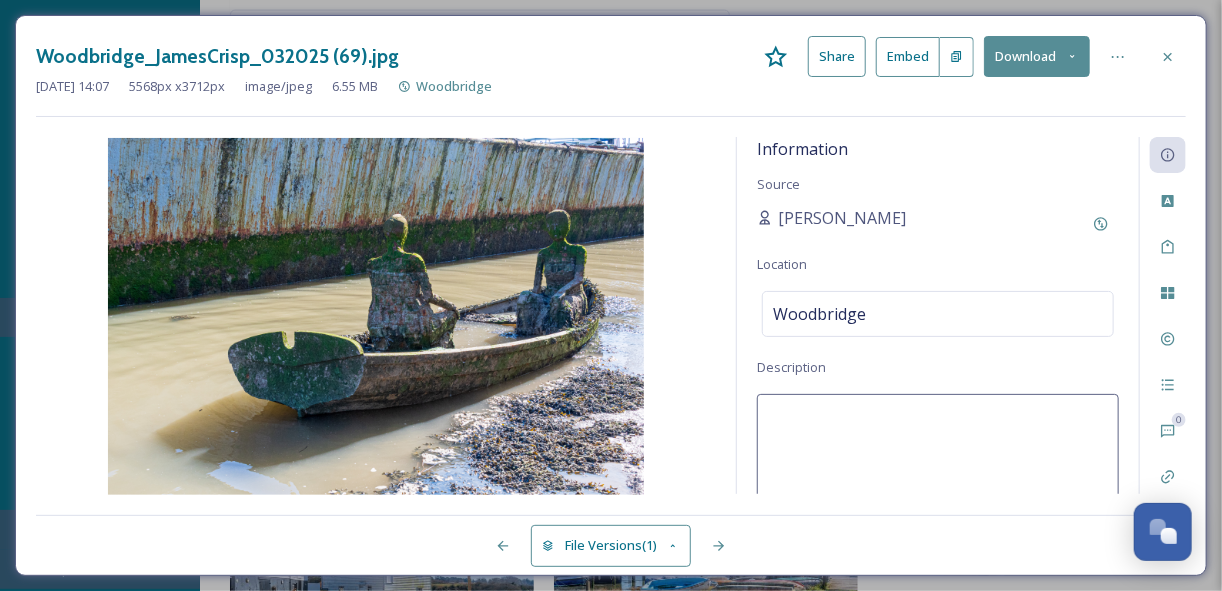 click at bounding box center (938, 477) 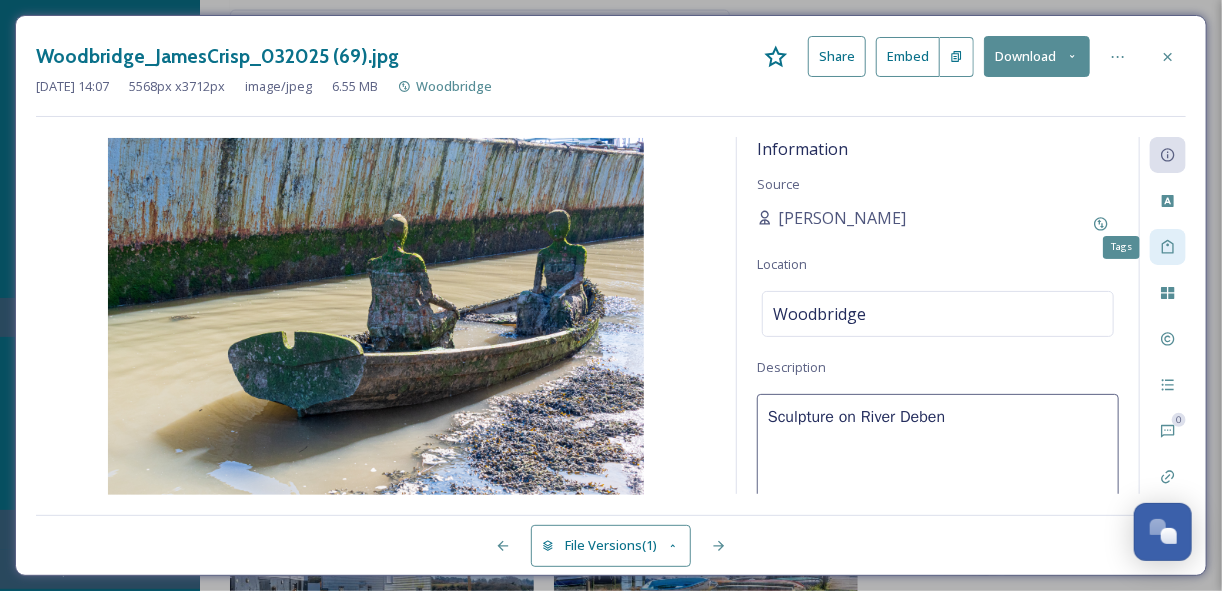 click 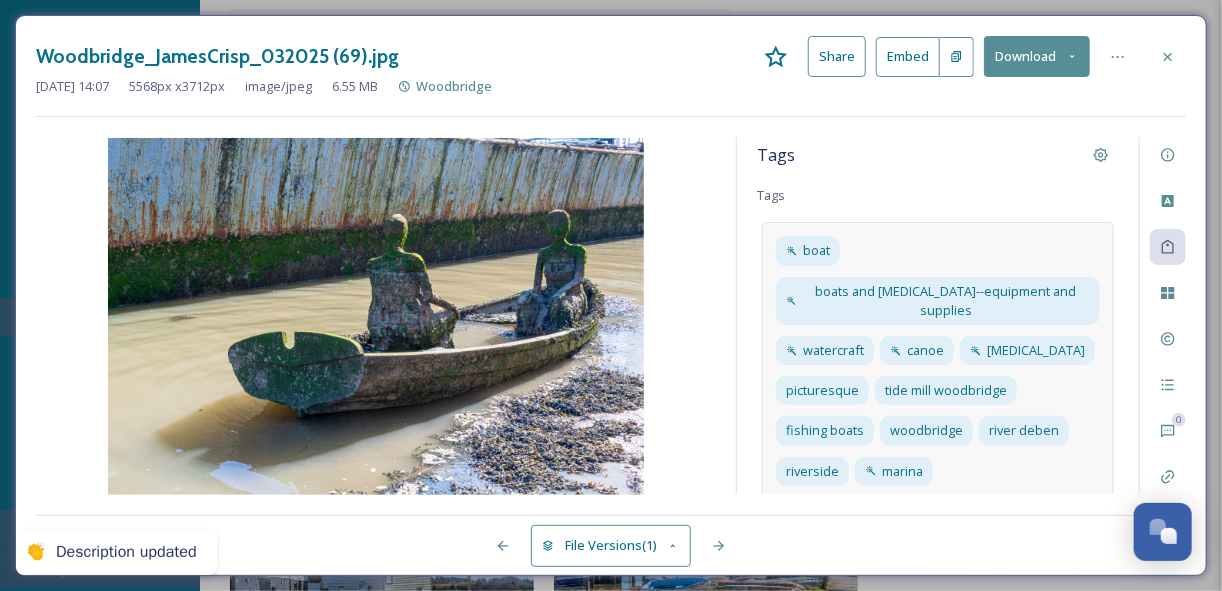 click on "boat boats and [MEDICAL_DATA]--equipment and supplies watercraft canoe [MEDICAL_DATA] picturesque tide mill woodbridge fishing boats woodbridge river deben [GEOGRAPHIC_DATA]" at bounding box center [938, 360] 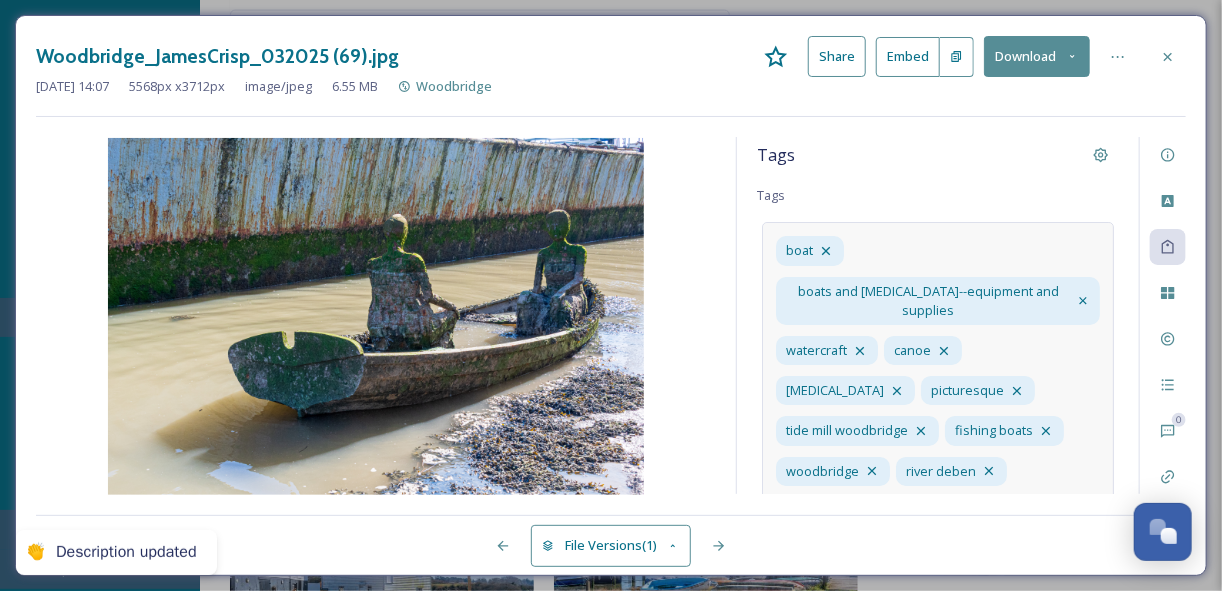 click at bounding box center [849, 546] 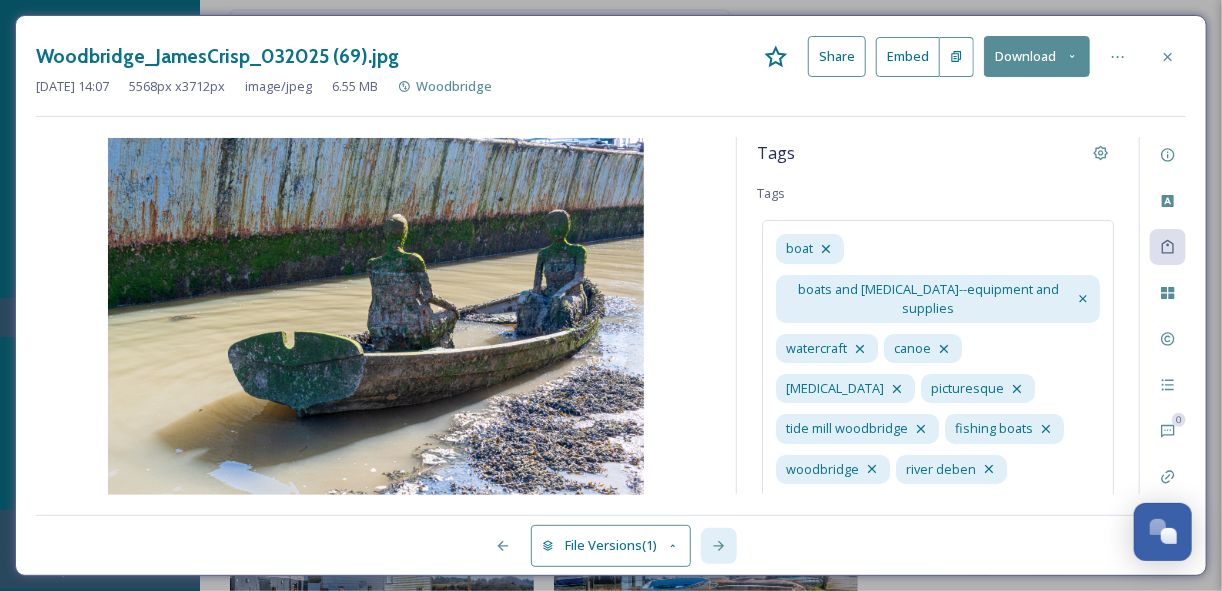 click 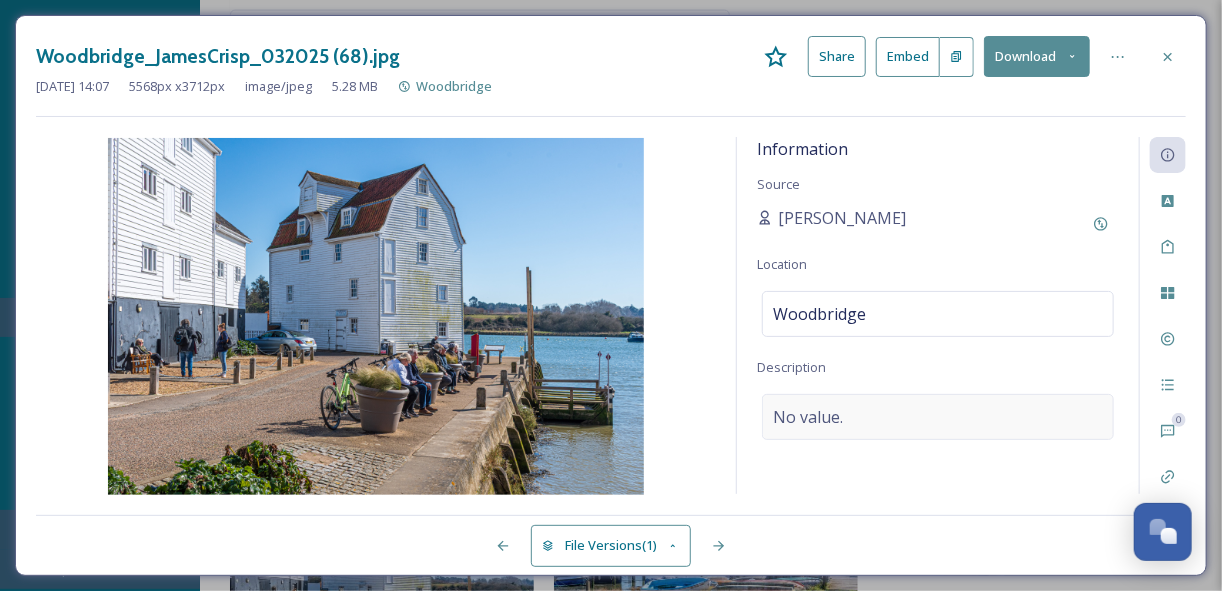 click on "No value." at bounding box center (808, 417) 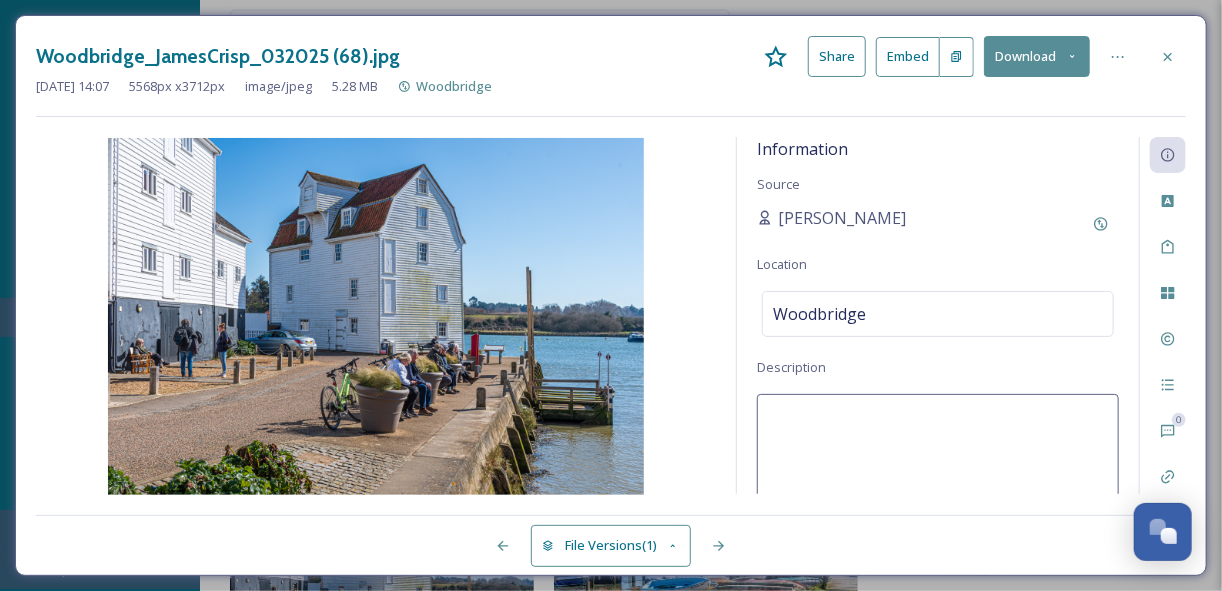 click at bounding box center (938, 477) 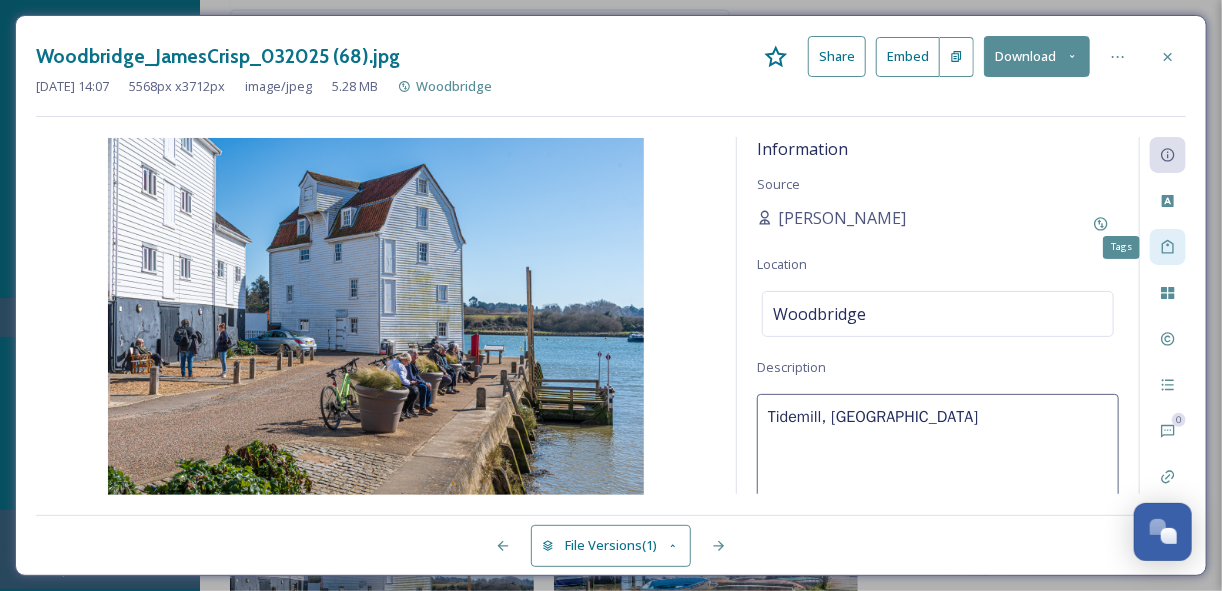 click 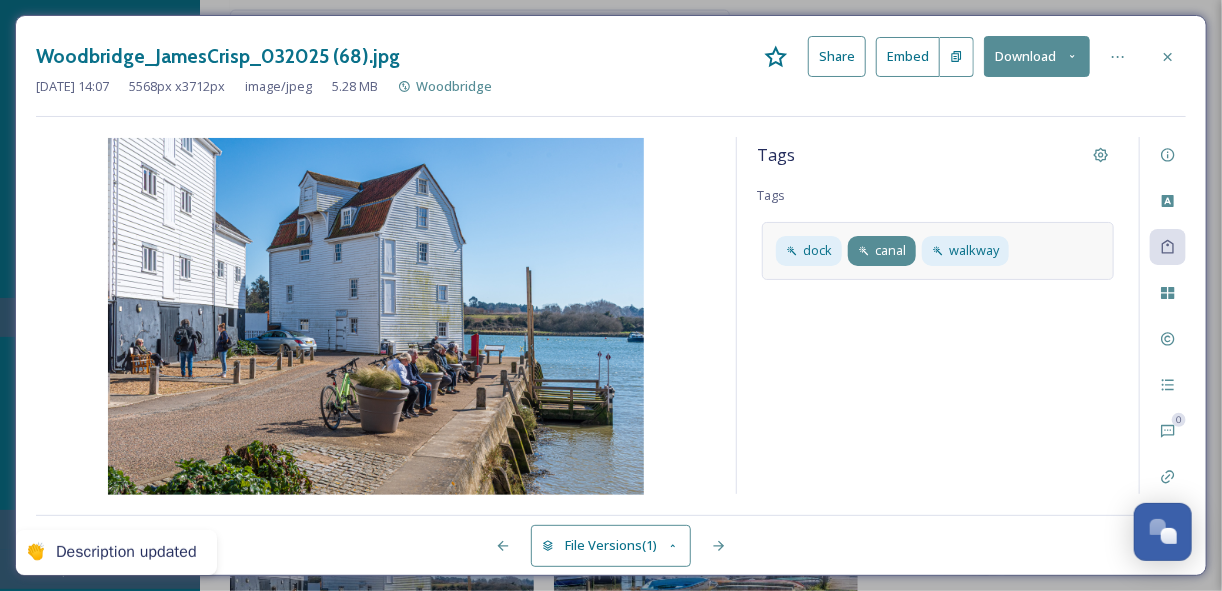 click on "canal" at bounding box center [890, 250] 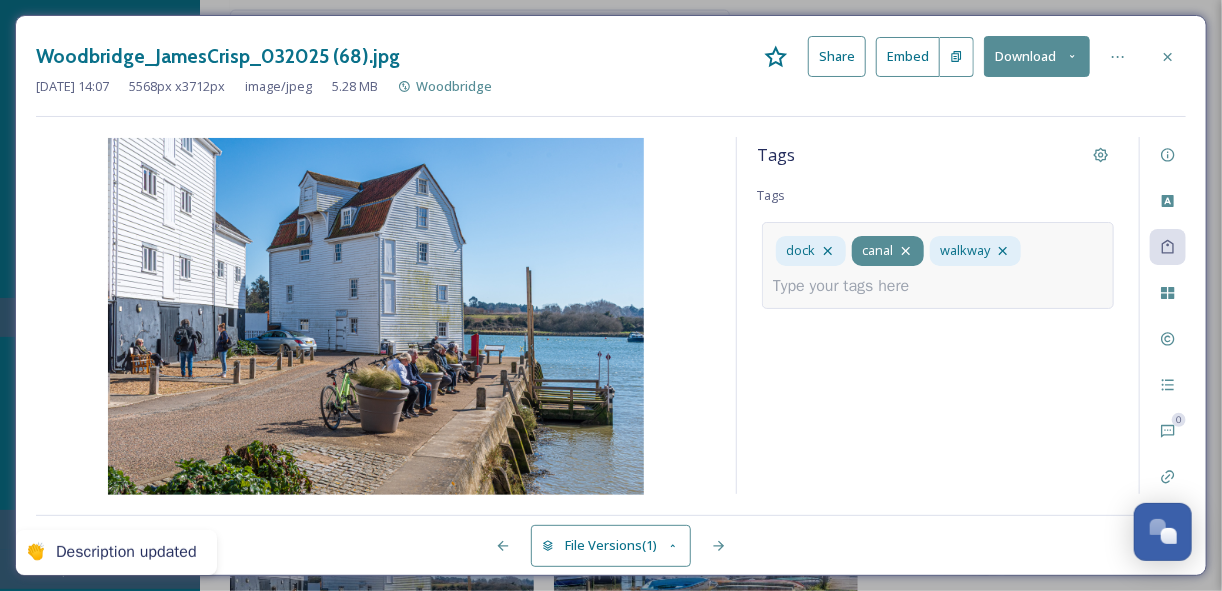 click 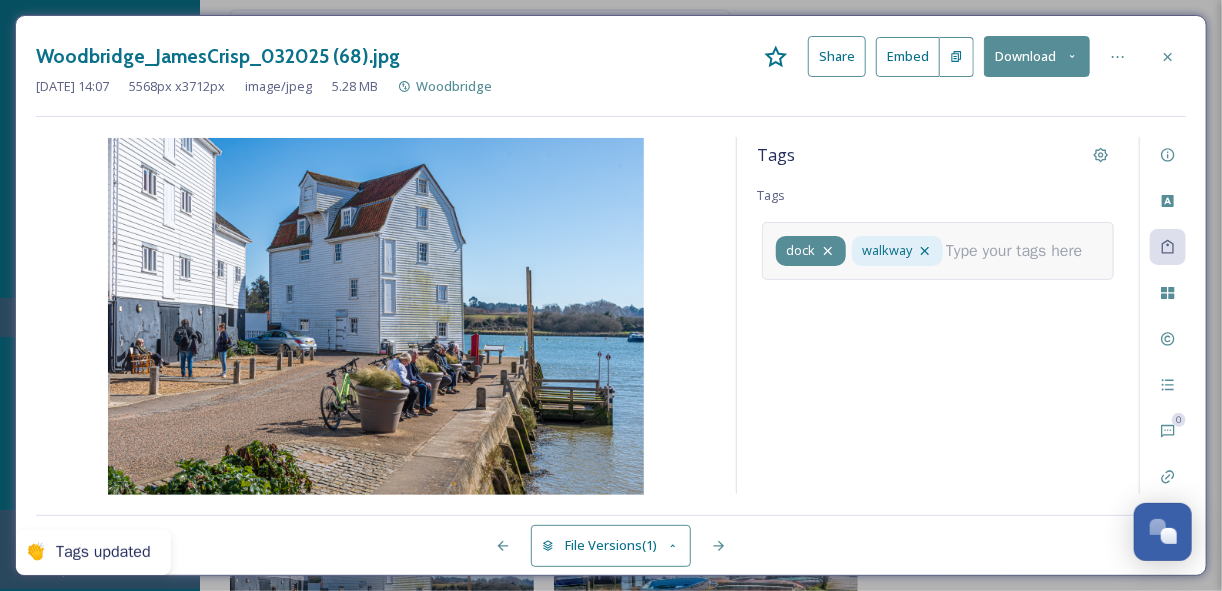 click 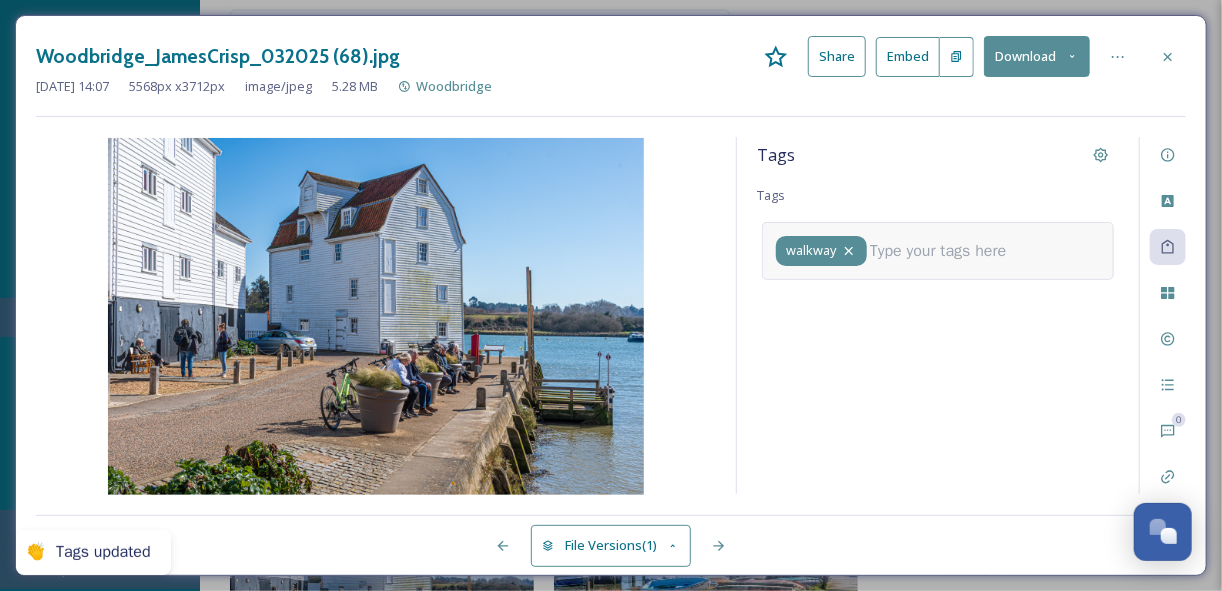 click 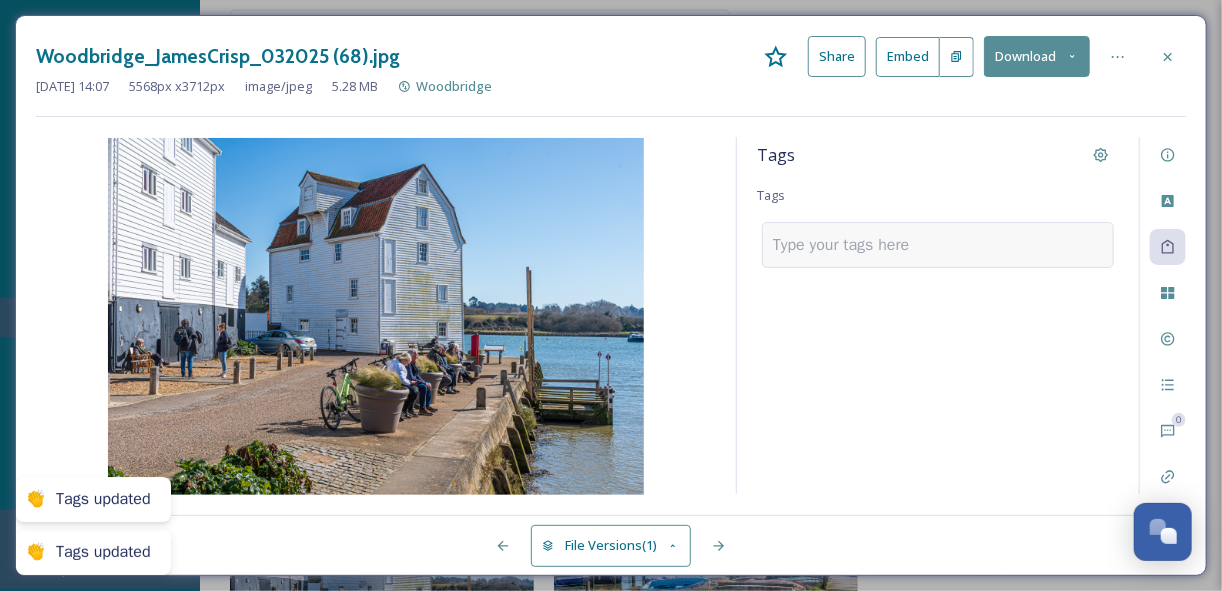 click at bounding box center (849, 245) 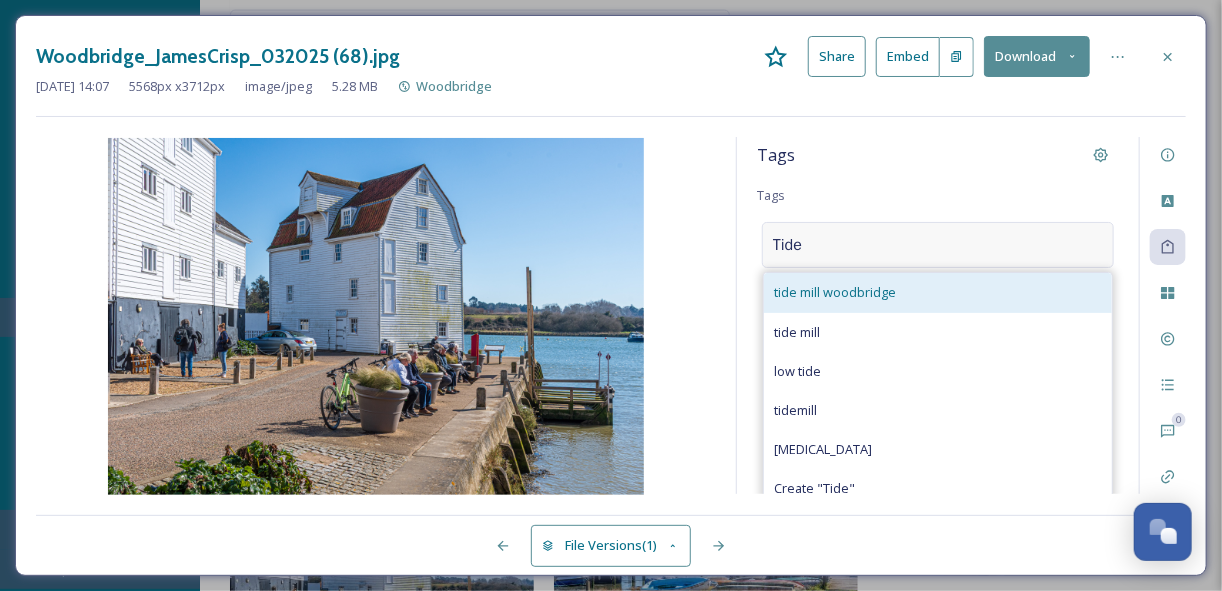 click on "tide mill woodbridge" at bounding box center (835, 292) 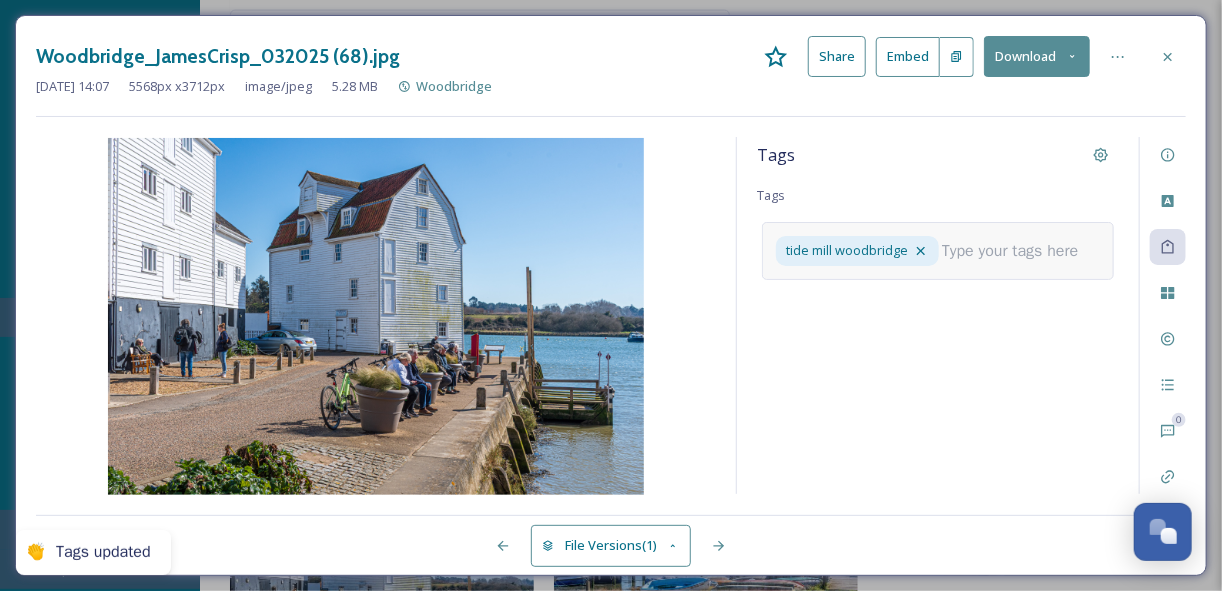 click at bounding box center [1018, 251] 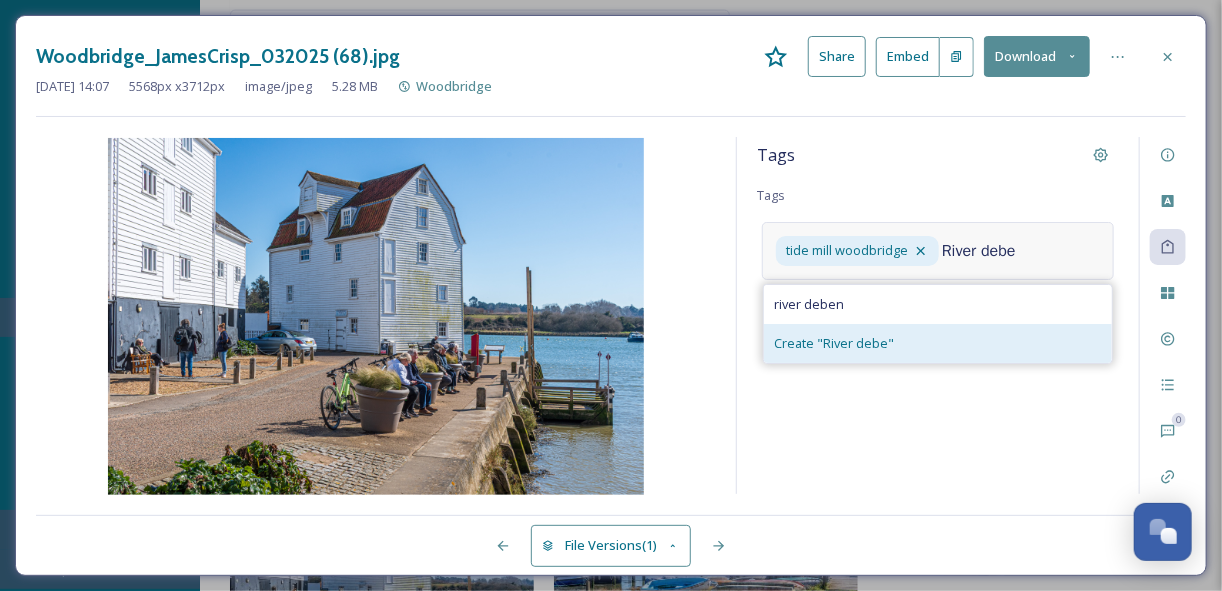click on "Create " River debe "" at bounding box center [834, 343] 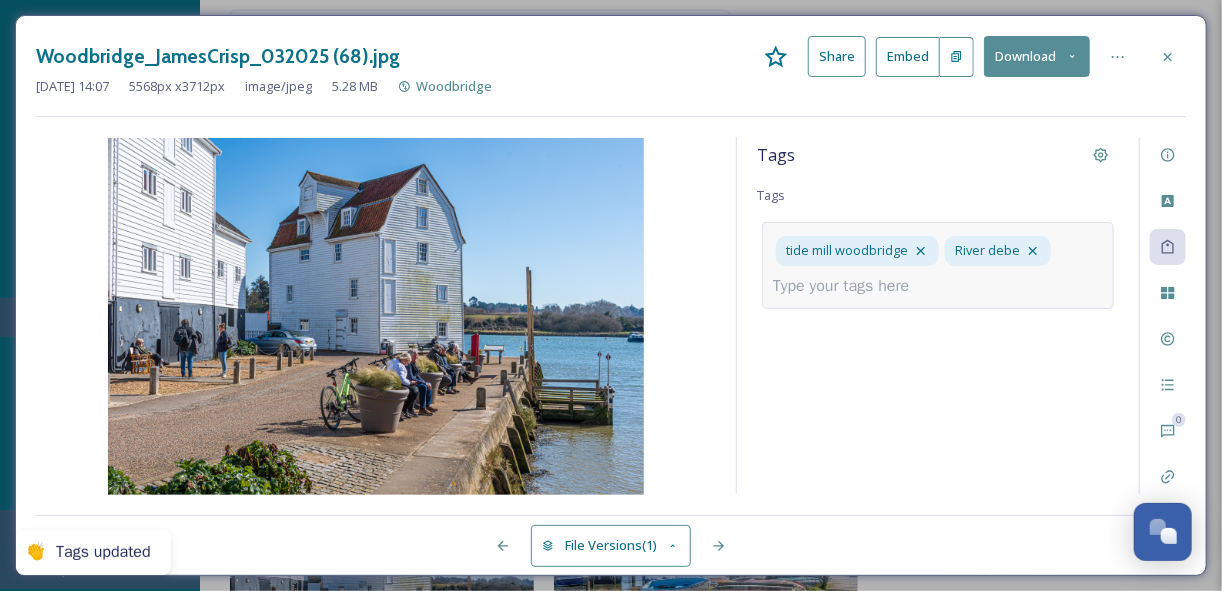 click at bounding box center [849, 286] 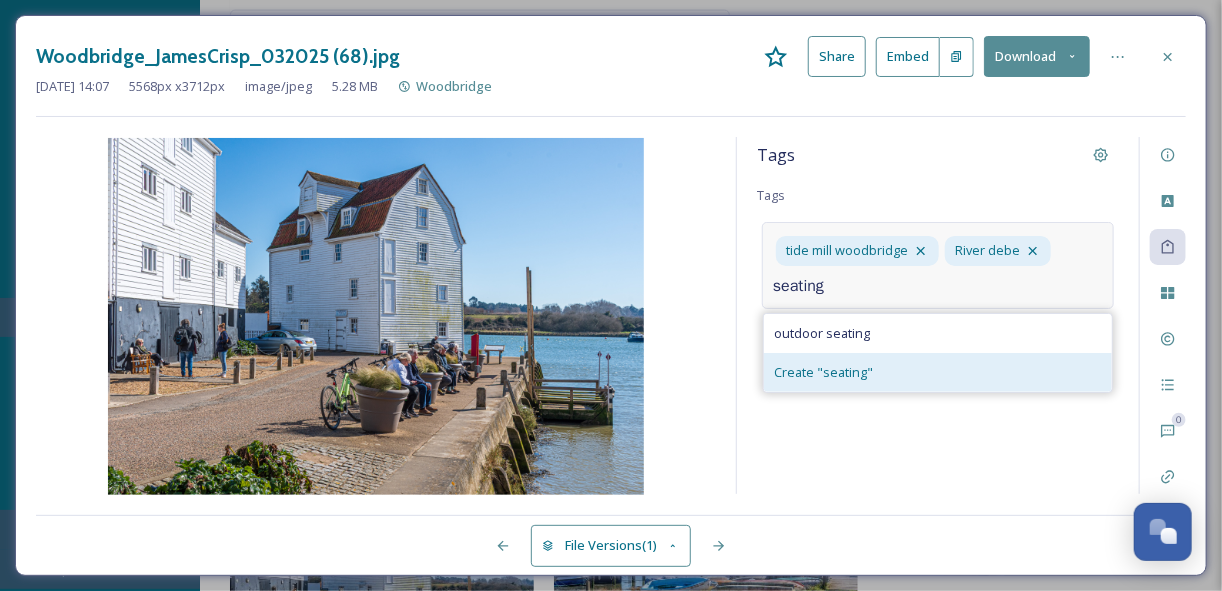click on "Create " seating "" at bounding box center (823, 372) 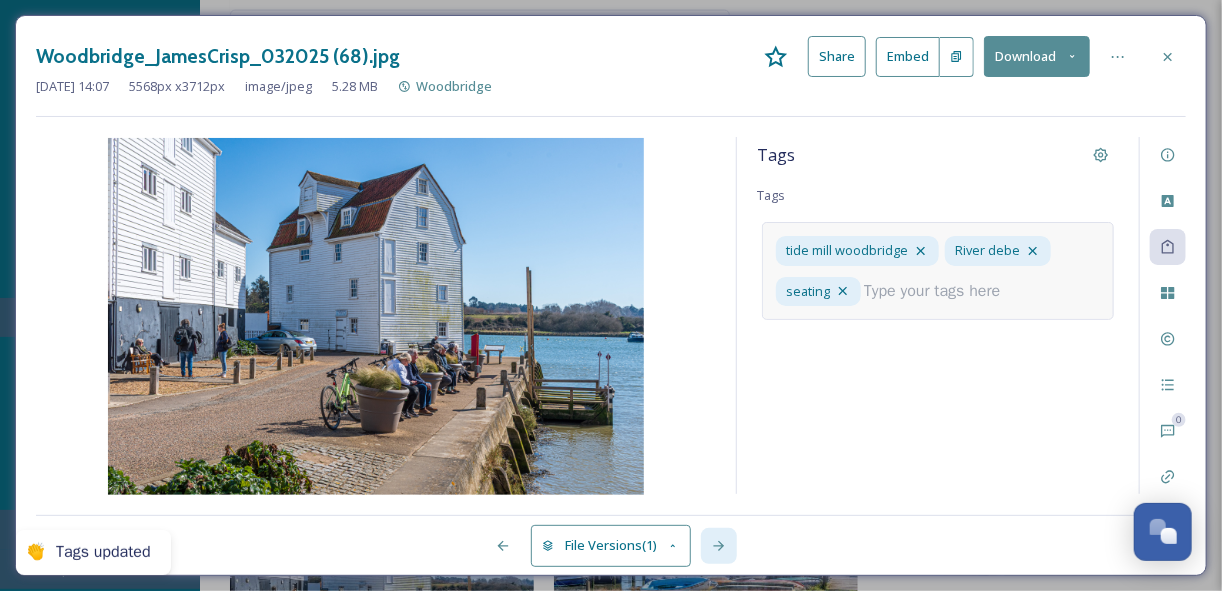 click at bounding box center [719, 546] 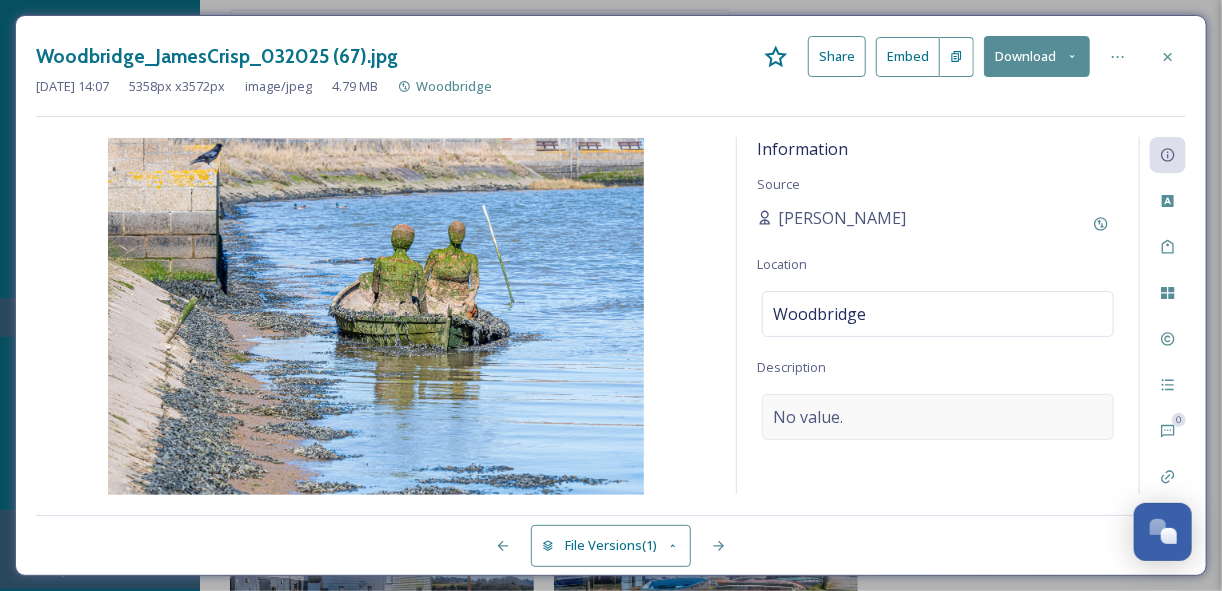 click on "No value." at bounding box center (808, 417) 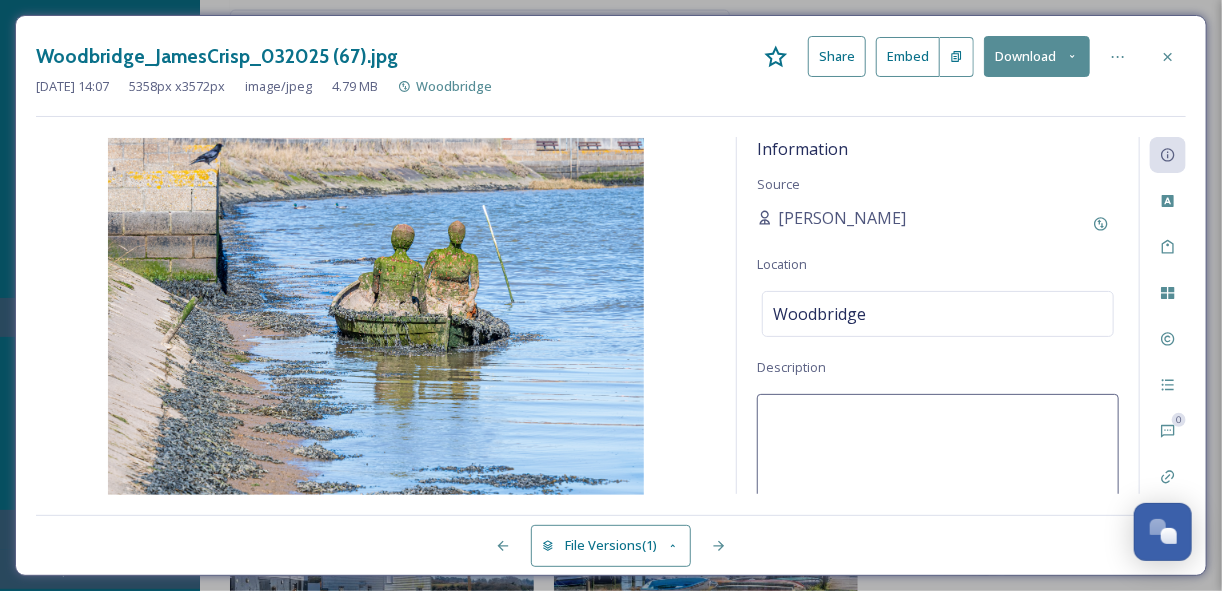 click at bounding box center [938, 477] 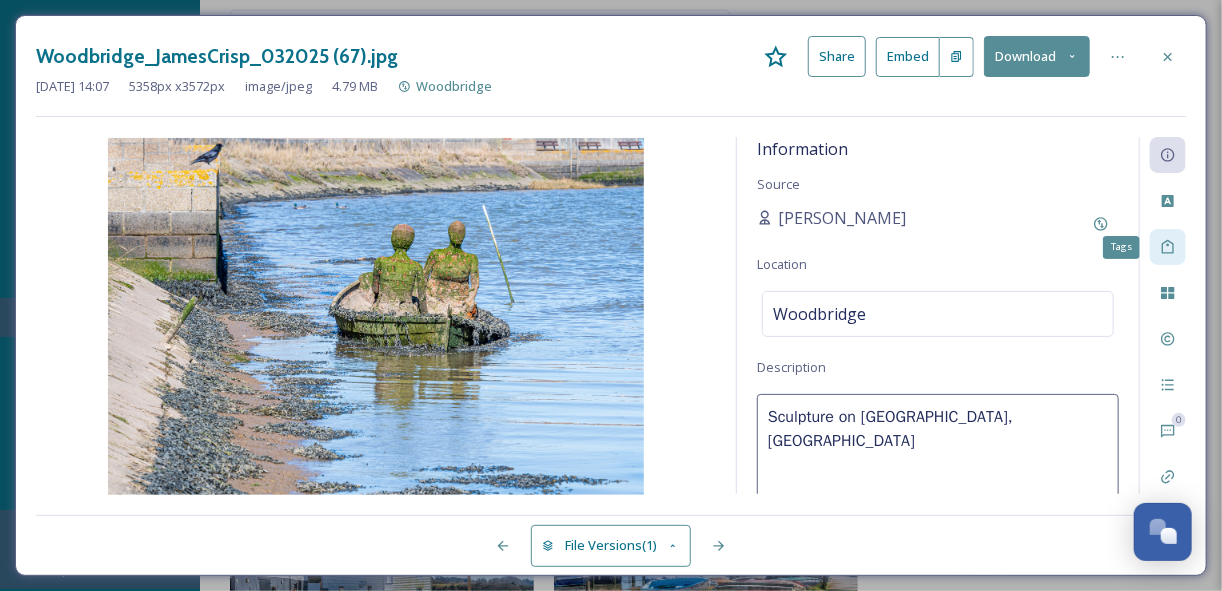click on "Tags" at bounding box center (1168, 247) 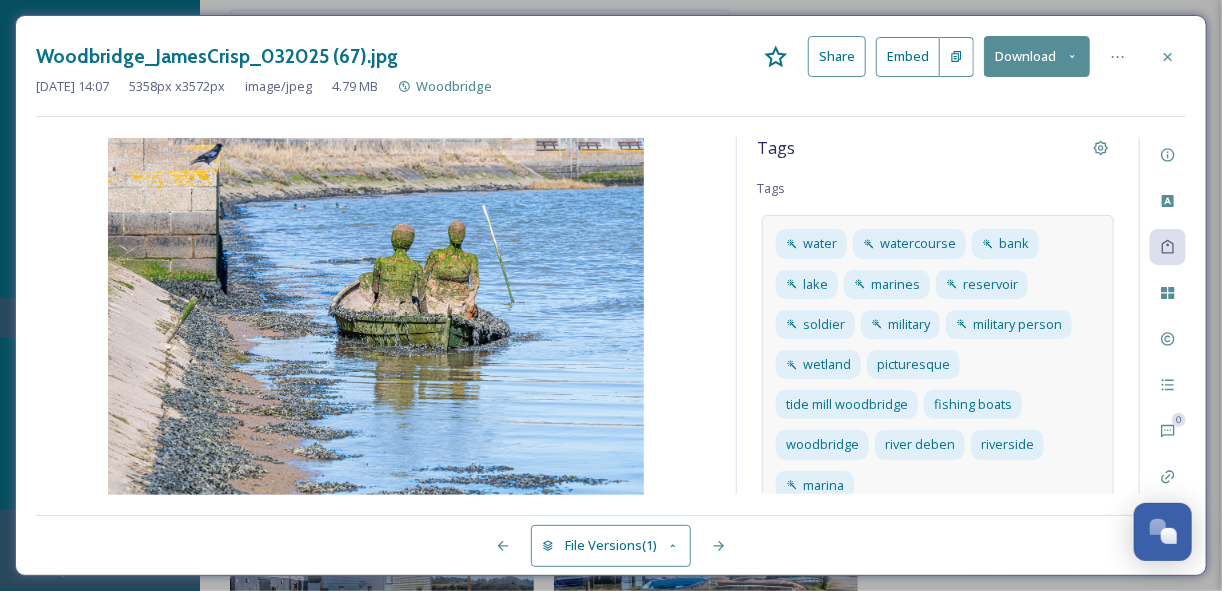 scroll, scrollTop: 30, scrollLeft: 0, axis: vertical 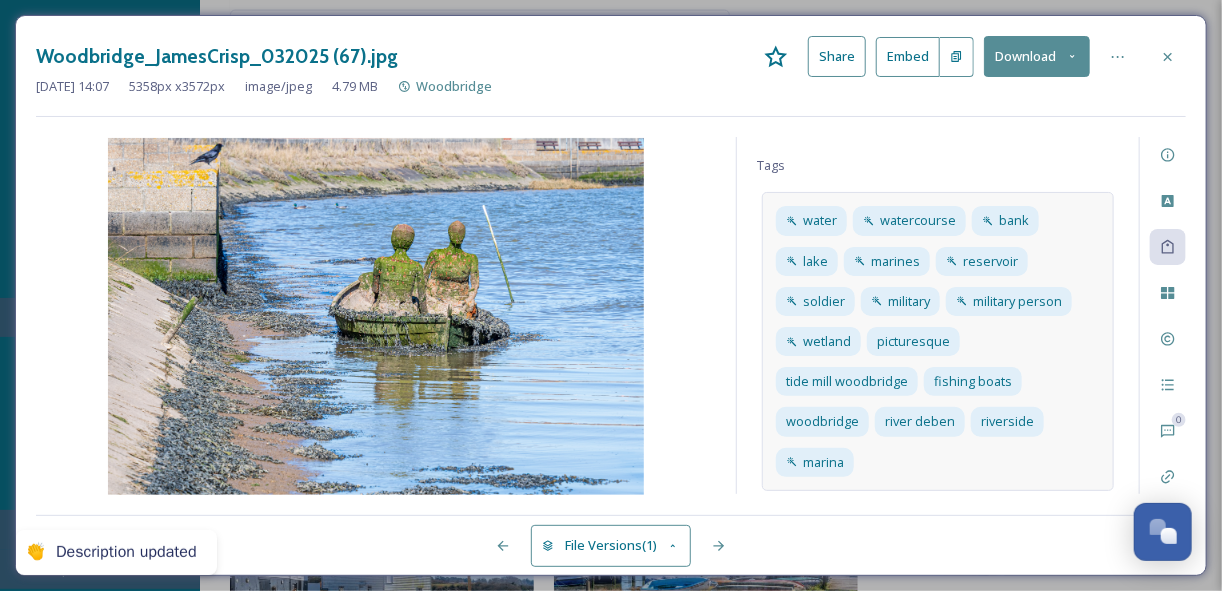 click on "[GEOGRAPHIC_DATA] soldier military military person wetland picturesque tide mill woodbridge fishing boats [GEOGRAPHIC_DATA] deben [GEOGRAPHIC_DATA]" at bounding box center [938, 341] 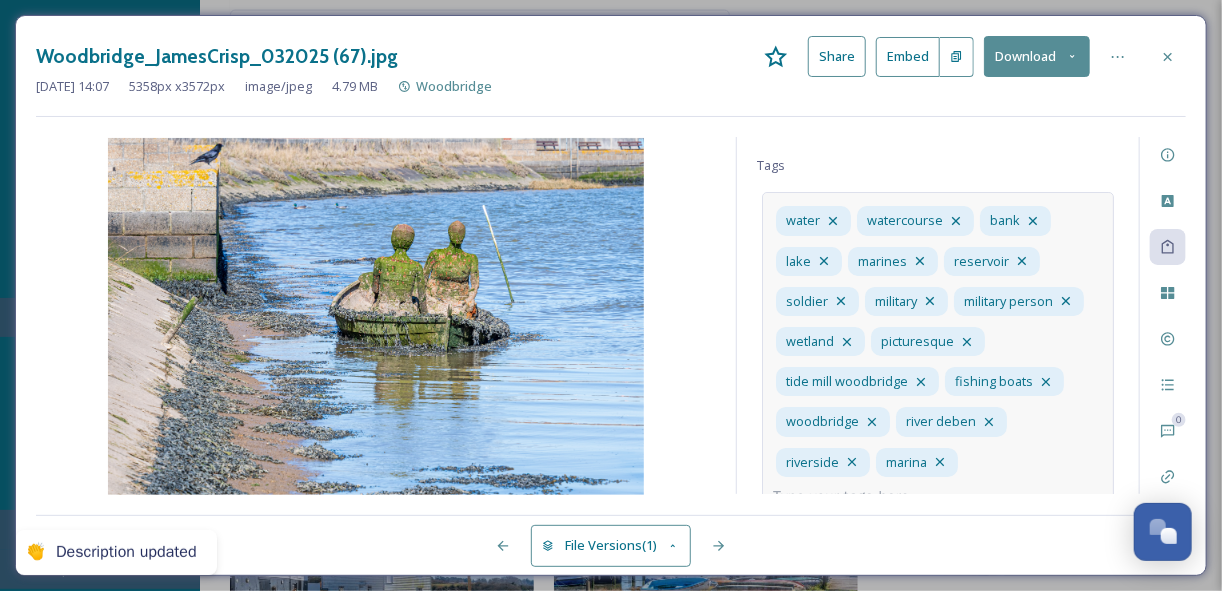 click on "[GEOGRAPHIC_DATA] soldier military military person wetland picturesque tide mill woodbridge fishing boats [GEOGRAPHIC_DATA] deben [GEOGRAPHIC_DATA]" at bounding box center [938, 355] 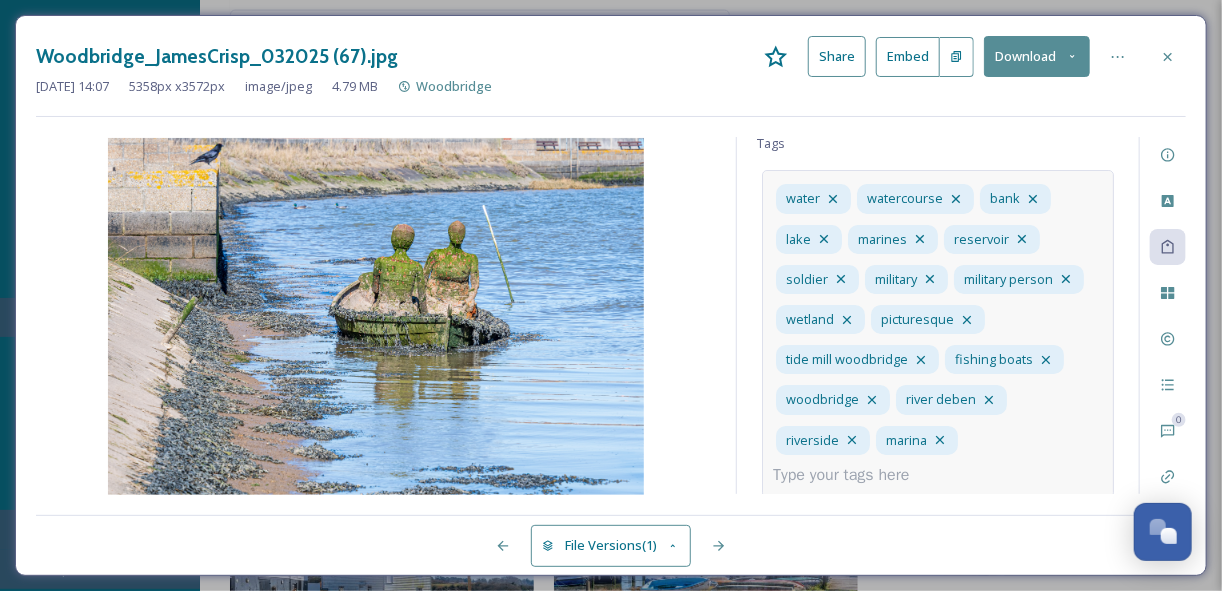 scroll, scrollTop: 60, scrollLeft: 0, axis: vertical 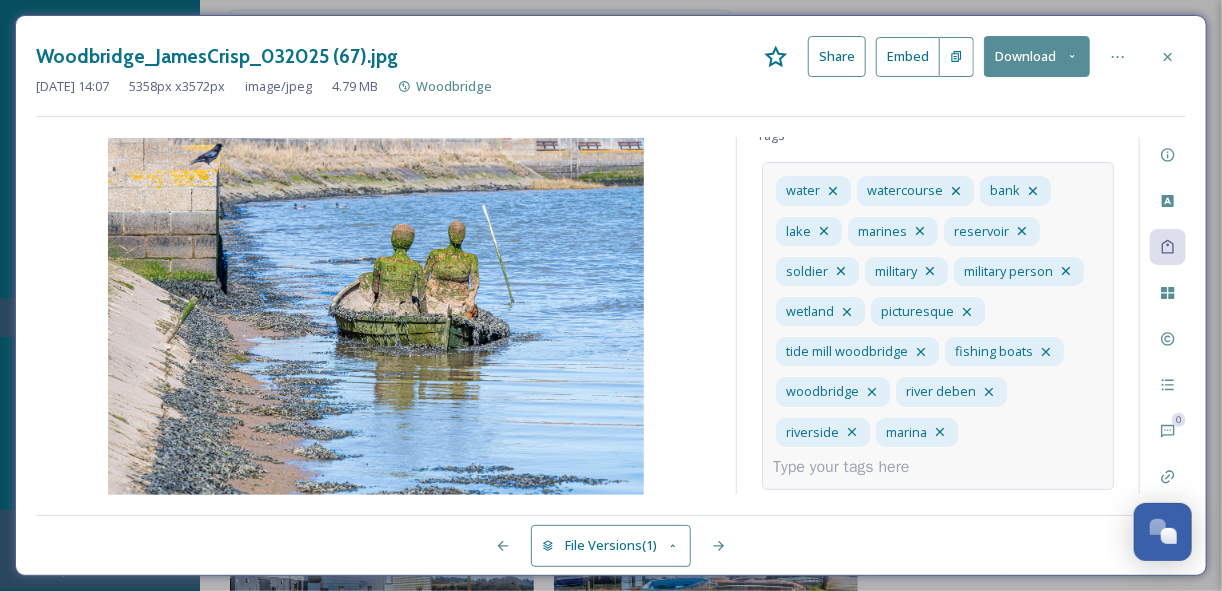 click at bounding box center [849, 467] 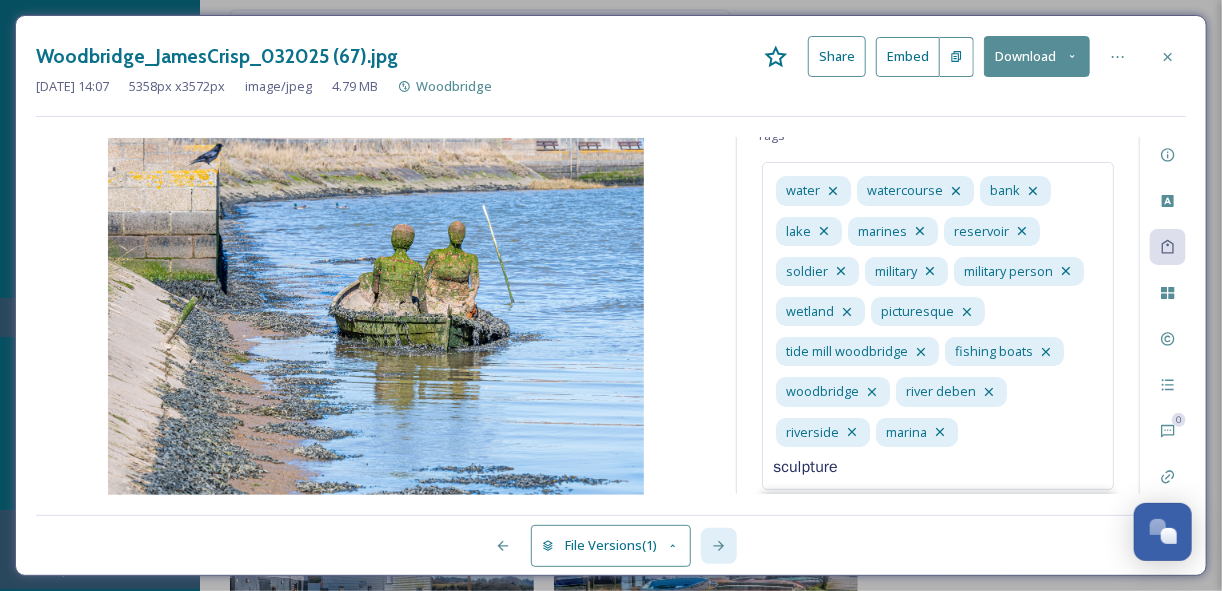 click 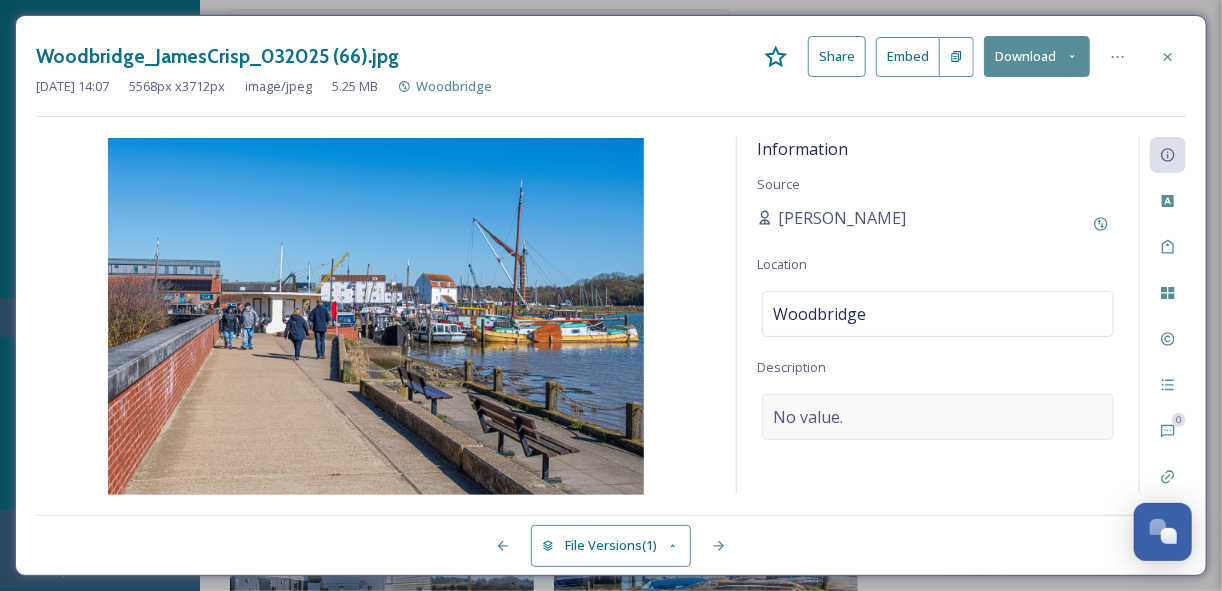 click on "No value." at bounding box center (938, 417) 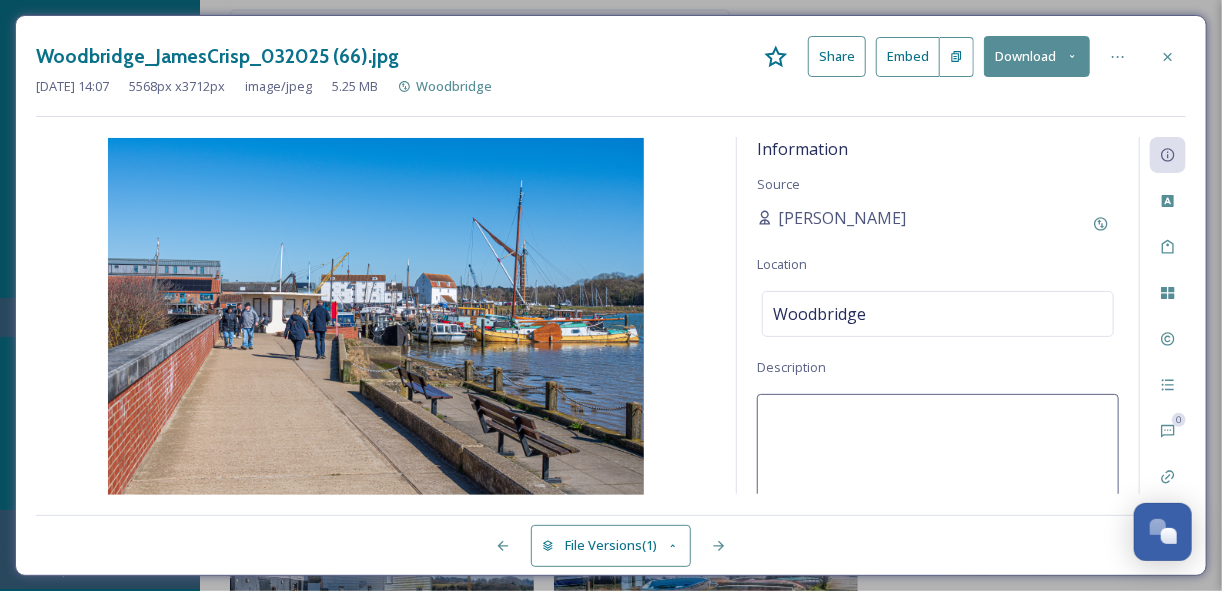 click at bounding box center (938, 477) 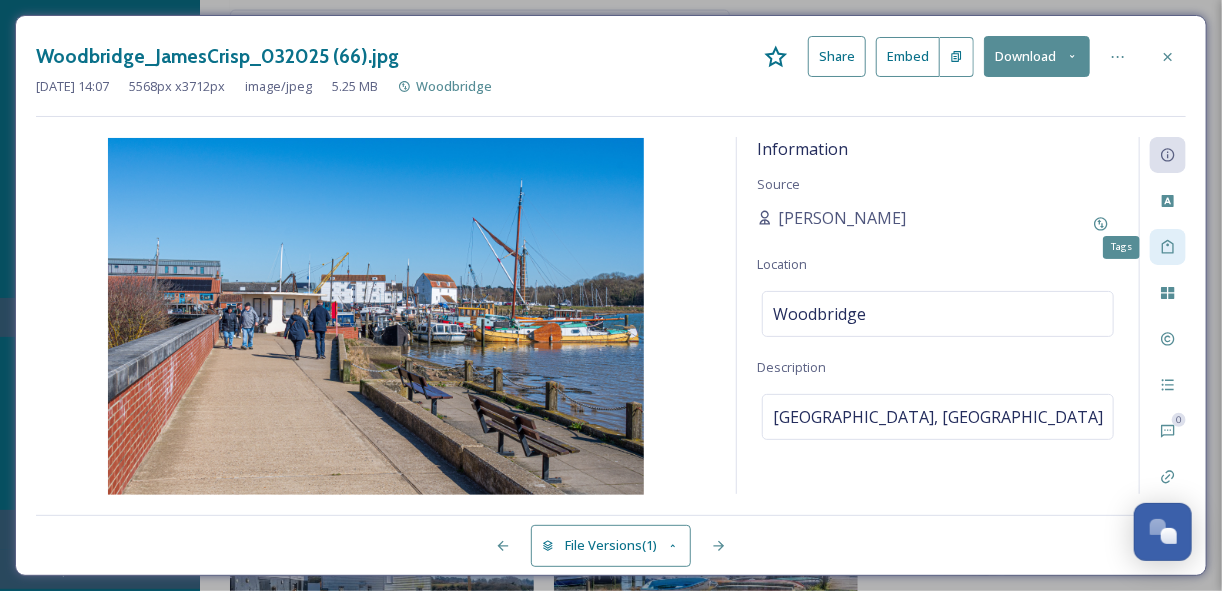 click 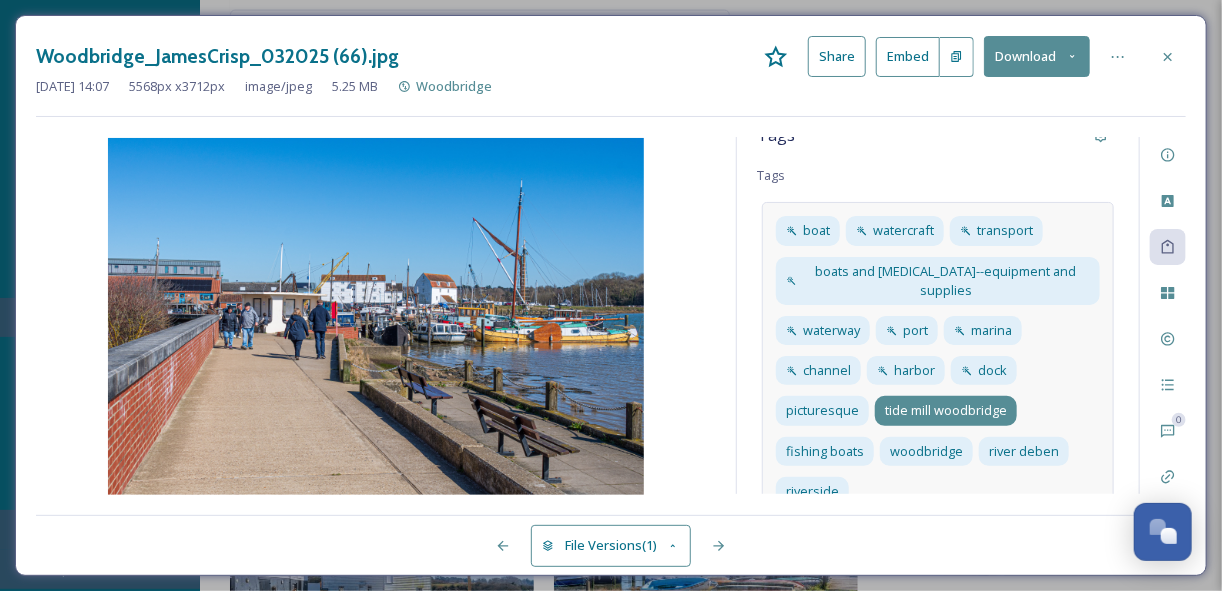 scroll, scrollTop: 30, scrollLeft: 0, axis: vertical 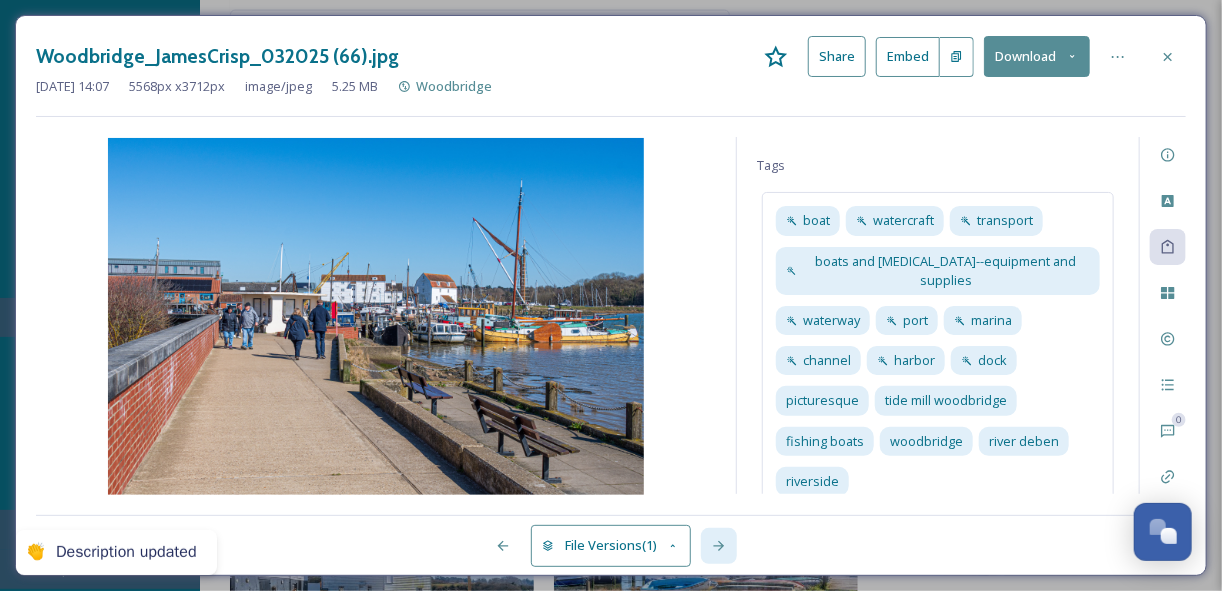 click 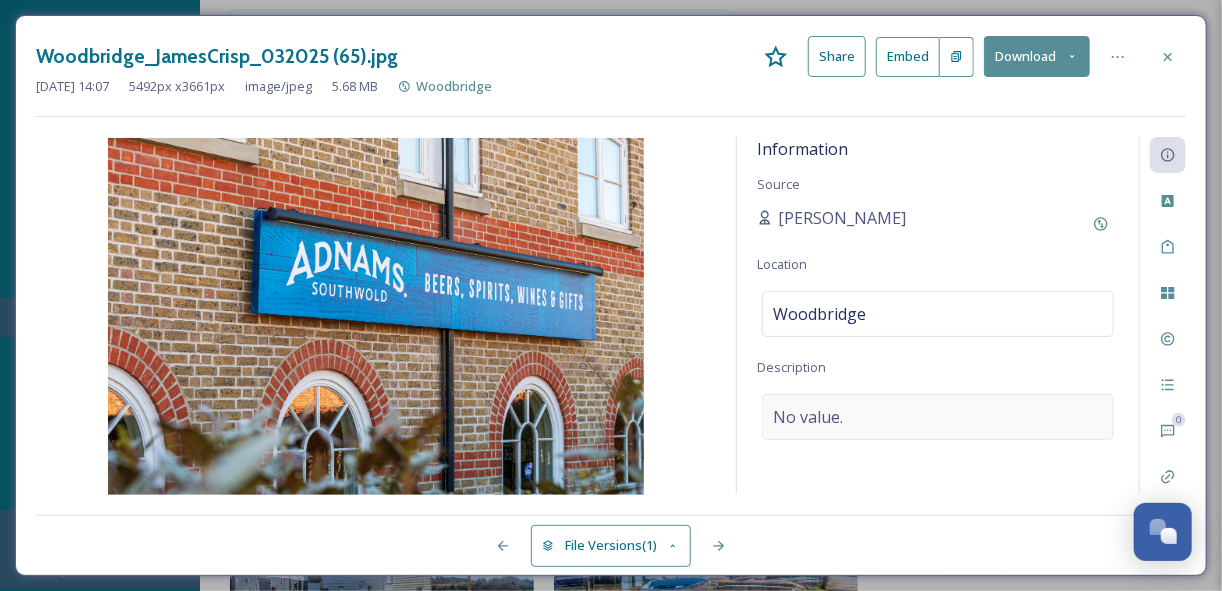 click on "No value." at bounding box center (808, 417) 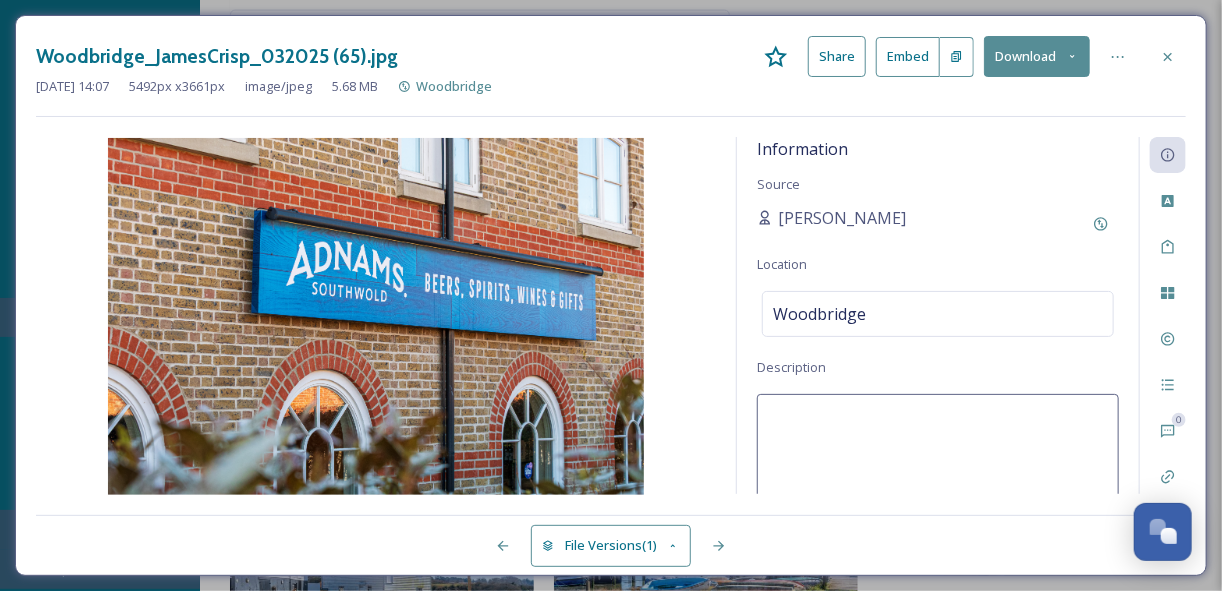 click at bounding box center (938, 477) 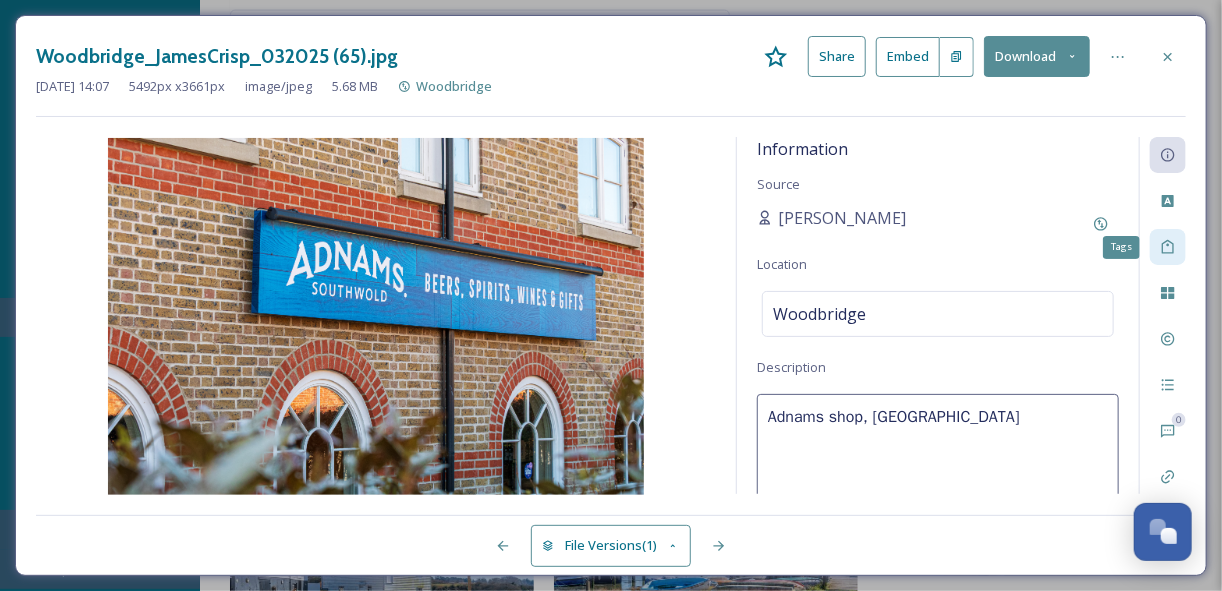 click 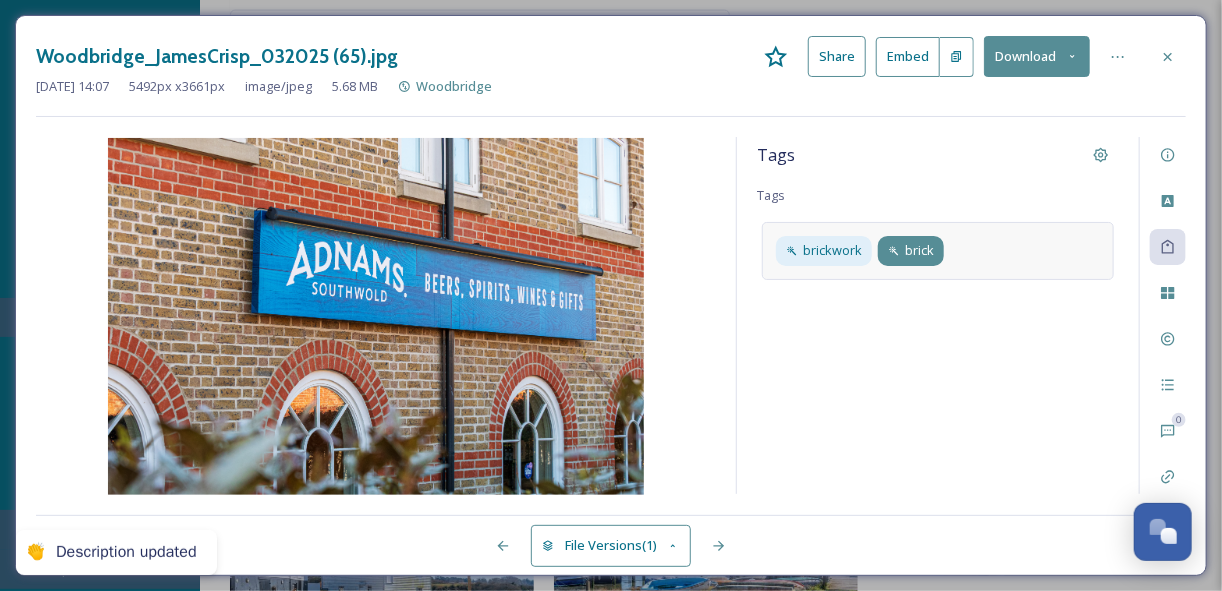 click on "brick" at bounding box center [919, 250] 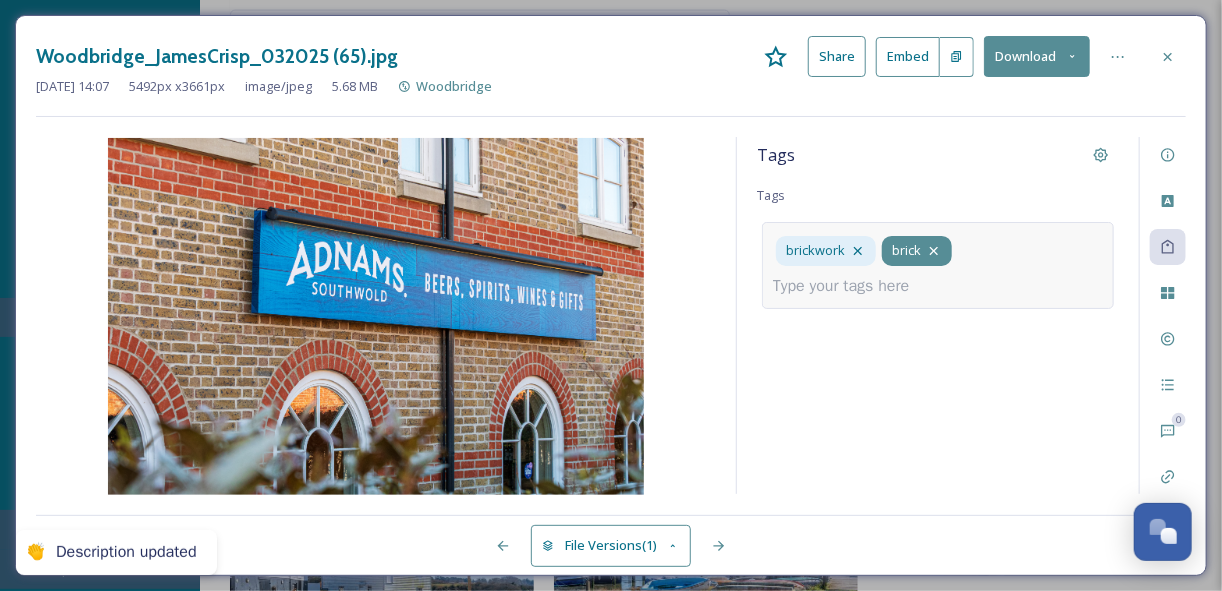 click 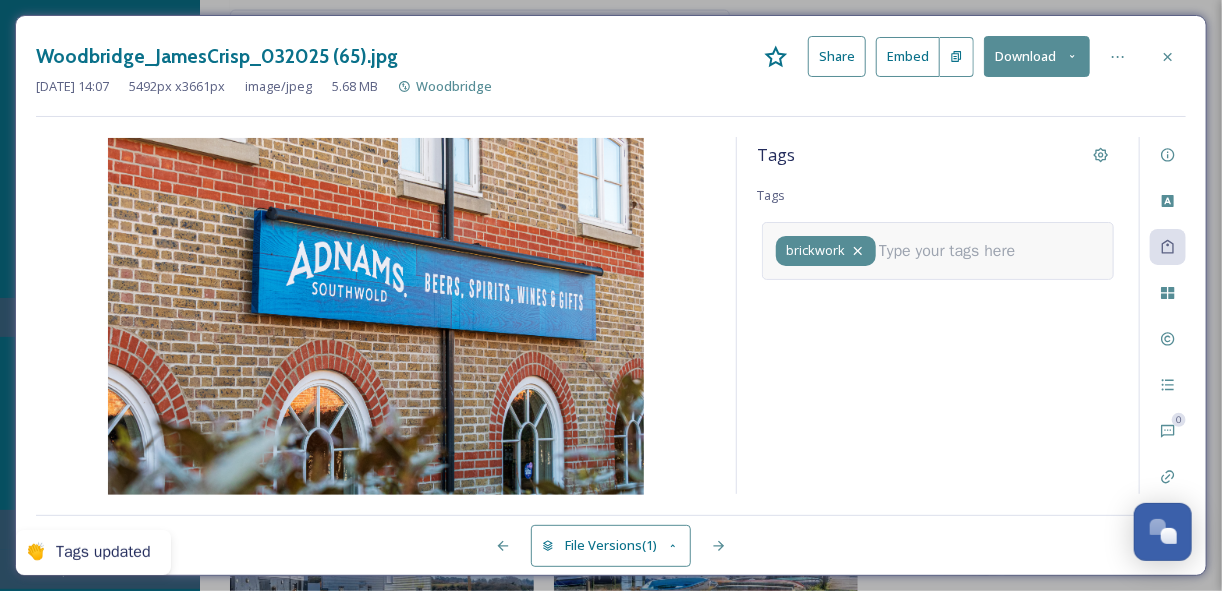 click 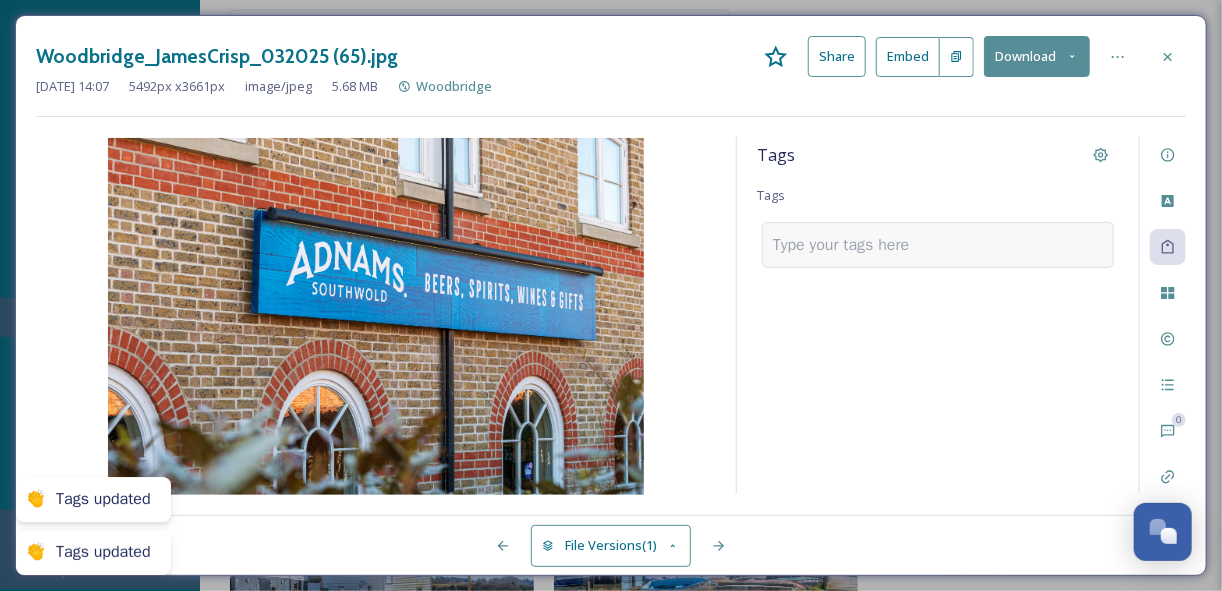 click at bounding box center [849, 245] 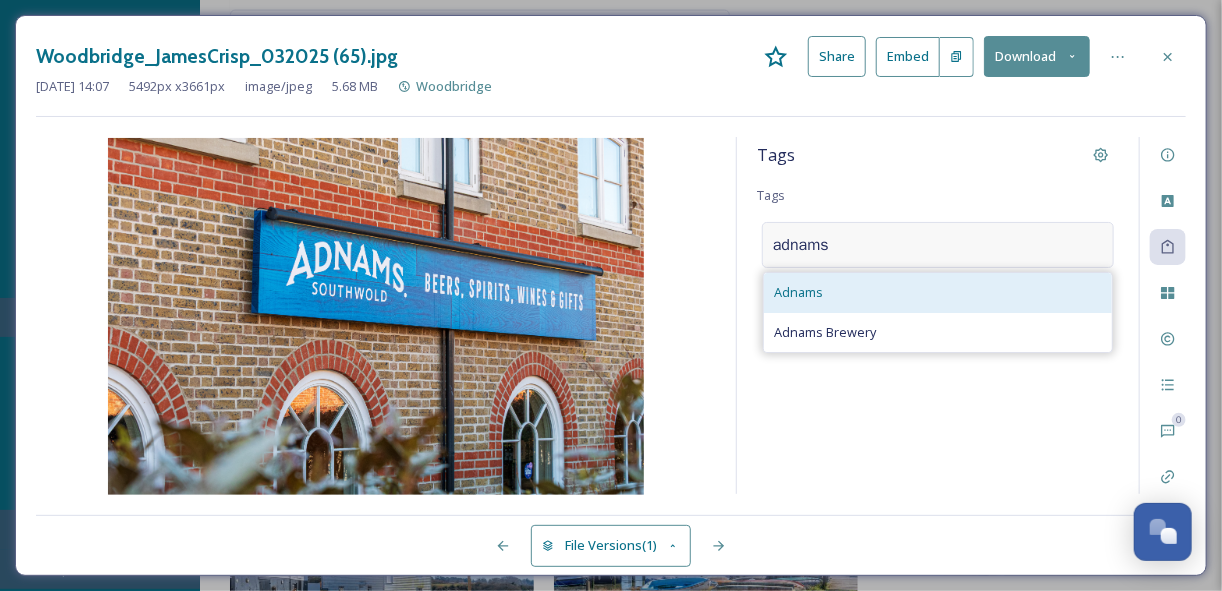 click on "Adnams" at bounding box center [798, 292] 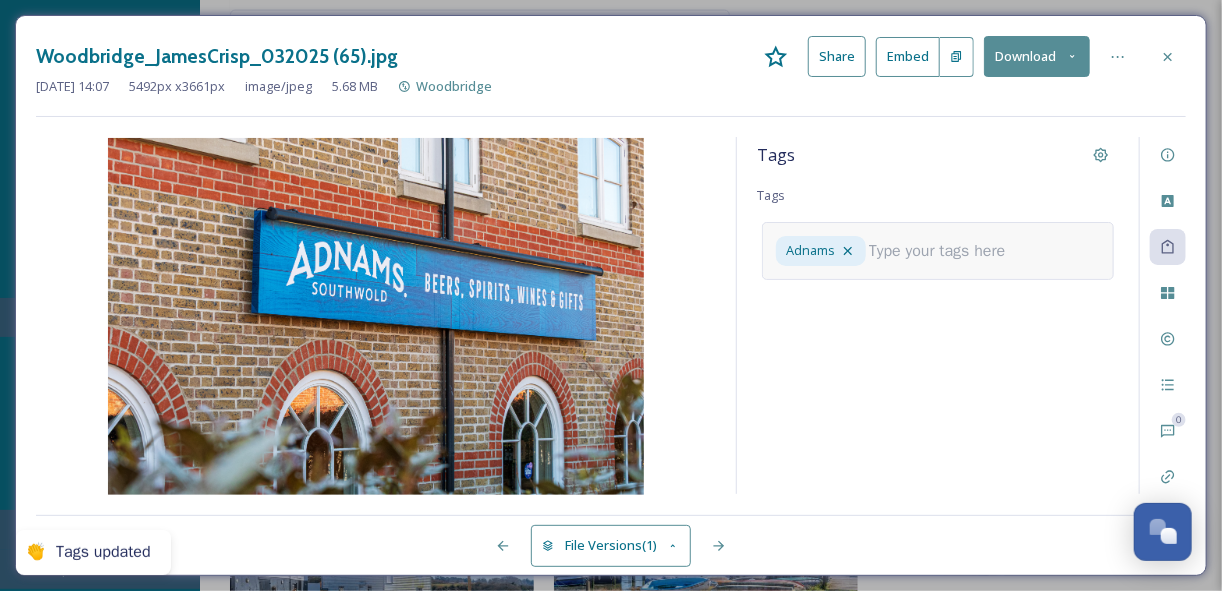 click at bounding box center [945, 251] 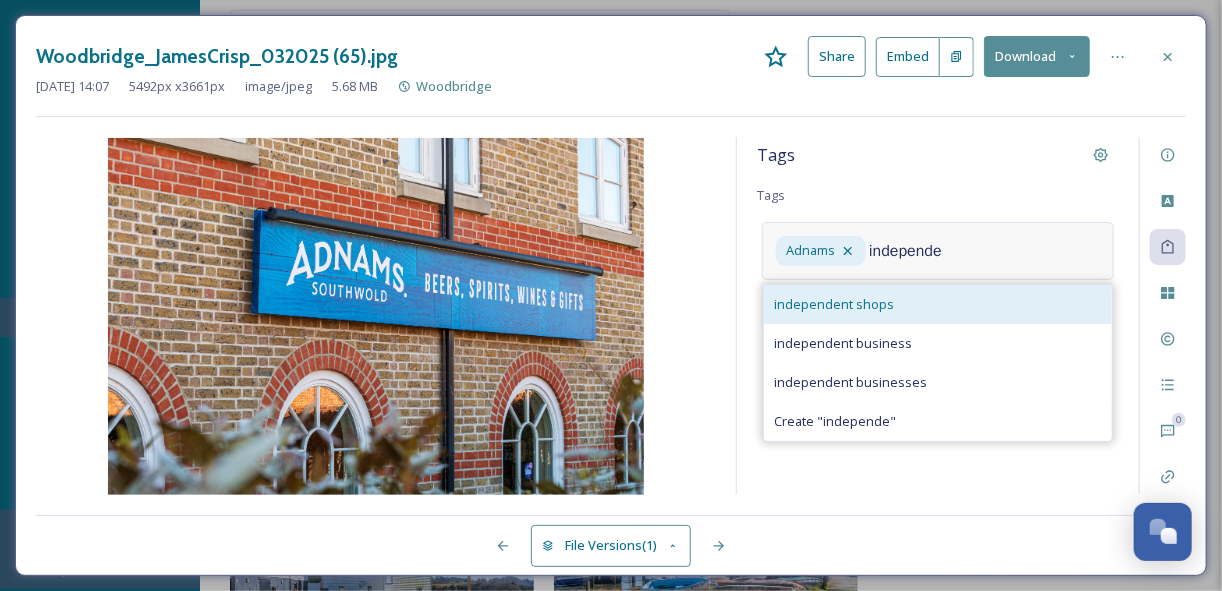 click on "independent shops" at bounding box center [834, 304] 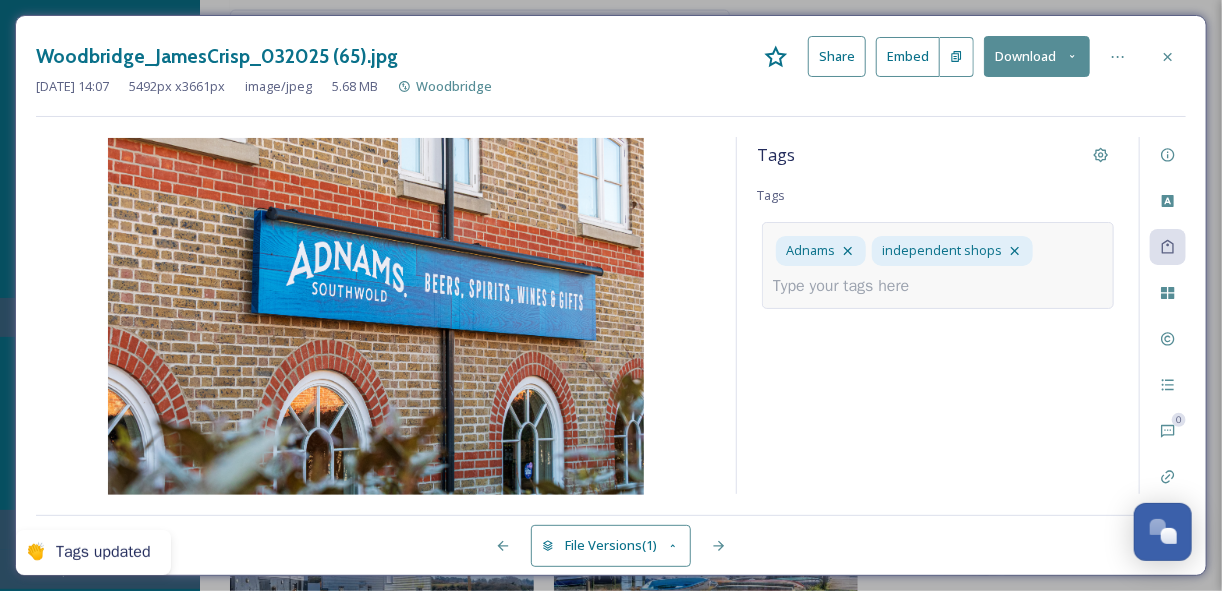 click at bounding box center [849, 286] 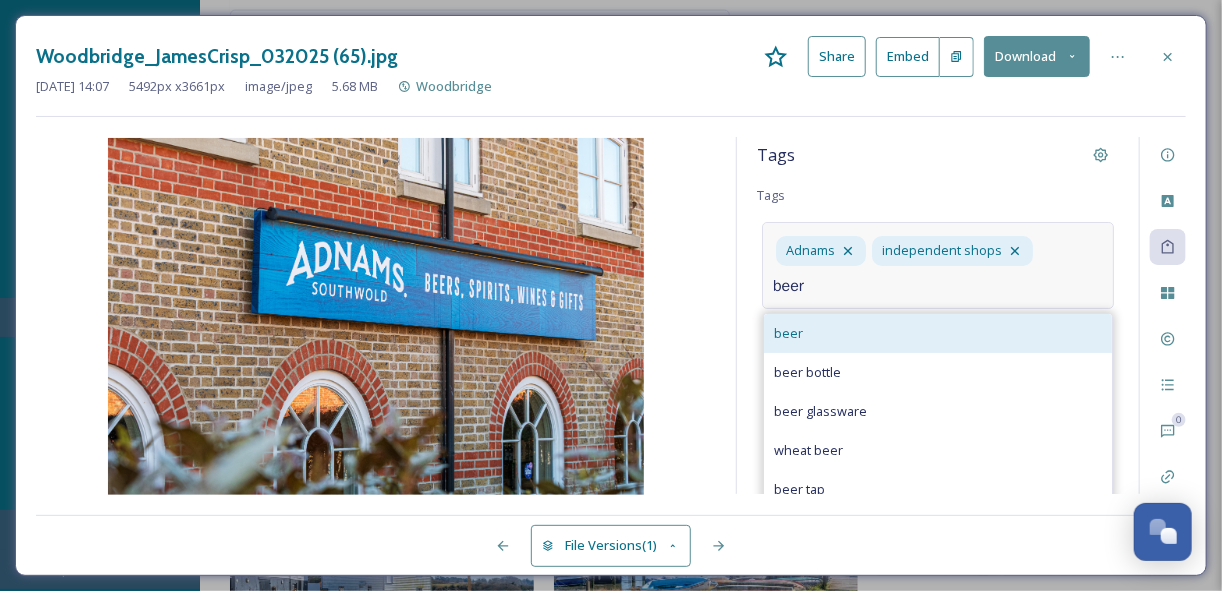 click on "beer" at bounding box center [938, 333] 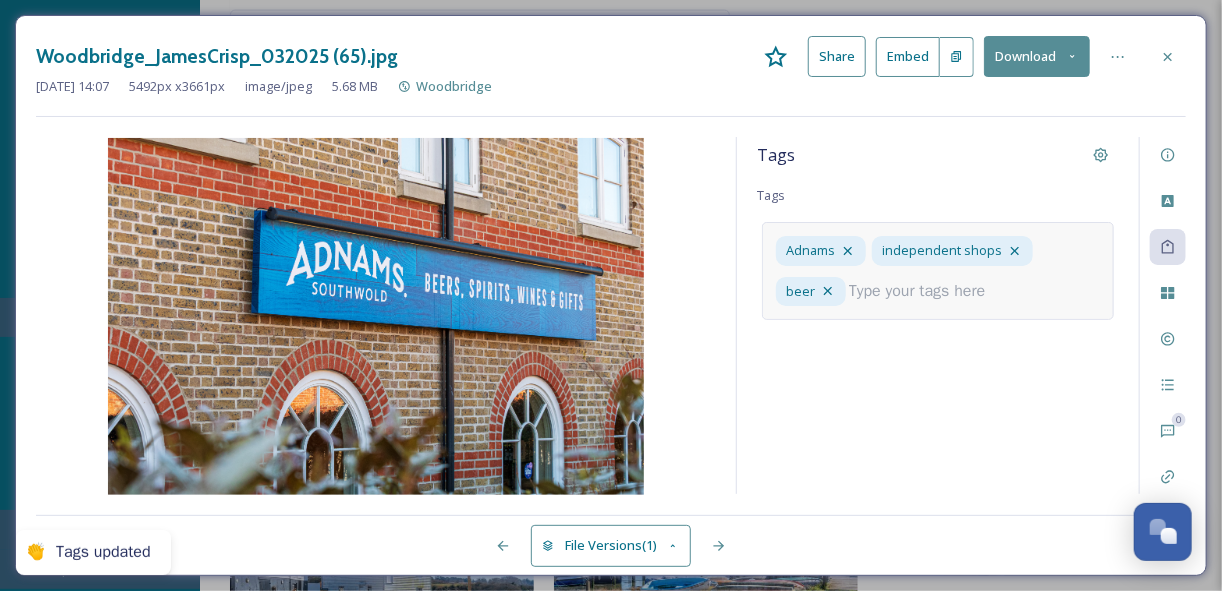 click at bounding box center (925, 291) 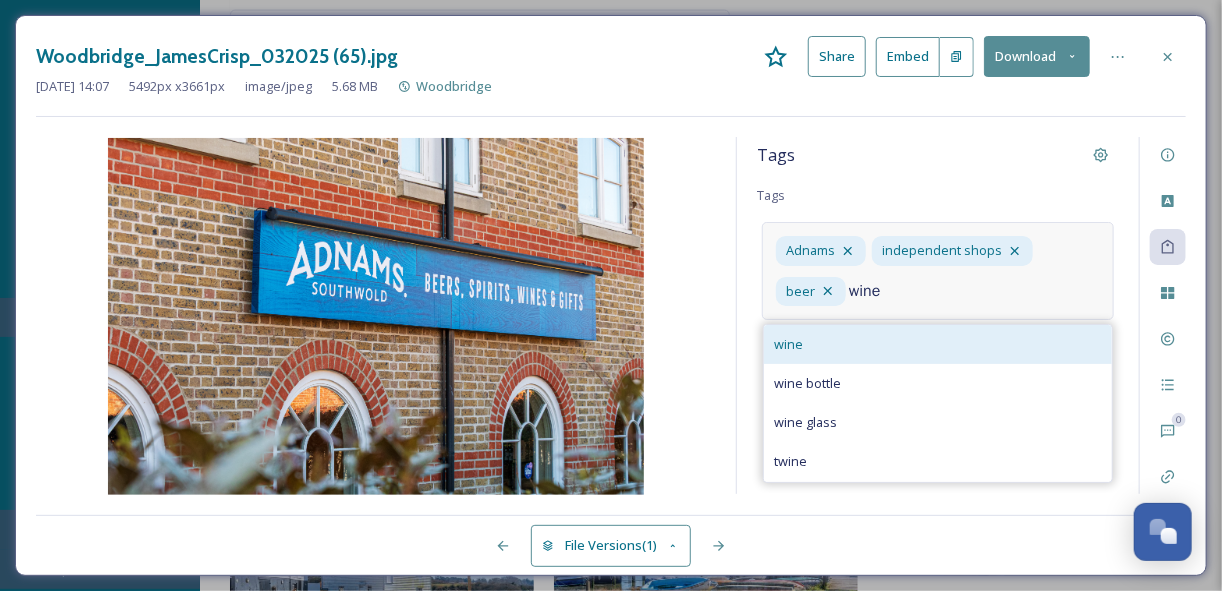 click on "wine" at bounding box center [938, 344] 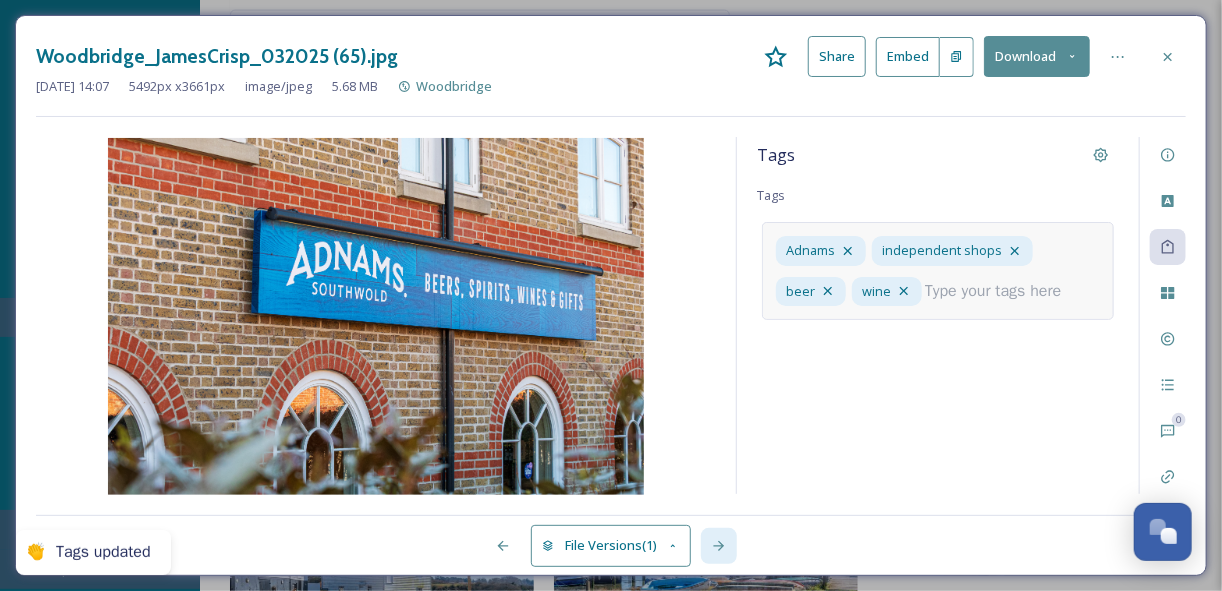 click 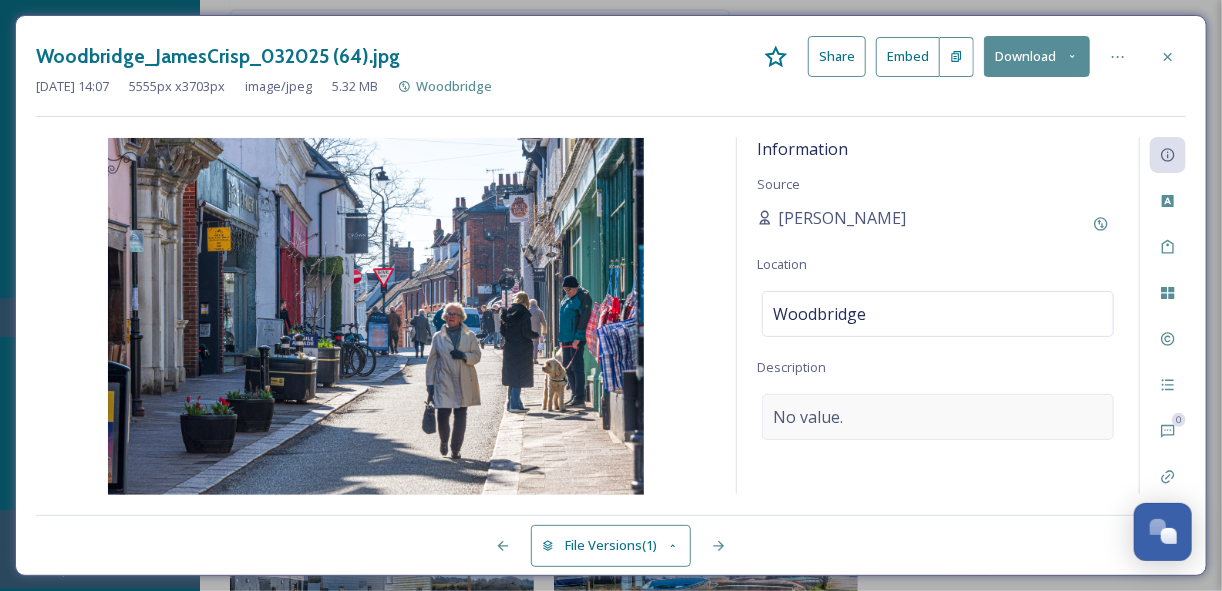 click on "No value." at bounding box center [808, 417] 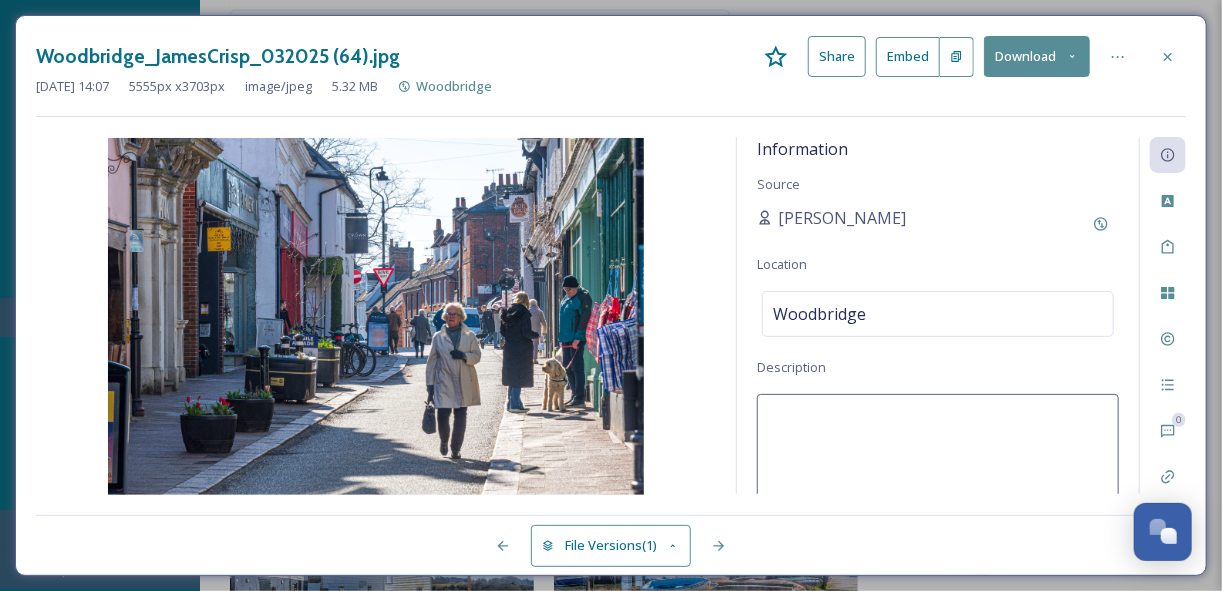 click at bounding box center (938, 477) 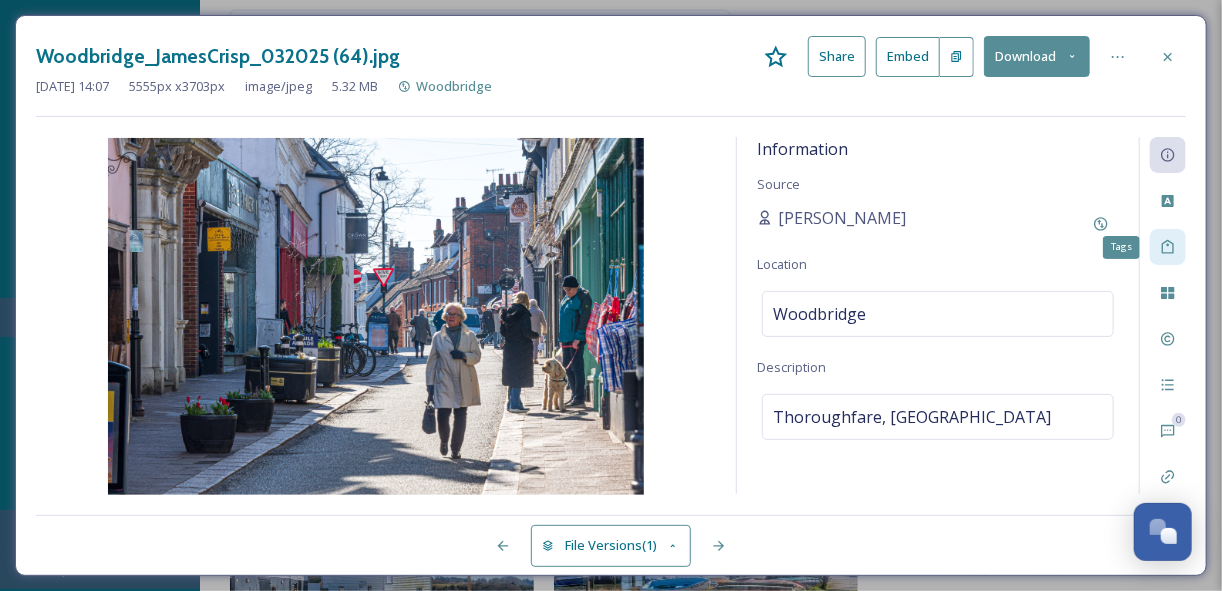 click 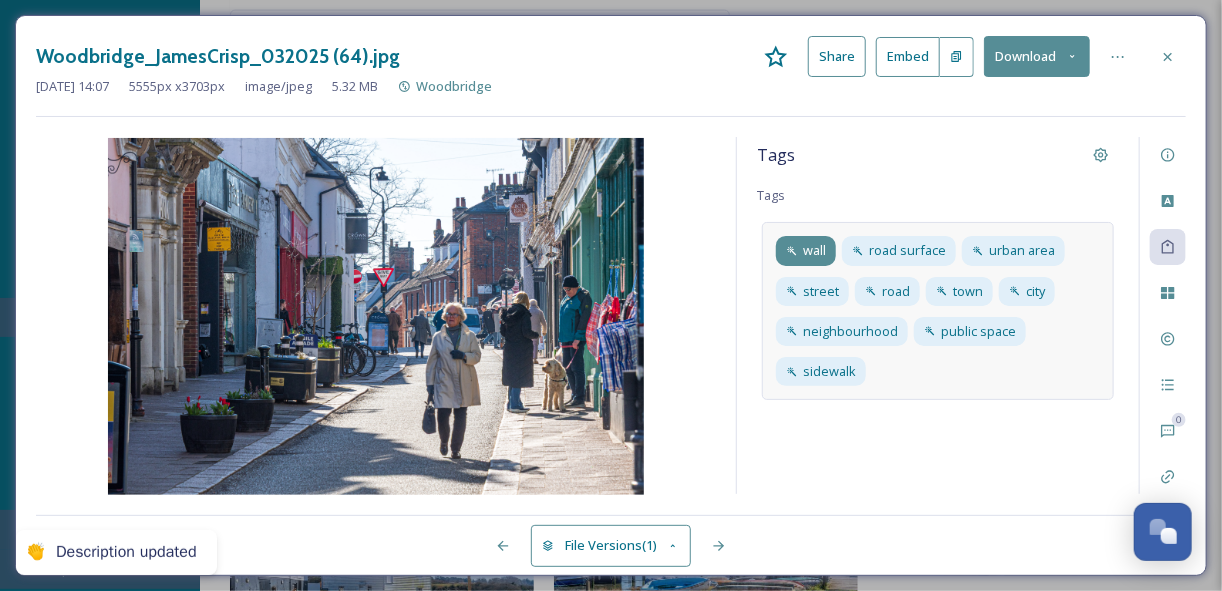 click on "wall" at bounding box center (814, 250) 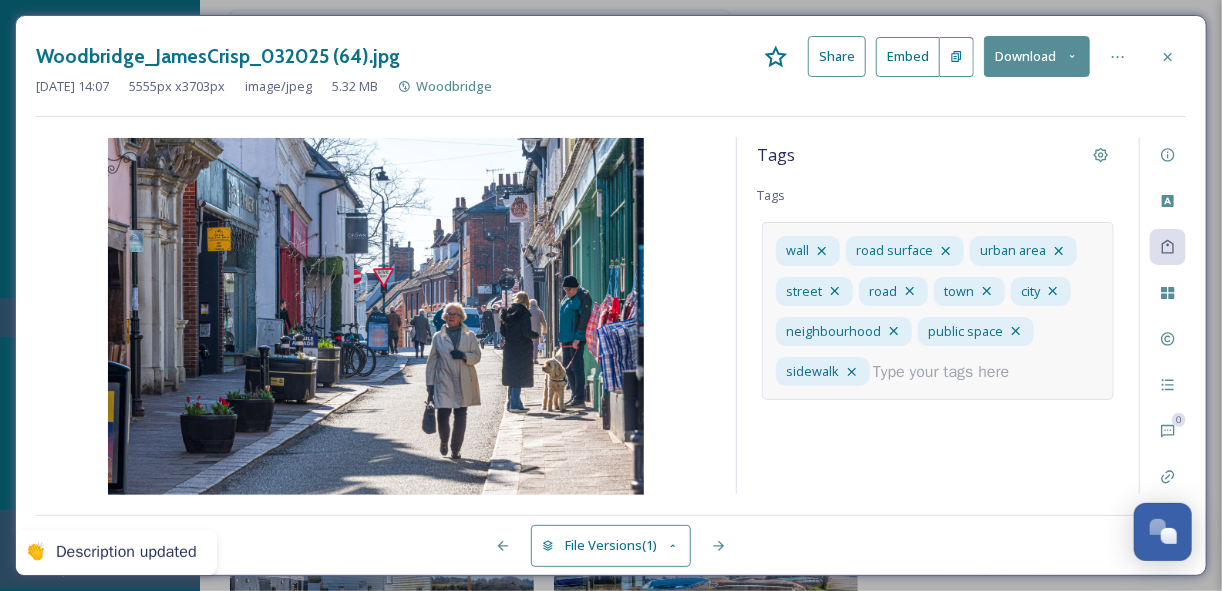 click 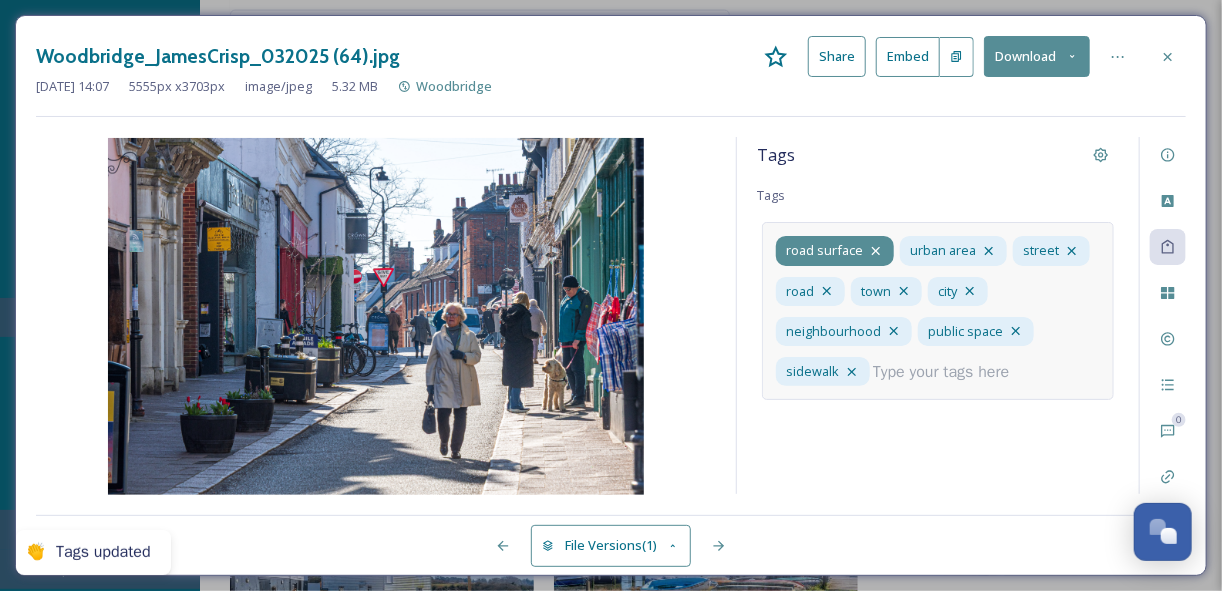 click 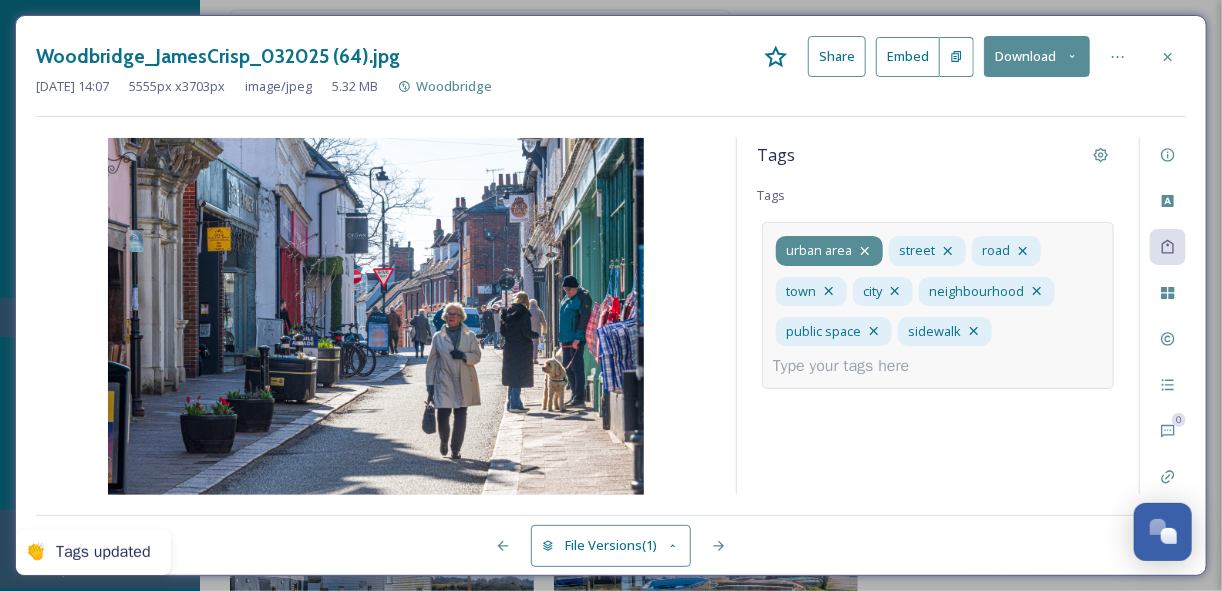 click 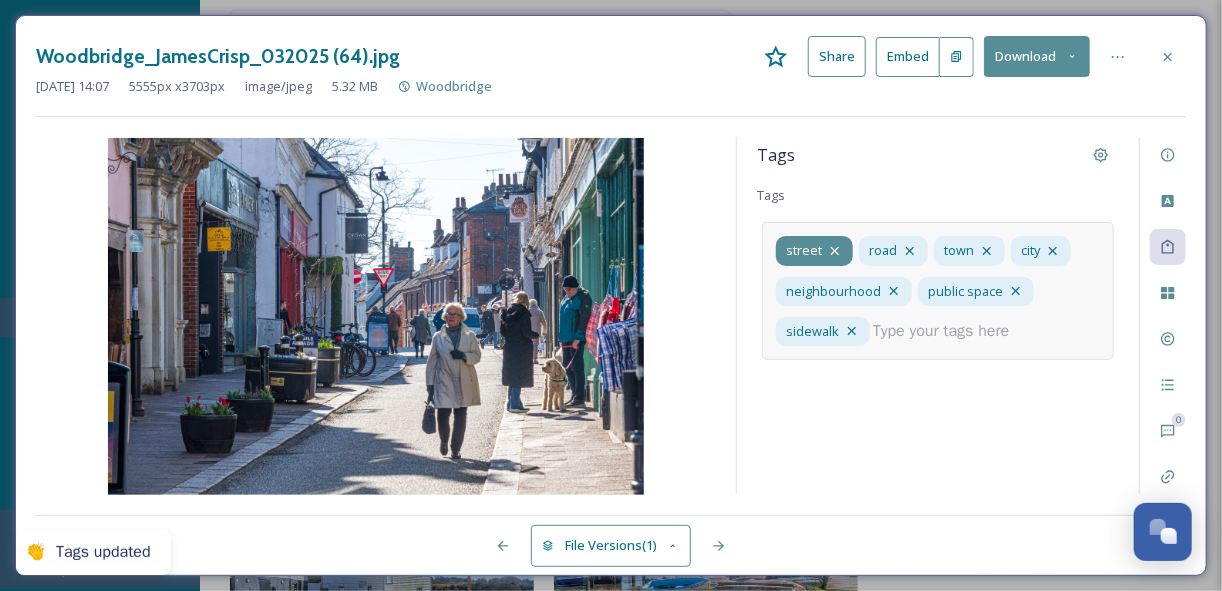 click 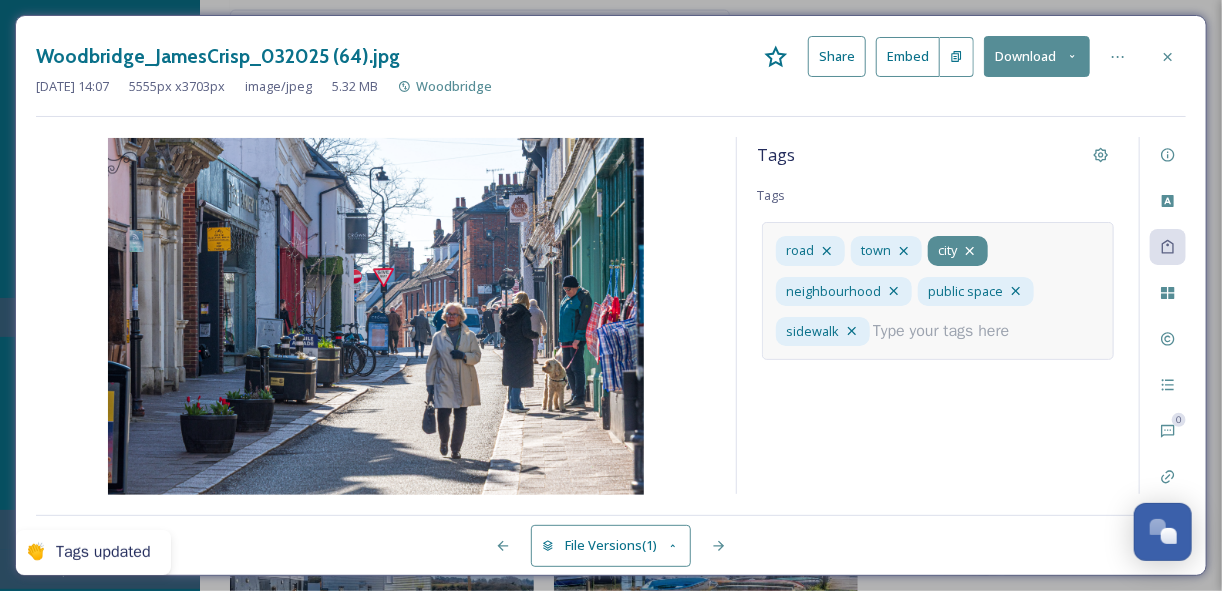 click 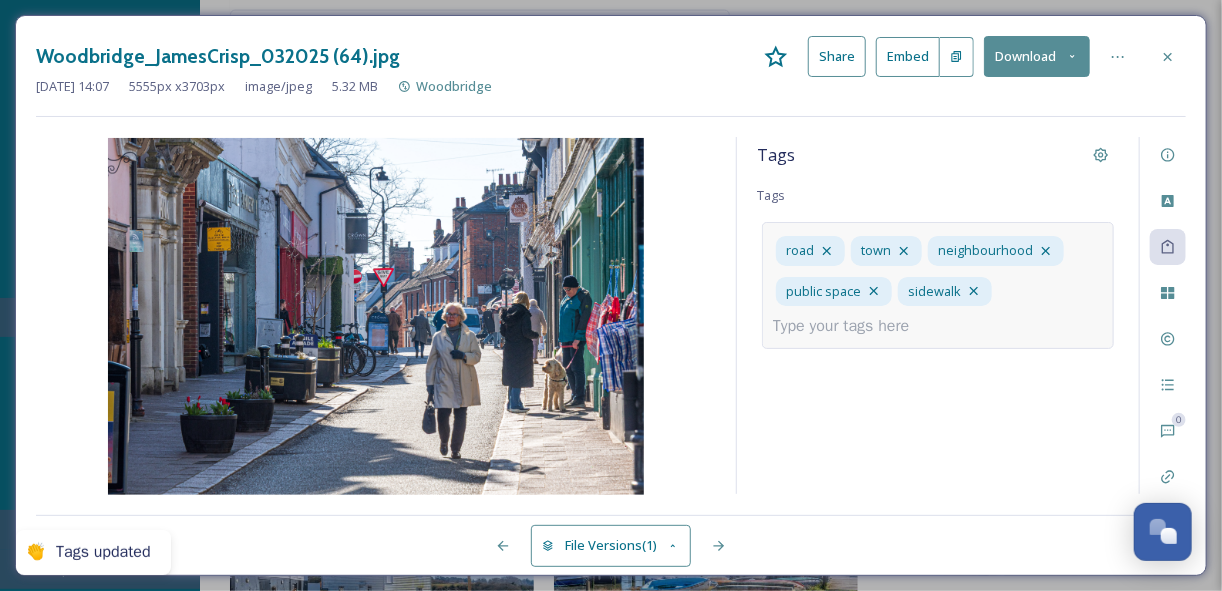 click at bounding box center (849, 326) 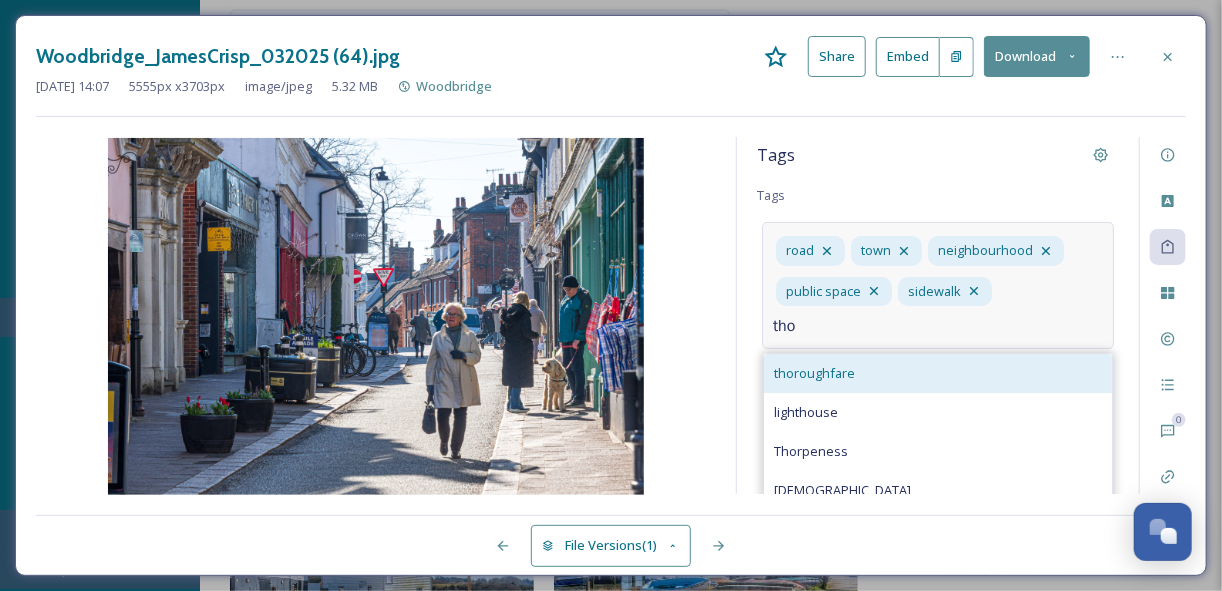 click on "thoroughfare" at bounding box center [938, 373] 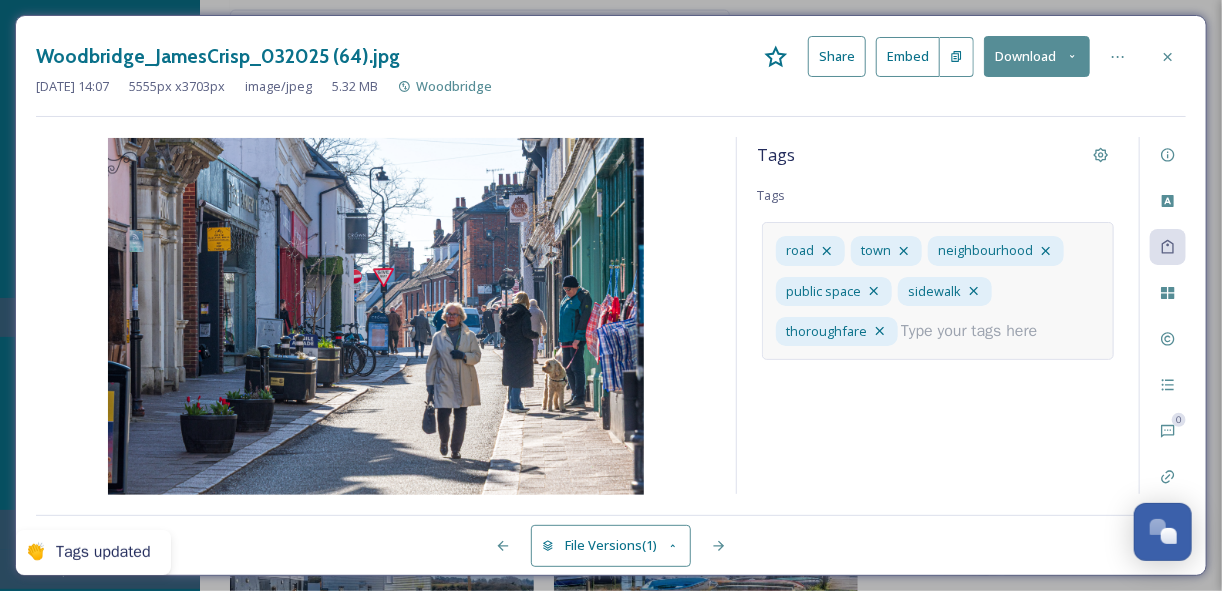 click at bounding box center (977, 331) 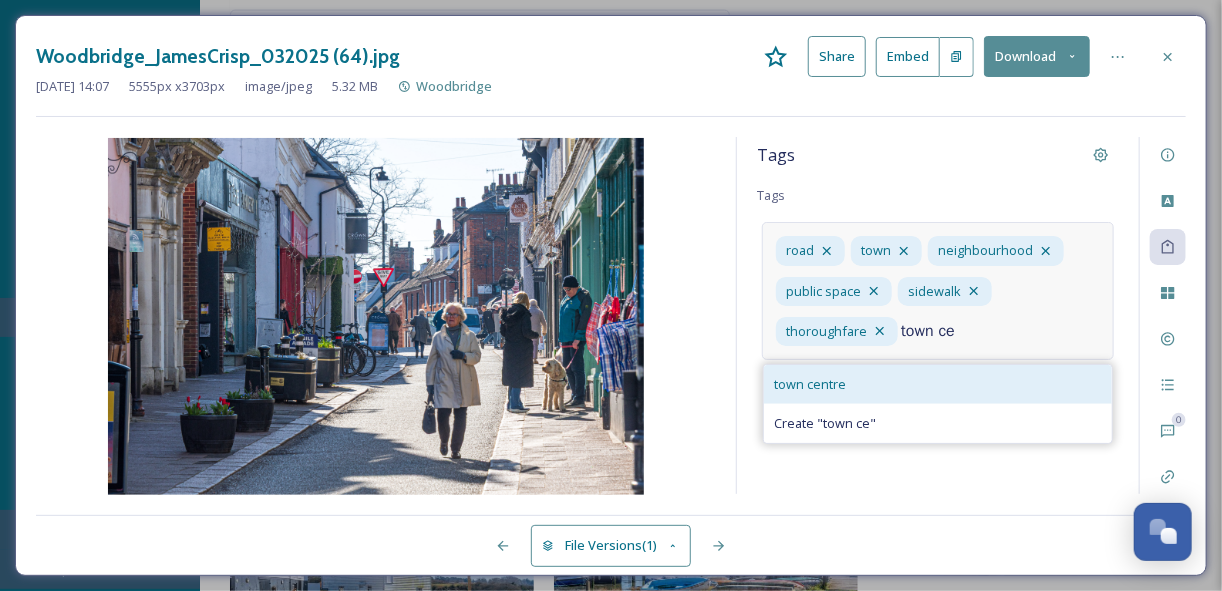 click on "town centre" at bounding box center (810, 384) 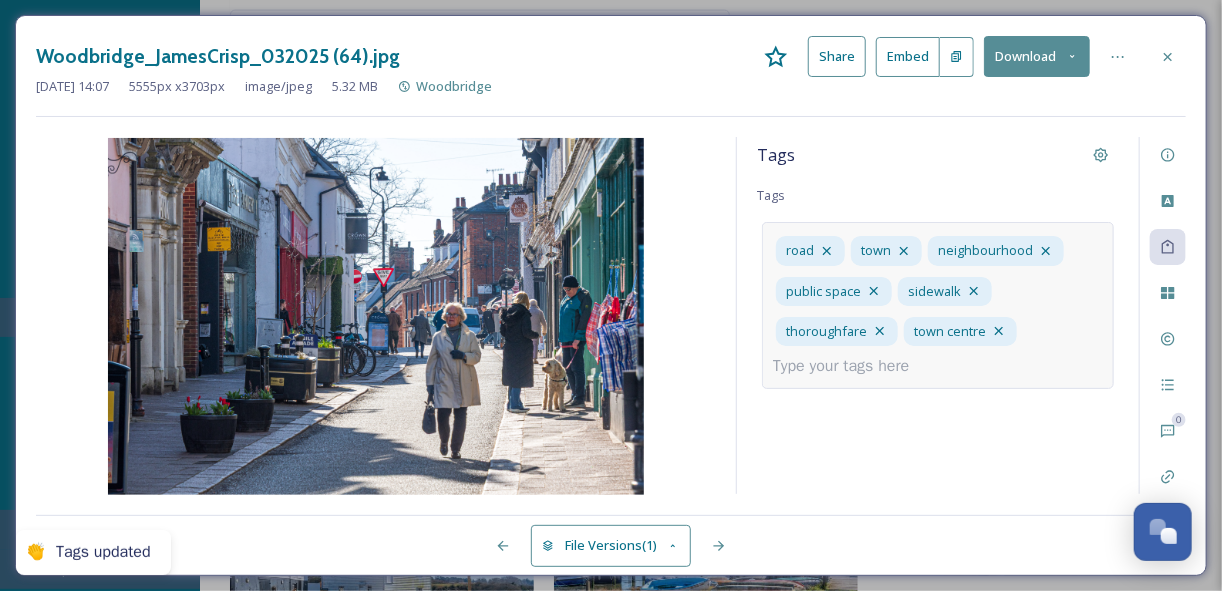 click at bounding box center [849, 366] 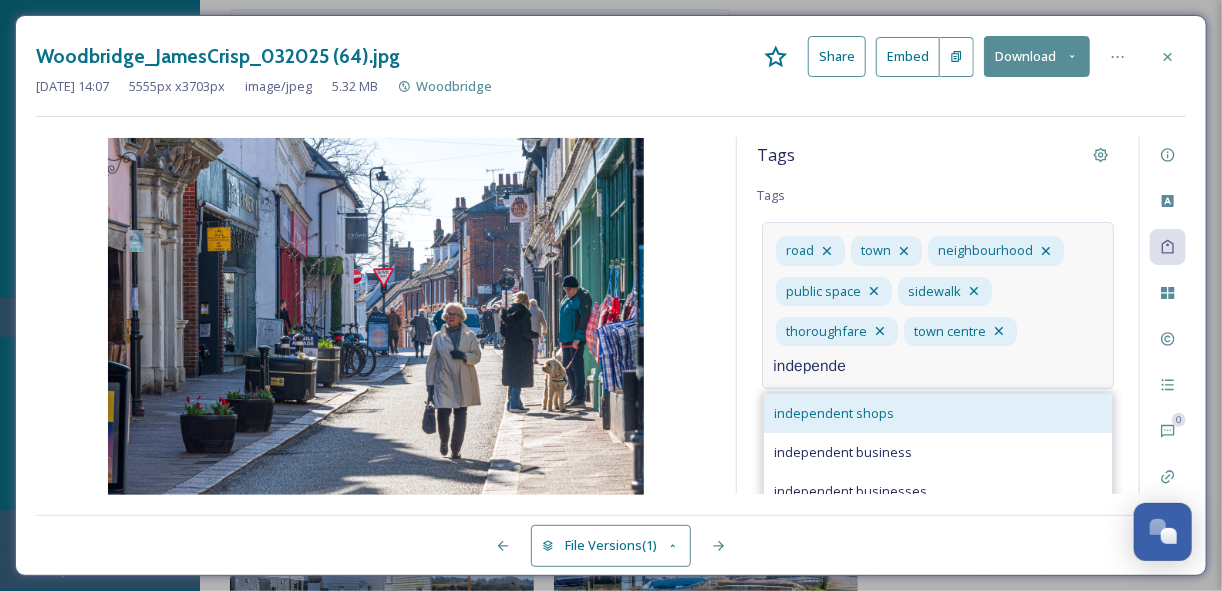 click on "independent shops" at bounding box center [834, 413] 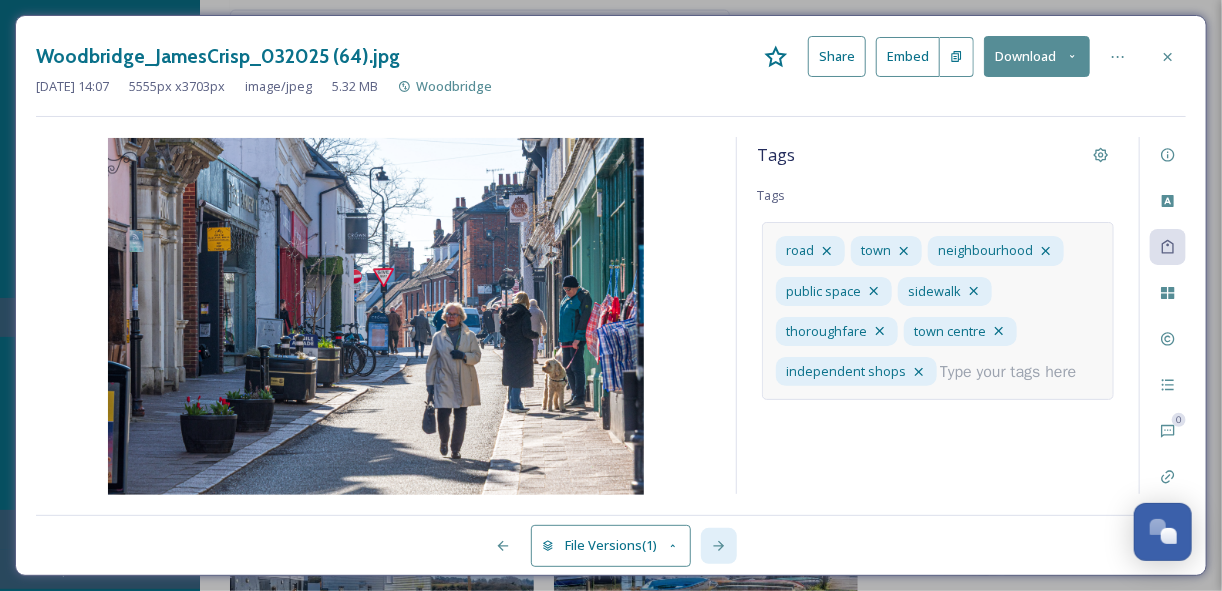 click 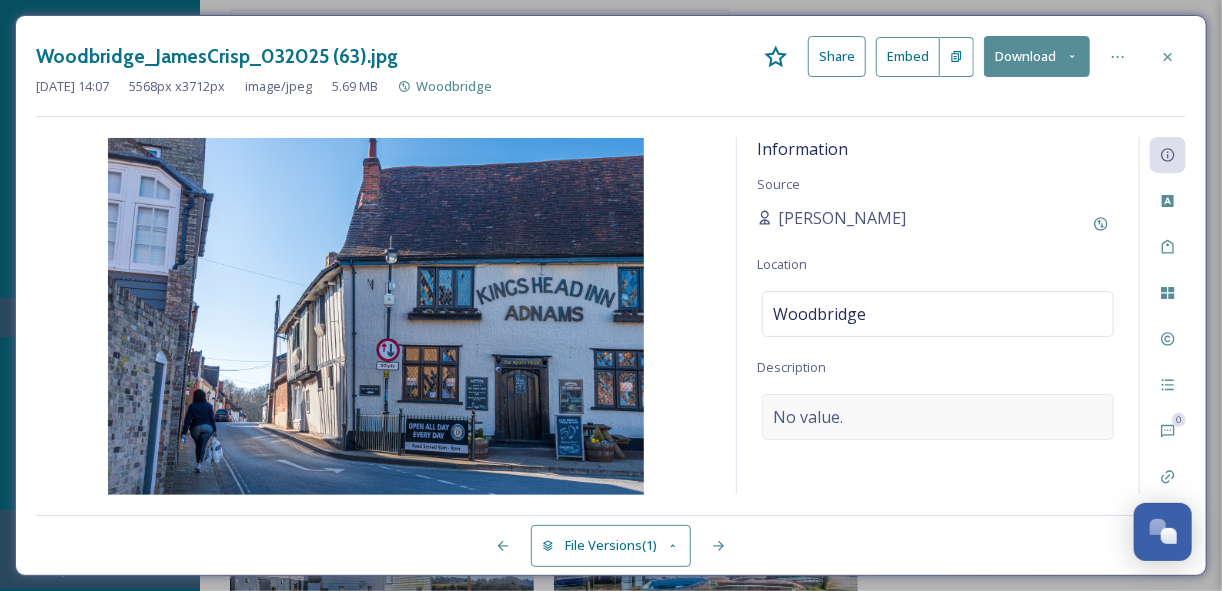 click on "No value." at bounding box center (808, 417) 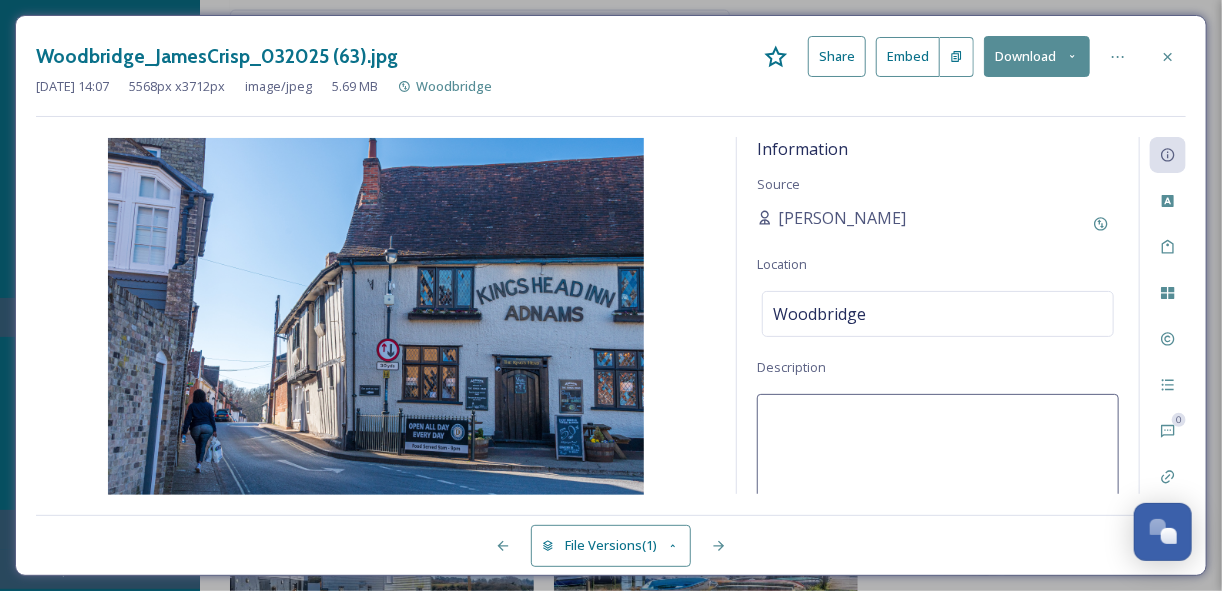 click at bounding box center [938, 477] 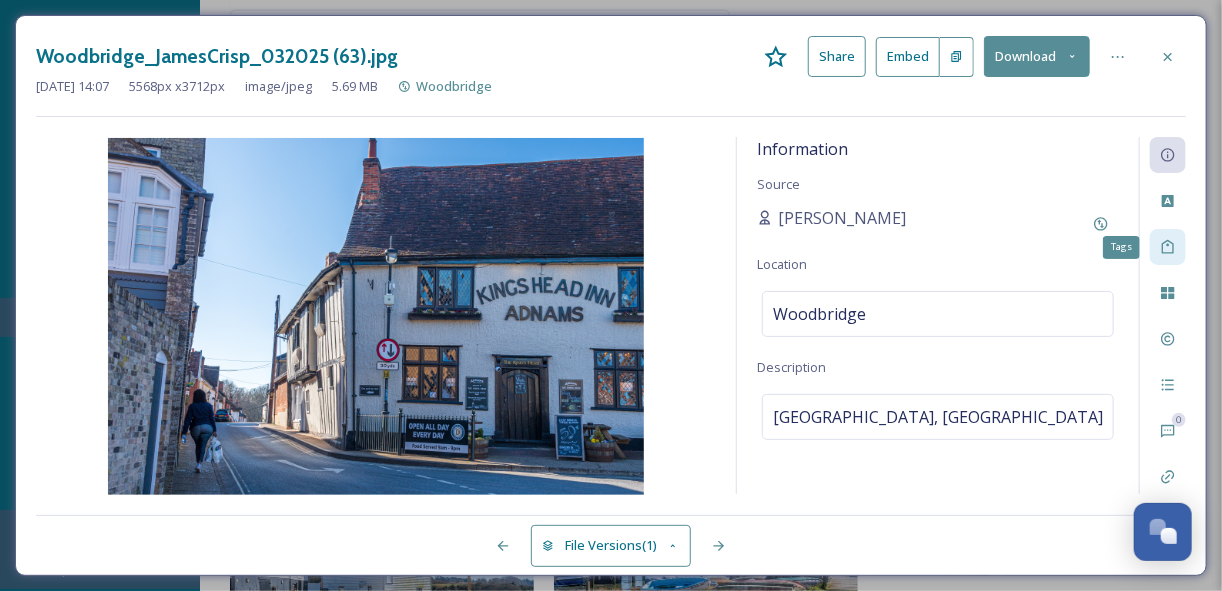 click on "Tags" at bounding box center [1168, 247] 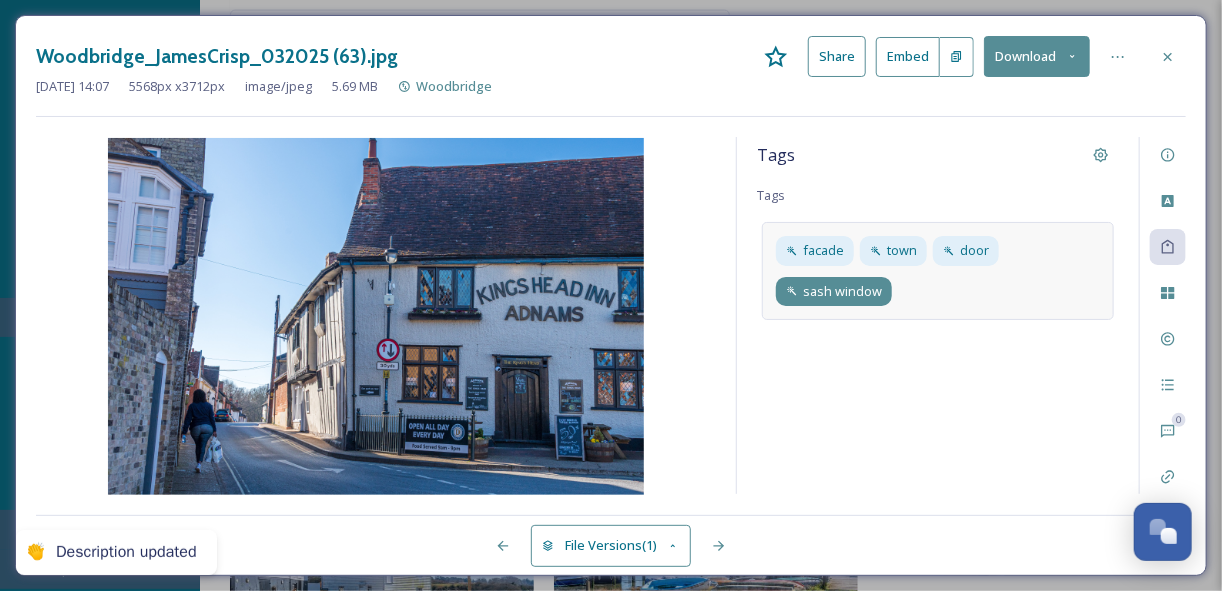 click on "sash window" at bounding box center [842, 291] 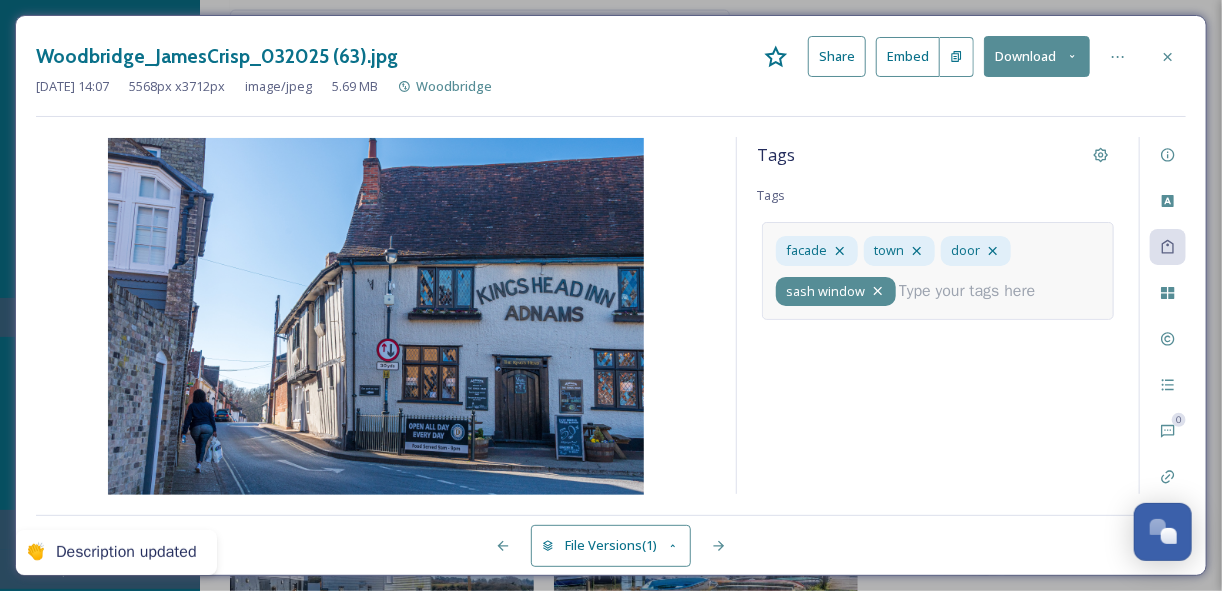 click 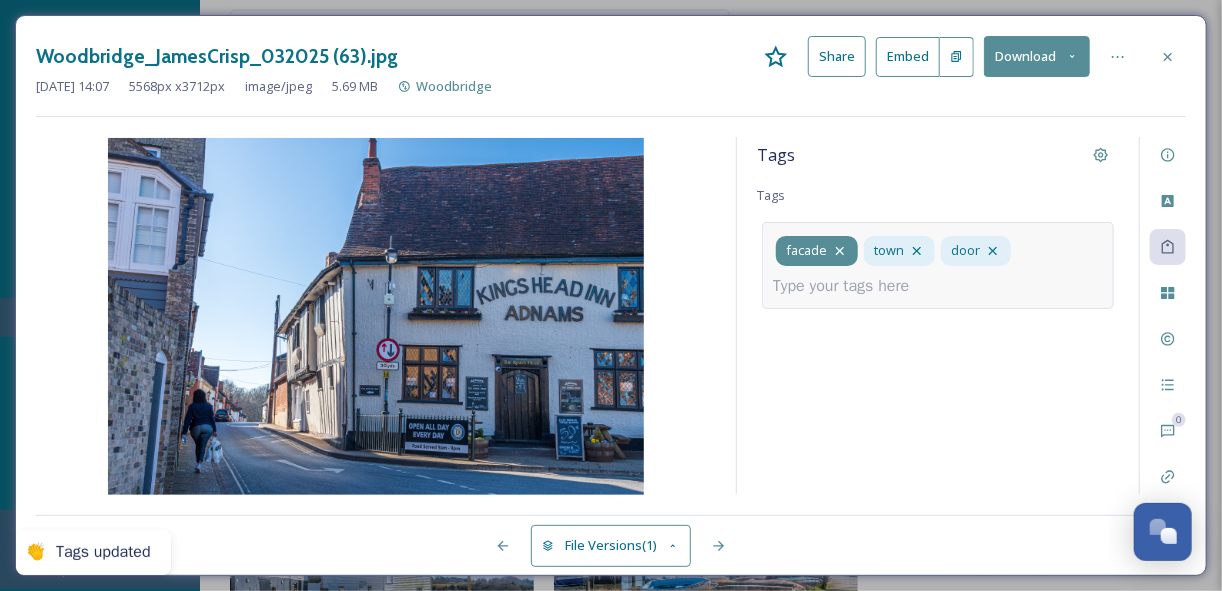 click 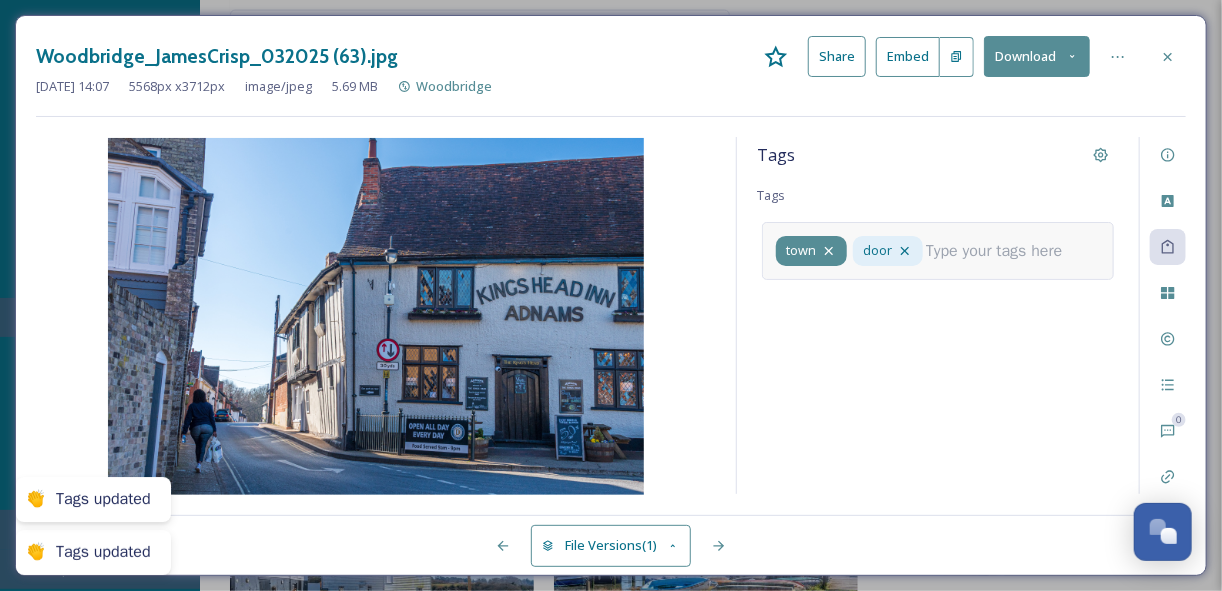 click 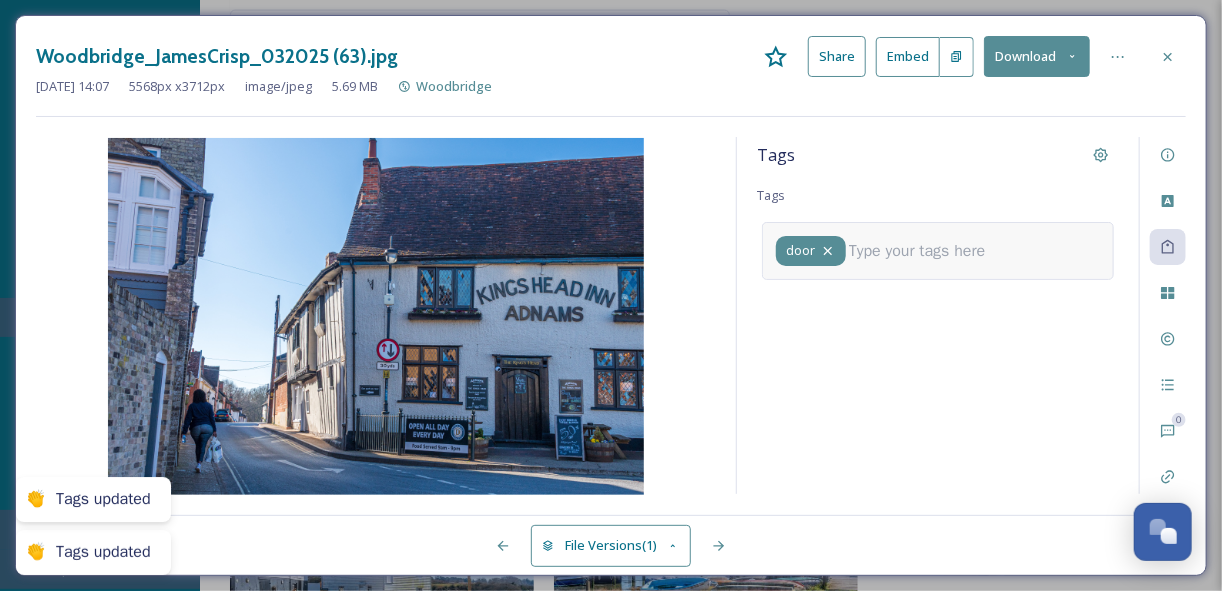 click 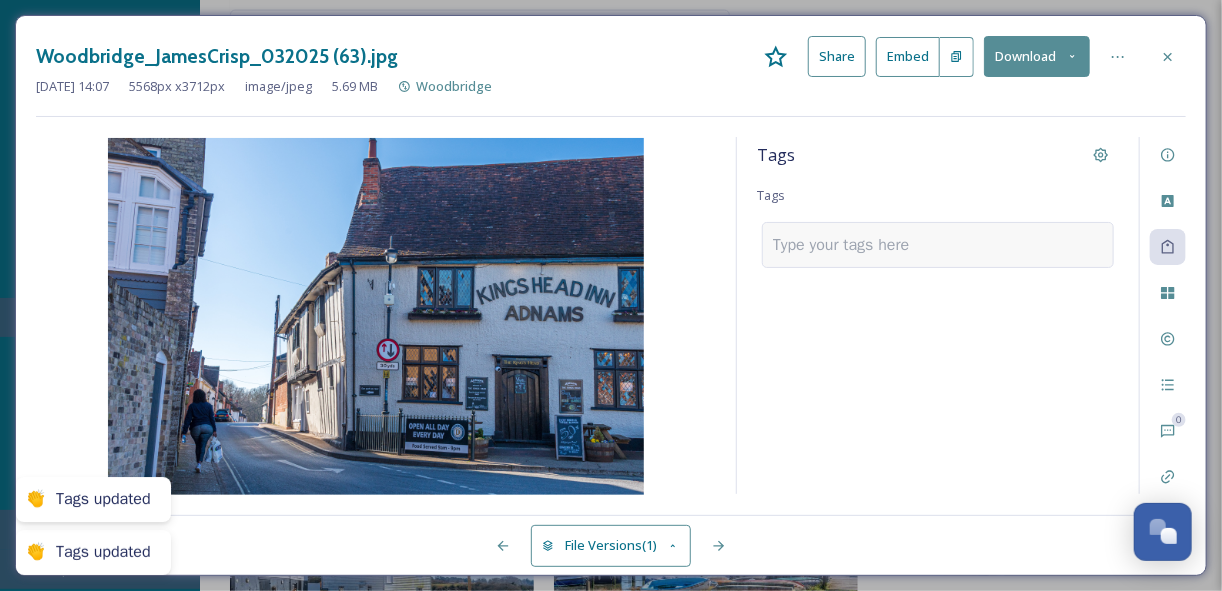 click at bounding box center [849, 245] 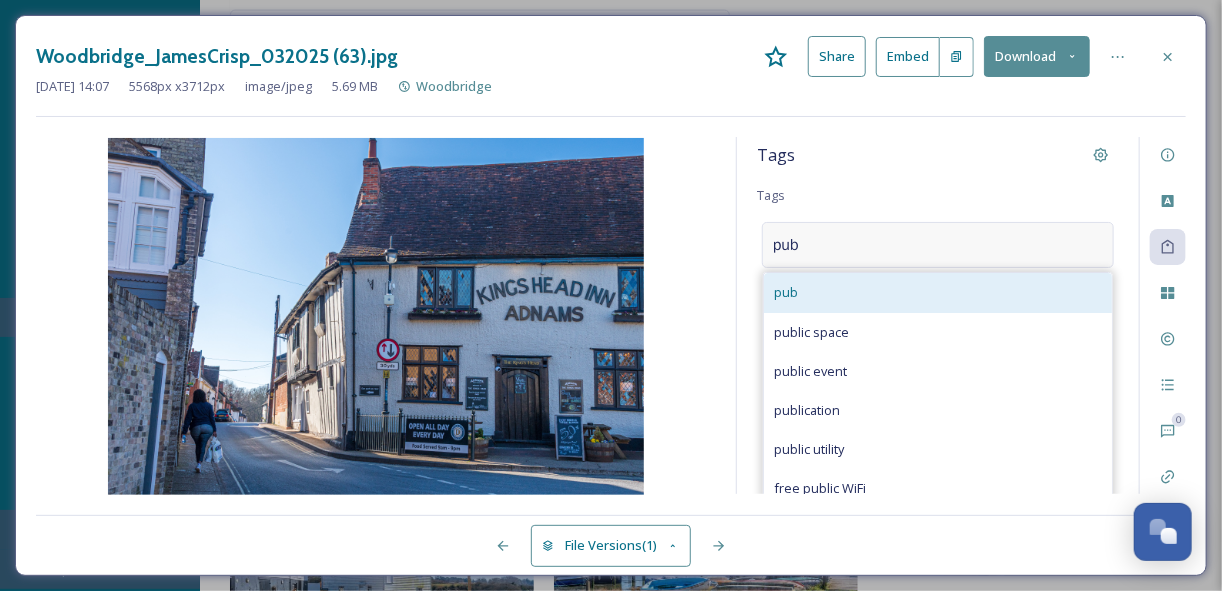 click on "pub" at bounding box center (786, 292) 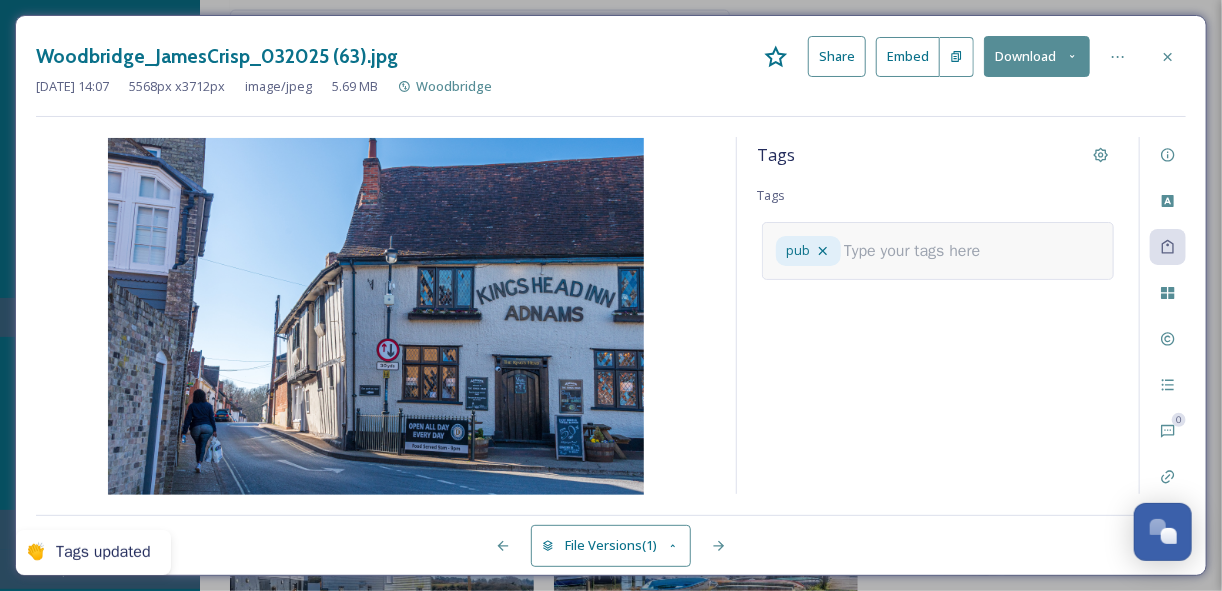 click at bounding box center (920, 251) 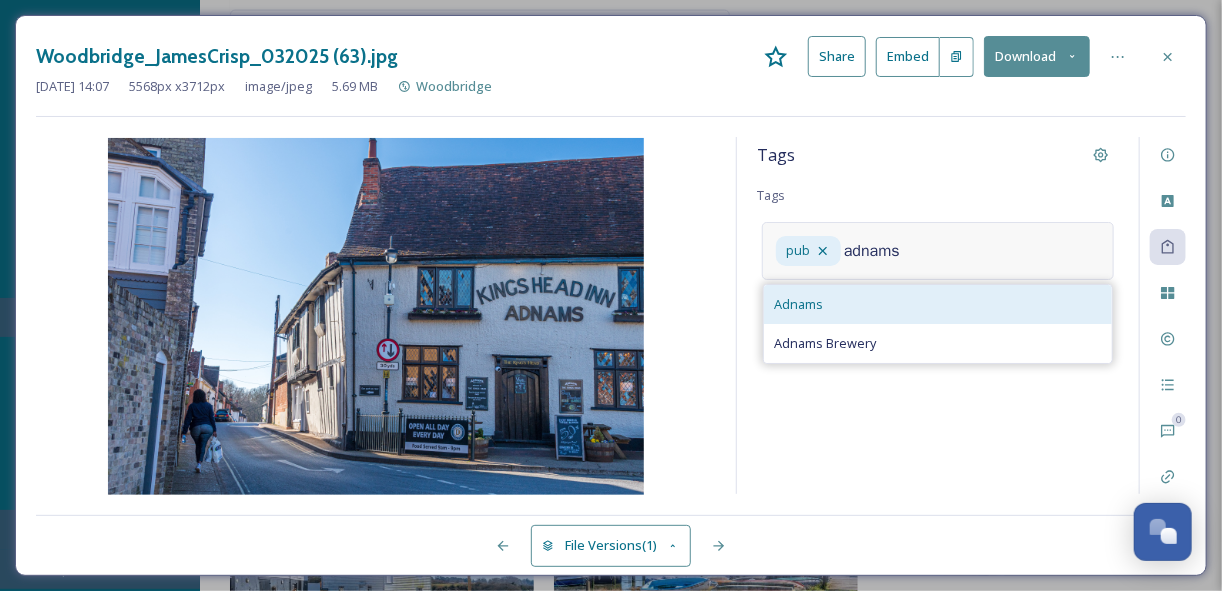 click on "Adnams" at bounding box center (938, 304) 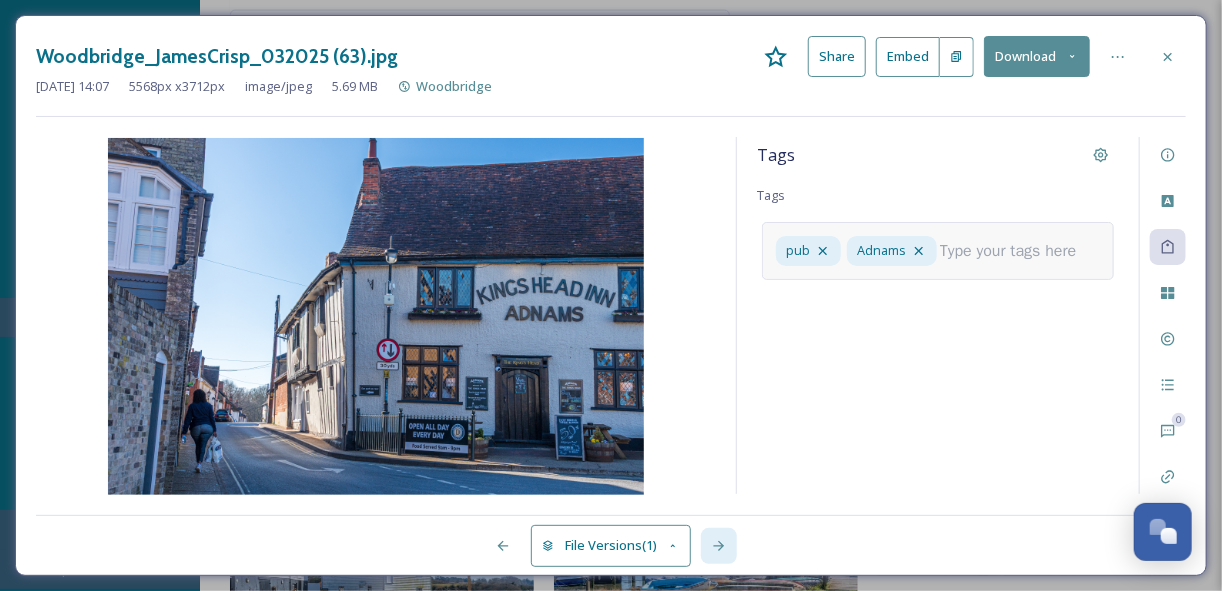 click 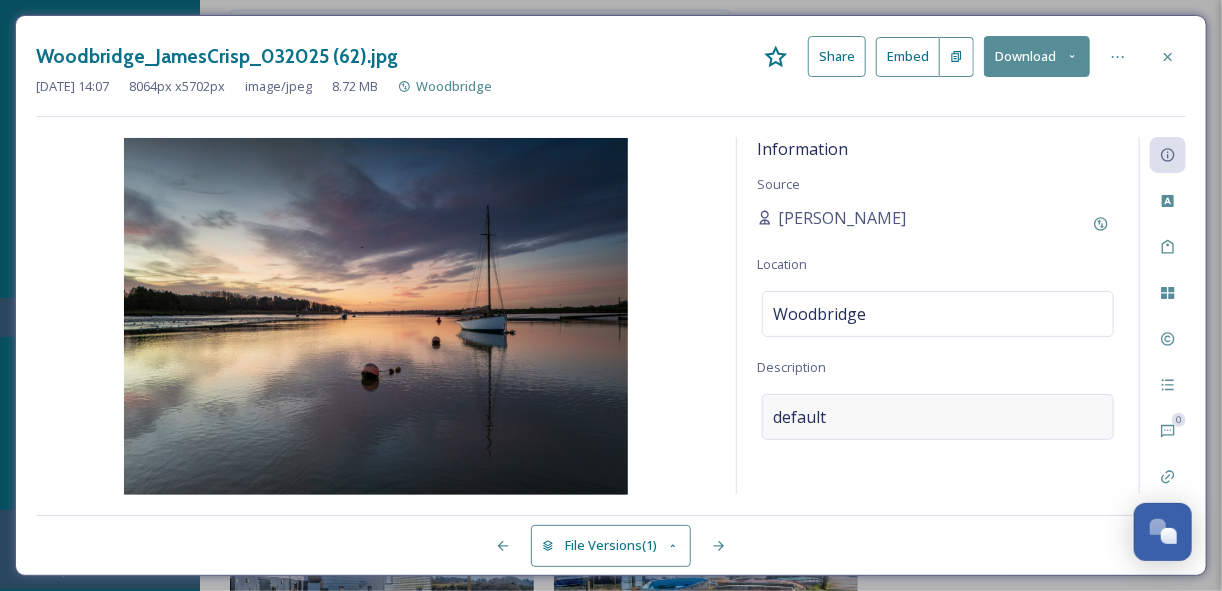 click on "default" at bounding box center [938, 417] 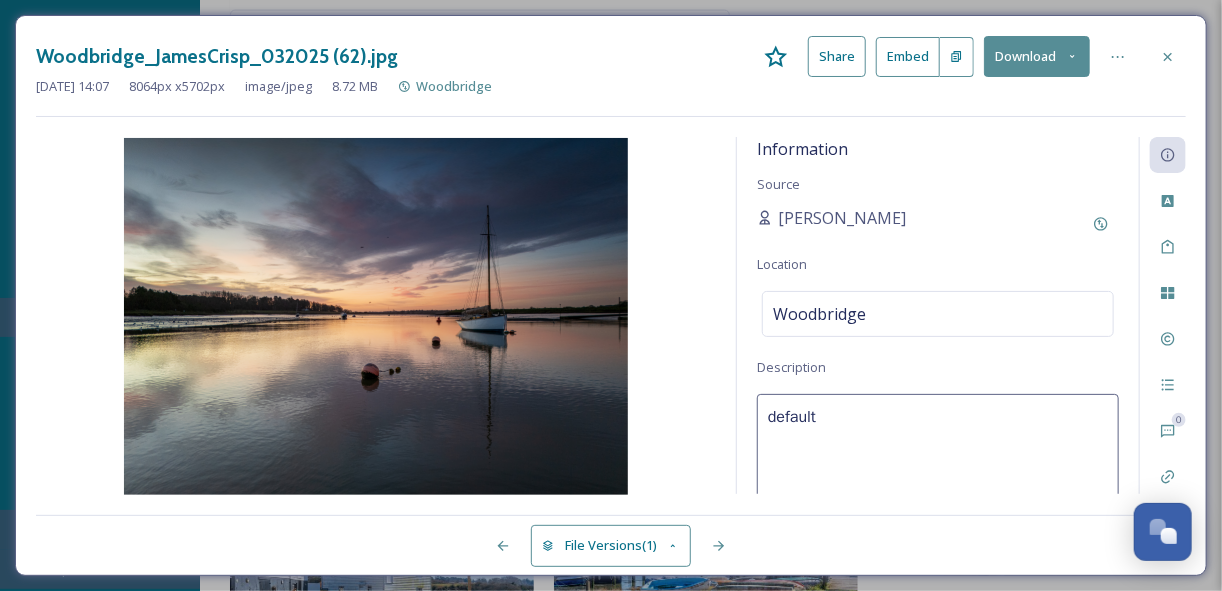 click on "default" at bounding box center [938, 477] 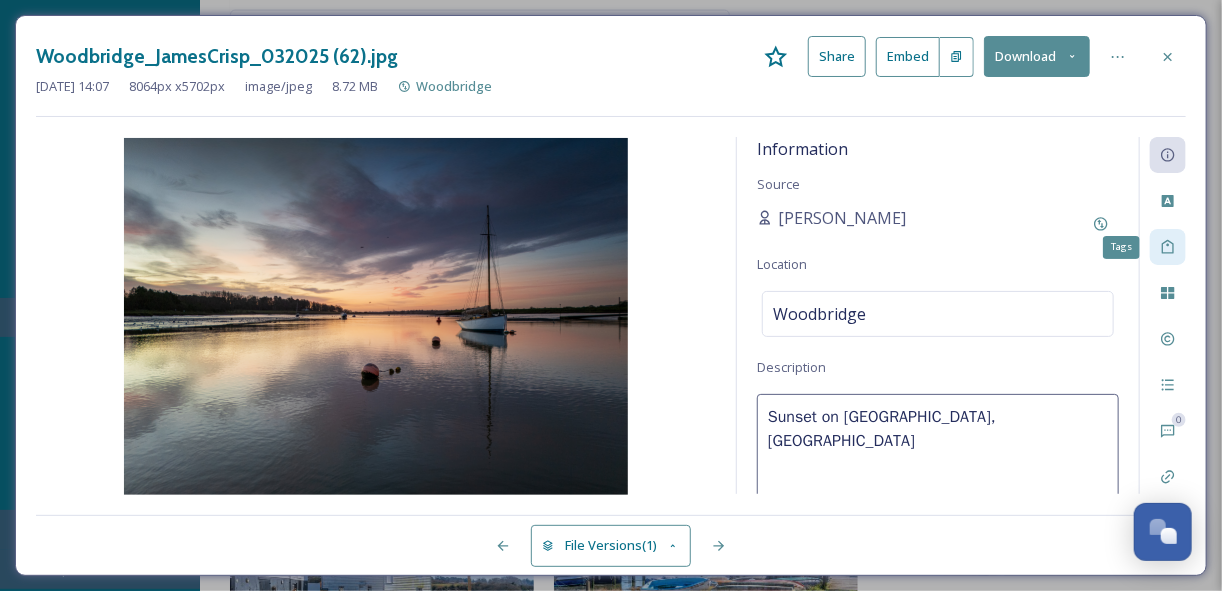 click 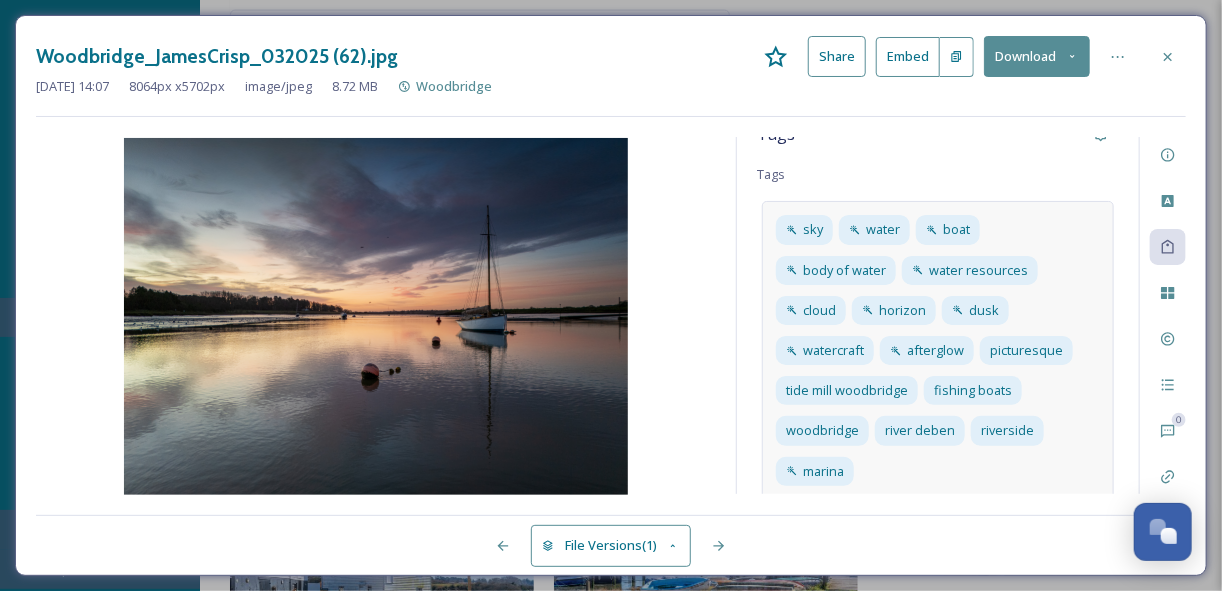 scroll, scrollTop: 30, scrollLeft: 0, axis: vertical 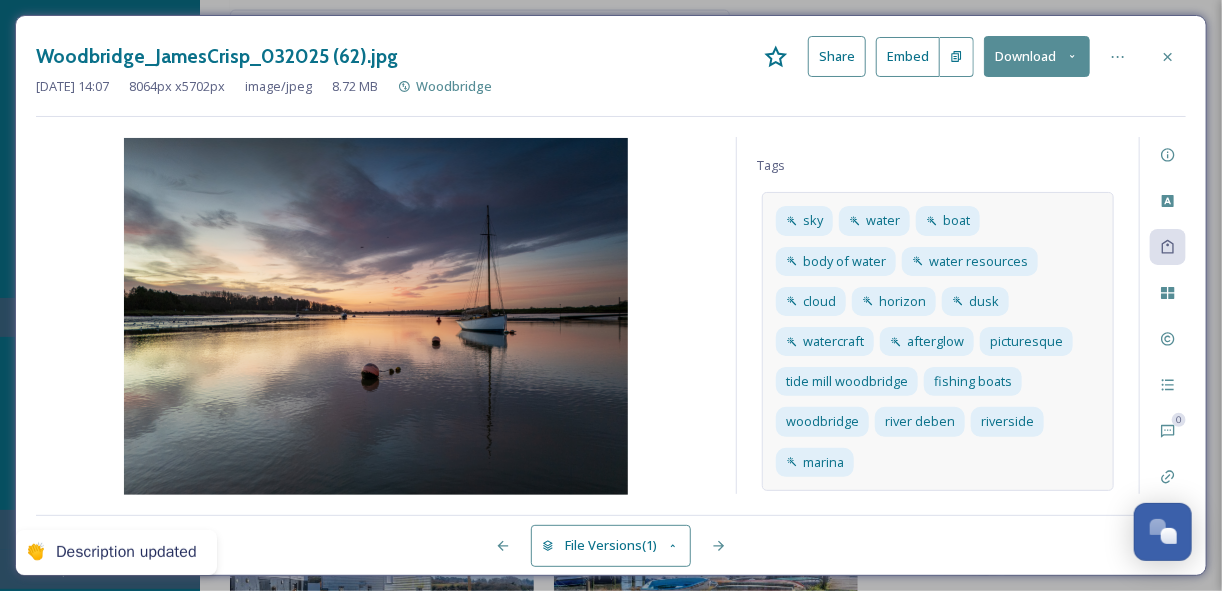 click on "sky water boat body of water water resources cloud horizon dusk watercraft afterglow picturesque tide mill woodbridge fishing boats [GEOGRAPHIC_DATA] deben [GEOGRAPHIC_DATA]" at bounding box center [938, 341] 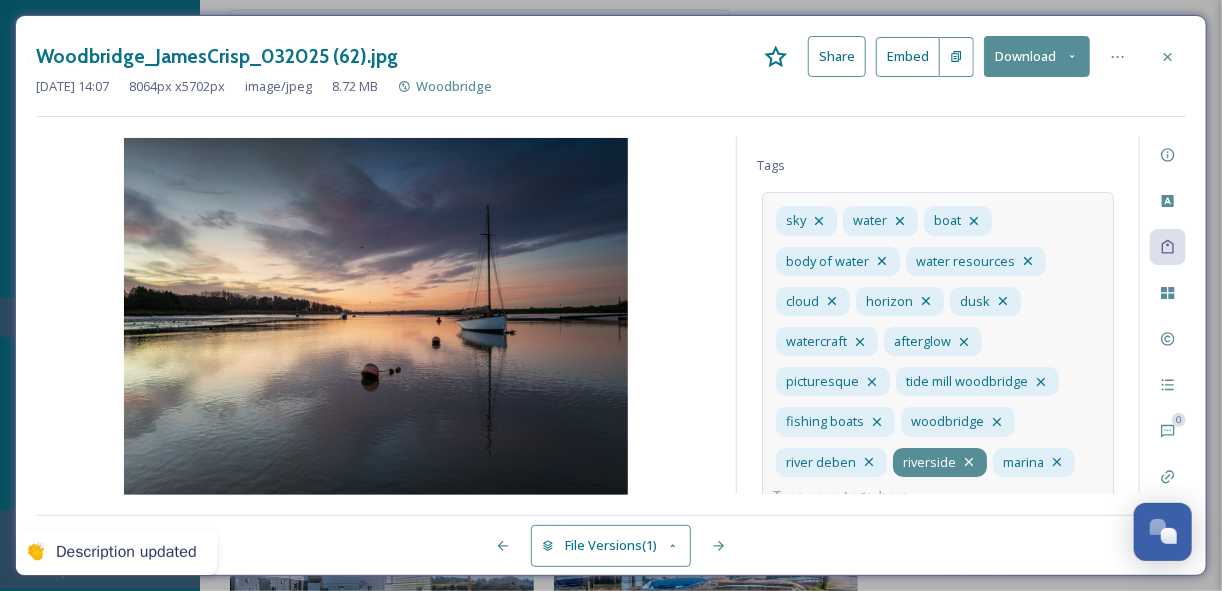 scroll, scrollTop: 60, scrollLeft: 0, axis: vertical 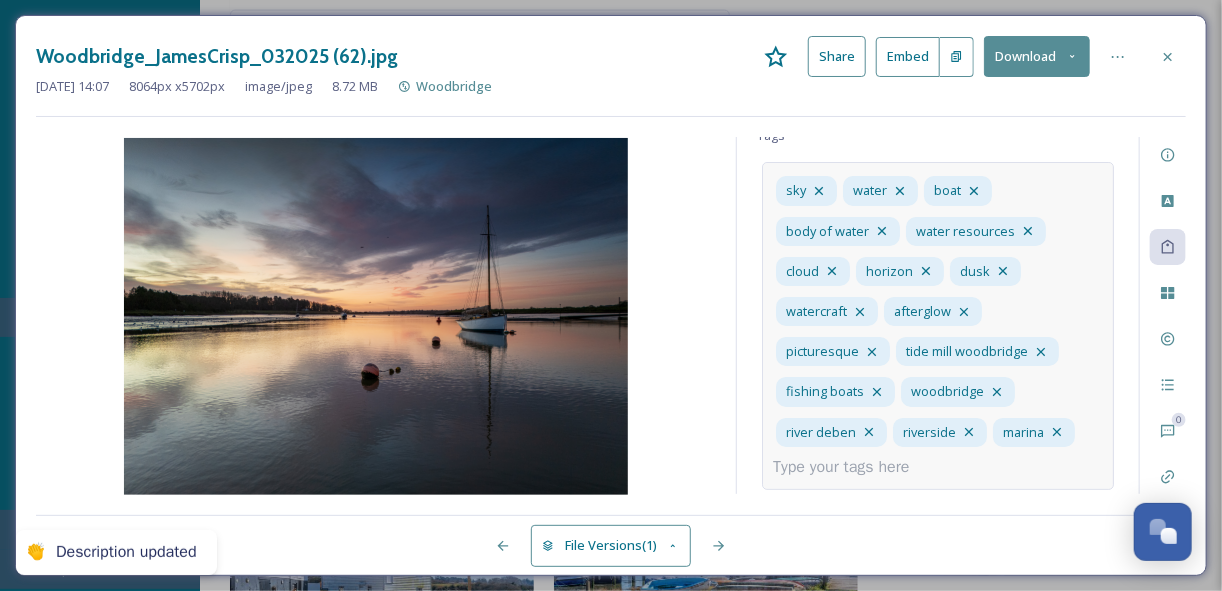 click at bounding box center (849, 467) 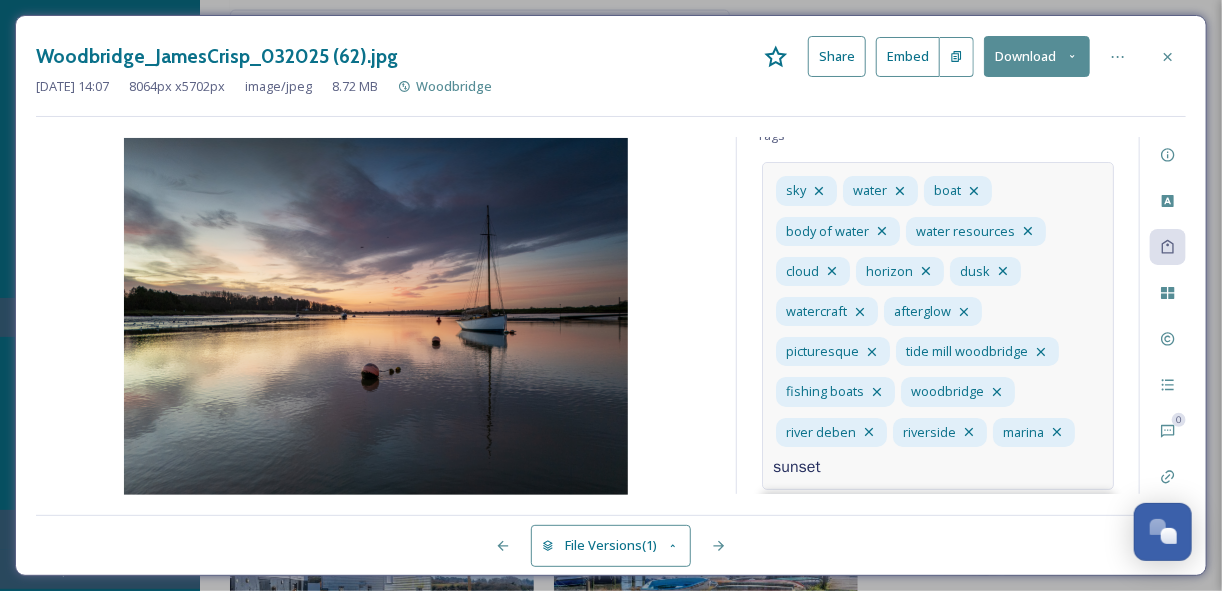 click on "sunset" at bounding box center (849, 467) 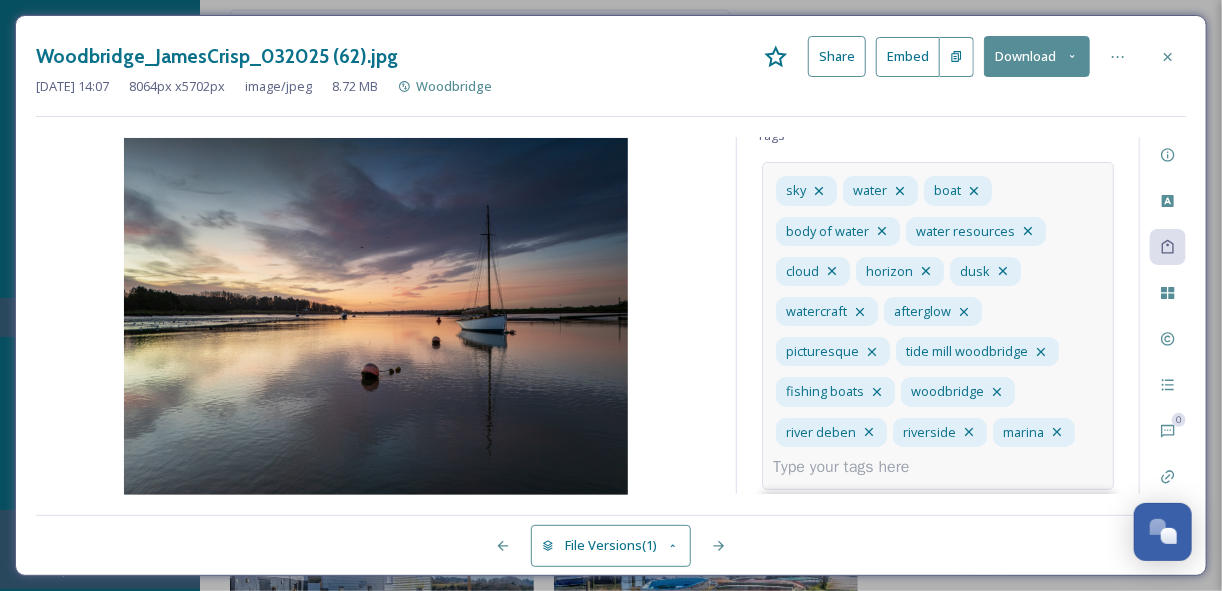 scroll, scrollTop: 65, scrollLeft: 0, axis: vertical 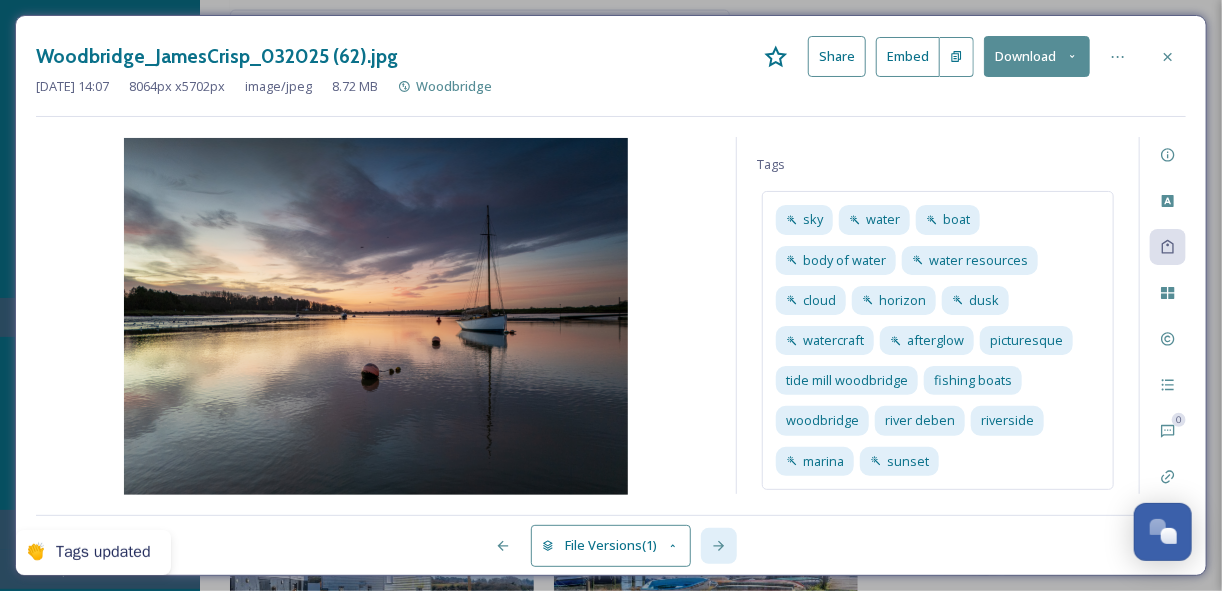 click 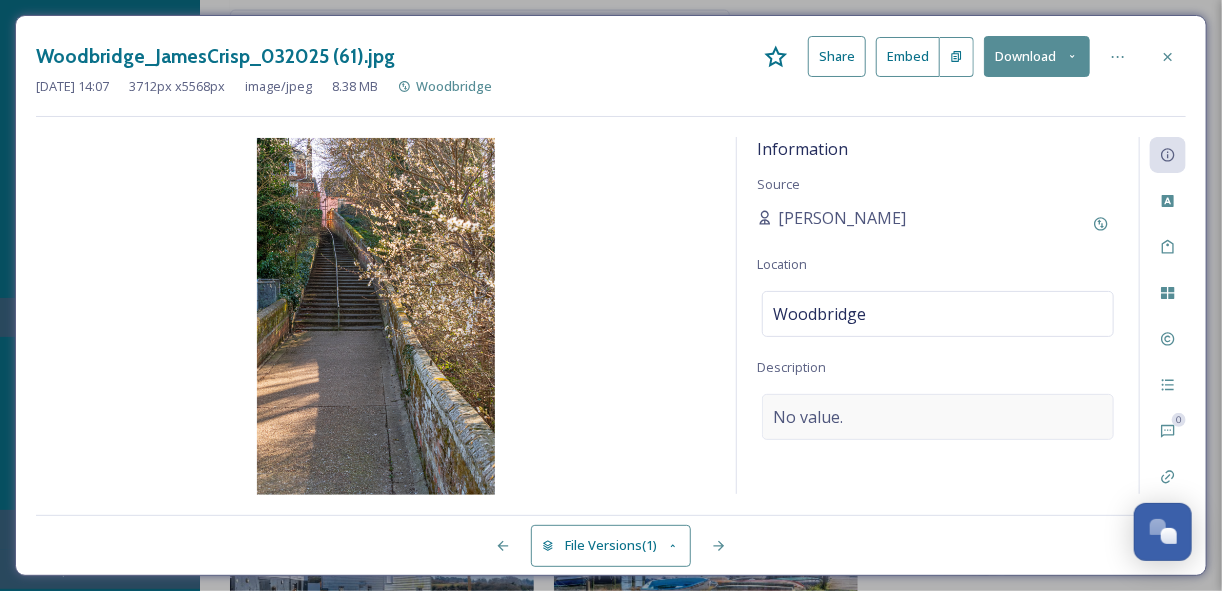click on "No value." at bounding box center (808, 417) 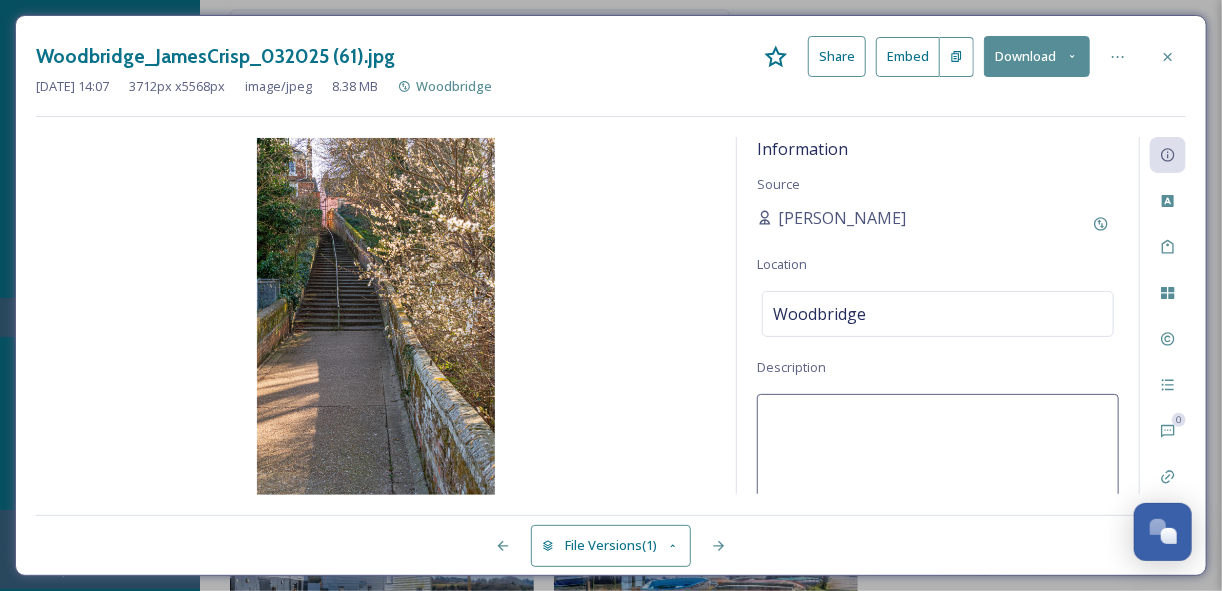 click at bounding box center [938, 477] 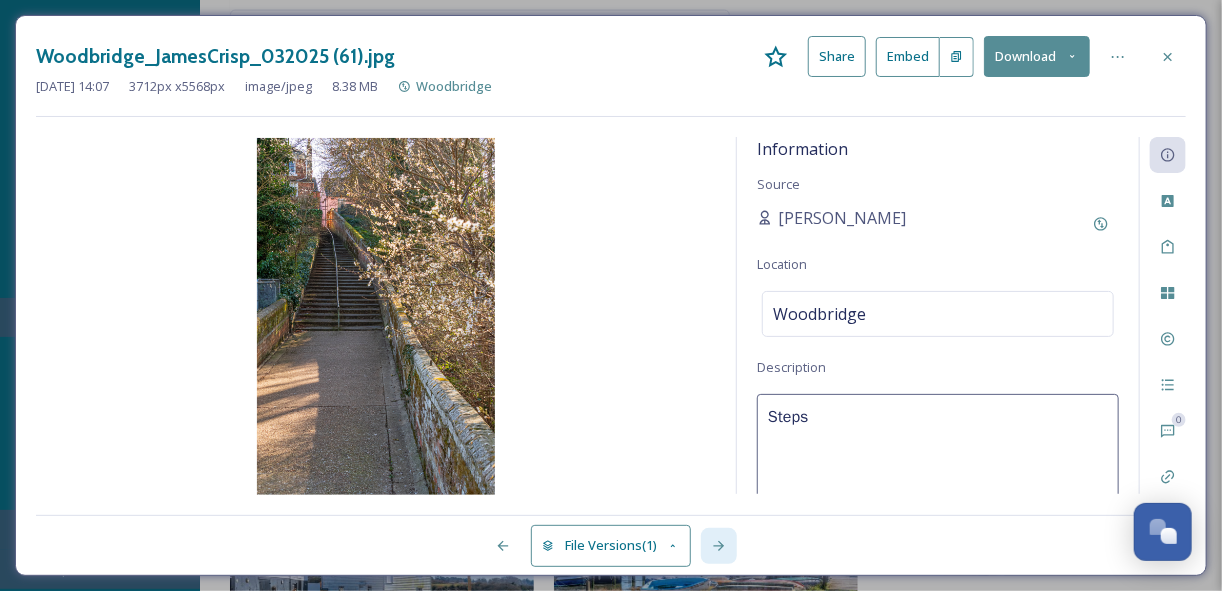 click 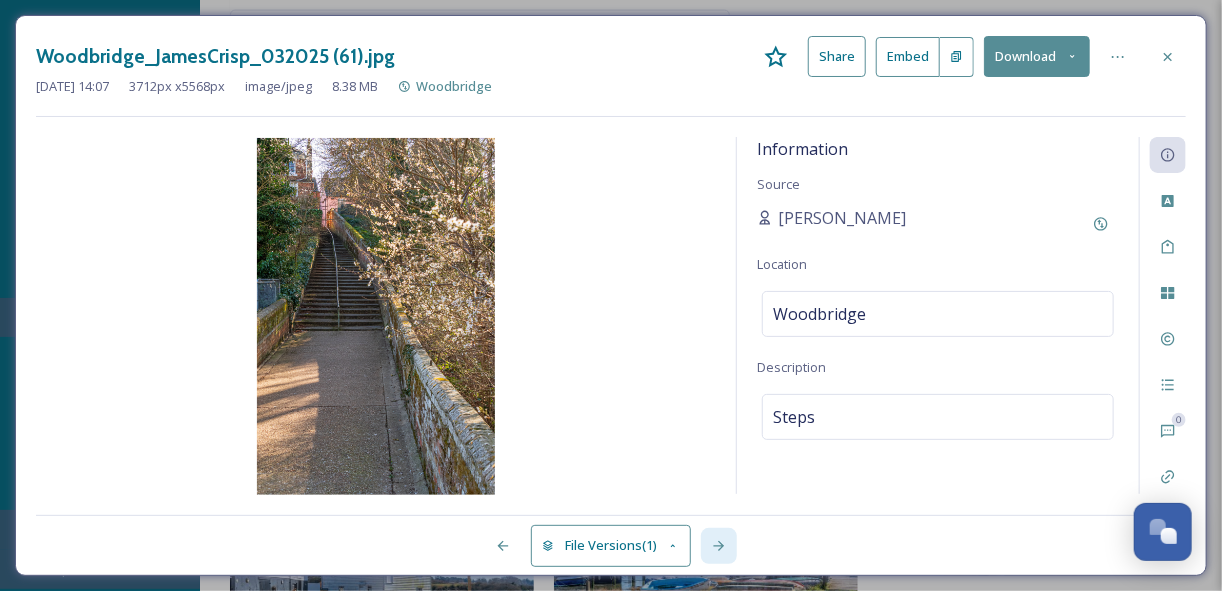 click 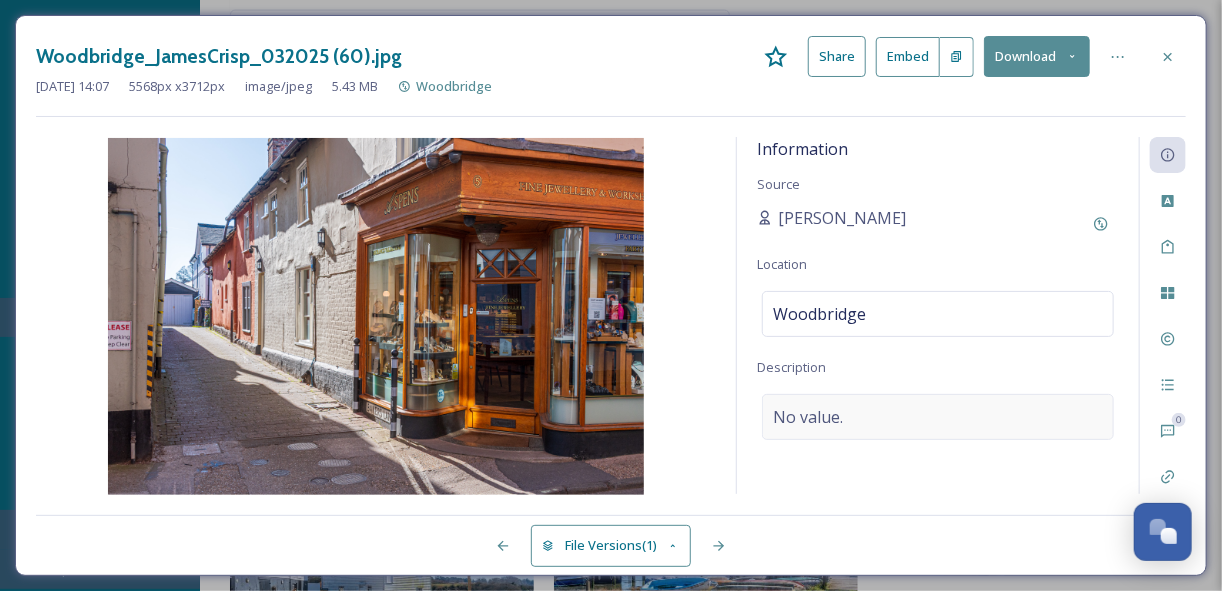 click on "No value." at bounding box center [808, 417] 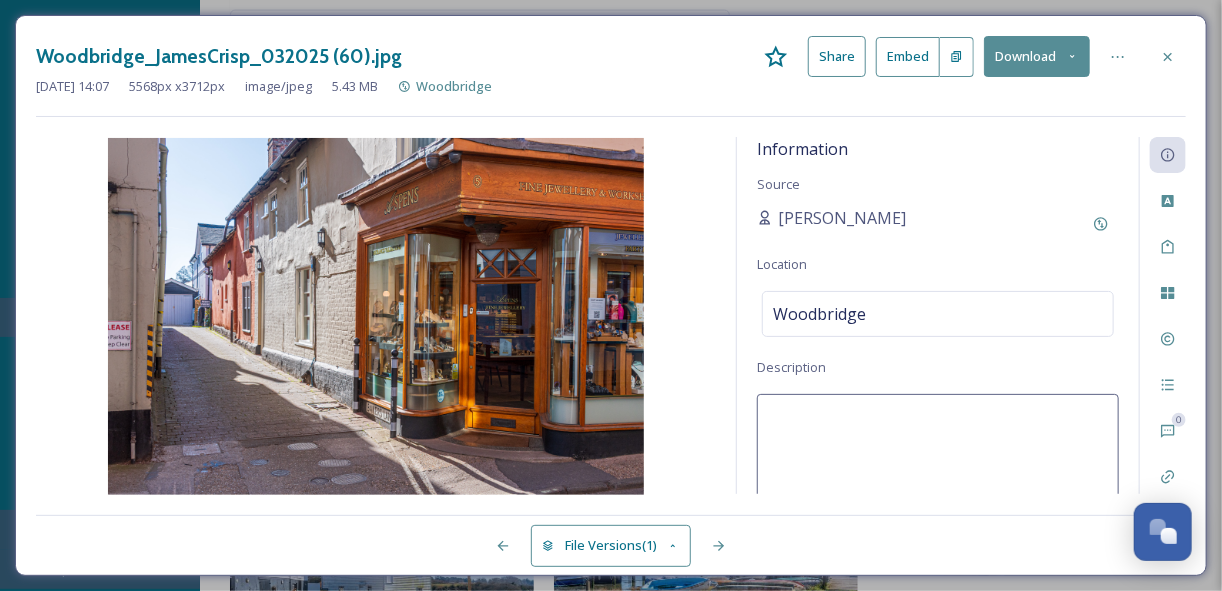 click at bounding box center (938, 477) 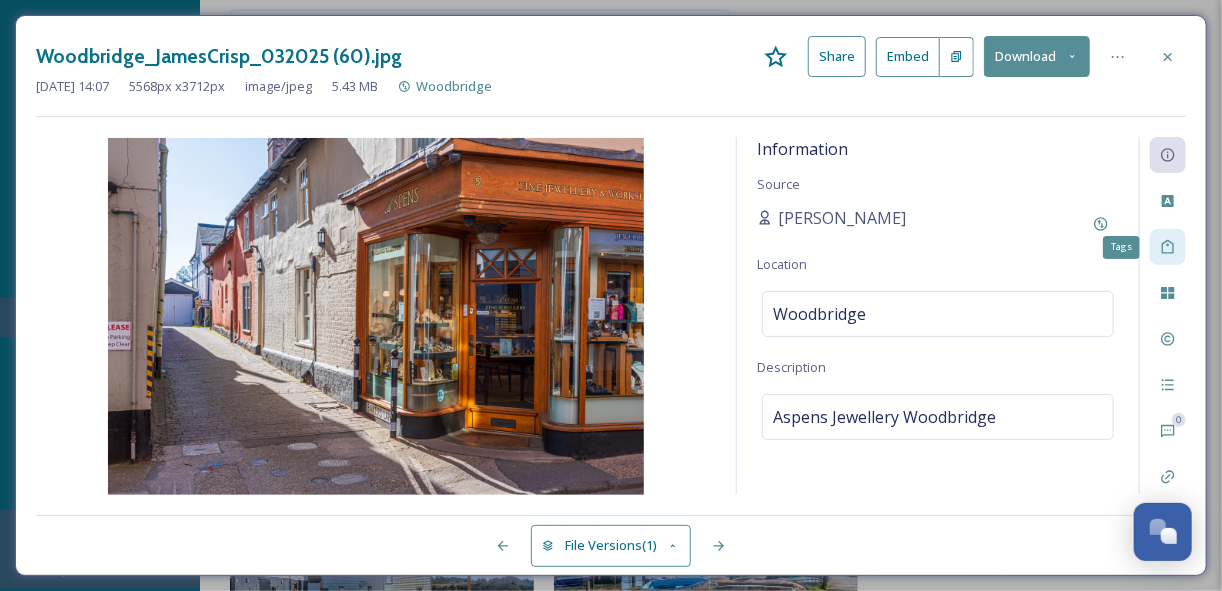 click 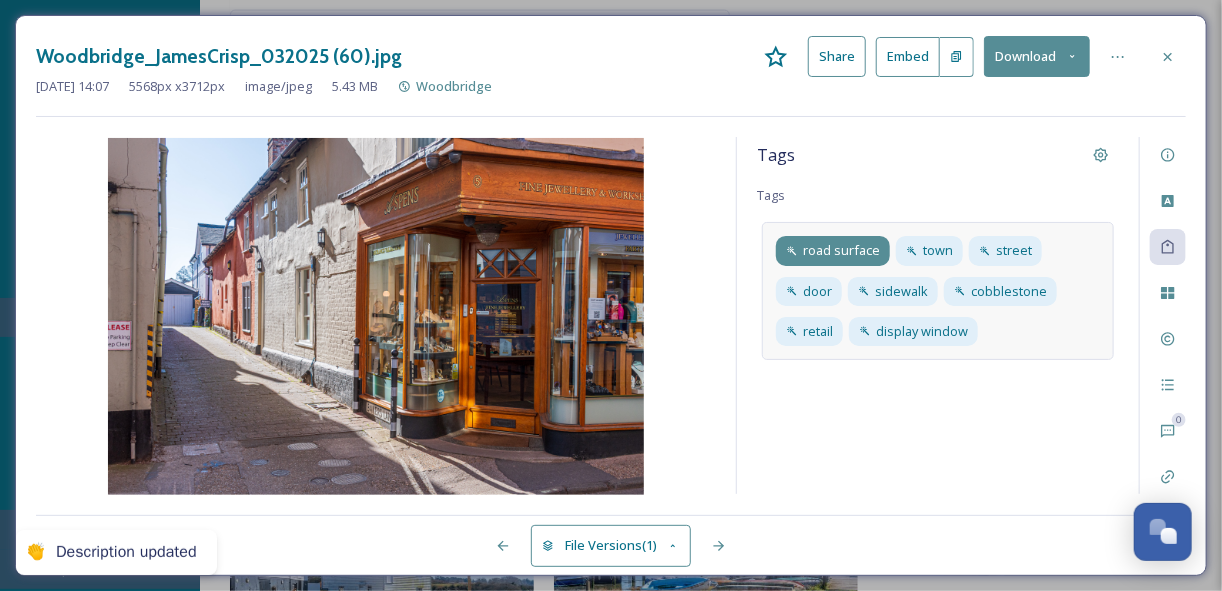click on "road surface" at bounding box center (841, 250) 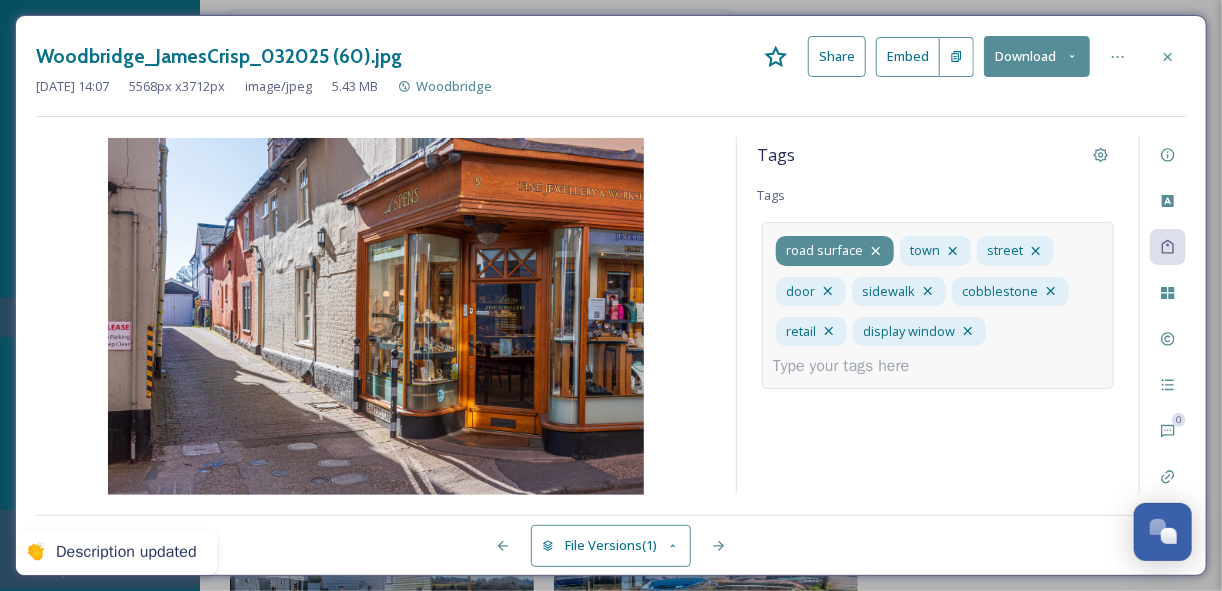 click 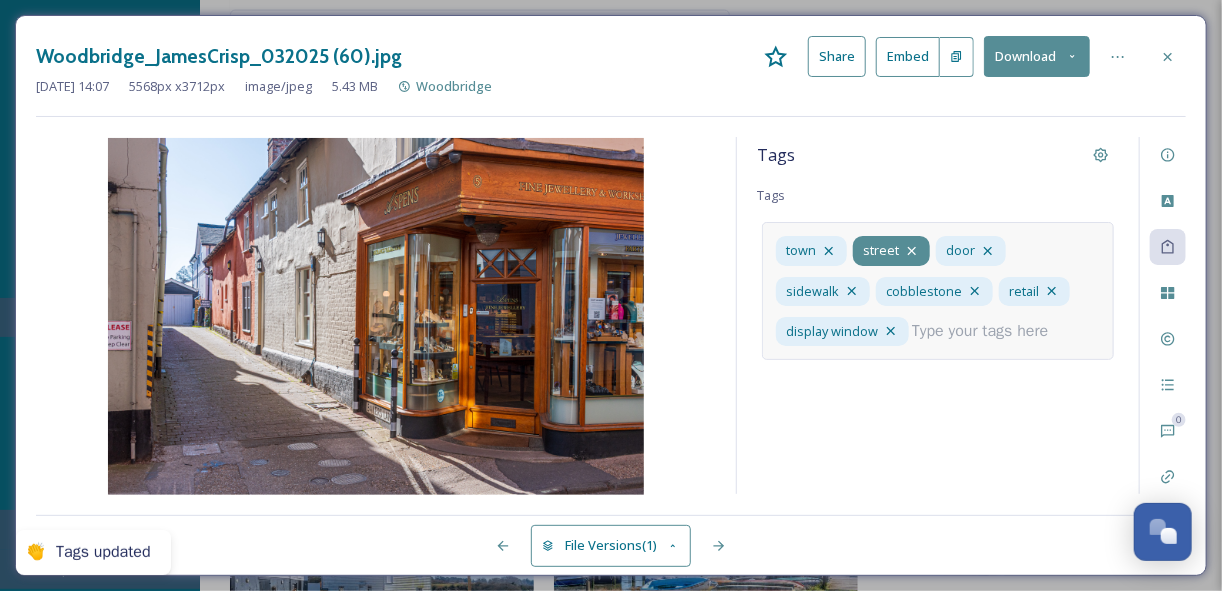 click 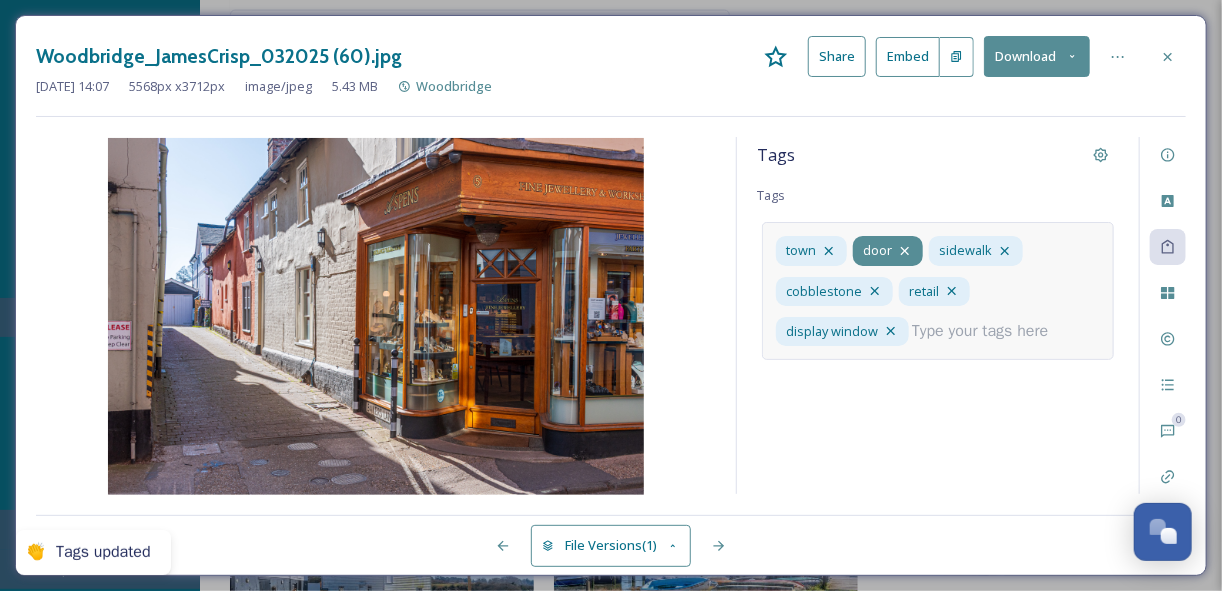 click 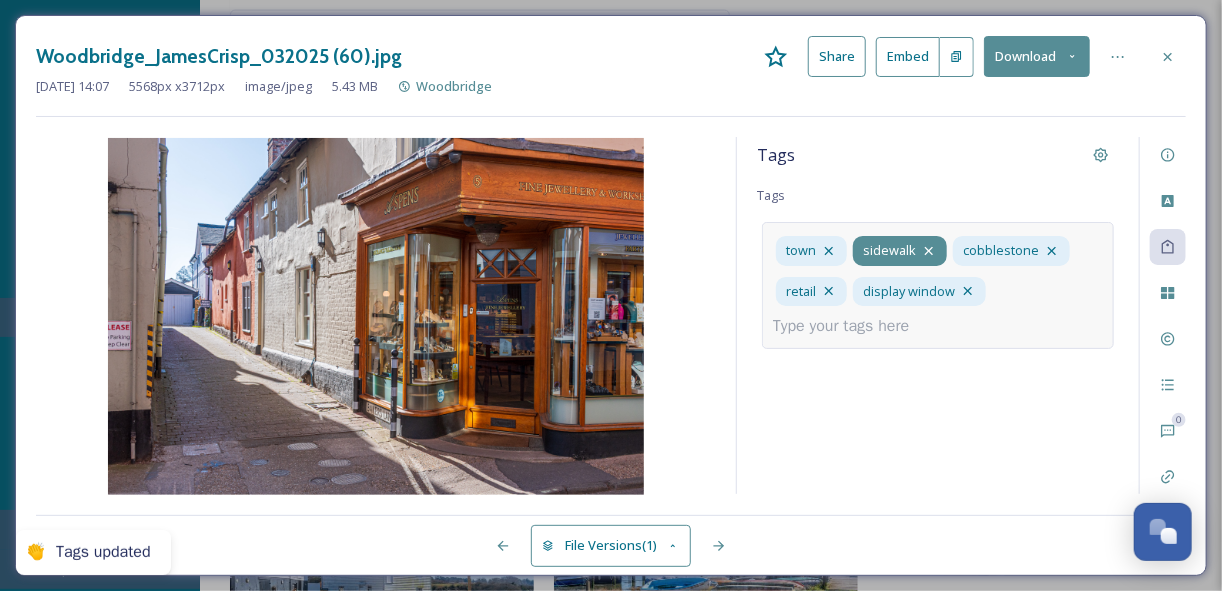 click 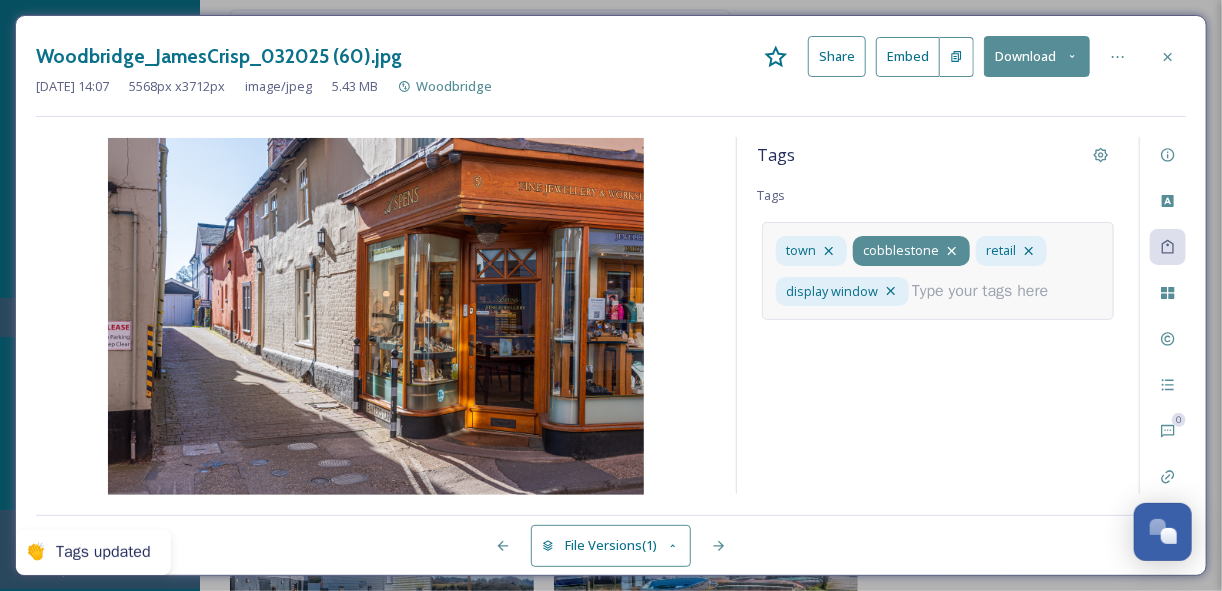 click 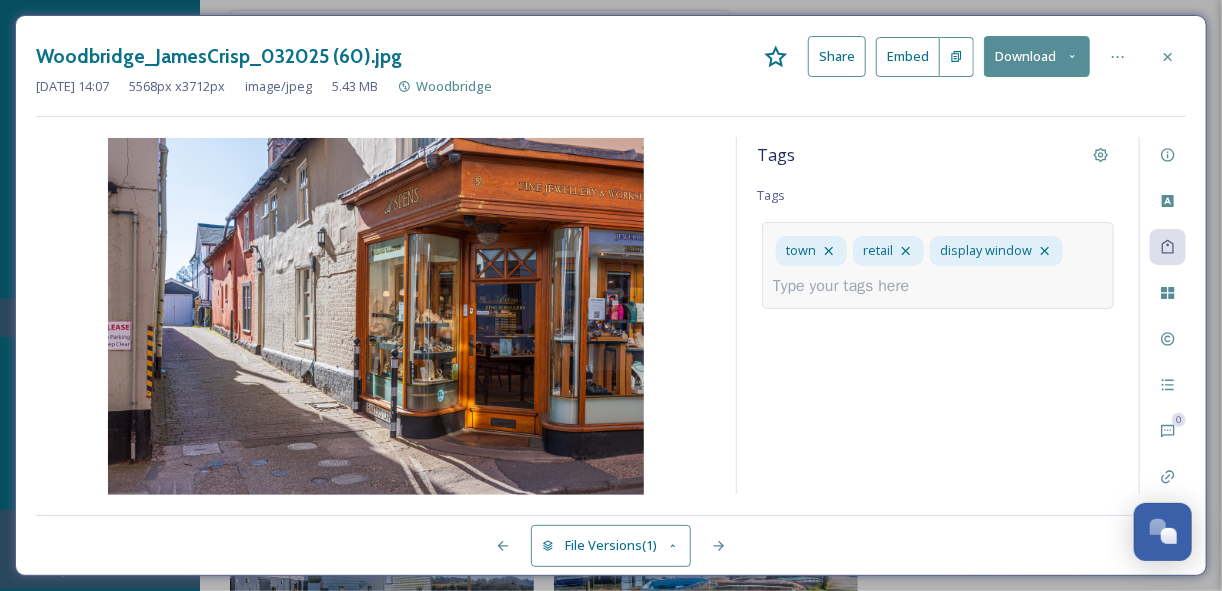click at bounding box center [849, 286] 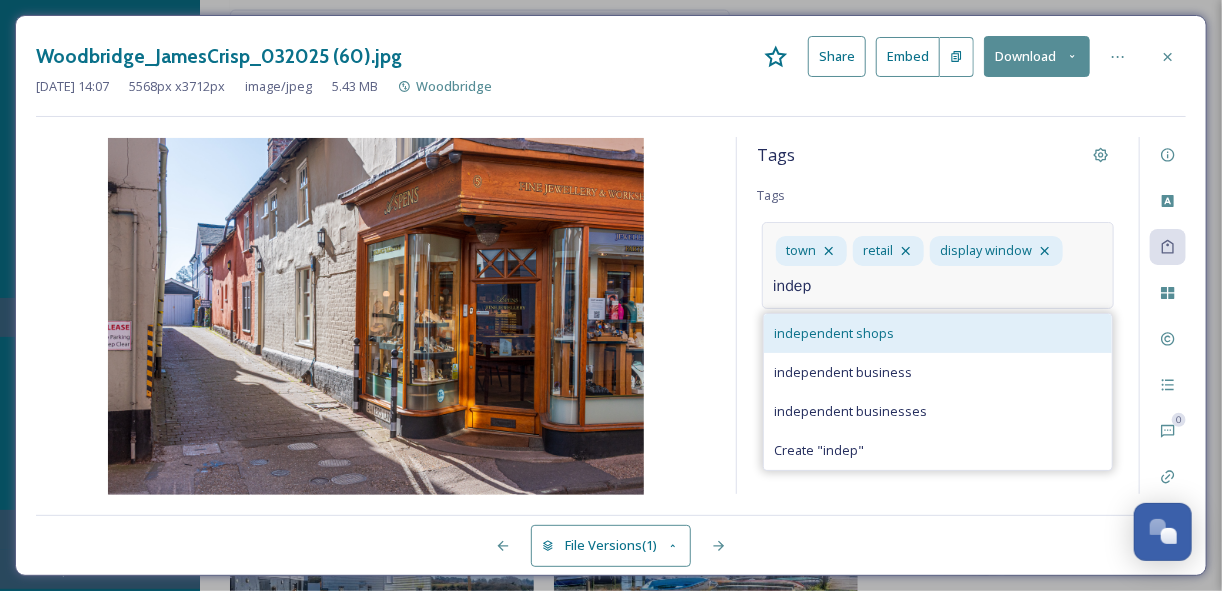 click on "independent shops" at bounding box center [834, 333] 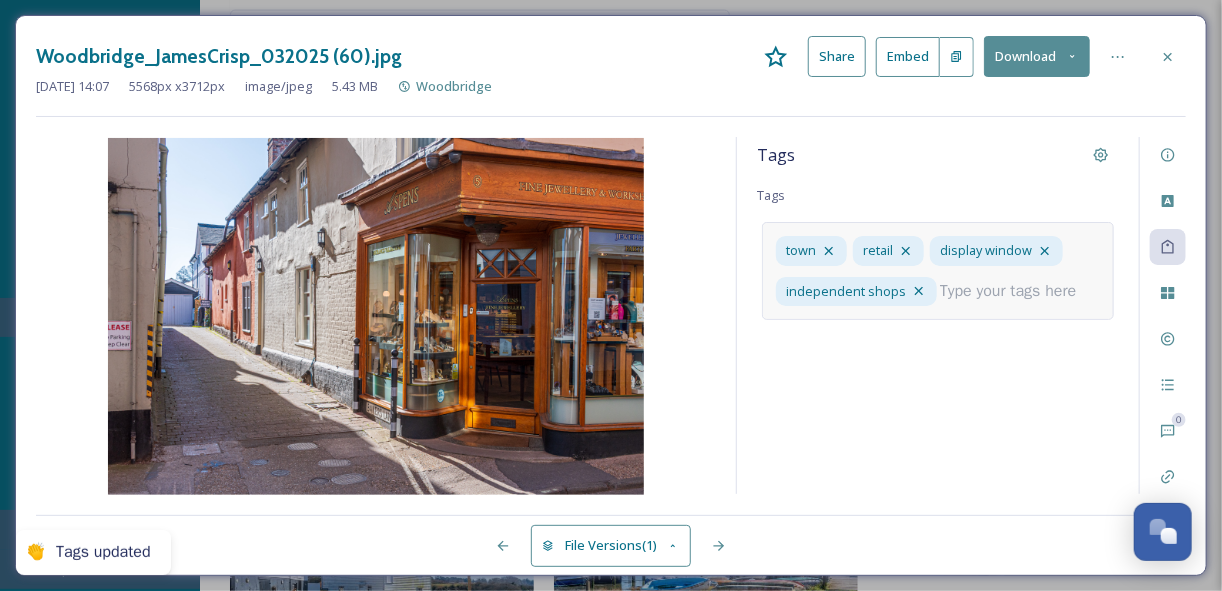 click at bounding box center [1016, 291] 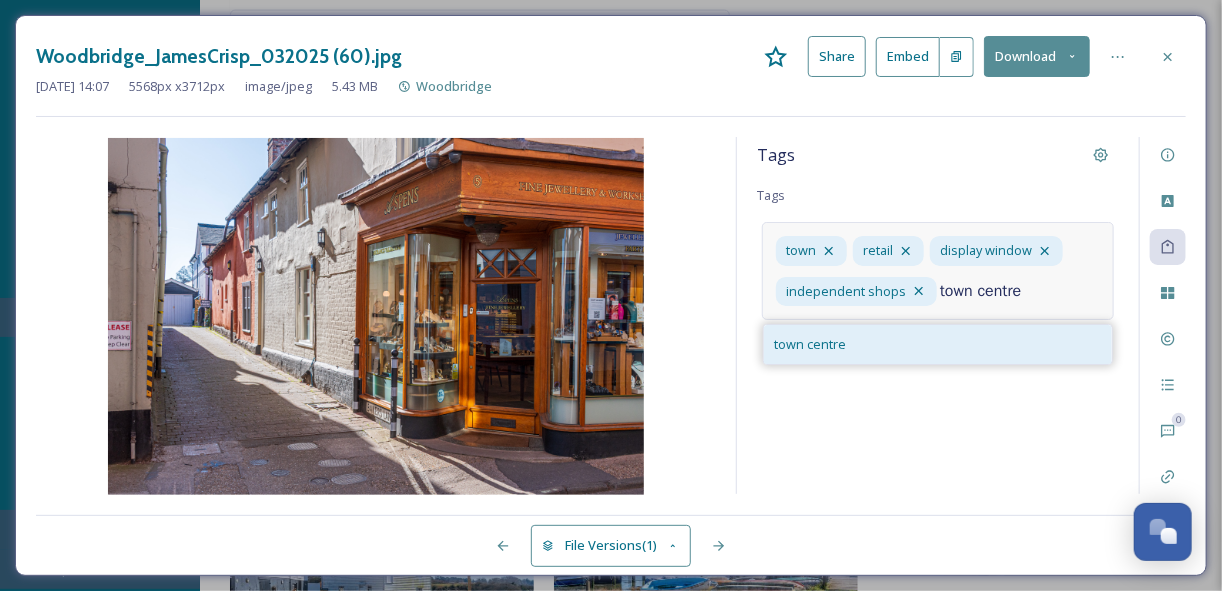 click on "town centre" at bounding box center [938, 344] 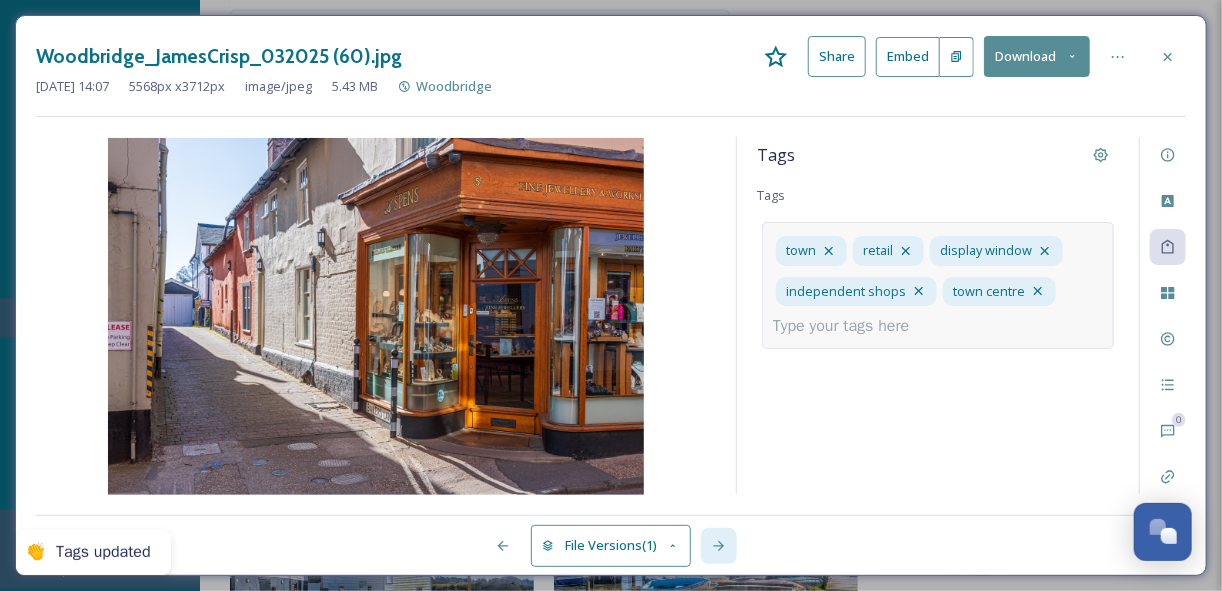 click 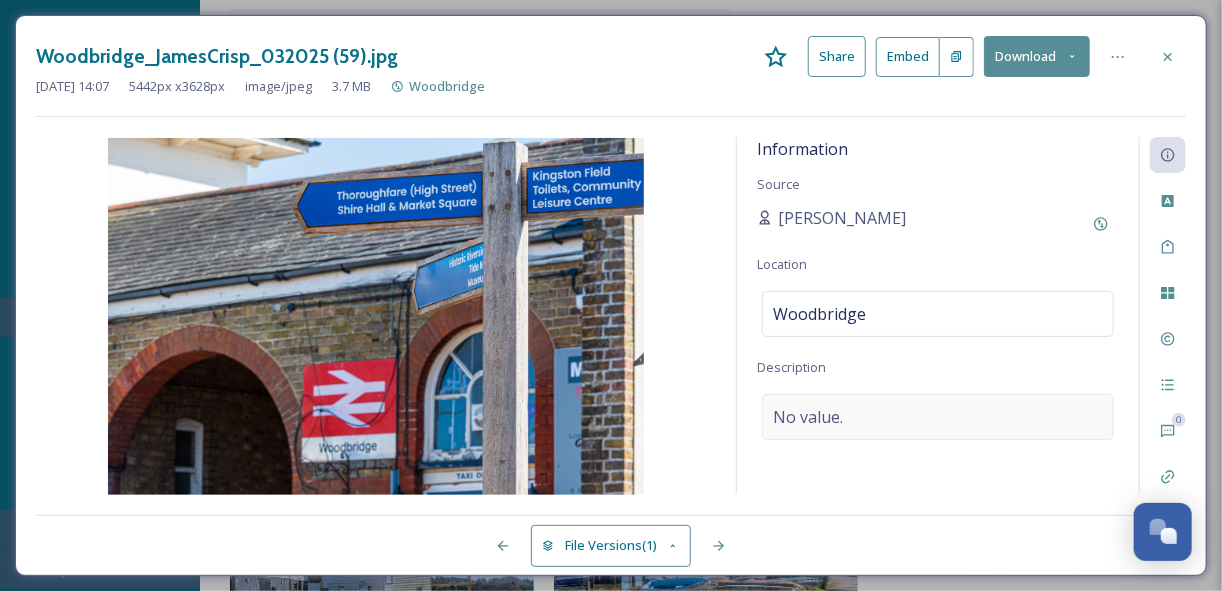 click on "No value." at bounding box center [808, 417] 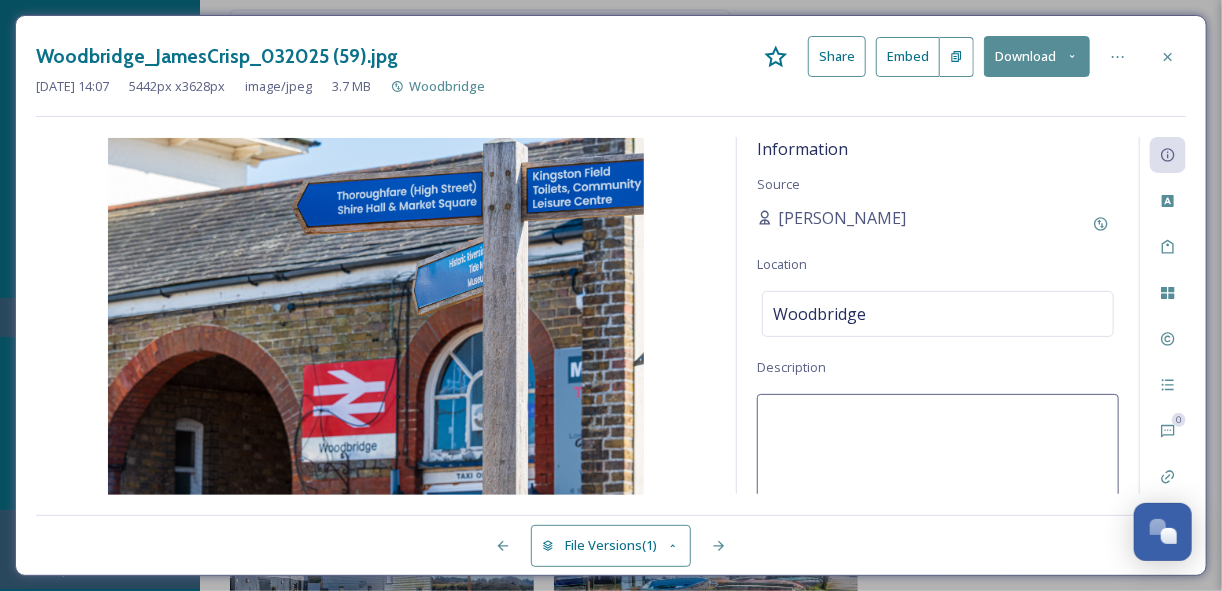 click at bounding box center [938, 477] 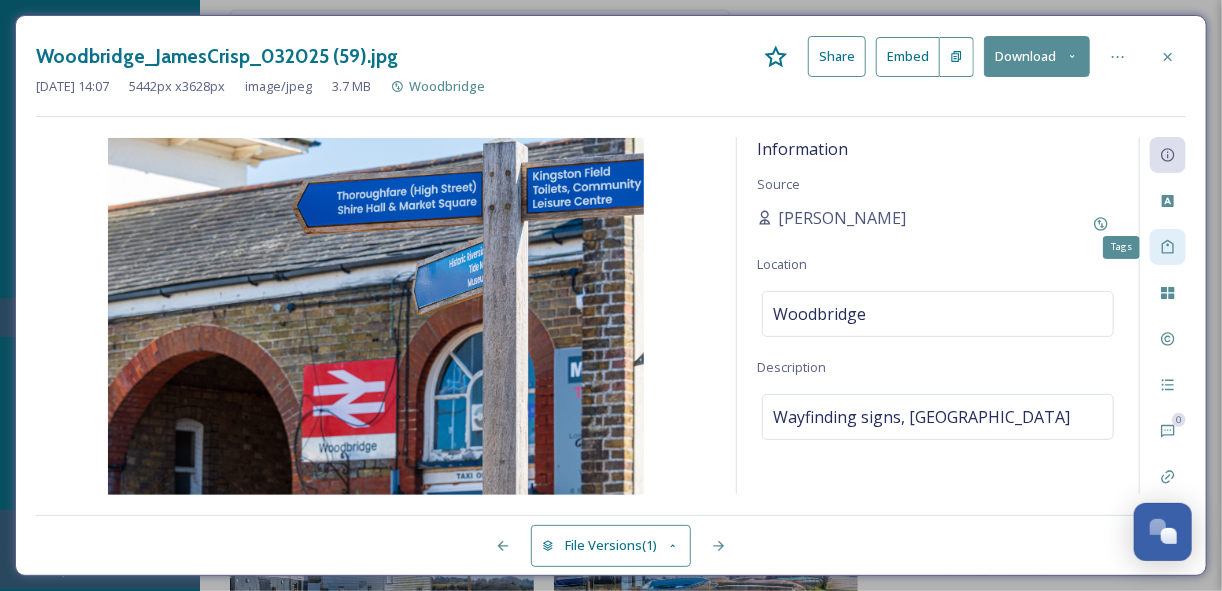 click 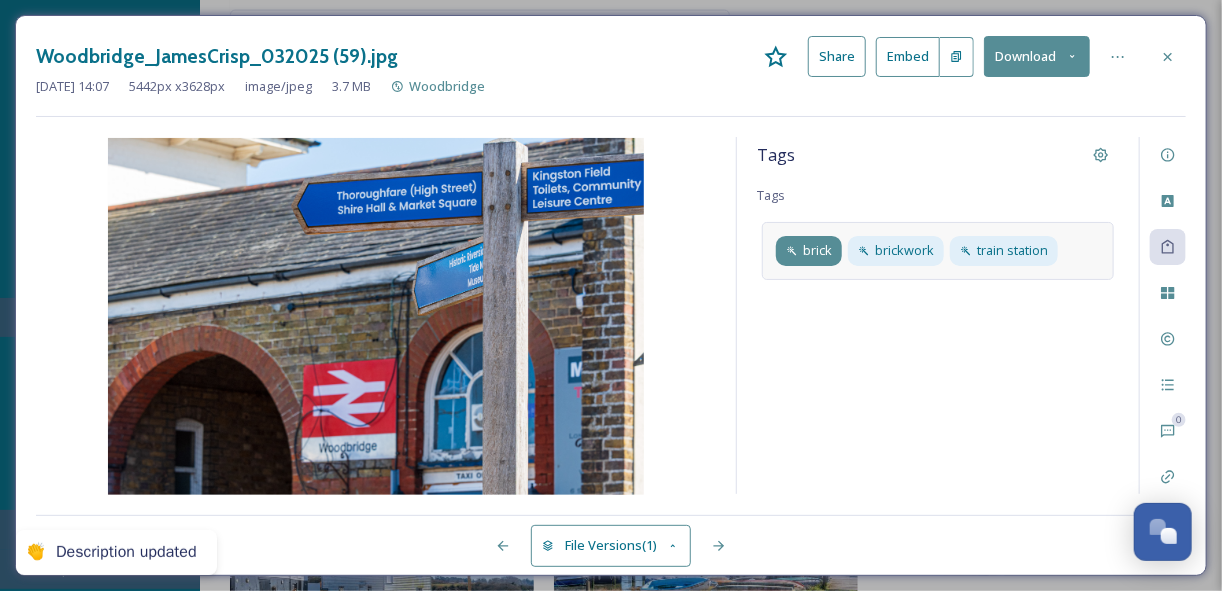 click on "brick" at bounding box center (817, 250) 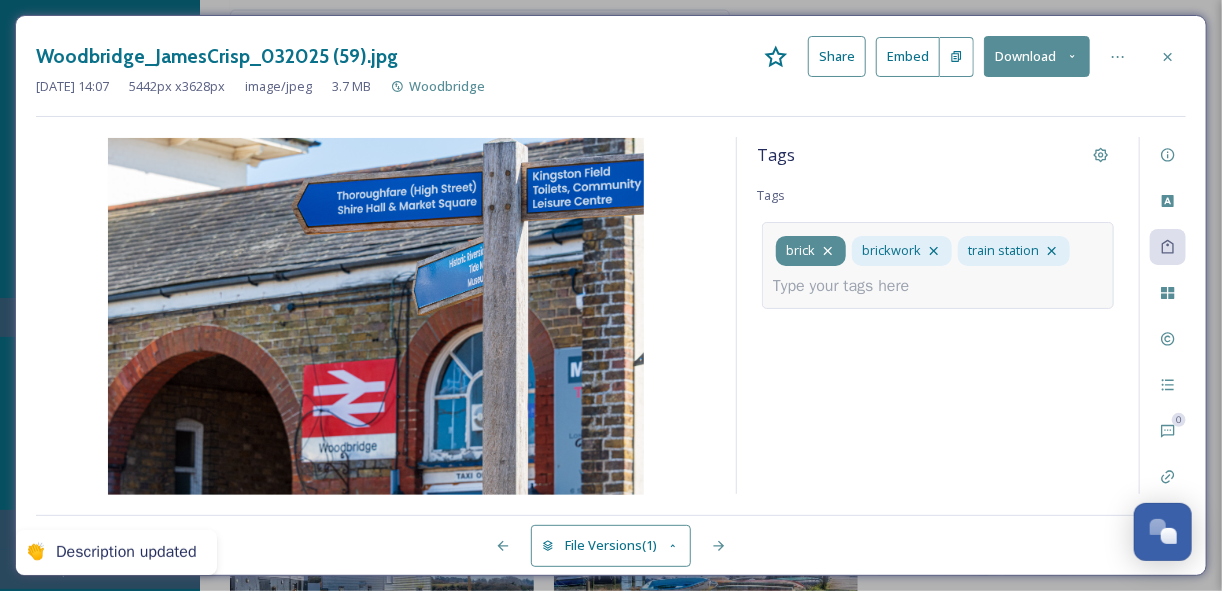 click 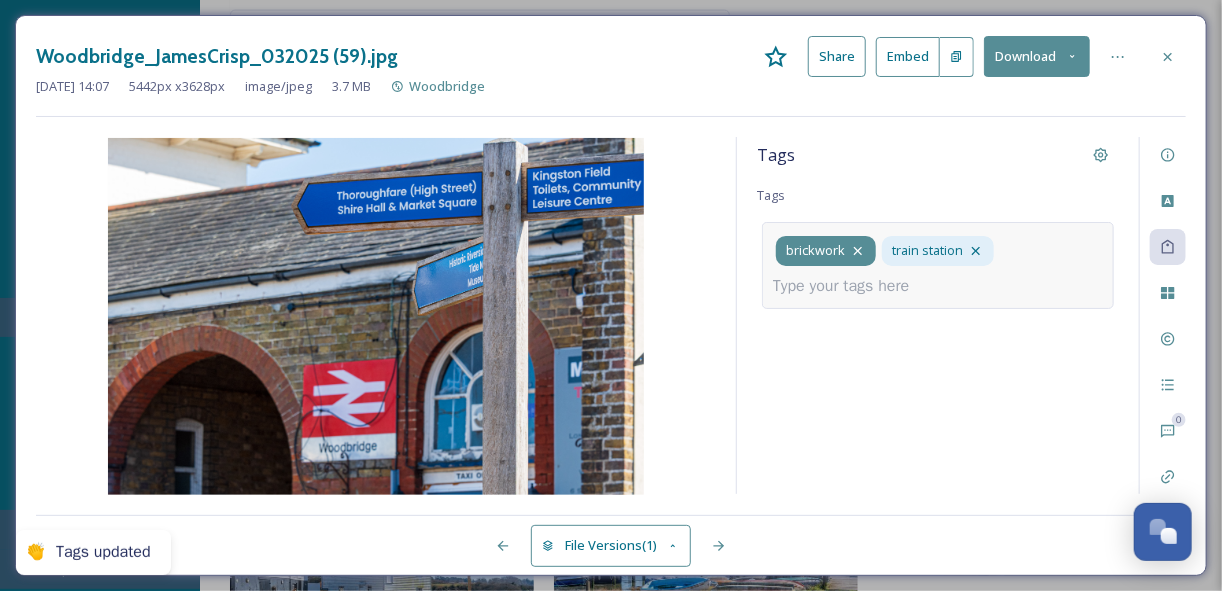 click 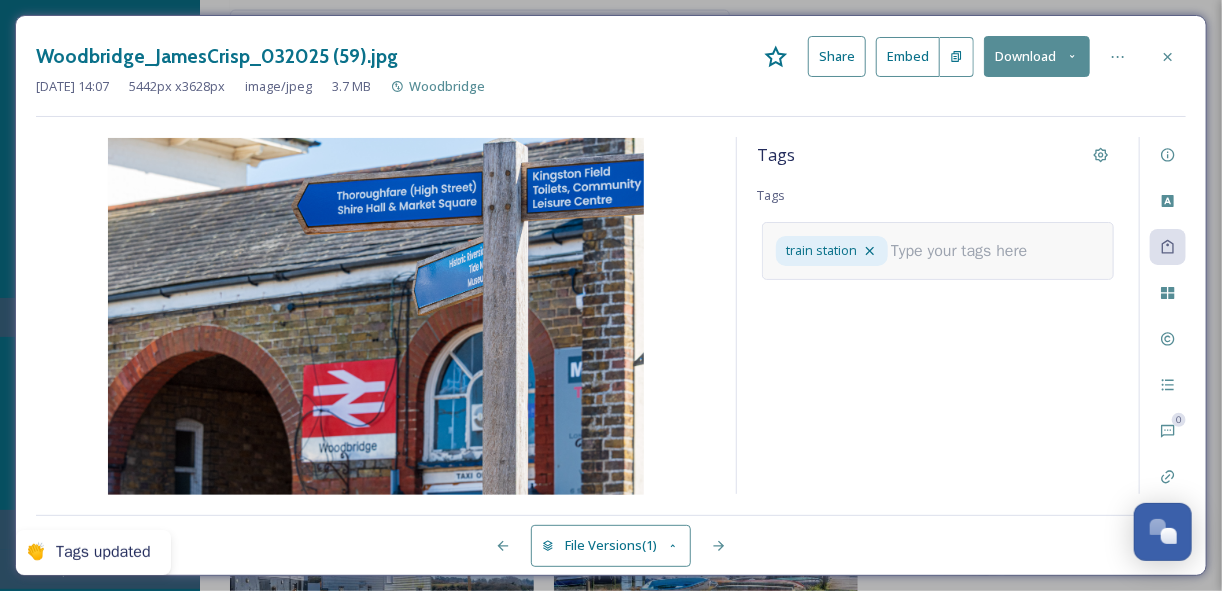 click at bounding box center [967, 251] 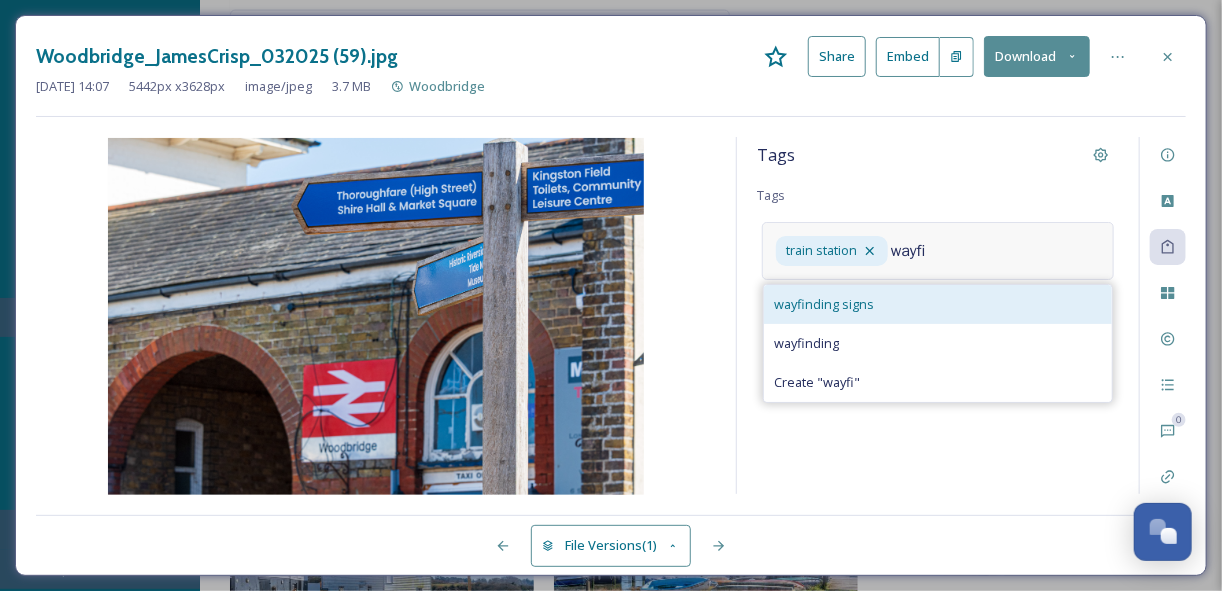 click on "wayfinding signs" at bounding box center (938, 304) 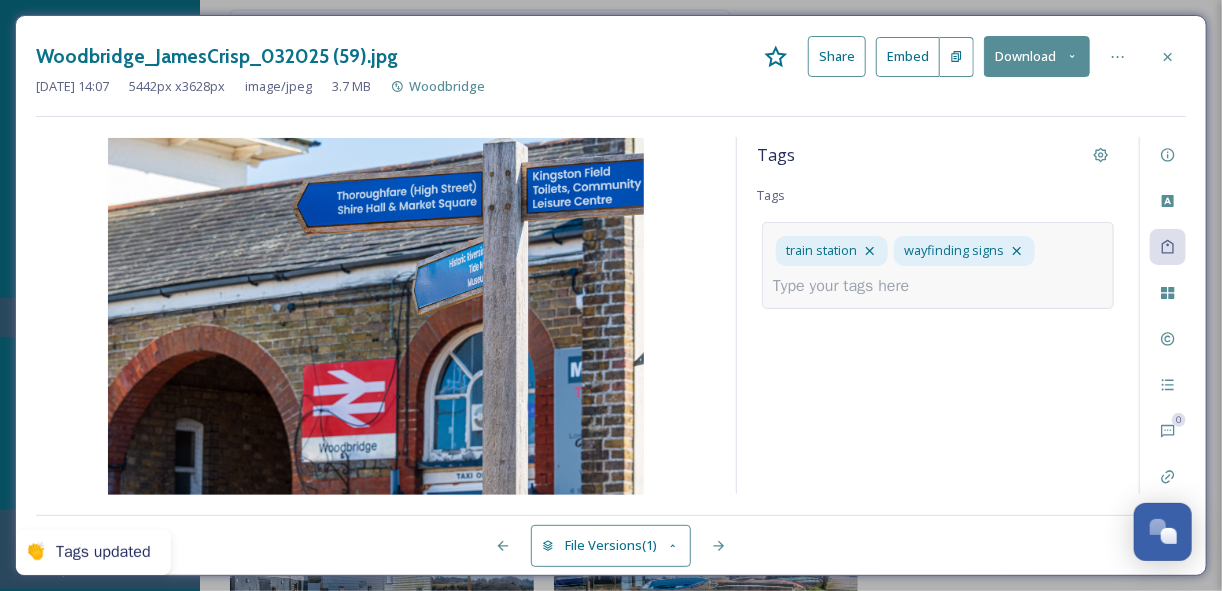 click at bounding box center (849, 286) 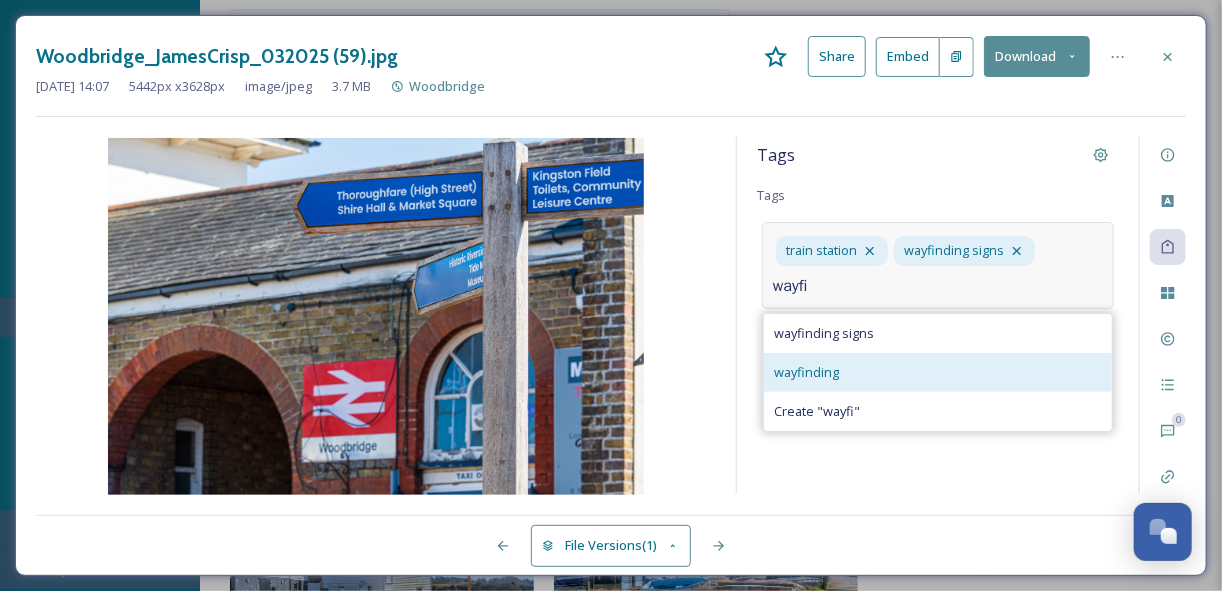 click on "wayfinding" at bounding box center [938, 372] 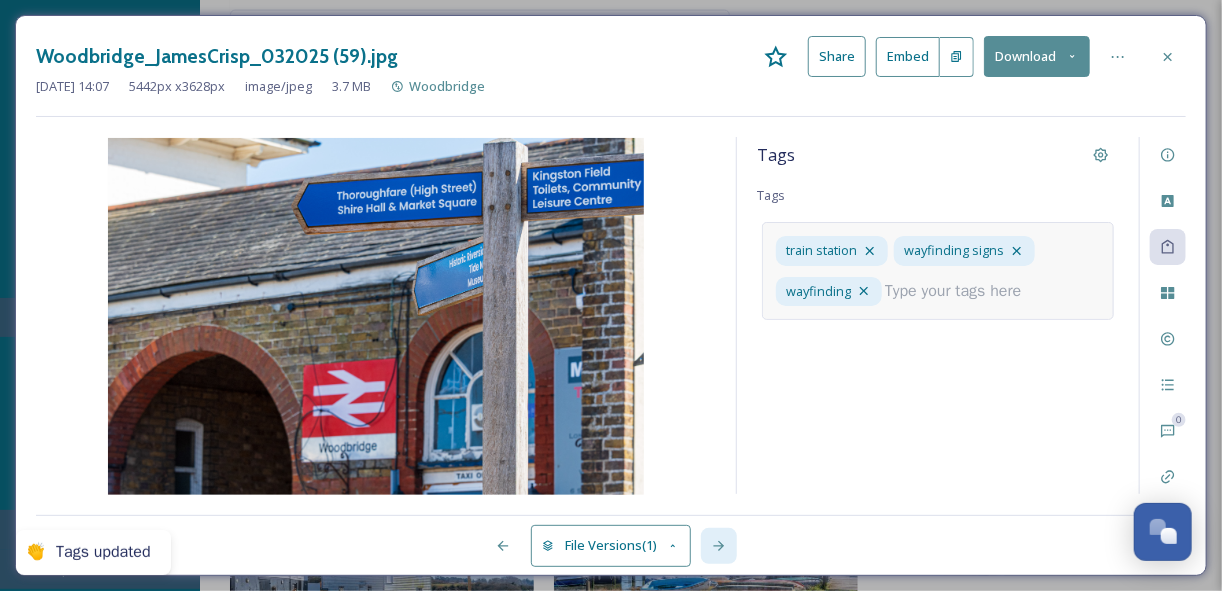 click 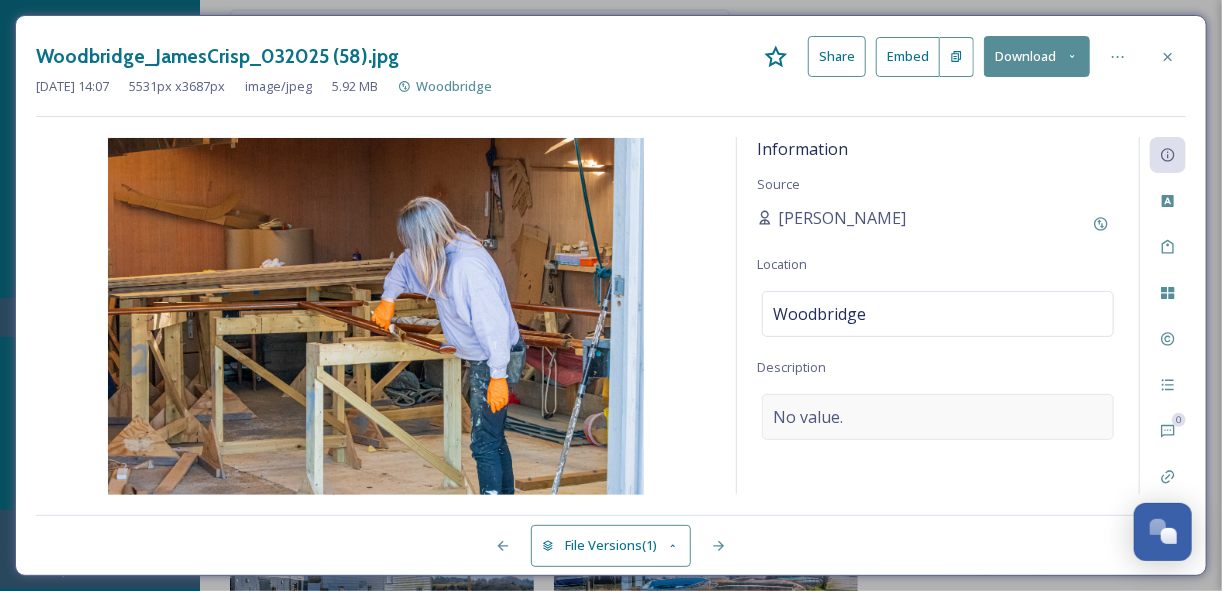 click on "No value." at bounding box center (808, 417) 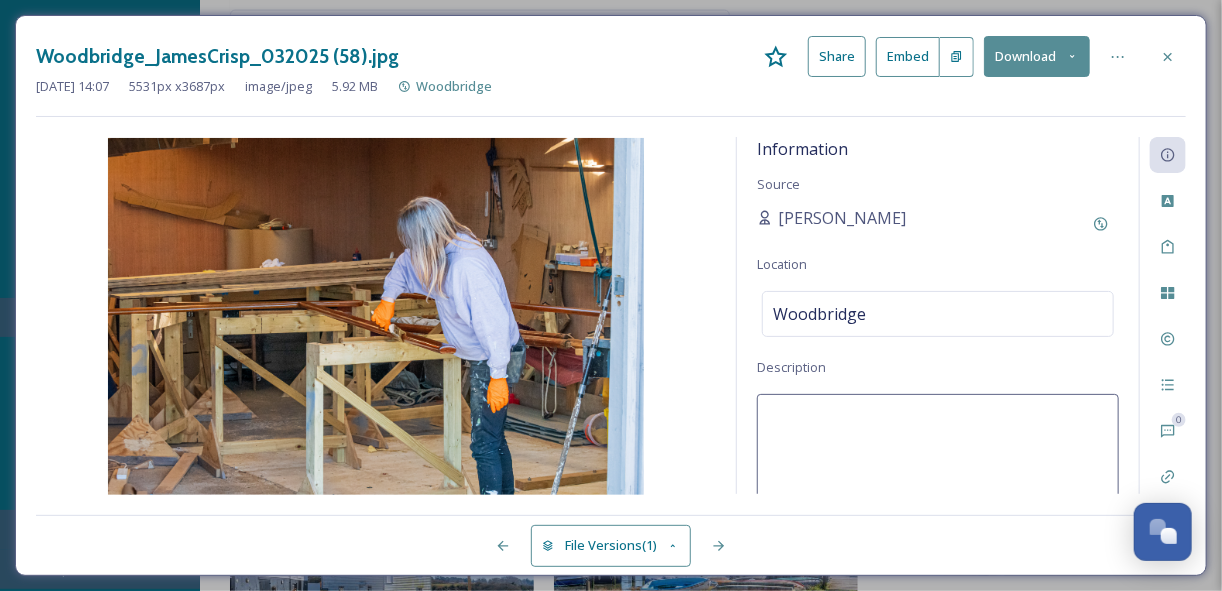 click at bounding box center (938, 477) 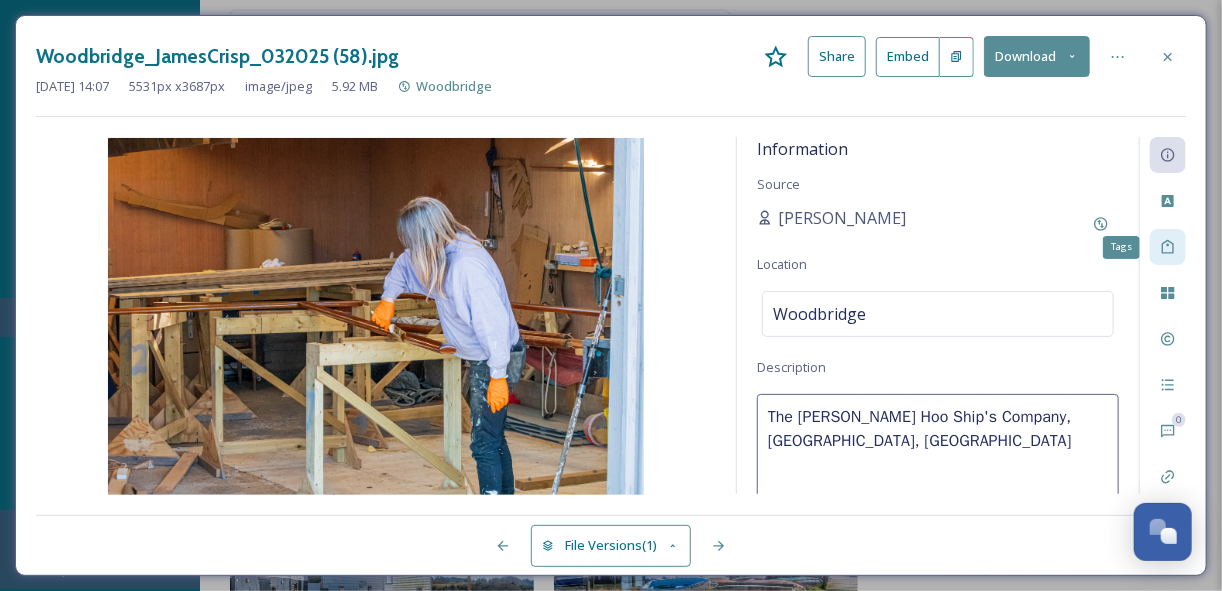 click on "Tags" at bounding box center [1168, 247] 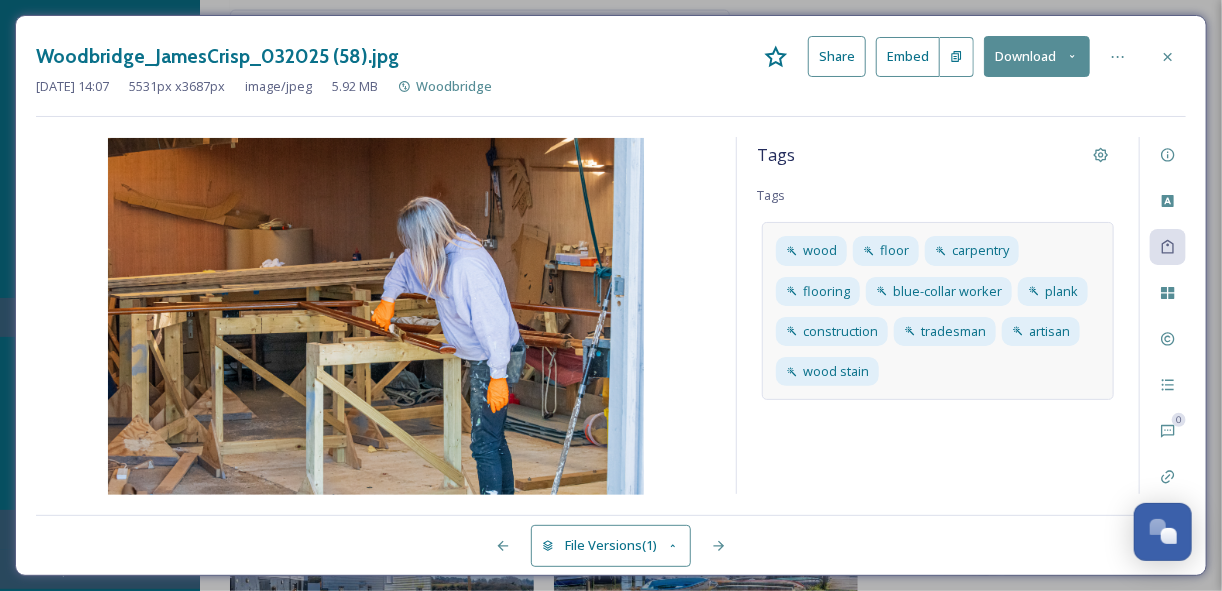 click on "wood floor carpentry flooring blue-collar worker plank construction tradesman artisan wood stain" at bounding box center (938, 311) 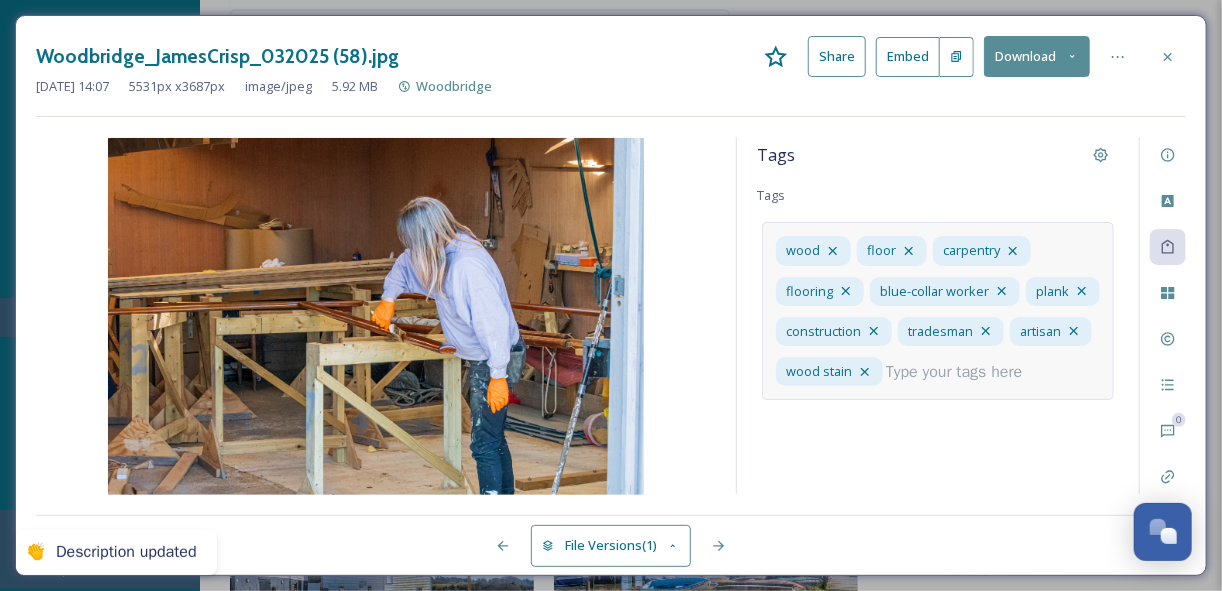 click at bounding box center [962, 372] 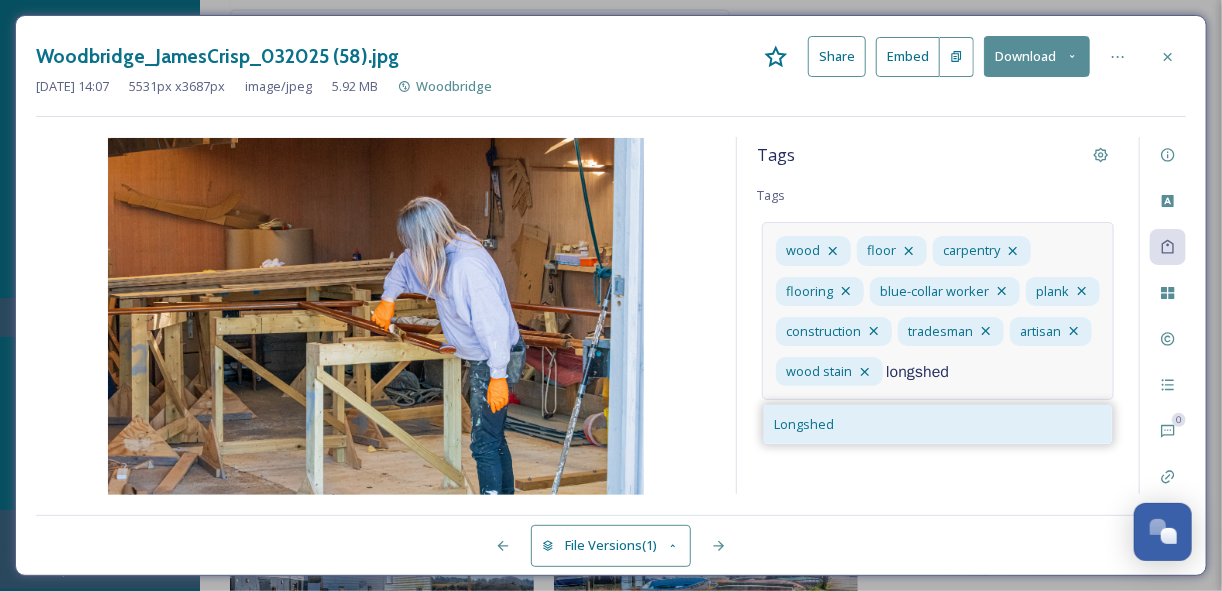 click on "Longshed" at bounding box center [804, 424] 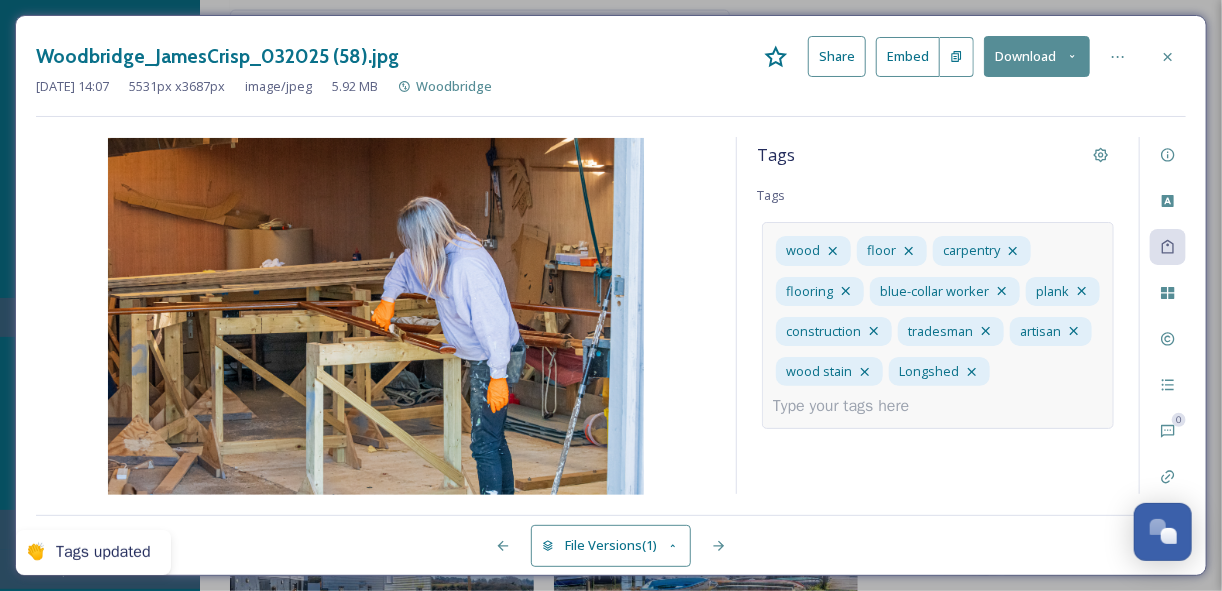 click at bounding box center (849, 406) 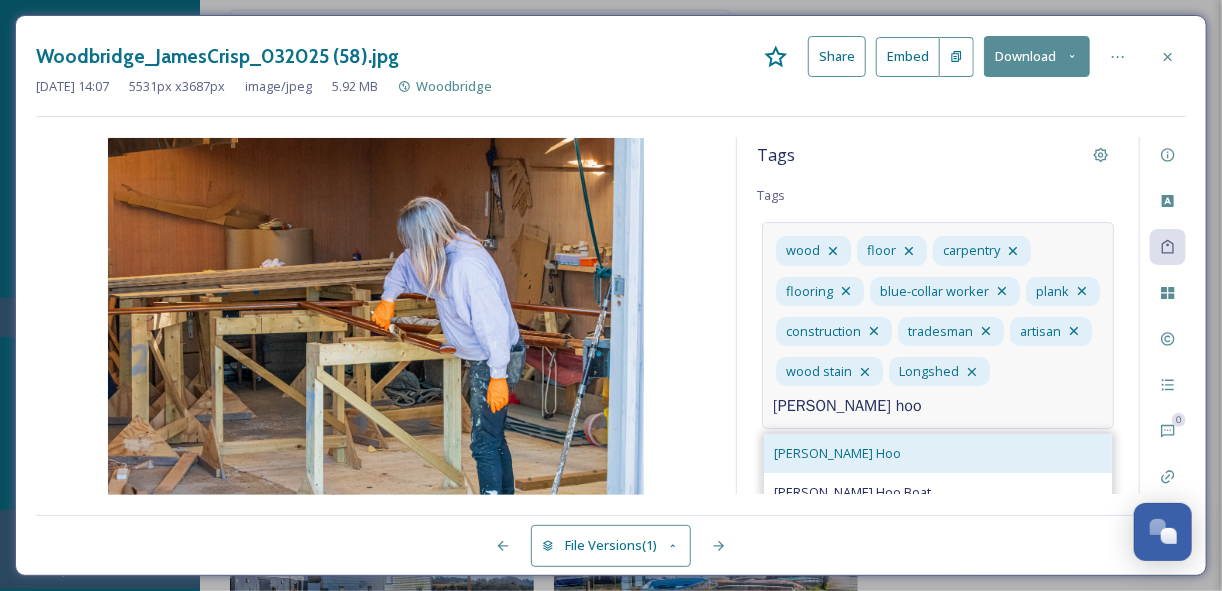 click on "[PERSON_NAME] Hoo" at bounding box center (837, 453) 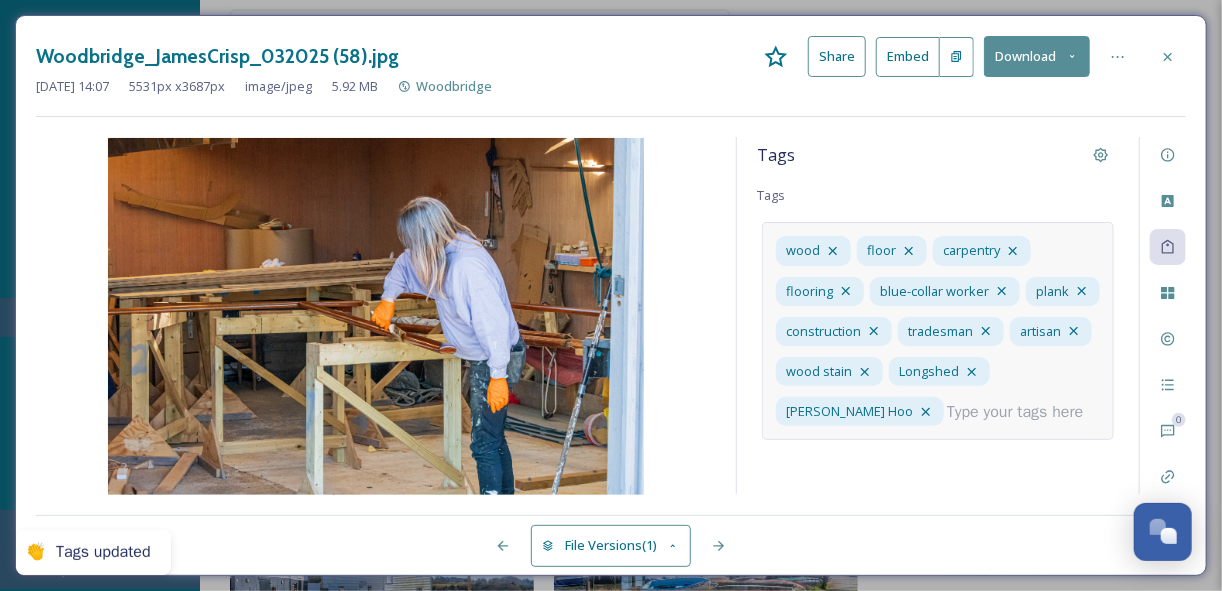 drag, startPoint x: 921, startPoint y: 404, endPoint x: 924, endPoint y: 414, distance: 10.440307 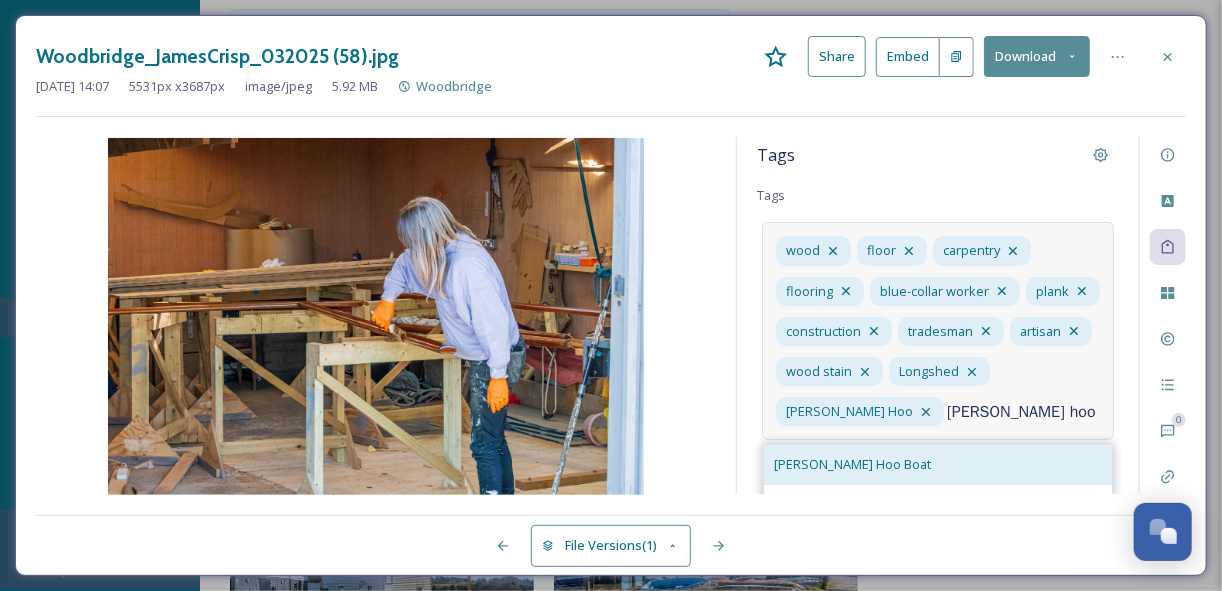 click on "[PERSON_NAME] Hoo Boat" at bounding box center [852, 464] 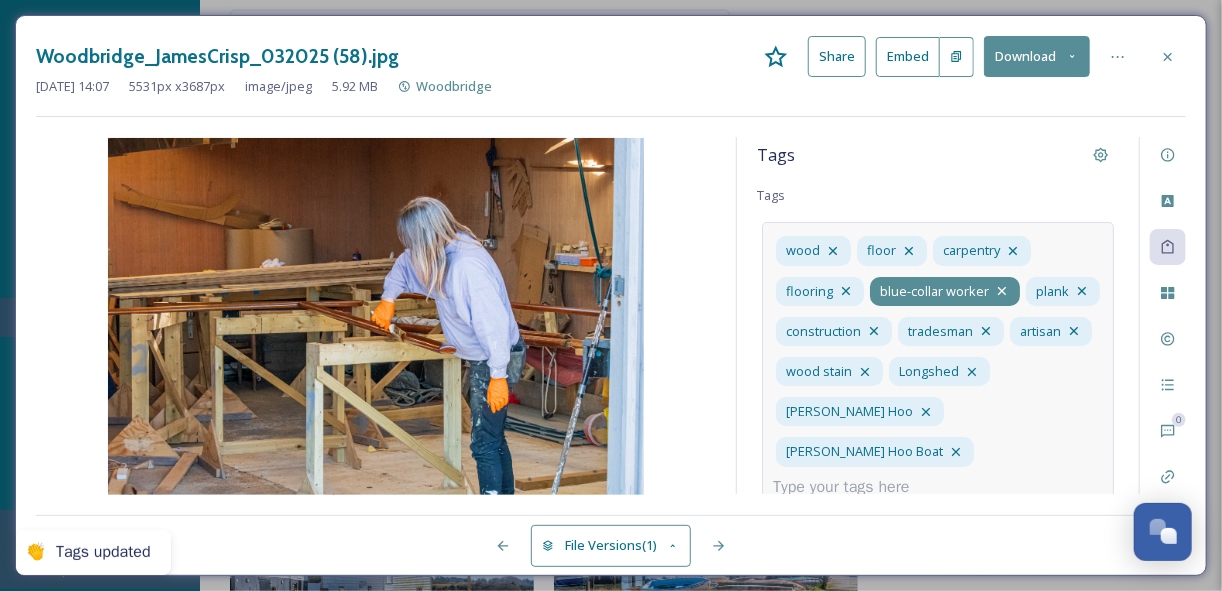 click 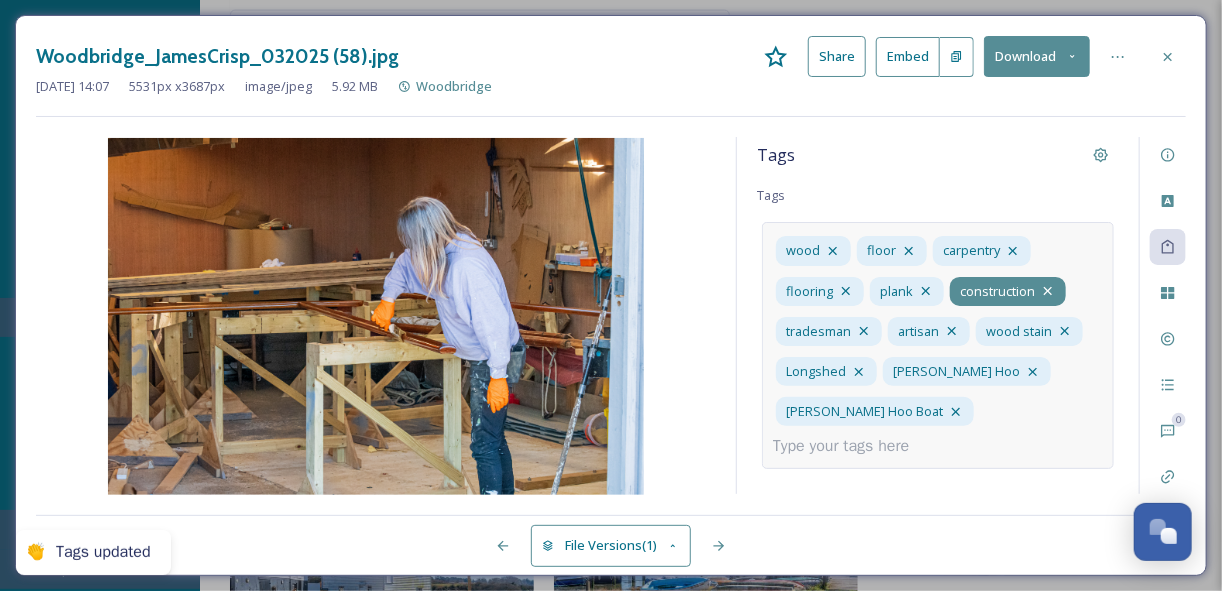 click 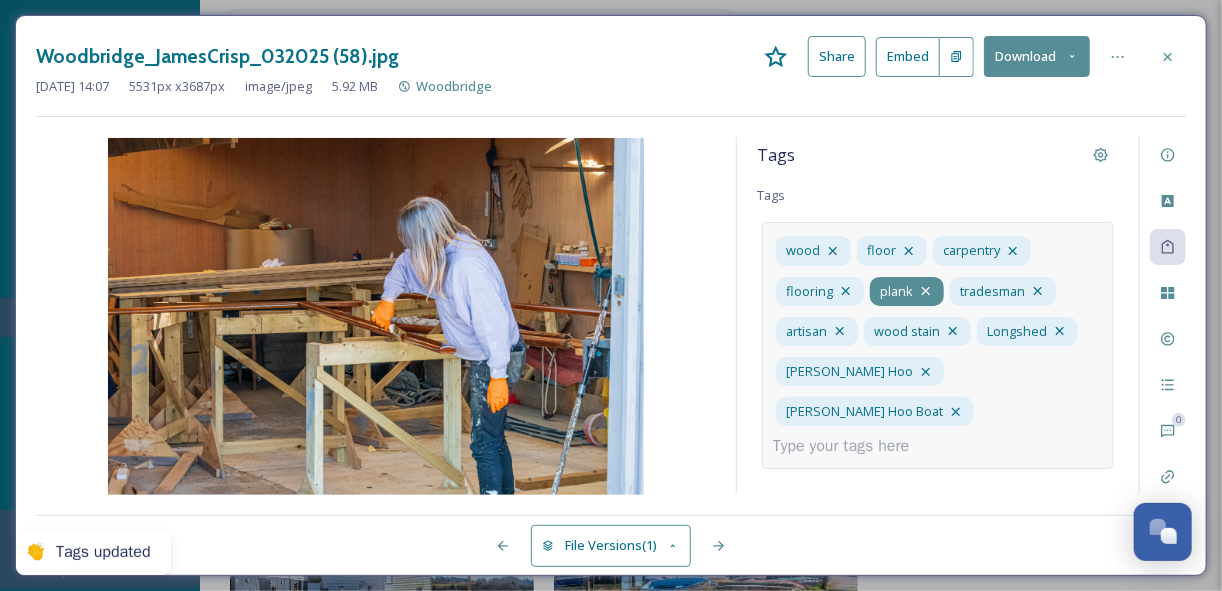 click 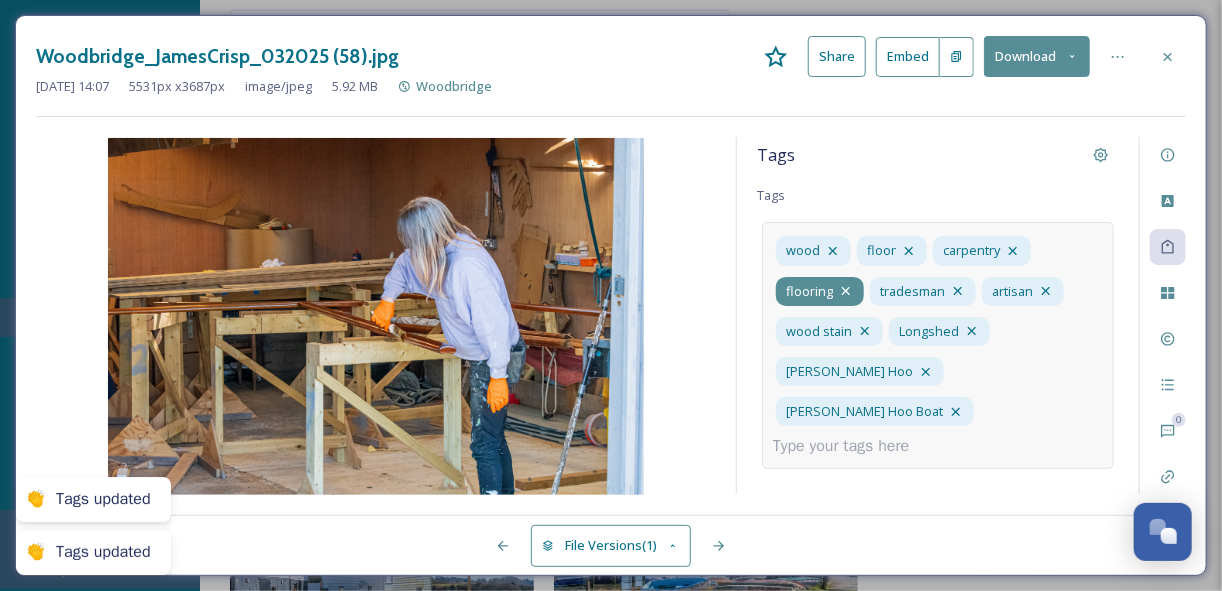click 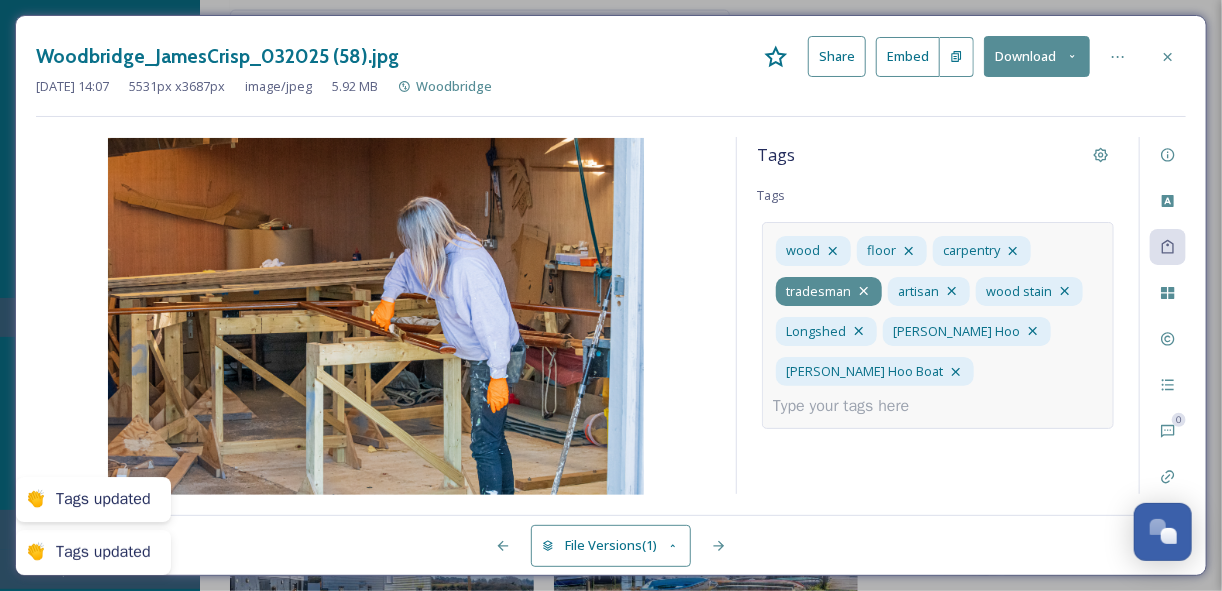 click 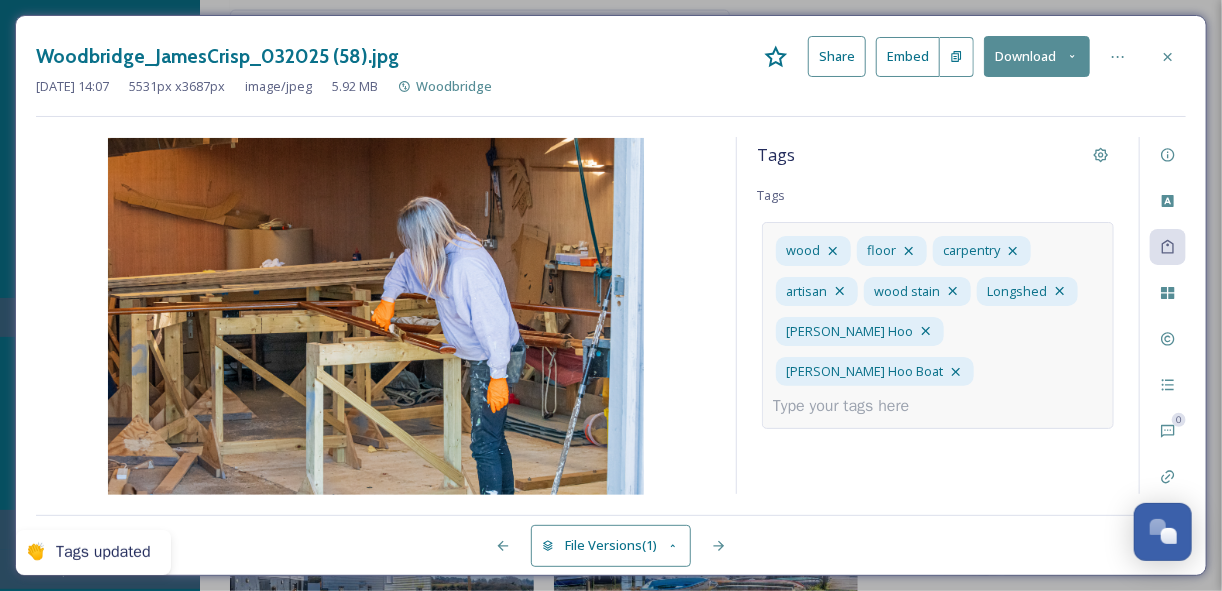 click at bounding box center [849, 406] 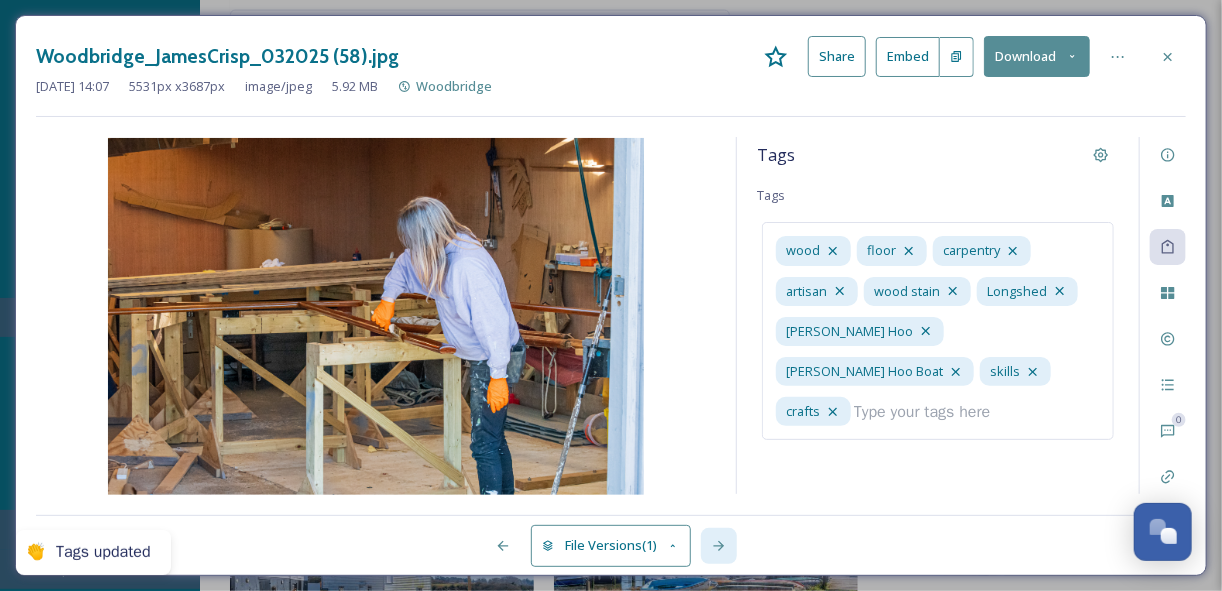 click 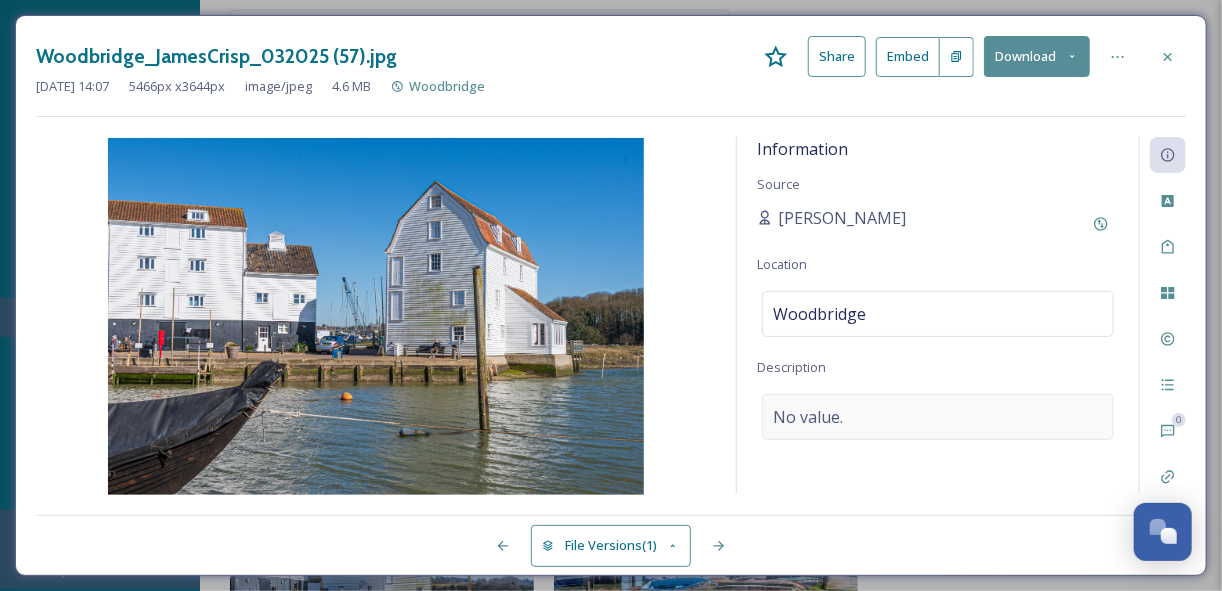 click on "No value." at bounding box center (808, 417) 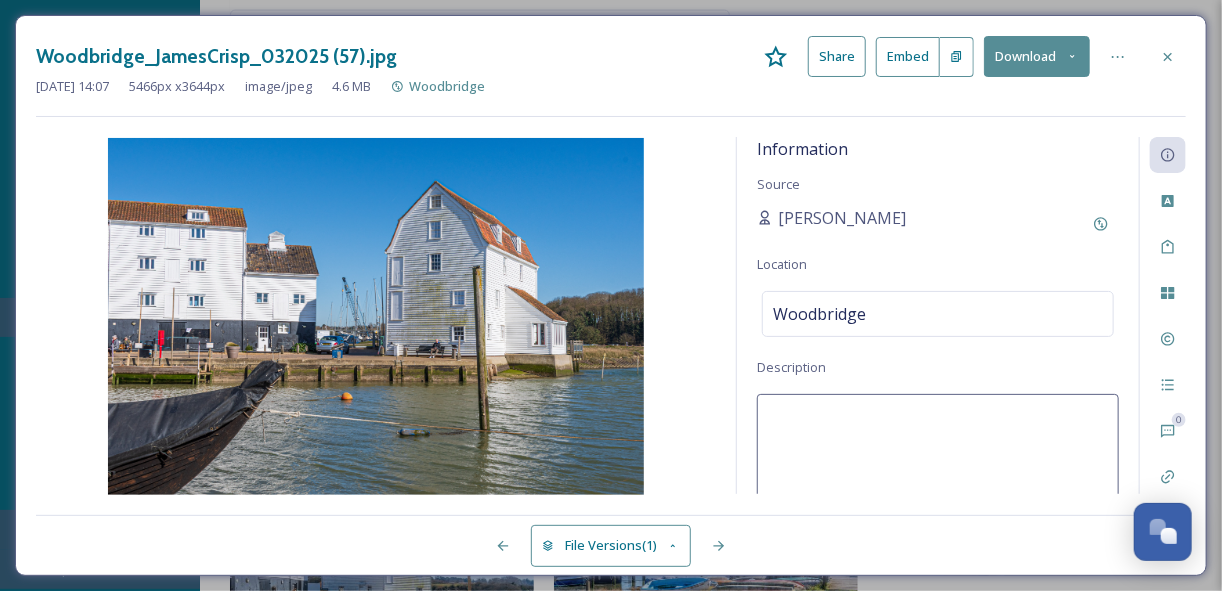 click at bounding box center [938, 477] 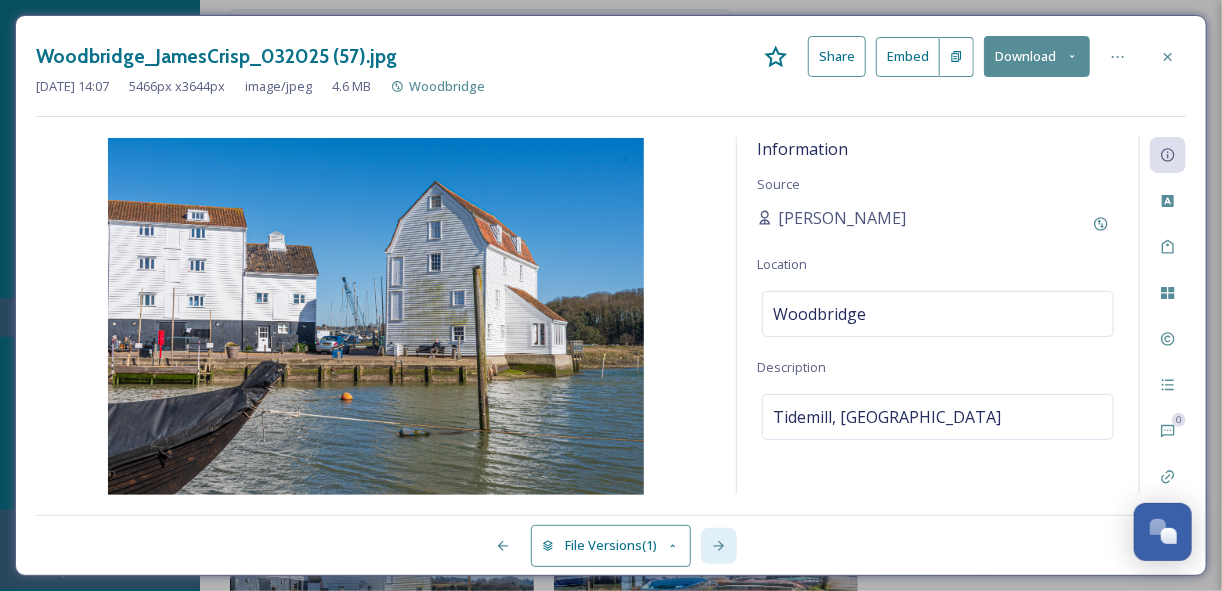click 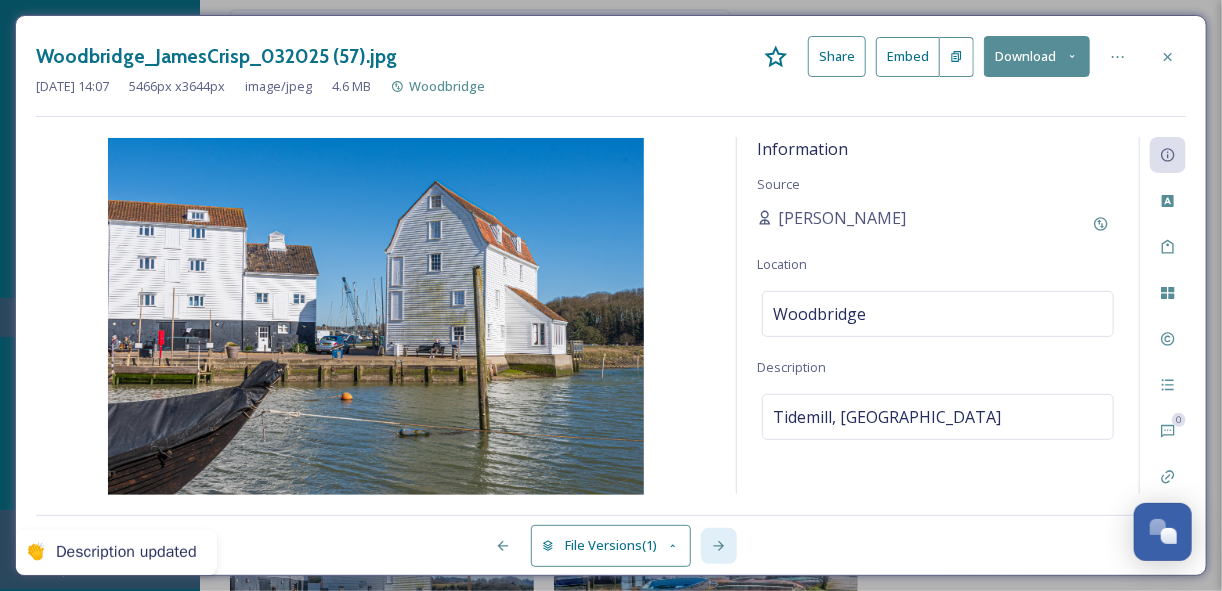 click 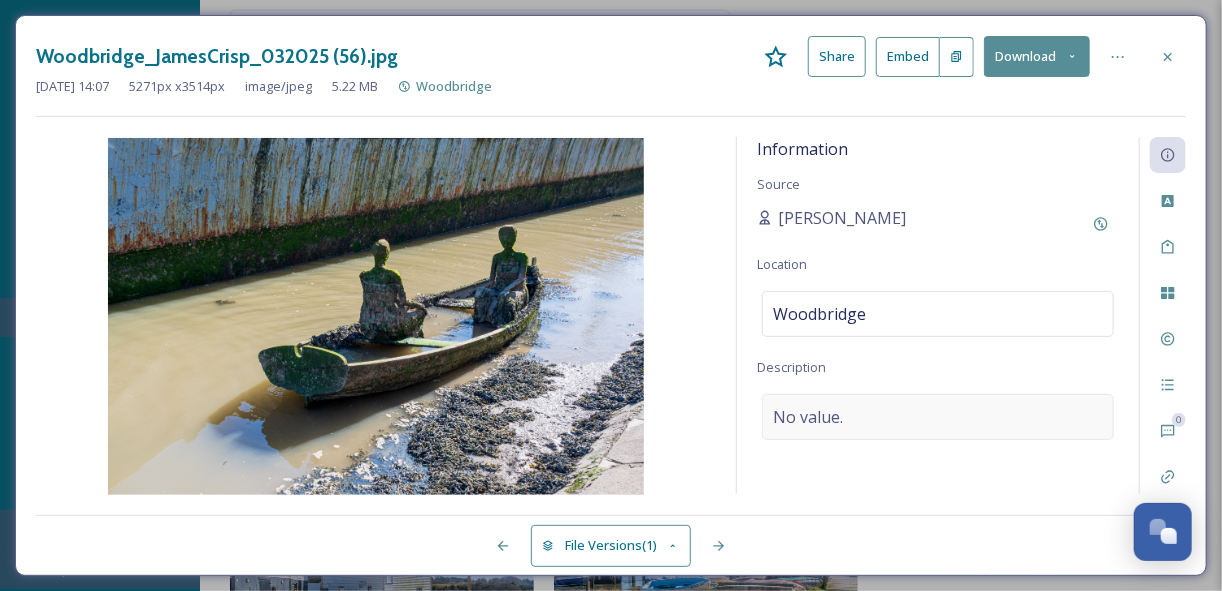 click on "No value." at bounding box center [938, 417] 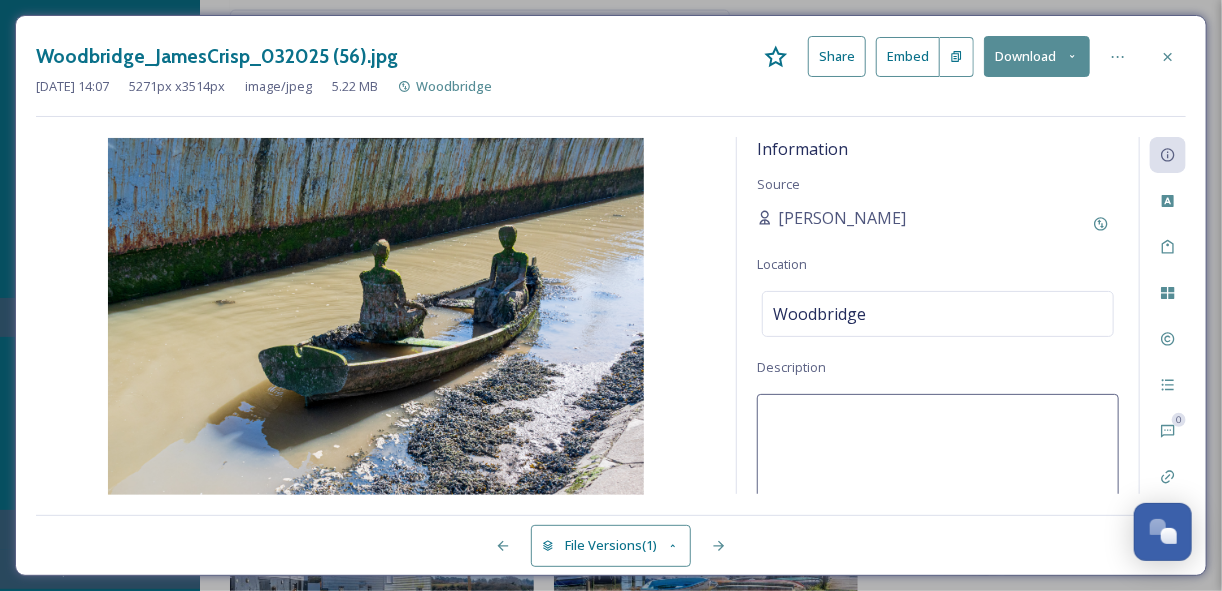 click at bounding box center [938, 477] 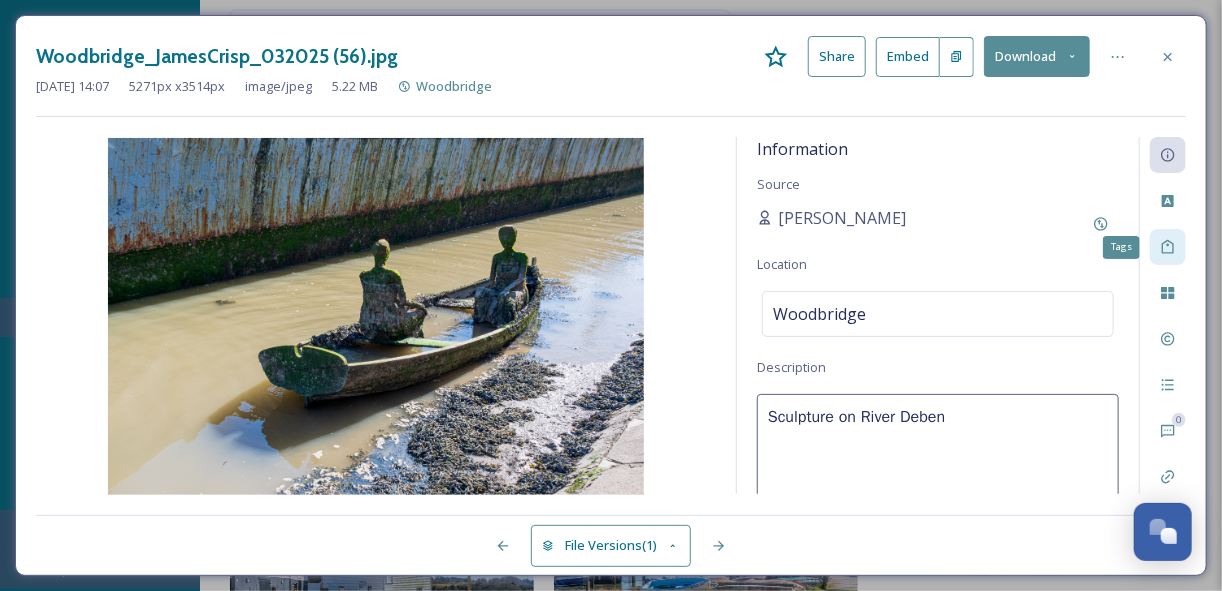 click 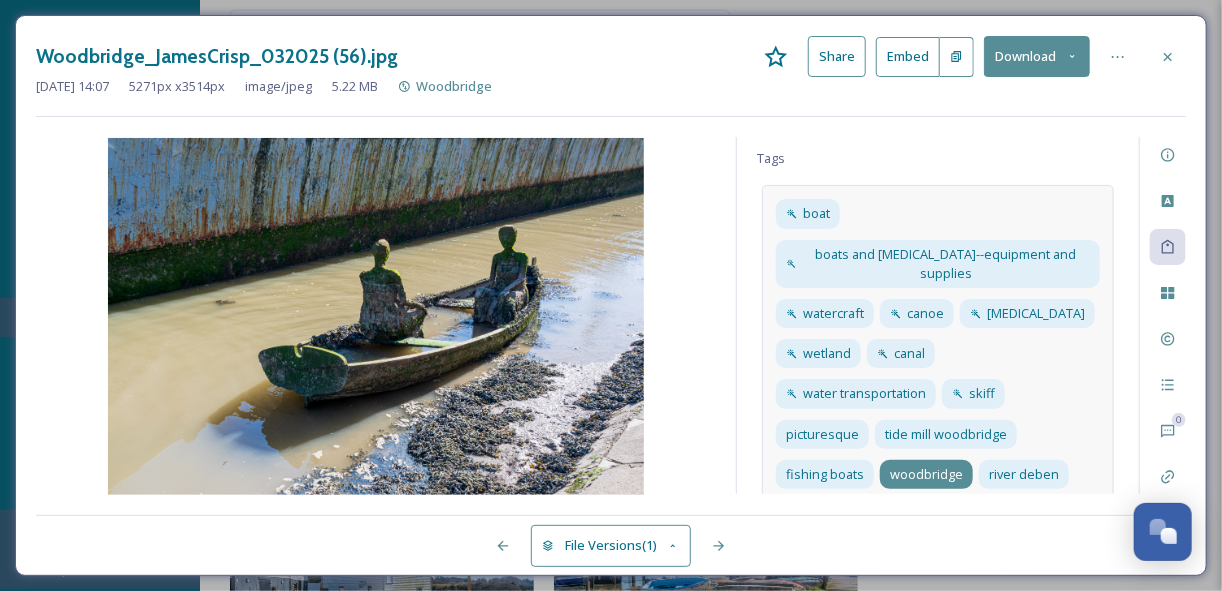scroll, scrollTop: 71, scrollLeft: 0, axis: vertical 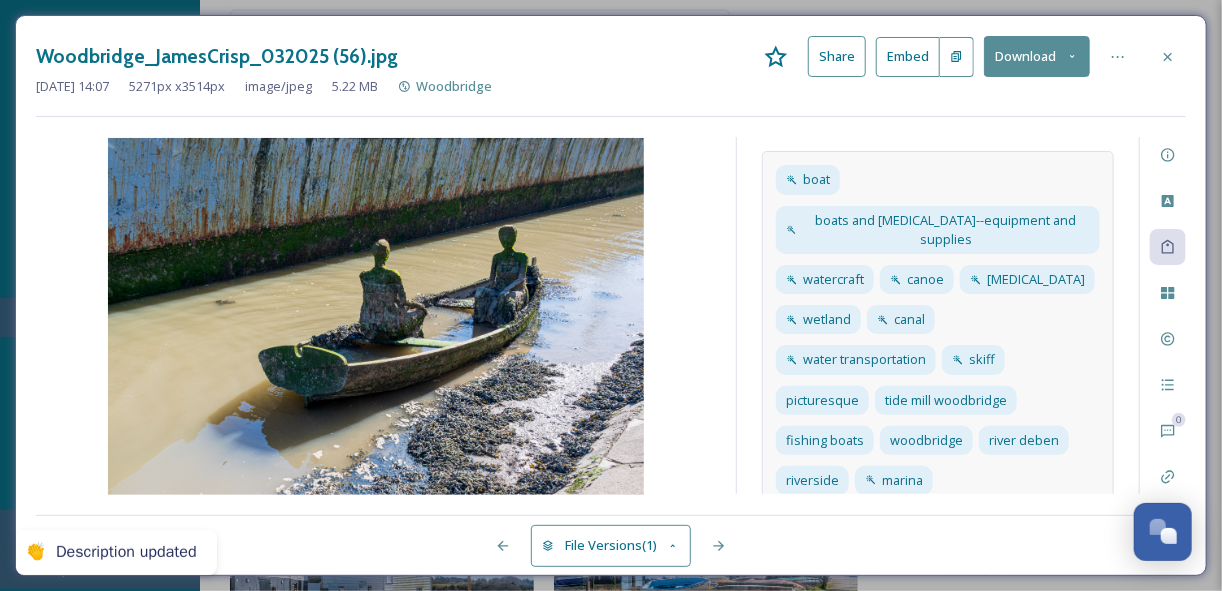 click on "boat boats and [MEDICAL_DATA]--equipment and supplies watercraft canoe [MEDICAL_DATA] wetland canal water transportation skiff picturesque tide mill woodbridge fishing boats [GEOGRAPHIC_DATA] deben [GEOGRAPHIC_DATA]" at bounding box center [938, 330] 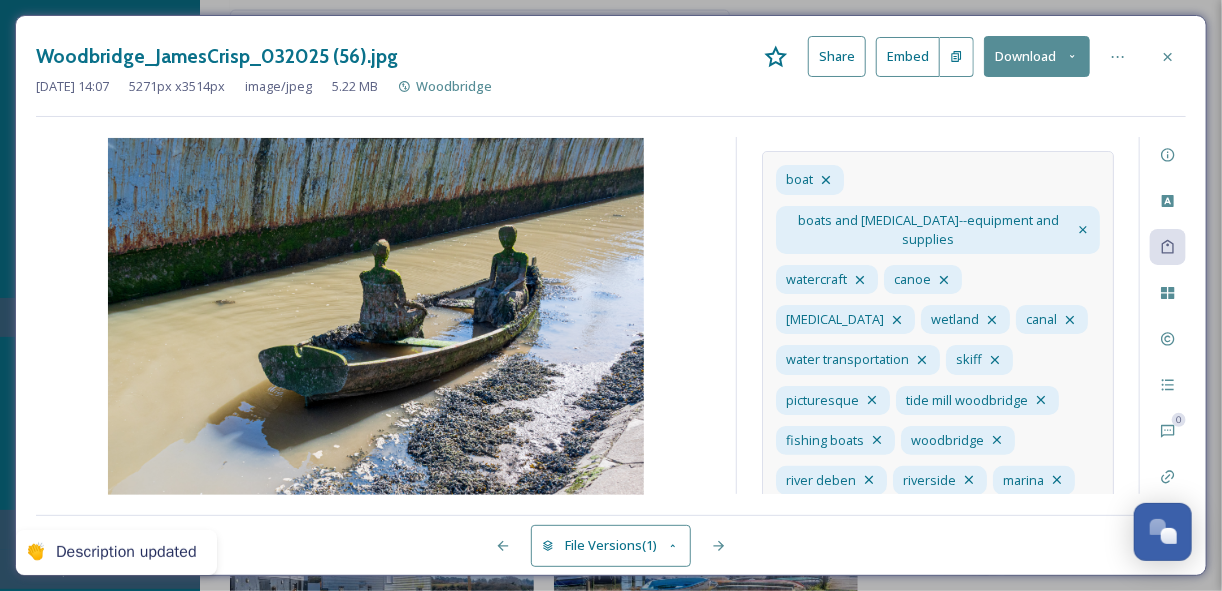 scroll, scrollTop: 99, scrollLeft: 0, axis: vertical 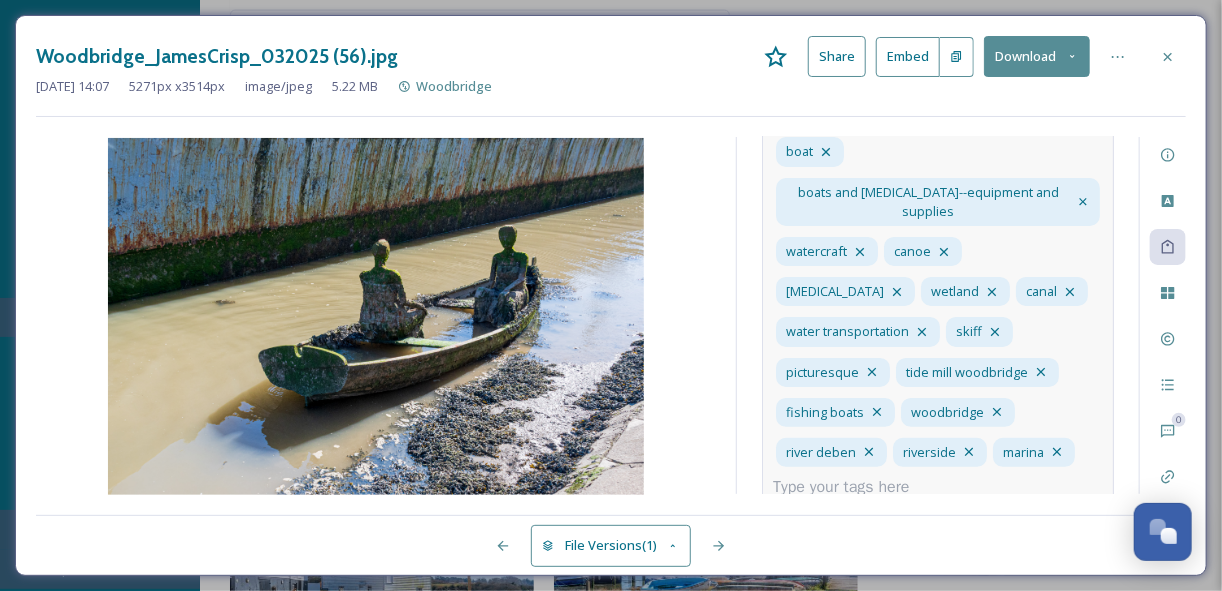 click at bounding box center (849, 487) 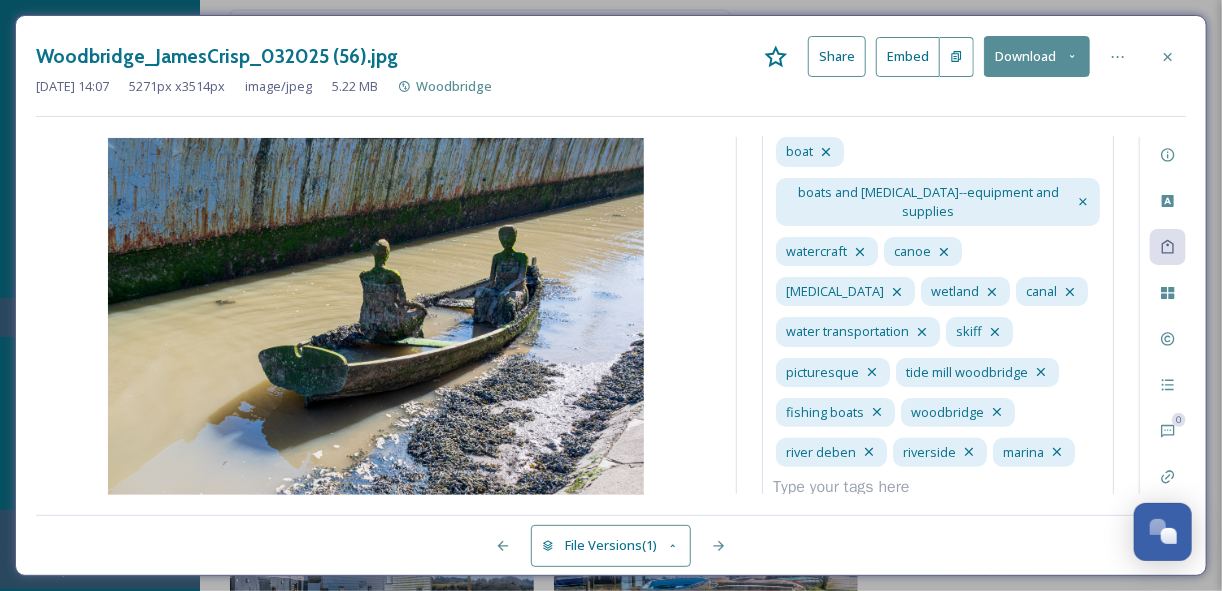 scroll, scrollTop: 105, scrollLeft: 0, axis: vertical 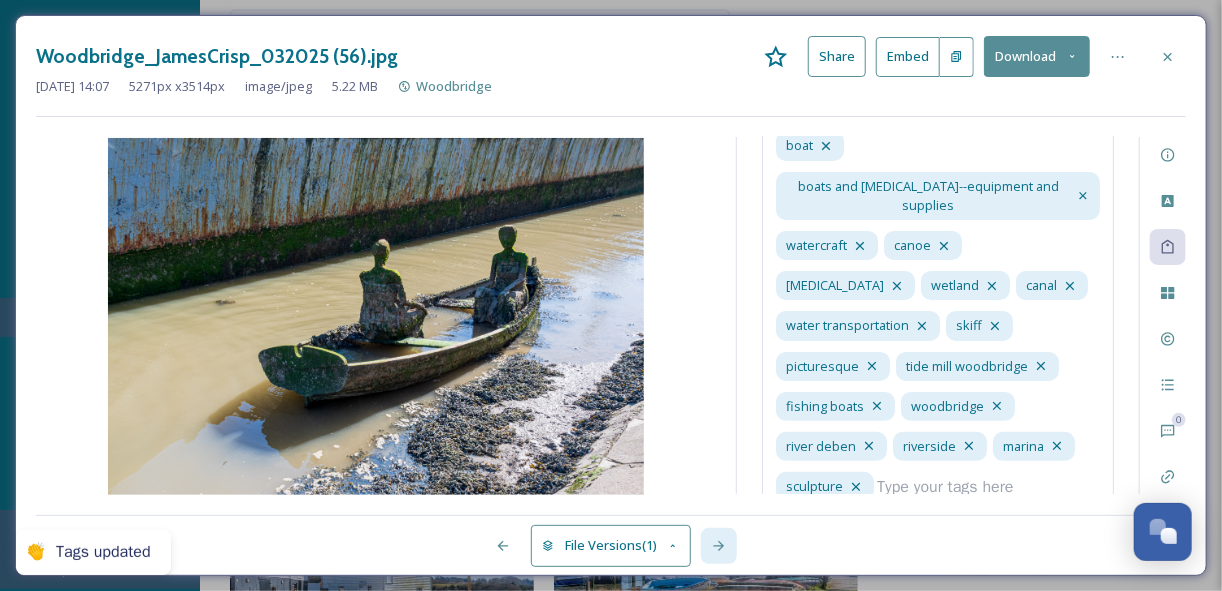 click 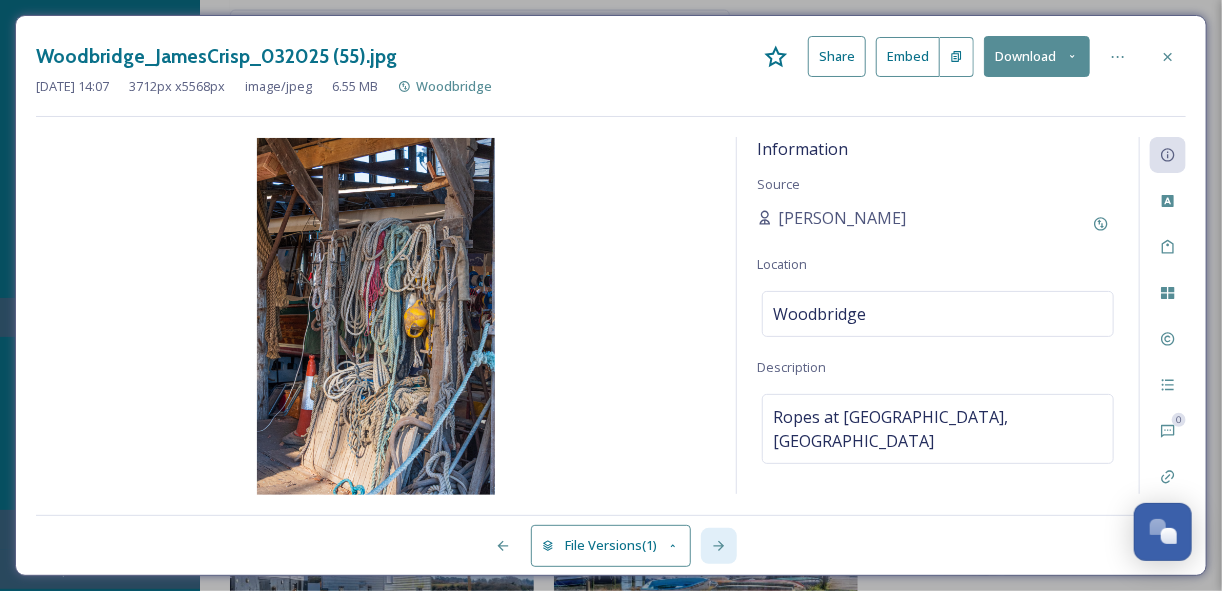 click 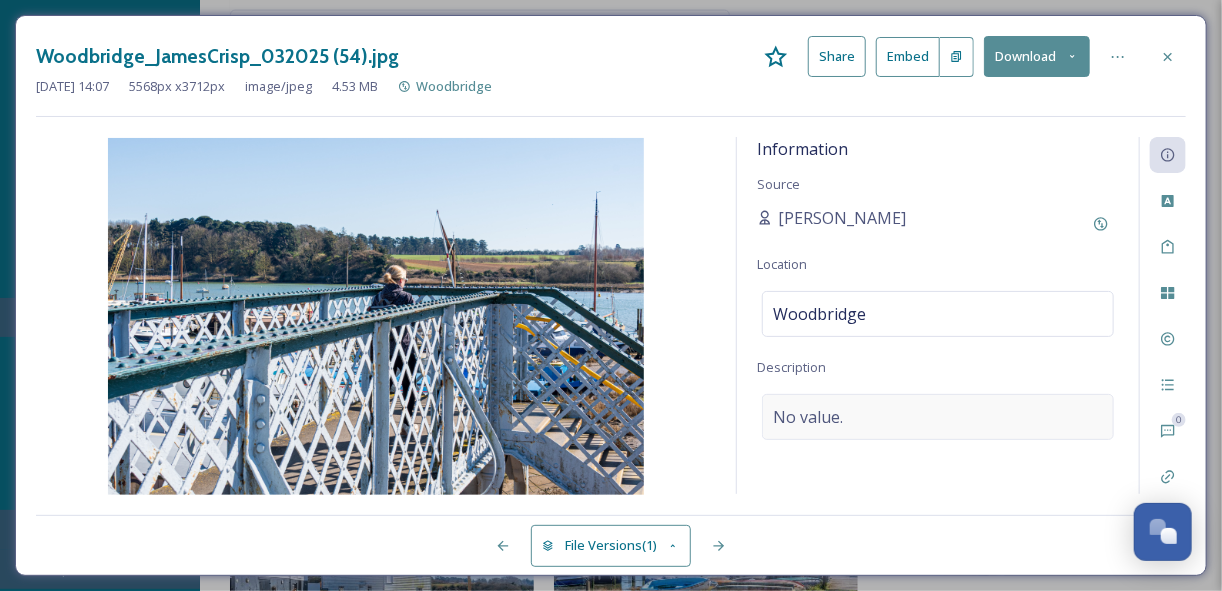 click on "No value." at bounding box center (808, 417) 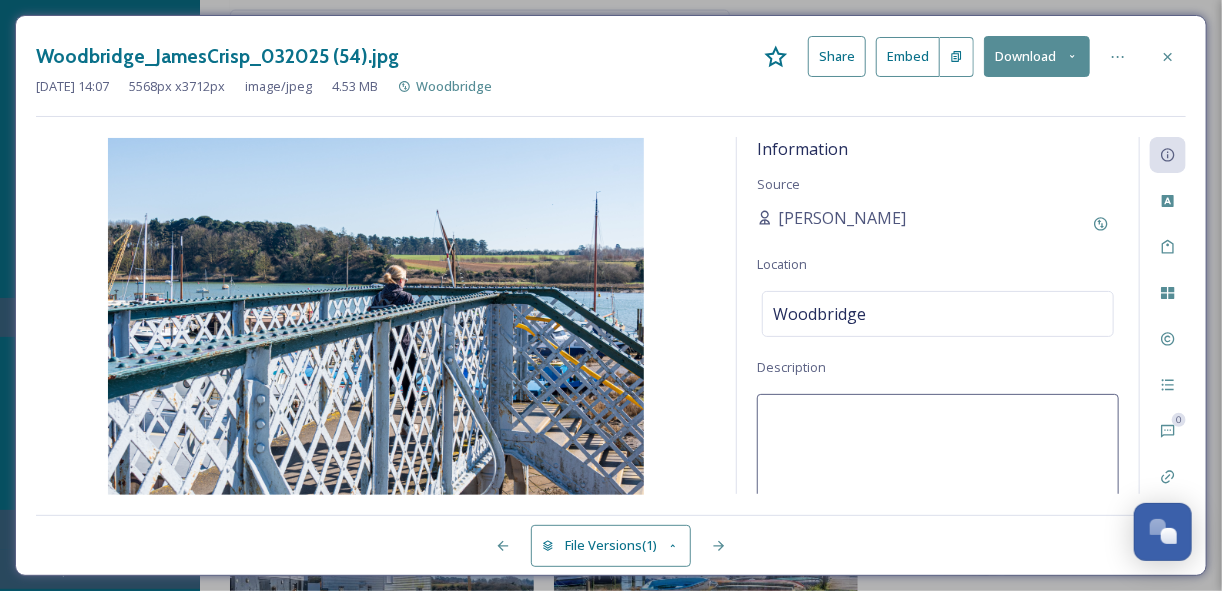 click at bounding box center (938, 477) 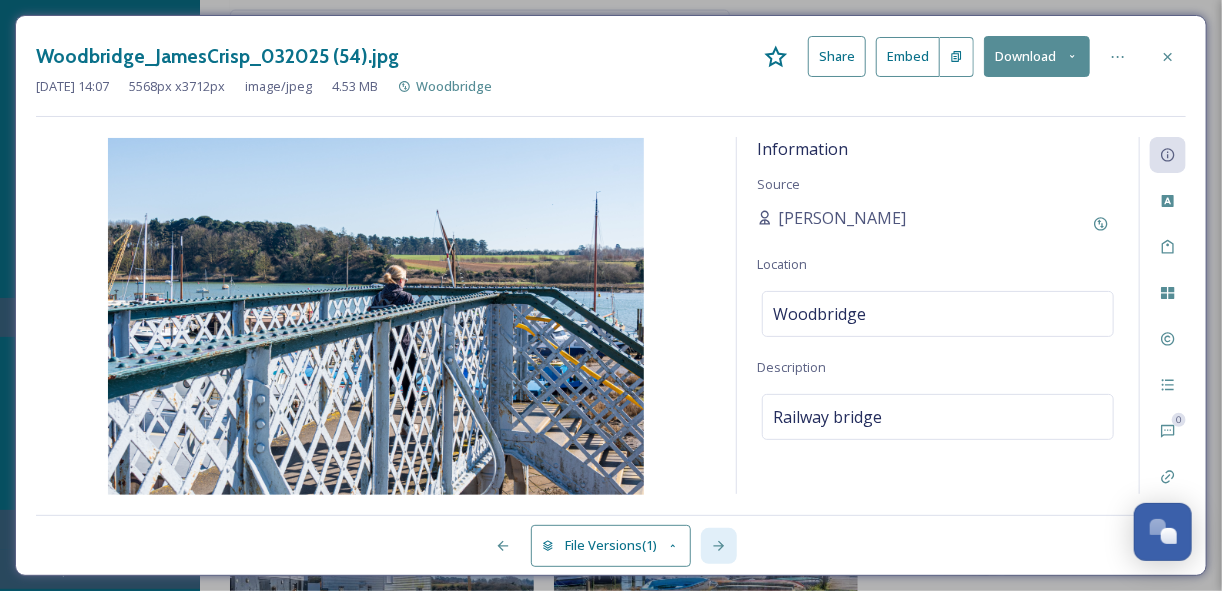 click 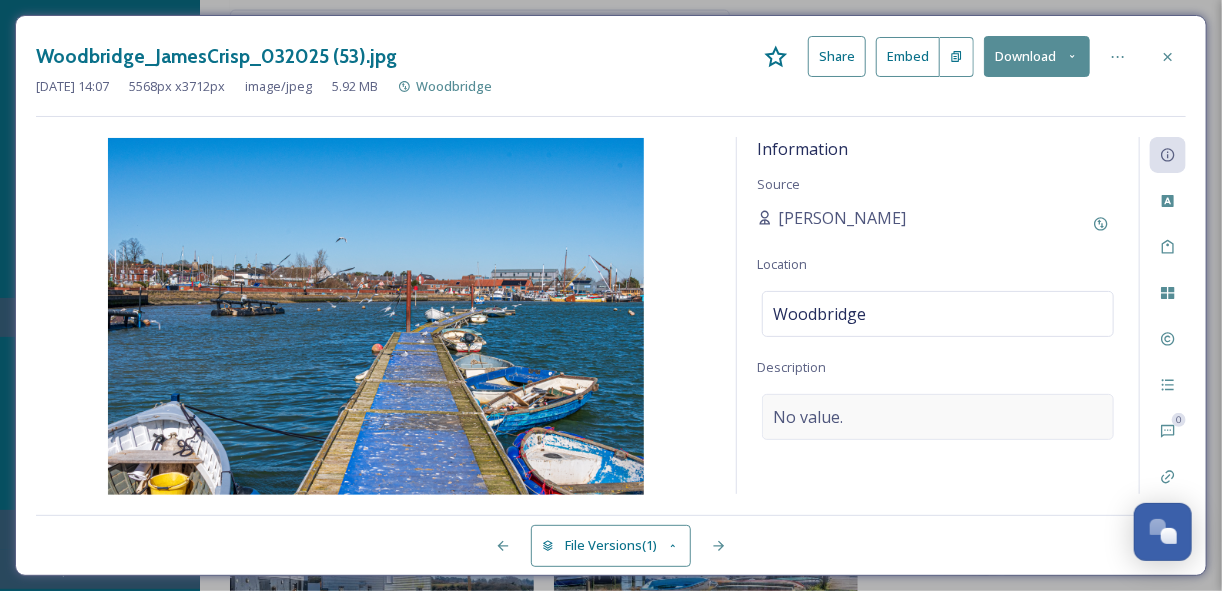 click on "No value." at bounding box center (808, 417) 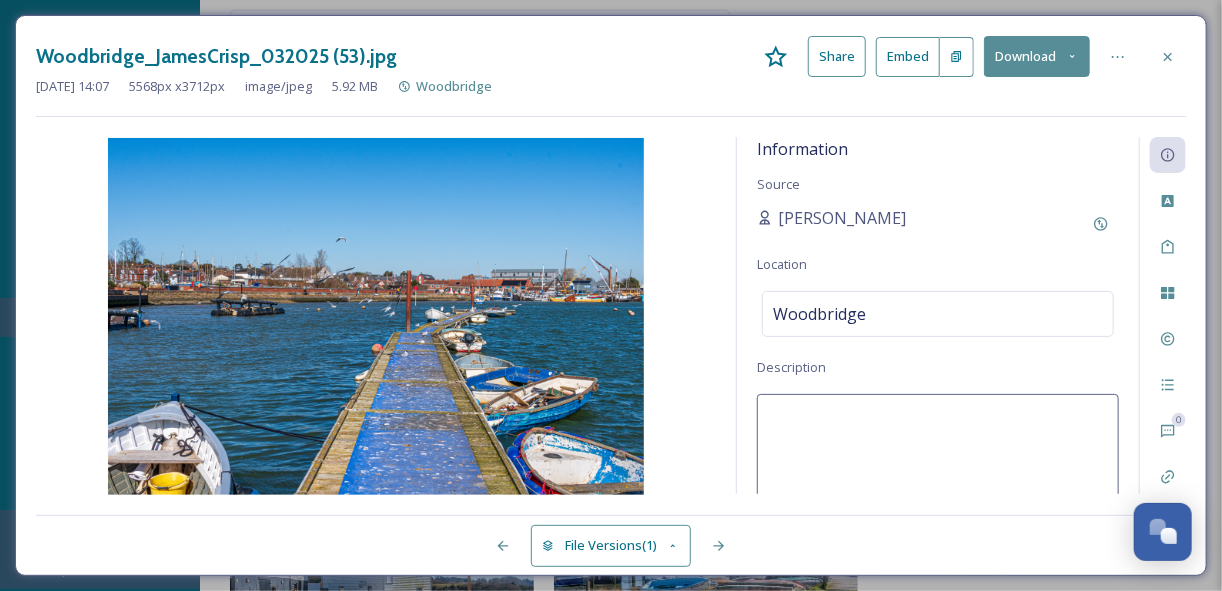 click at bounding box center (938, 477) 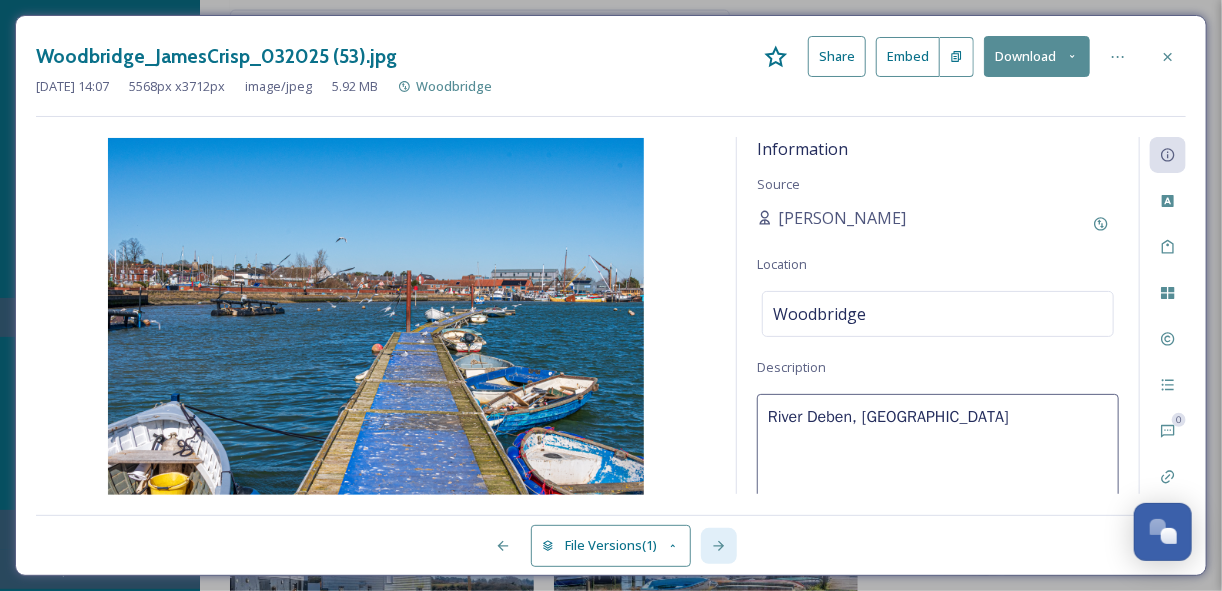 click 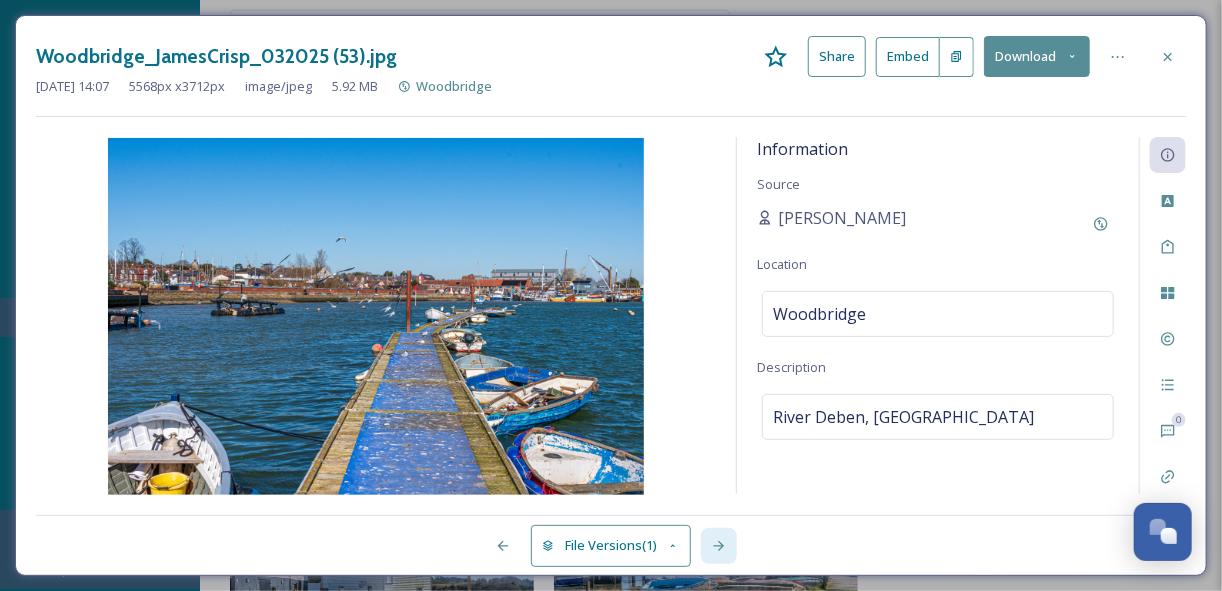 click 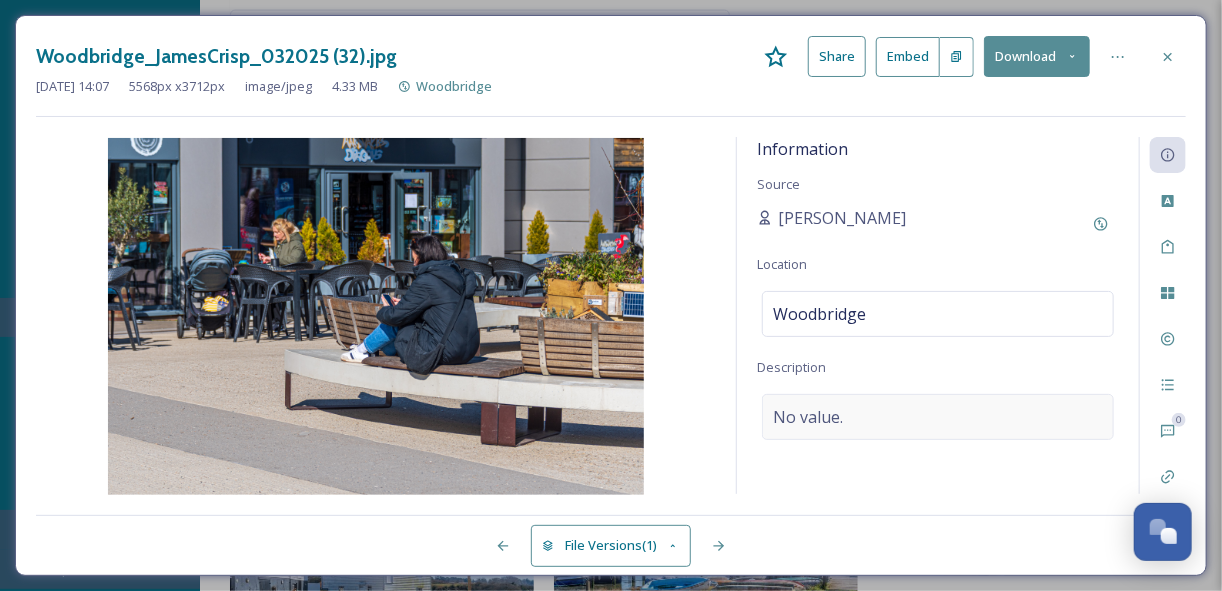 click on "No value." at bounding box center (808, 417) 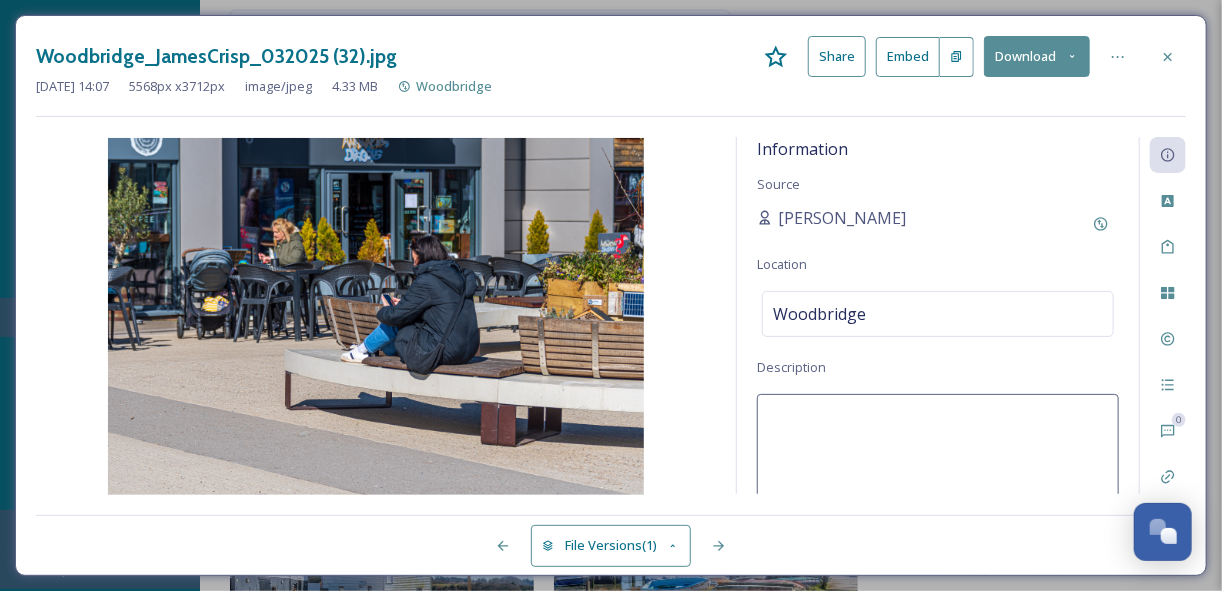 click at bounding box center [938, 477] 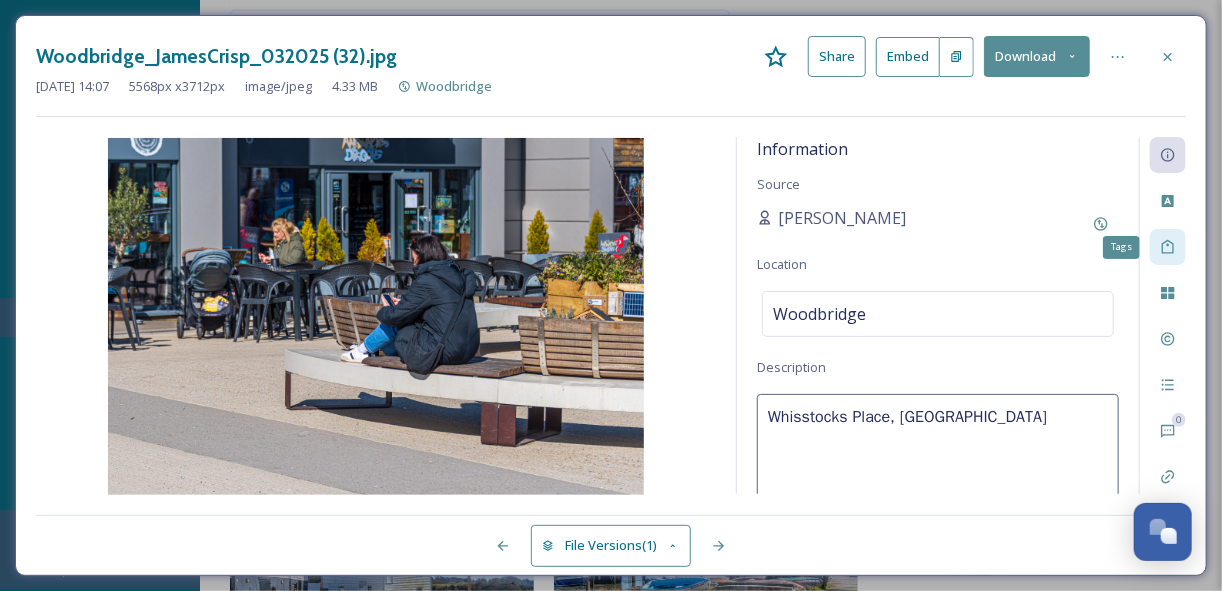 click on "Tags" at bounding box center [1168, 247] 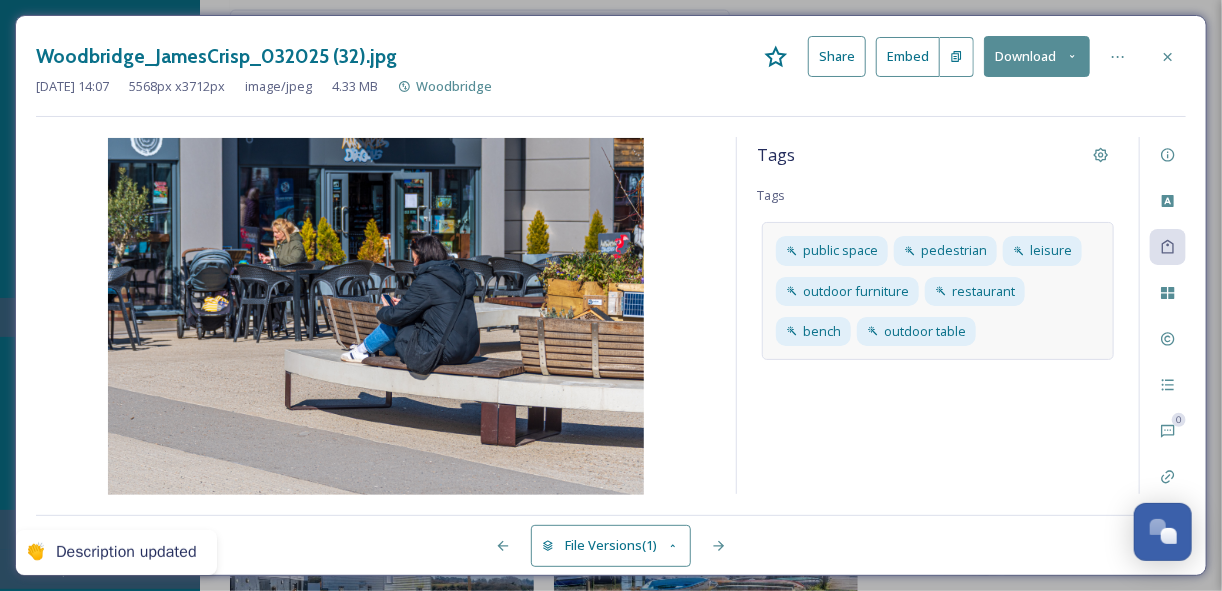 click on "public space pedestrian leisure outdoor furniture restaurant bench outdoor table" at bounding box center [938, 291] 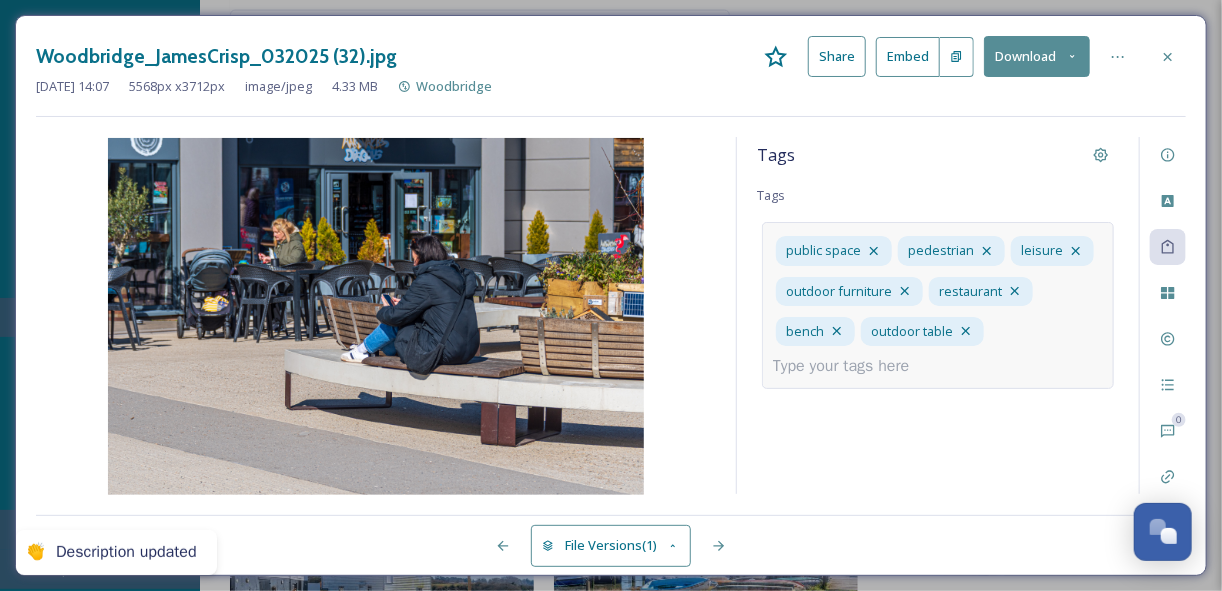 click at bounding box center (849, 366) 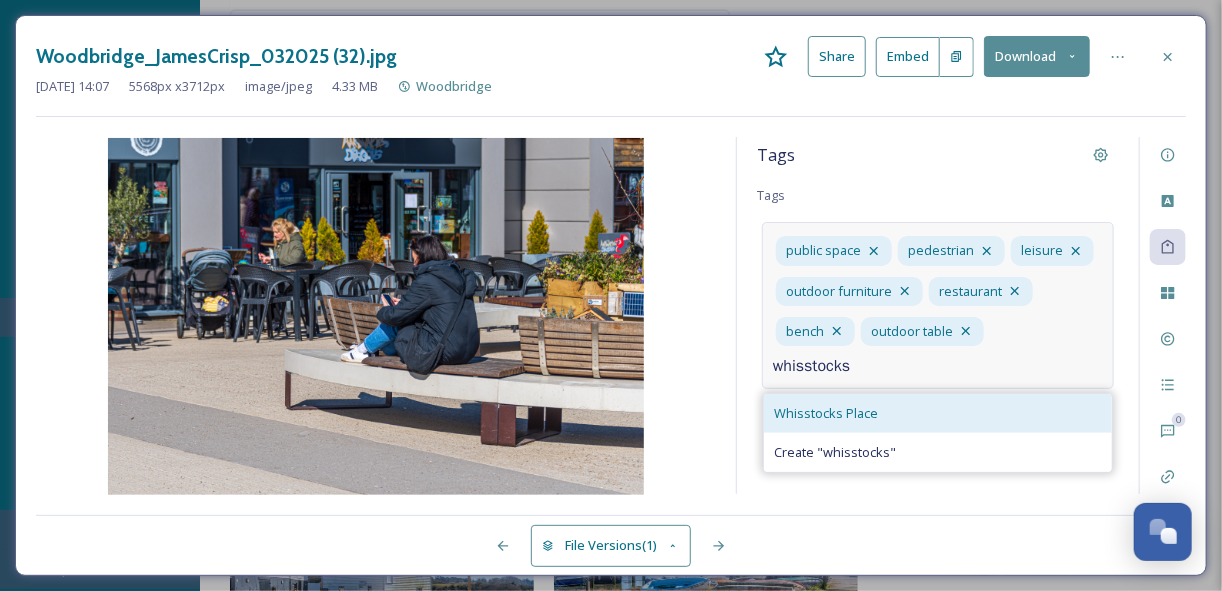click on "Whisstocks Place" at bounding box center [826, 413] 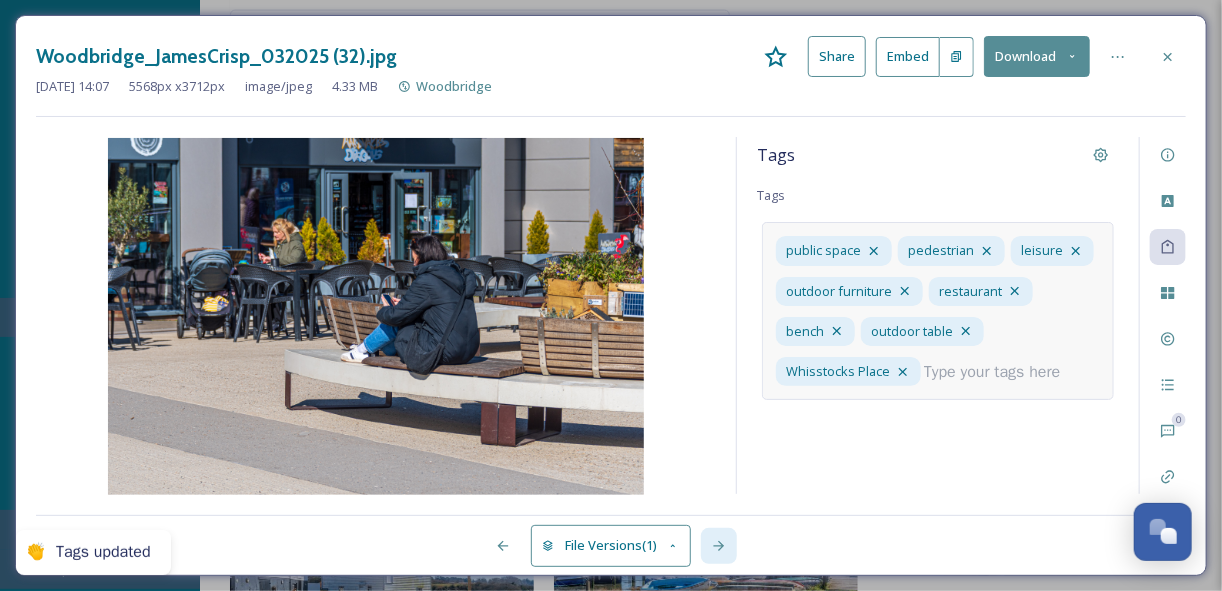 click 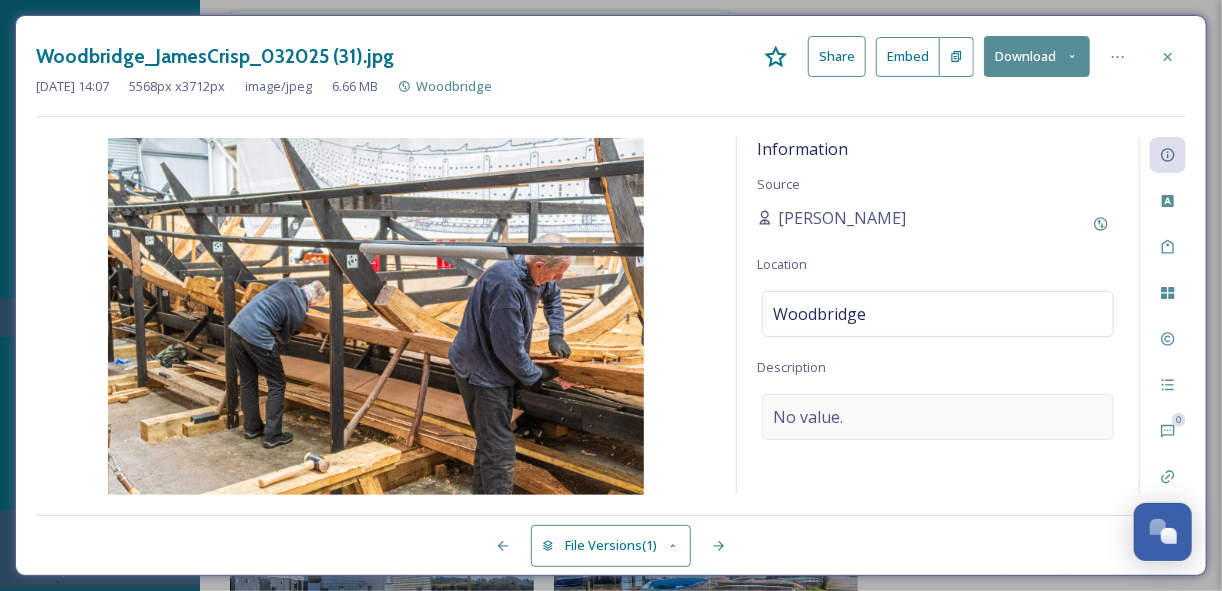 click on "No value." at bounding box center (938, 417) 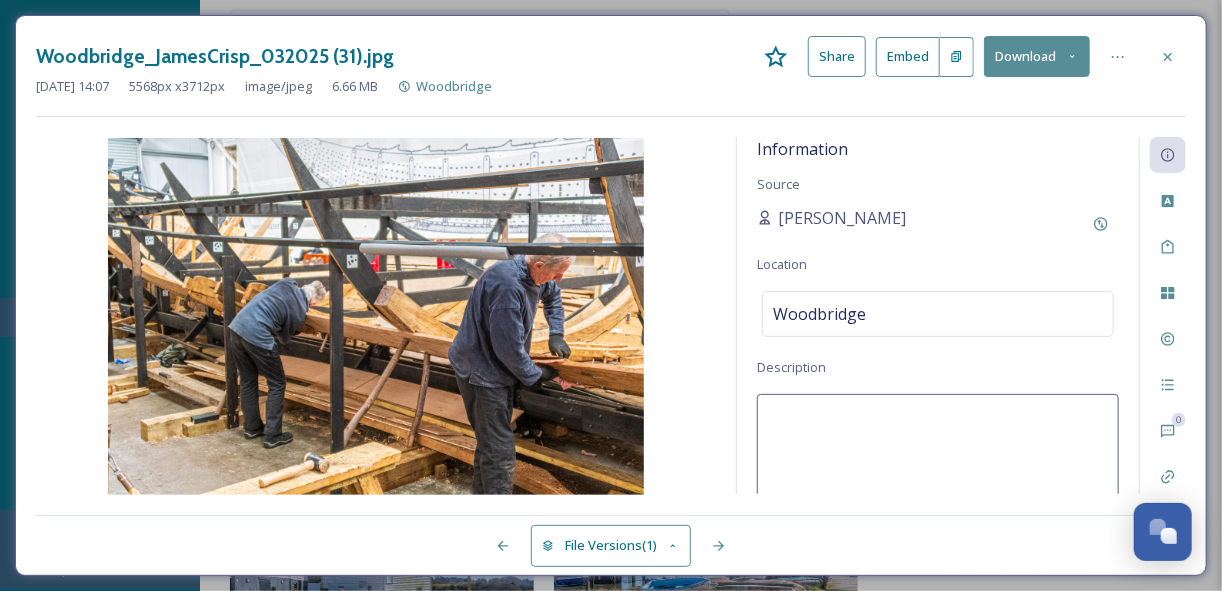 click at bounding box center (938, 477) 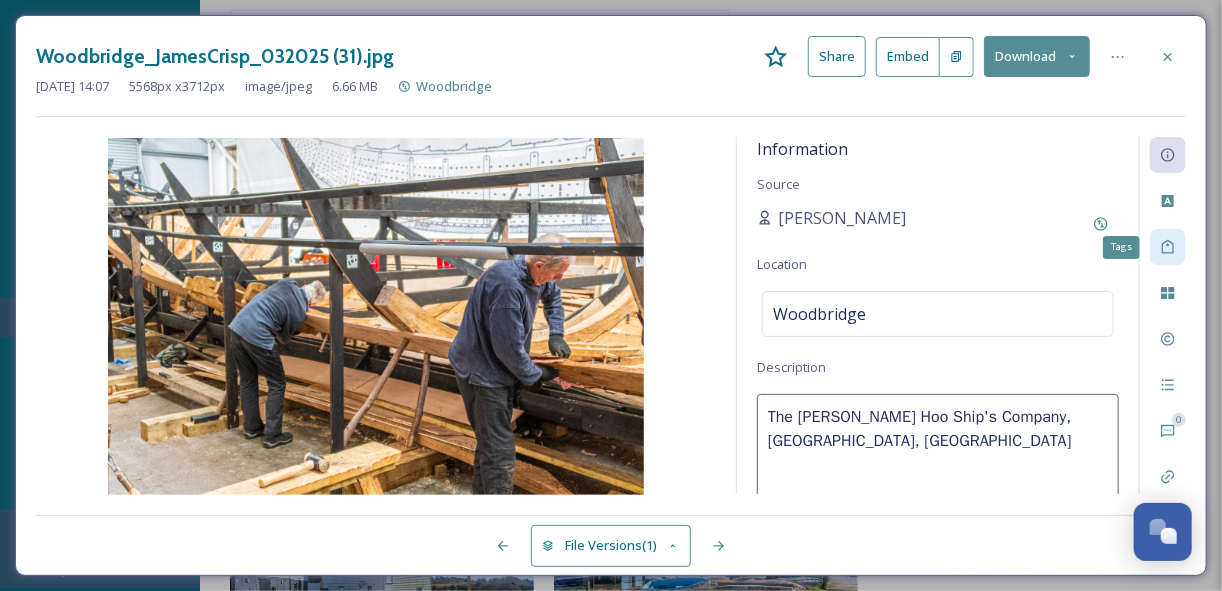 click 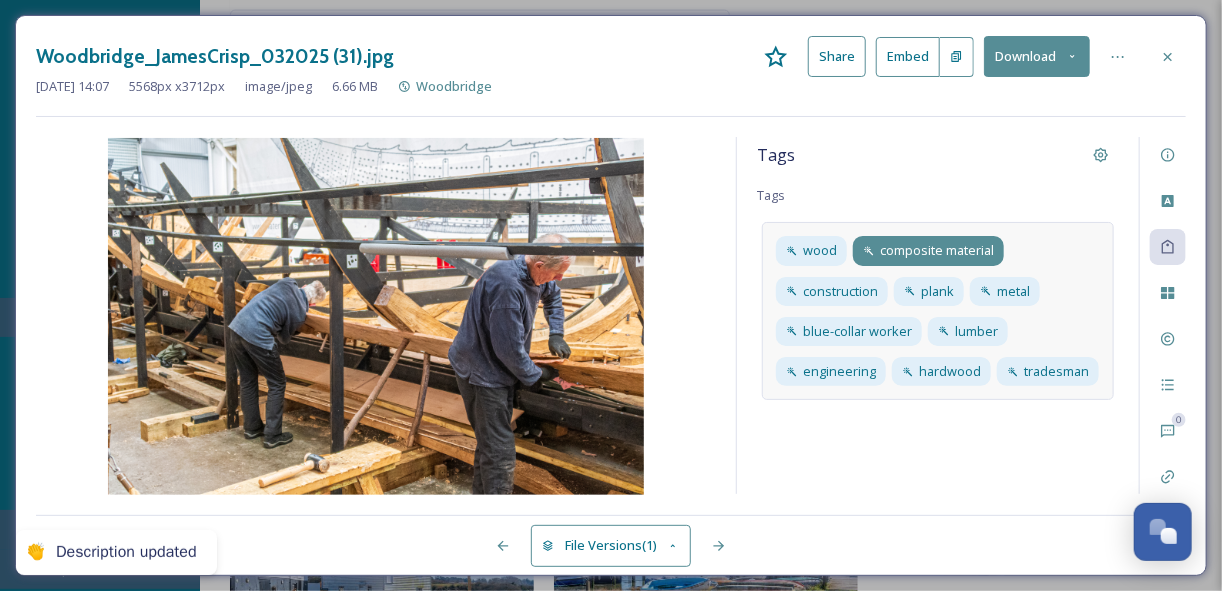 click on "composite material" at bounding box center (937, 250) 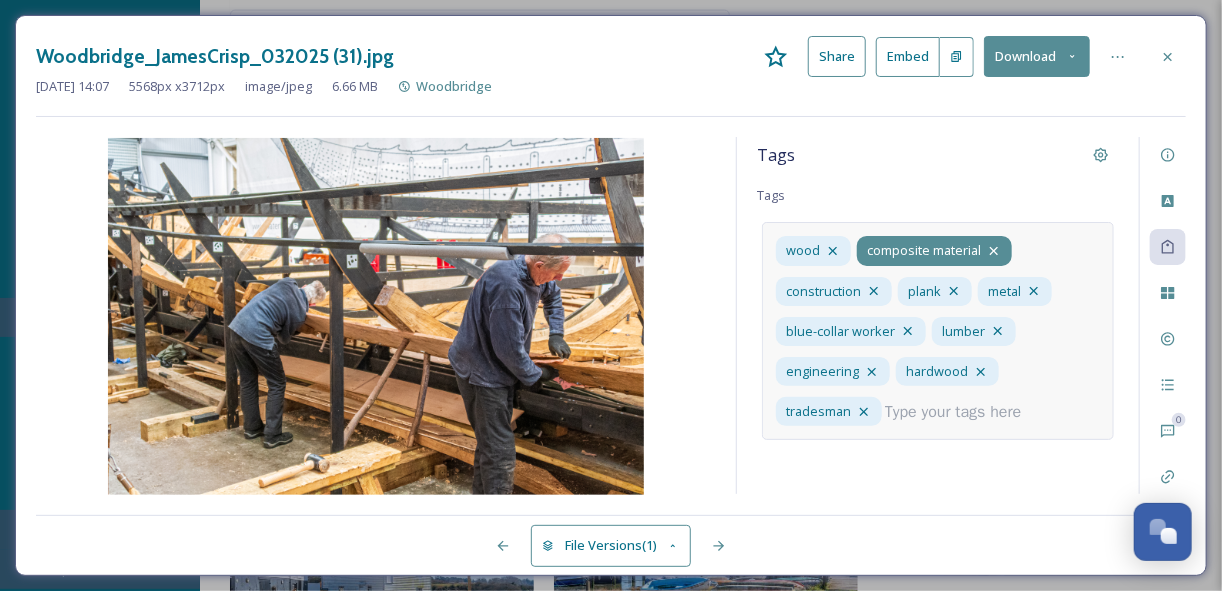 click 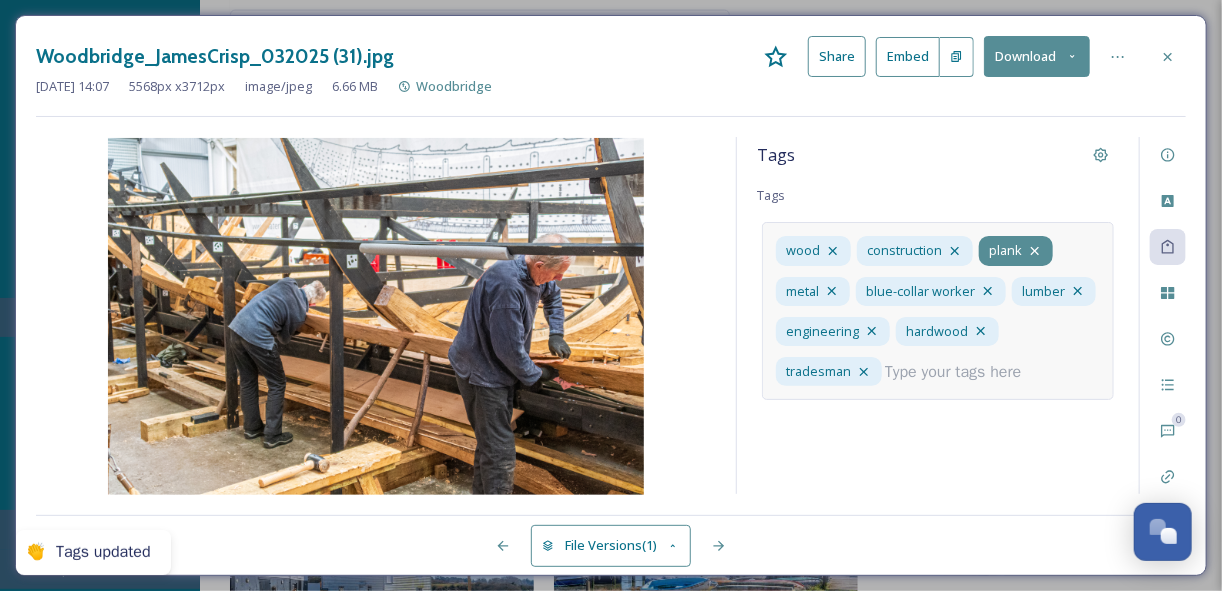 click 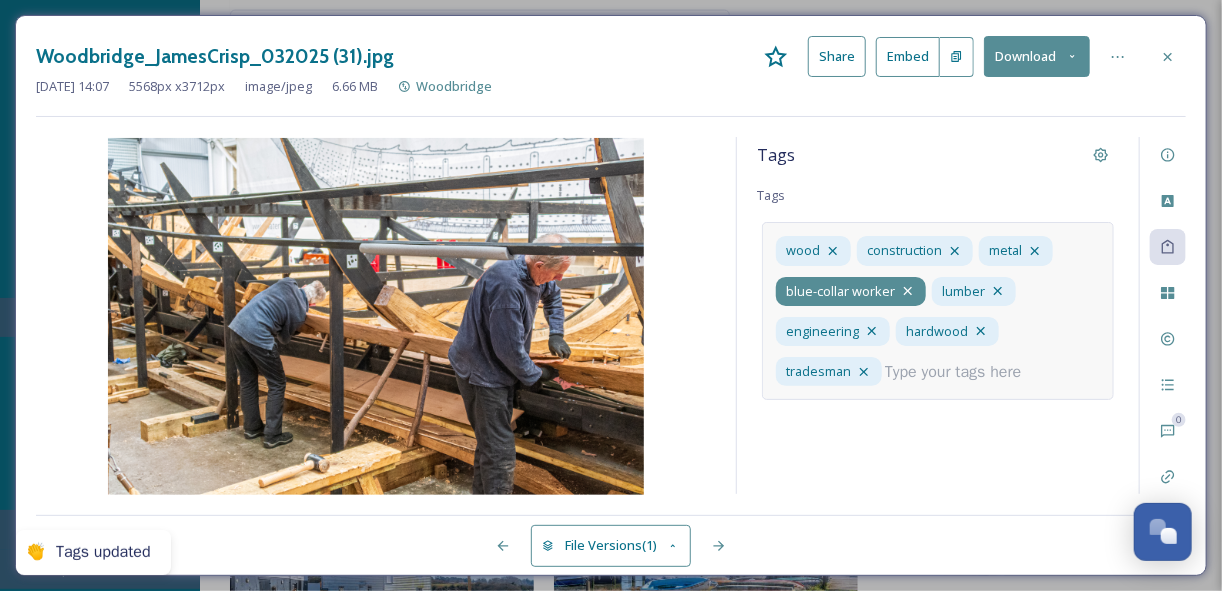 click 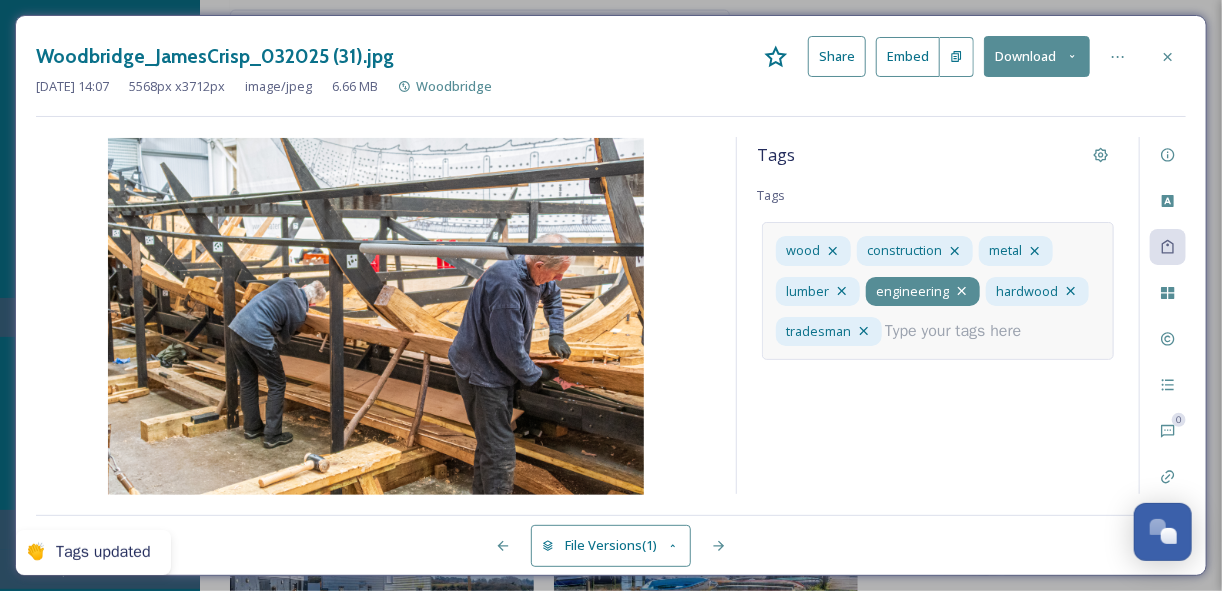 click 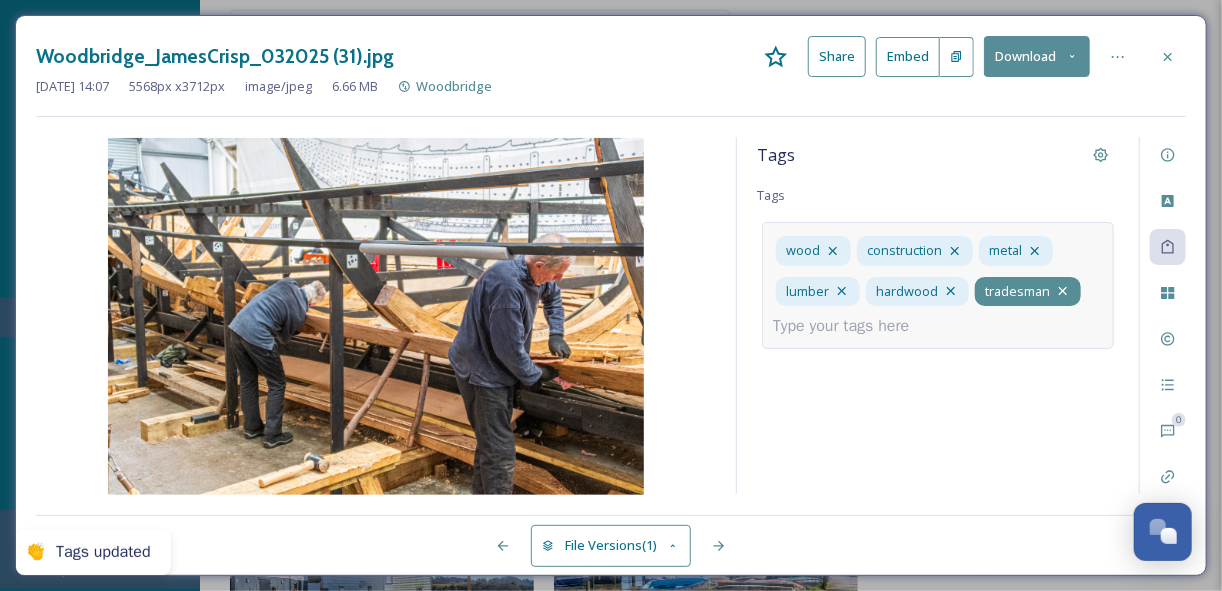 click 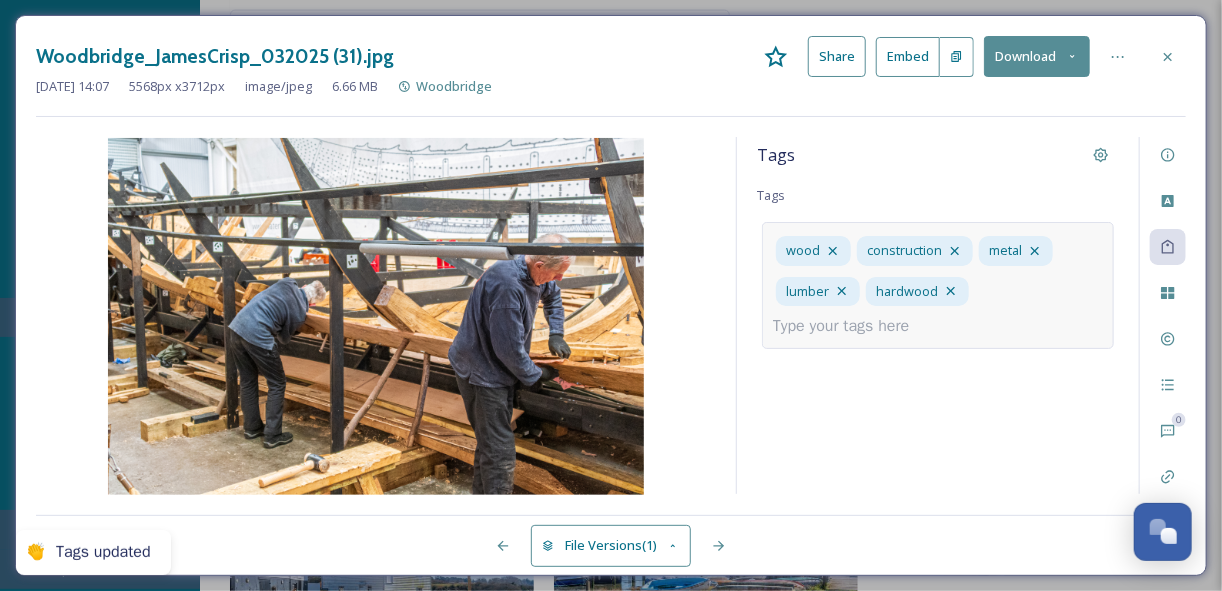 click at bounding box center (849, 326) 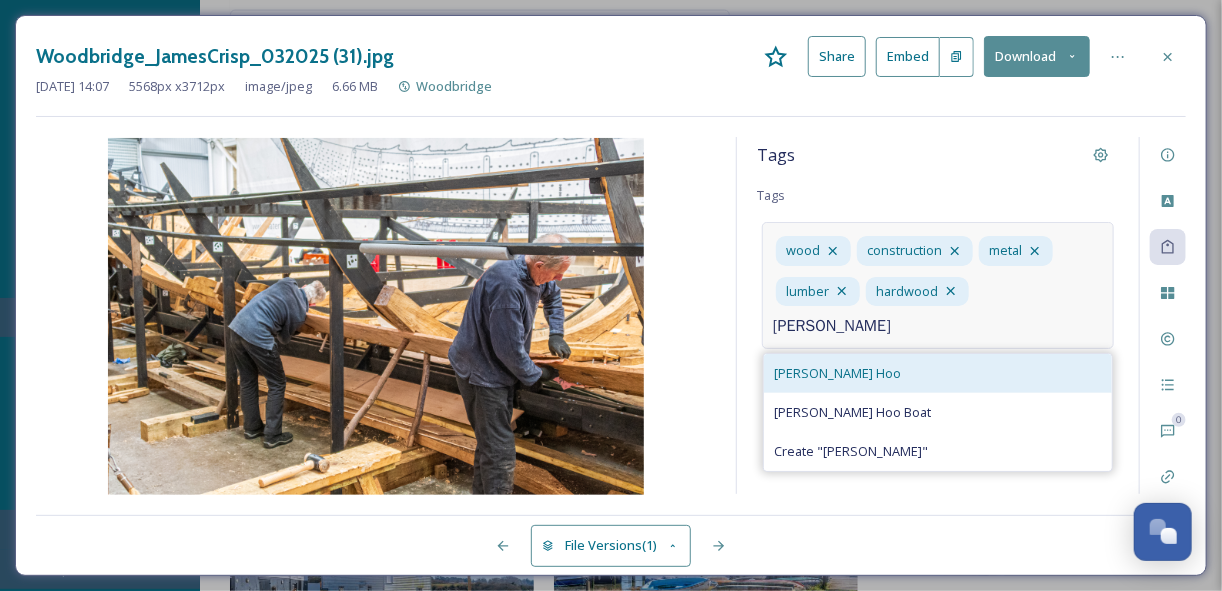 click on "[PERSON_NAME] Hoo" at bounding box center (837, 373) 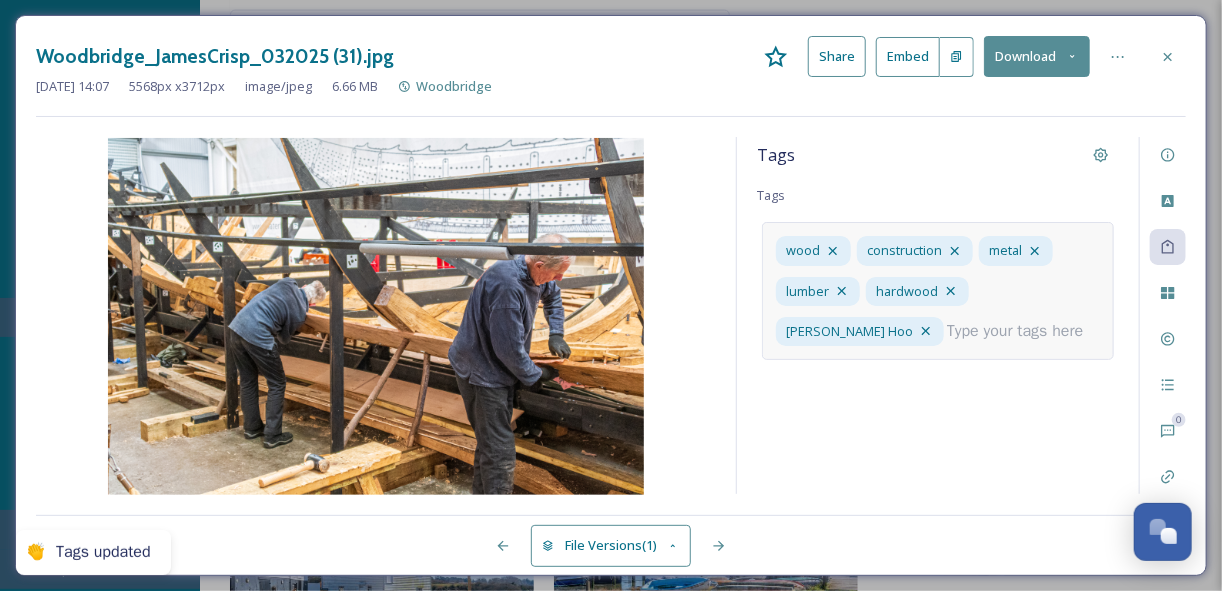 click at bounding box center [1023, 331] 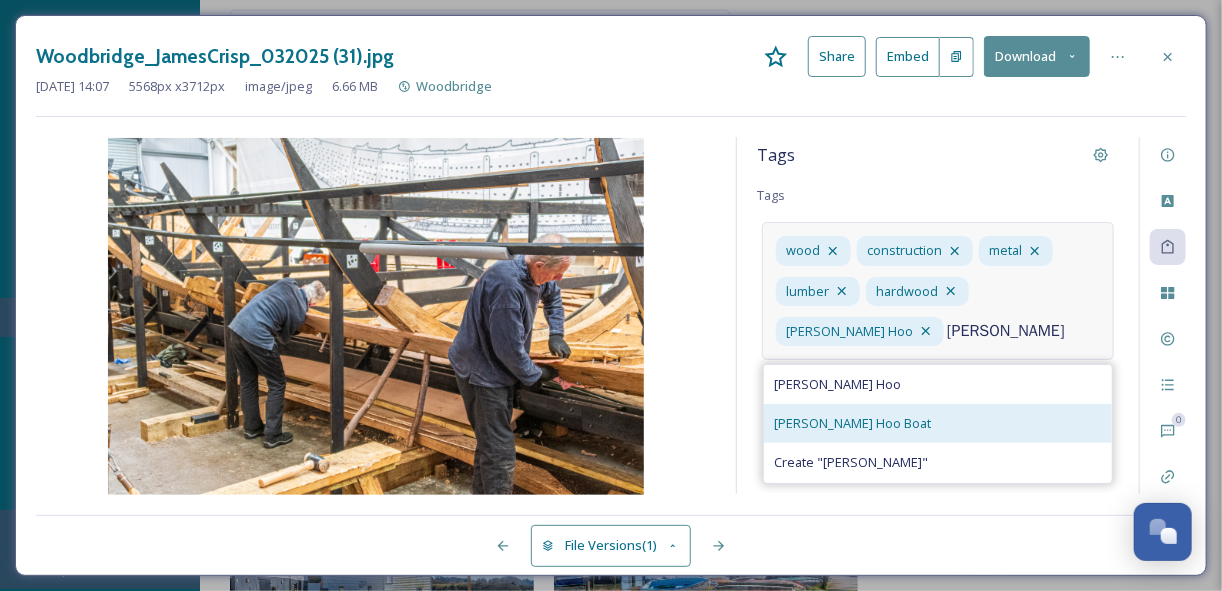 click on "[PERSON_NAME] Hoo Boat" at bounding box center (852, 423) 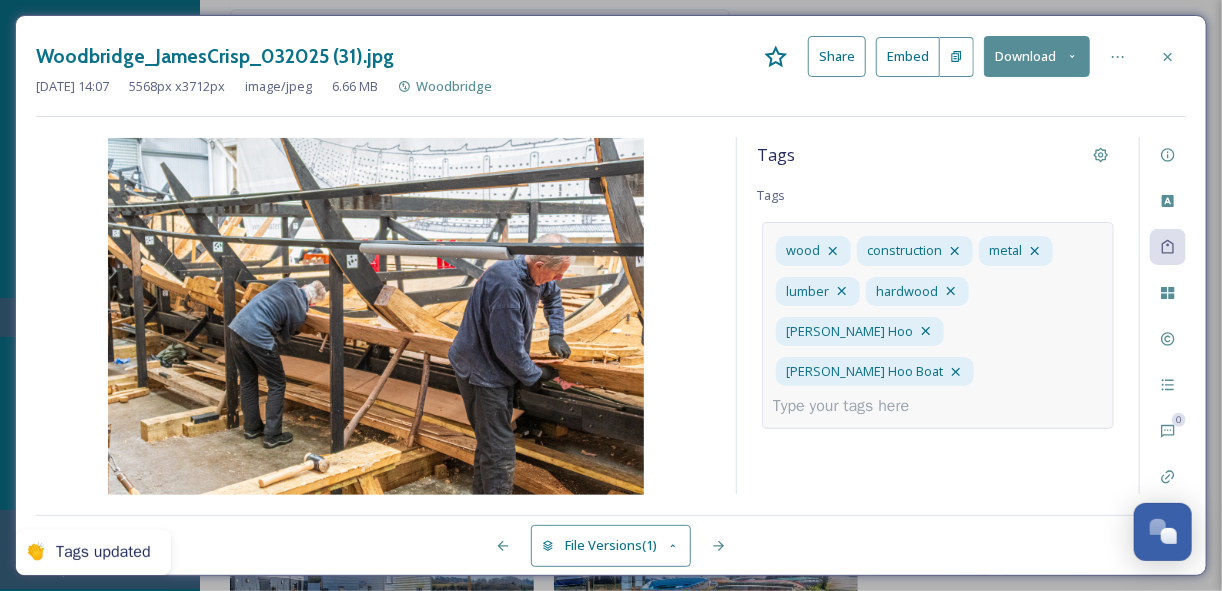 click at bounding box center (849, 406) 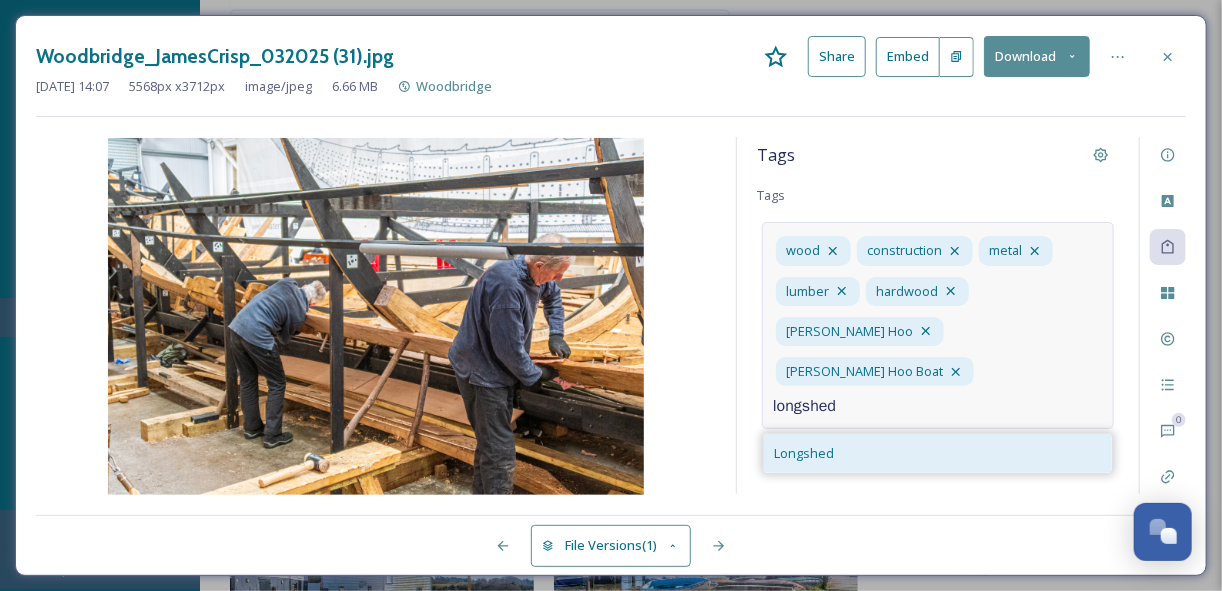 click on "Longshed" at bounding box center [938, 453] 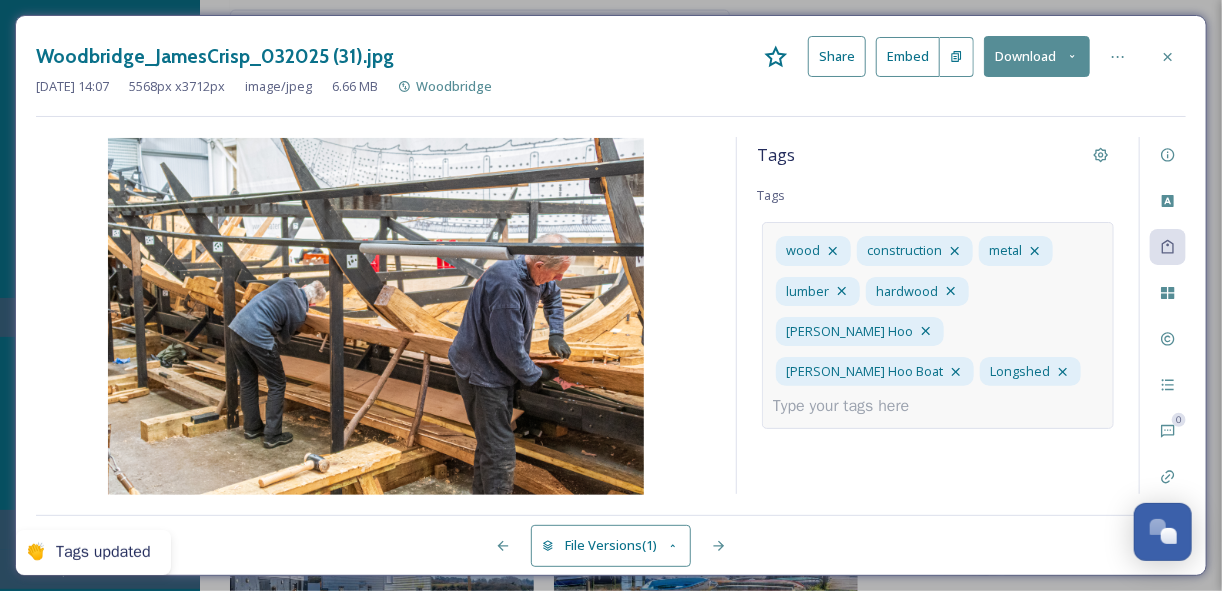 click at bounding box center (849, 406) 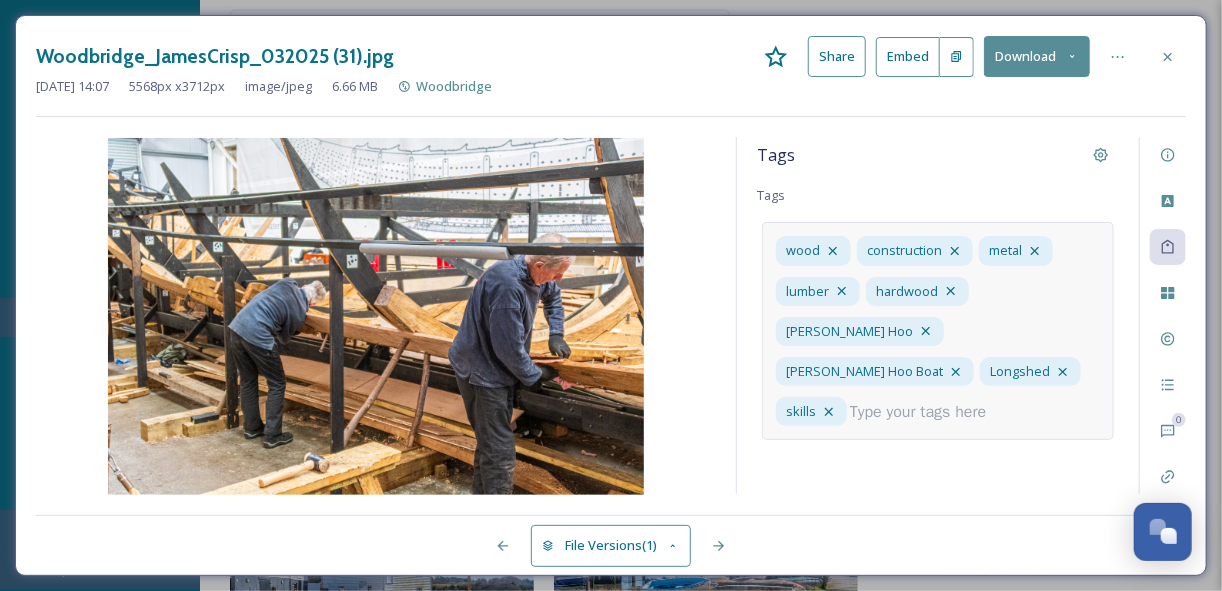 click at bounding box center (926, 412) 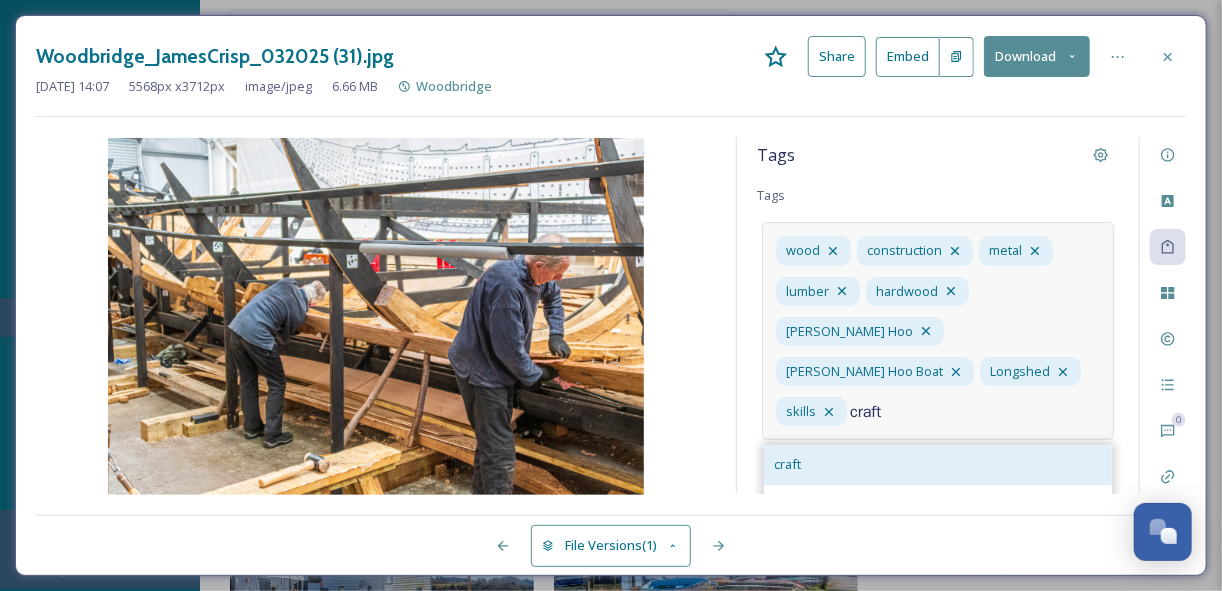 click on "craft" at bounding box center (938, 464) 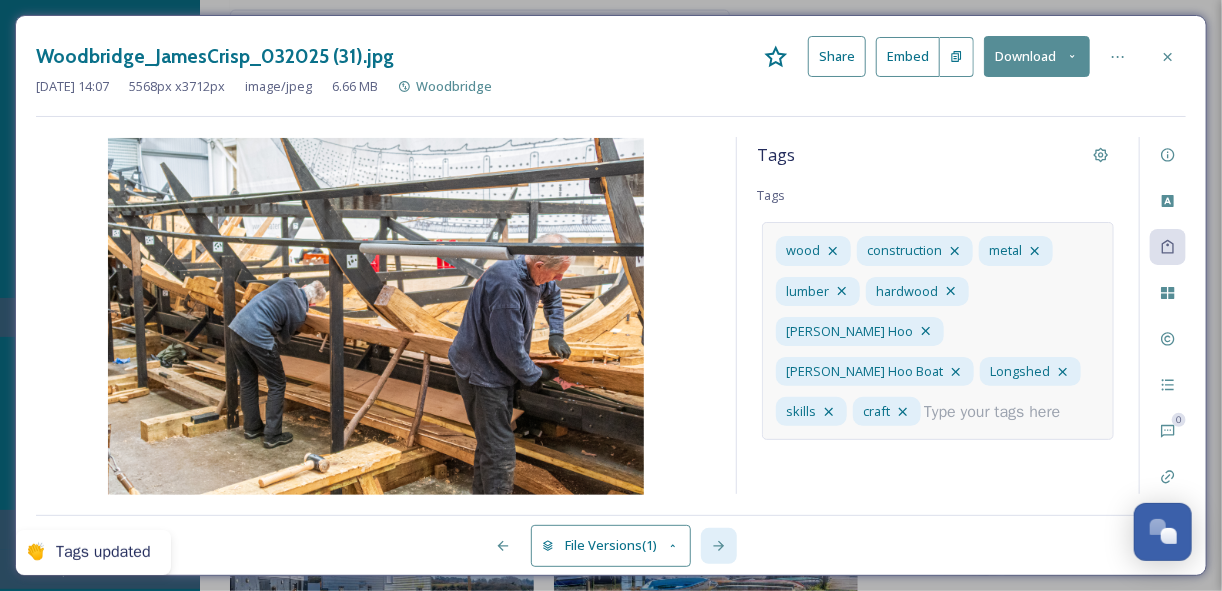click 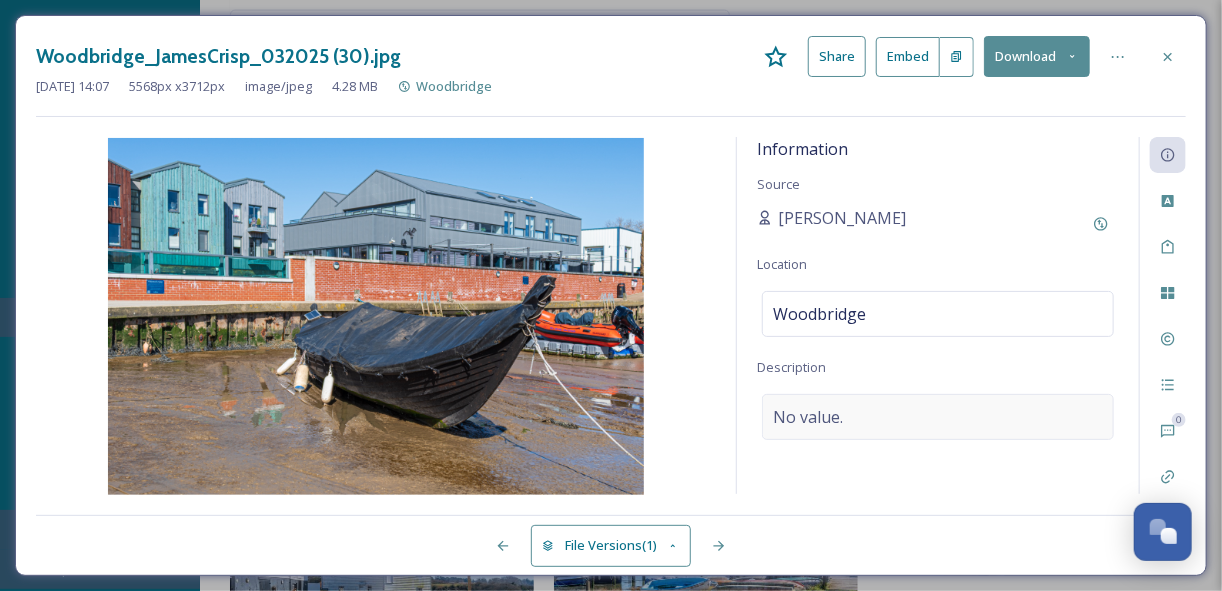 click on "No value." at bounding box center (808, 417) 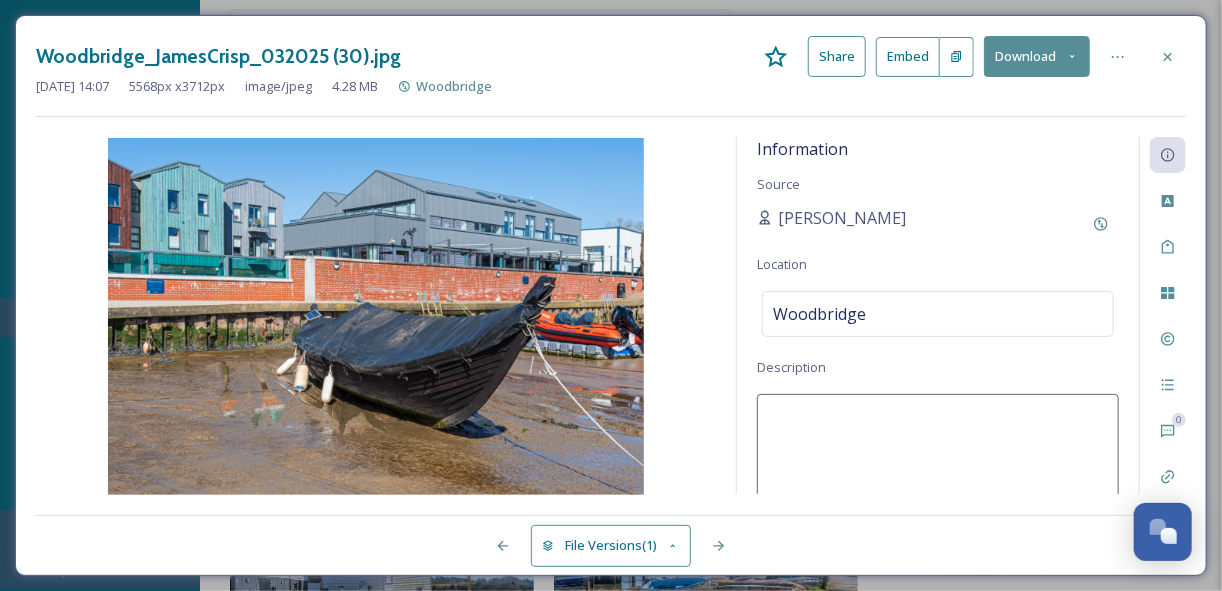 click at bounding box center [938, 477] 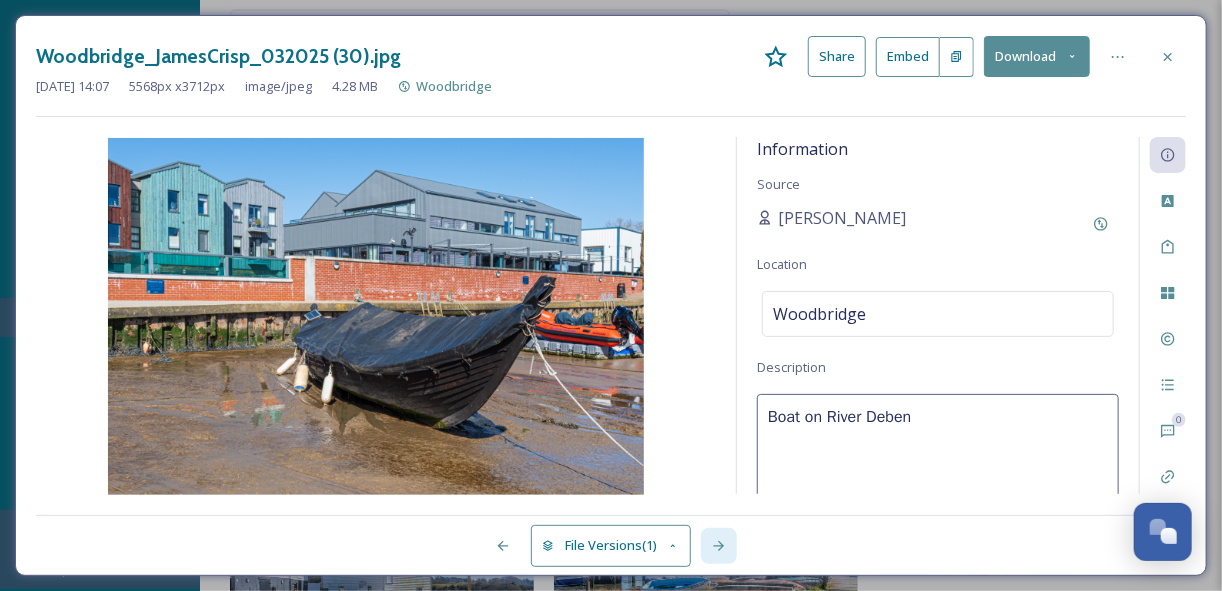 click 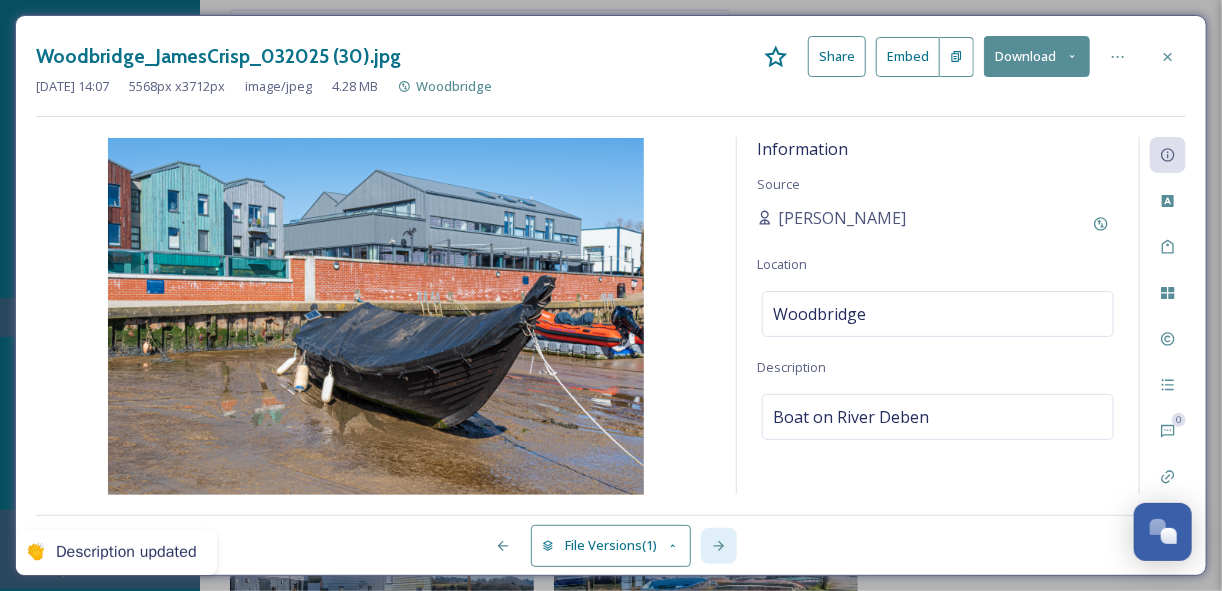 click 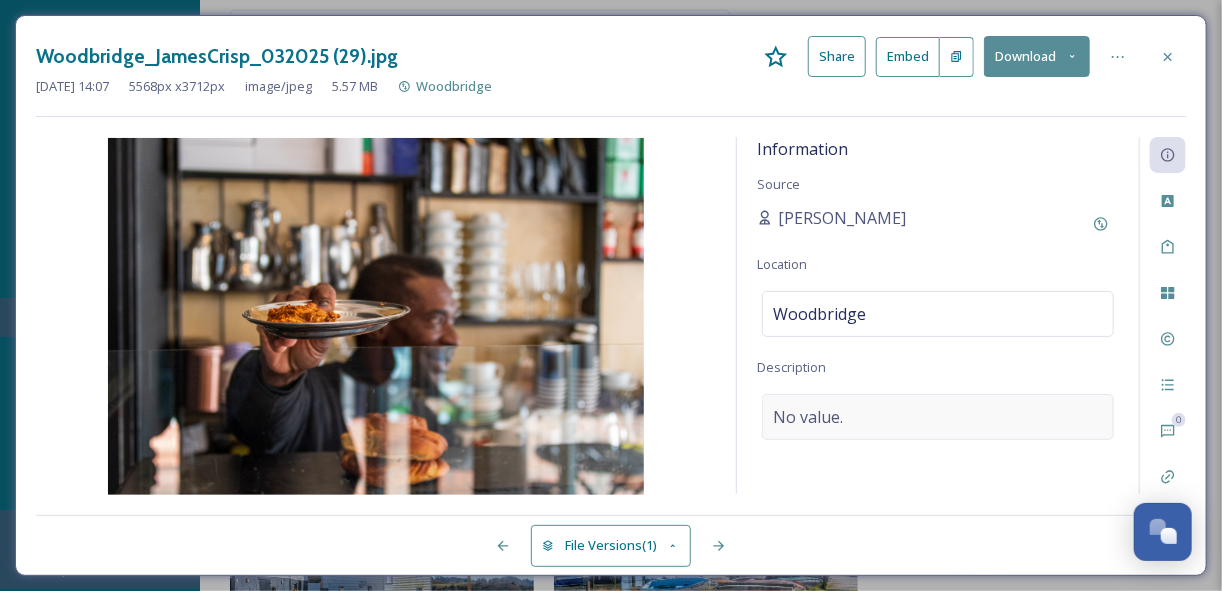 click on "No value." at bounding box center [808, 417] 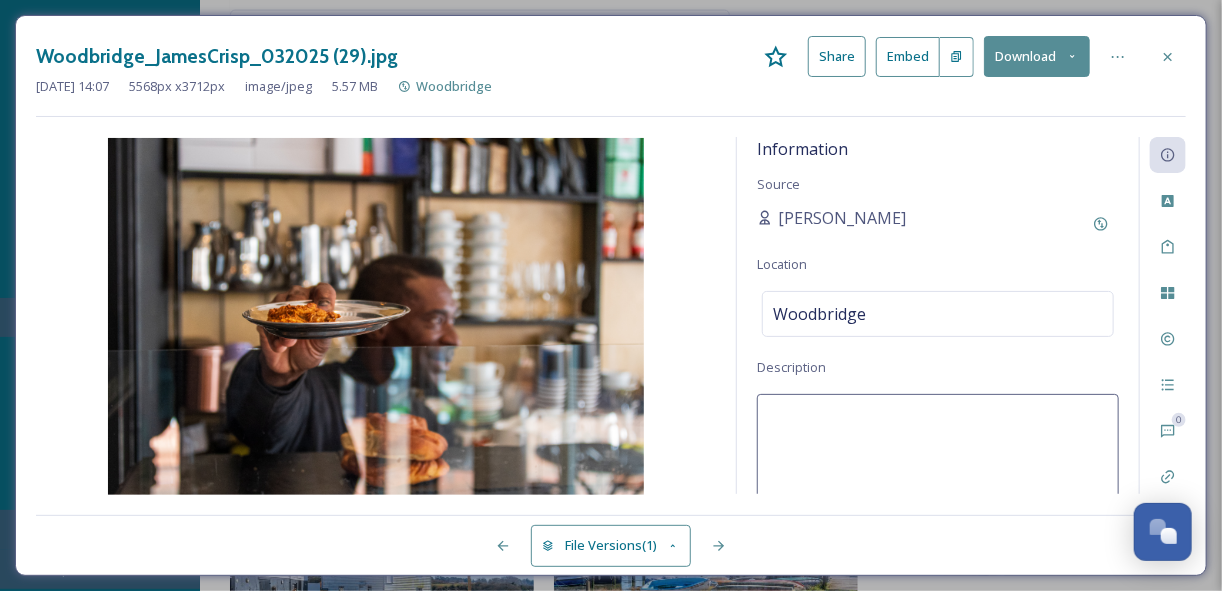 click at bounding box center [938, 477] 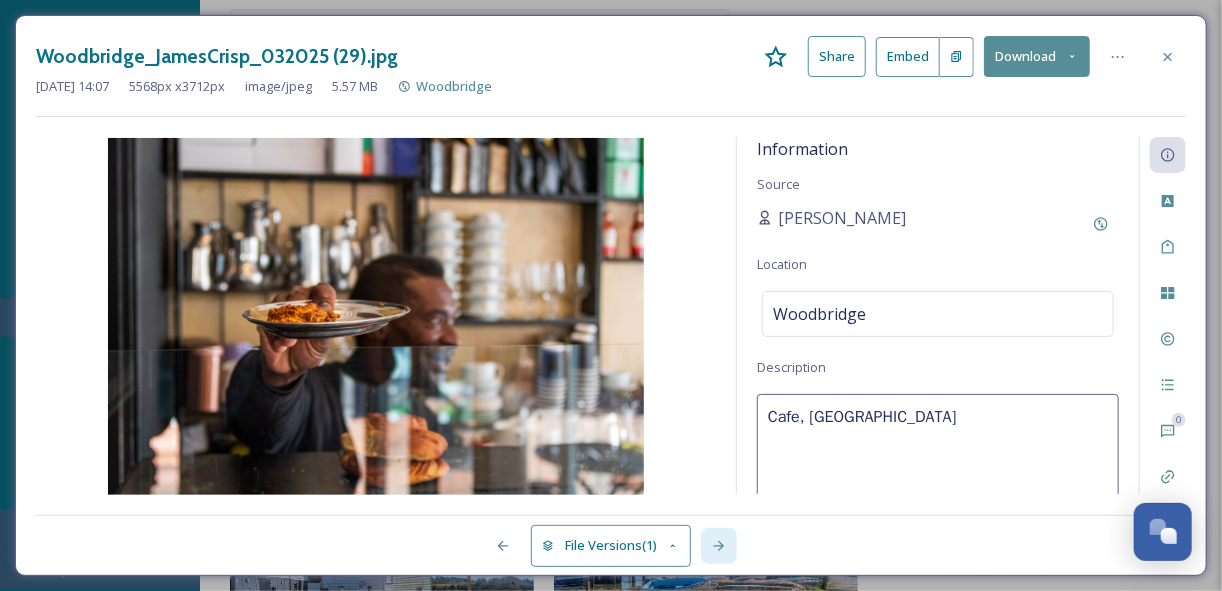 click 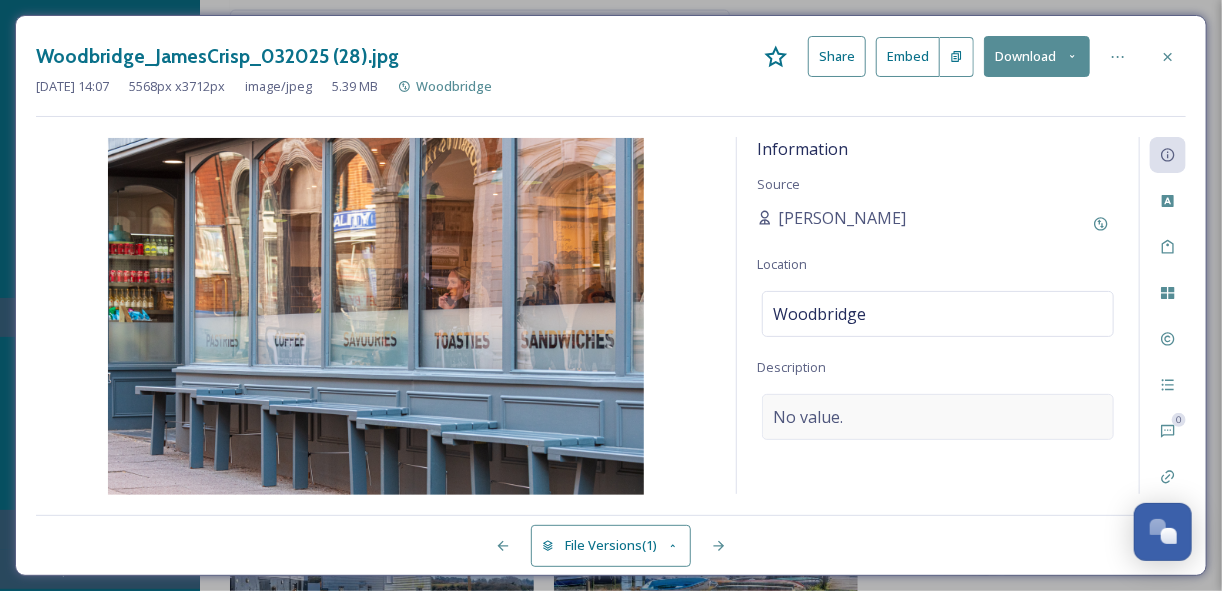 click on "No value." at bounding box center (808, 417) 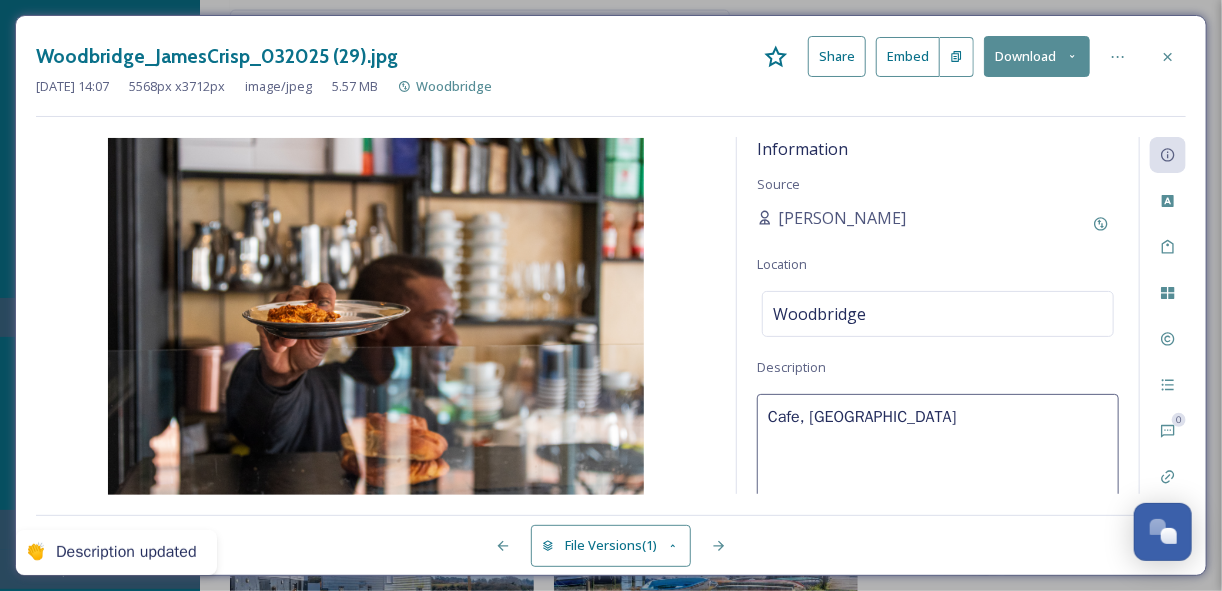 click on "Cafe, [GEOGRAPHIC_DATA]" at bounding box center (938, 477) 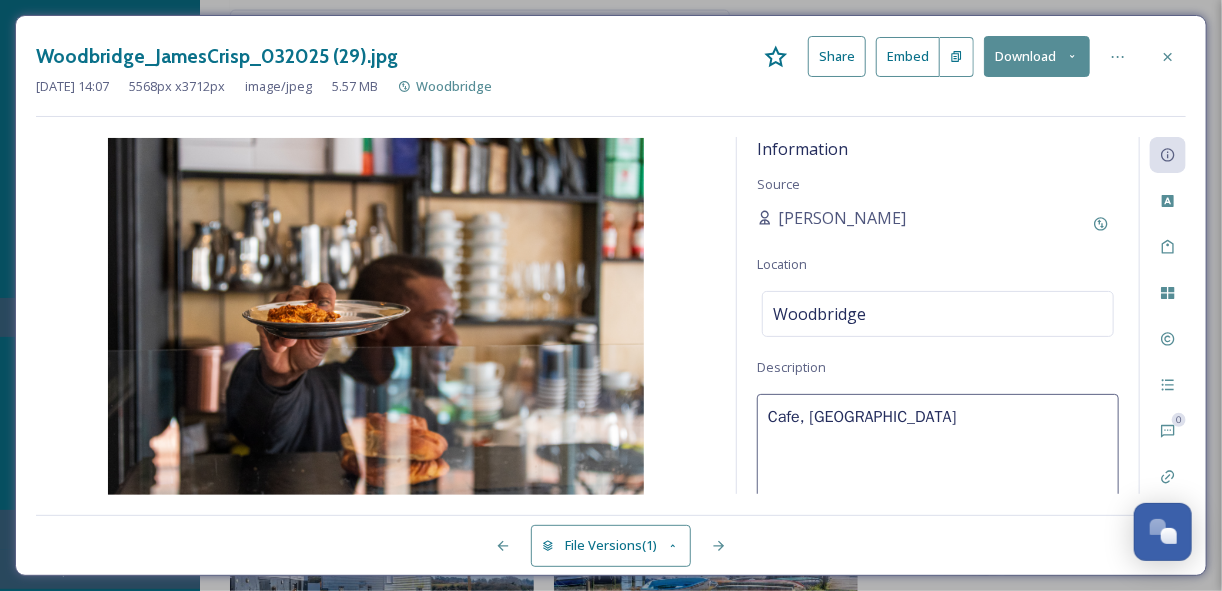 drag, startPoint x: 897, startPoint y: 420, endPoint x: 771, endPoint y: 422, distance: 126.01587 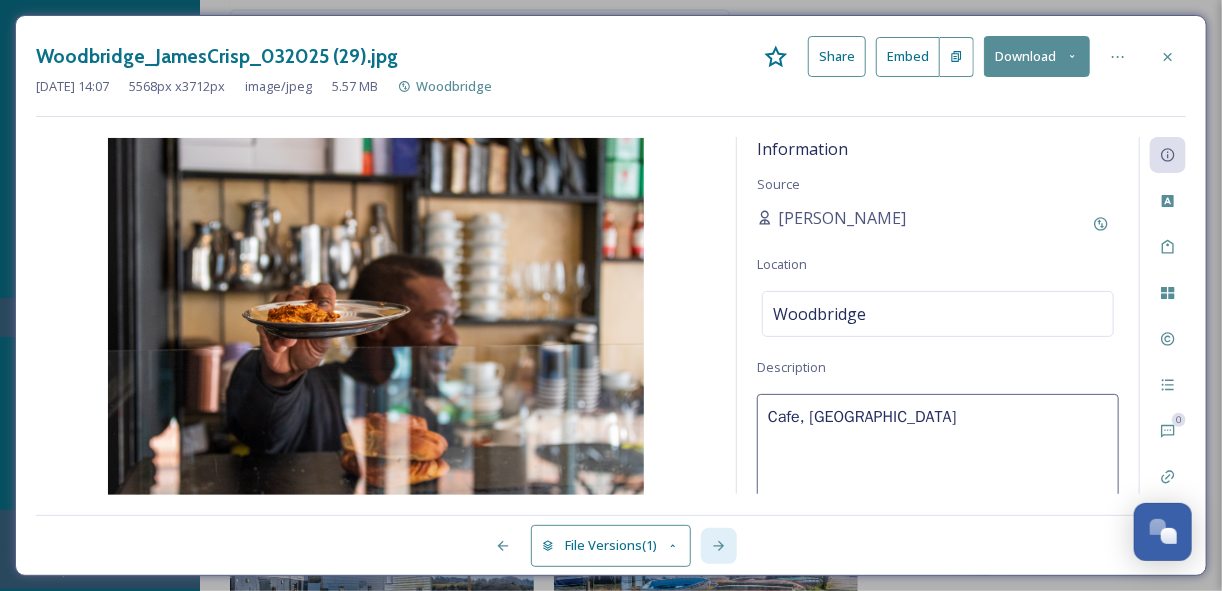 click 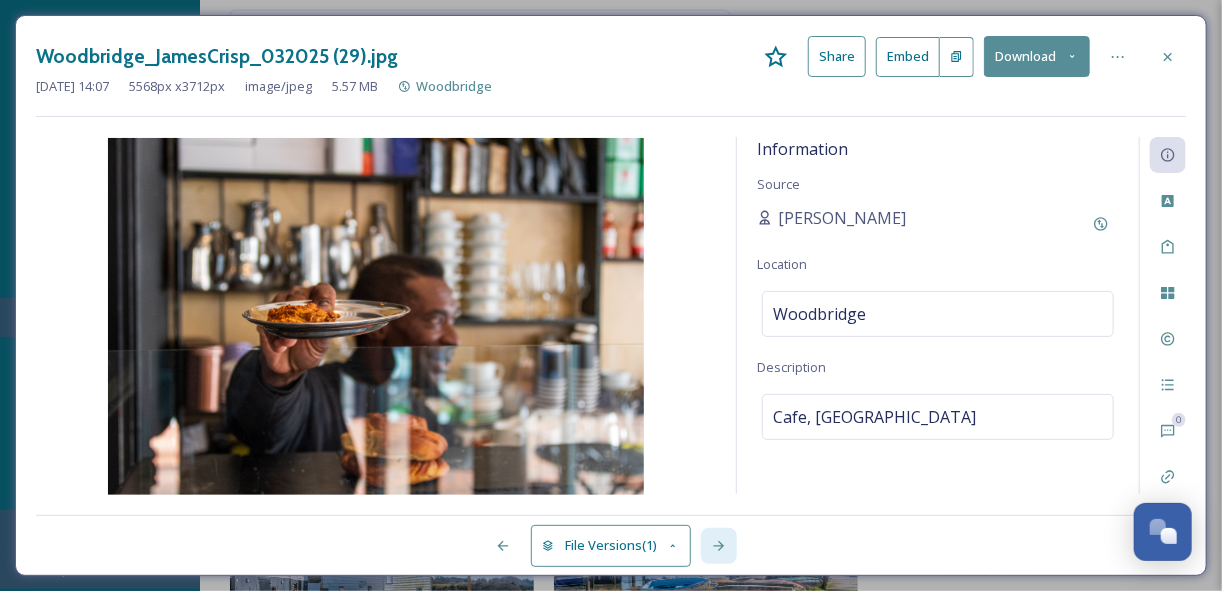 click 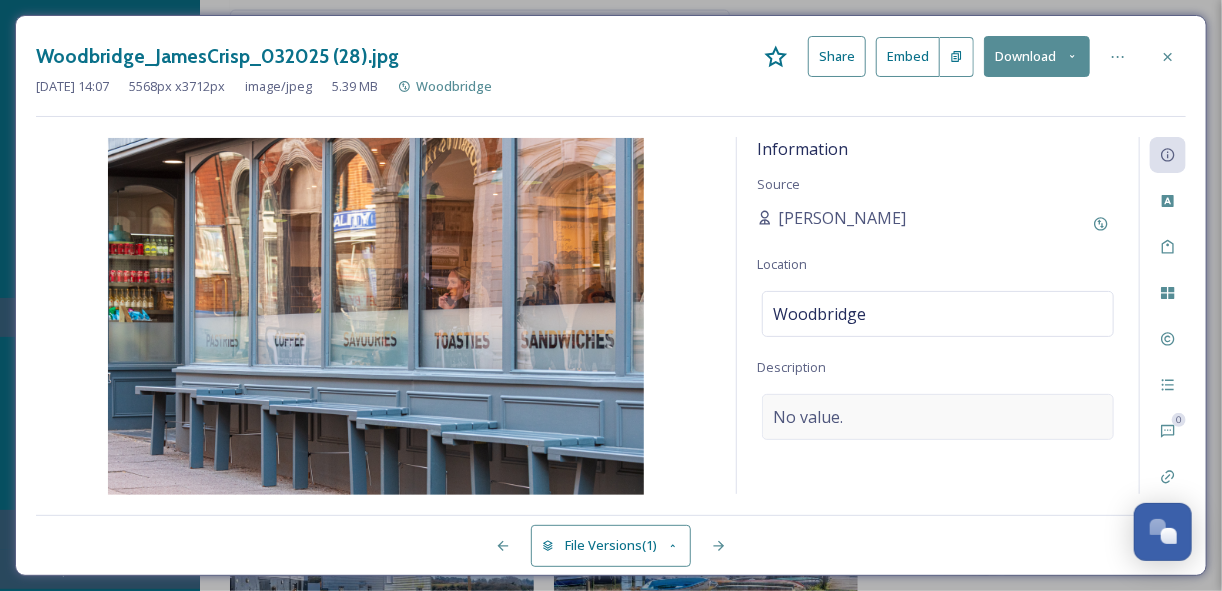click on "No value." at bounding box center (938, 417) 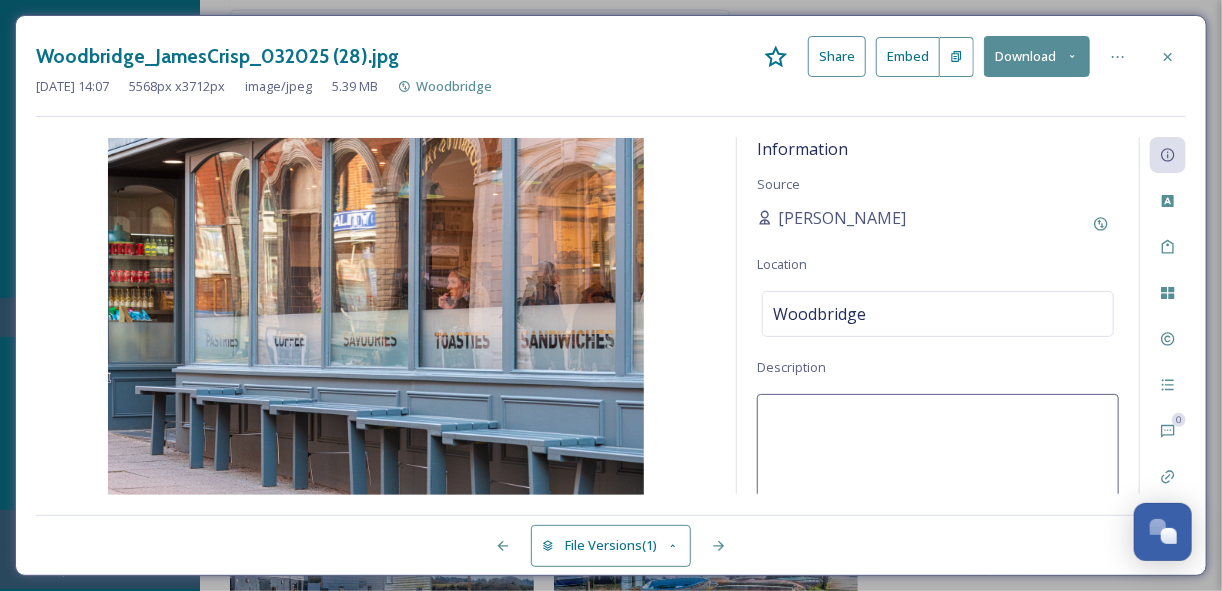 click at bounding box center (938, 477) 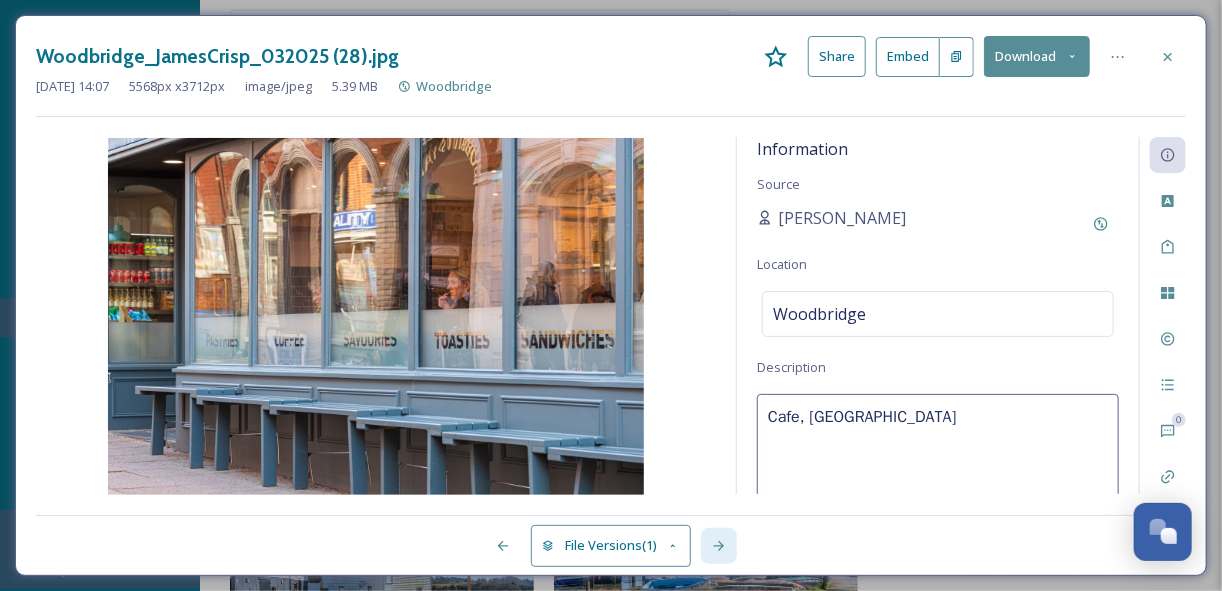 click 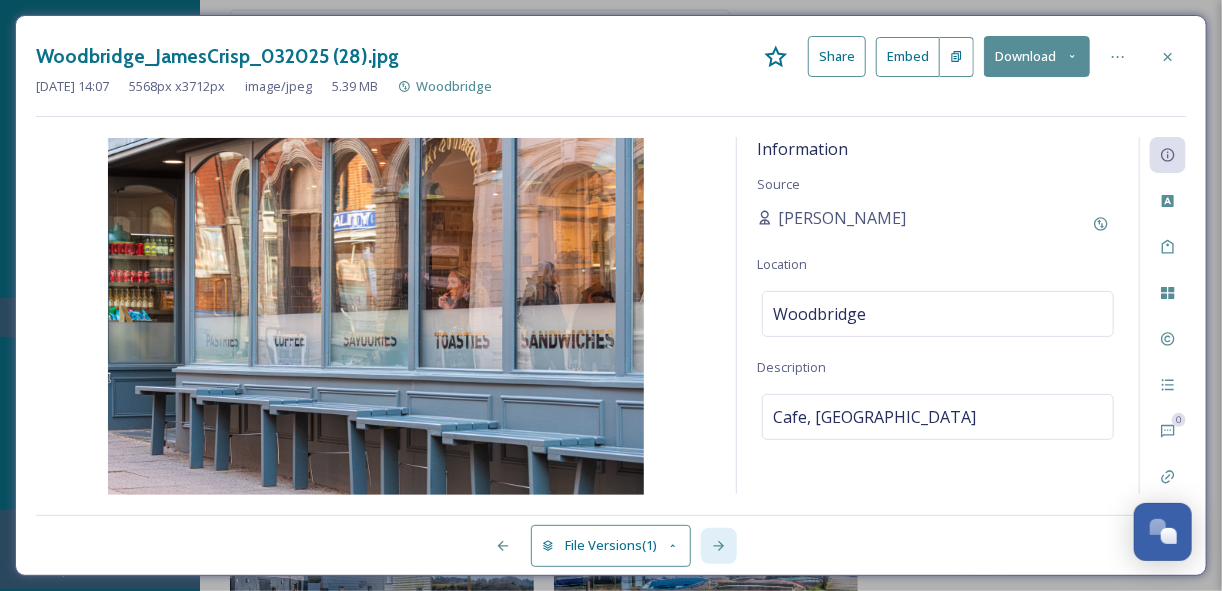 click 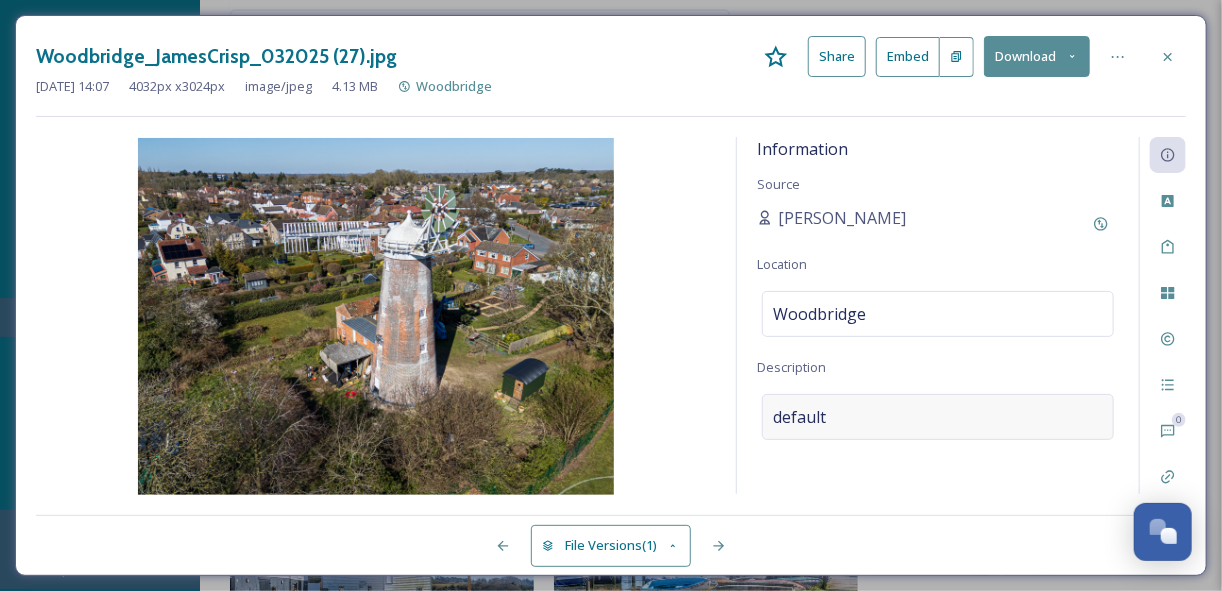 click on "default" at bounding box center [938, 417] 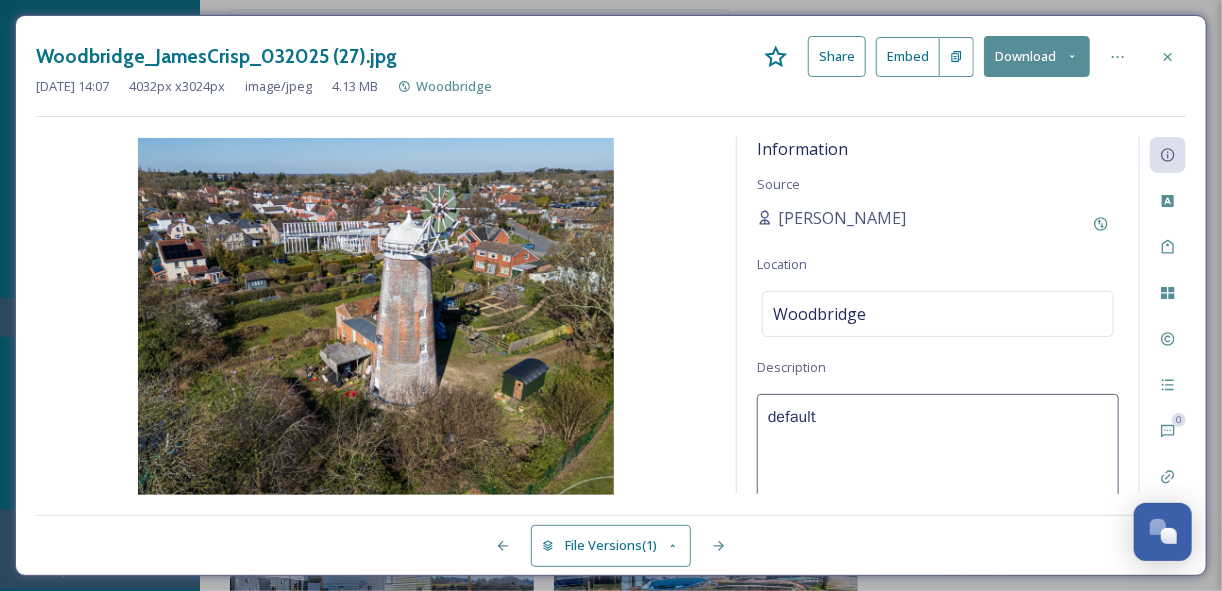 click on "default" at bounding box center [938, 477] 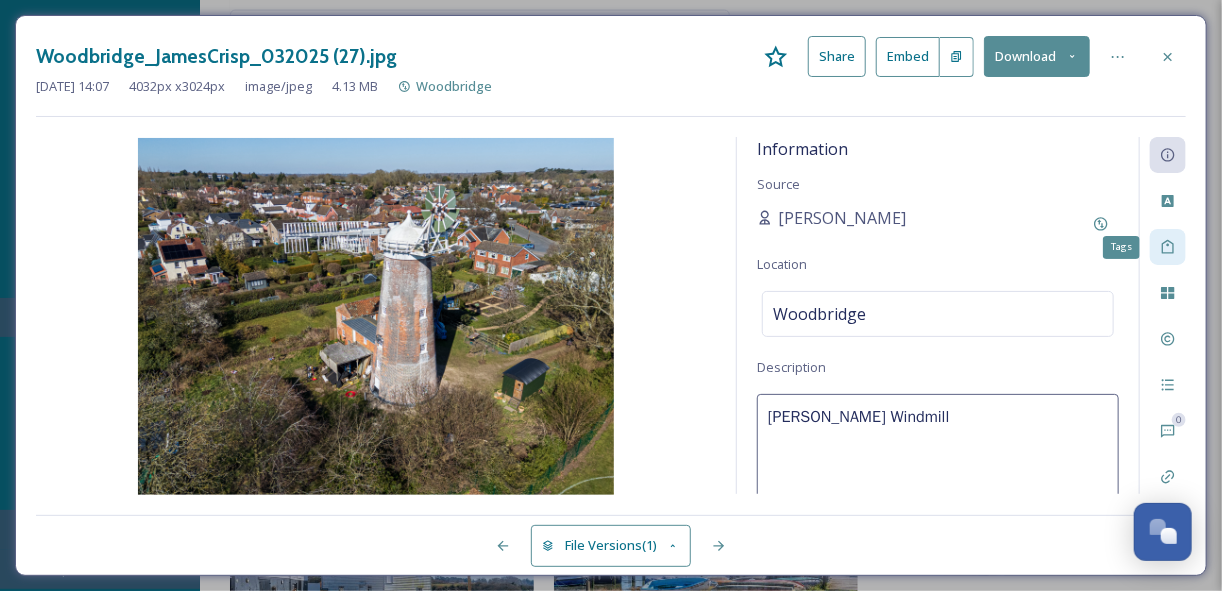 click 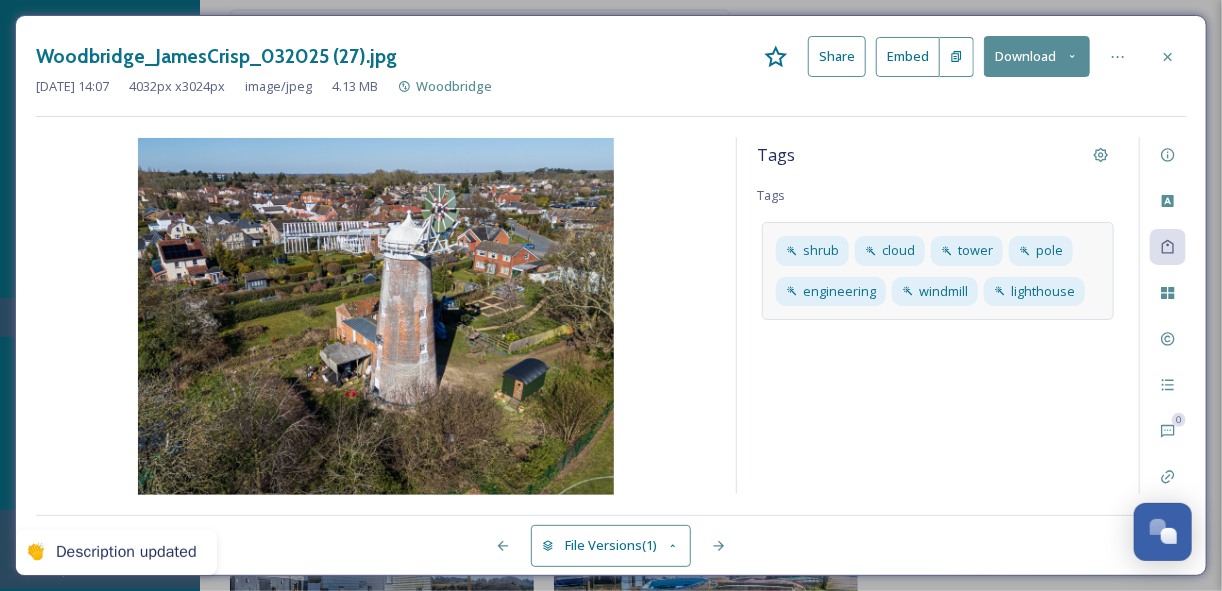 click on "shrub cloud tower pole engineering [GEOGRAPHIC_DATA]" at bounding box center (938, 270) 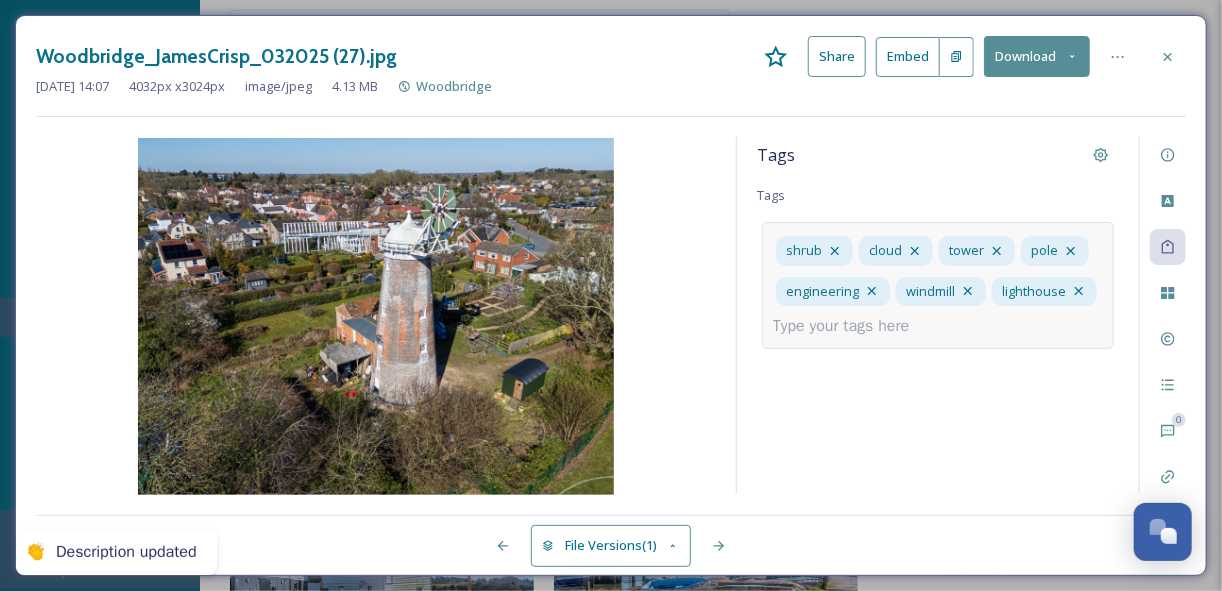 click at bounding box center (849, 326) 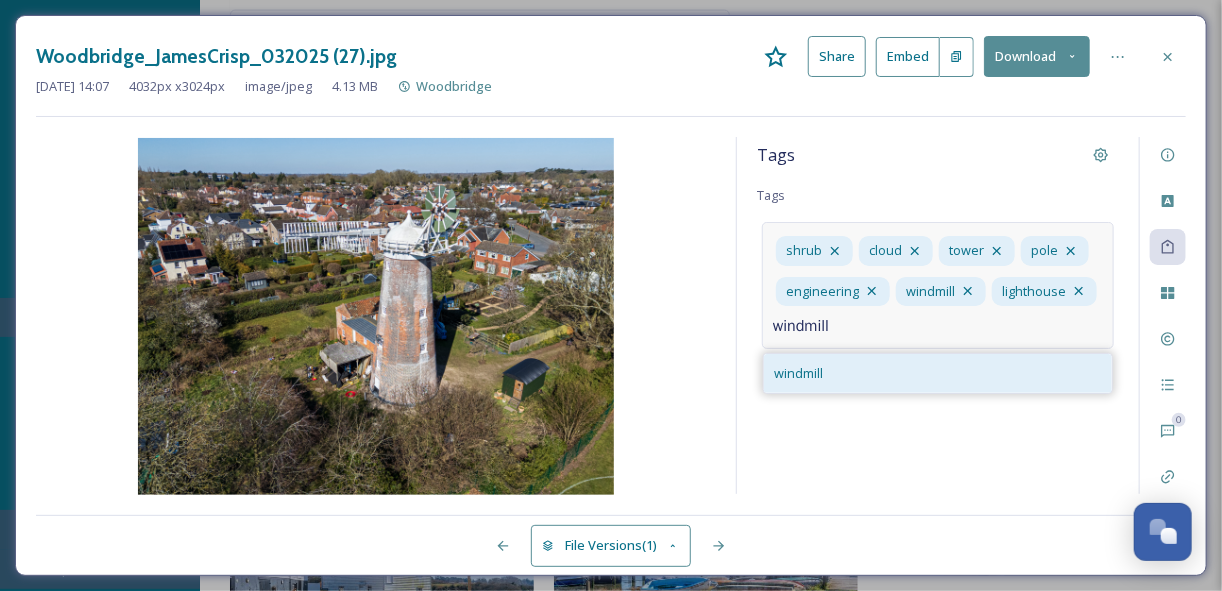 click on "windmill" at bounding box center (938, 373) 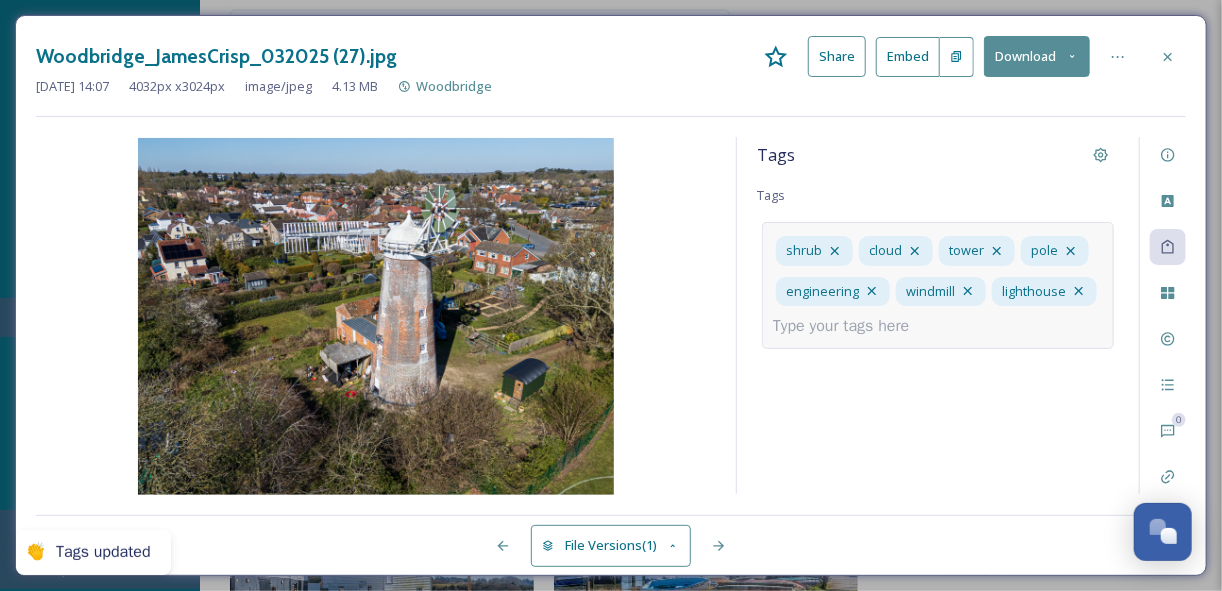 click at bounding box center (849, 326) 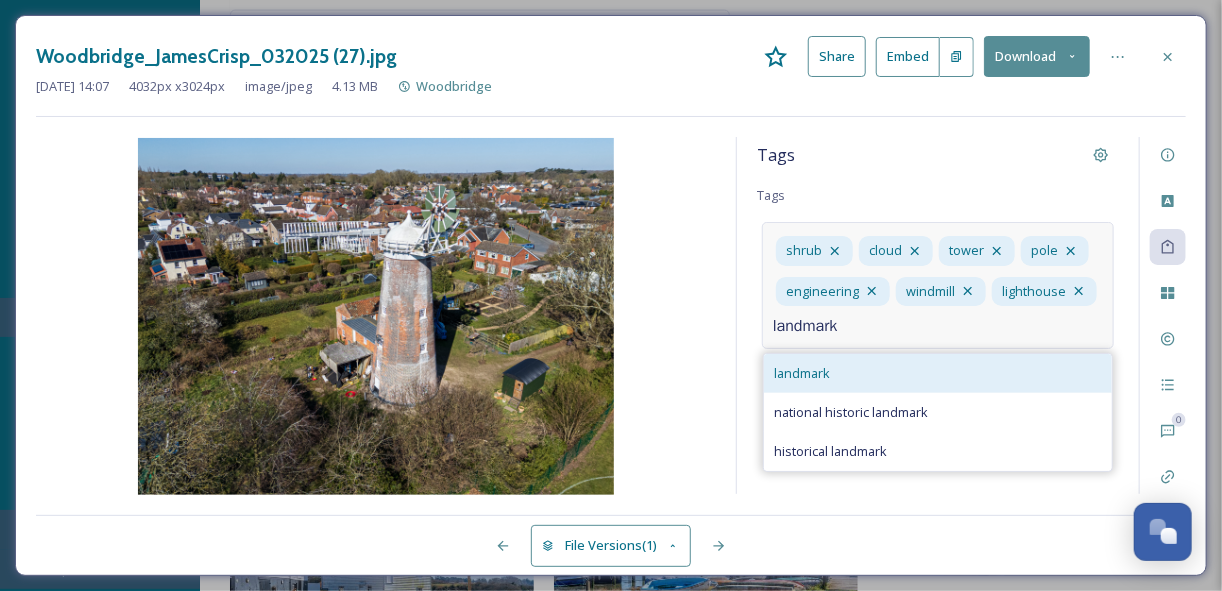 click on "landmark" at bounding box center (938, 373) 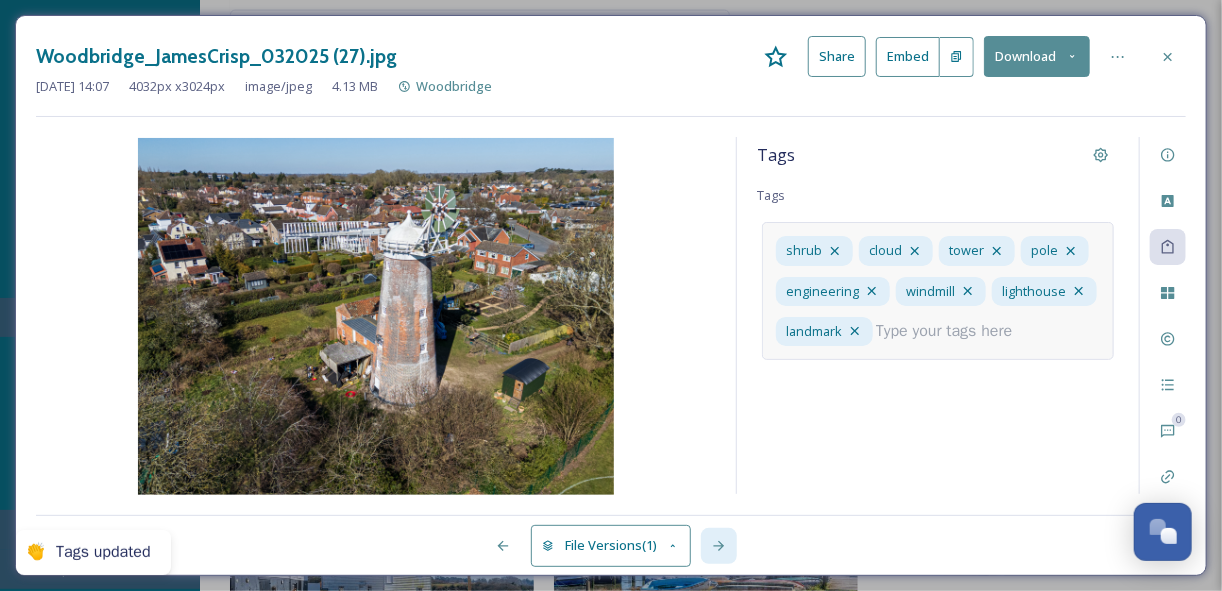 click 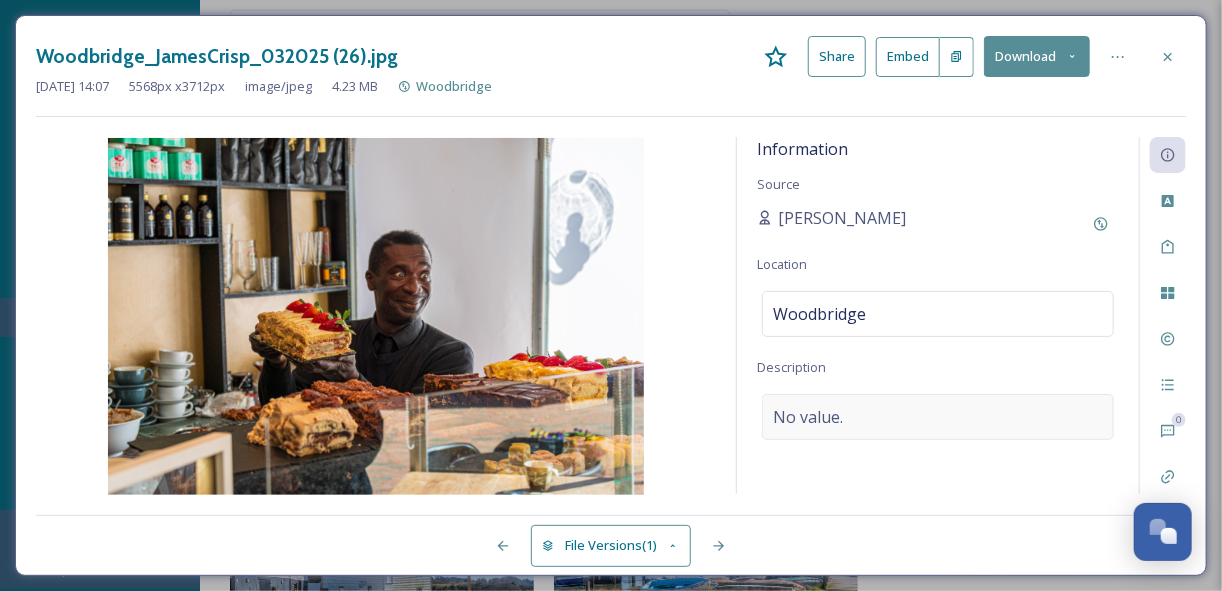 click on "No value." at bounding box center (808, 417) 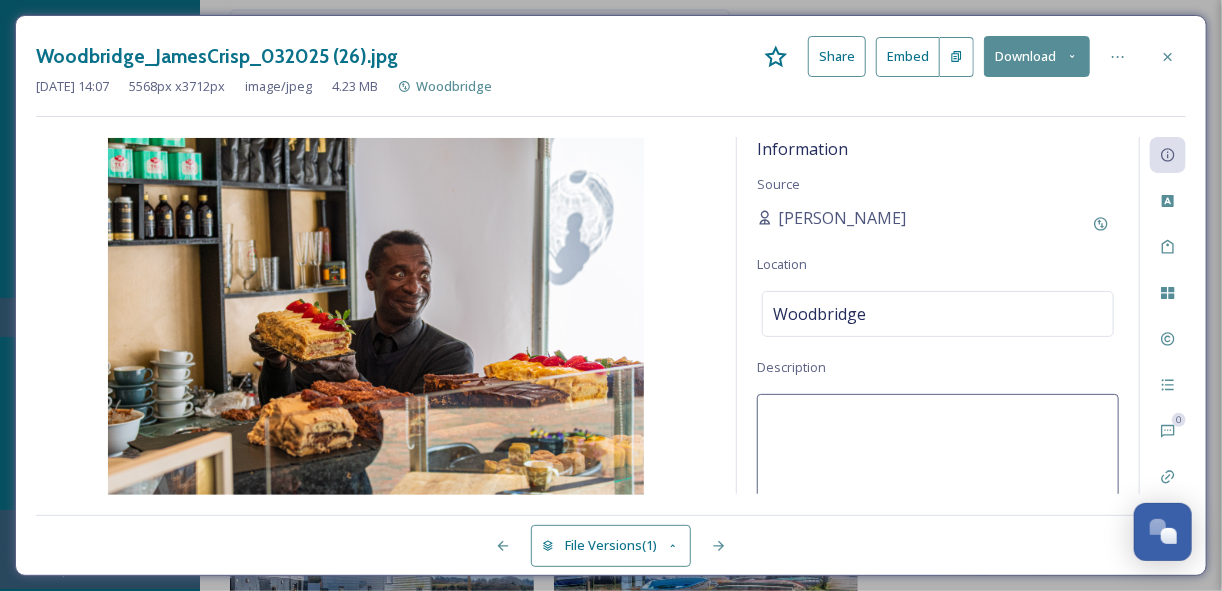click at bounding box center (938, 477) 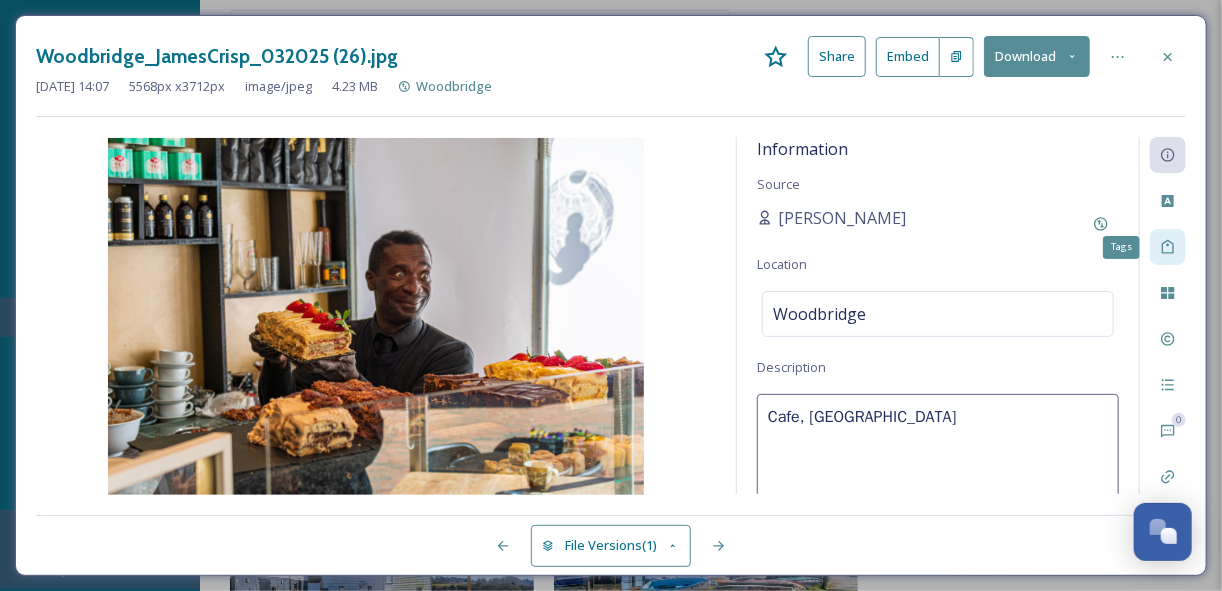 click 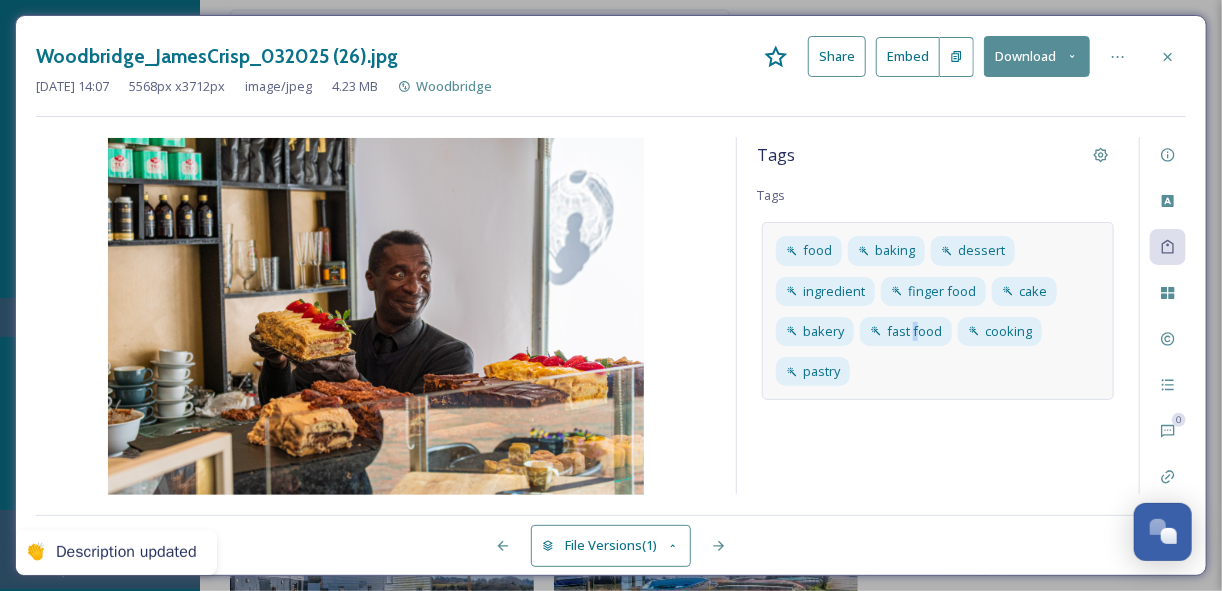 click on "food baking dessert ingredient finger food cake bakery fast food cooking pastry" at bounding box center (938, 311) 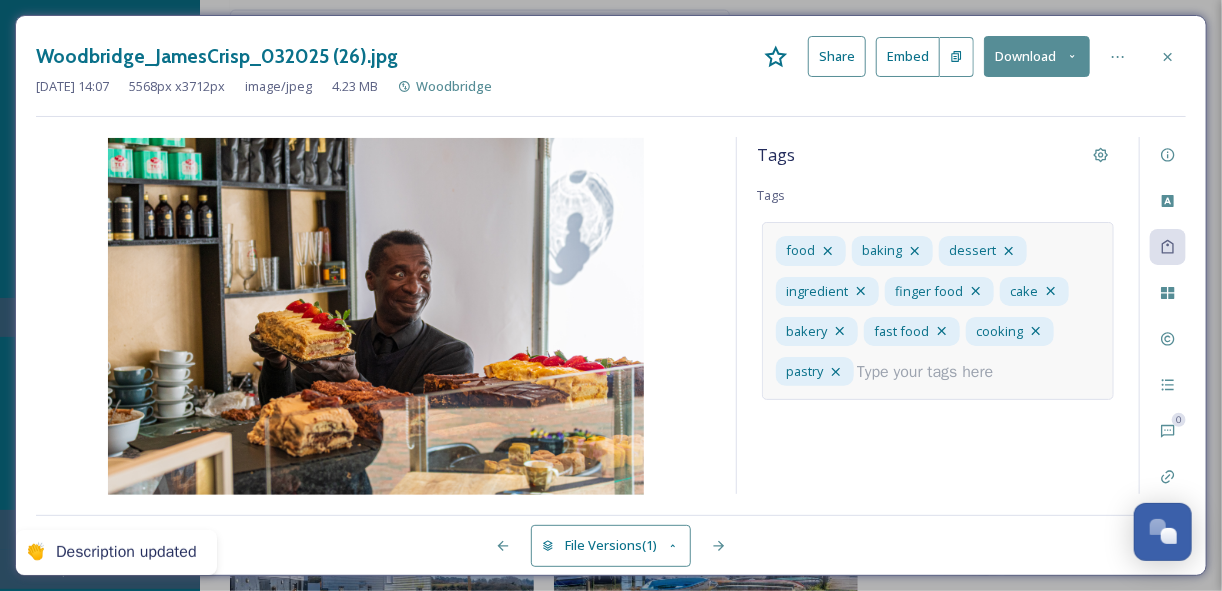 click at bounding box center (933, 372) 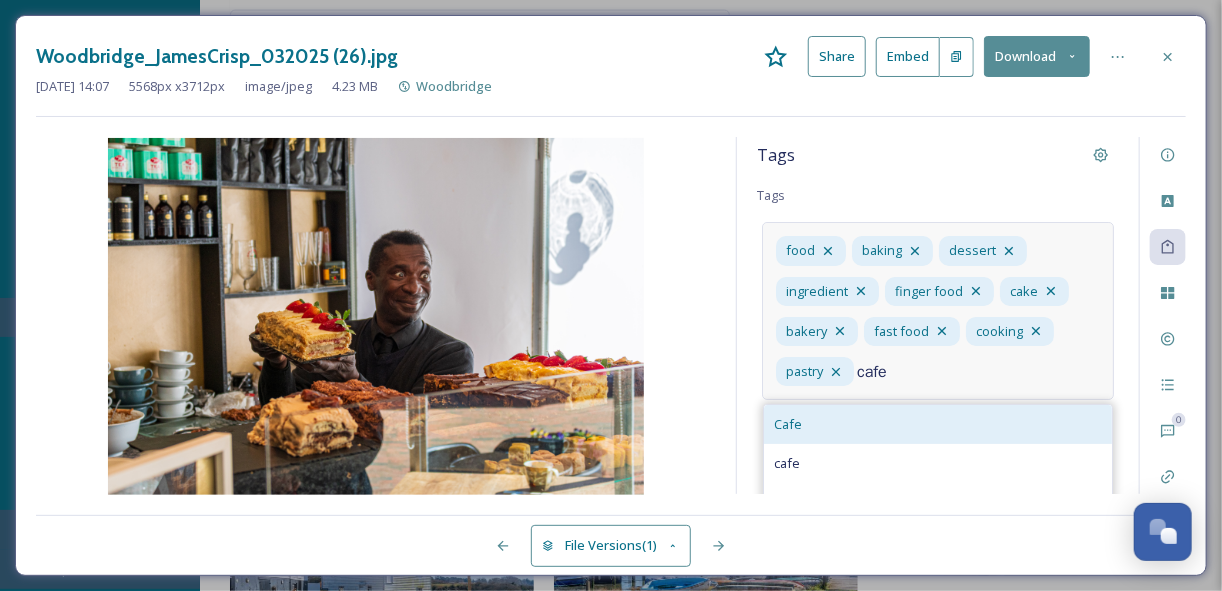click on "Cafe" at bounding box center [938, 424] 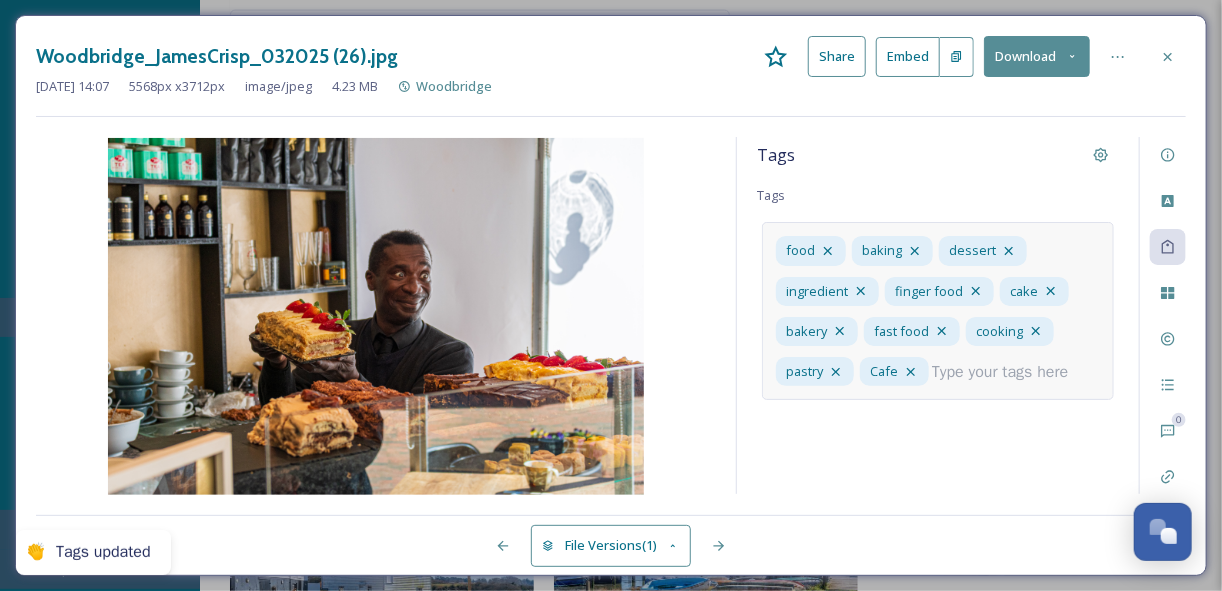 click at bounding box center [1008, 372] 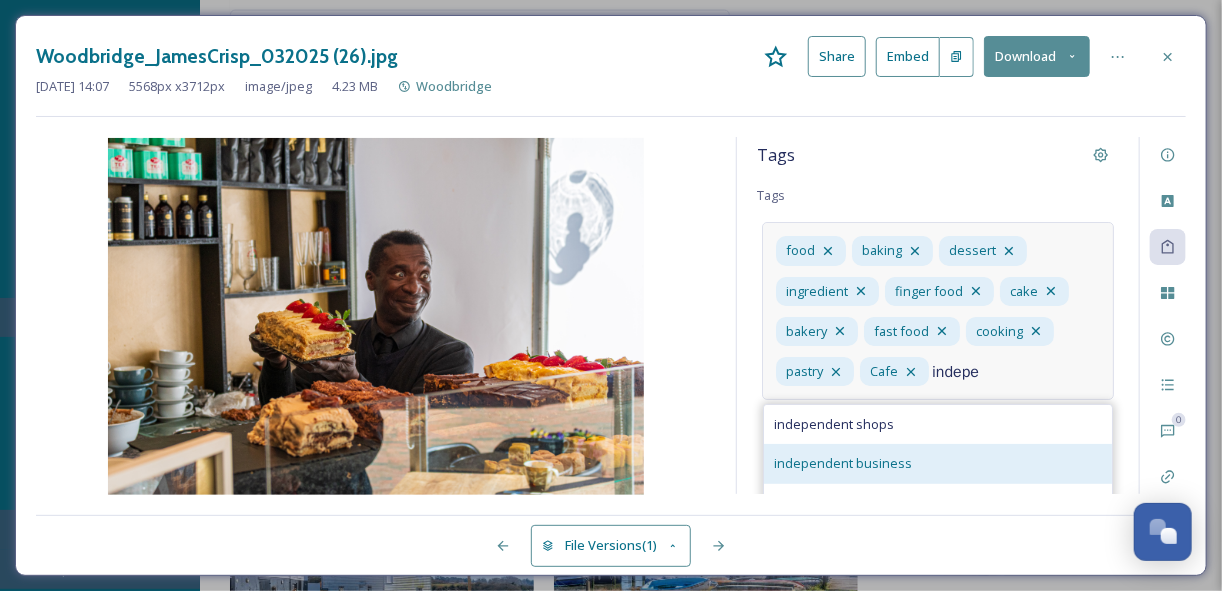 click on "independent business" at bounding box center (843, 463) 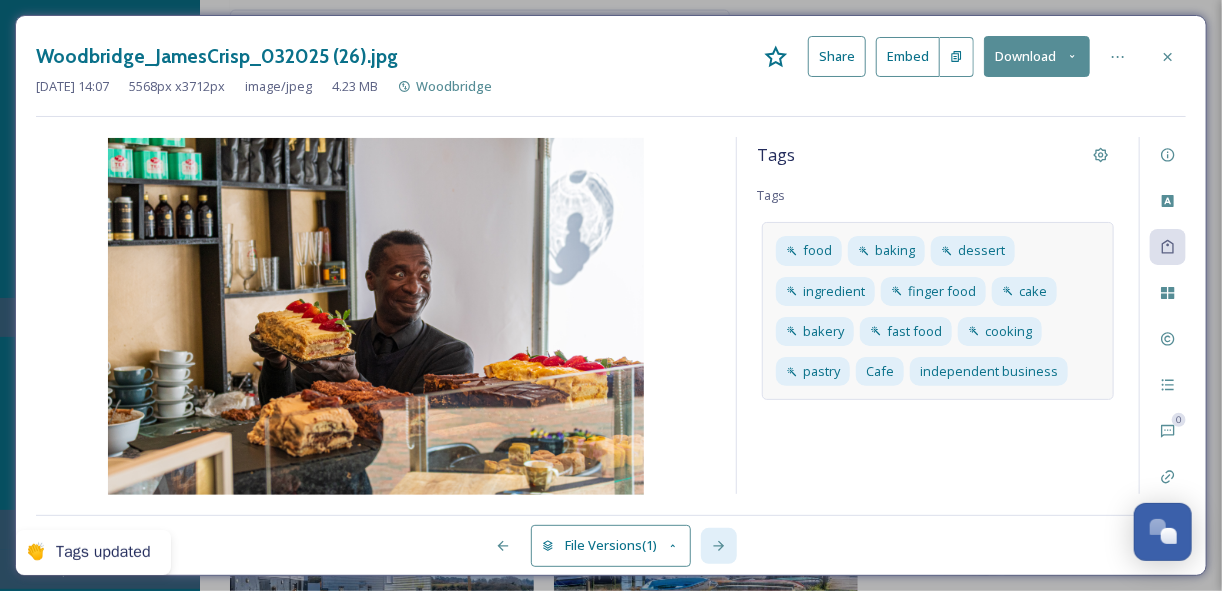 click 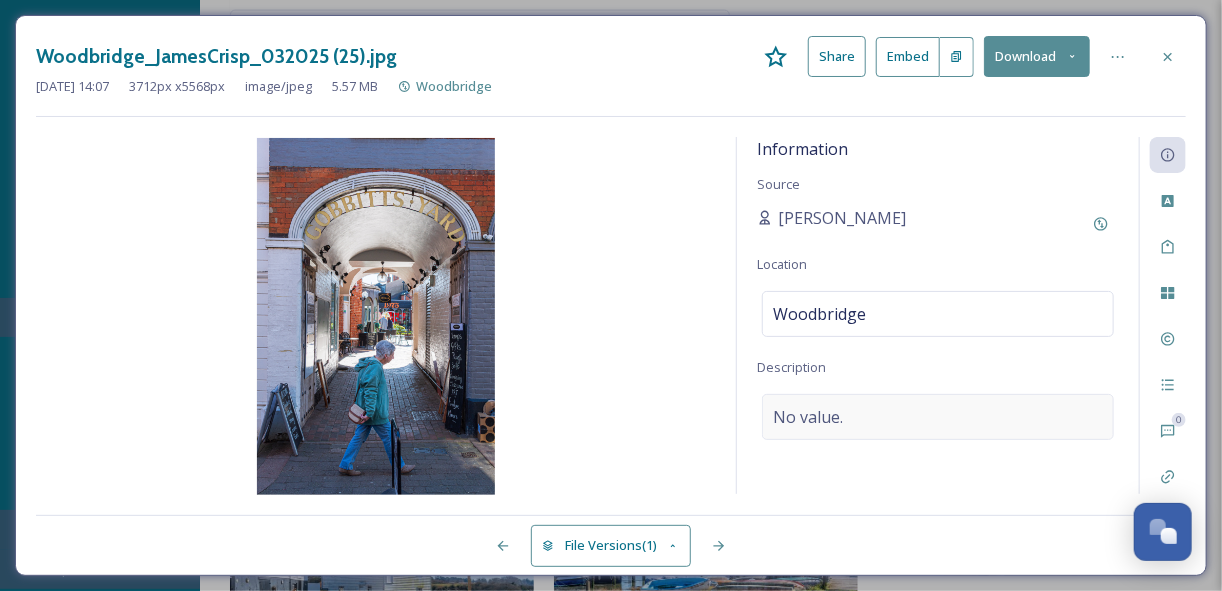 click on "No value." at bounding box center (808, 417) 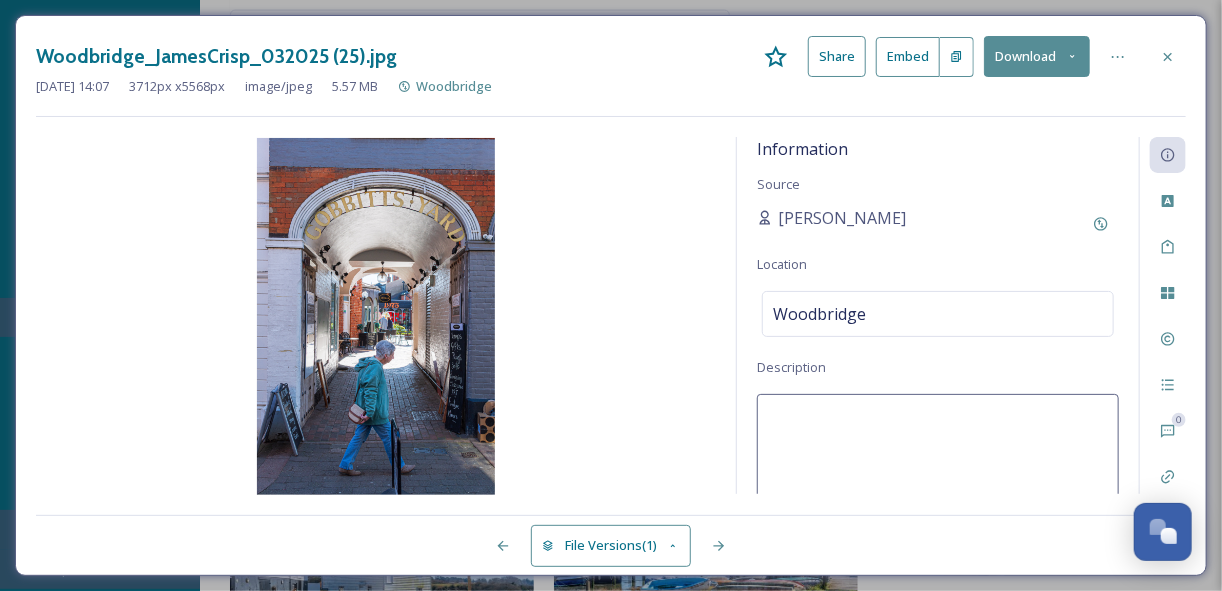 click at bounding box center (938, 477) 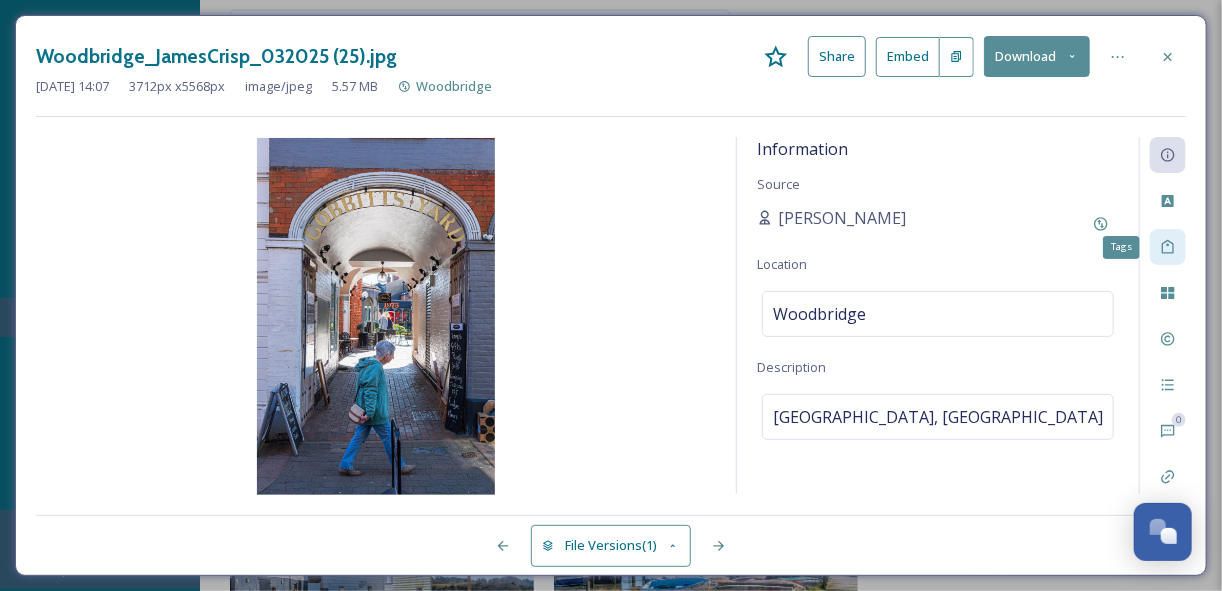 click 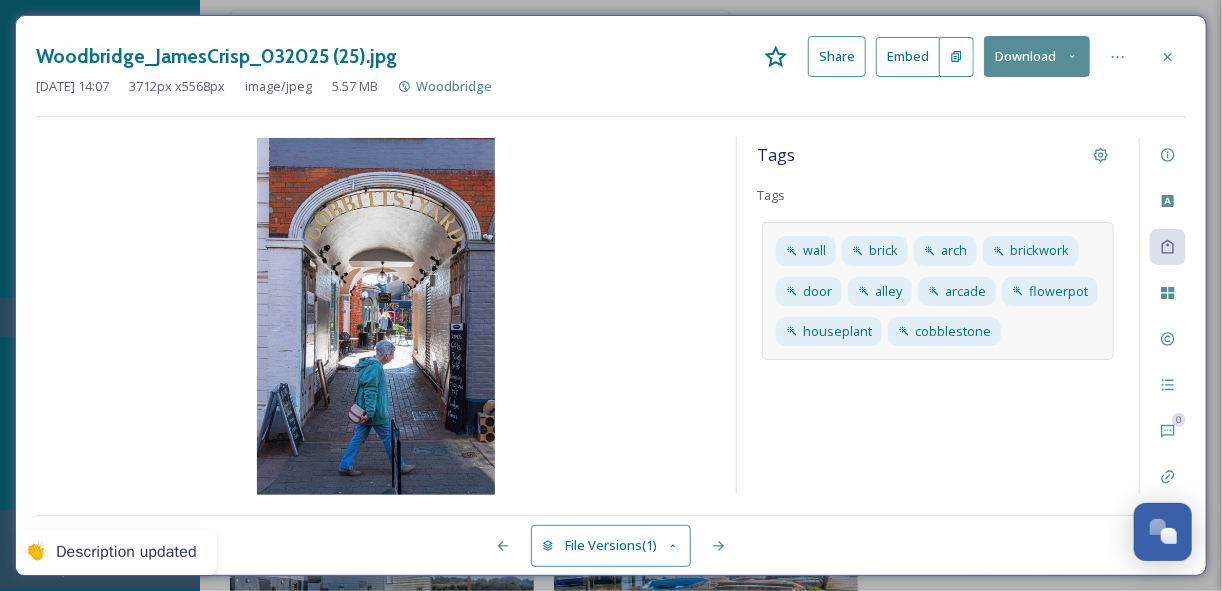 click on "wall brick arch brickwork door alley arcade flowerpot houseplant cobblestone" at bounding box center [938, 291] 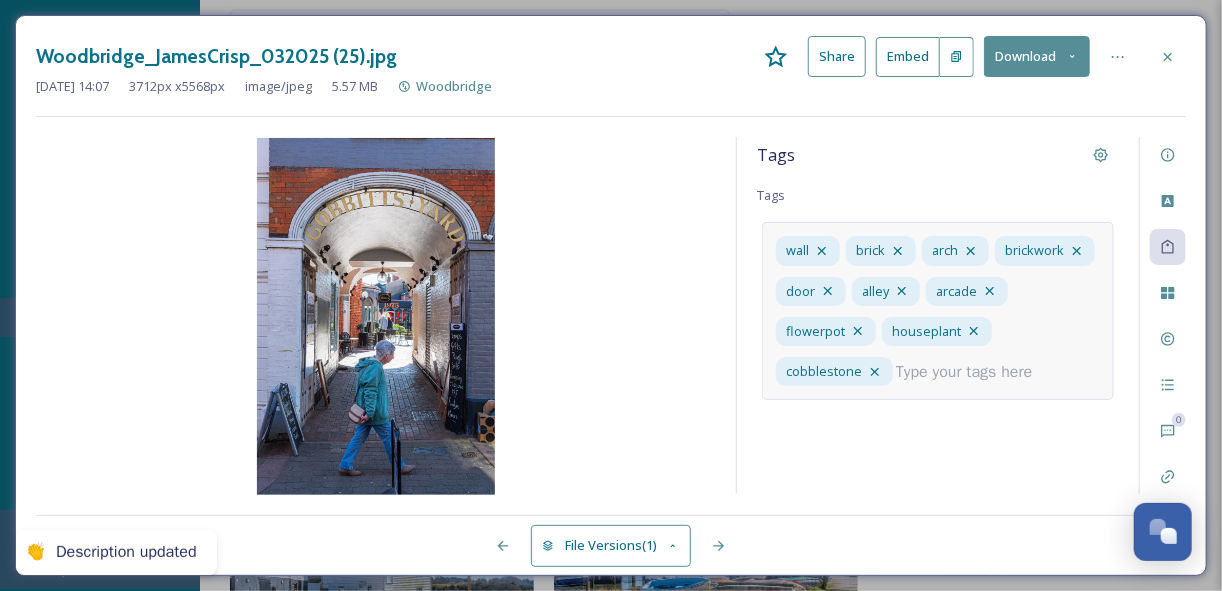 click at bounding box center (972, 372) 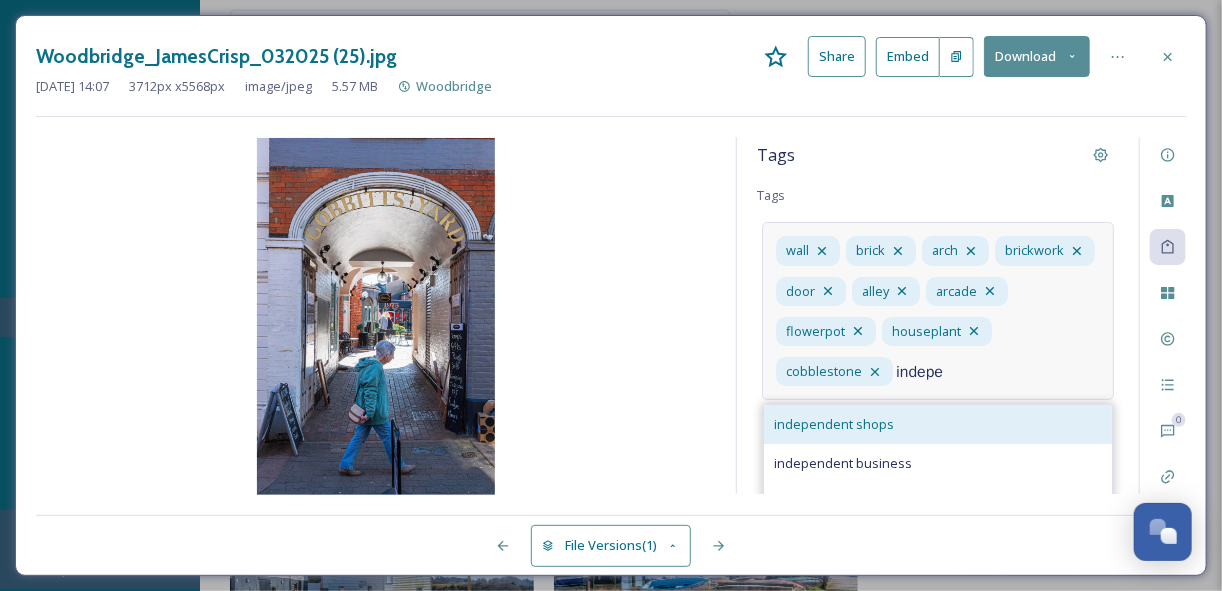 click on "independent shops" at bounding box center (834, 424) 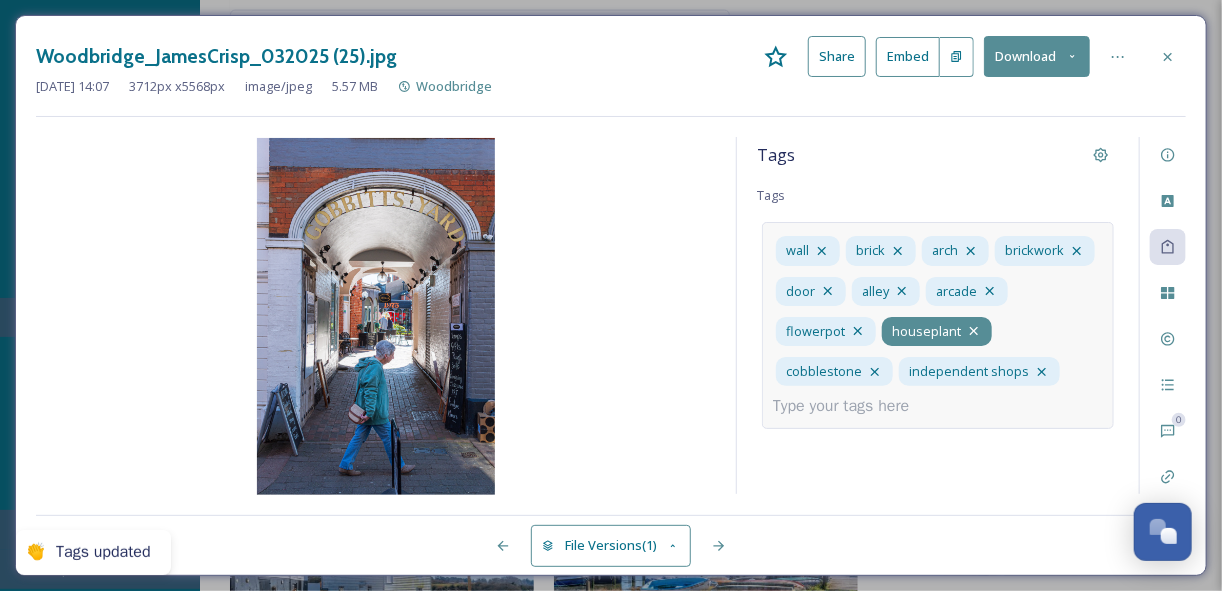 click 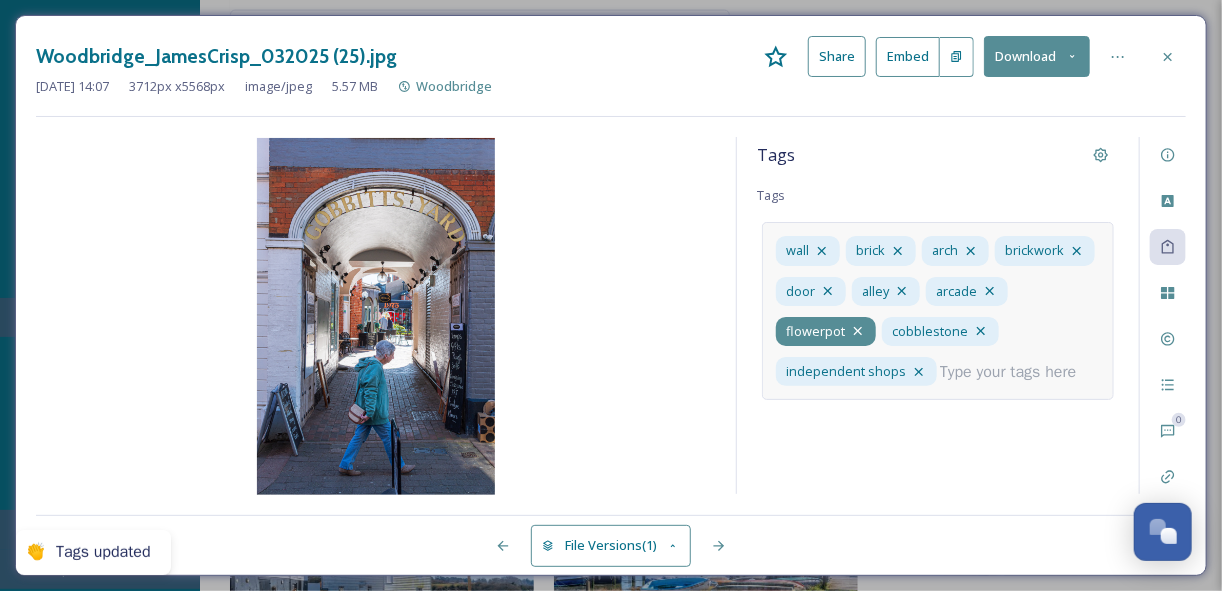 click 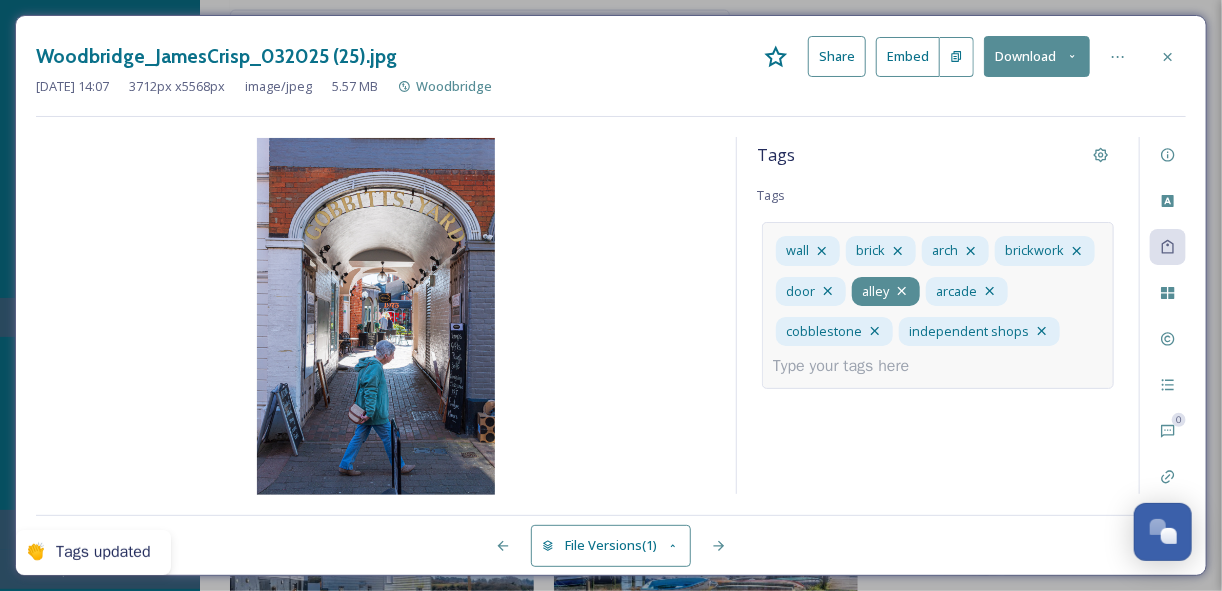 click 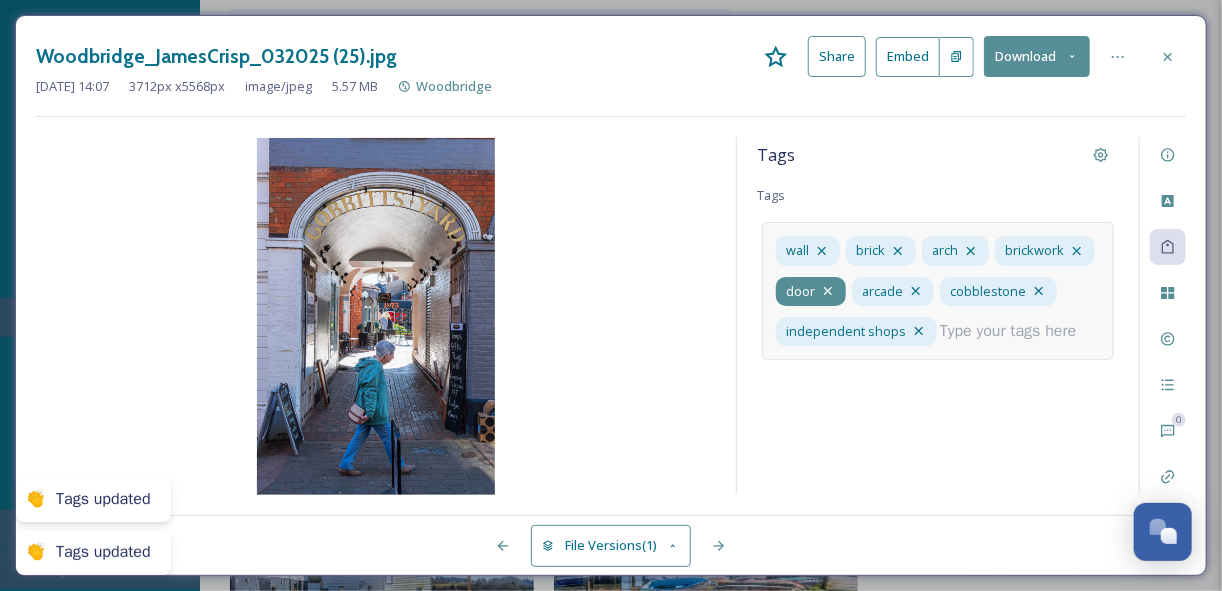 click 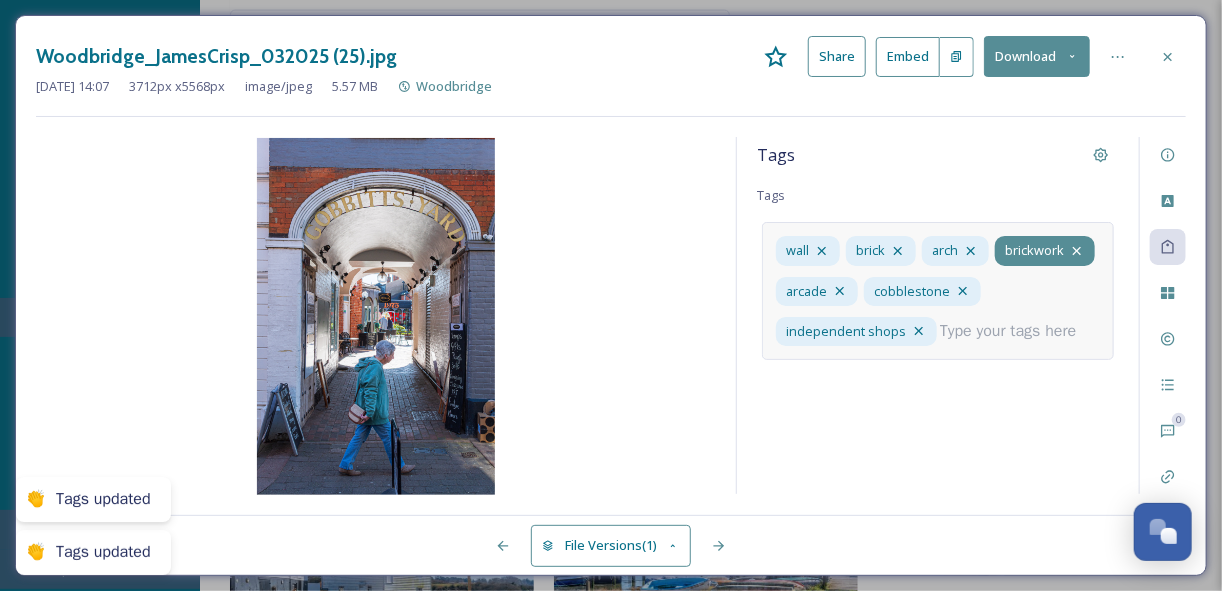 click 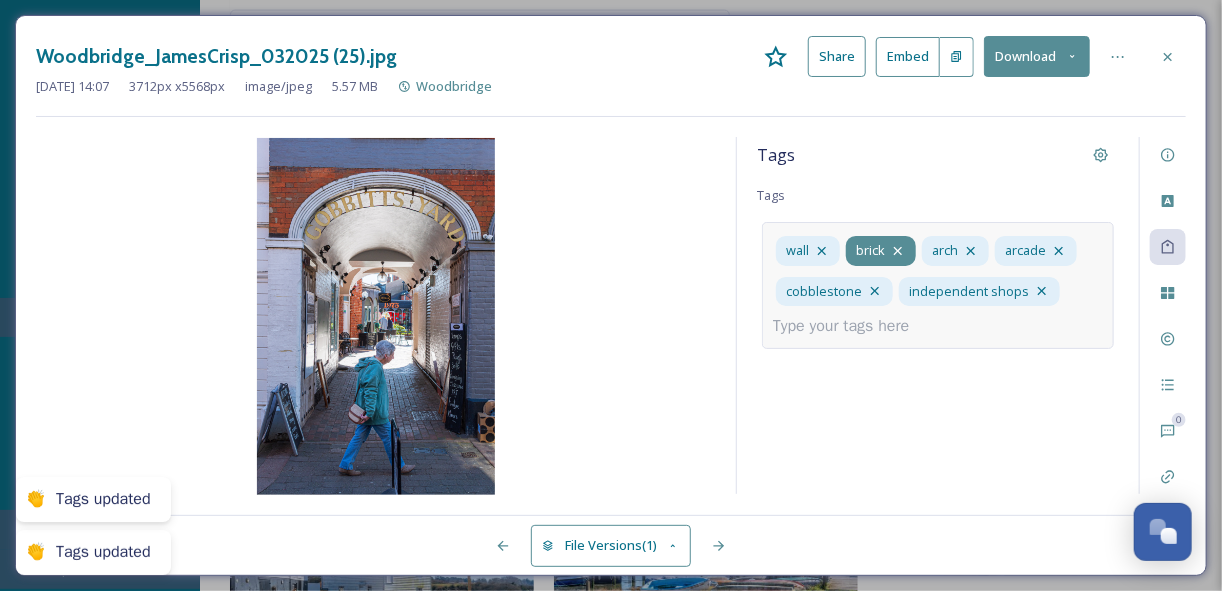 drag, startPoint x: 900, startPoint y: 248, endPoint x: 889, endPoint y: 248, distance: 11 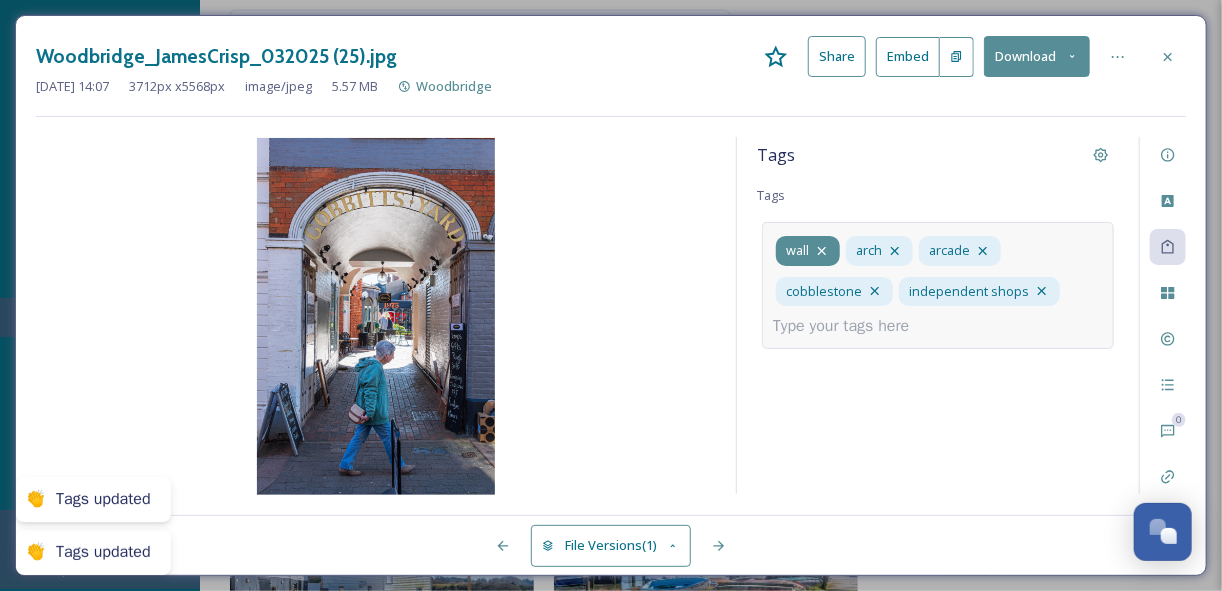 click 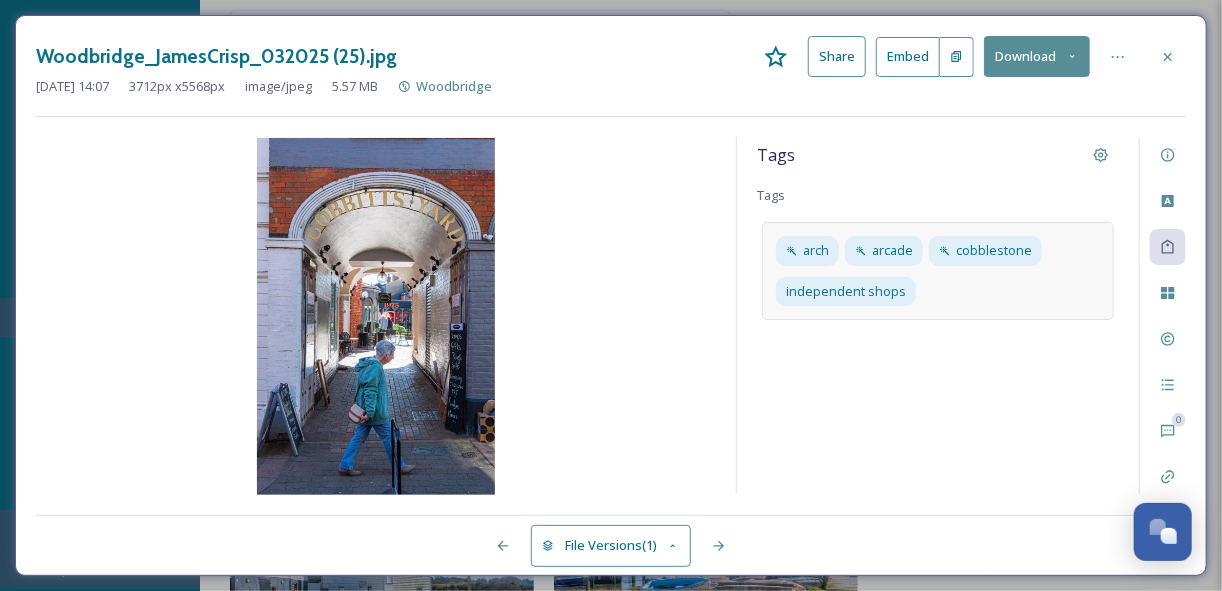 click at bounding box center [376, 316] 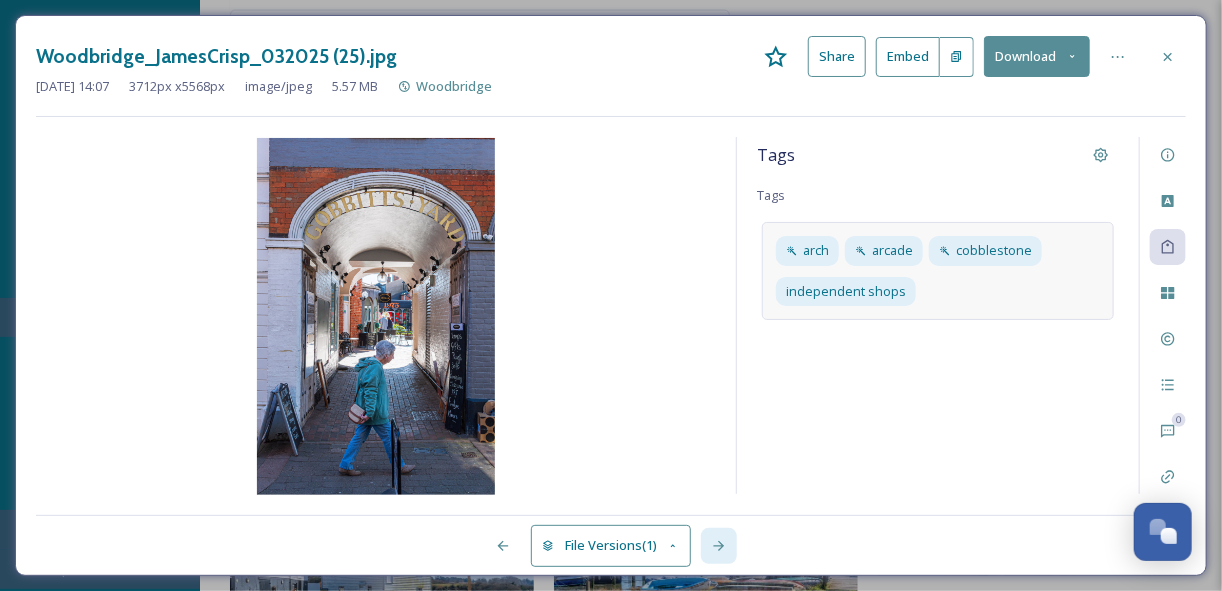 click 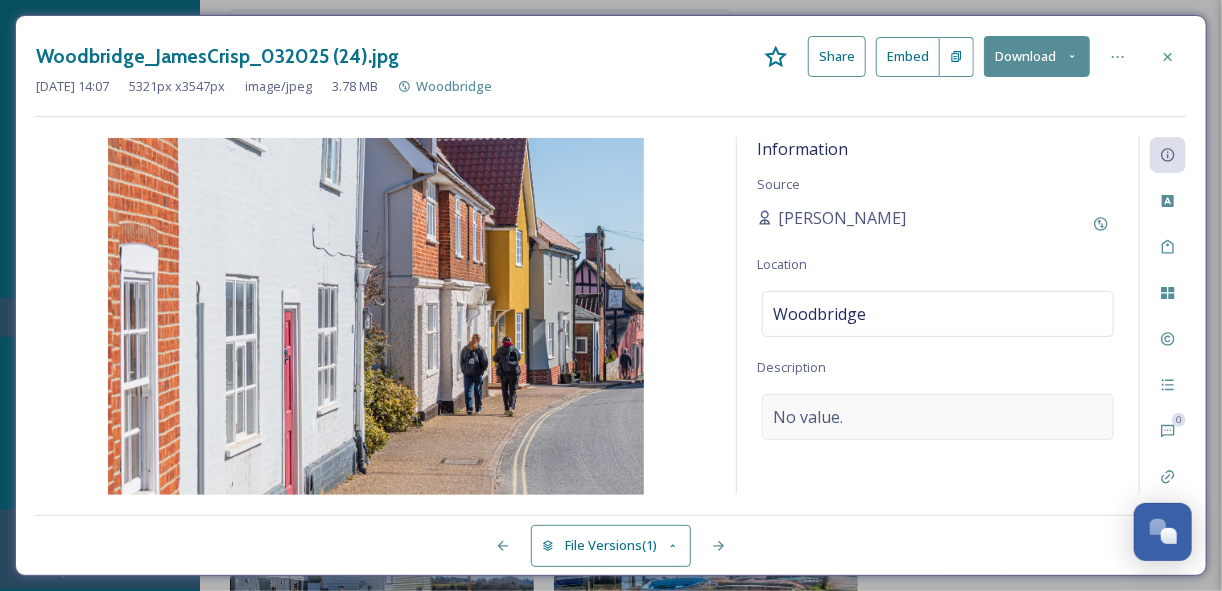 click on "No value." at bounding box center [808, 417] 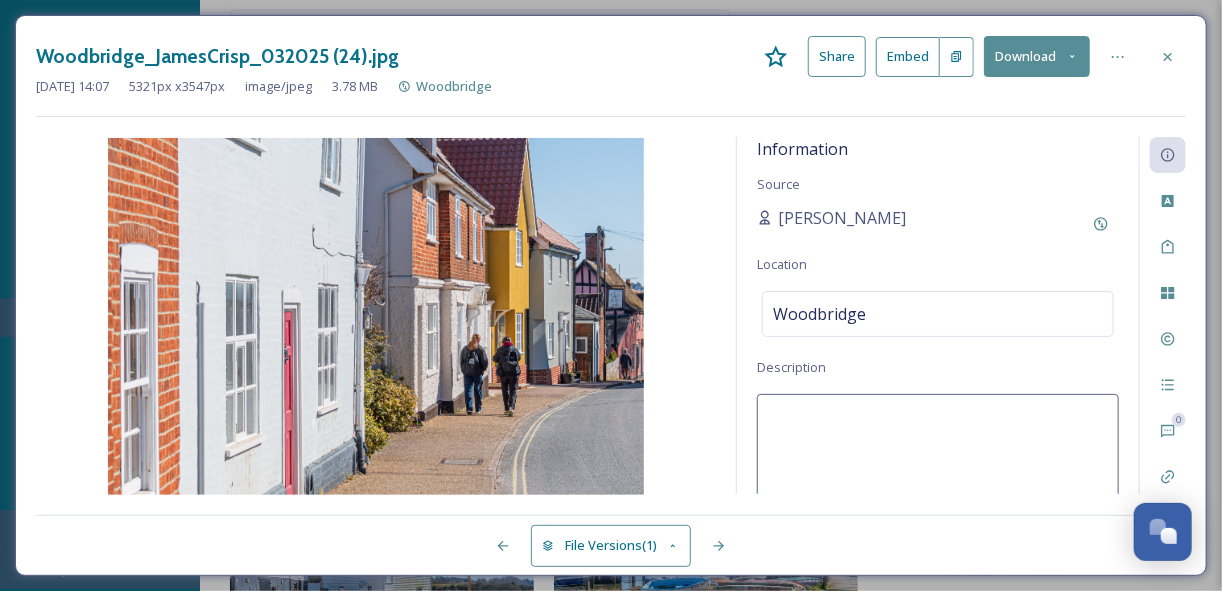 drag, startPoint x: 813, startPoint y: 407, endPoint x: 832, endPoint y: 408, distance: 19.026299 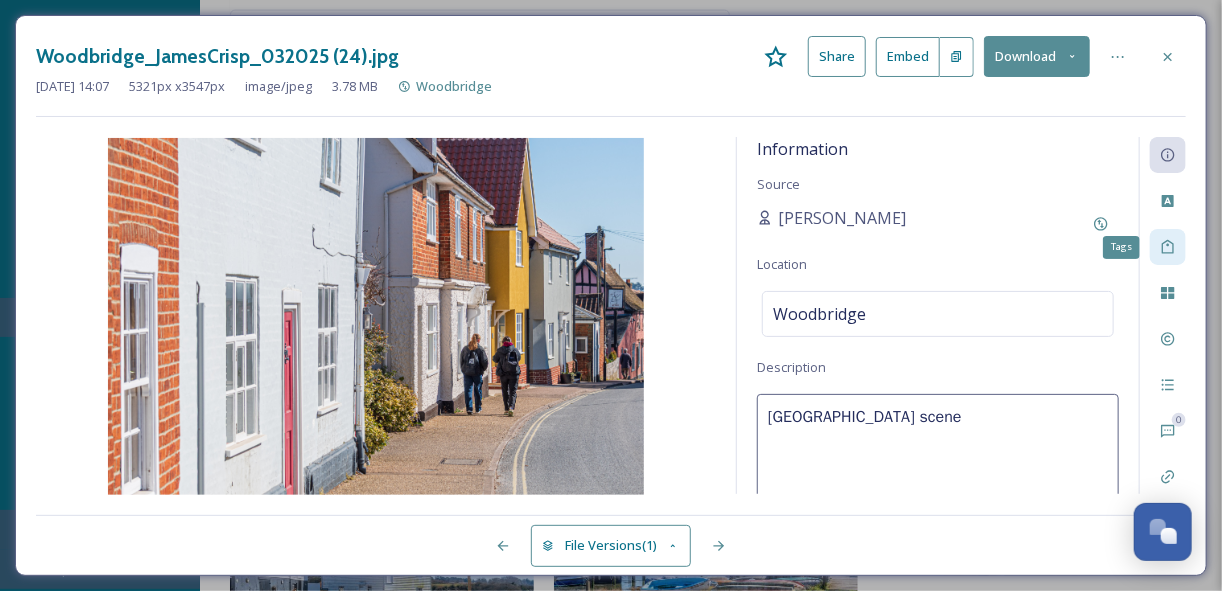 click on "Tags" at bounding box center (1168, 247) 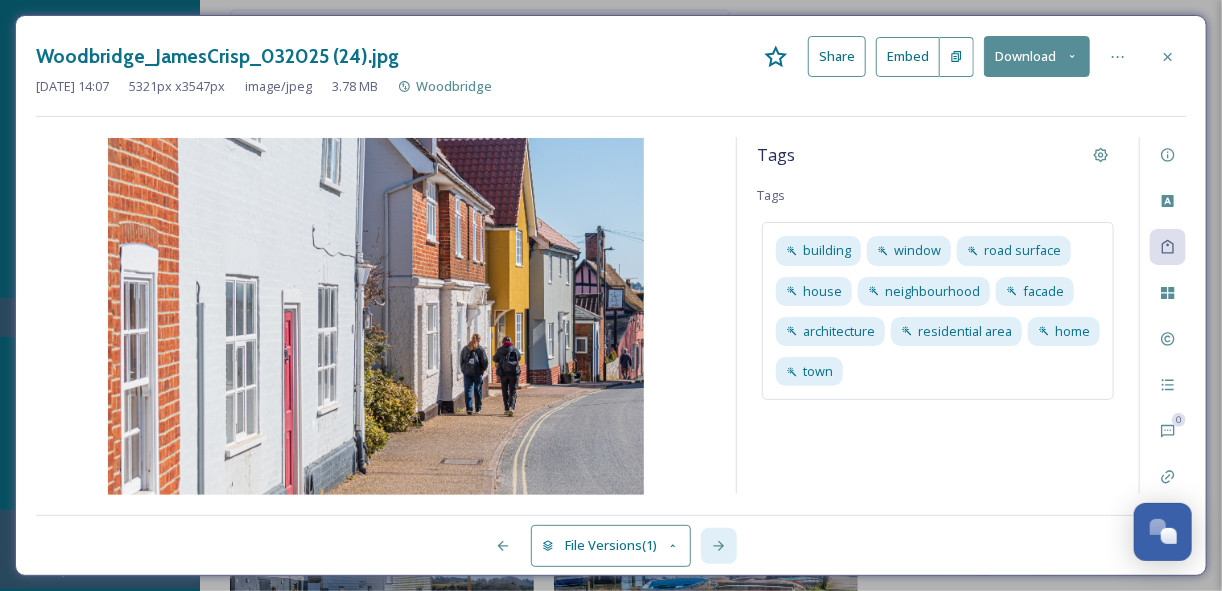 click 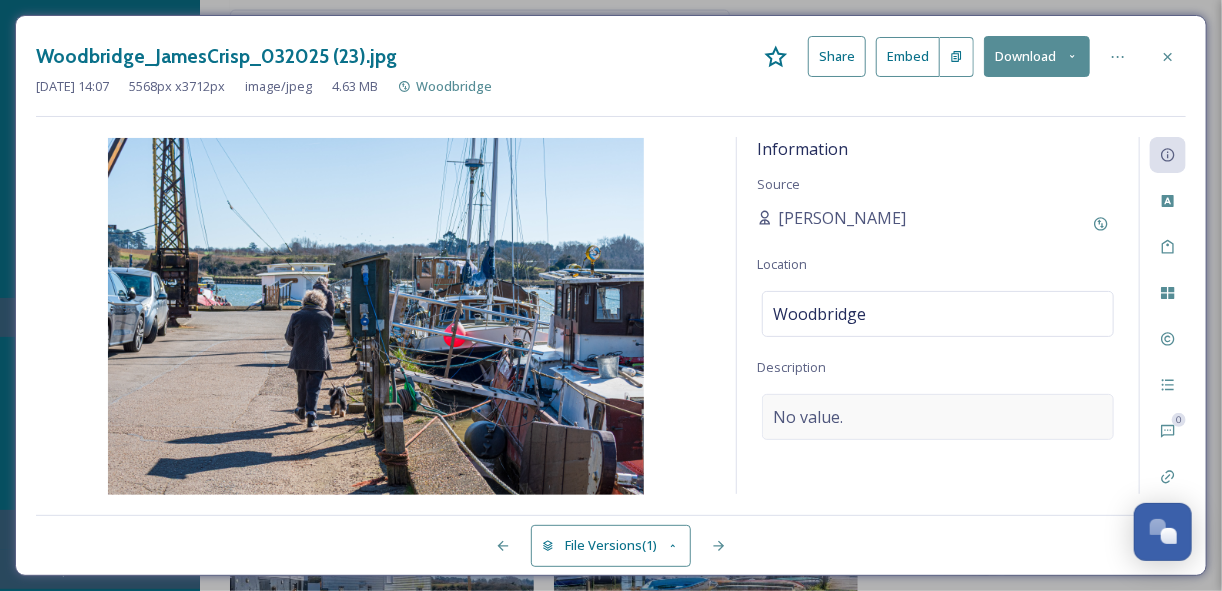 click on "No value." at bounding box center [938, 417] 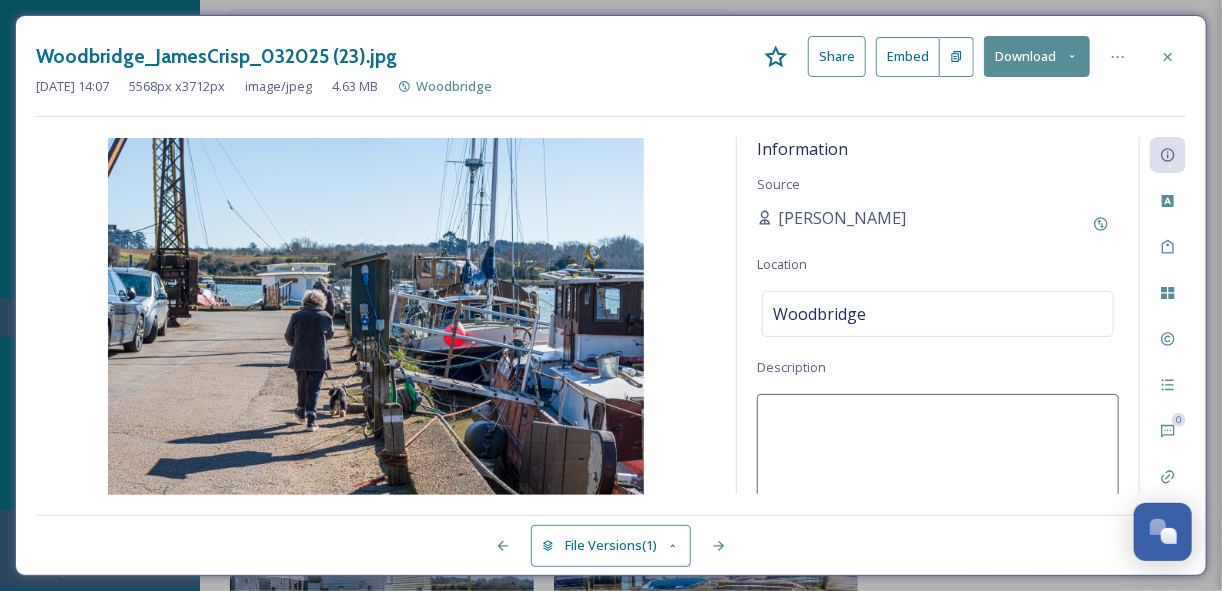 click at bounding box center [938, 477] 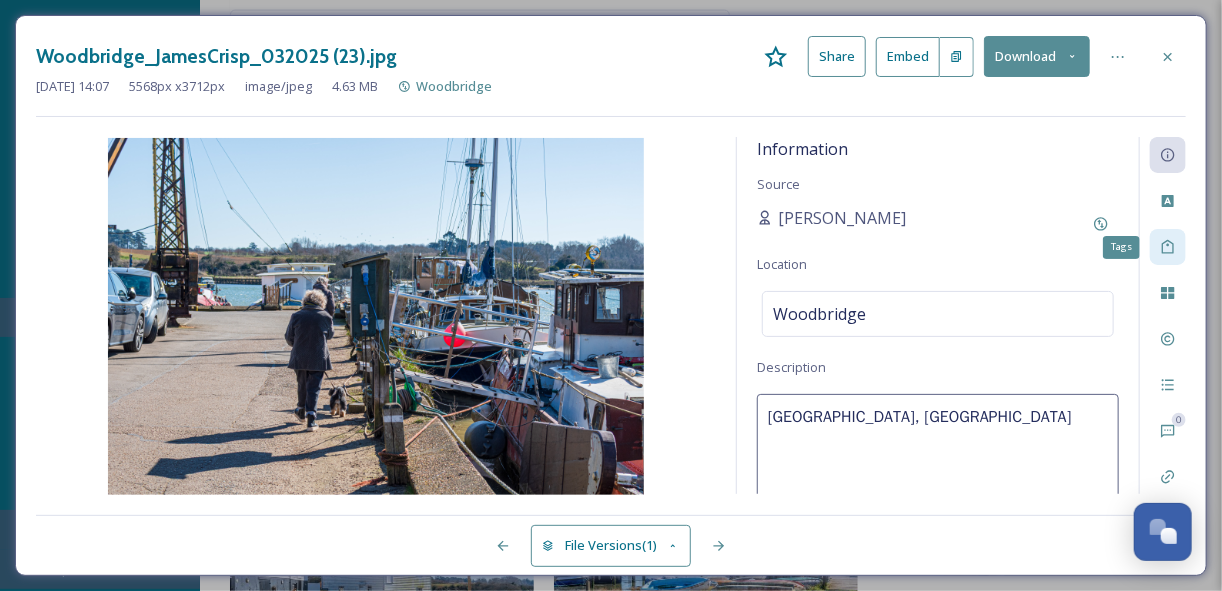 click 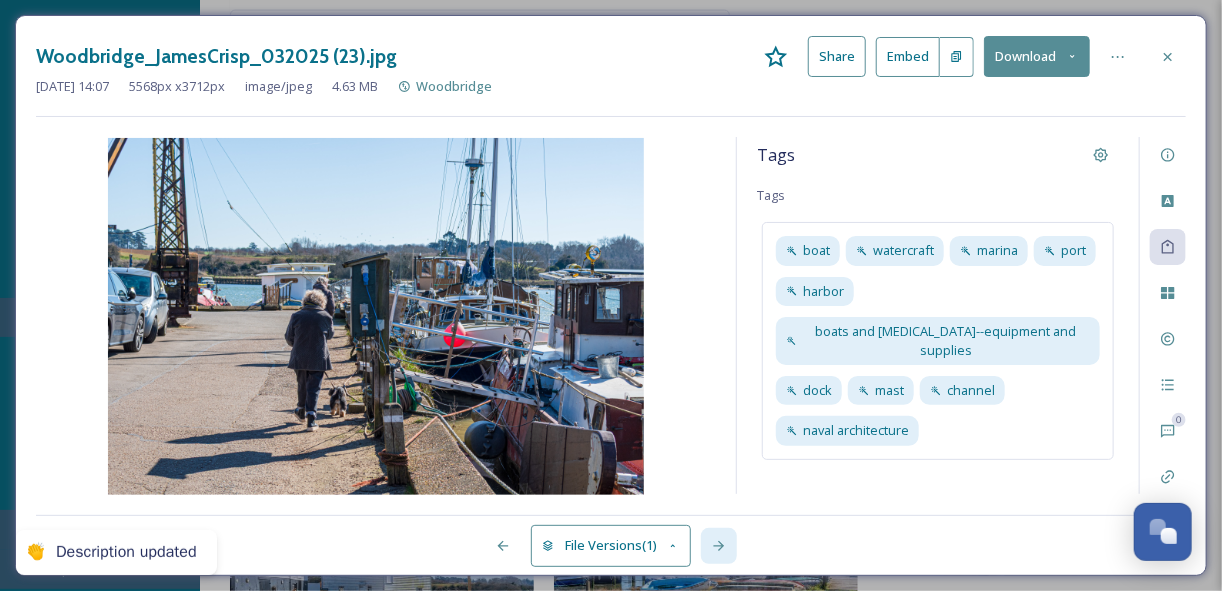 click 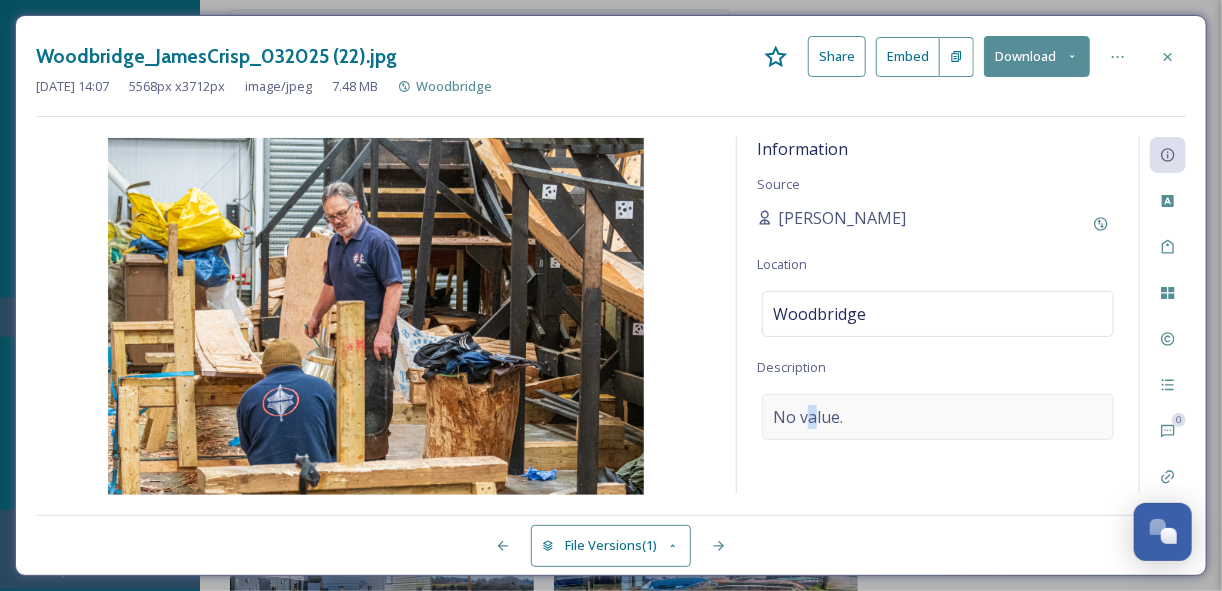 click on "No value." at bounding box center [808, 417] 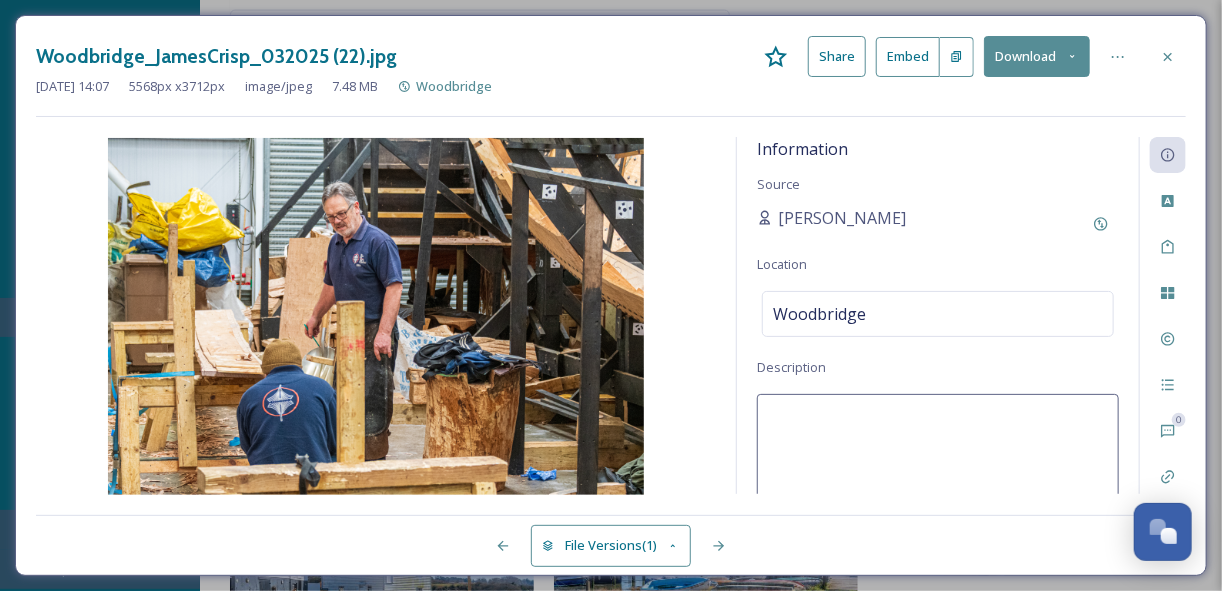 click at bounding box center (938, 477) 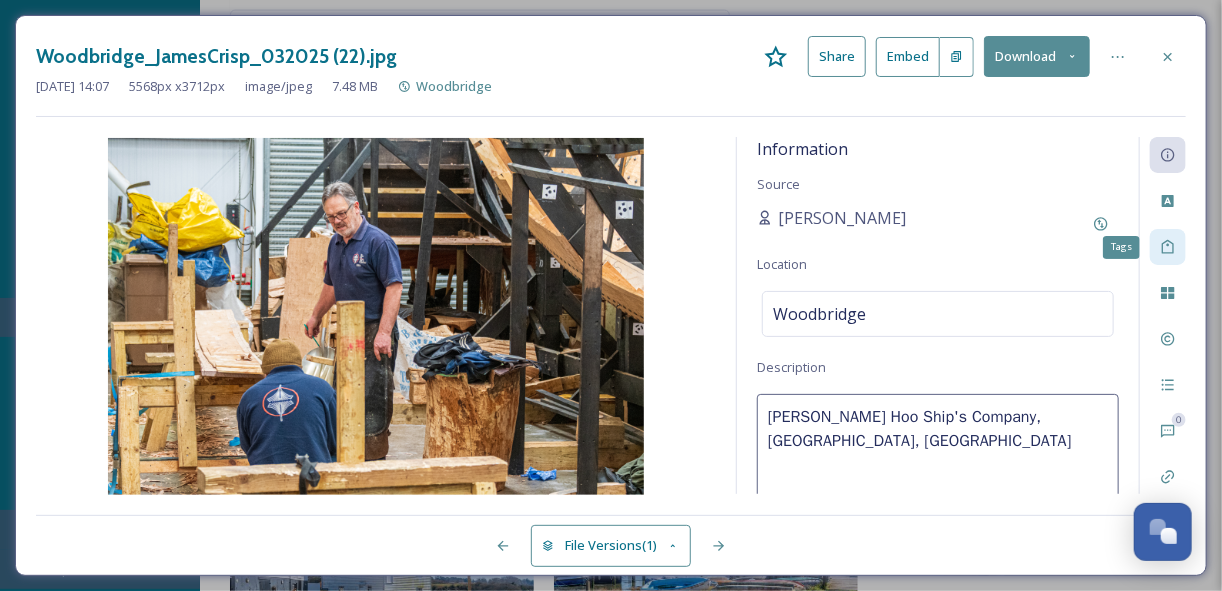 click on "Tags" at bounding box center (1168, 247) 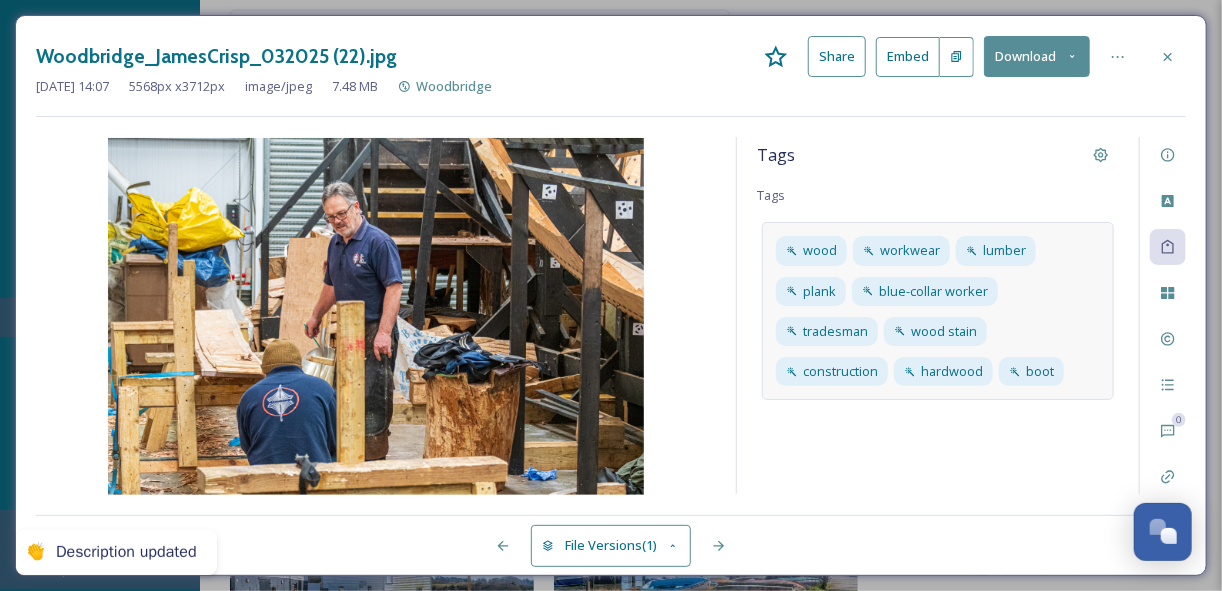 click on "wood workwear lumber plank blue-collar worker tradesman wood stain construction hardwood boot" at bounding box center [938, 311] 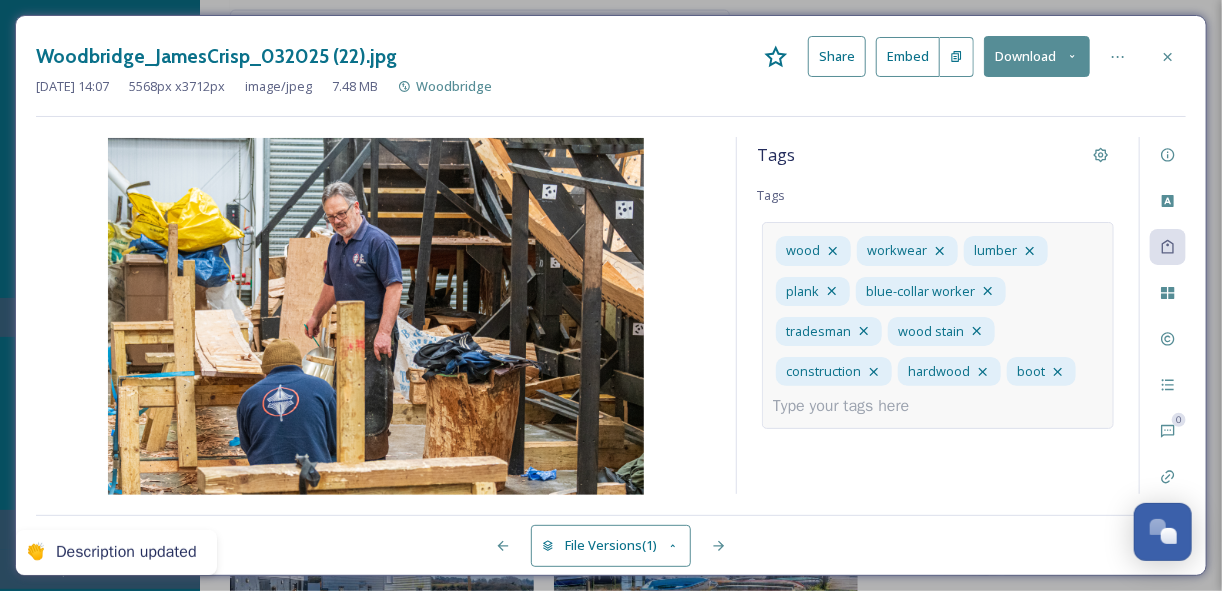 drag, startPoint x: 929, startPoint y: 397, endPoint x: 917, endPoint y: 404, distance: 13.892444 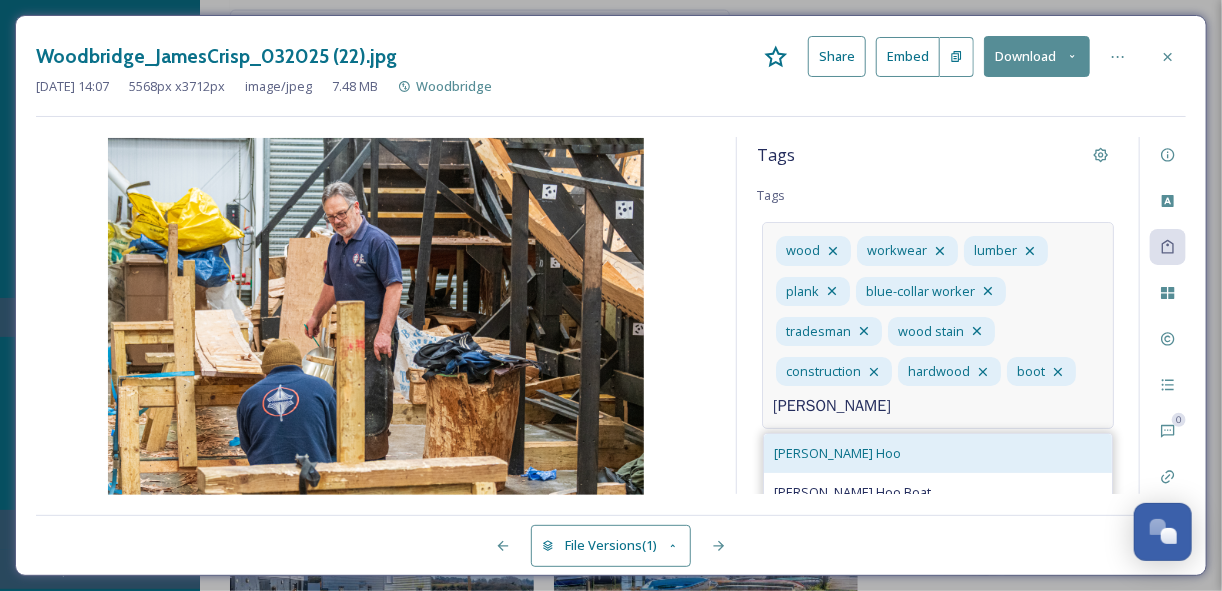 click on "[PERSON_NAME] Hoo" at bounding box center (938, 453) 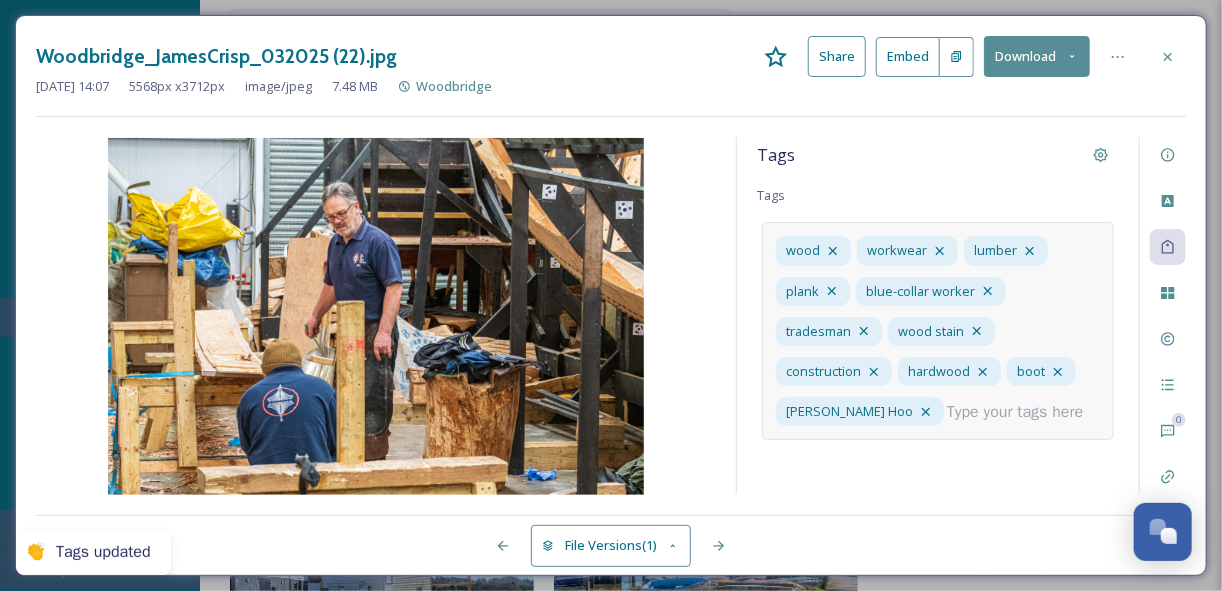 click at bounding box center (1023, 412) 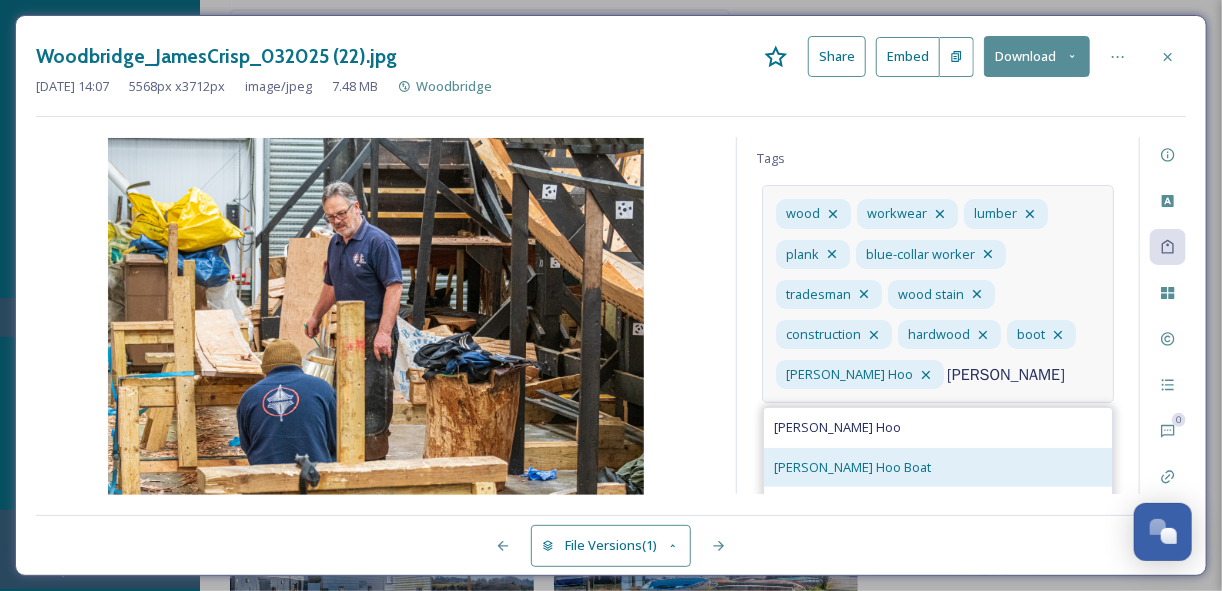 scroll, scrollTop: 68, scrollLeft: 0, axis: vertical 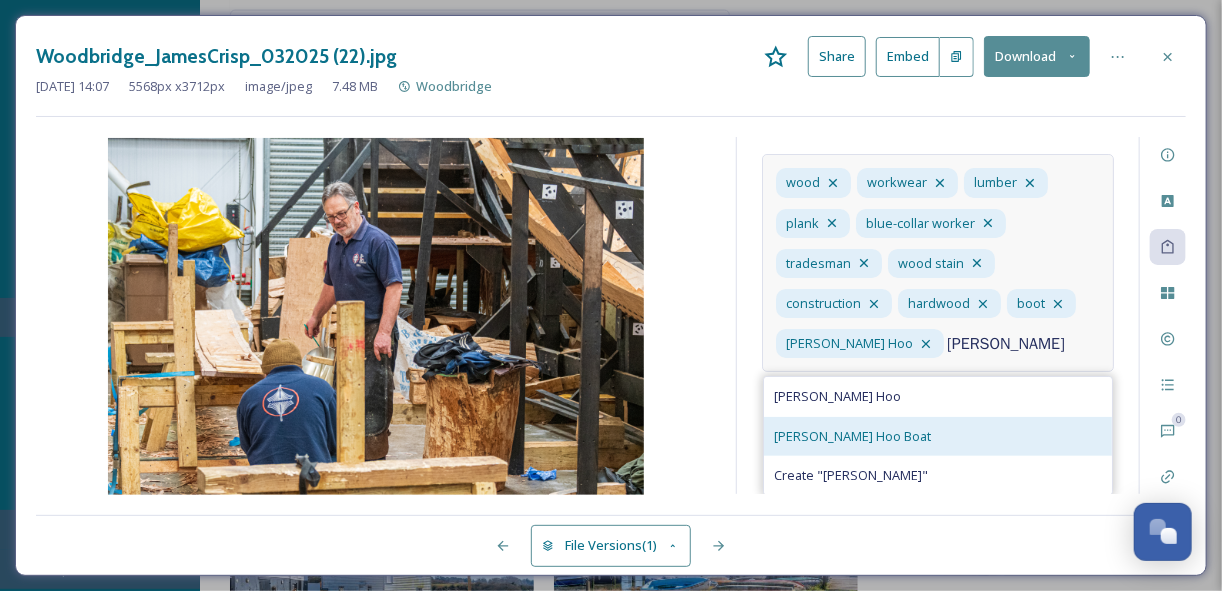 click on "[PERSON_NAME] Hoo Boat" at bounding box center (938, 436) 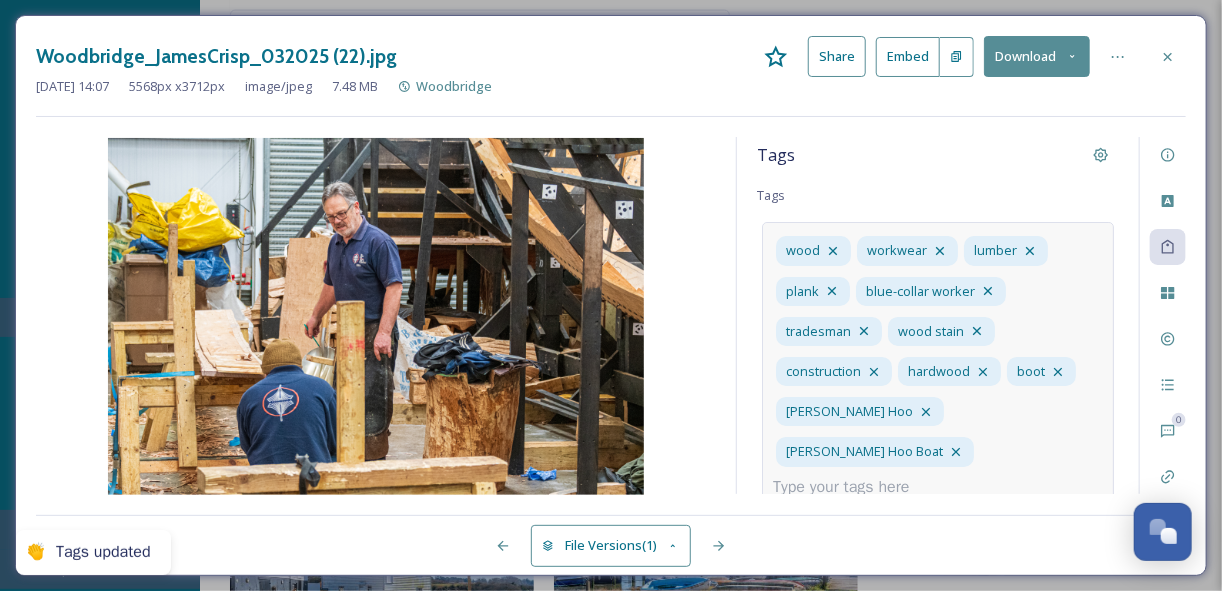 click at bounding box center (849, 487) 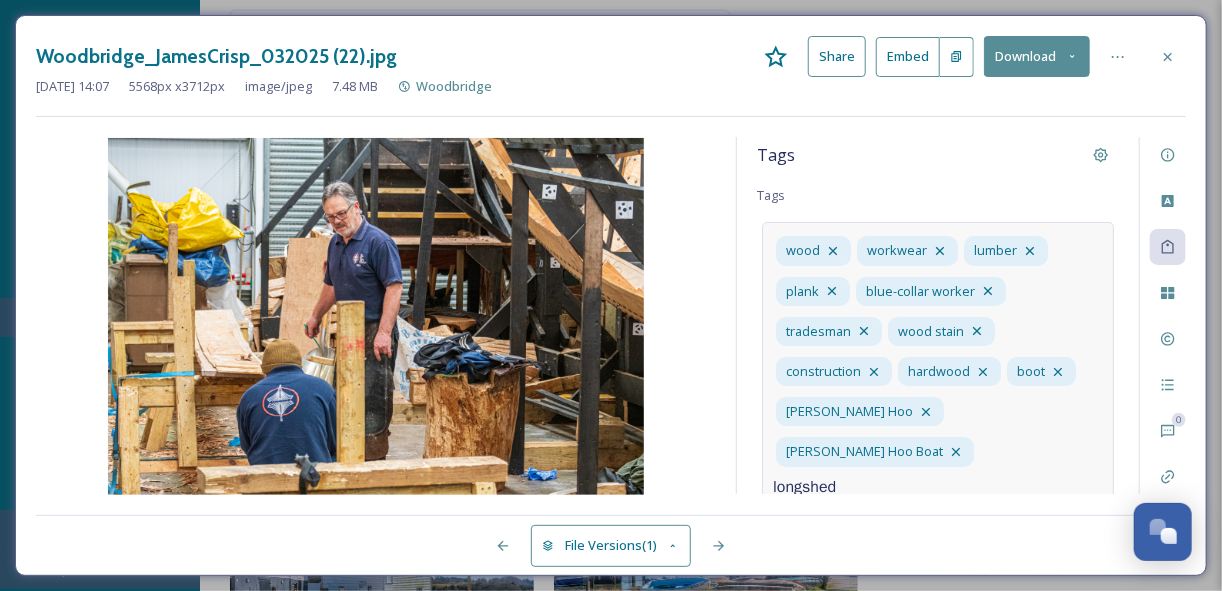 click on "Longshed" at bounding box center [938, 534] 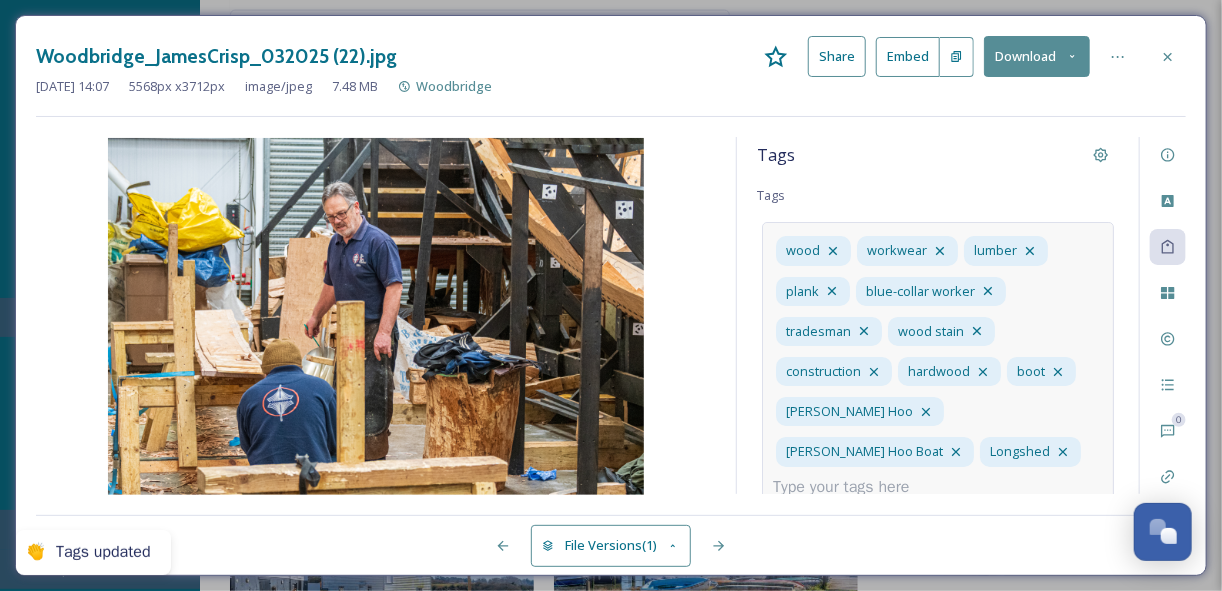click at bounding box center (849, 487) 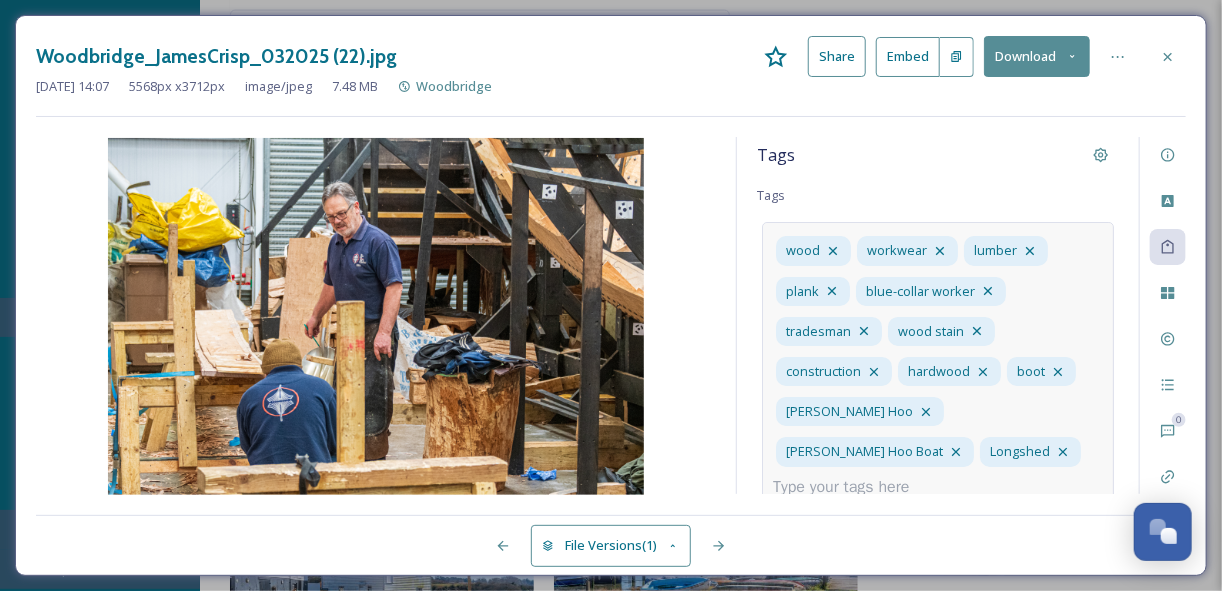scroll, scrollTop: 0, scrollLeft: 0, axis: both 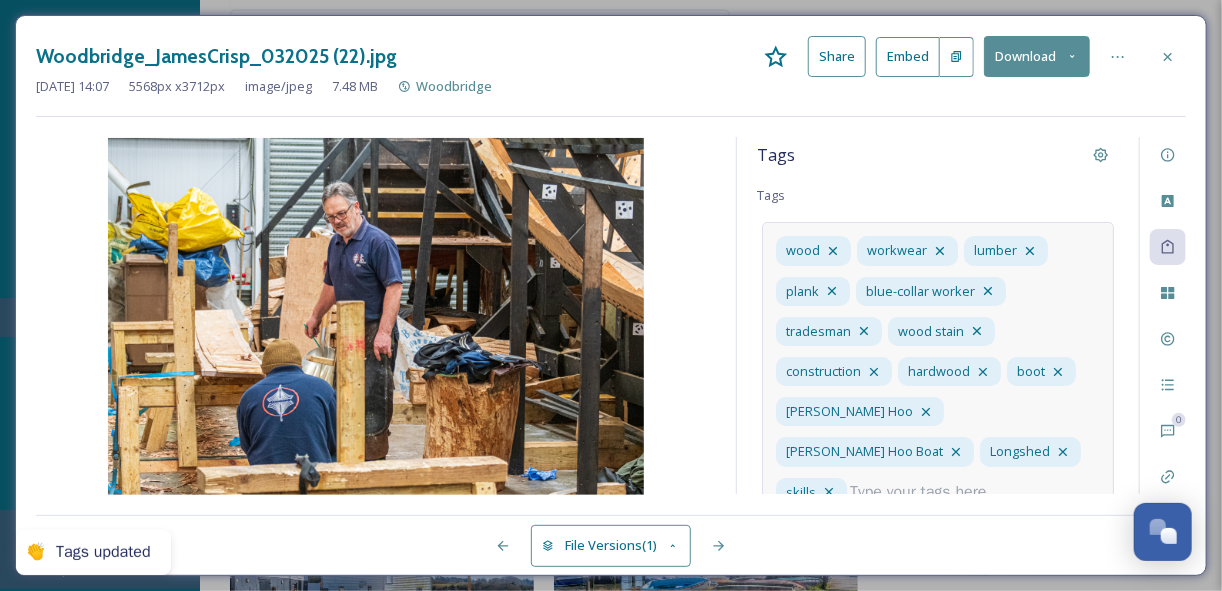 click at bounding box center (926, 492) 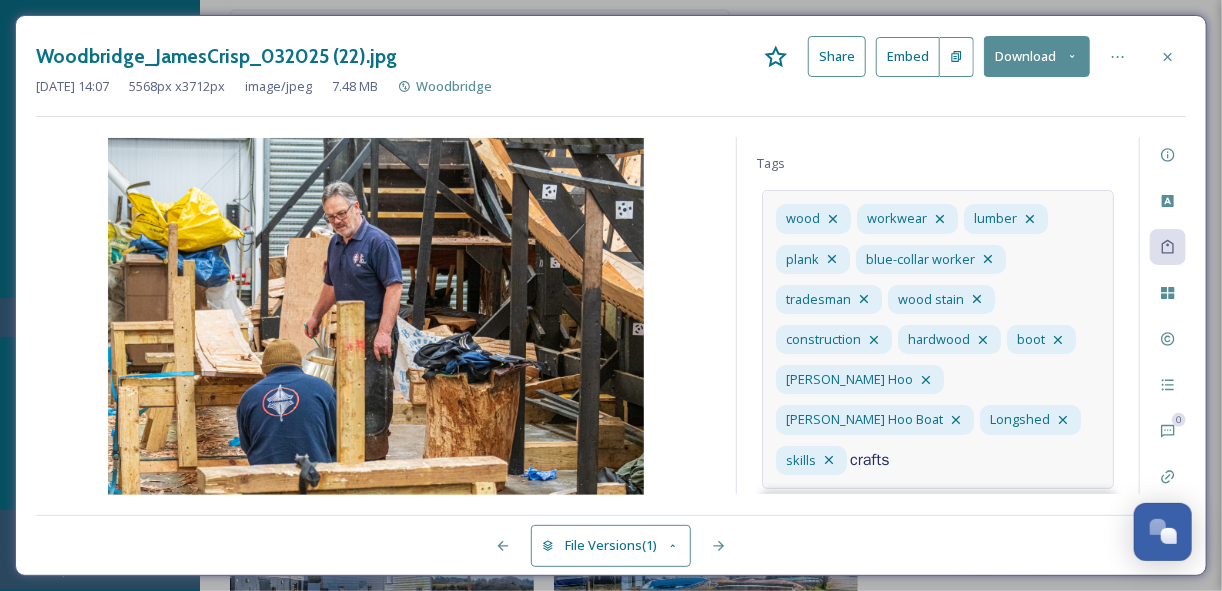 scroll, scrollTop: 59, scrollLeft: 0, axis: vertical 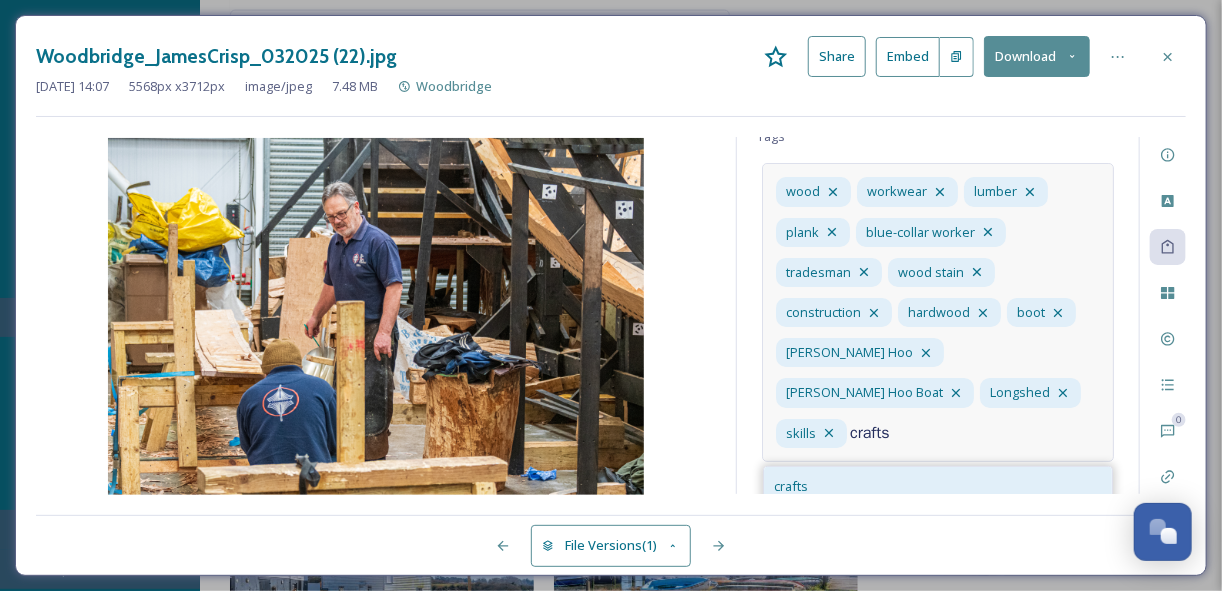 click on "crafts" at bounding box center [938, 486] 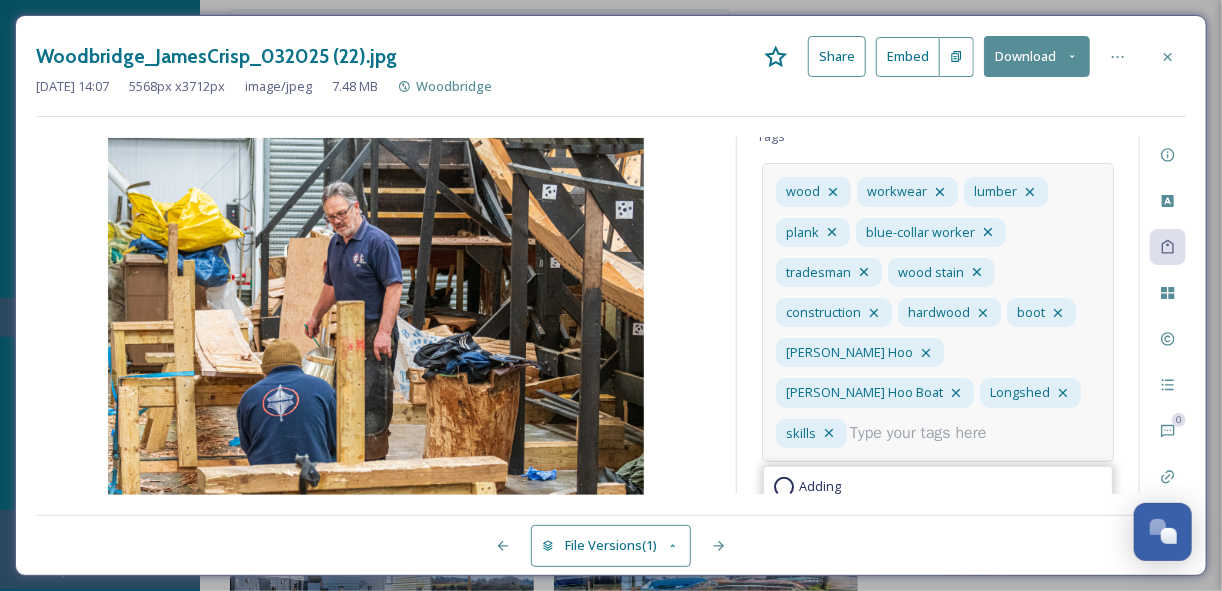 scroll, scrollTop: 19, scrollLeft: 0, axis: vertical 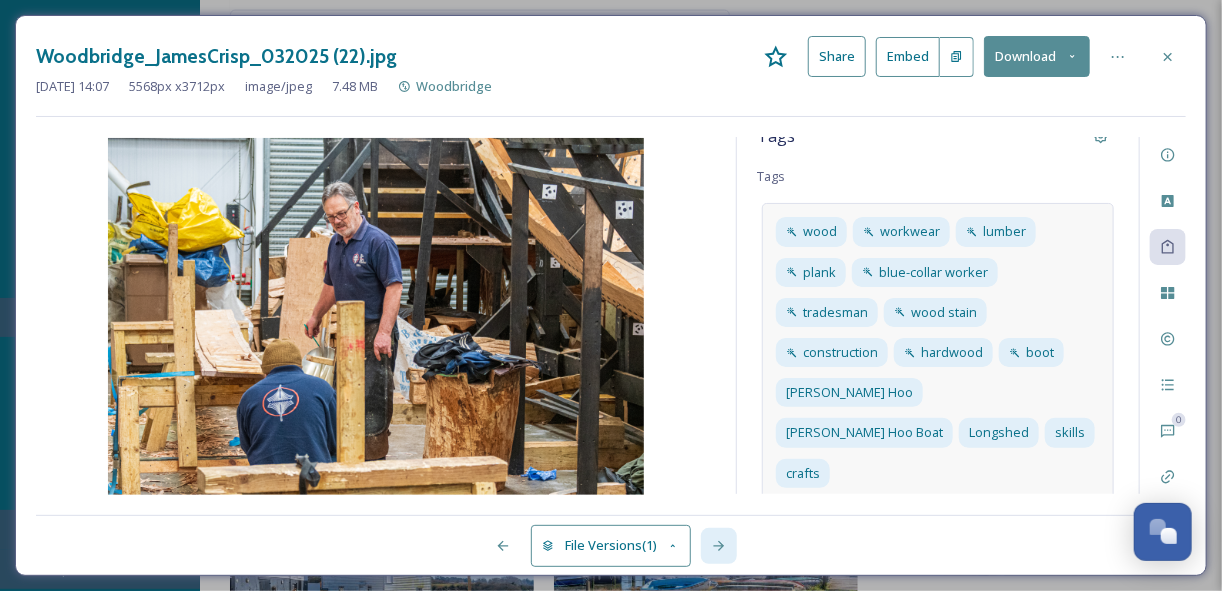 click 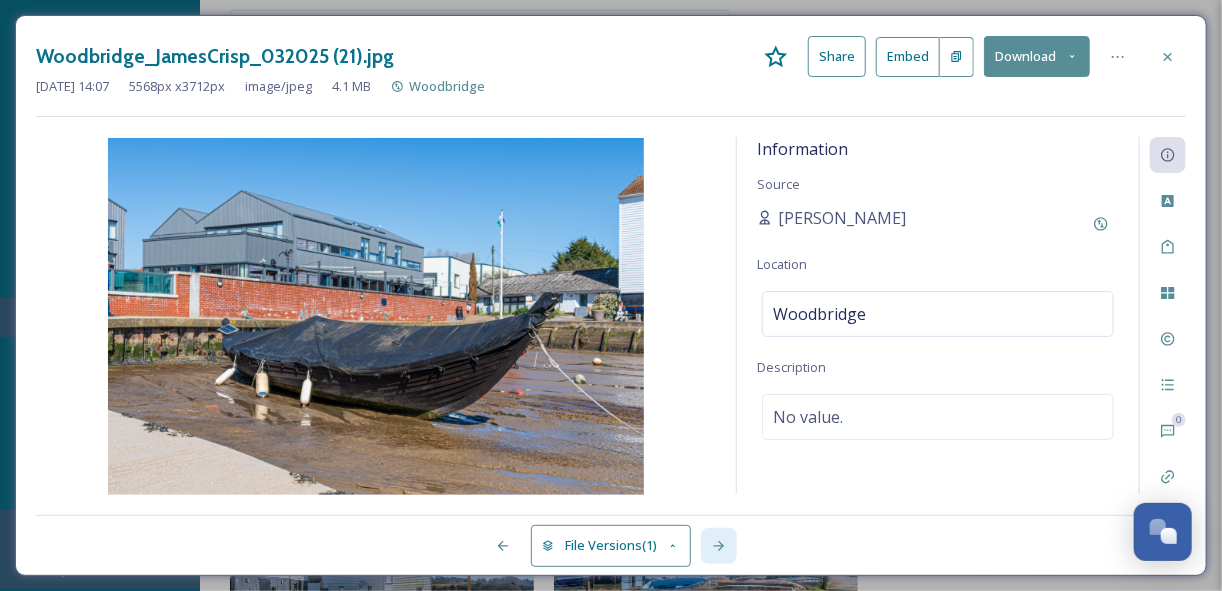 click 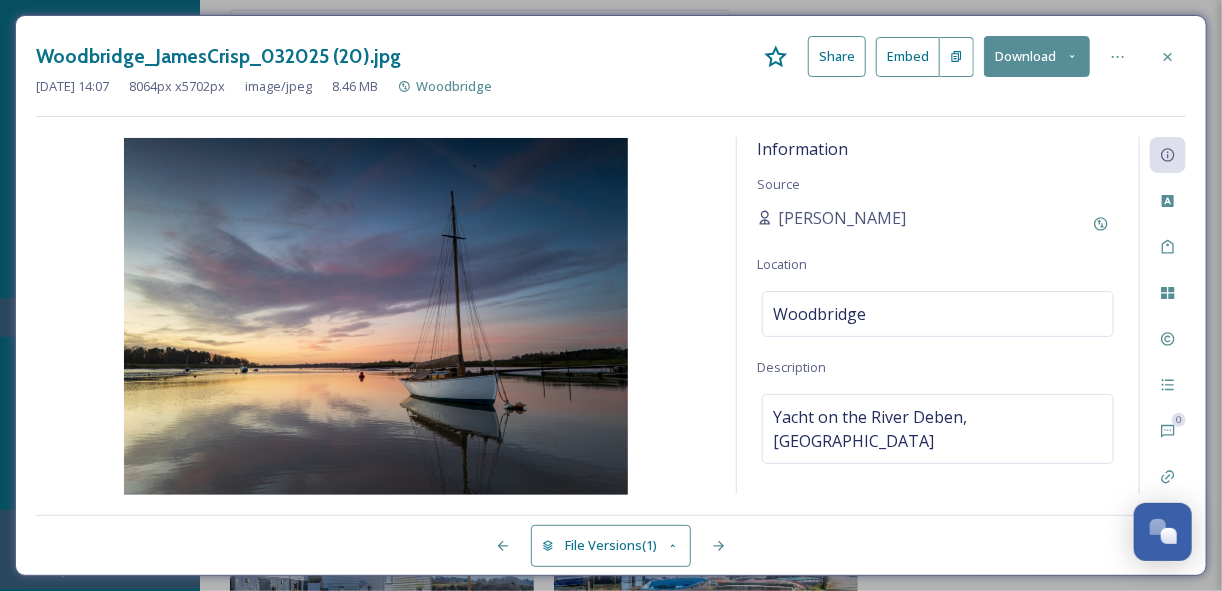 drag, startPoint x: 508, startPoint y: 543, endPoint x: 523, endPoint y: 536, distance: 16.552946 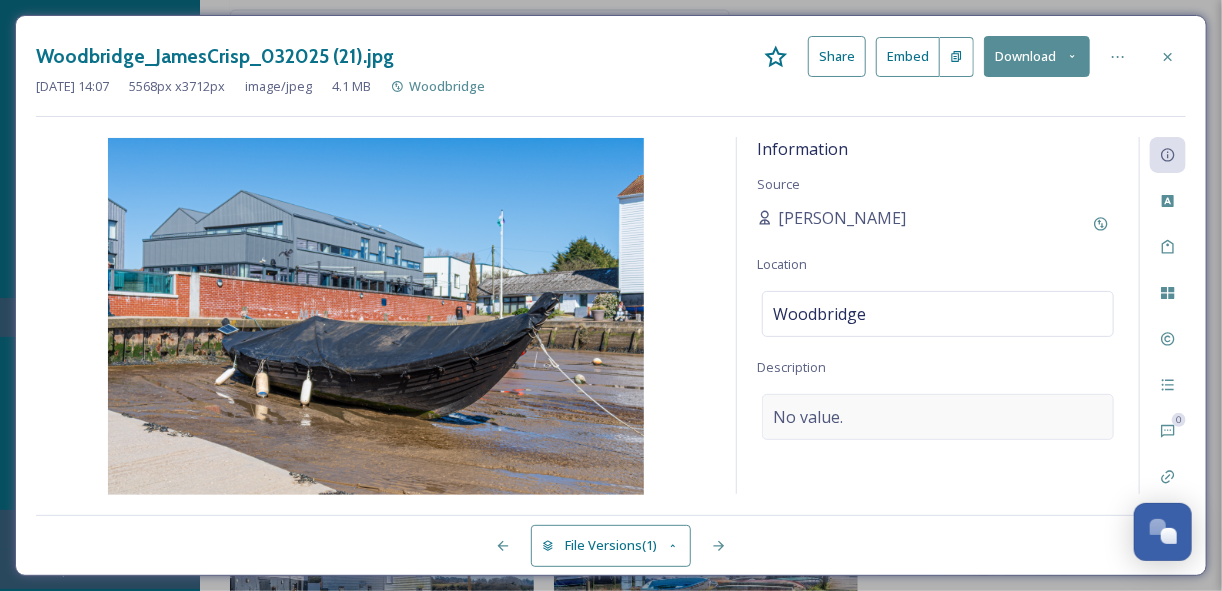 click on "No value." at bounding box center (808, 417) 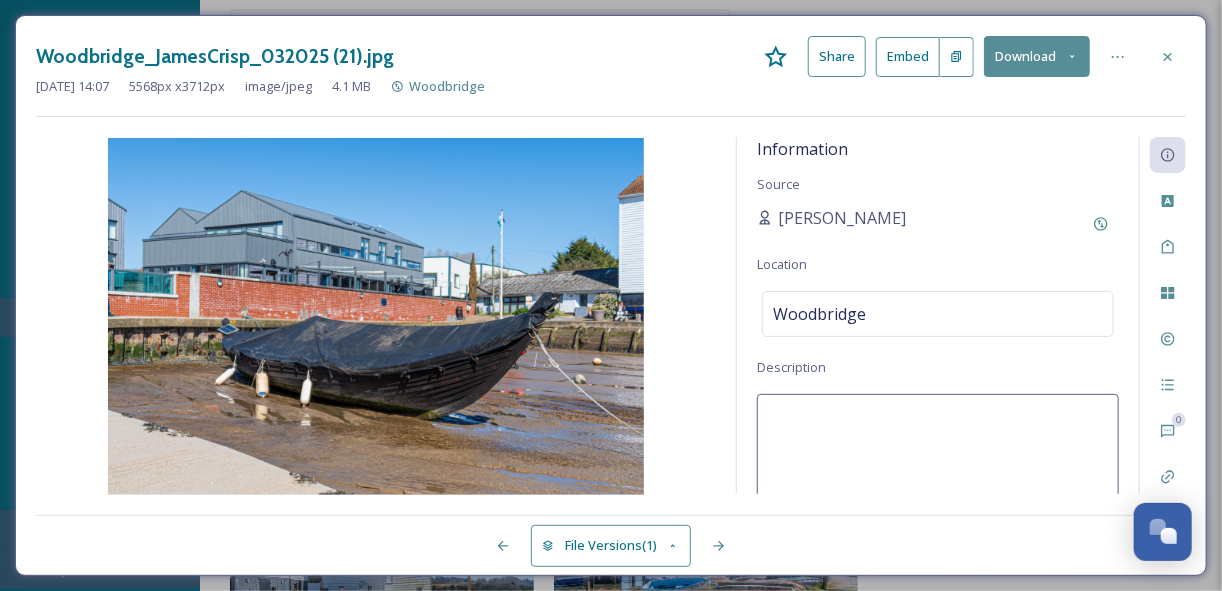click at bounding box center [938, 477] 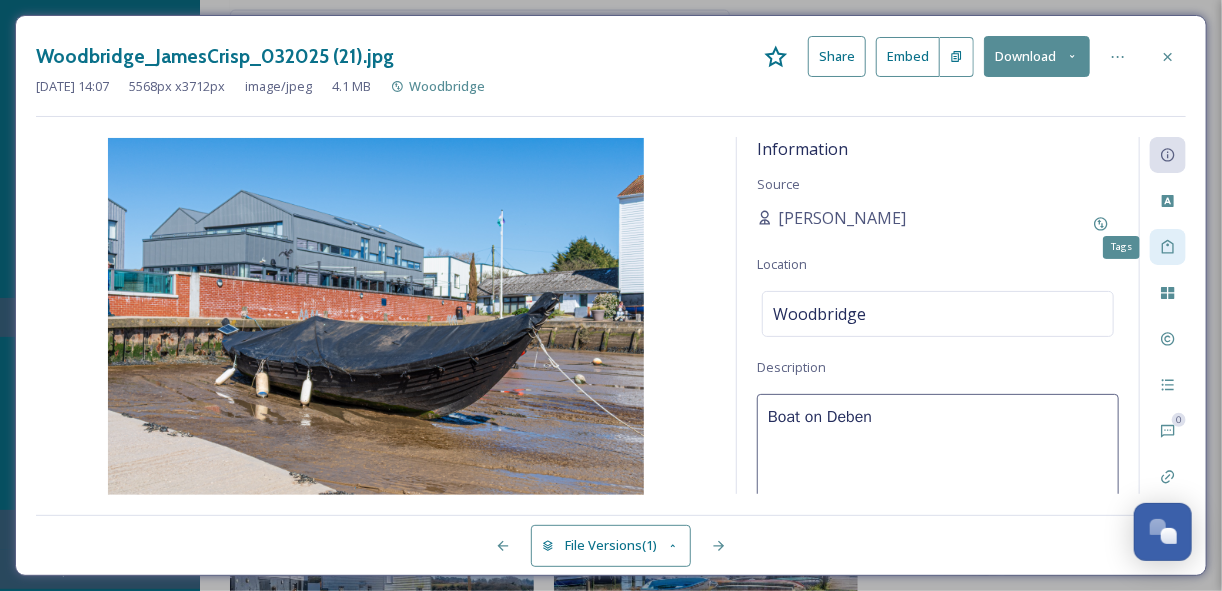 click 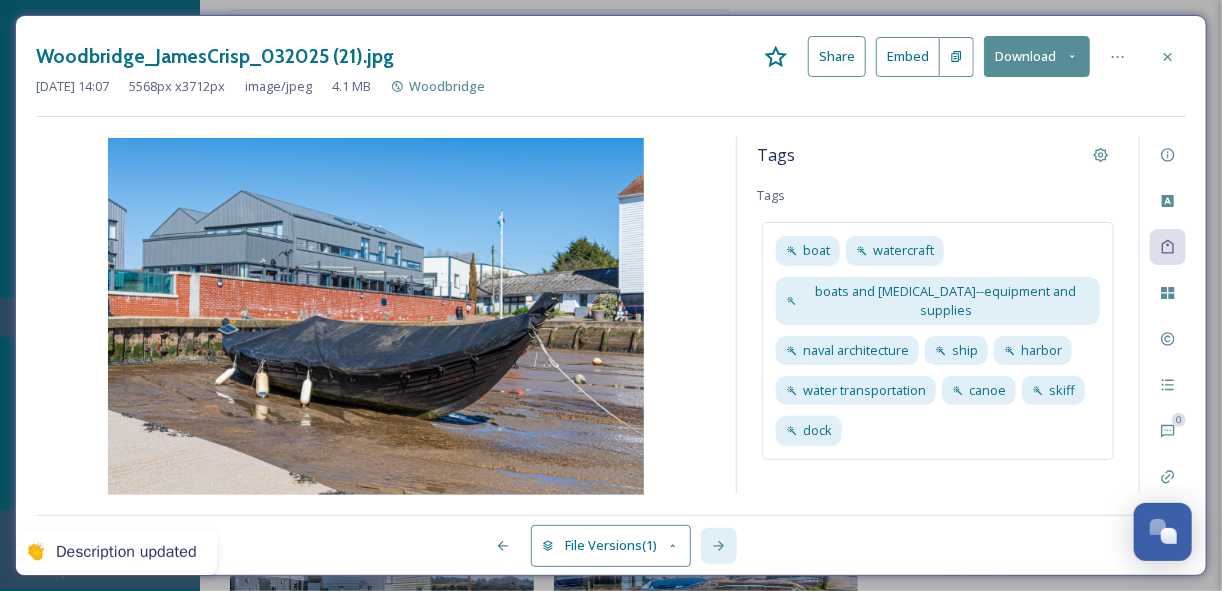 click 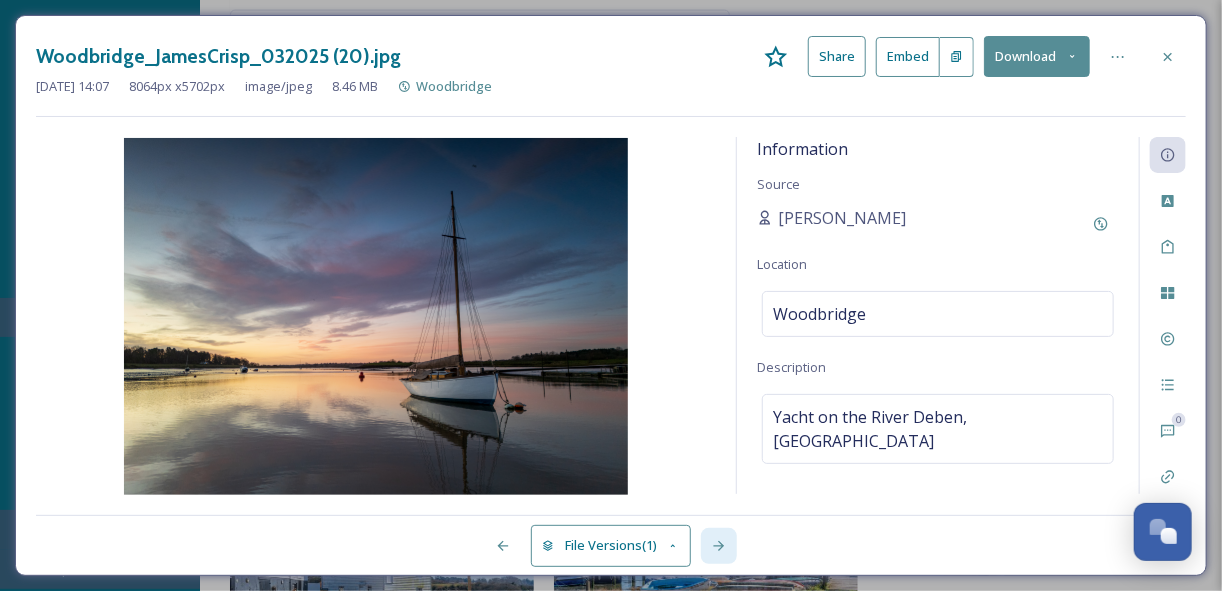 click 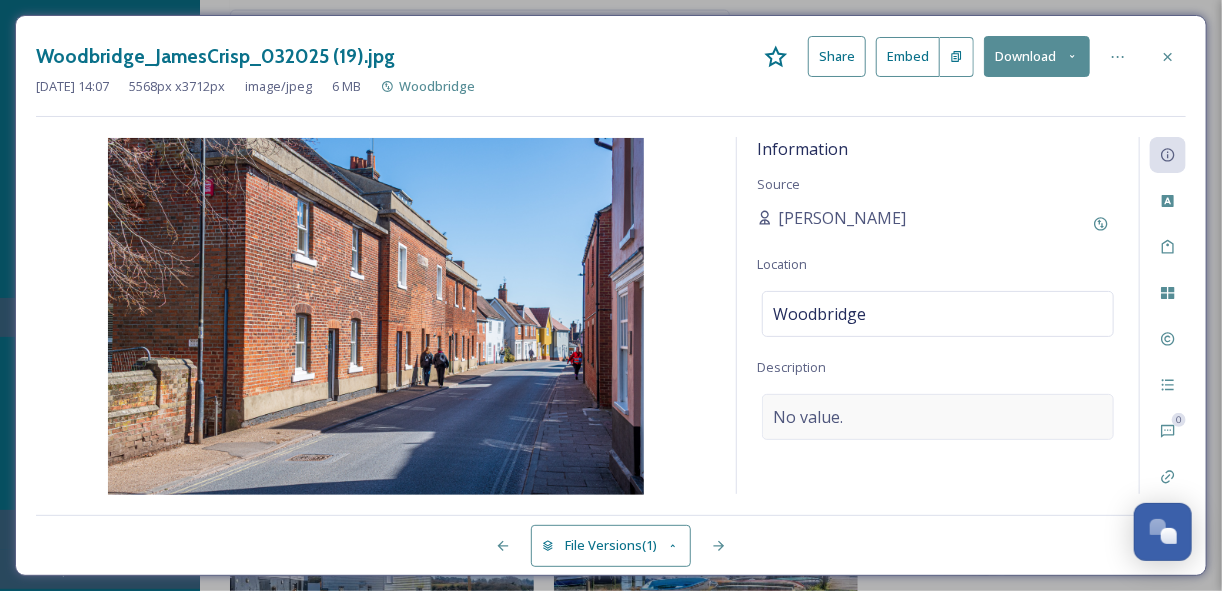 click on "No value." at bounding box center [938, 417] 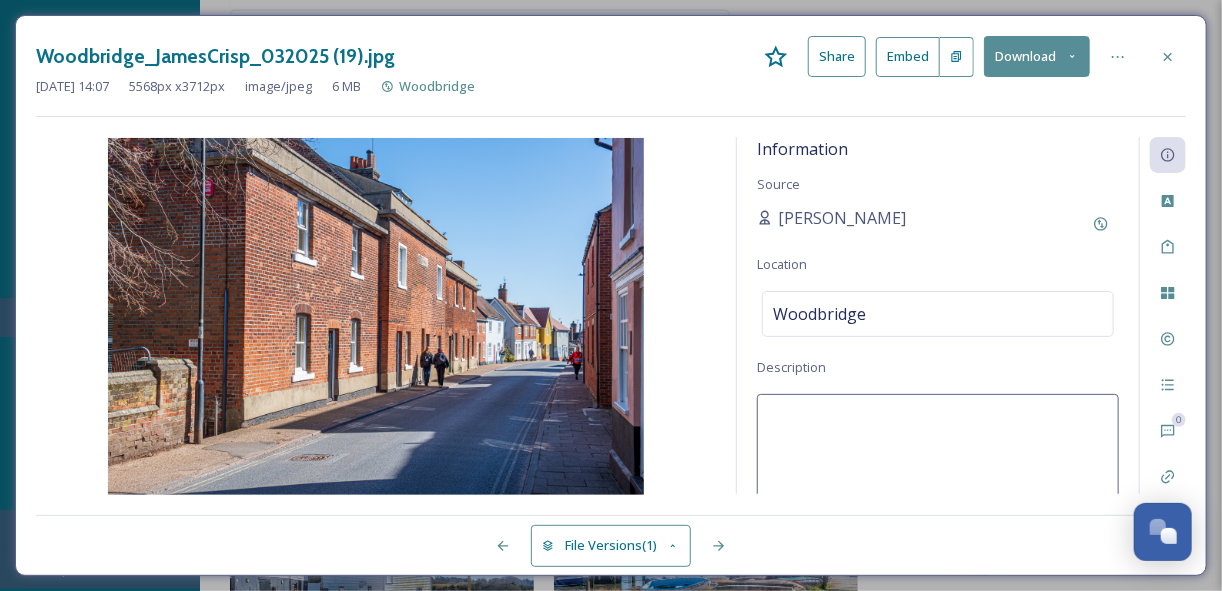 click at bounding box center [938, 477] 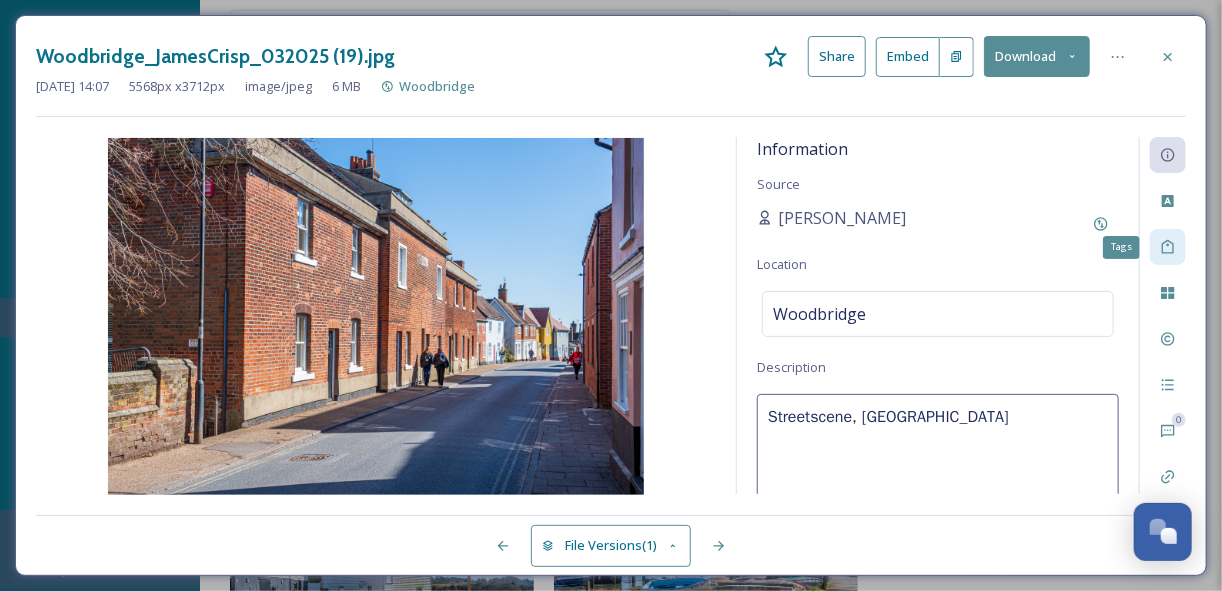 click 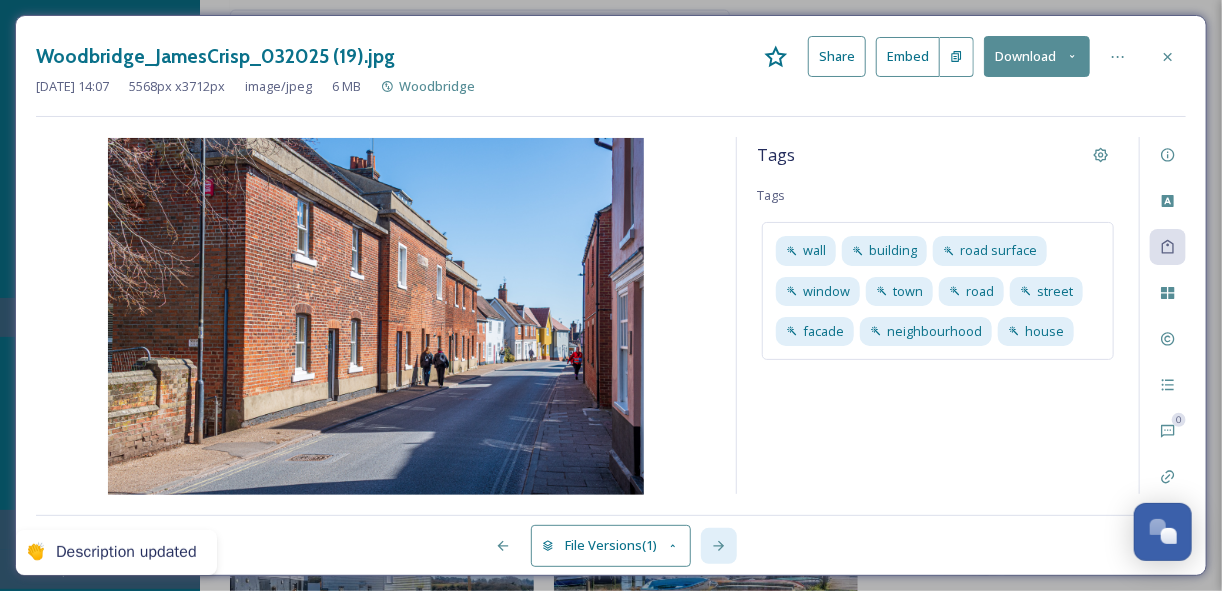 click 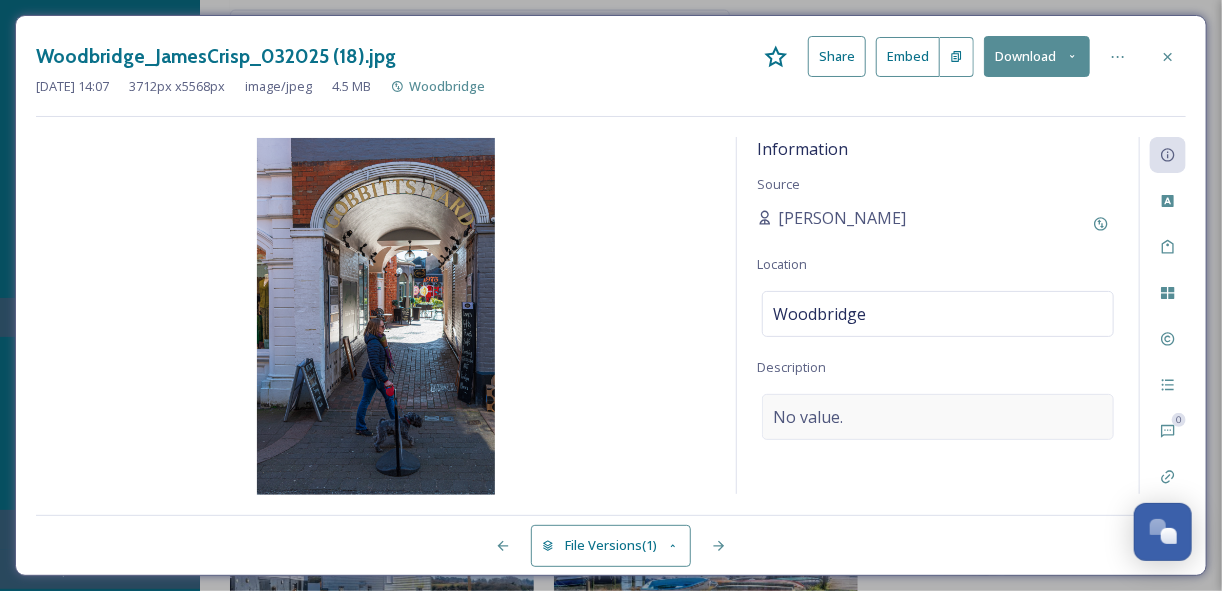 click on "No value." at bounding box center [808, 417] 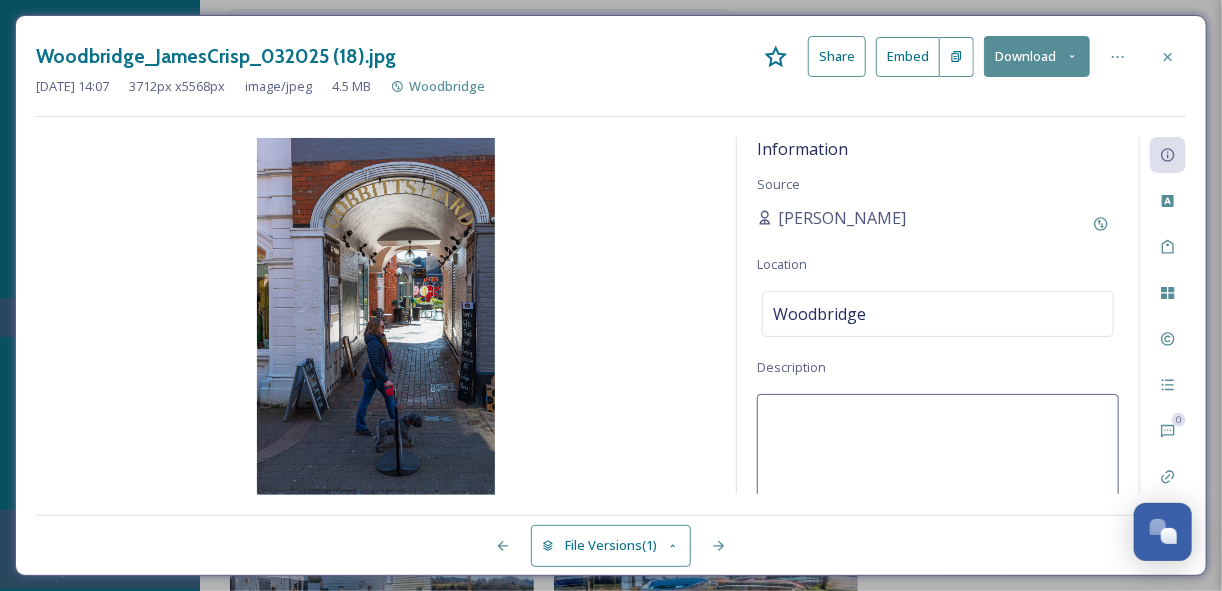 click at bounding box center (938, 477) 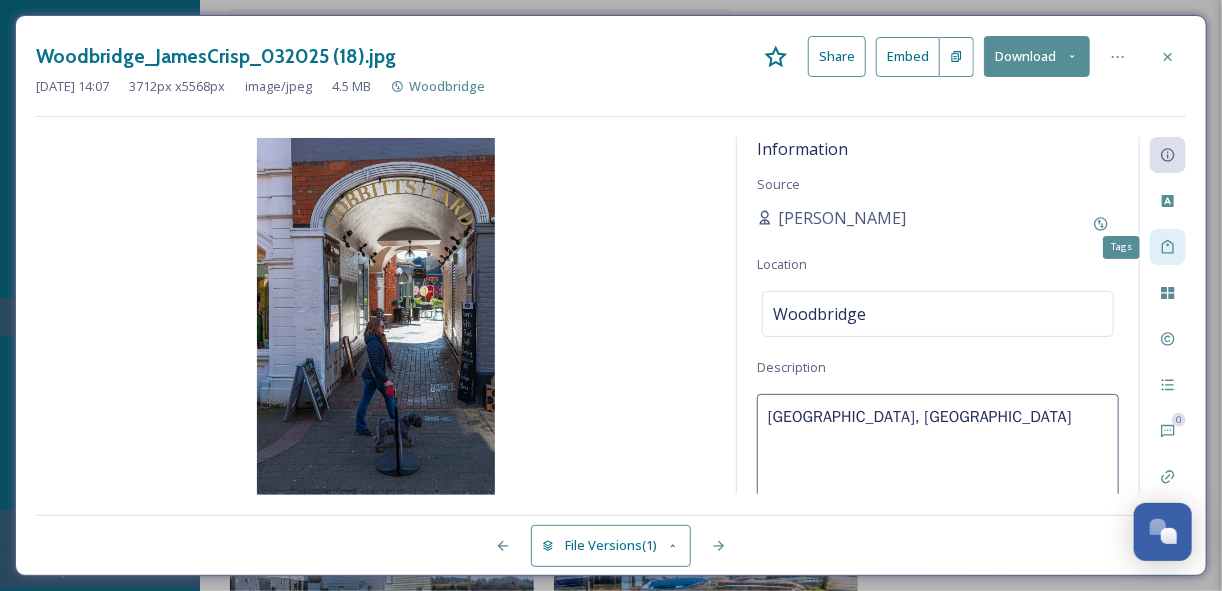 click 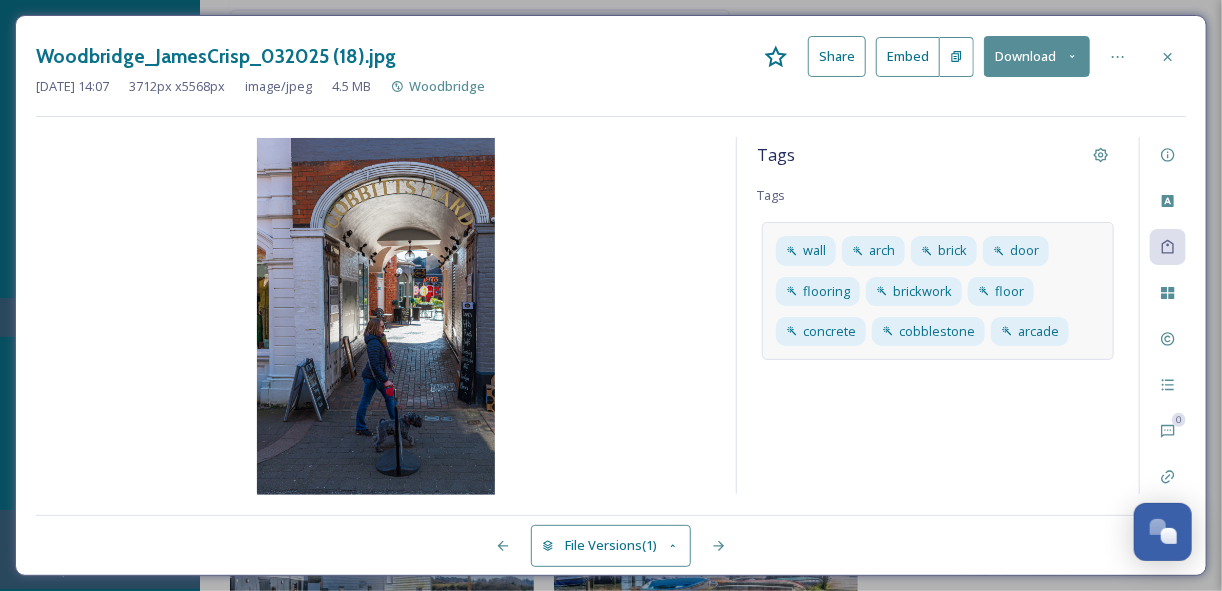 click on "wall arch brick door flooring brickwork floor concrete cobblestone arcade" at bounding box center [938, 291] 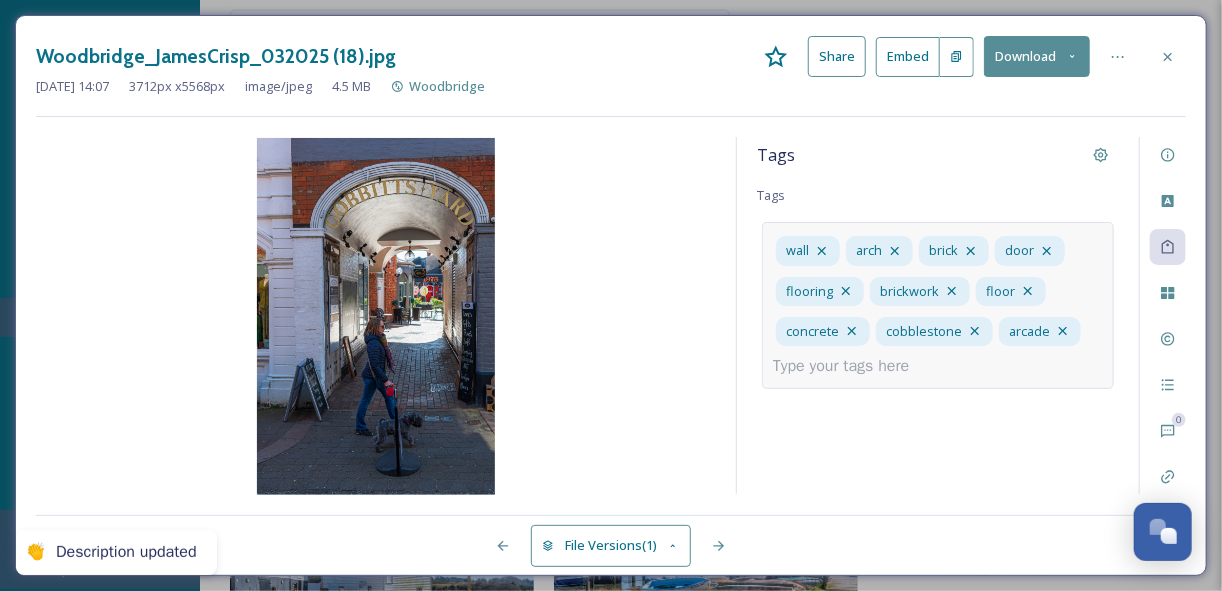 click at bounding box center (849, 366) 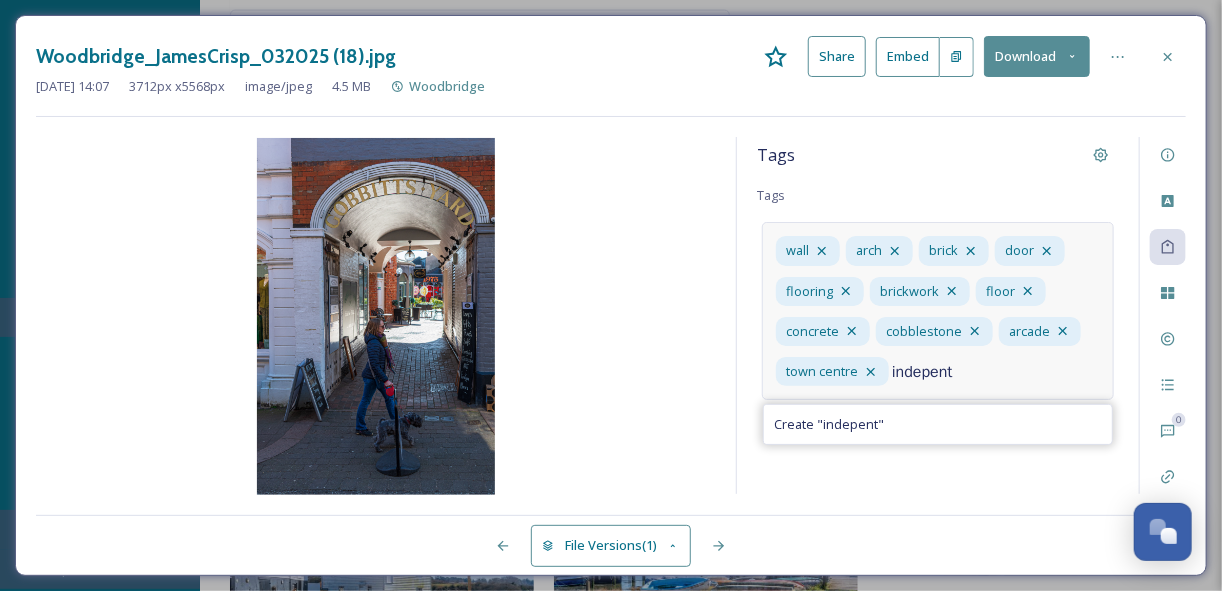 click on "indepent" at bounding box center [968, 372] 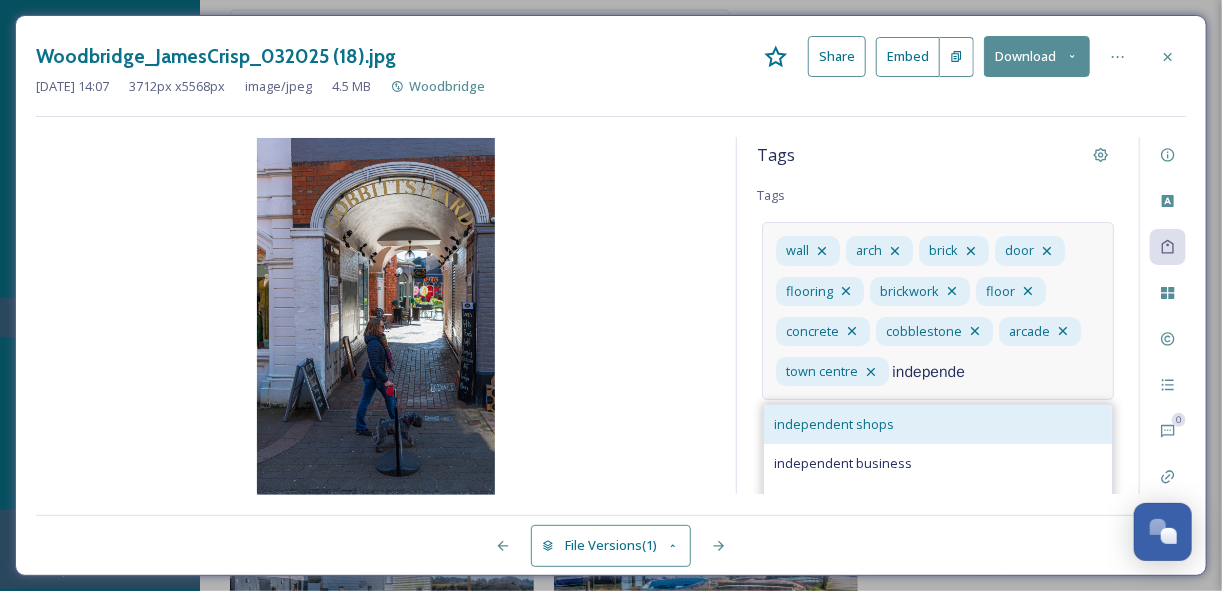 click on "independent shops" at bounding box center (834, 424) 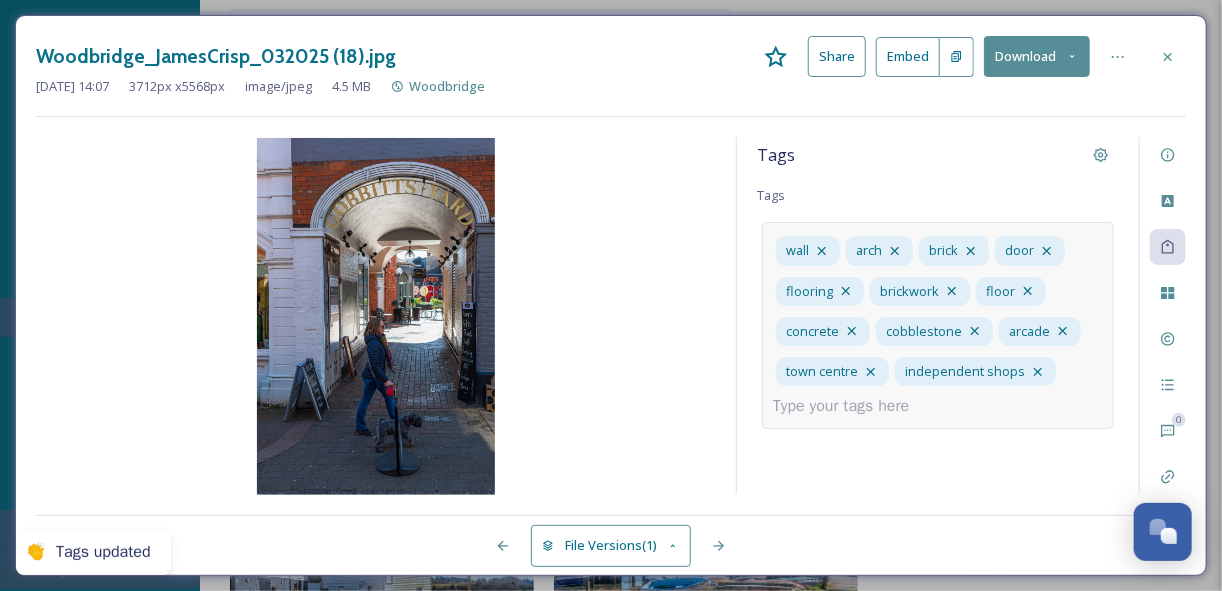 click on "wall arch brick door flooring brickwork floor concrete cobblestone arcade town centre independent shops" at bounding box center [938, 325] 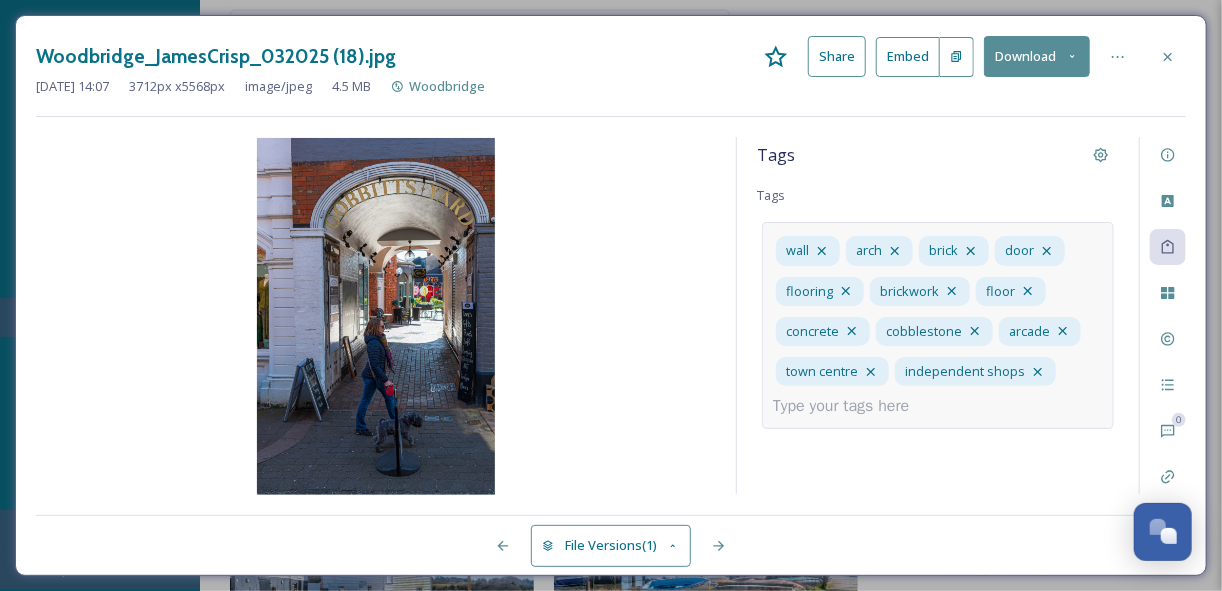 click at bounding box center [849, 406] 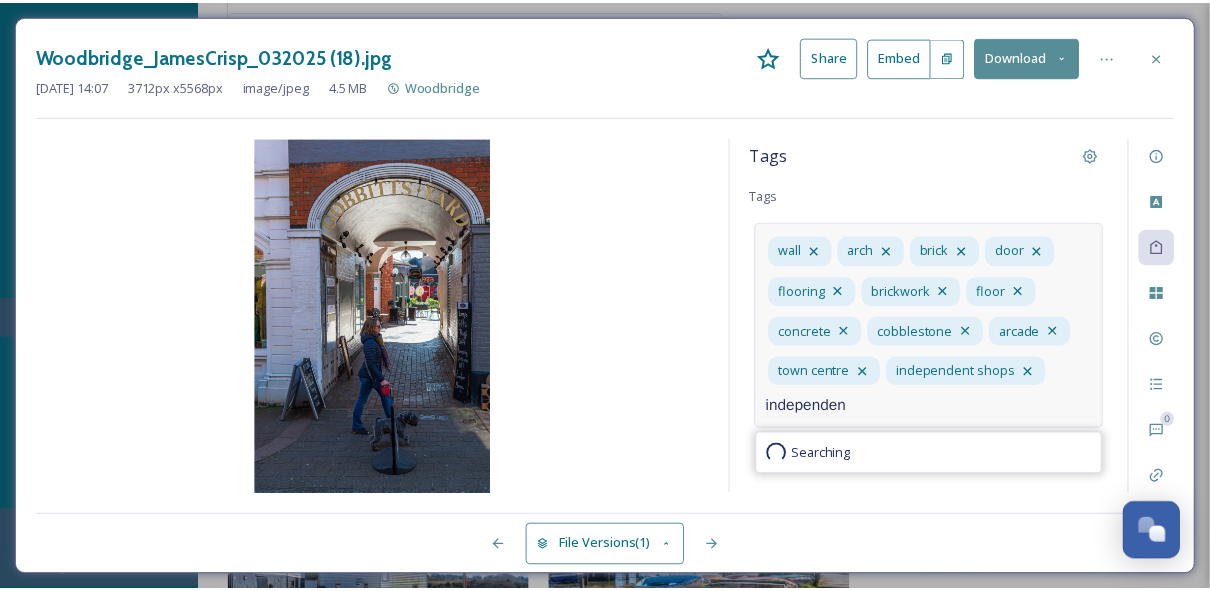 scroll, scrollTop: 0, scrollLeft: 0, axis: both 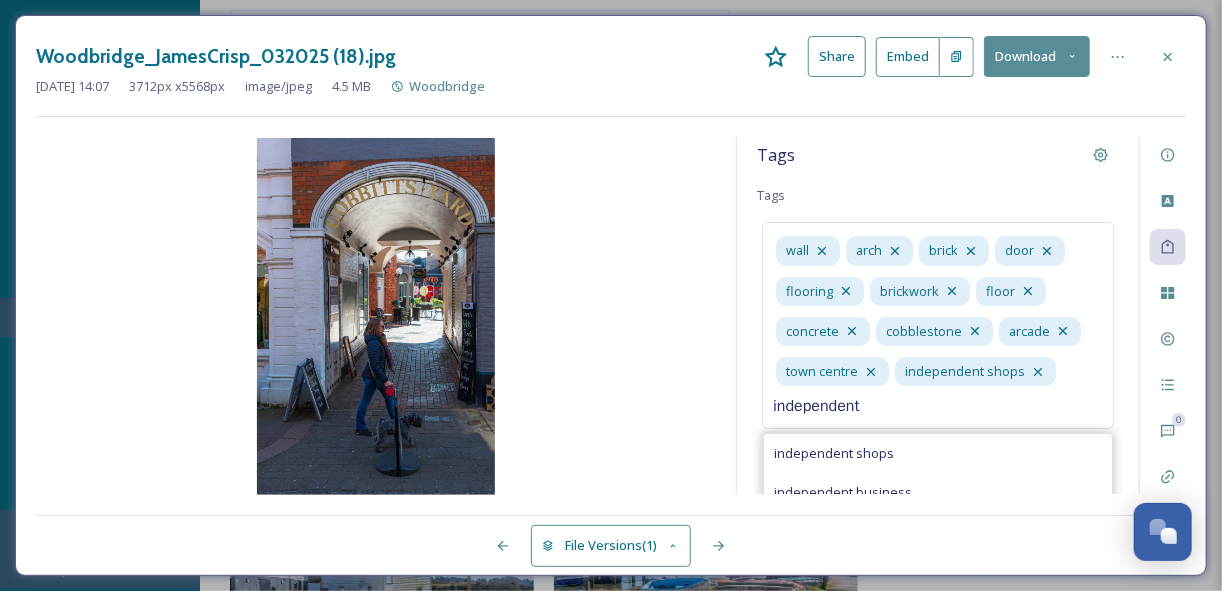 click on "independent business" at bounding box center [843, 492] 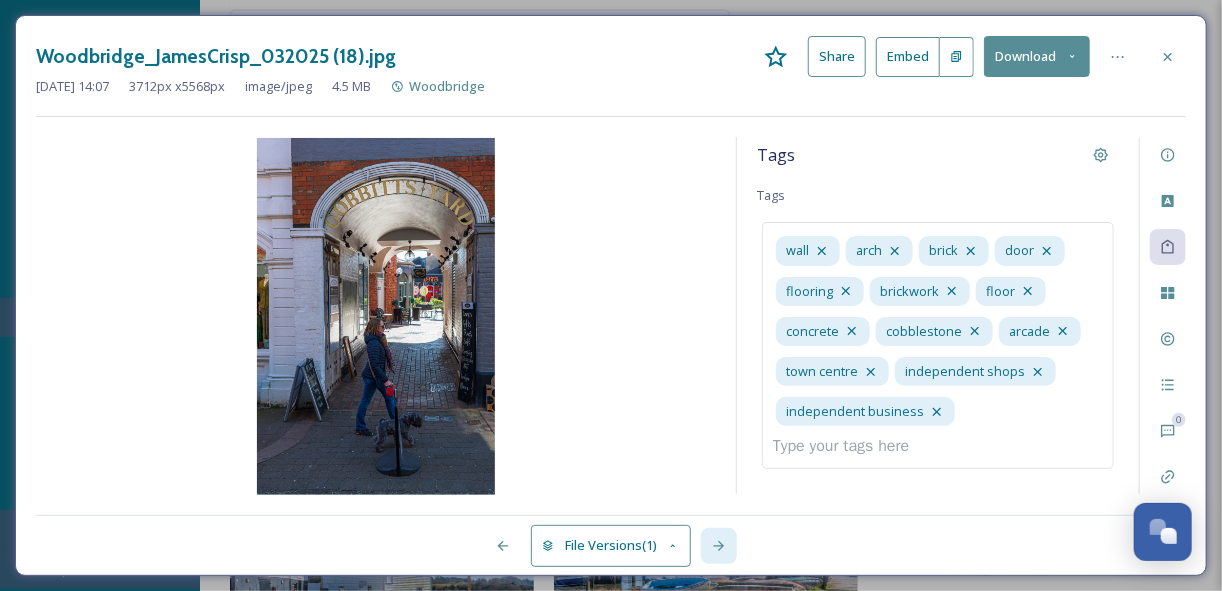click 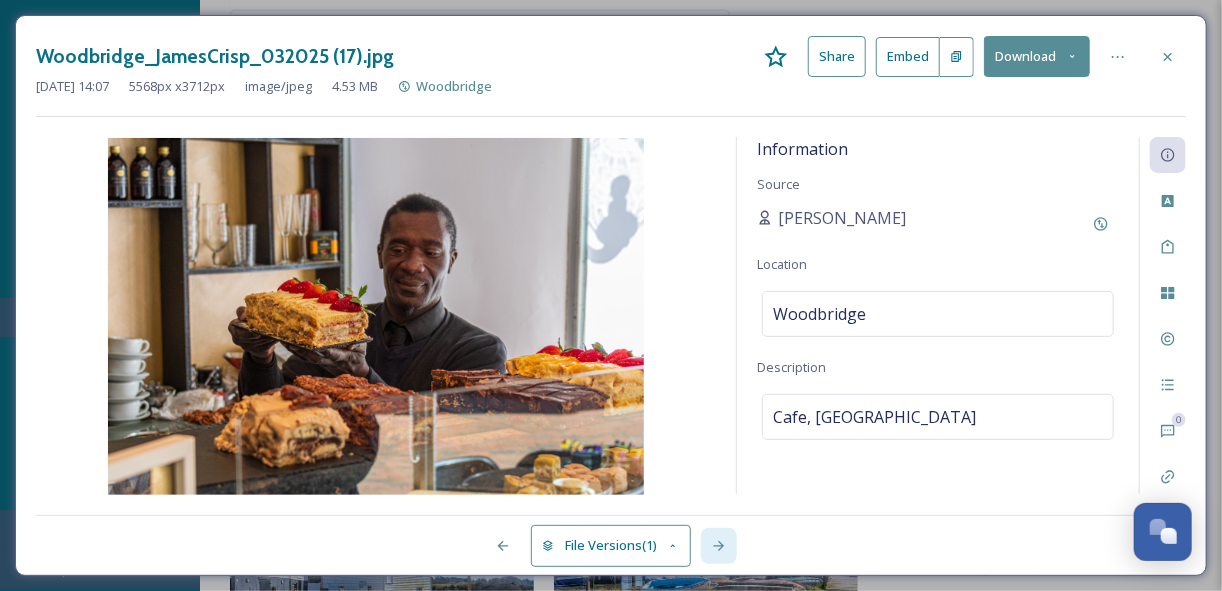 click 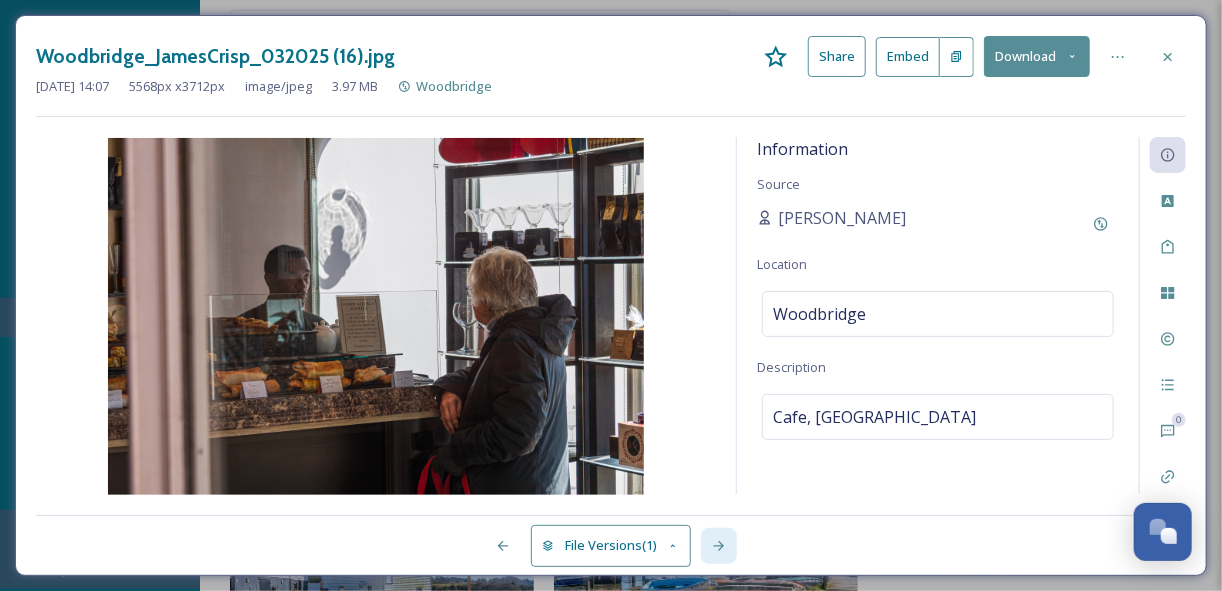 click 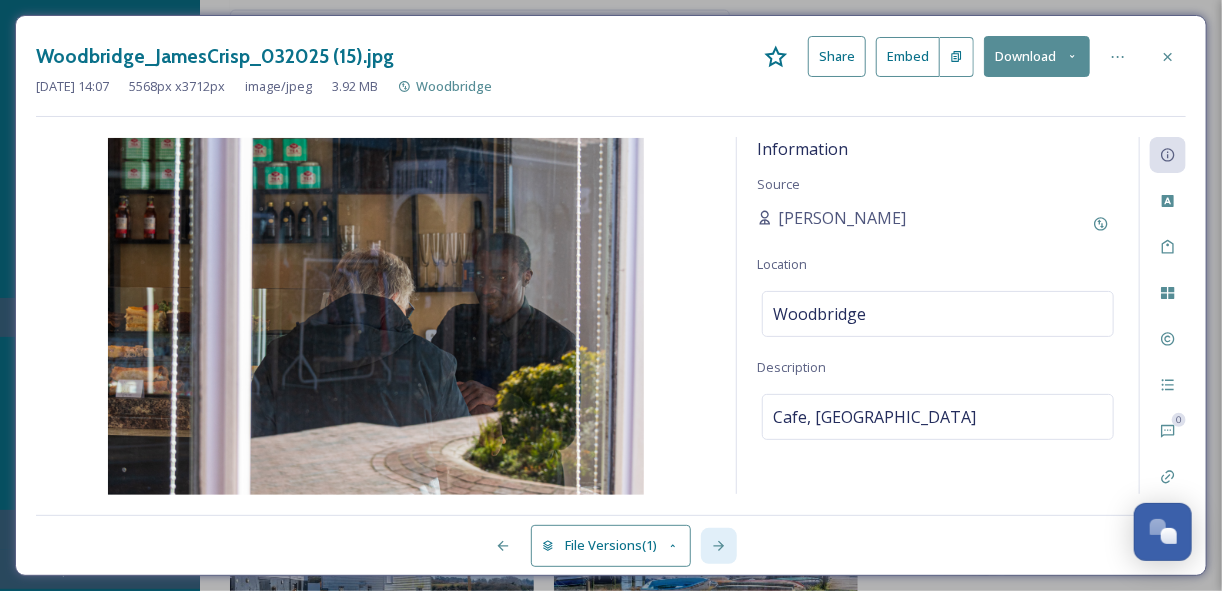 click 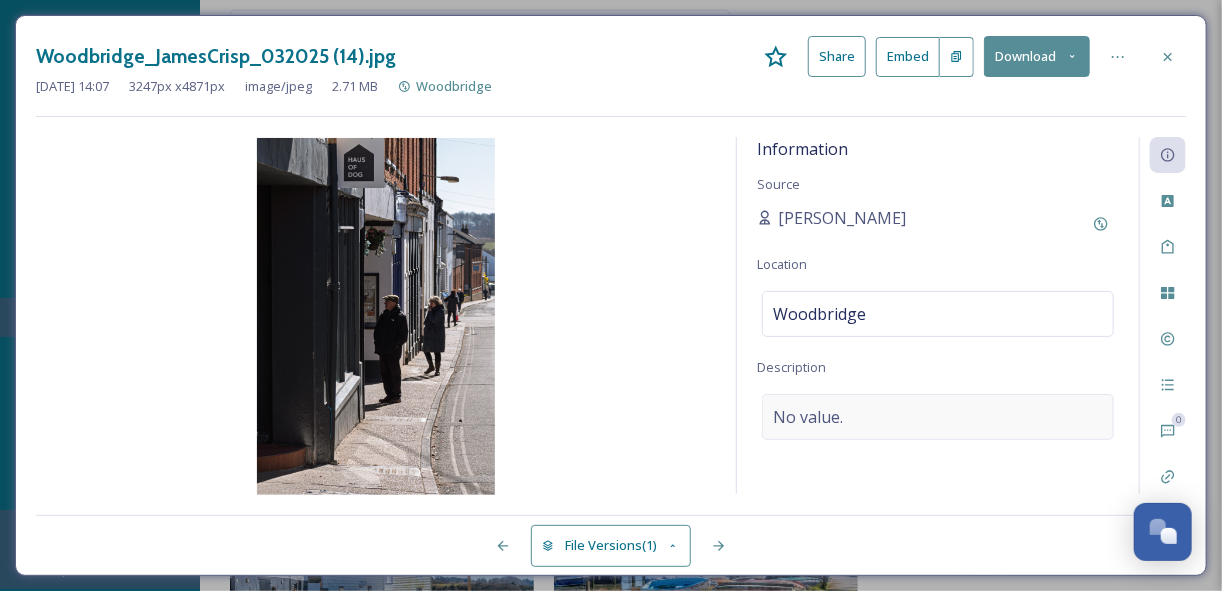 click on "No value." at bounding box center (938, 417) 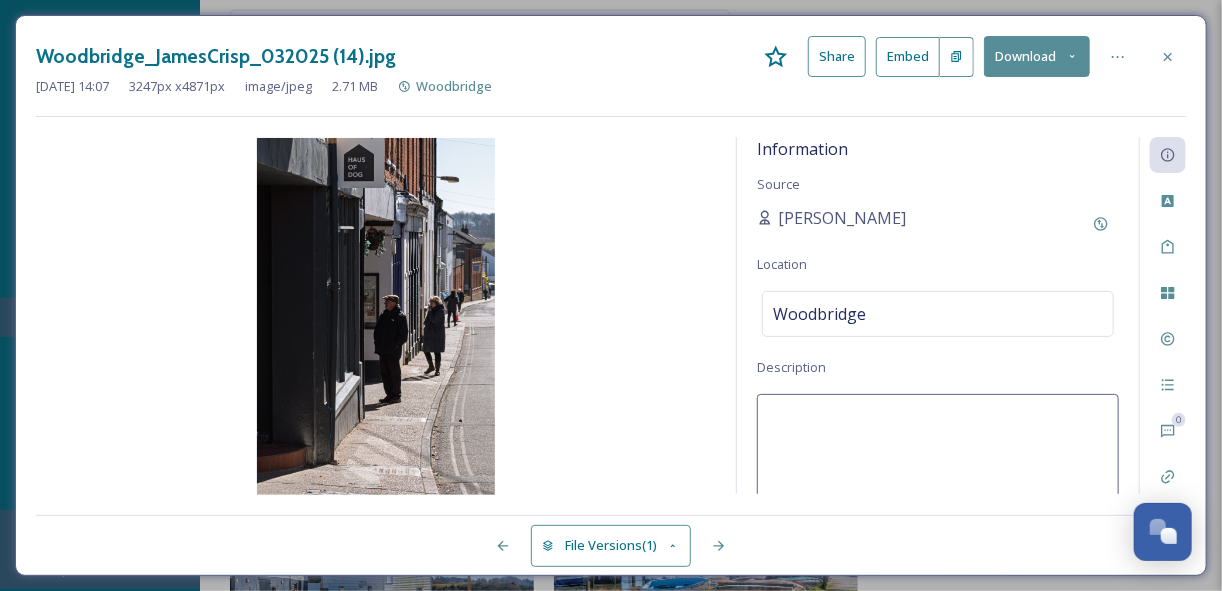 click at bounding box center [938, 477] 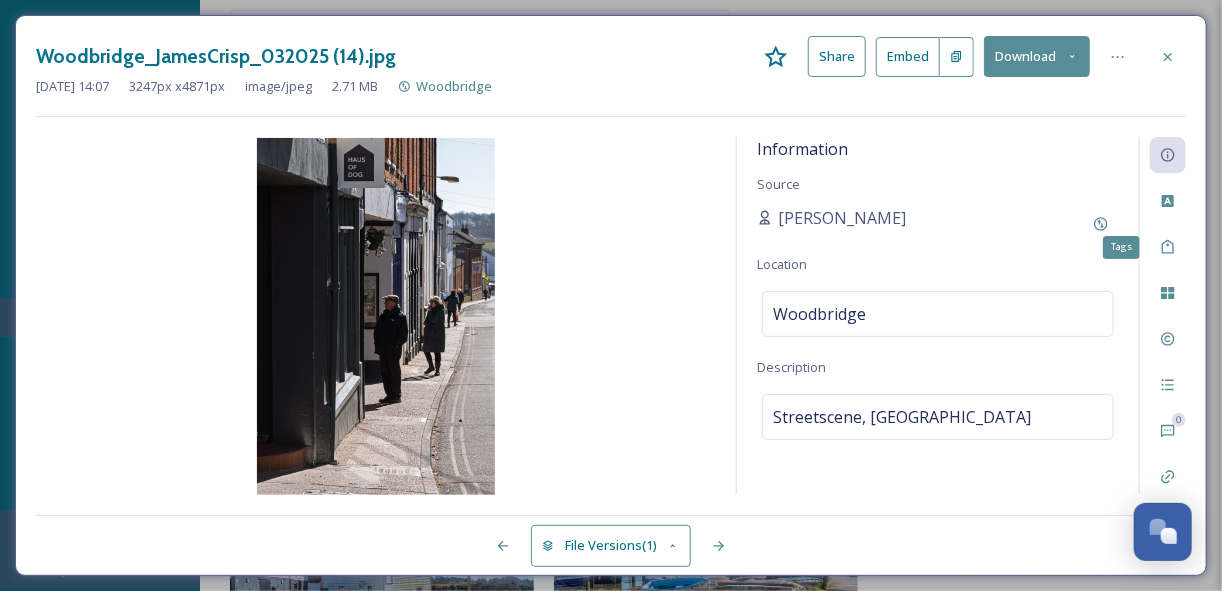 drag, startPoint x: 1158, startPoint y: 249, endPoint x: 1148, endPoint y: 253, distance: 10.770329 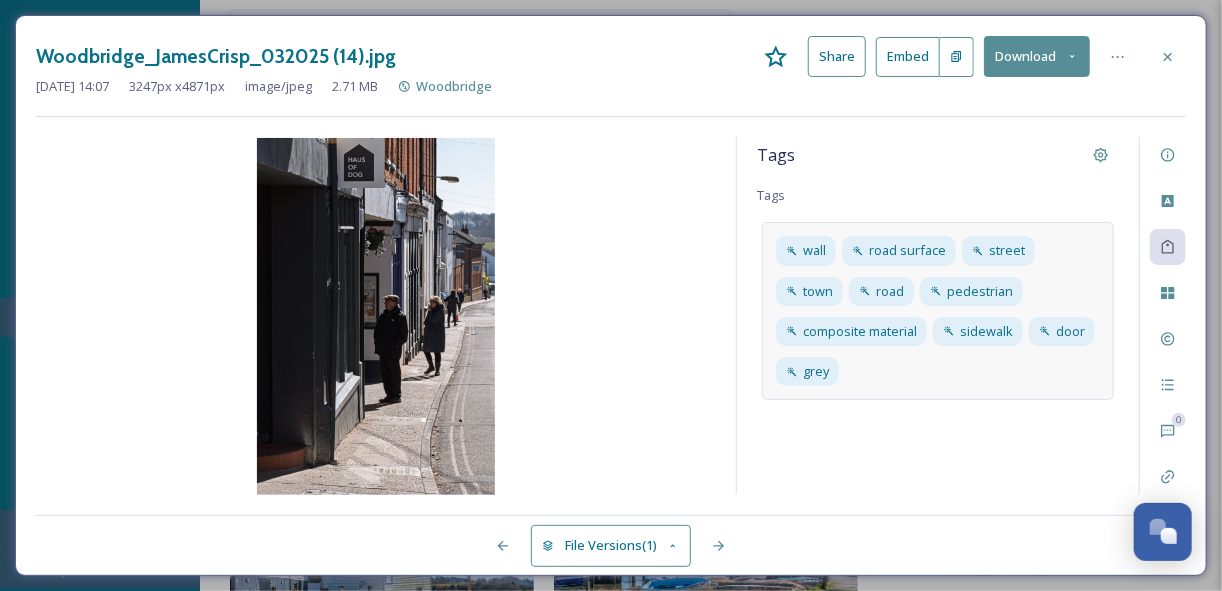 click on "wall road surface street town road pedestrian composite material sidewalk door grey" at bounding box center (938, 311) 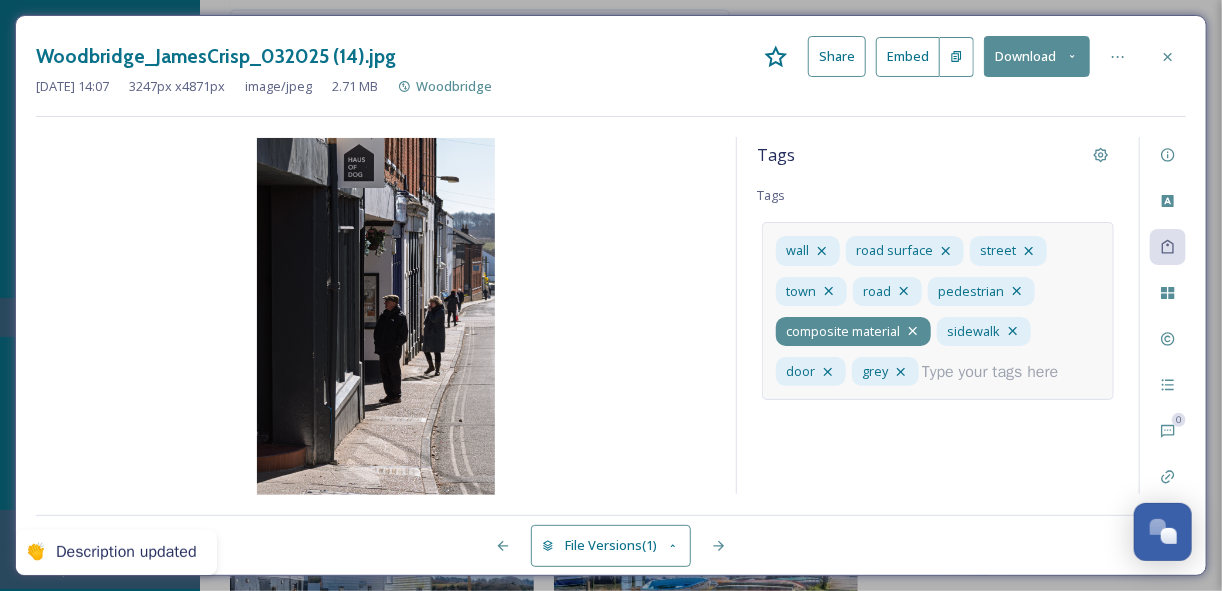 click 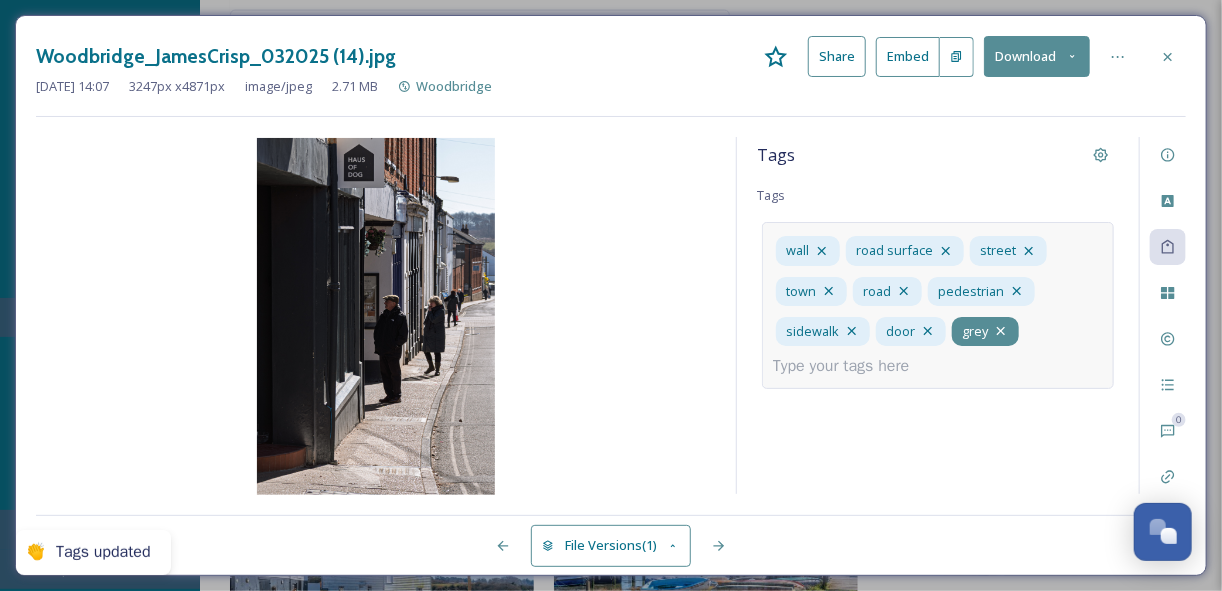 click 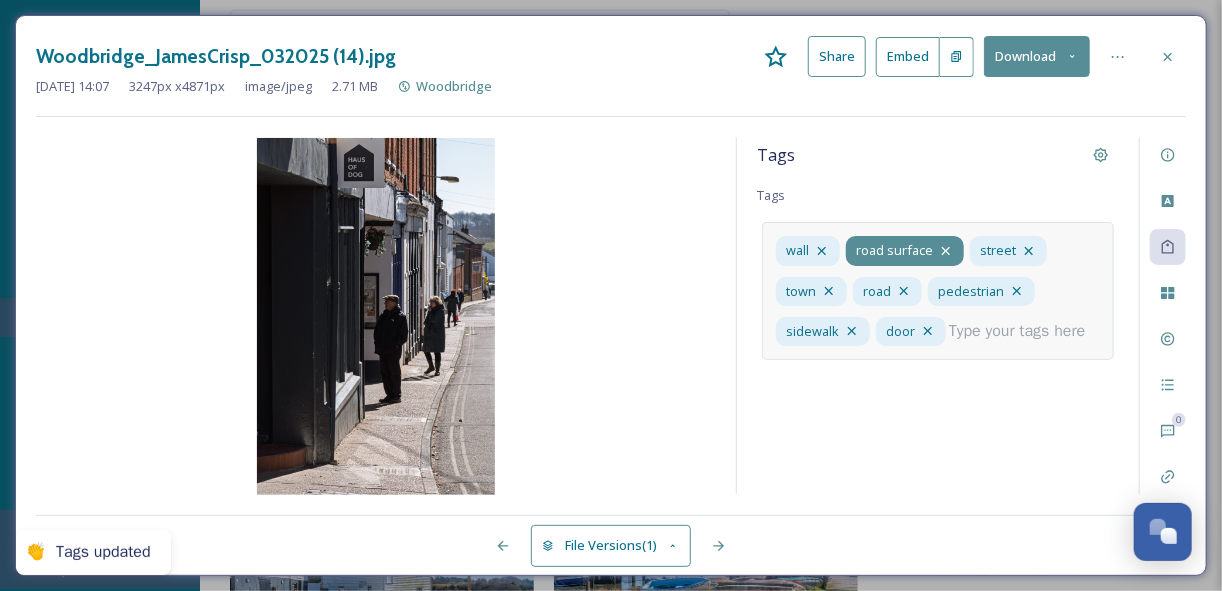 click 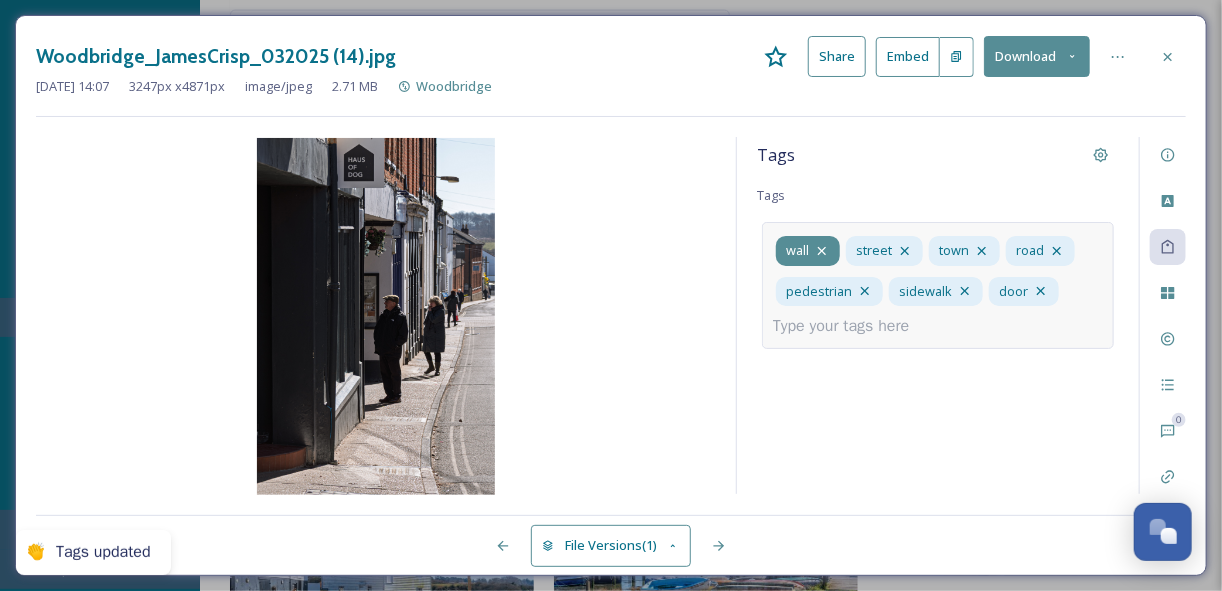 click 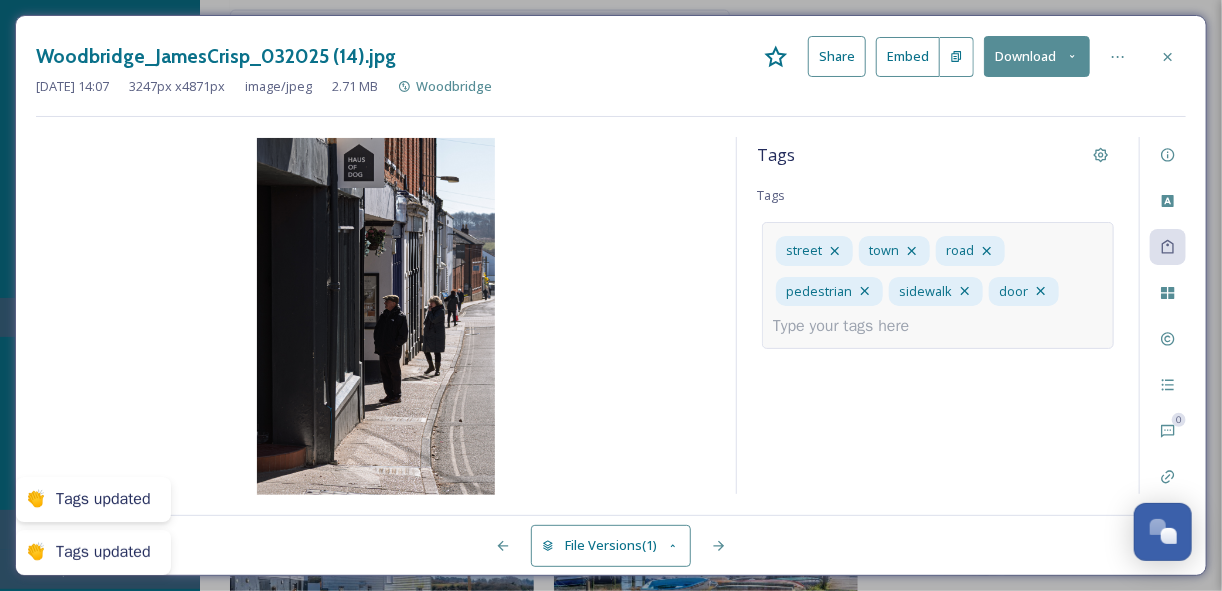 click at bounding box center [849, 326] 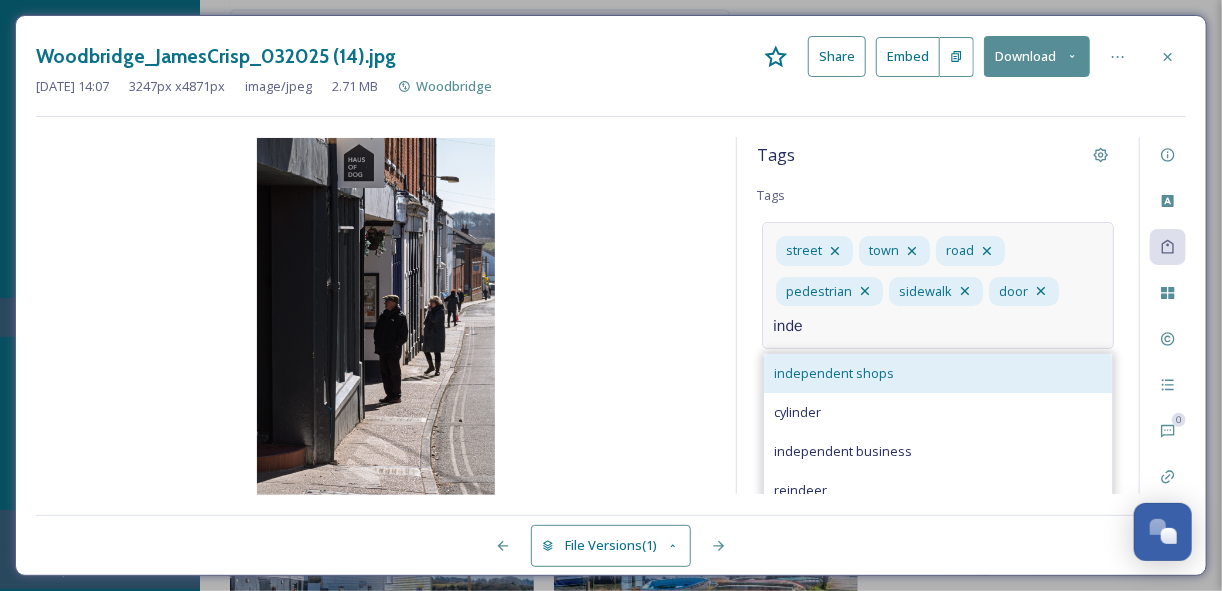 click on "independent shops" at bounding box center [834, 373] 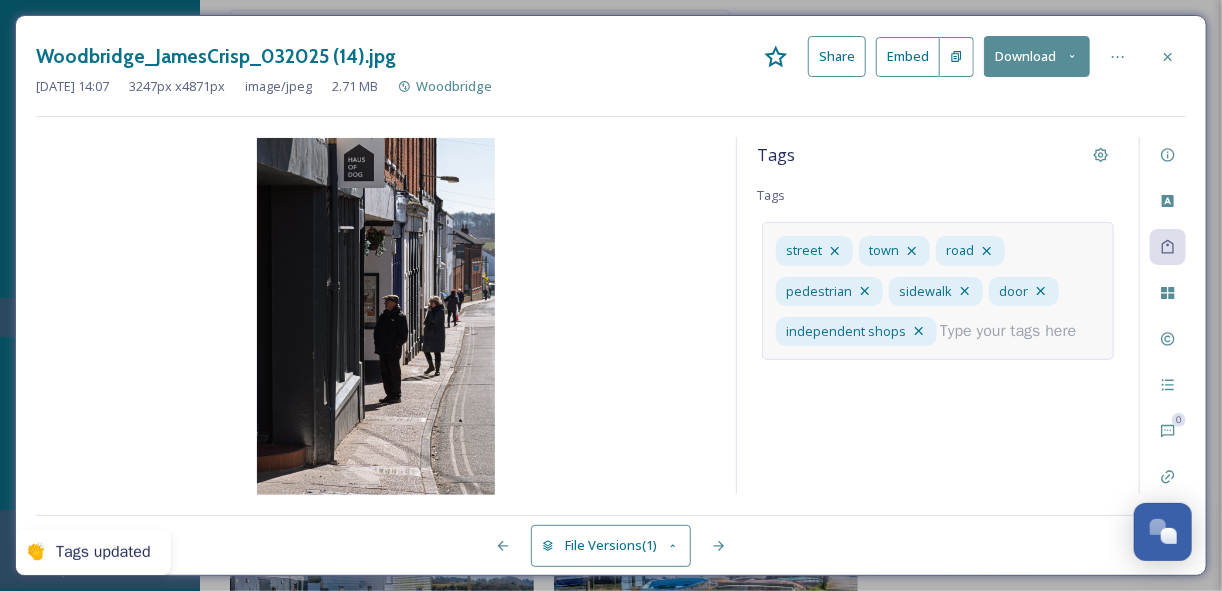 click at bounding box center [1016, 331] 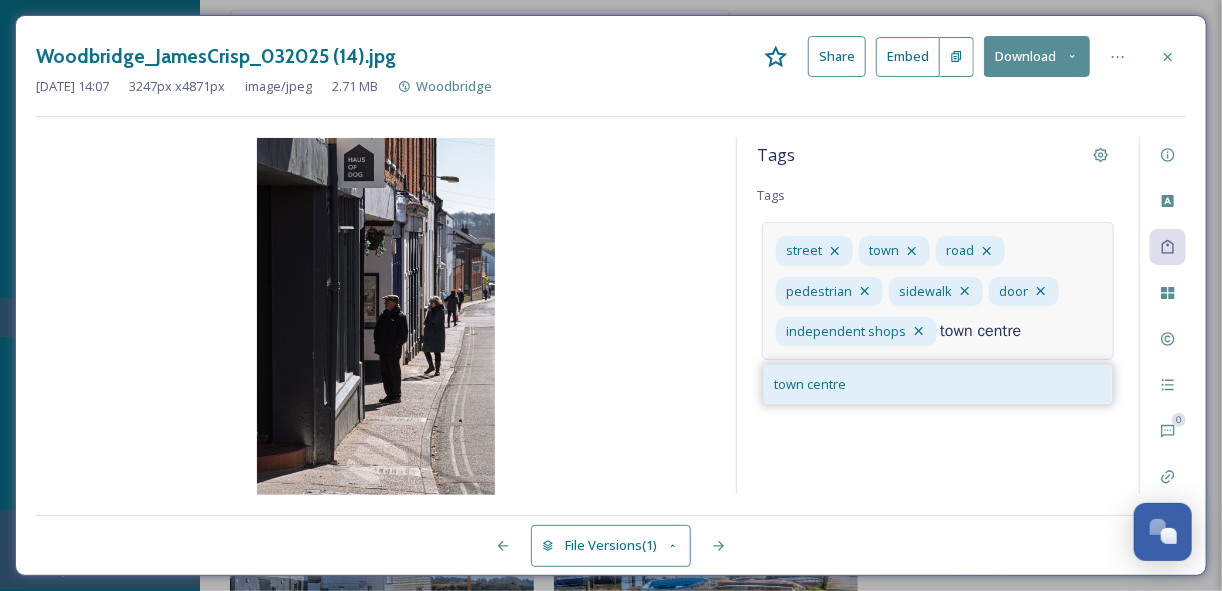 click on "town centre" at bounding box center (810, 384) 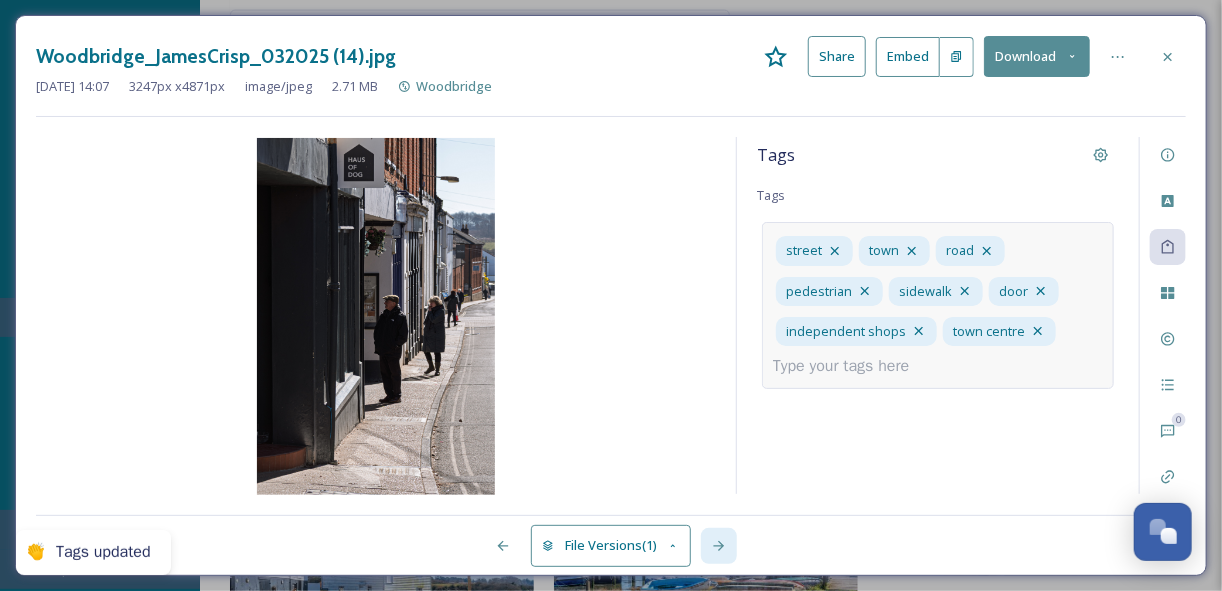 click 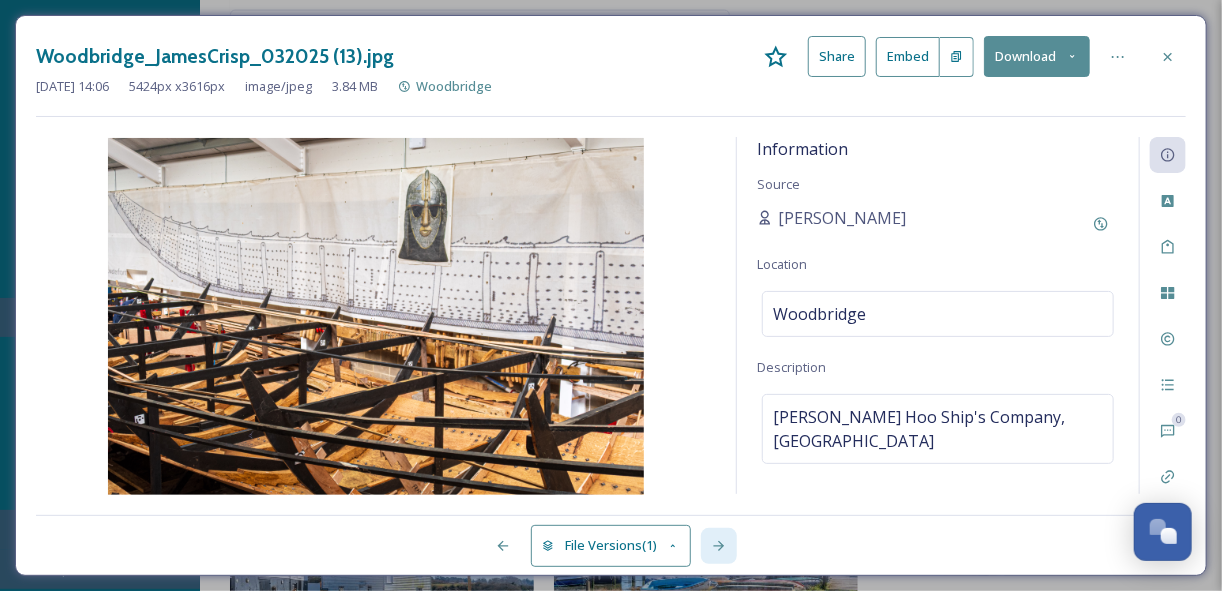 click 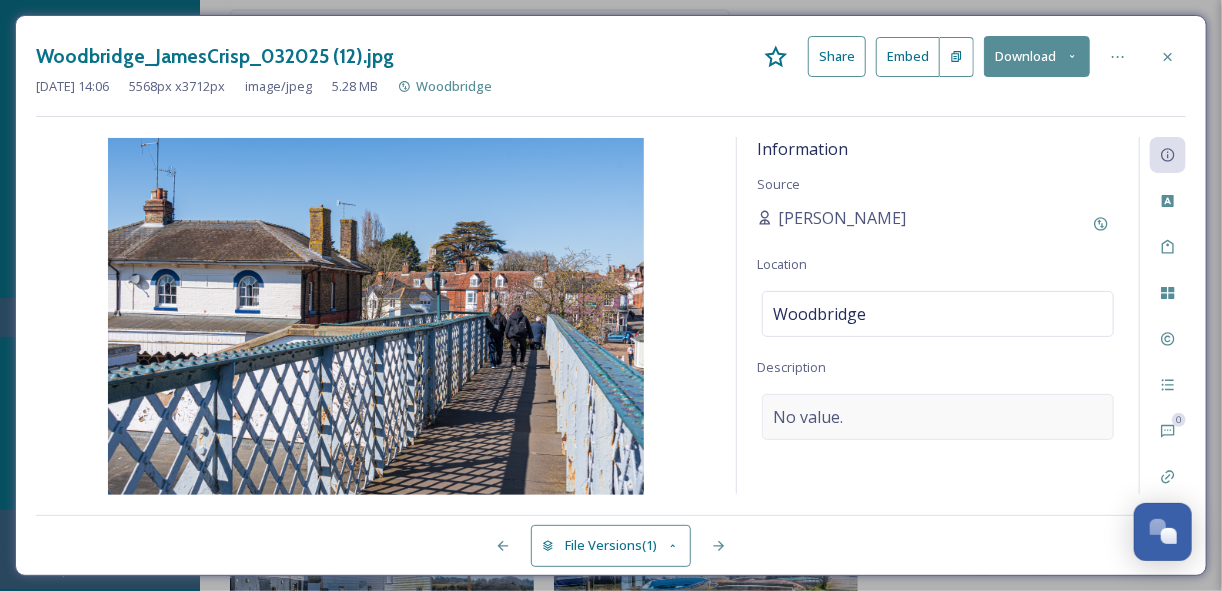 click on "No value." at bounding box center [808, 417] 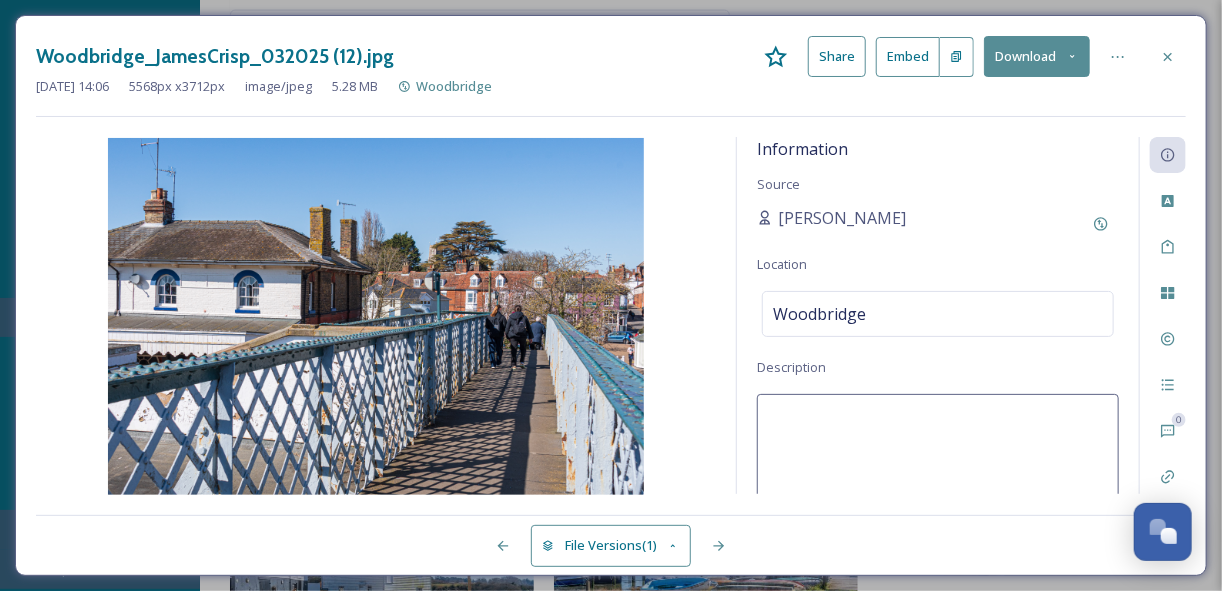 click at bounding box center (938, 477) 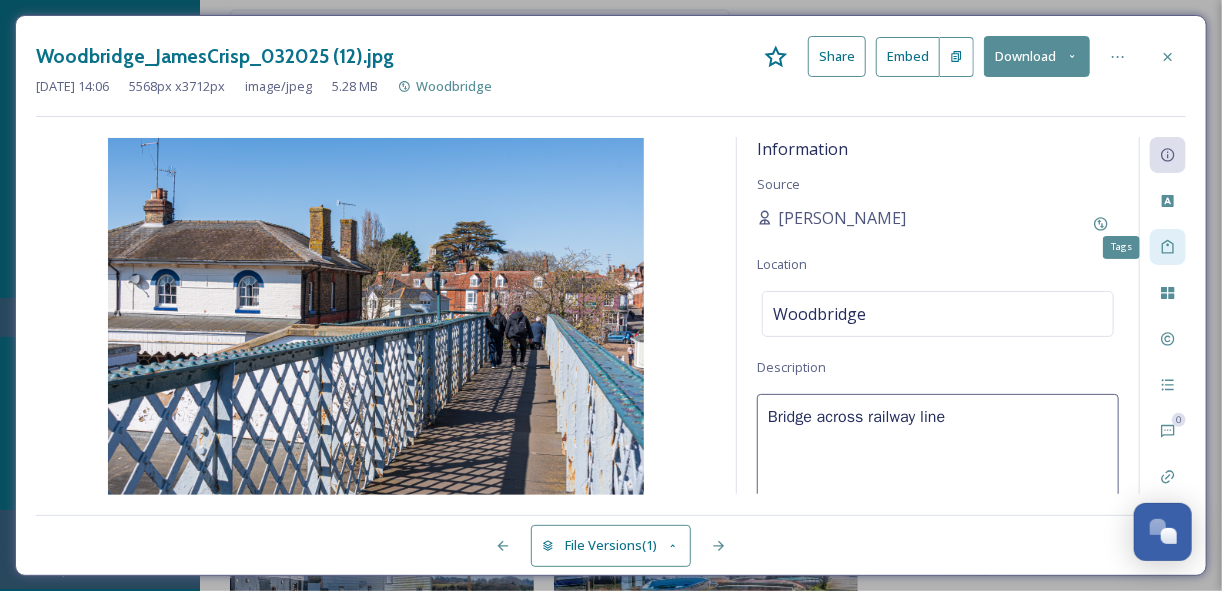click 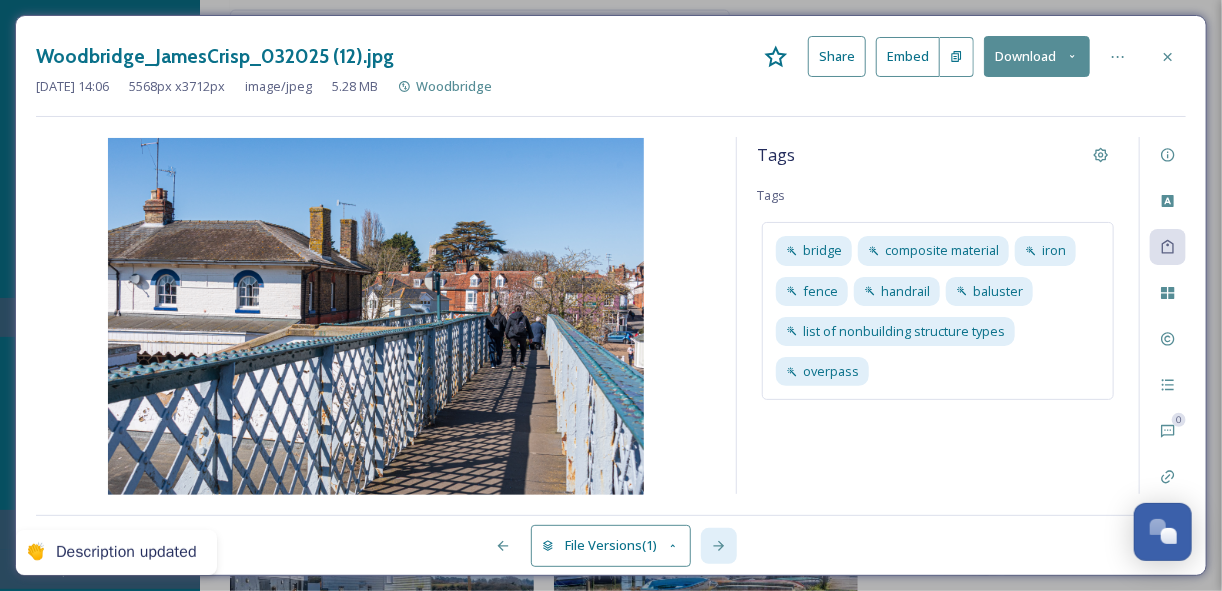 click 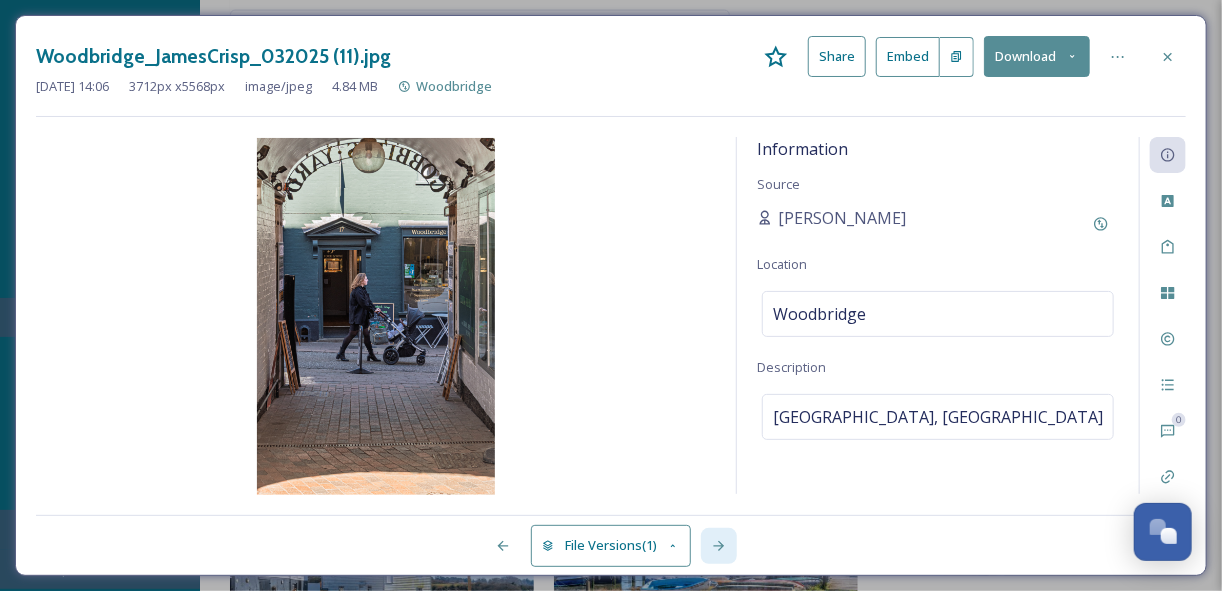 click 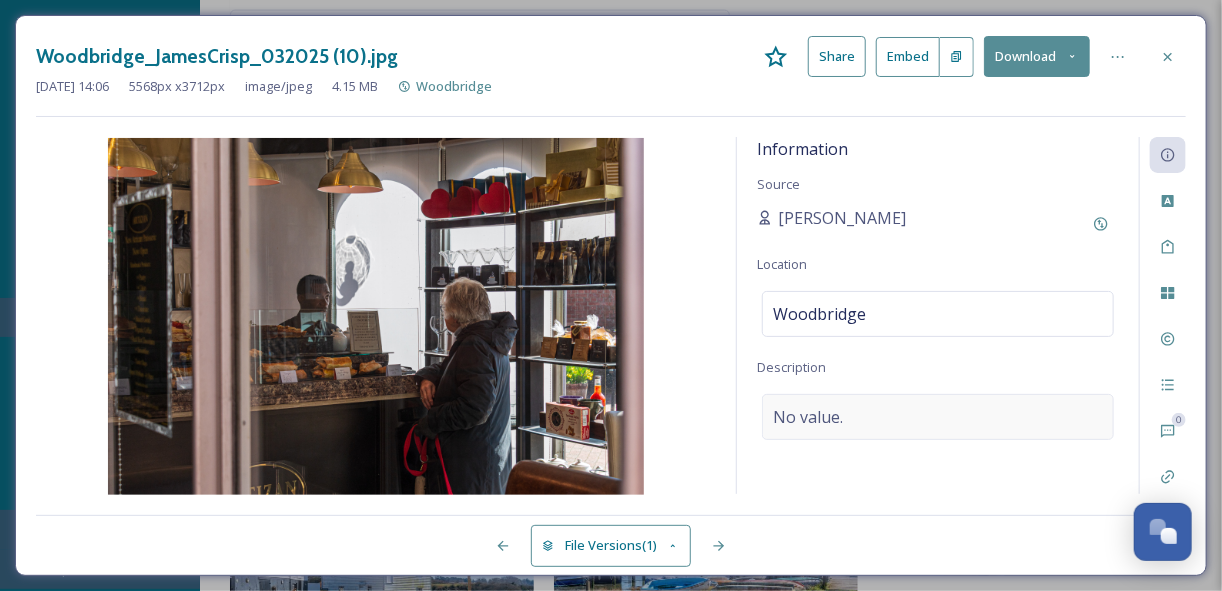 click on "No value." at bounding box center (808, 417) 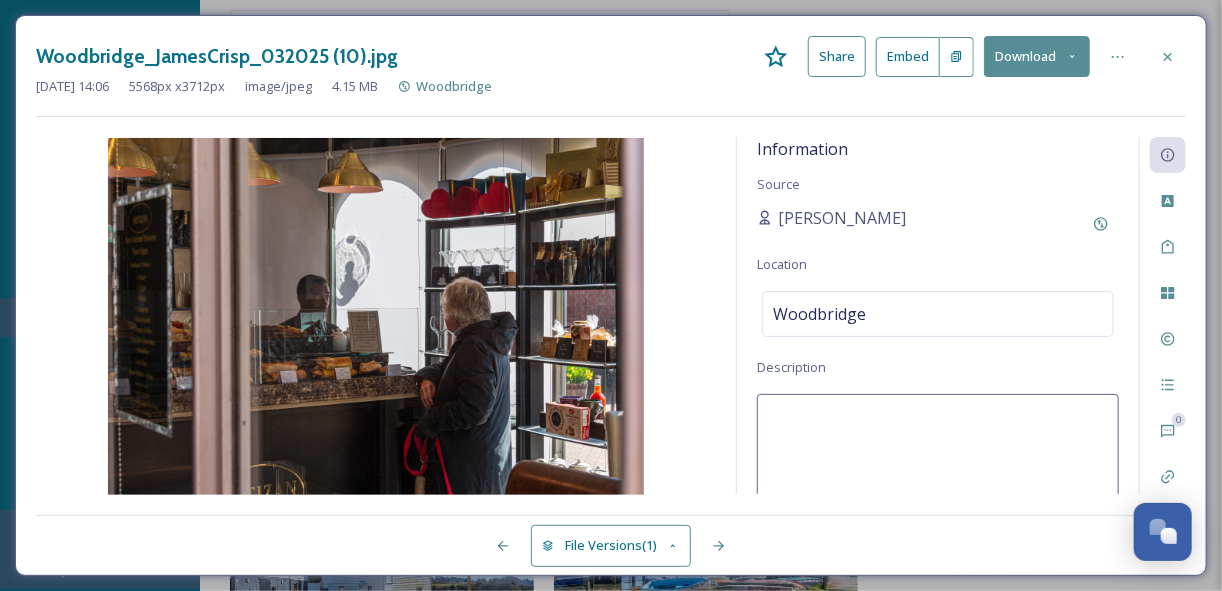 click at bounding box center [938, 477] 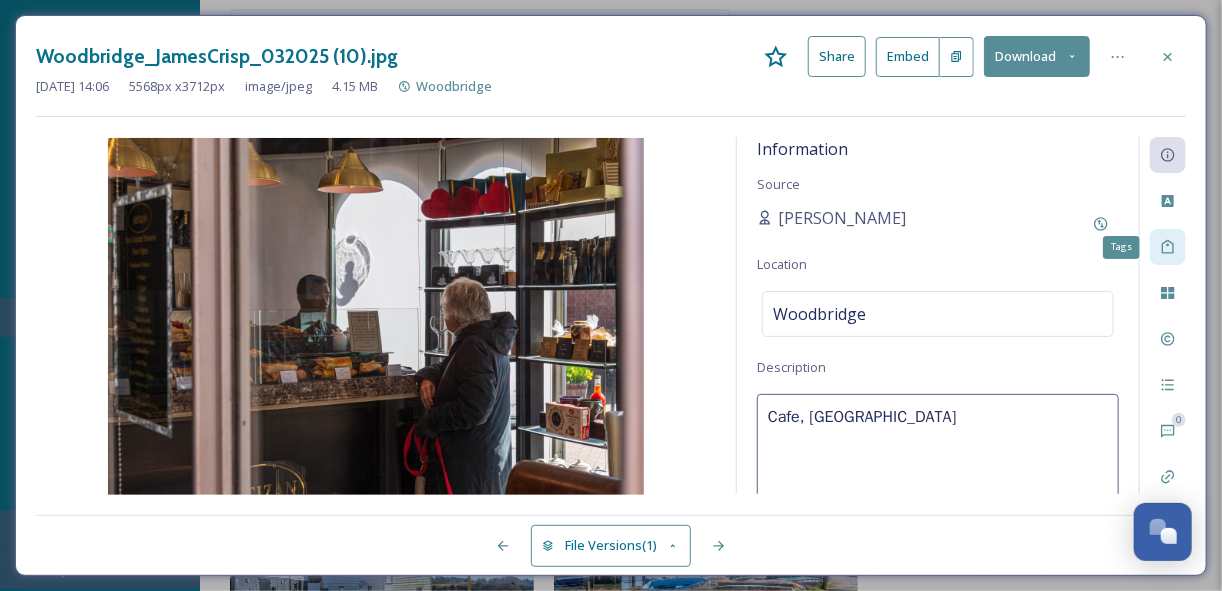 click 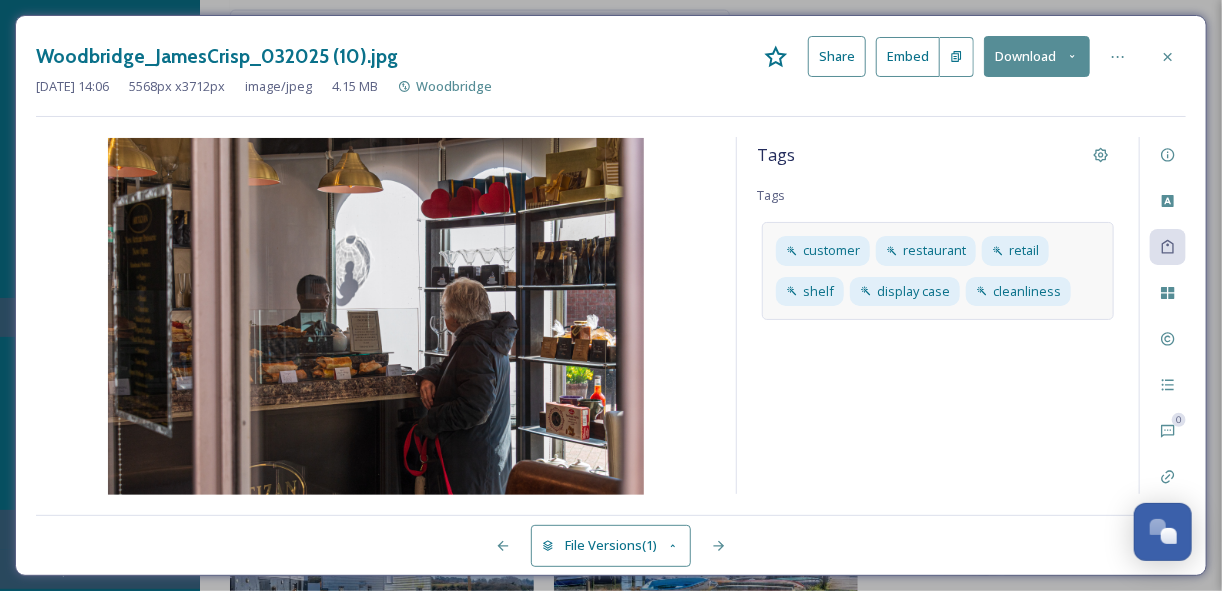 click on "customer restaurant retail shelf display case cleanliness" at bounding box center [938, 270] 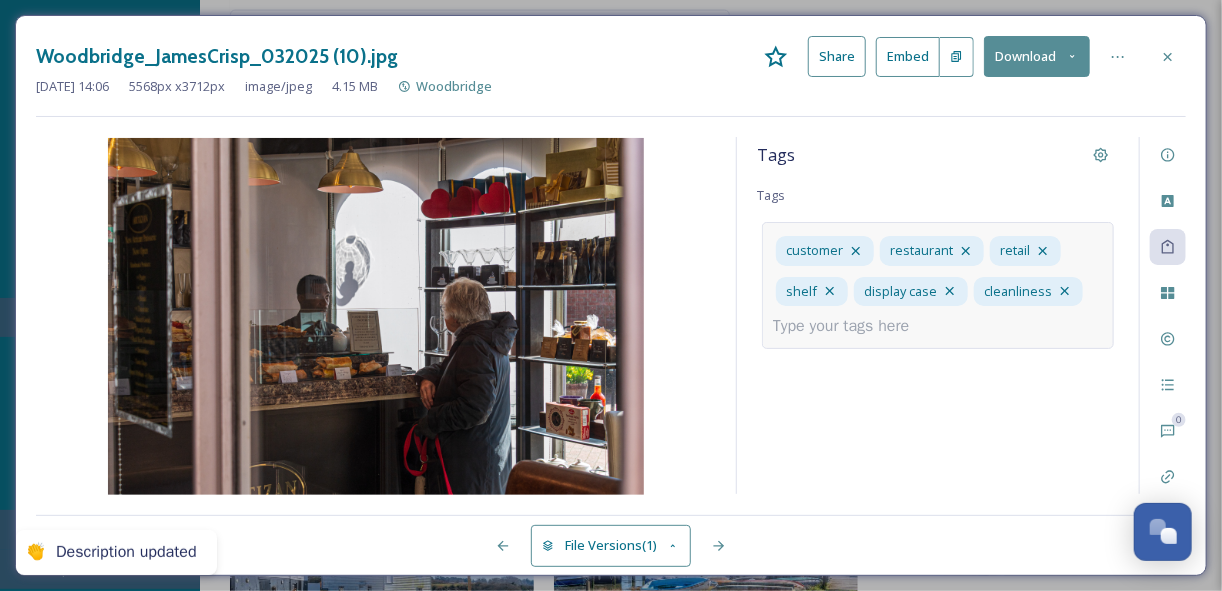 click at bounding box center [849, 326] 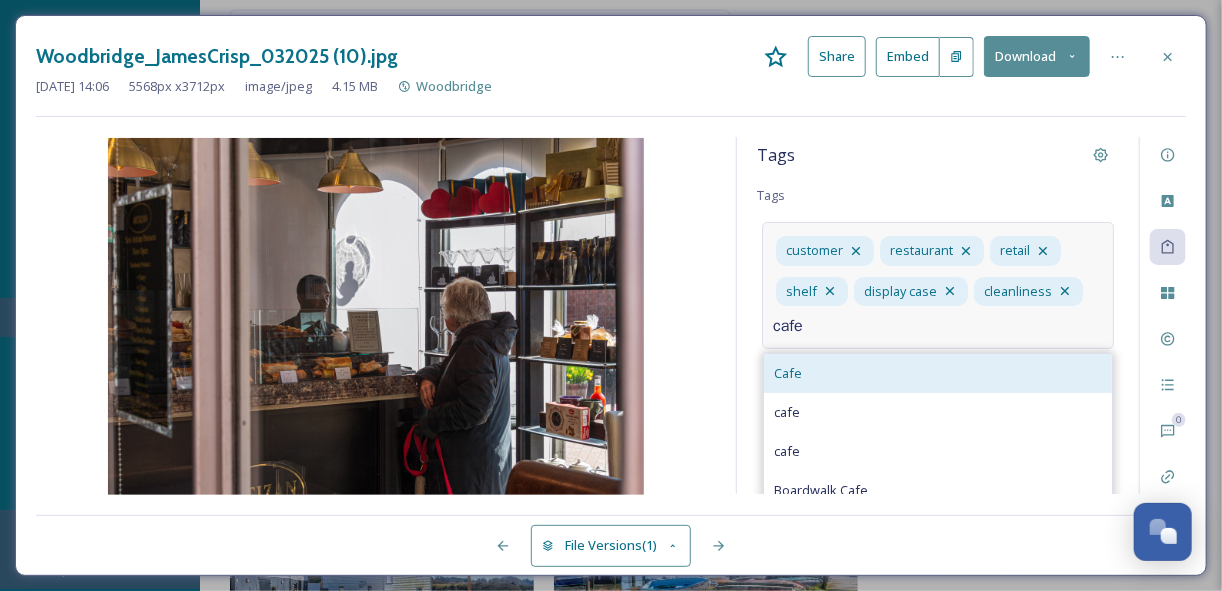 click on "Cafe" at bounding box center (788, 373) 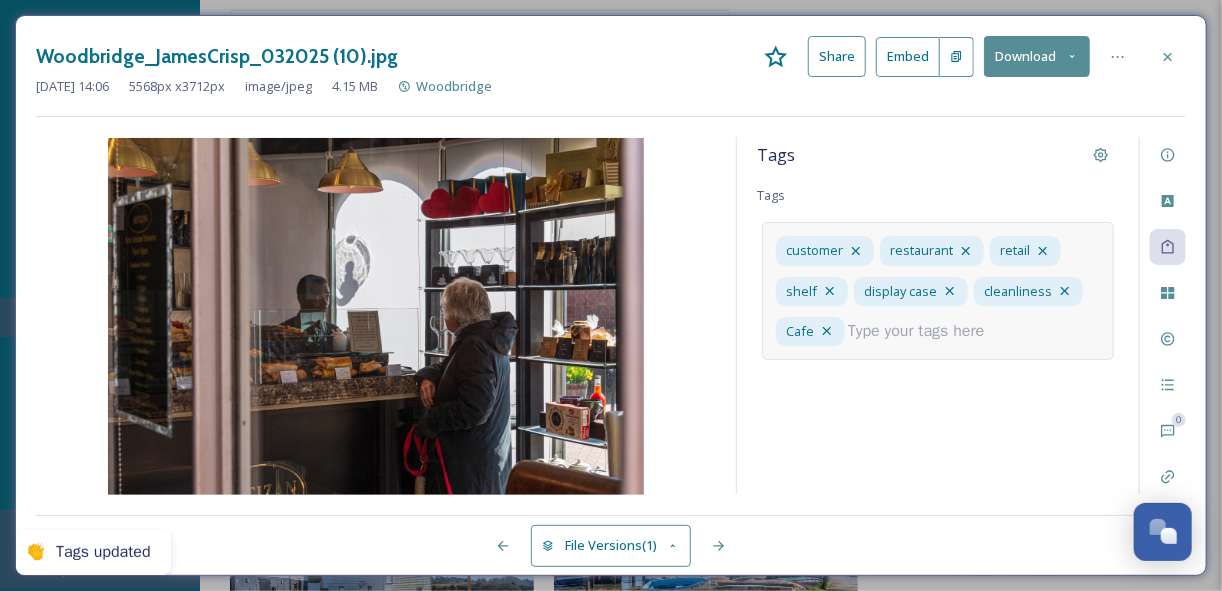 click at bounding box center (924, 331) 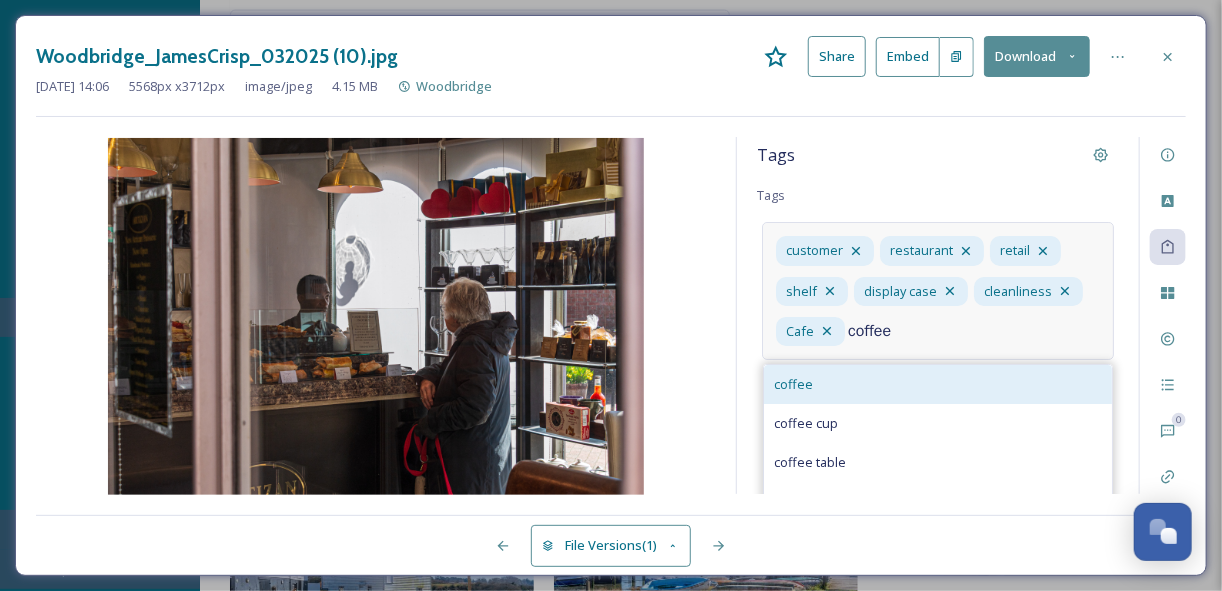 click on "coffee" at bounding box center (793, 384) 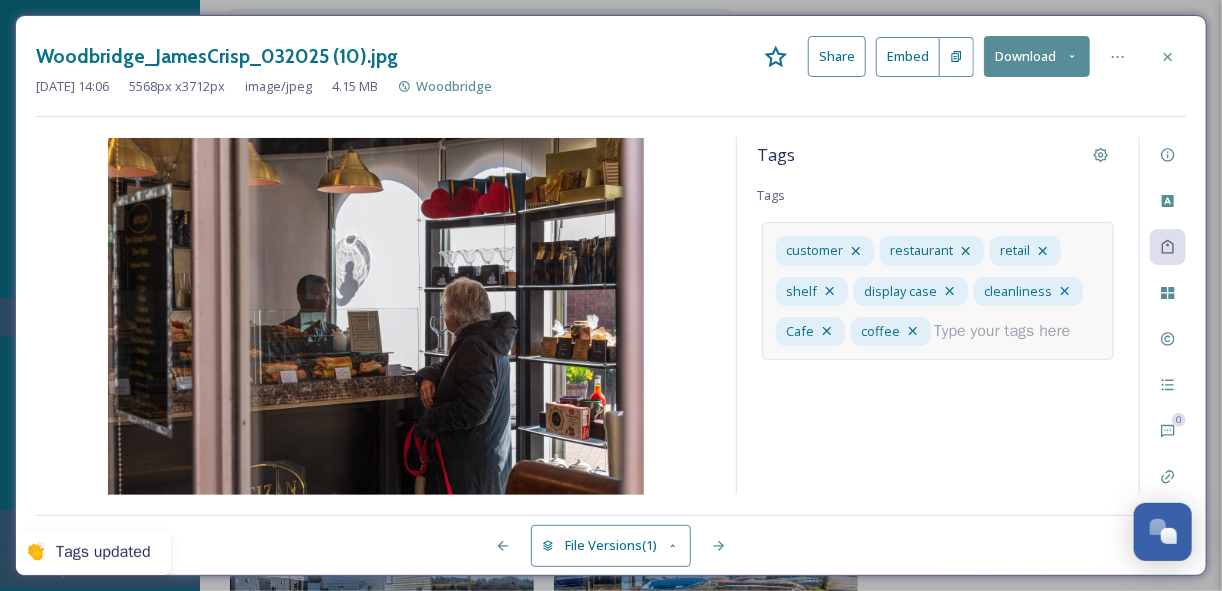 drag, startPoint x: 876, startPoint y: 369, endPoint x: 871, endPoint y: 379, distance: 11.18034 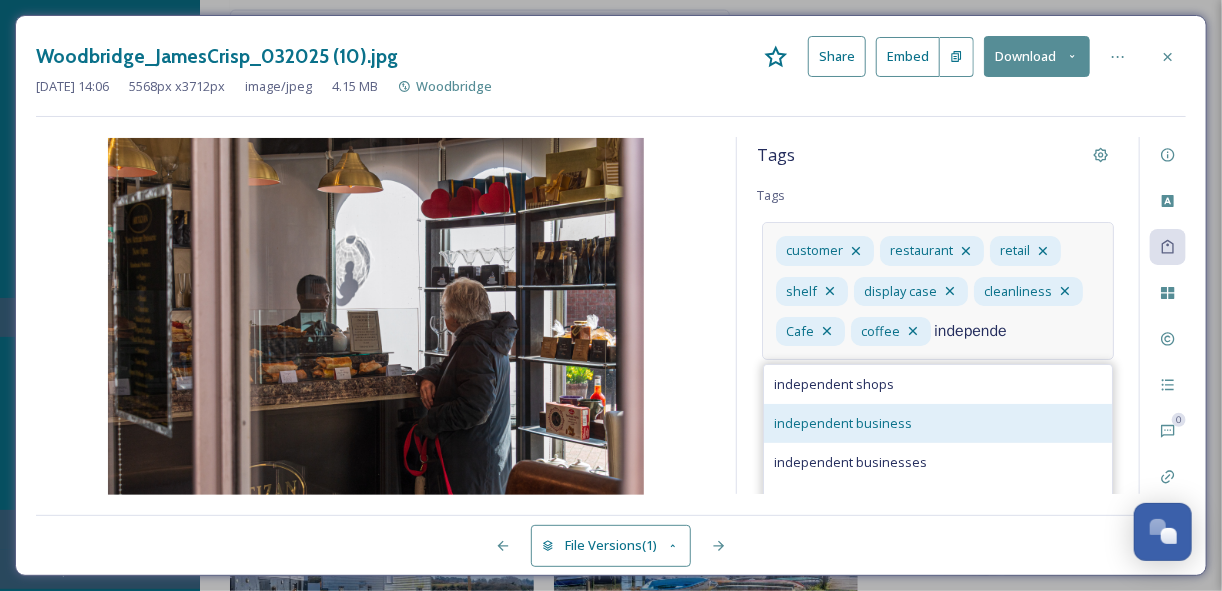 click on "independent business" at bounding box center (843, 423) 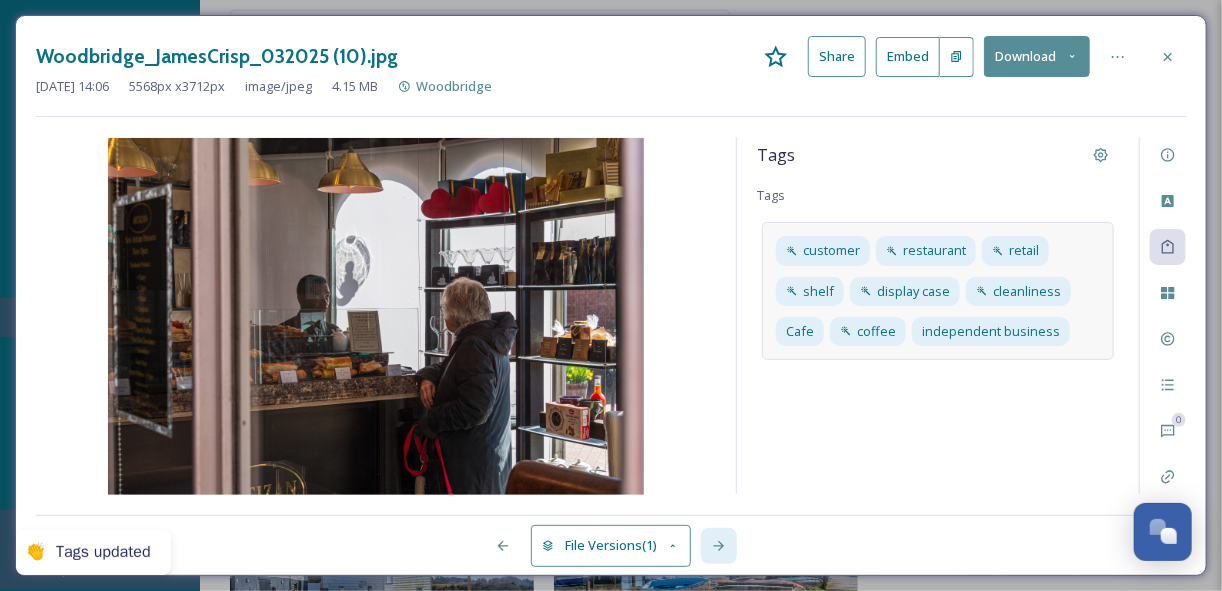 click 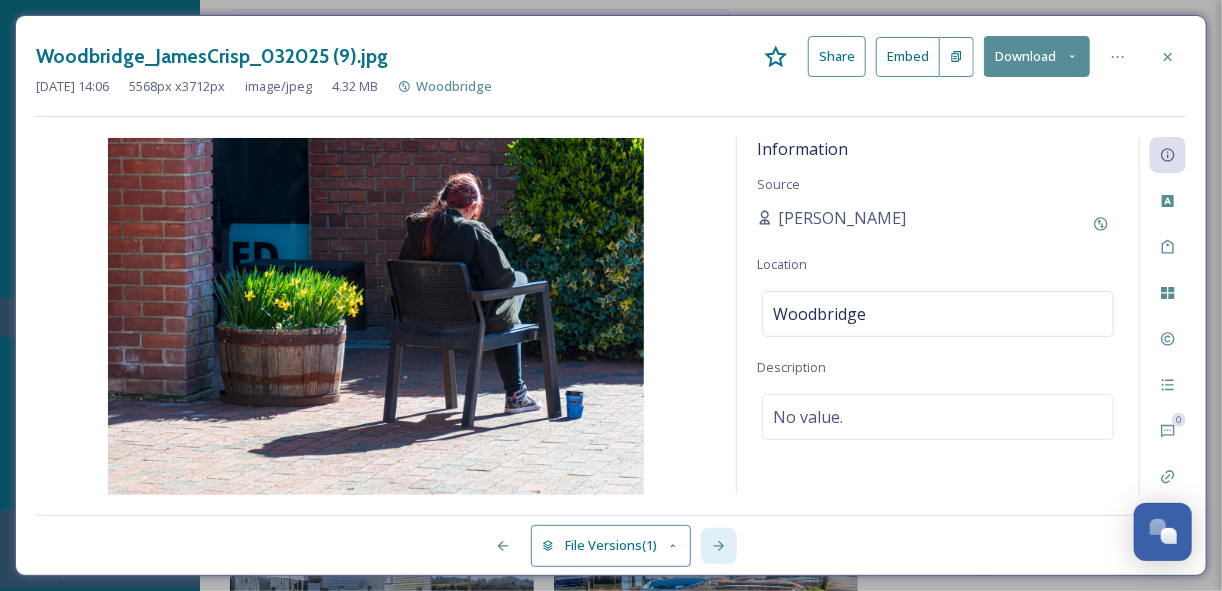 click 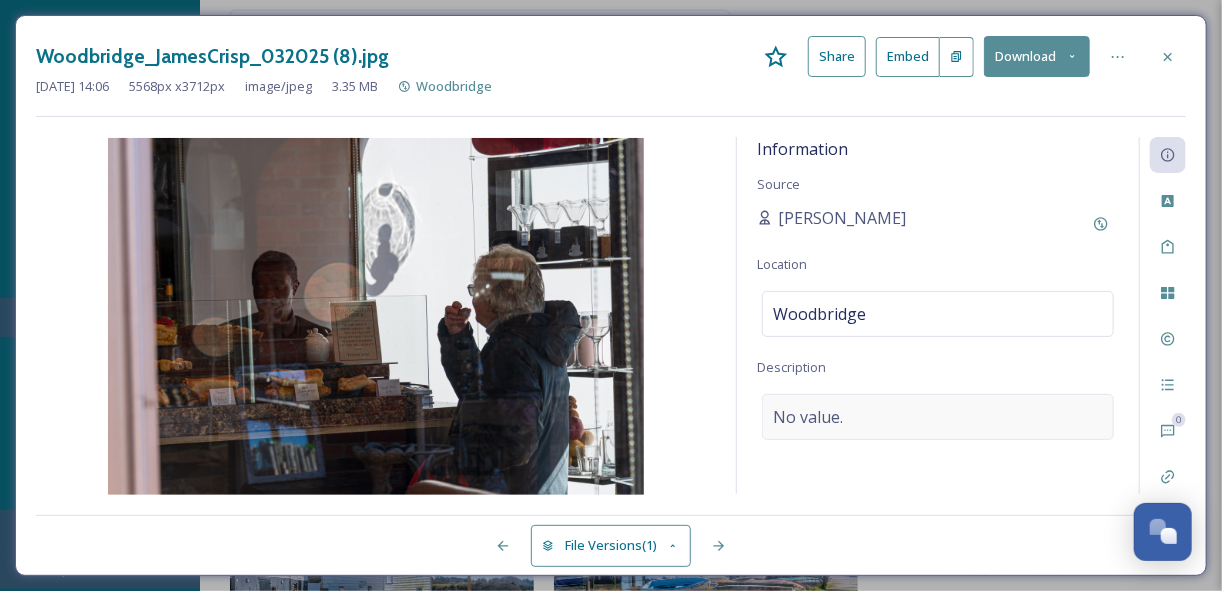 click on "No value." at bounding box center (808, 417) 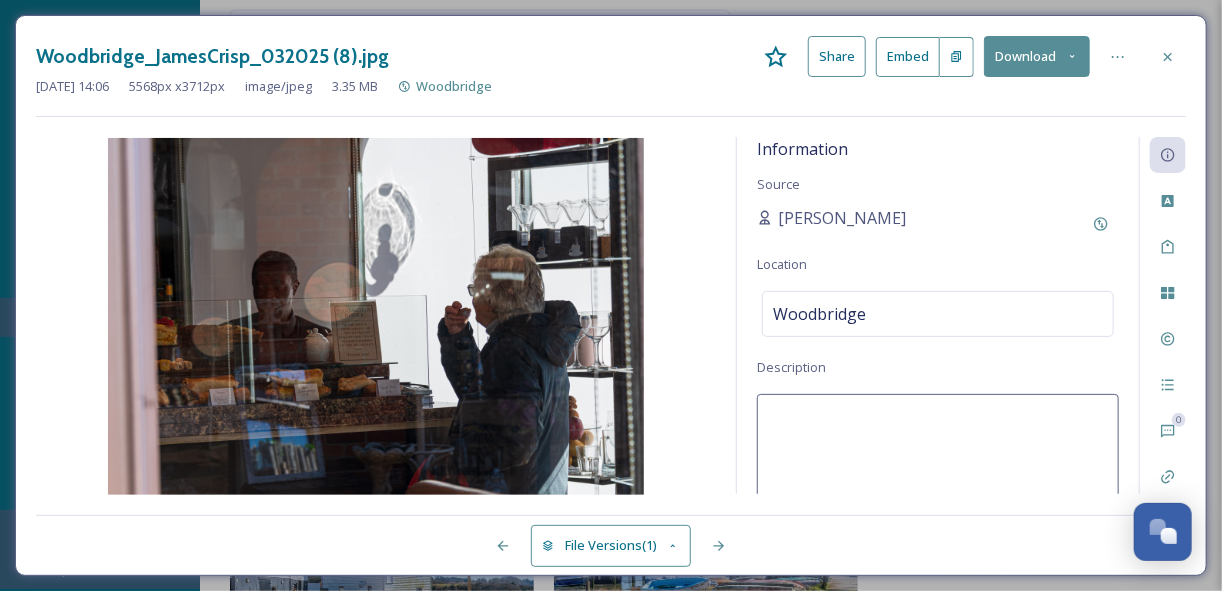 click at bounding box center [938, 477] 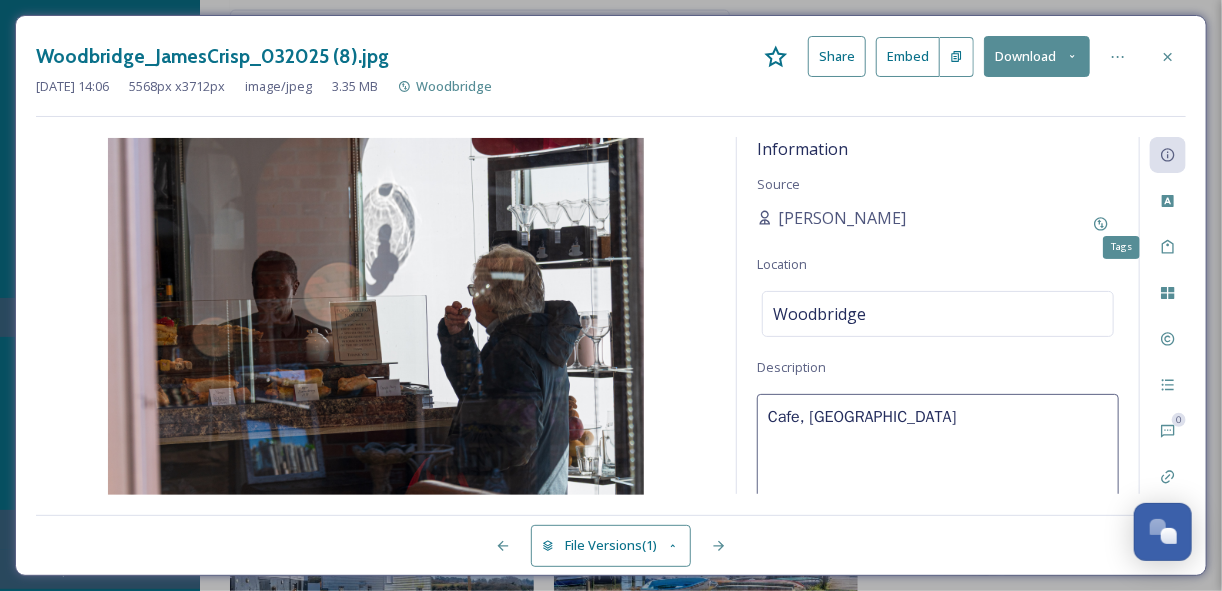drag, startPoint x: 1166, startPoint y: 247, endPoint x: 1150, endPoint y: 248, distance: 16.03122 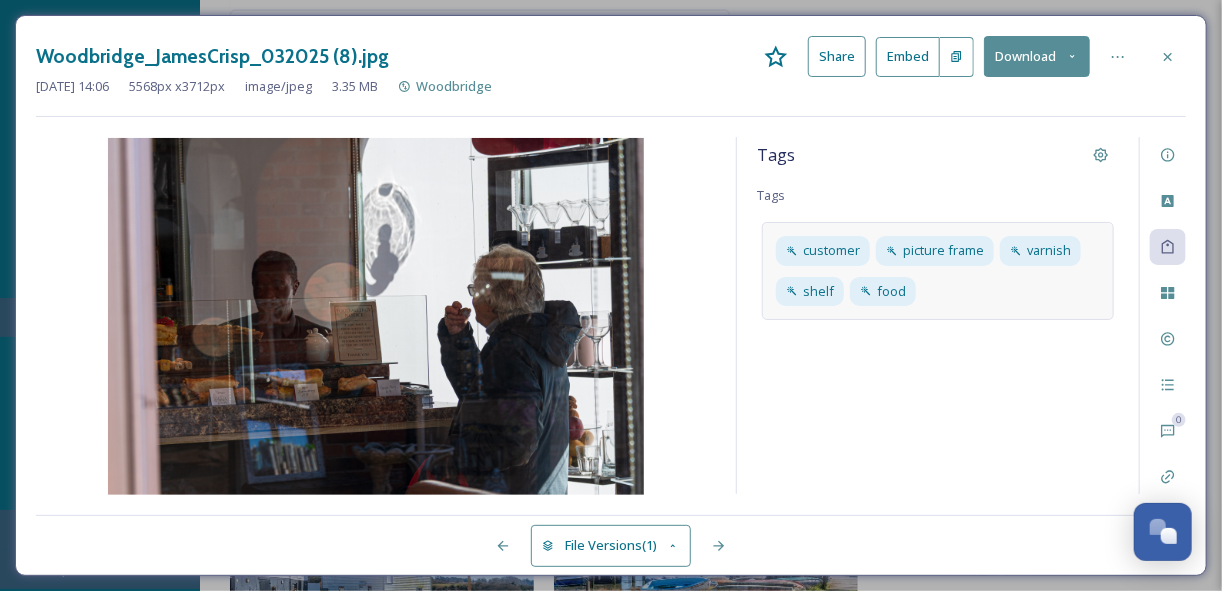 click on "customer picture frame varnish shelf food" at bounding box center [938, 270] 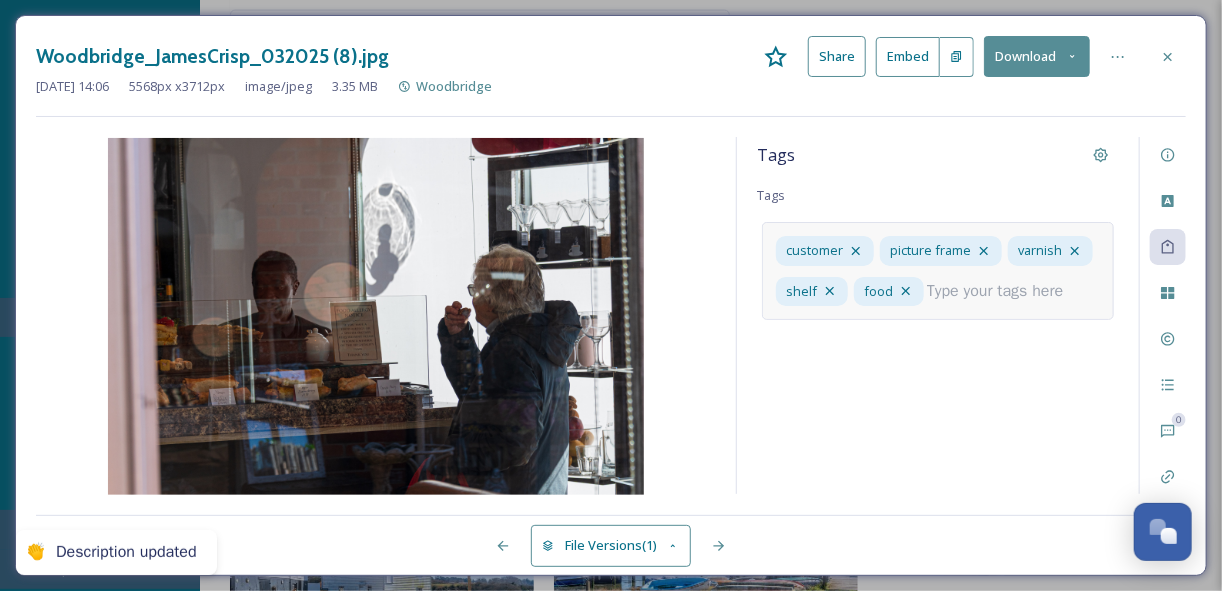 click at bounding box center [1003, 291] 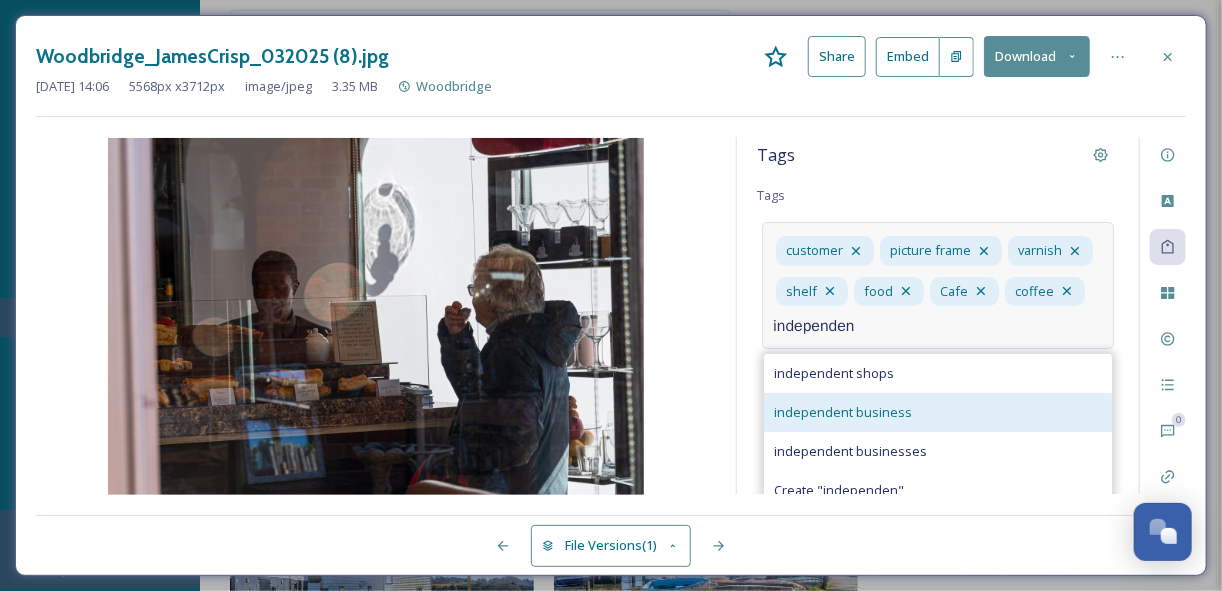 click on "independent business" at bounding box center (938, 412) 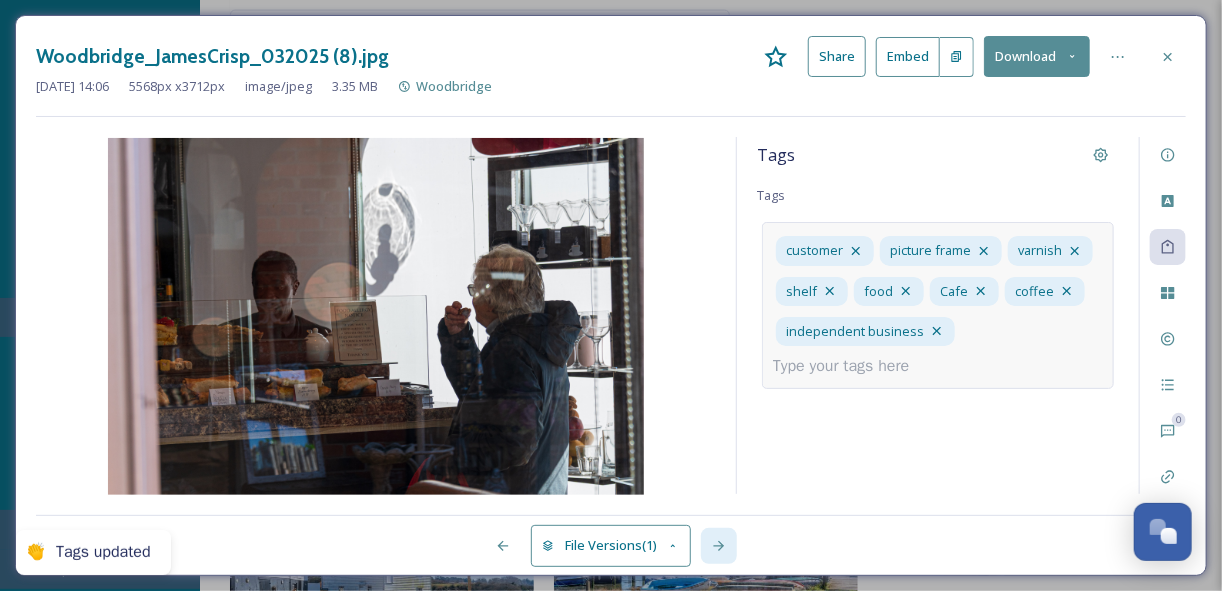 click at bounding box center (719, 546) 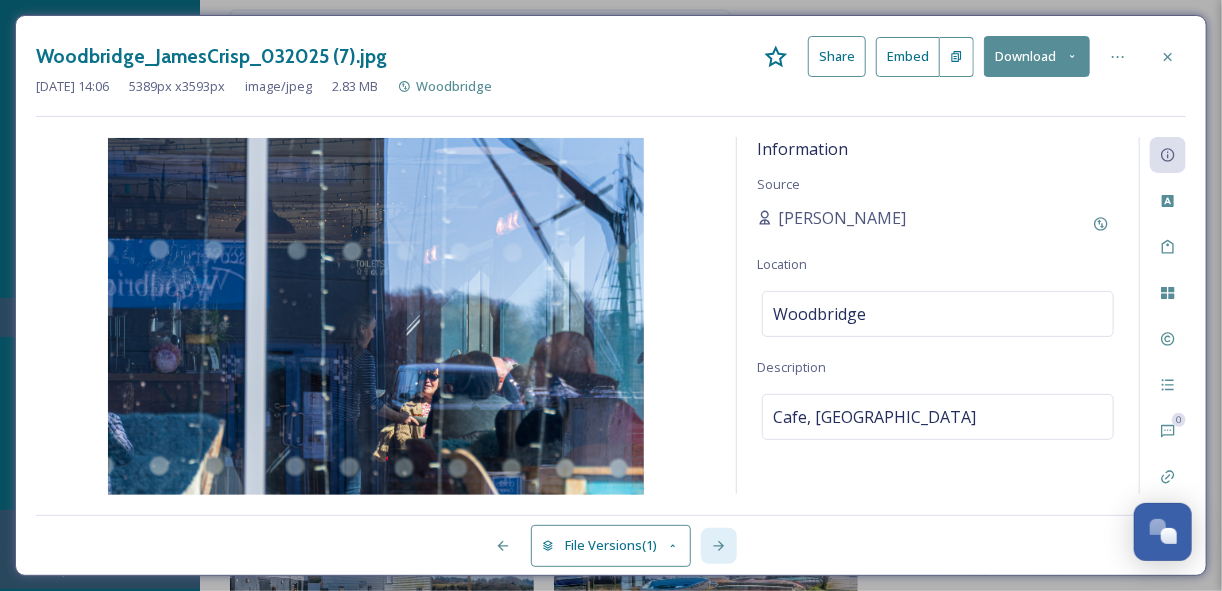 click 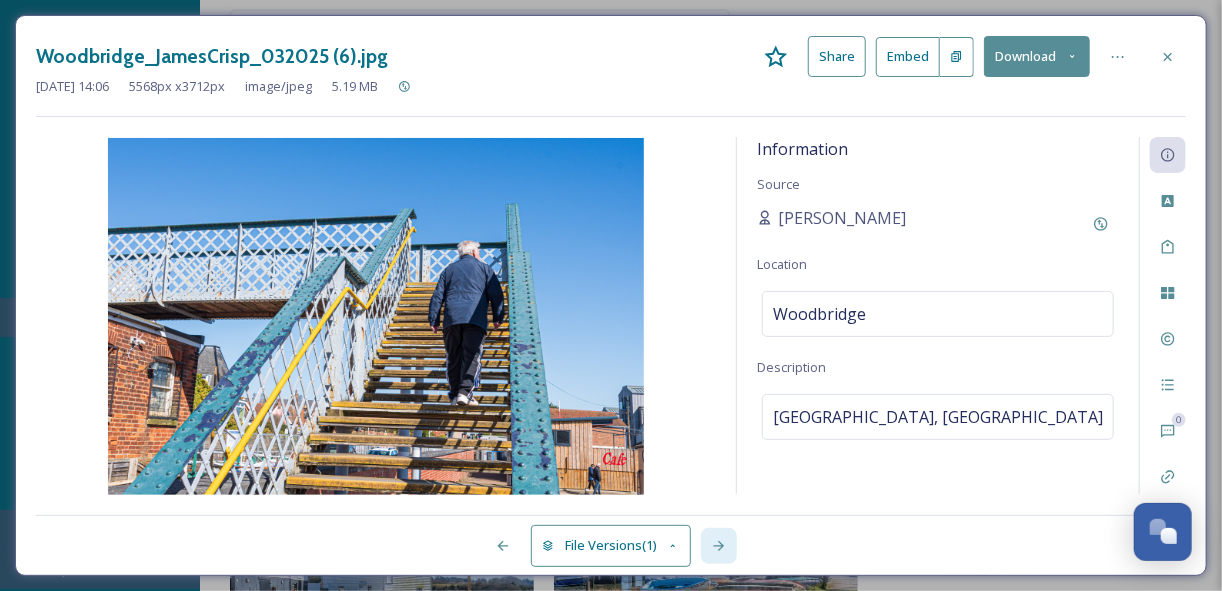 click 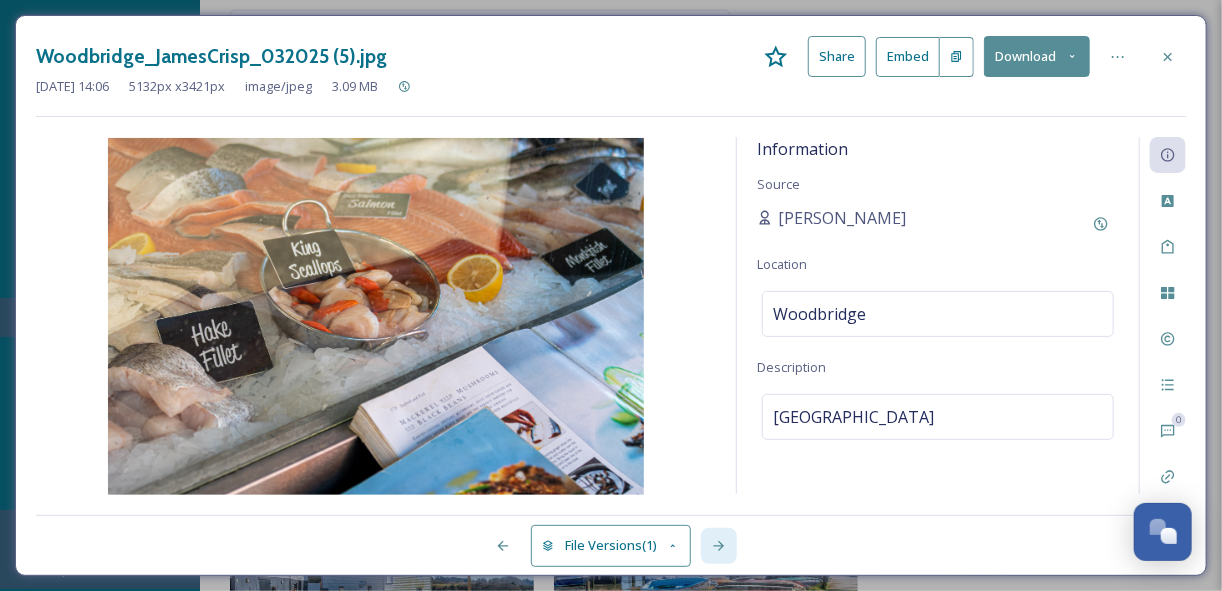 click 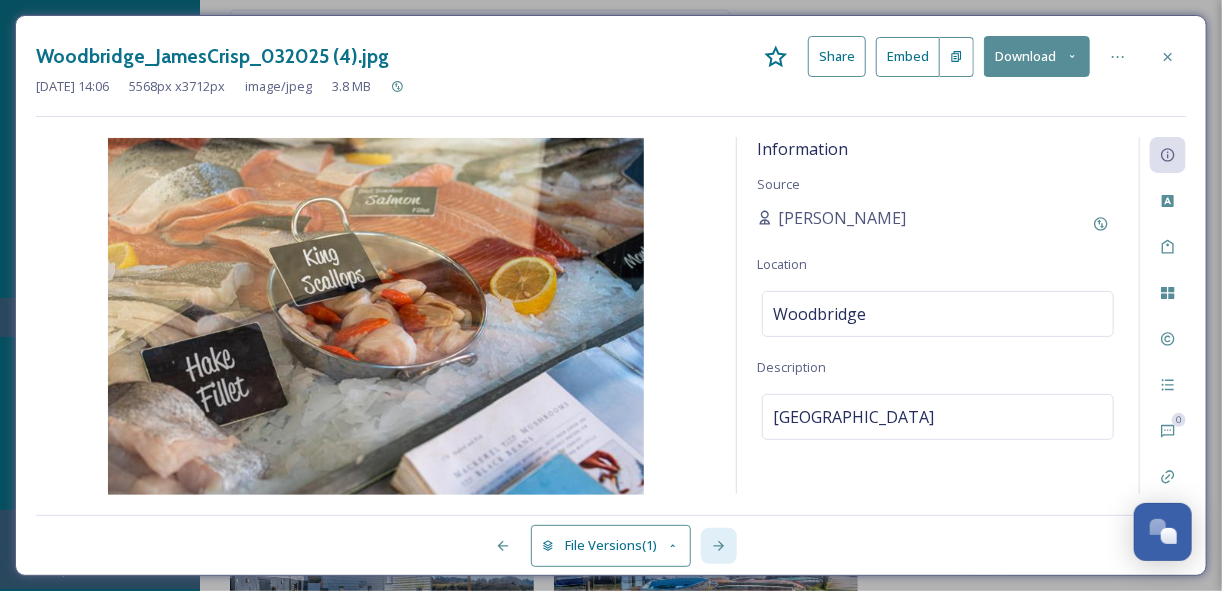 click 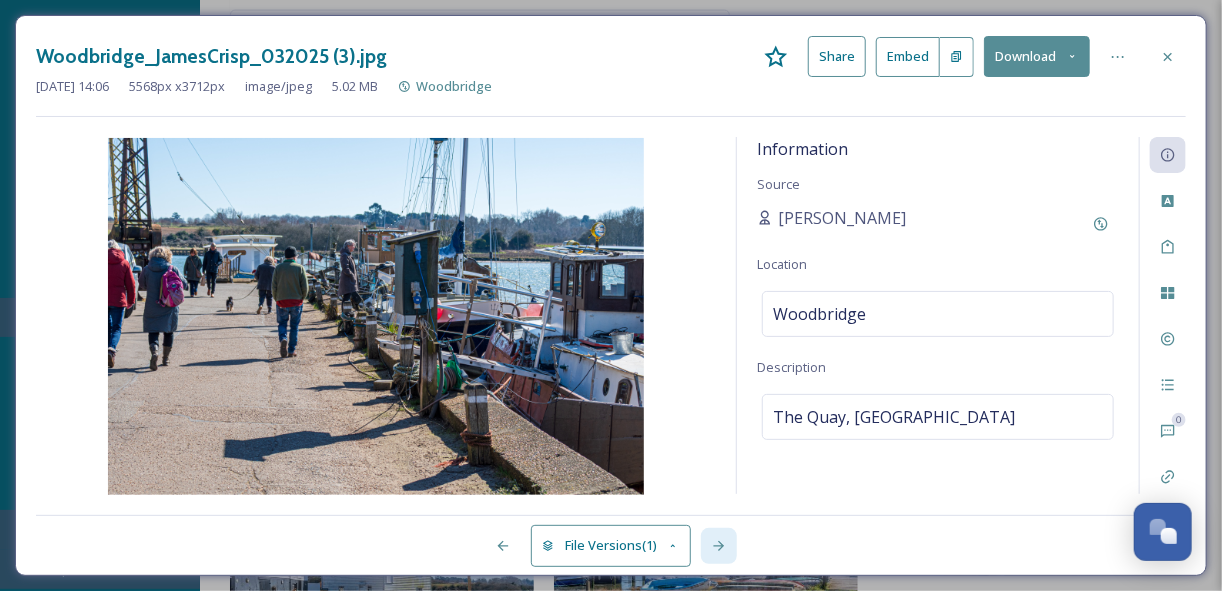 click 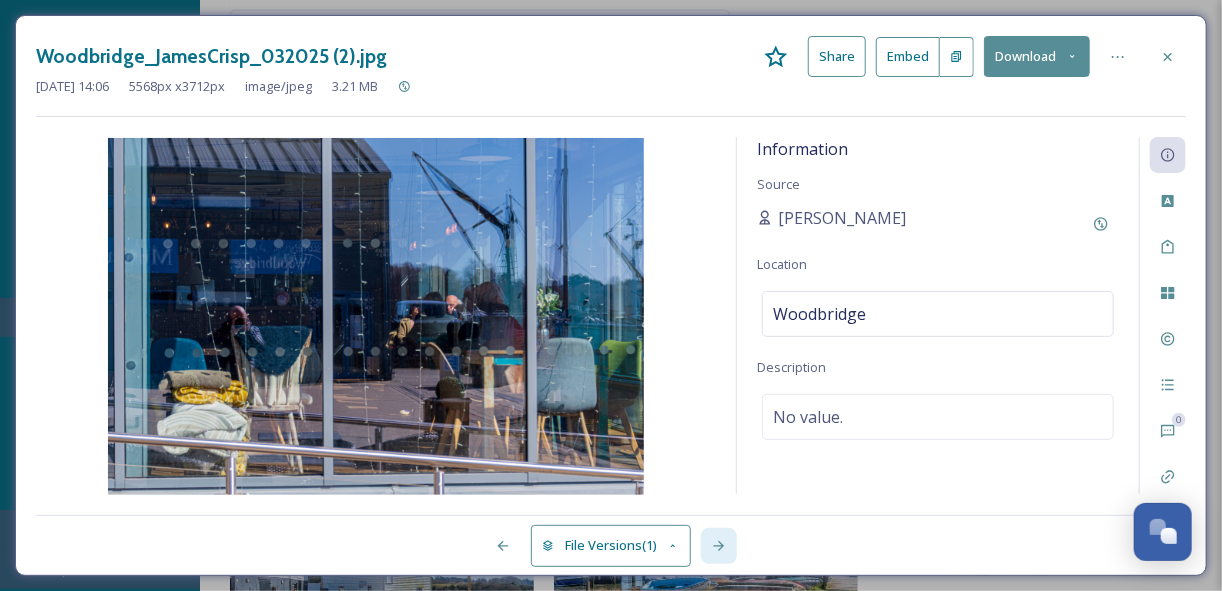 click 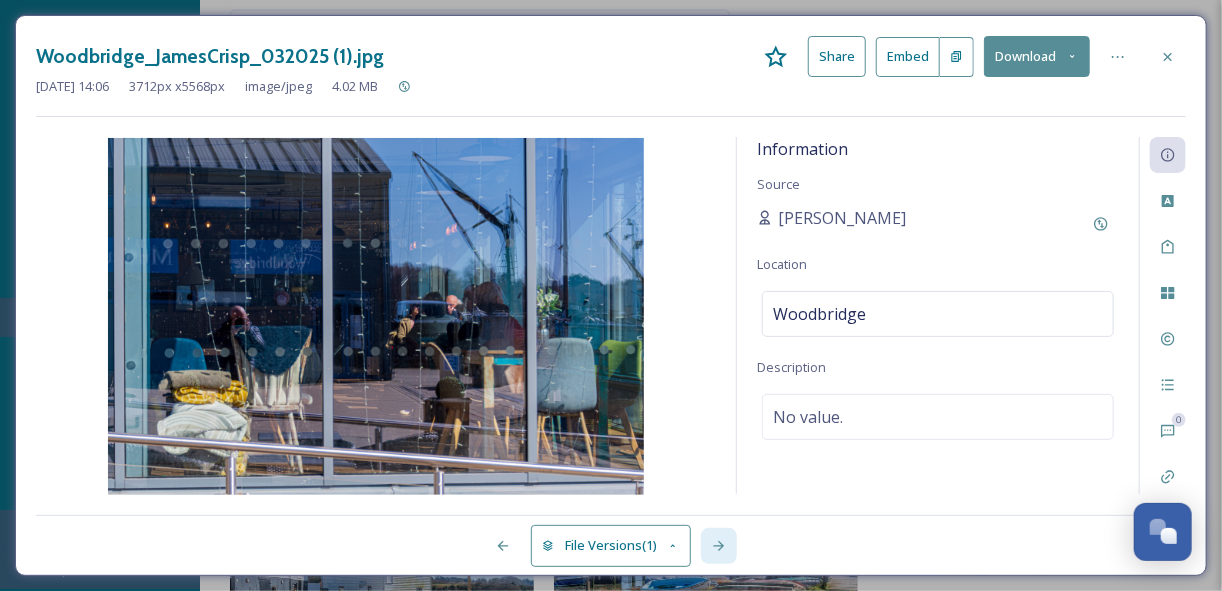 click 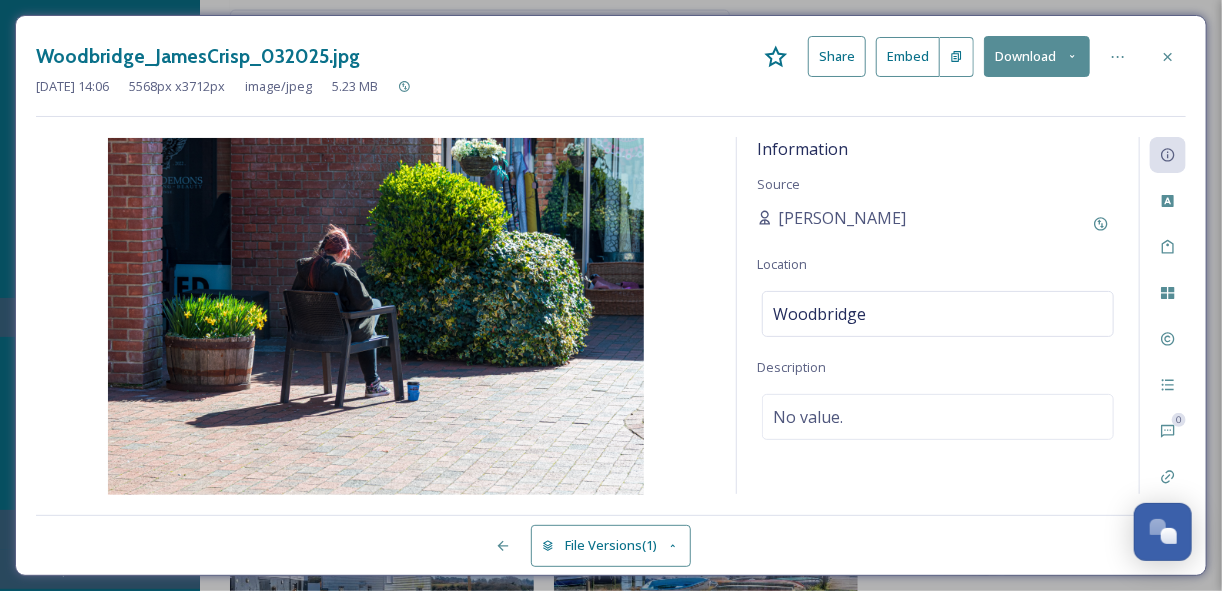 click on "File Versions  (1)" at bounding box center [611, 535] 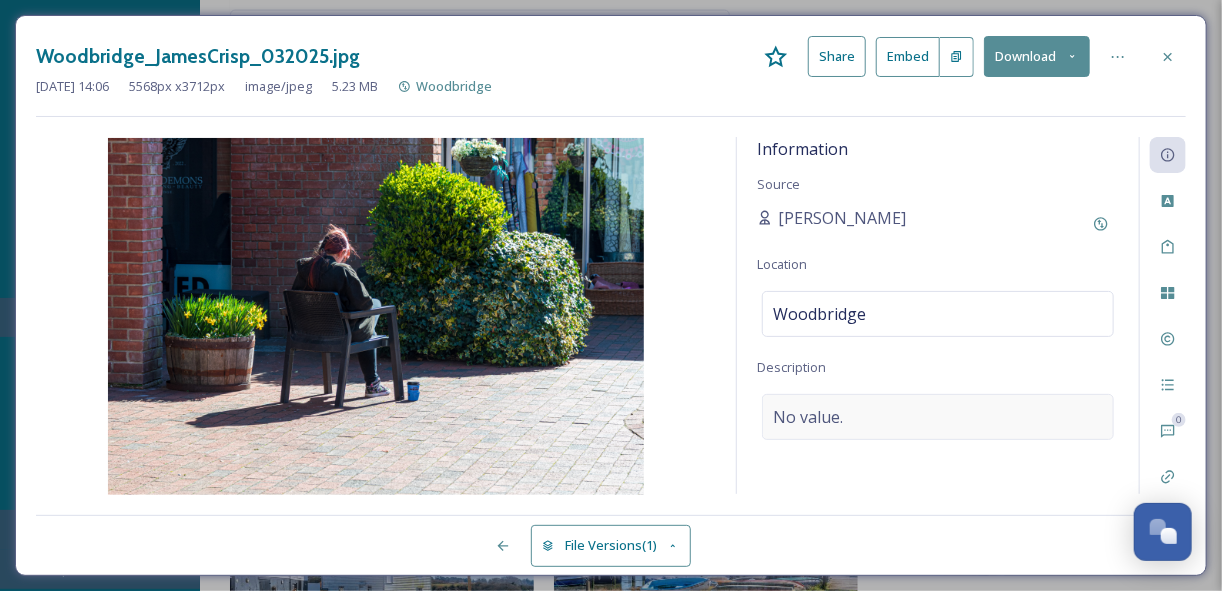 click on "No value." at bounding box center (808, 417) 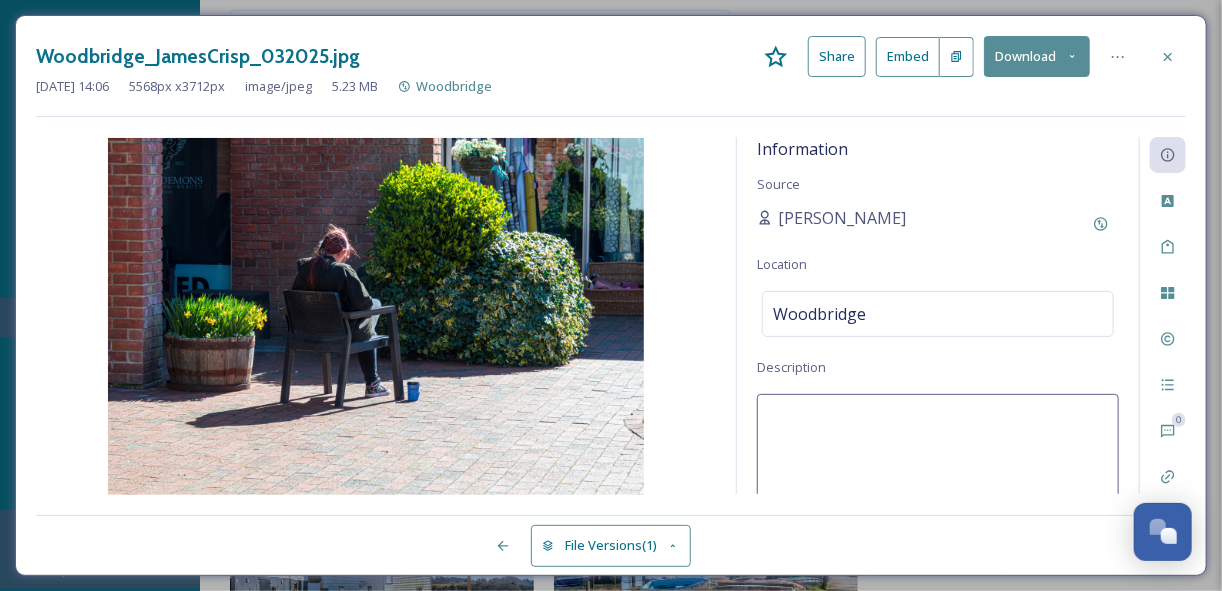 click at bounding box center (938, 477) 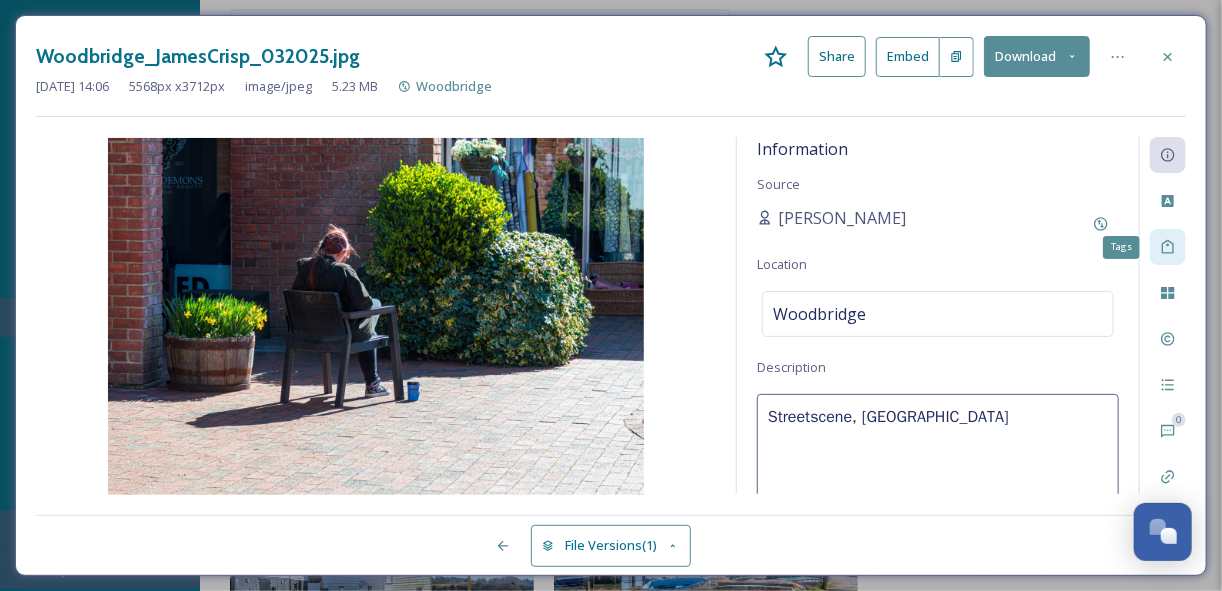 click 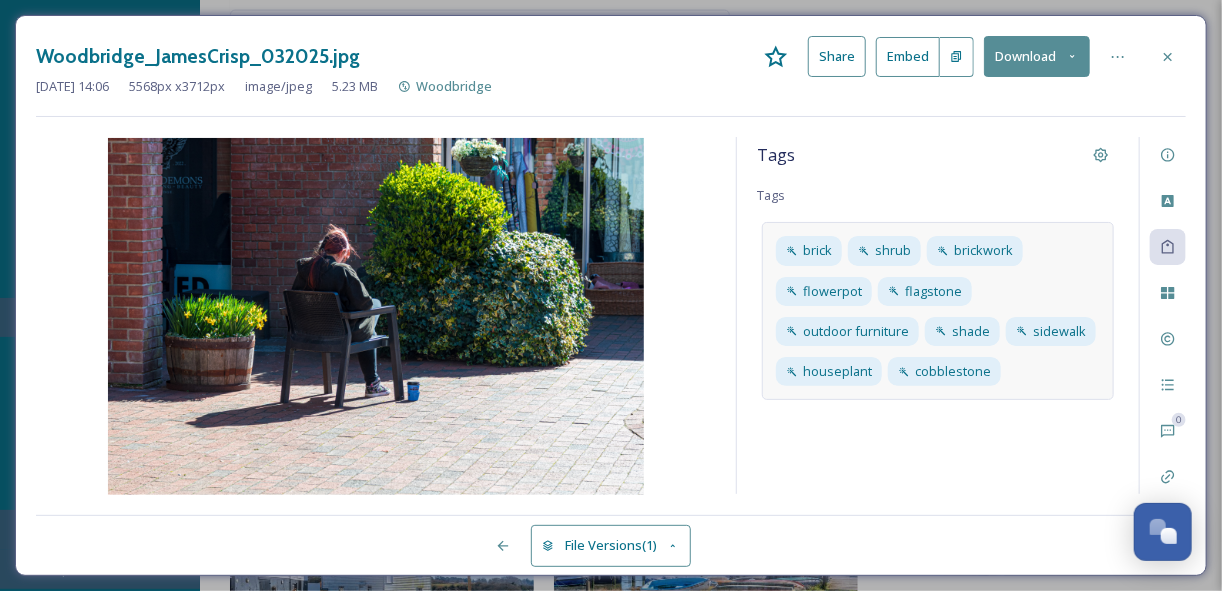 click on "brick shrub brickwork flowerpot flagstone outdoor furniture shade sidewalk houseplant cobblestone" at bounding box center [938, 311] 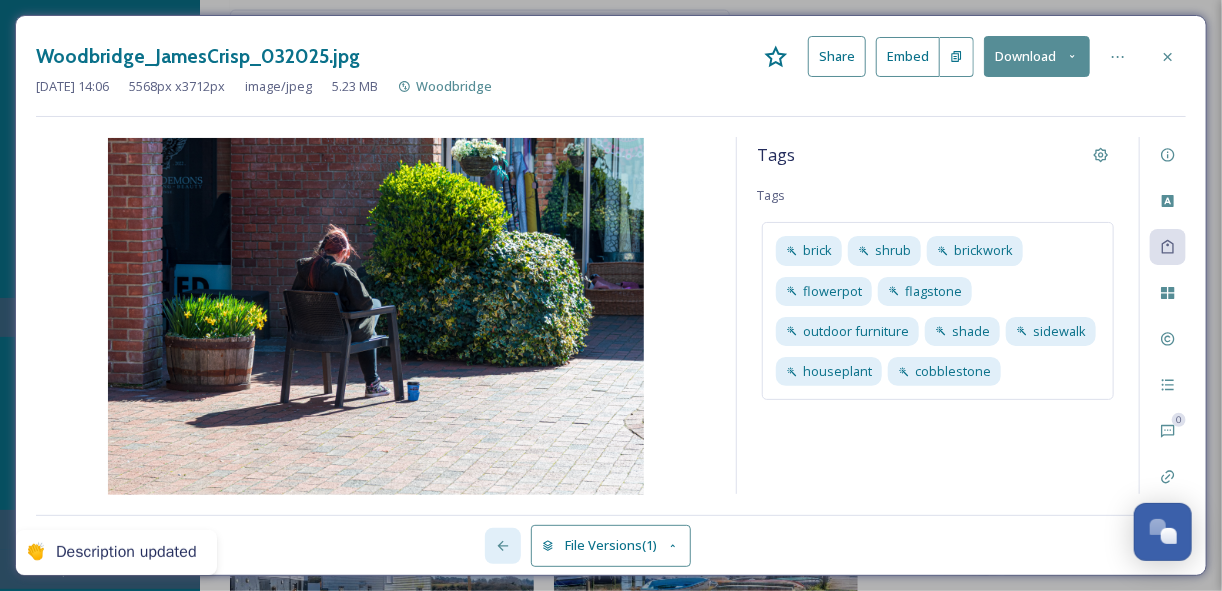 click 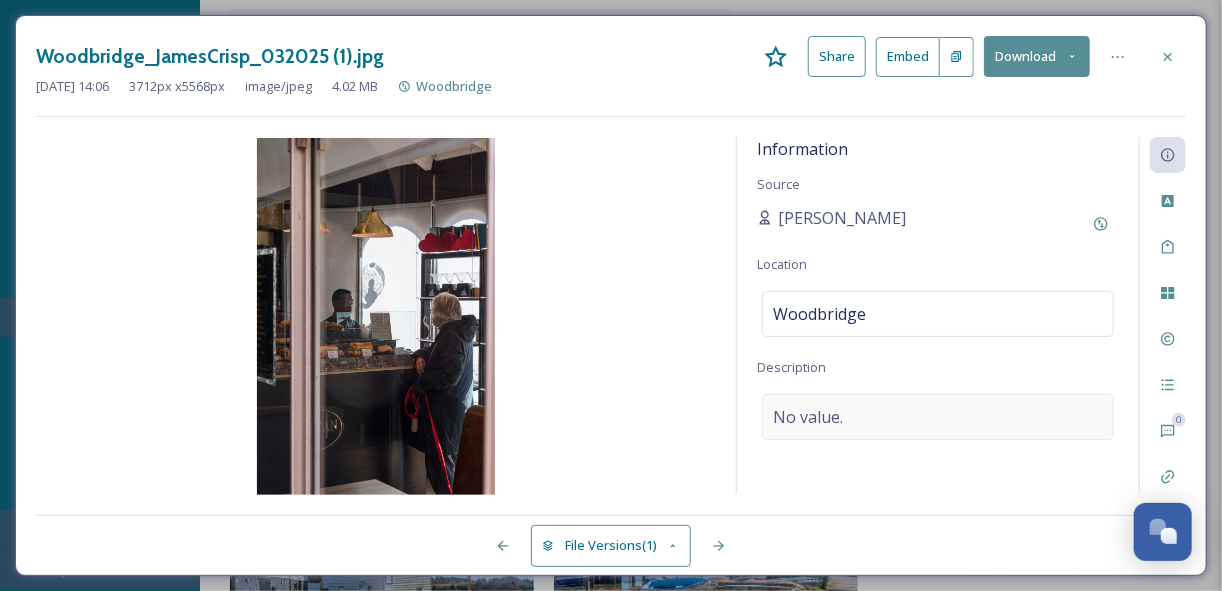 click on "No value." at bounding box center [808, 417] 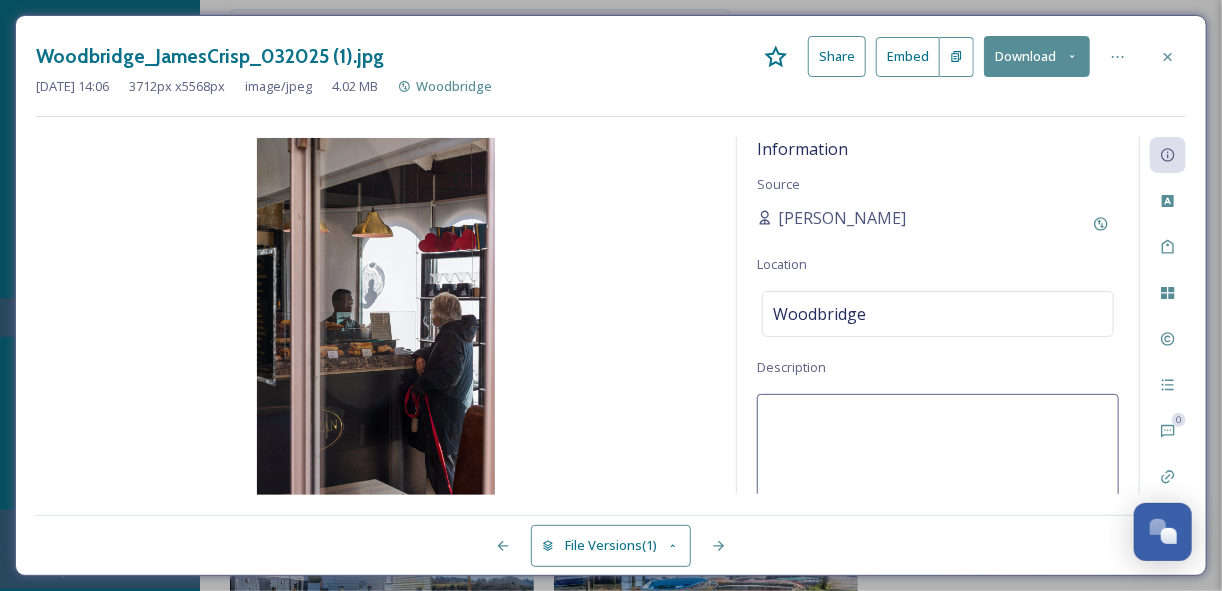click at bounding box center (938, 477) 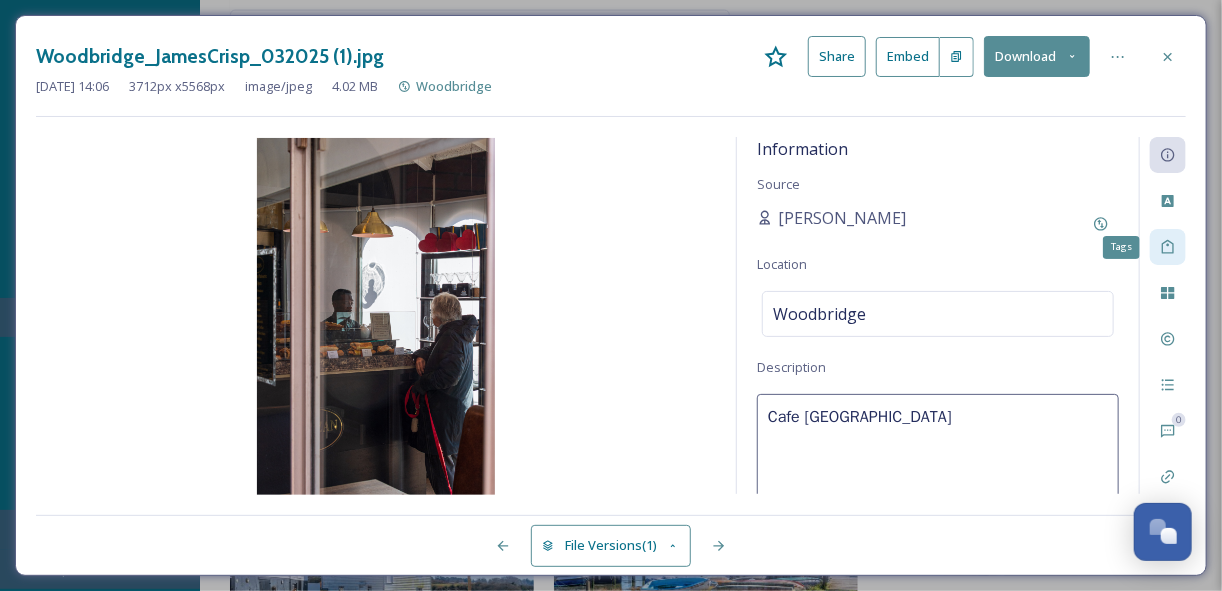 click on "Tags" at bounding box center [1168, 247] 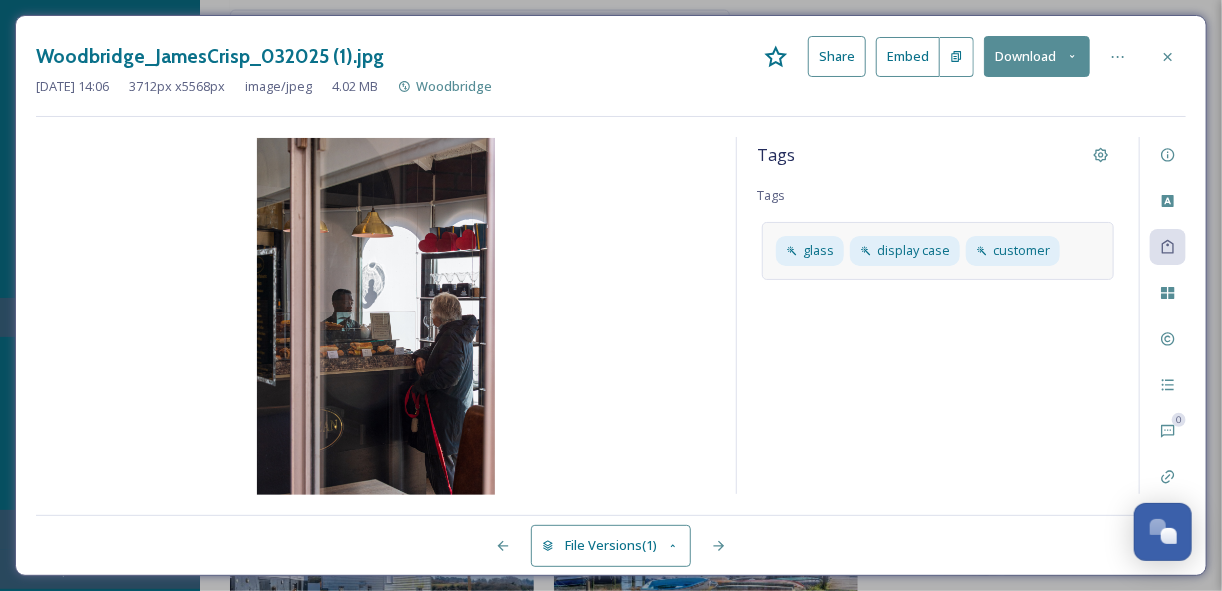 click on "glass display case customer" at bounding box center (938, 250) 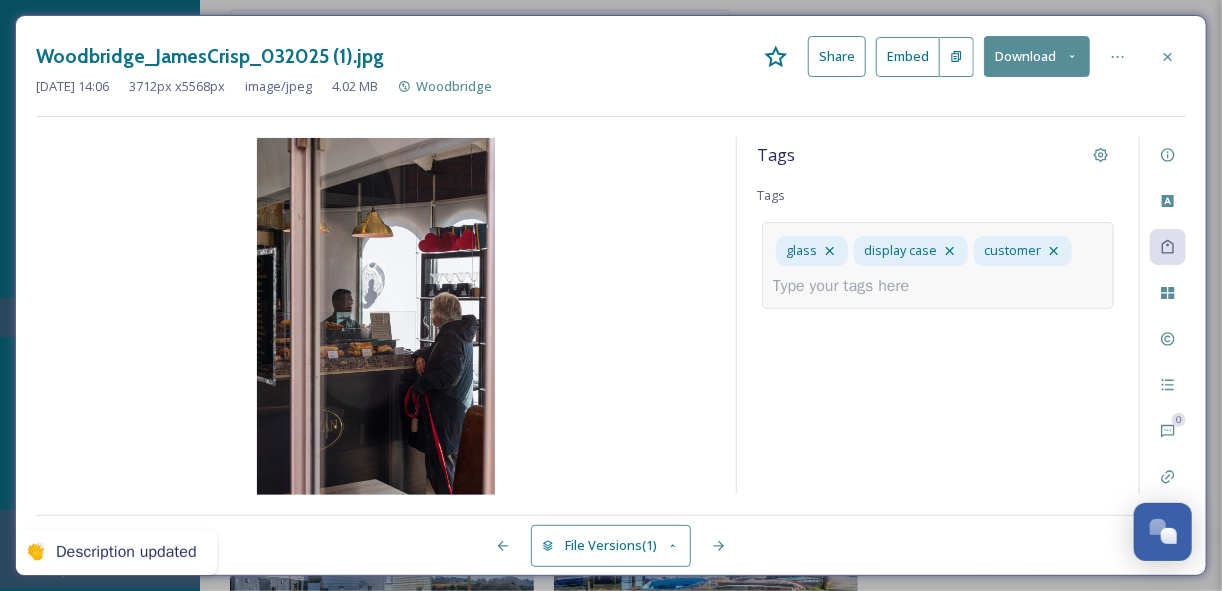 click at bounding box center (849, 286) 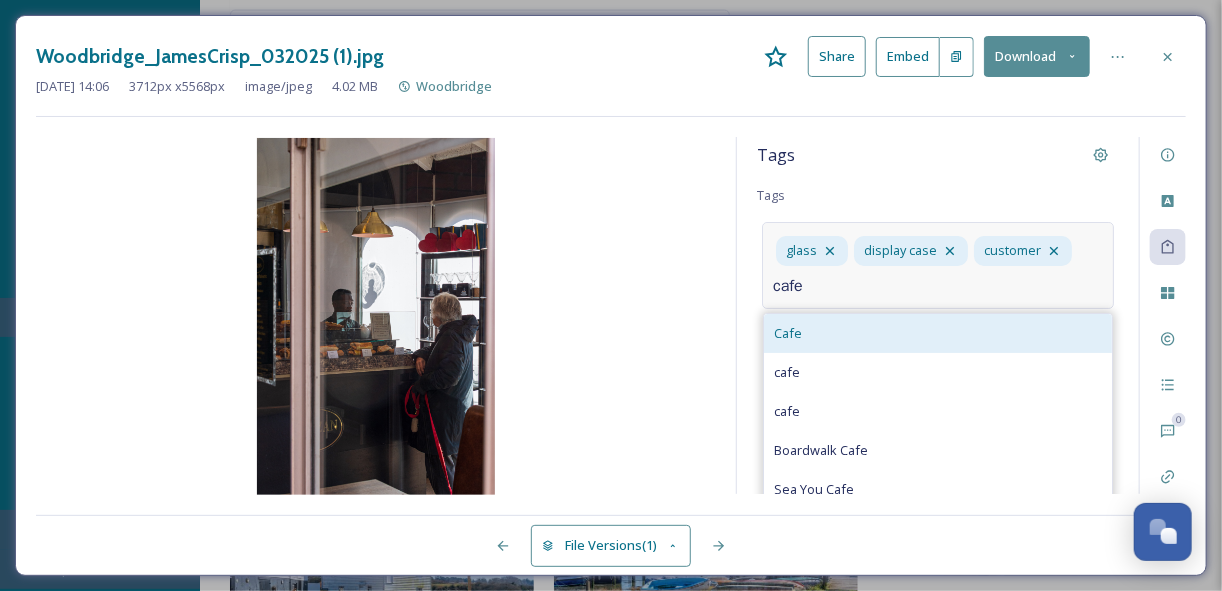 click on "Cafe" at bounding box center (938, 333) 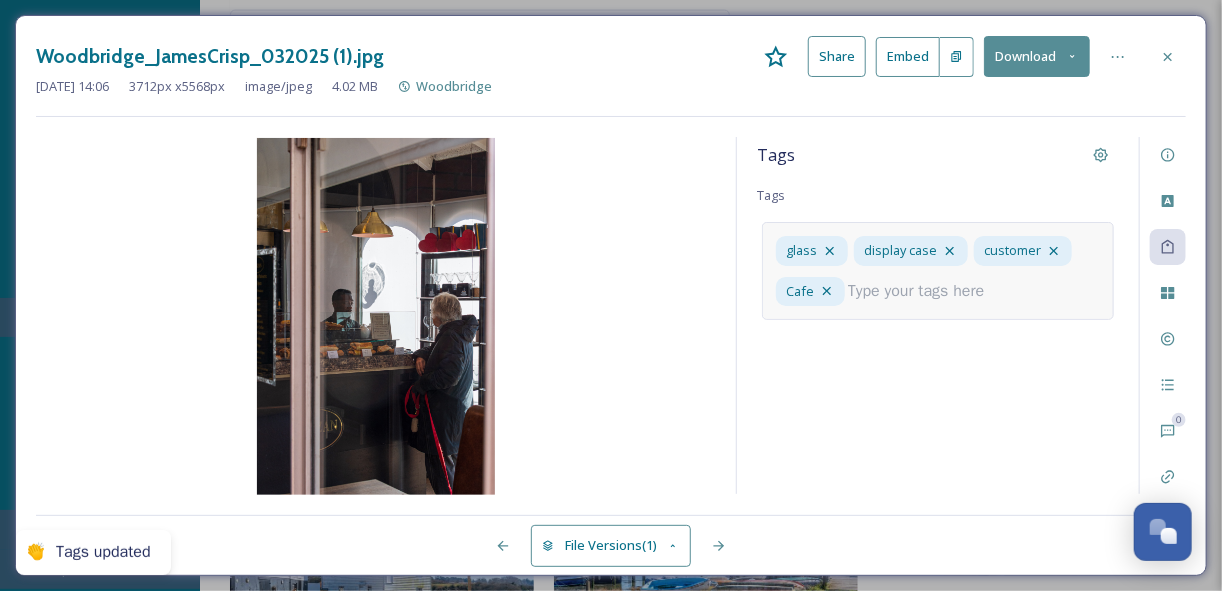 click at bounding box center (924, 291) 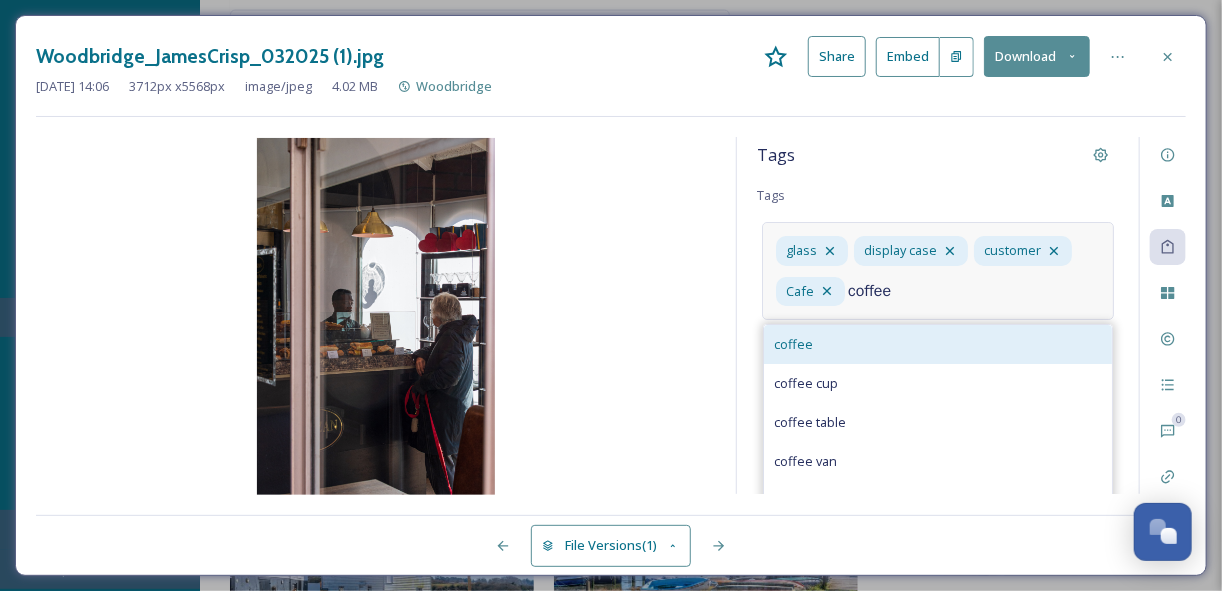 click on "coffee" at bounding box center [938, 344] 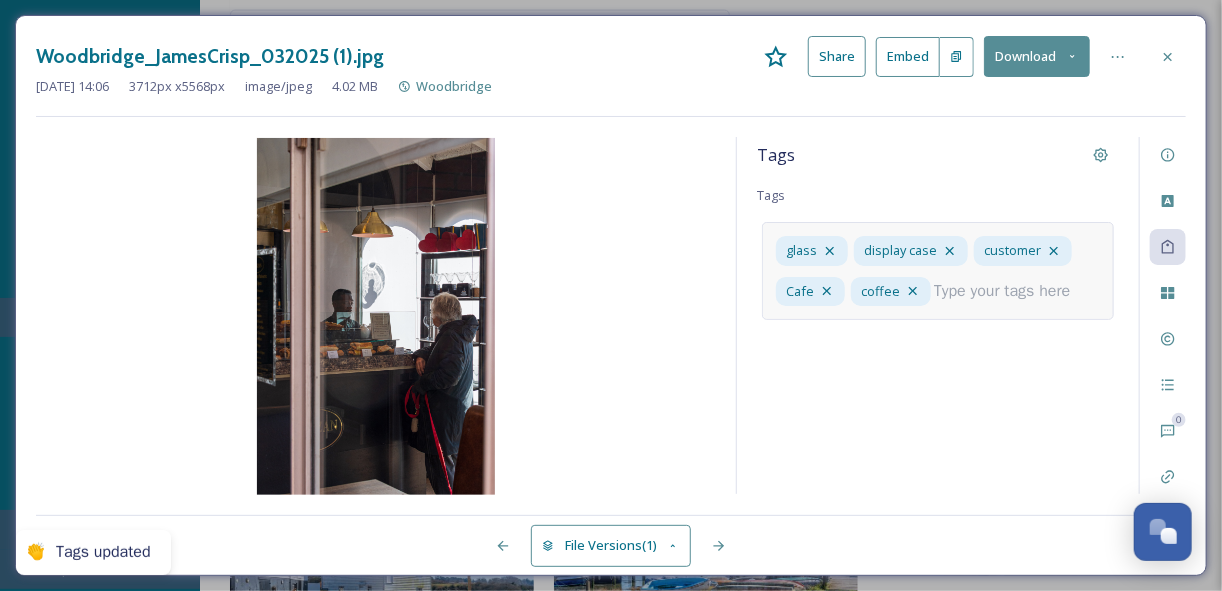 click at bounding box center (1010, 291) 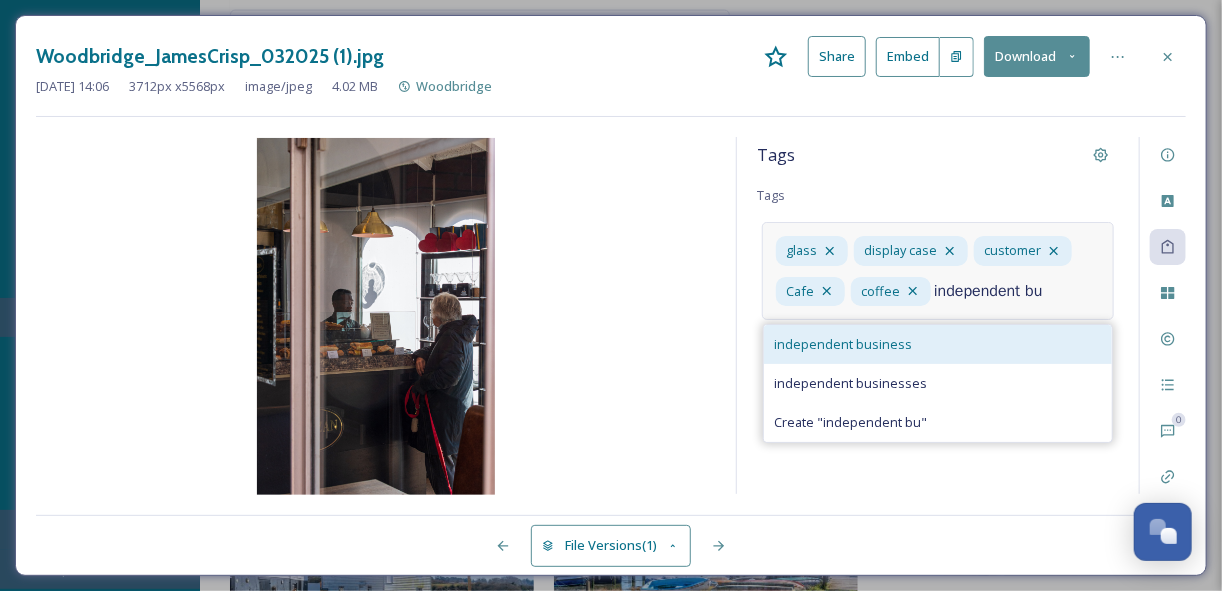 click on "independent business" at bounding box center (843, 344) 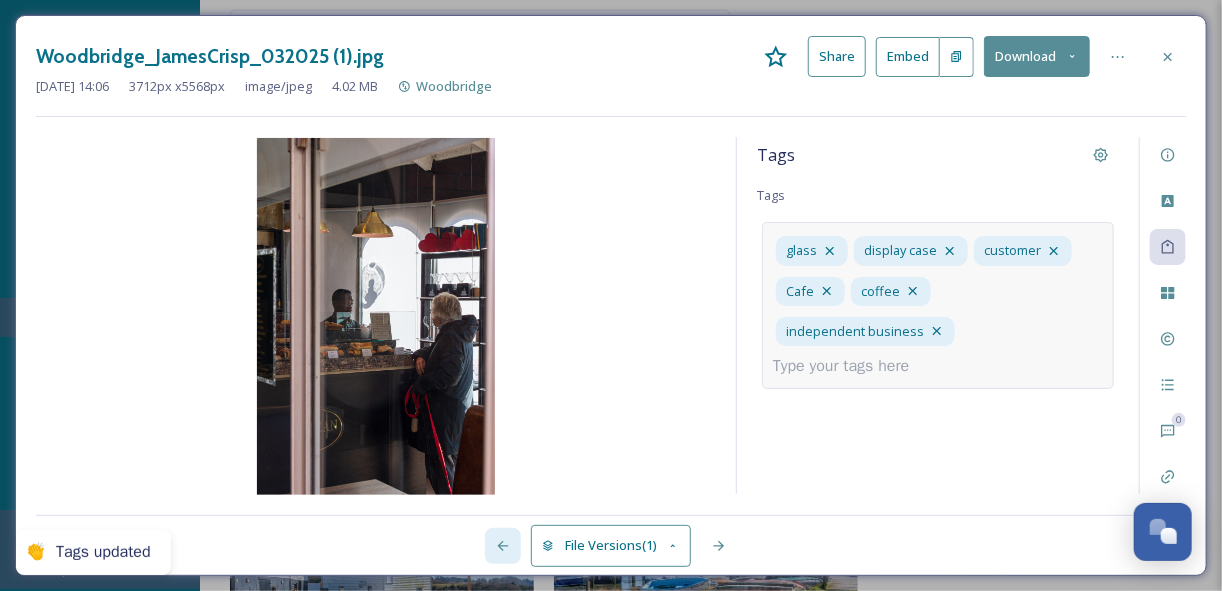 click 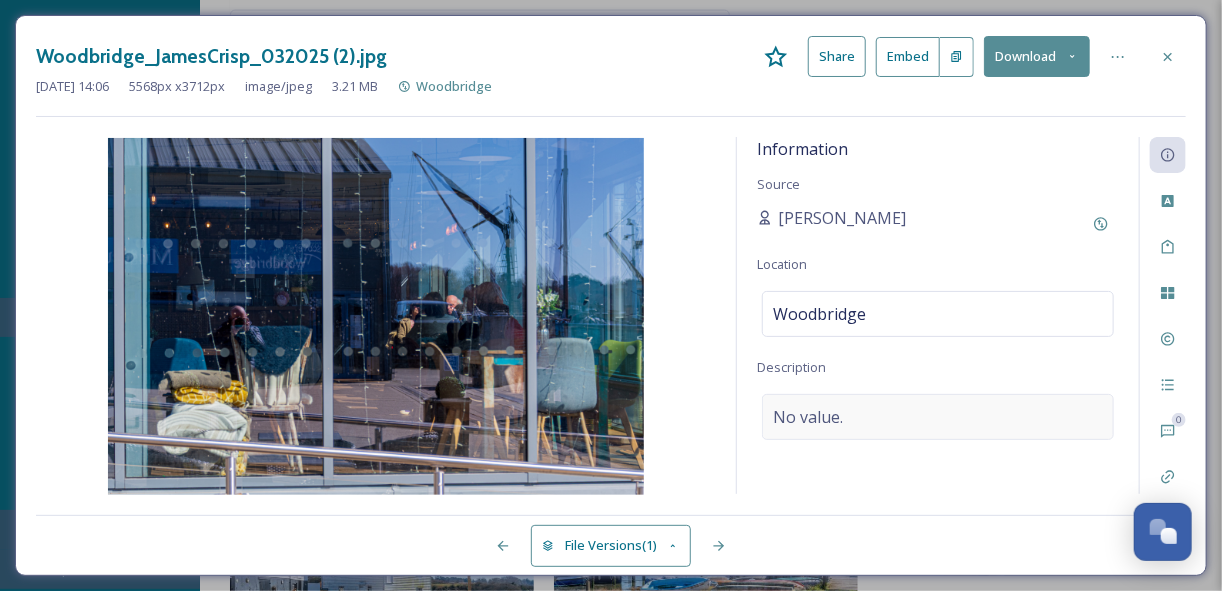 click on "No value." at bounding box center [938, 417] 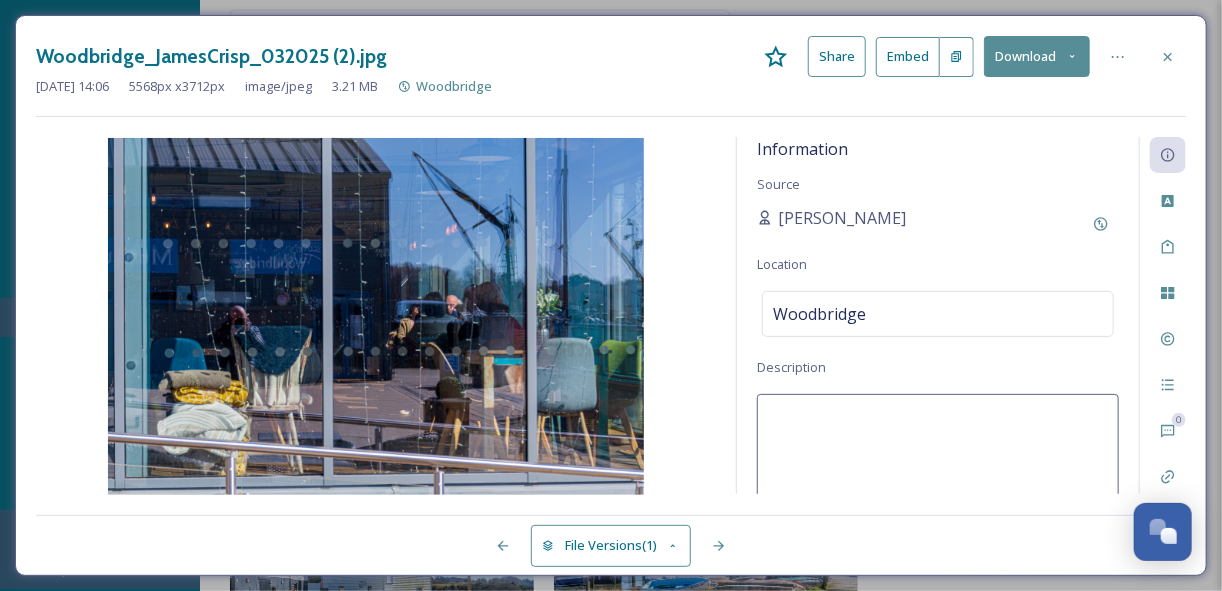 click at bounding box center [938, 477] 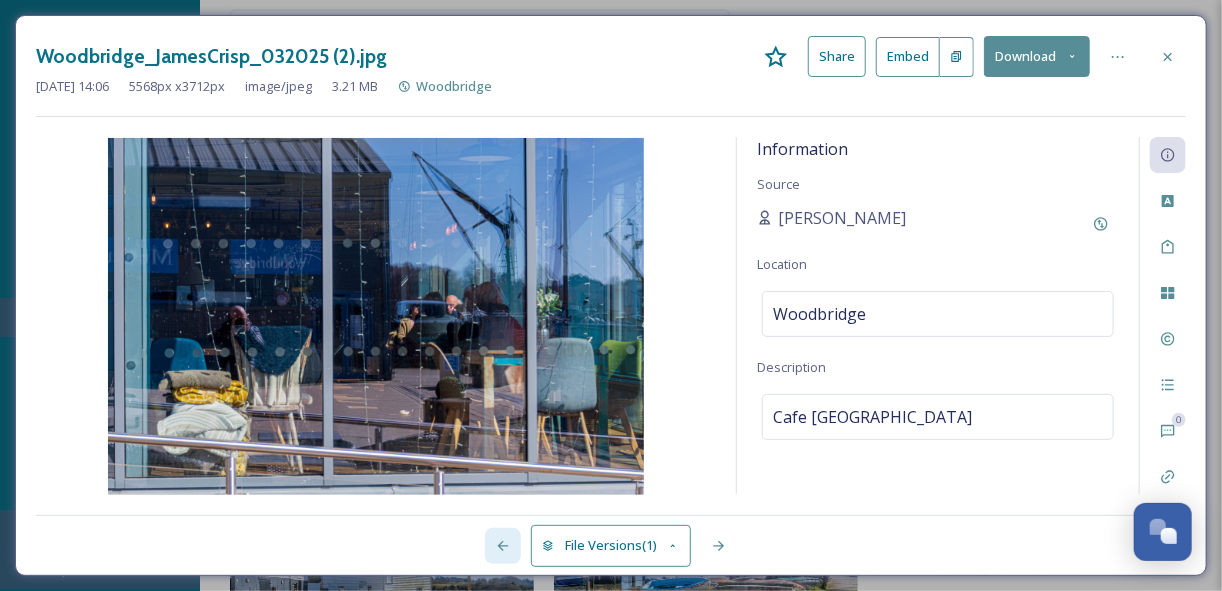 click at bounding box center (503, 546) 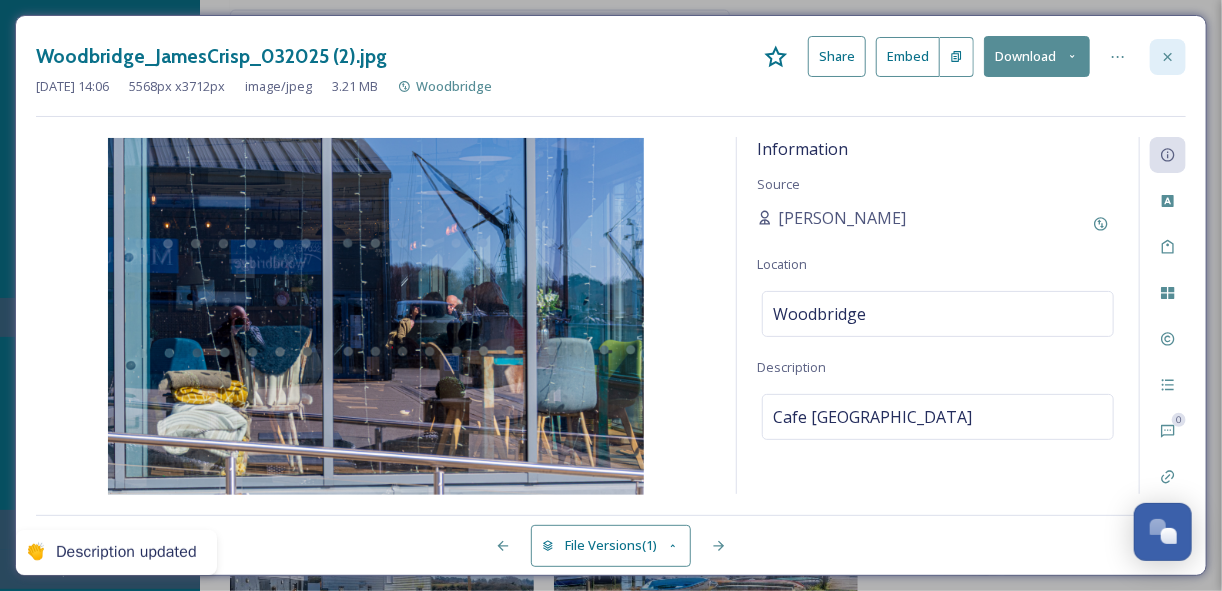 click 